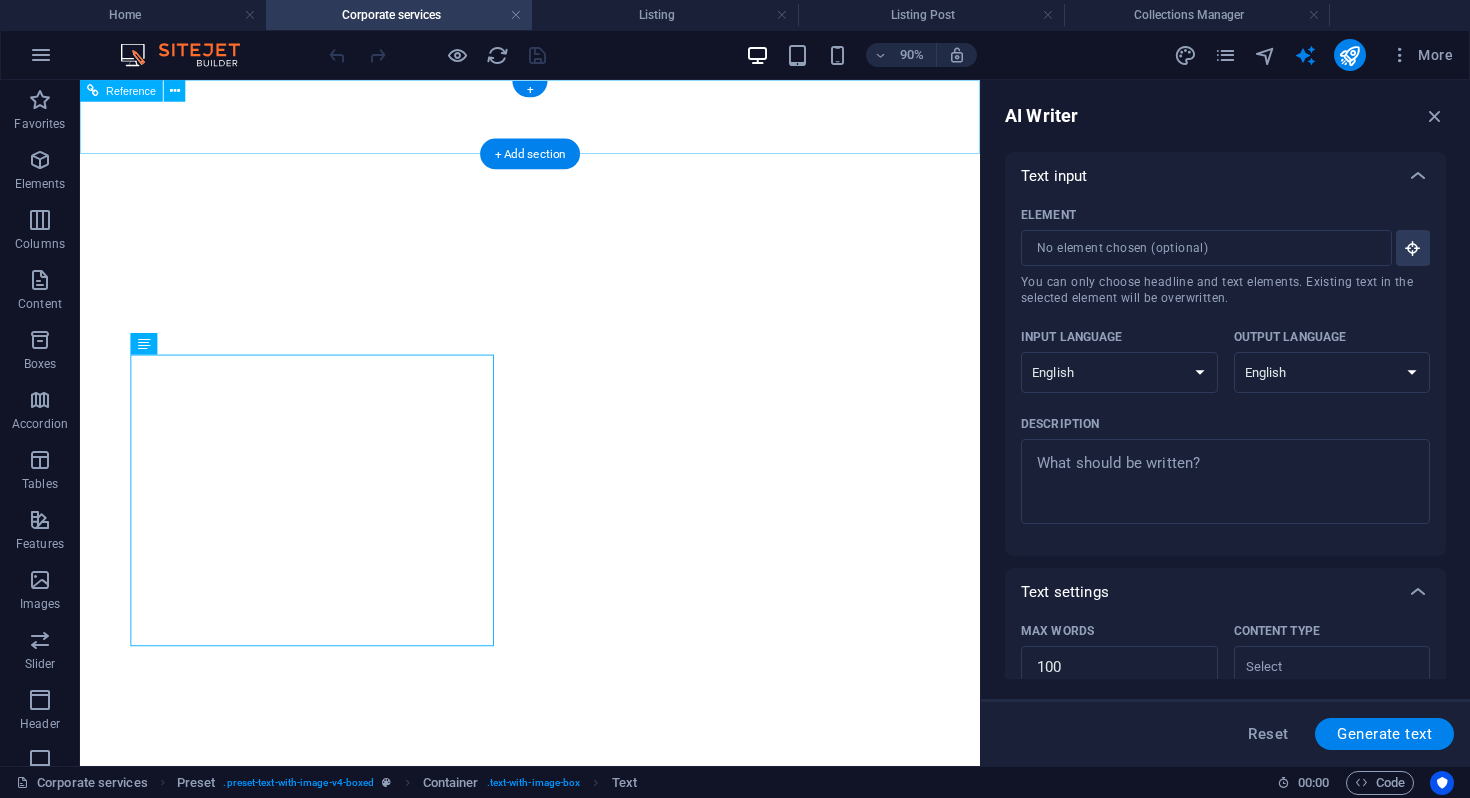select on "English" 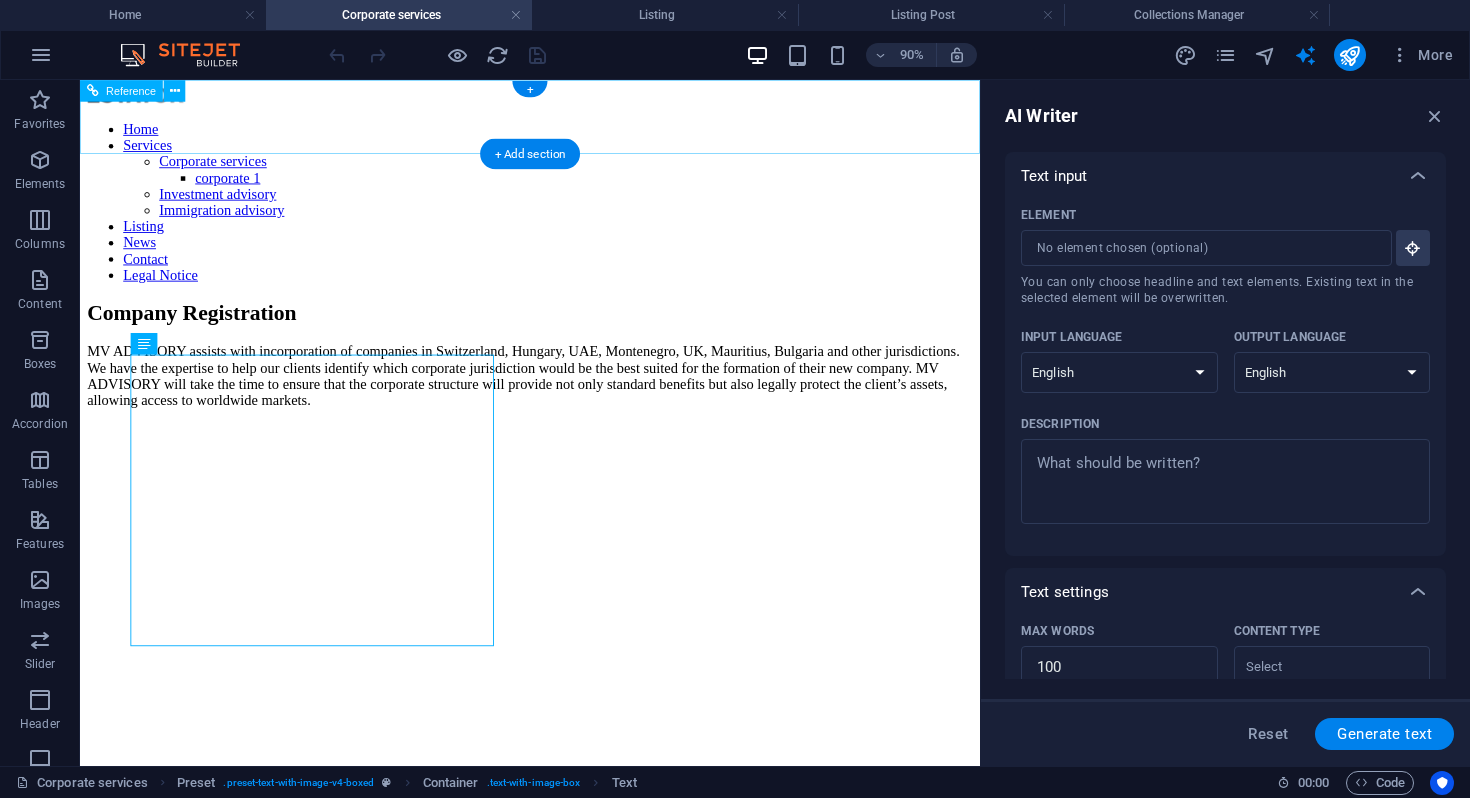 scroll, scrollTop: 0, scrollLeft: 0, axis: both 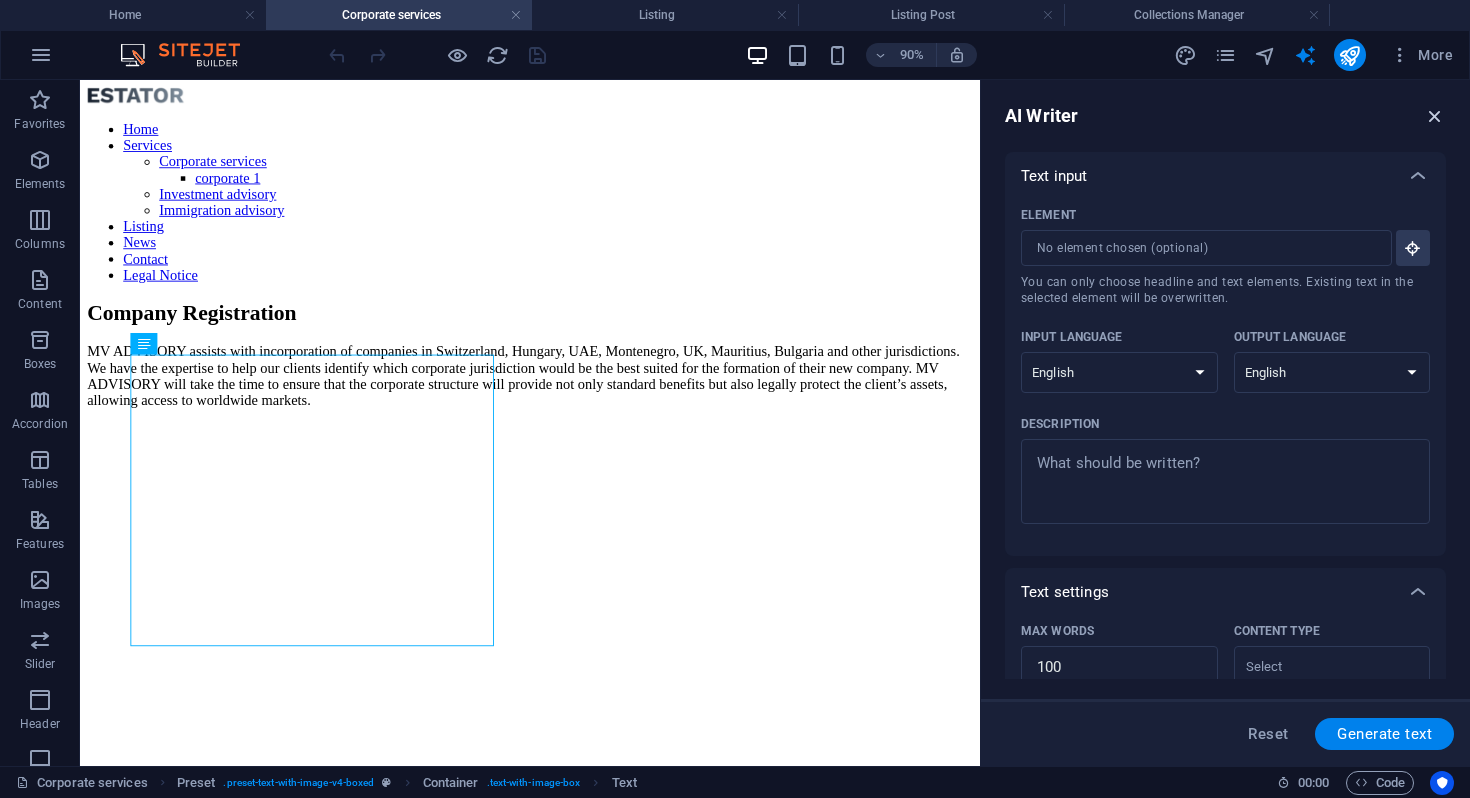 click at bounding box center (1435, 116) 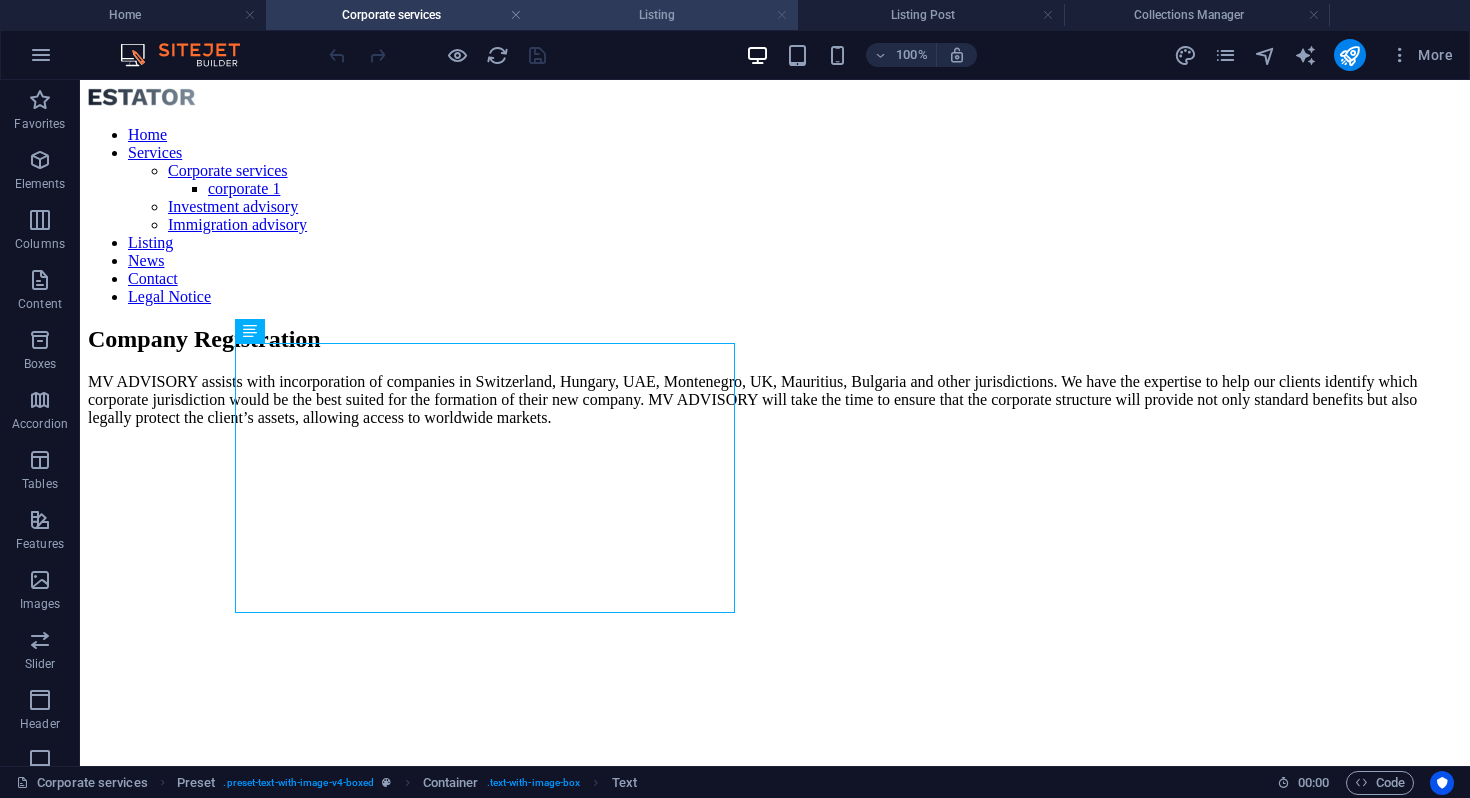click at bounding box center (782, 15) 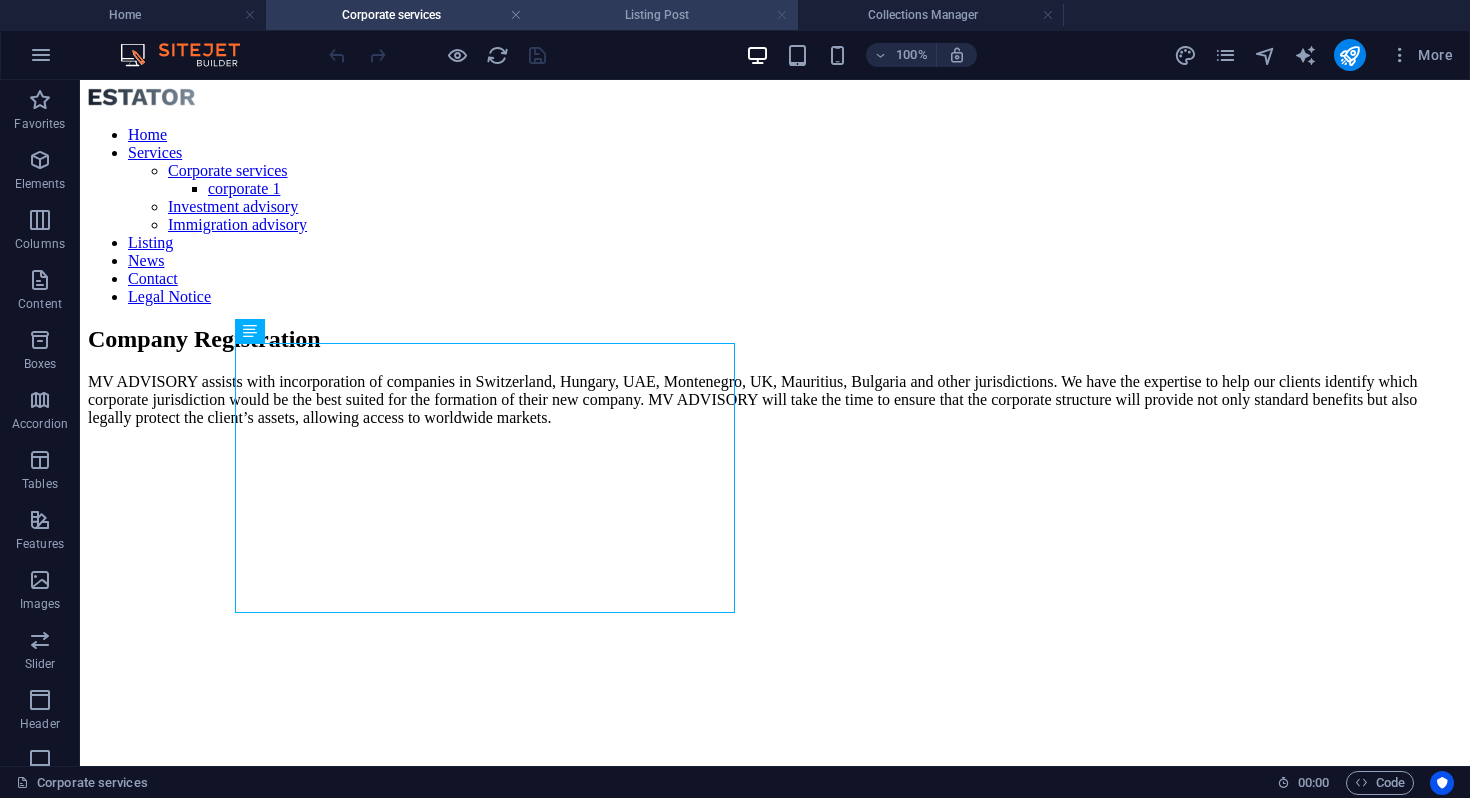 click at bounding box center [782, 15] 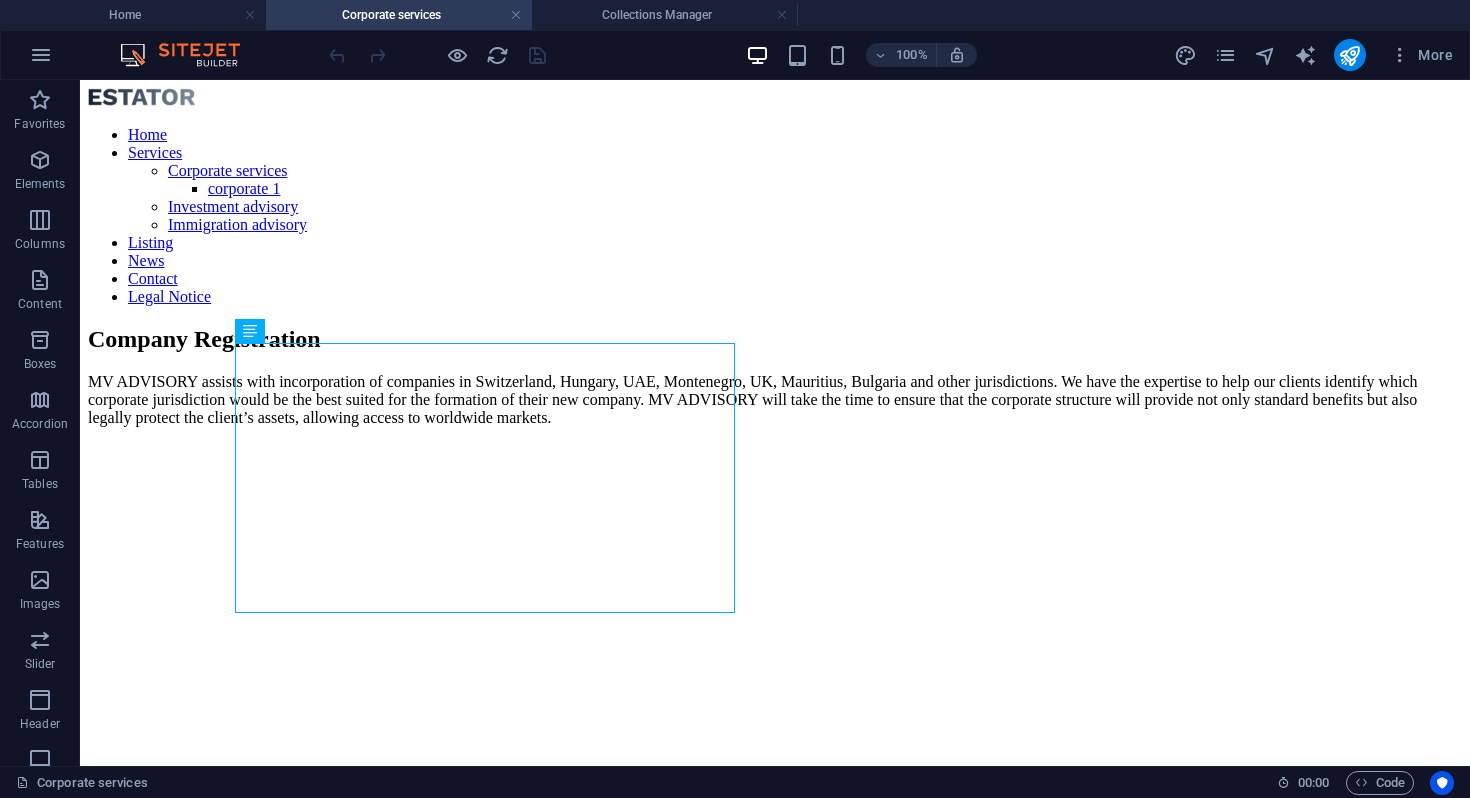 click at bounding box center (782, 15) 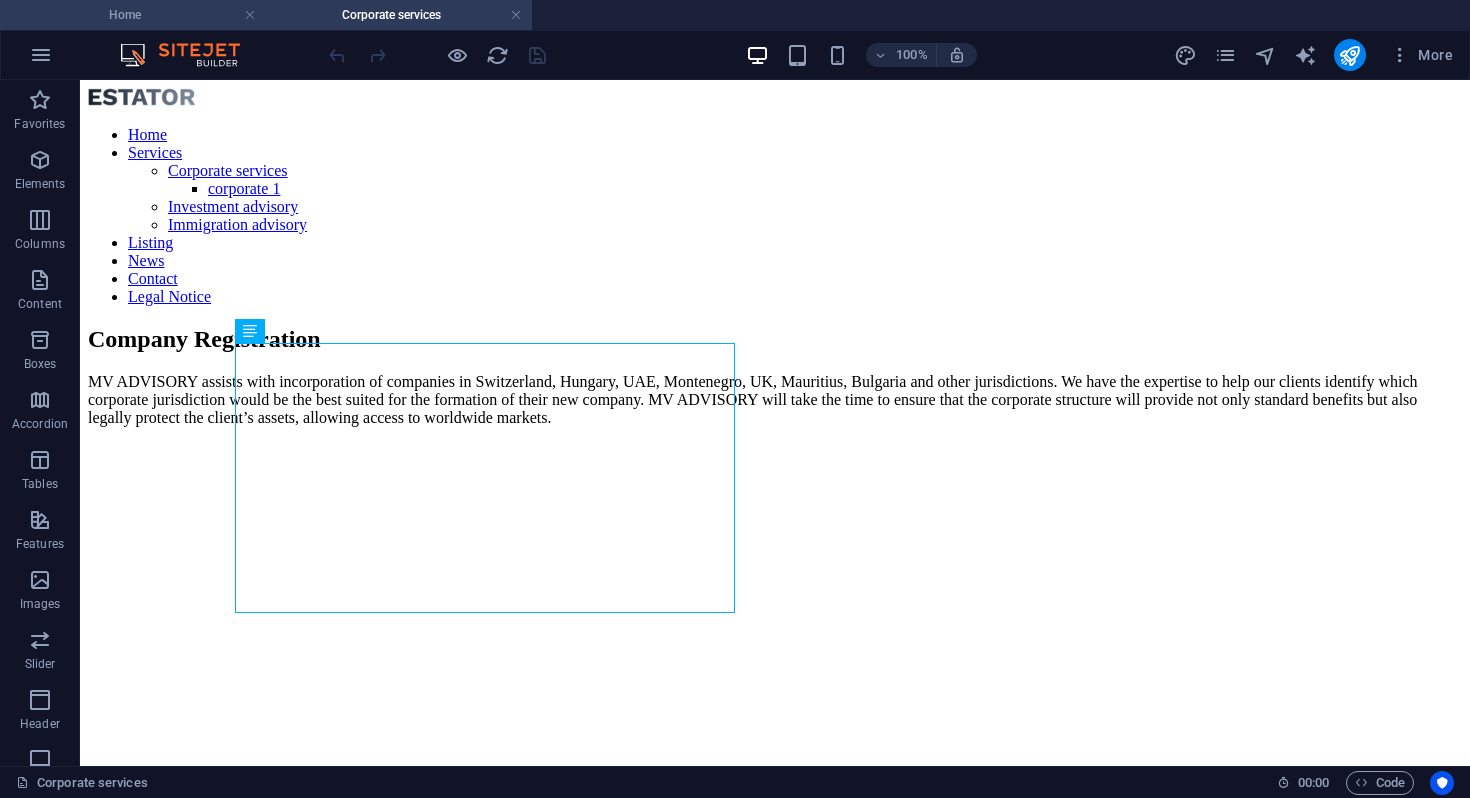click on "Home" at bounding box center (133, 15) 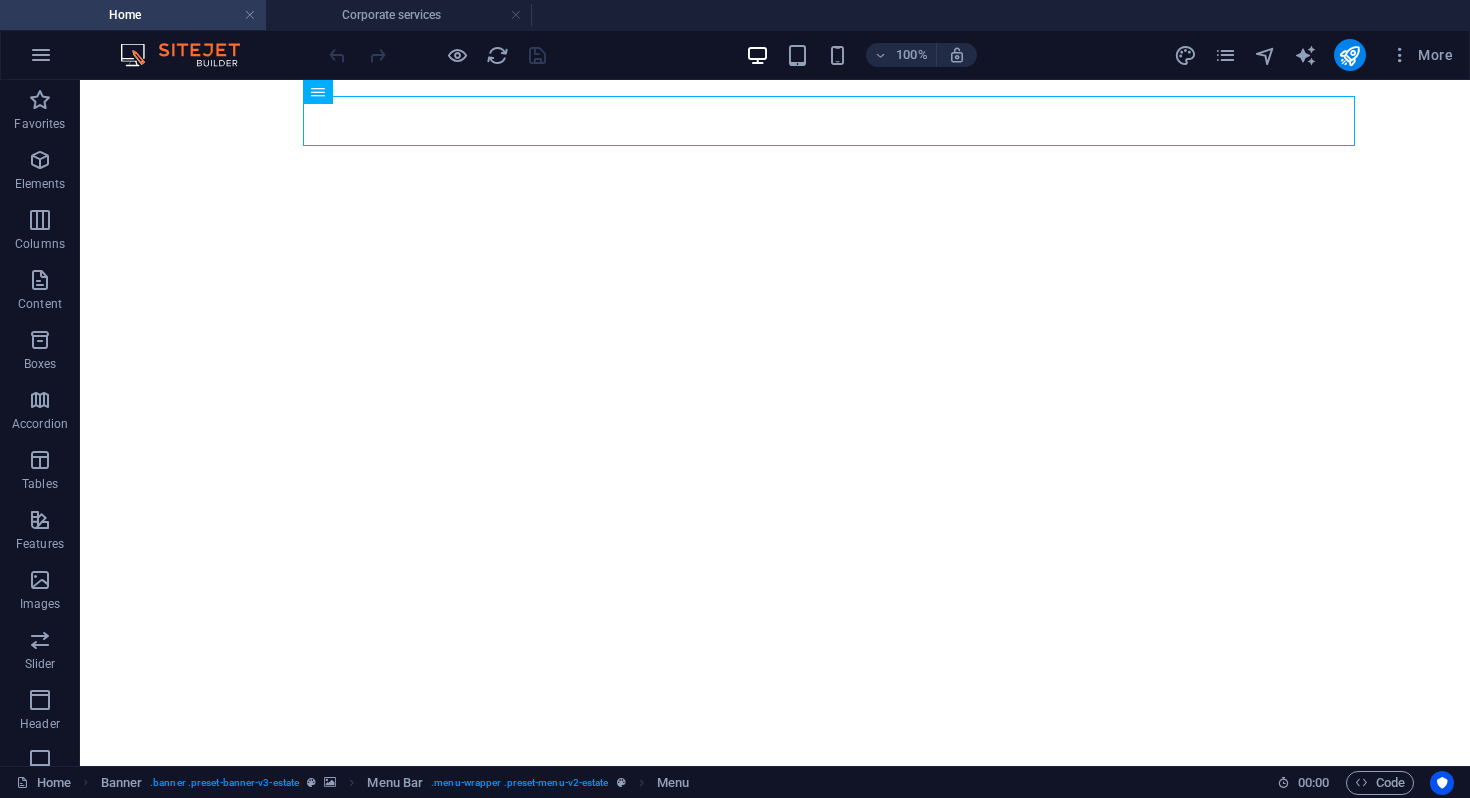 click at bounding box center (437, 55) 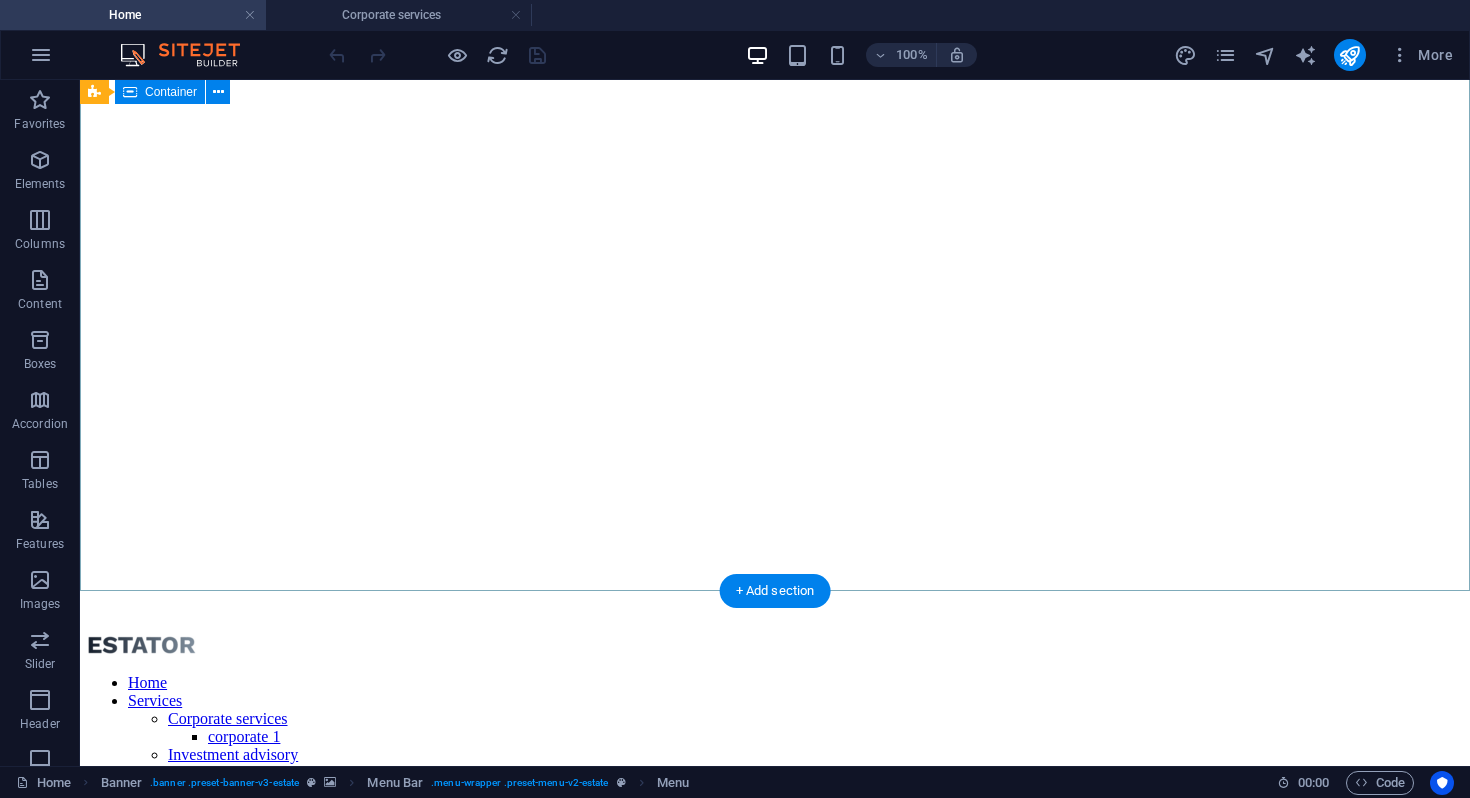 scroll, scrollTop: 481, scrollLeft: 0, axis: vertical 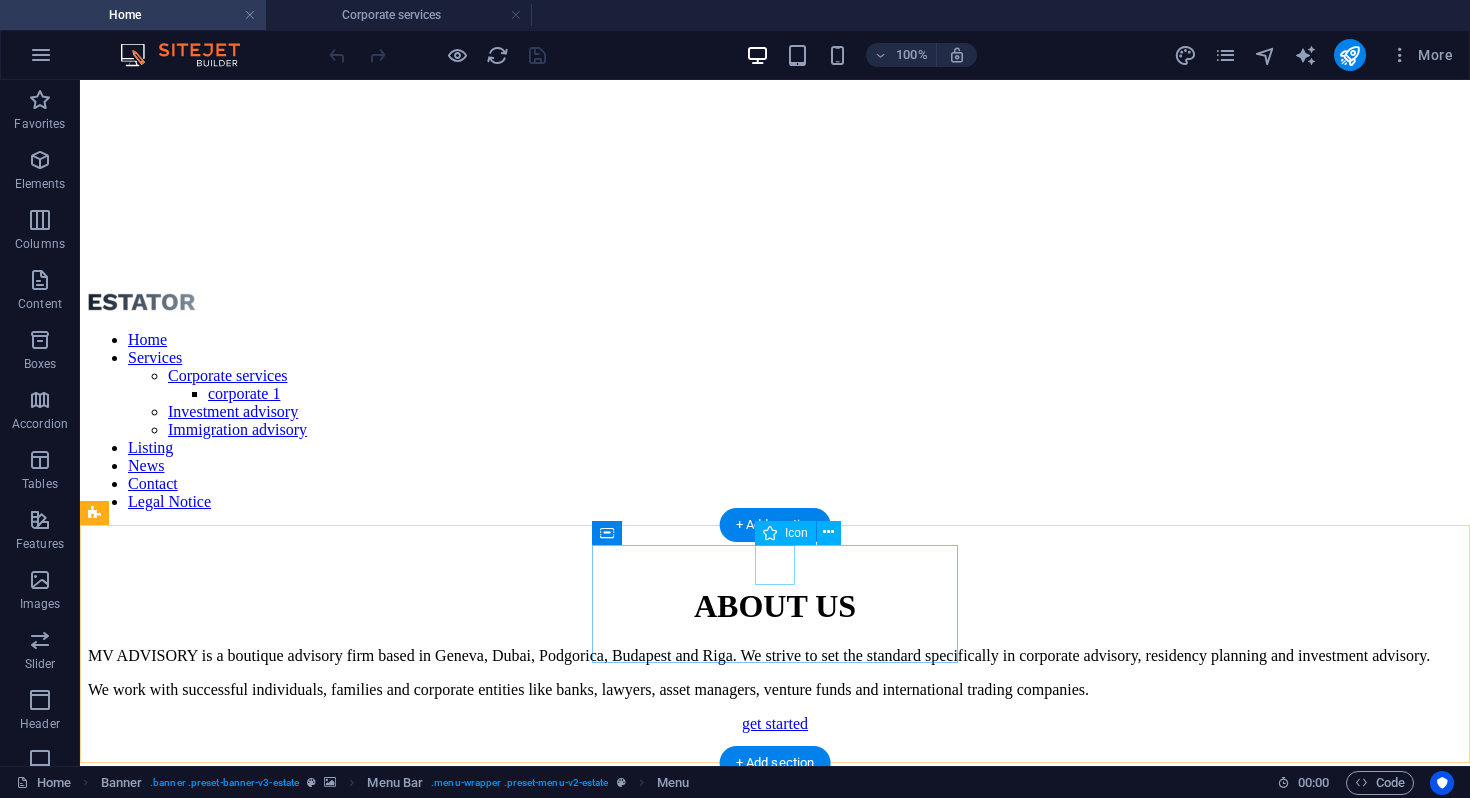 click at bounding box center [775, 3742] 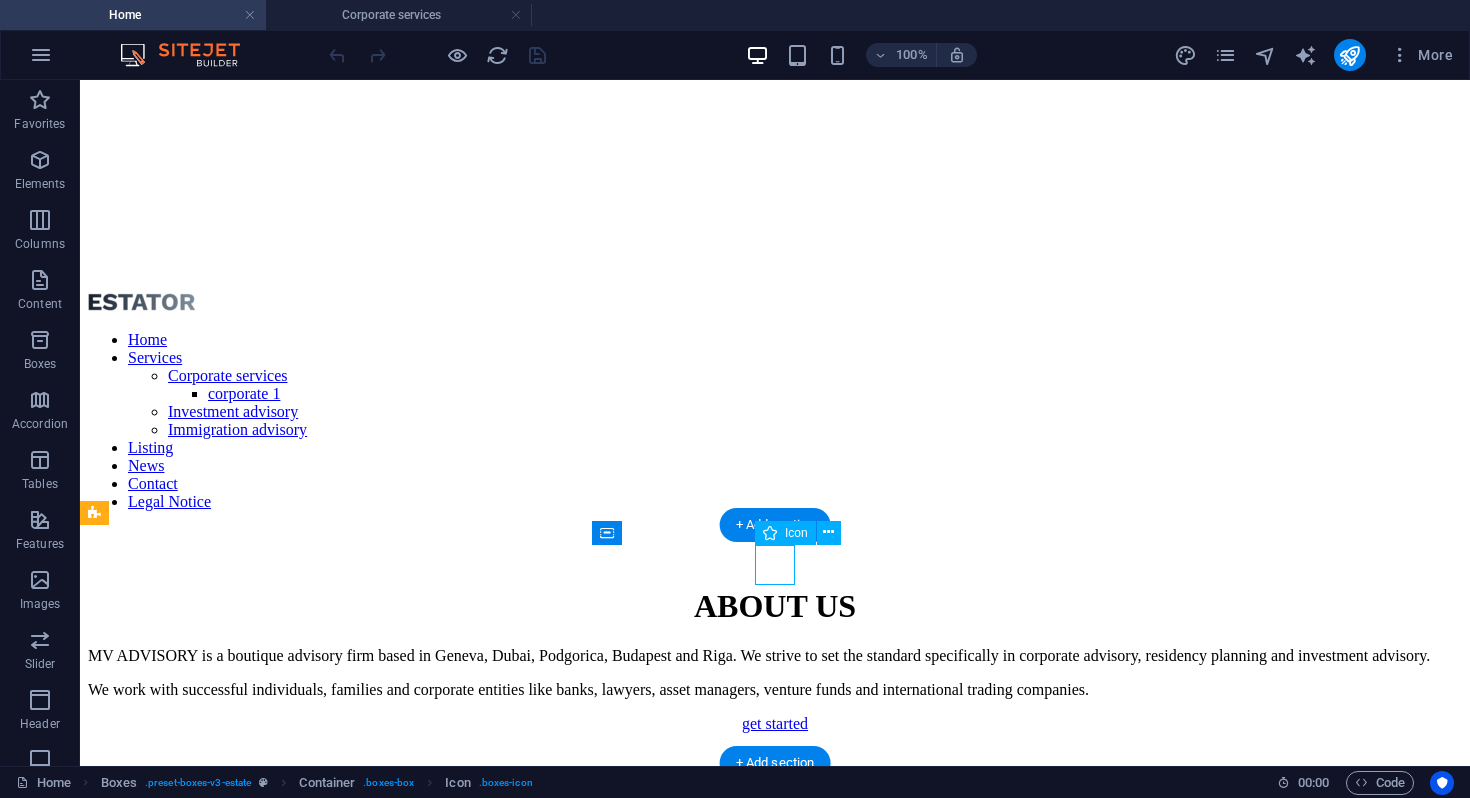 click at bounding box center [775, 3742] 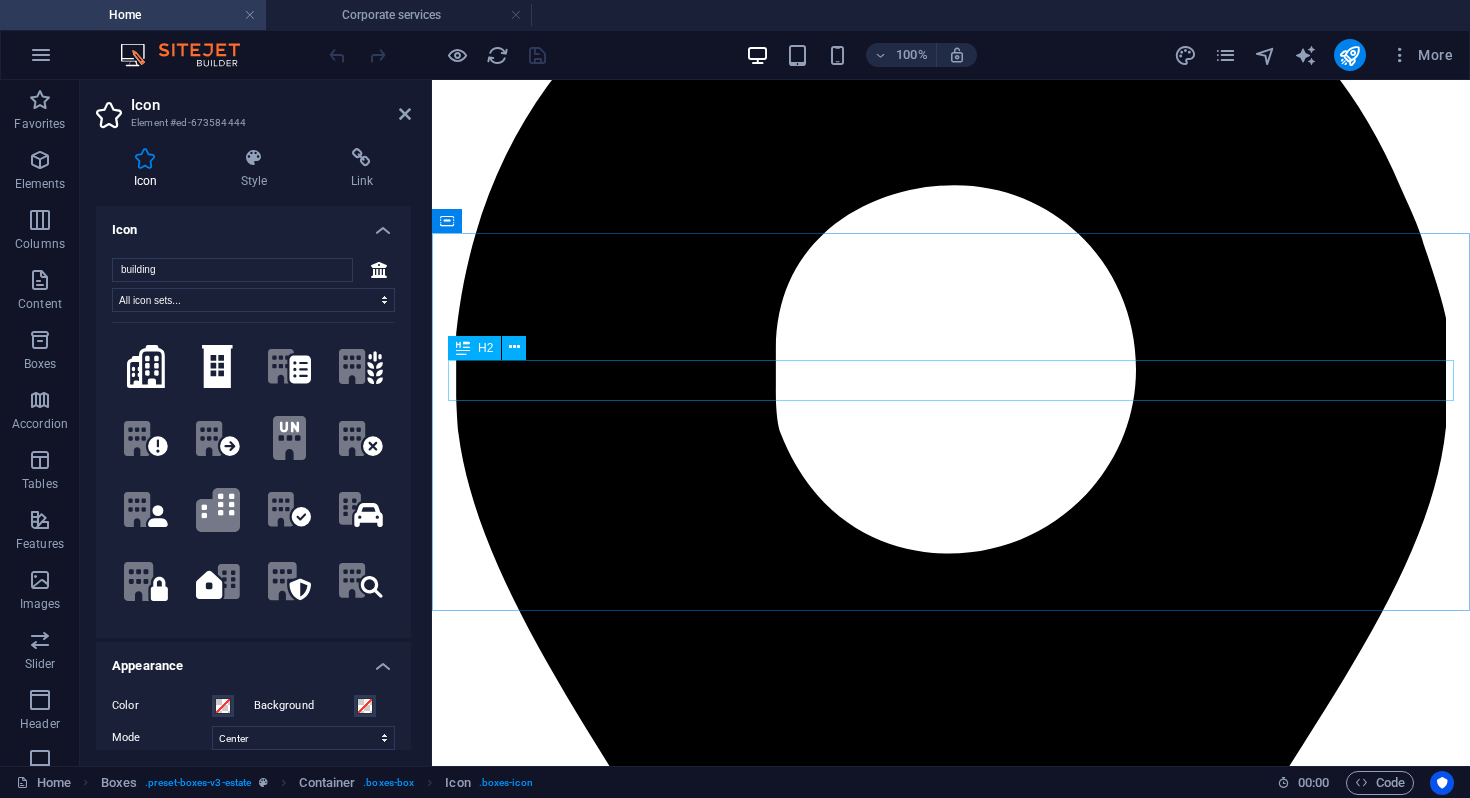scroll, scrollTop: 1862, scrollLeft: 0, axis: vertical 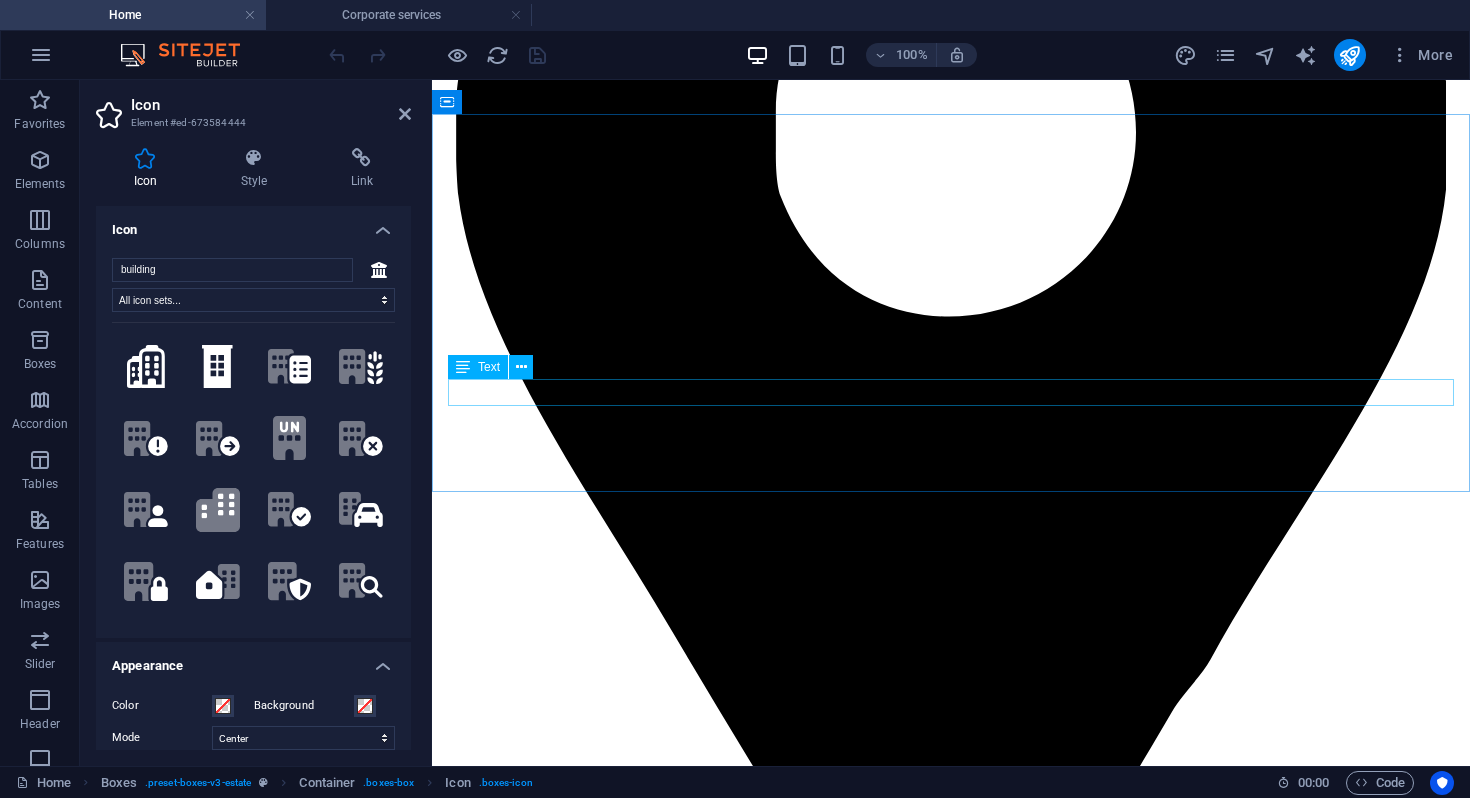 click on "At vero eos et accusamus et iusto odio dignissimos ducimus qui blanditiis praesentium." at bounding box center [951, 4839] 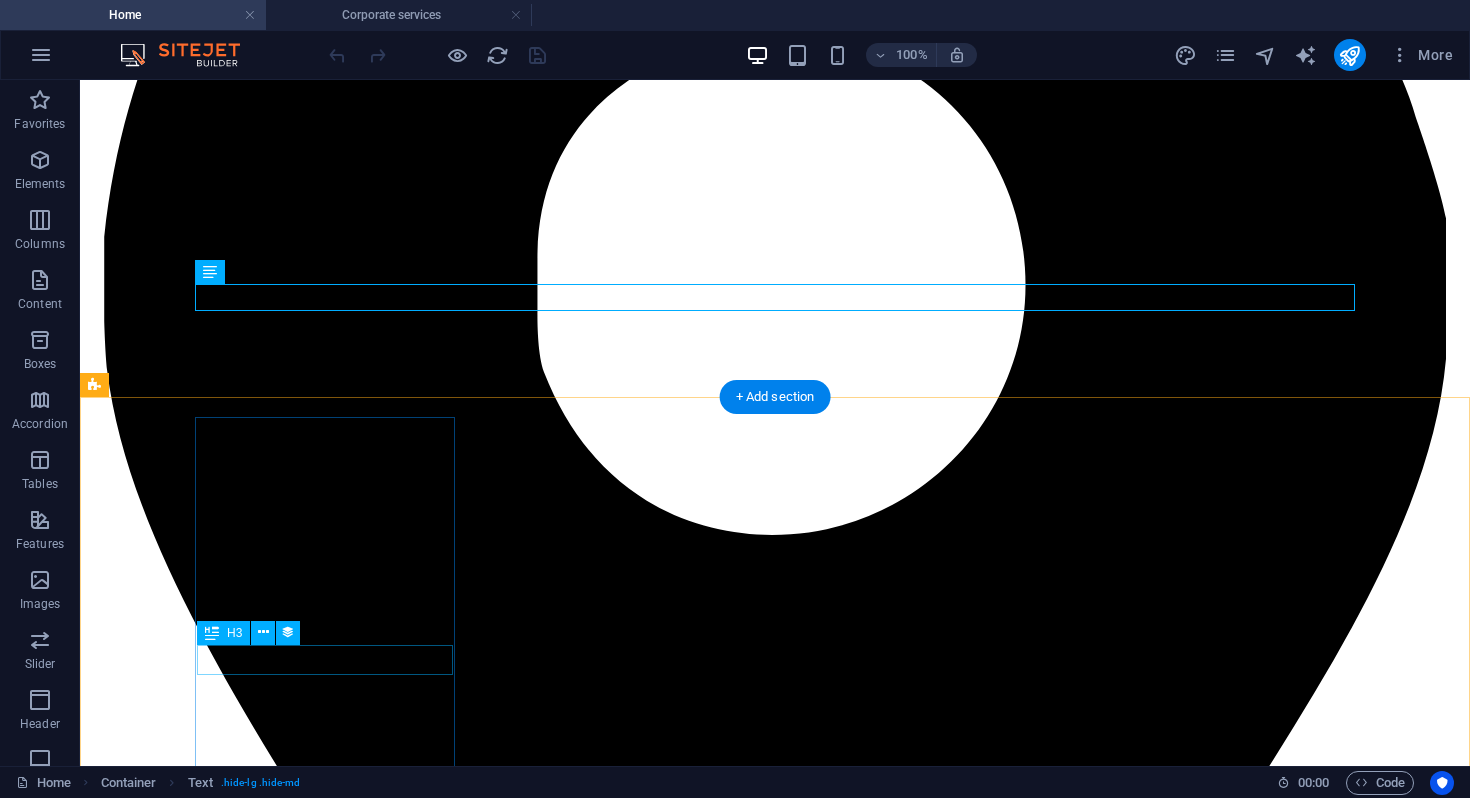 click on "Sea Side Villa" at bounding box center (775, 6548) 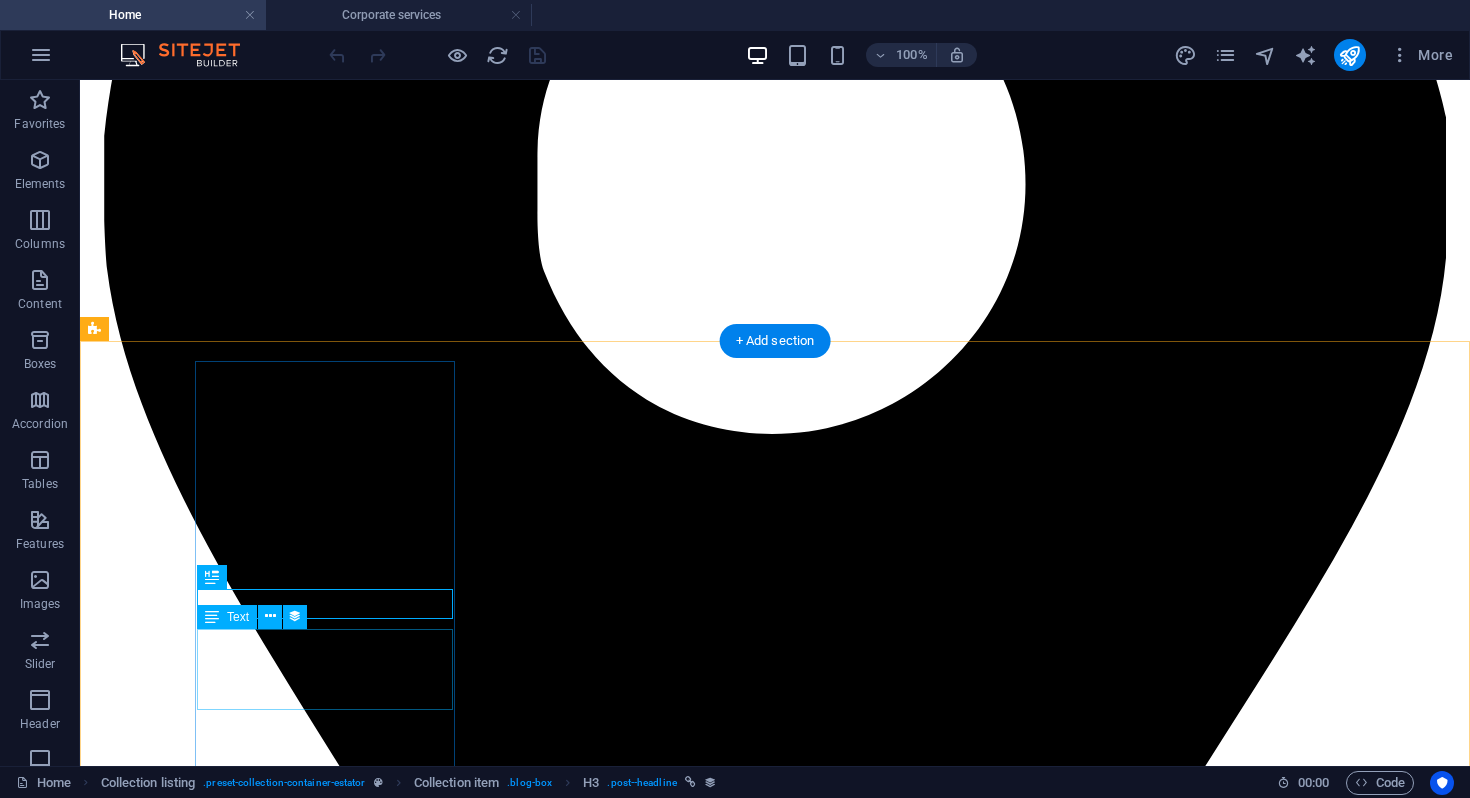 scroll, scrollTop: 1984, scrollLeft: 0, axis: vertical 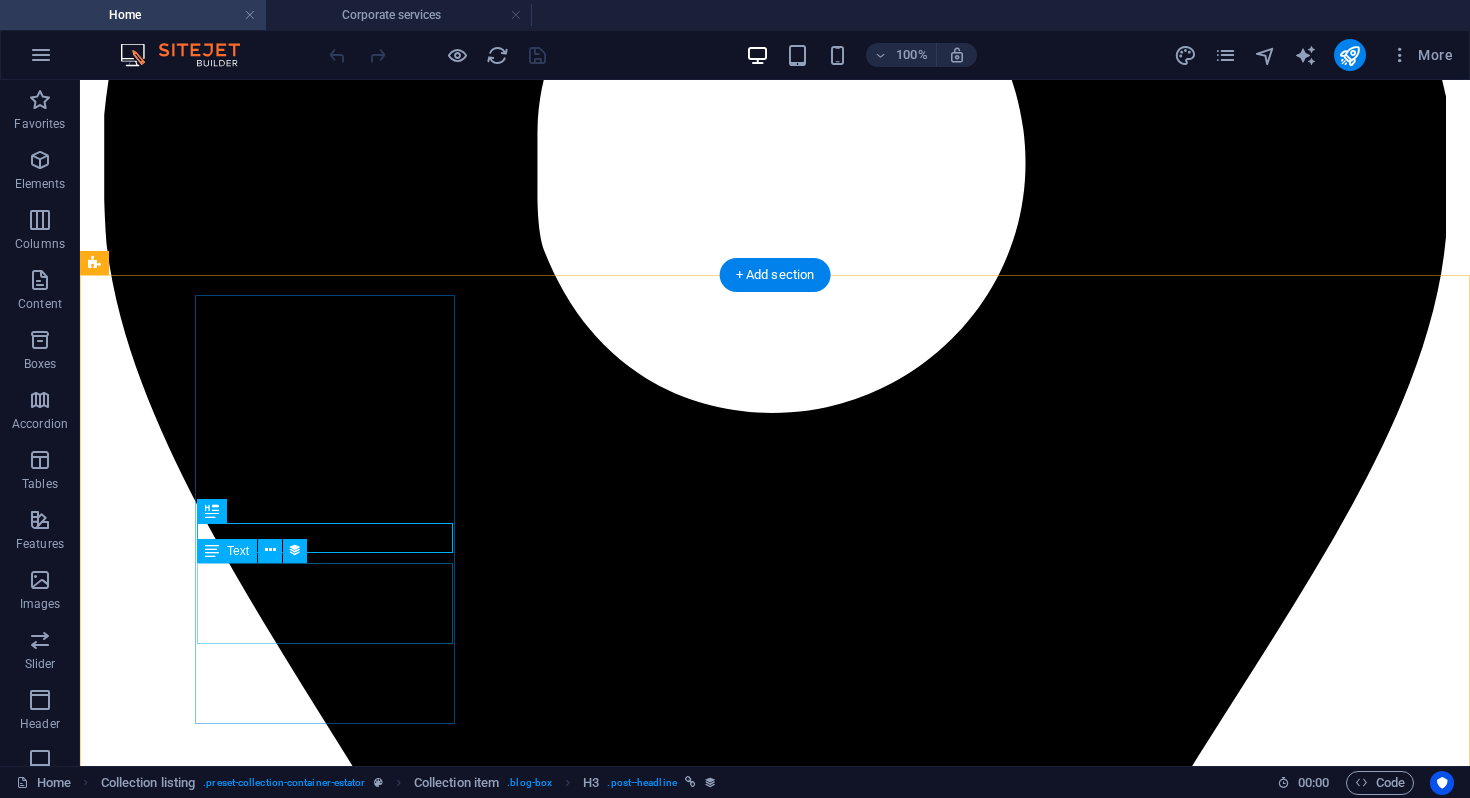 click on "At vero eos et accdmus et iusto odio et divimos et qui." at bounding box center [775, 6490] 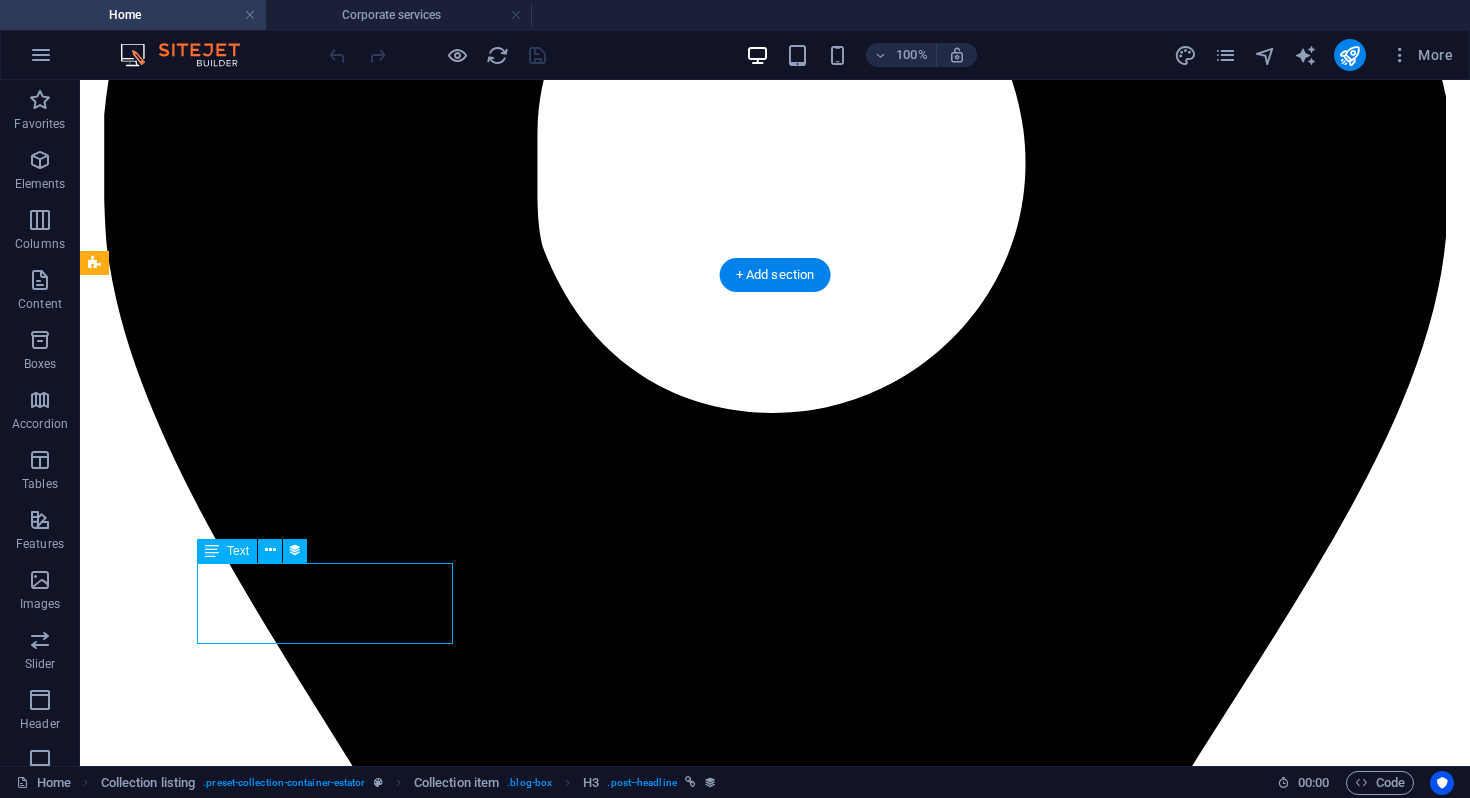 click on "At vero eos et accdmus et iusto odio et divimos et qui." at bounding box center [775, 6490] 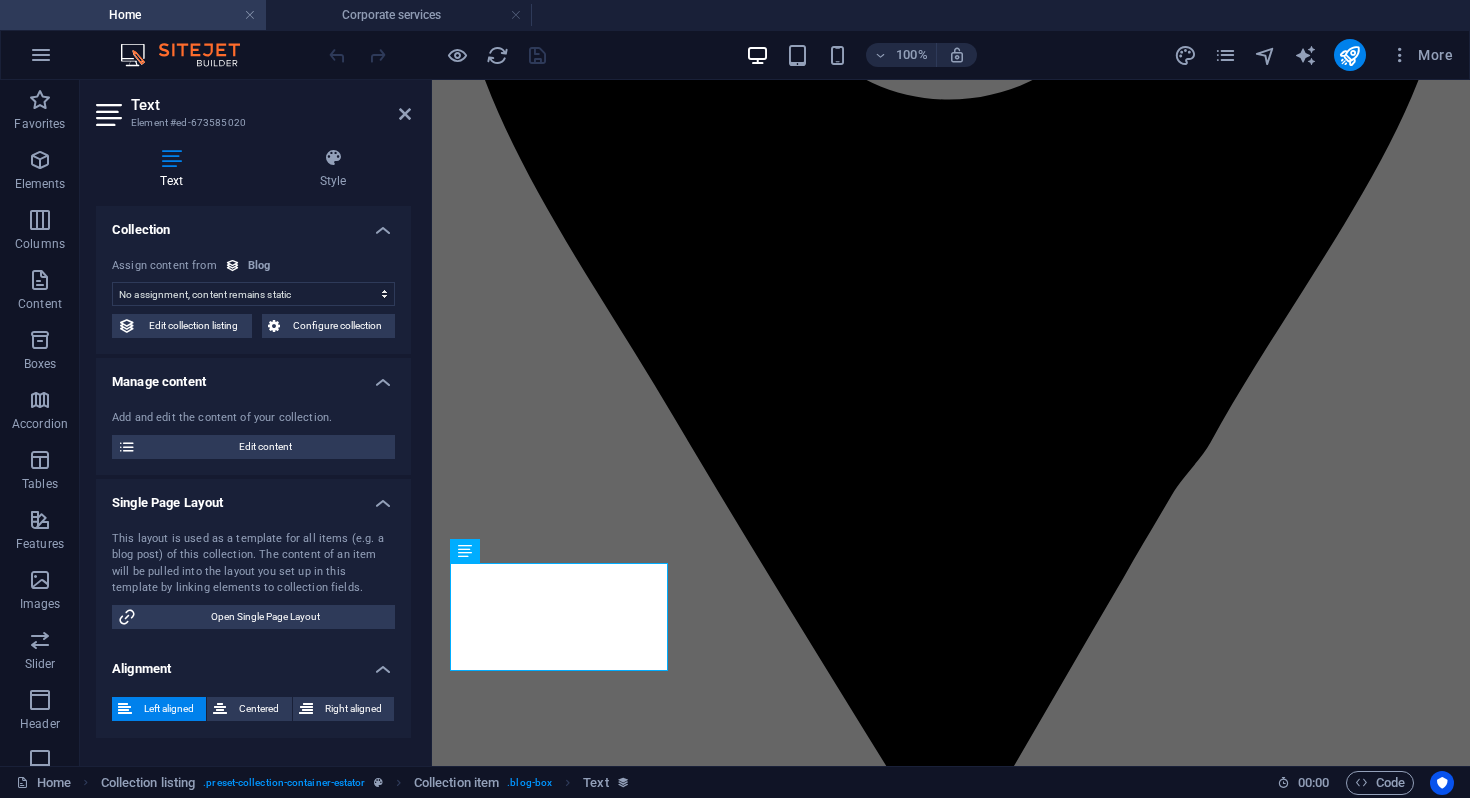 select on "description" 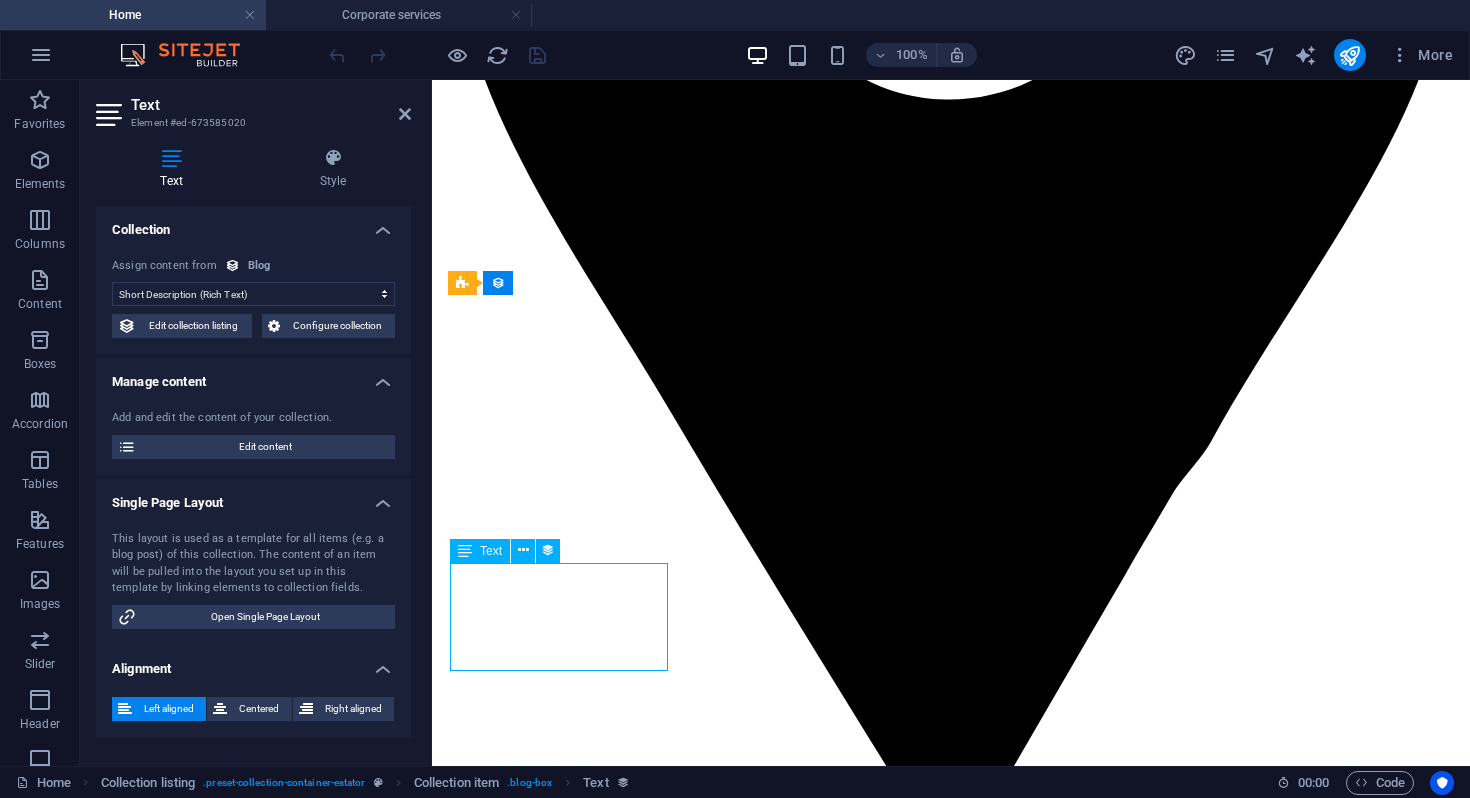 drag, startPoint x: 462, startPoint y: 581, endPoint x: 495, endPoint y: 615, distance: 47.38143 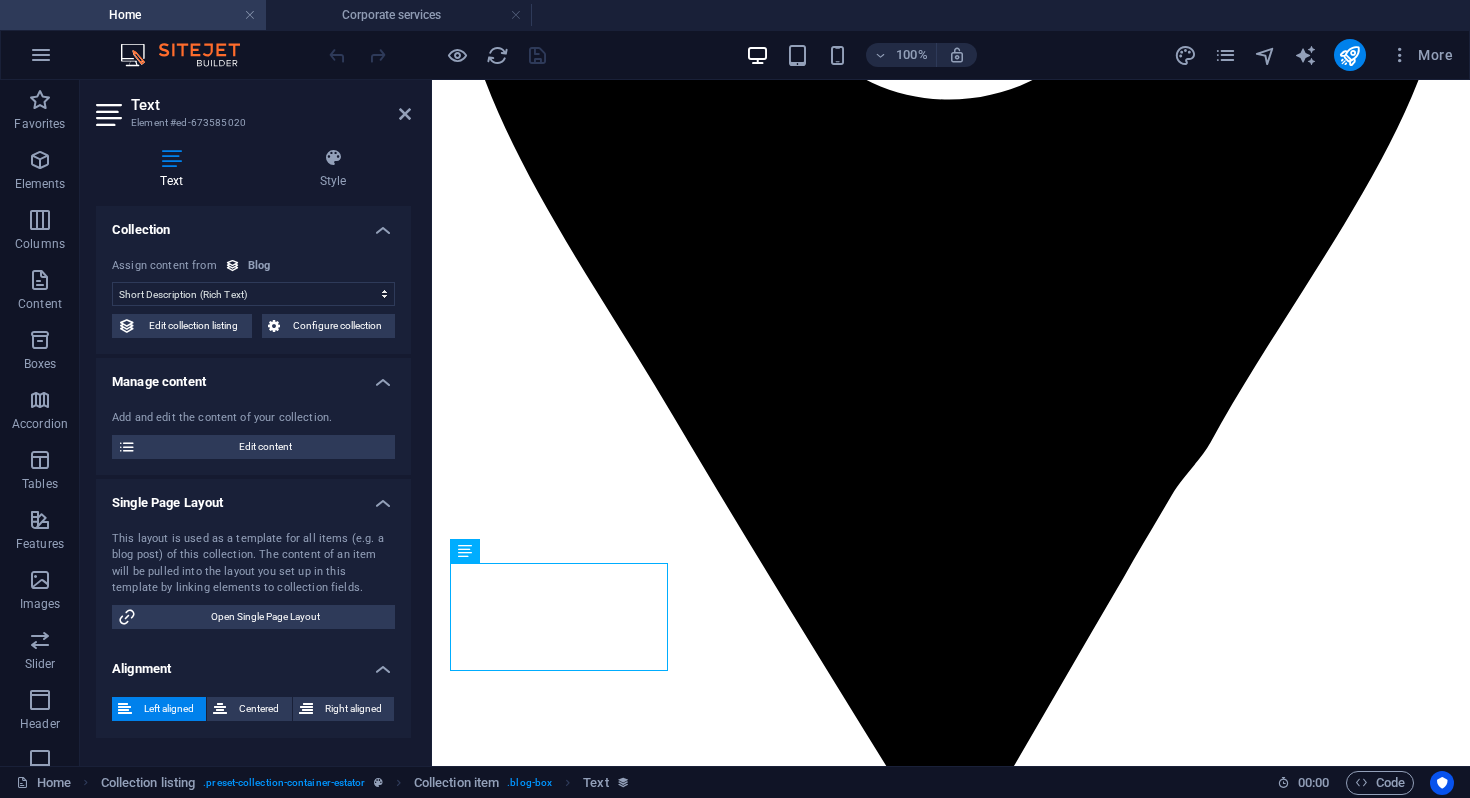 click on "This layout is used as a template for all items (e.g. a blog post) of this collection. The content of an item will be pulled into the layout you set up in this template by linking elements to collection fields." at bounding box center [253, 564] 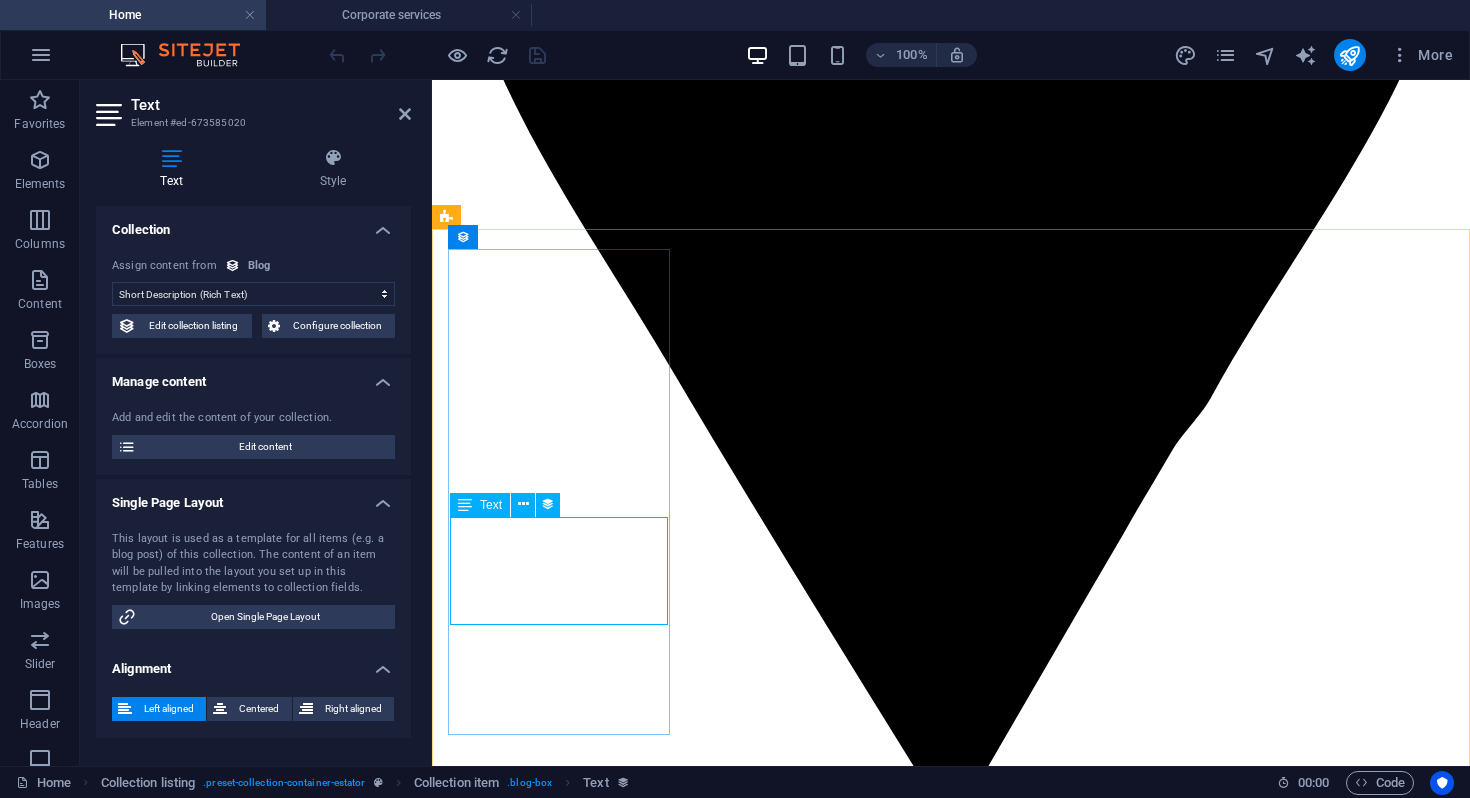 scroll, scrollTop: 2128, scrollLeft: 0, axis: vertical 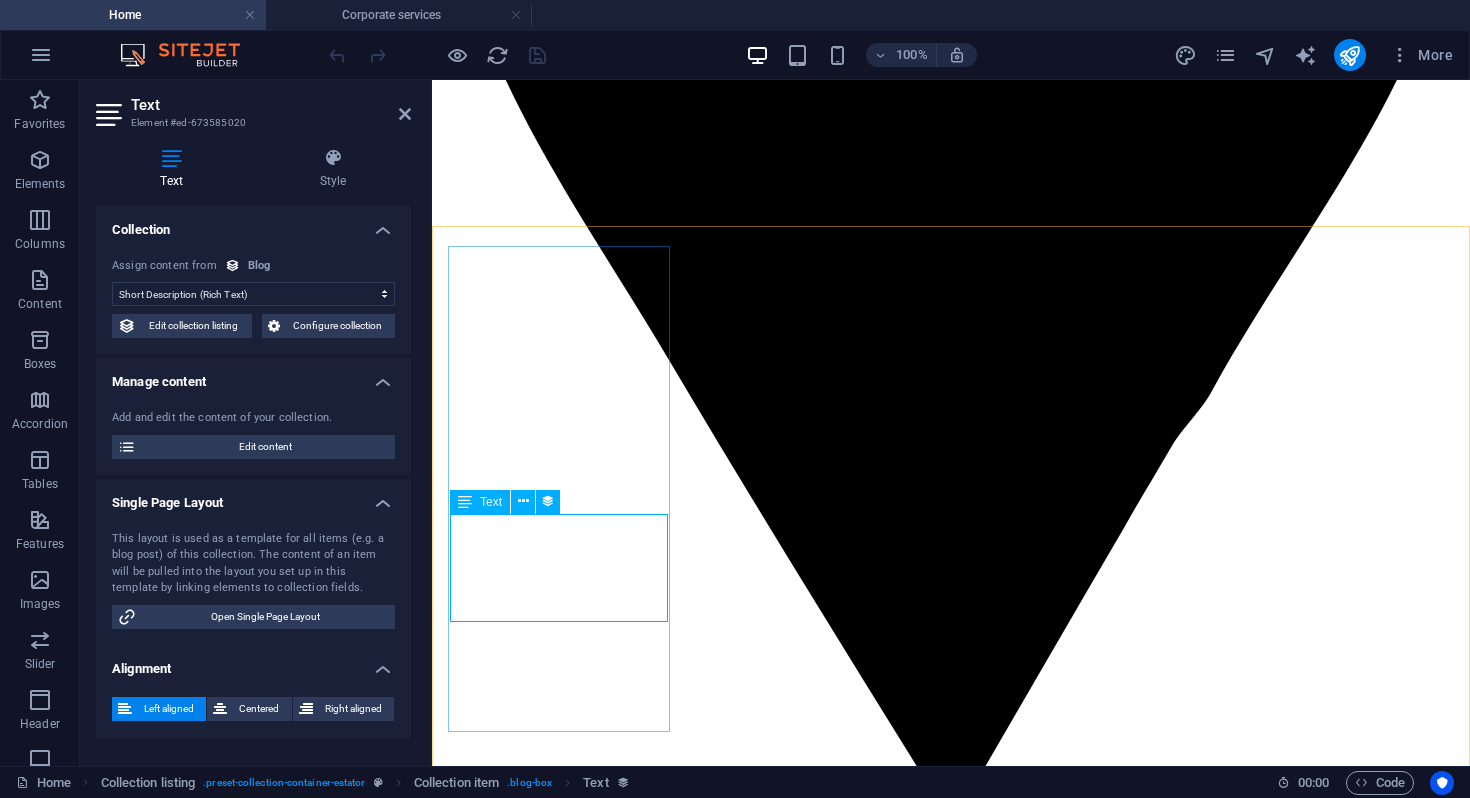 click on "At vero eos et accdmus et iusto odio et divimos et qui." at bounding box center [951, 4988] 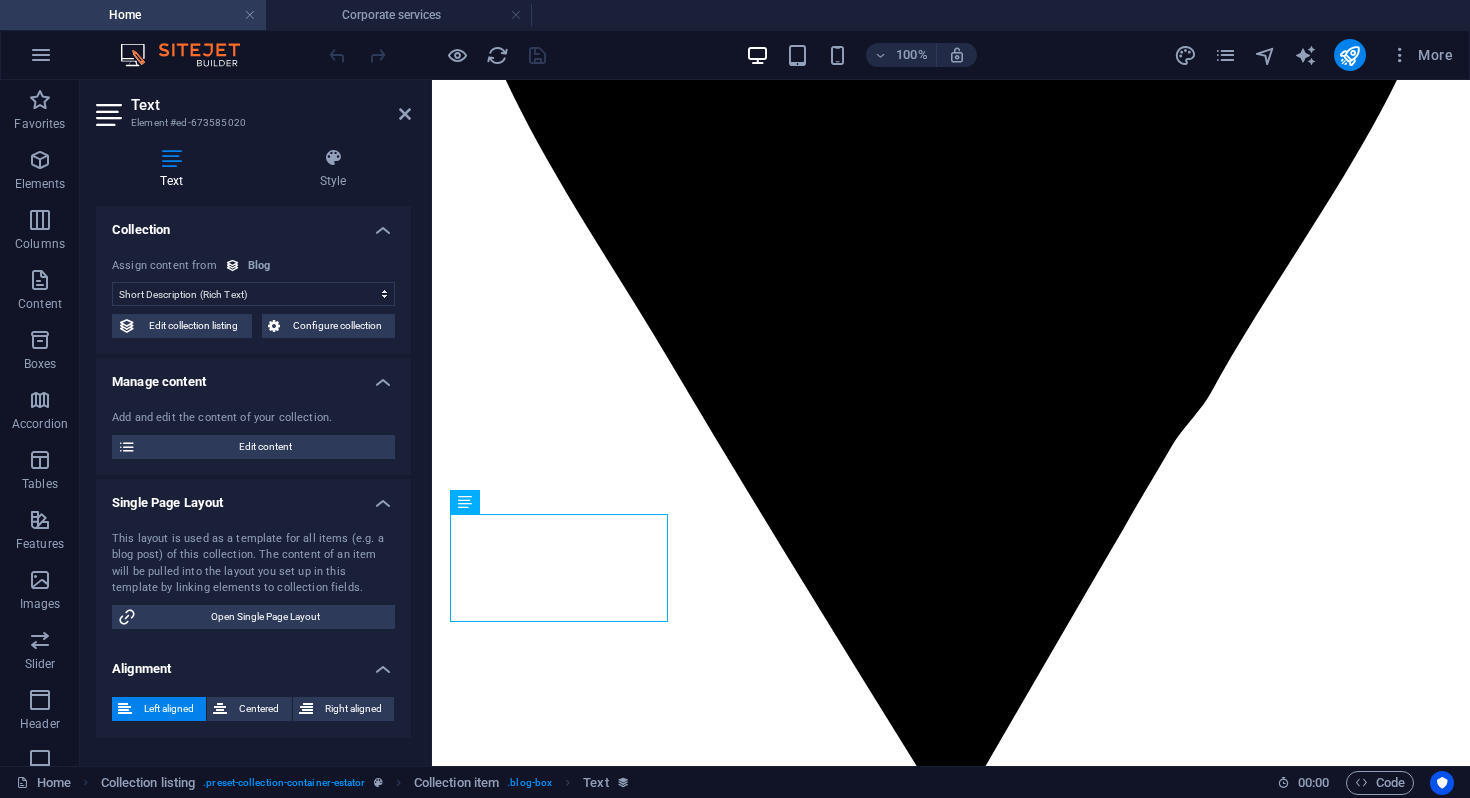 click at bounding box center [171, 158] 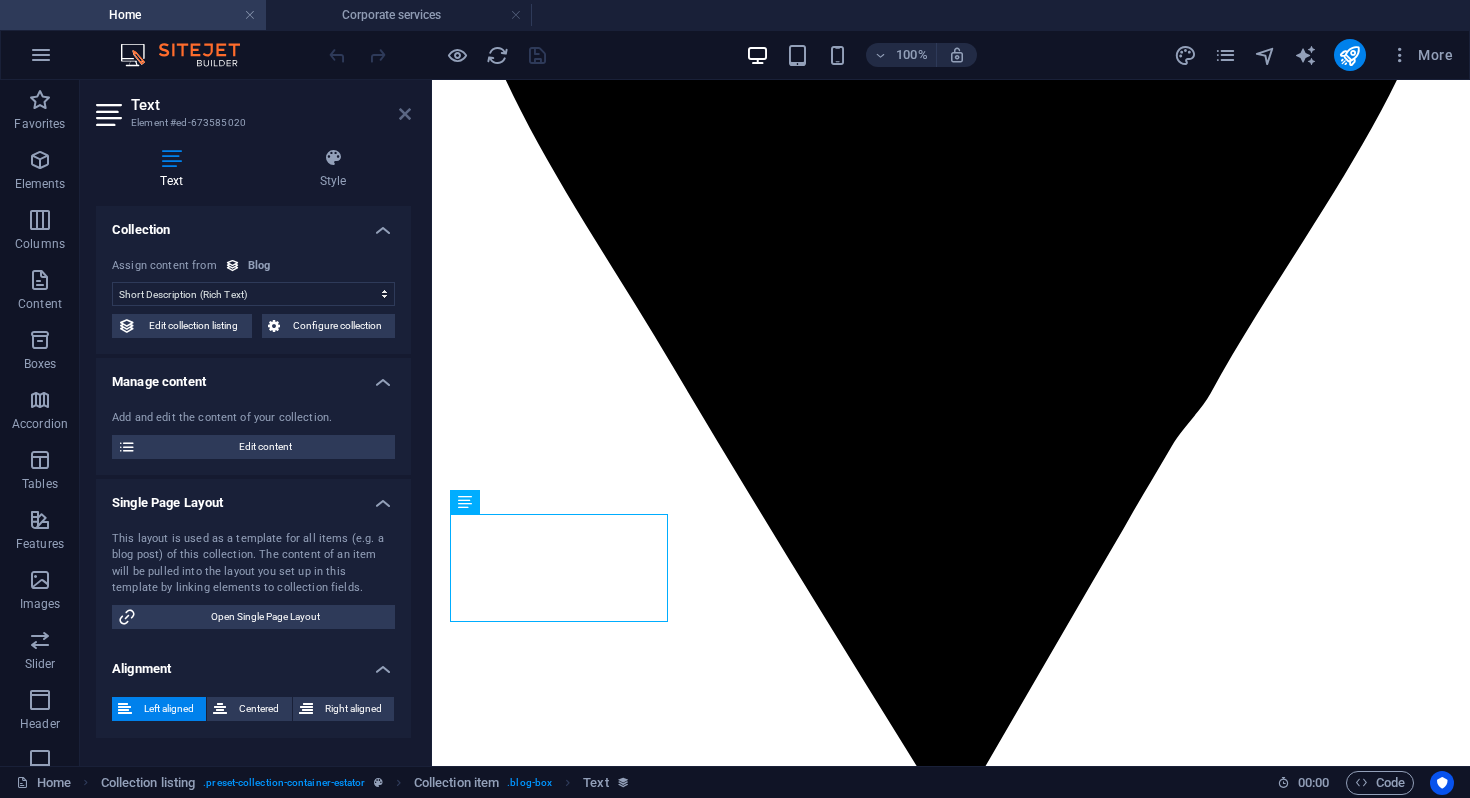 click at bounding box center (405, 114) 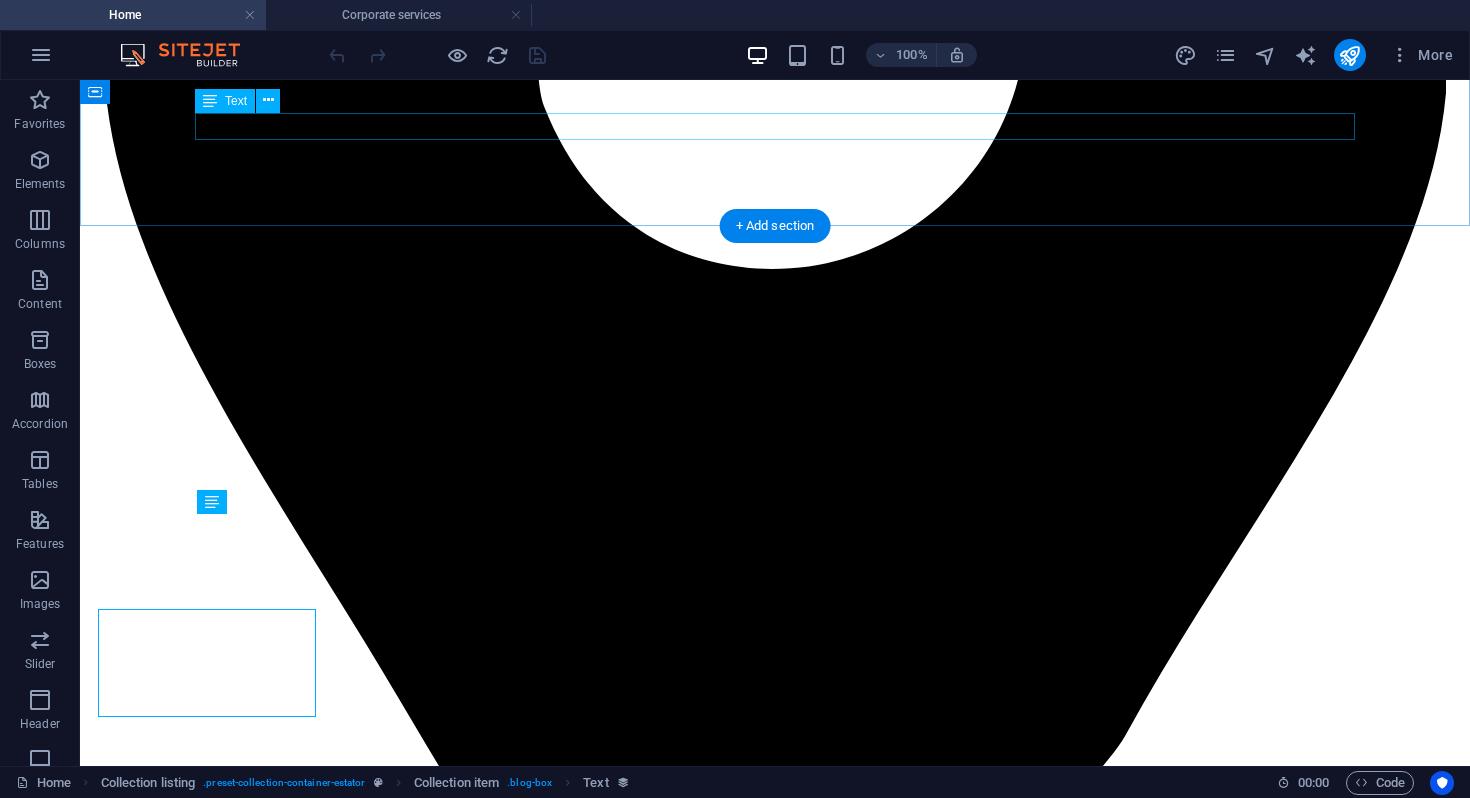 scroll, scrollTop: 2033, scrollLeft: 0, axis: vertical 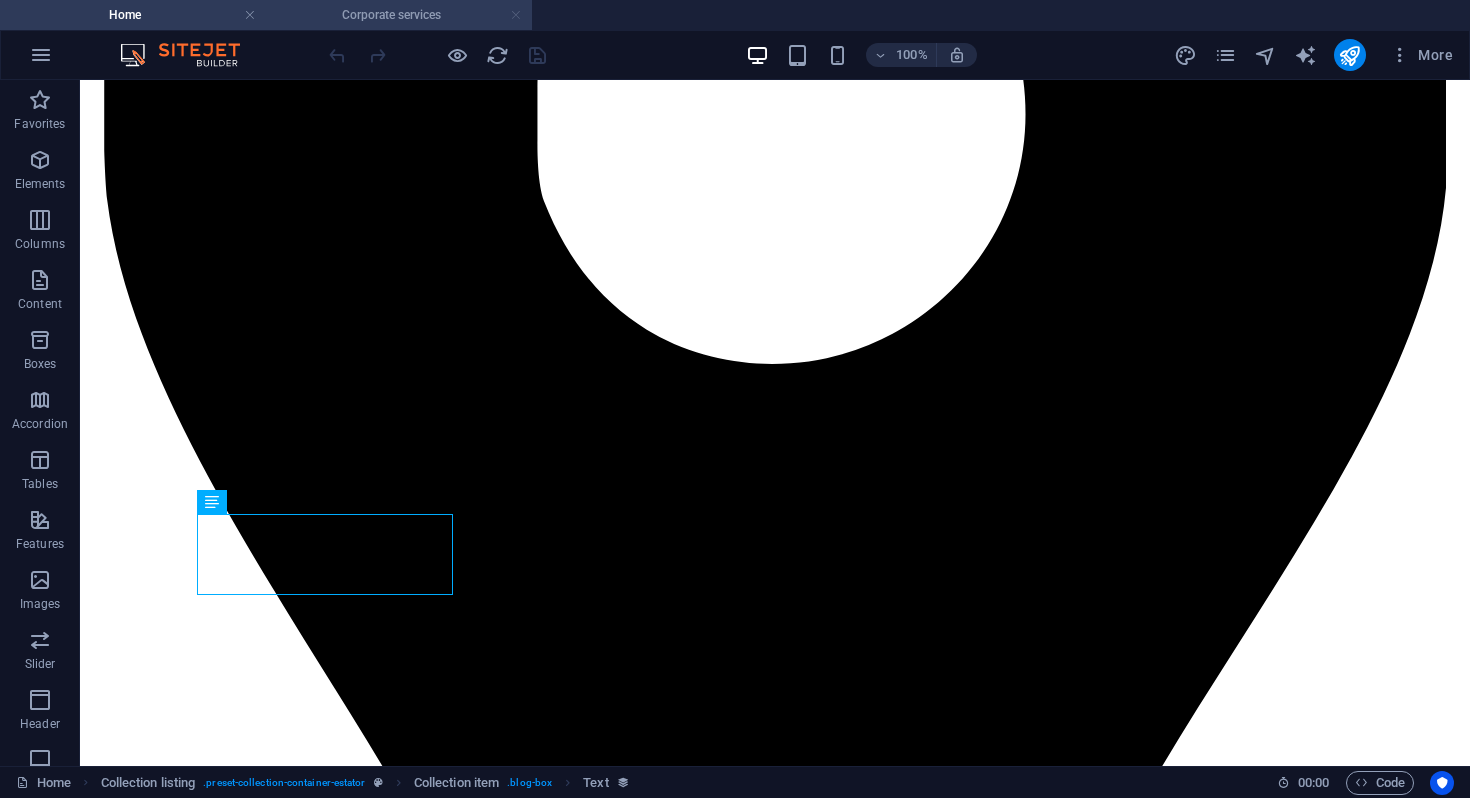 click at bounding box center [516, 15] 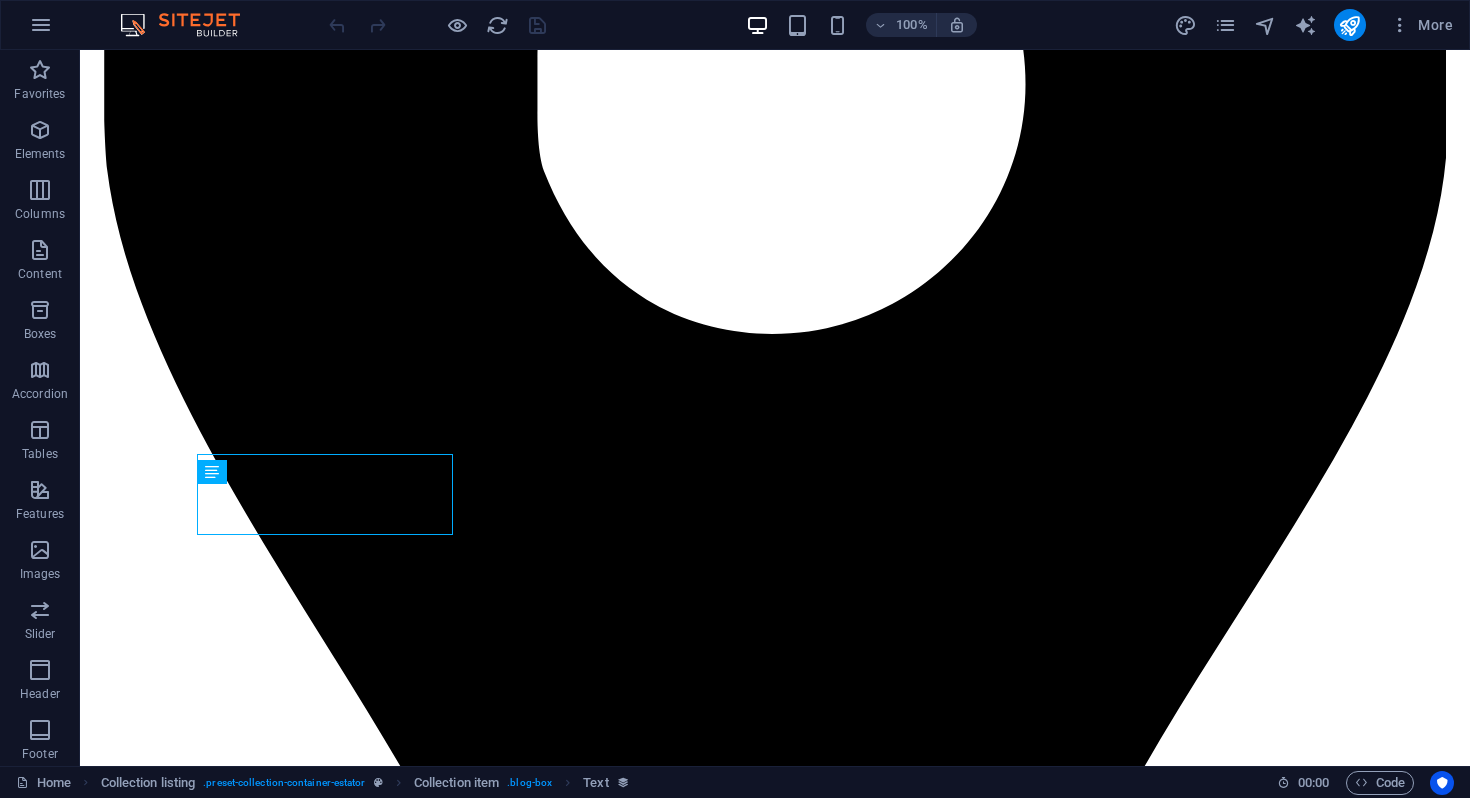 scroll, scrollTop: 2063, scrollLeft: 0, axis: vertical 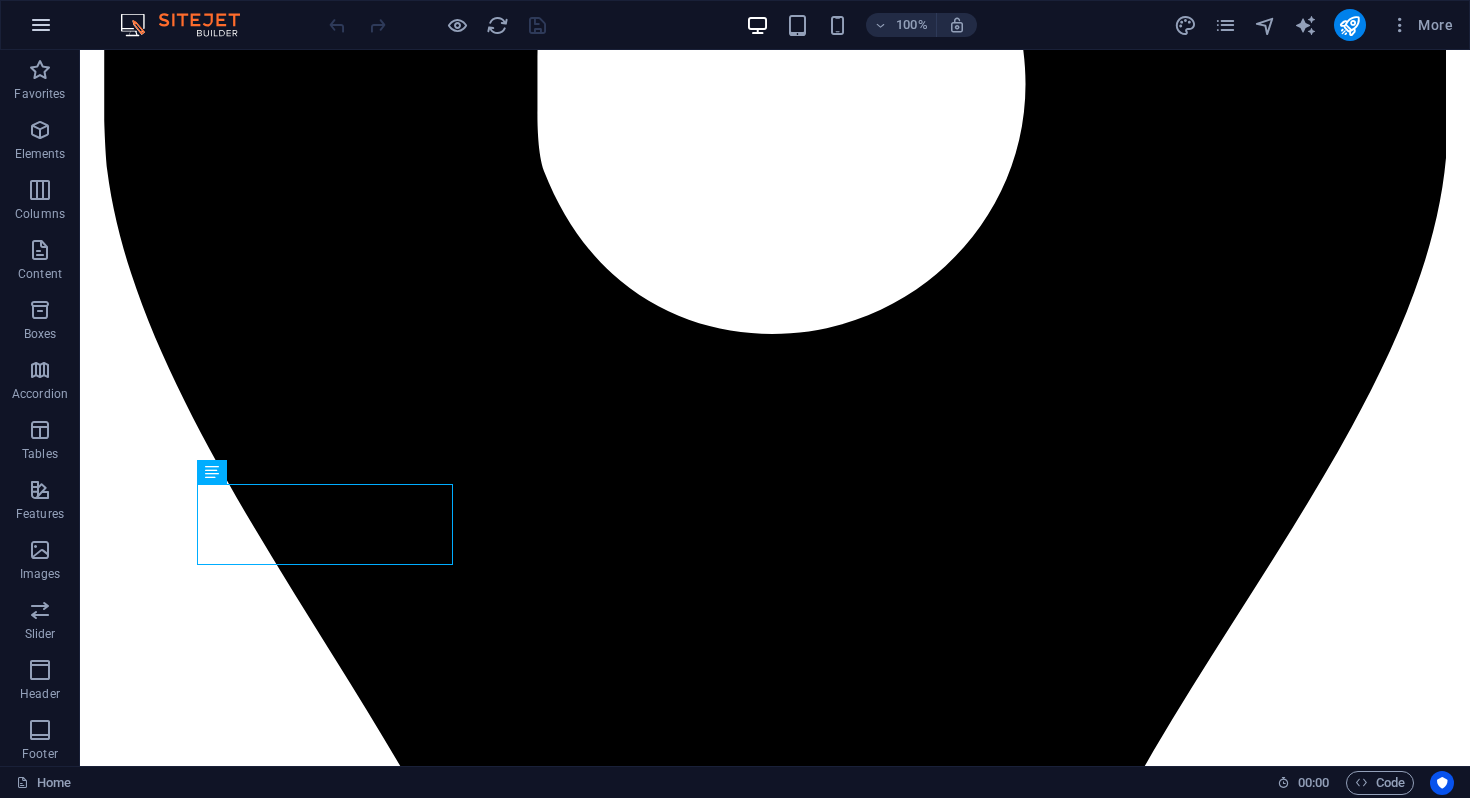 click at bounding box center (41, 25) 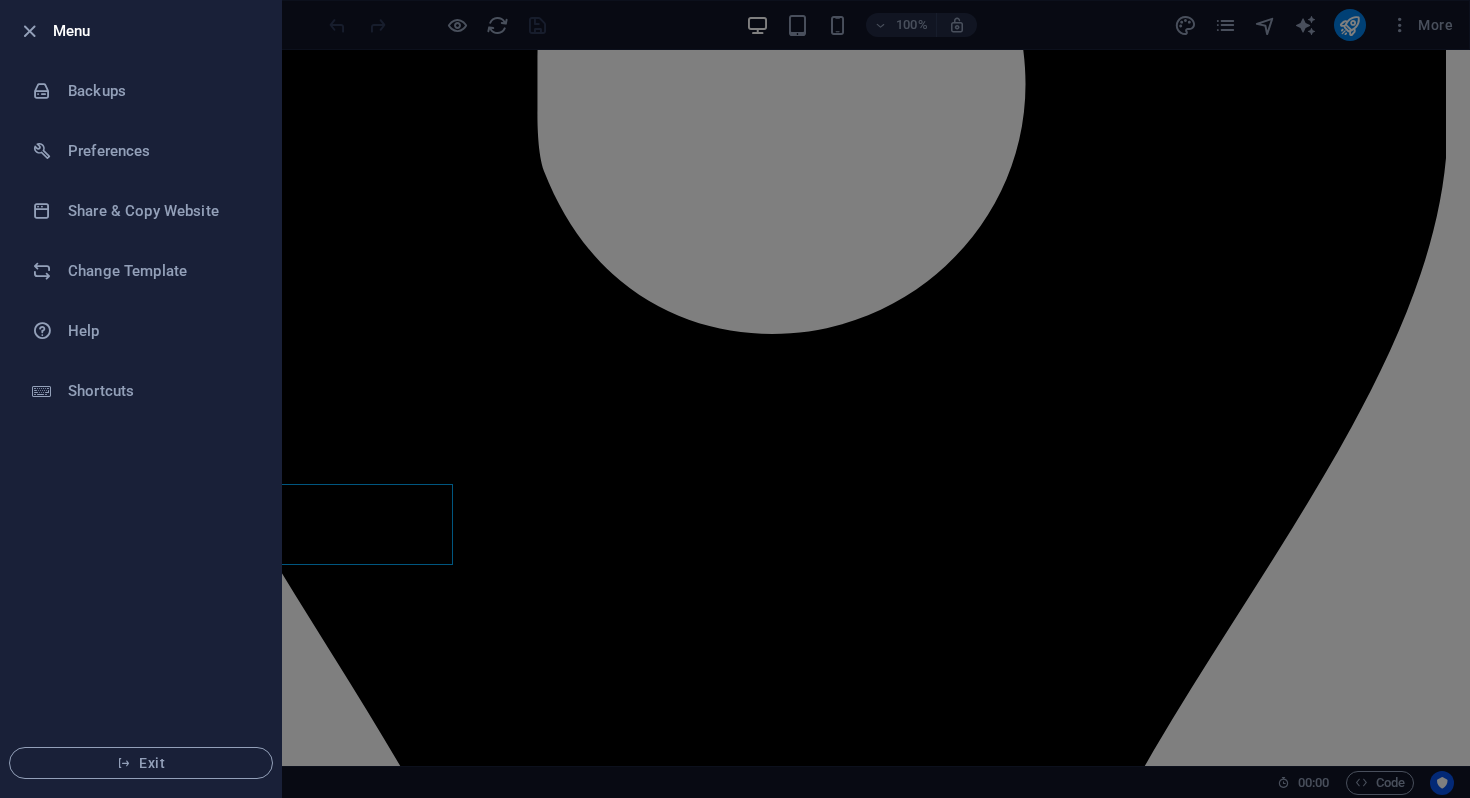 click at bounding box center [735, 399] 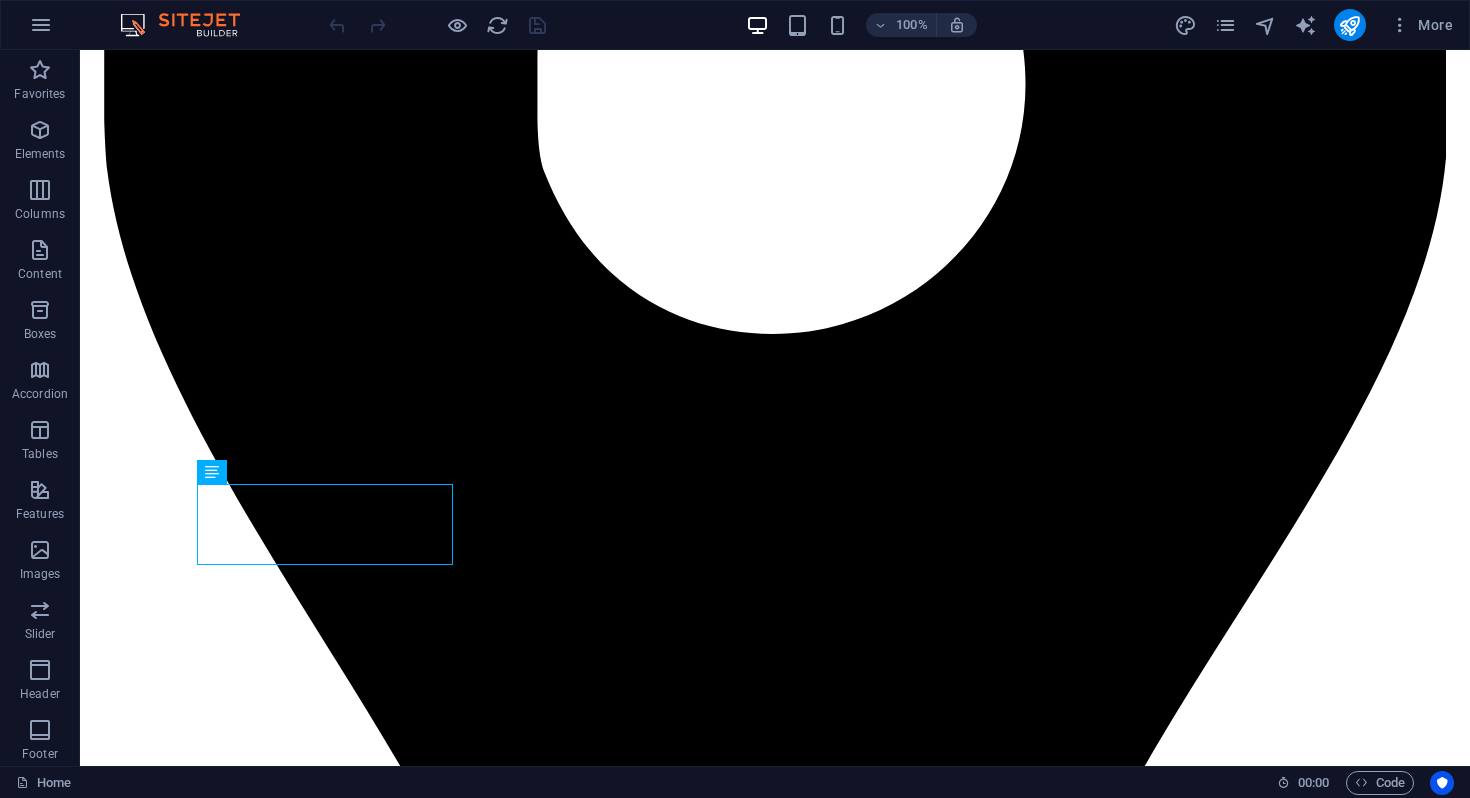click on "More" at bounding box center [1421, 25] 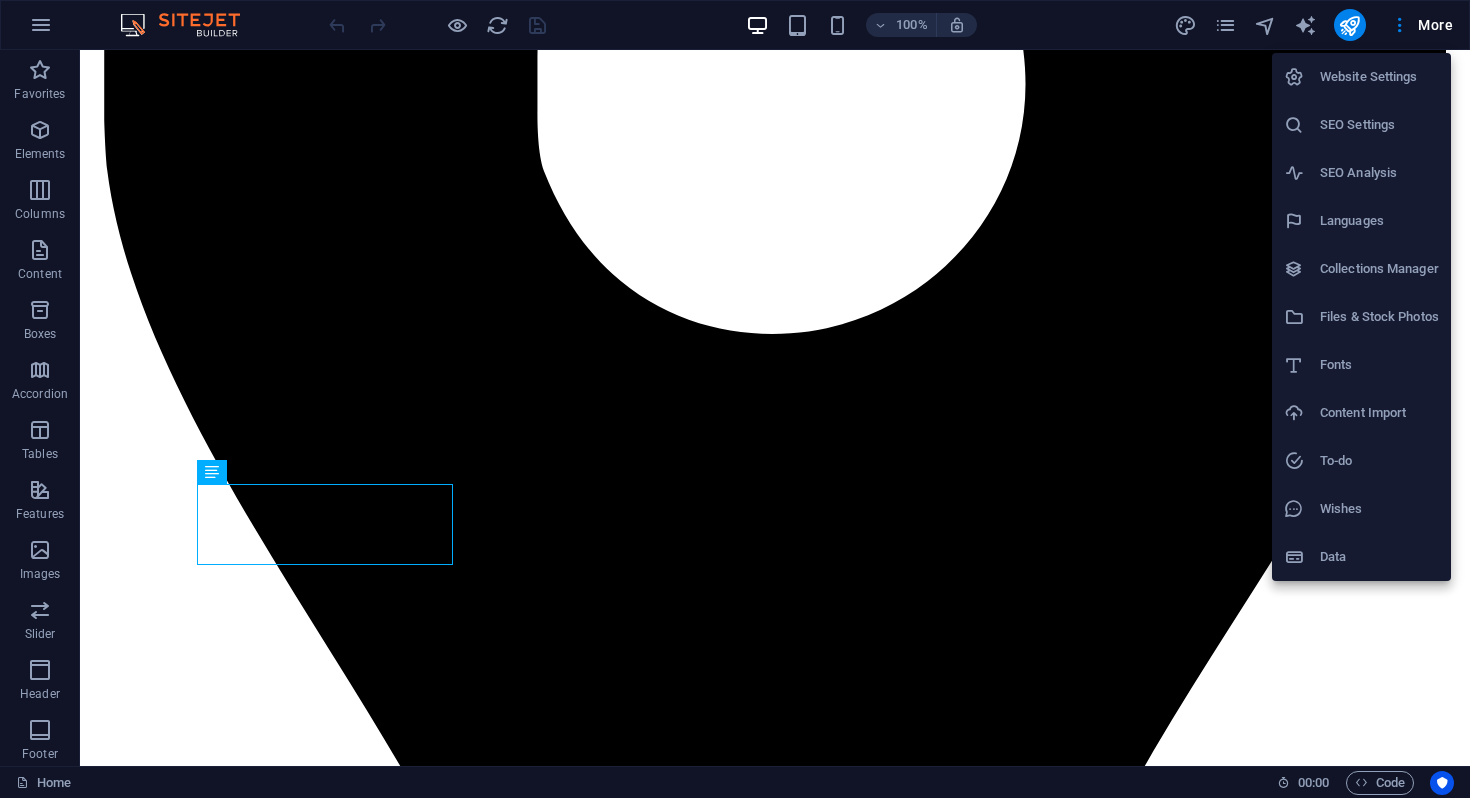click at bounding box center (735, 399) 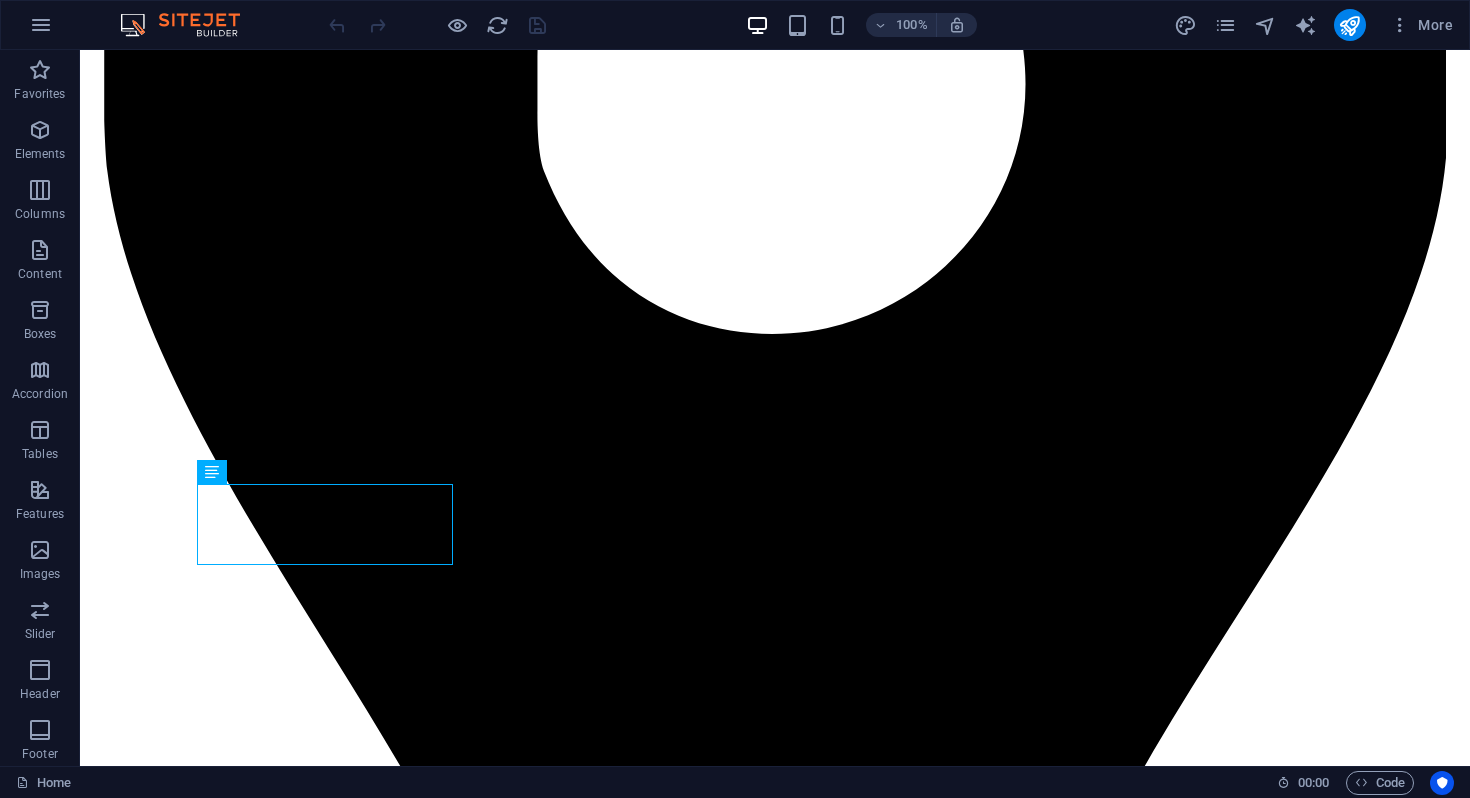 click at bounding box center (1400, 25) 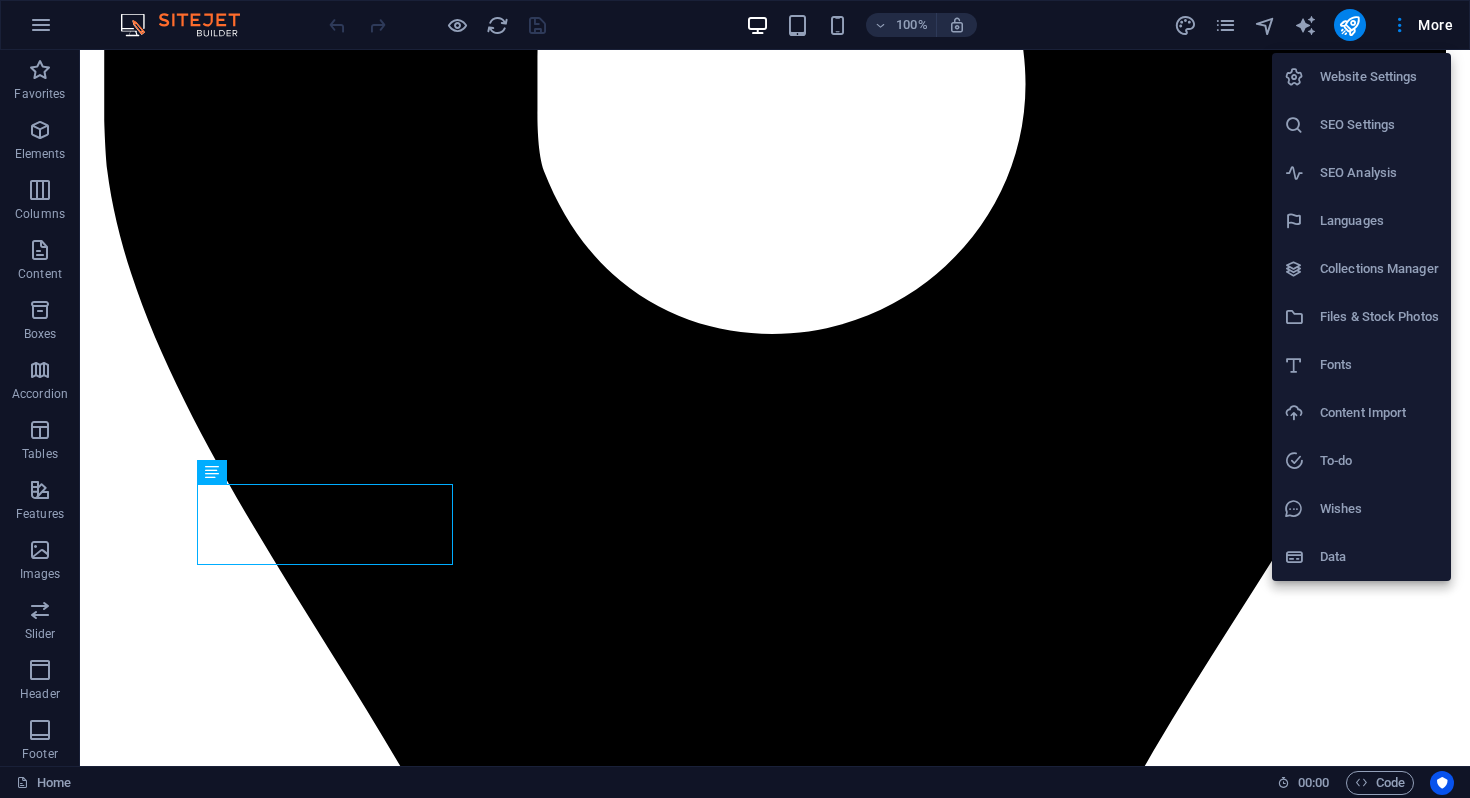 click at bounding box center [735, 399] 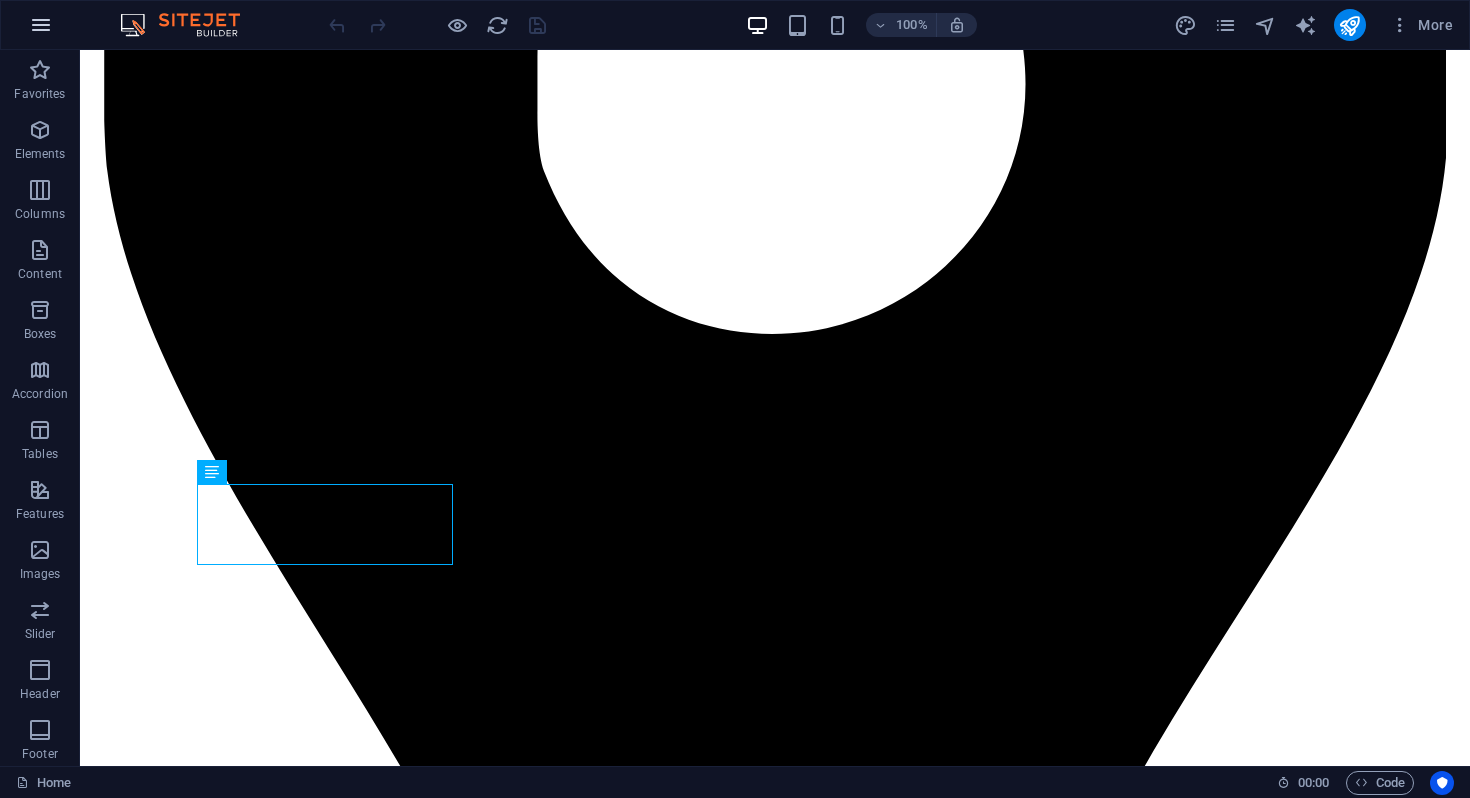 click at bounding box center [41, 25] 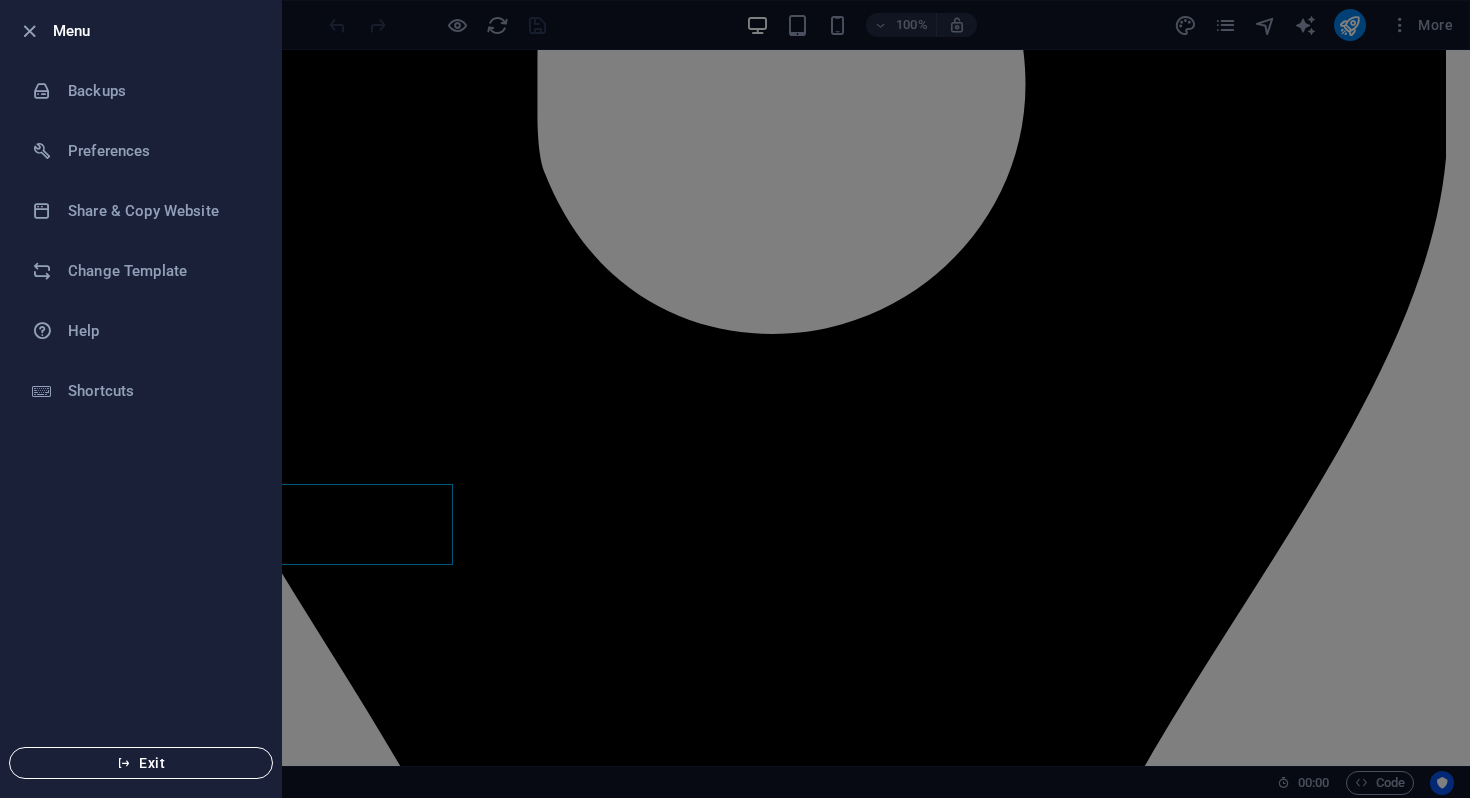 click on "Exit" at bounding box center [141, 763] 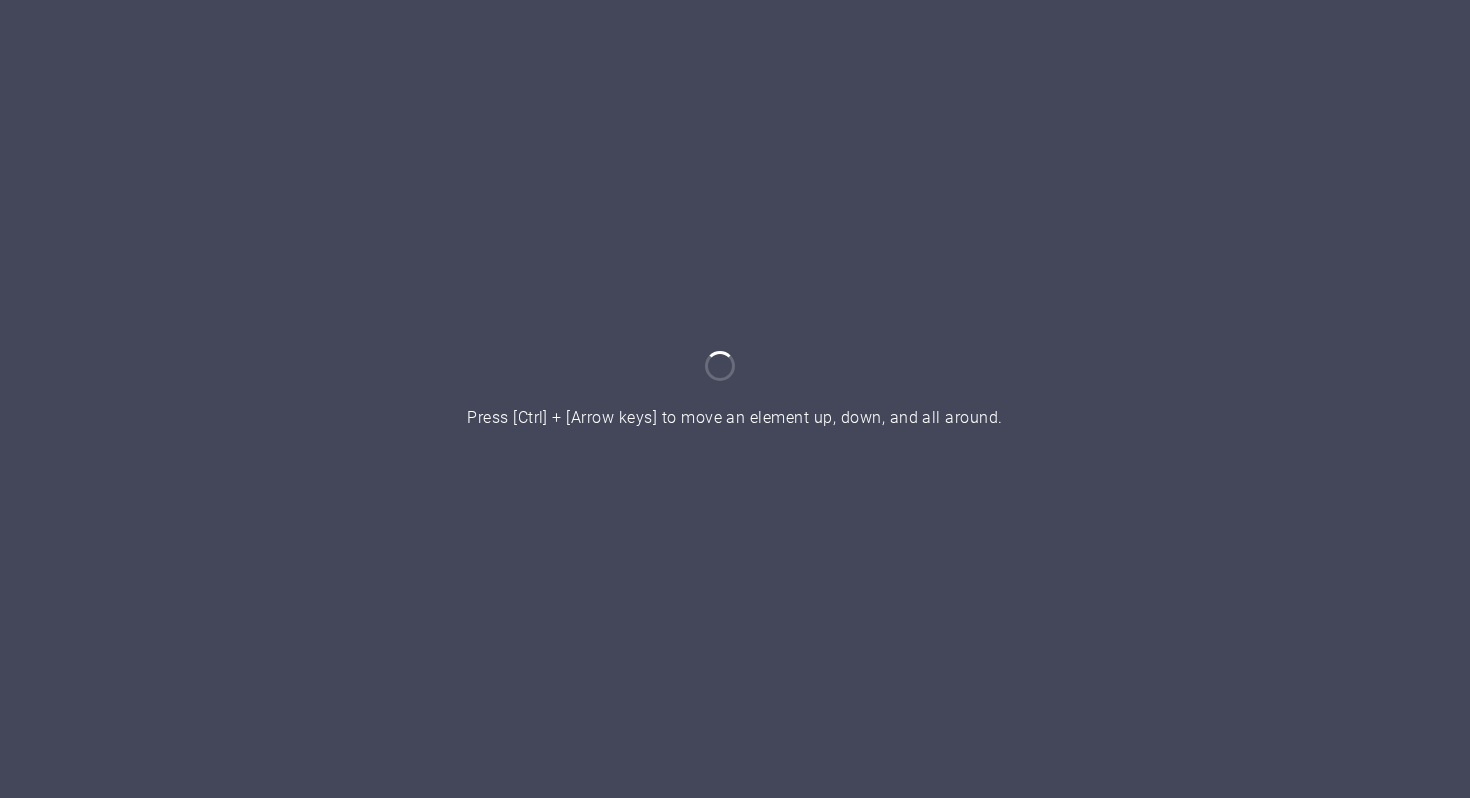 scroll, scrollTop: 0, scrollLeft: 0, axis: both 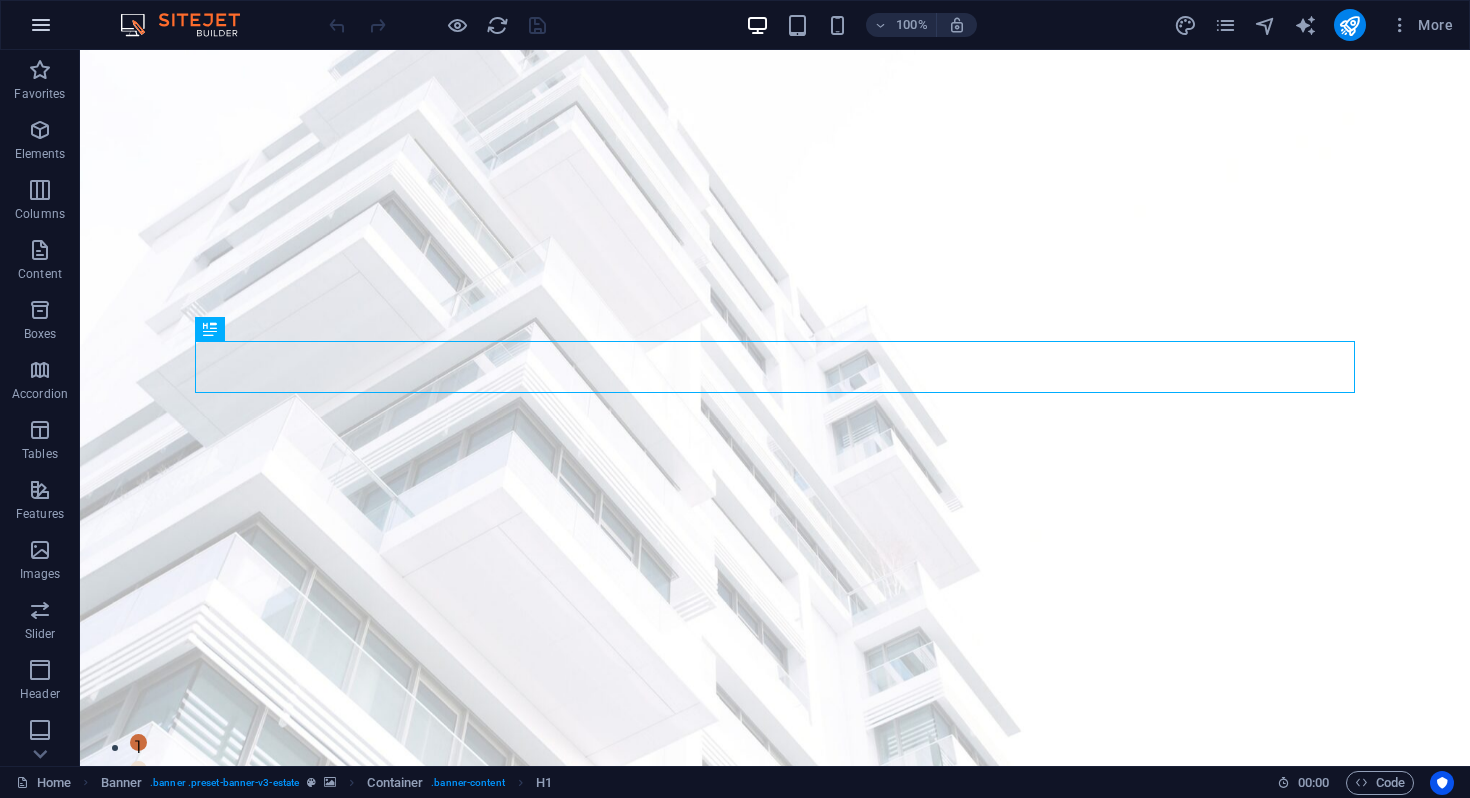click at bounding box center (41, 25) 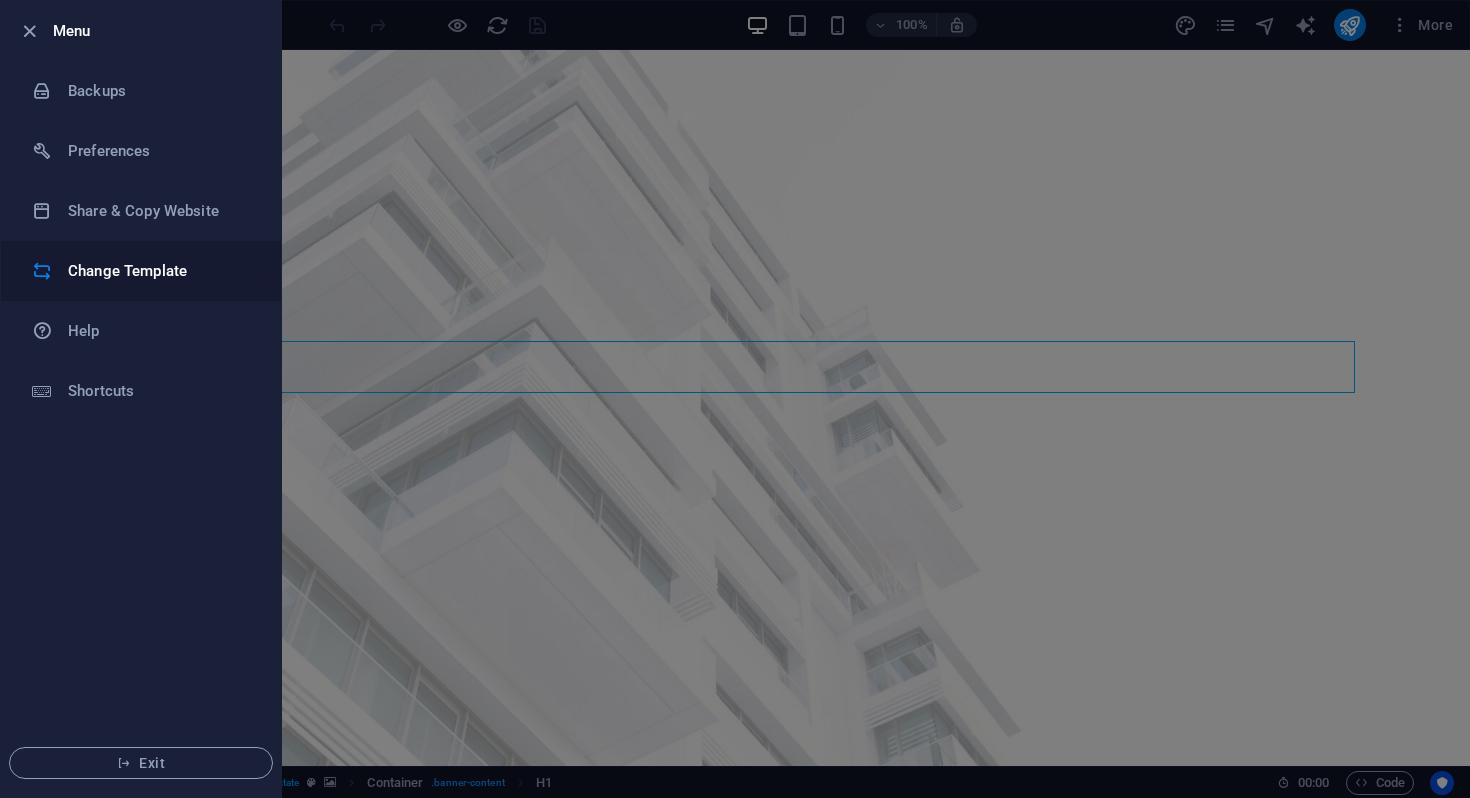 click on "Change Template" at bounding box center (160, 271) 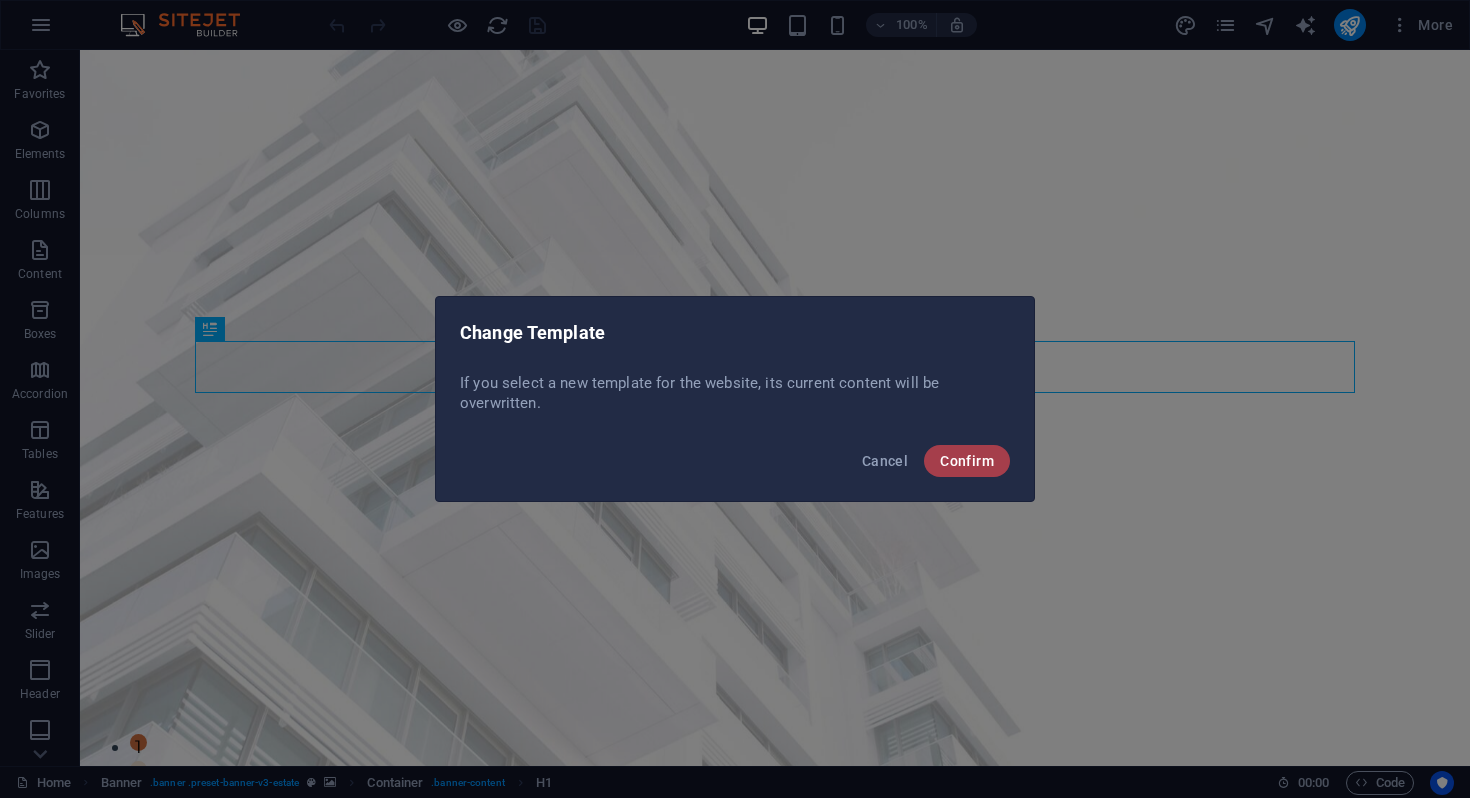 click on "Confirm" at bounding box center (967, 461) 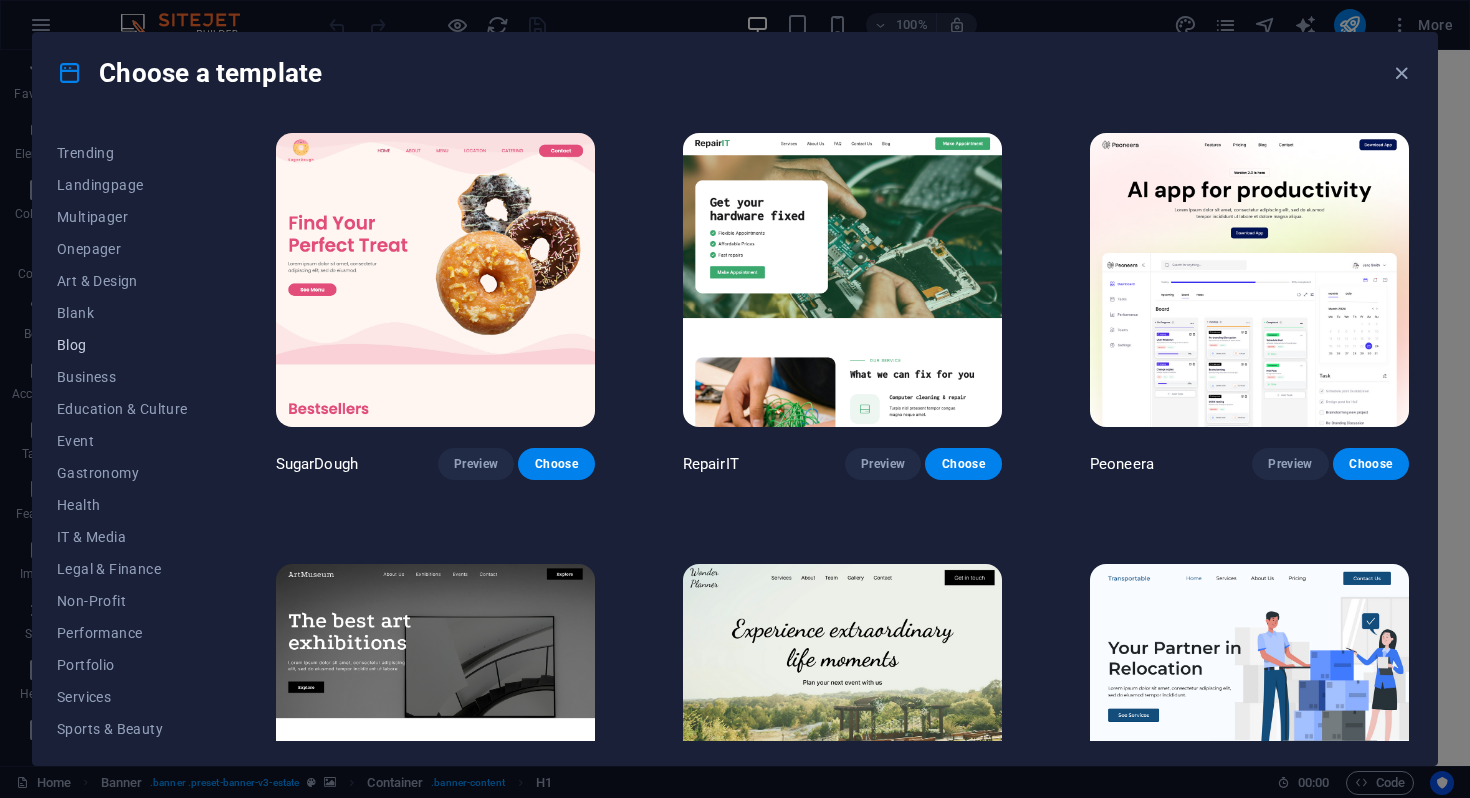 scroll, scrollTop: 188, scrollLeft: 0, axis: vertical 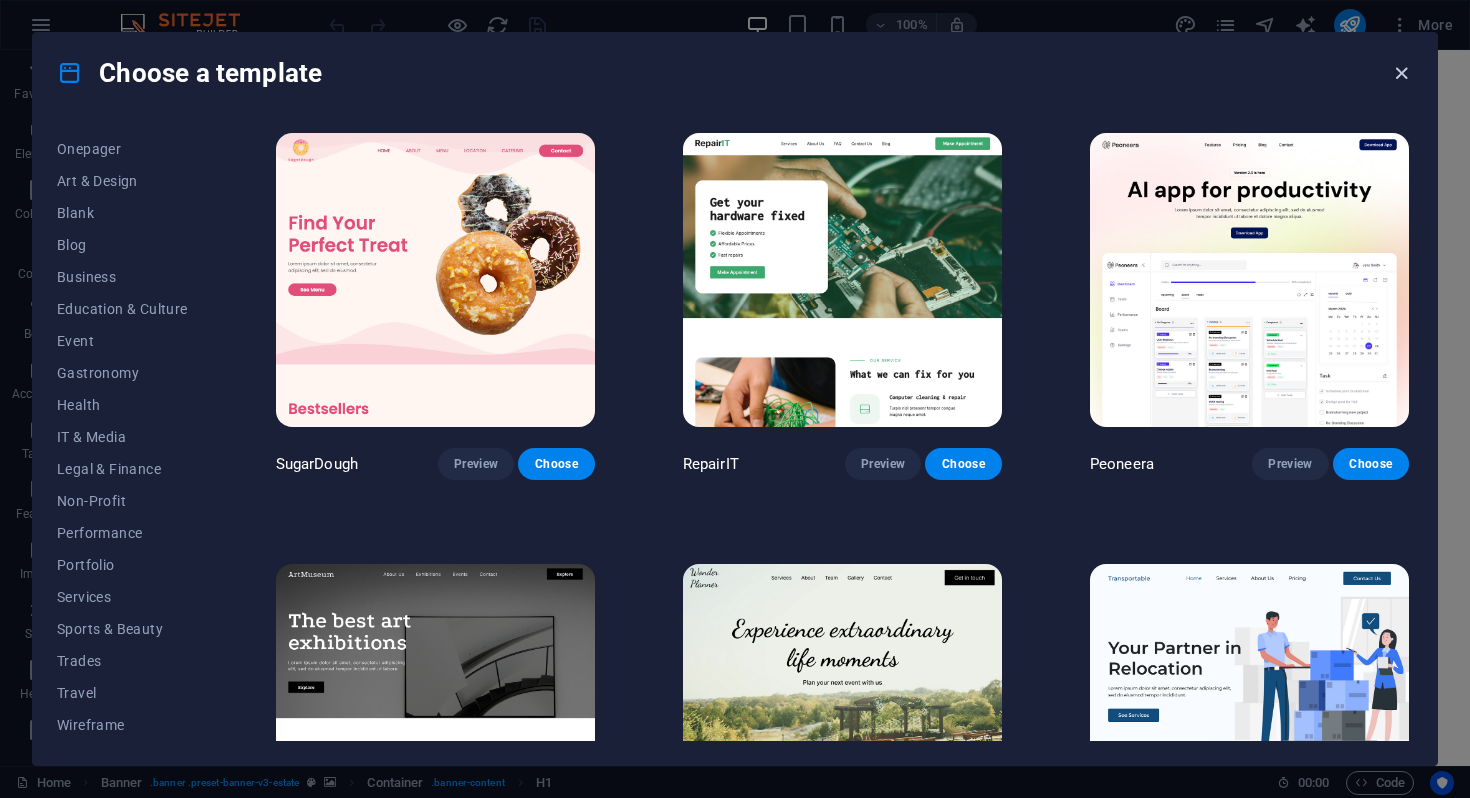 click at bounding box center [1401, 73] 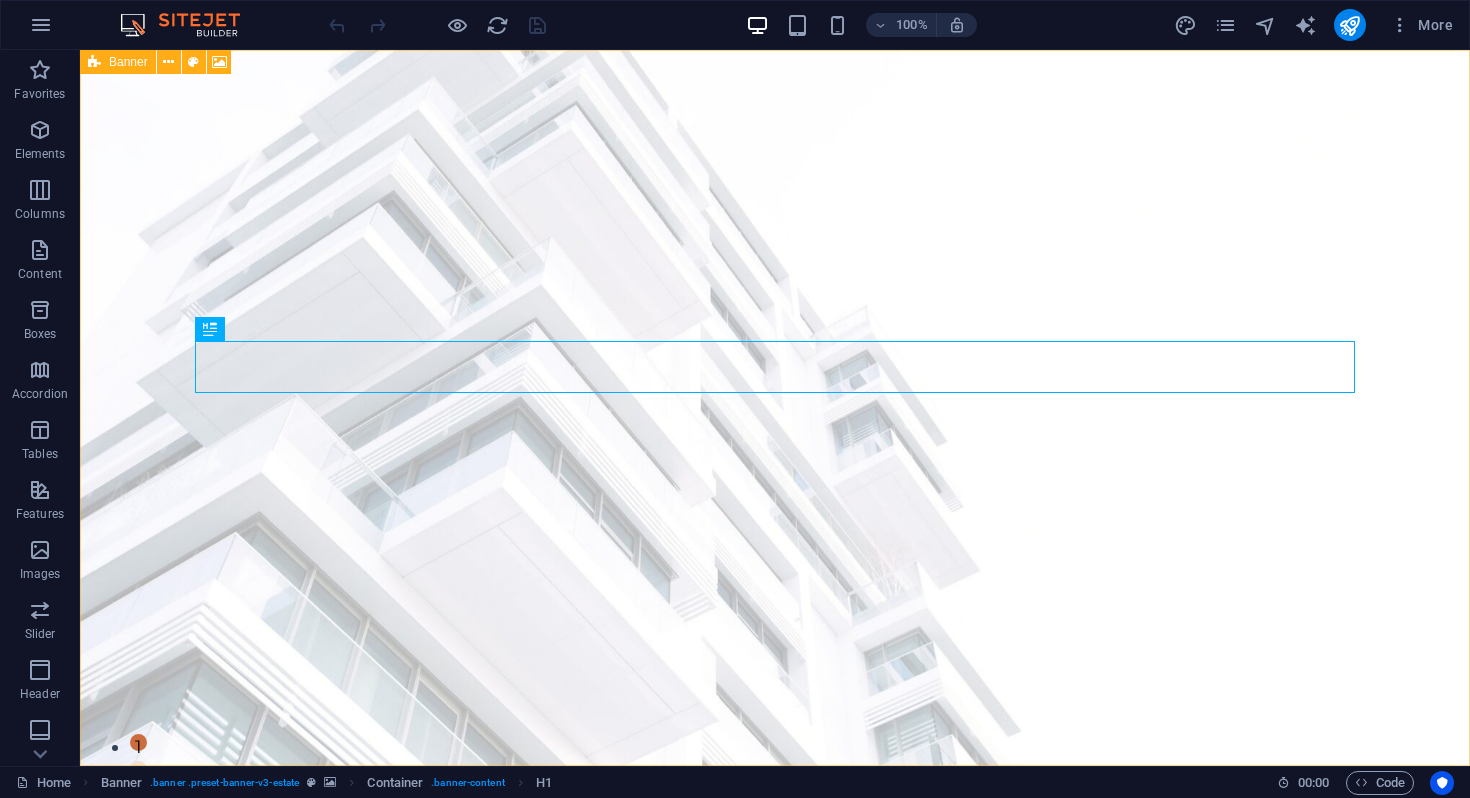 click at bounding box center (190, 25) 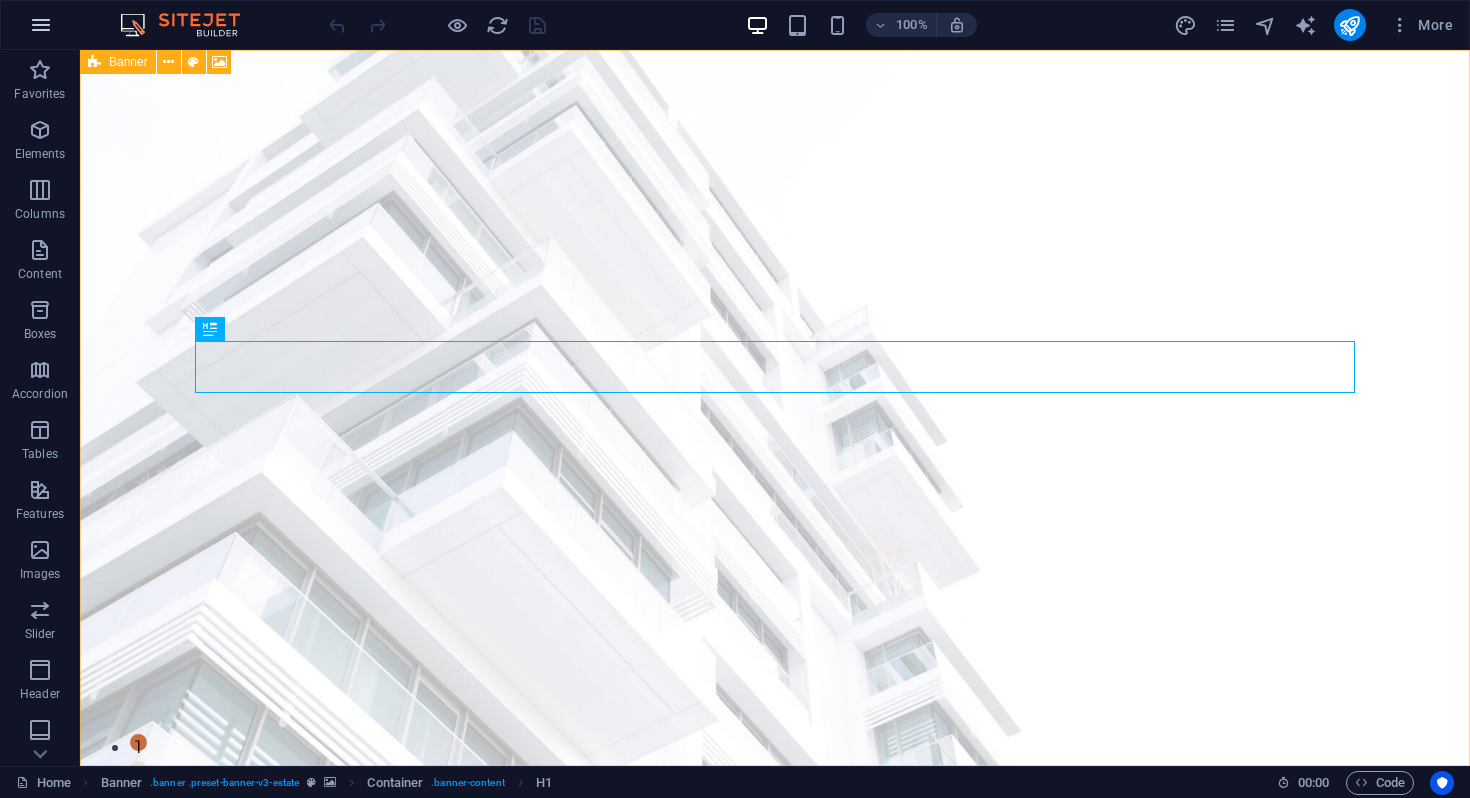 click at bounding box center [41, 25] 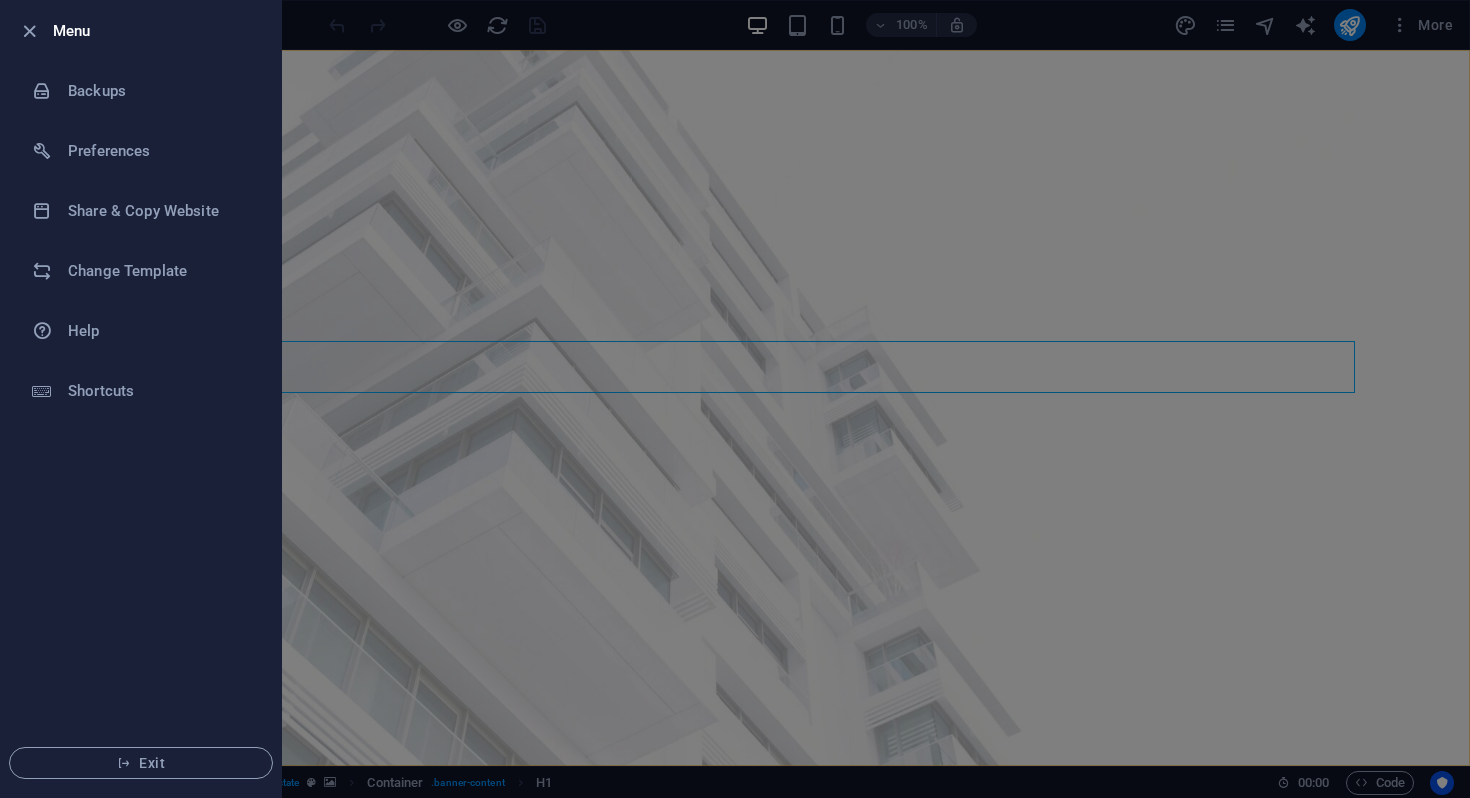 click at bounding box center [735, 399] 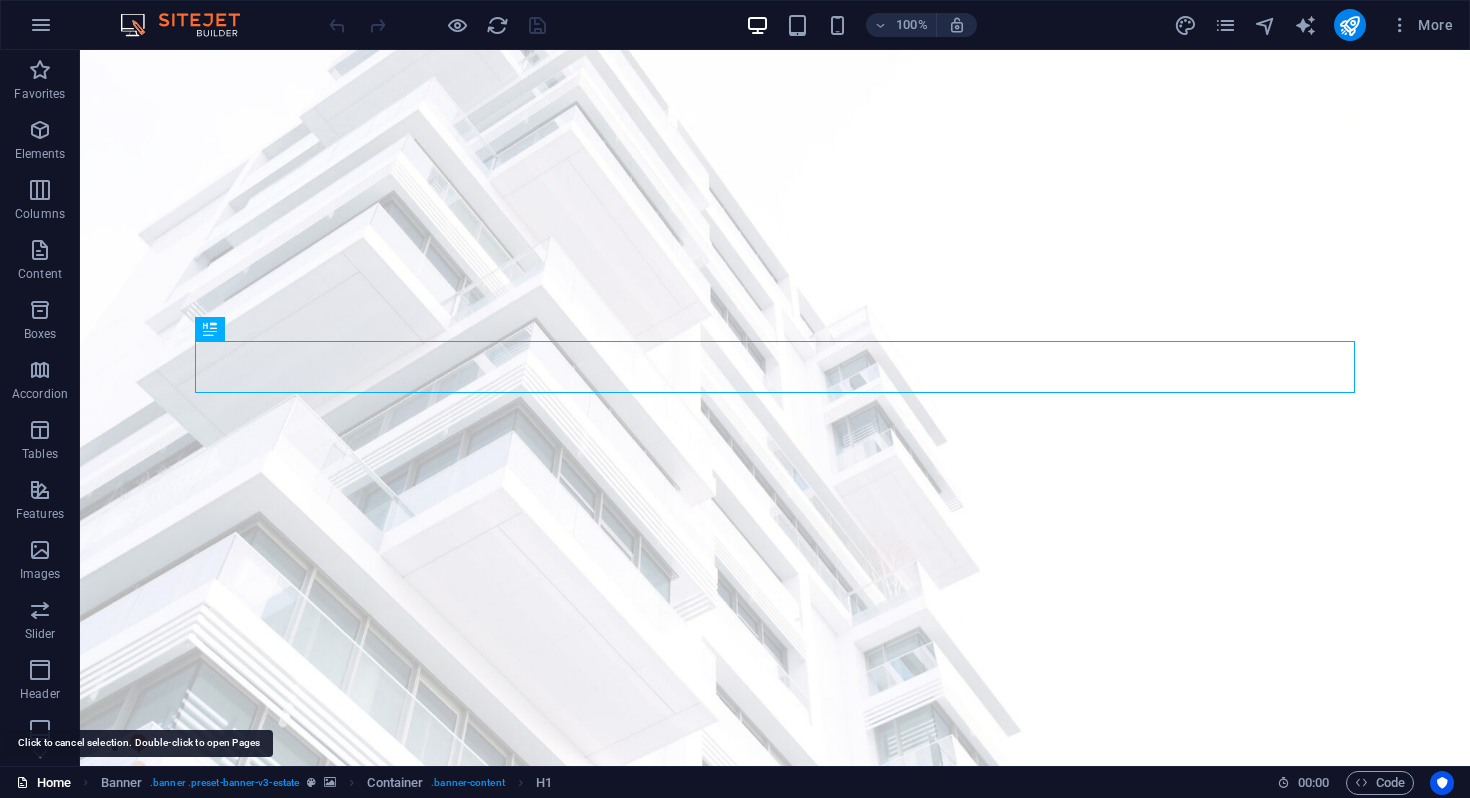 click on "Home" at bounding box center [43, 783] 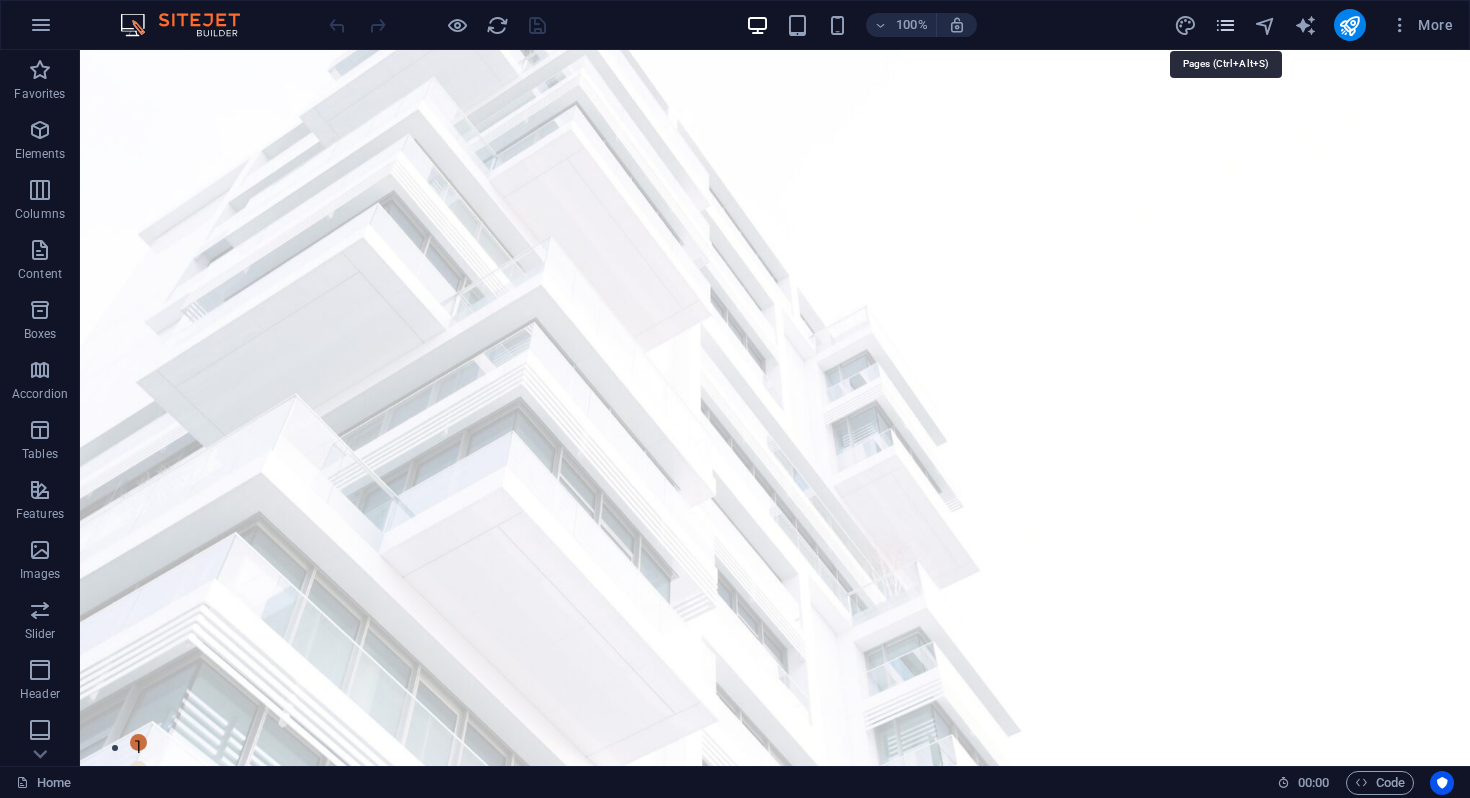 click at bounding box center [1225, 25] 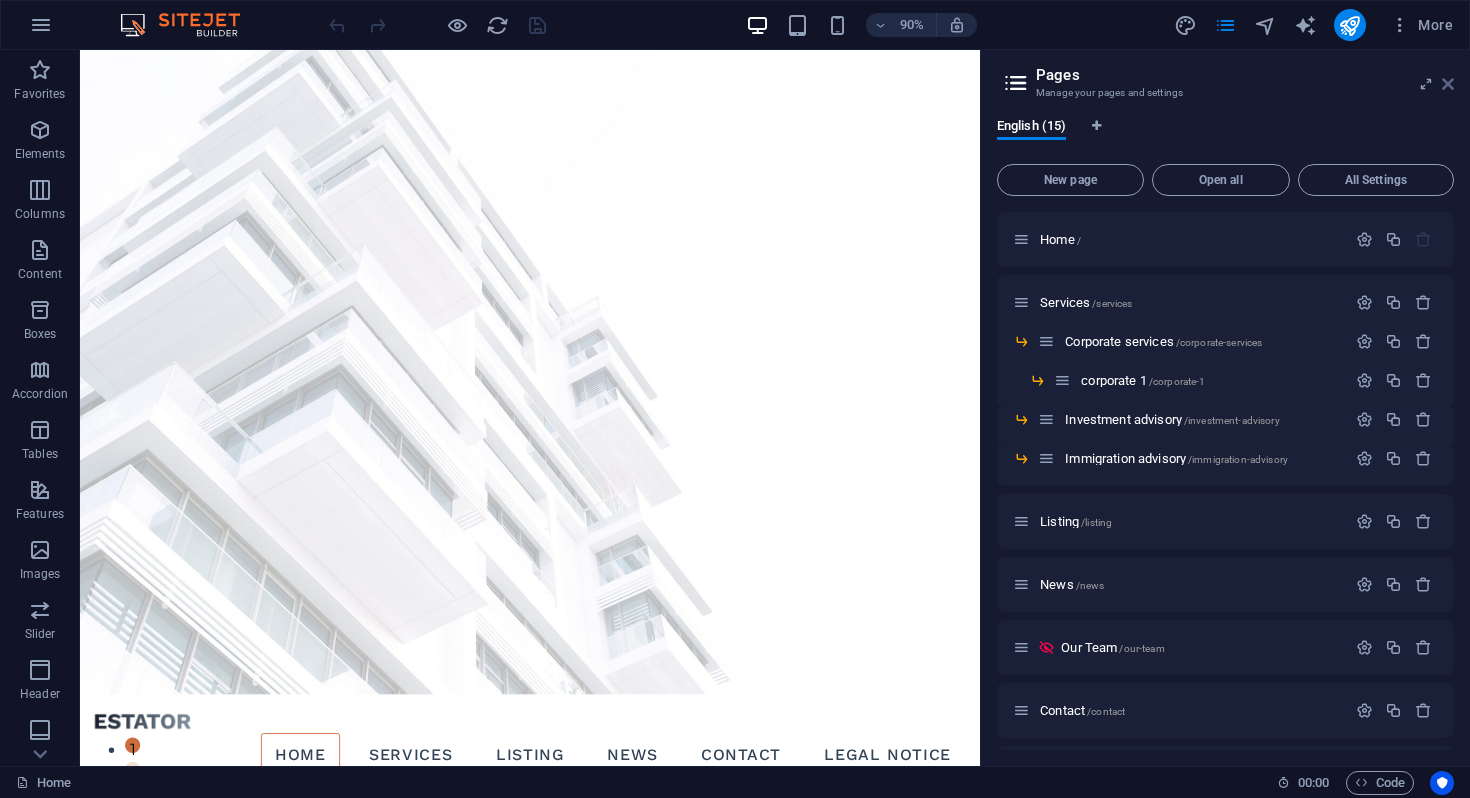 click at bounding box center (1448, 84) 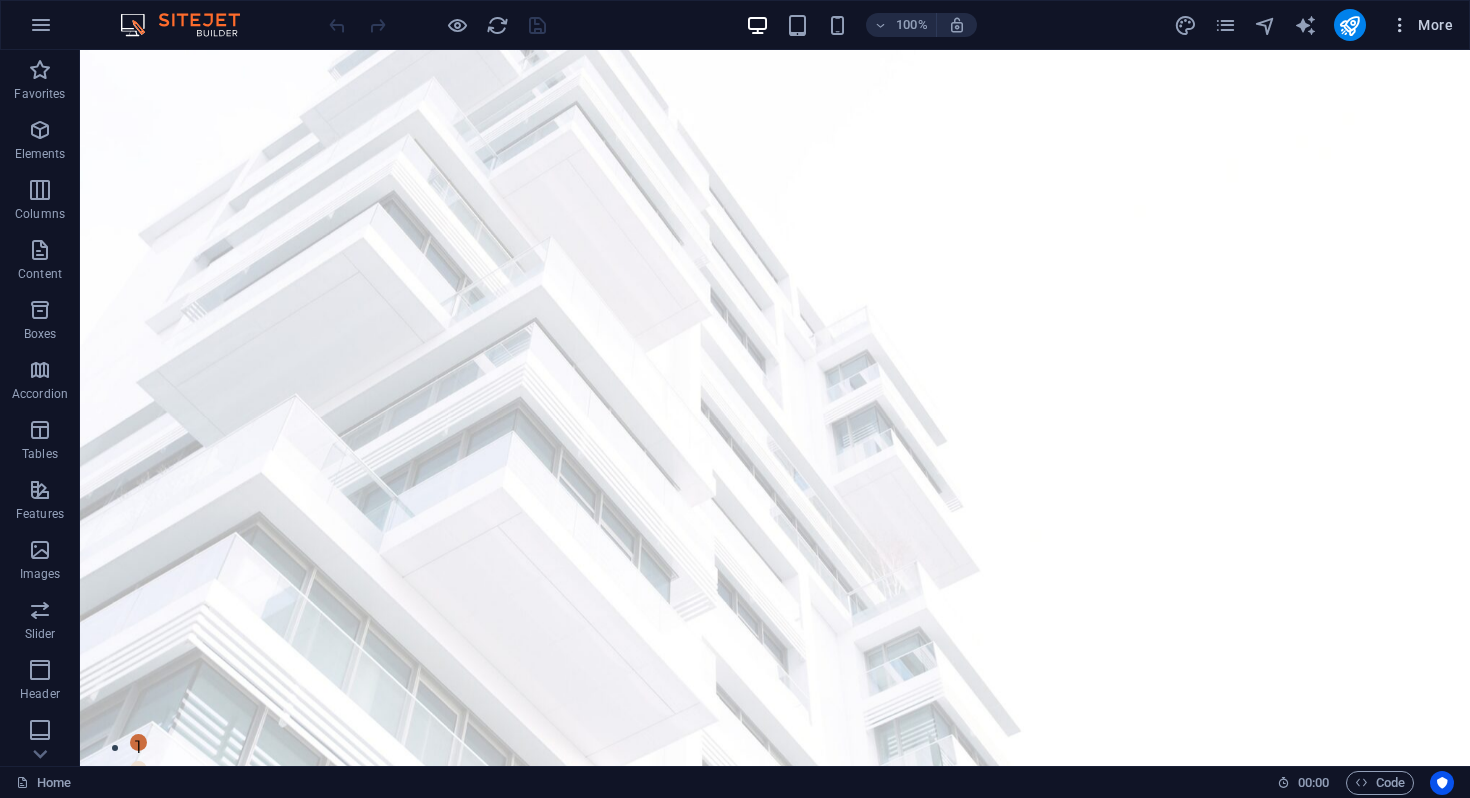 click on "More" at bounding box center [1421, 25] 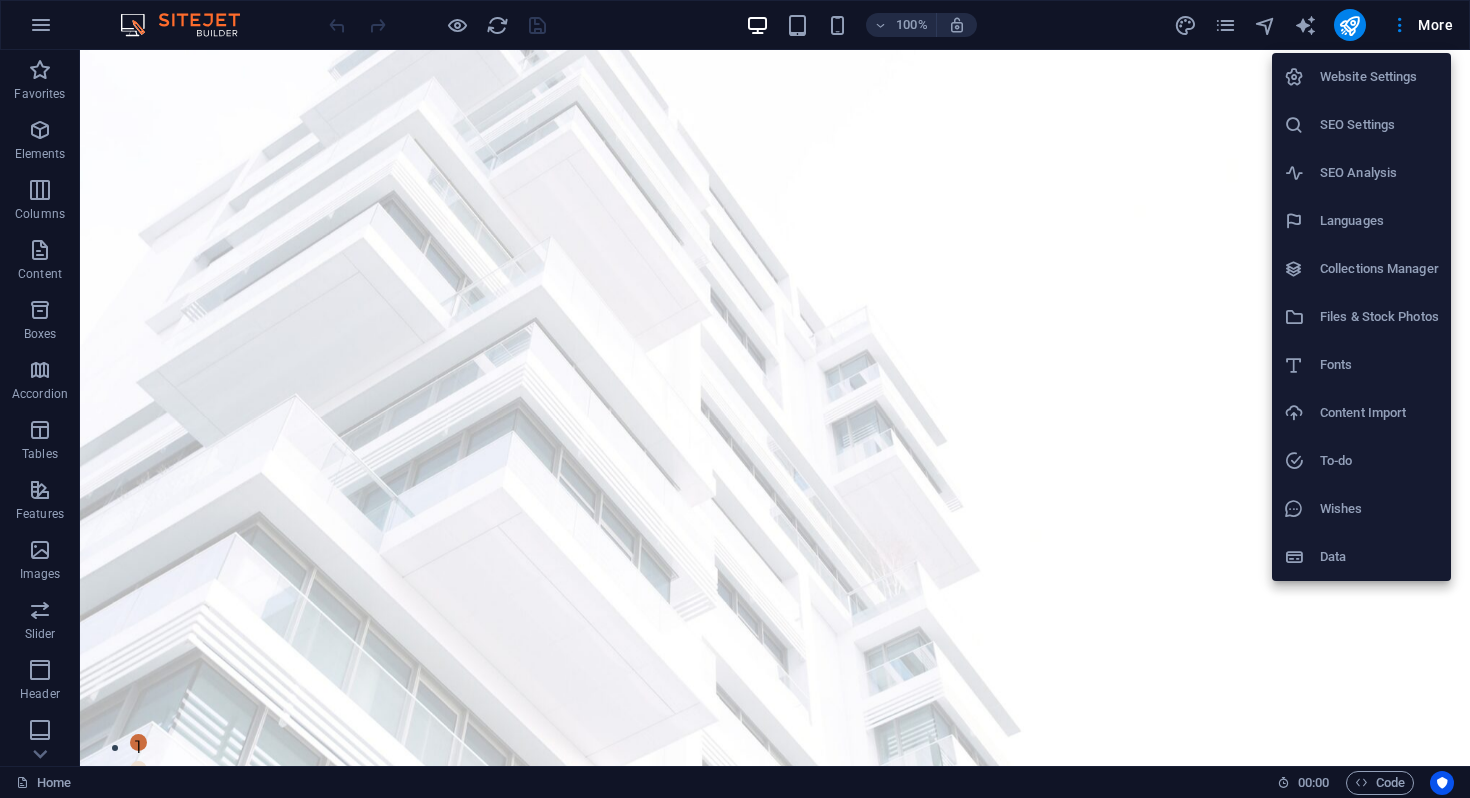 click on "Website Settings" at bounding box center [1361, 77] 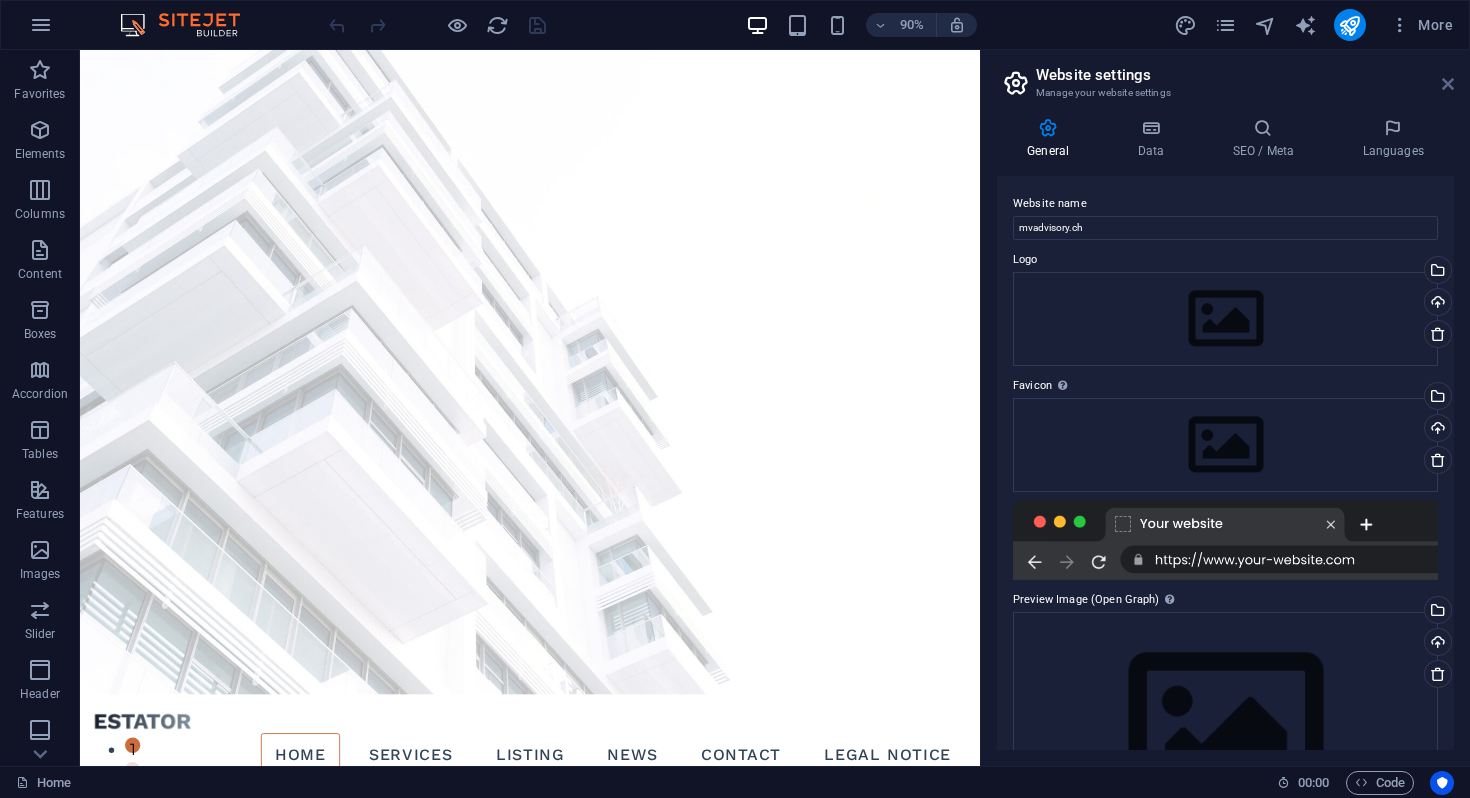 click at bounding box center [1448, 84] 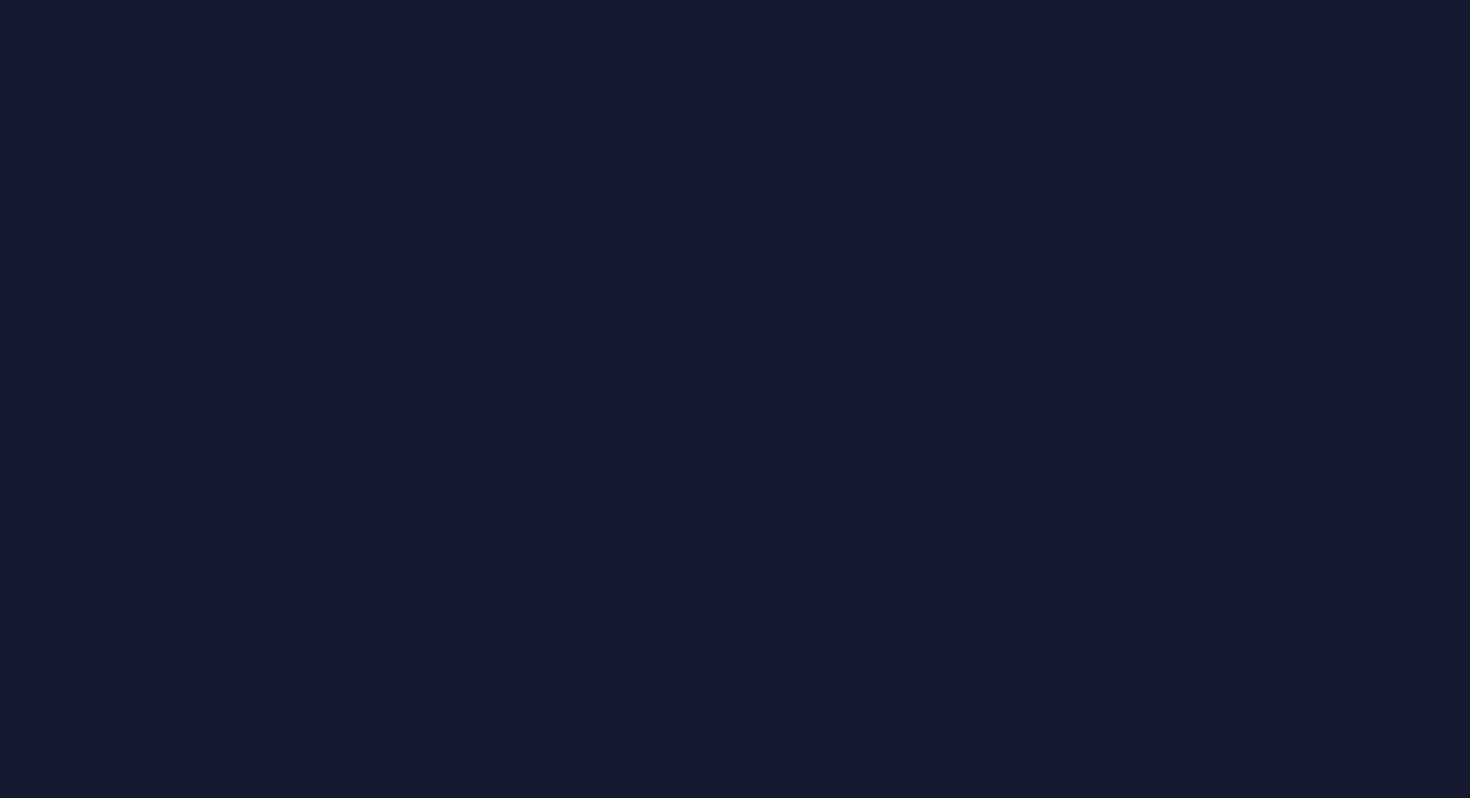 scroll, scrollTop: 0, scrollLeft: 0, axis: both 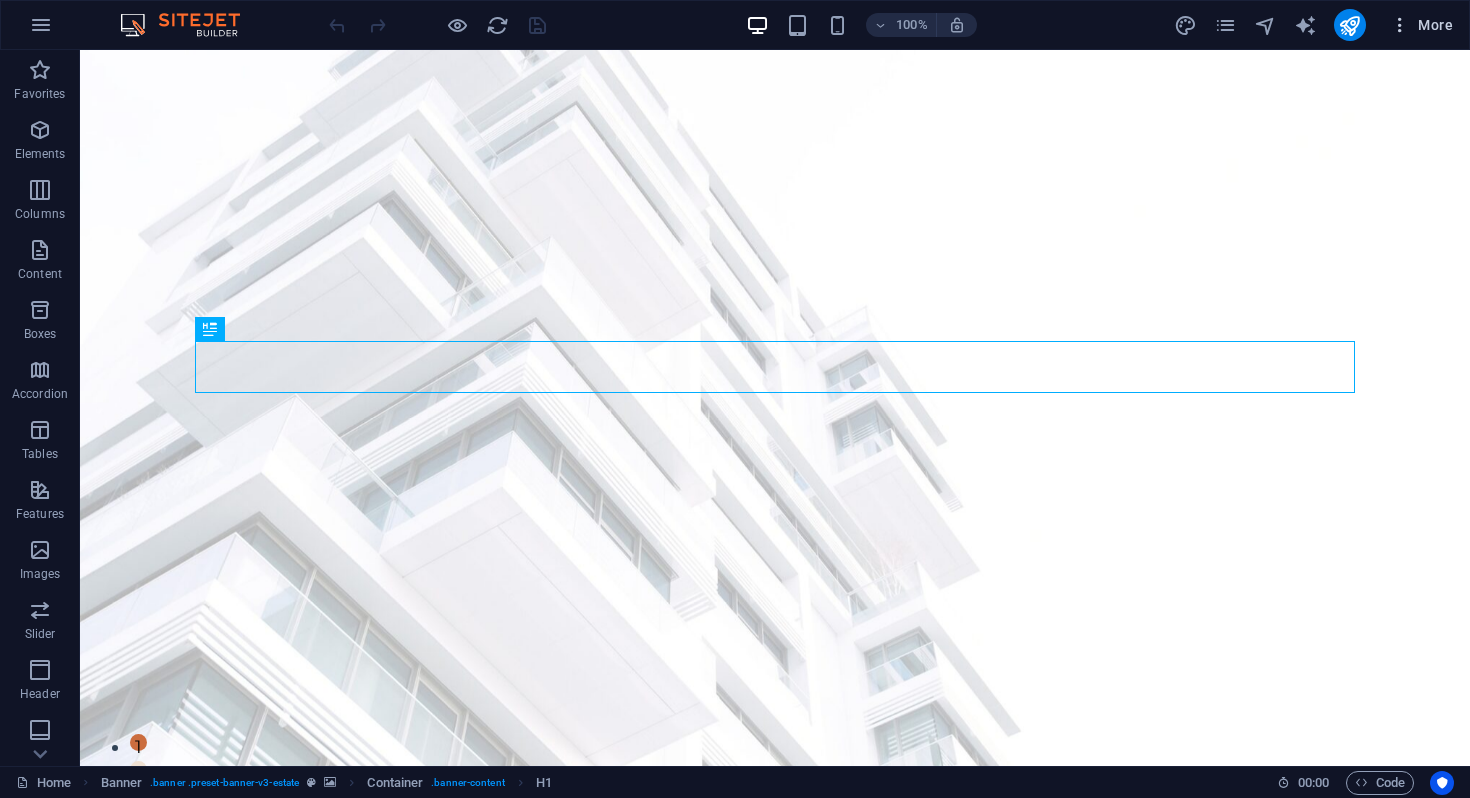 click at bounding box center (1400, 25) 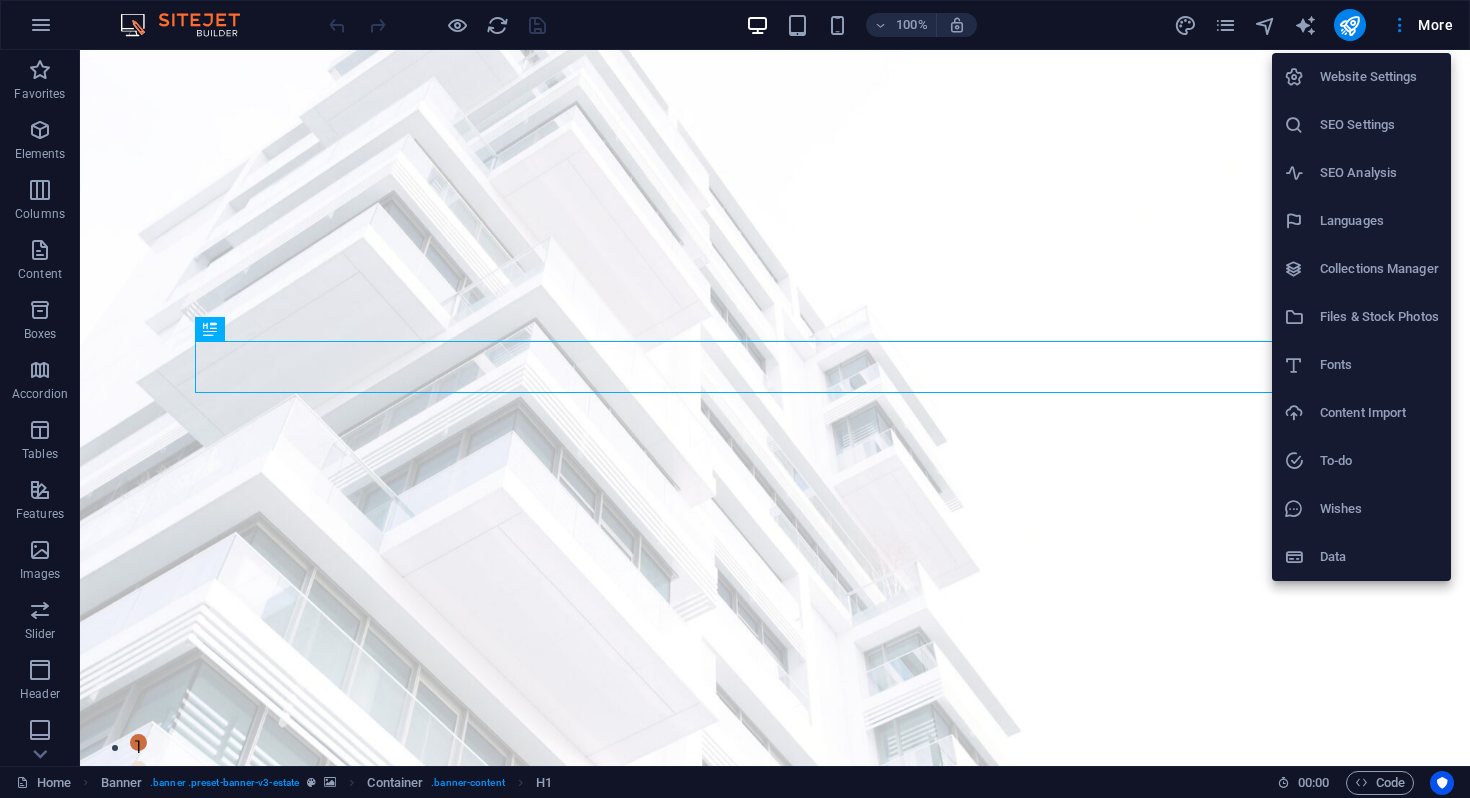 click at bounding box center [735, 399] 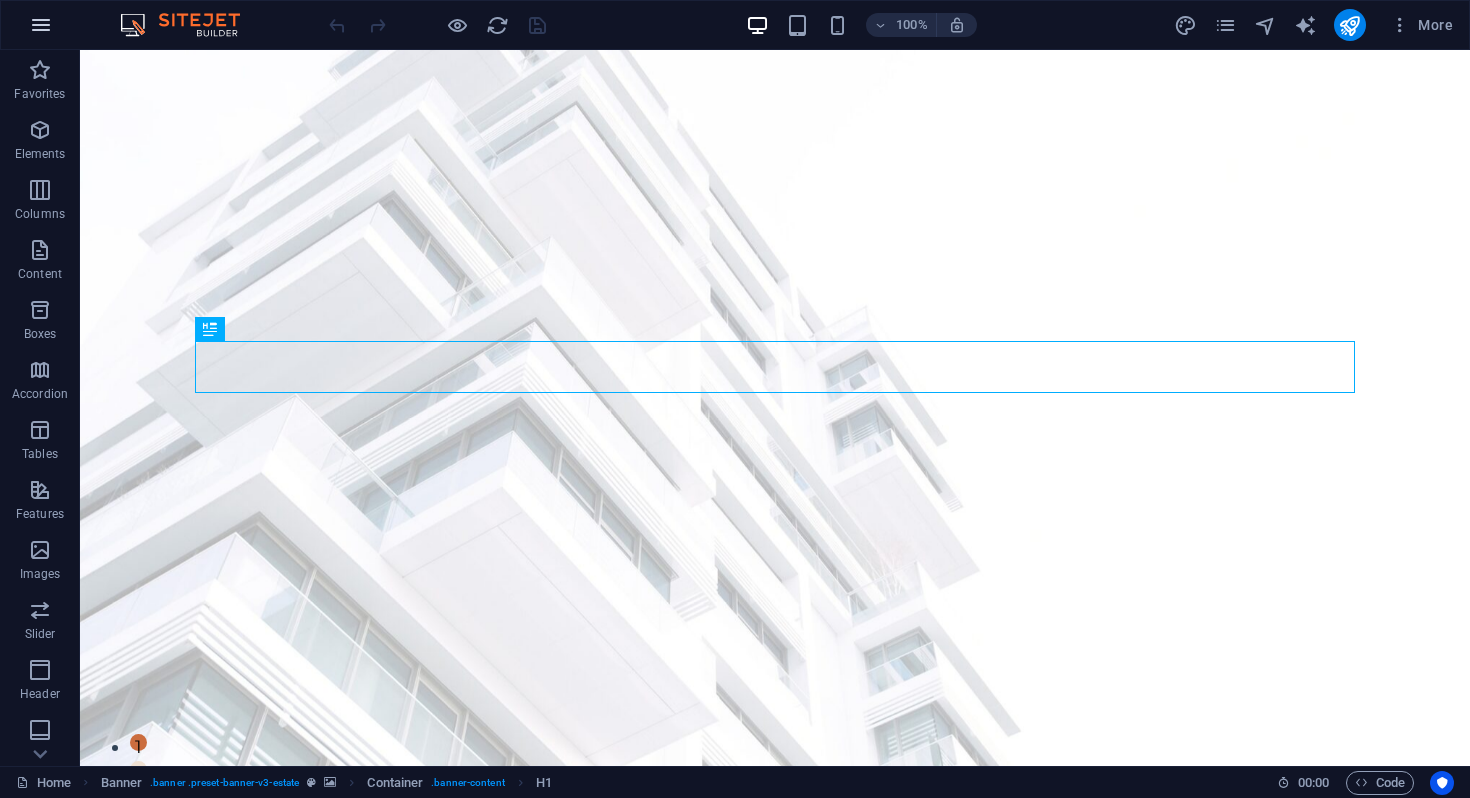 click at bounding box center [41, 25] 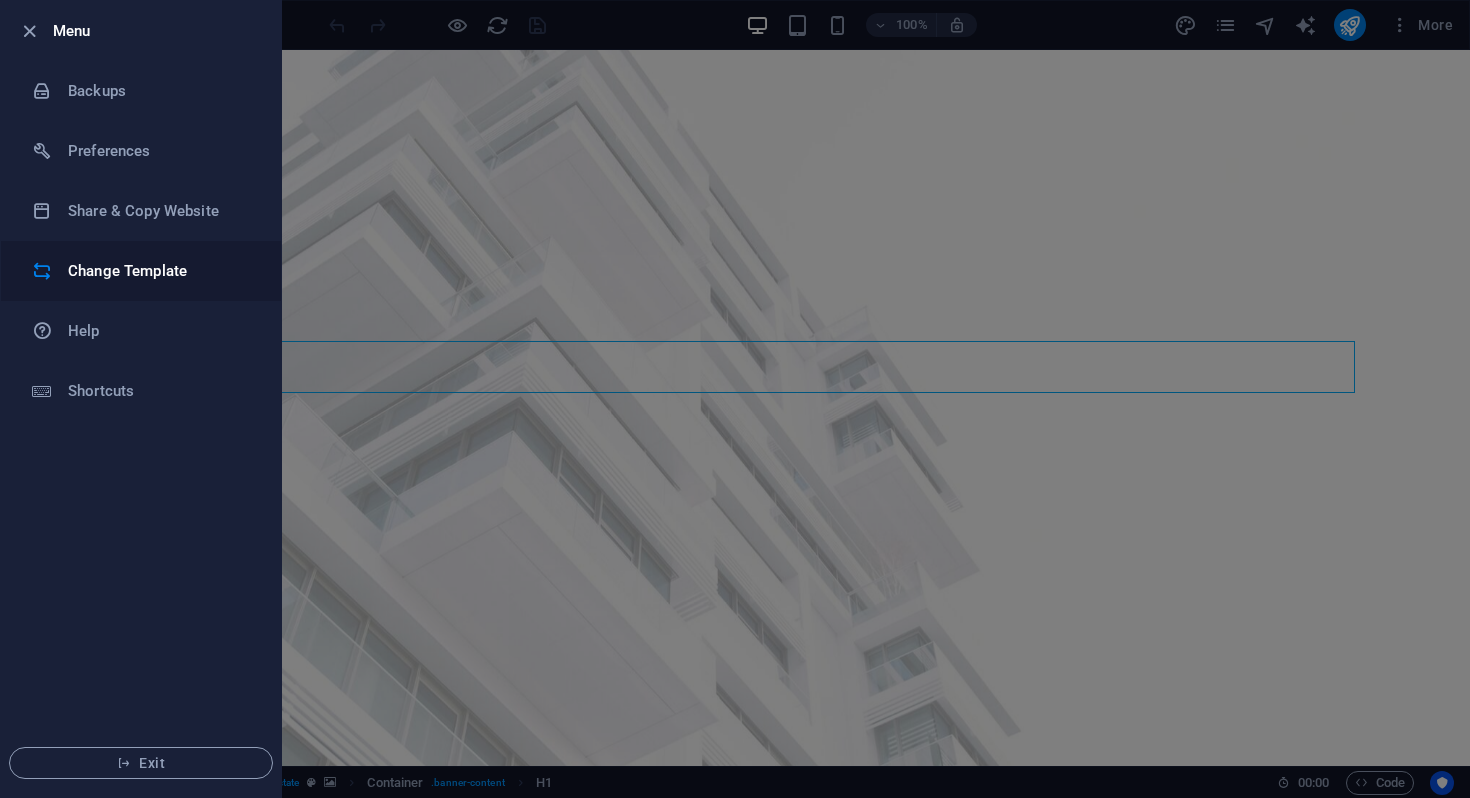 click on "Change Template" at bounding box center (160, 271) 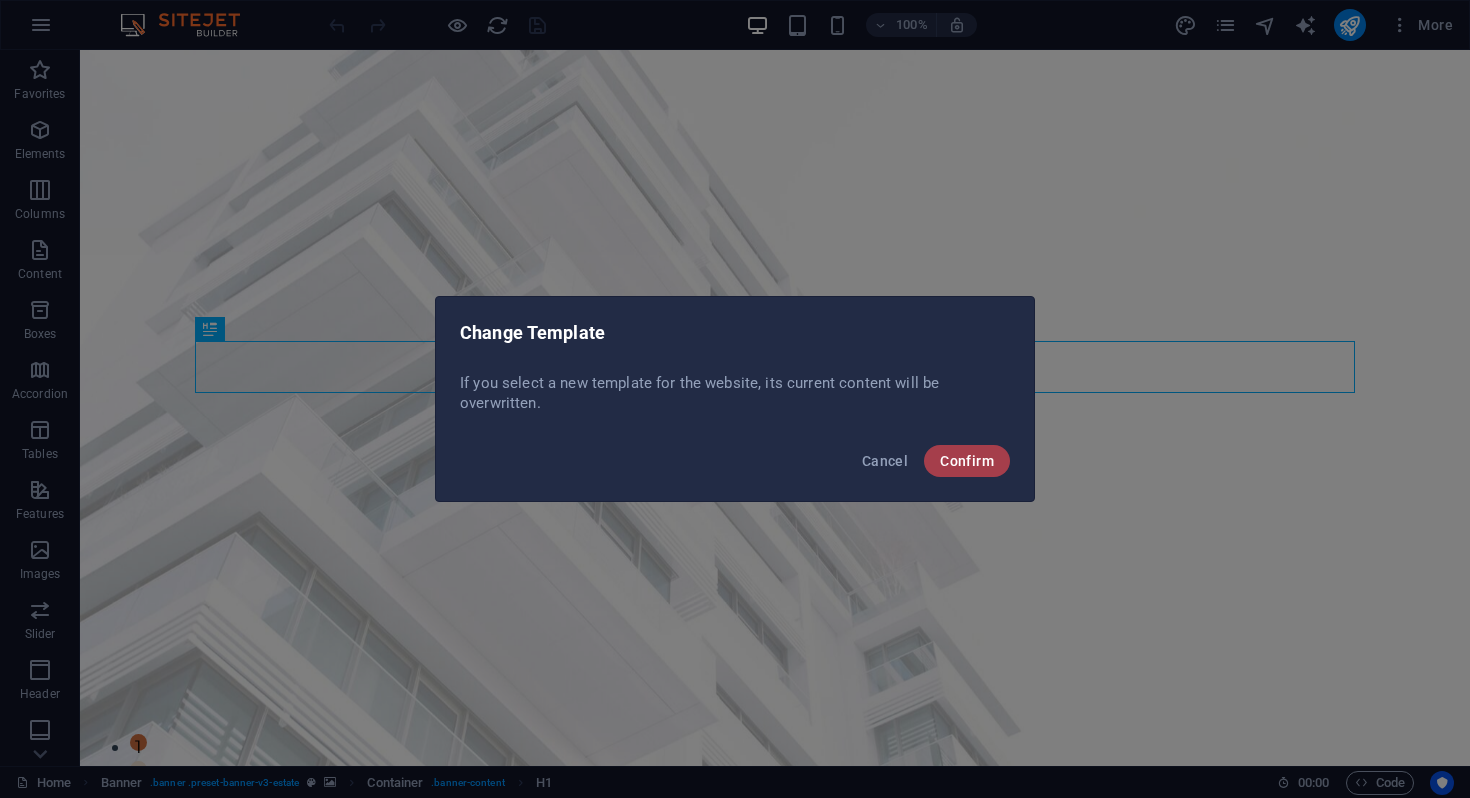 click on "Confirm" at bounding box center (967, 461) 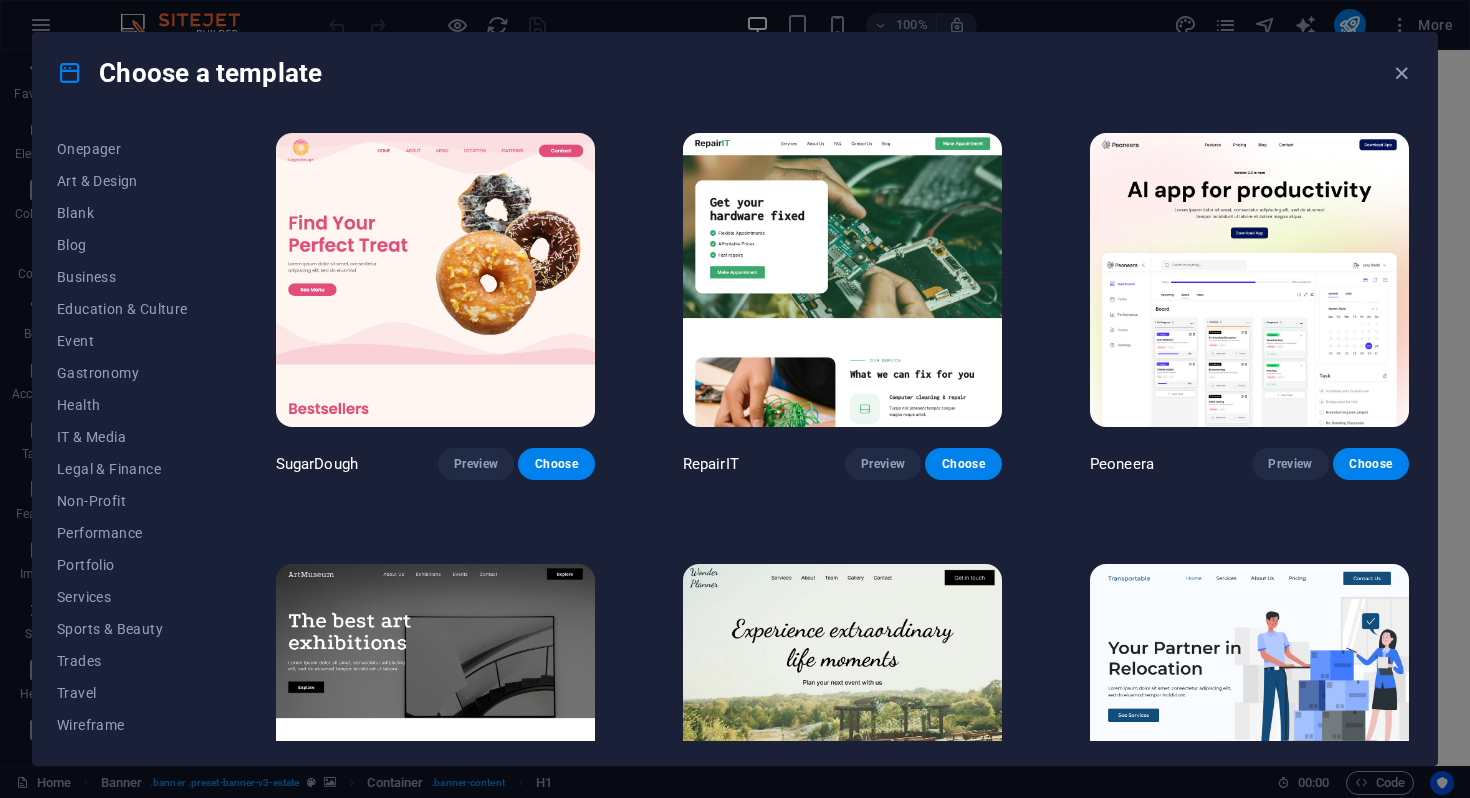 scroll, scrollTop: 0, scrollLeft: 0, axis: both 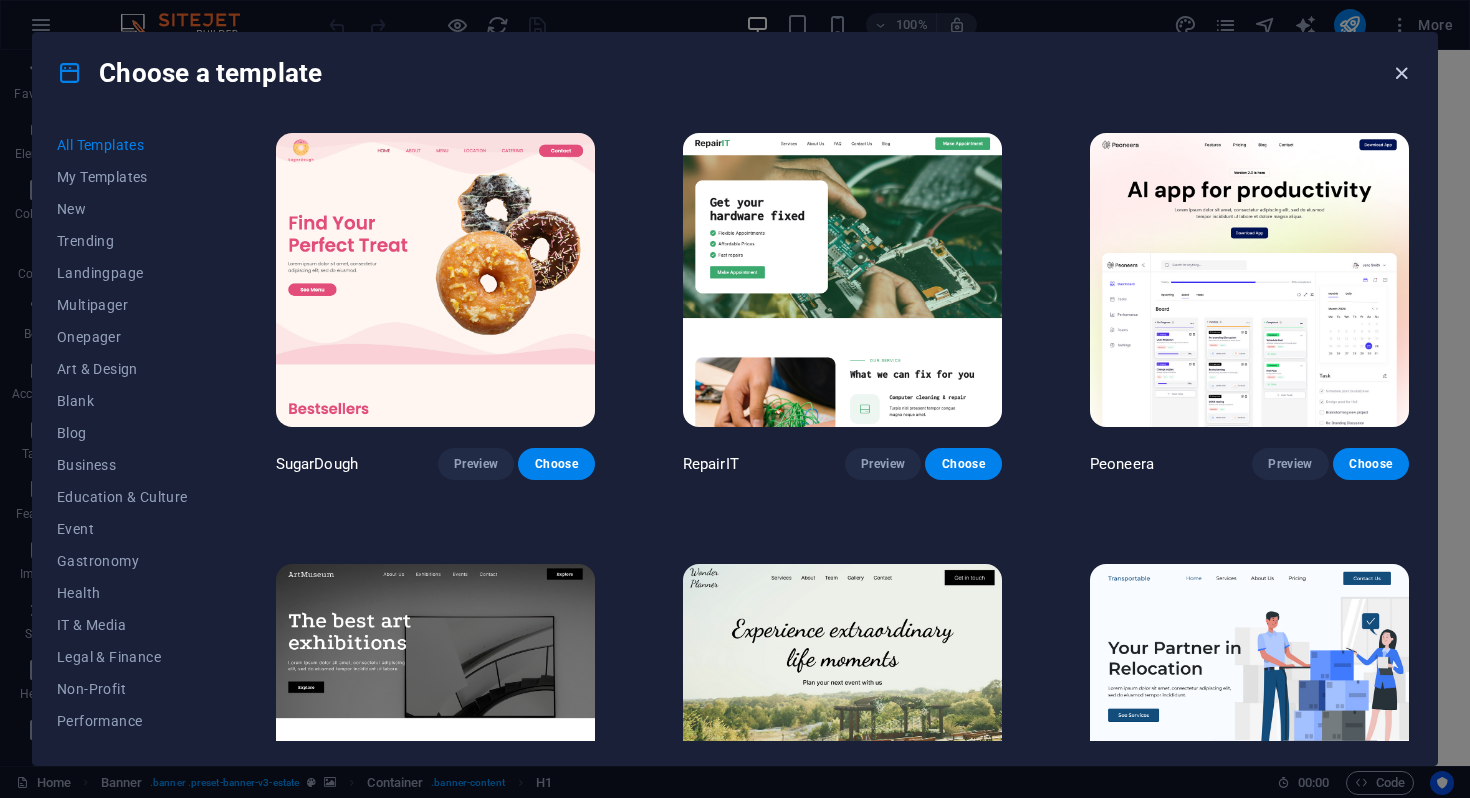 click at bounding box center [1401, 73] 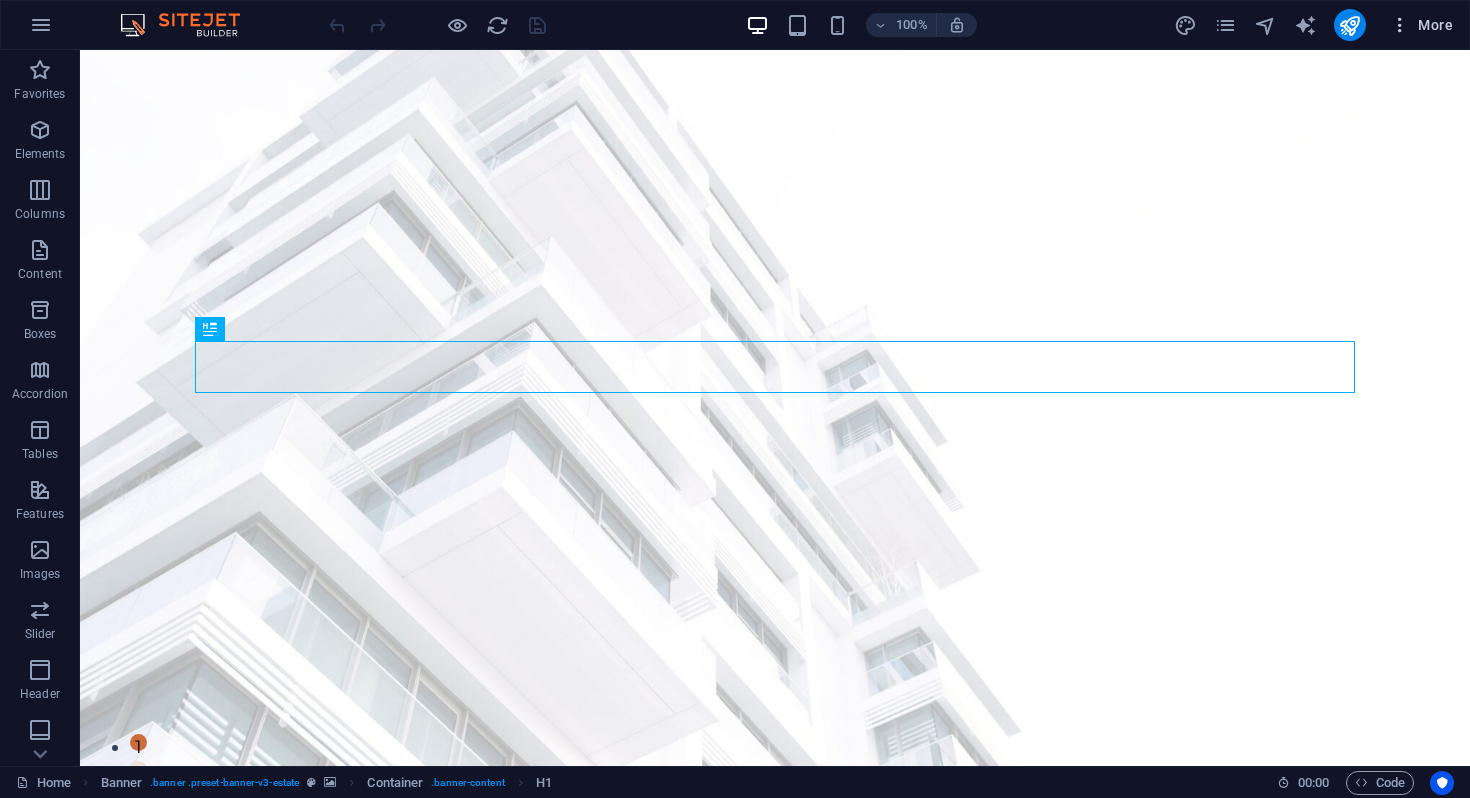 click at bounding box center [1400, 25] 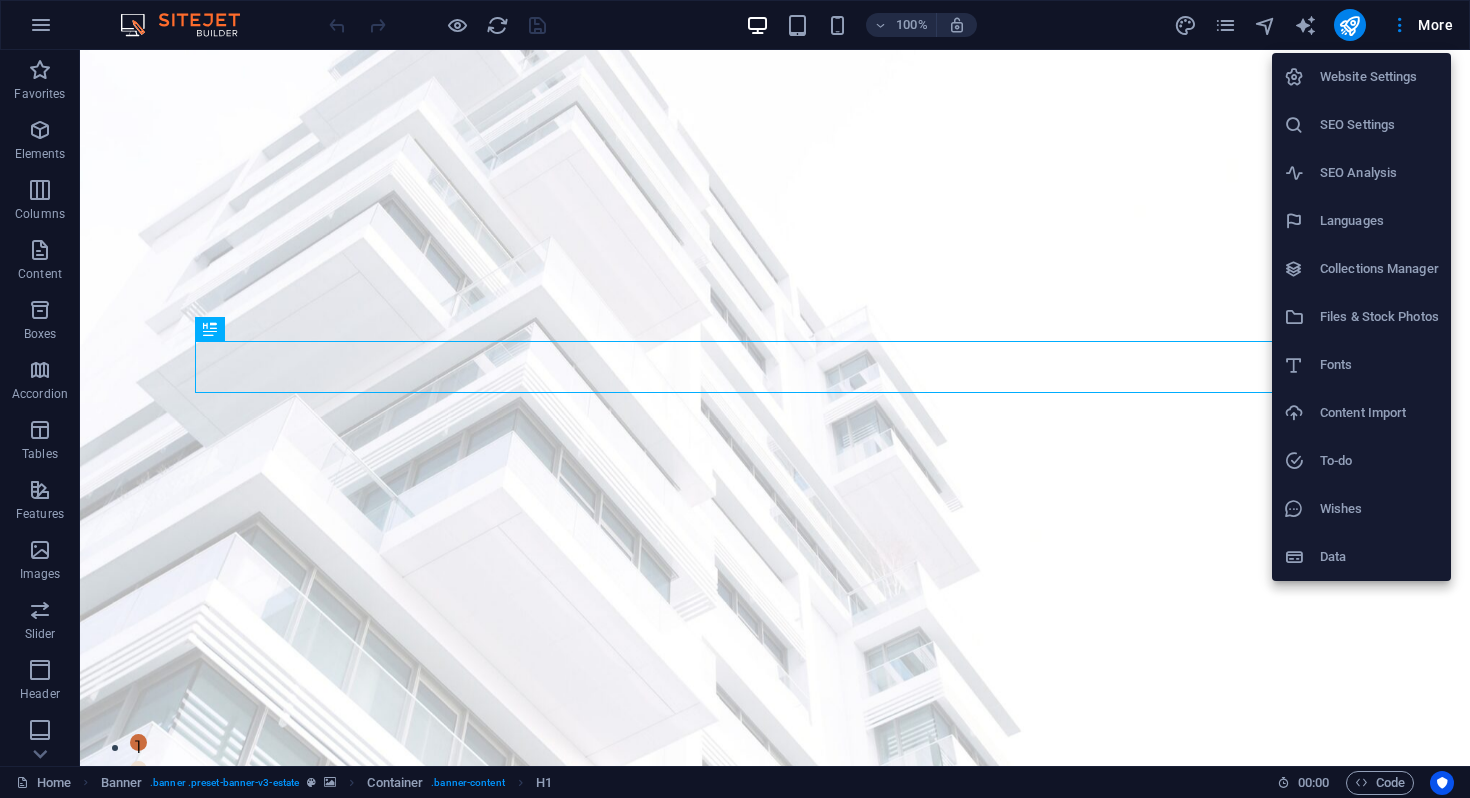 click at bounding box center (735, 399) 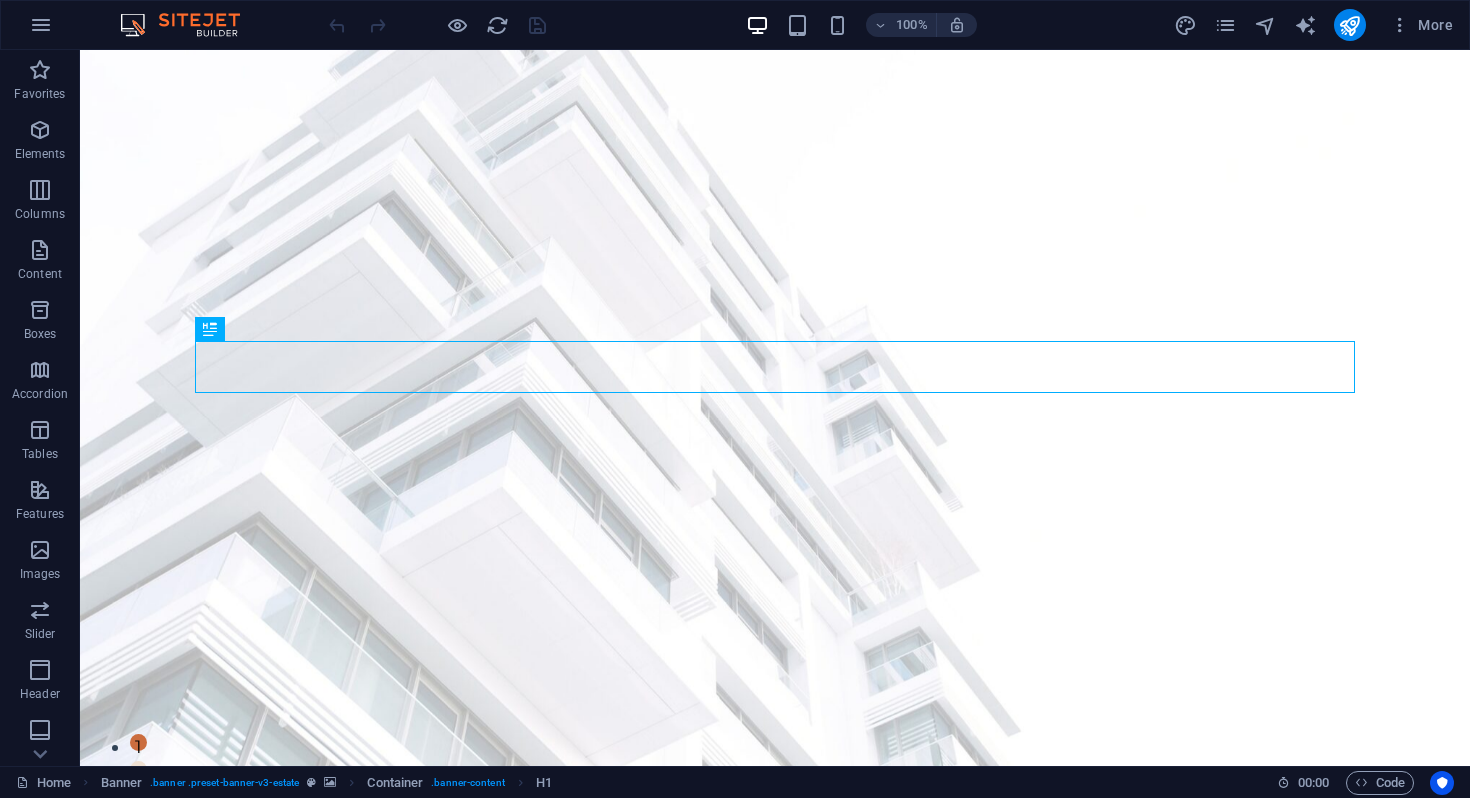 click at bounding box center (41, 25) 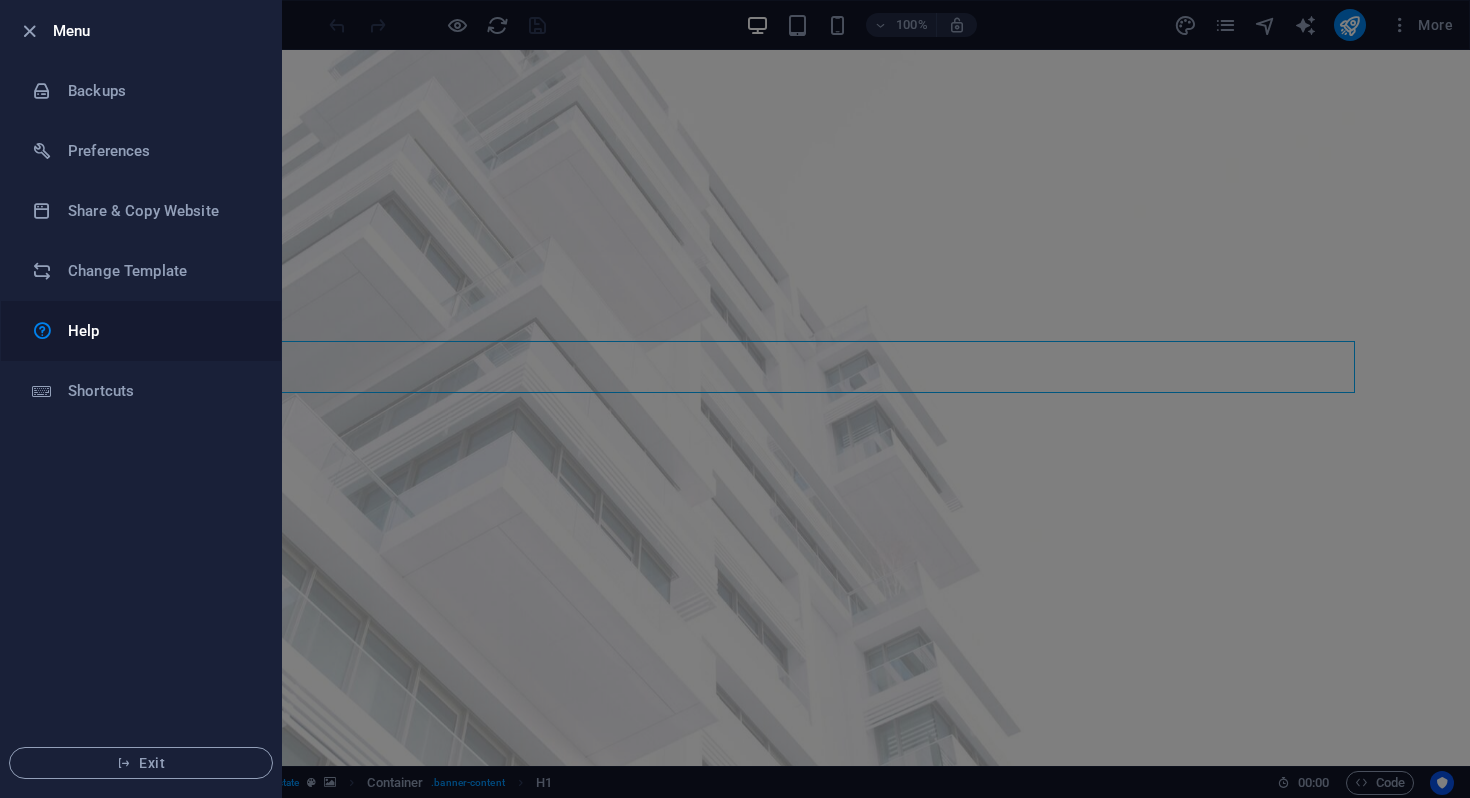 click on "Help" at bounding box center [160, 331] 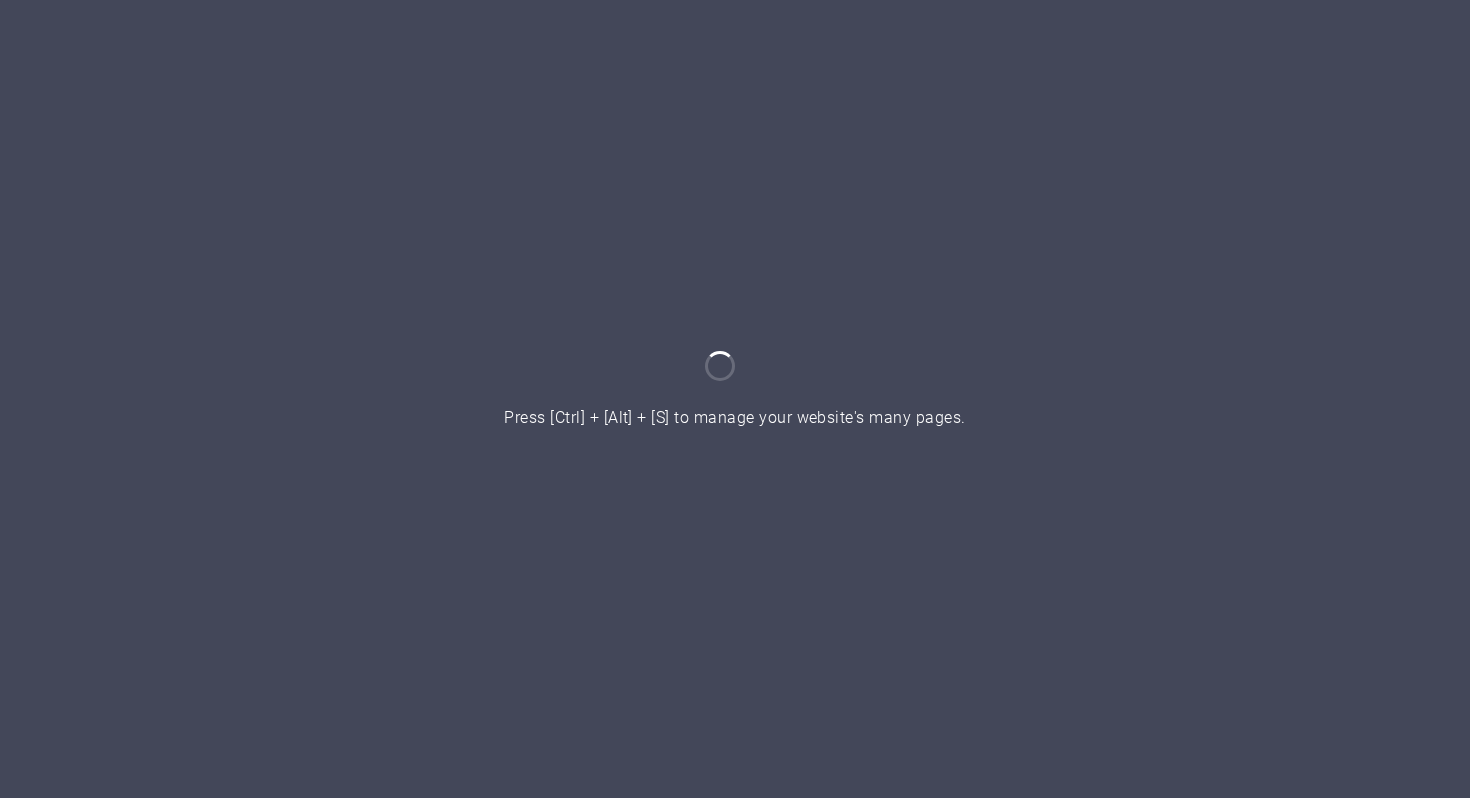 scroll, scrollTop: 0, scrollLeft: 0, axis: both 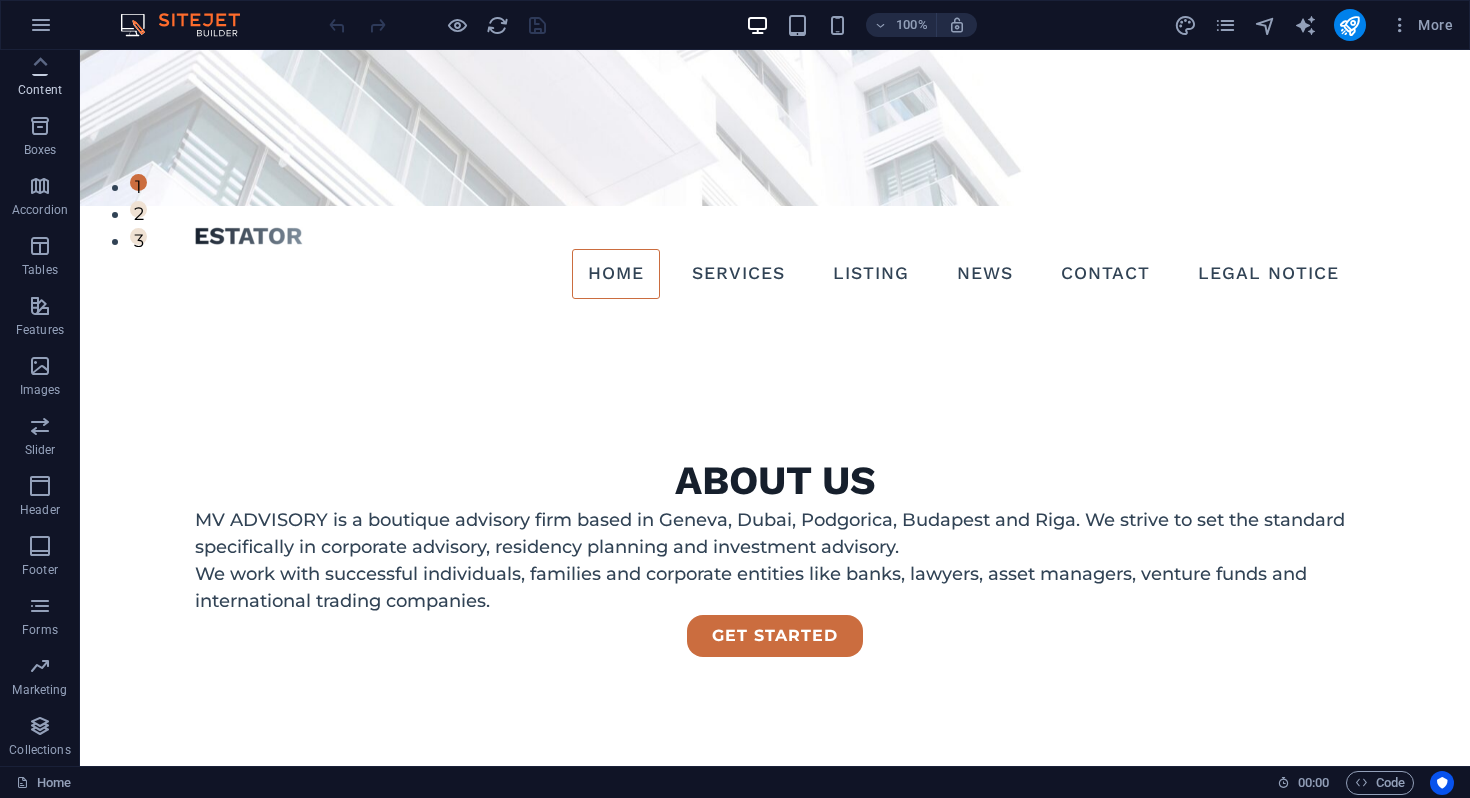 click on "Content" at bounding box center (40, 90) 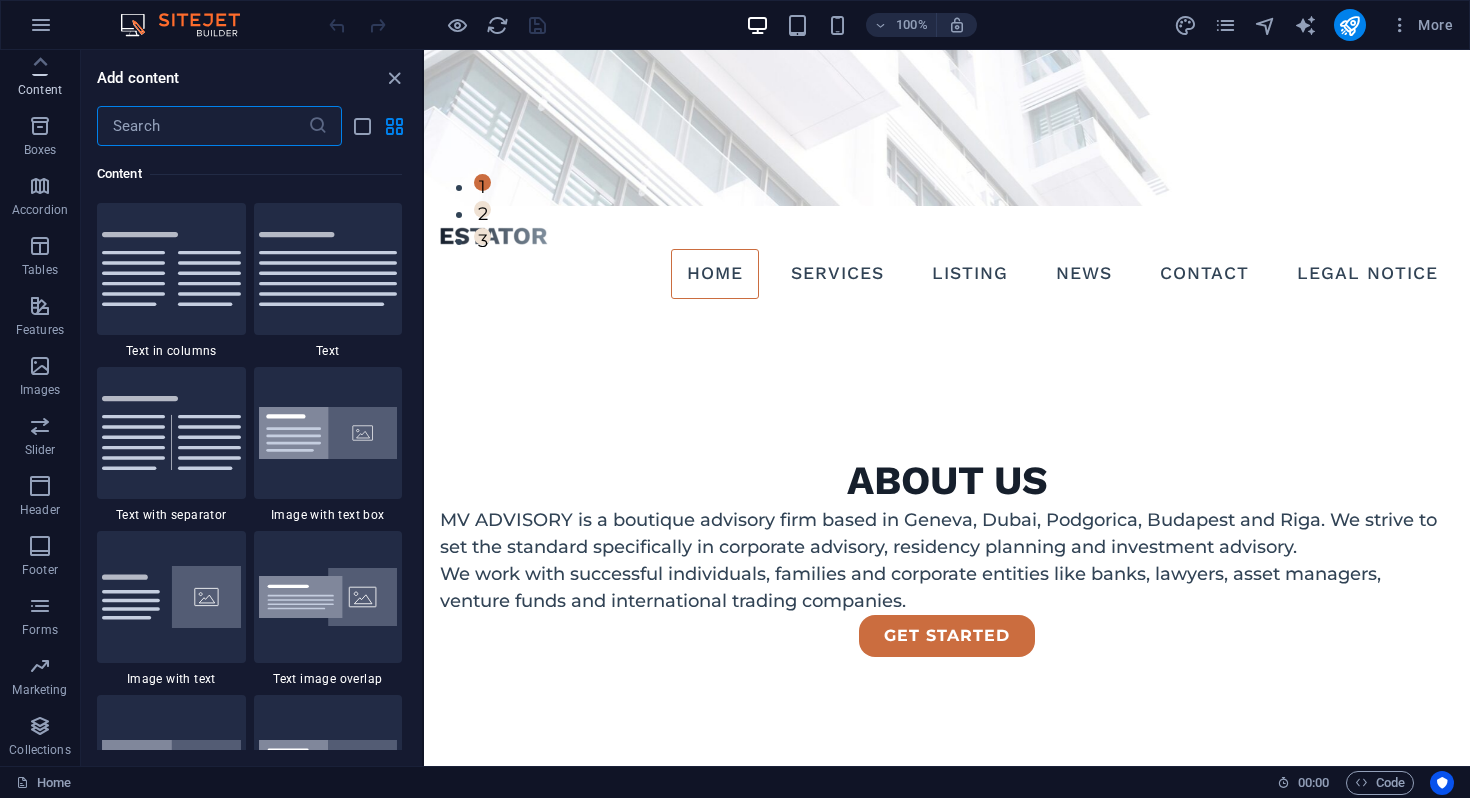 scroll, scrollTop: 3499, scrollLeft: 0, axis: vertical 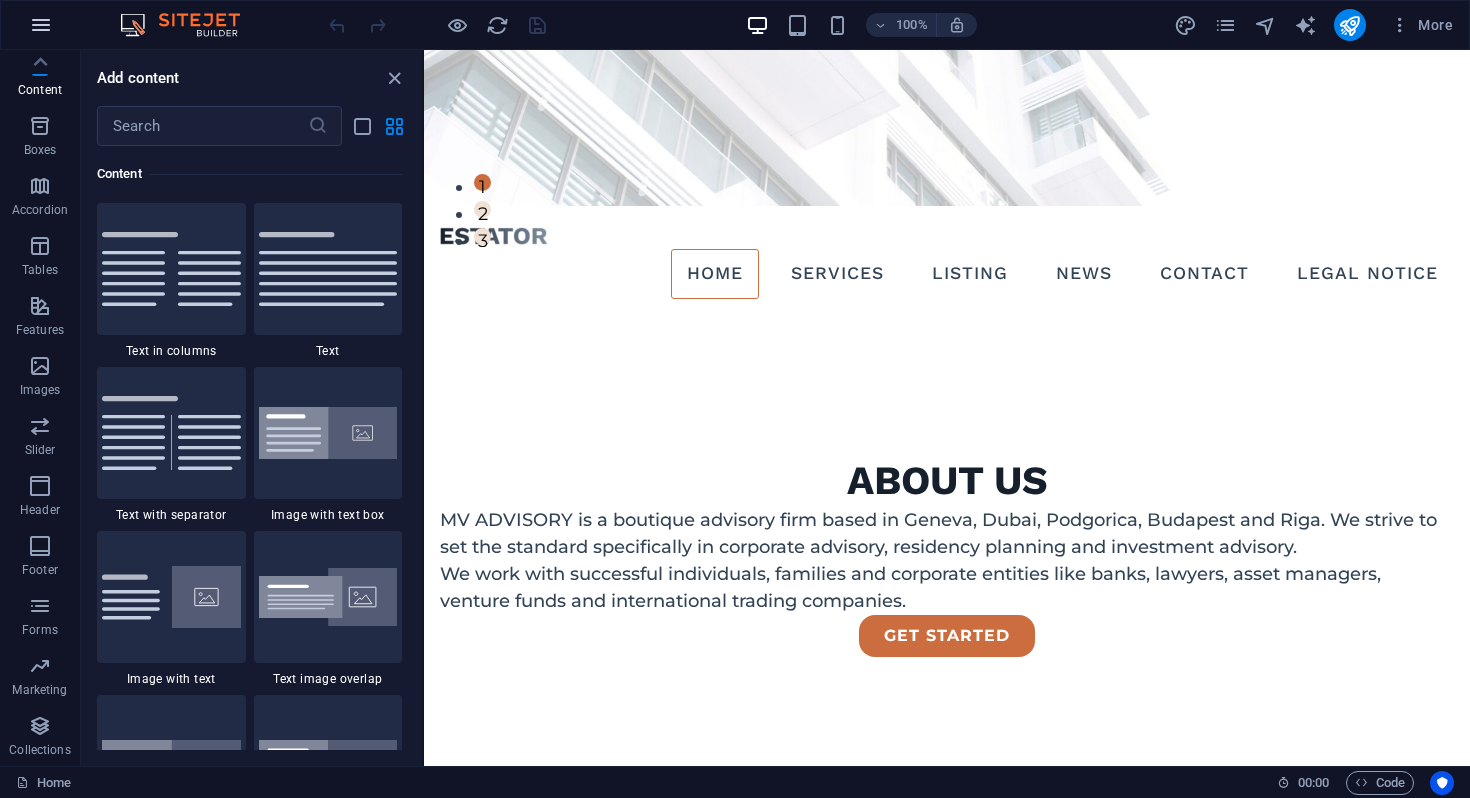 click at bounding box center [41, 25] 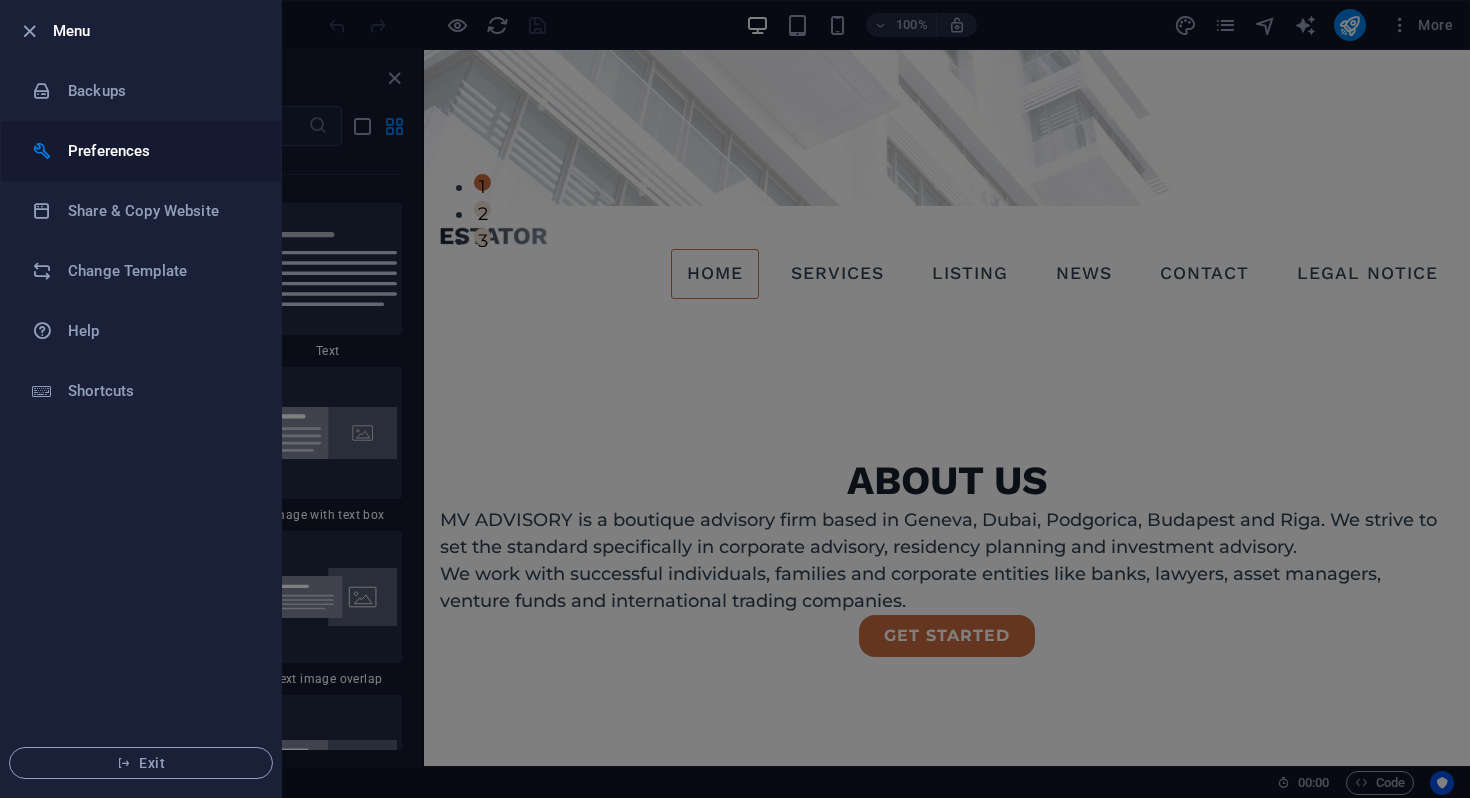 click on "Preferences" at bounding box center (160, 151) 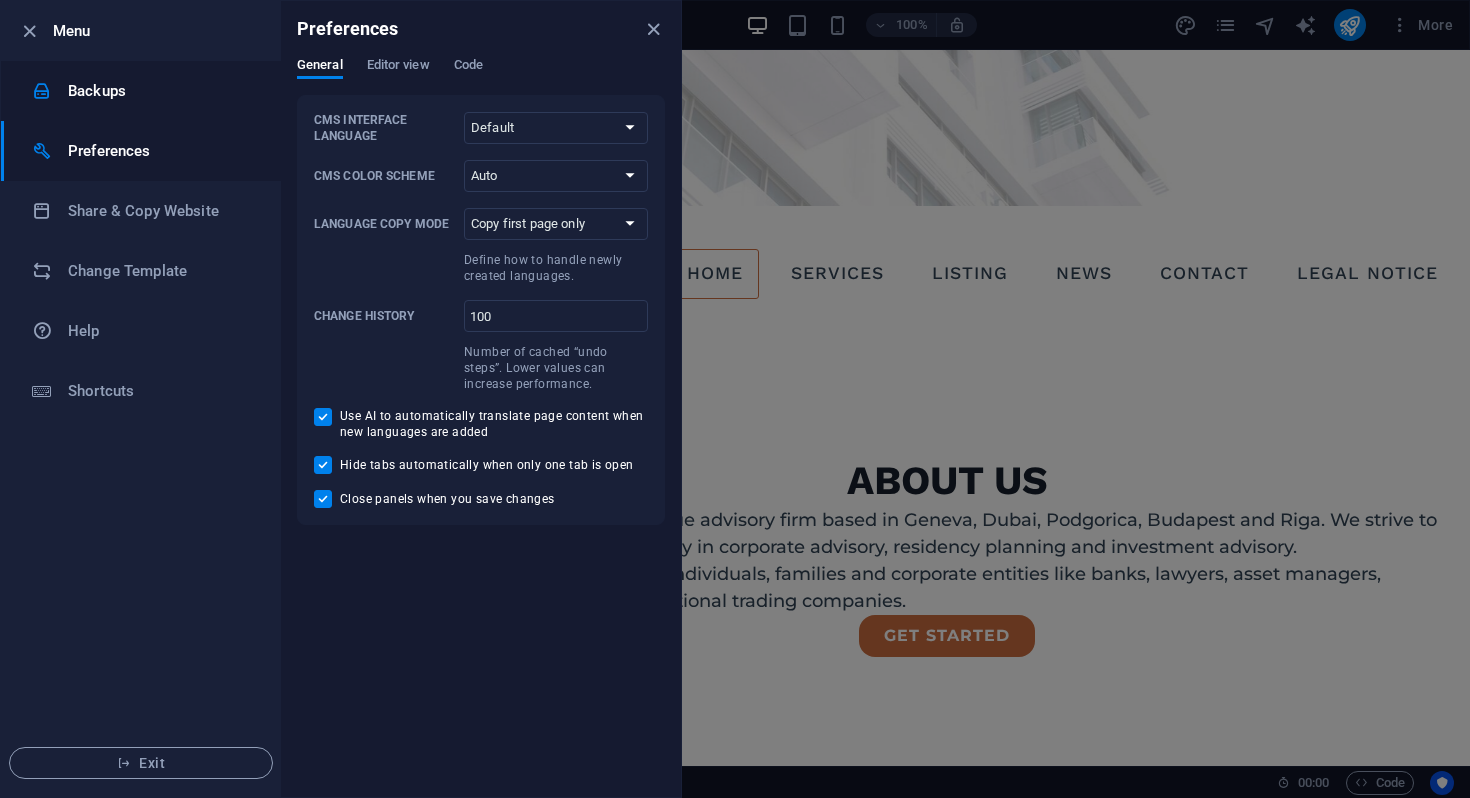 click at bounding box center (50, 91) 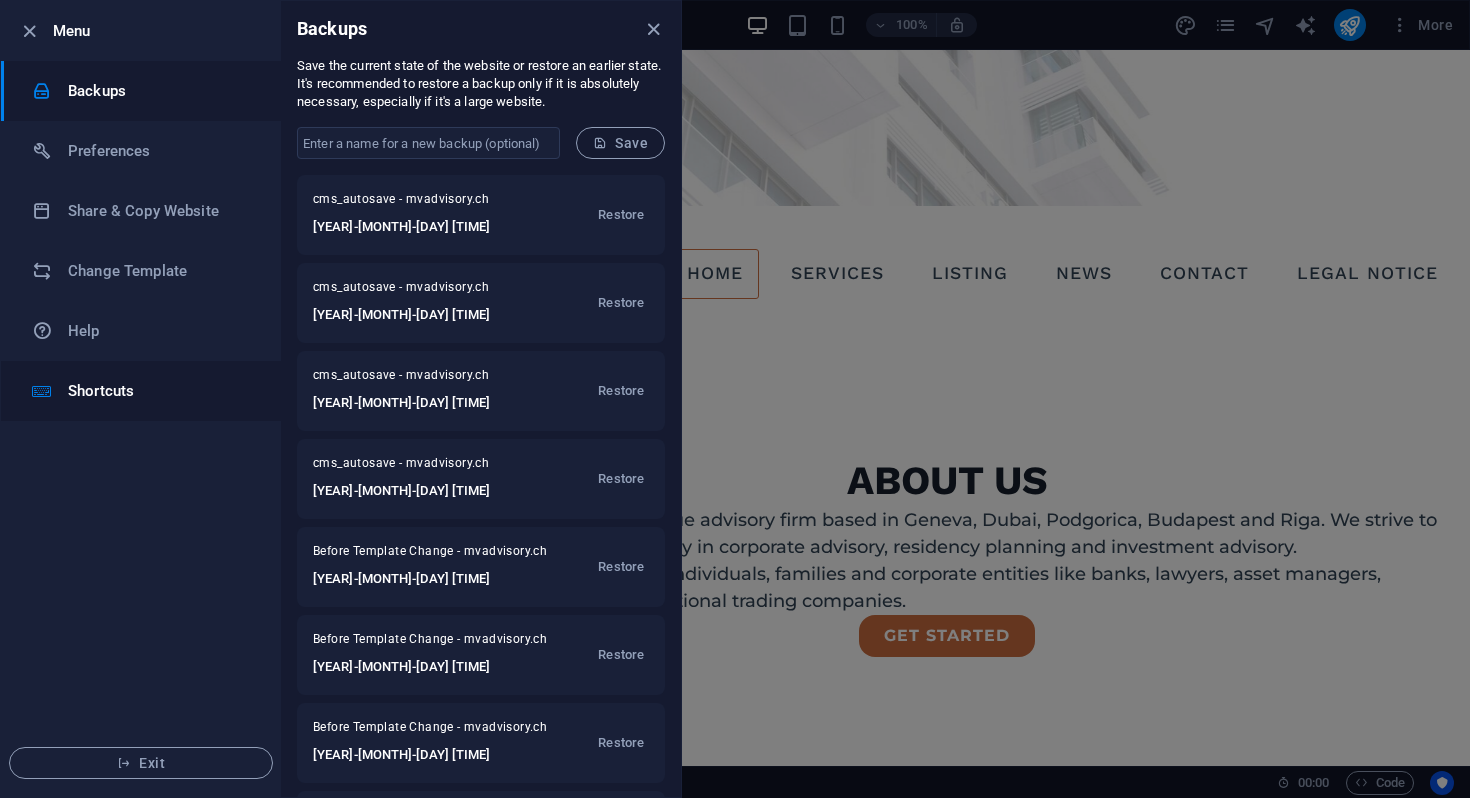 click on "Shortcuts" at bounding box center (160, 391) 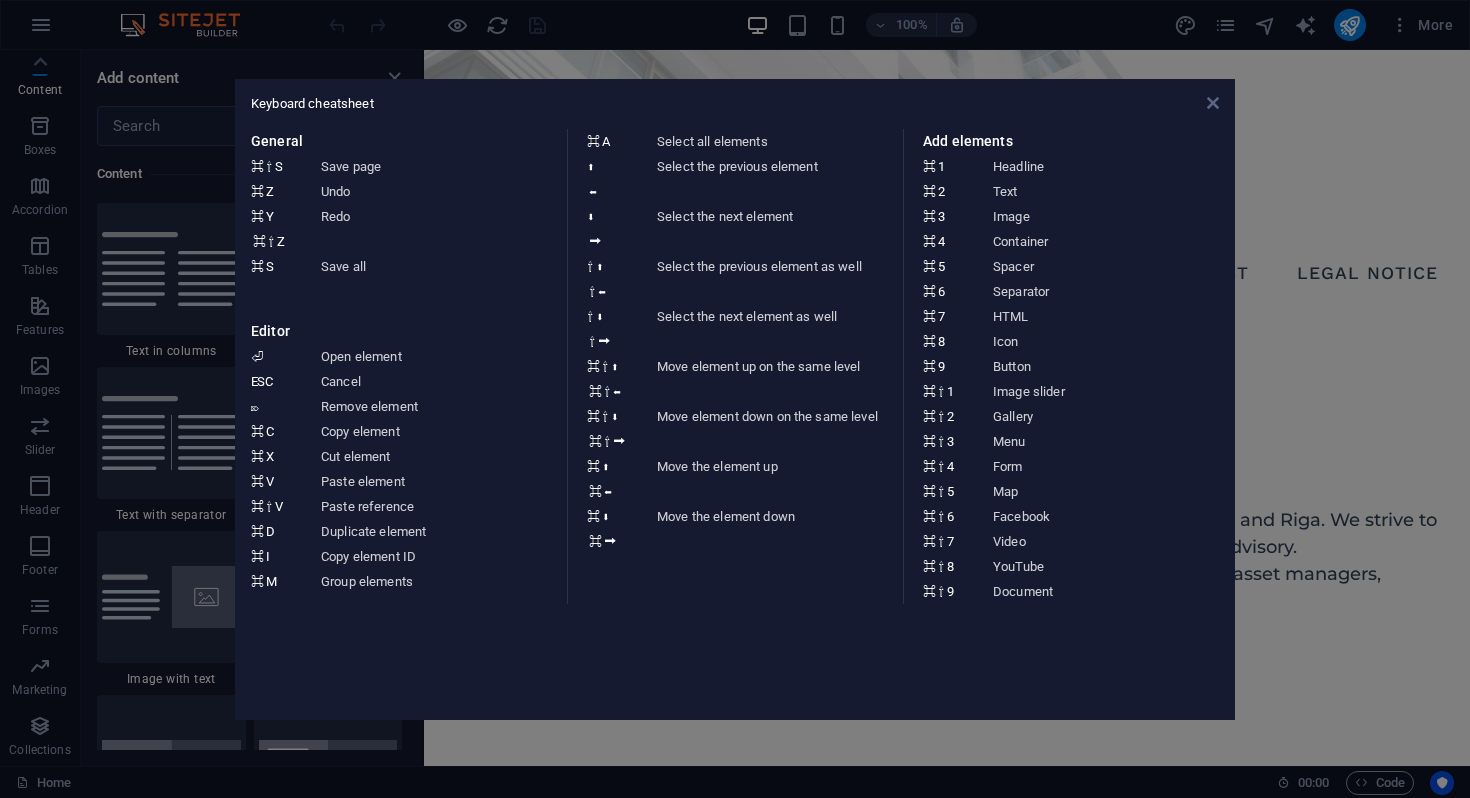 click at bounding box center [1213, 103] 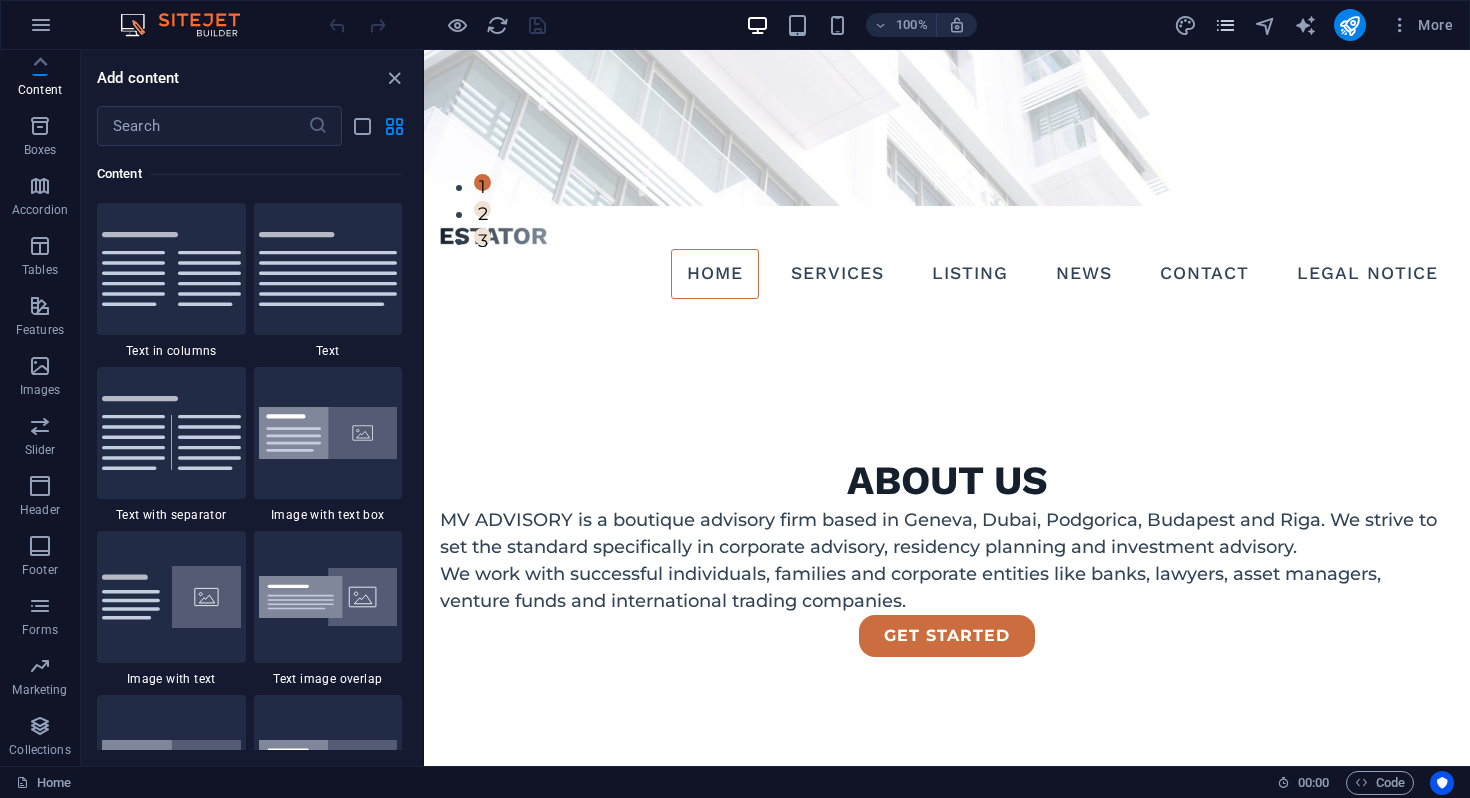 click at bounding box center (1225, 25) 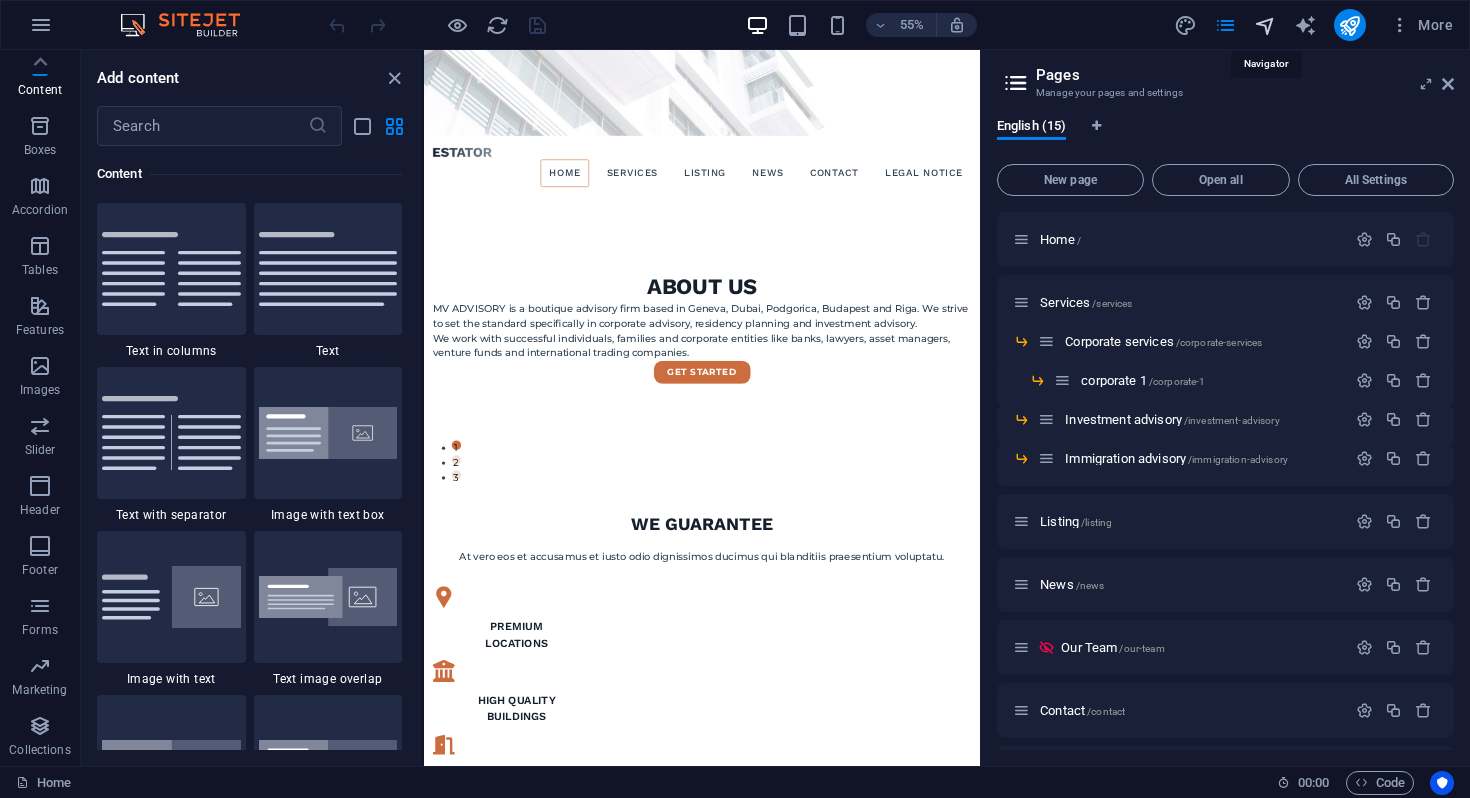 click at bounding box center [1265, 25] 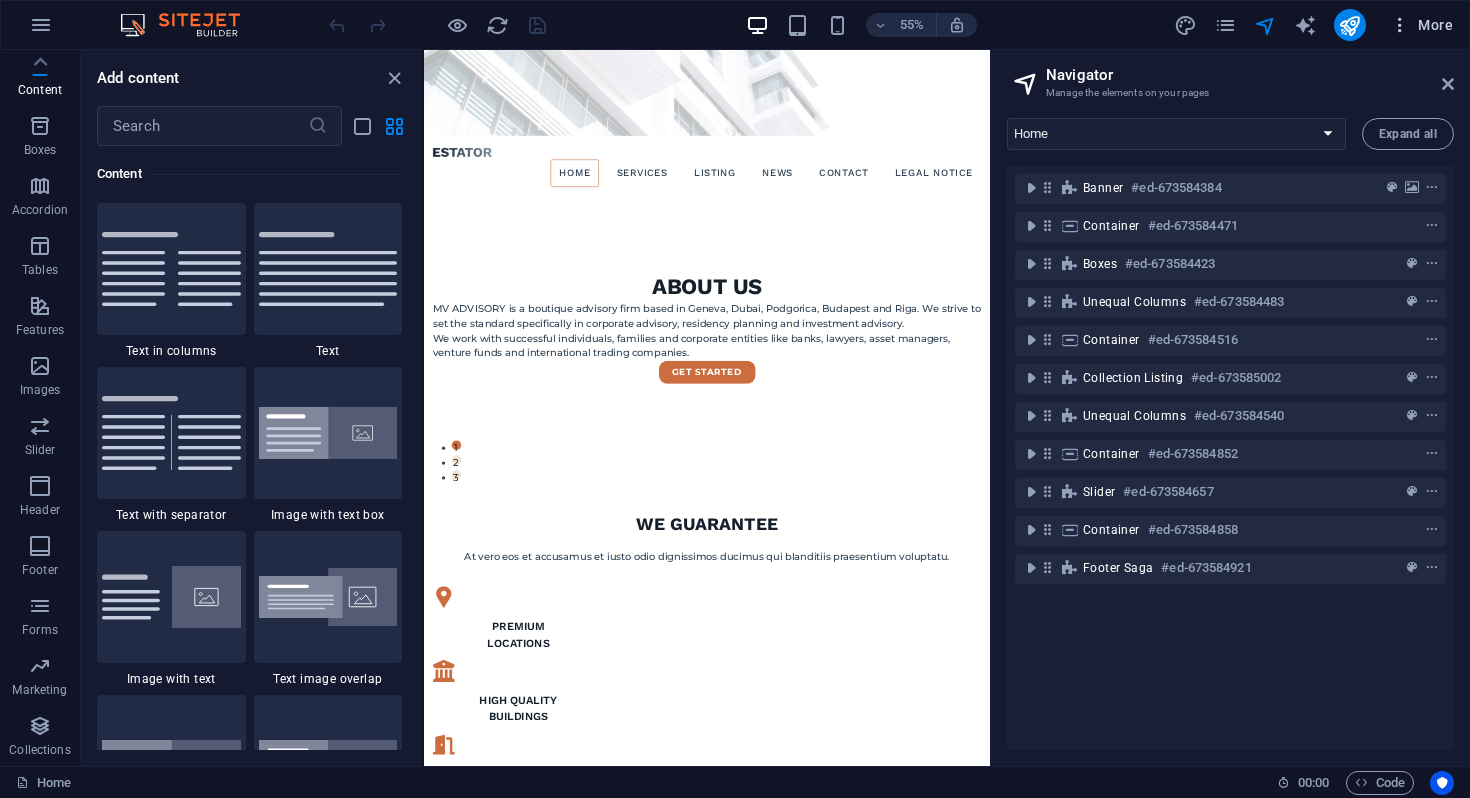 click on "More" at bounding box center [1421, 25] 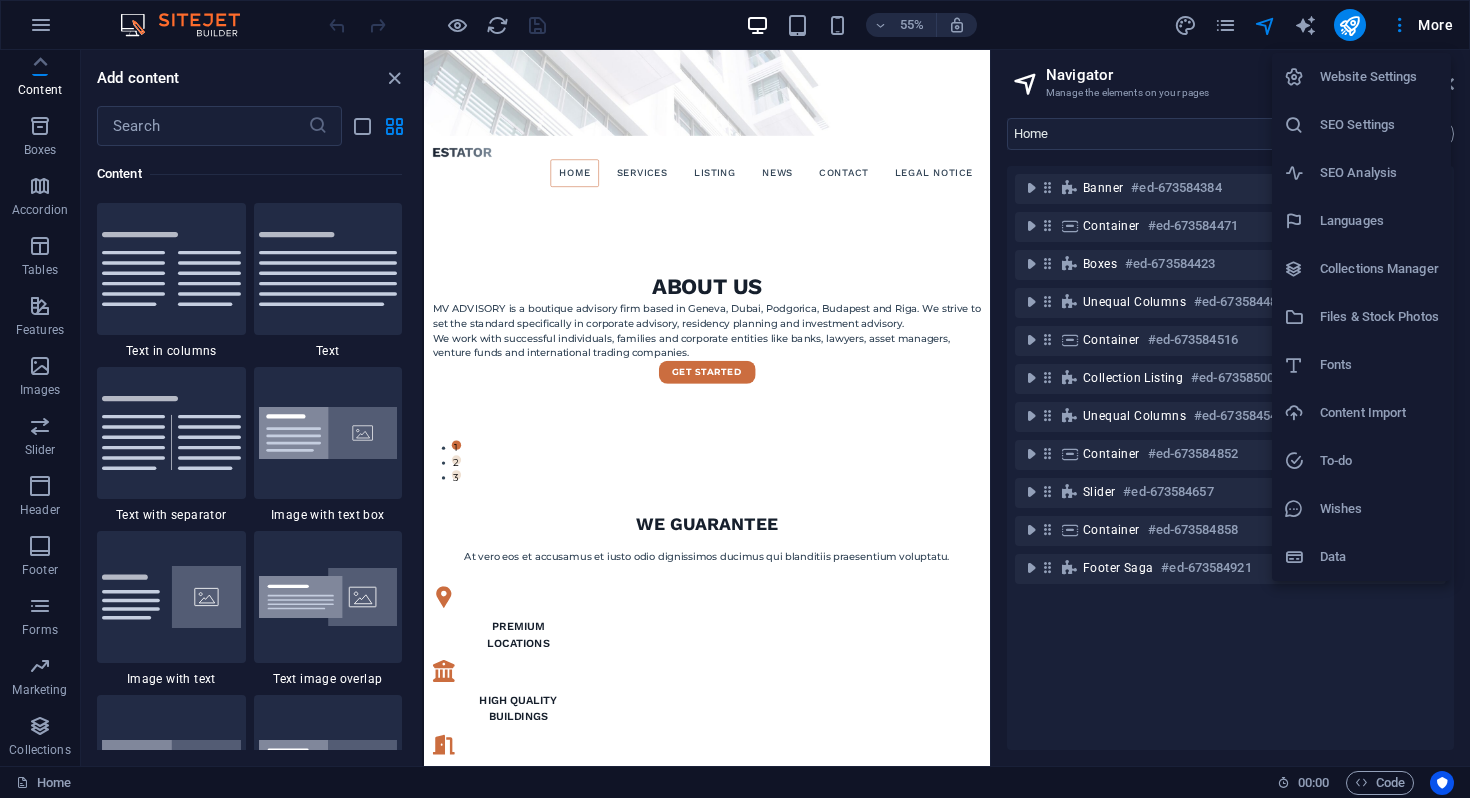 click on "Website Settings" at bounding box center [1361, 77] 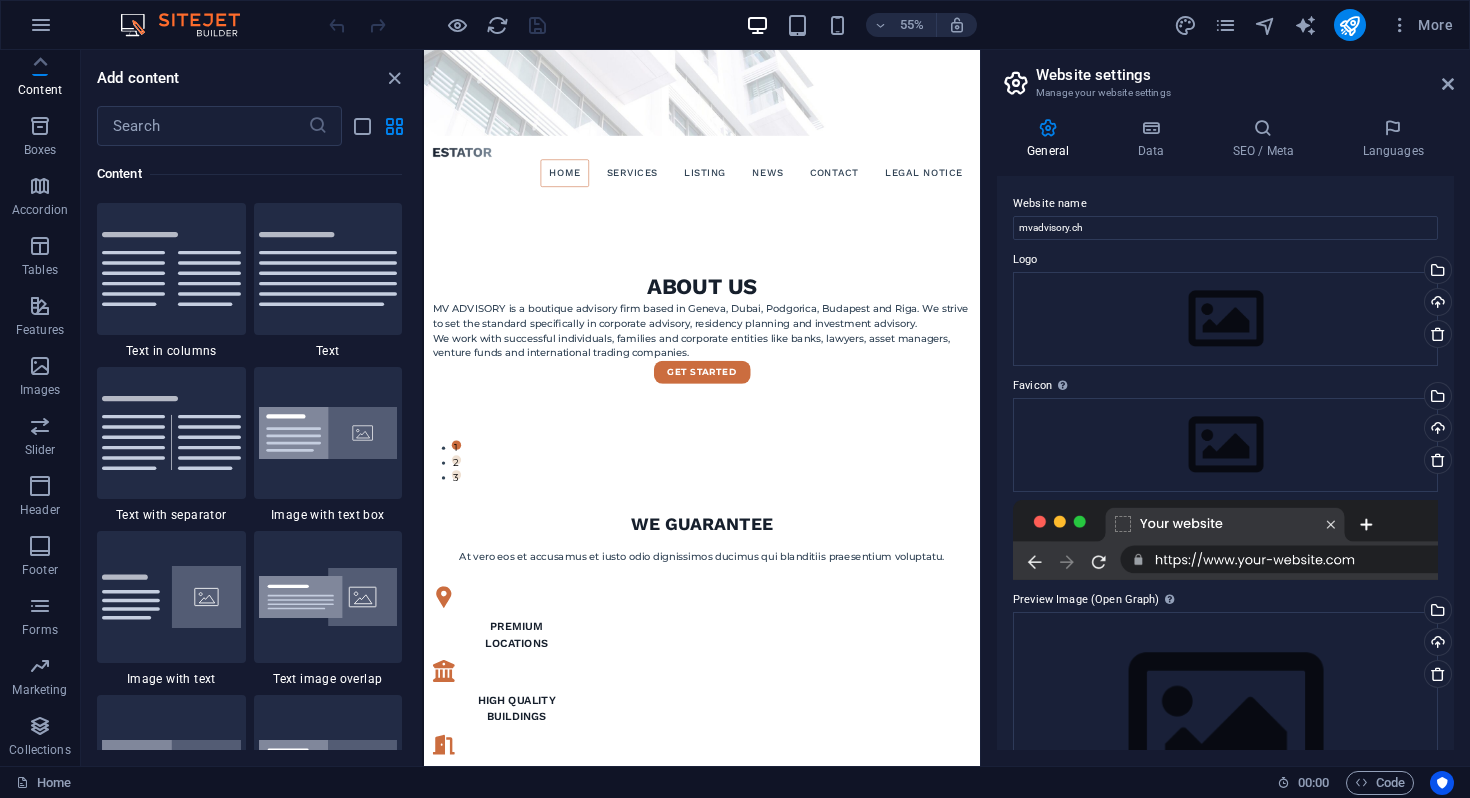 scroll, scrollTop: 107, scrollLeft: 0, axis: vertical 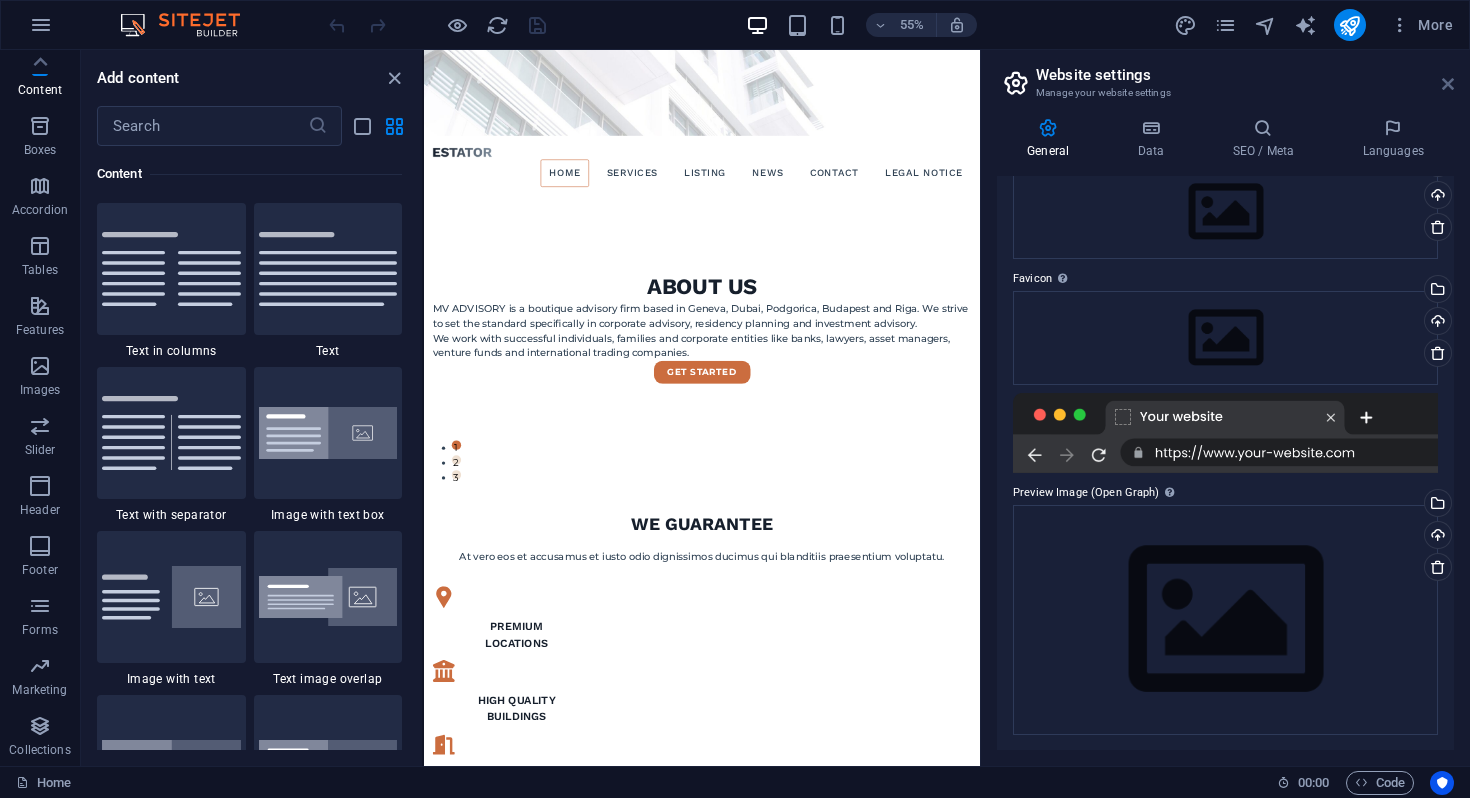 click at bounding box center [1448, 84] 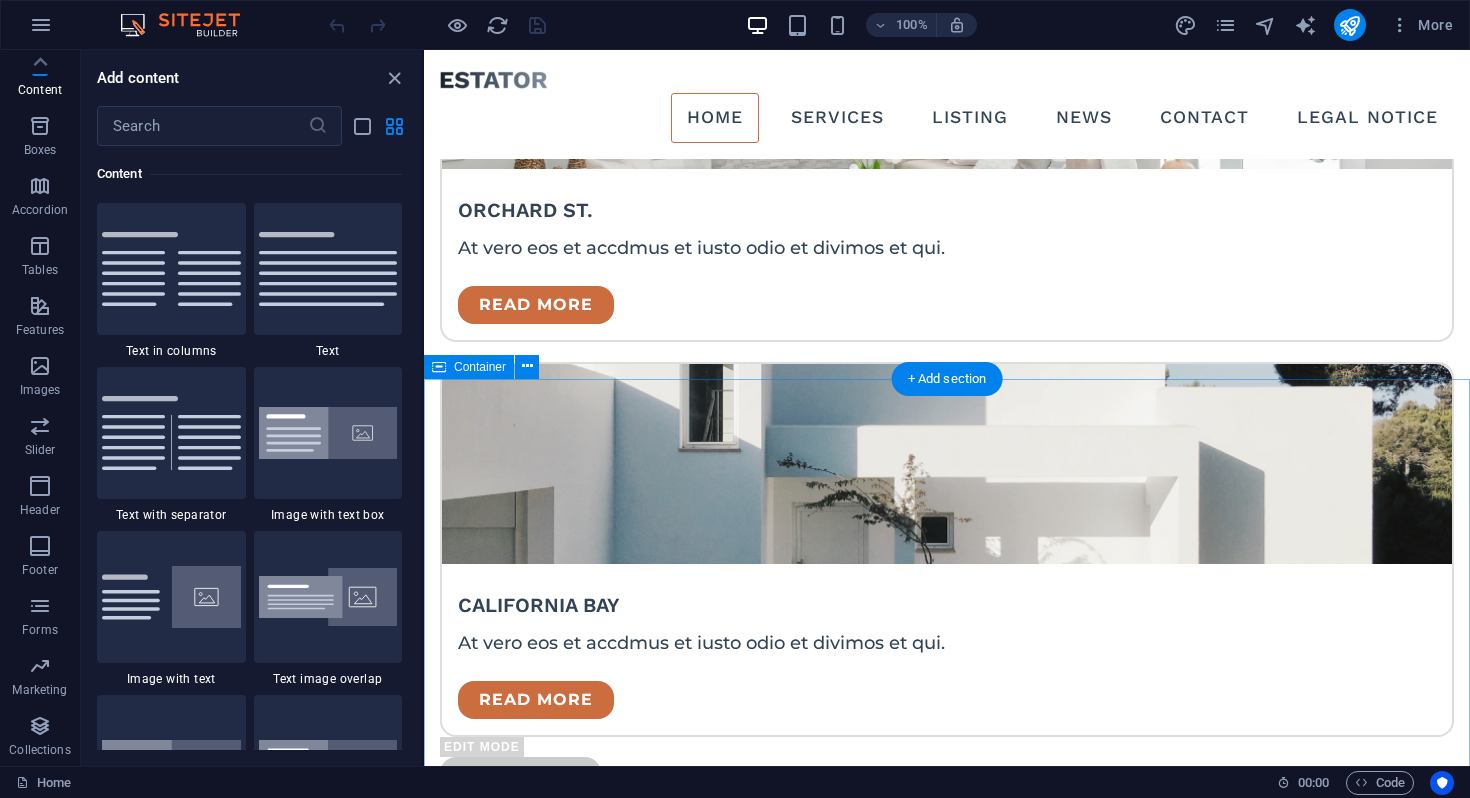 scroll, scrollTop: 4241, scrollLeft: 0, axis: vertical 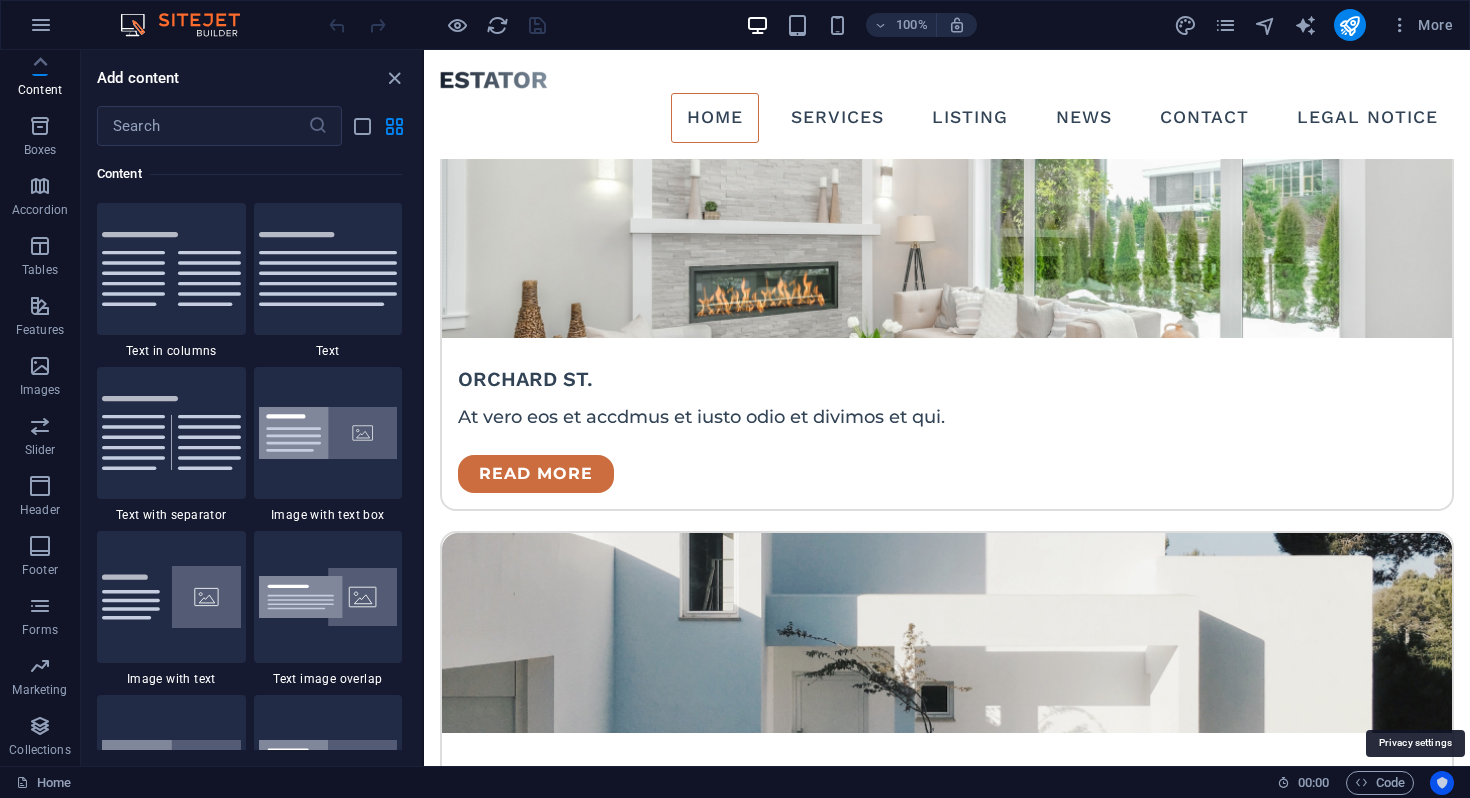 click at bounding box center (1442, 783) 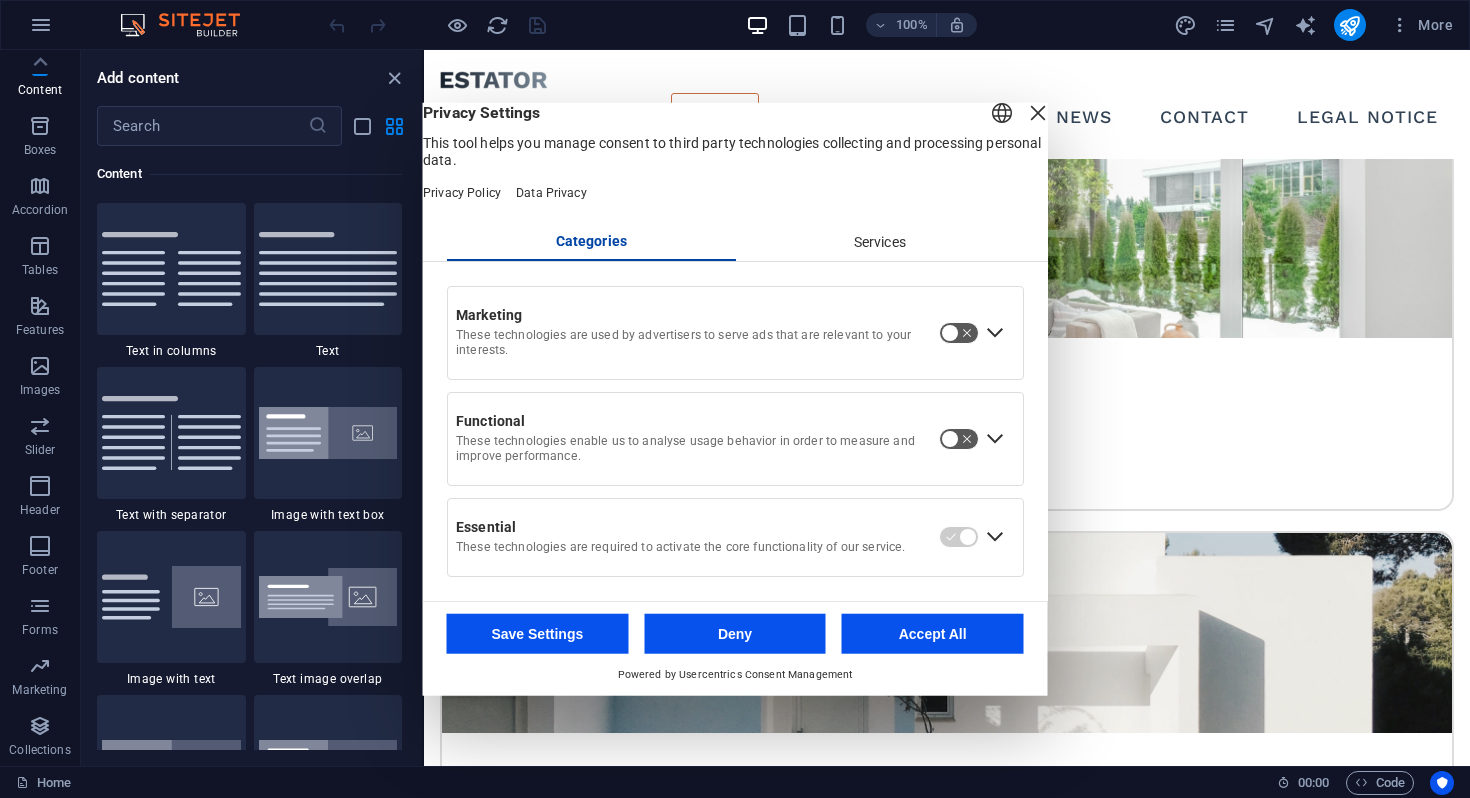 click at bounding box center (1038, 113) 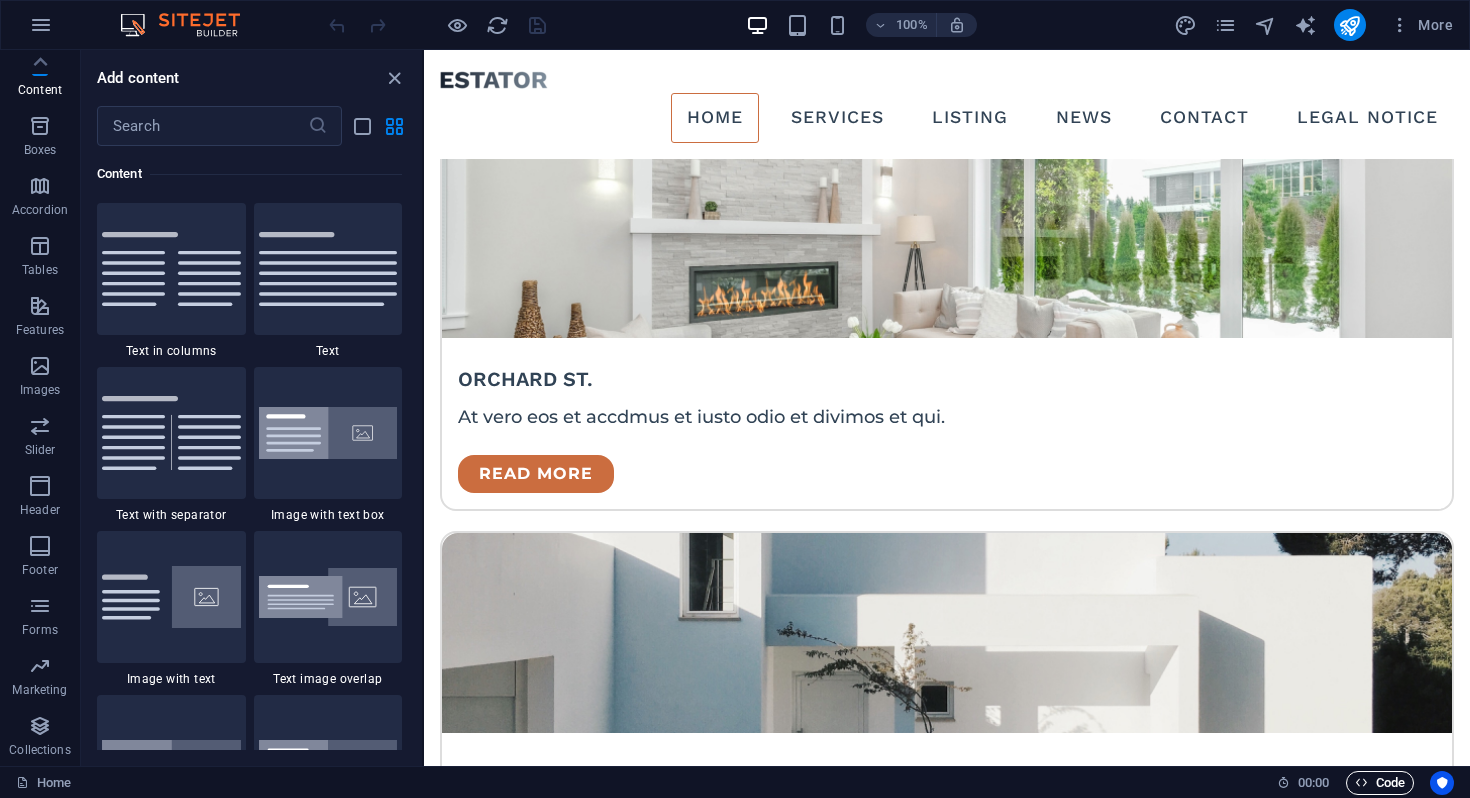 click on "Code" at bounding box center [1380, 783] 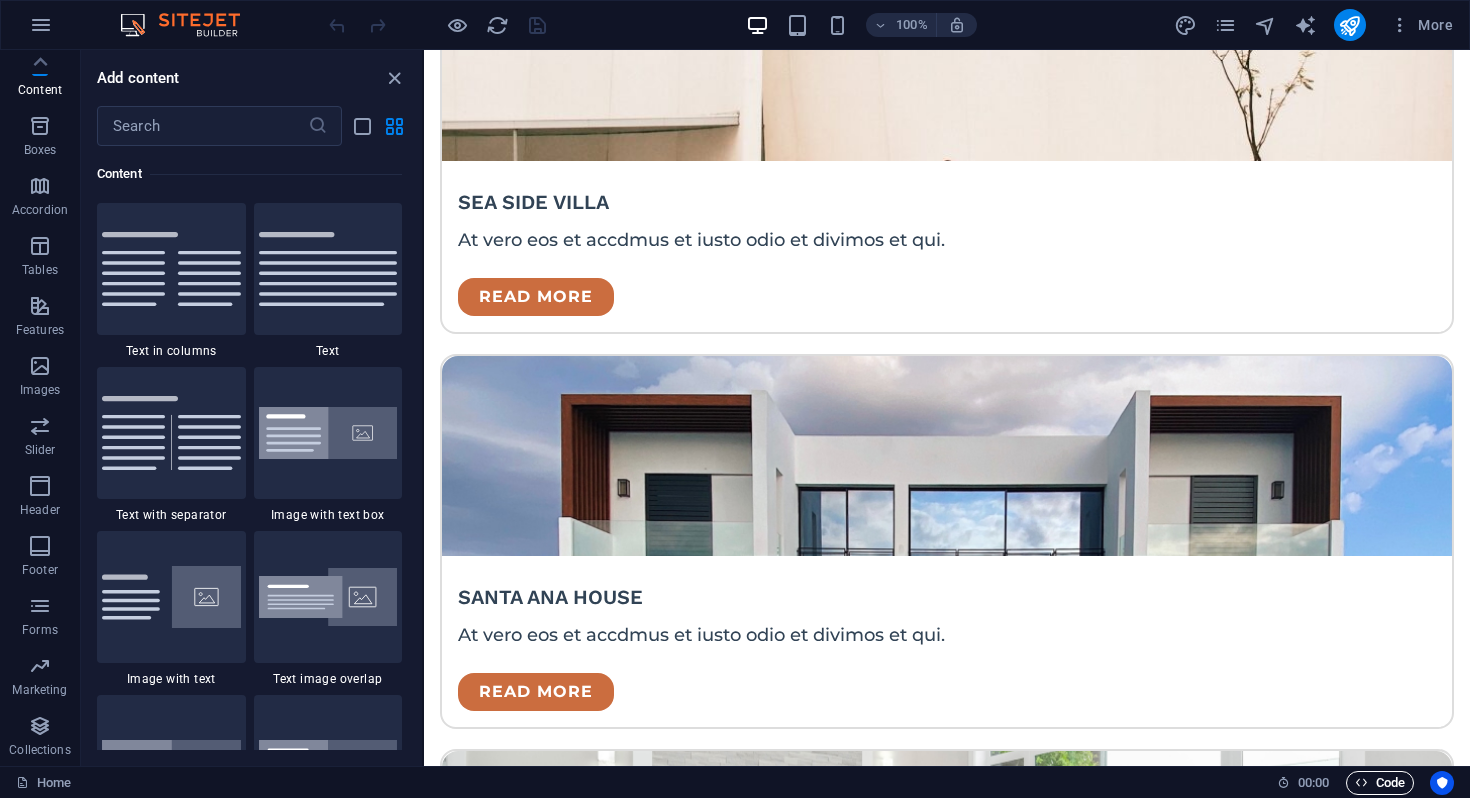 scroll, scrollTop: 4857, scrollLeft: 0, axis: vertical 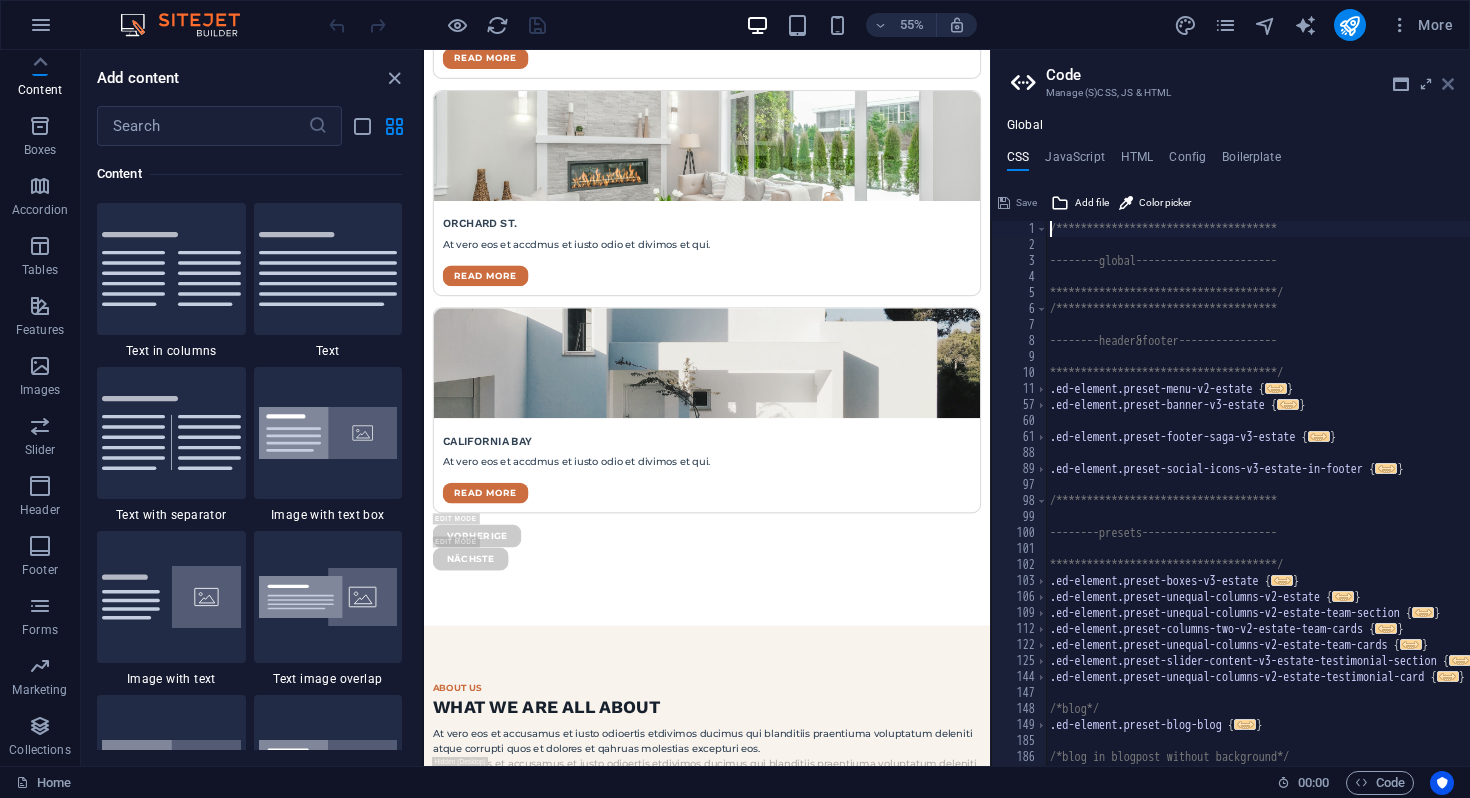 click at bounding box center [1448, 84] 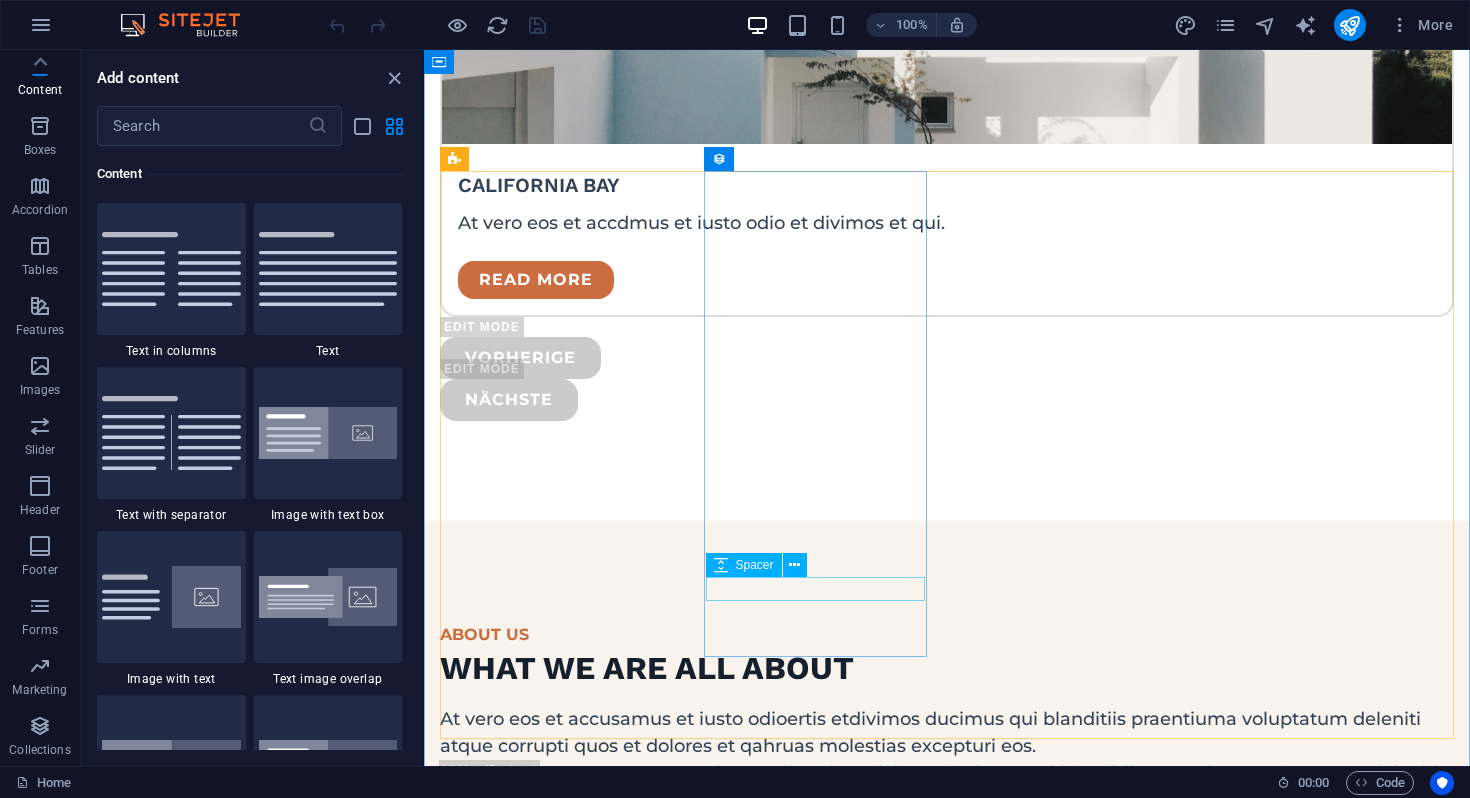 scroll, scrollTop: 5469, scrollLeft: 0, axis: vertical 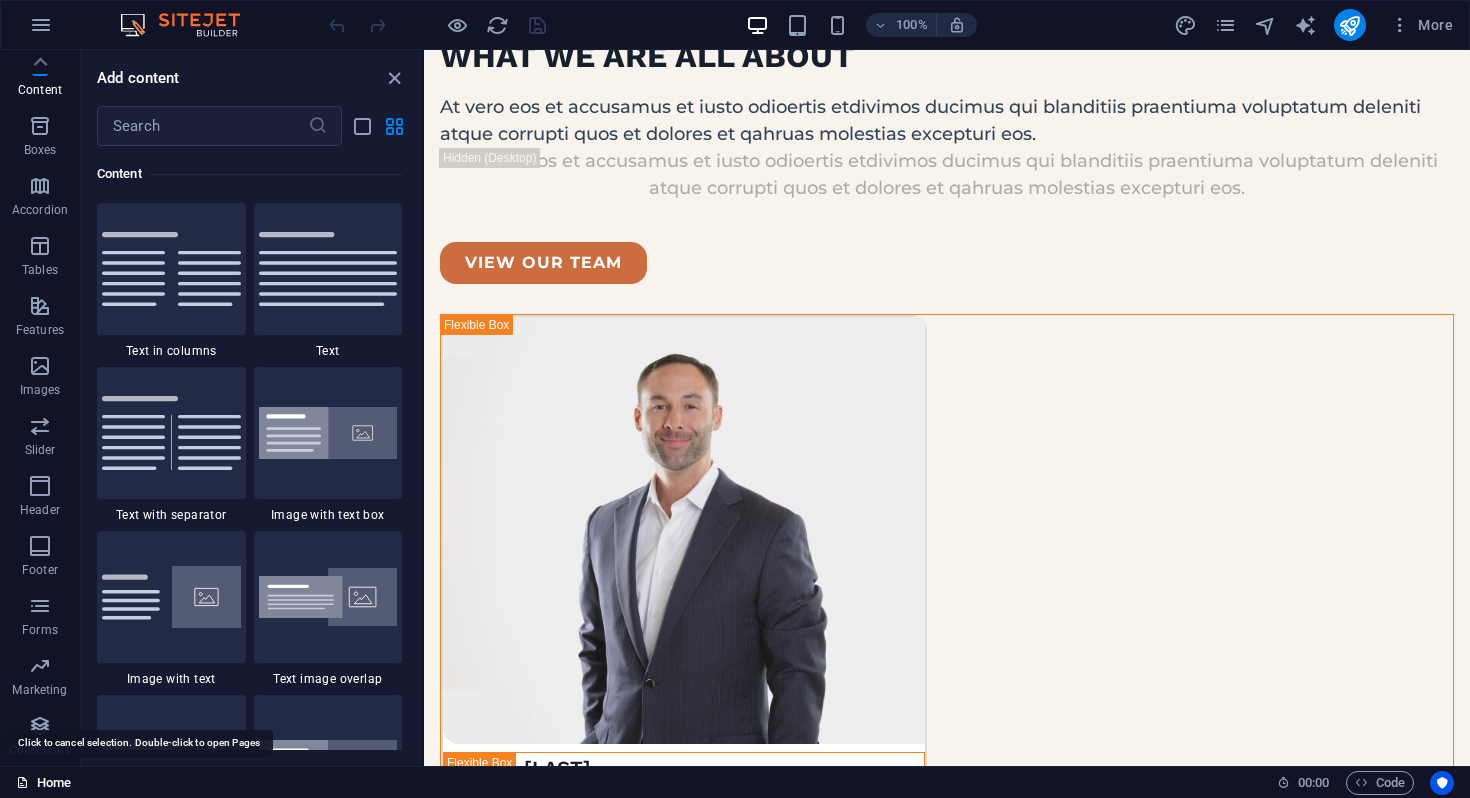 click on "Home" at bounding box center [43, 783] 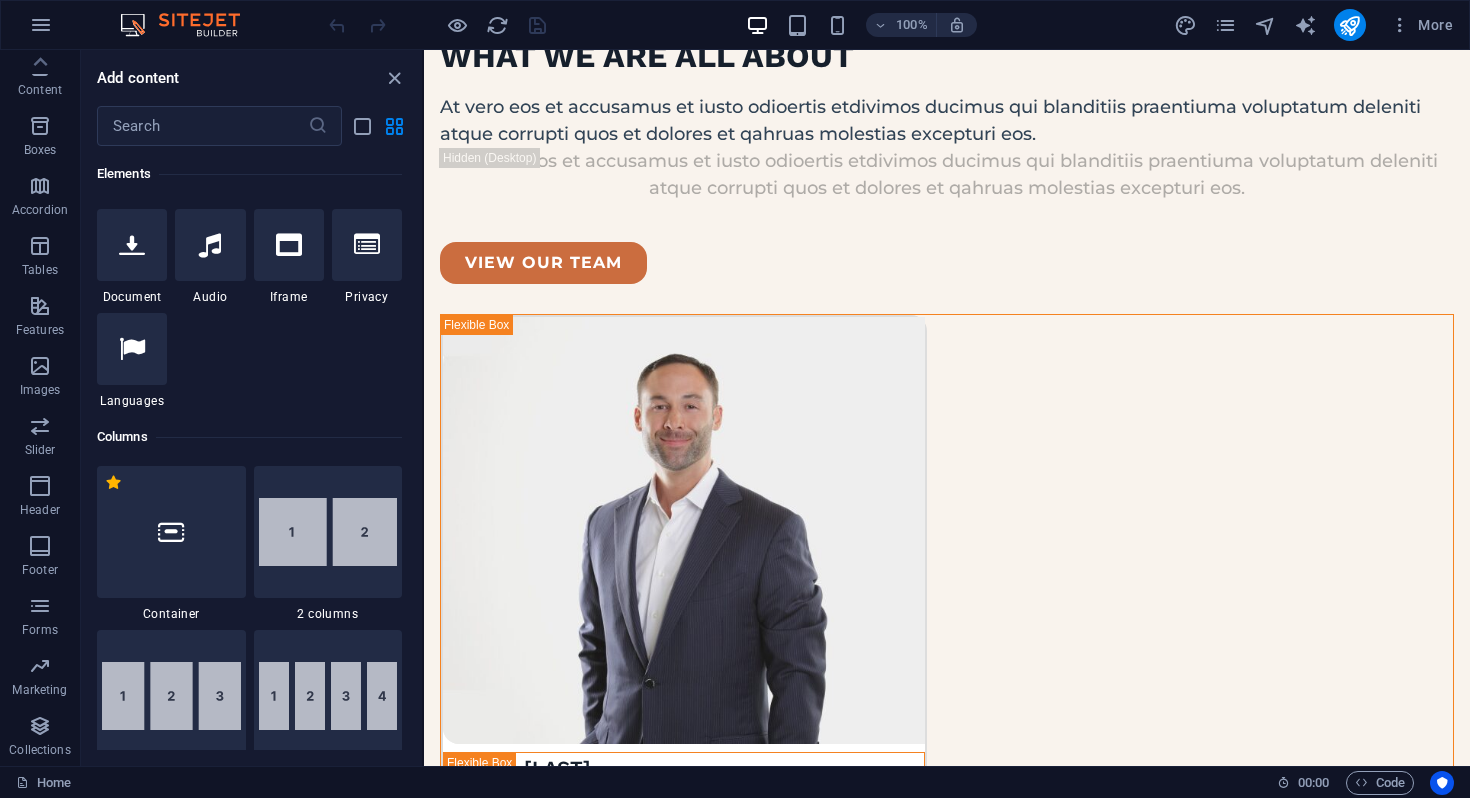 scroll, scrollTop: 0, scrollLeft: 0, axis: both 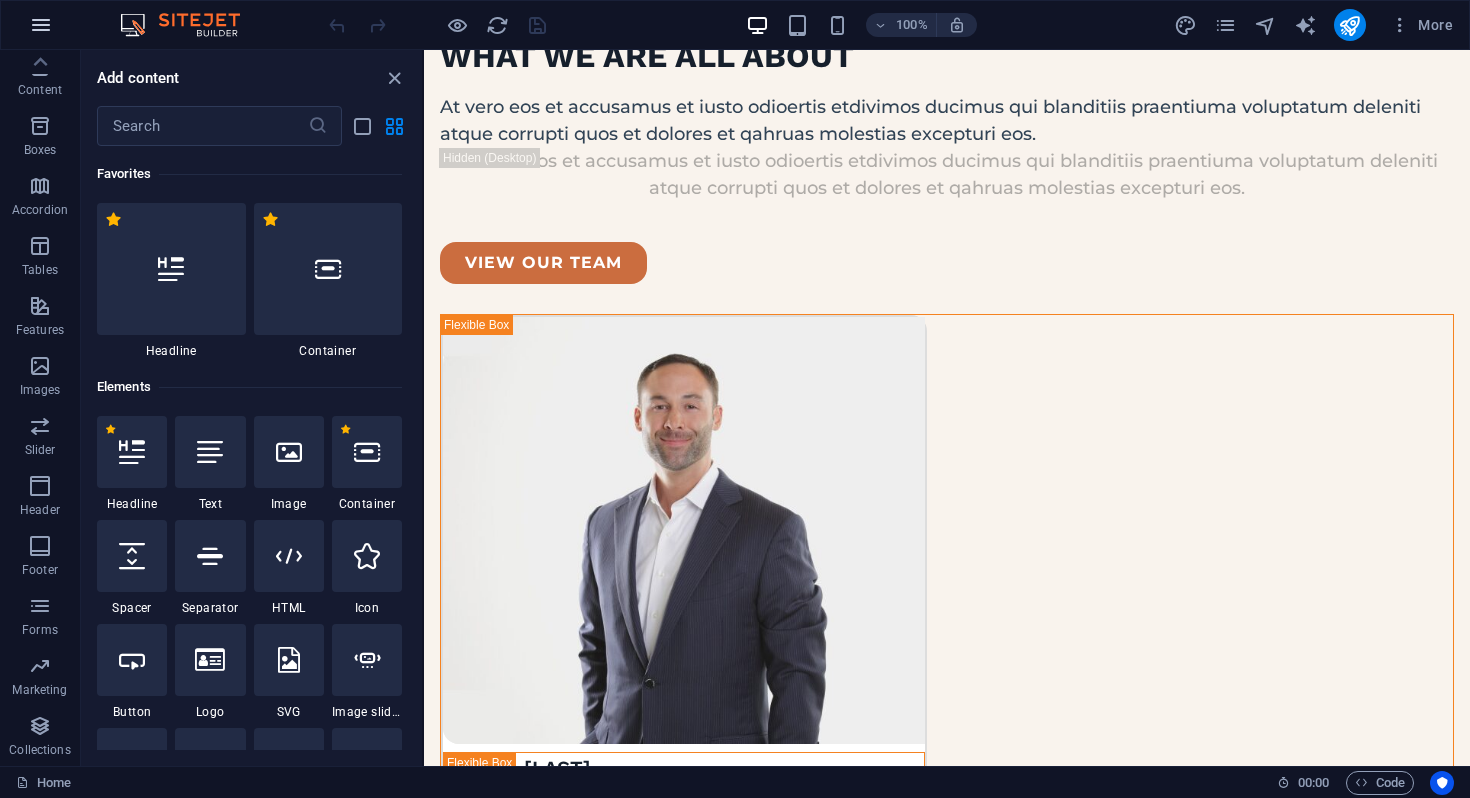 click at bounding box center [41, 25] 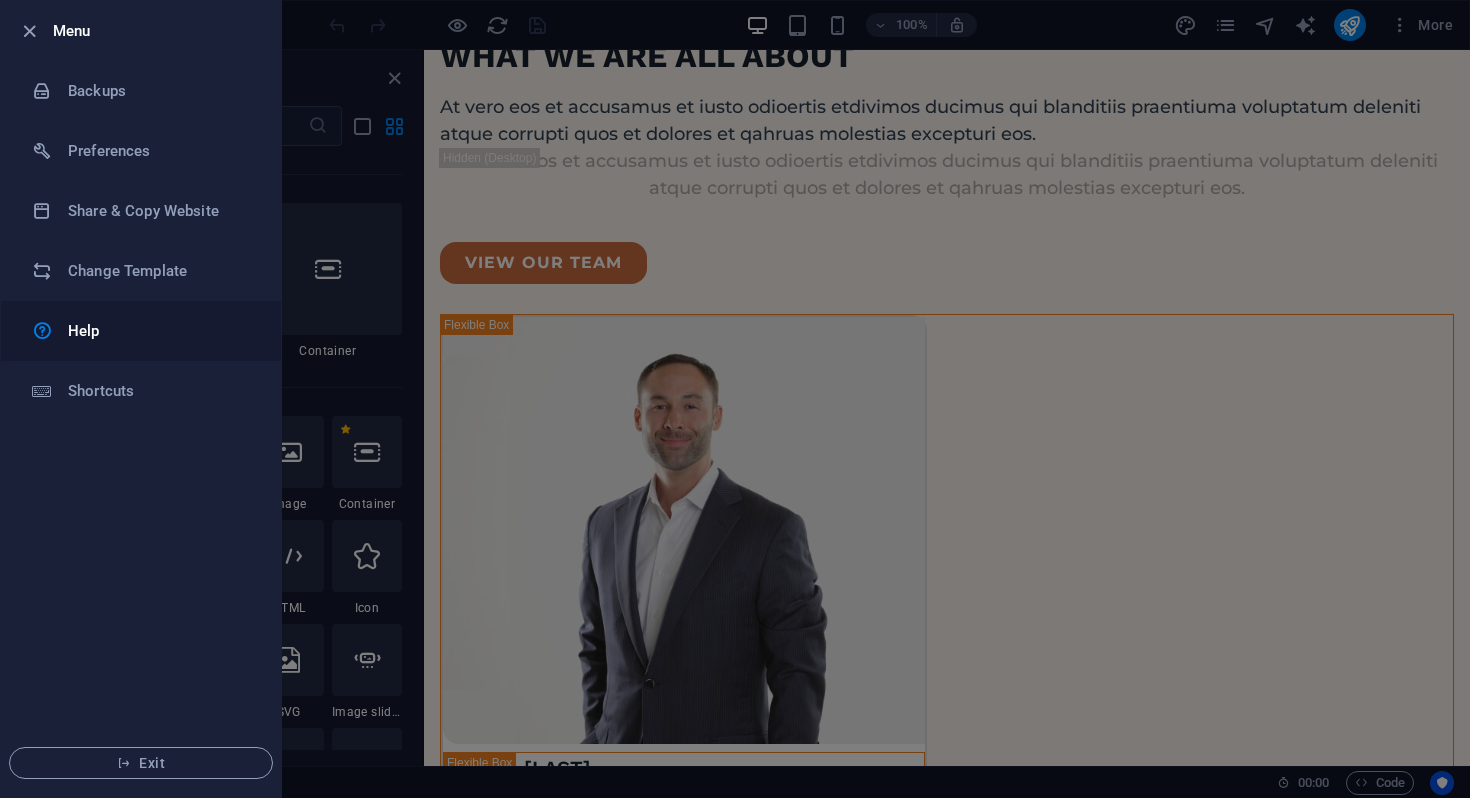 click at bounding box center (42, 331) 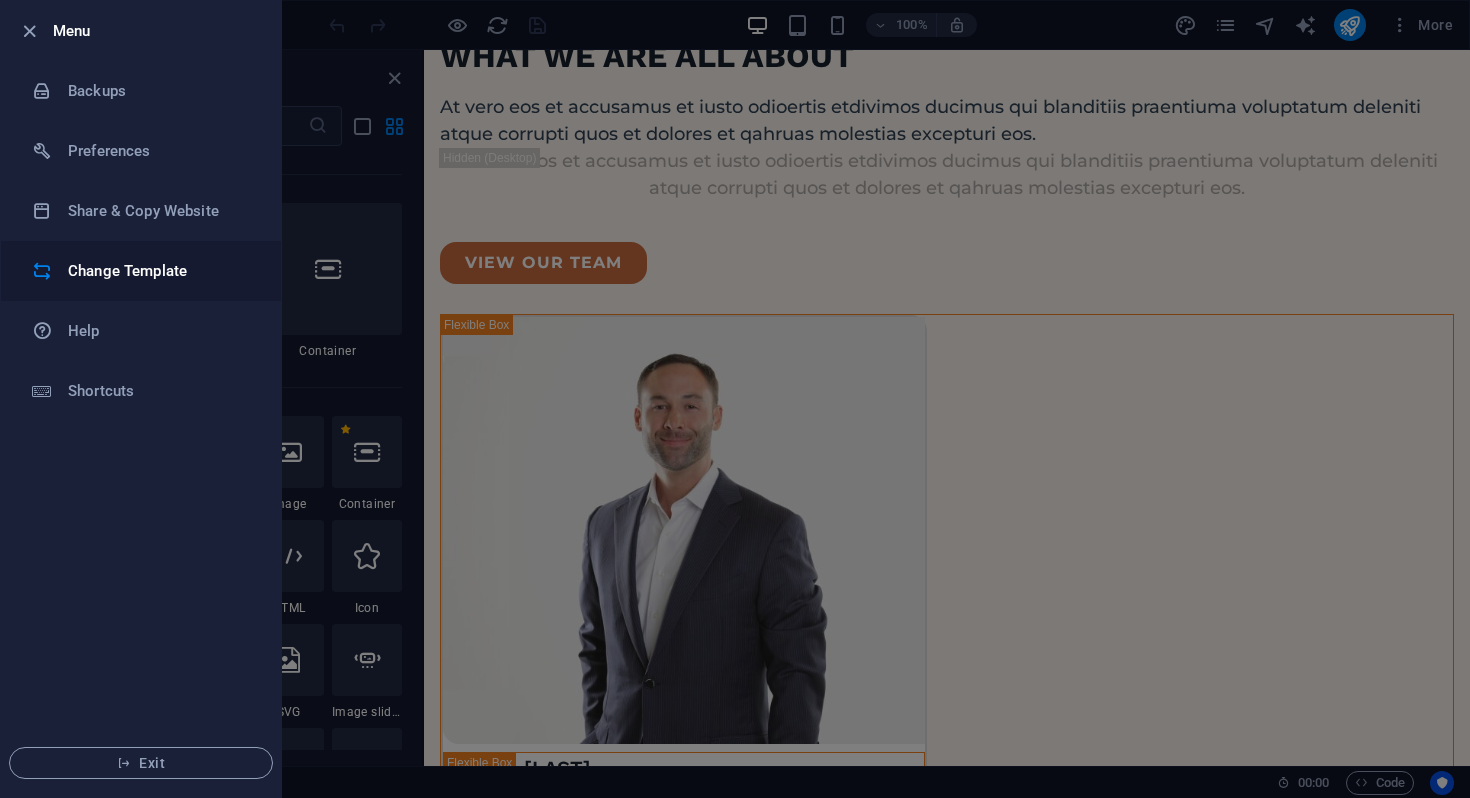 click on "Change Template" at bounding box center (160, 271) 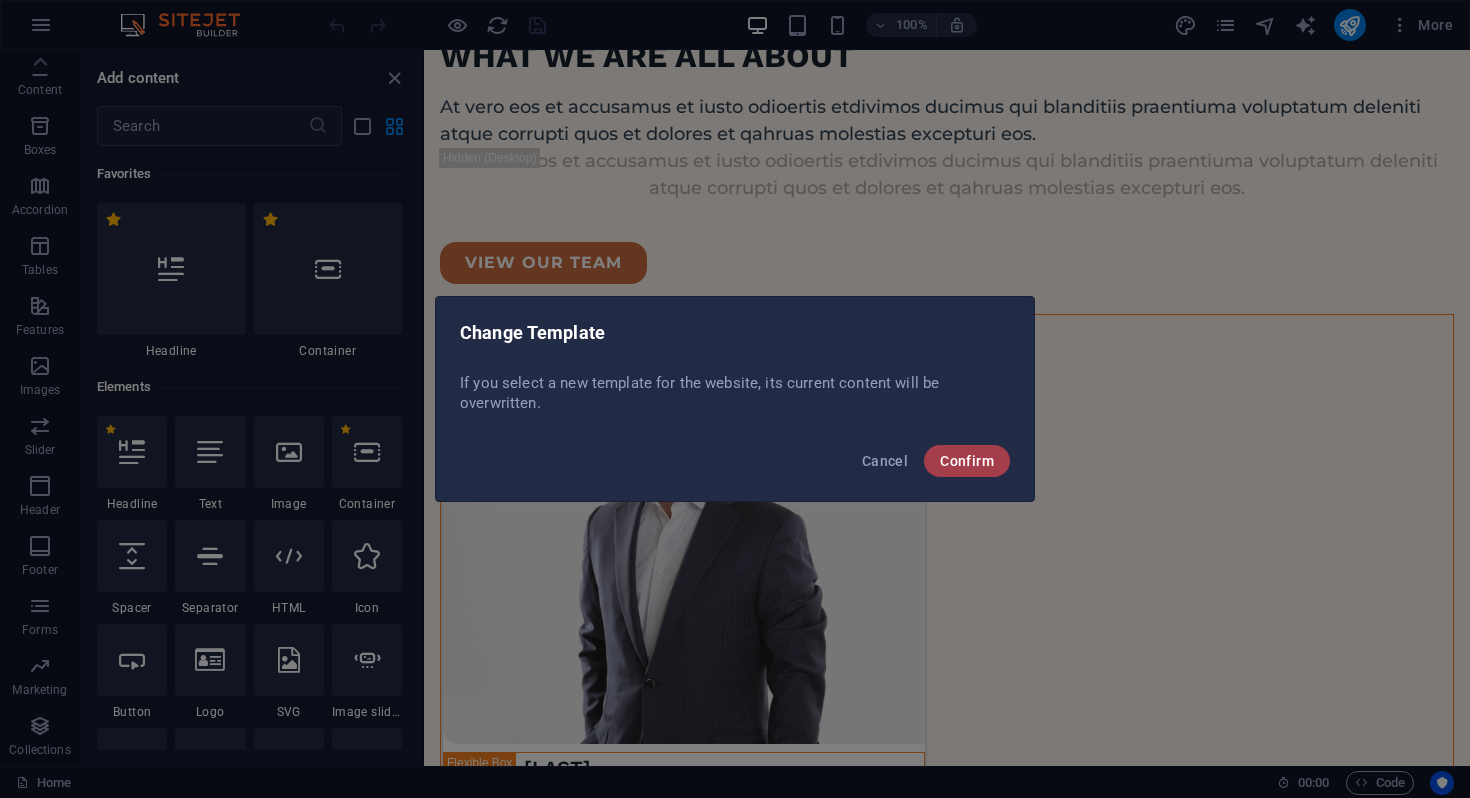 click on "Confirm" at bounding box center (967, 461) 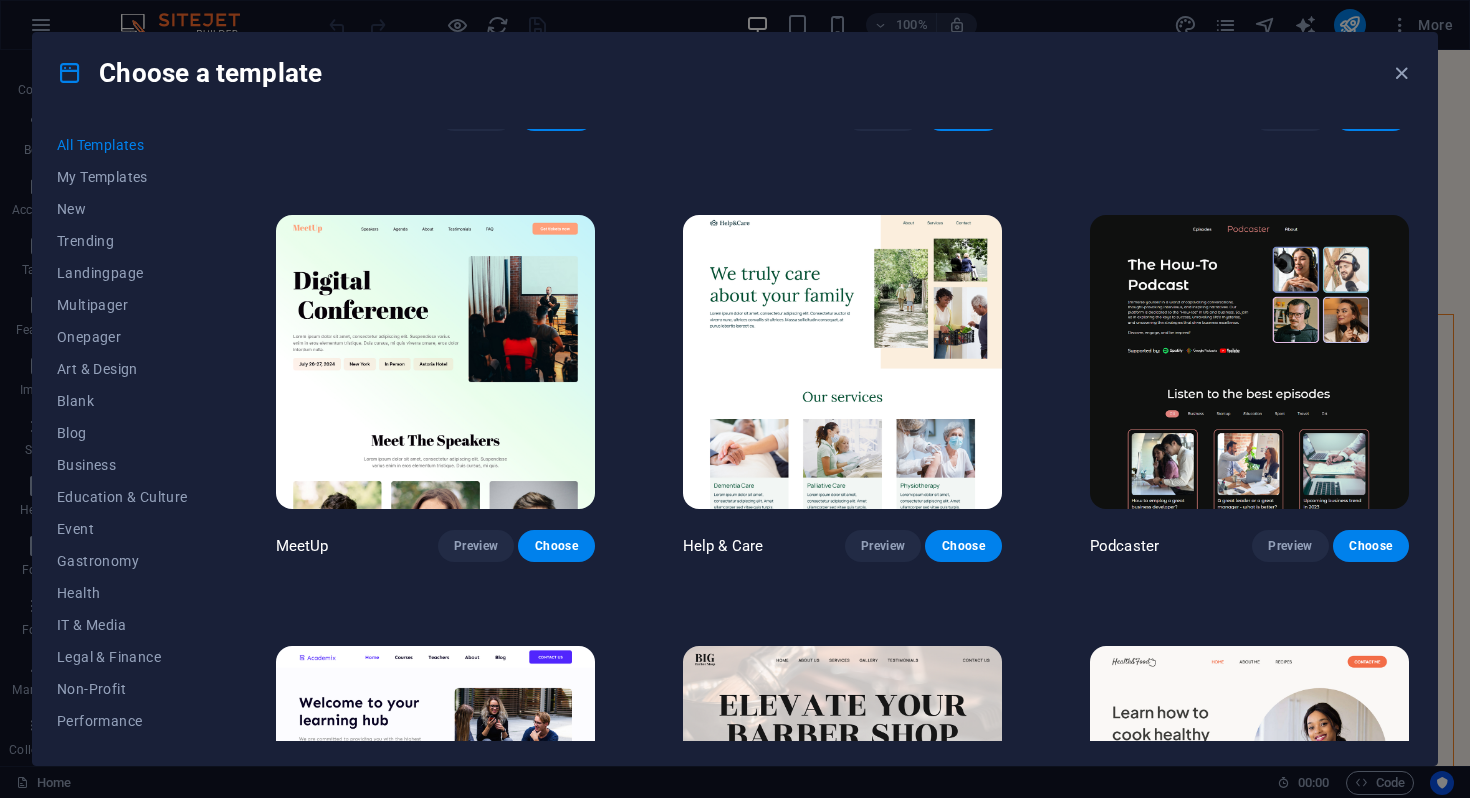 scroll, scrollTop: 1402, scrollLeft: 0, axis: vertical 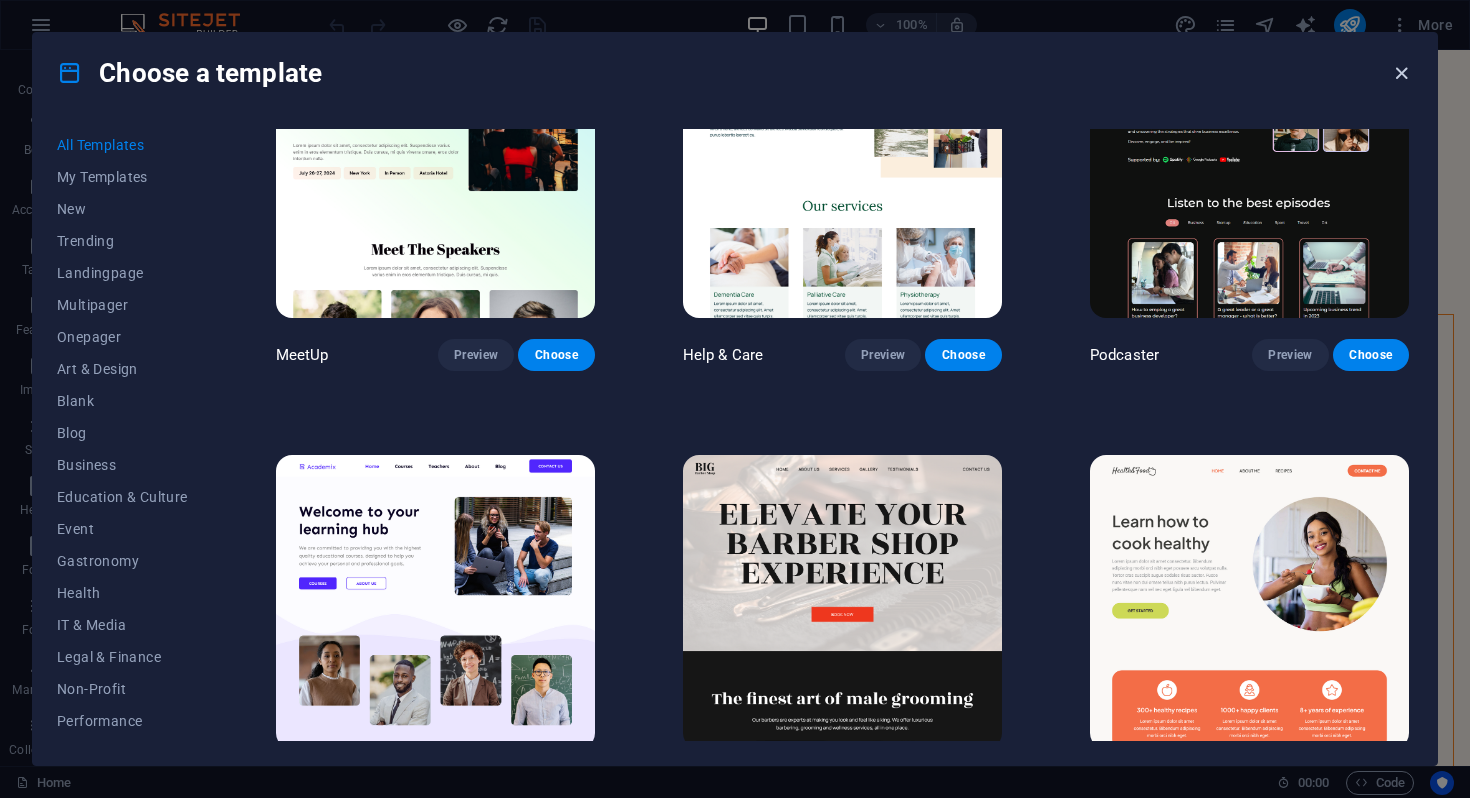click at bounding box center (1401, 73) 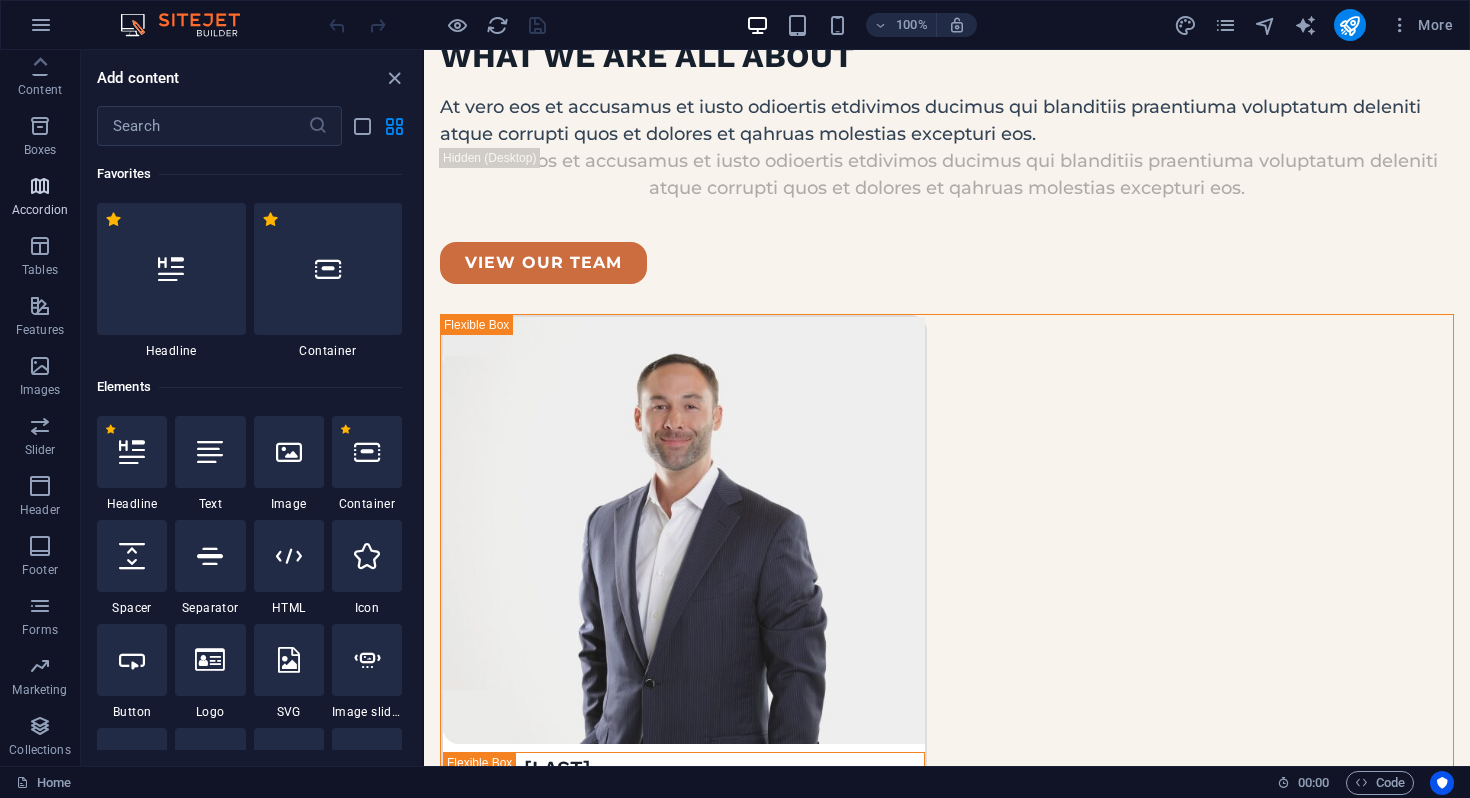 scroll, scrollTop: 0, scrollLeft: 0, axis: both 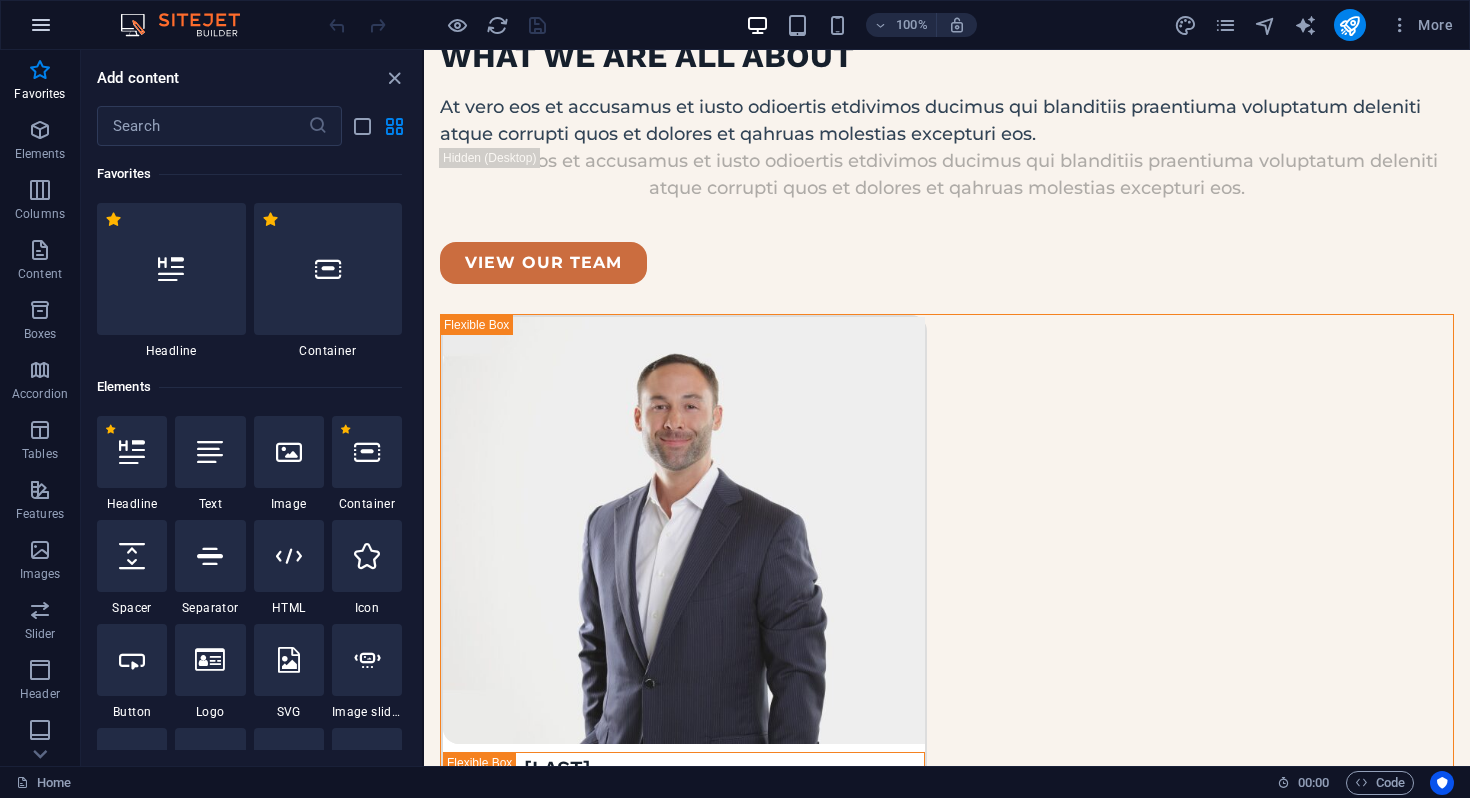 click at bounding box center (41, 25) 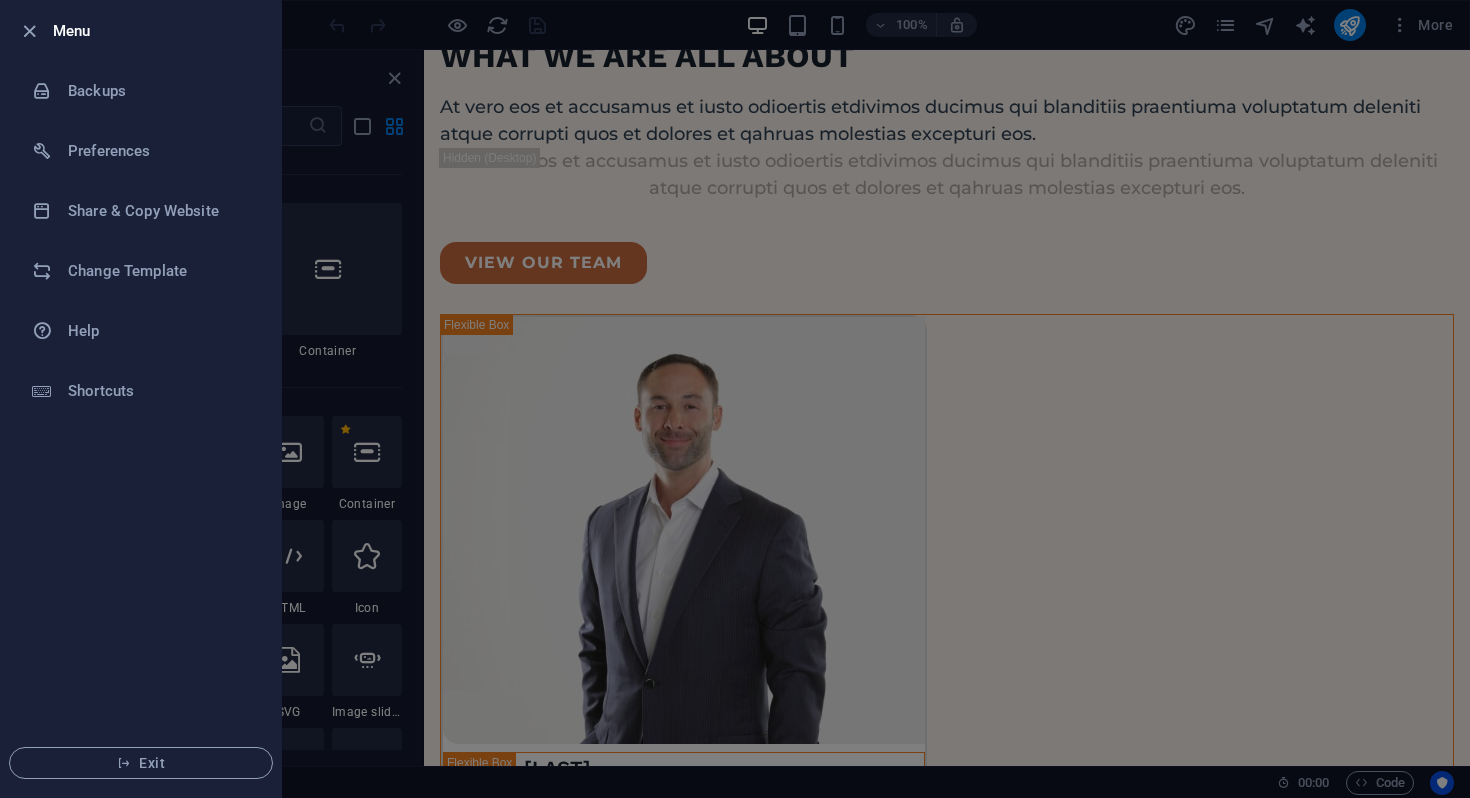 click at bounding box center [735, 399] 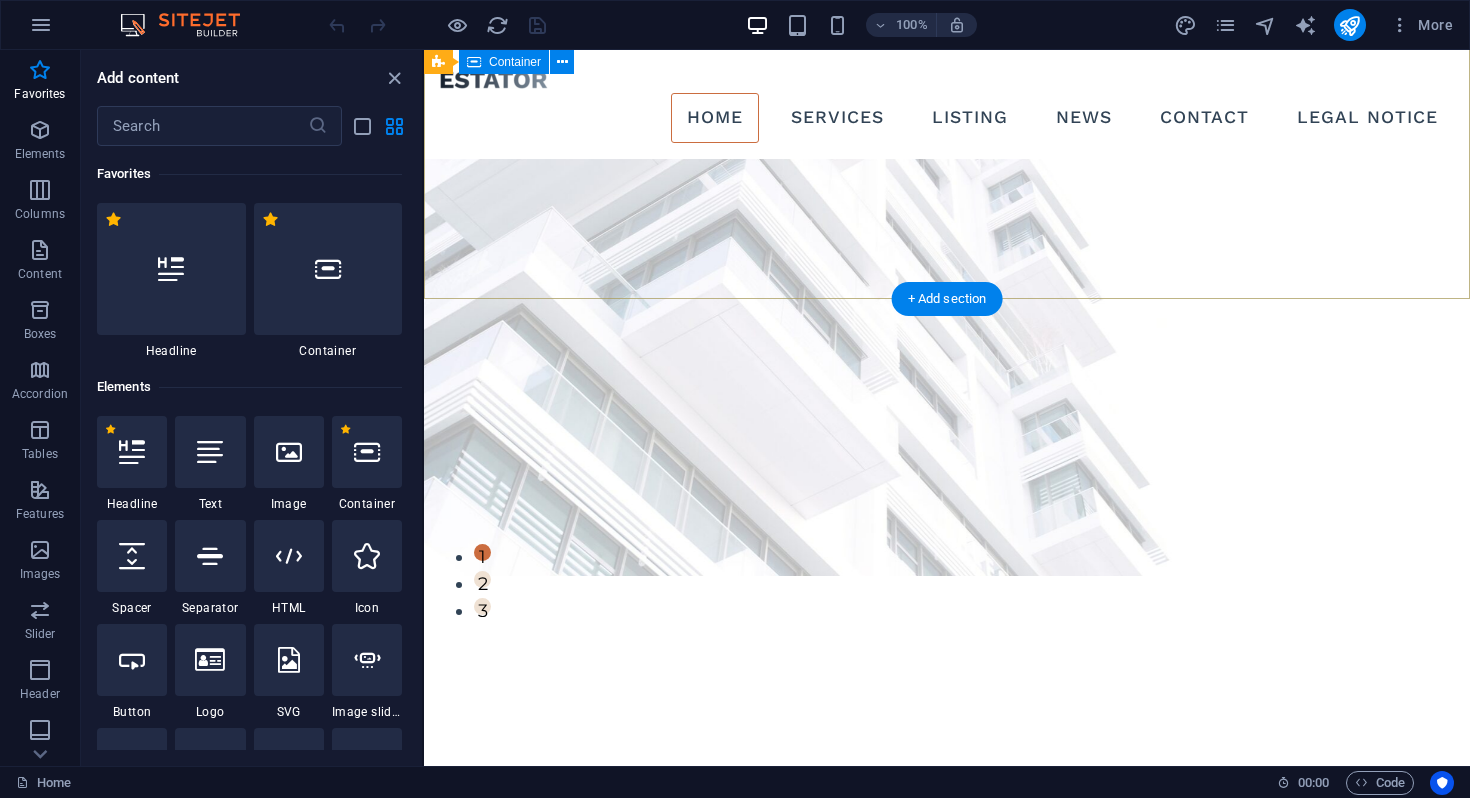 scroll, scrollTop: 0, scrollLeft: 0, axis: both 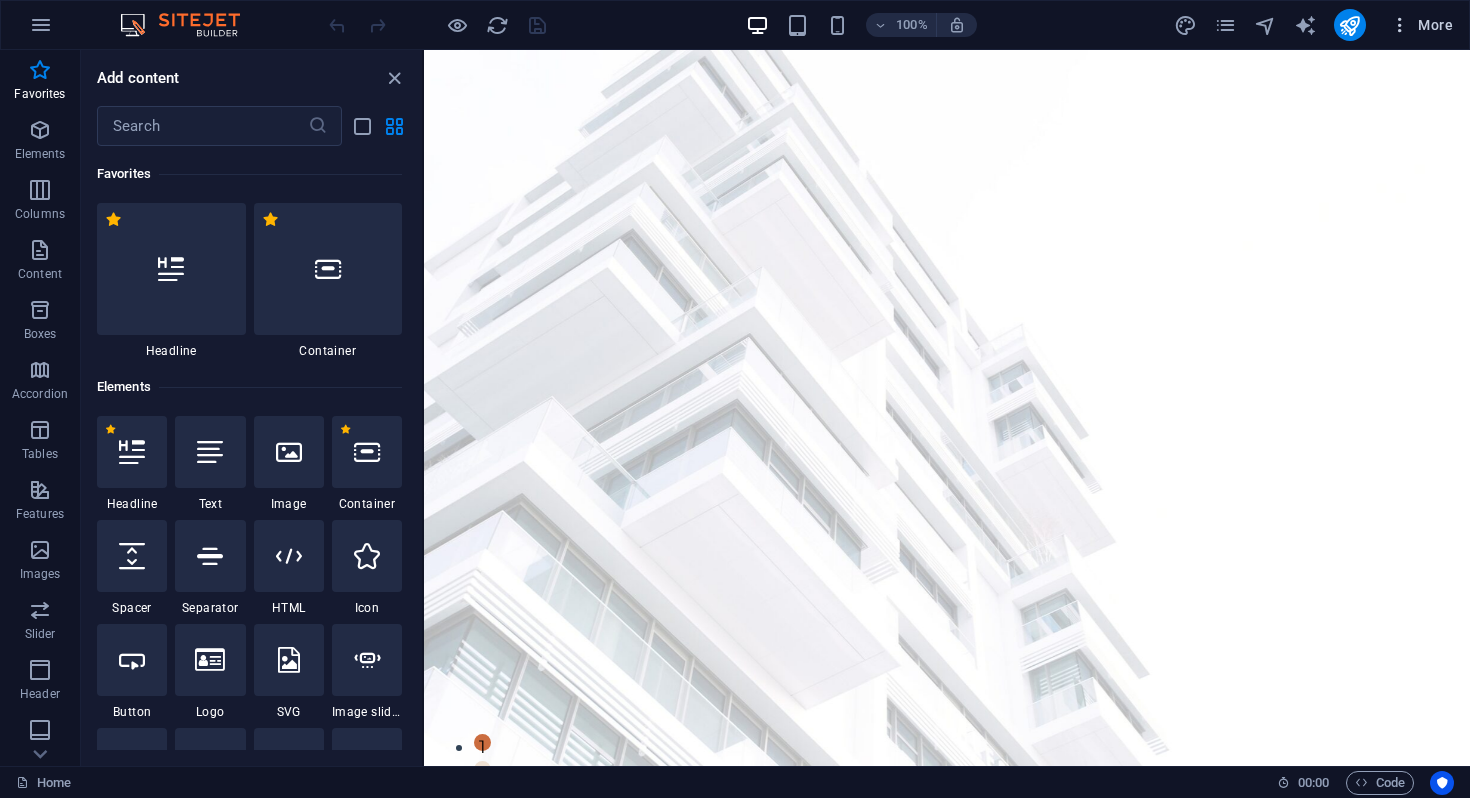 click at bounding box center [1400, 25] 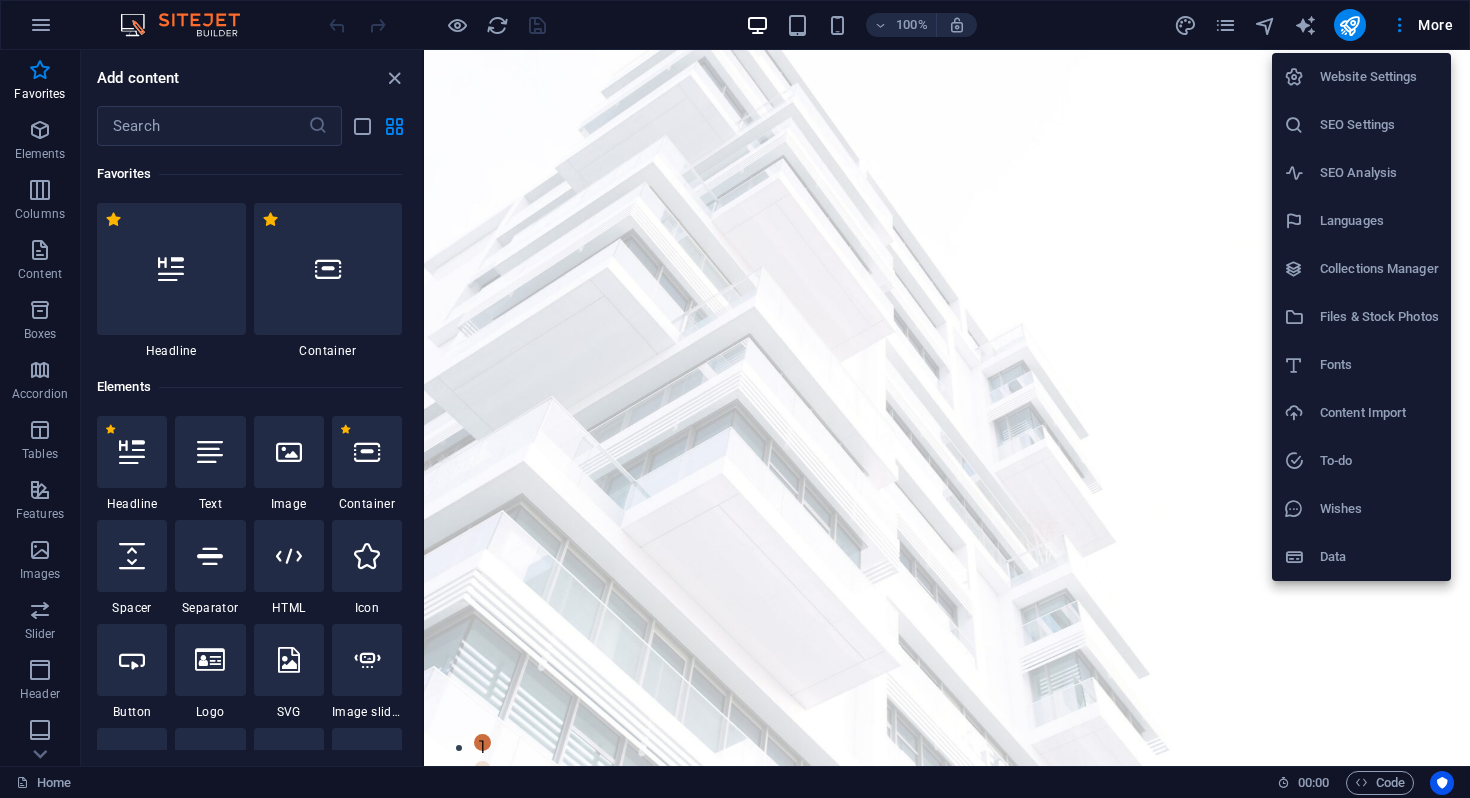click at bounding box center (735, 399) 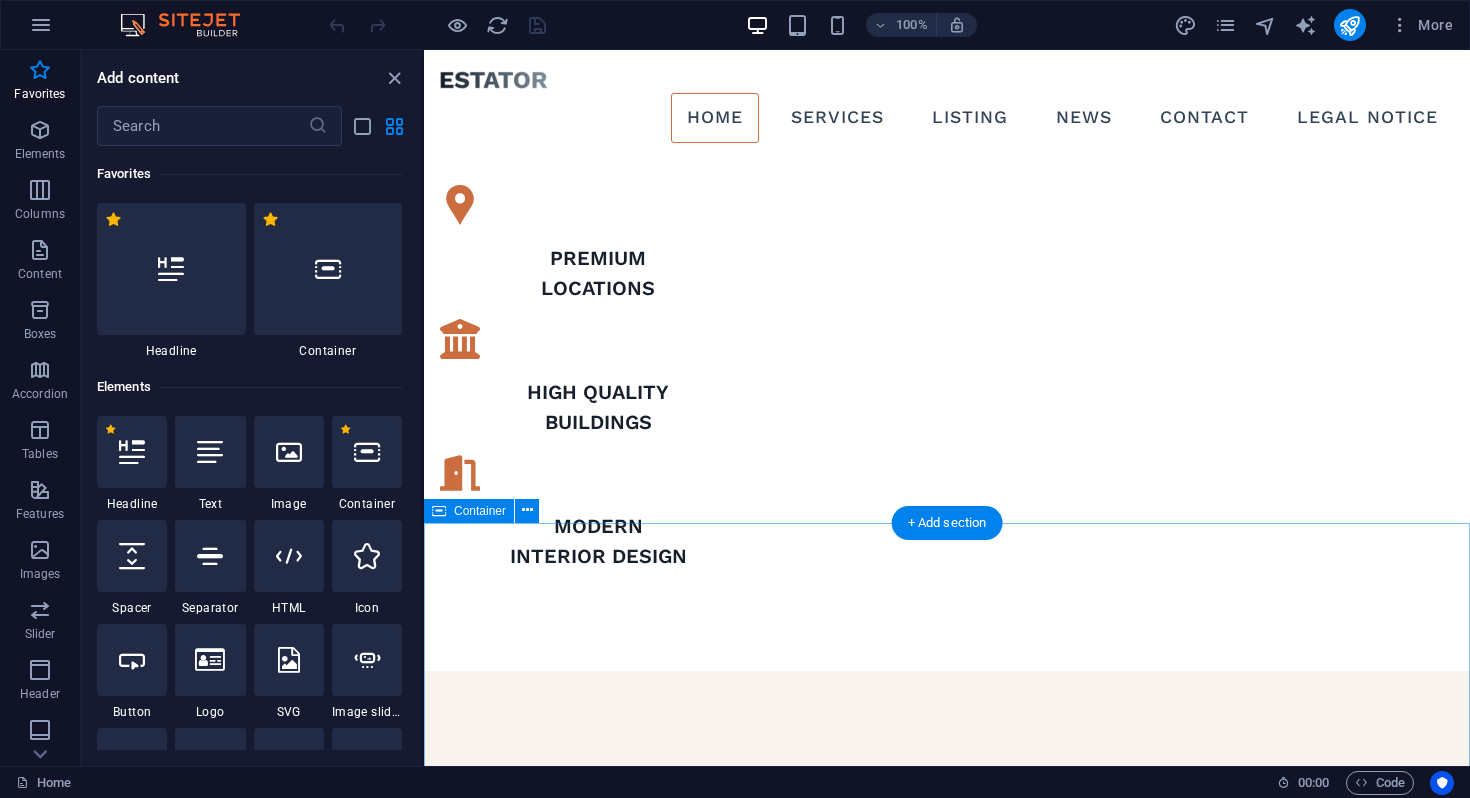 scroll, scrollTop: 0, scrollLeft: 0, axis: both 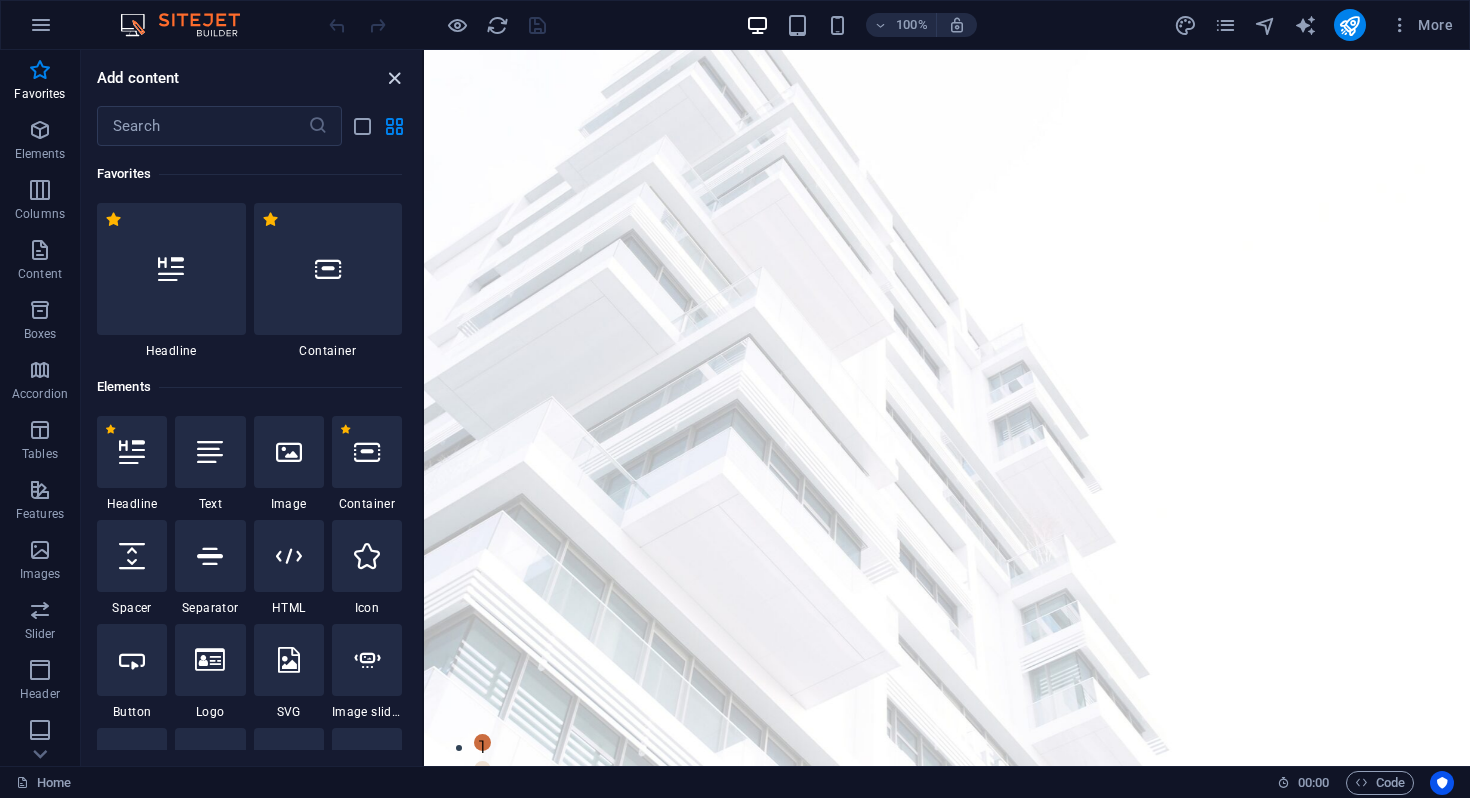 click at bounding box center [394, 78] 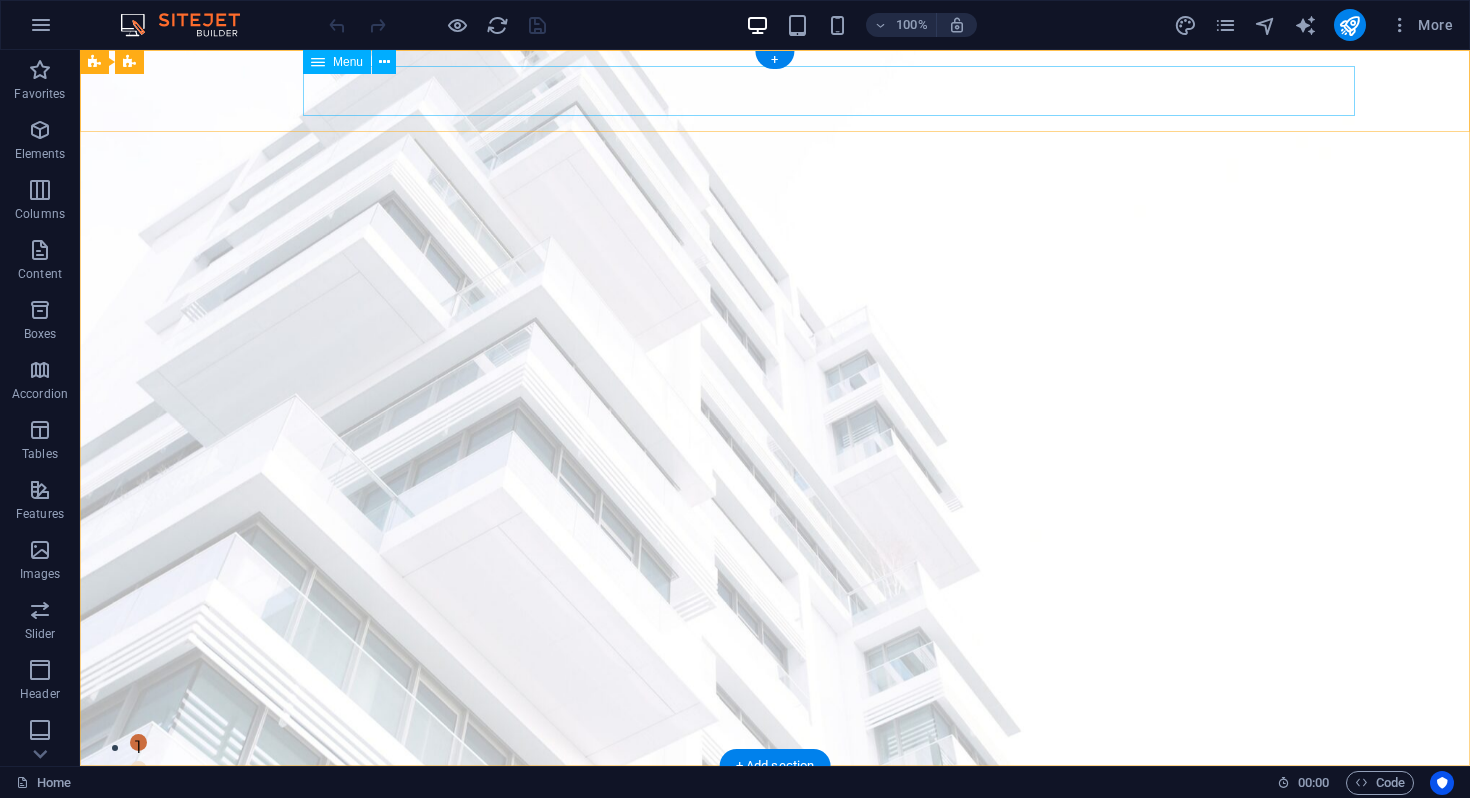click on "Home Services Corporate services corporate 1 Investment advisory  Immigration advisory Listing News Contact Legal Notice" at bounding box center (775, 834) 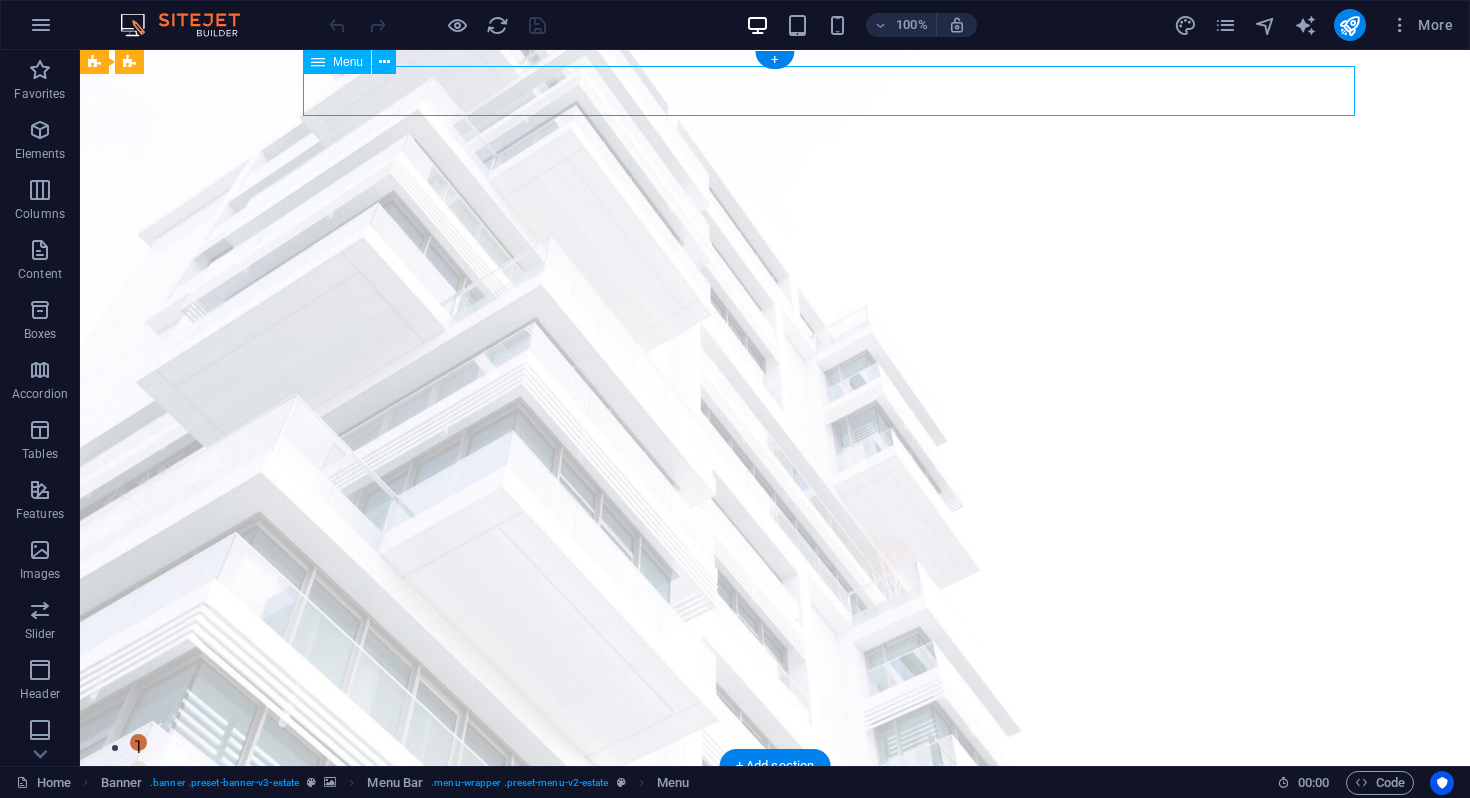 click on "Home Services Corporate services corporate 1 Investment advisory  Immigration advisory Listing News Contact Legal Notice" at bounding box center [775, 834] 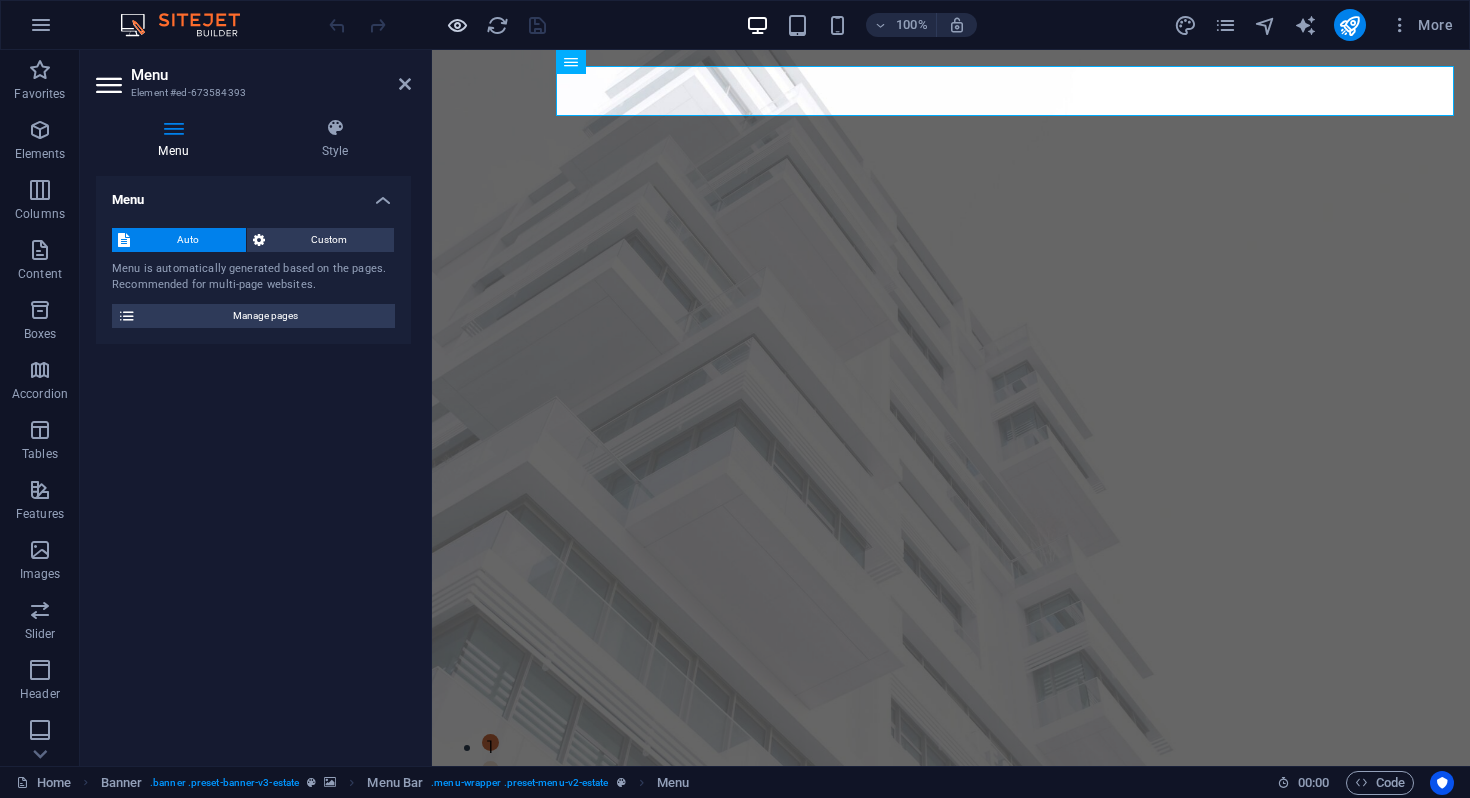 click at bounding box center [457, 25] 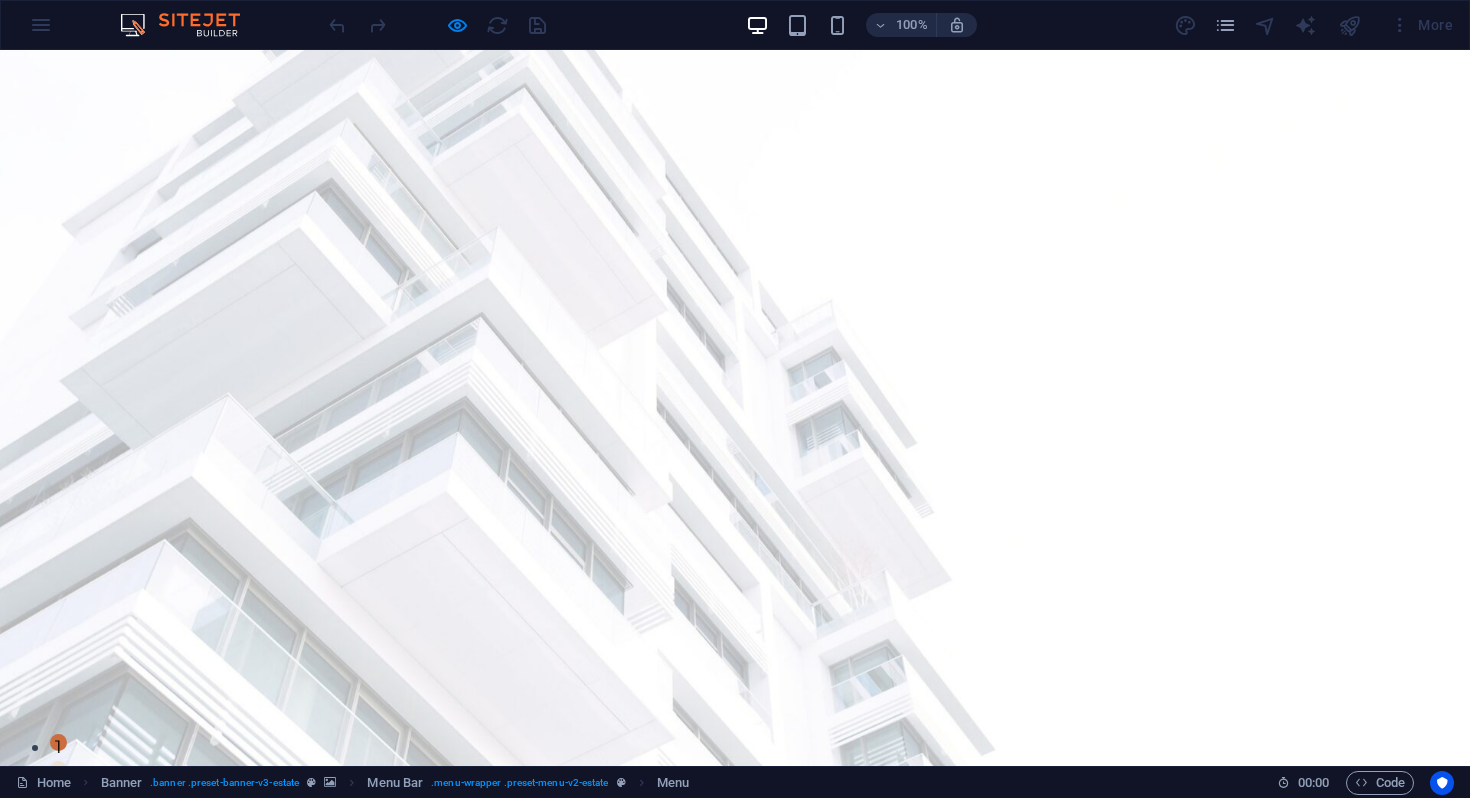 click on "Corporate services" at bounding box center (716, 888) 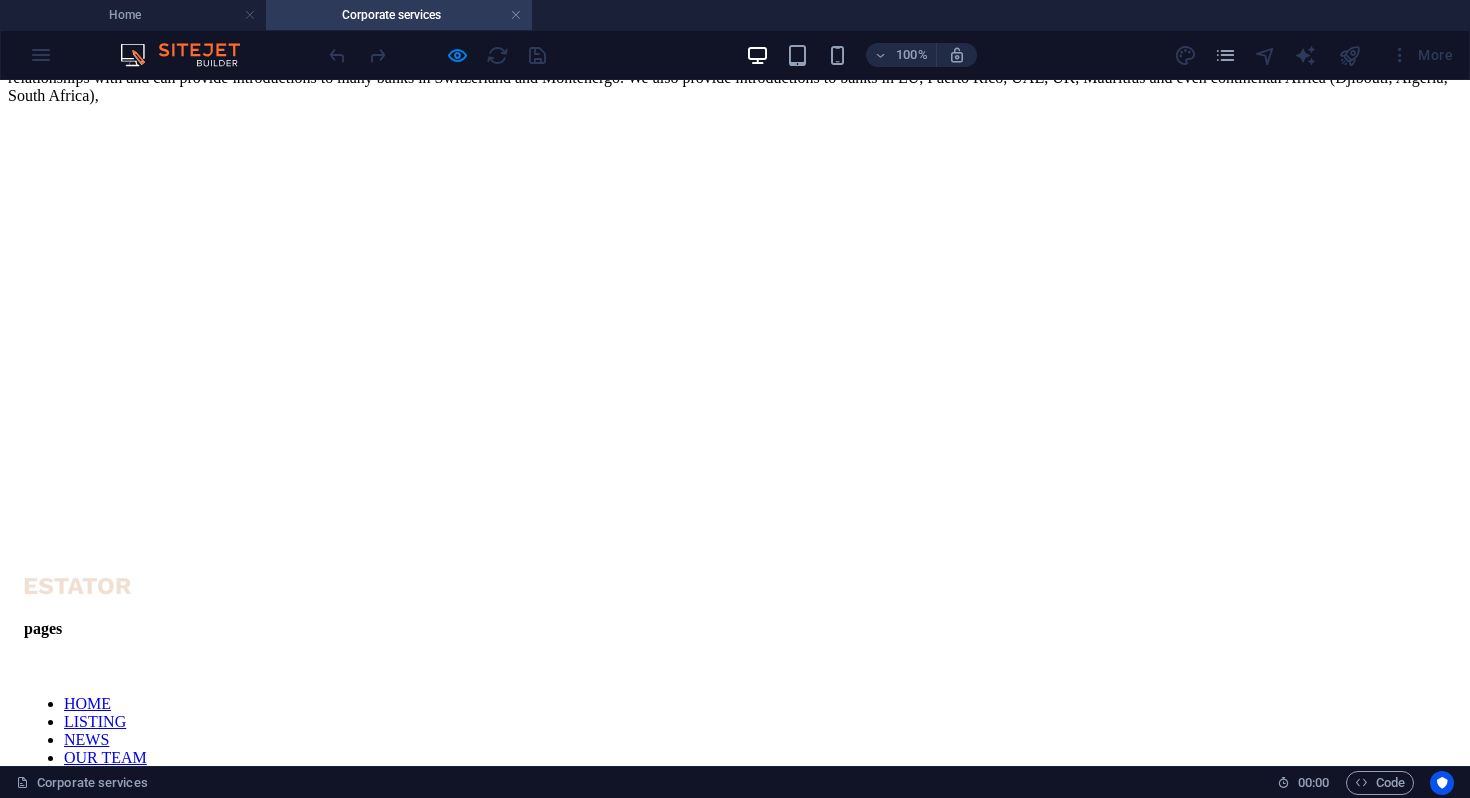 scroll, scrollTop: 828, scrollLeft: 0, axis: vertical 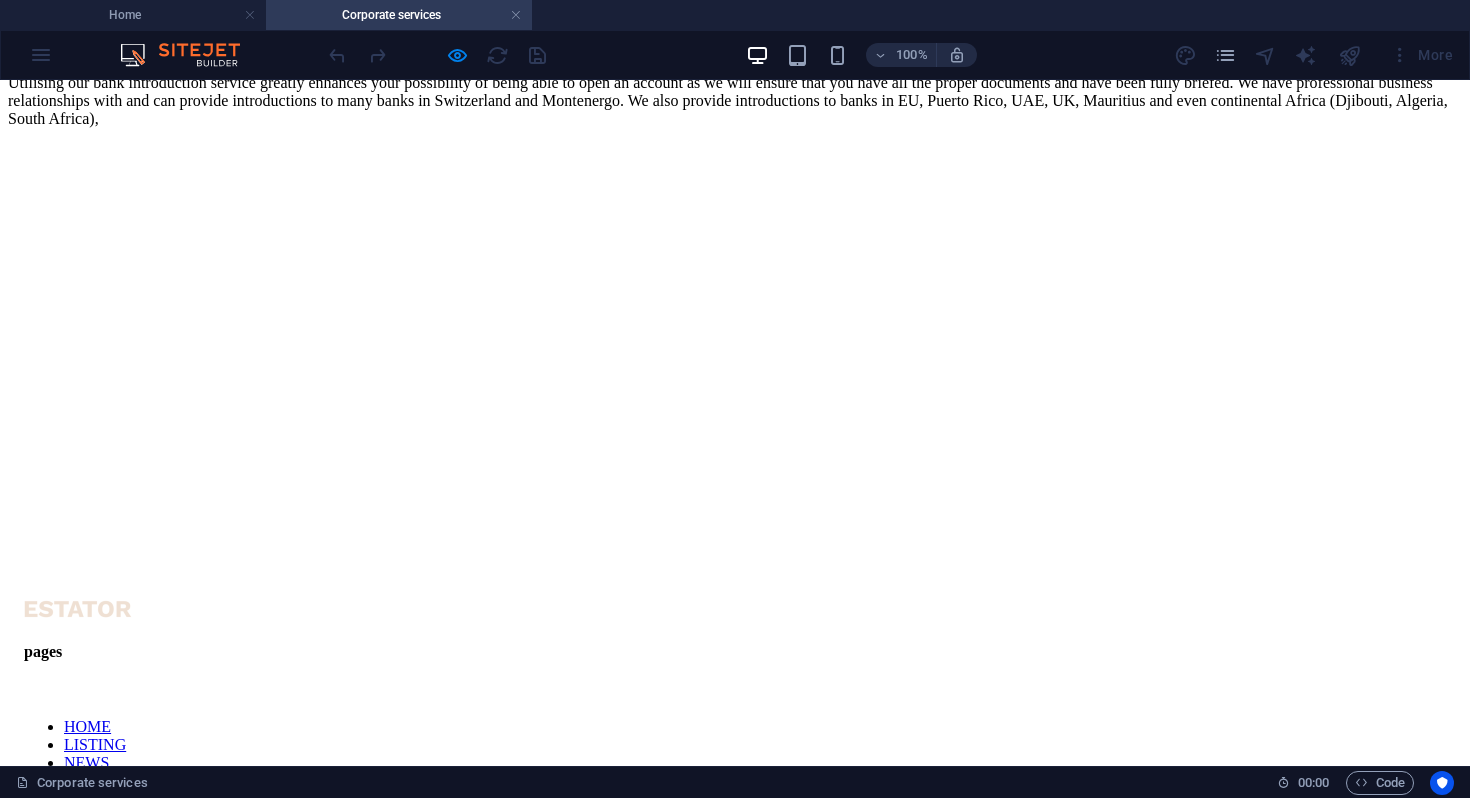 click on "100% More" at bounding box center [735, 55] 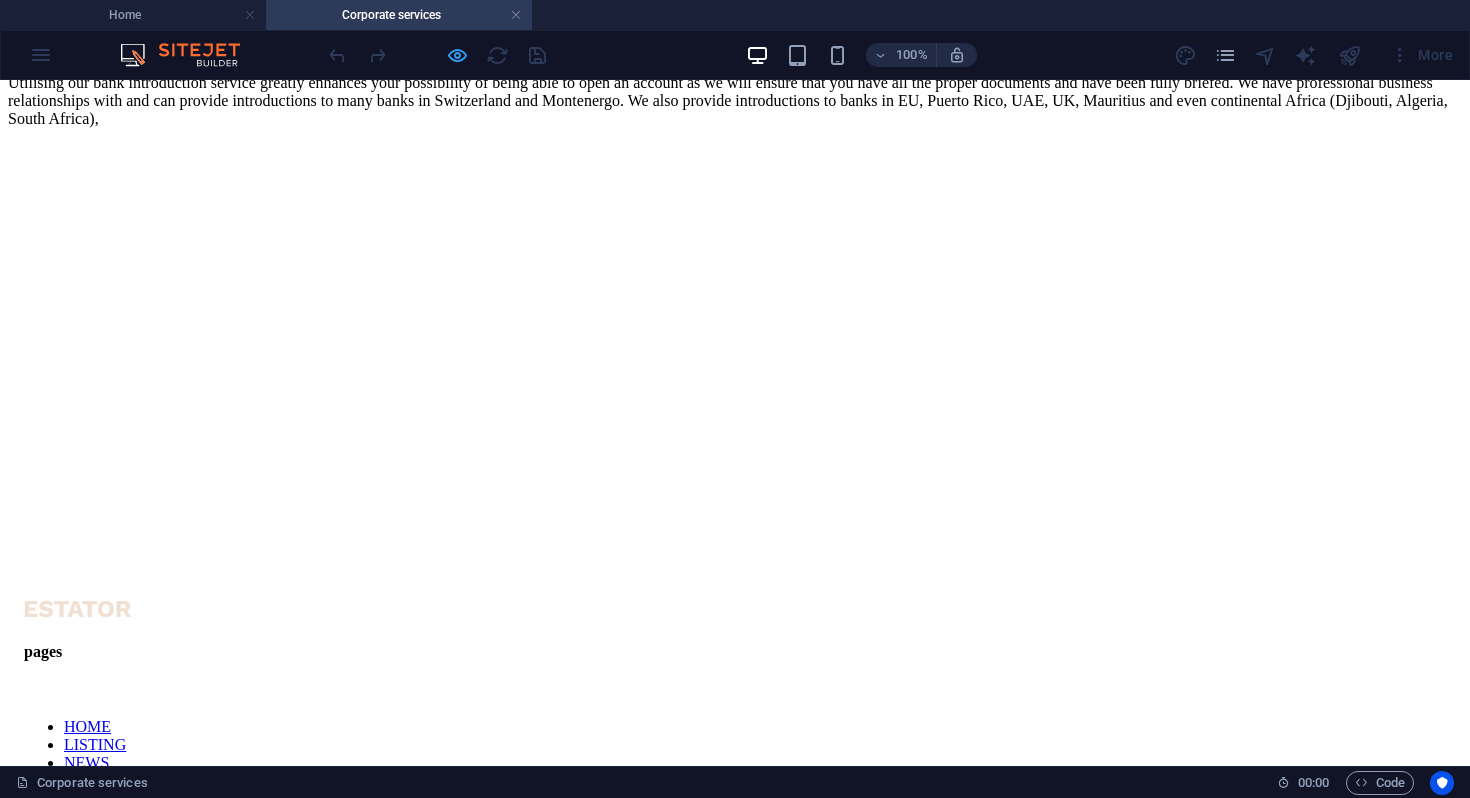 click at bounding box center [457, 55] 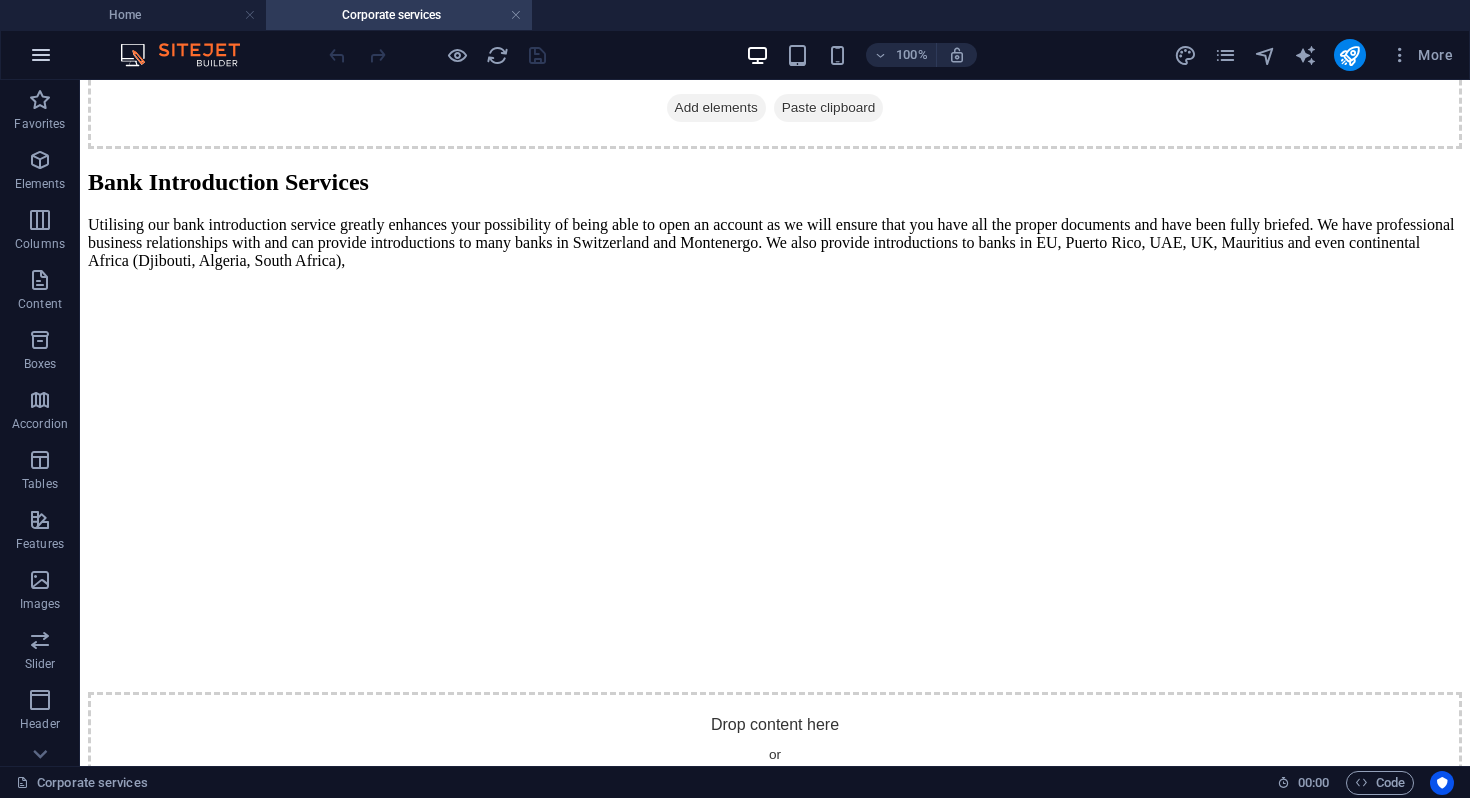 click at bounding box center [41, 55] 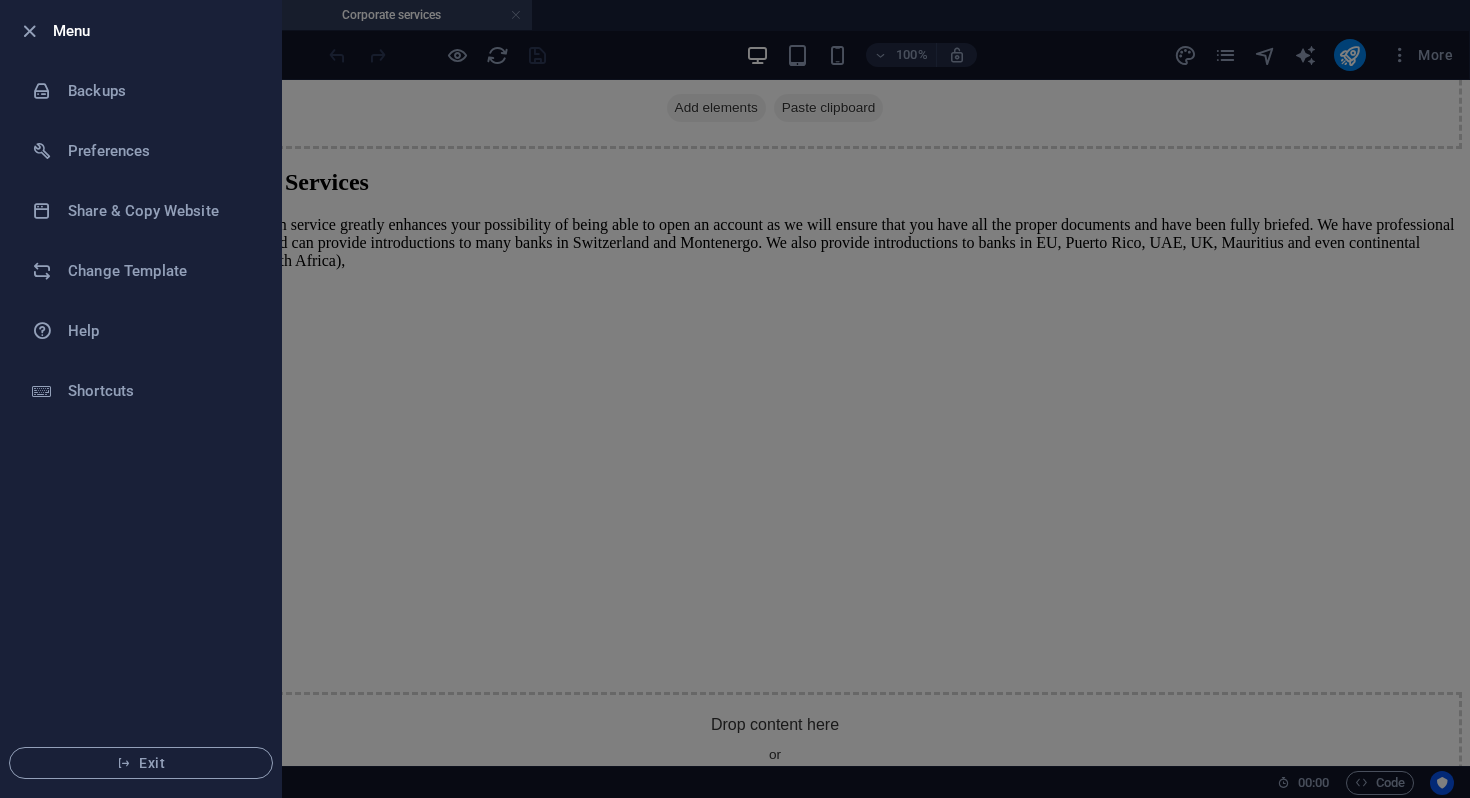 click at bounding box center [735, 399] 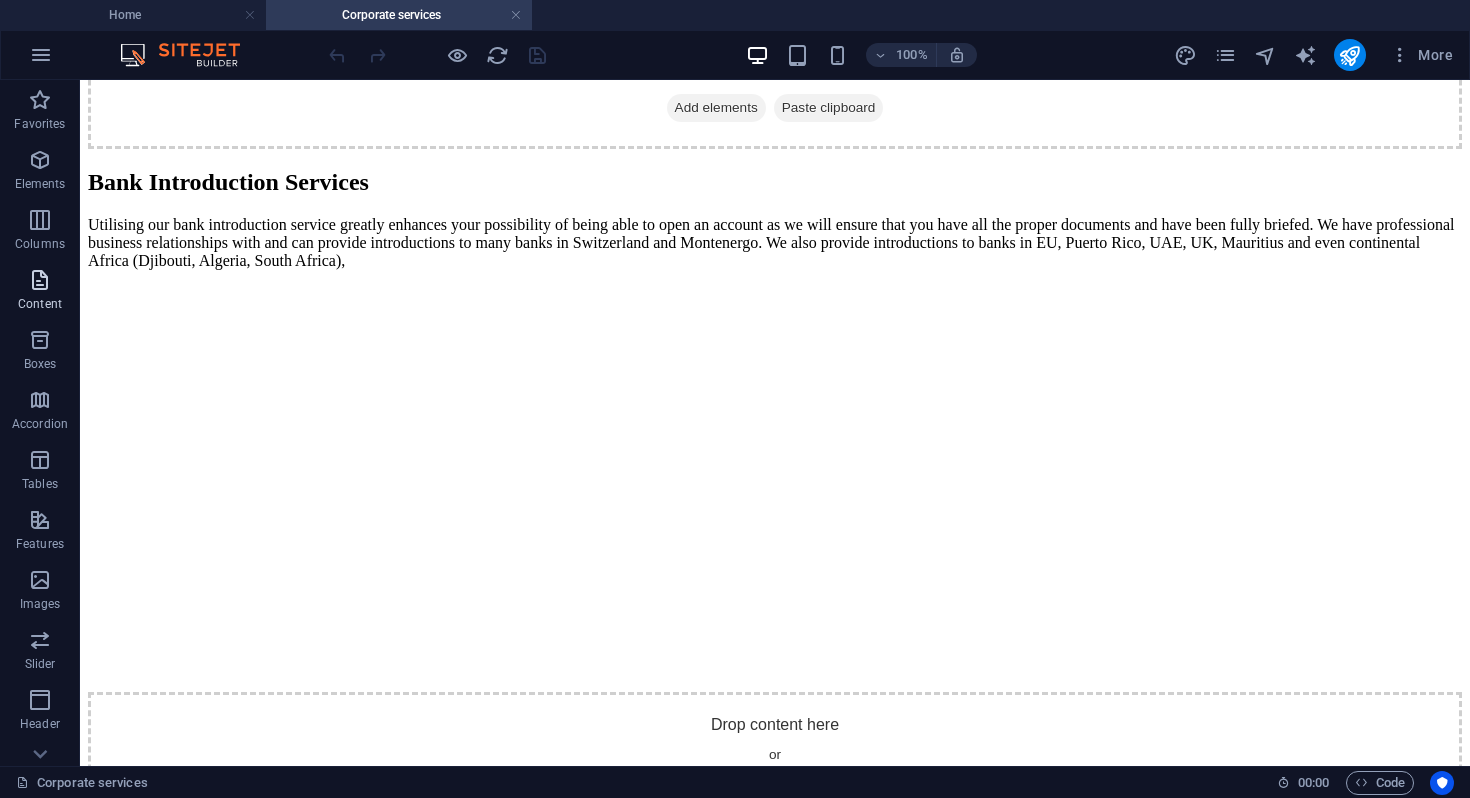click at bounding box center [40, 280] 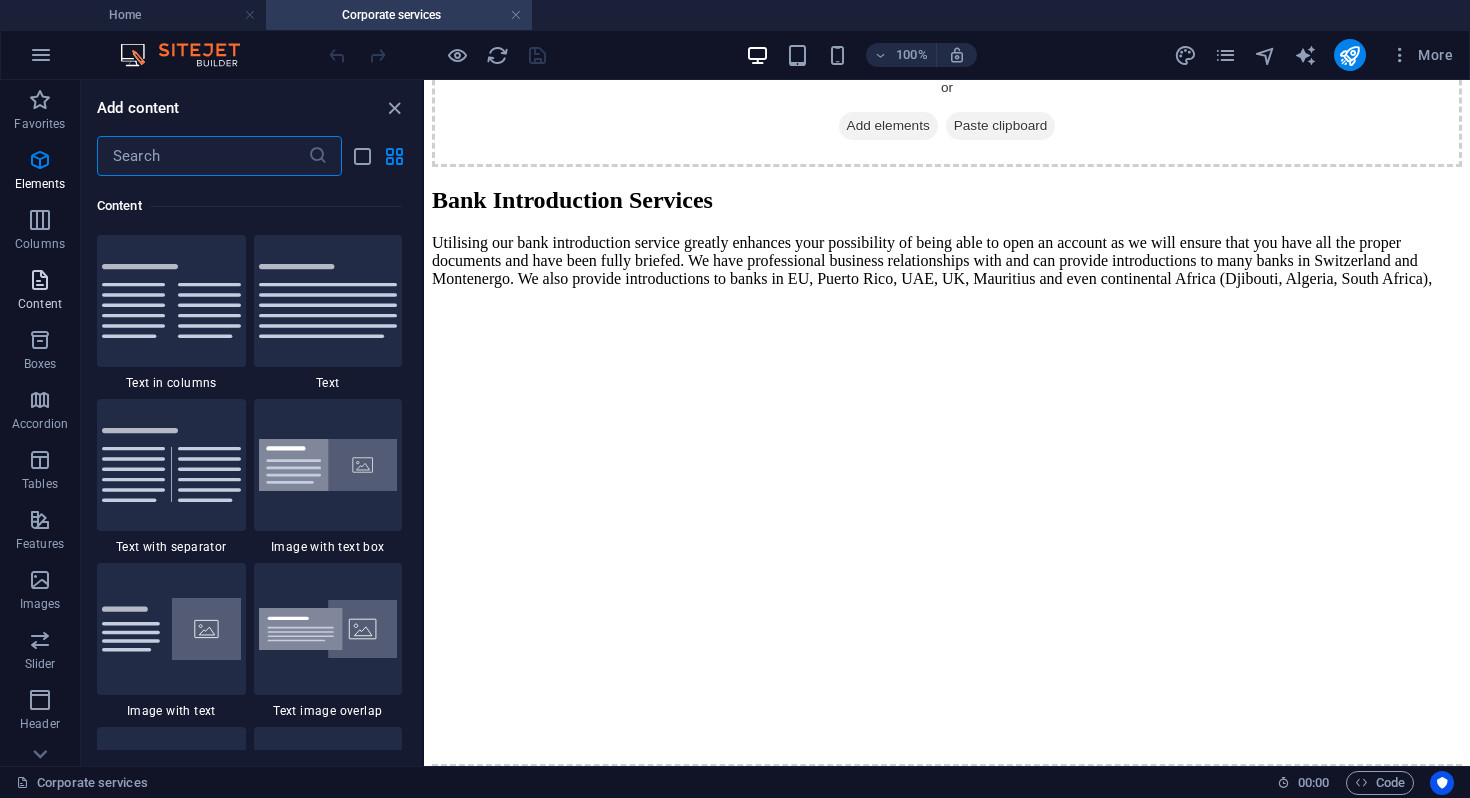 scroll, scrollTop: 3499, scrollLeft: 0, axis: vertical 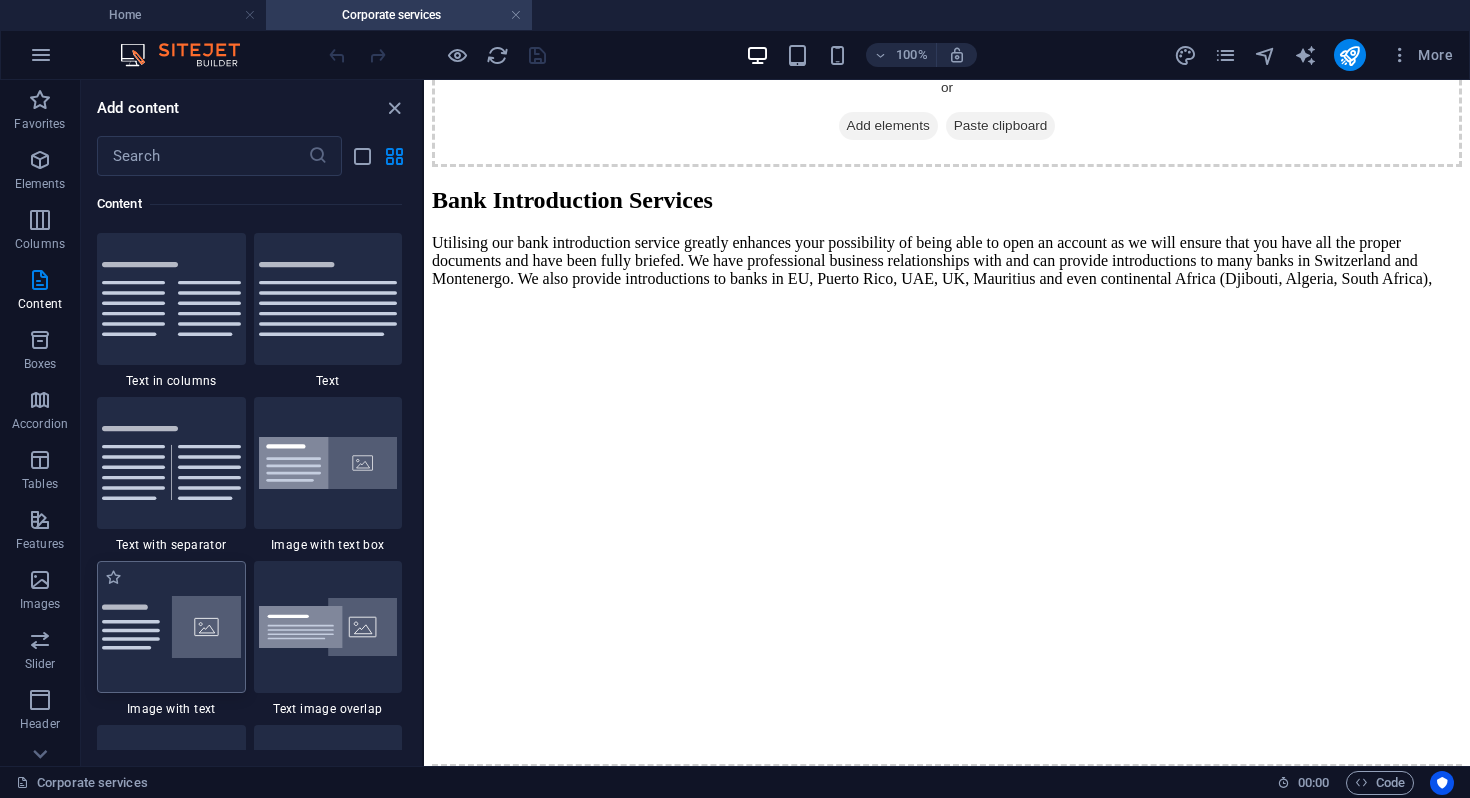 click at bounding box center [171, 627] 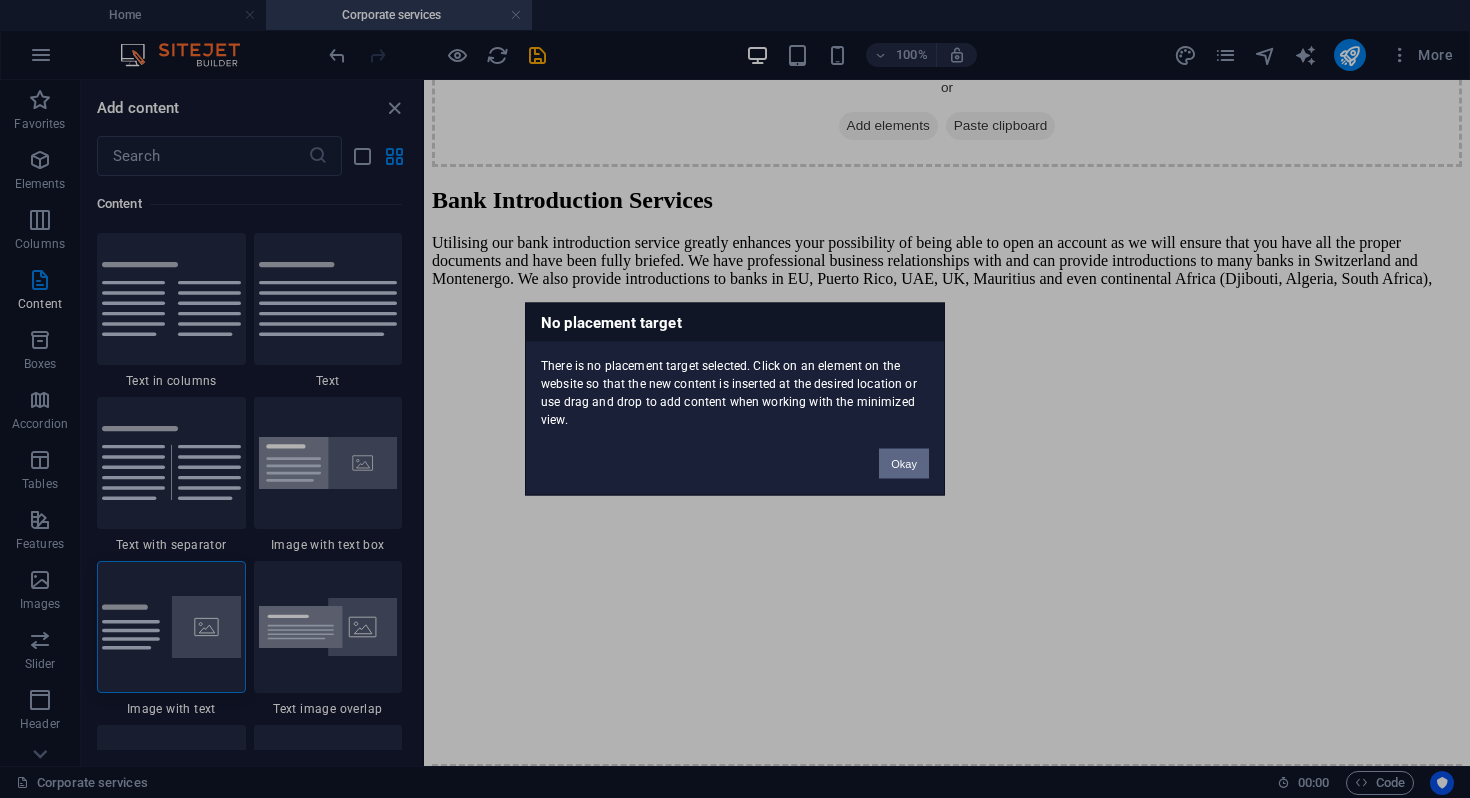 click on "Okay" at bounding box center (904, 464) 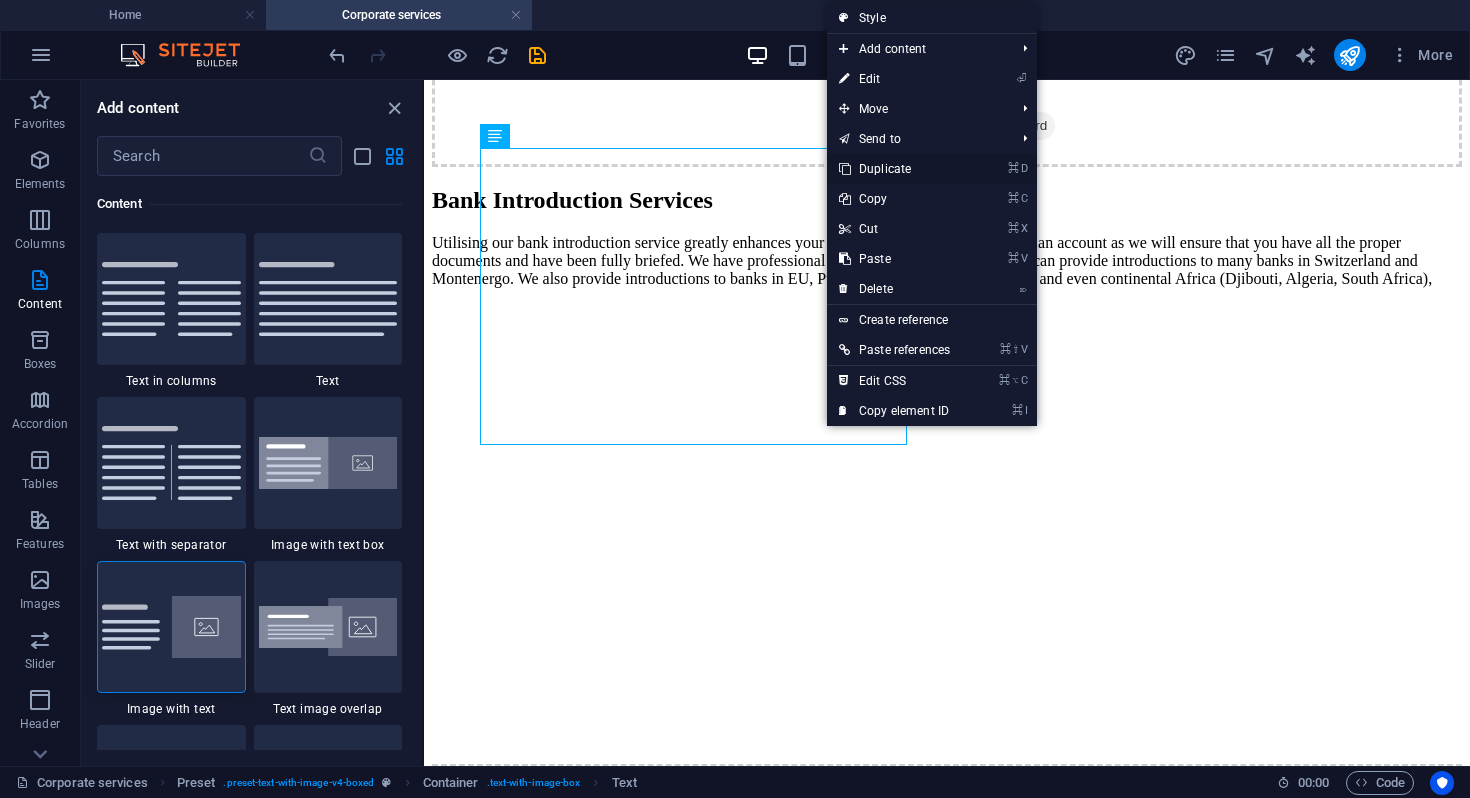 click on "⌘ D  Duplicate" at bounding box center (894, 169) 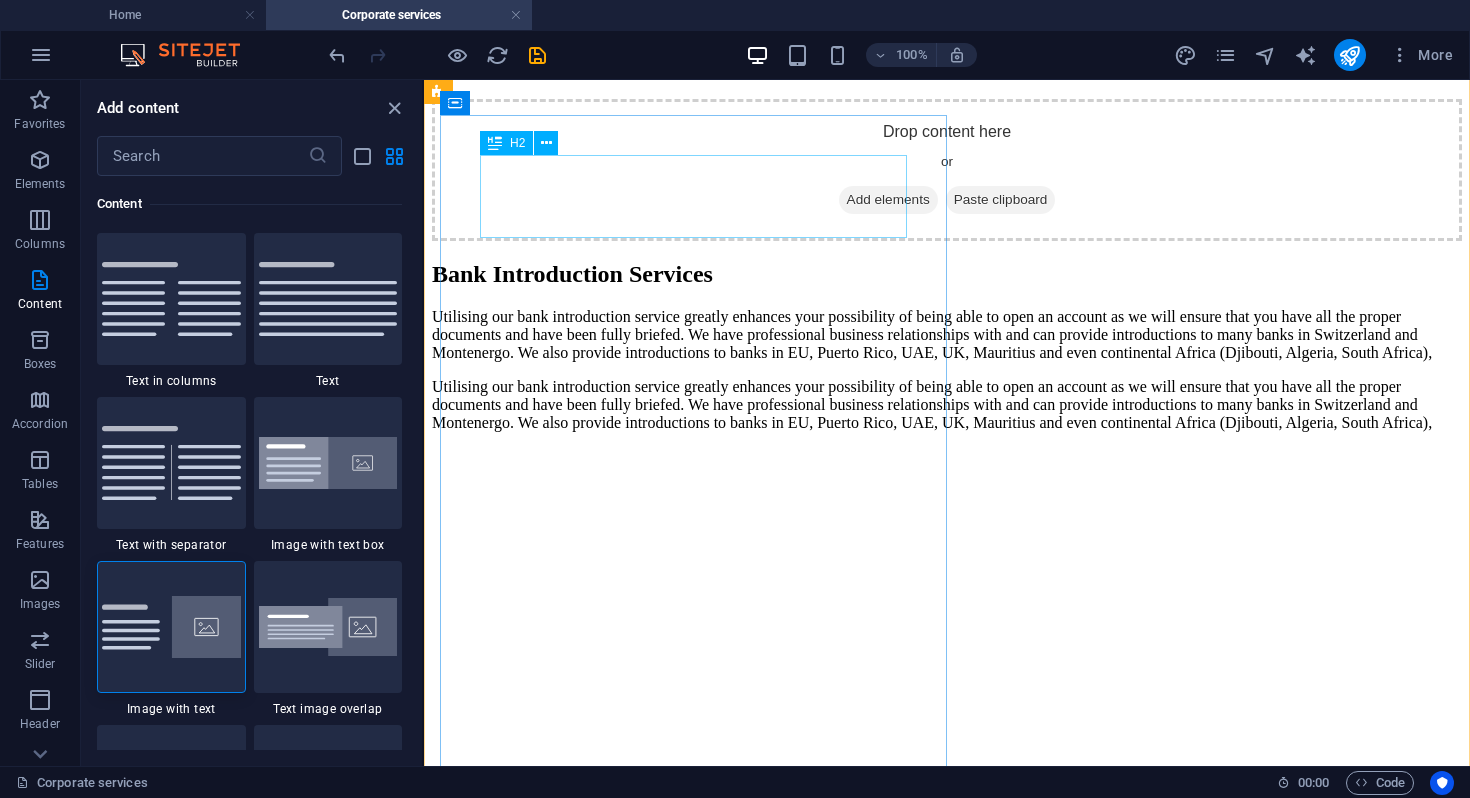 scroll, scrollTop: 810, scrollLeft: 0, axis: vertical 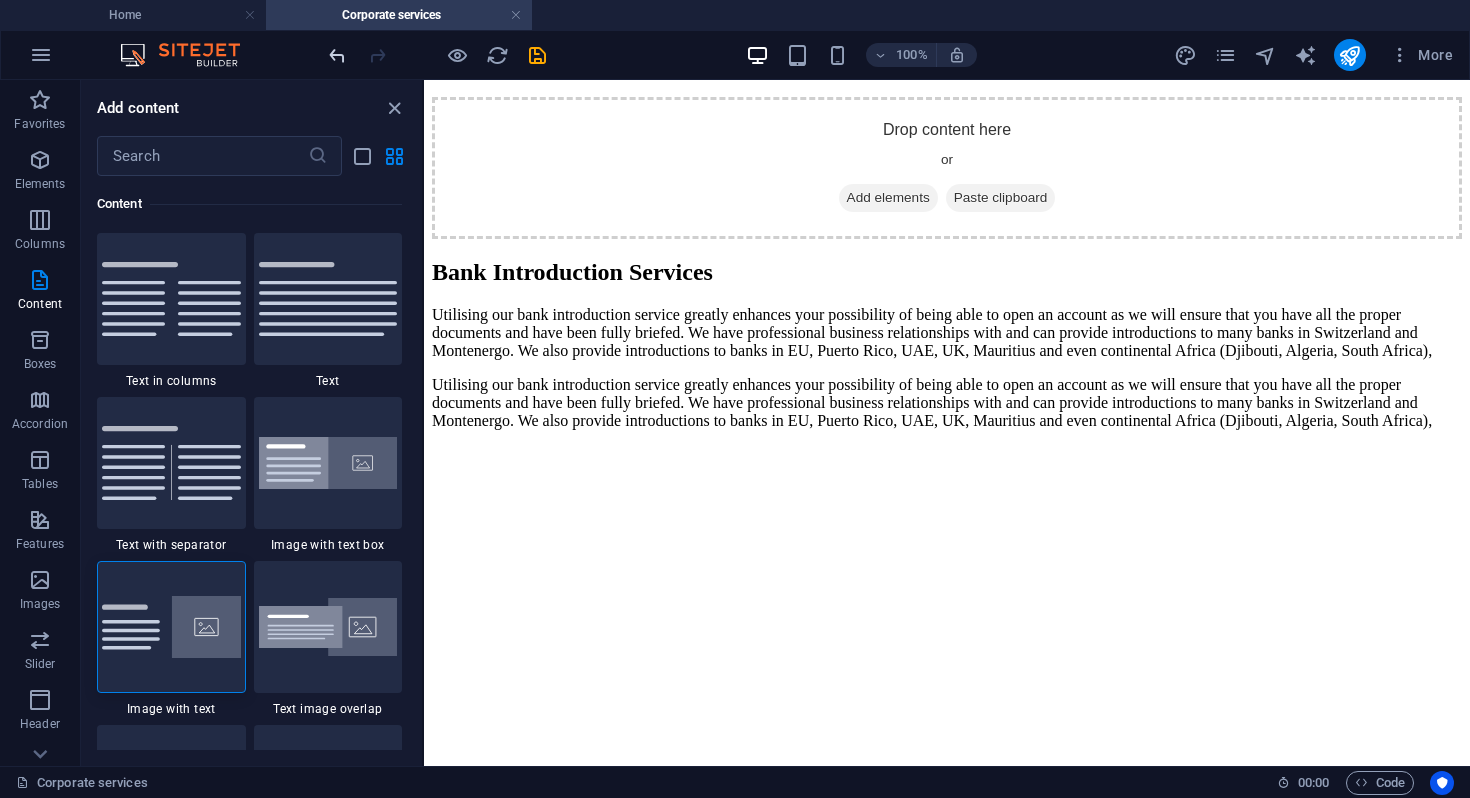 click at bounding box center [337, 55] 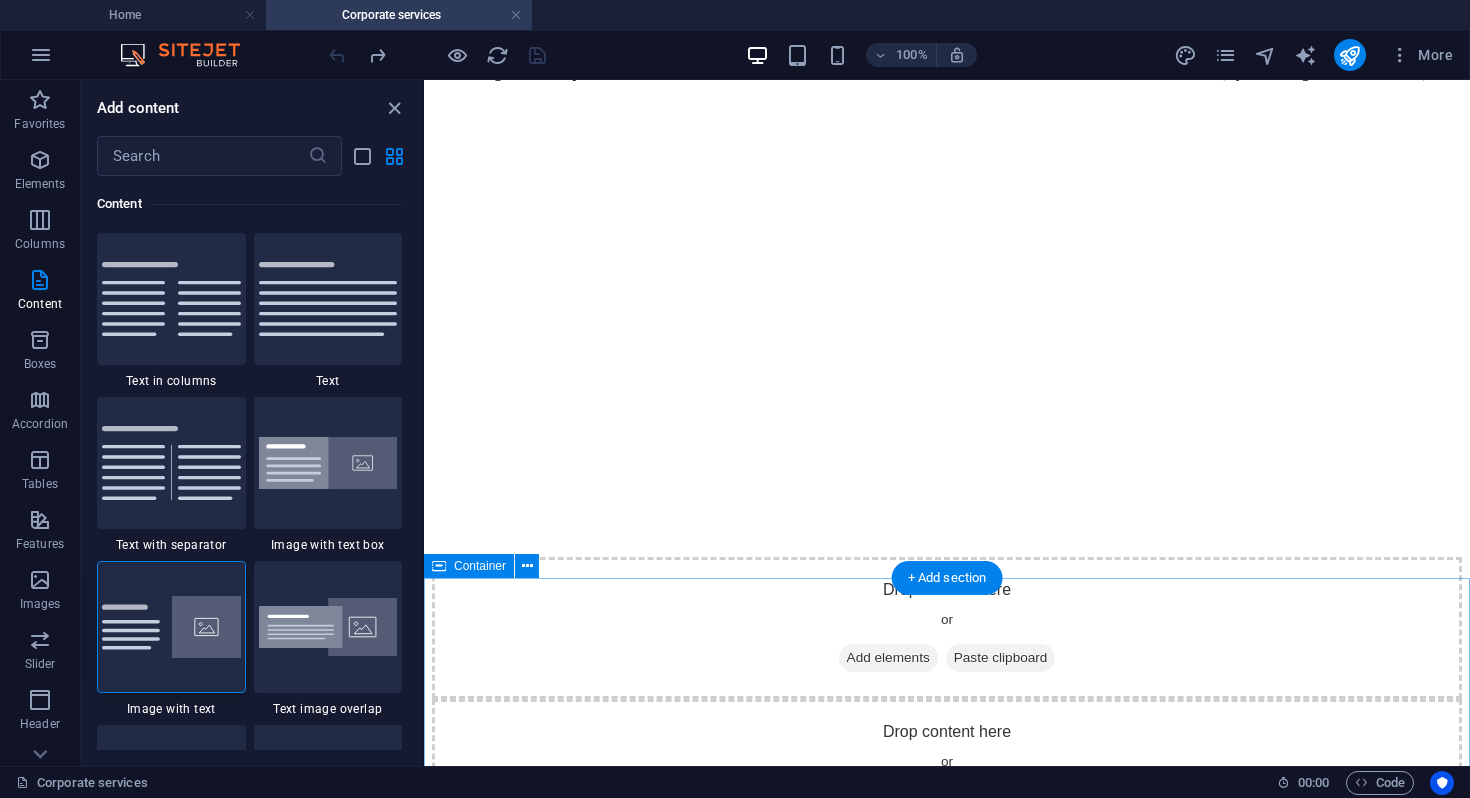 scroll, scrollTop: 1117, scrollLeft: 0, axis: vertical 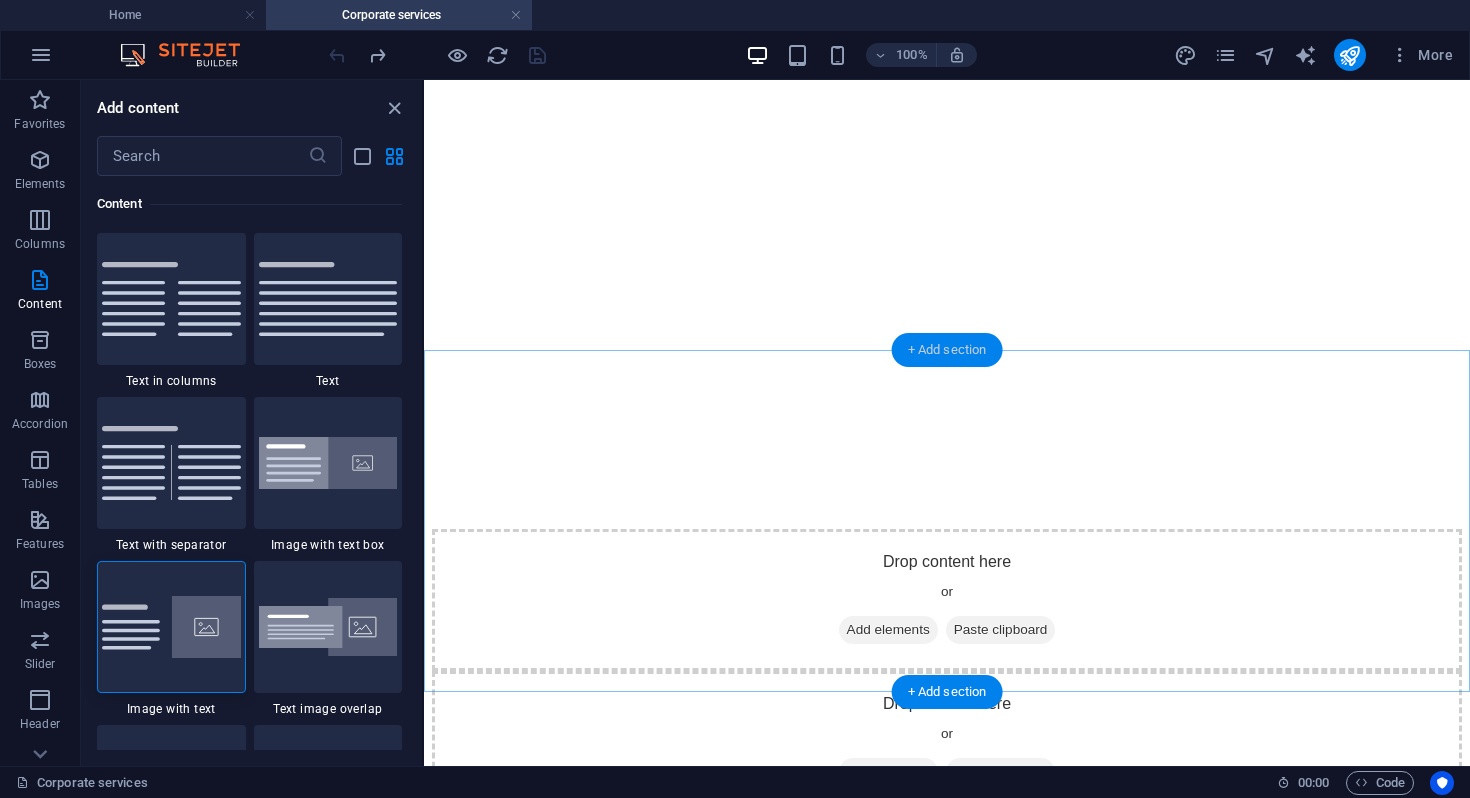 click on "+ Add section" at bounding box center (947, 350) 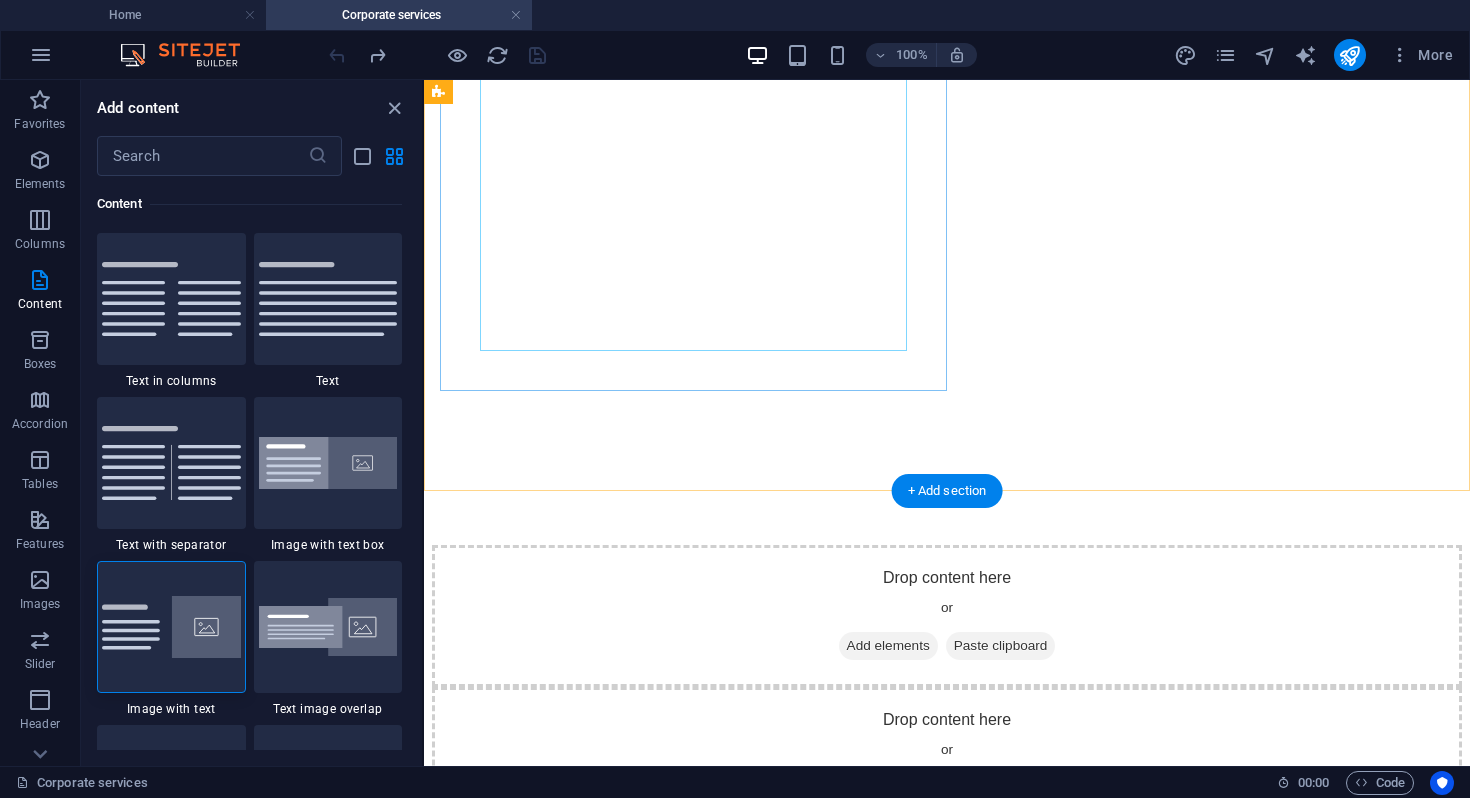 scroll, scrollTop: 1158, scrollLeft: 0, axis: vertical 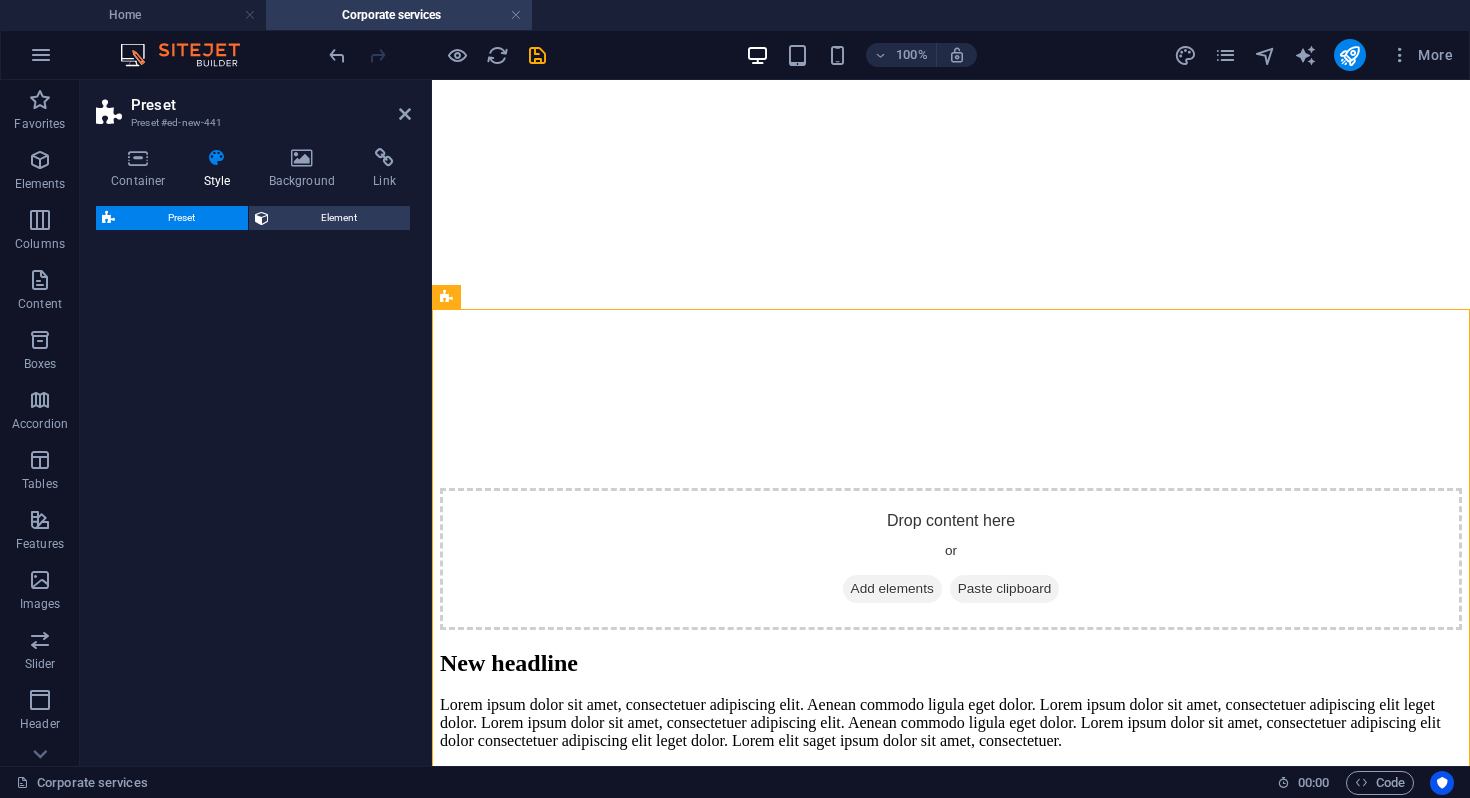 select on "rem" 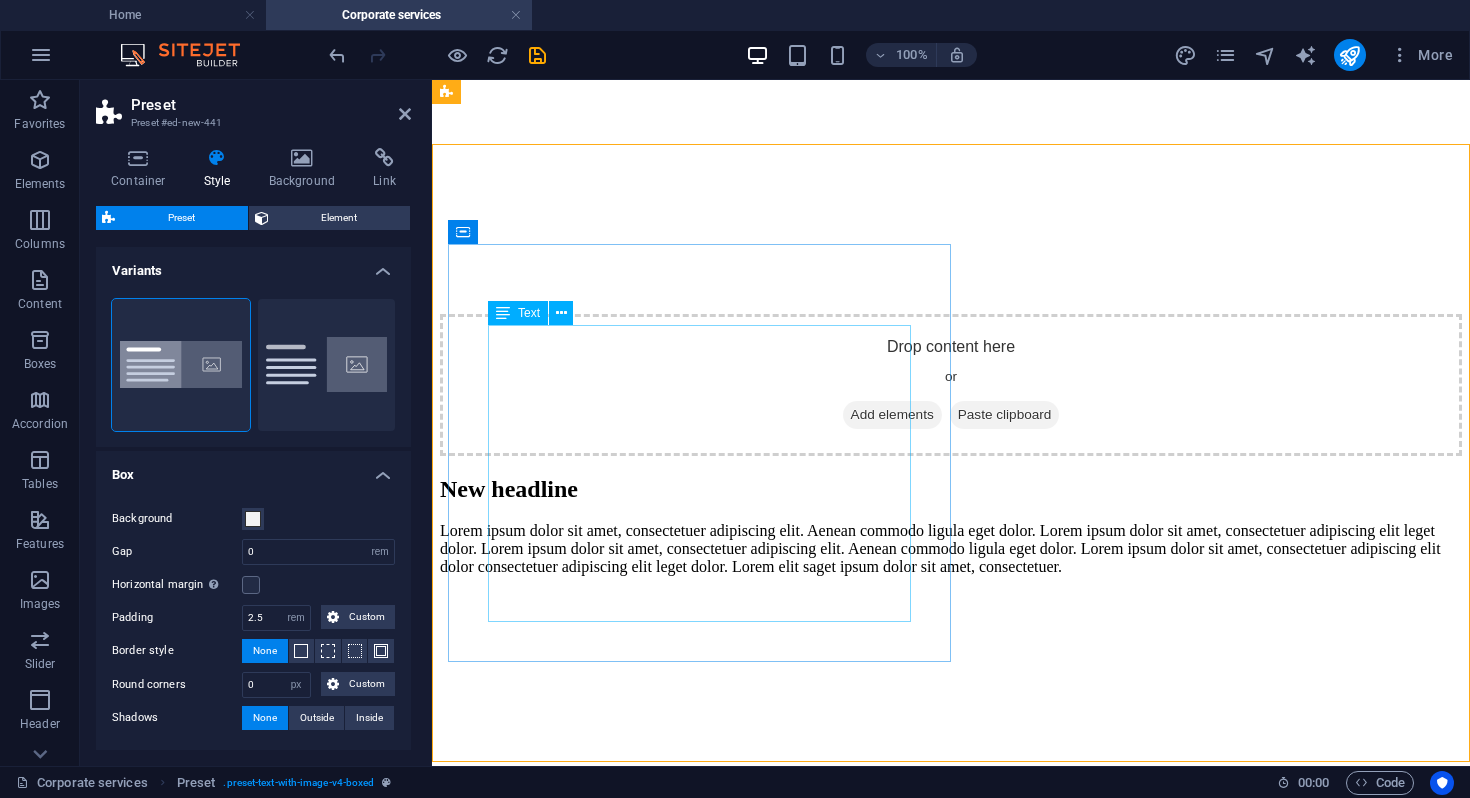 scroll, scrollTop: 1321, scrollLeft: 0, axis: vertical 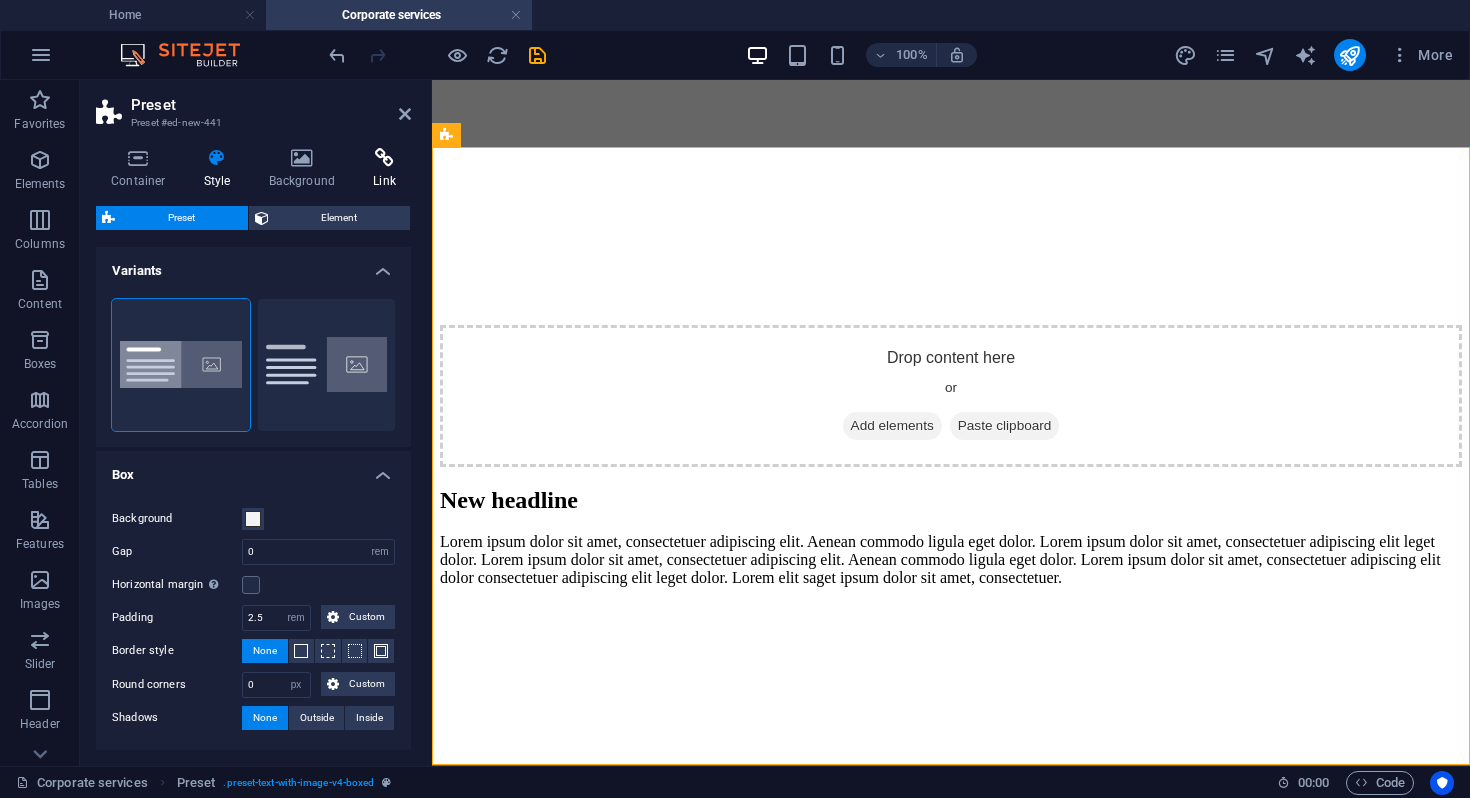 click at bounding box center [384, 158] 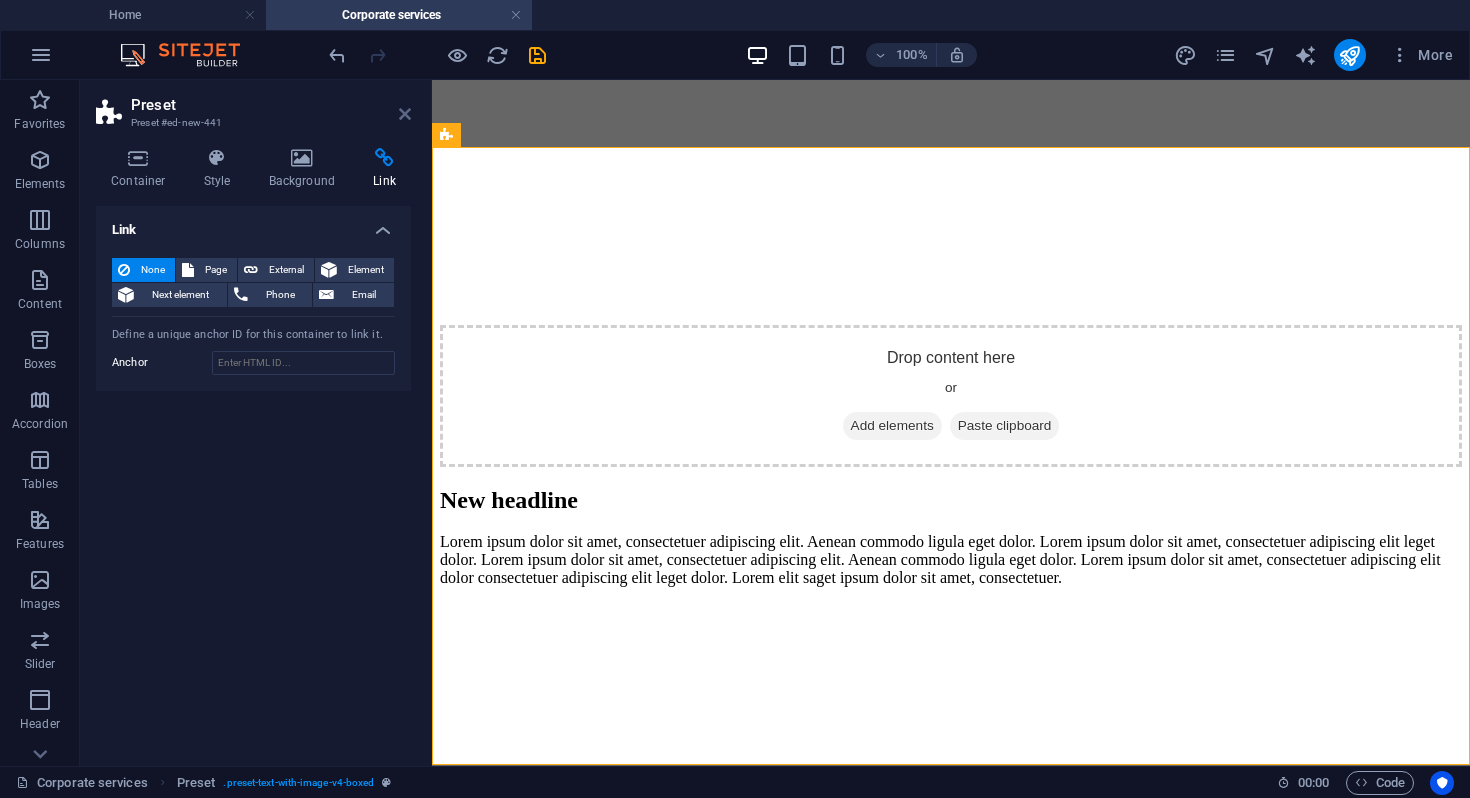 click at bounding box center [405, 114] 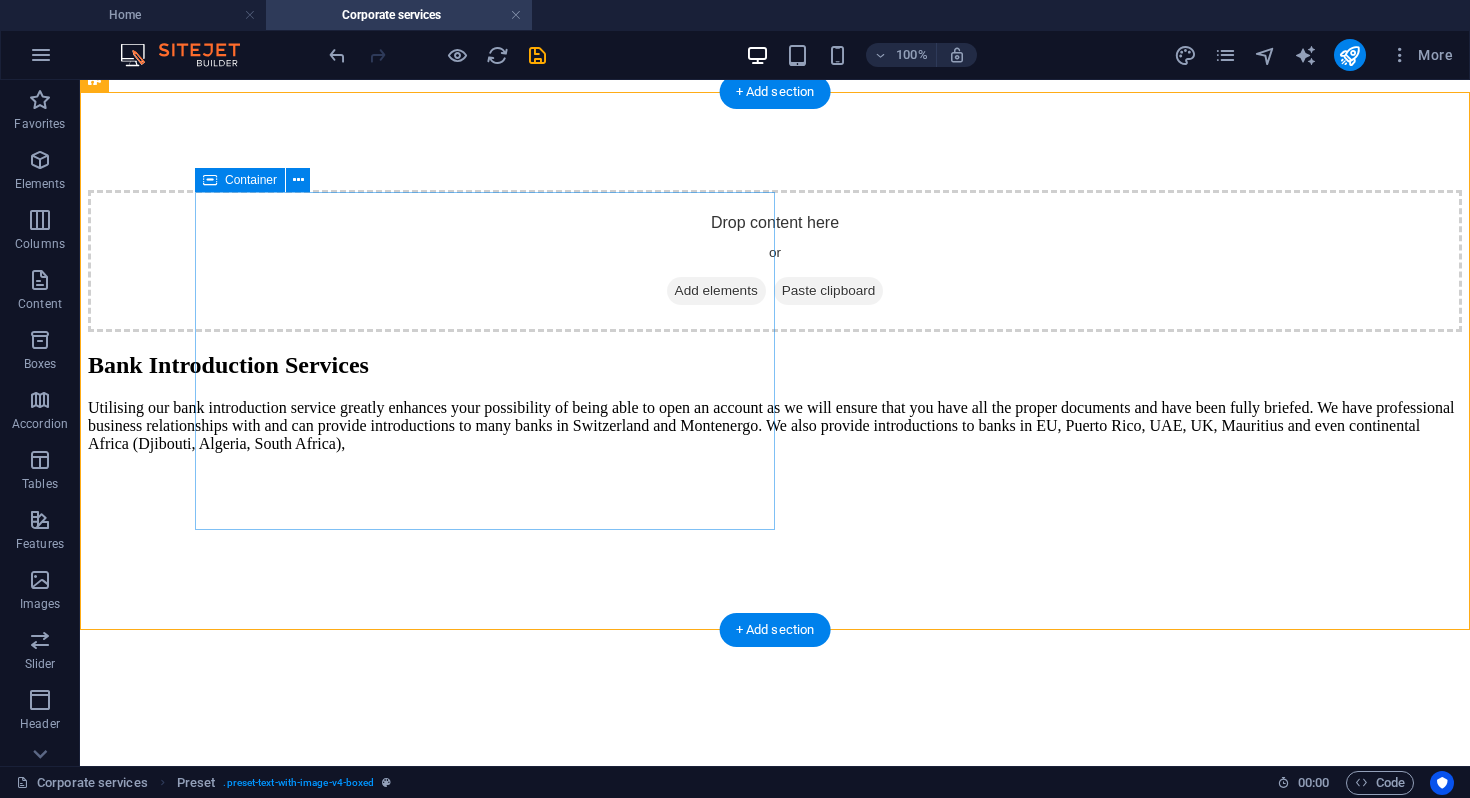scroll, scrollTop: 0, scrollLeft: 0, axis: both 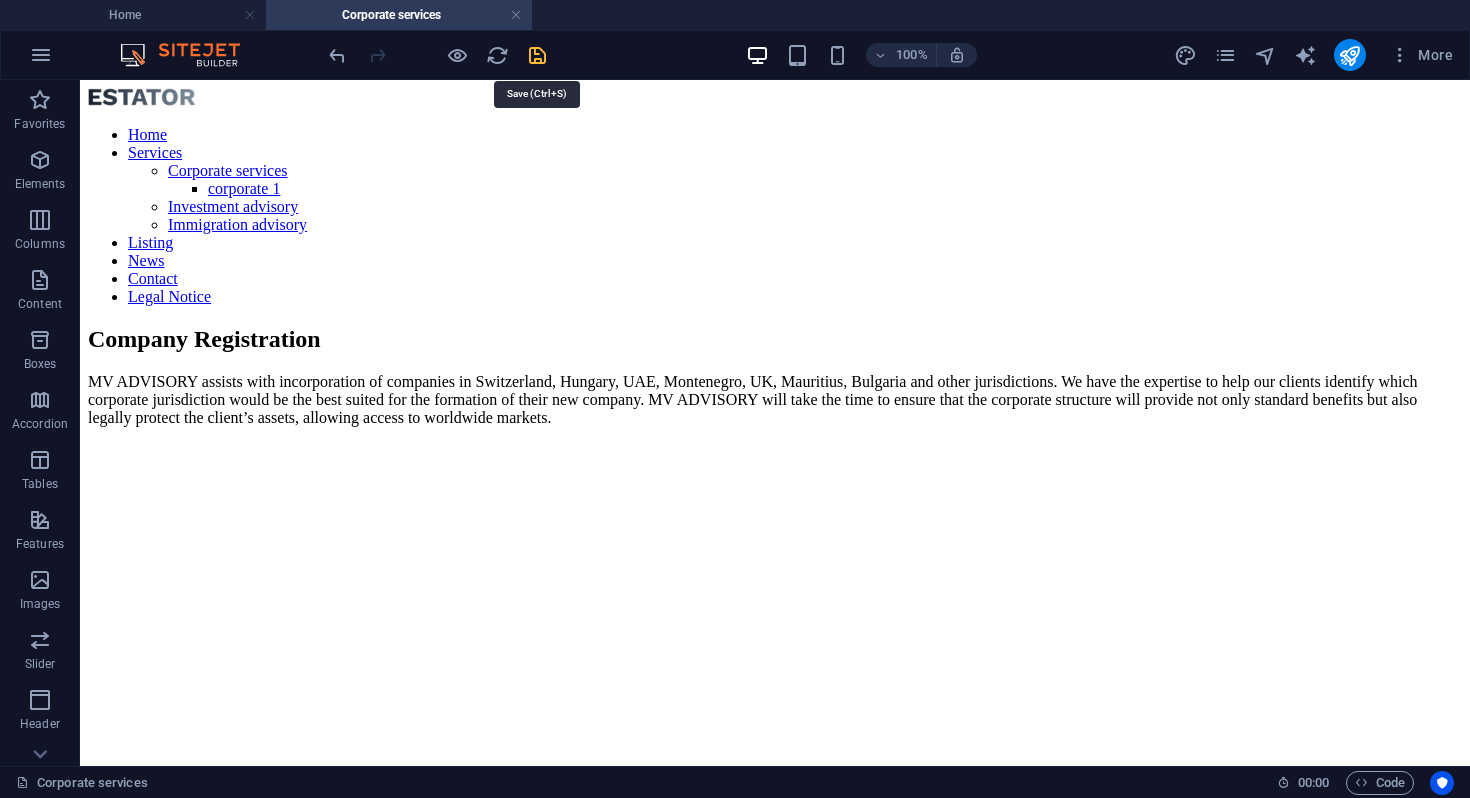 click at bounding box center [537, 55] 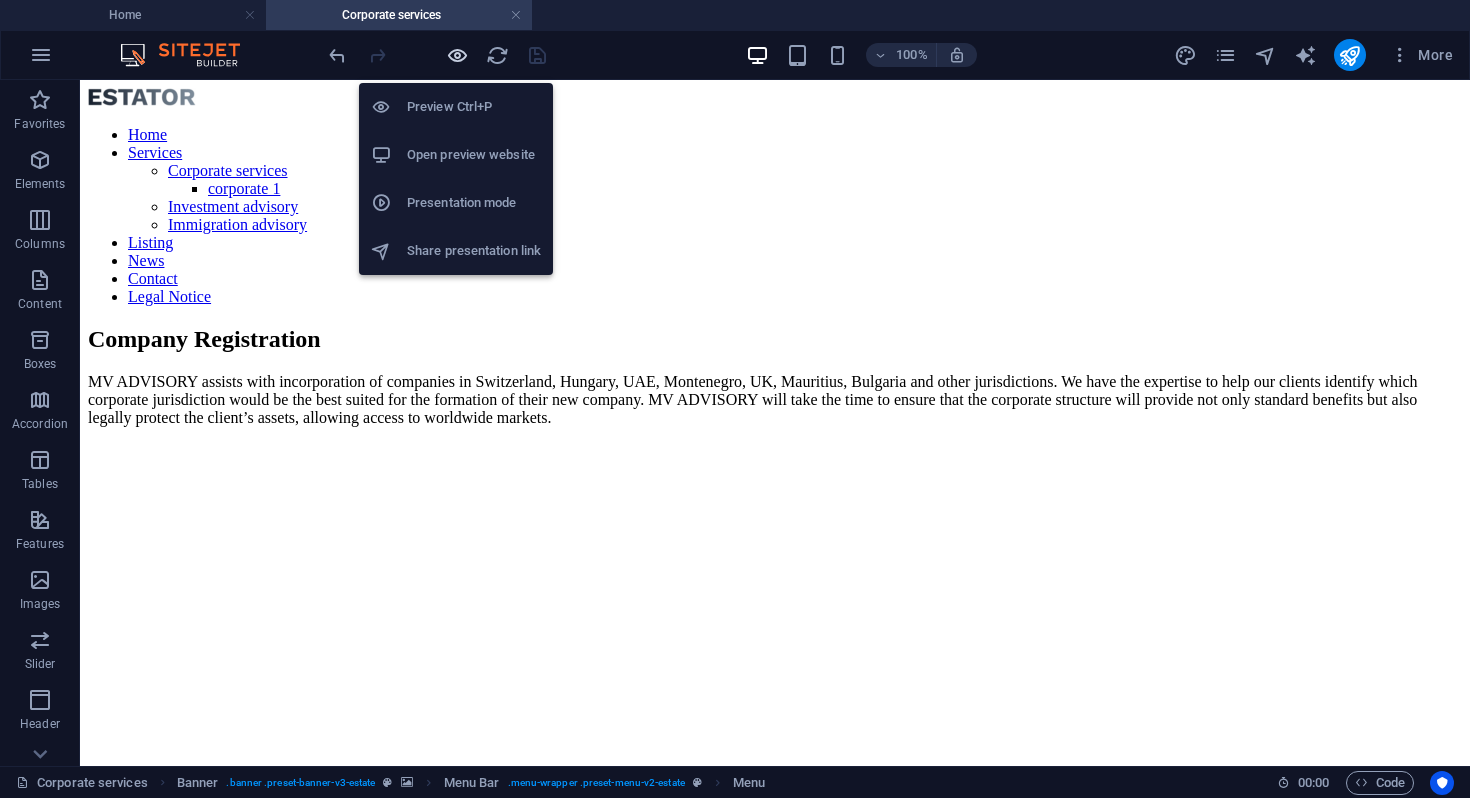 click at bounding box center [457, 55] 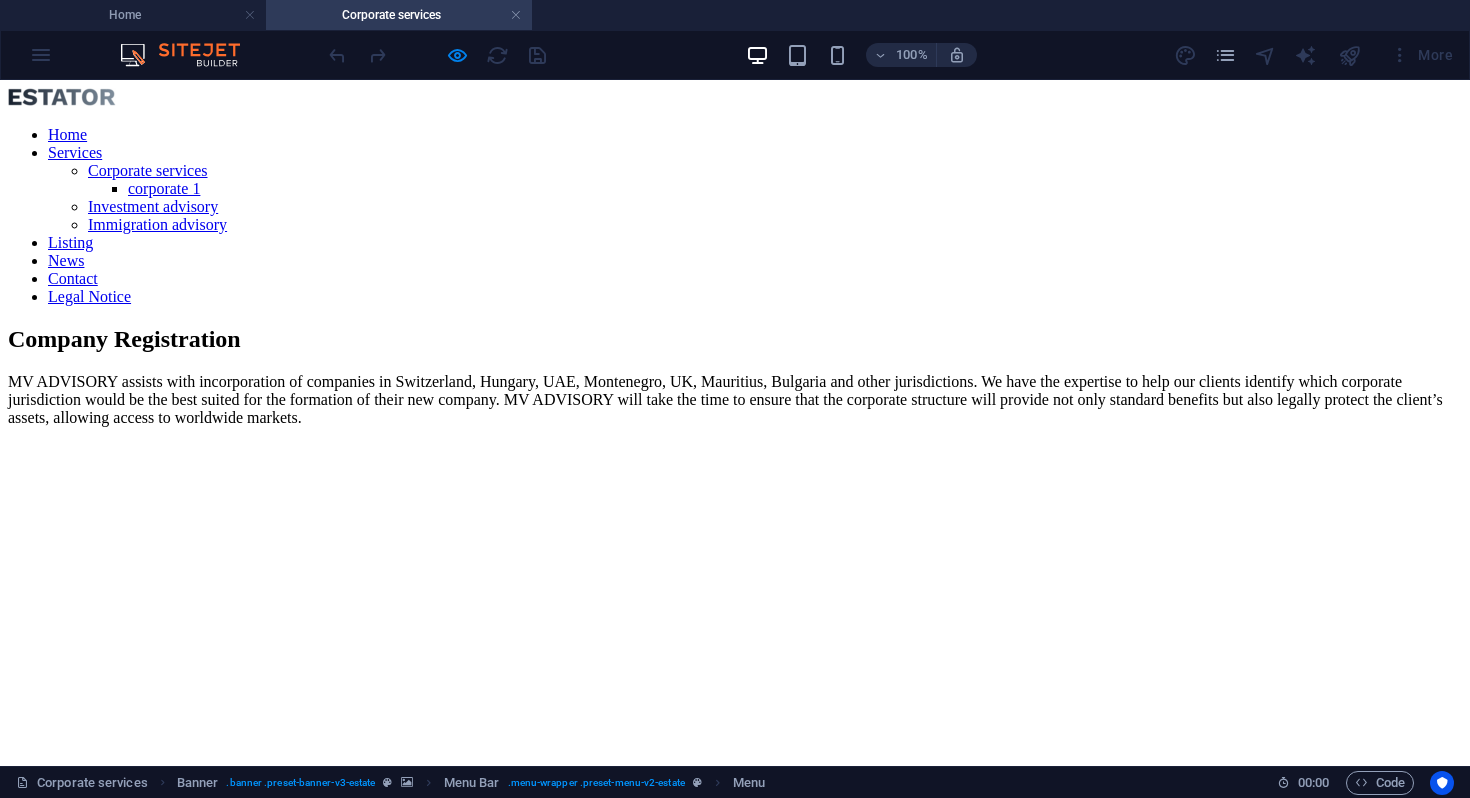 click on "Listing" at bounding box center [70, 242] 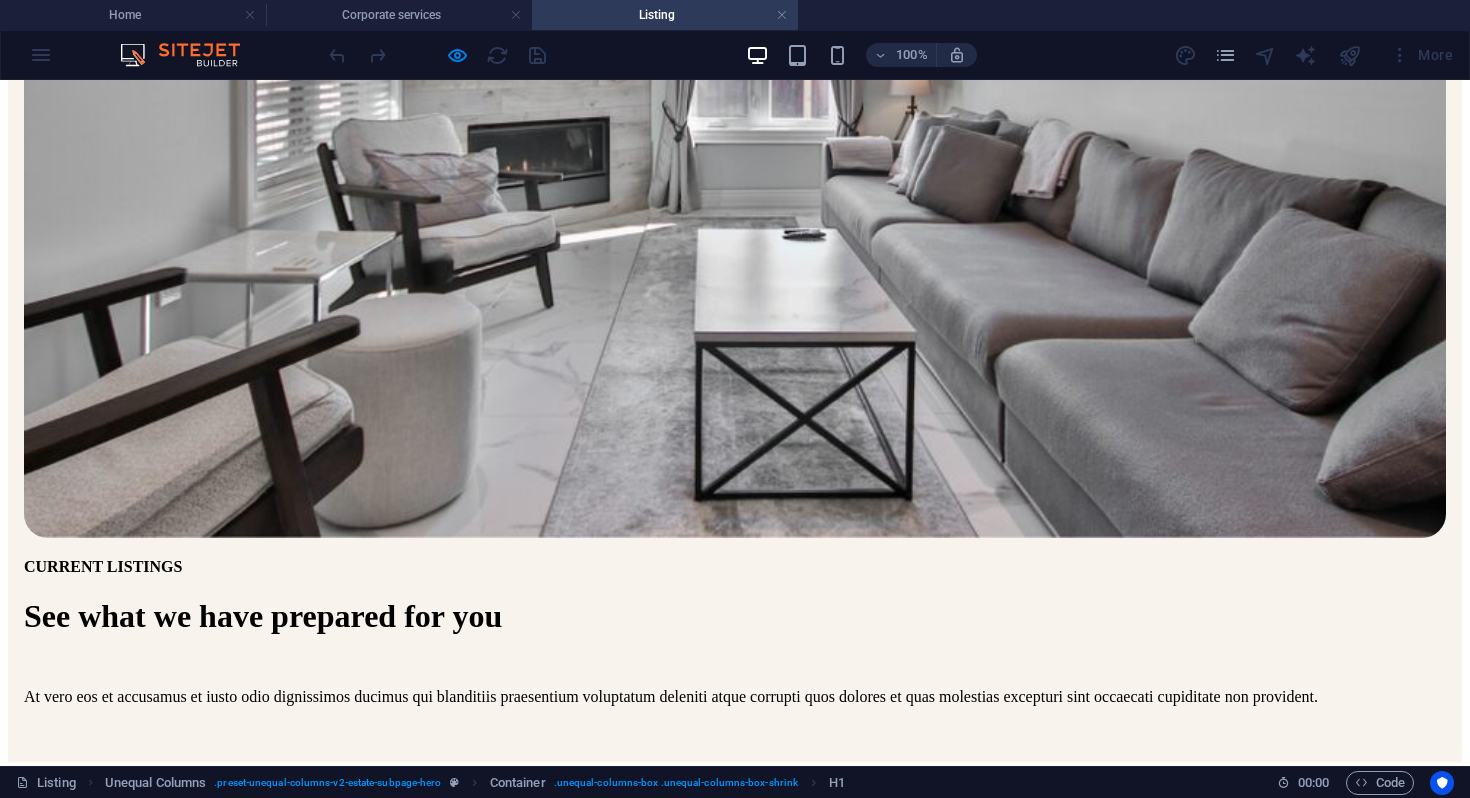 scroll, scrollTop: 780, scrollLeft: 0, axis: vertical 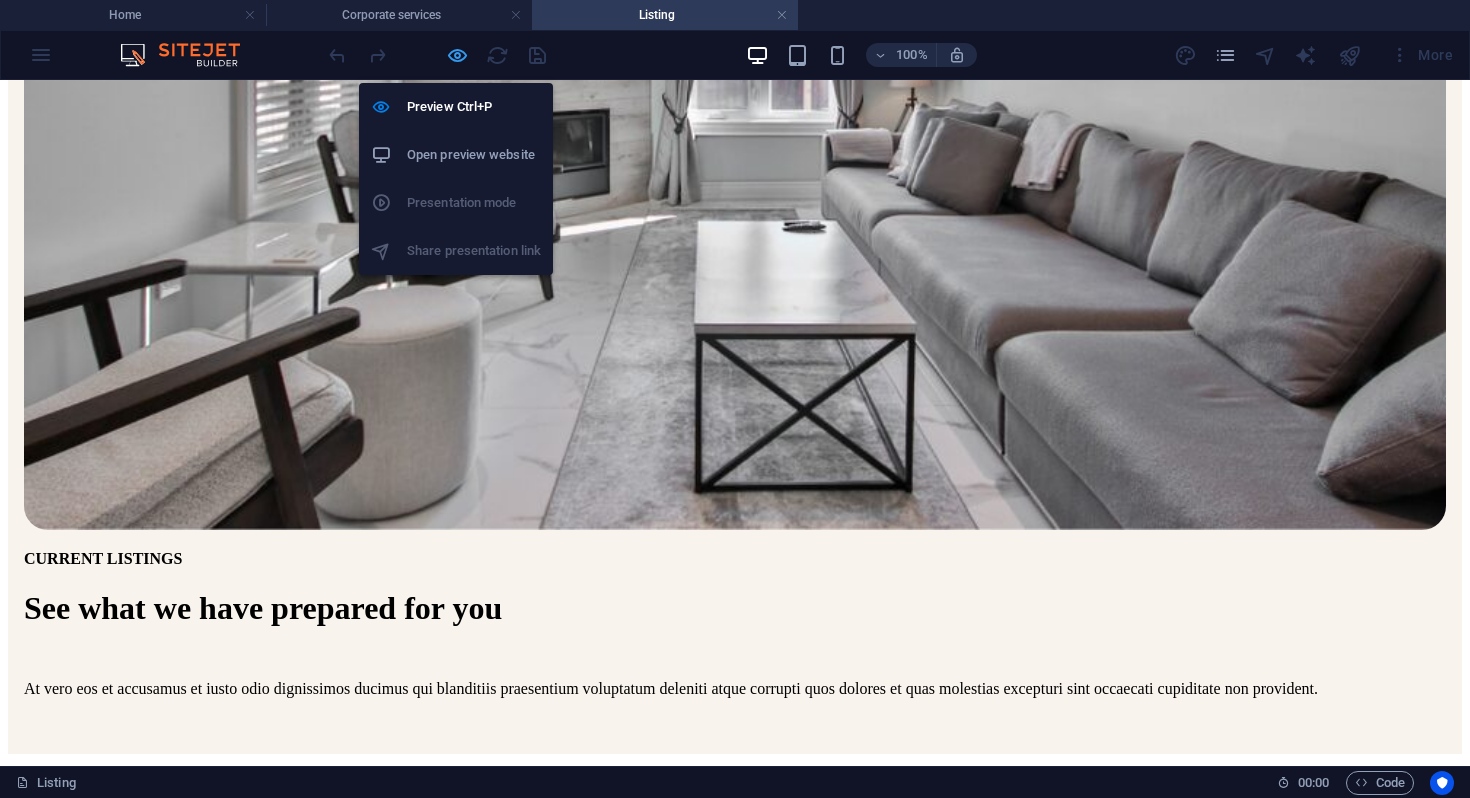 click at bounding box center (457, 55) 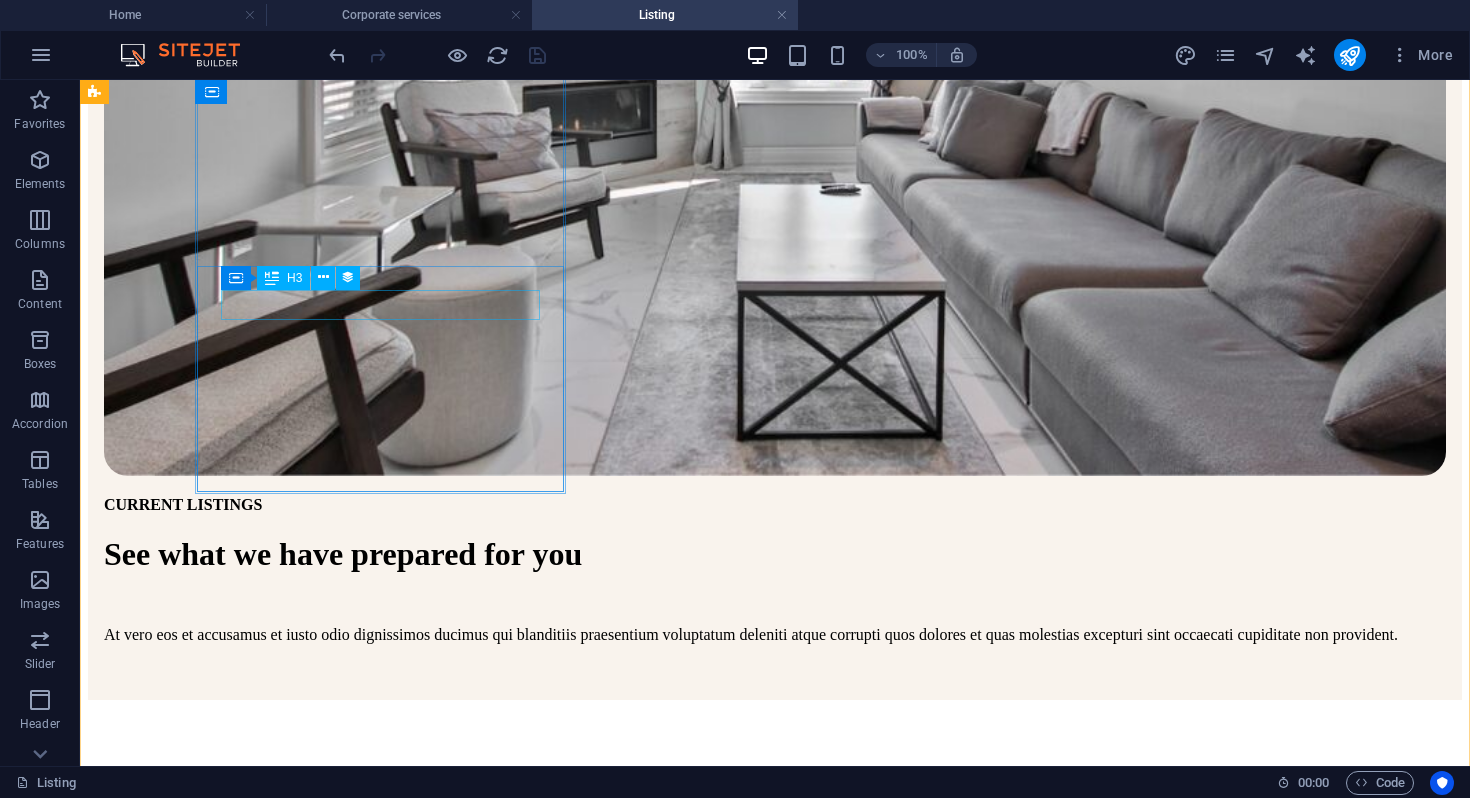 click on "Company Registration" at bounding box center [775, 1197] 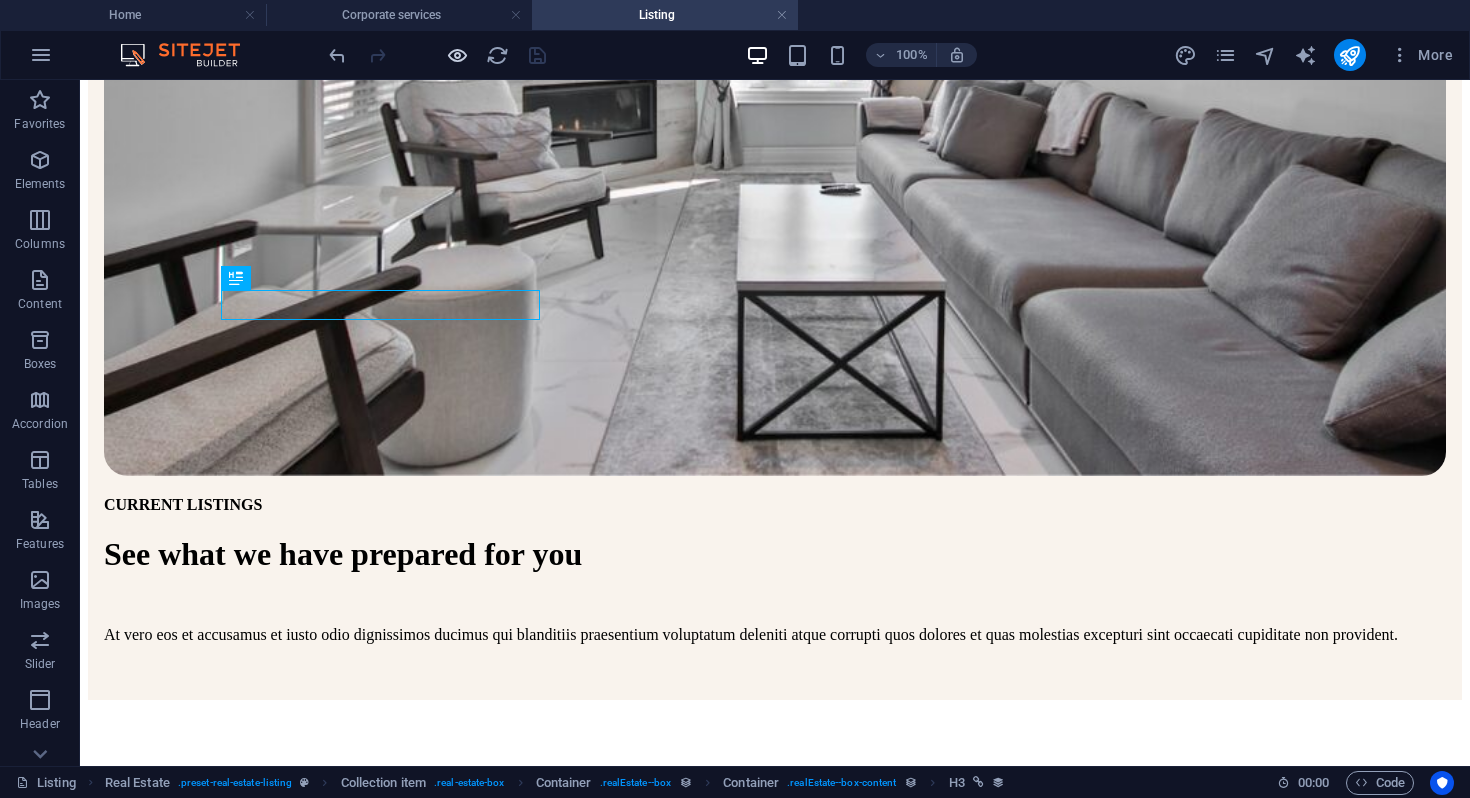 click at bounding box center [457, 55] 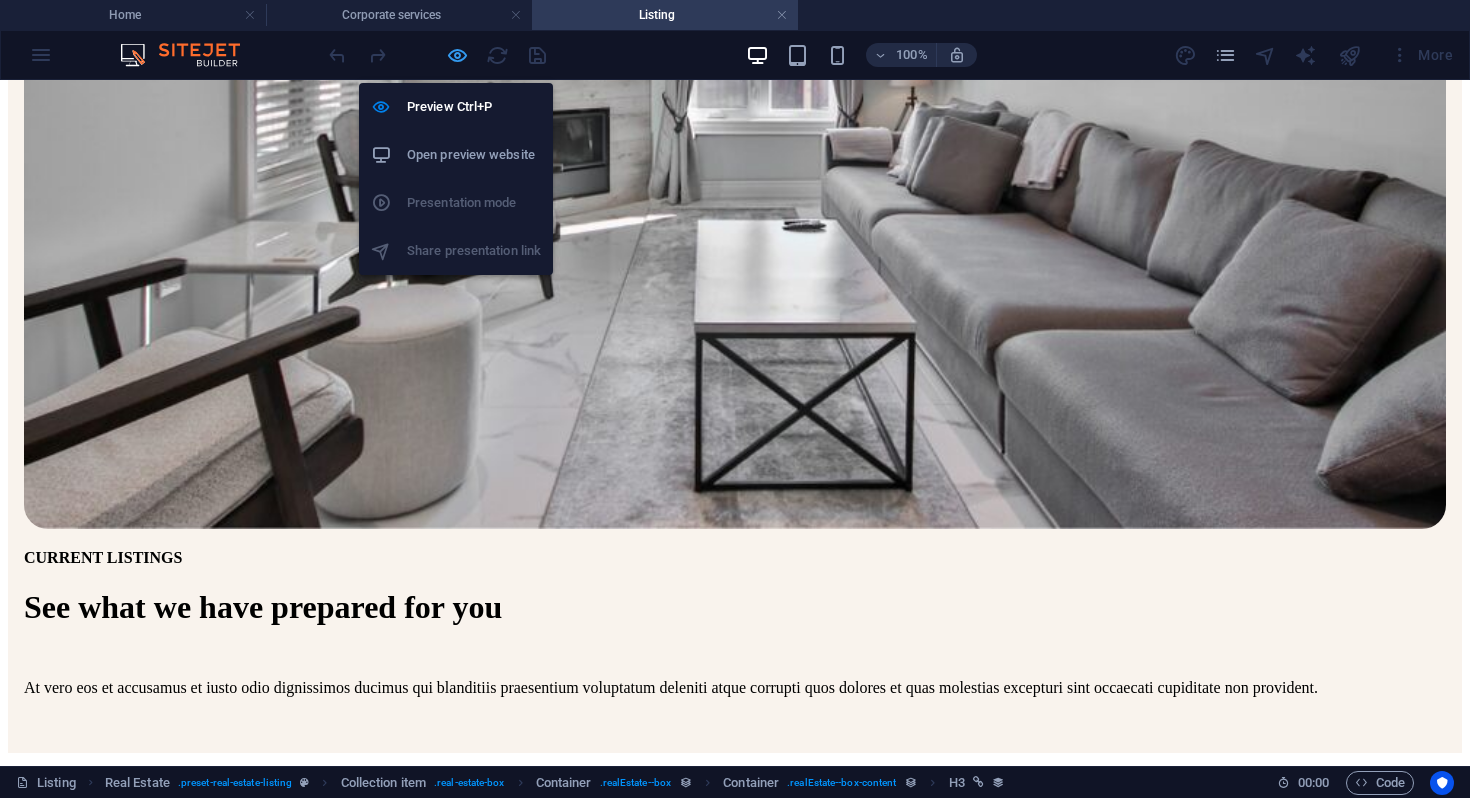 scroll, scrollTop: 780, scrollLeft: 0, axis: vertical 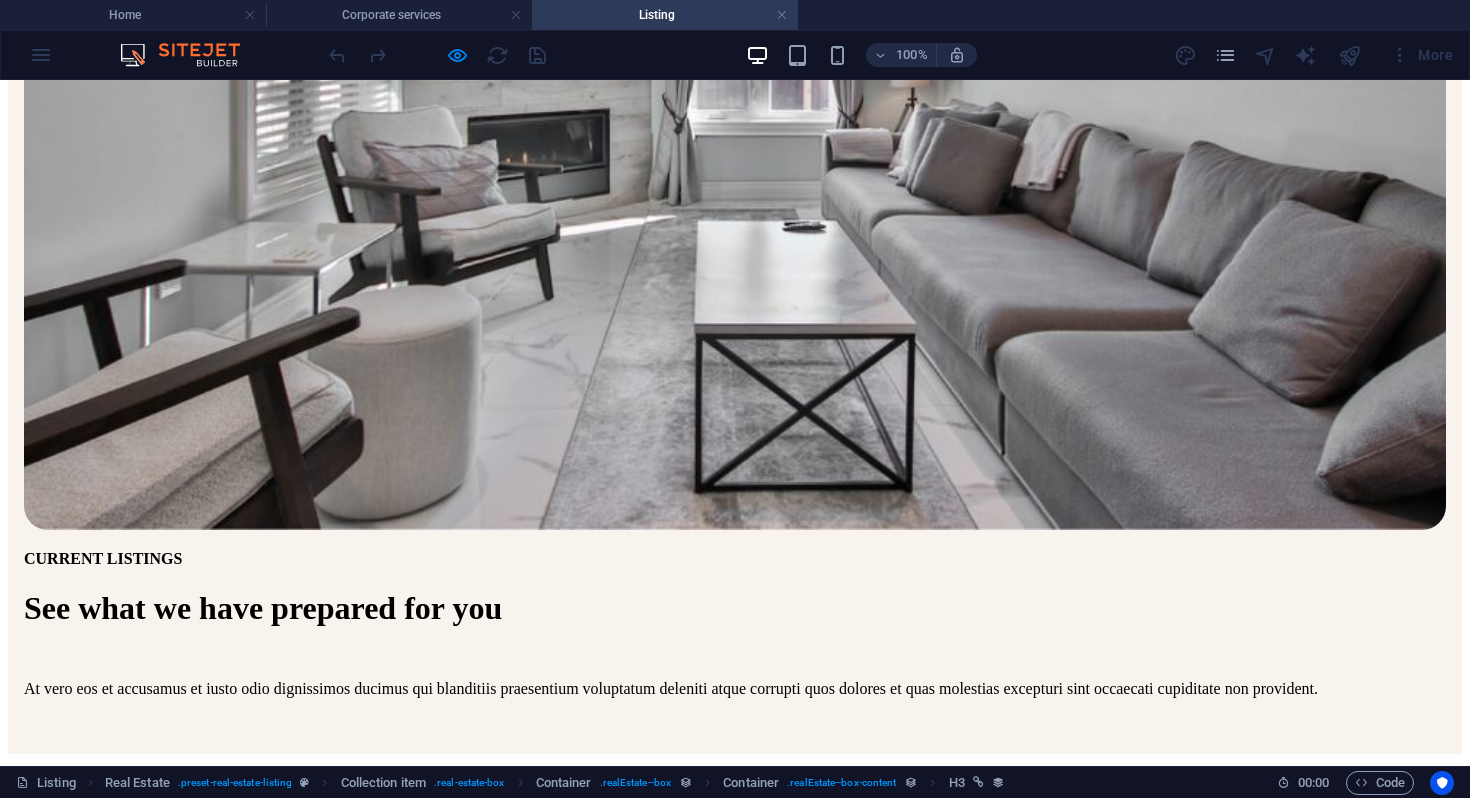 click on "Company Registration" at bounding box center [114, 1250] 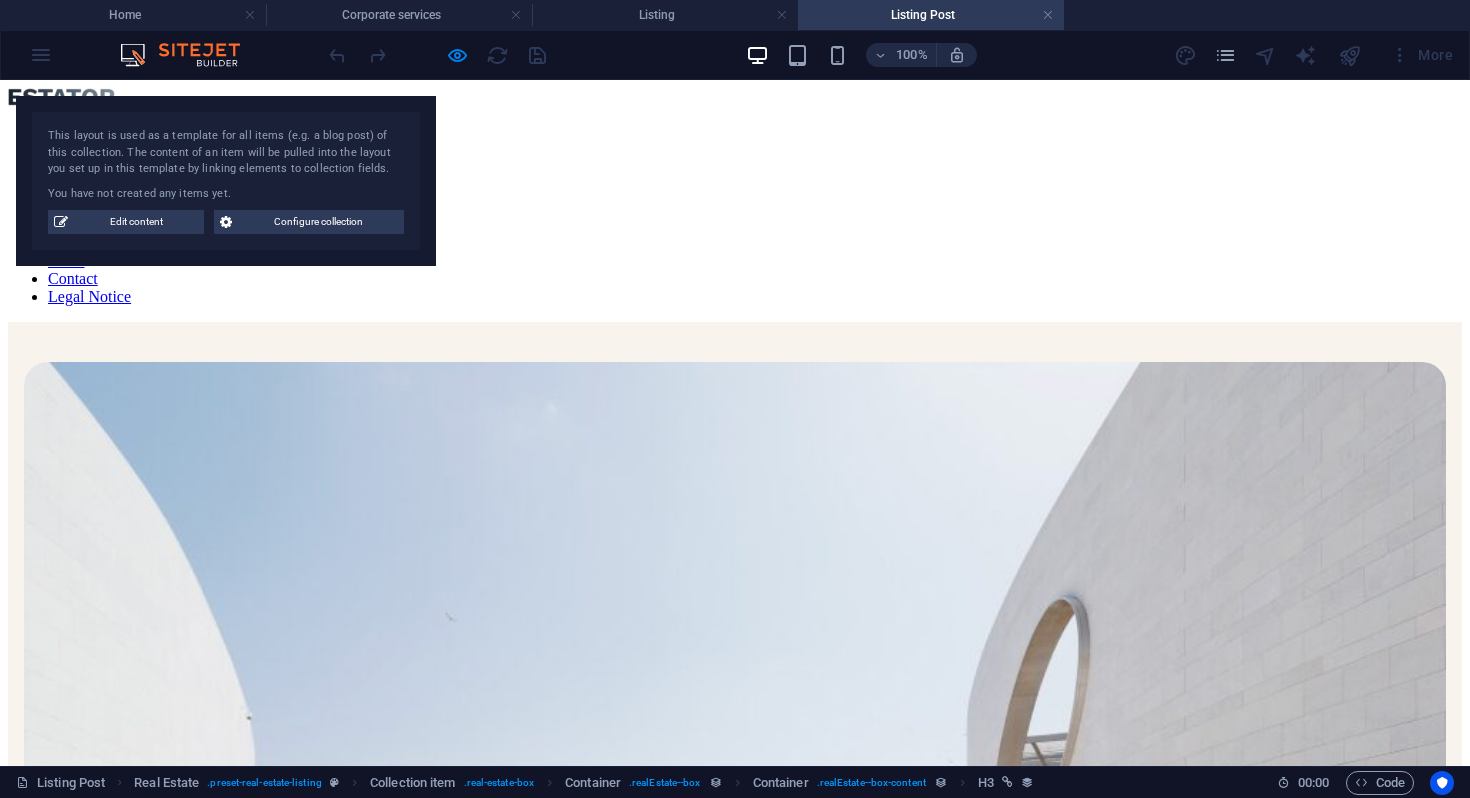 scroll, scrollTop: 3108, scrollLeft: 0, axis: vertical 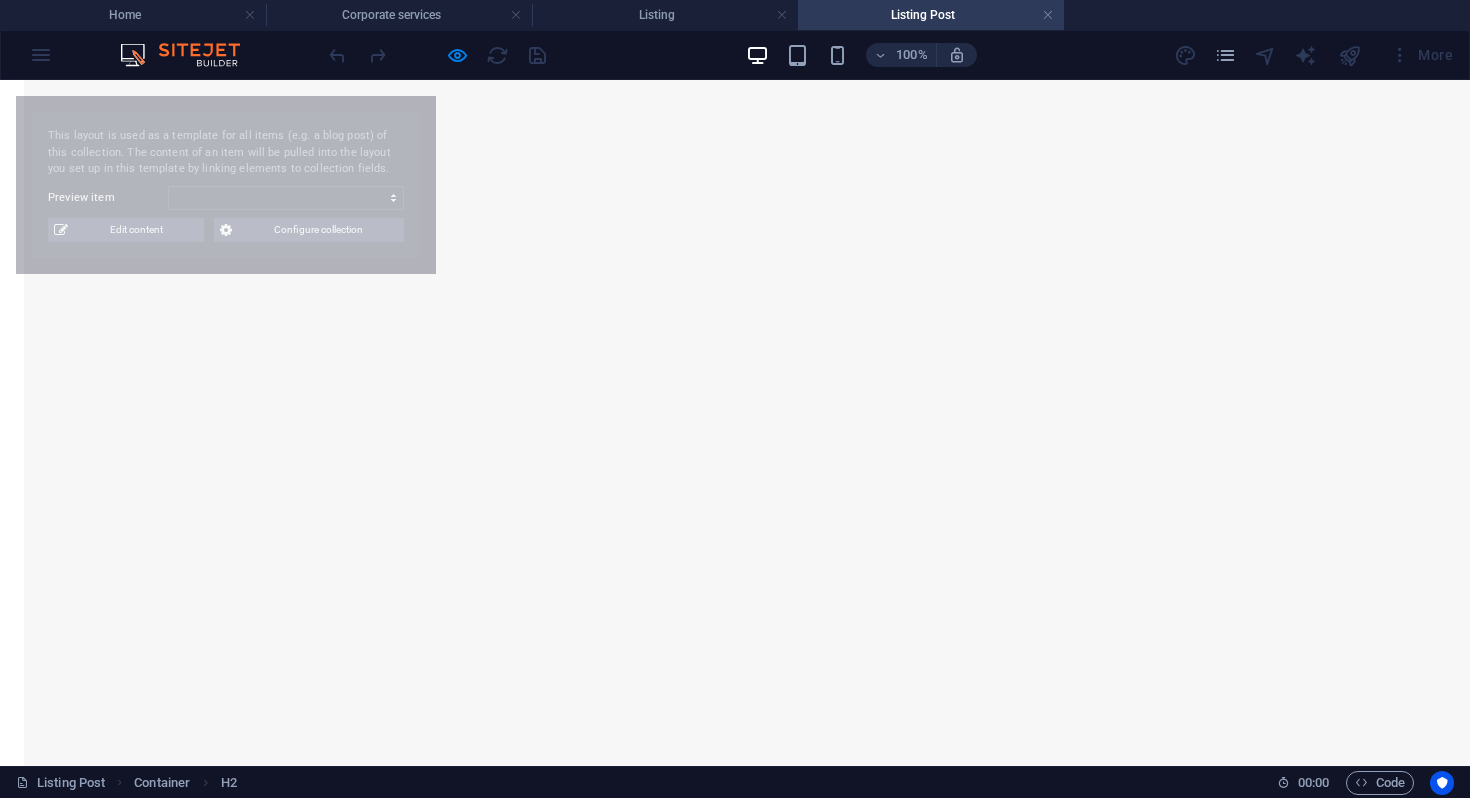 select on "6808d70f42dc73747642785f" 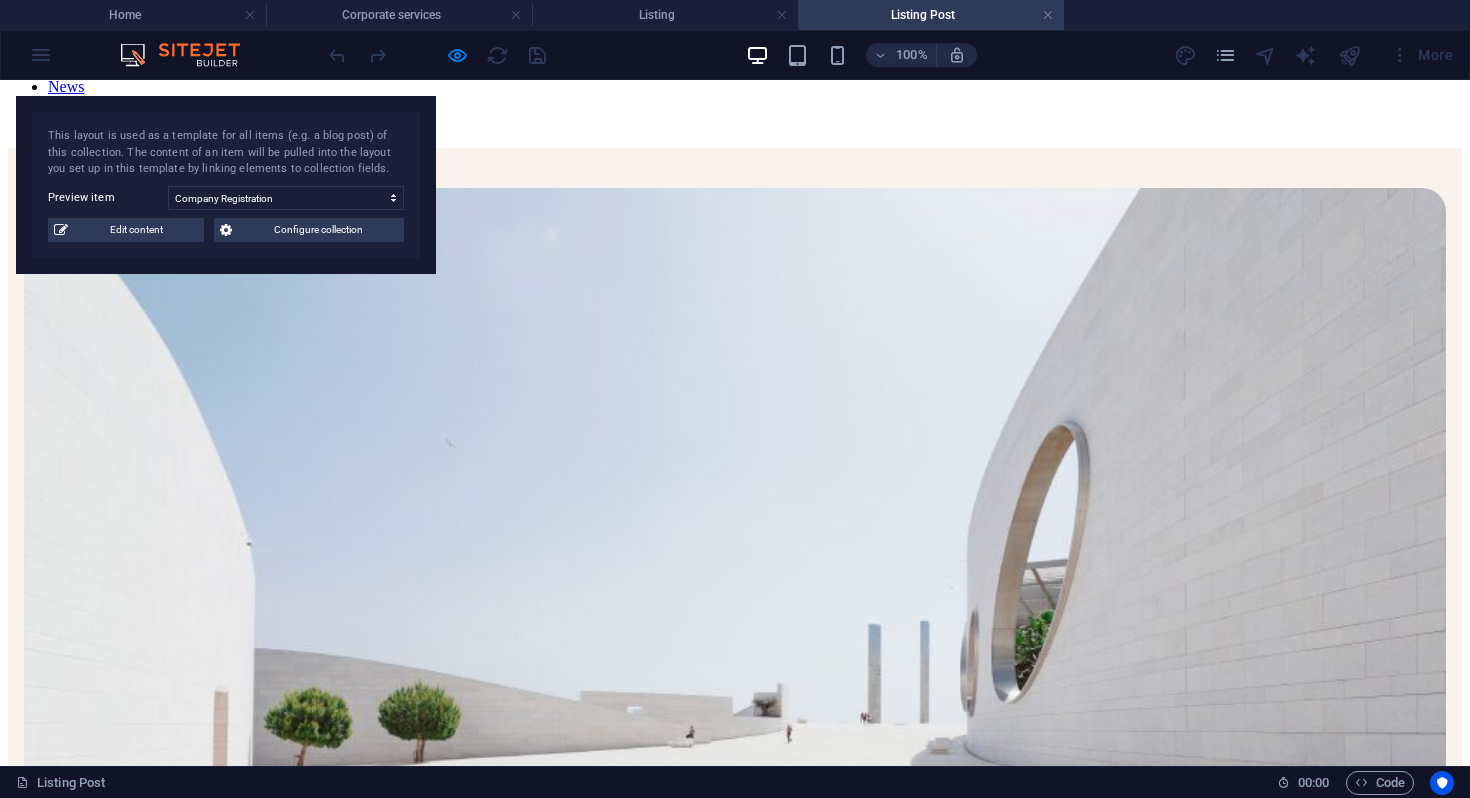 scroll, scrollTop: 0, scrollLeft: 0, axis: both 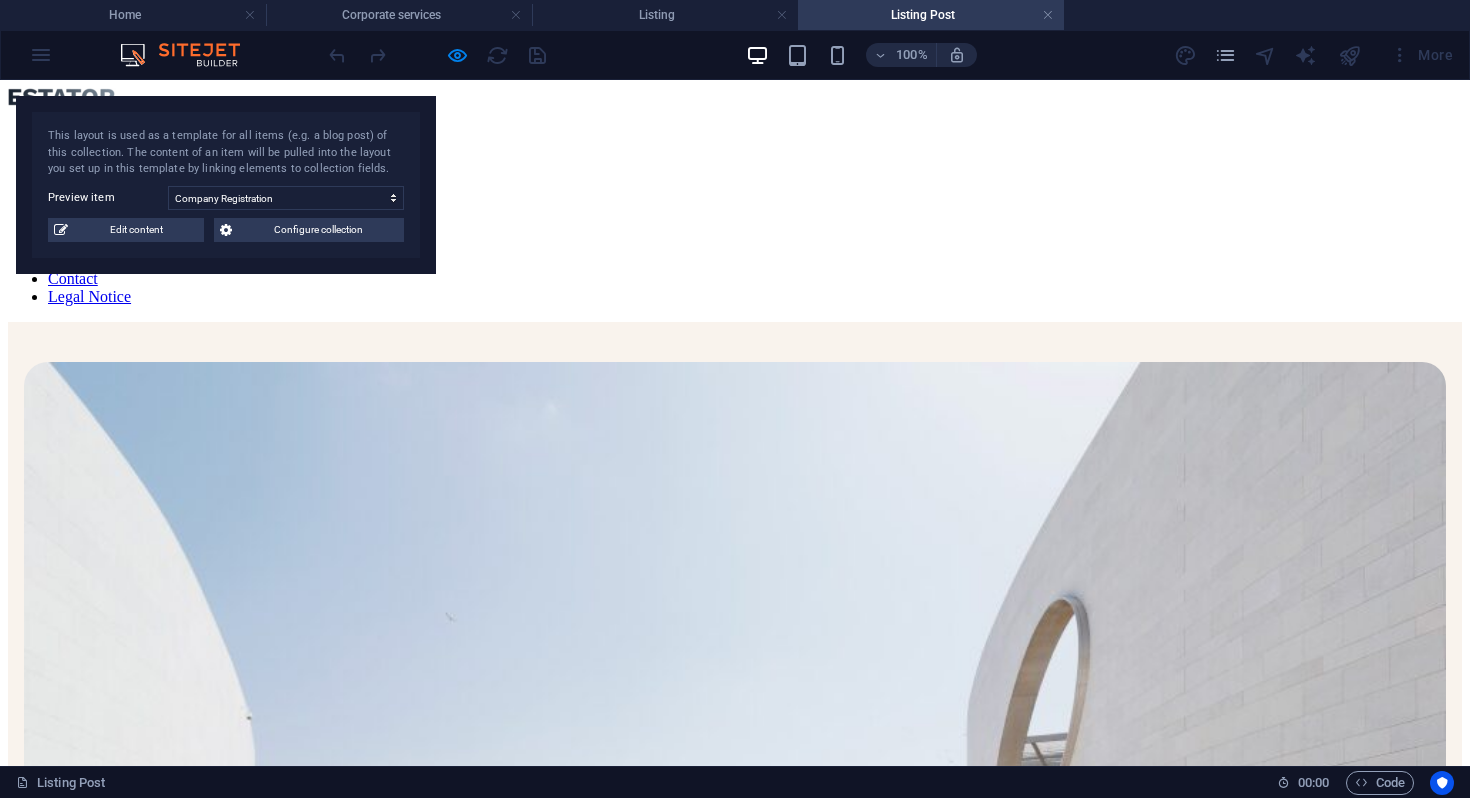 click at bounding box center (735, 839) 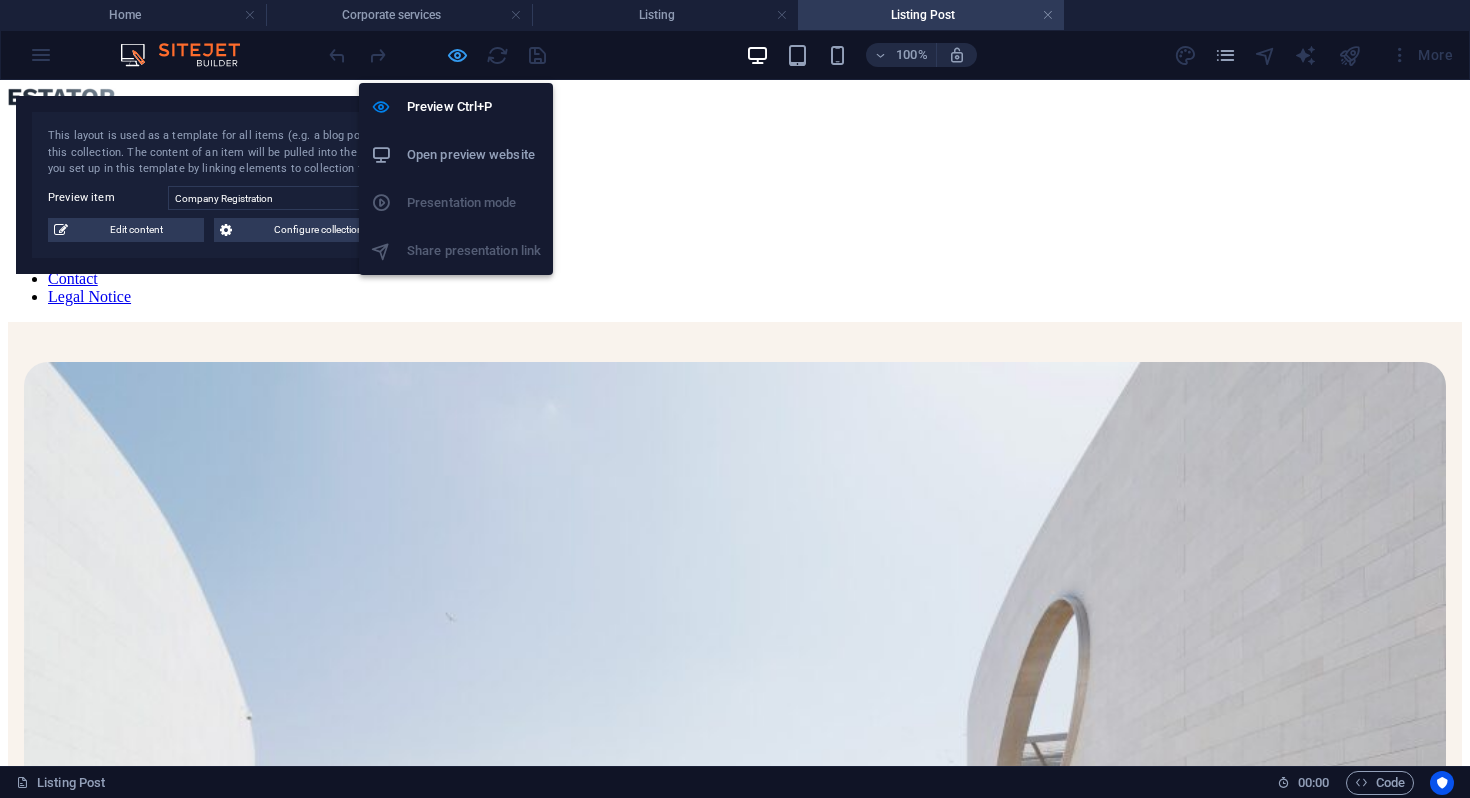 click at bounding box center [457, 55] 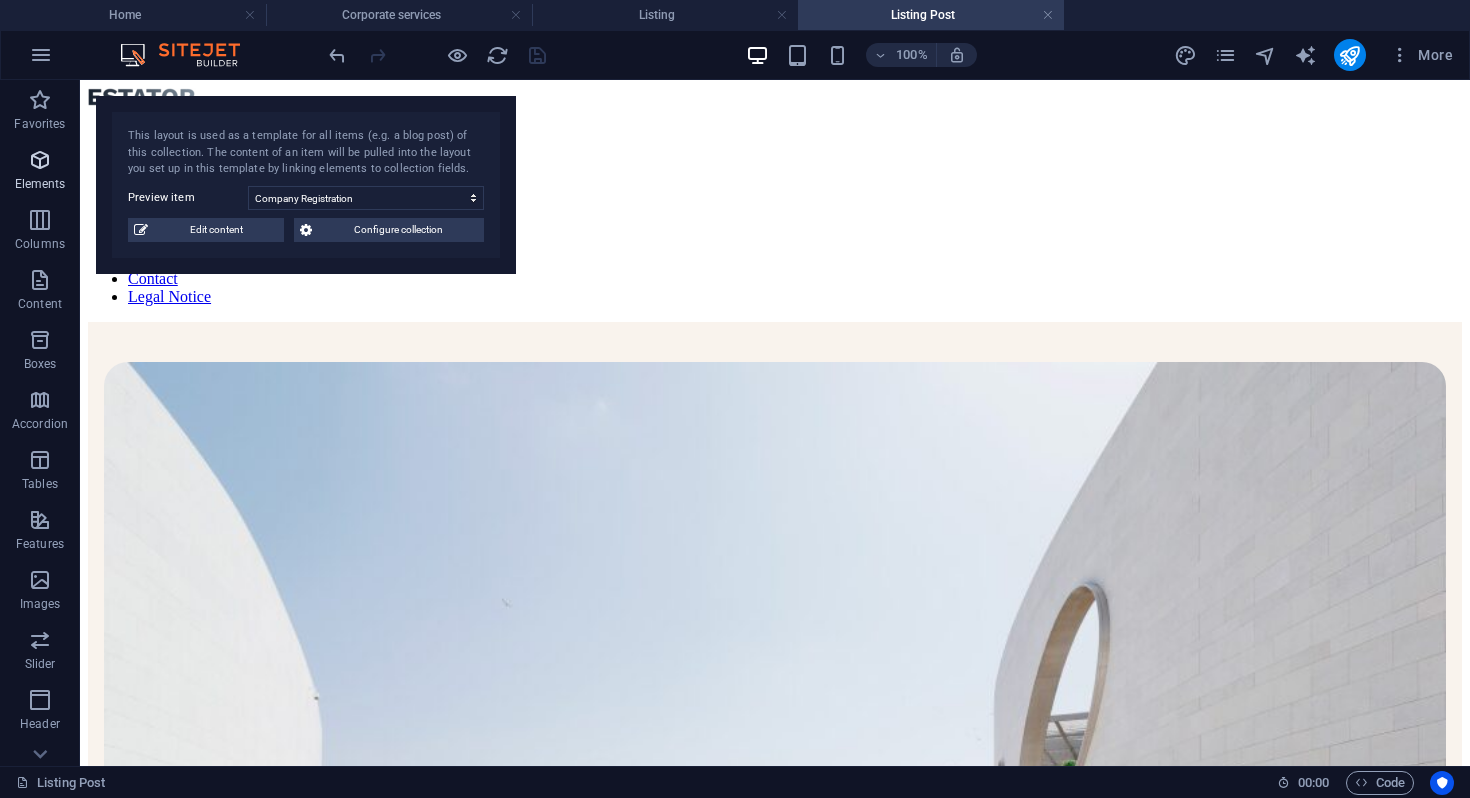 click on "Elements" at bounding box center [40, 184] 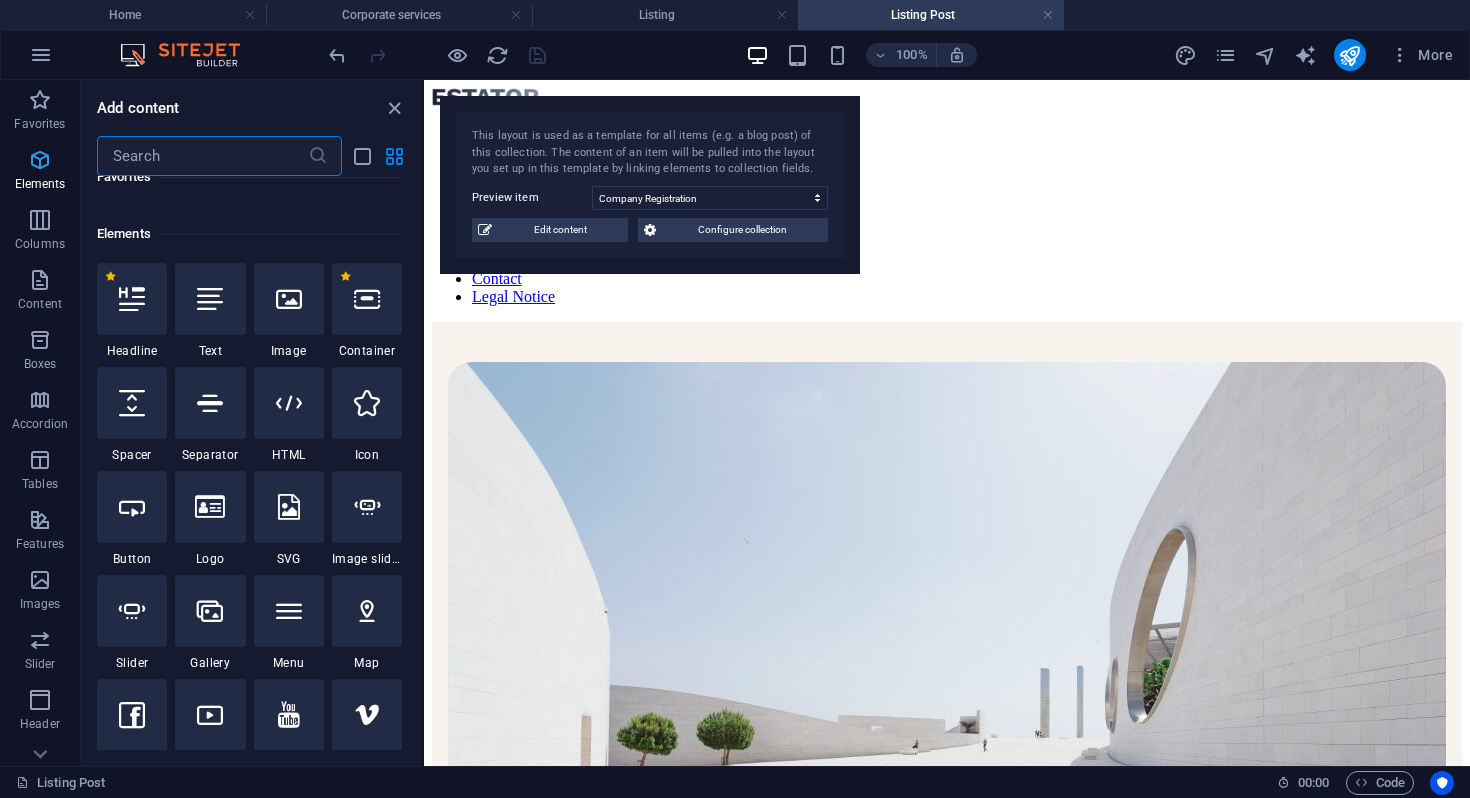 scroll, scrollTop: 213, scrollLeft: 0, axis: vertical 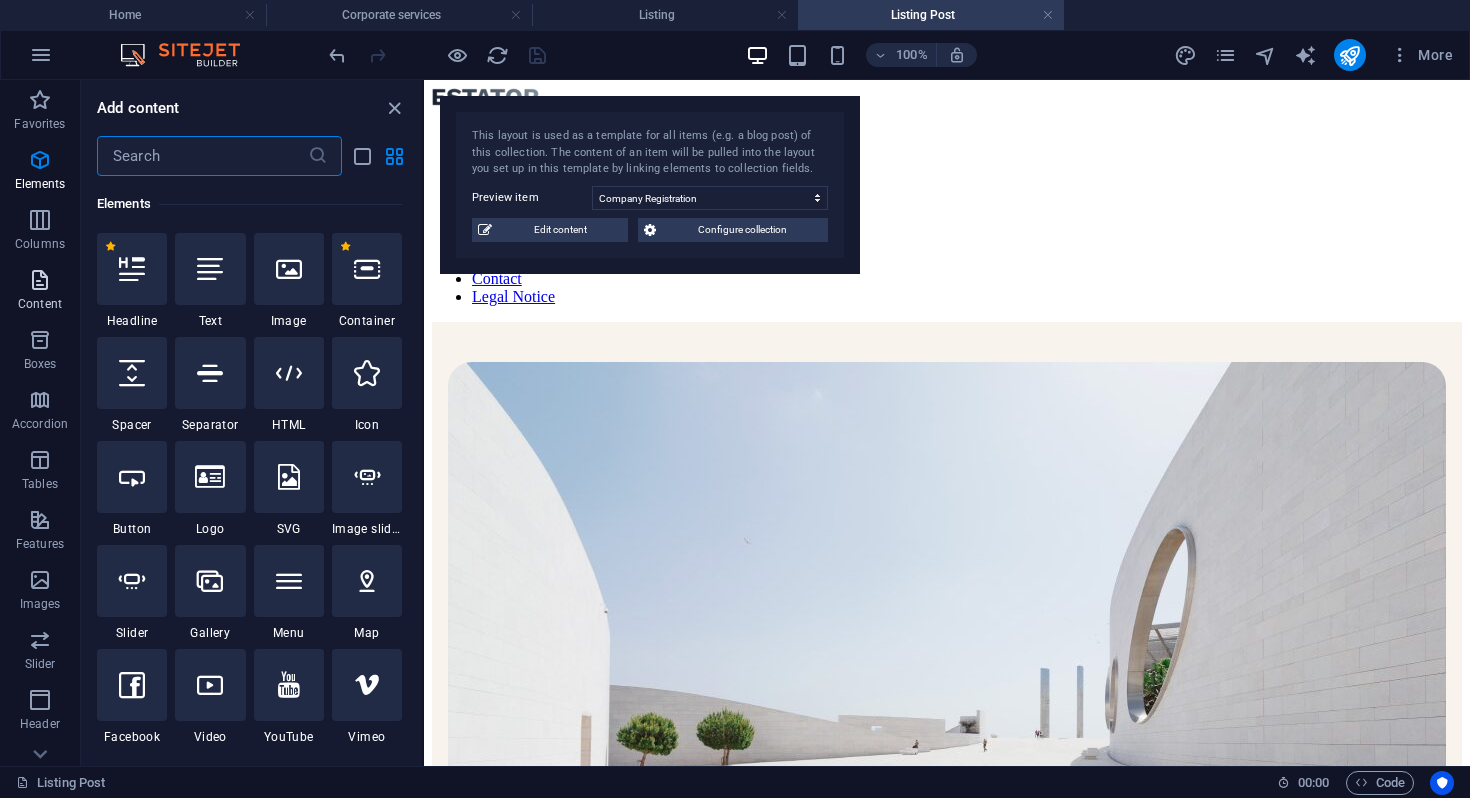 click at bounding box center (40, 280) 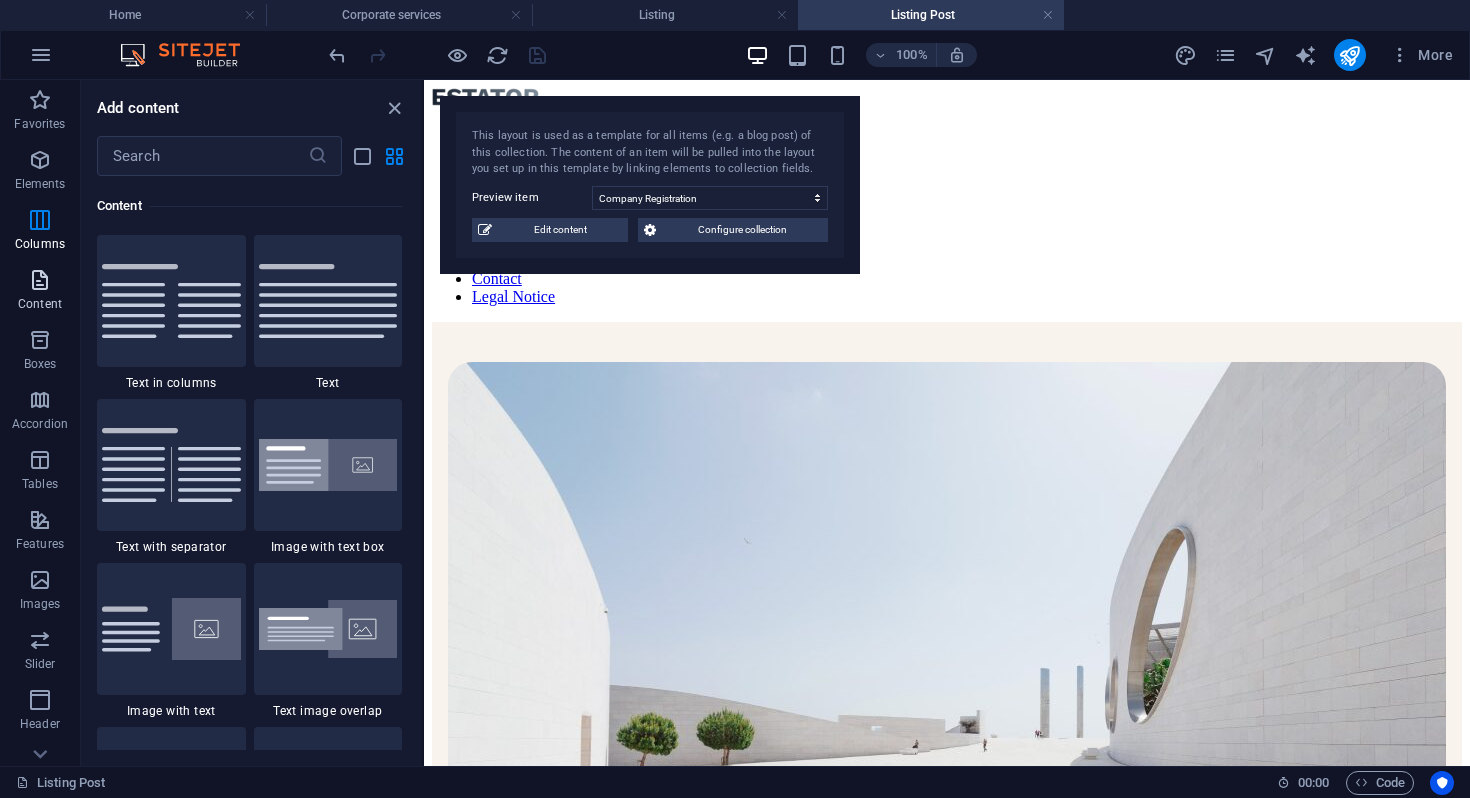 scroll, scrollTop: 3499, scrollLeft: 0, axis: vertical 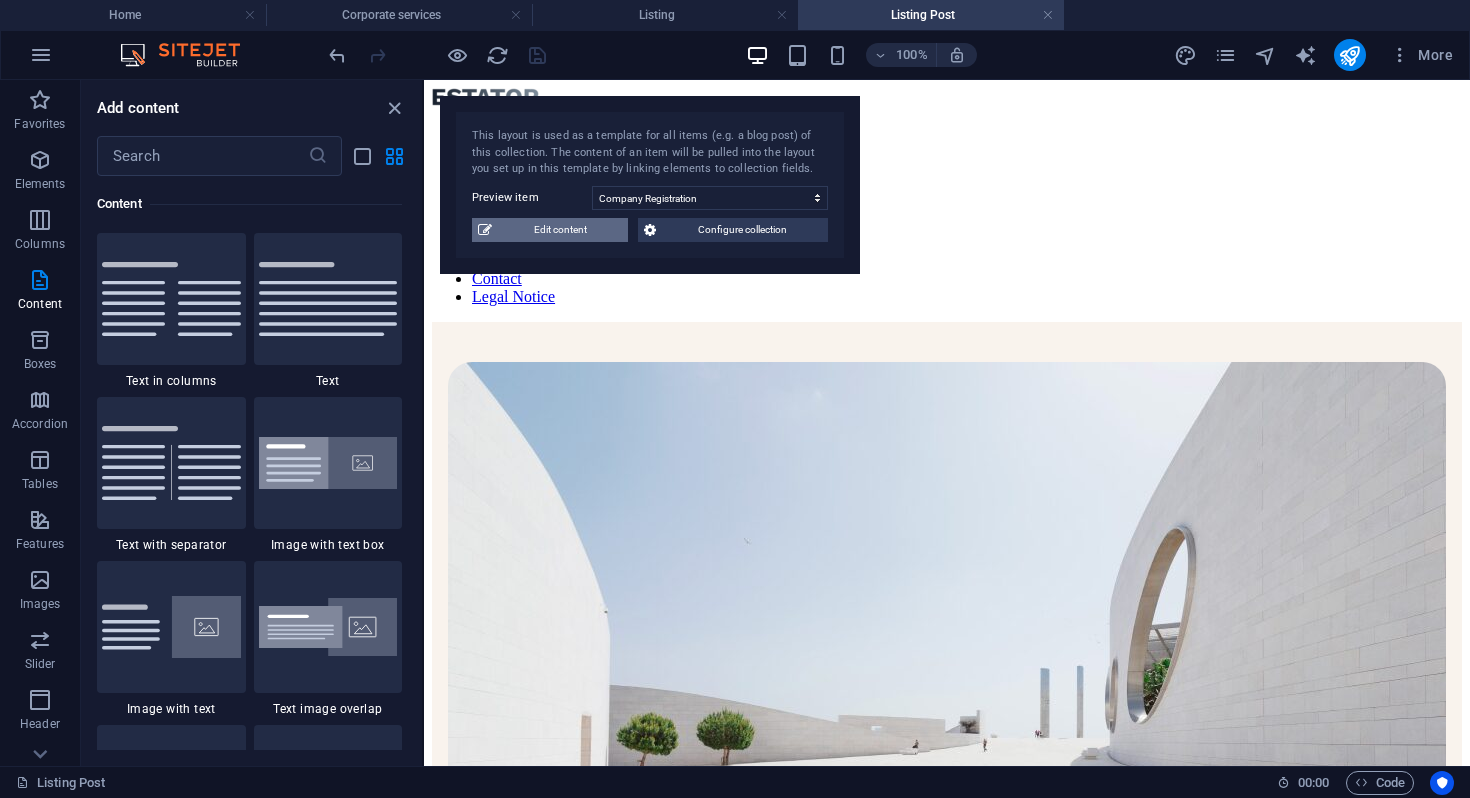 click on "Edit content" at bounding box center (560, 230) 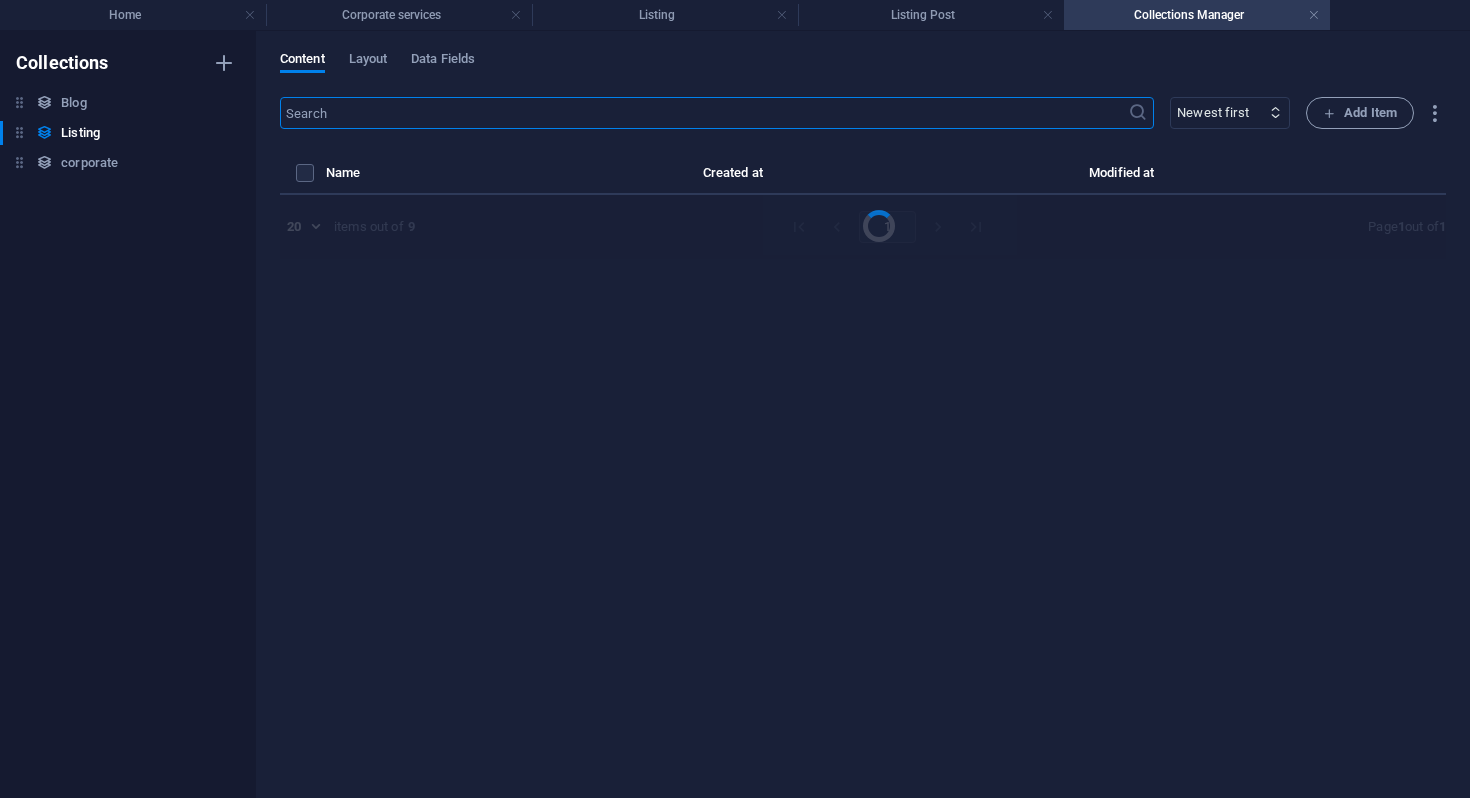 select on "Villa" 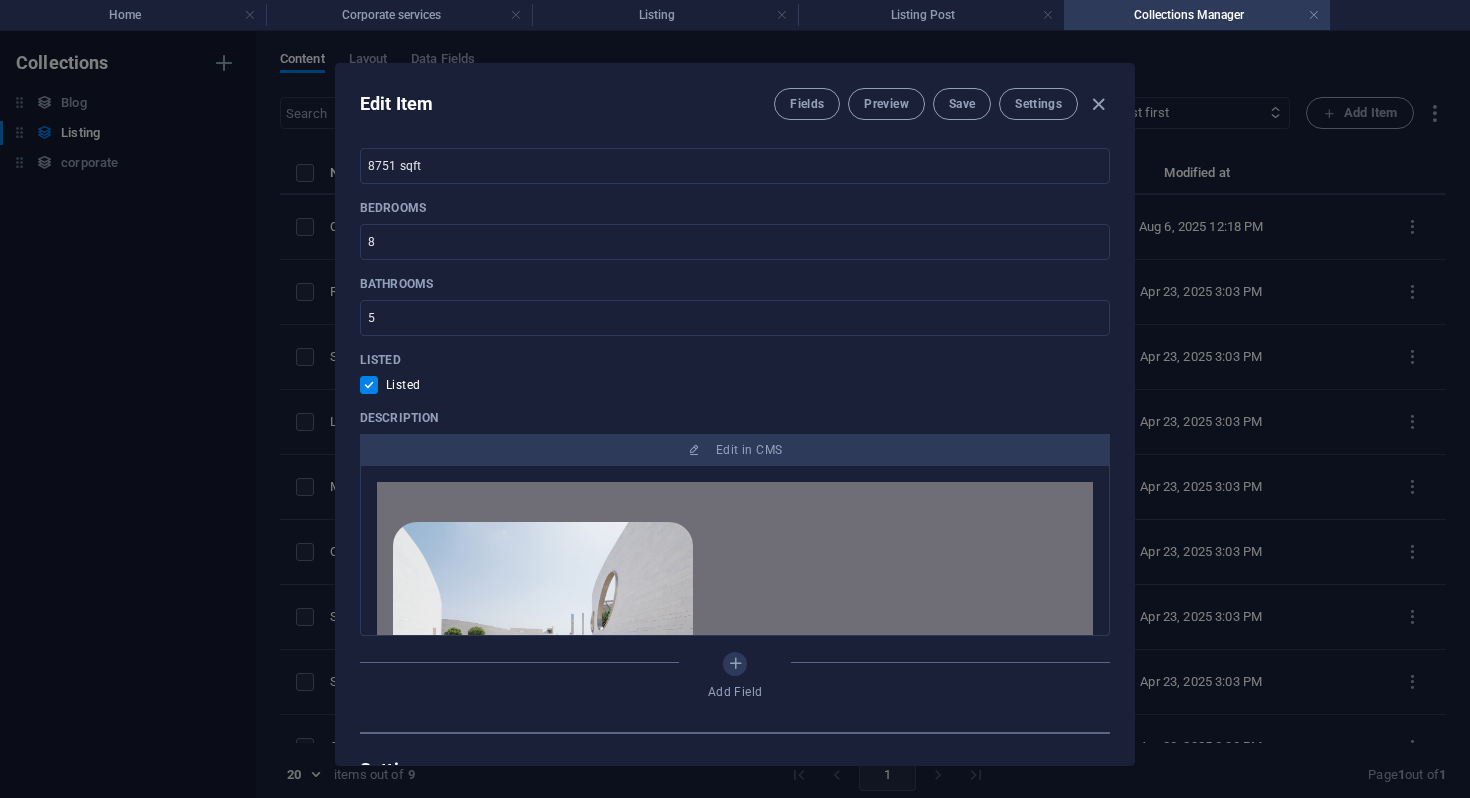 scroll, scrollTop: 937, scrollLeft: 0, axis: vertical 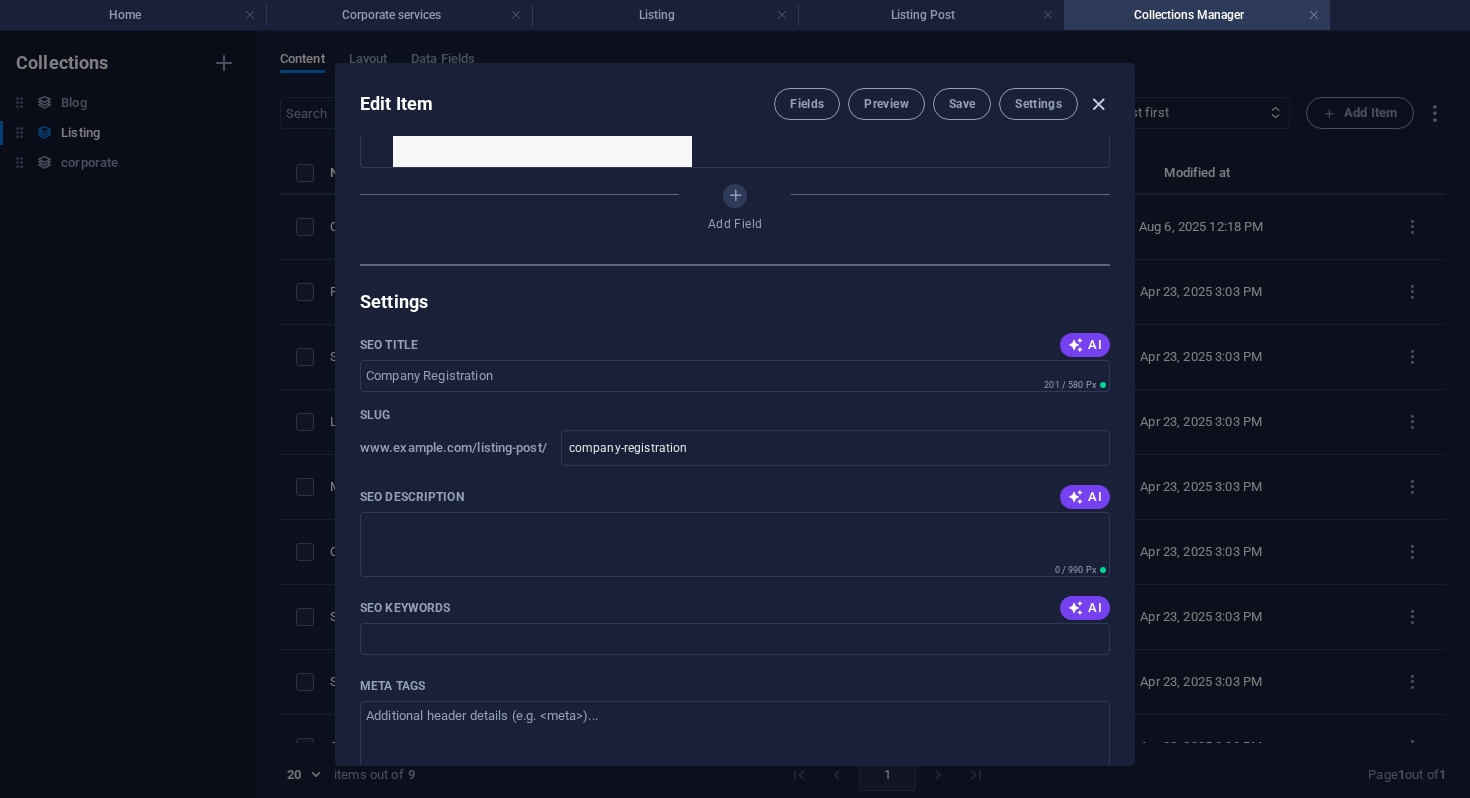 click at bounding box center [1098, 104] 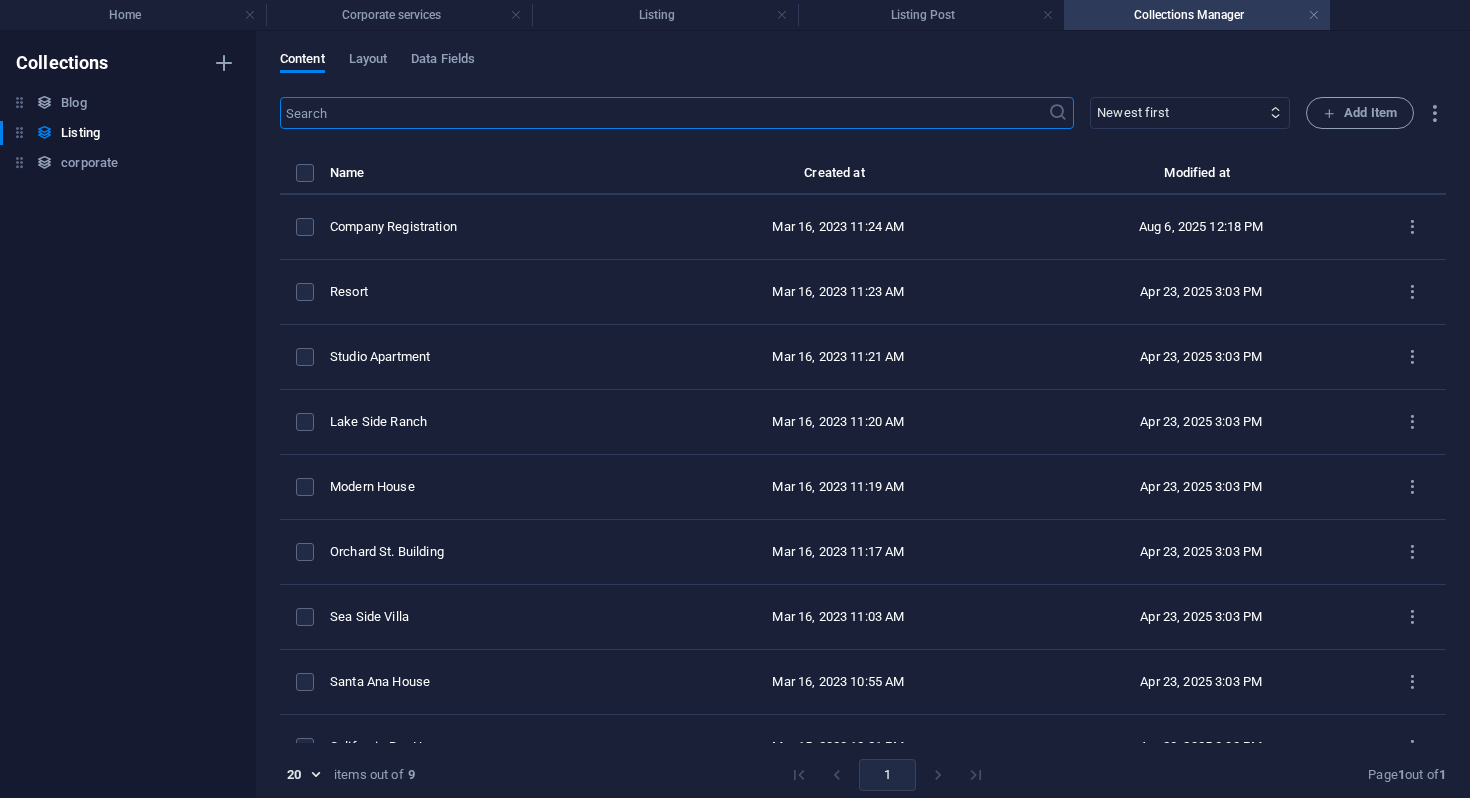 checkbox on "false" 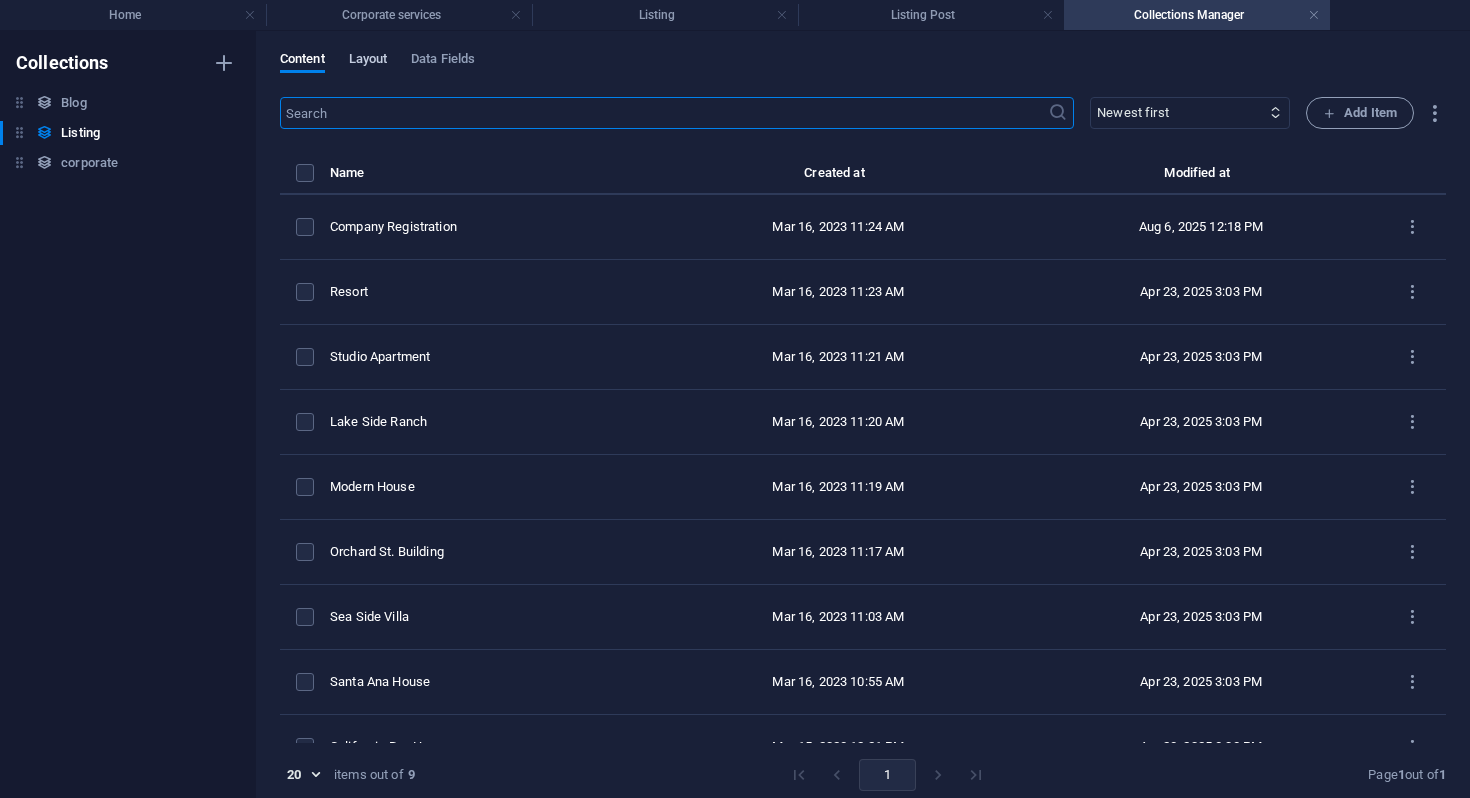 click on "Layout" at bounding box center [368, 61] 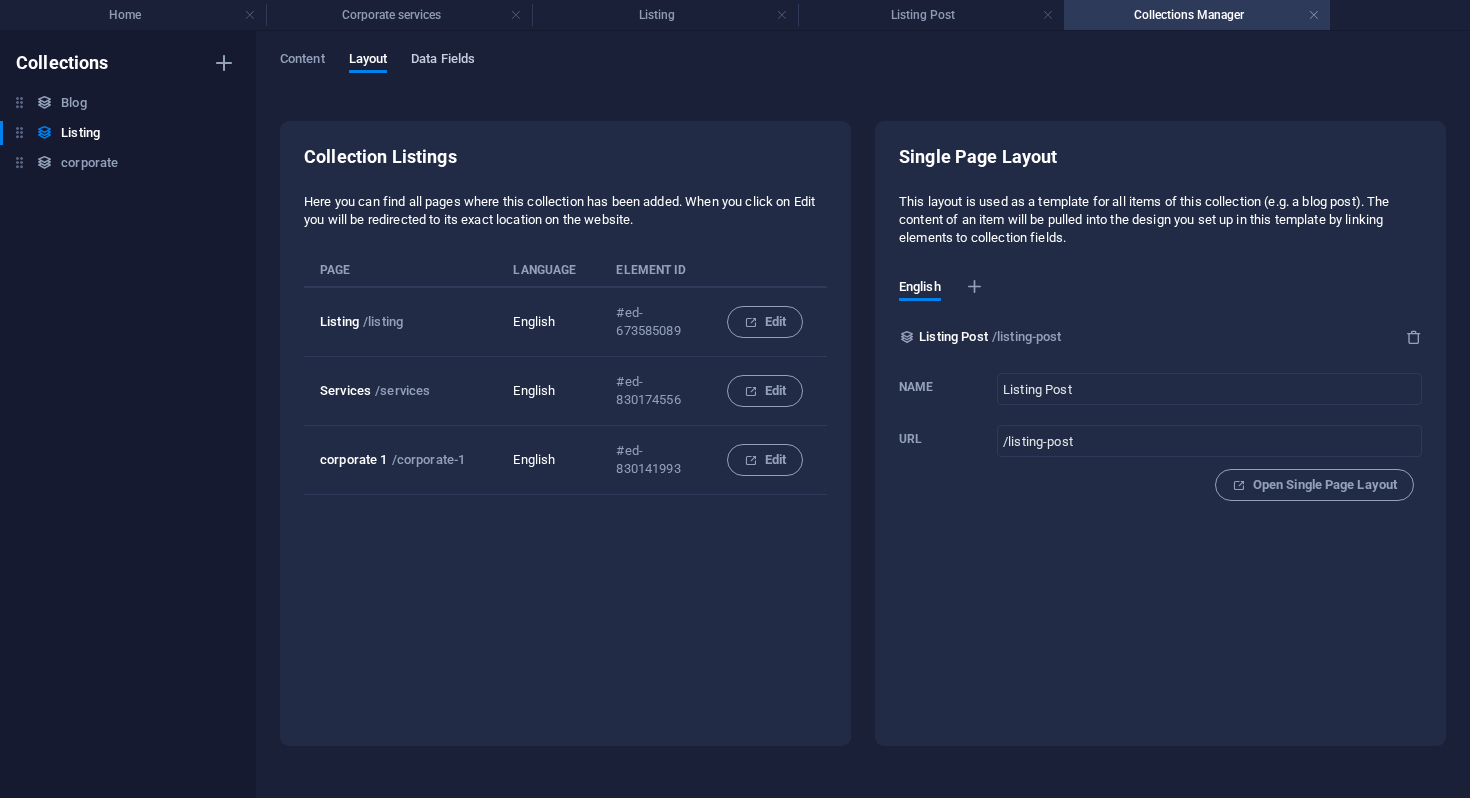 click on "Data Fields" at bounding box center (443, 61) 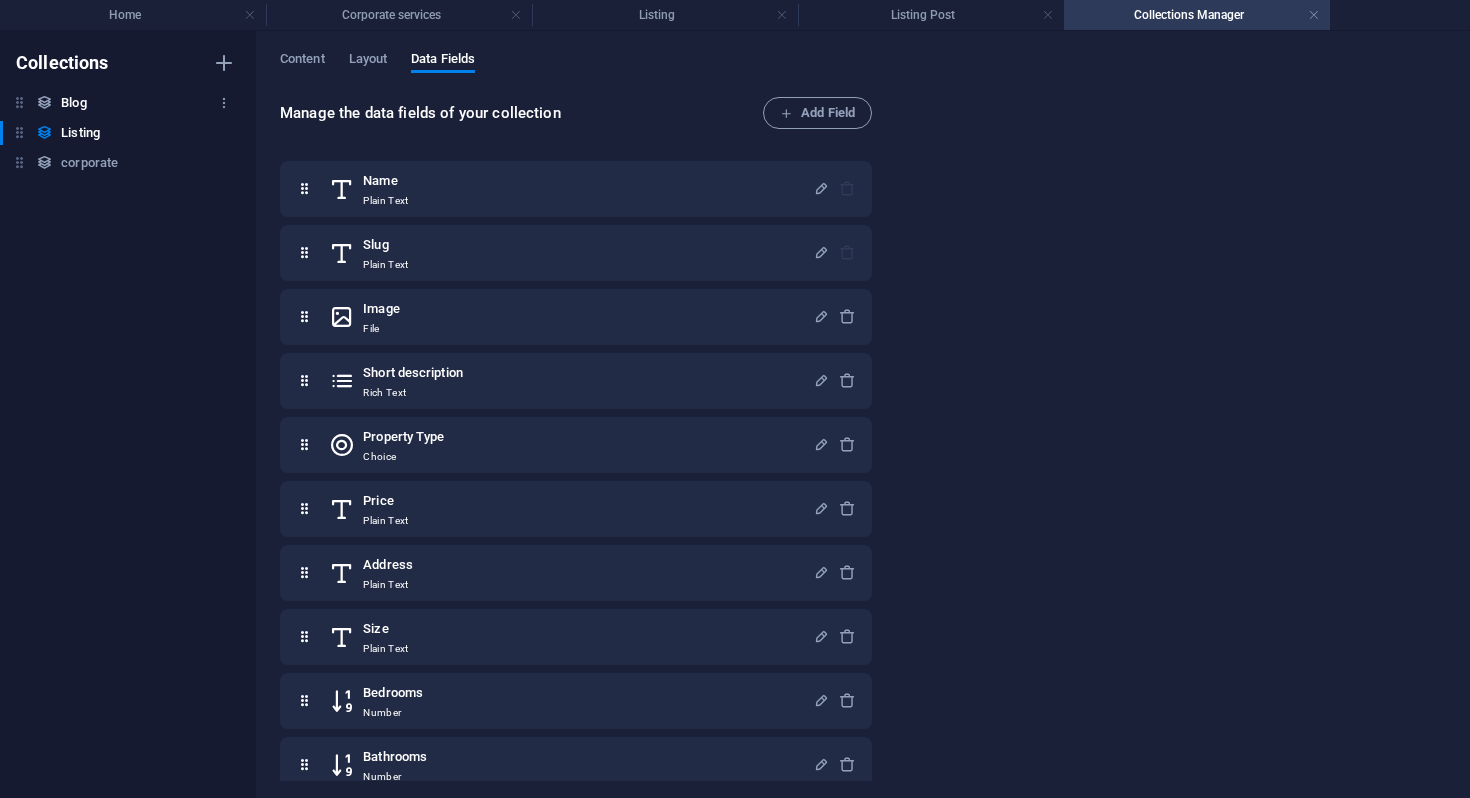 click on "Blog" at bounding box center (73, 103) 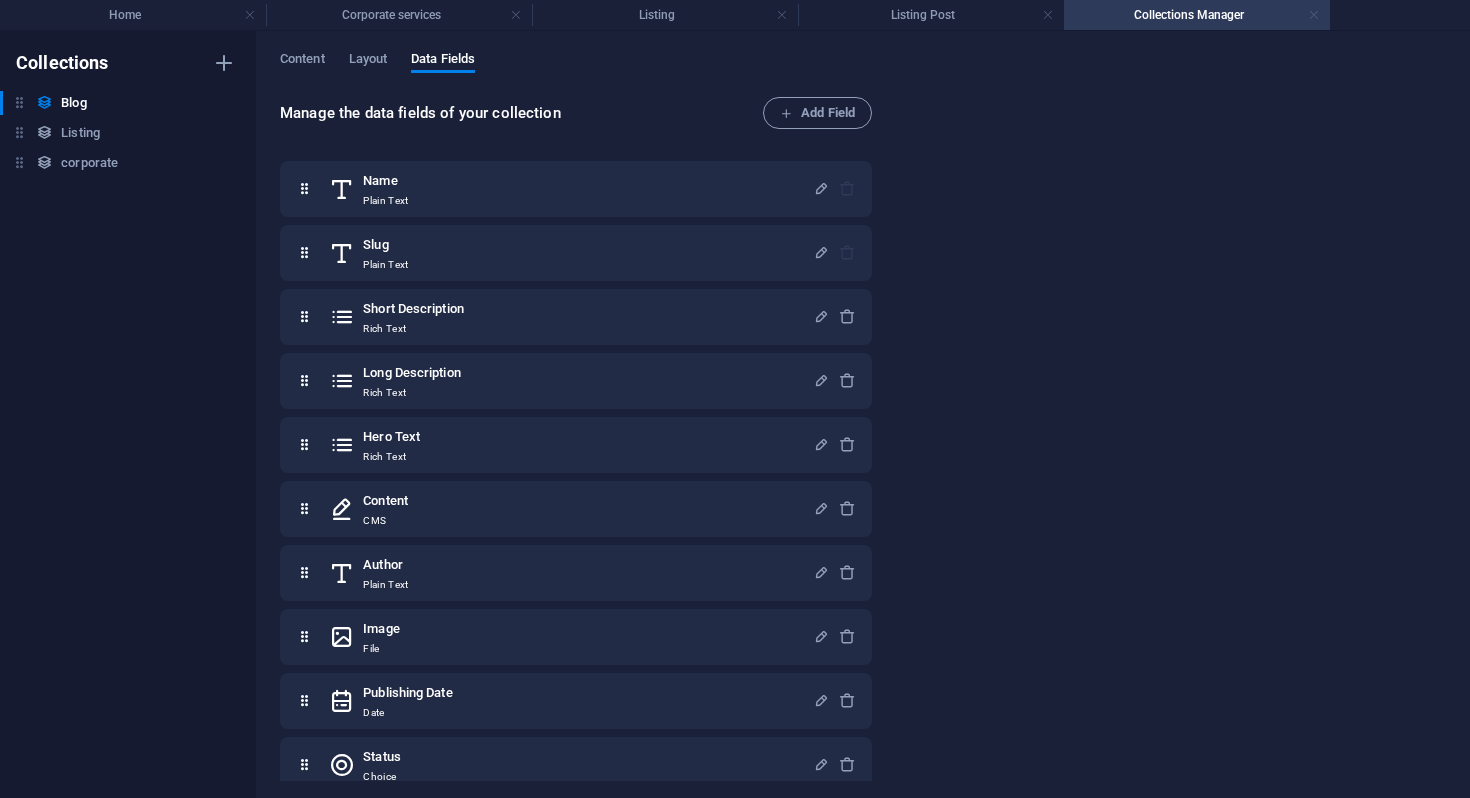 click at bounding box center (1314, 15) 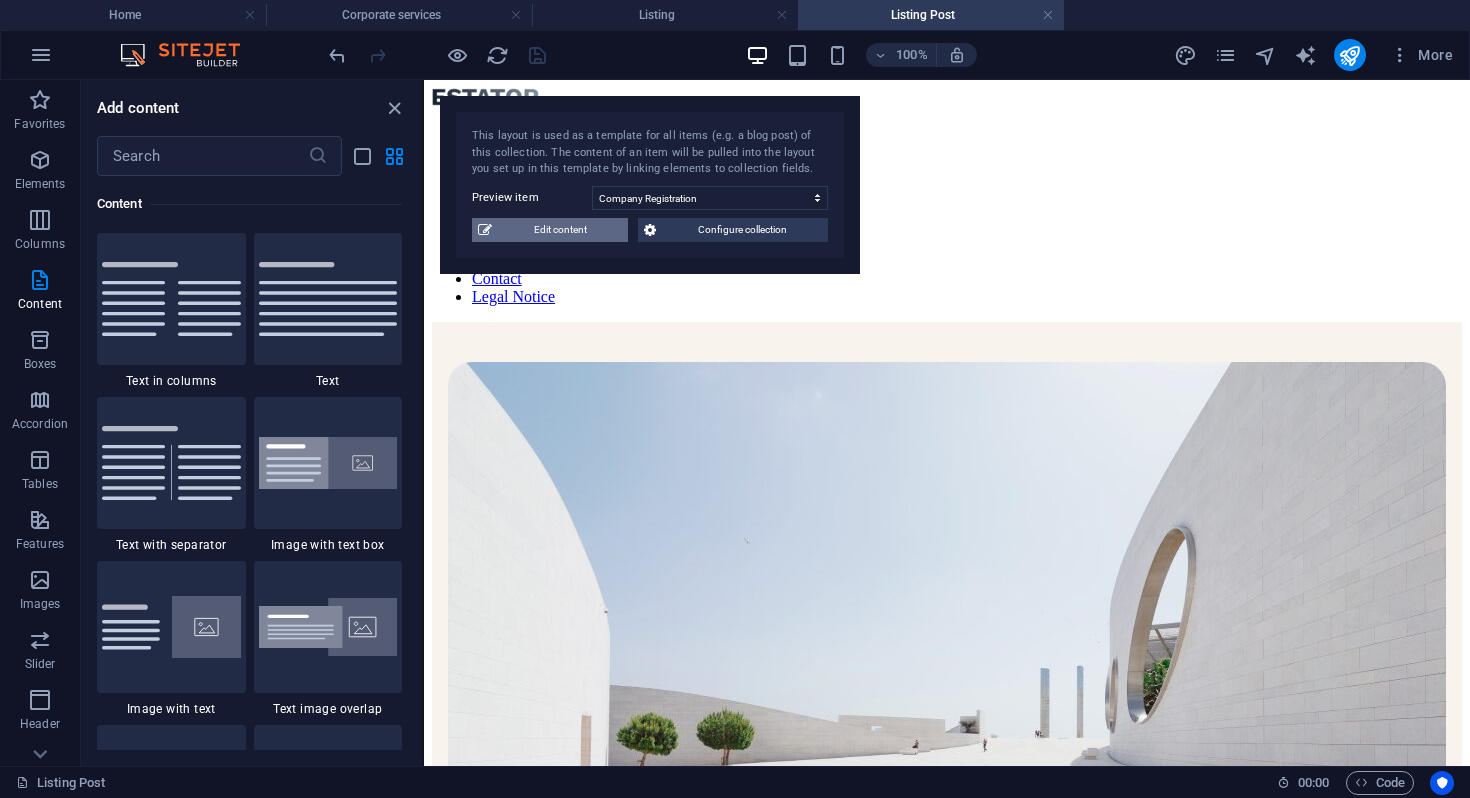 click on "Edit content" at bounding box center [560, 230] 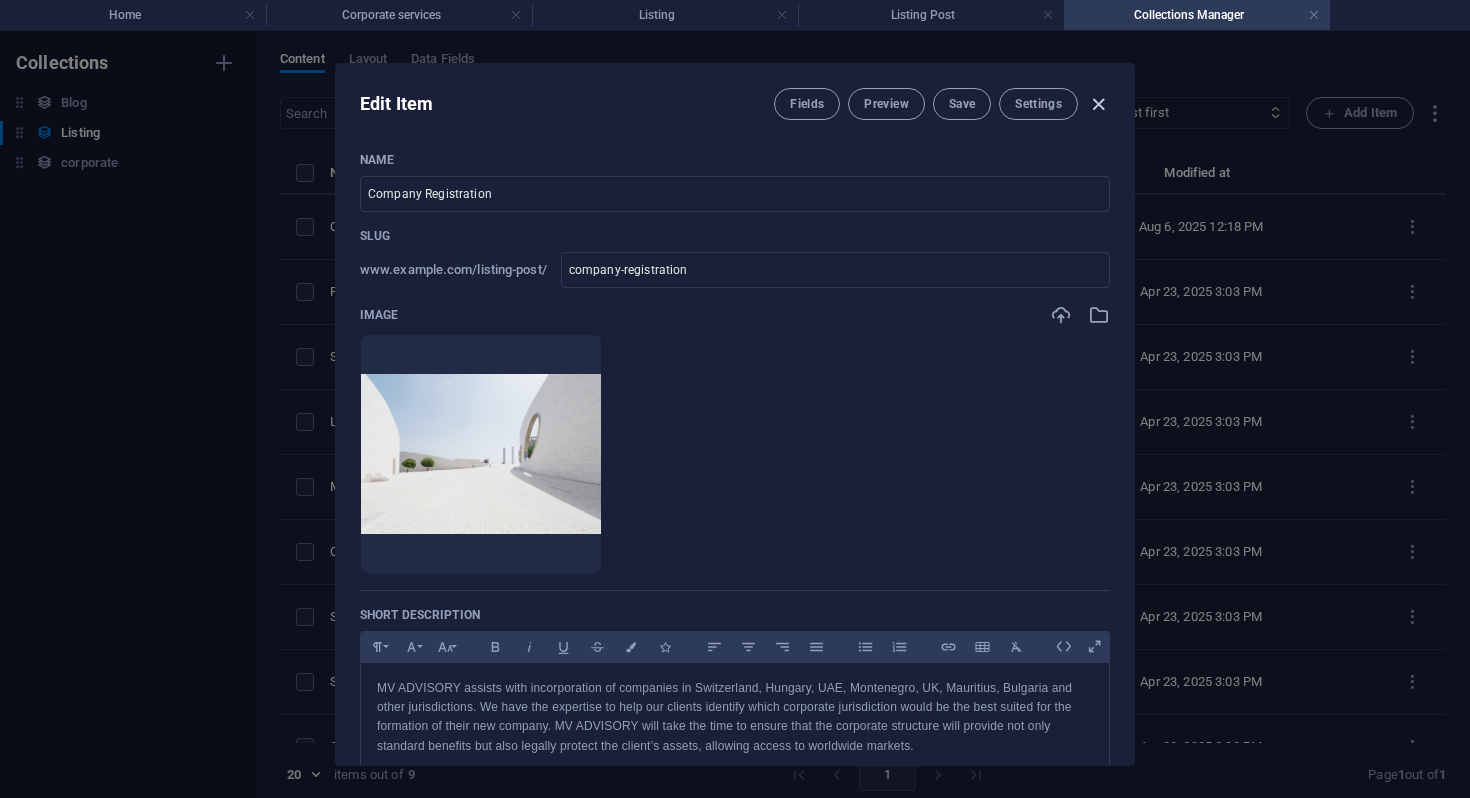 click at bounding box center [1098, 104] 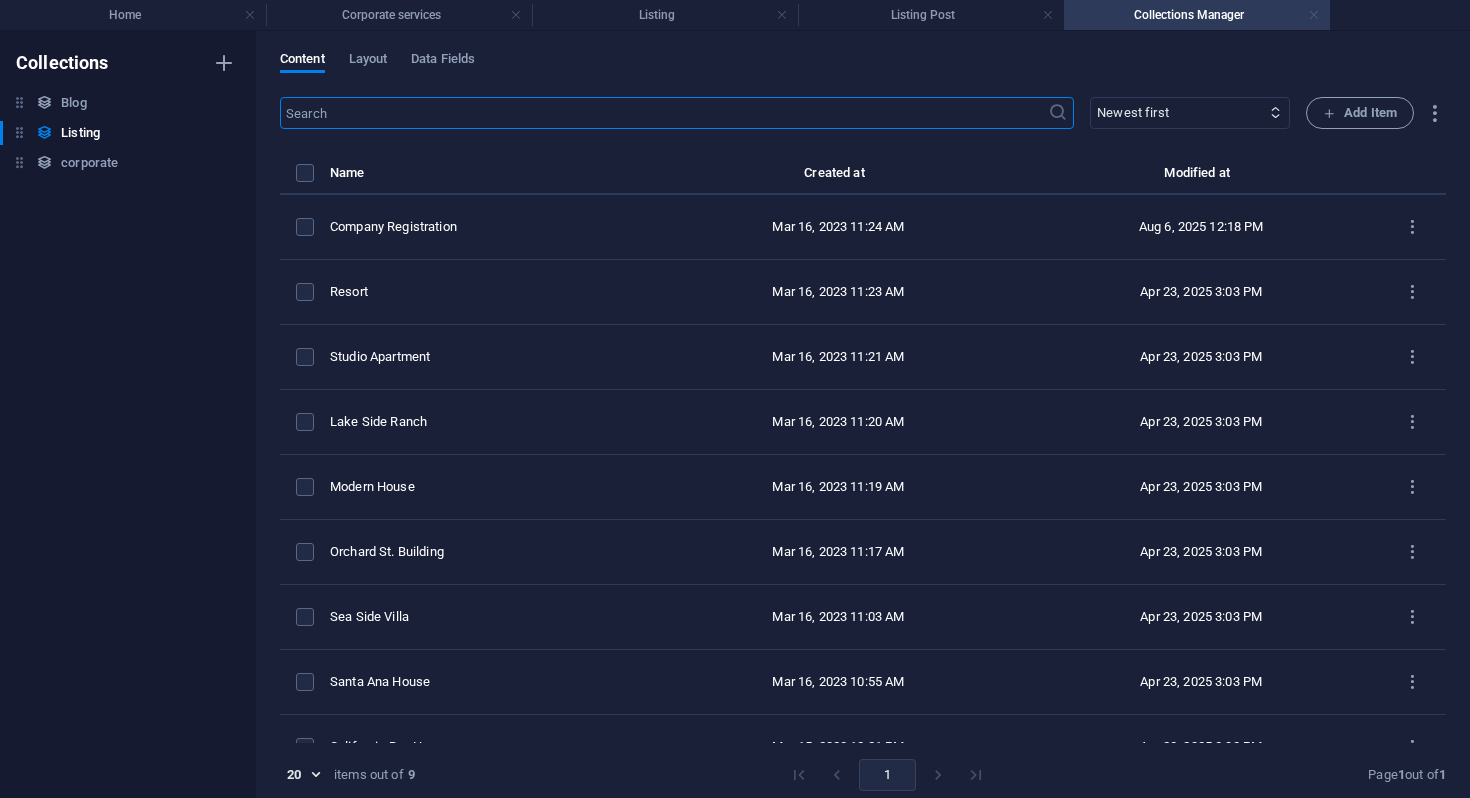 click at bounding box center (1314, 15) 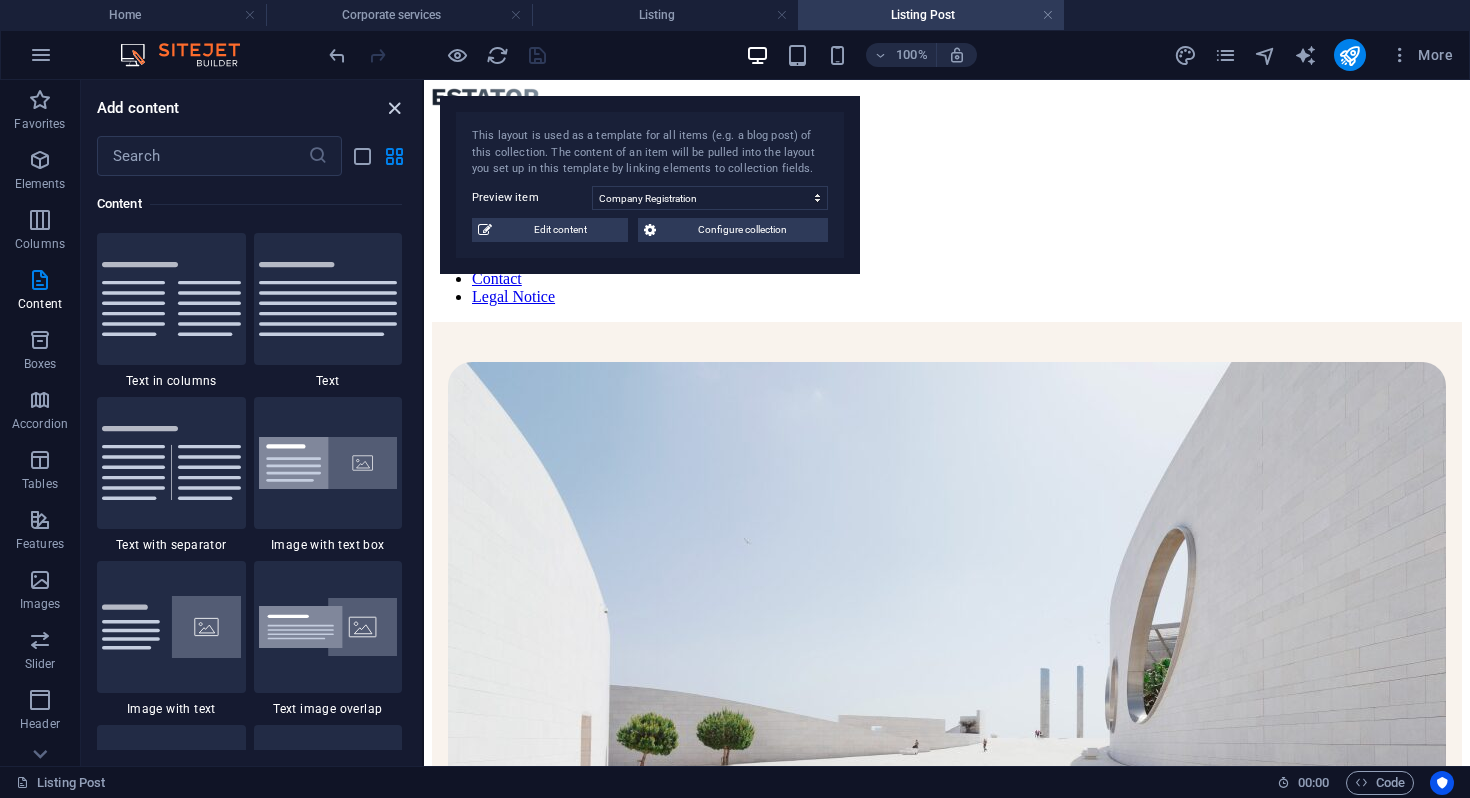 click at bounding box center [394, 108] 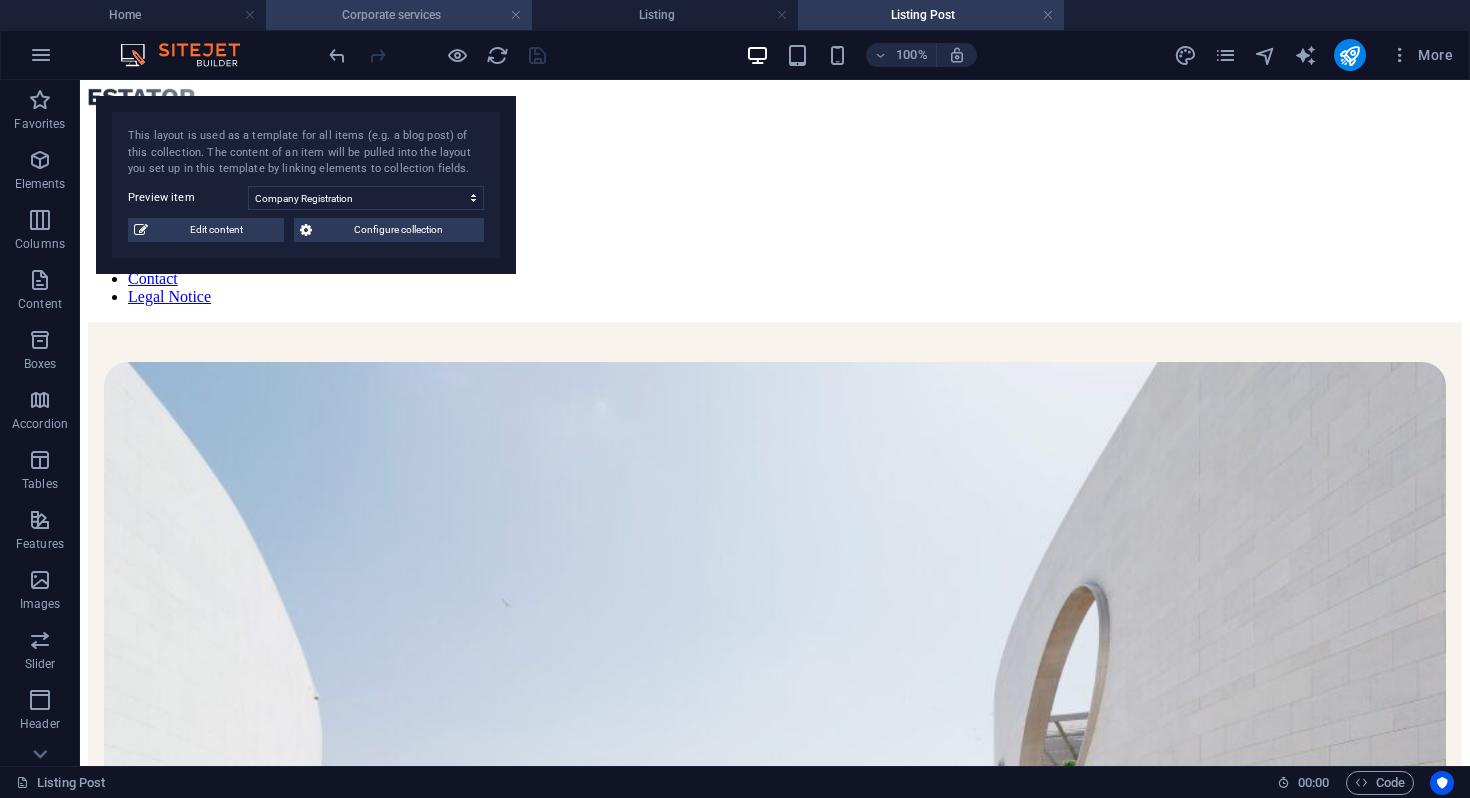 click on "Corporate services" at bounding box center [399, 15] 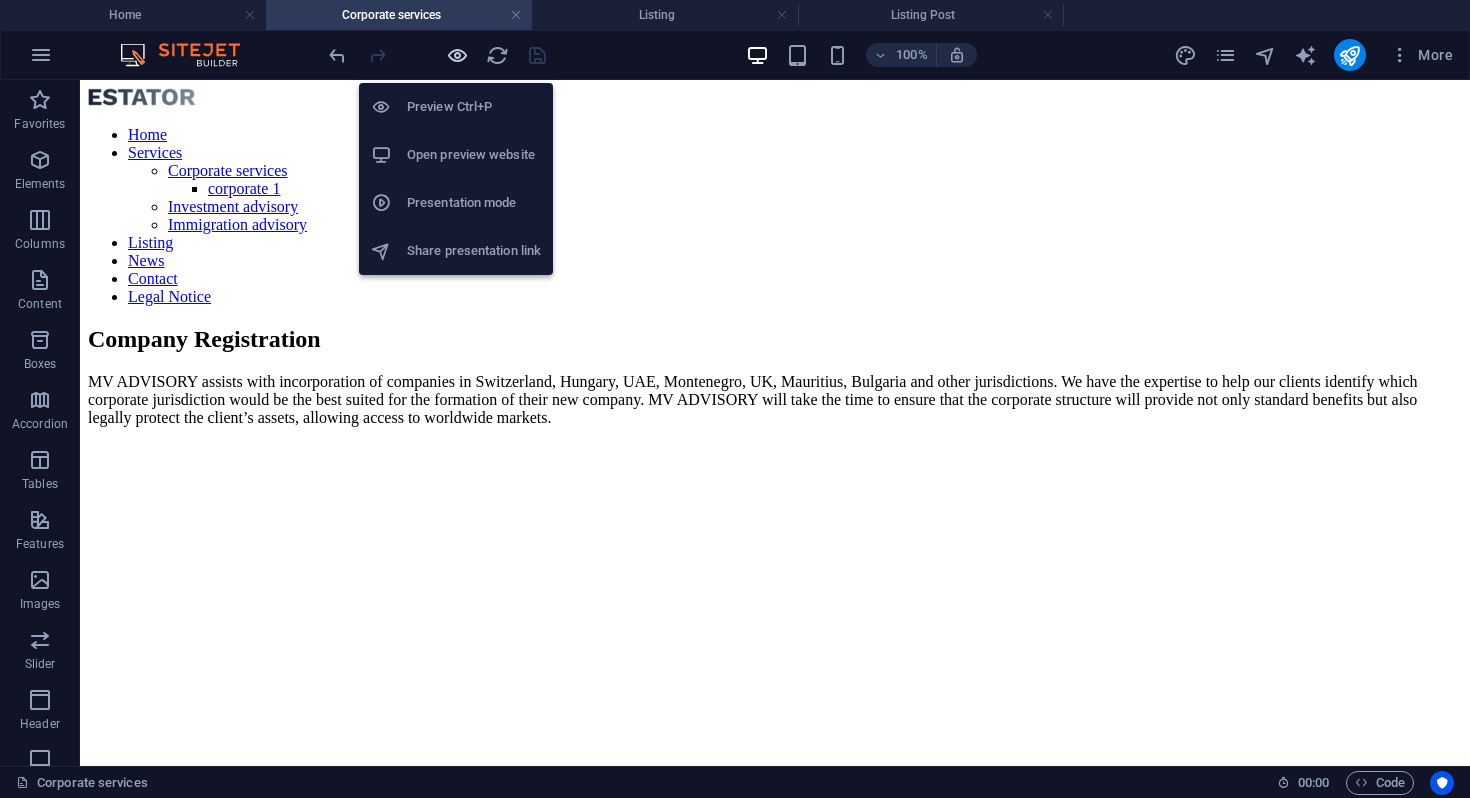 click at bounding box center (457, 55) 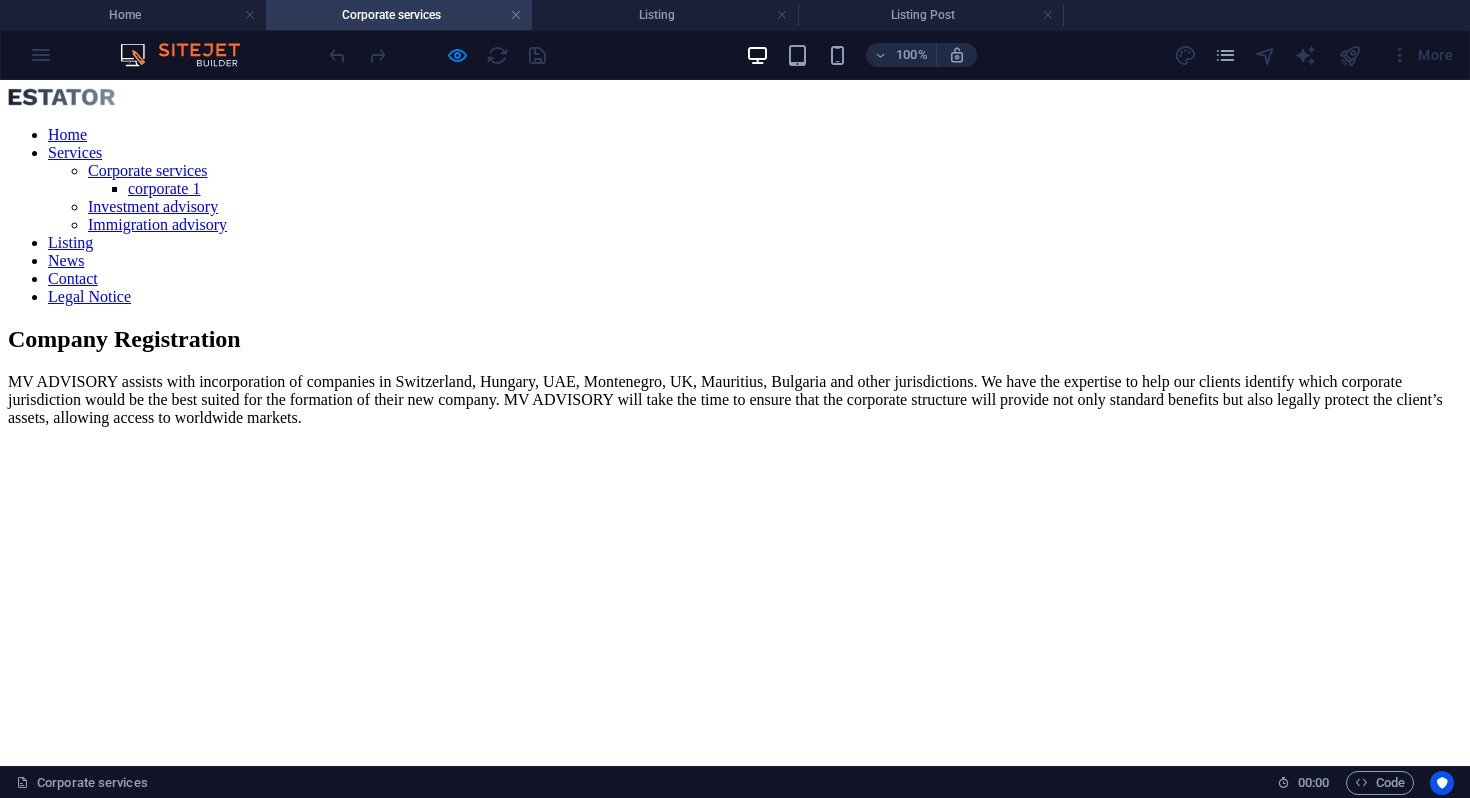 click on "Investment advisory" at bounding box center [153, 206] 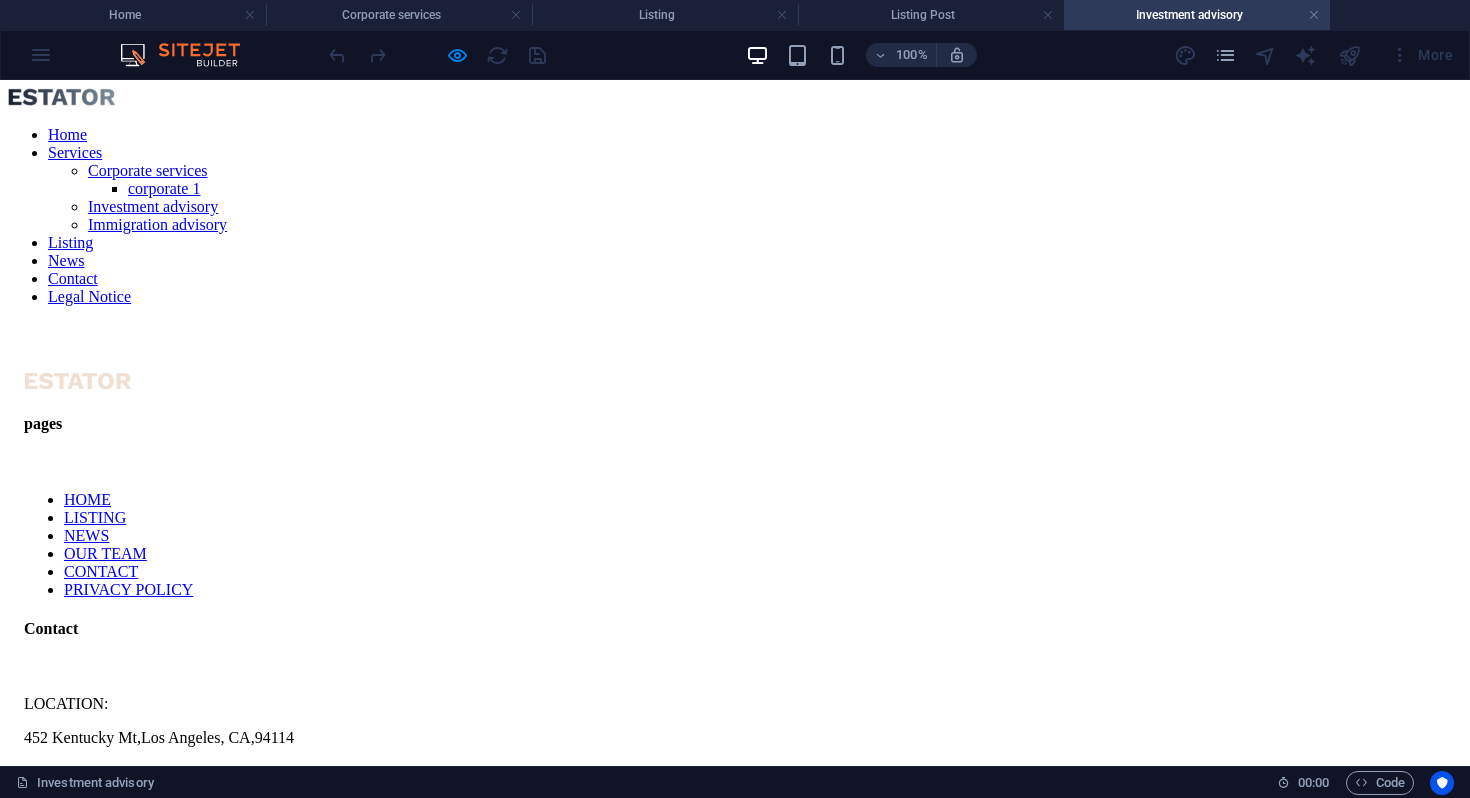 scroll, scrollTop: 0, scrollLeft: 0, axis: both 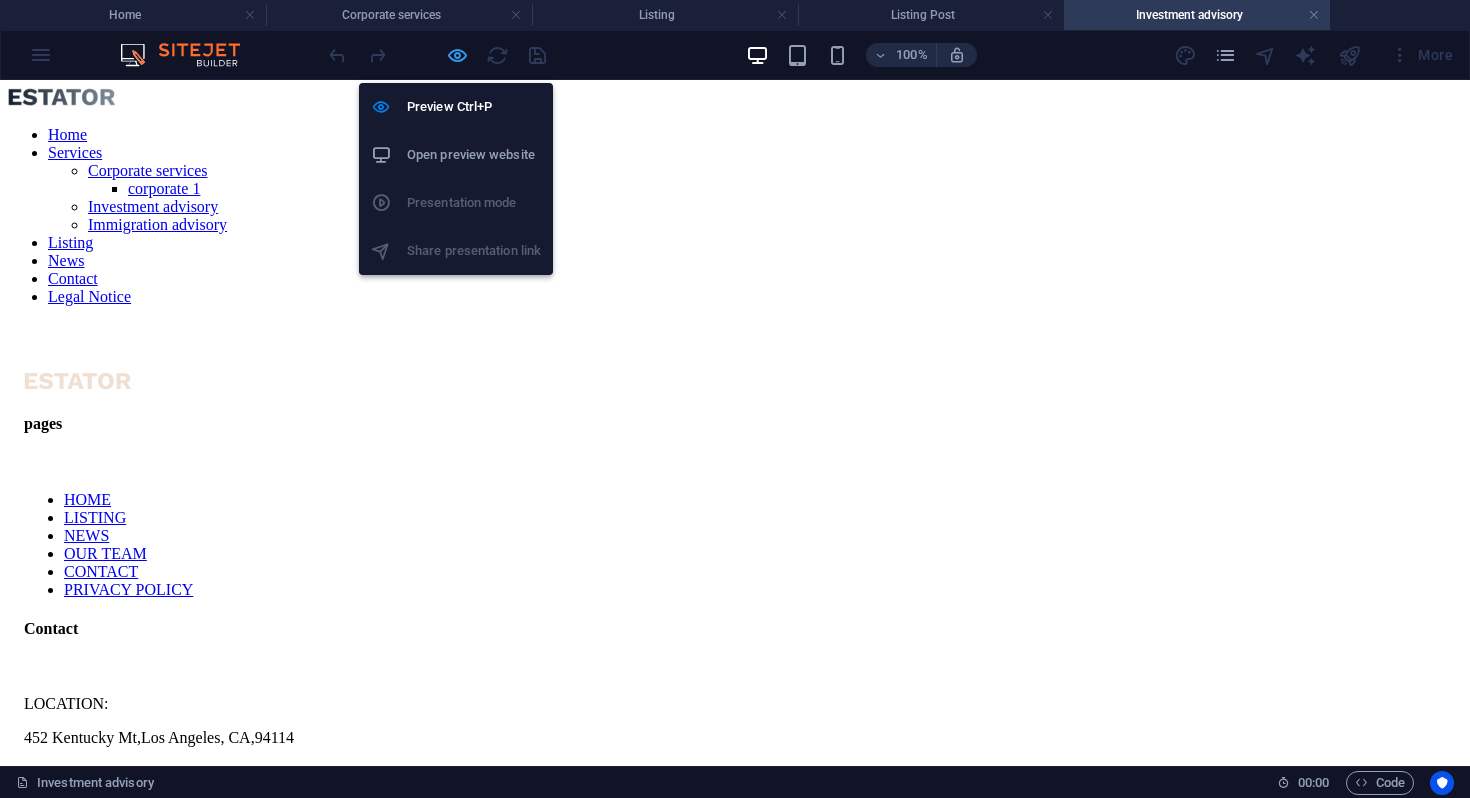 click at bounding box center [457, 55] 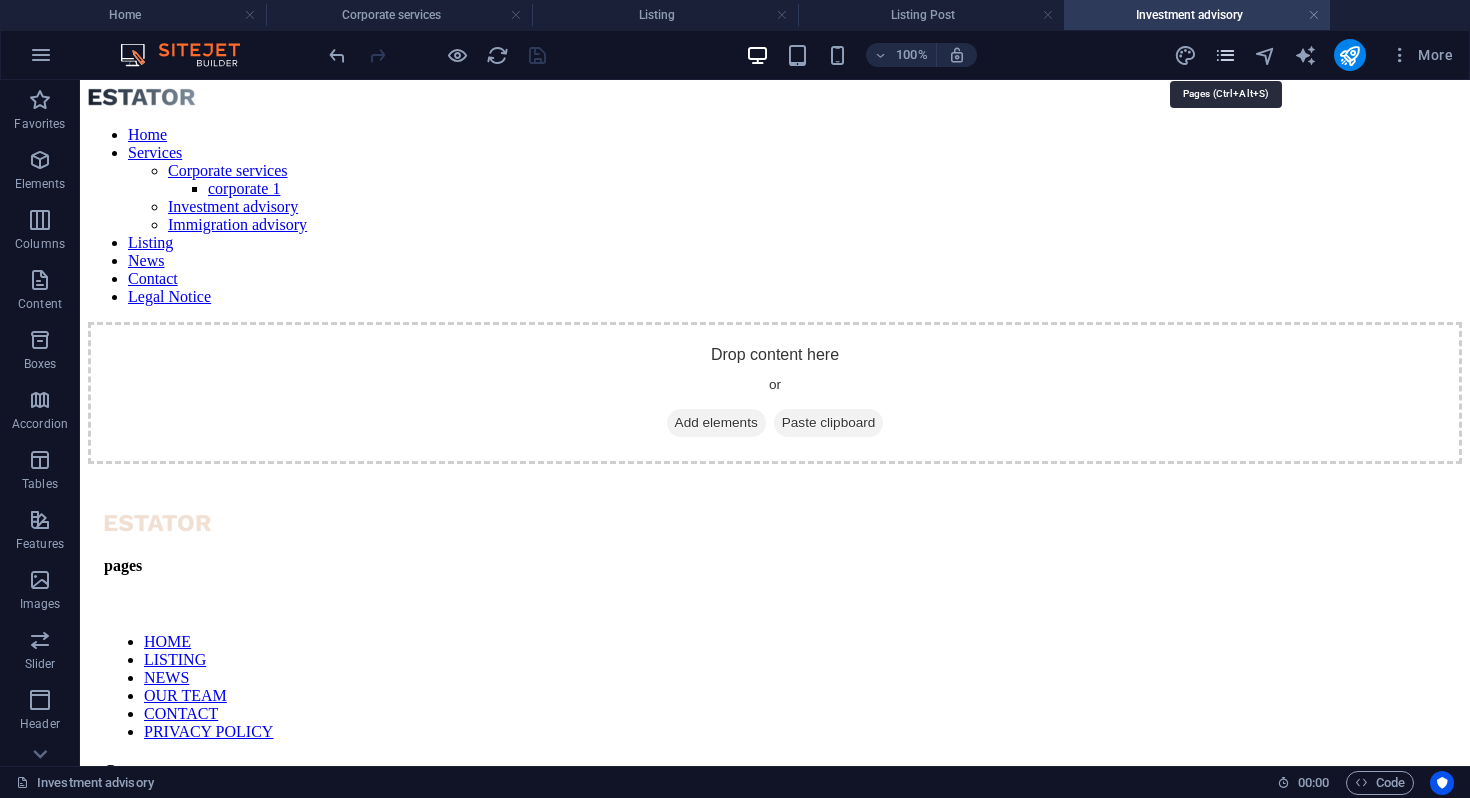 click at bounding box center [1225, 55] 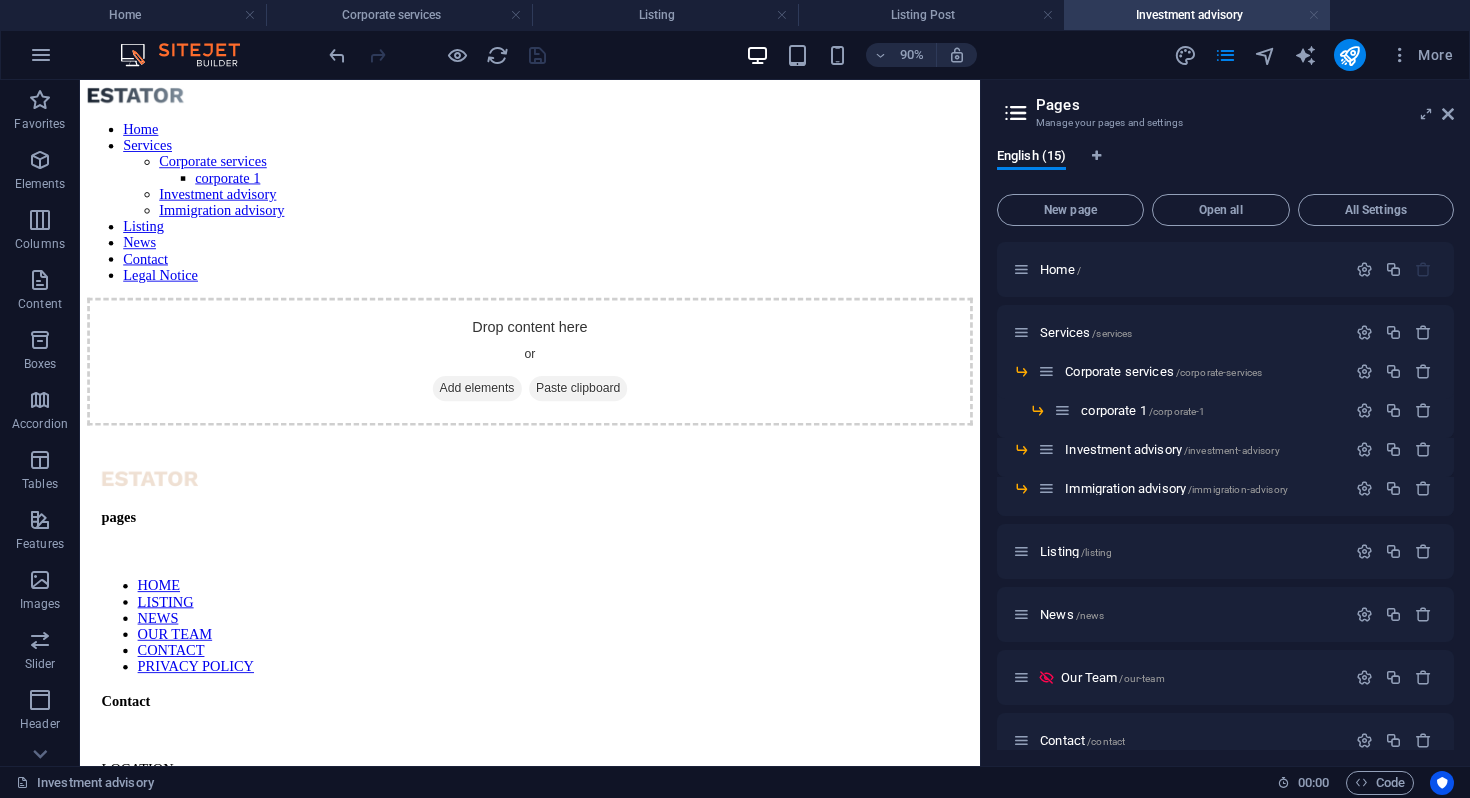 click at bounding box center (1314, 15) 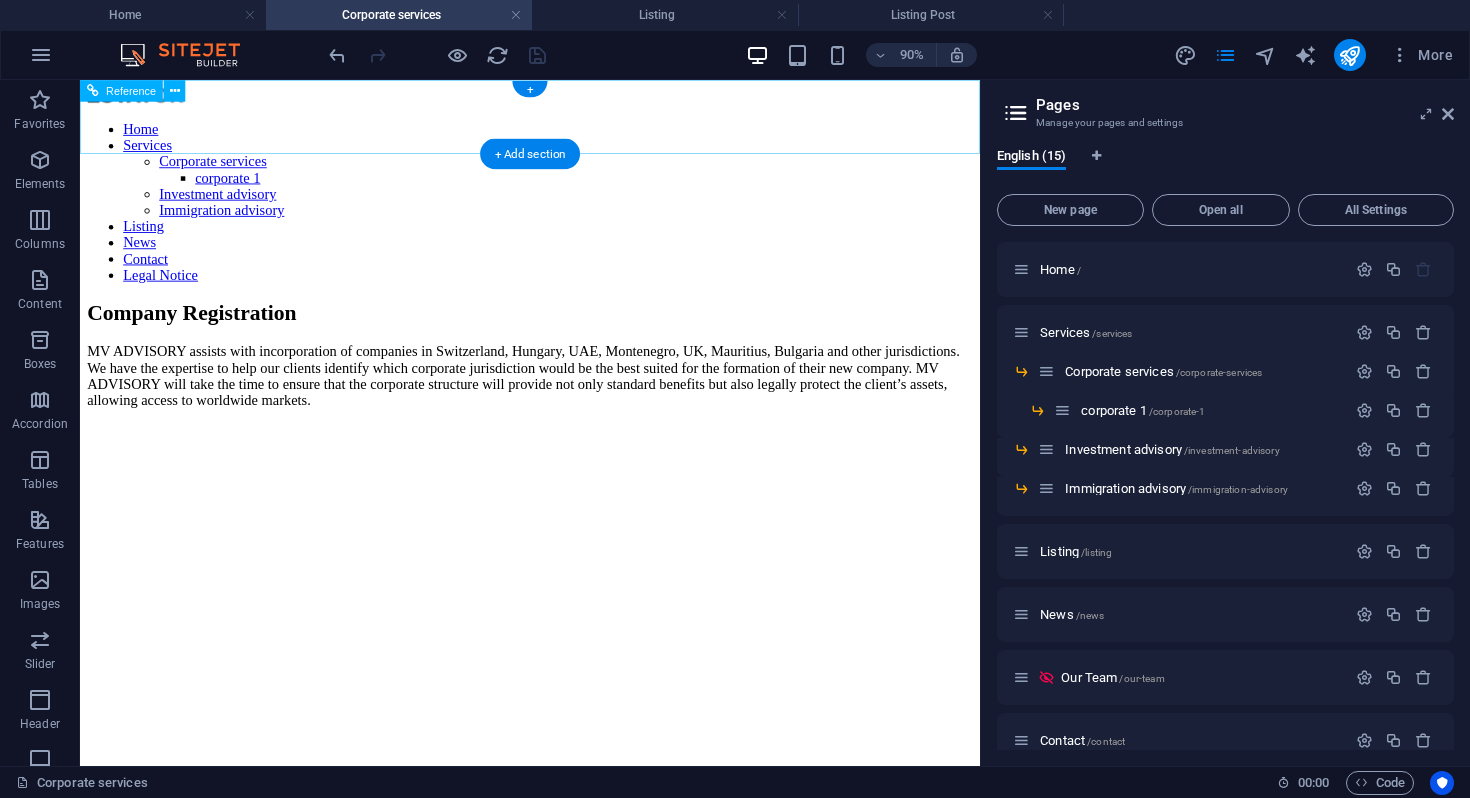 click on "Home Services Corporate services corporate 1 Investment advisory  Immigration advisory Listing News Contact Legal Notice" at bounding box center (580, 216) 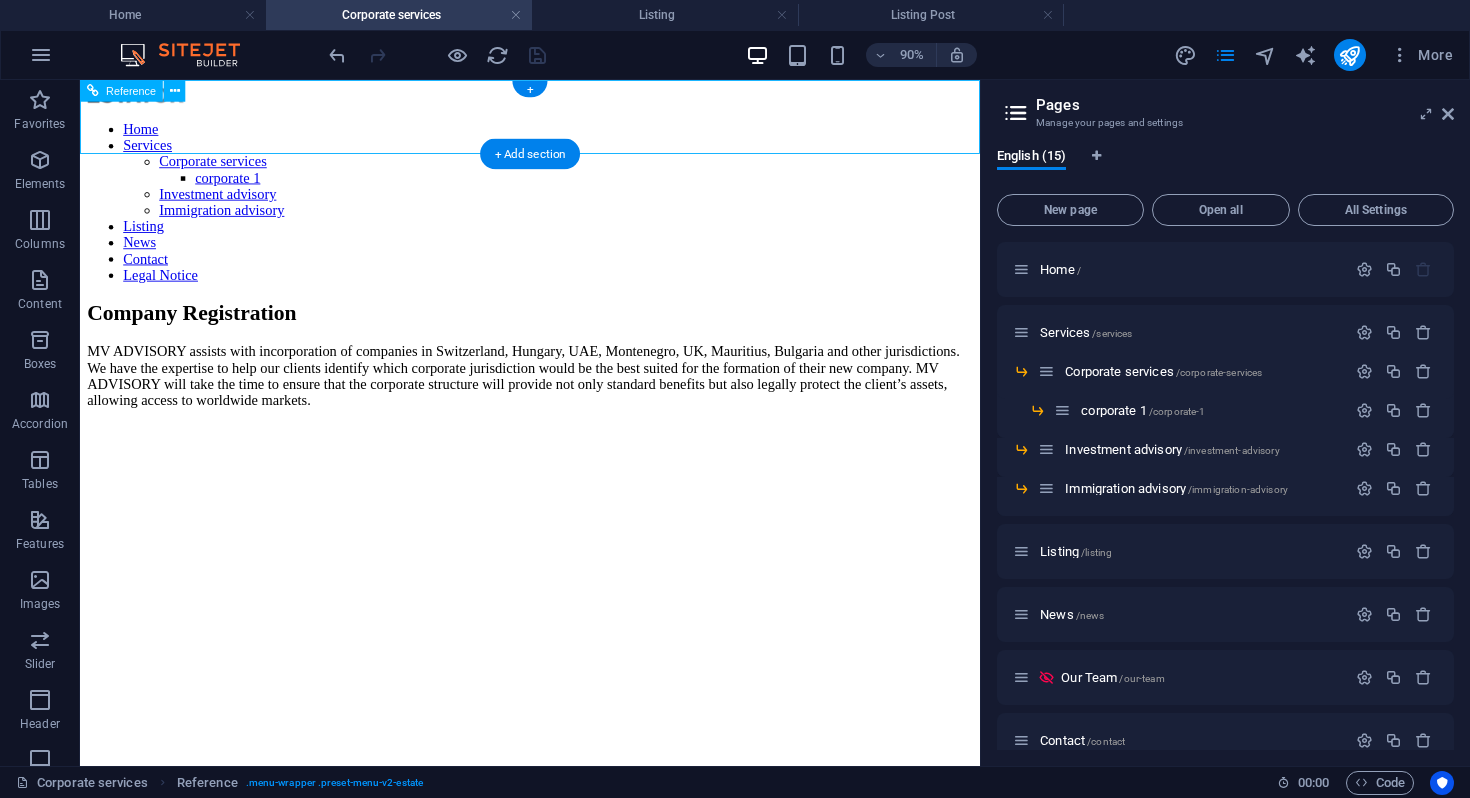 click on "Home Services Corporate services corporate 1 Investment advisory  Immigration advisory Listing News Contact Legal Notice" at bounding box center (580, 216) 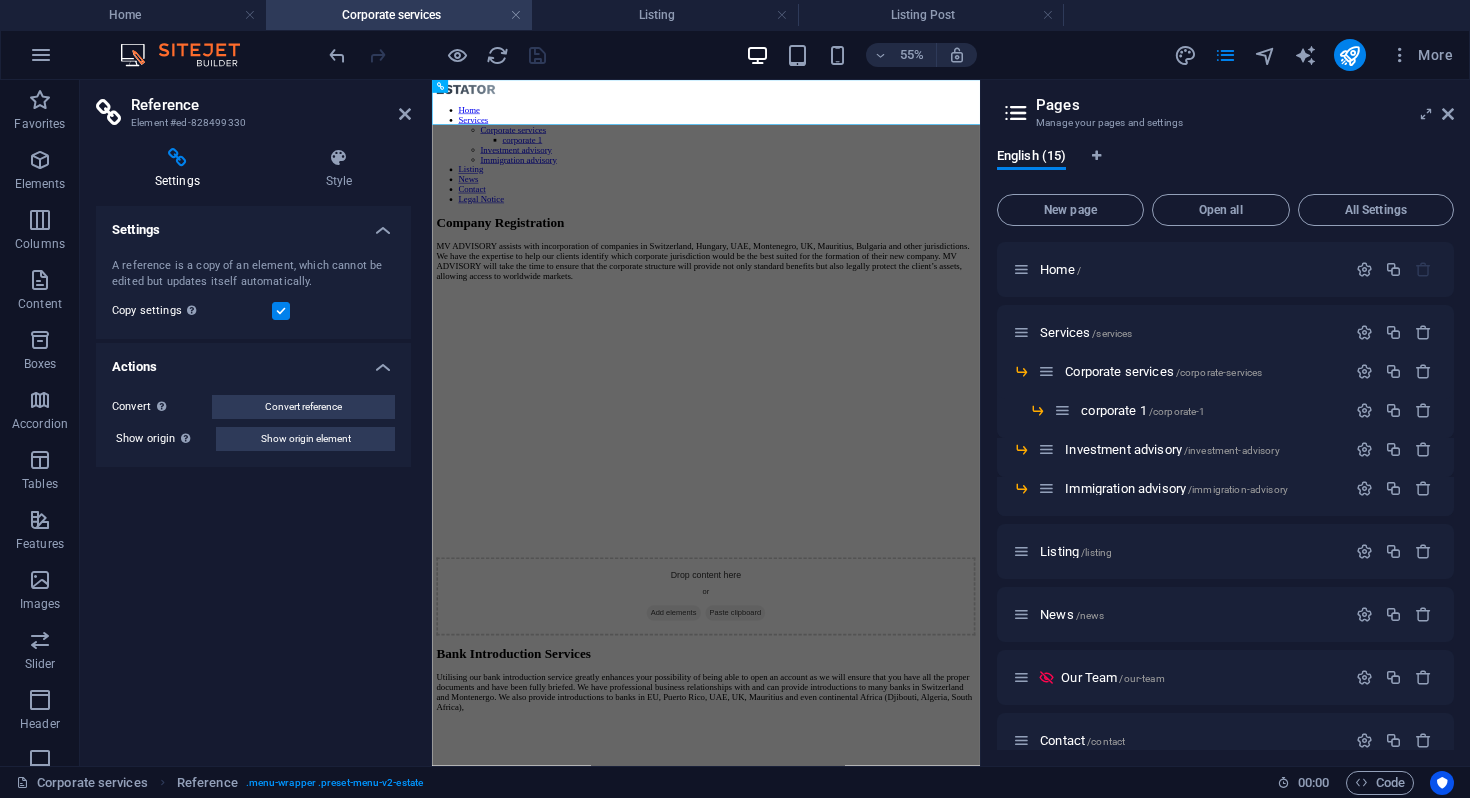 click on "Settings" at bounding box center (181, 169) 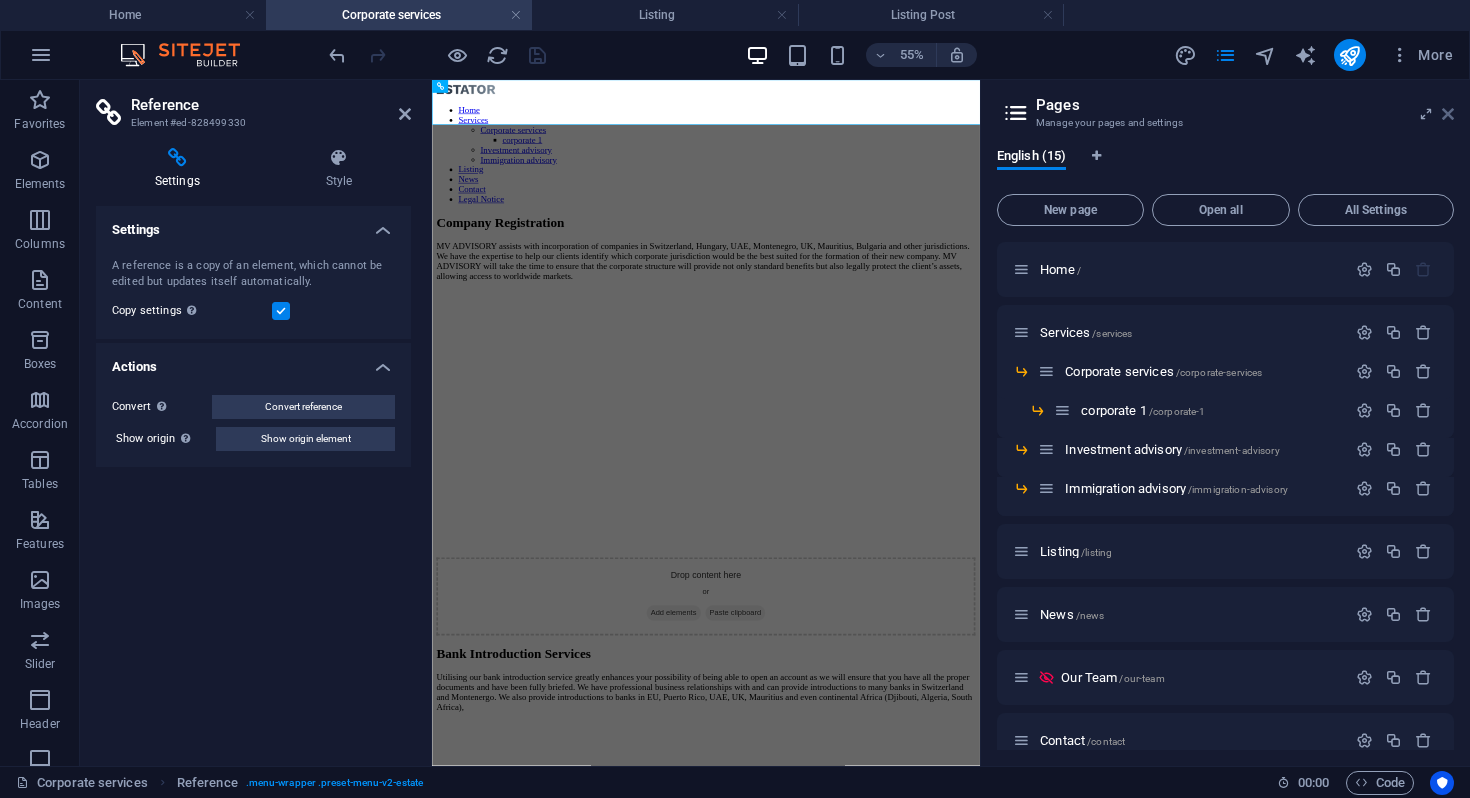 click at bounding box center [1448, 114] 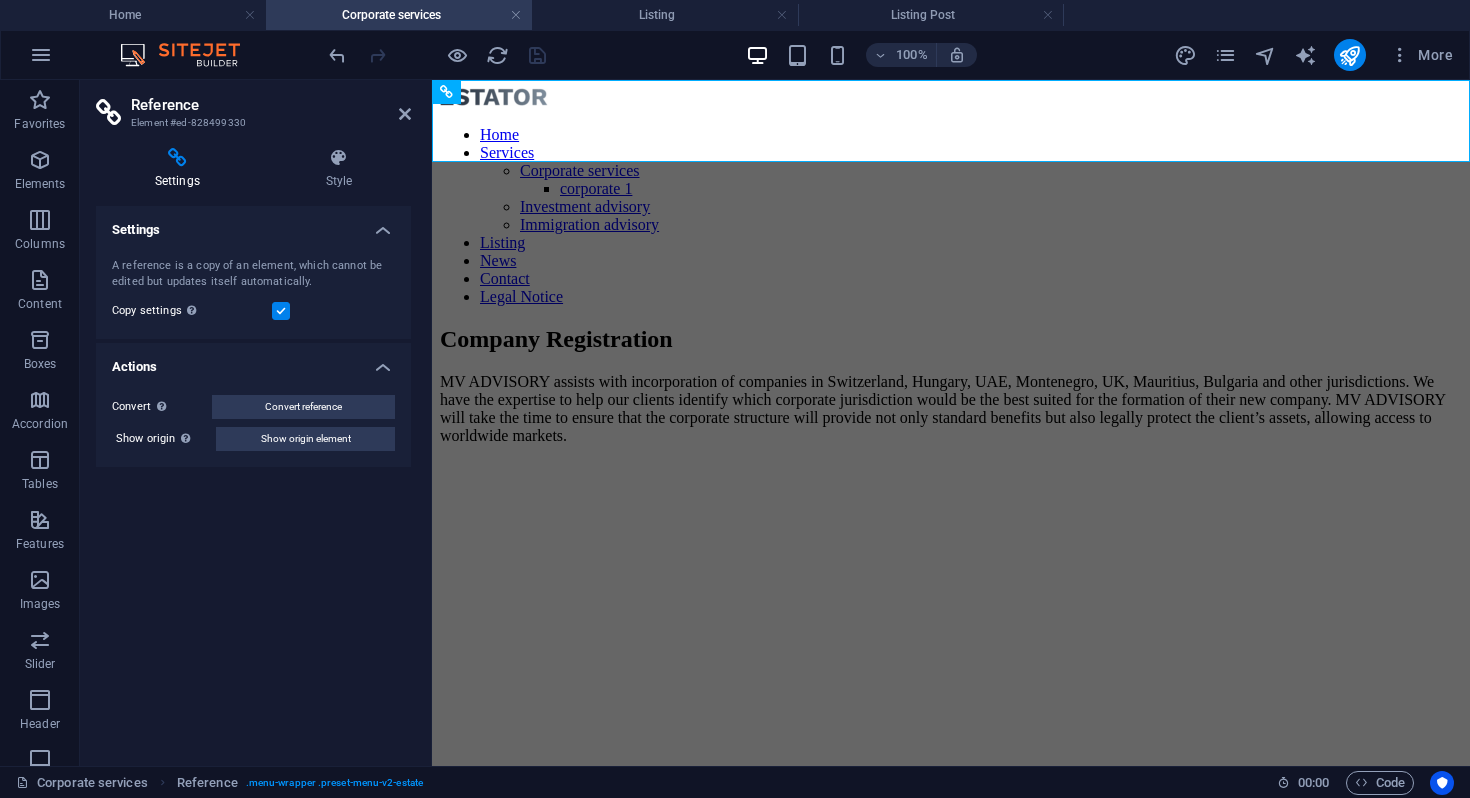 click at bounding box center [177, 158] 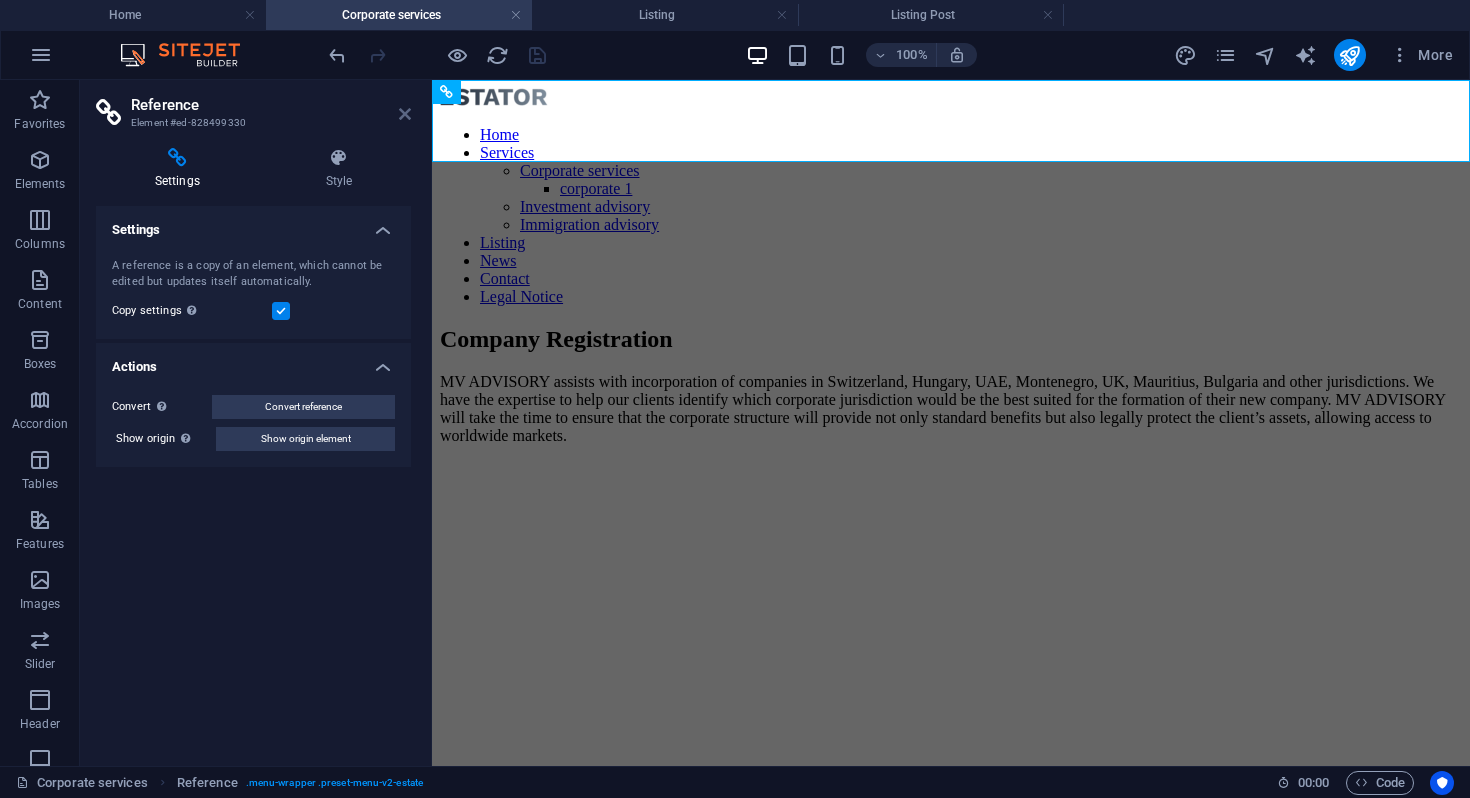click at bounding box center (405, 114) 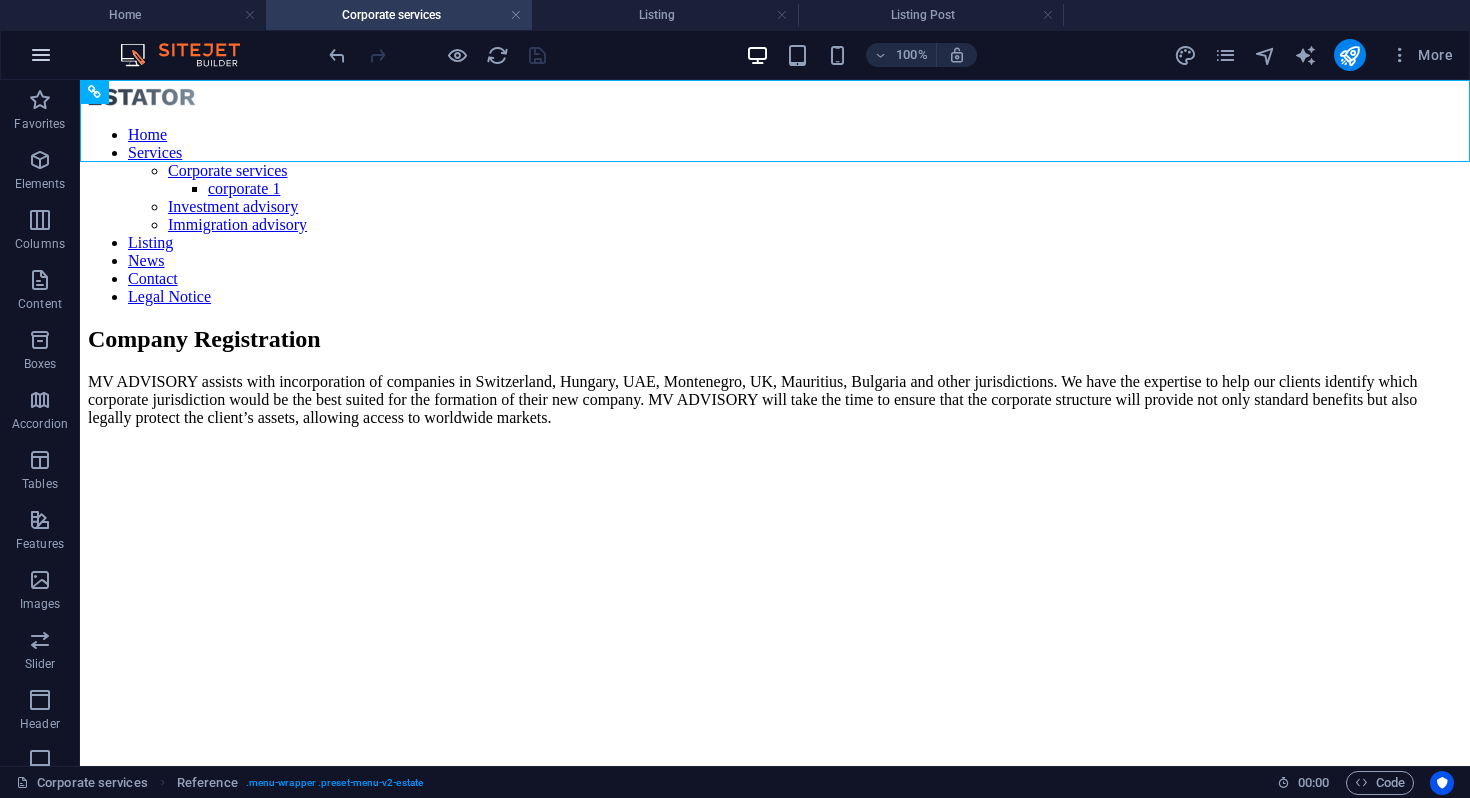 click at bounding box center [41, 55] 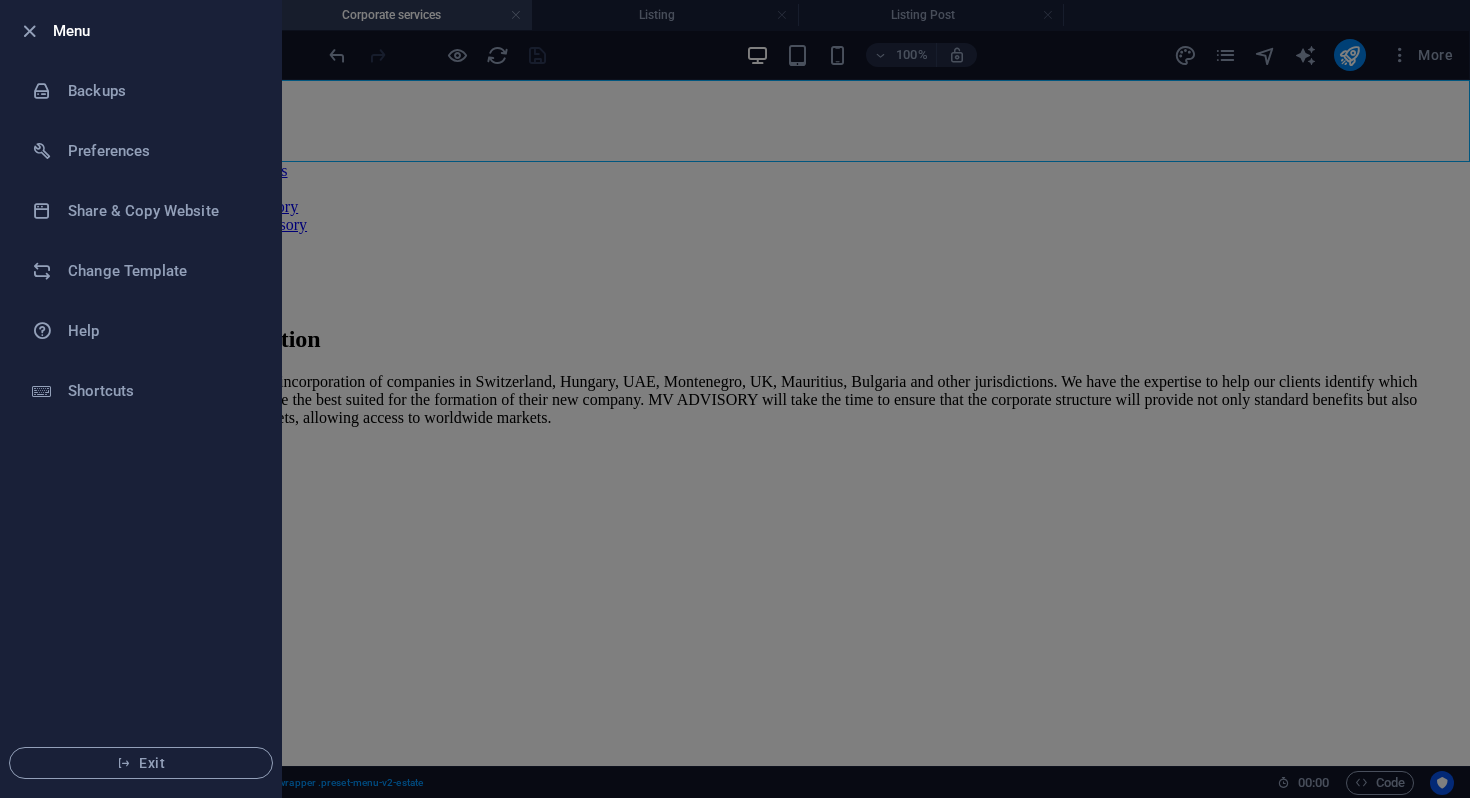 click at bounding box center (735, 399) 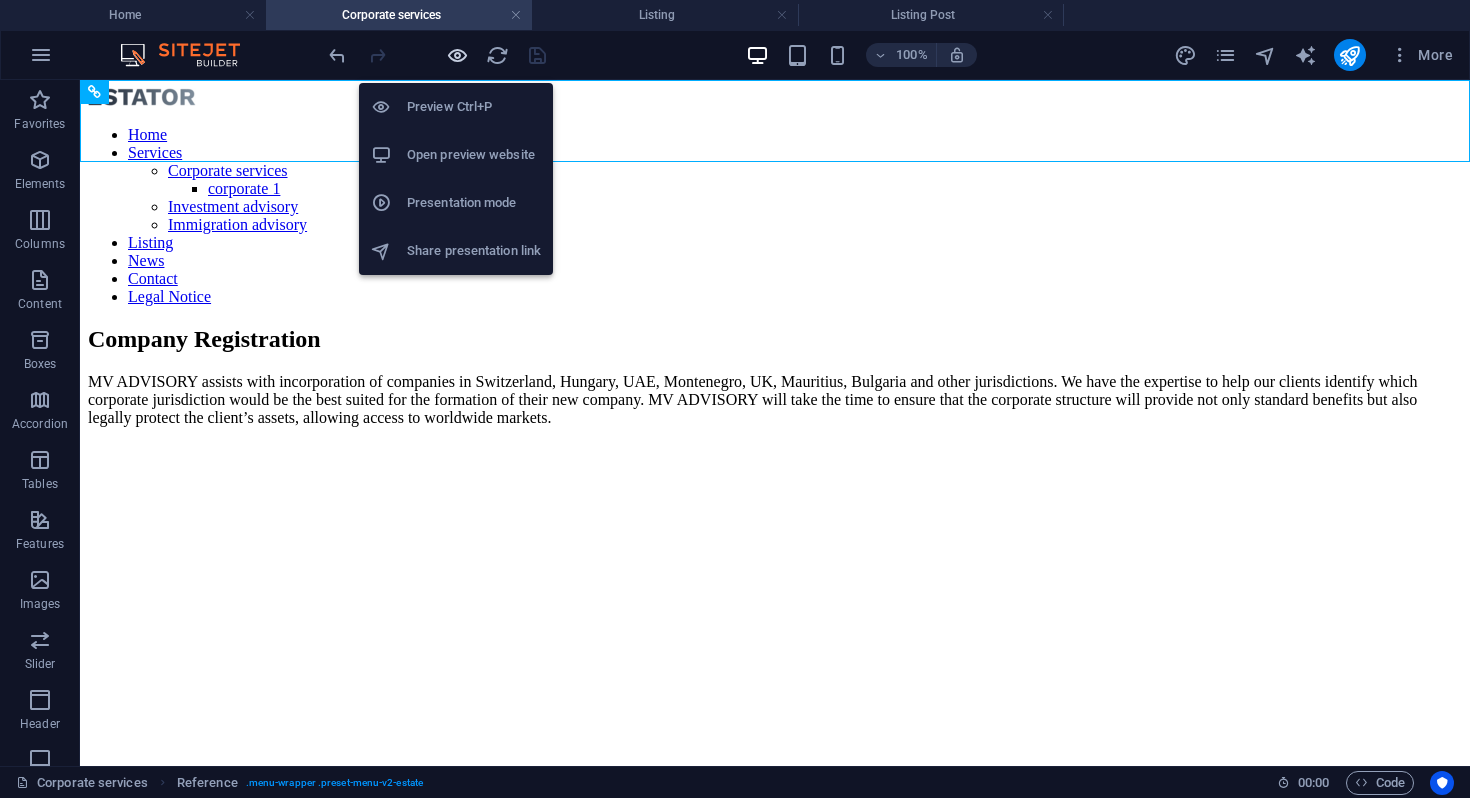 click at bounding box center (457, 55) 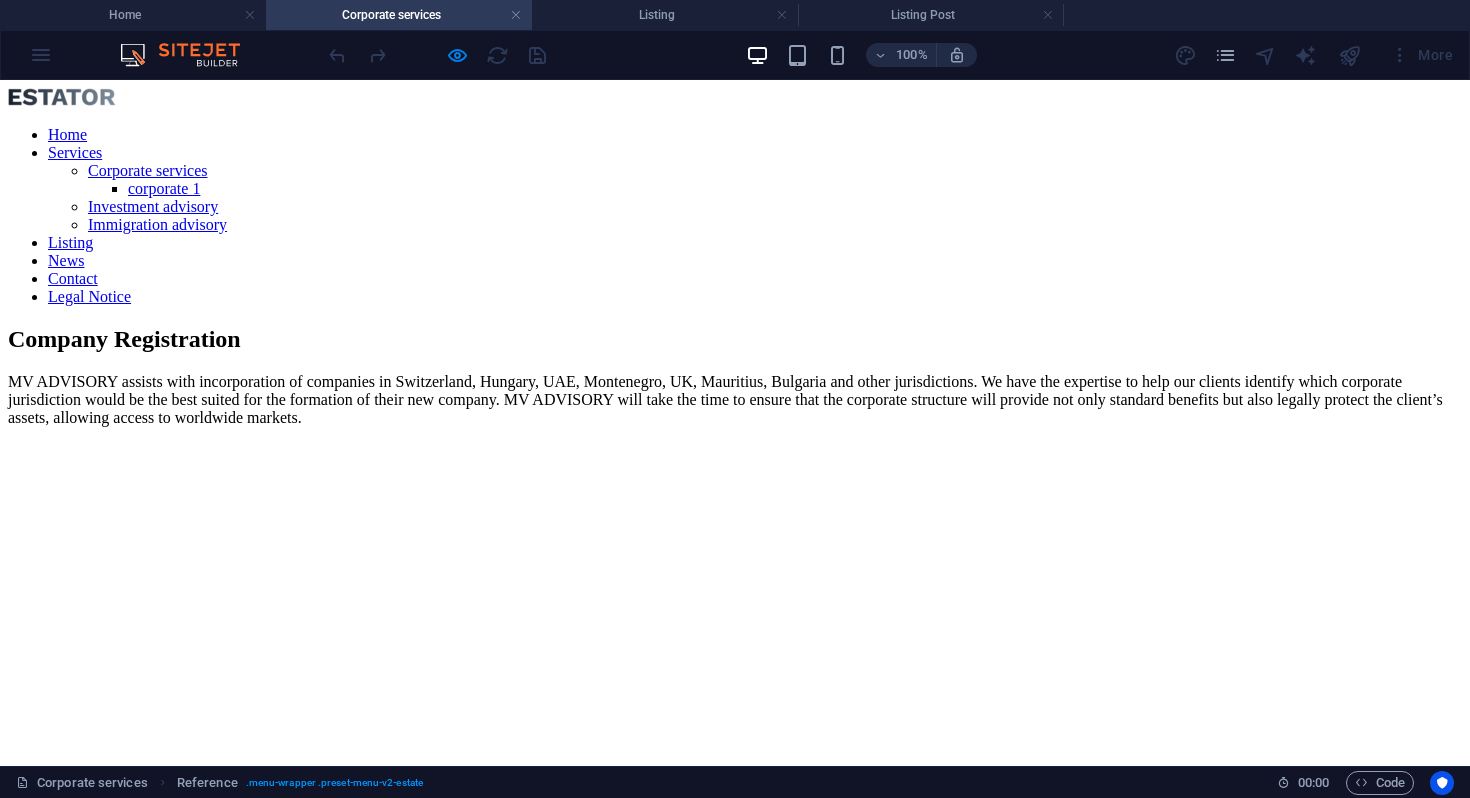 click on "Home" at bounding box center [67, 134] 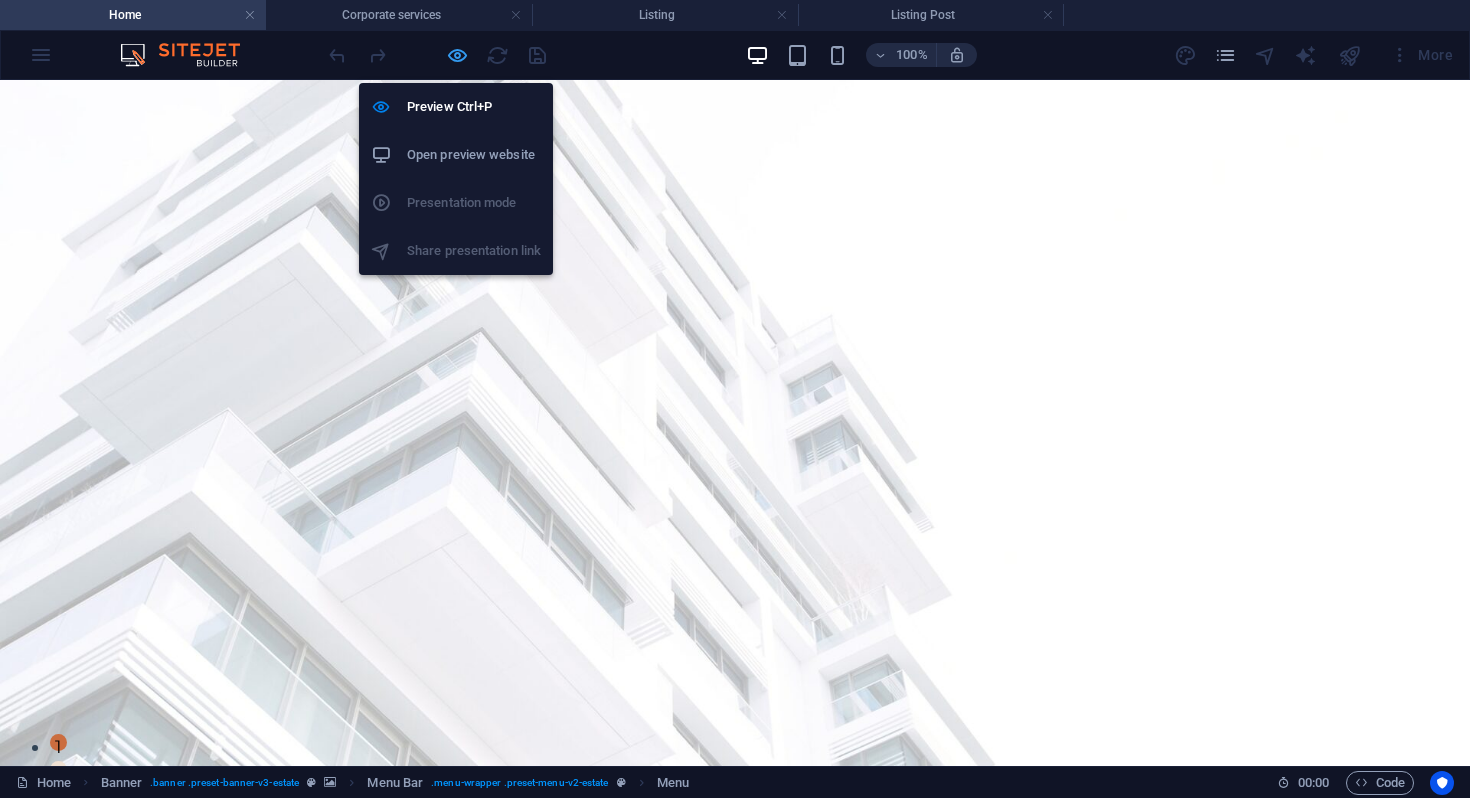 click at bounding box center (457, 55) 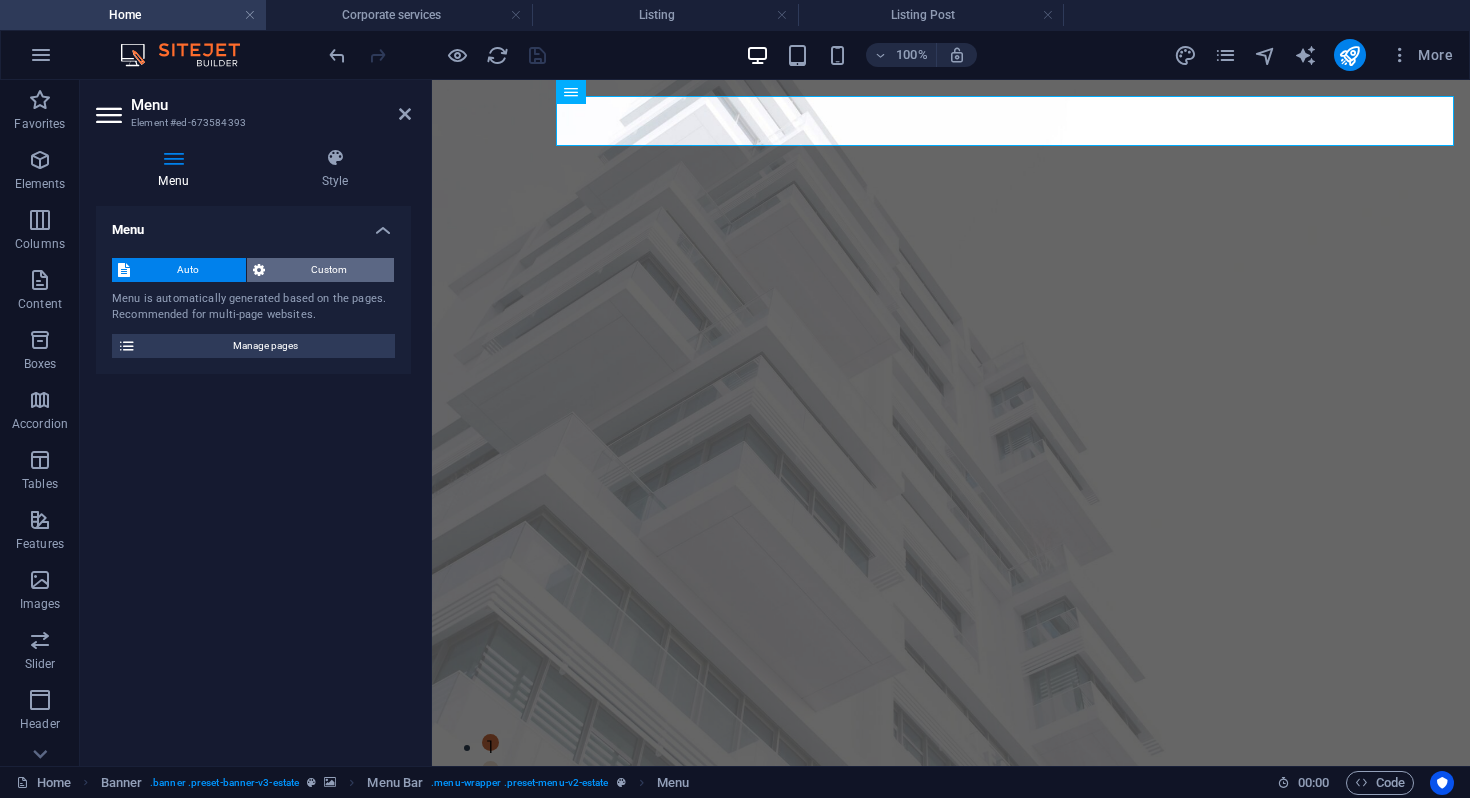 click on "Custom" at bounding box center [330, 270] 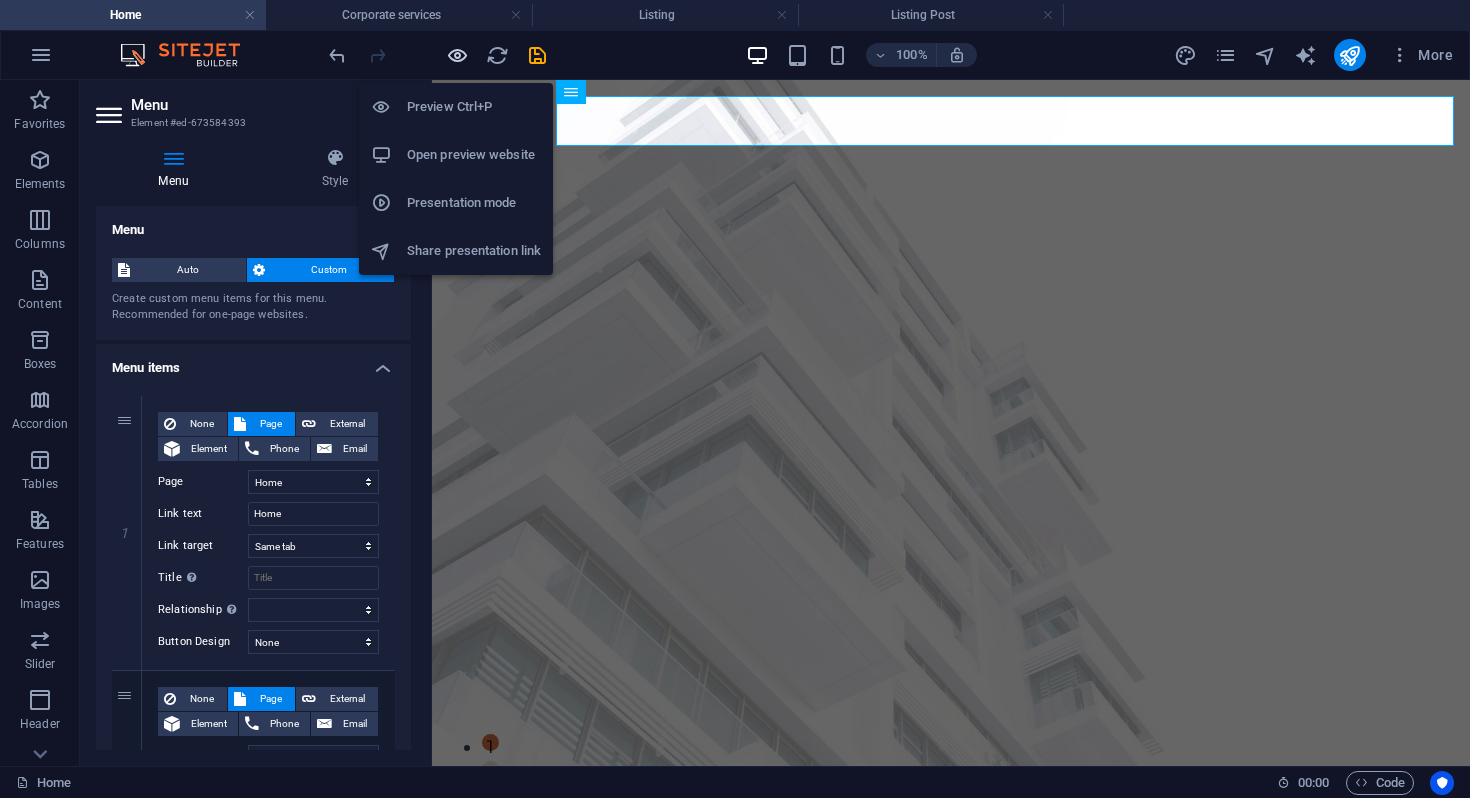 click at bounding box center [457, 55] 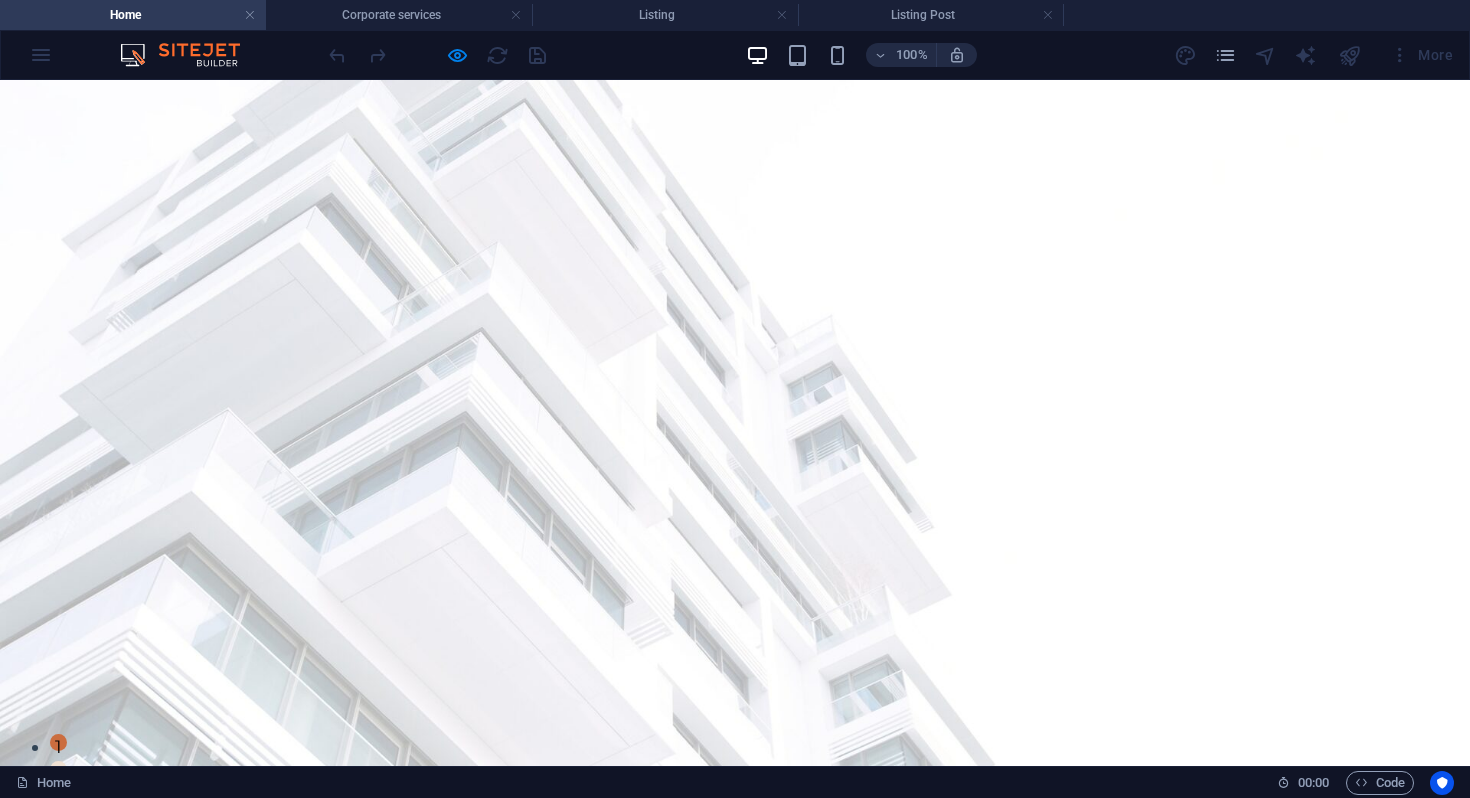 click on "Services" at bounding box center [698, 834] 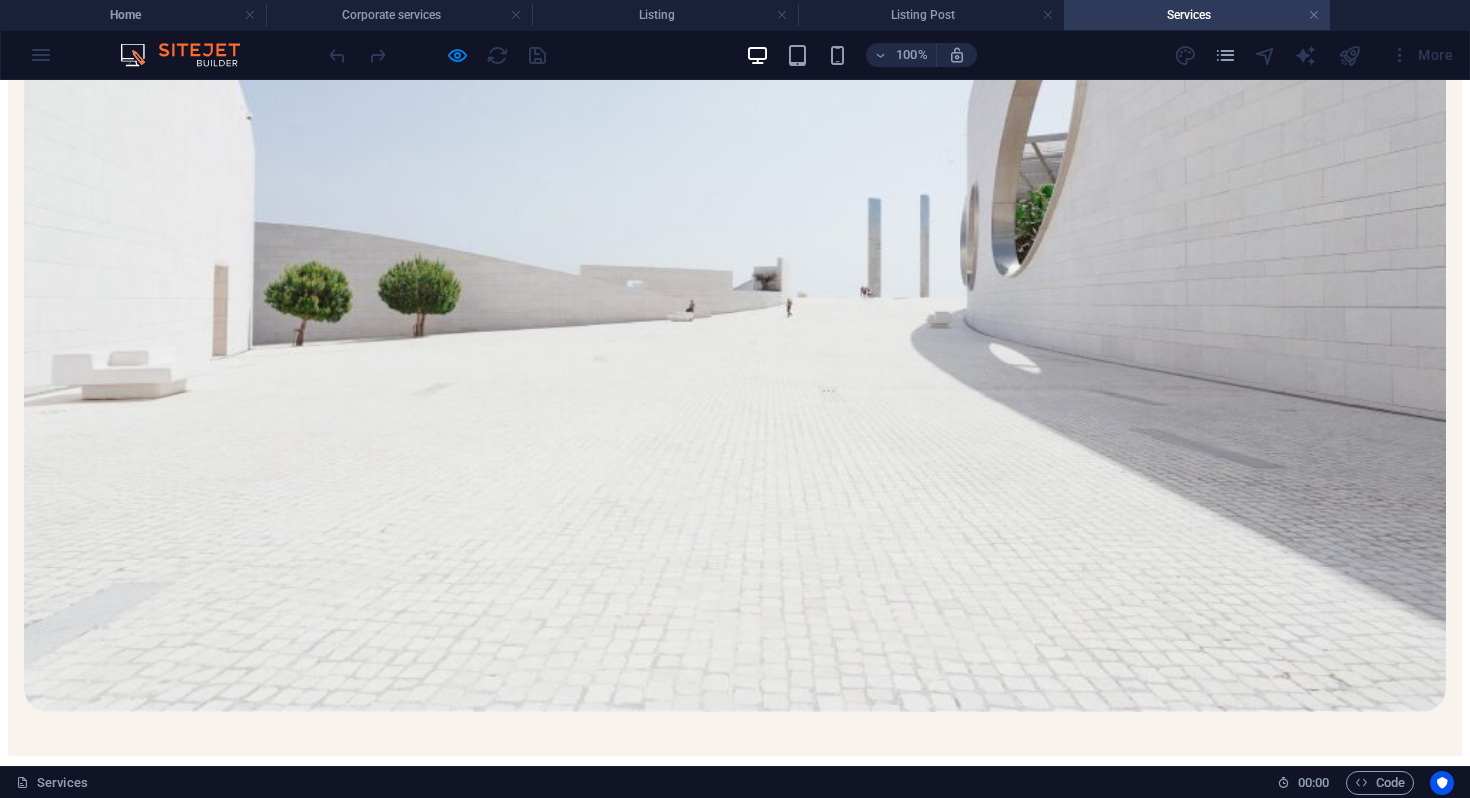 scroll, scrollTop: 0, scrollLeft: 0, axis: both 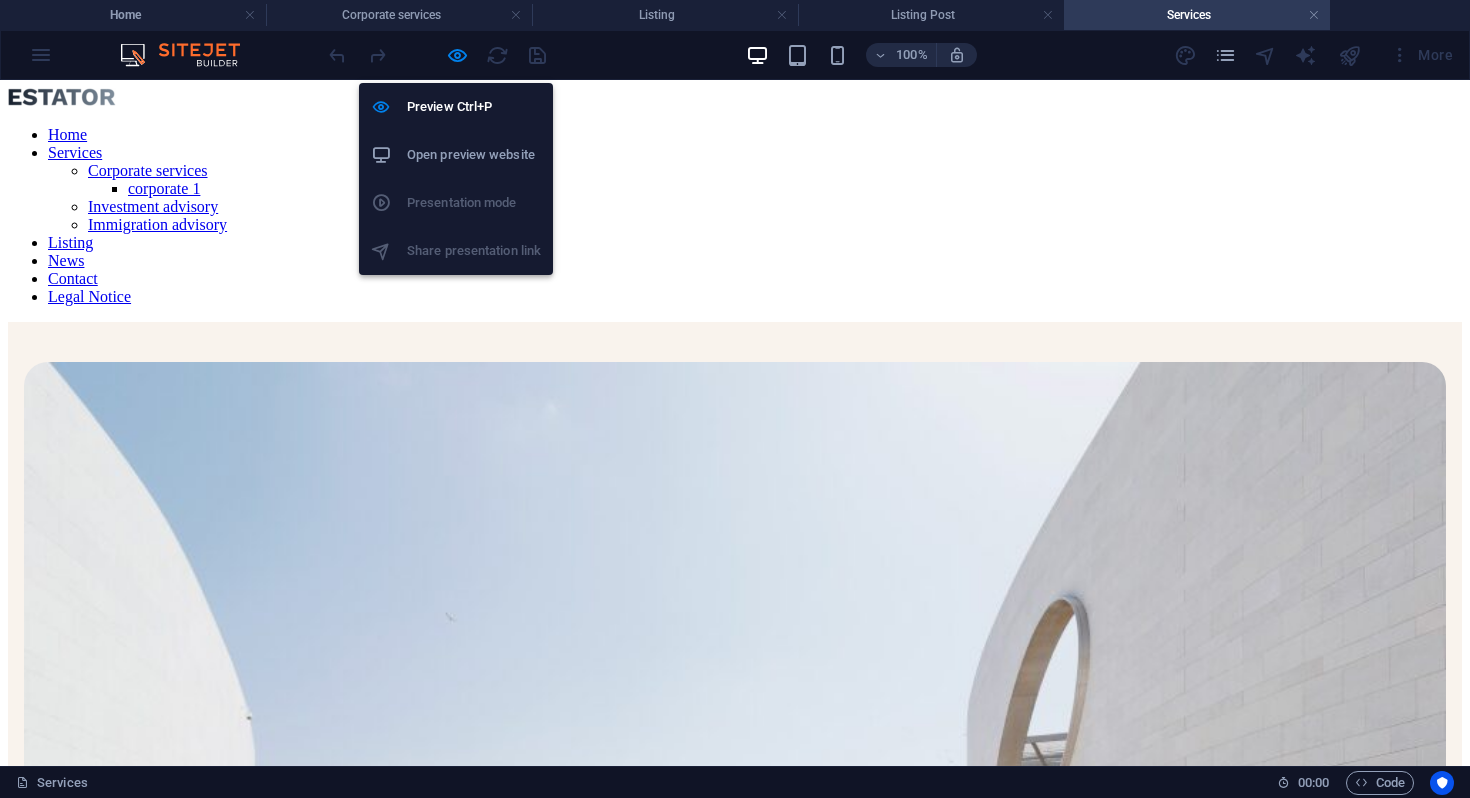 click on "Open preview website" at bounding box center (474, 155) 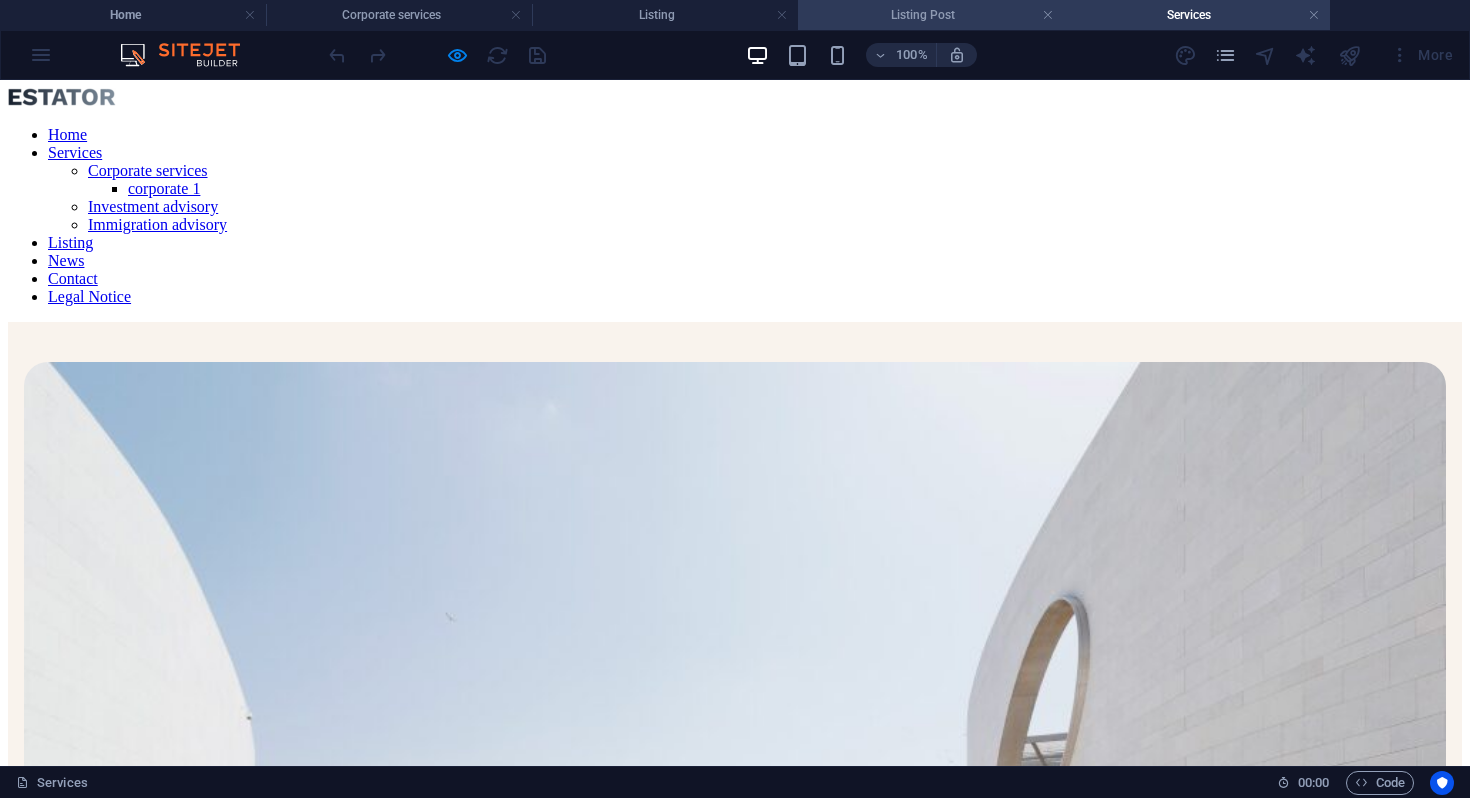 click on "Listing Post" at bounding box center (931, 15) 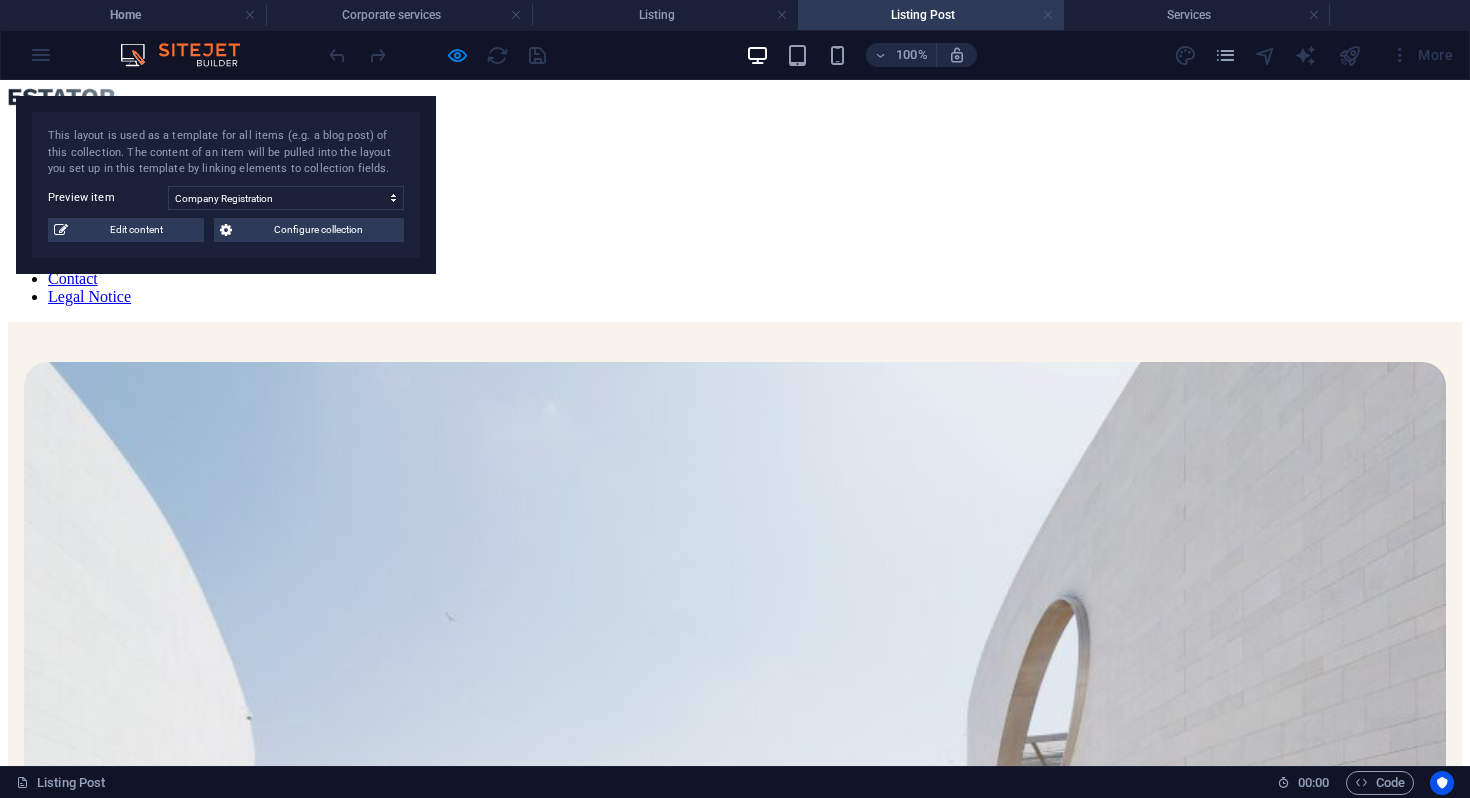 click at bounding box center (1048, 15) 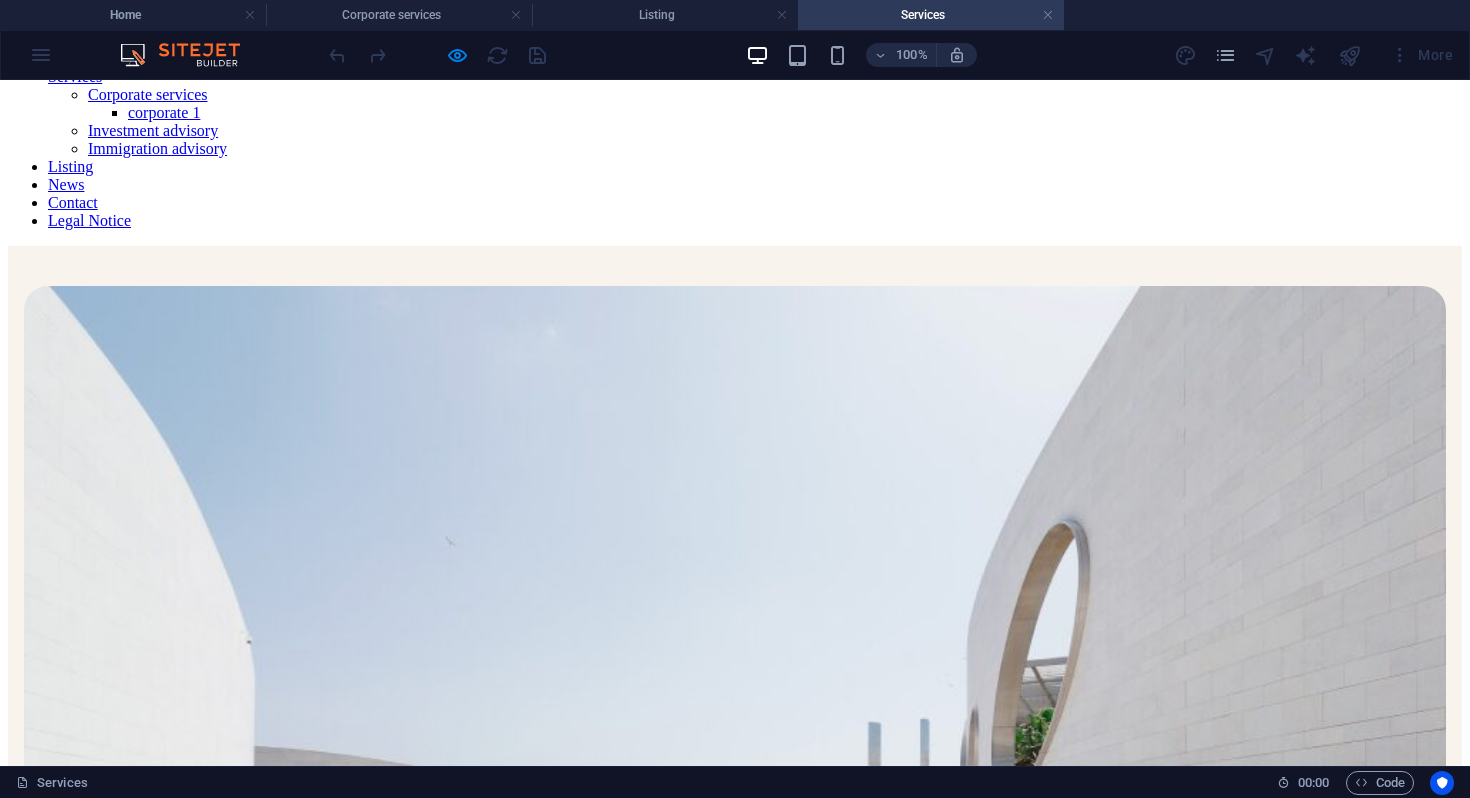scroll, scrollTop: 0, scrollLeft: 0, axis: both 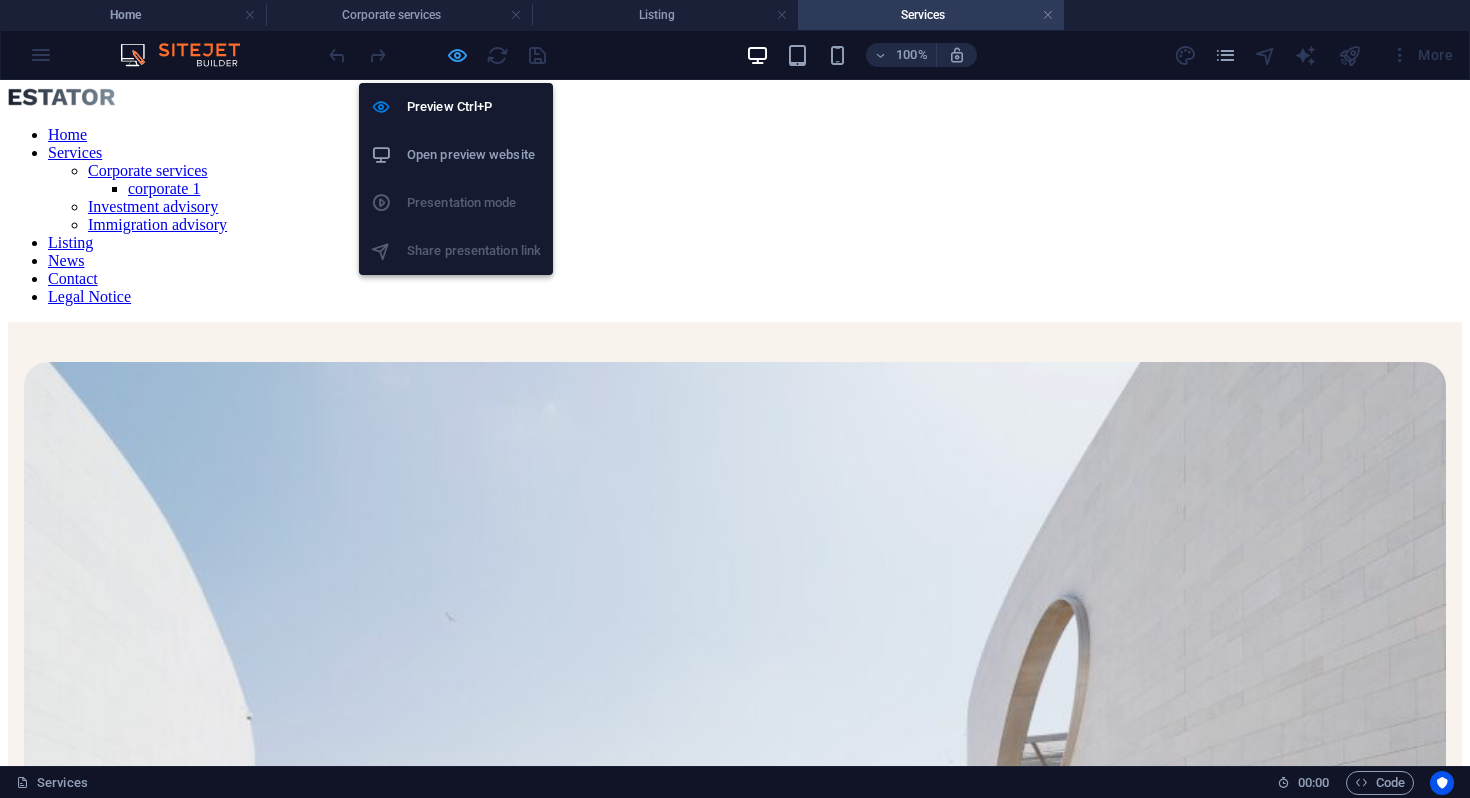 click at bounding box center (457, 55) 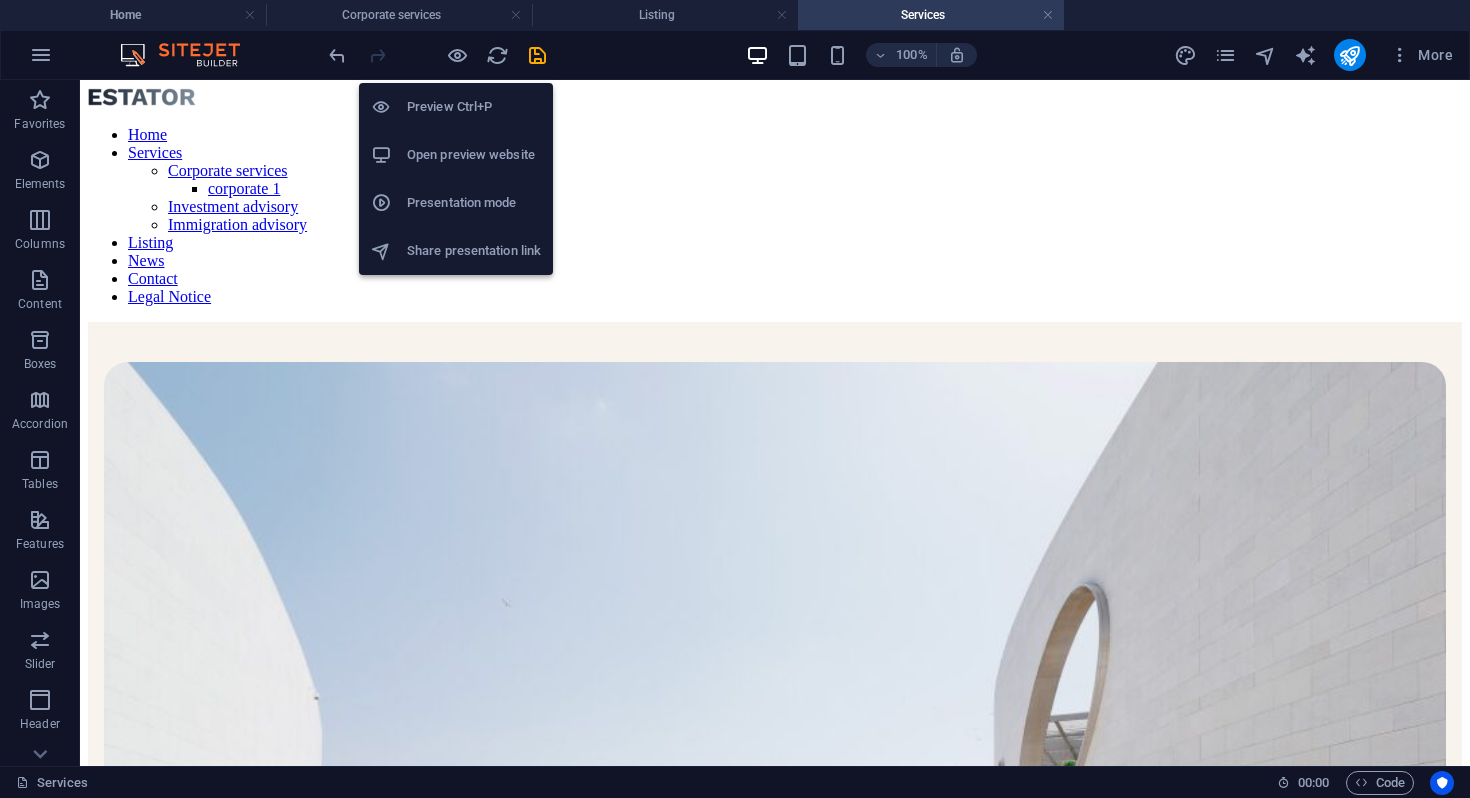 click on "Open preview website" at bounding box center (474, 155) 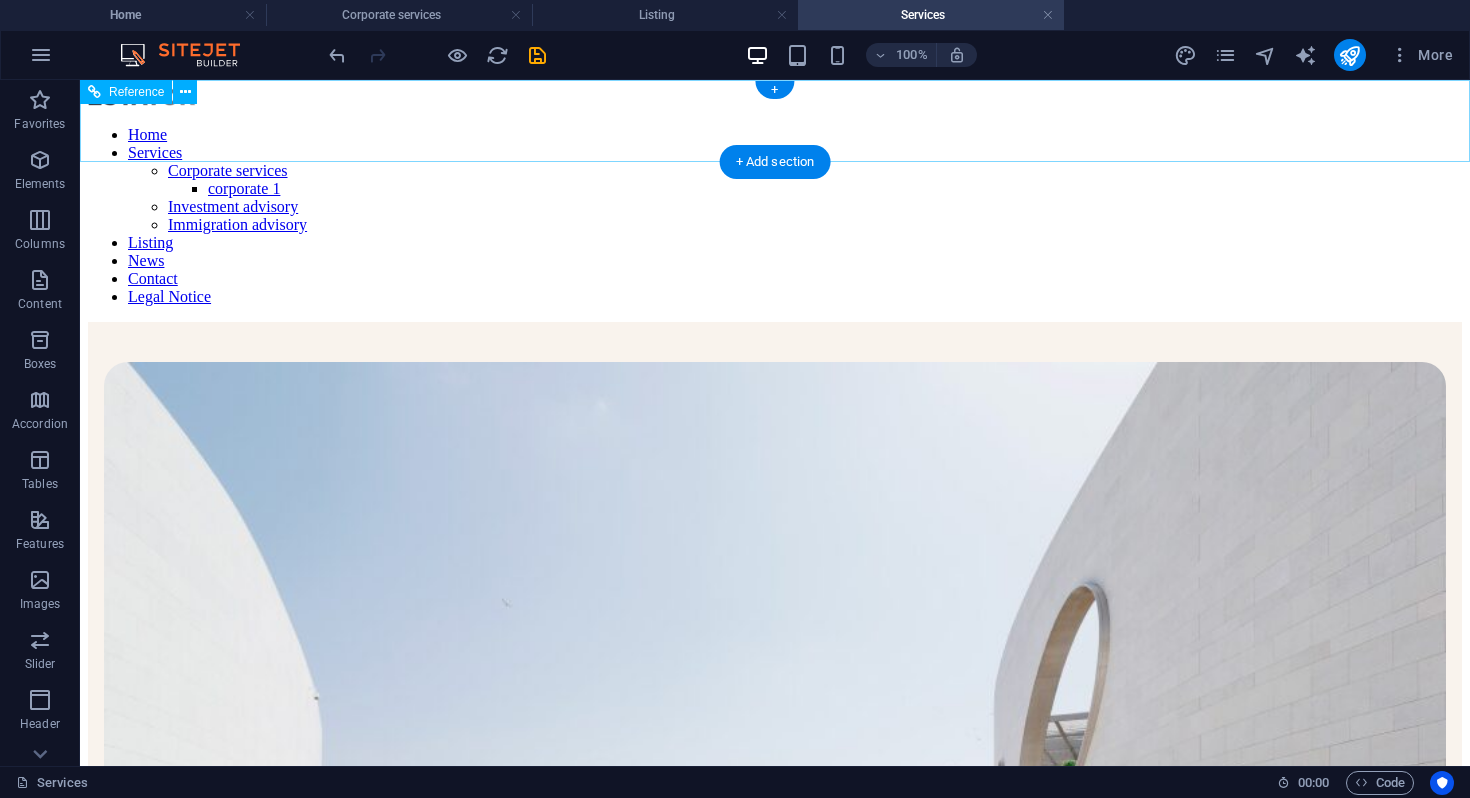click on "Home Services Corporate services corporate 1 Investment advisory  Immigration advisory Listing News Contact Legal Notice" at bounding box center [775, 216] 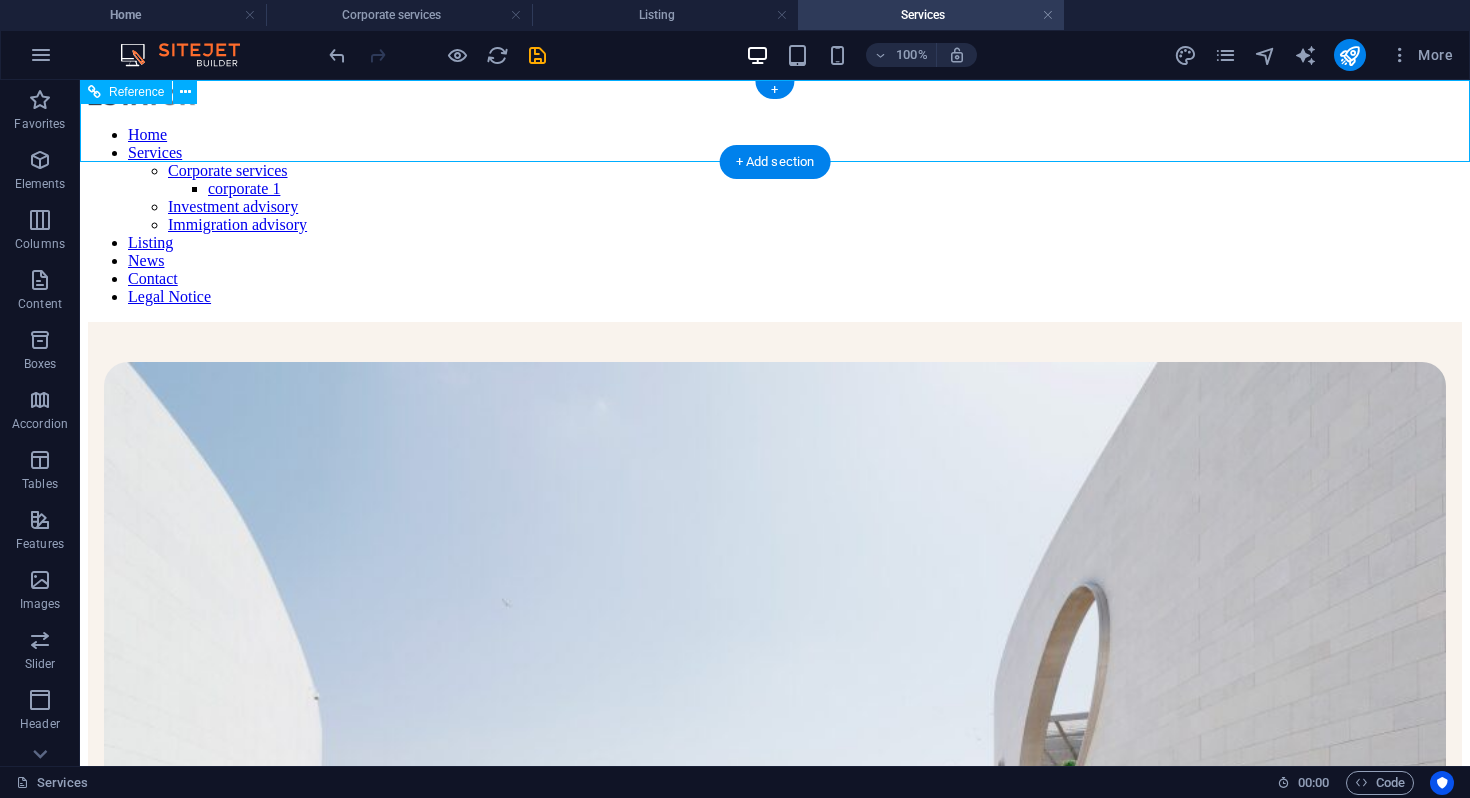 click on "Home Services Corporate services corporate 1 Investment advisory  Immigration advisory Listing News Contact Legal Notice" at bounding box center (775, 216) 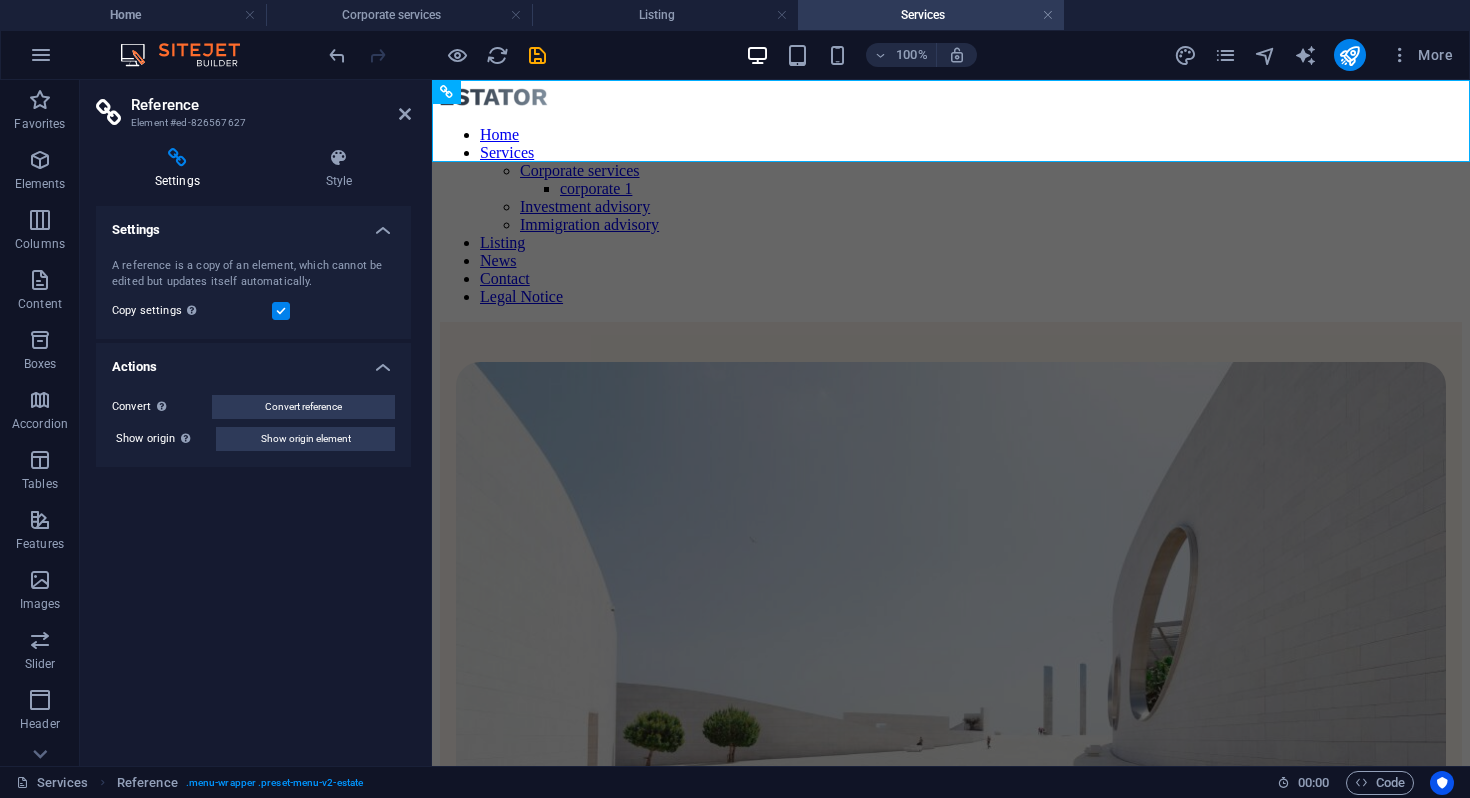 click on "Settings" at bounding box center [181, 169] 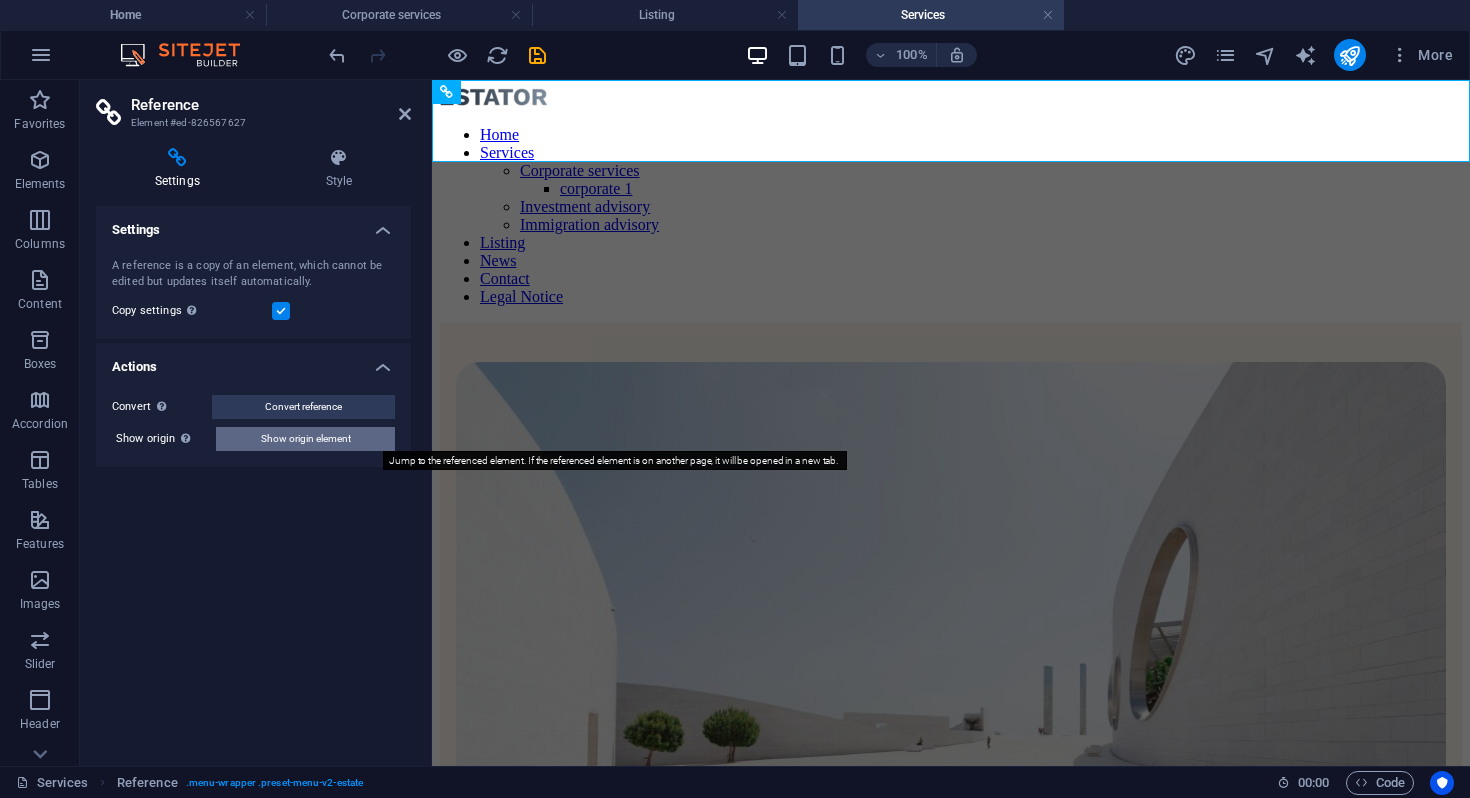 click on "Show origin element" at bounding box center (305, 439) 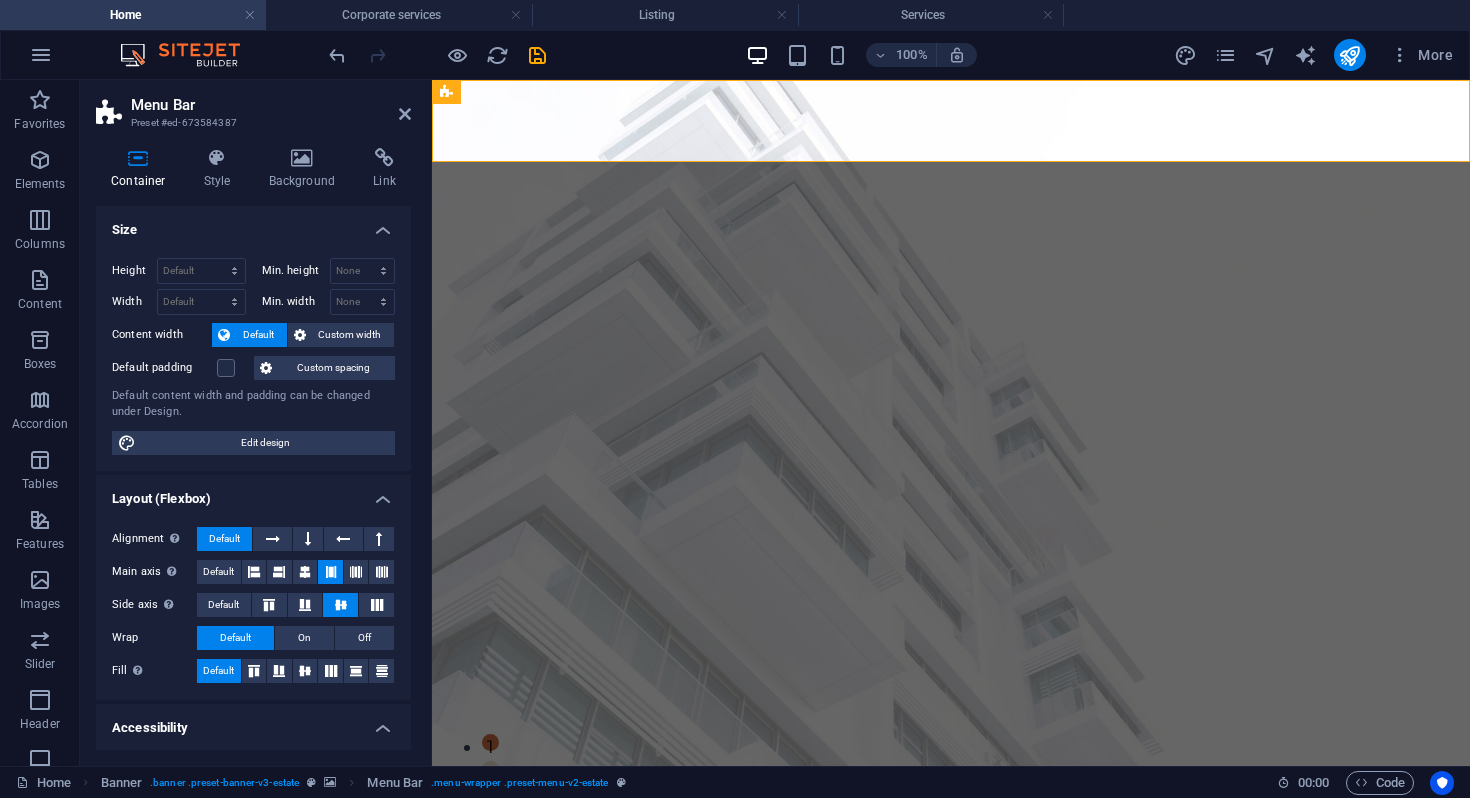 scroll, scrollTop: 231, scrollLeft: 0, axis: vertical 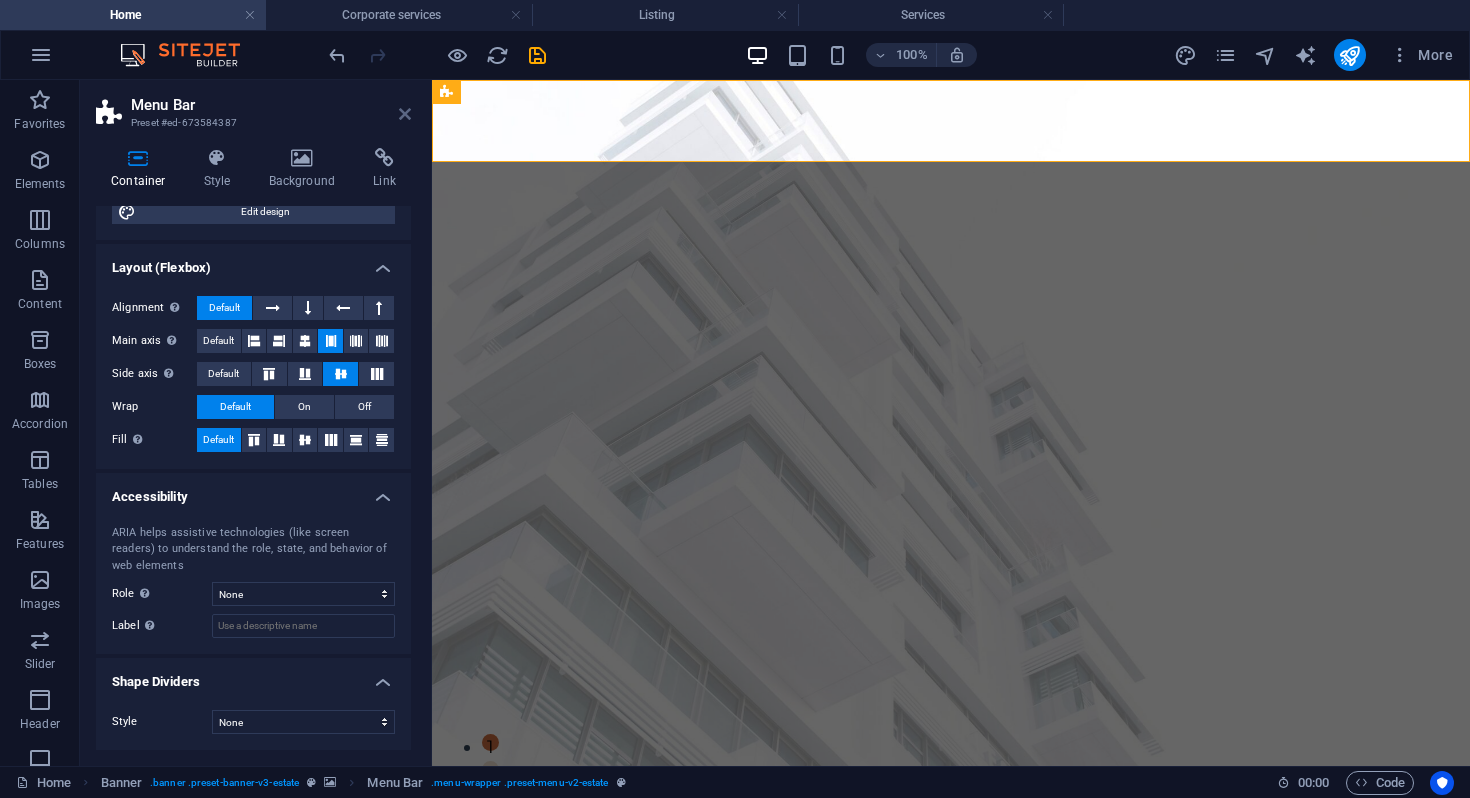 click at bounding box center (405, 114) 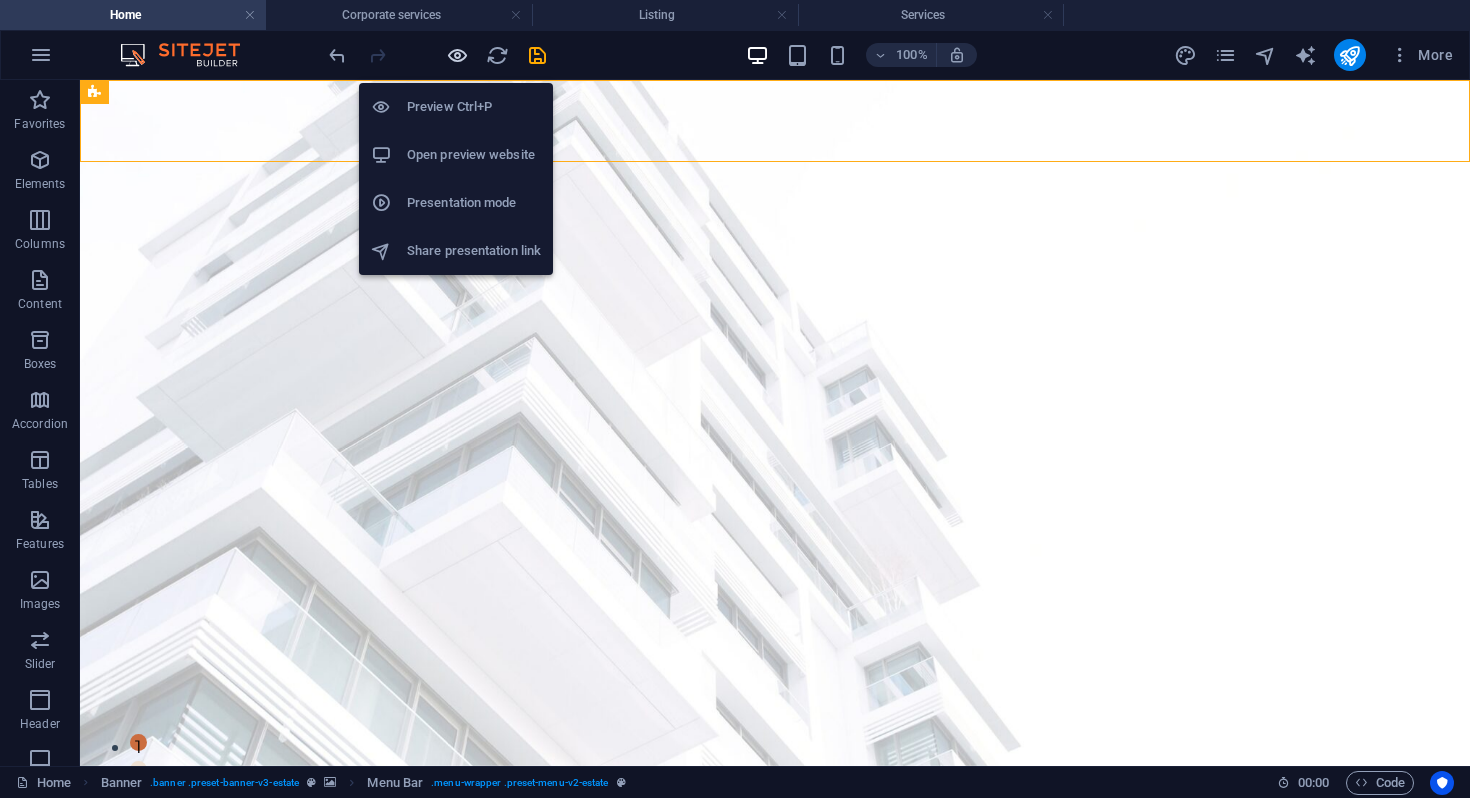 click at bounding box center [457, 55] 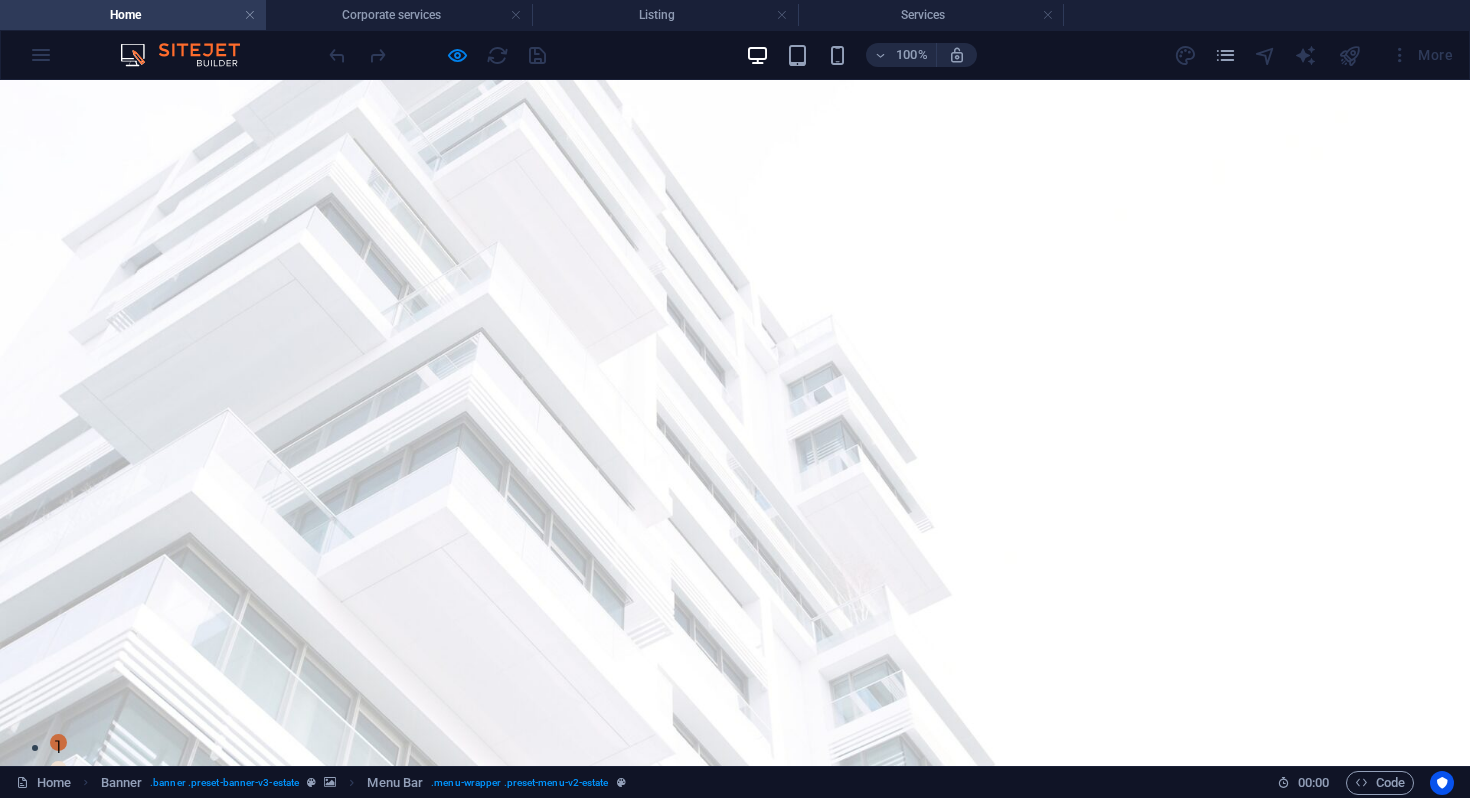 click on "Services" at bounding box center [698, 834] 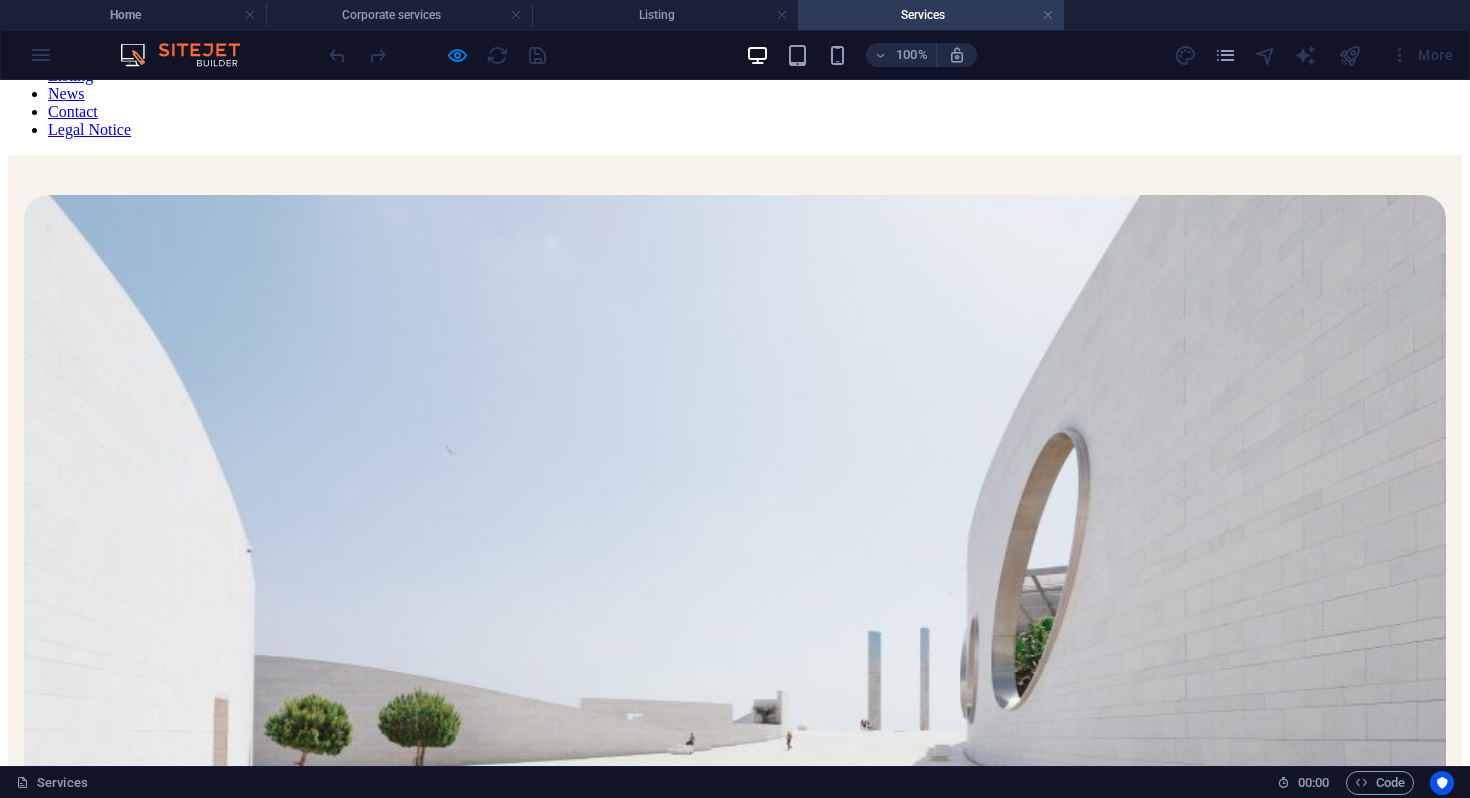 scroll, scrollTop: 0, scrollLeft: 0, axis: both 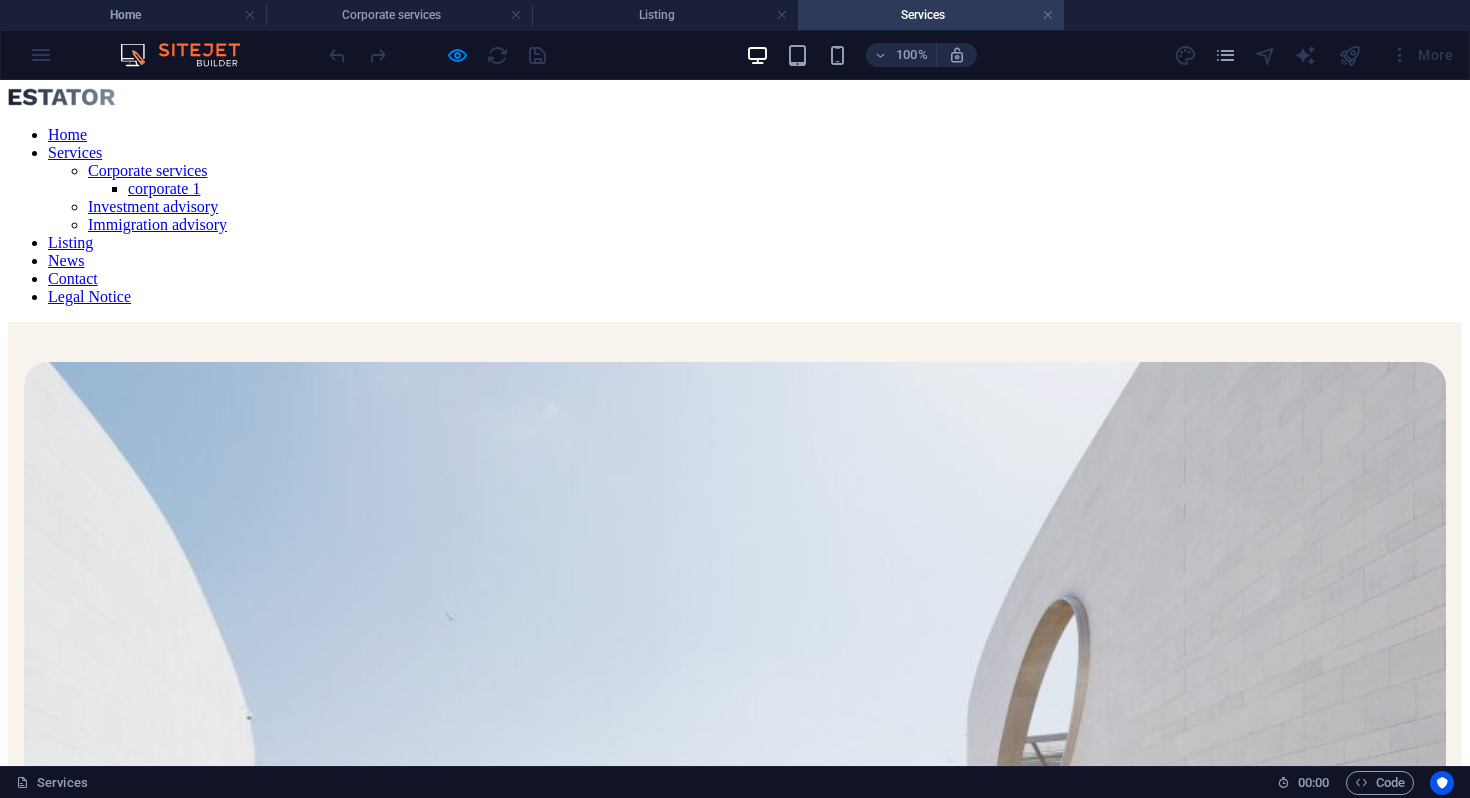 click on "Services" at bounding box center (75, 152) 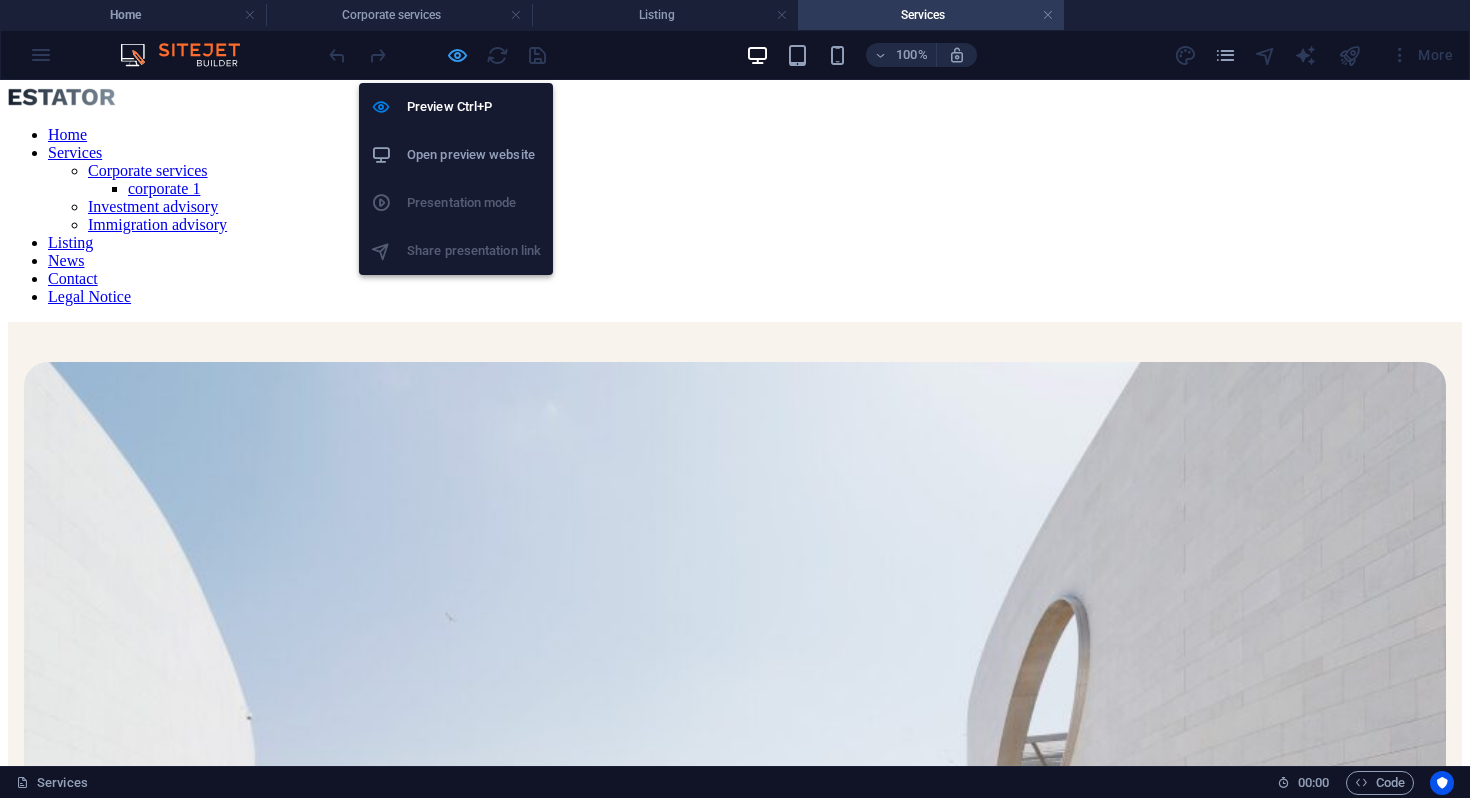 click at bounding box center (457, 55) 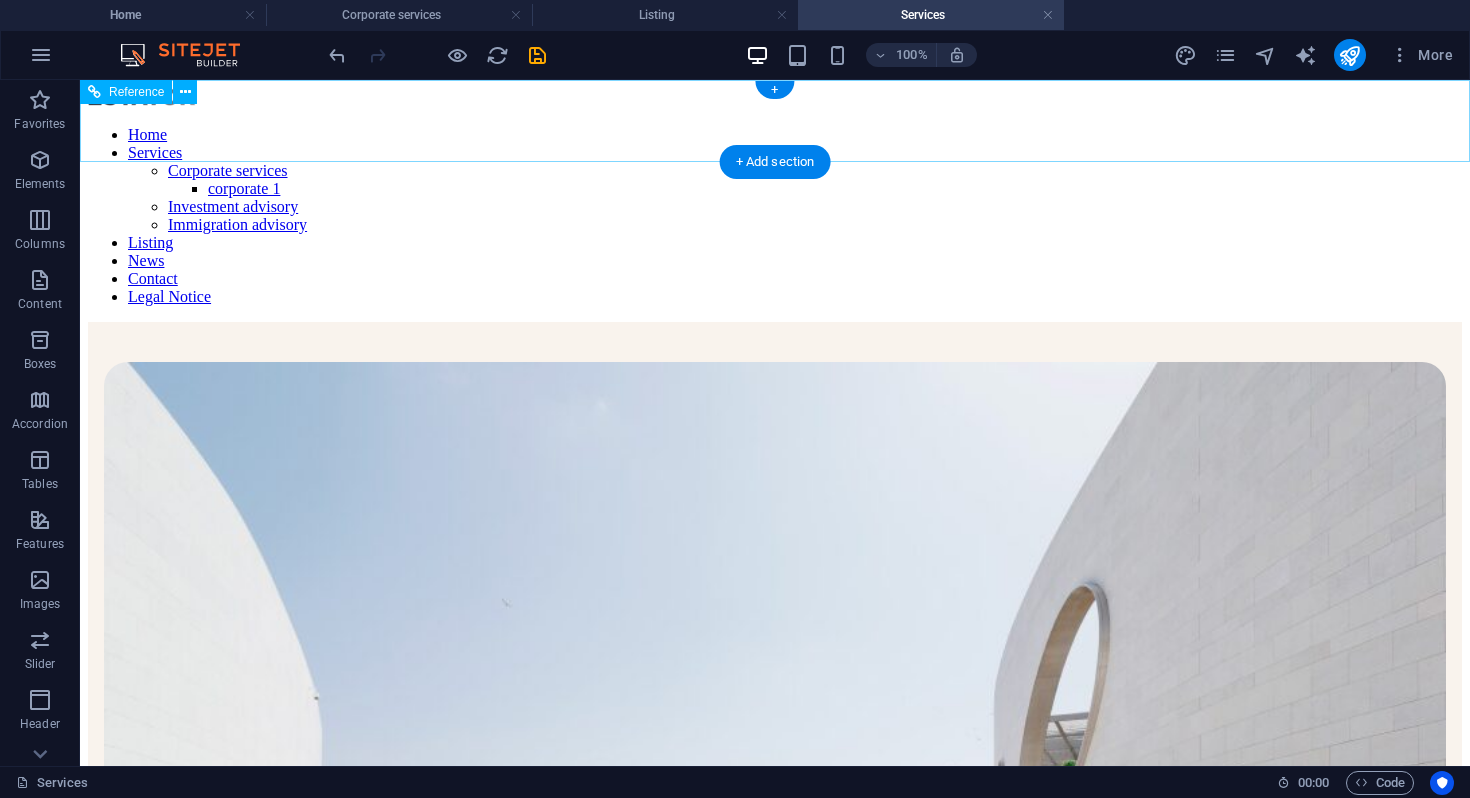 click on "Home Services Corporate services corporate 1 Investment advisory  Immigration advisory Listing News Contact Legal Notice" at bounding box center [775, 216] 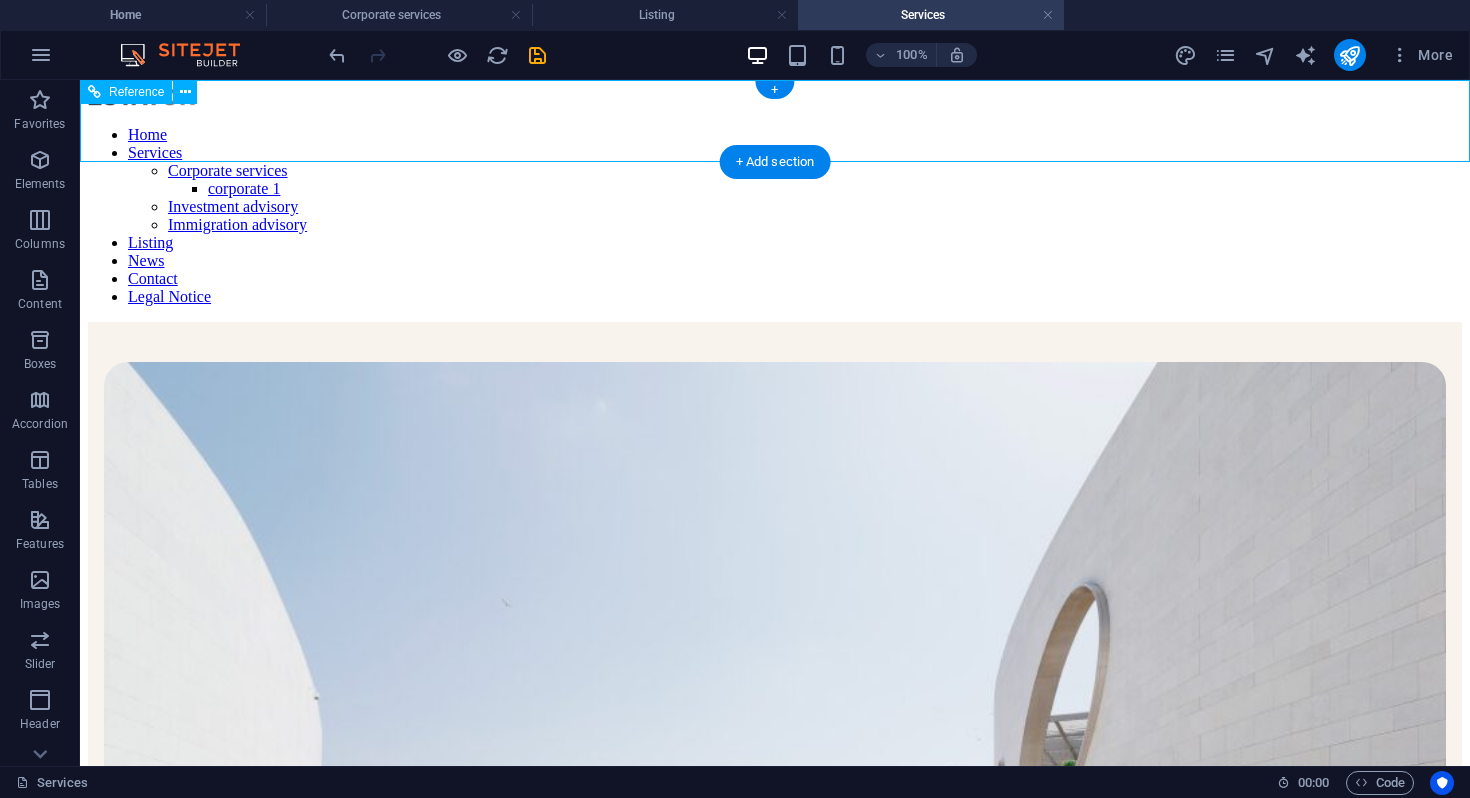 click on "Home Services Corporate services corporate 1 Investment advisory  Immigration advisory Listing News Contact Legal Notice" at bounding box center [775, 216] 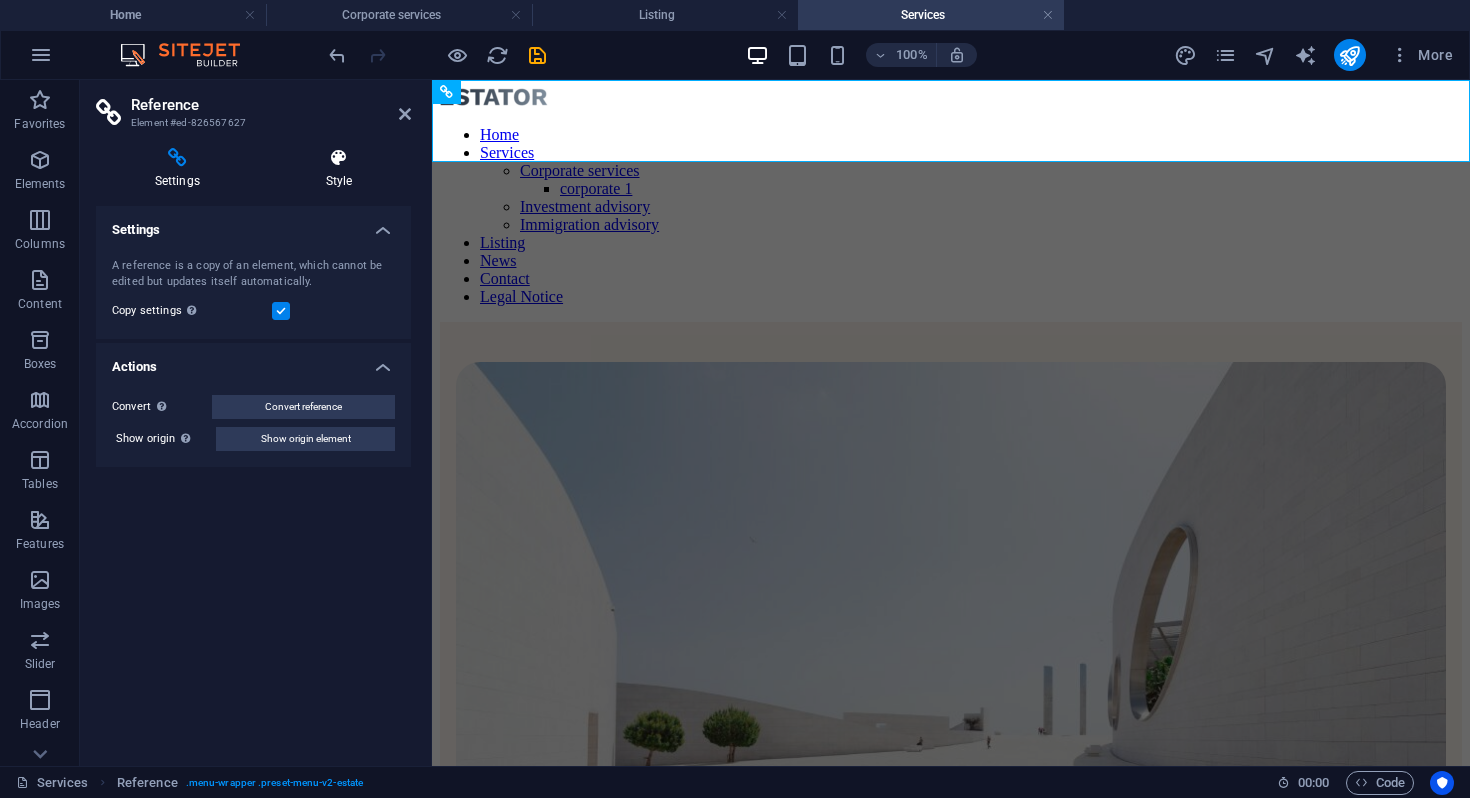 click at bounding box center [339, 158] 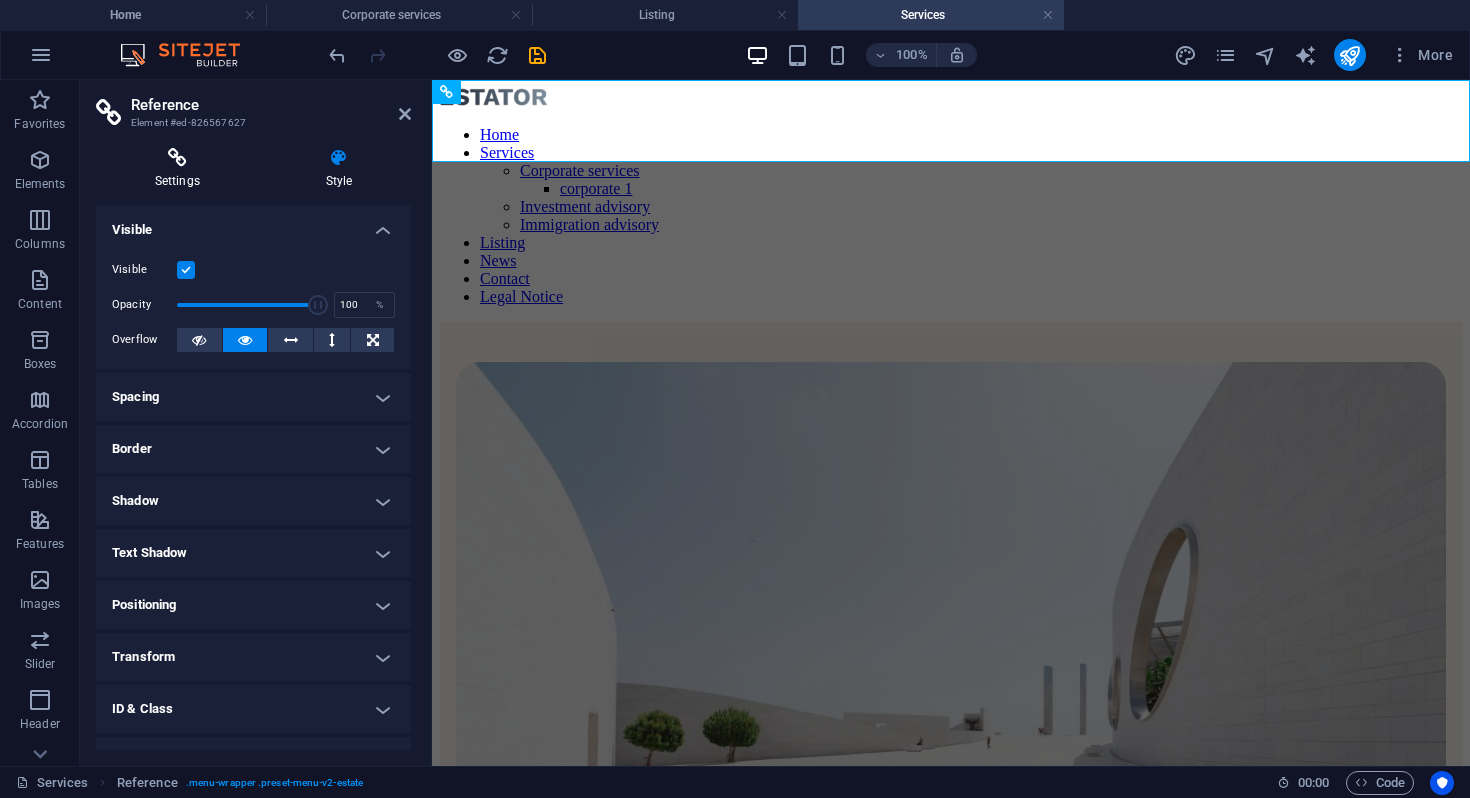 click at bounding box center (177, 158) 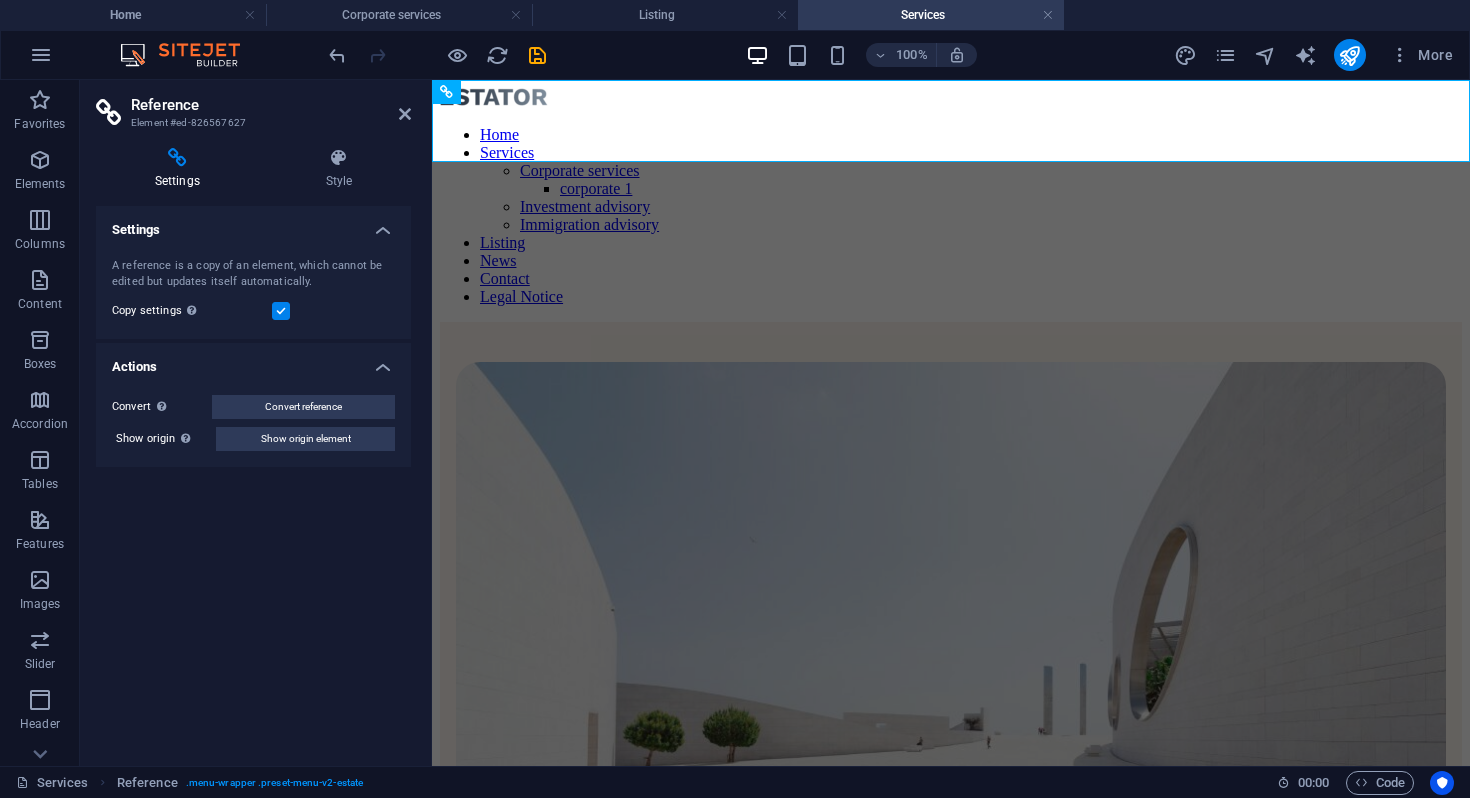 click at bounding box center [177, 158] 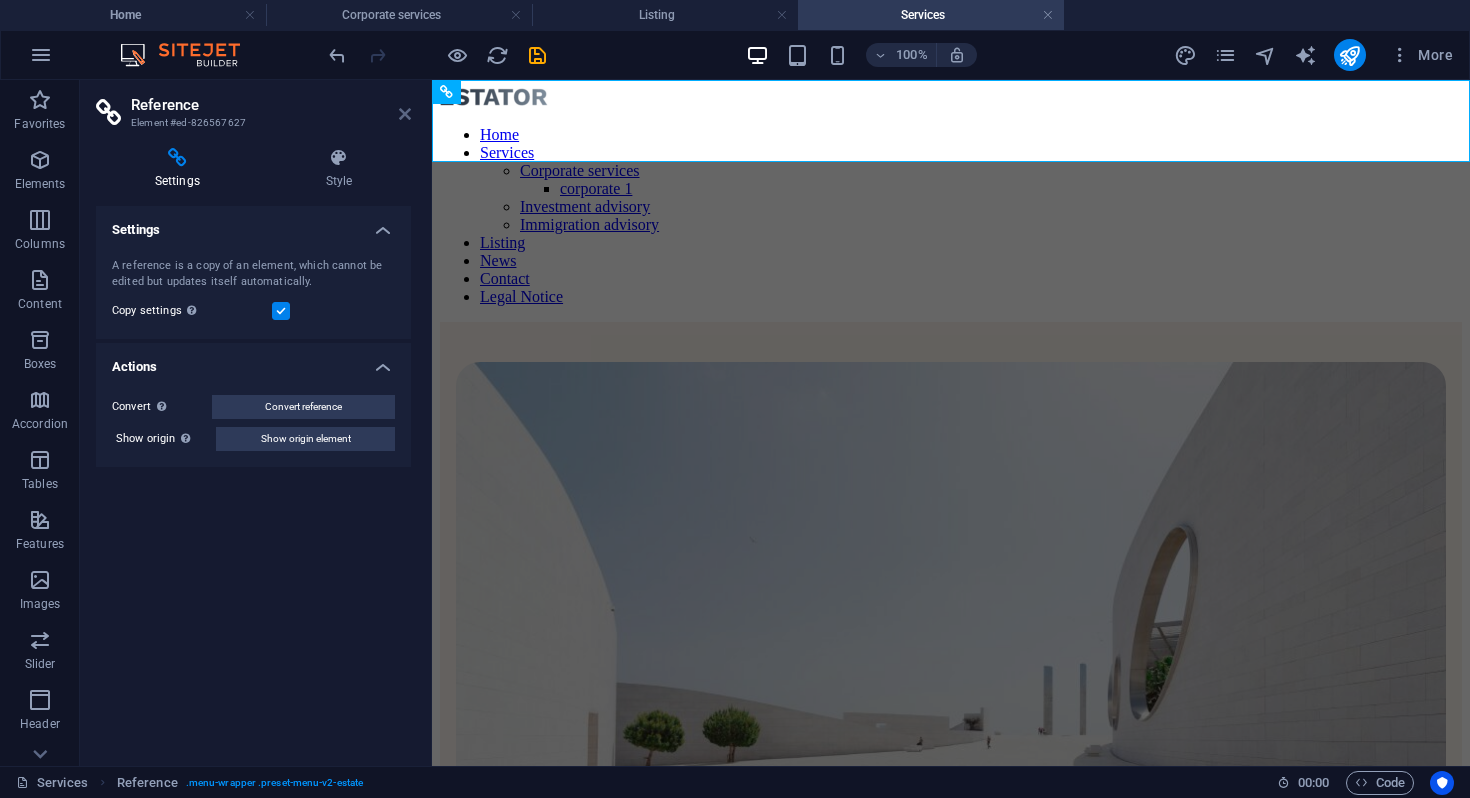 click at bounding box center [405, 114] 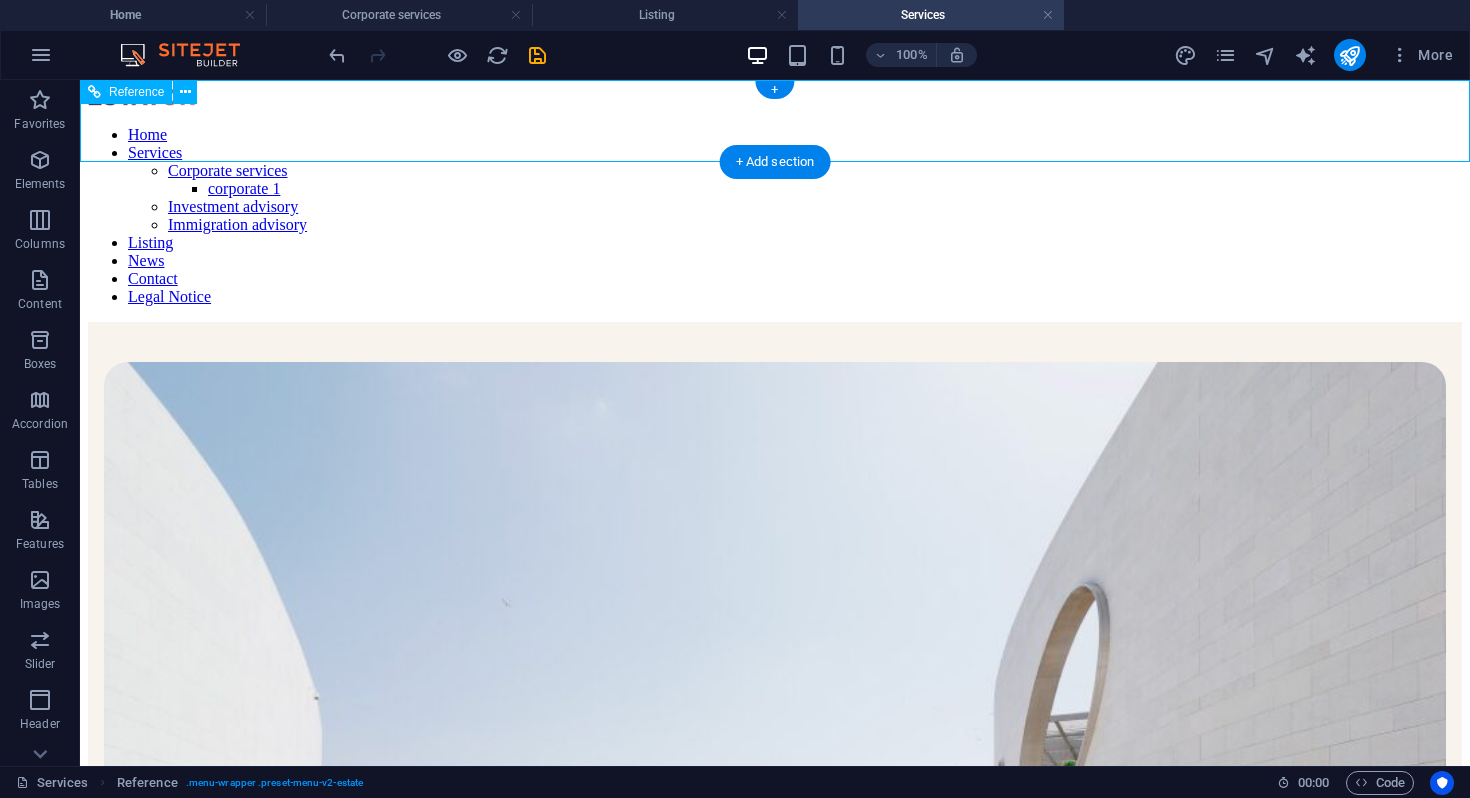 click on "Home Services Corporate services corporate 1 Investment advisory  Immigration advisory Listing News Contact Legal Notice" at bounding box center (775, 216) 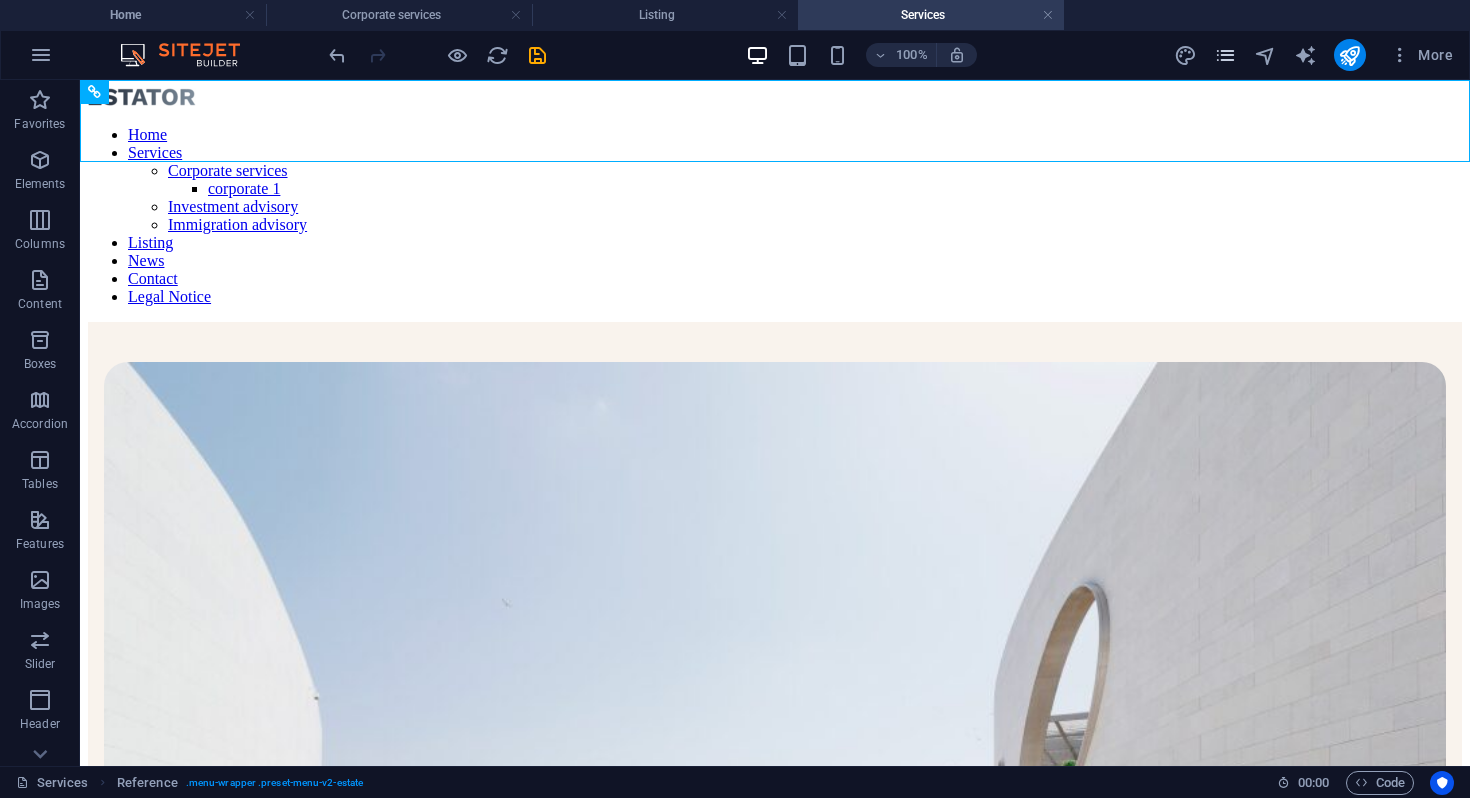 click at bounding box center [1225, 55] 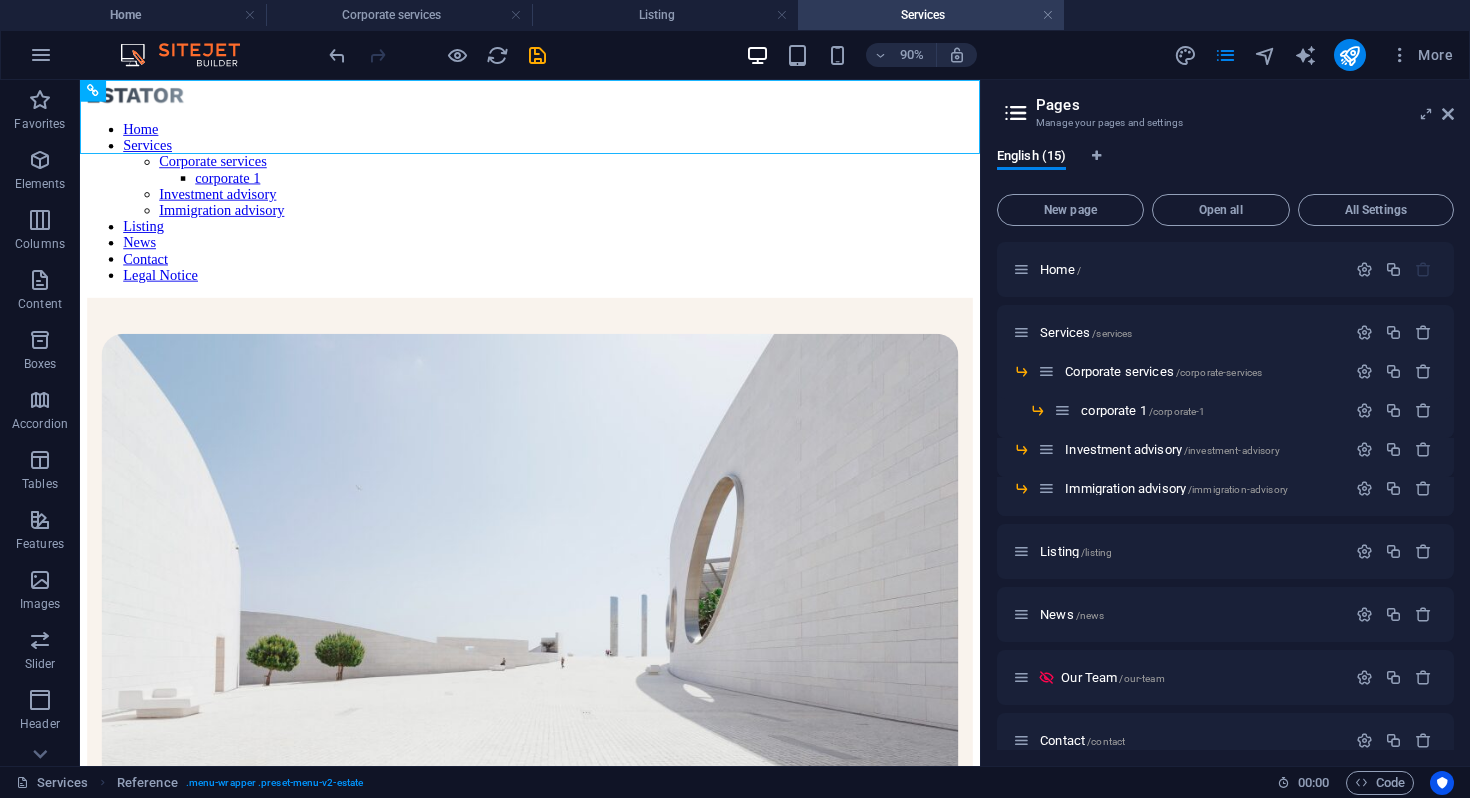 click on "Pages Manage your pages and settings" at bounding box center [1227, 106] 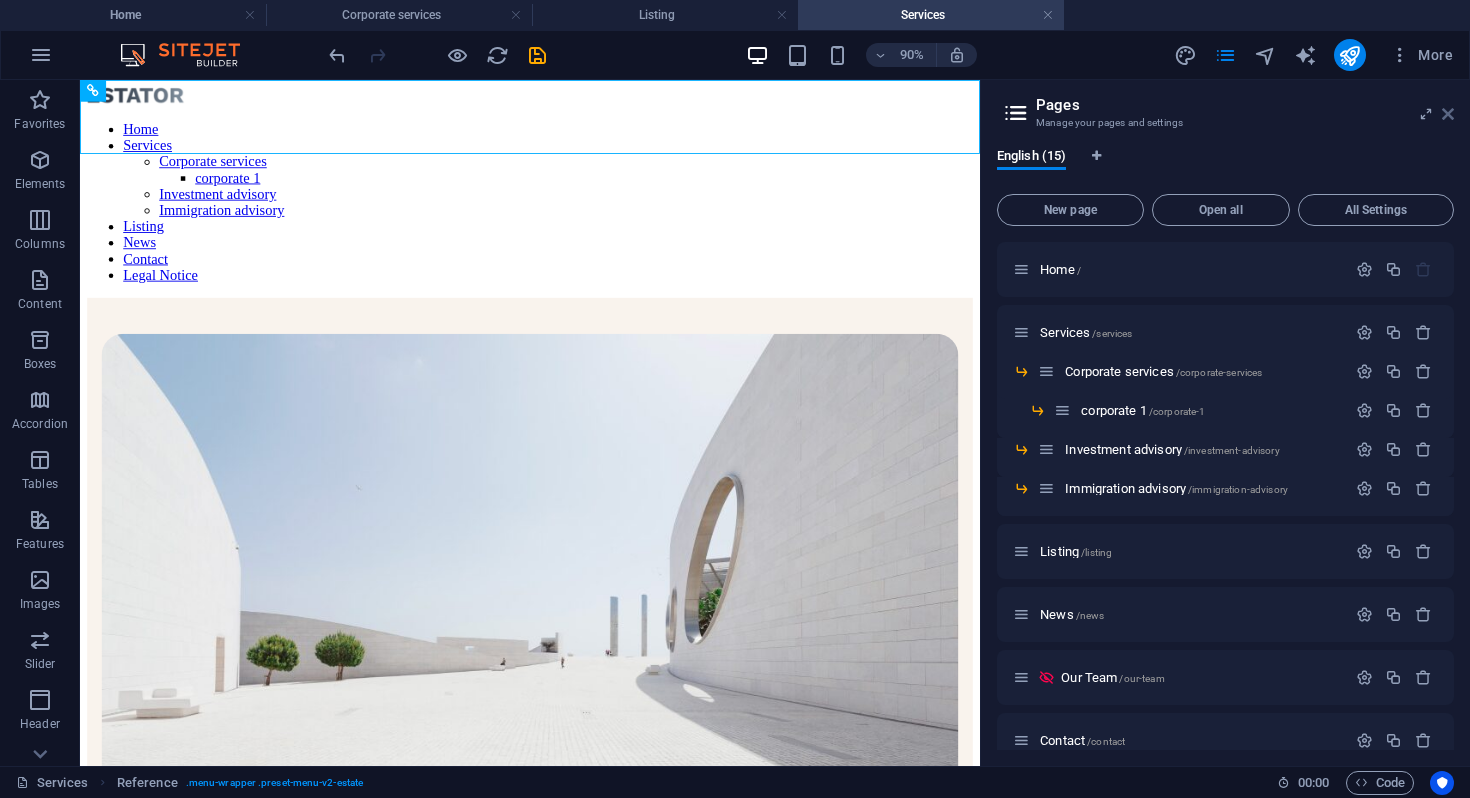 click at bounding box center (1448, 114) 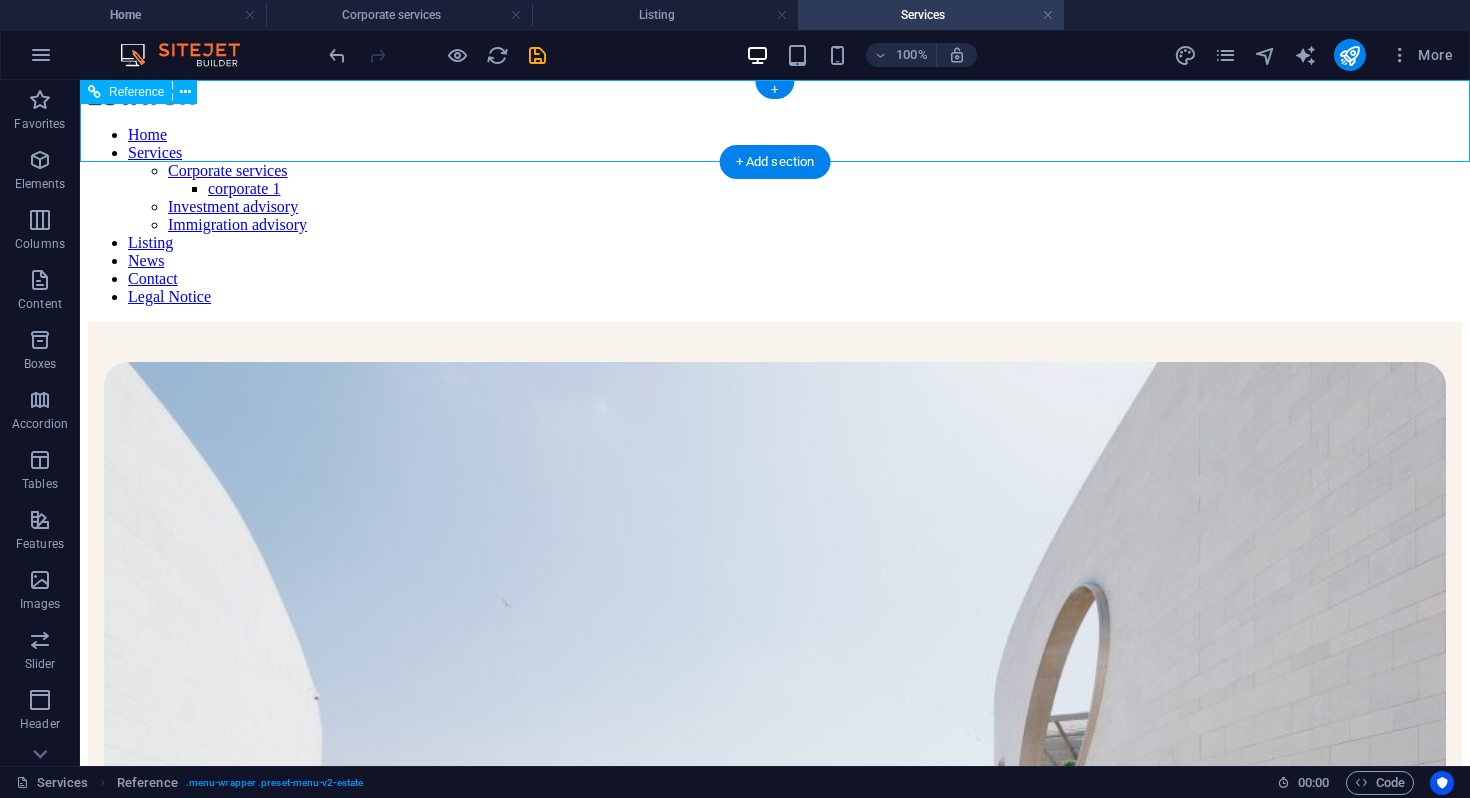 click on "Home Services Corporate services corporate 1 Investment advisory  Immigration advisory Listing News Contact Legal Notice" at bounding box center [775, 216] 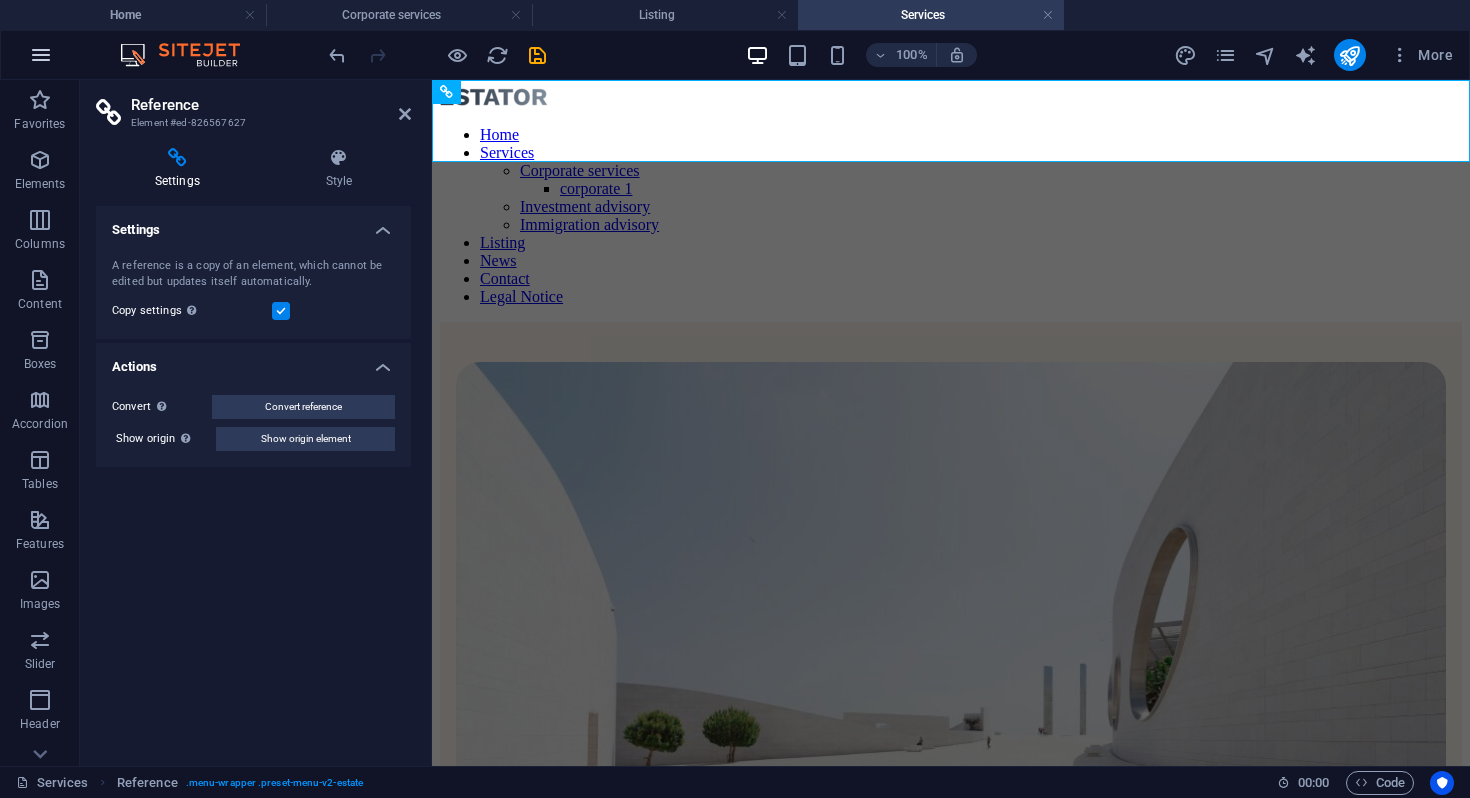 click at bounding box center (41, 55) 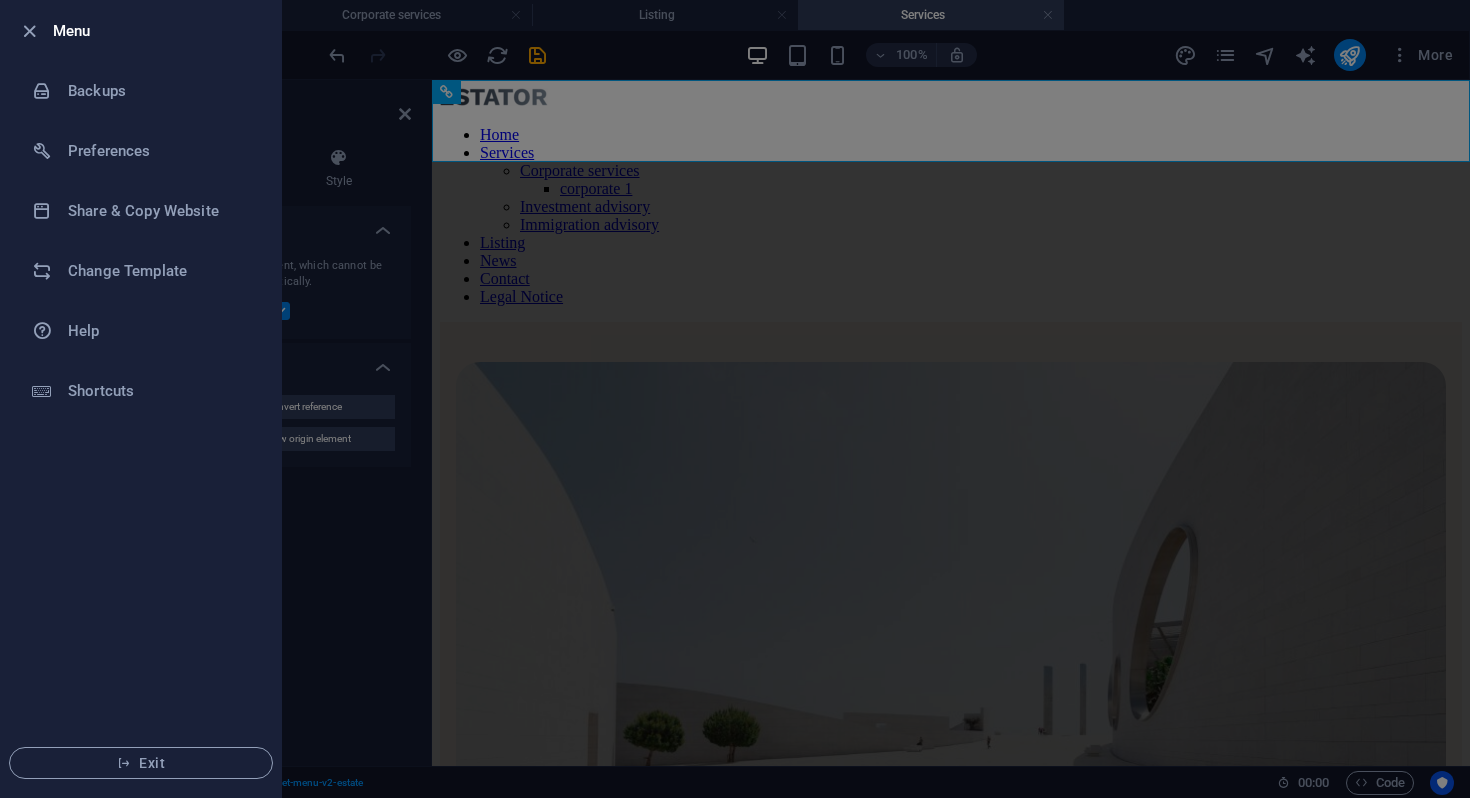 click at bounding box center [735, 399] 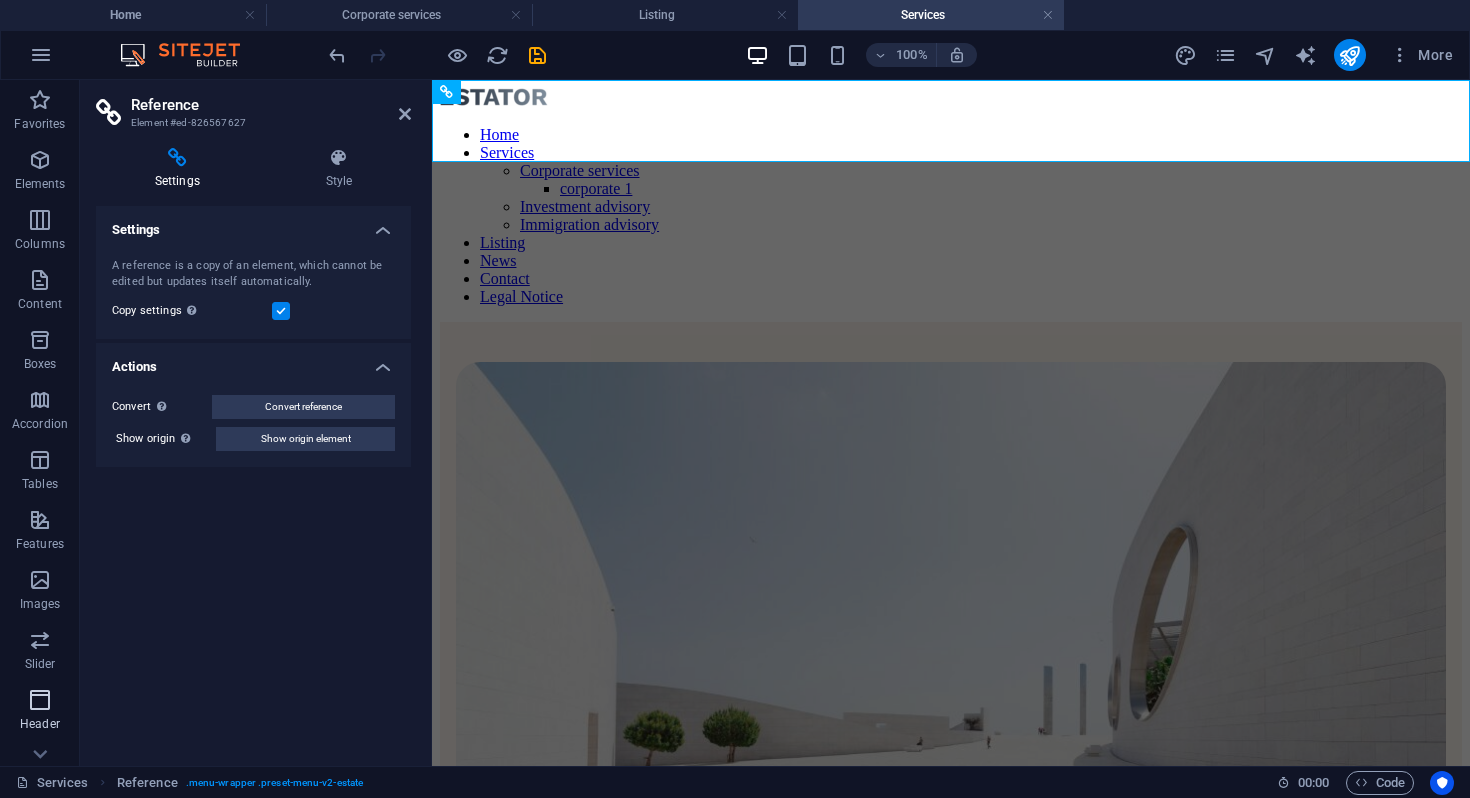 click at bounding box center (40, 700) 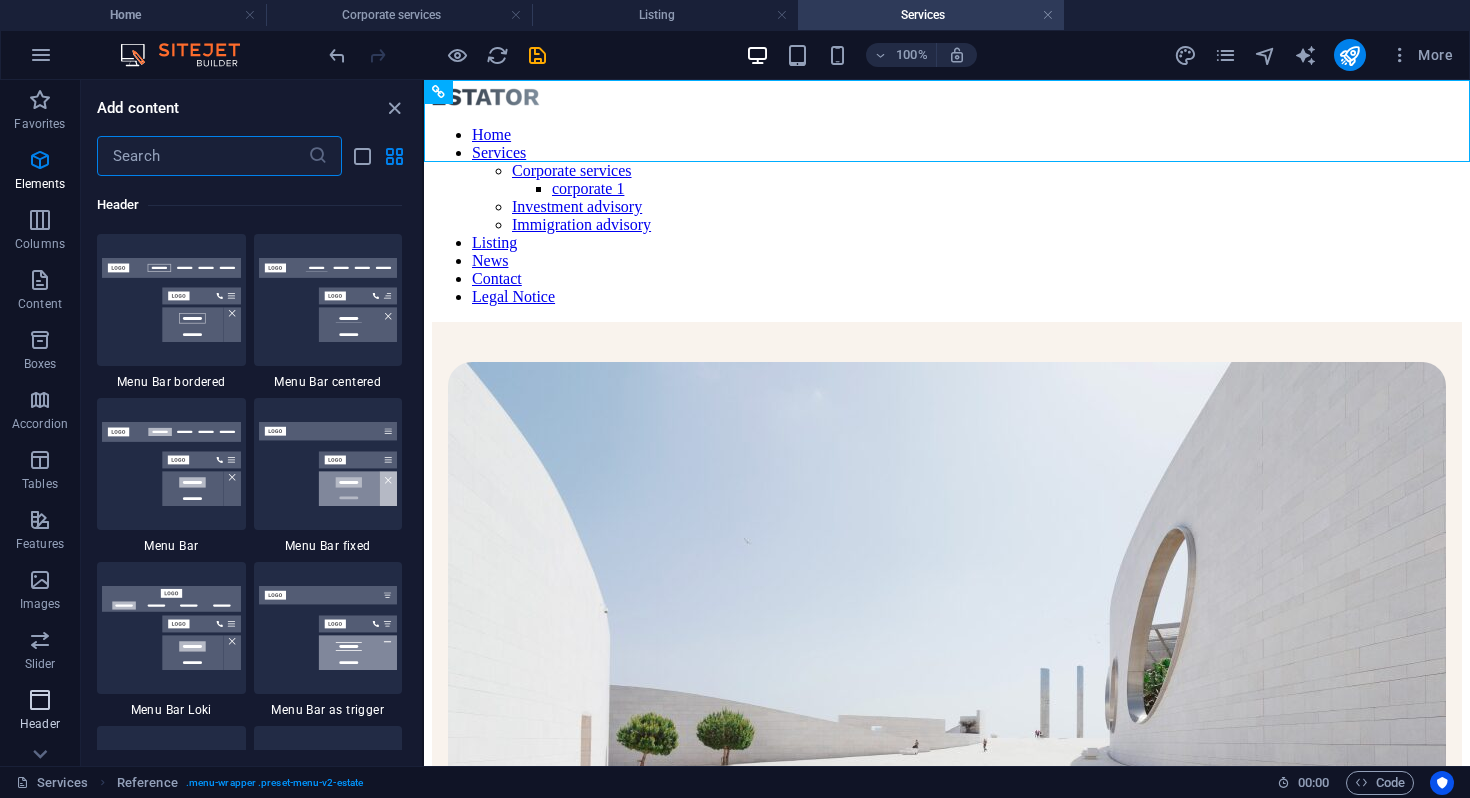 scroll, scrollTop: 12042, scrollLeft: 0, axis: vertical 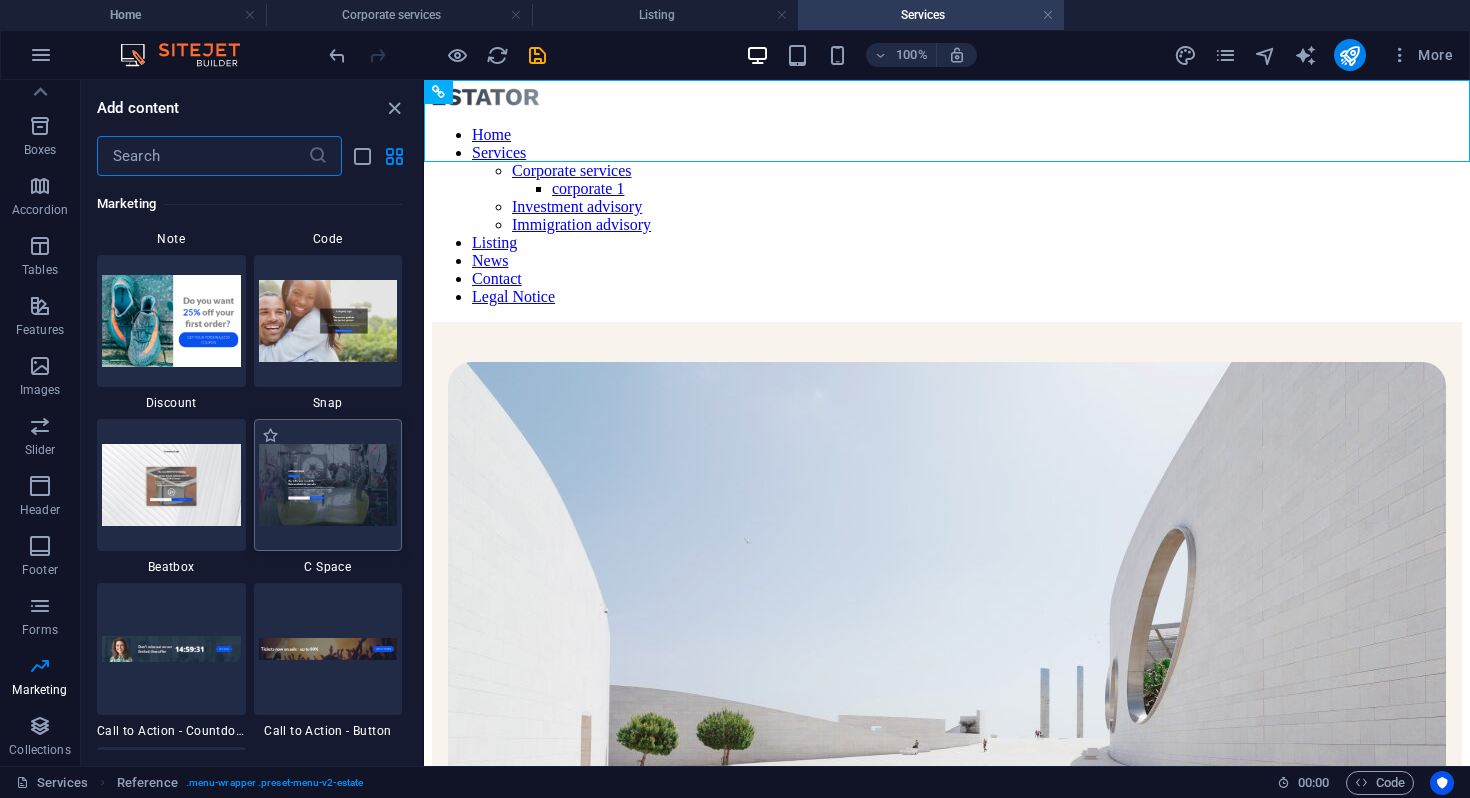click at bounding box center [328, 484] 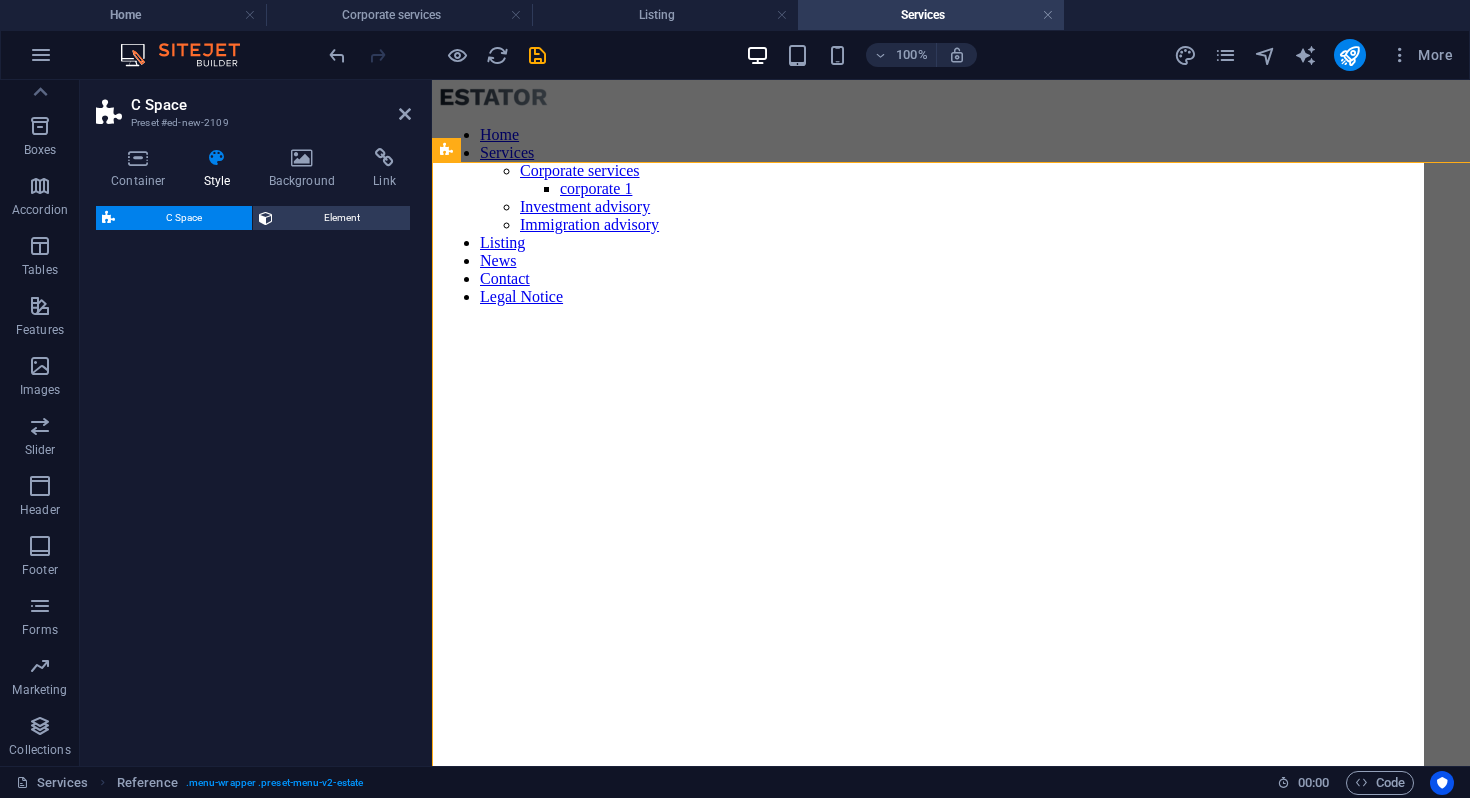 select on "%" 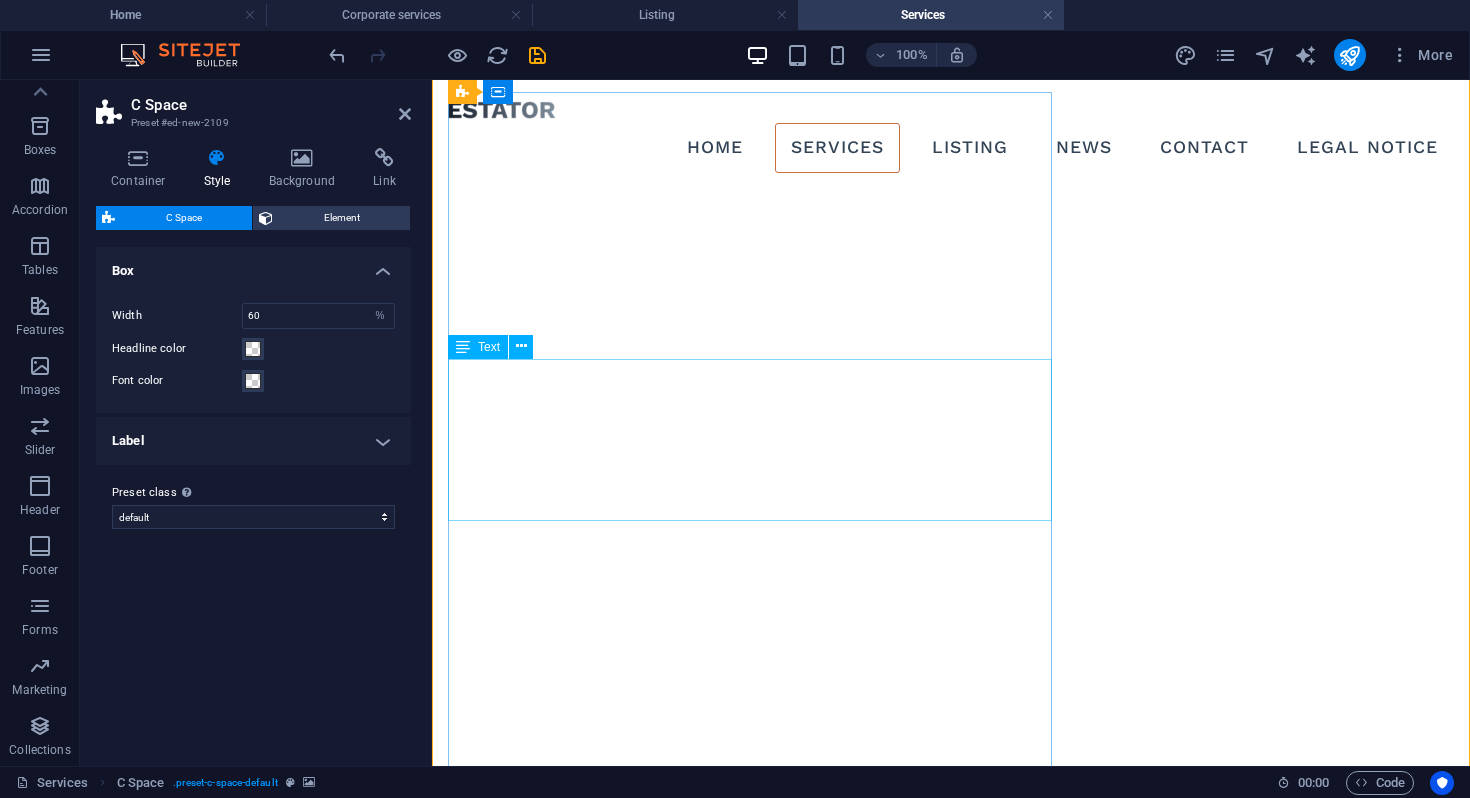 scroll, scrollTop: 0, scrollLeft: 0, axis: both 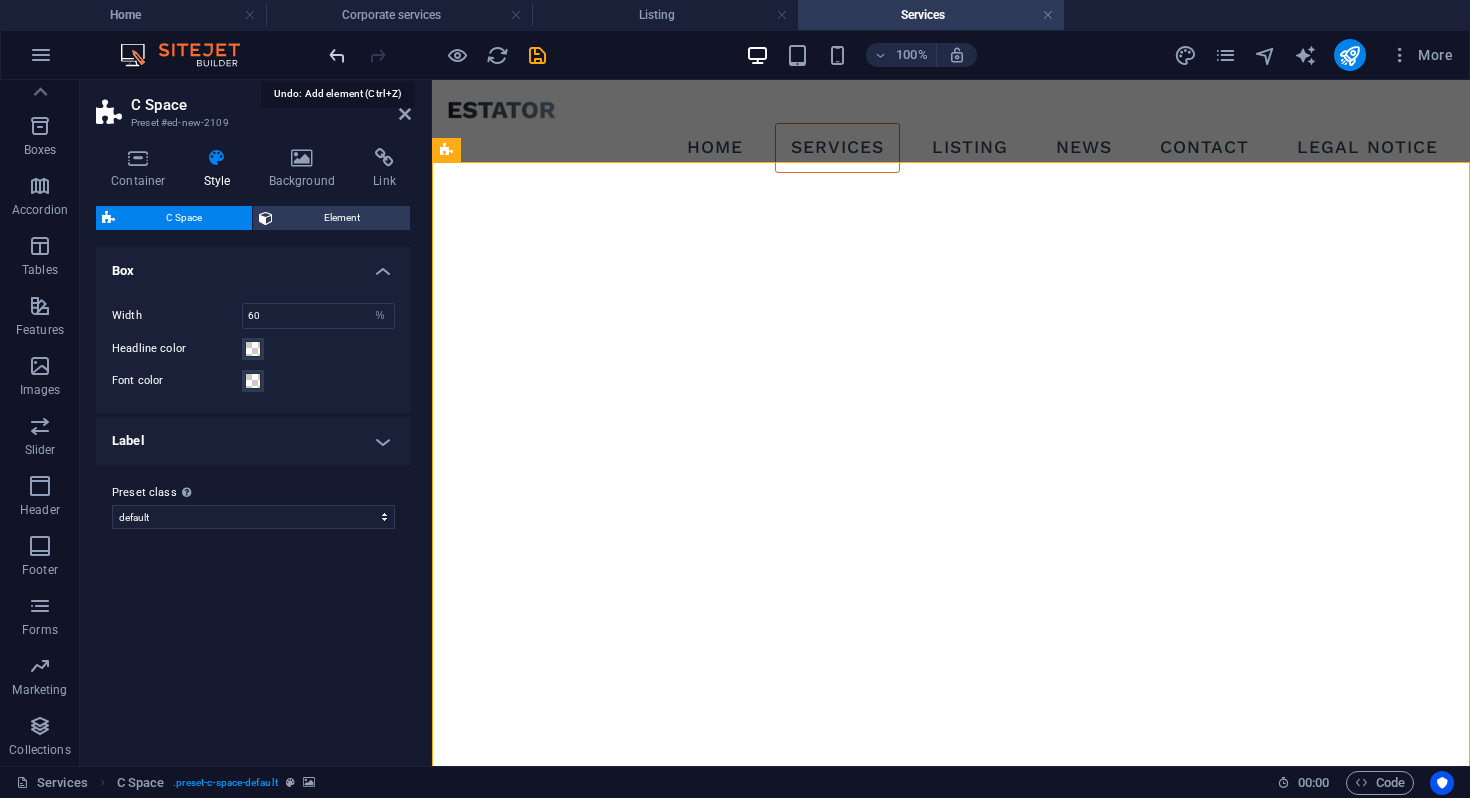 click at bounding box center [337, 55] 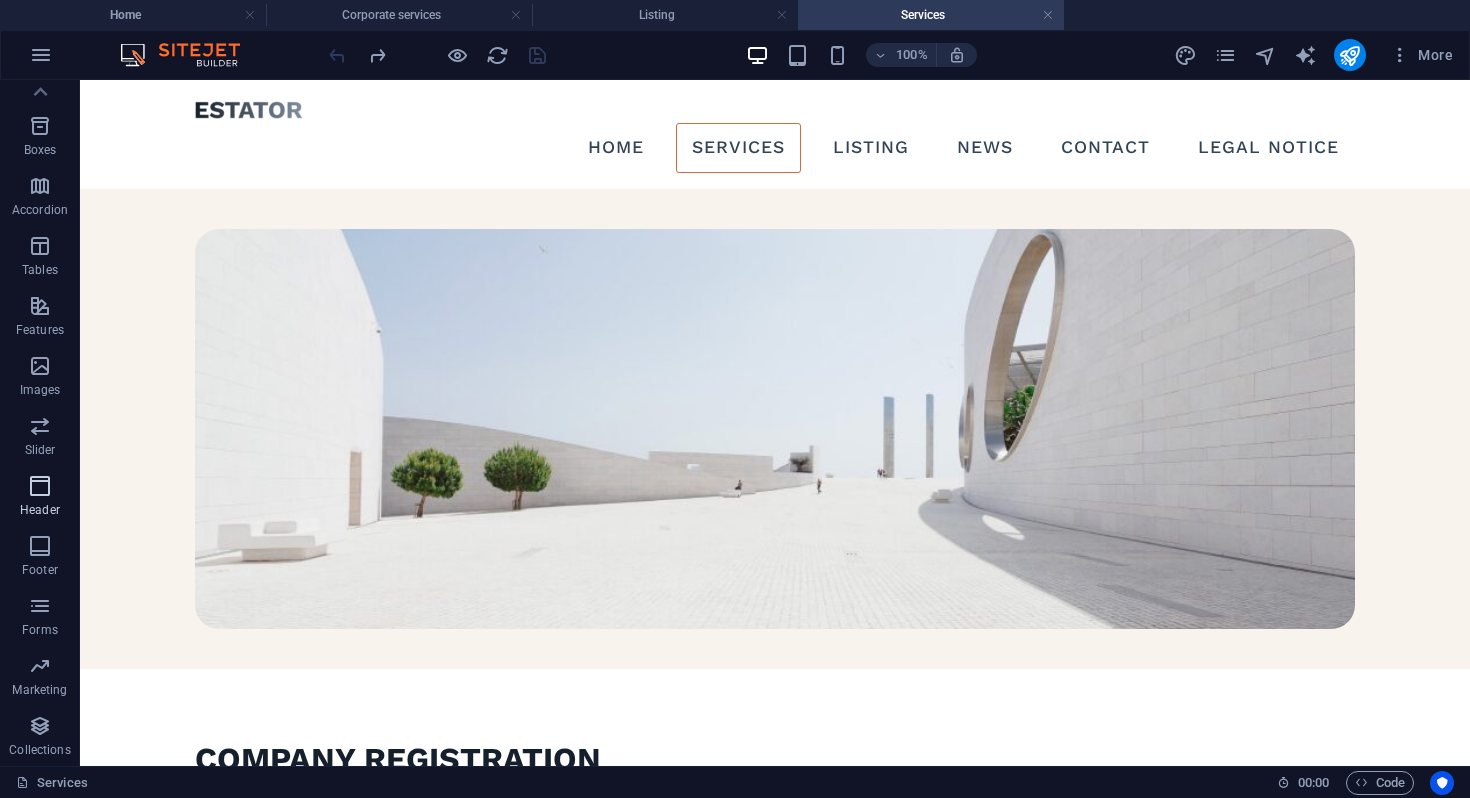 click at bounding box center [40, 486] 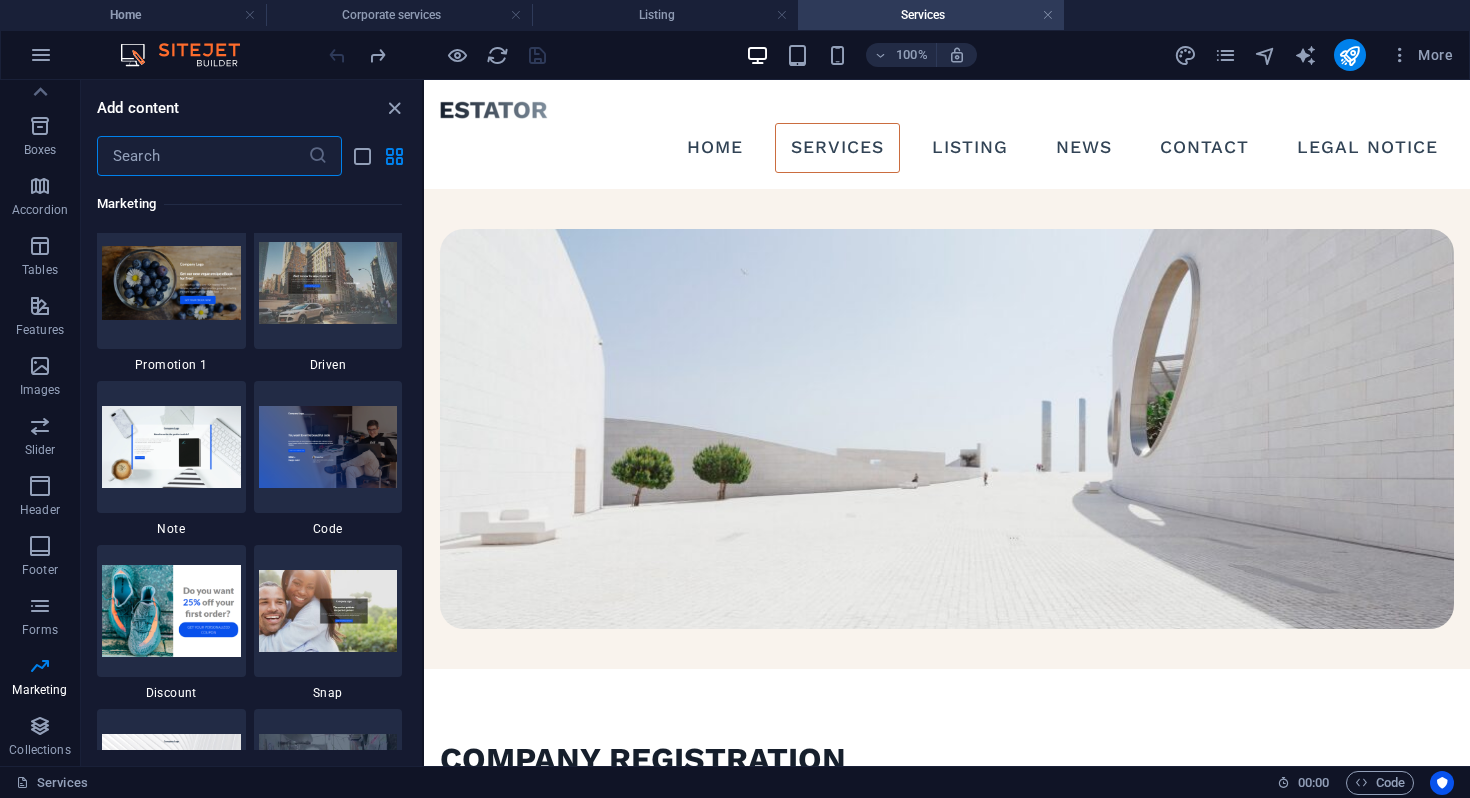 scroll, scrollTop: 17284, scrollLeft: 0, axis: vertical 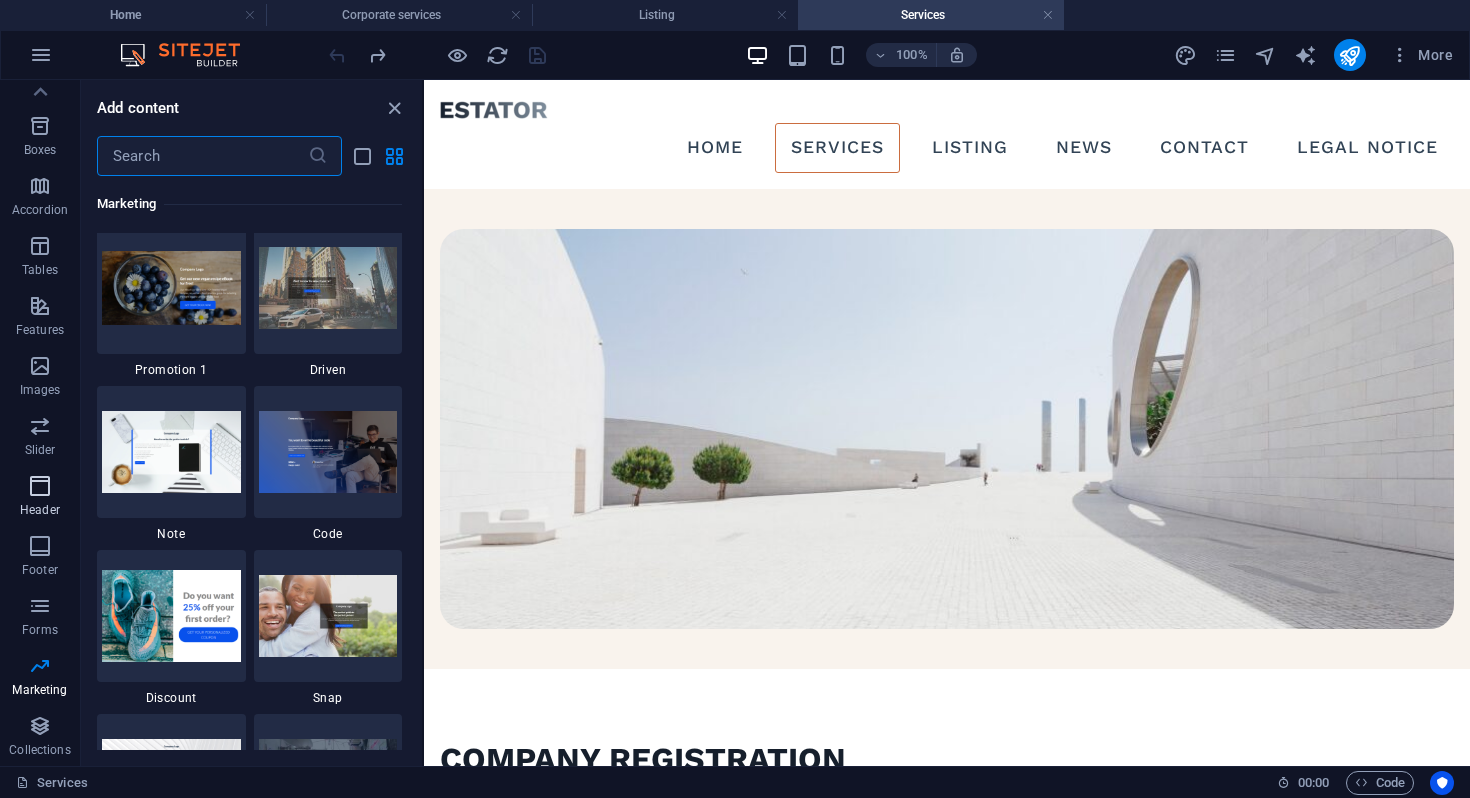 click on "Header" at bounding box center (40, 498) 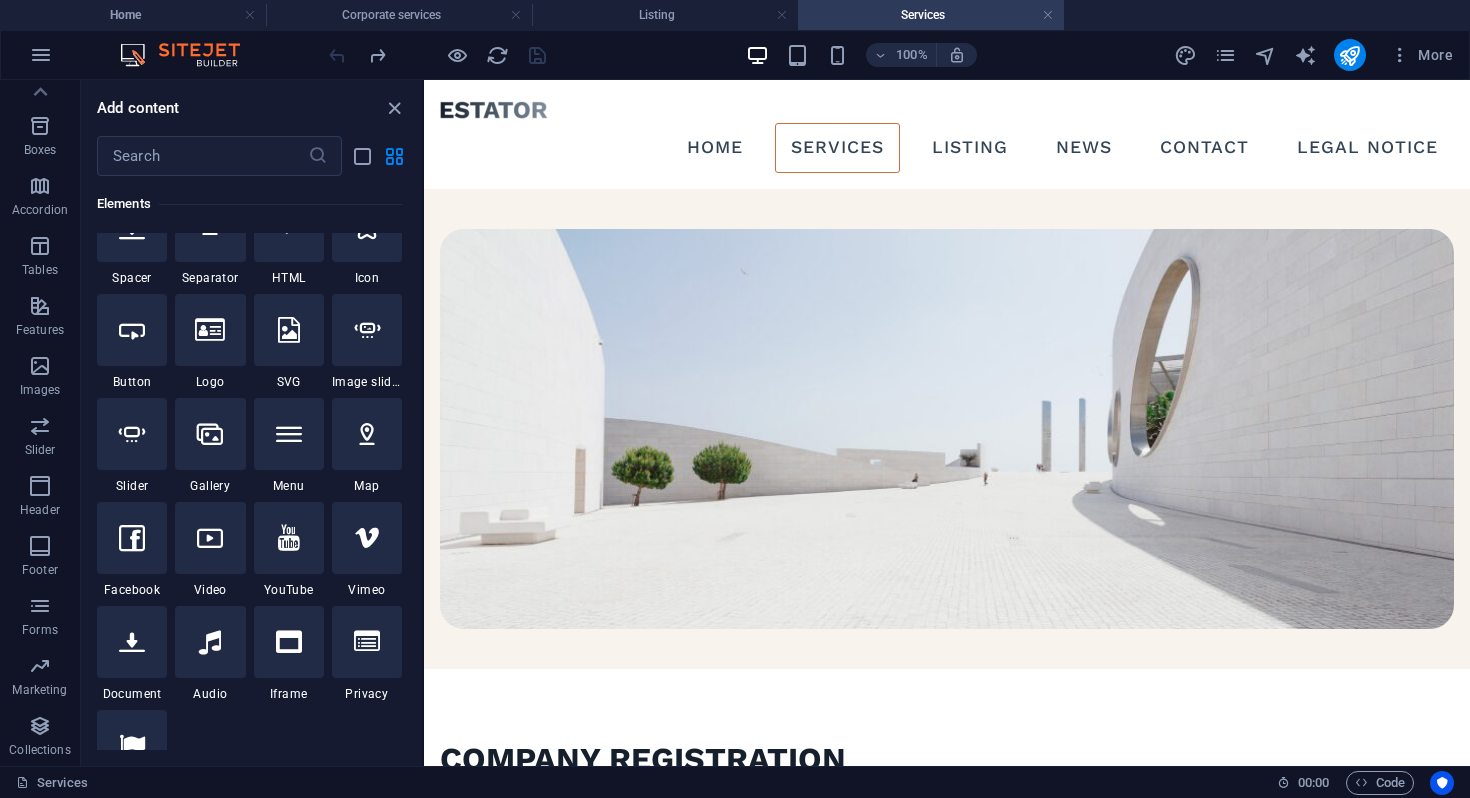scroll, scrollTop: 17, scrollLeft: 0, axis: vertical 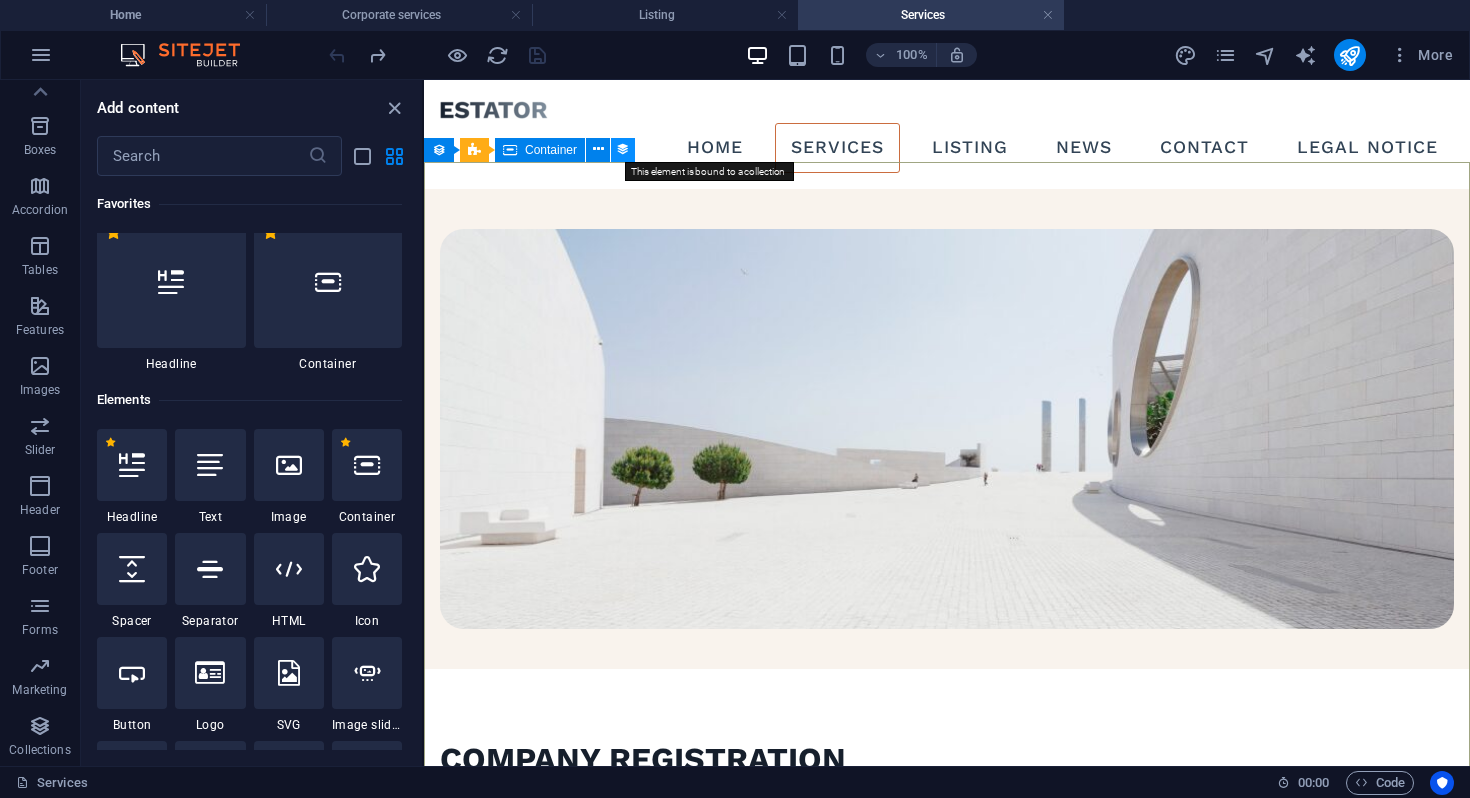 click at bounding box center [623, 149] 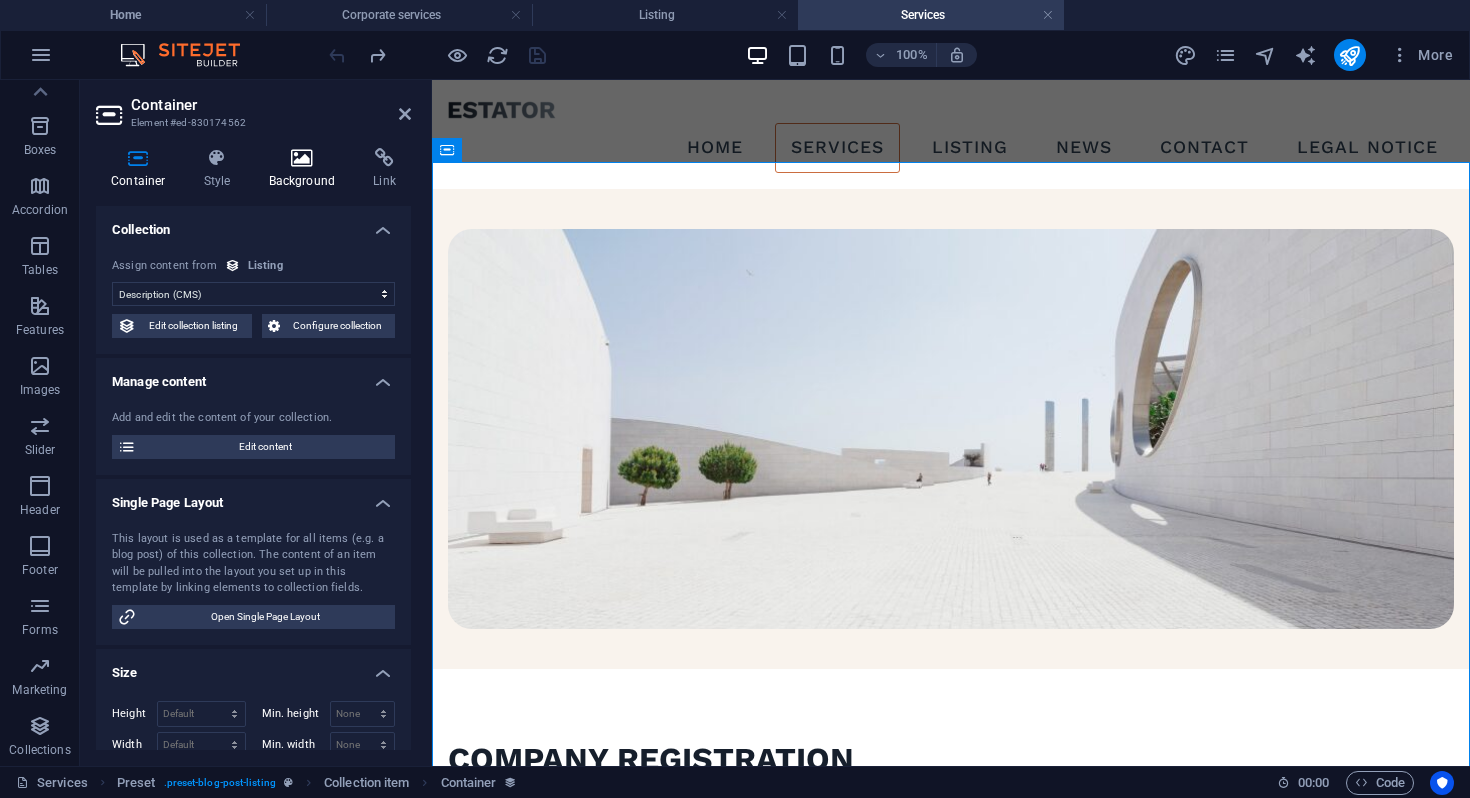 click on "Background" at bounding box center (306, 169) 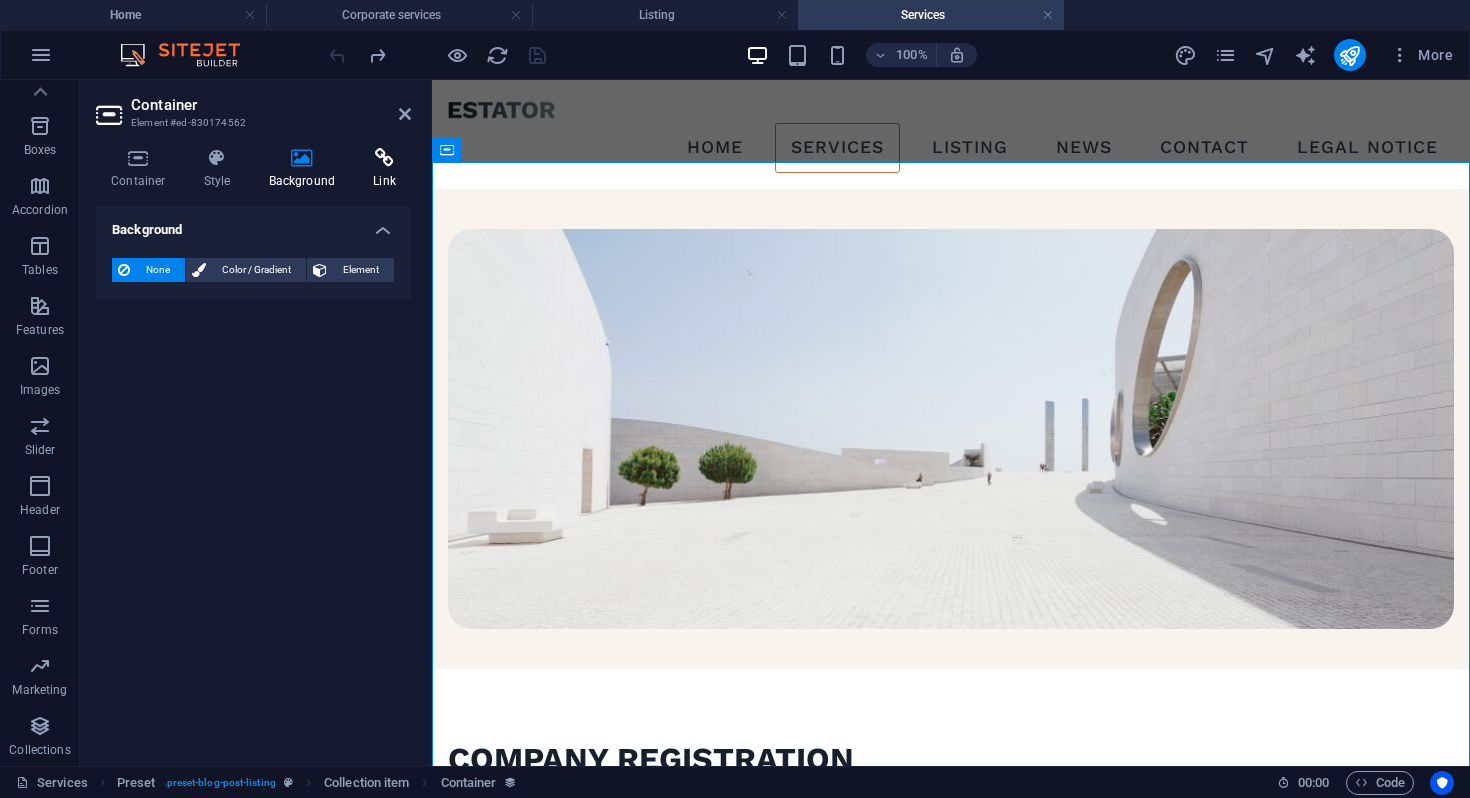 click on "Link" at bounding box center (384, 169) 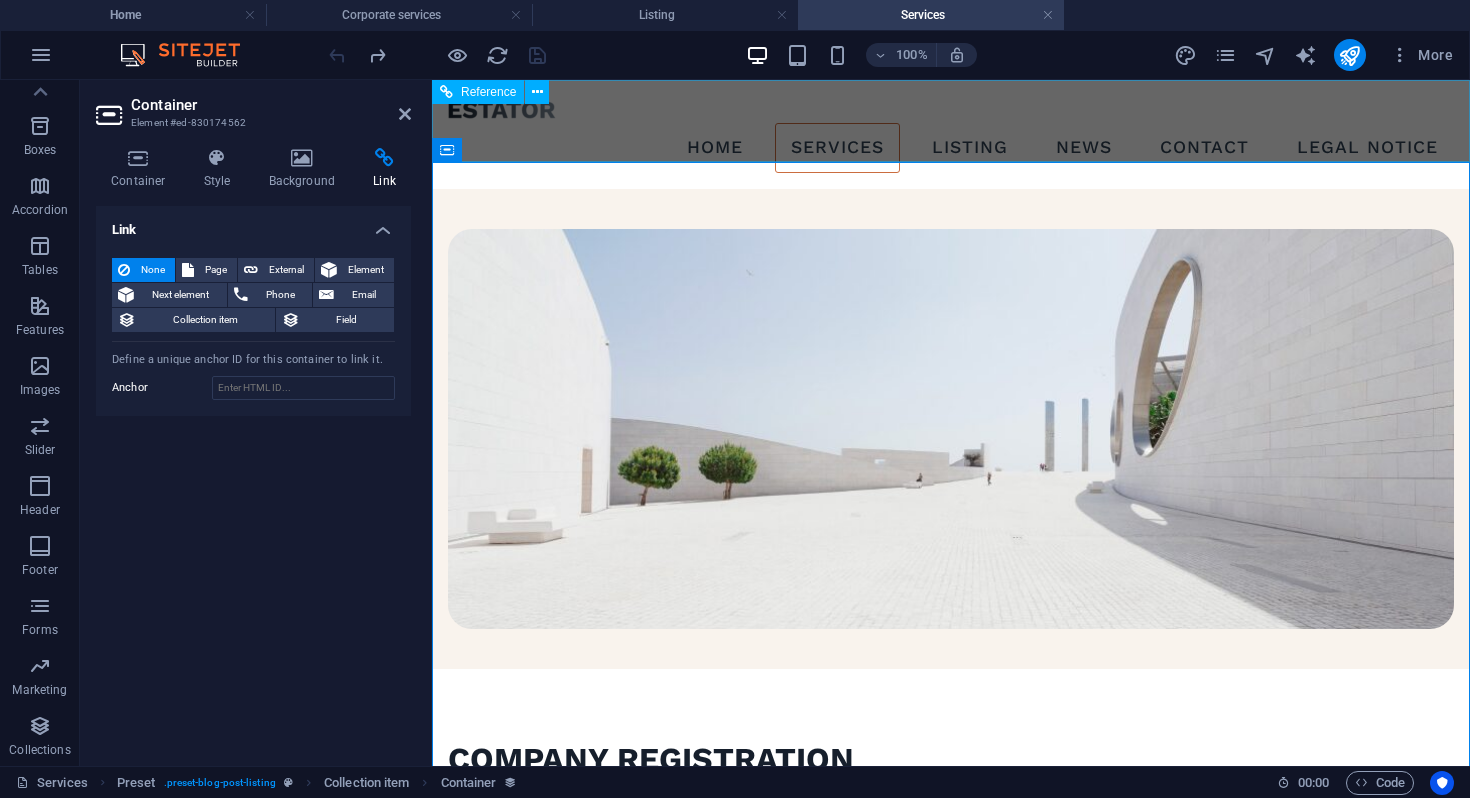 click on "Home Services Corporate services corporate 1 Investment advisory  Immigration advisory Listing News Contact Legal Notice" at bounding box center [951, 148] 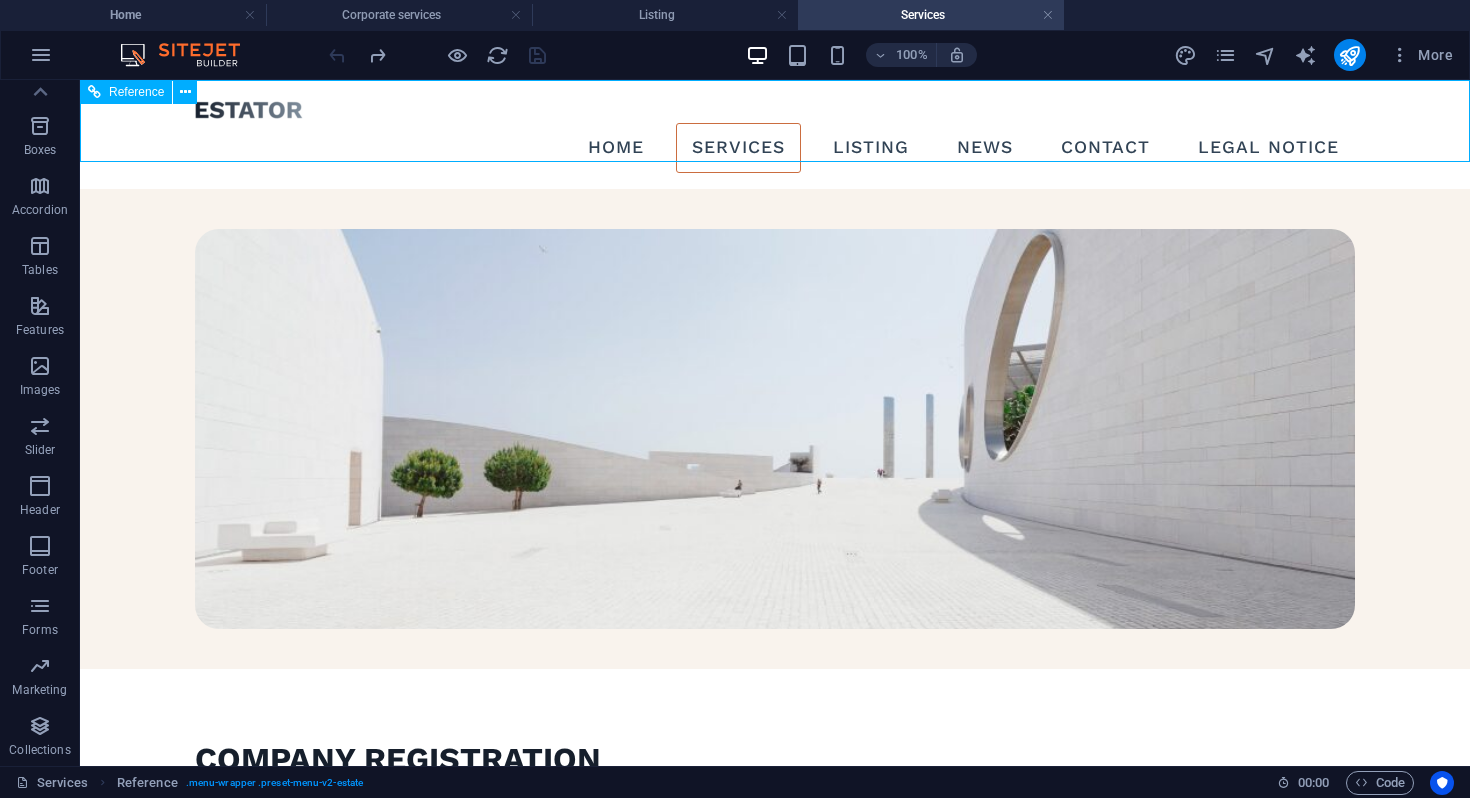 click on "Home Services Corporate services corporate 1 Investment advisory  Immigration advisory Listing News Contact Legal Notice" at bounding box center [775, 148] 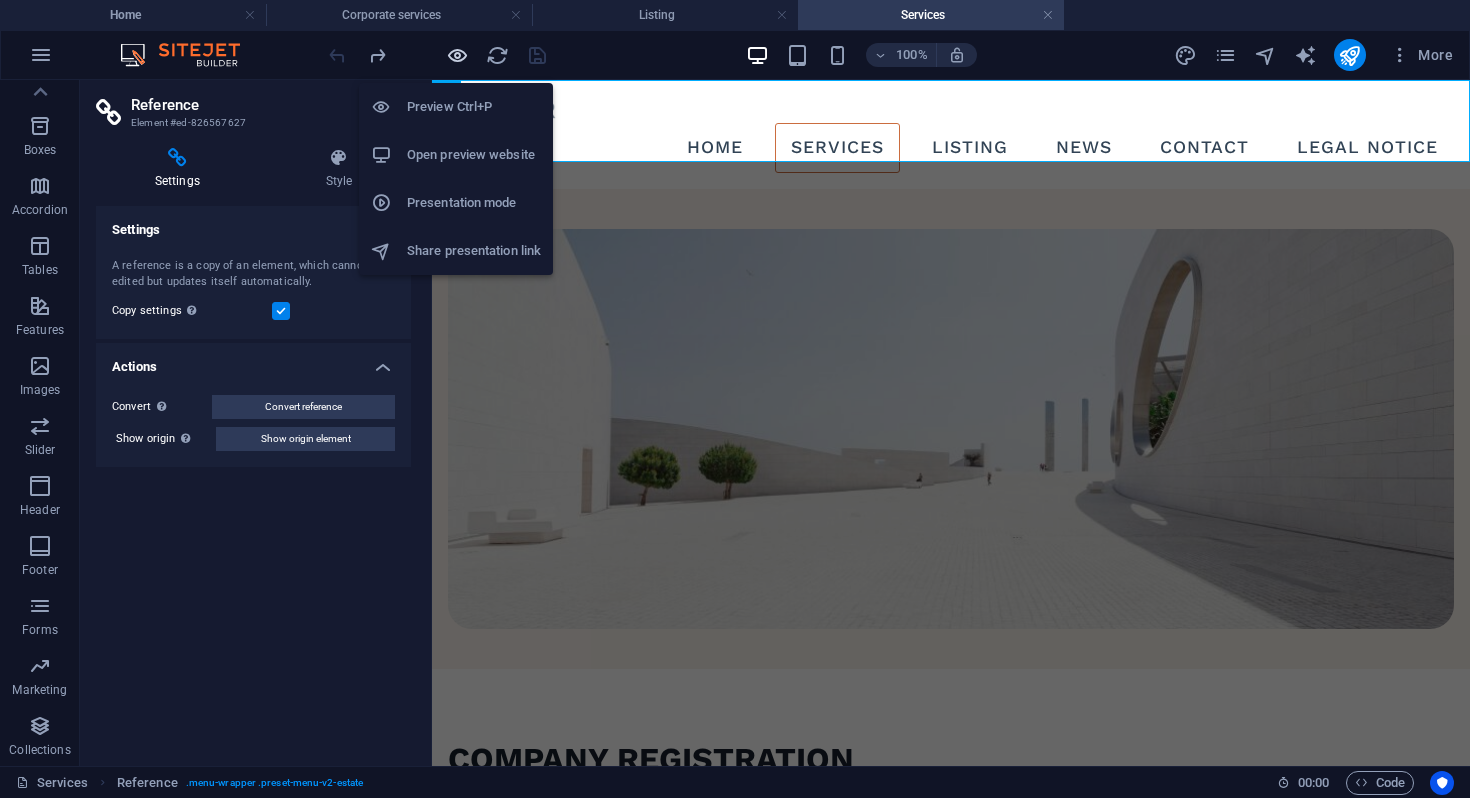 click at bounding box center (457, 55) 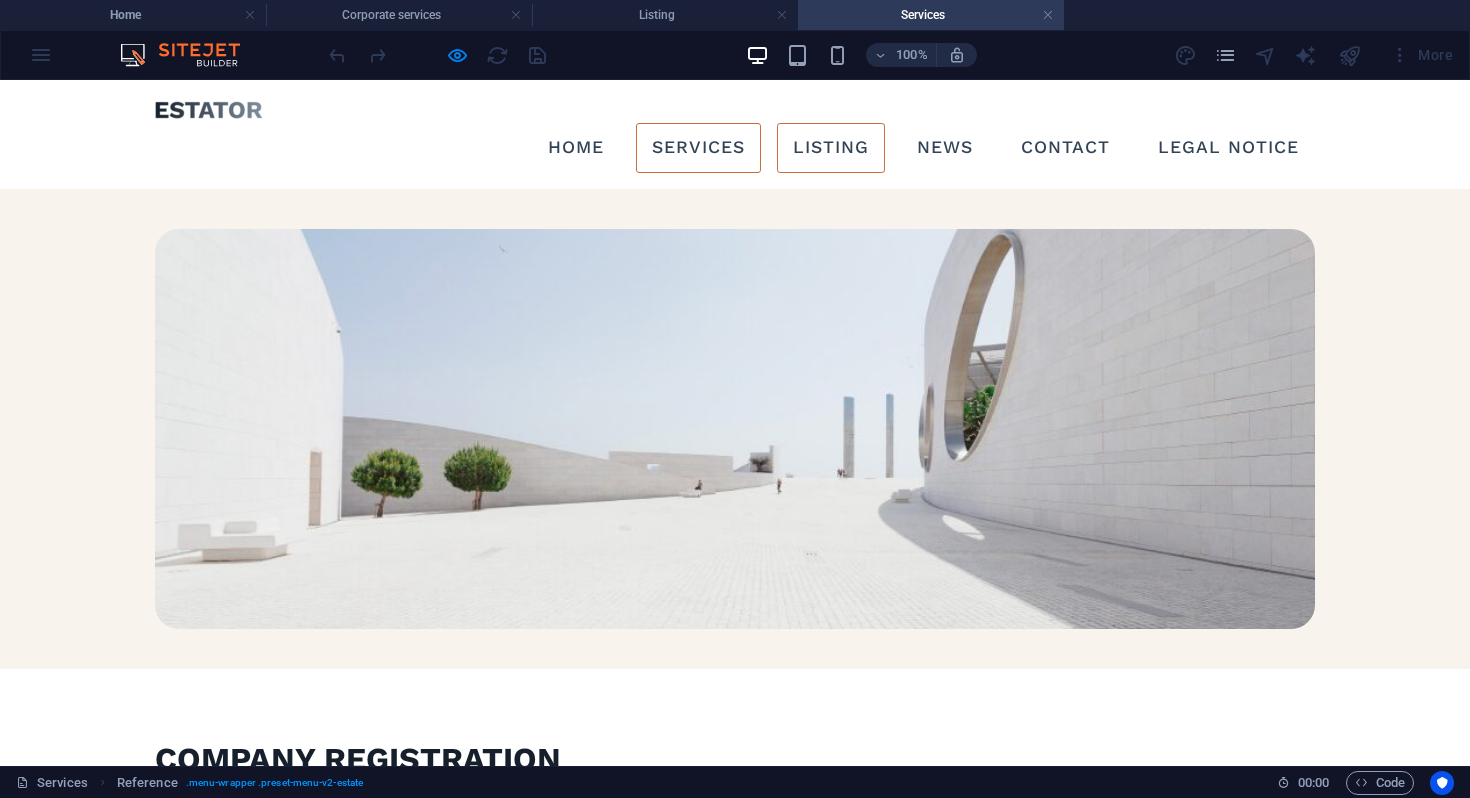 click on "Listing" at bounding box center (831, 148) 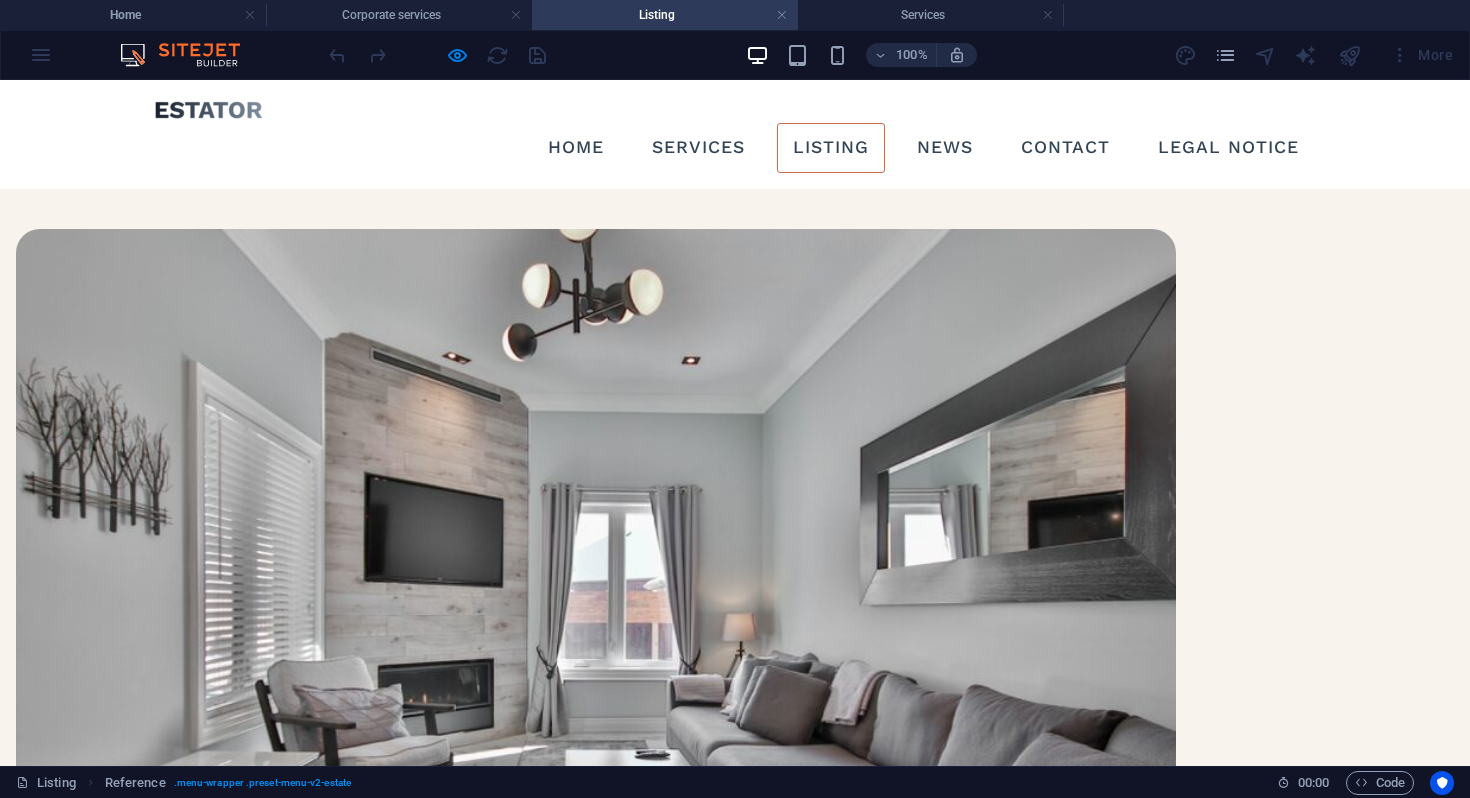 scroll, scrollTop: 780, scrollLeft: 0, axis: vertical 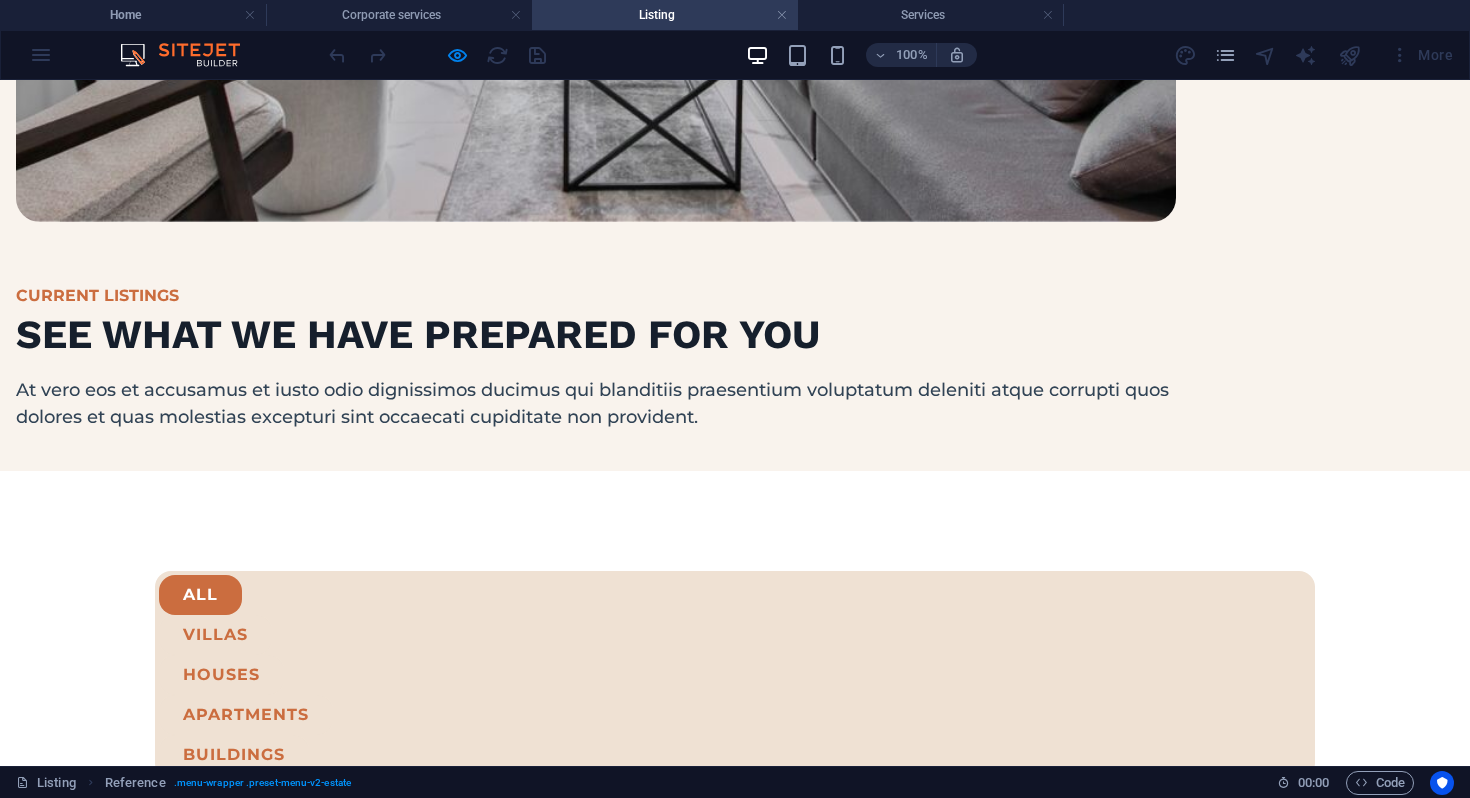 click on "Company Registration" at bounding box center [168, 1085] 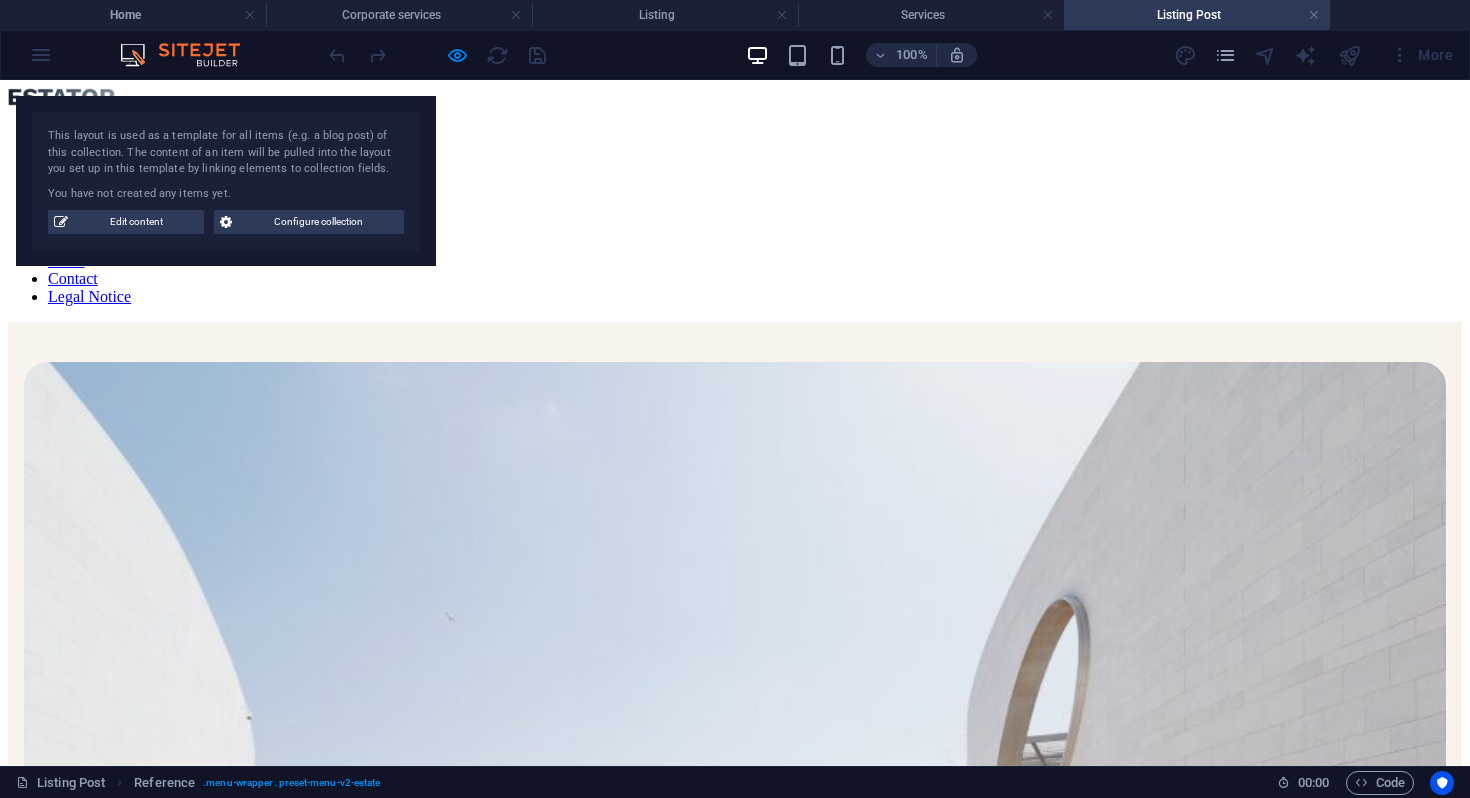 scroll, scrollTop: 3108, scrollLeft: 0, axis: vertical 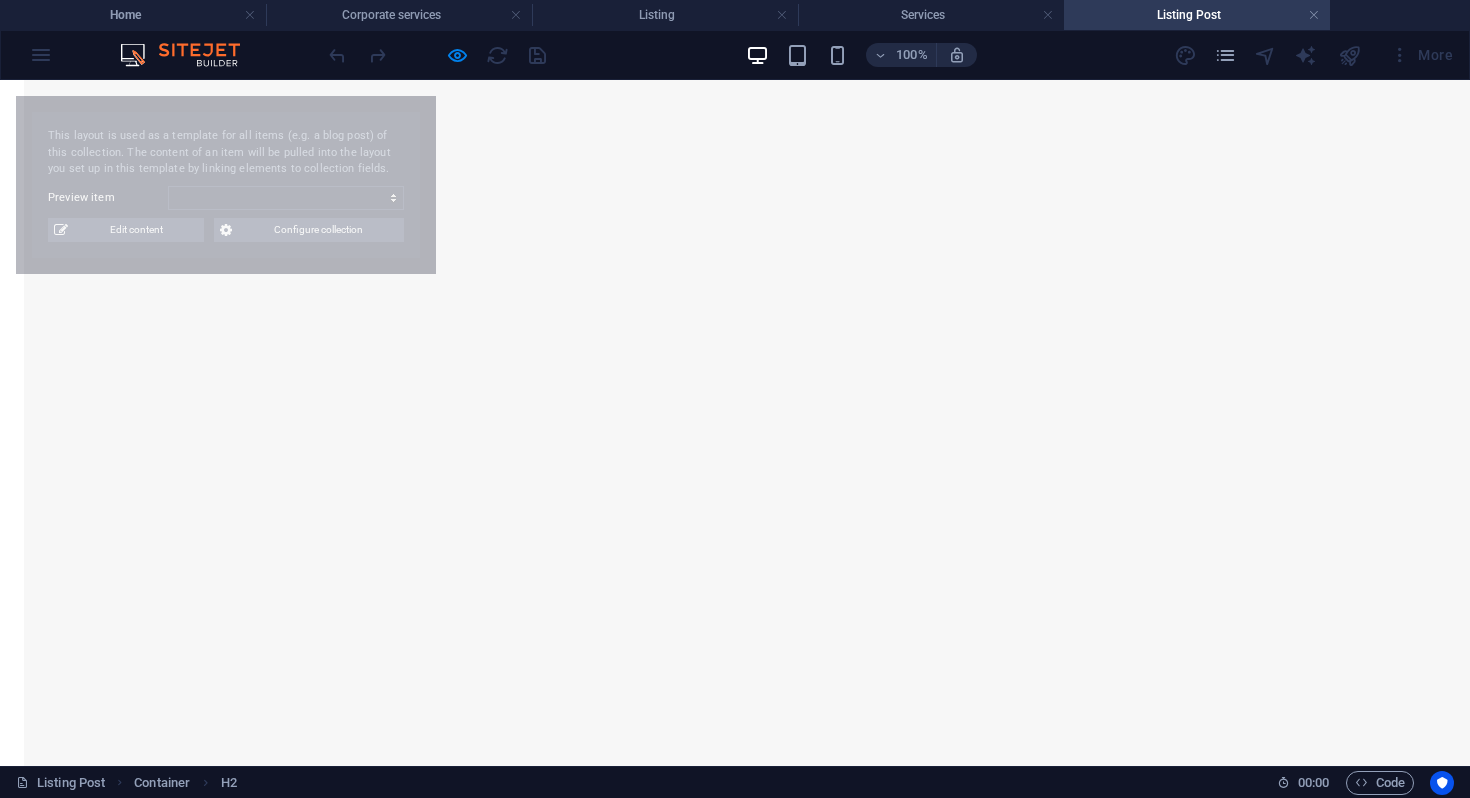 select on "6808d70f42dc73747642785f" 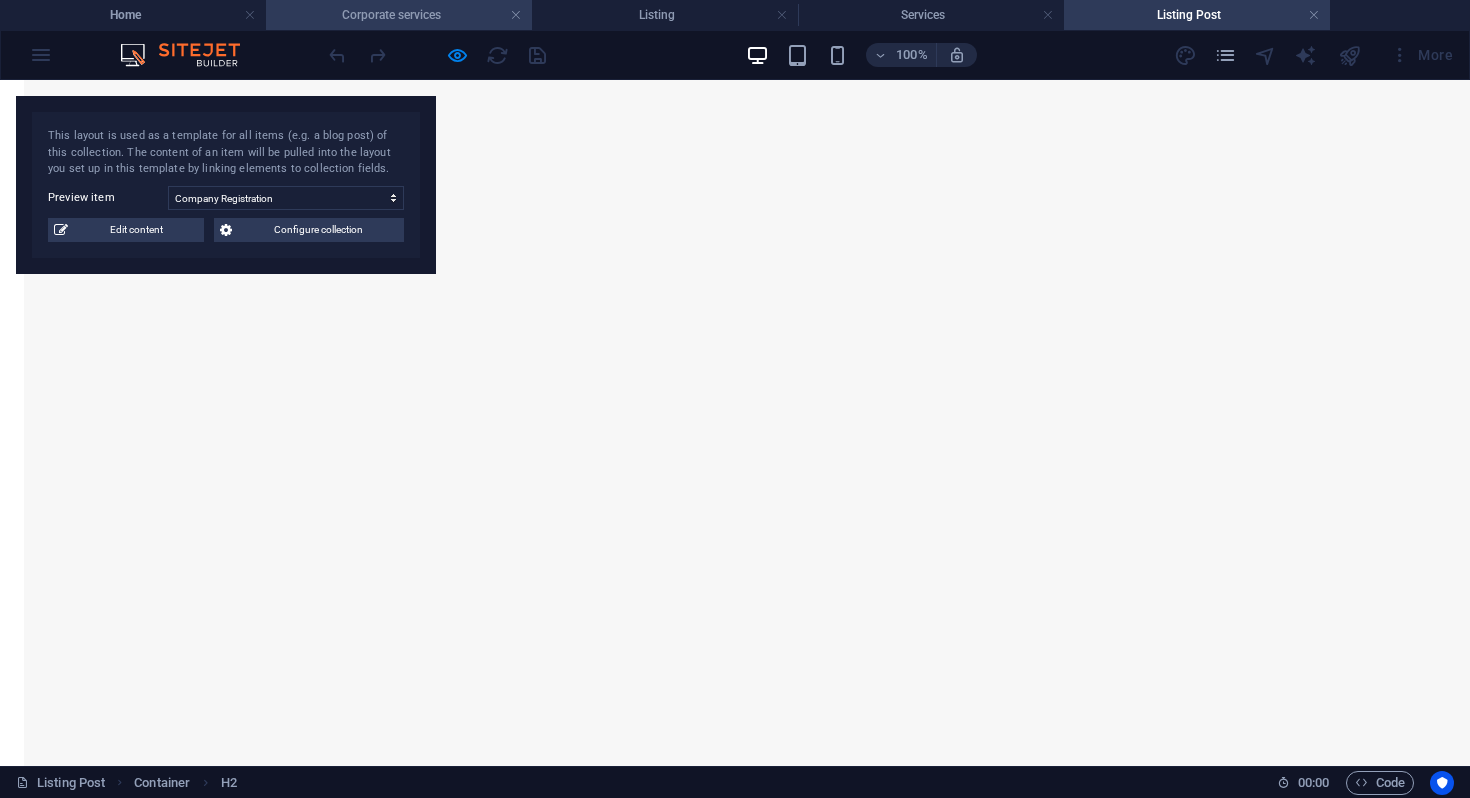 click on "Corporate services" at bounding box center [399, 15] 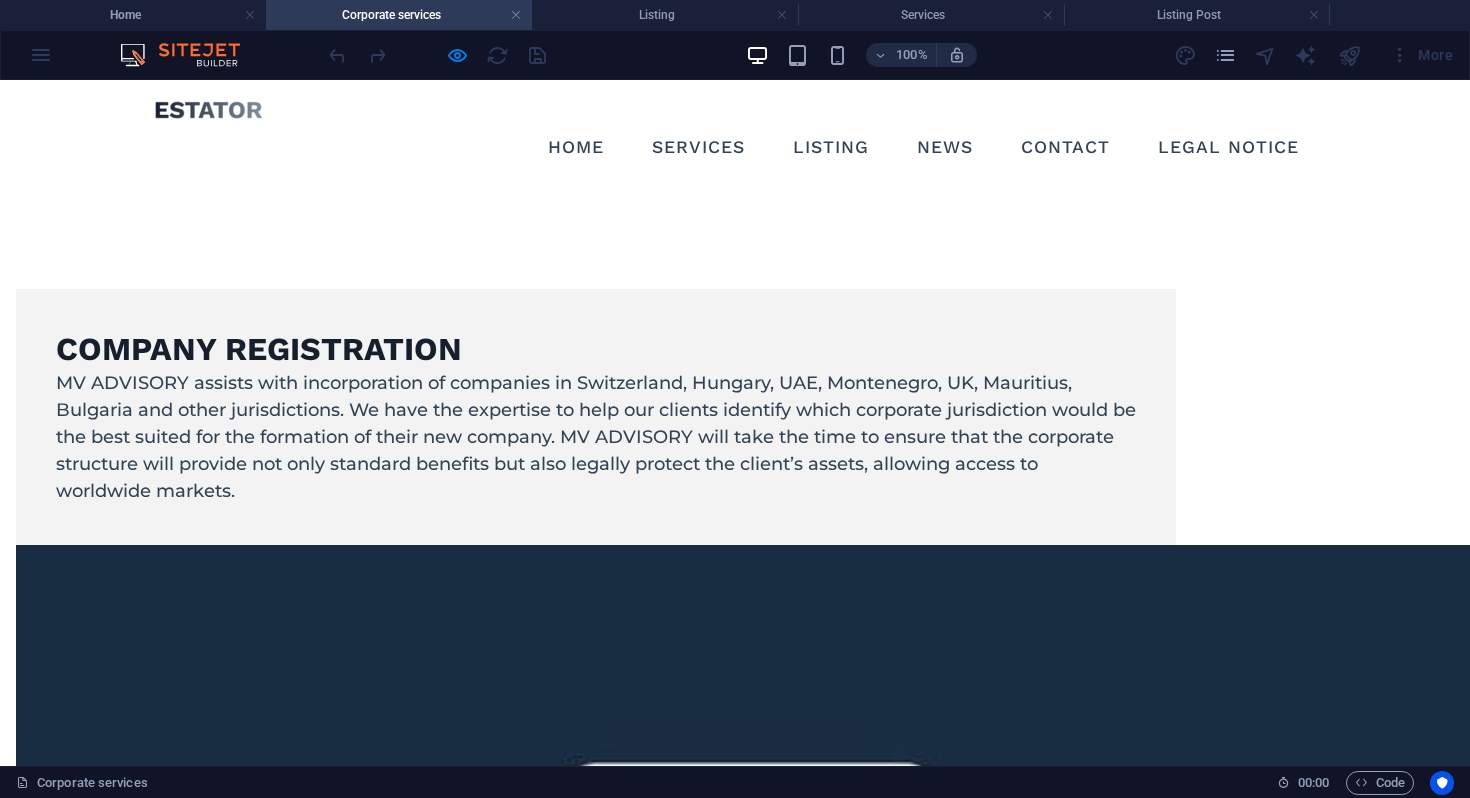 click on "100% More" at bounding box center (735, 55) 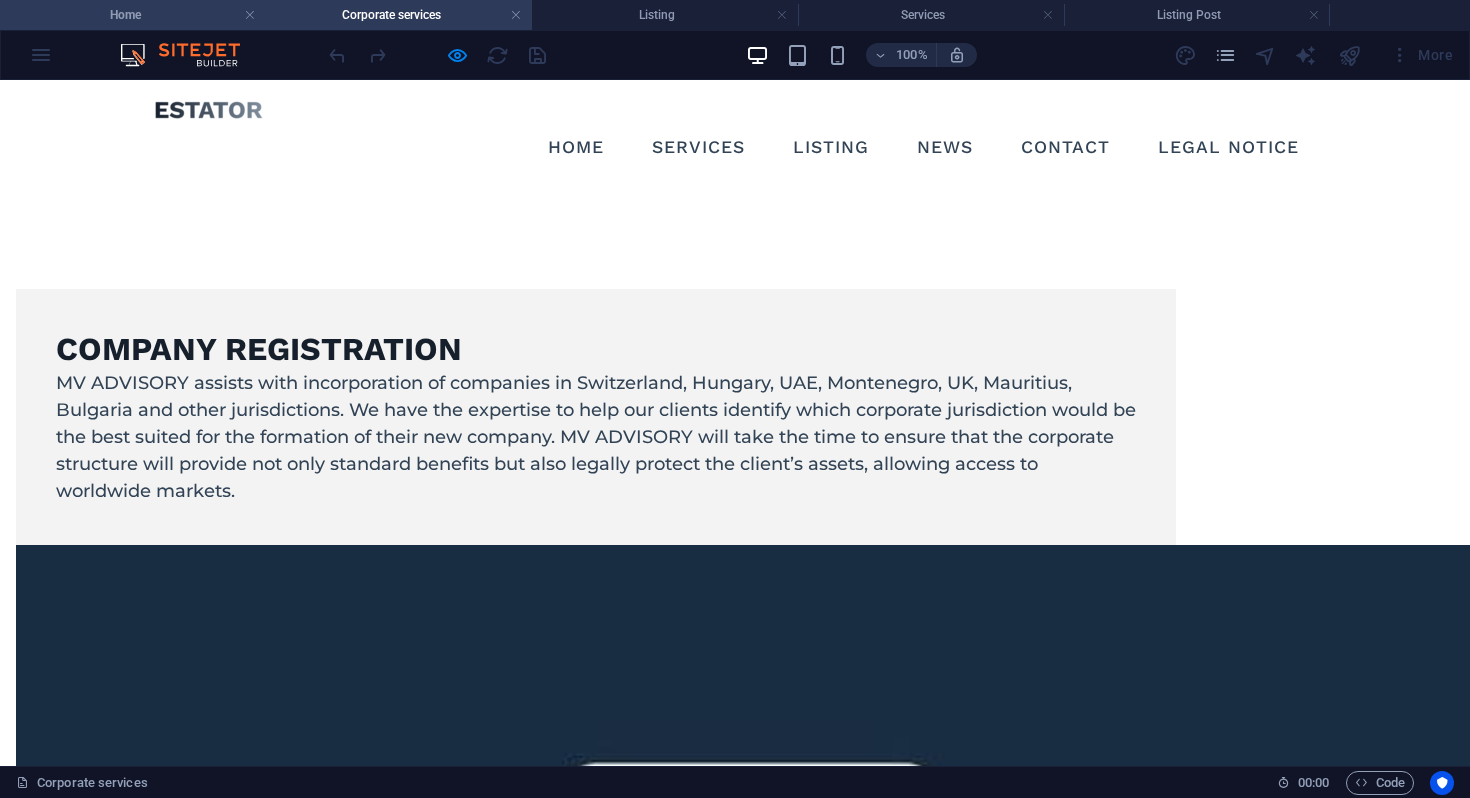 click on "Home" at bounding box center [133, 15] 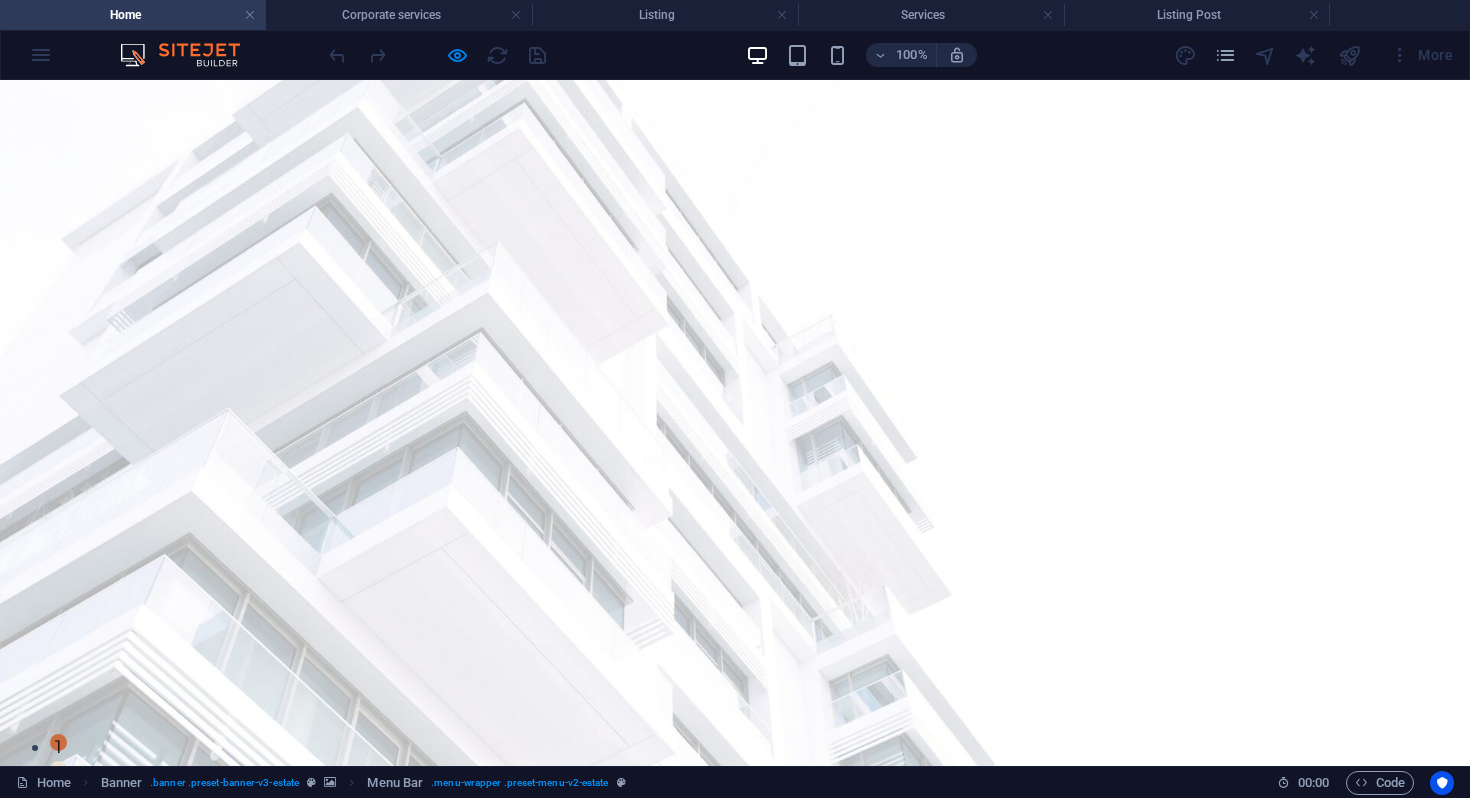 click on "Home" at bounding box center [576, 834] 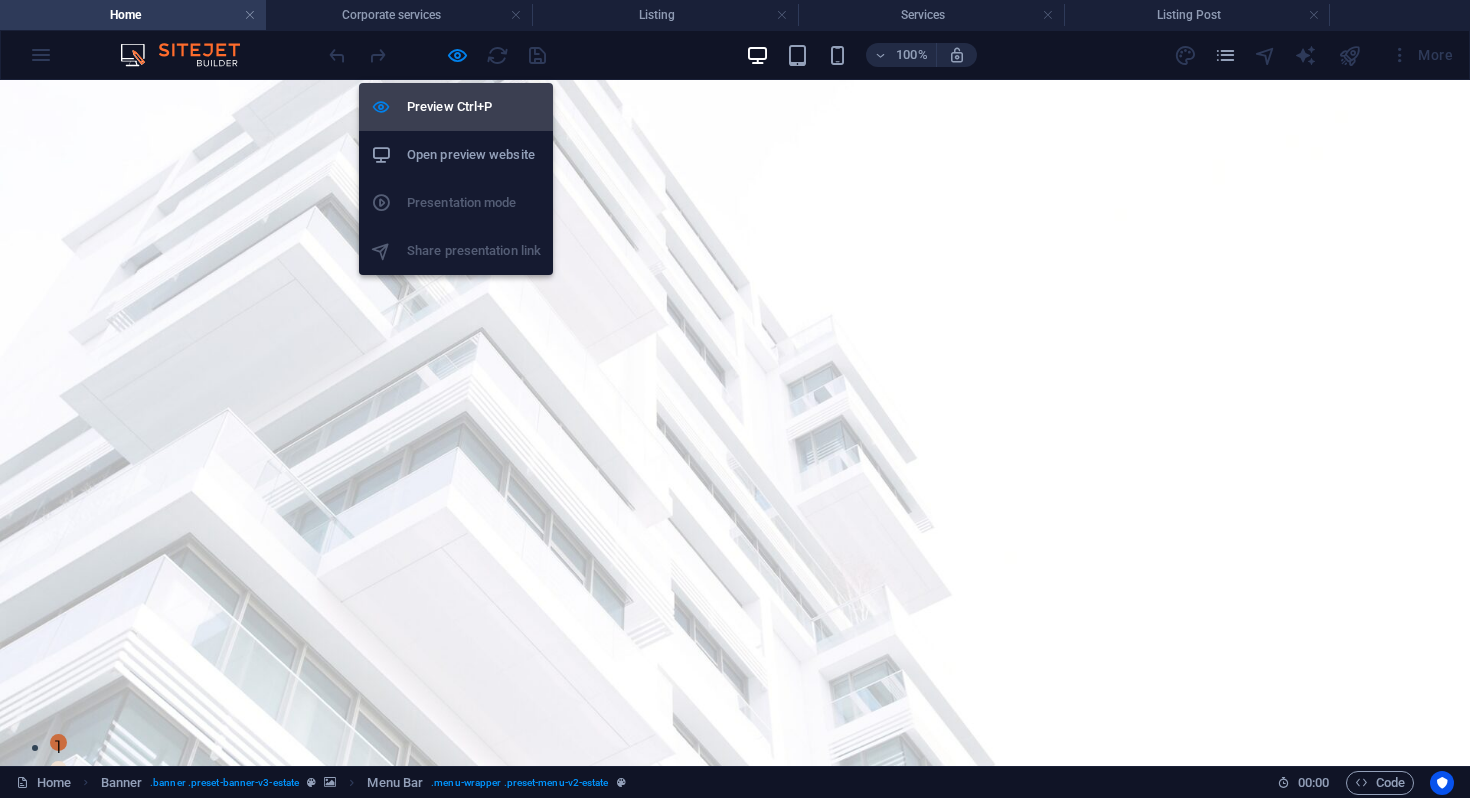 click on "Preview Ctrl+P" at bounding box center (474, 107) 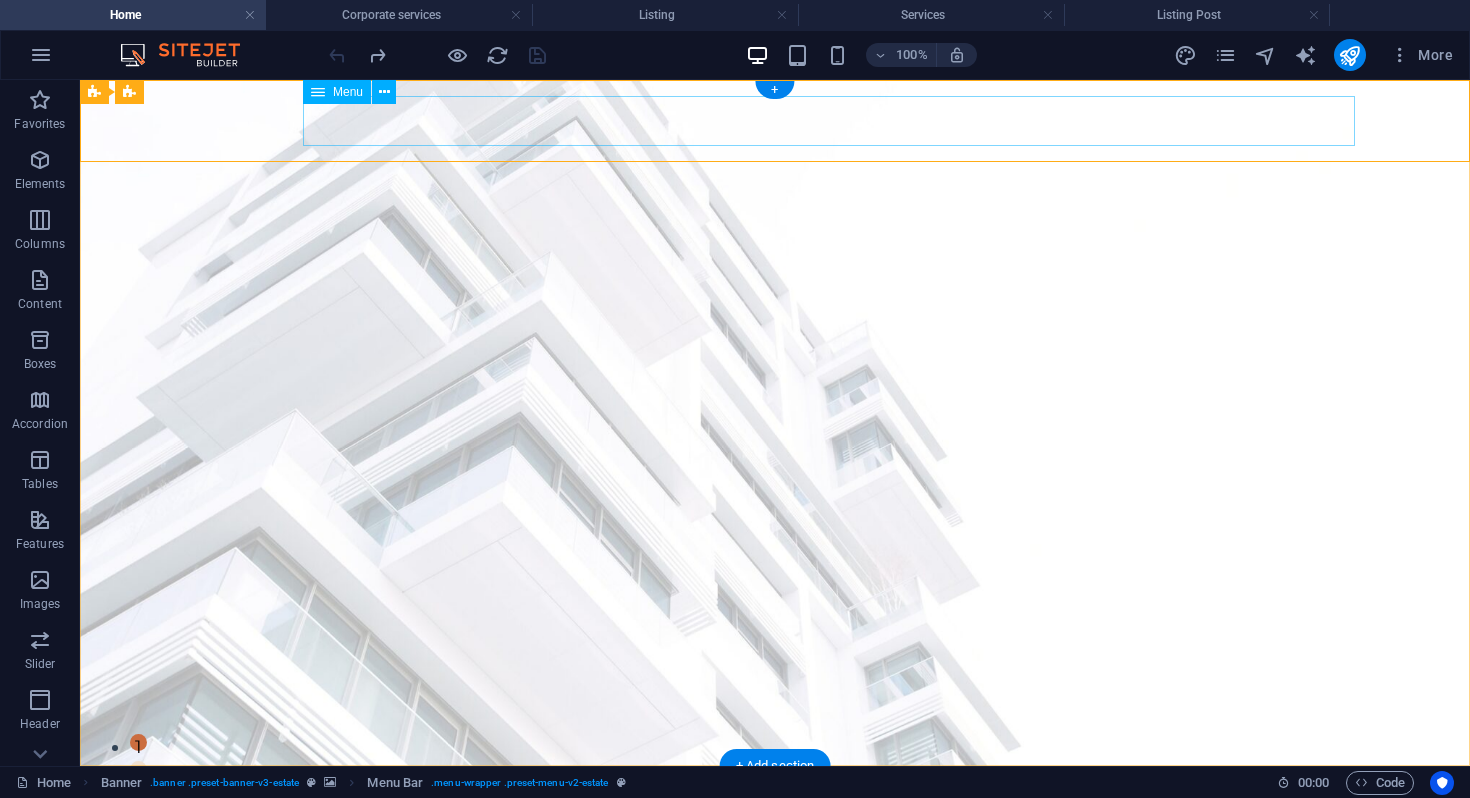 click on "Home Services Corporate services corporate 1 Investment advisory  Immigration advisory Listing News Contact Legal Notice" at bounding box center [775, 834] 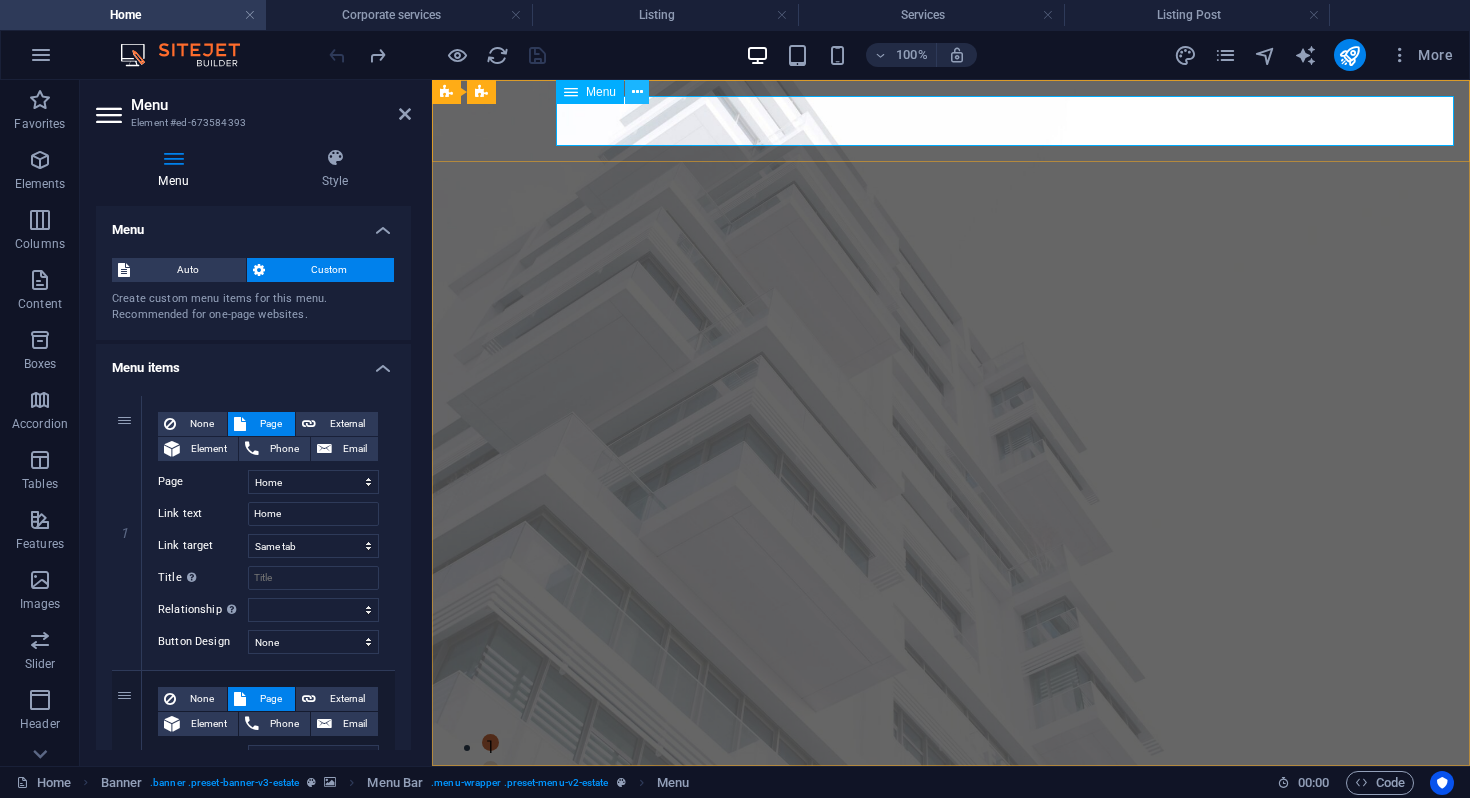 click at bounding box center (637, 92) 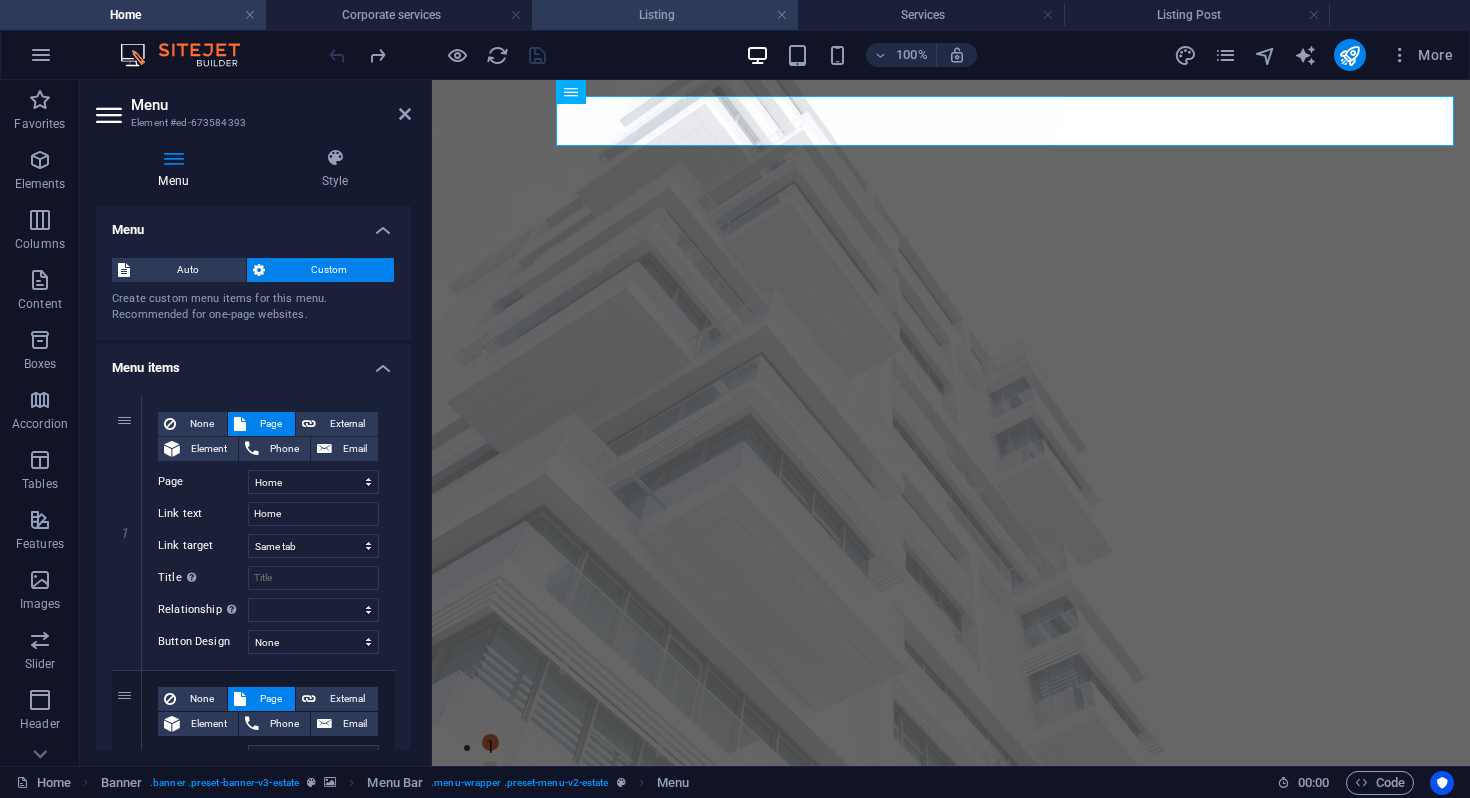 click on "Listing" at bounding box center [665, 15] 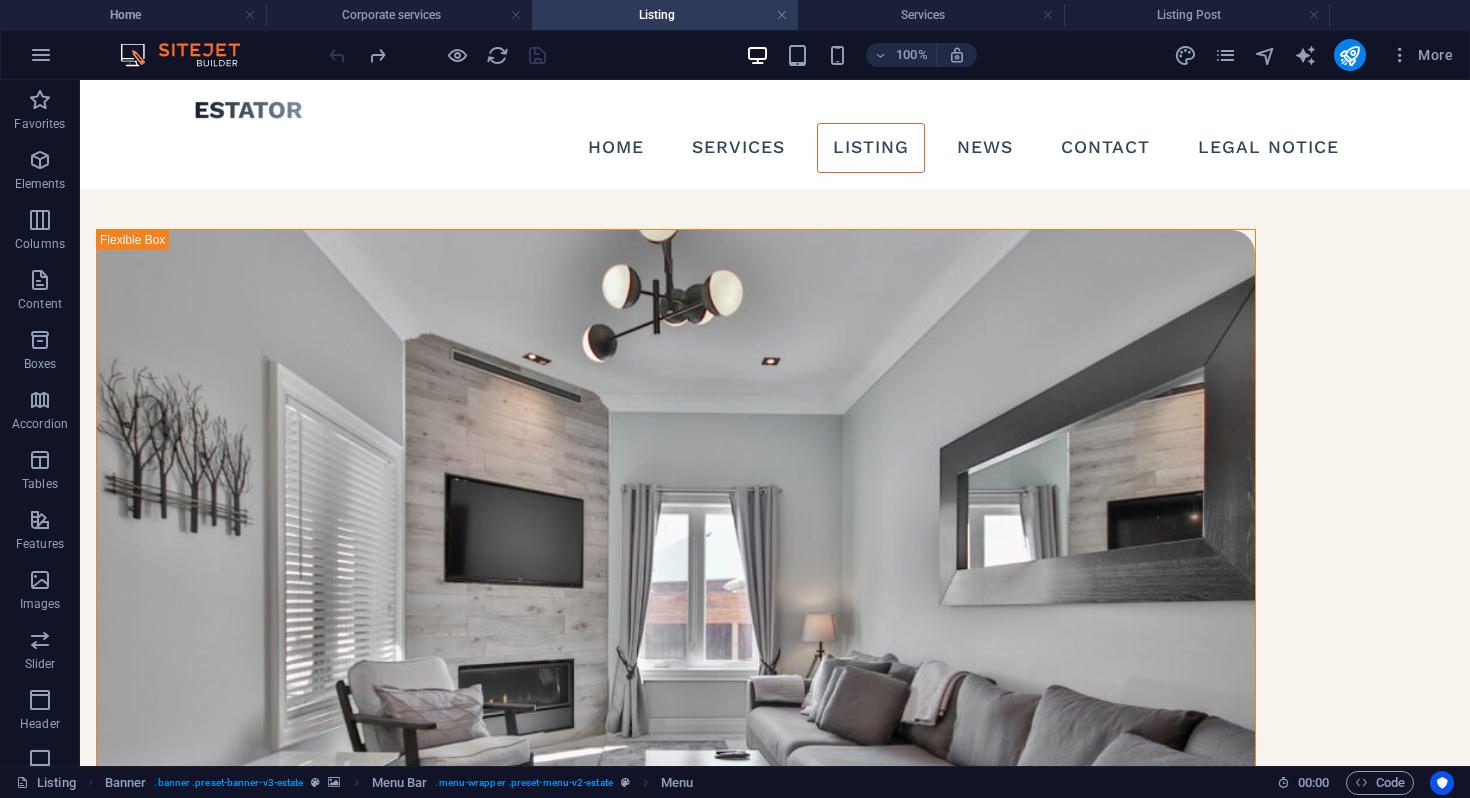 scroll, scrollTop: 780, scrollLeft: 0, axis: vertical 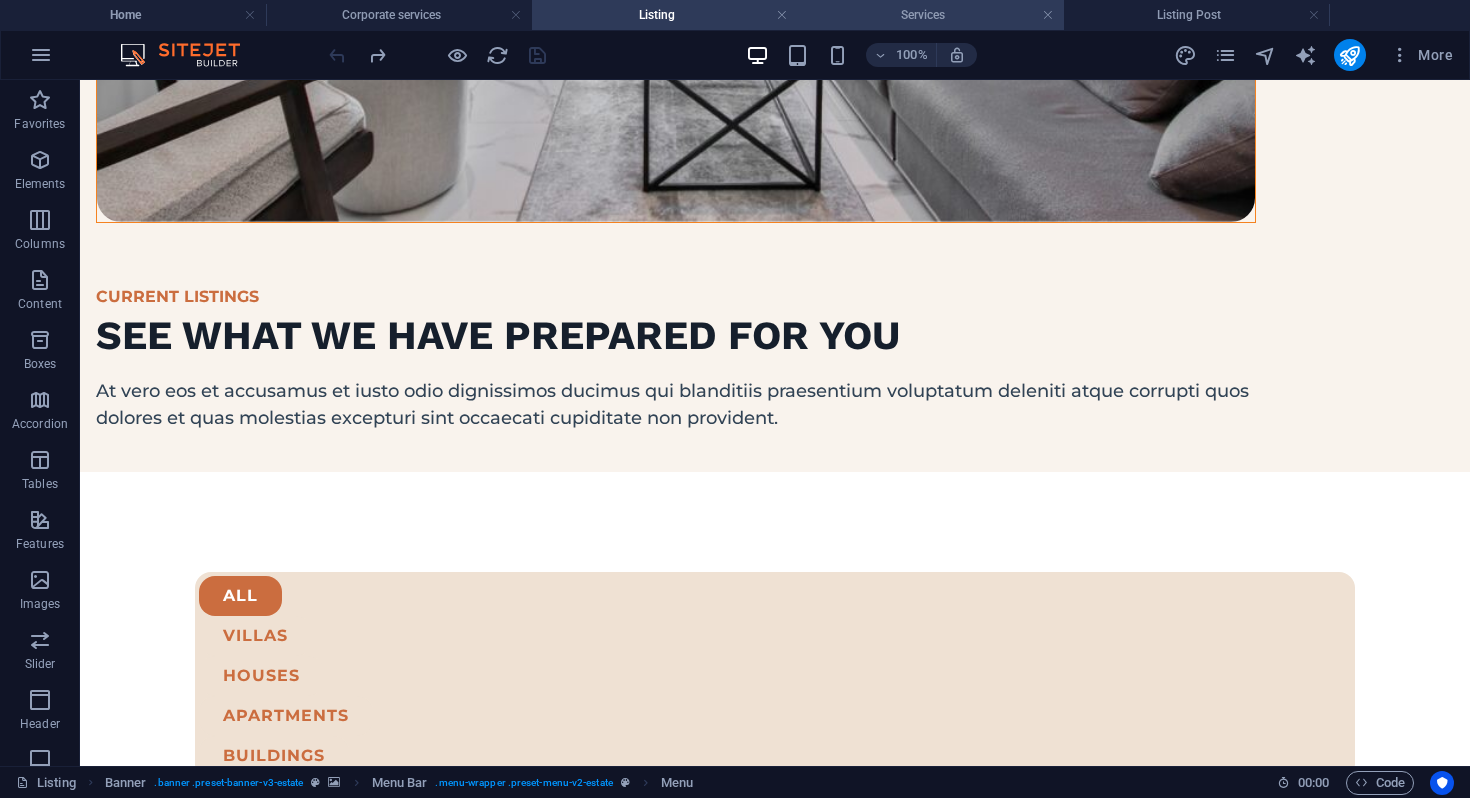click on "Services" at bounding box center [931, 15] 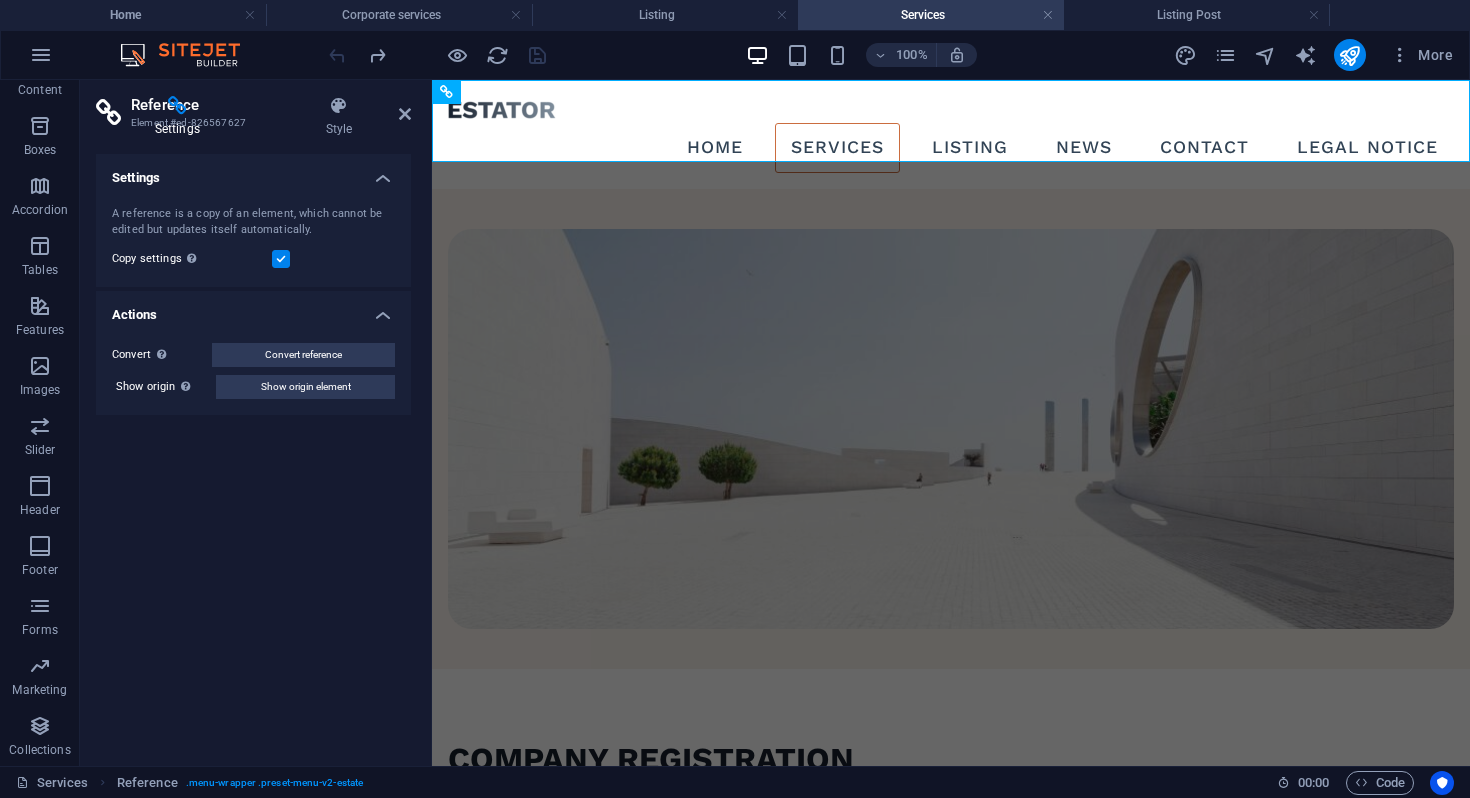 click on "Services" at bounding box center (931, 15) 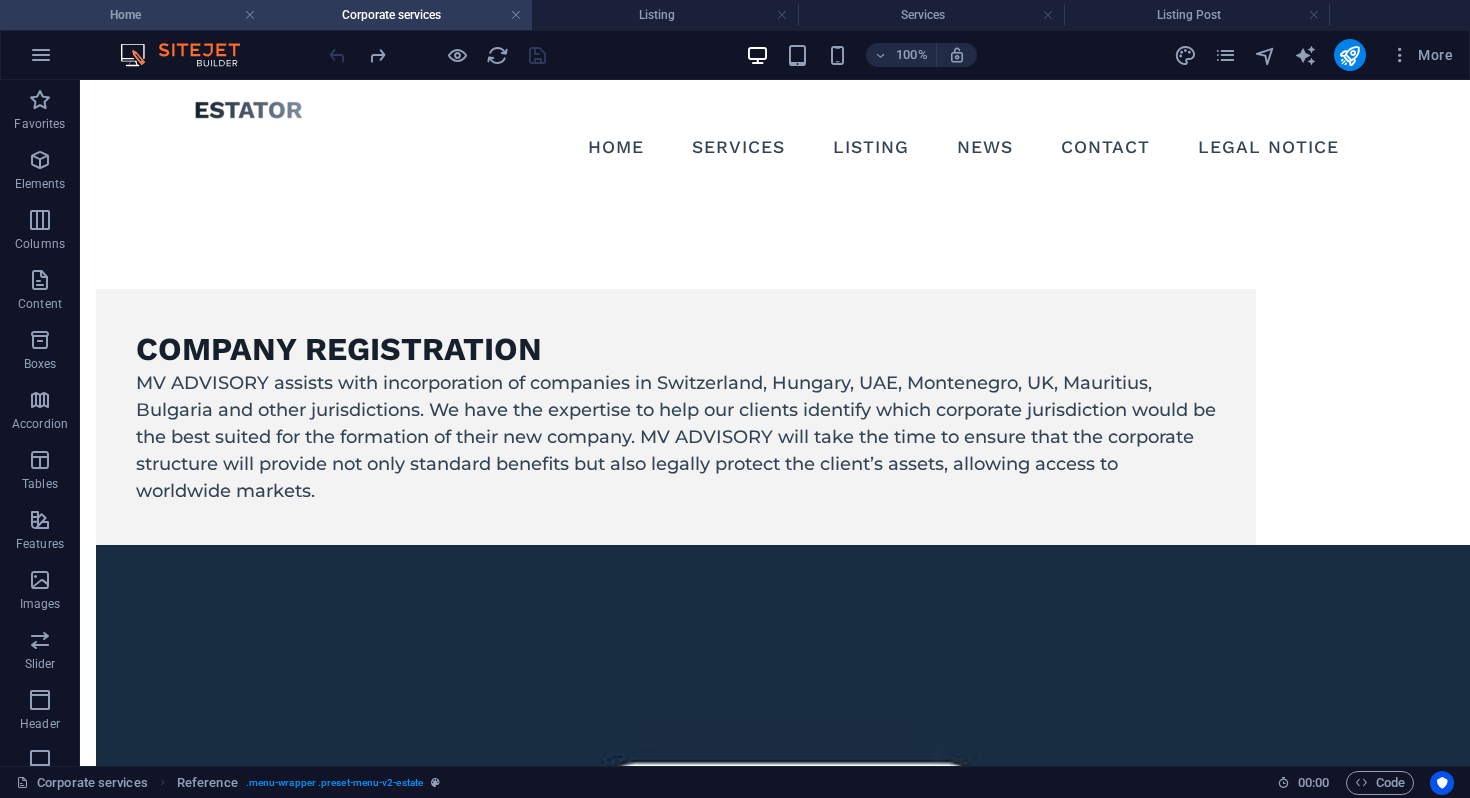click on "Home" at bounding box center (133, 15) 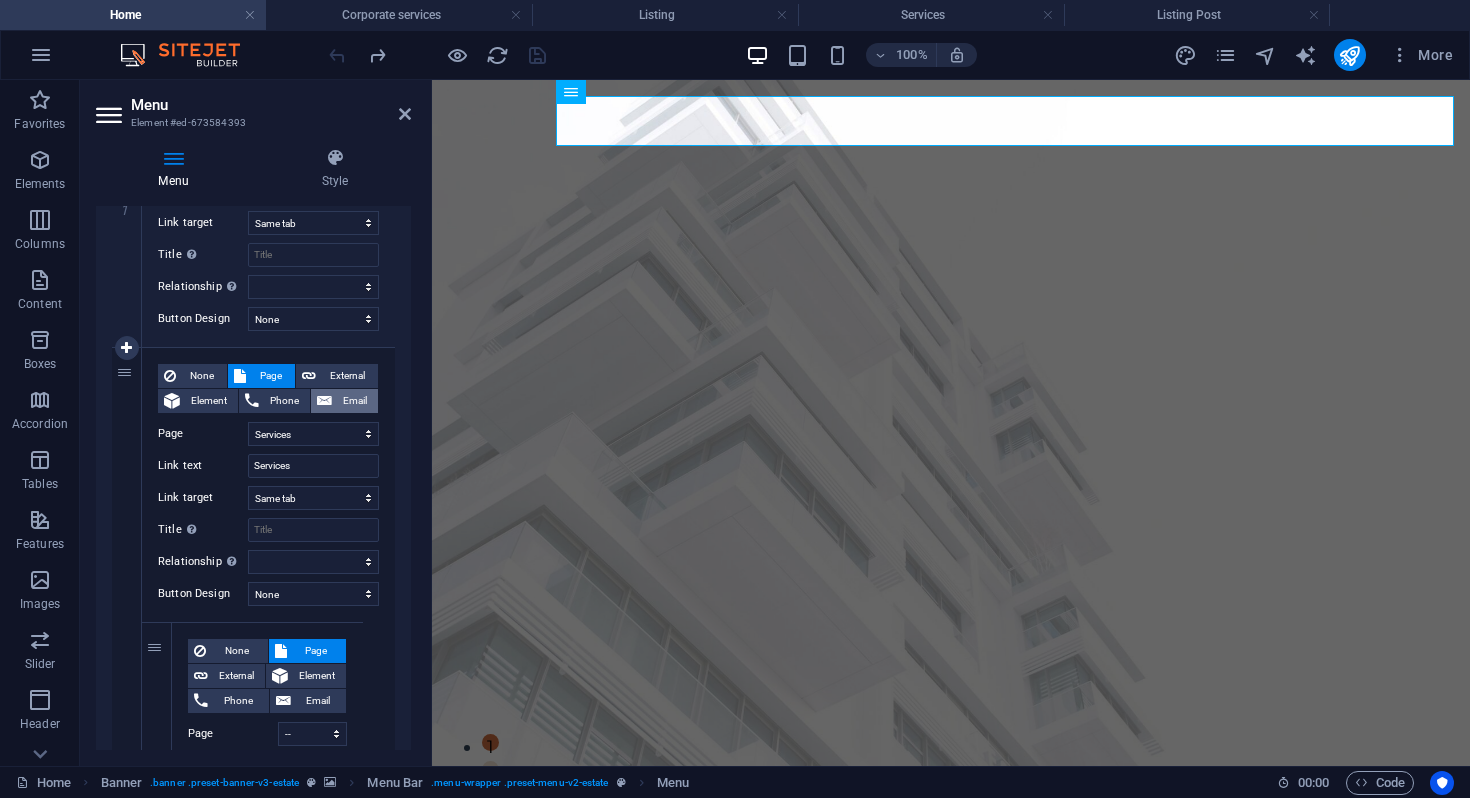 scroll, scrollTop: 0, scrollLeft: 0, axis: both 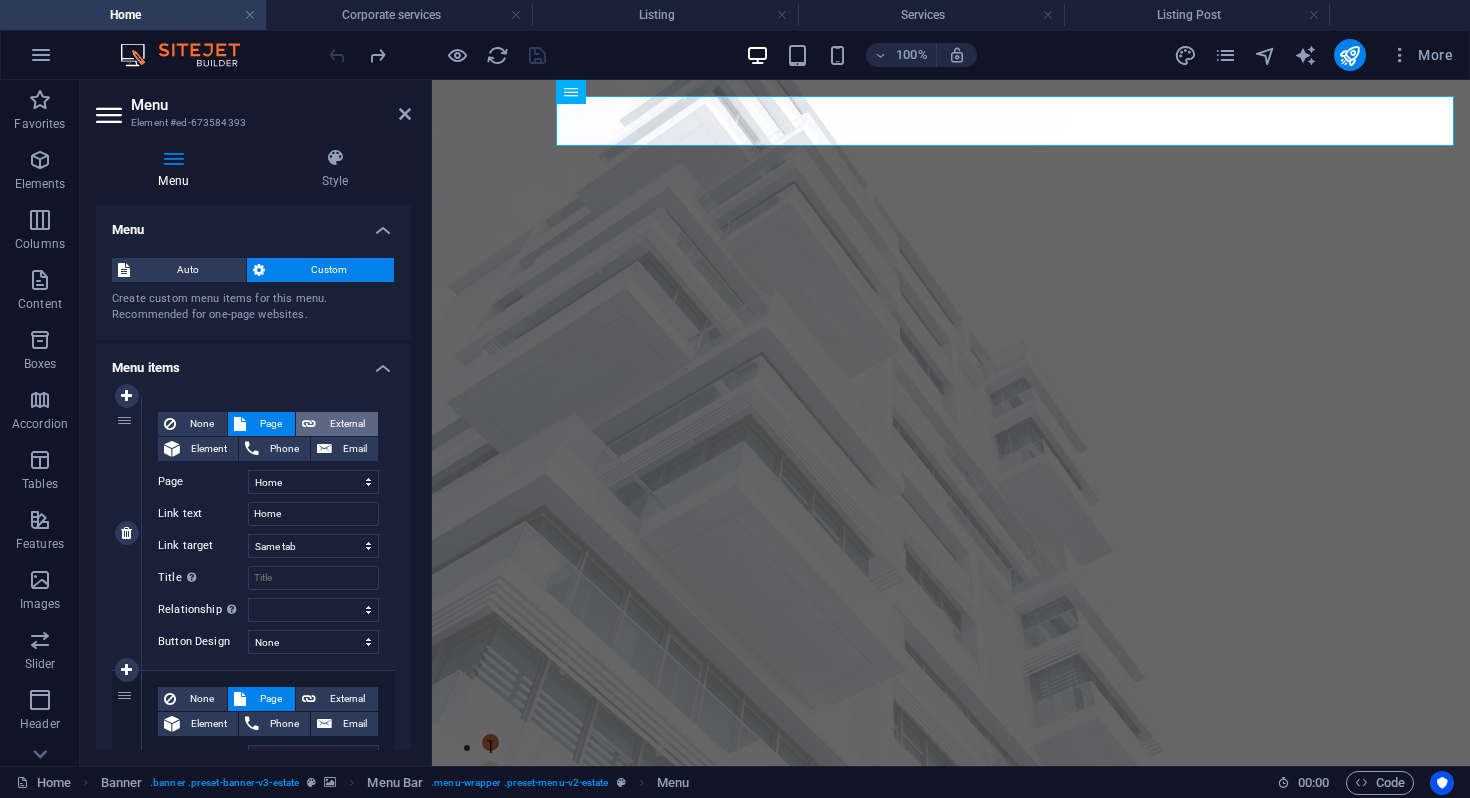 click on "External" at bounding box center (347, 424) 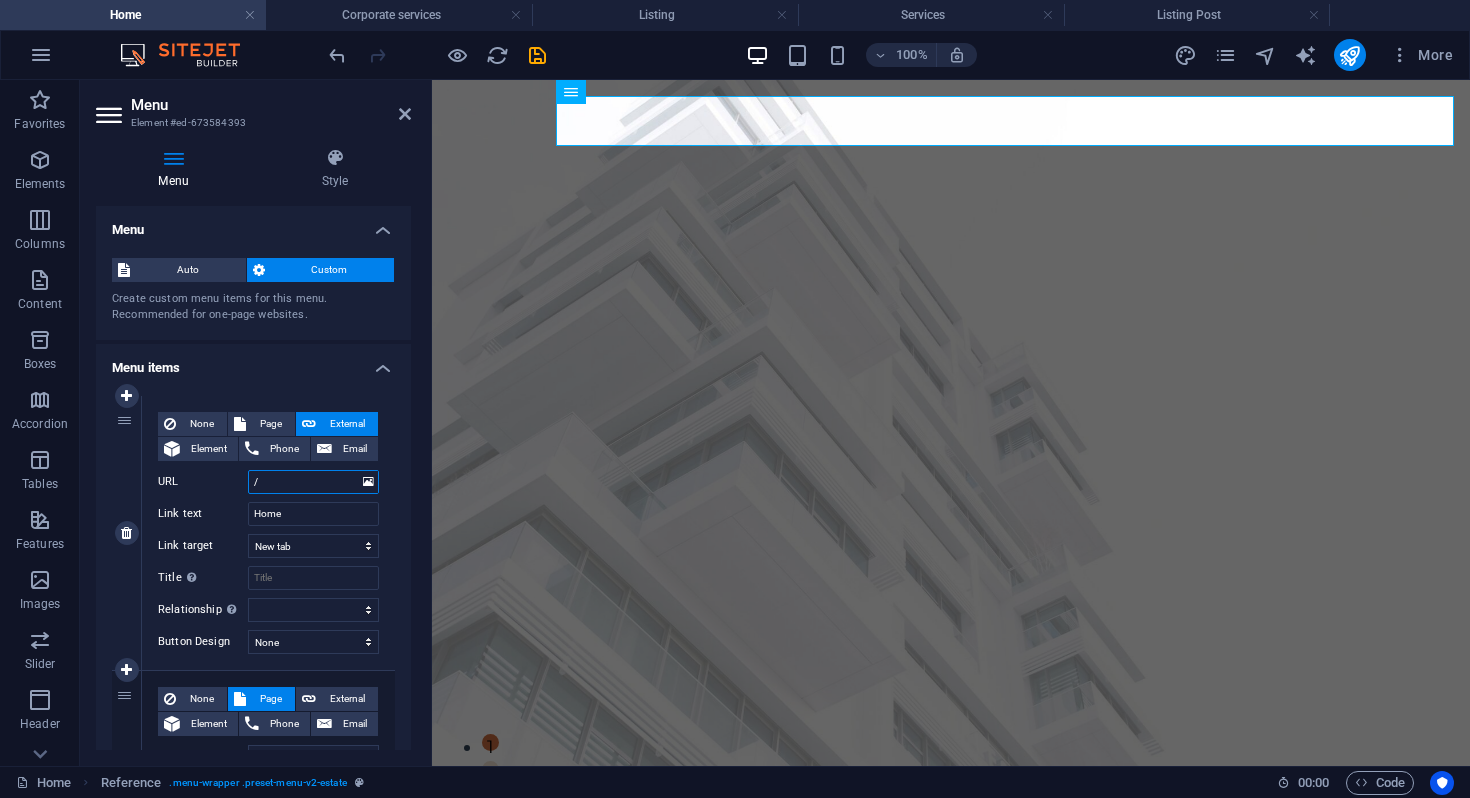 paste on "https://cms.sitehub.io/1473540#" 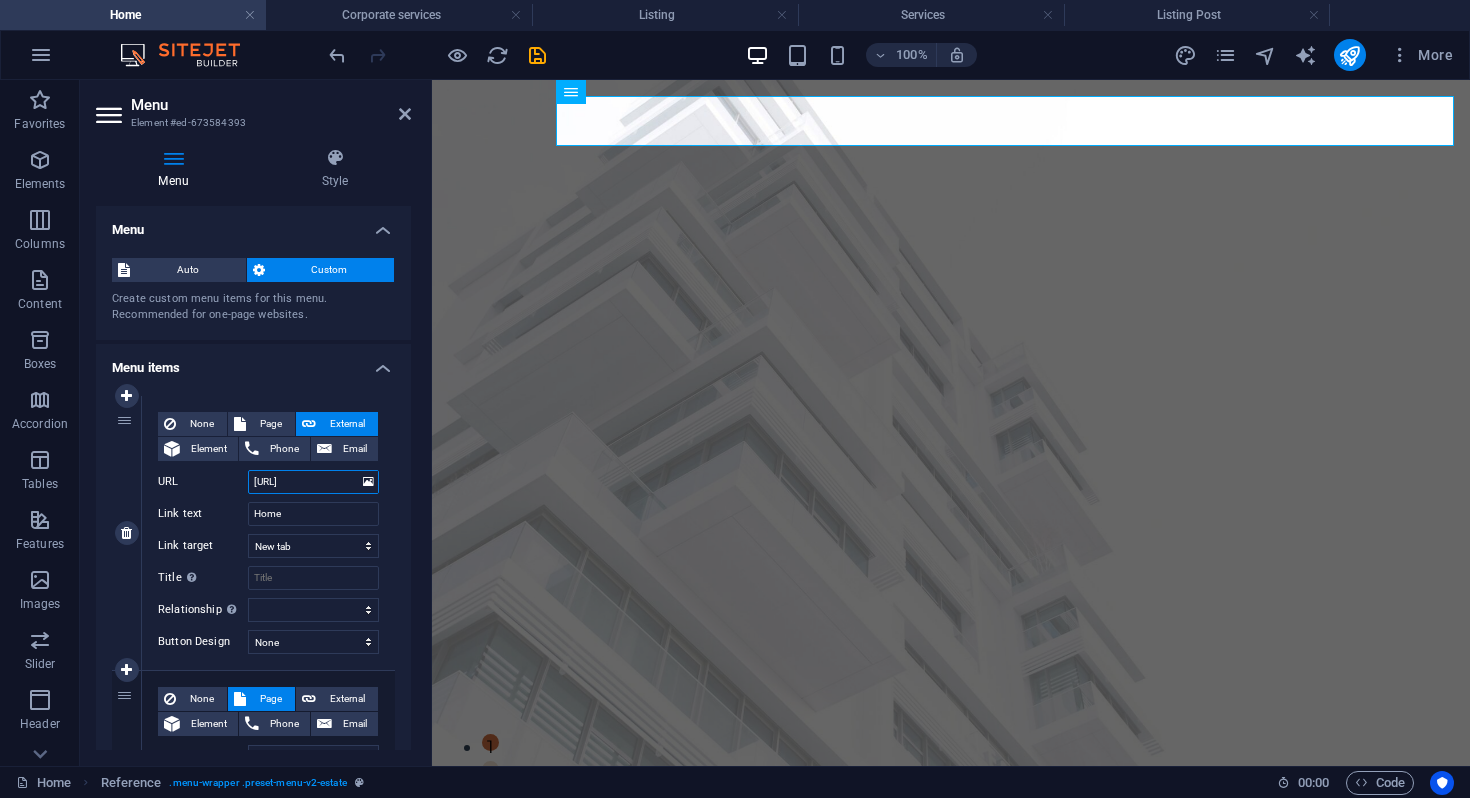 scroll, scrollTop: 0, scrollLeft: 56, axis: horizontal 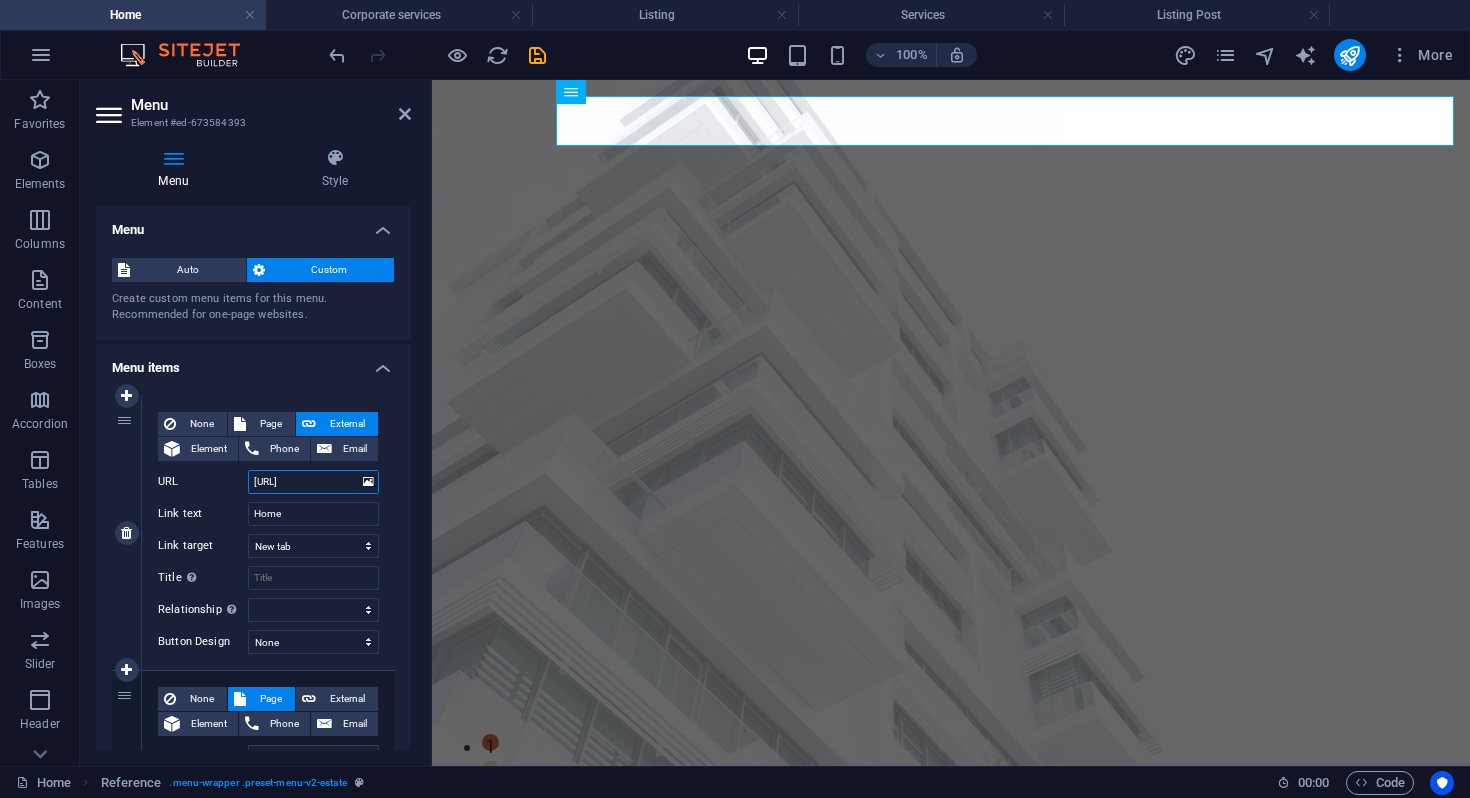 select 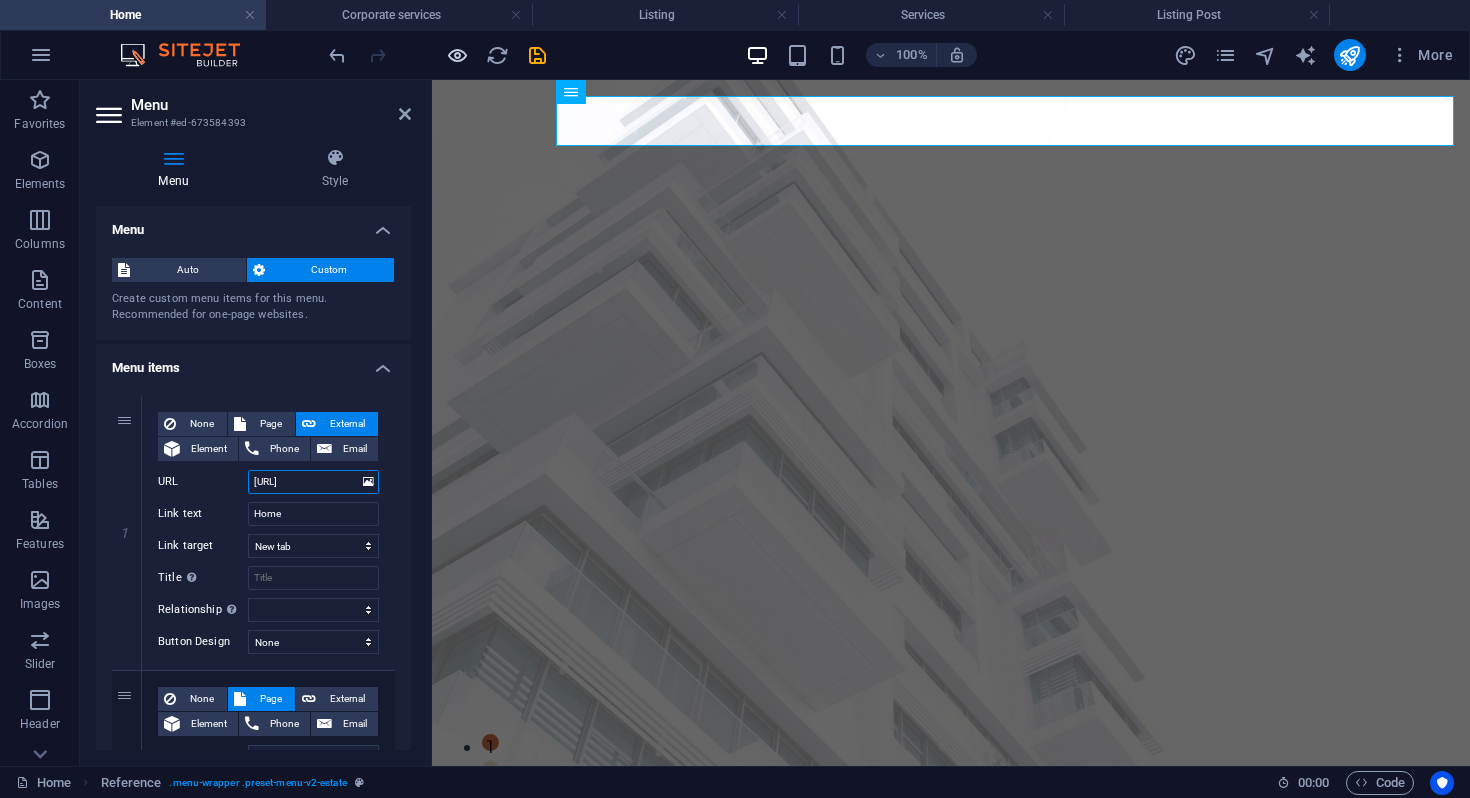 type on "/https://cms.sitehub.io/1473540#" 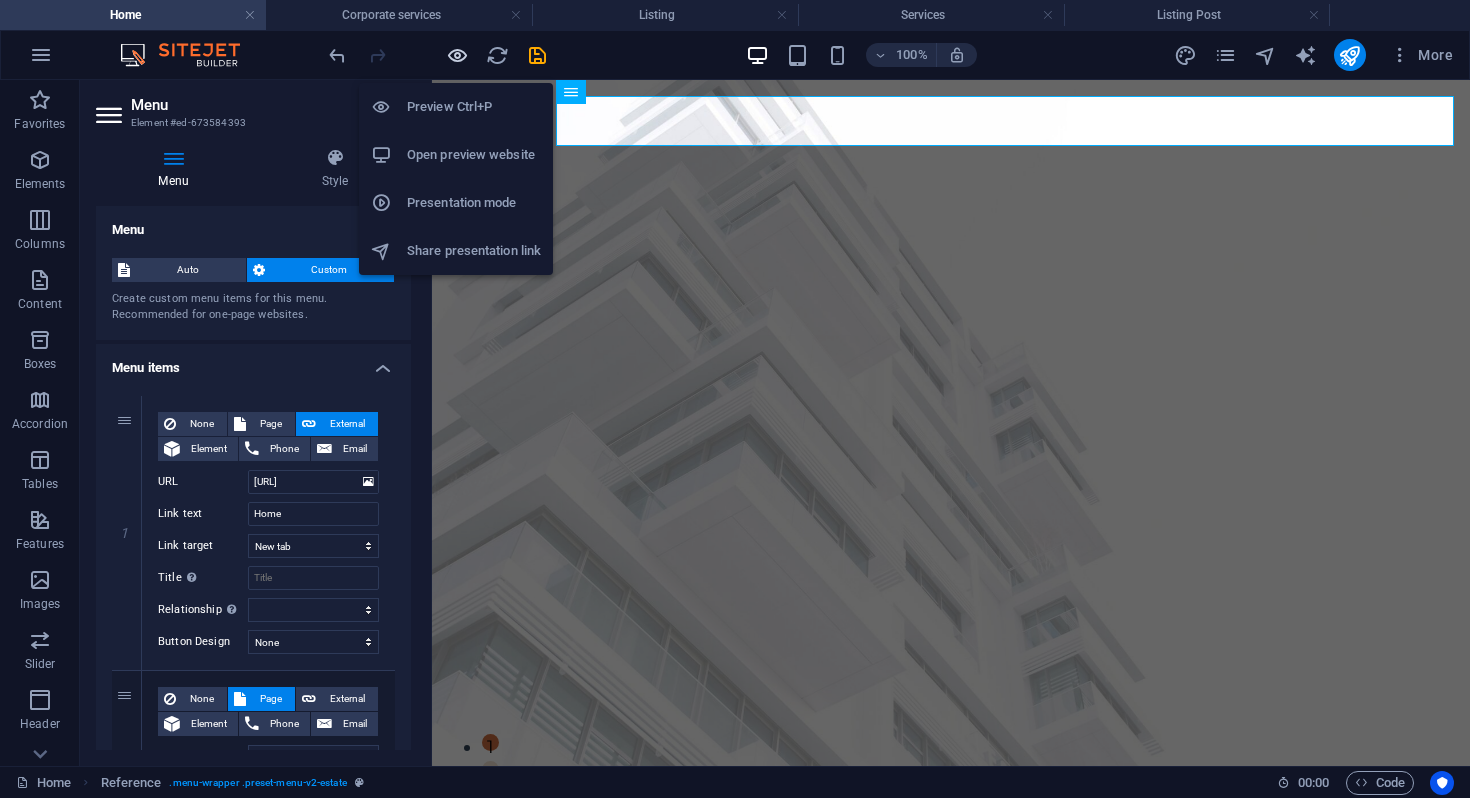 scroll, scrollTop: 0, scrollLeft: 0, axis: both 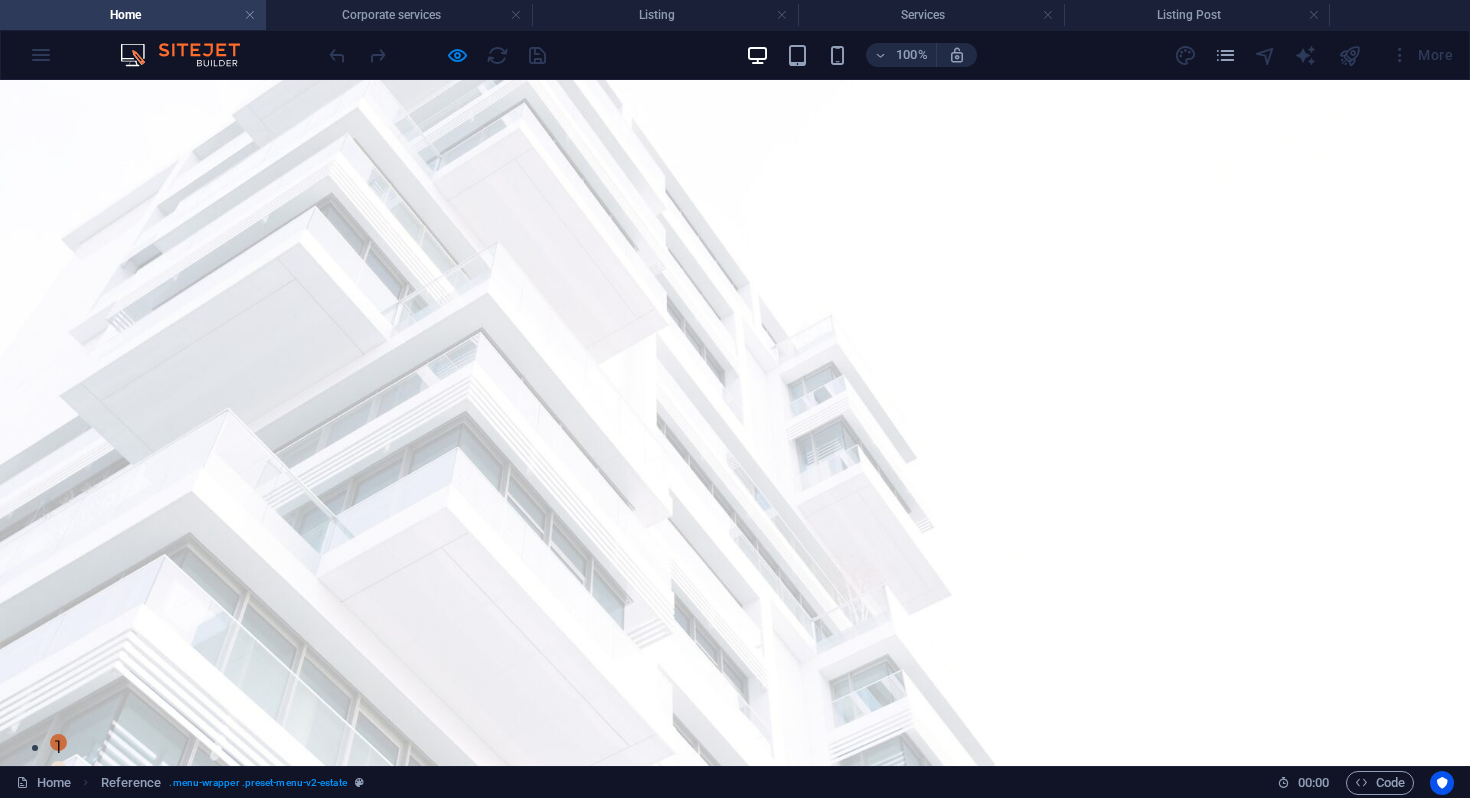 click on "Home" at bounding box center (576, 834) 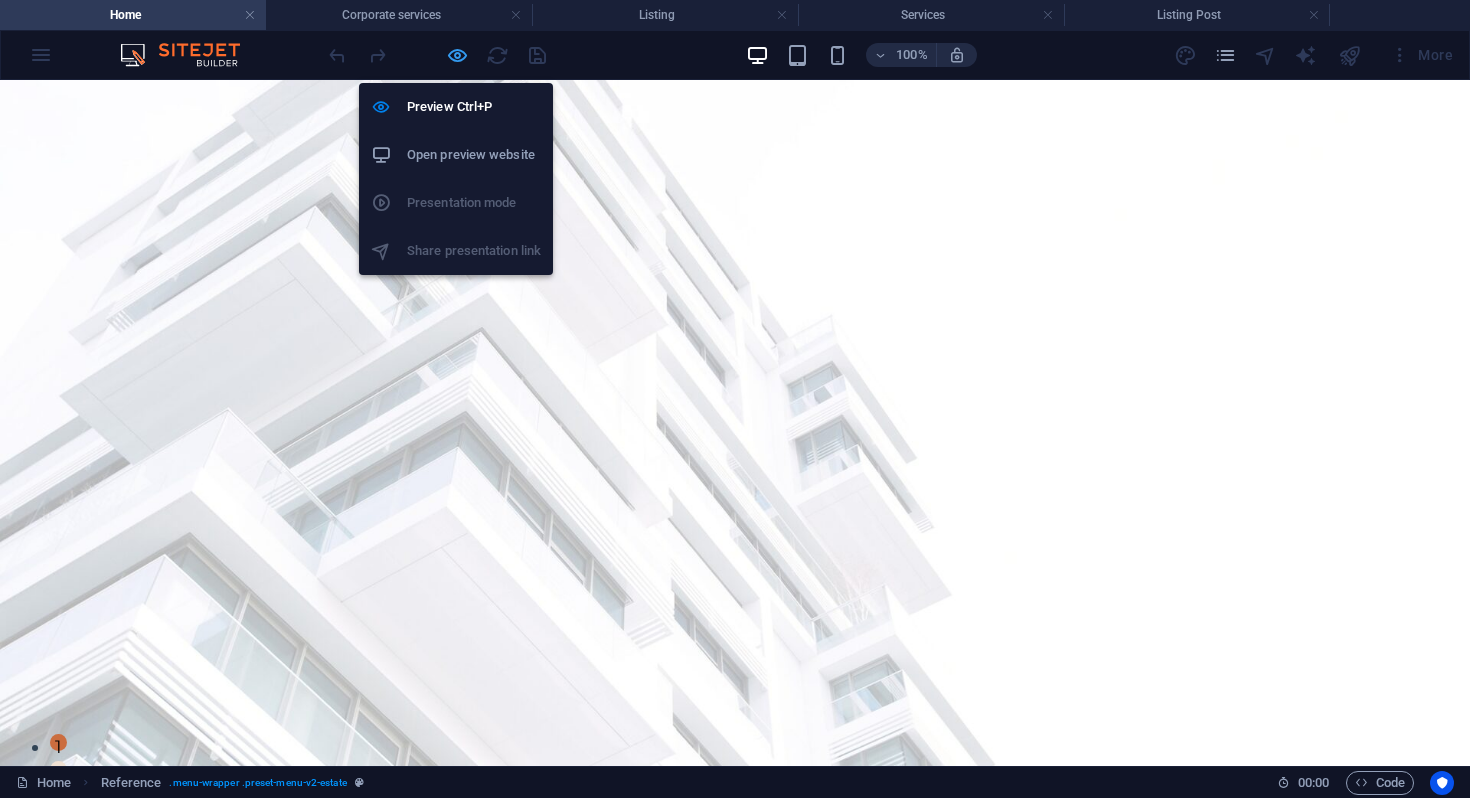 click at bounding box center (457, 55) 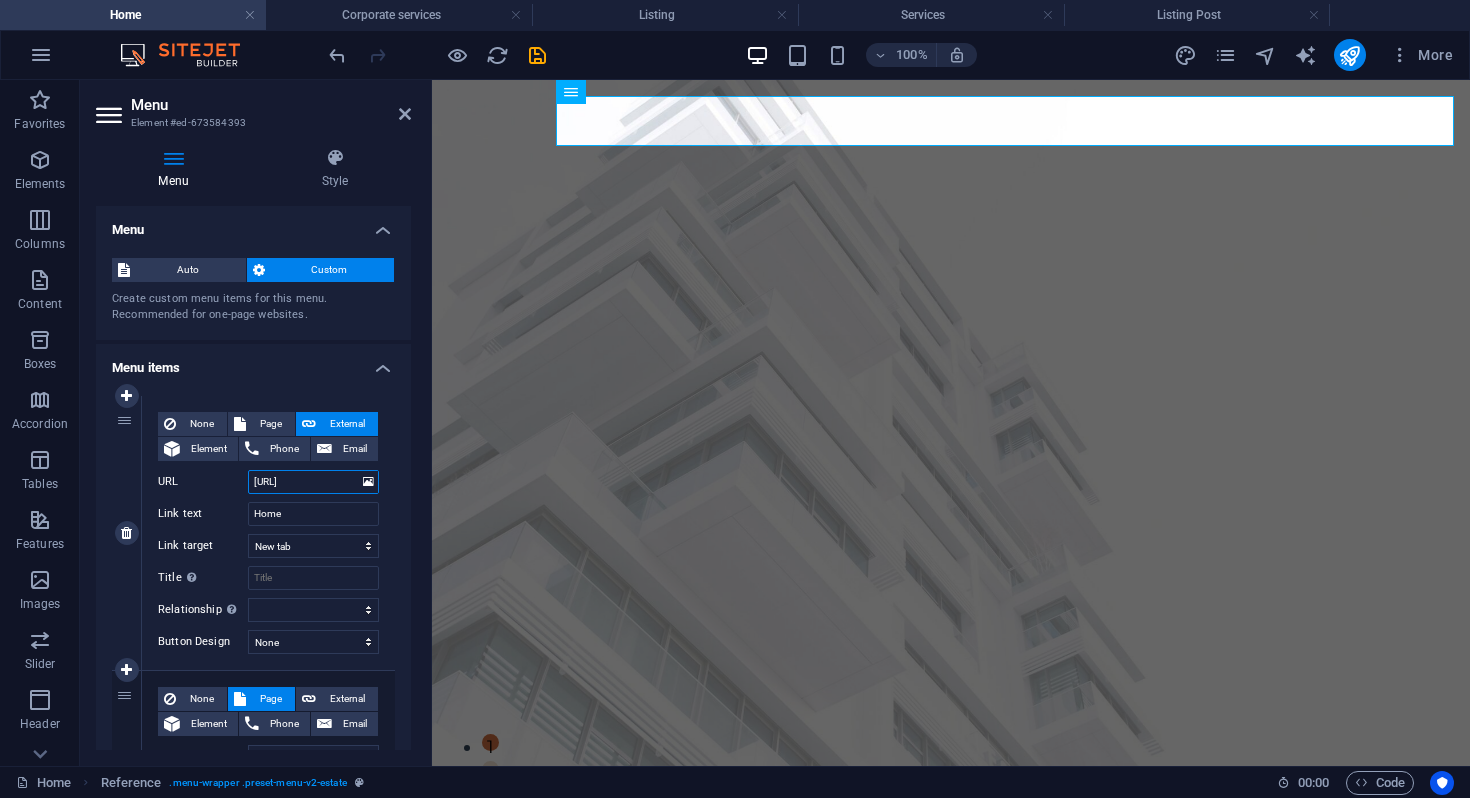 scroll, scrollTop: 0, scrollLeft: 0, axis: both 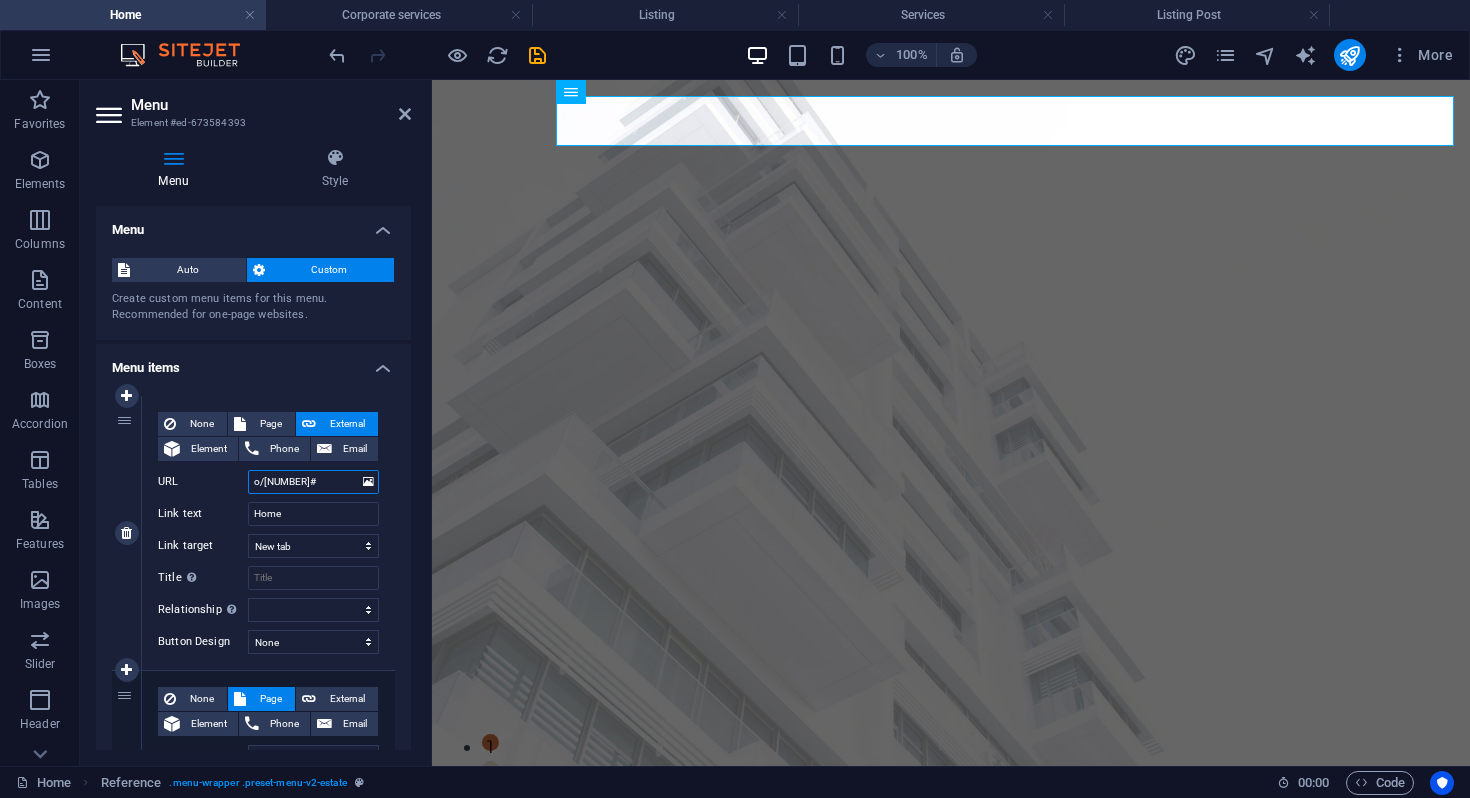select 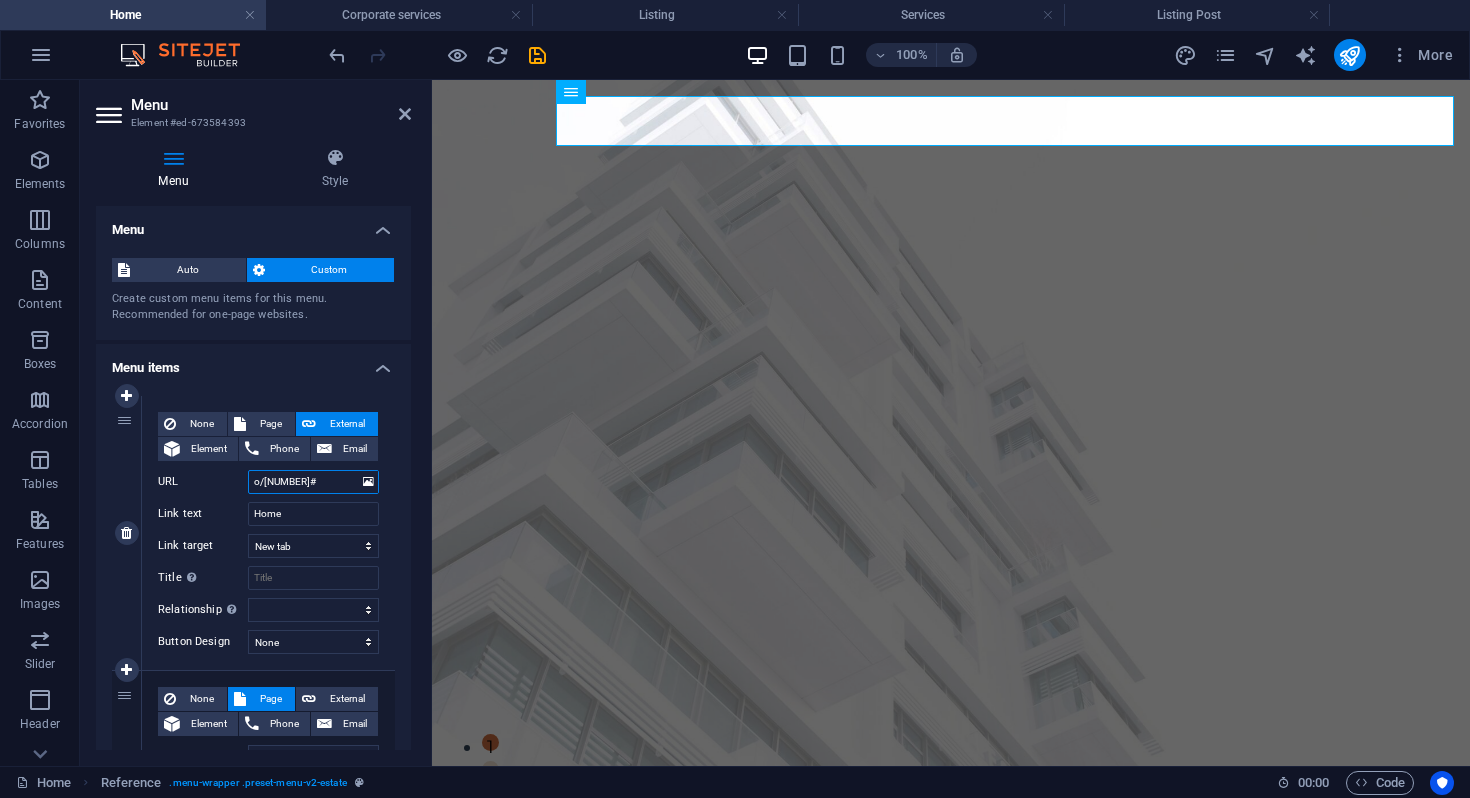drag, startPoint x: 335, startPoint y: 483, endPoint x: 225, endPoint y: 483, distance: 110 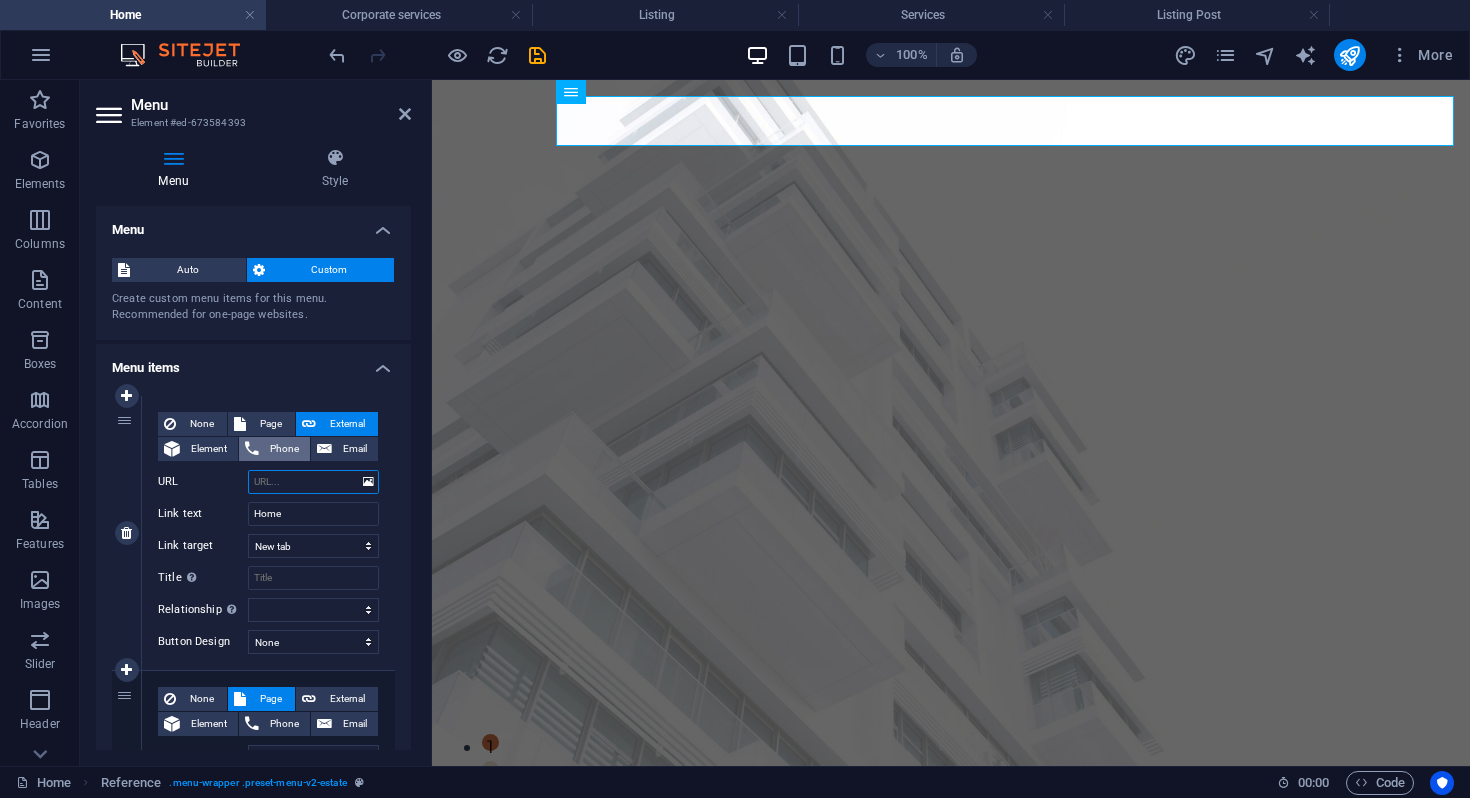select 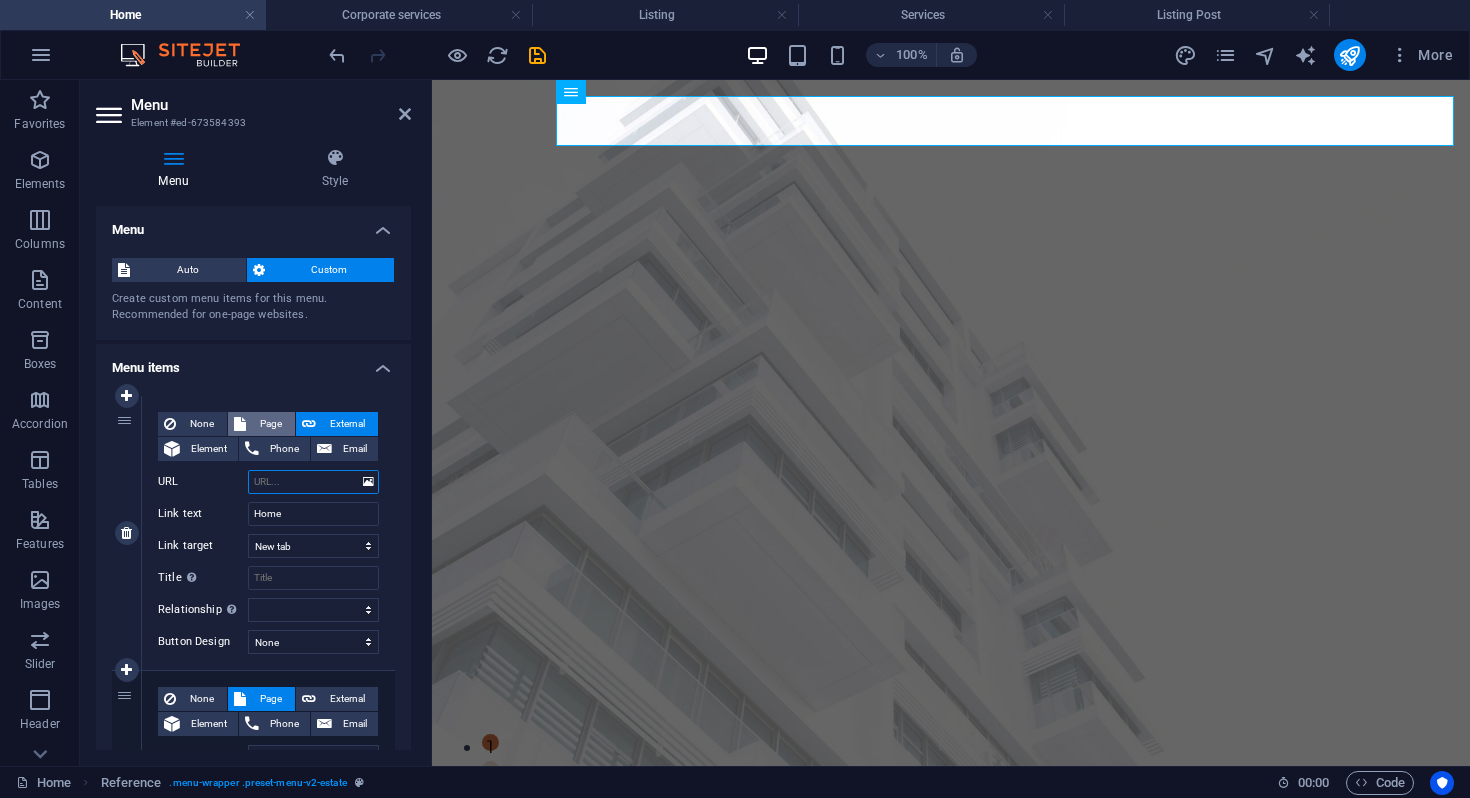 type 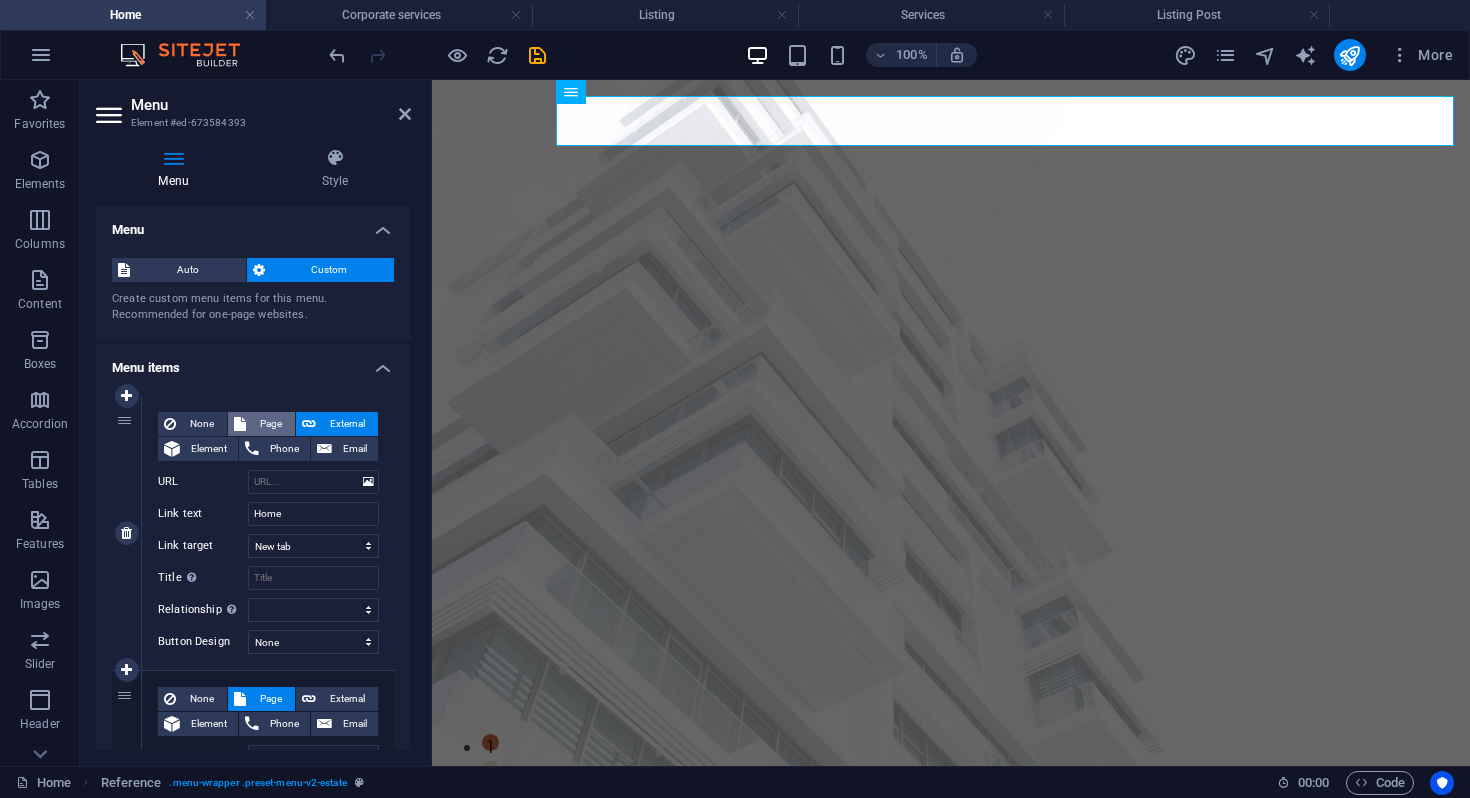 click on "Page" at bounding box center (270, 424) 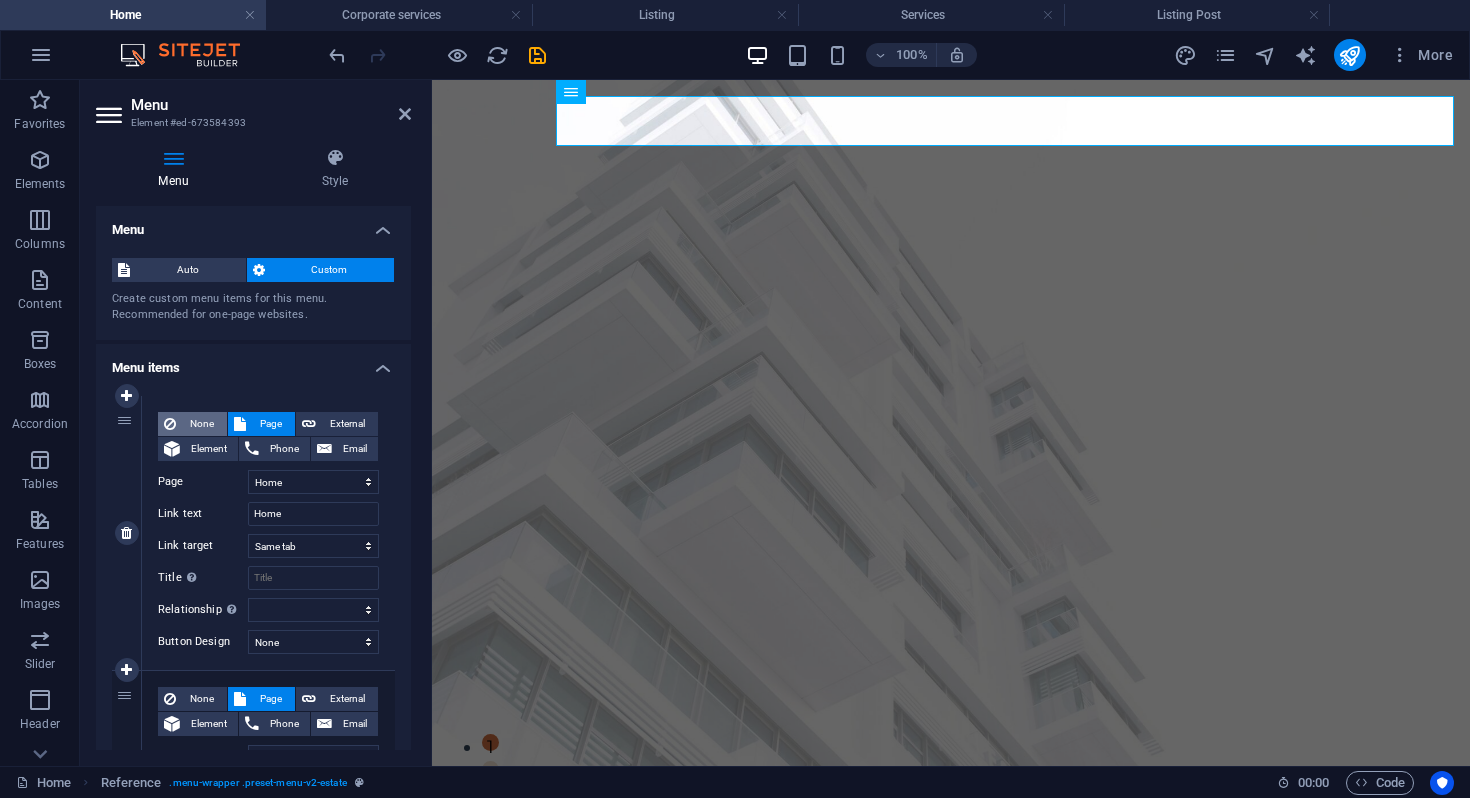 click on "None" at bounding box center [201, 424] 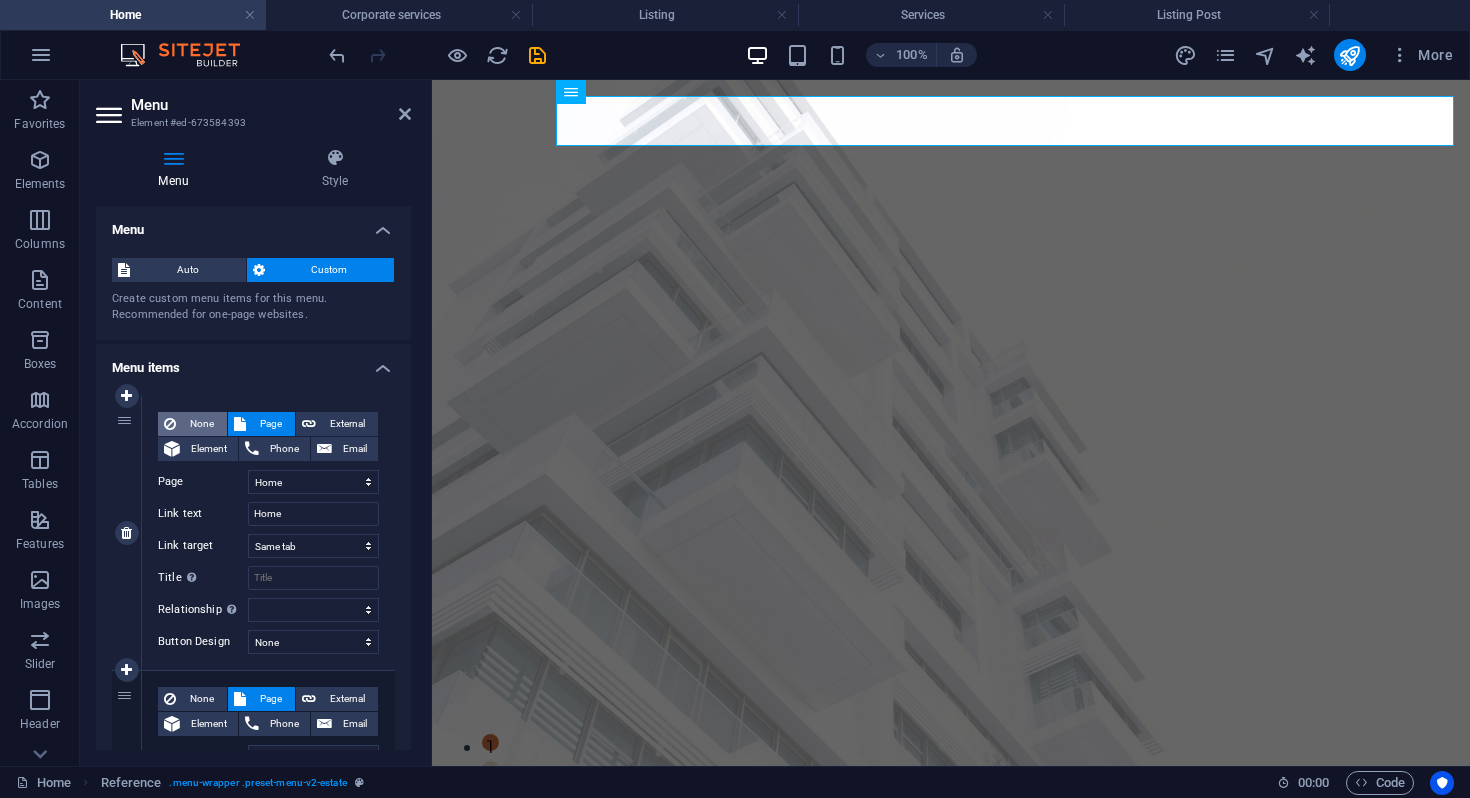 select 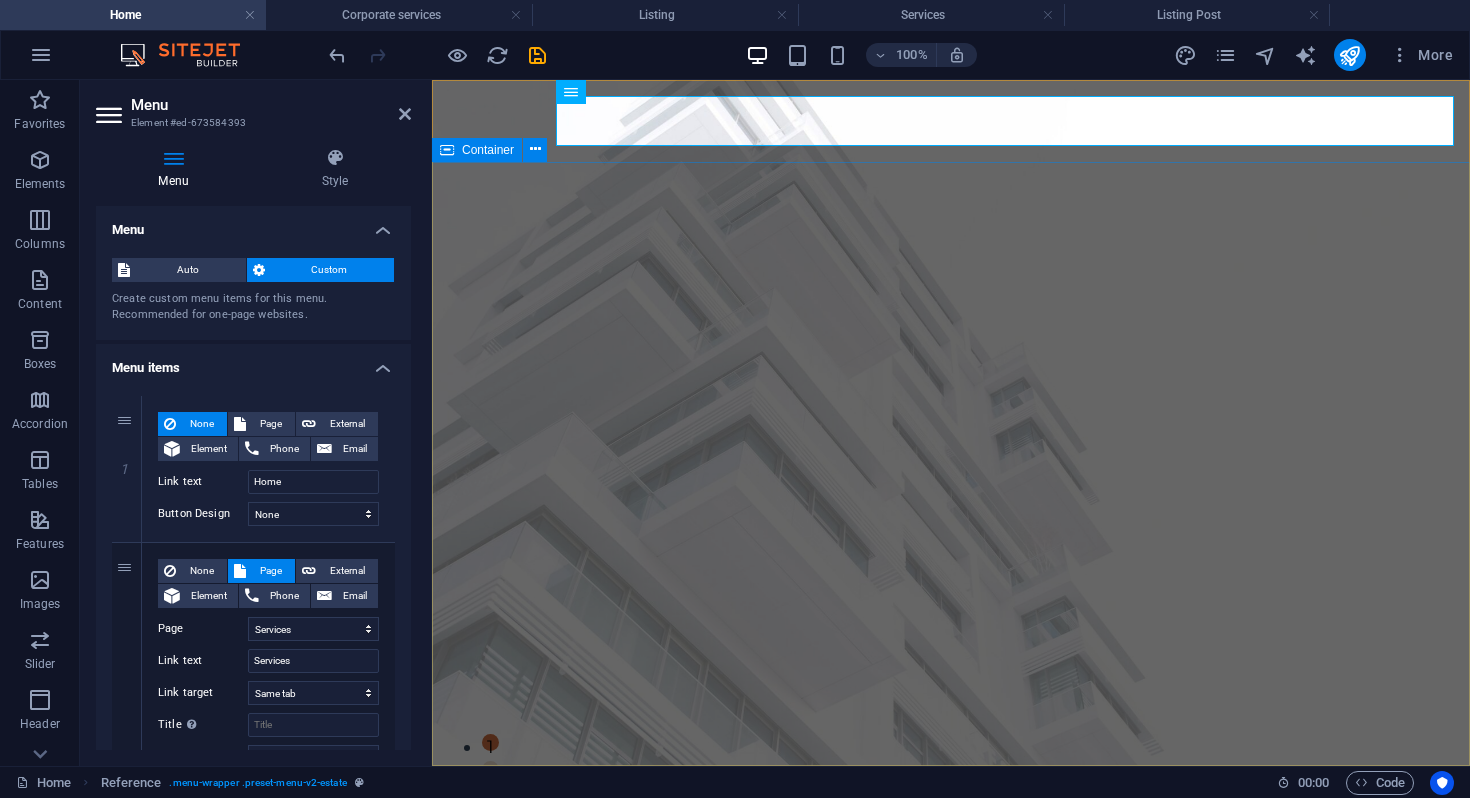 click on "ABOUT US MV ADVISORY is a boutique advisory firm based in Geneva, Dubai, Podgorica, Budapest and Riga. We strive to set the standard specifically in corporate advisory, residency planning and investment advisory. We work with successful individuals, families and corporate entities like banks, lawyers, asset managers, venture funds and international trading companies. get started" at bounding box center [951, 1096] 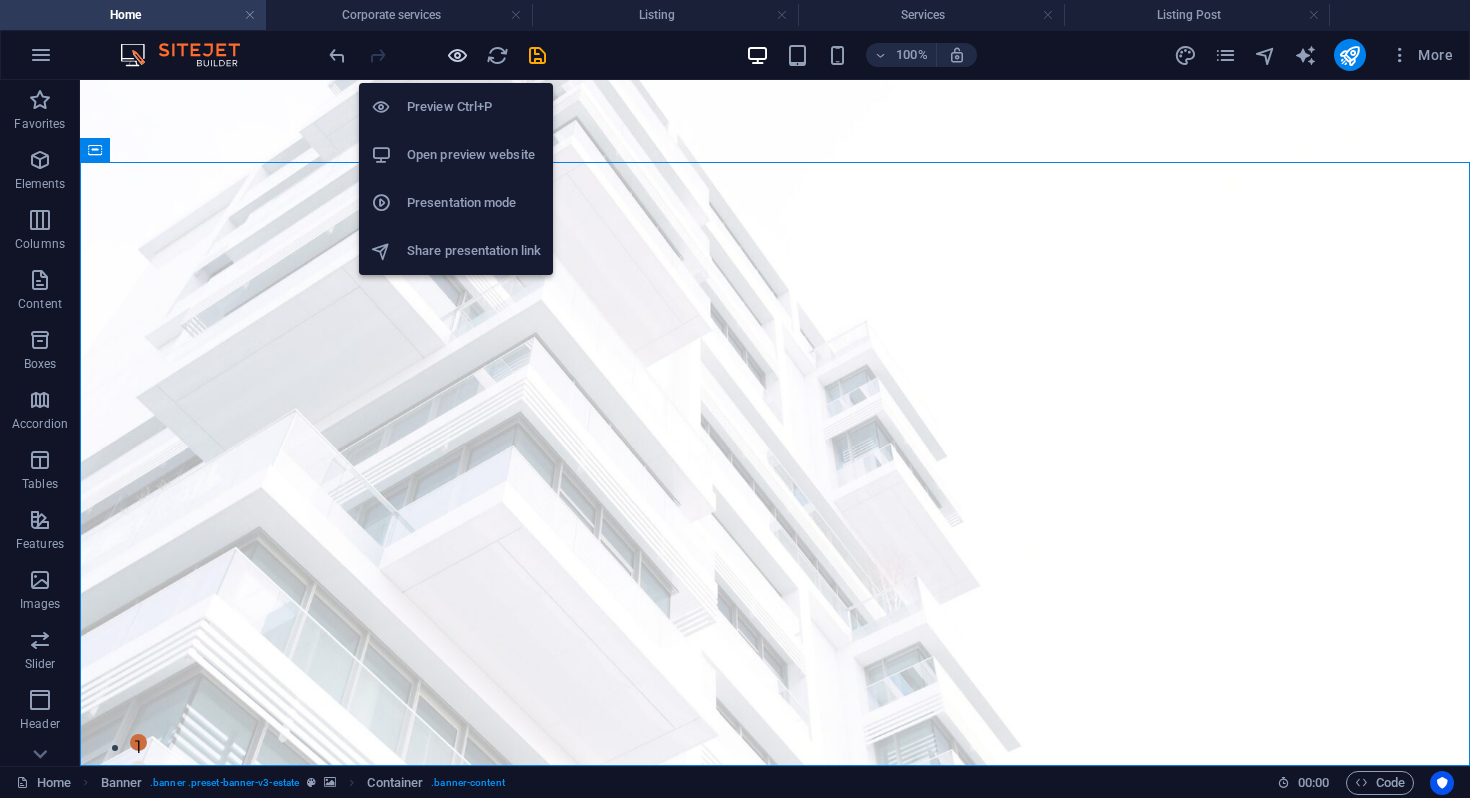 click at bounding box center (457, 55) 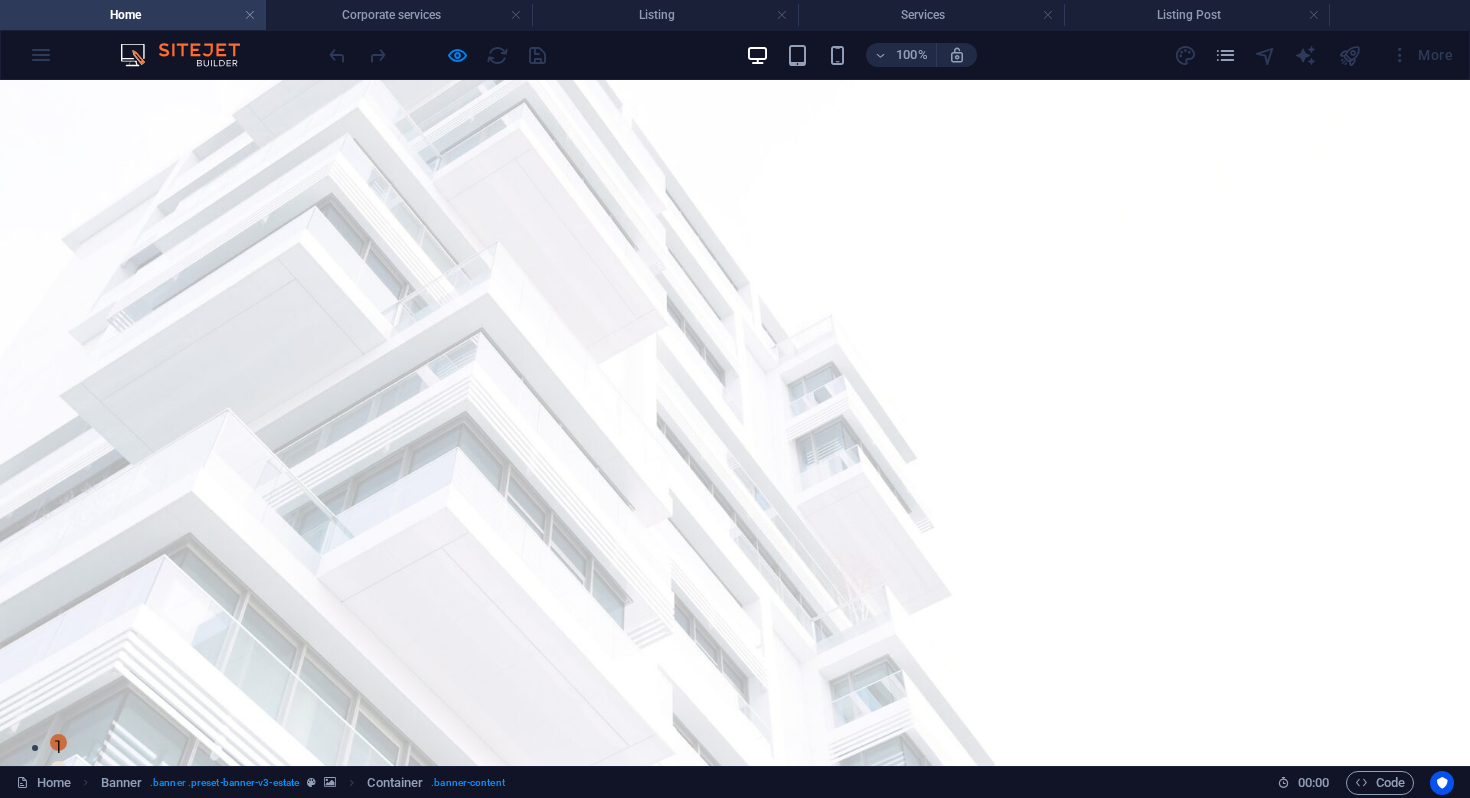 click on "Home" at bounding box center [576, 834] 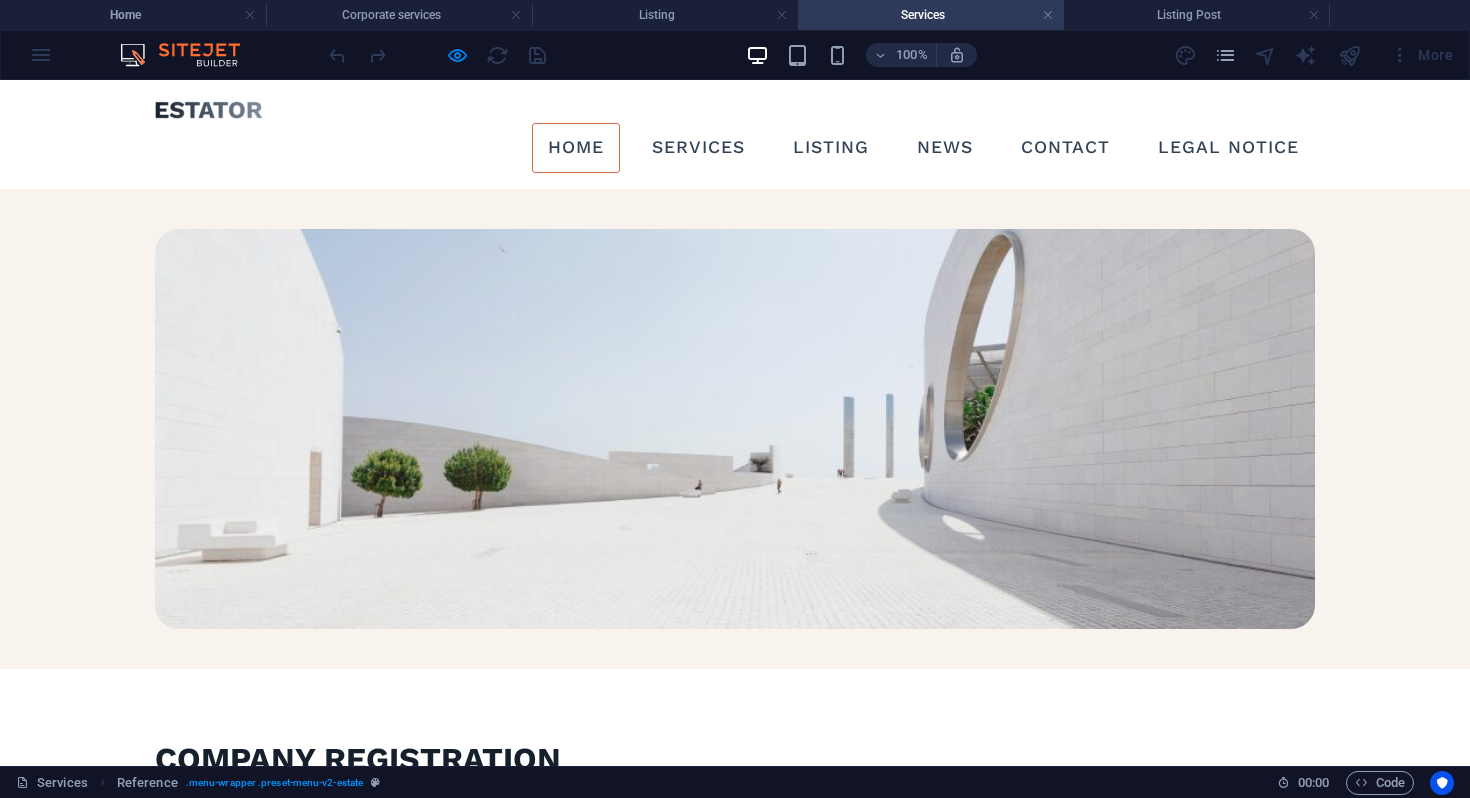 click on "Home" at bounding box center [576, 148] 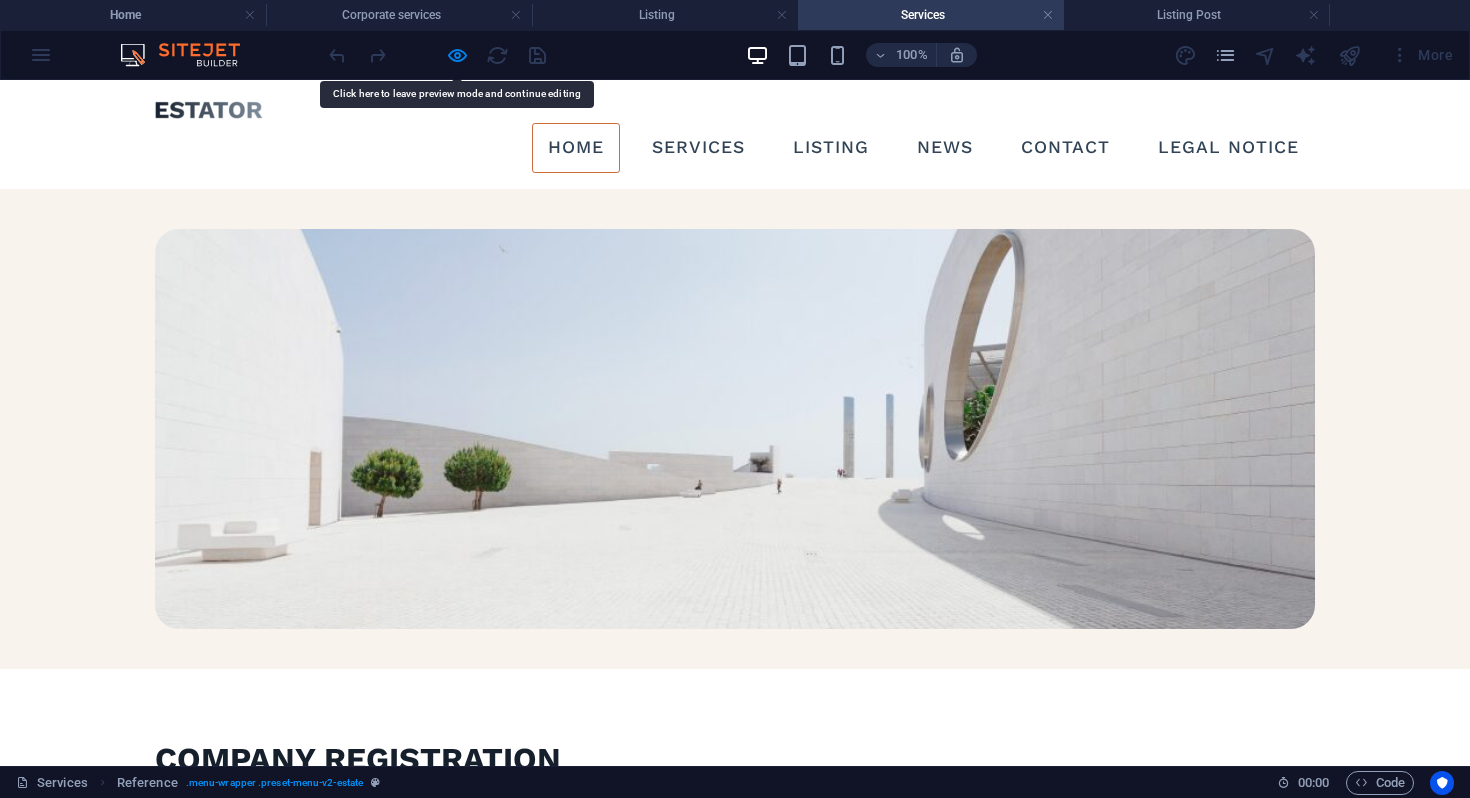 click on "Home" at bounding box center (576, 148) 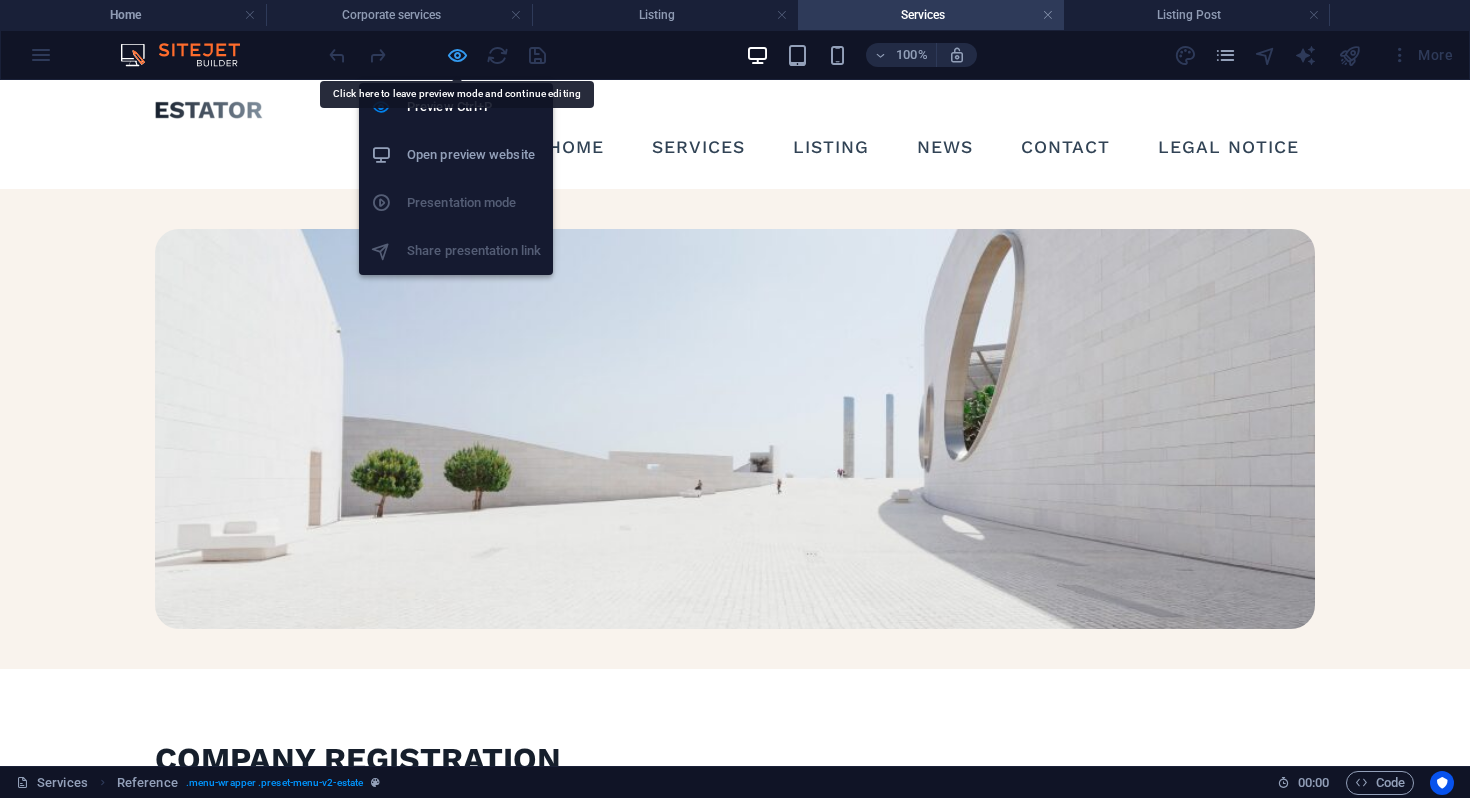 click at bounding box center (457, 55) 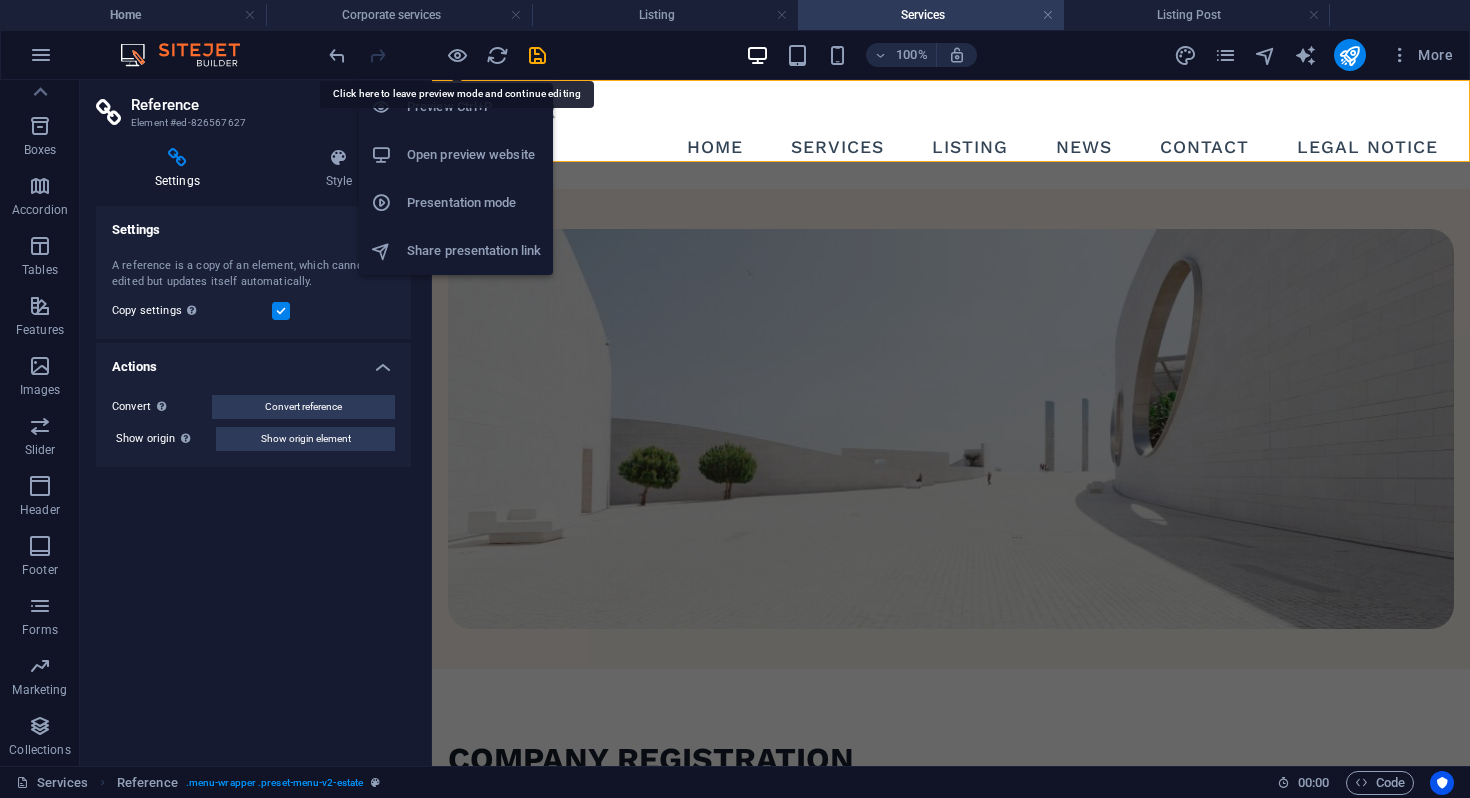 click on "Open preview website" at bounding box center [474, 155] 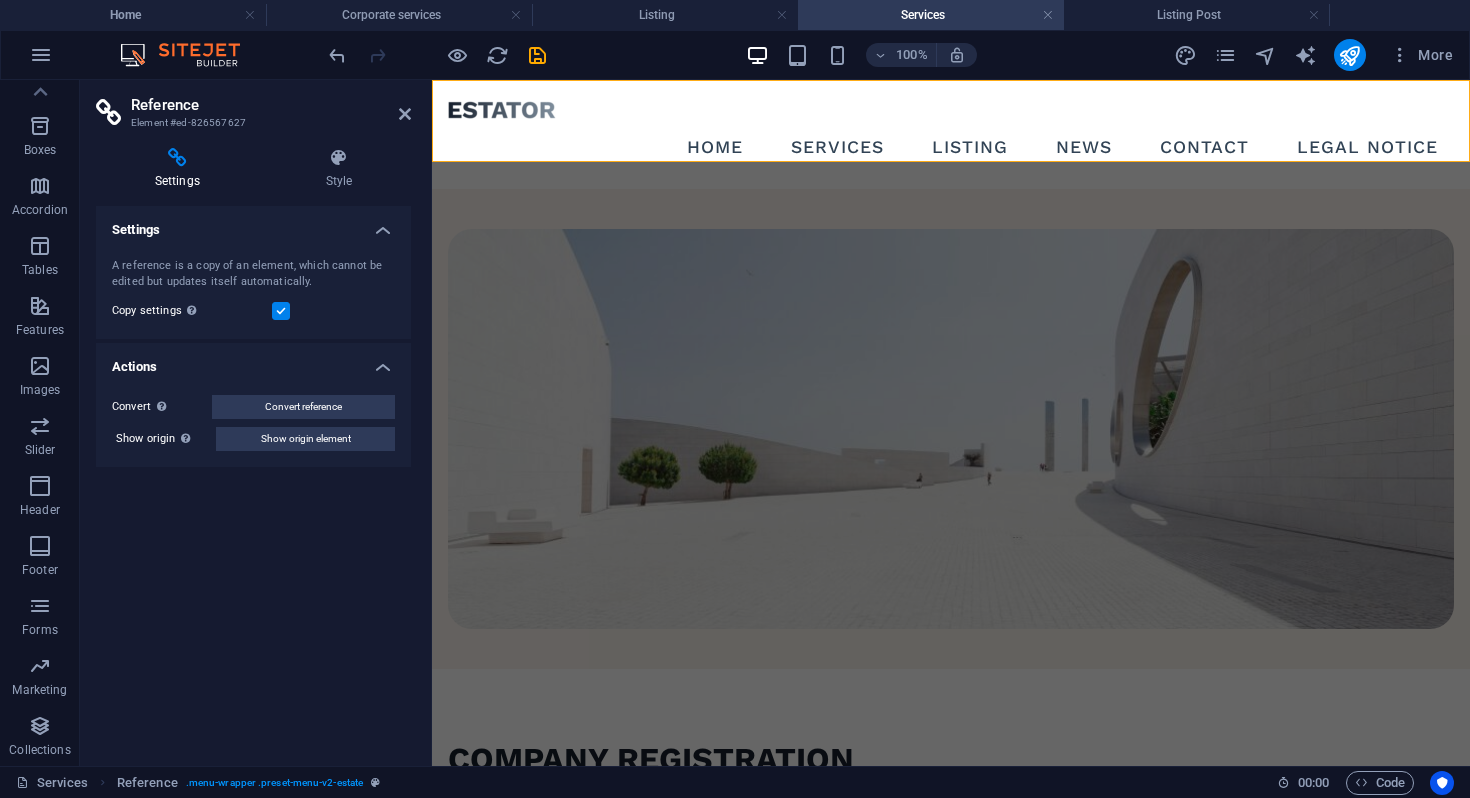 click on "Reference Element #ed-826567627" at bounding box center (253, 106) 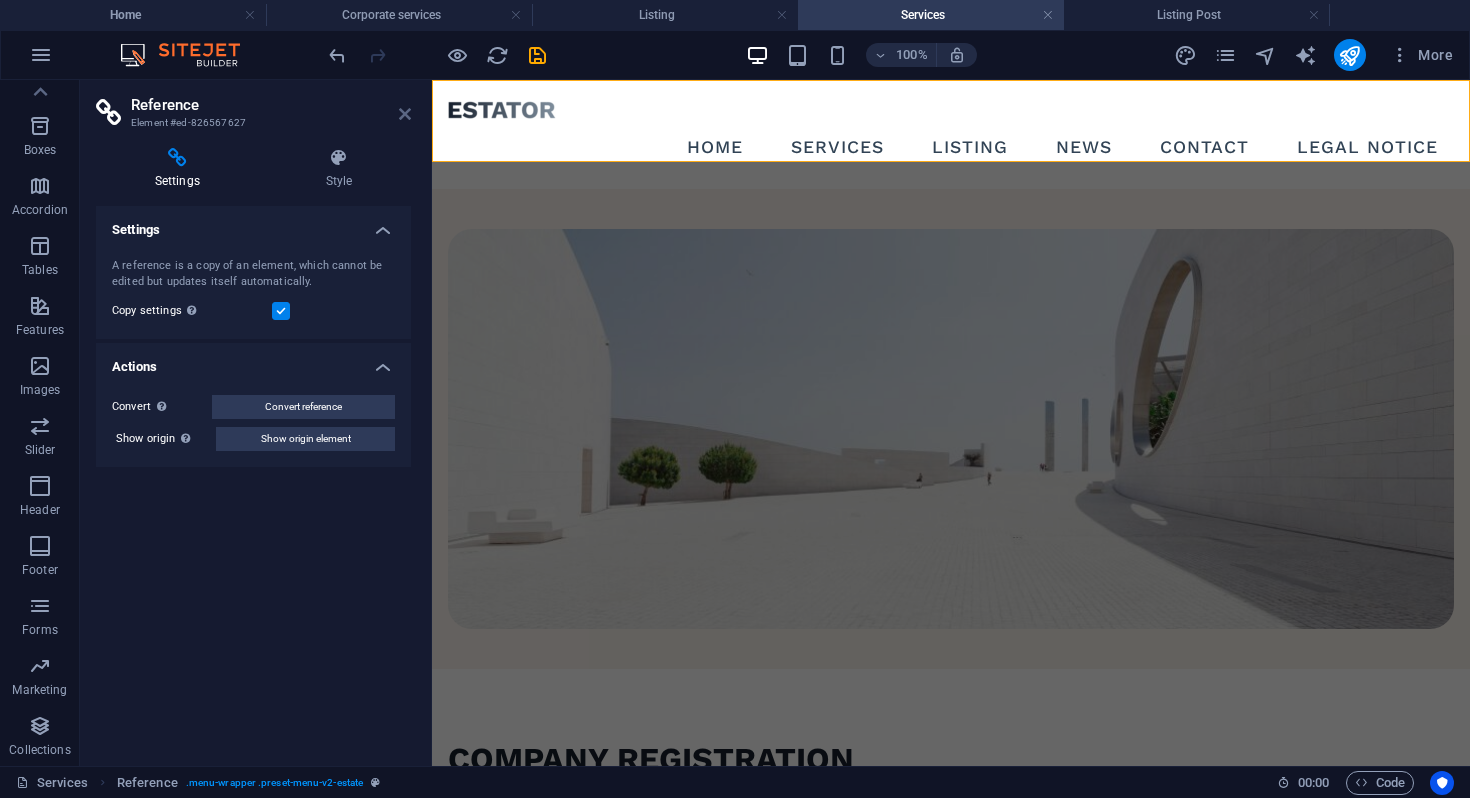 click at bounding box center (405, 114) 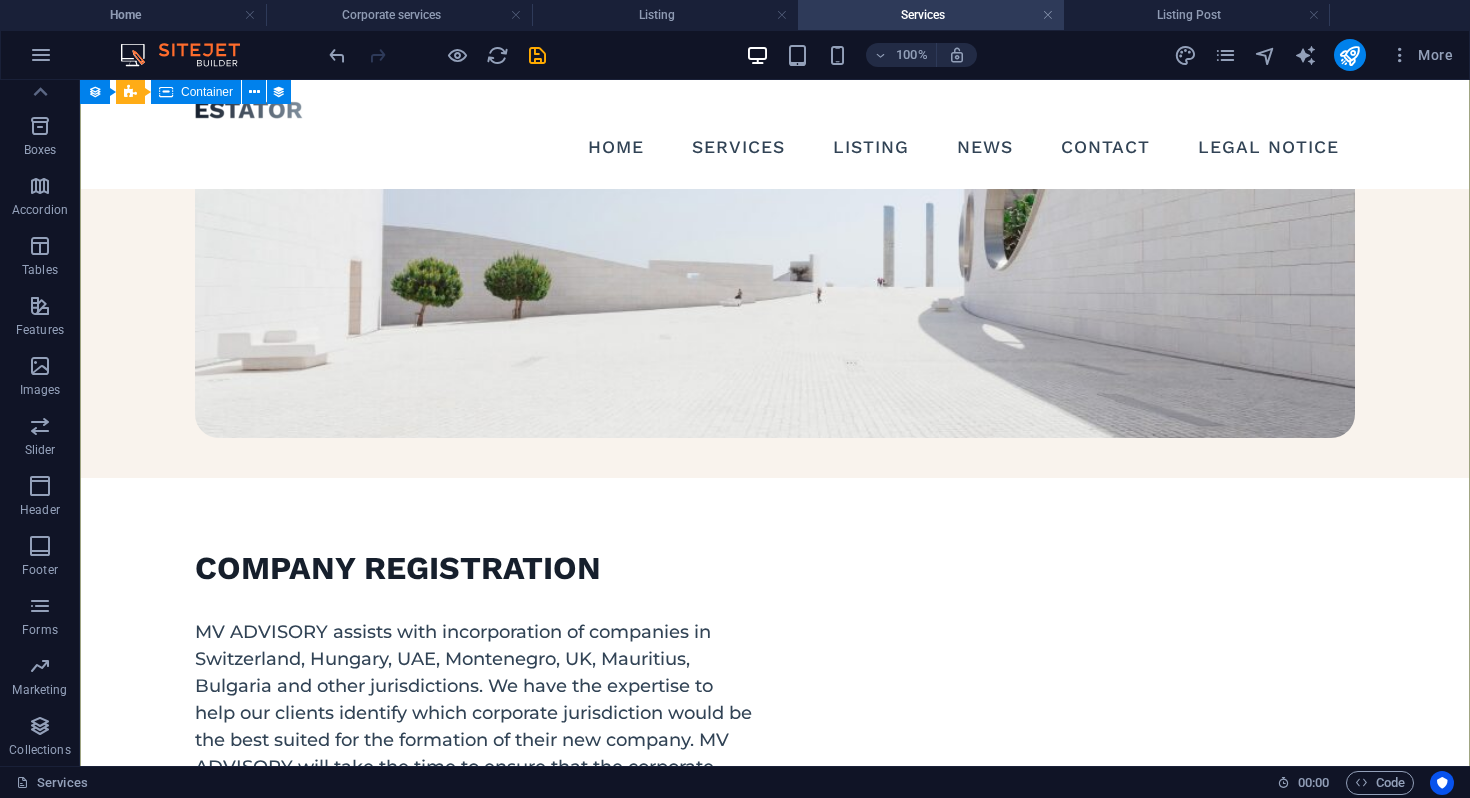 scroll, scrollTop: 0, scrollLeft: 0, axis: both 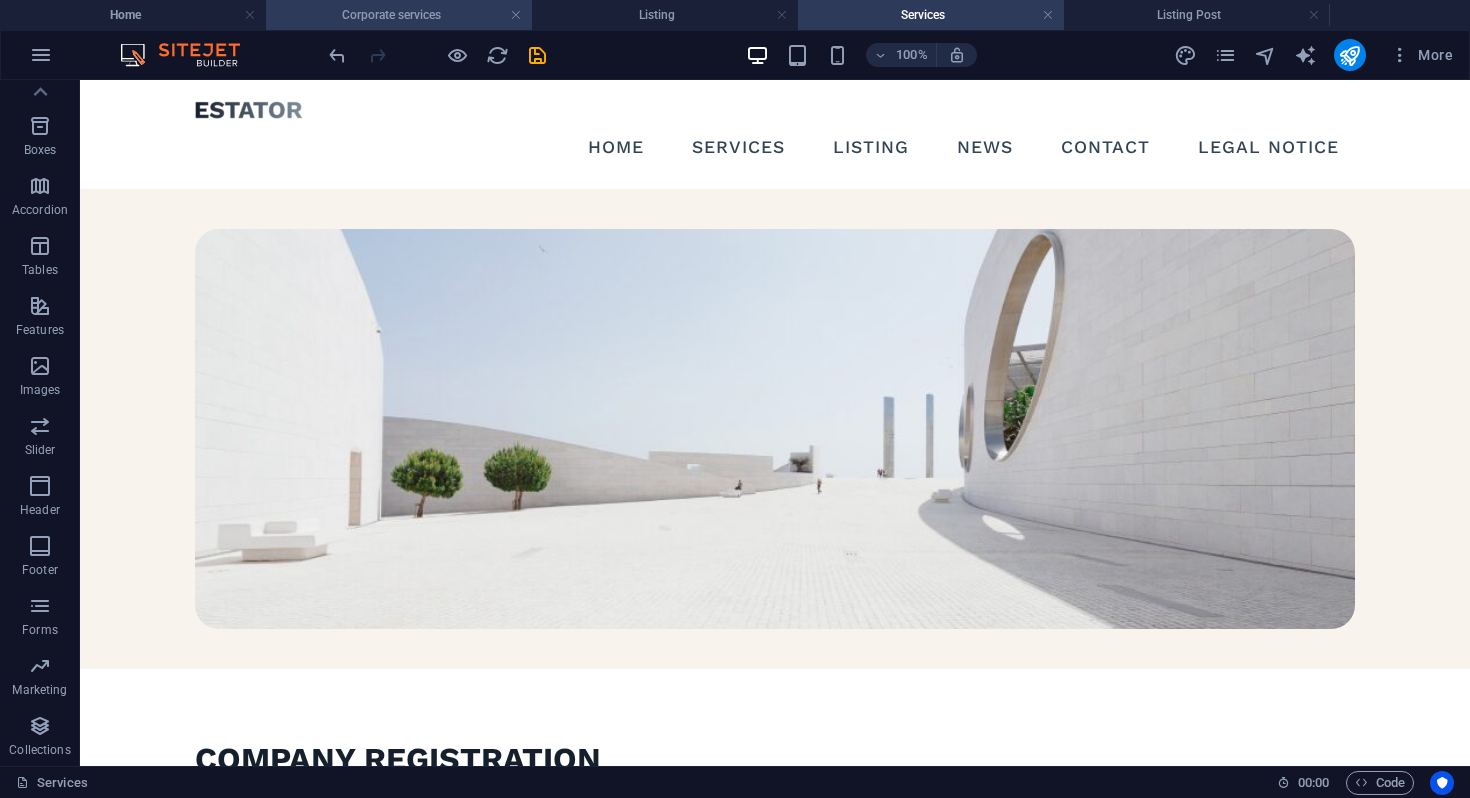 click on "Corporate services" at bounding box center [399, 15] 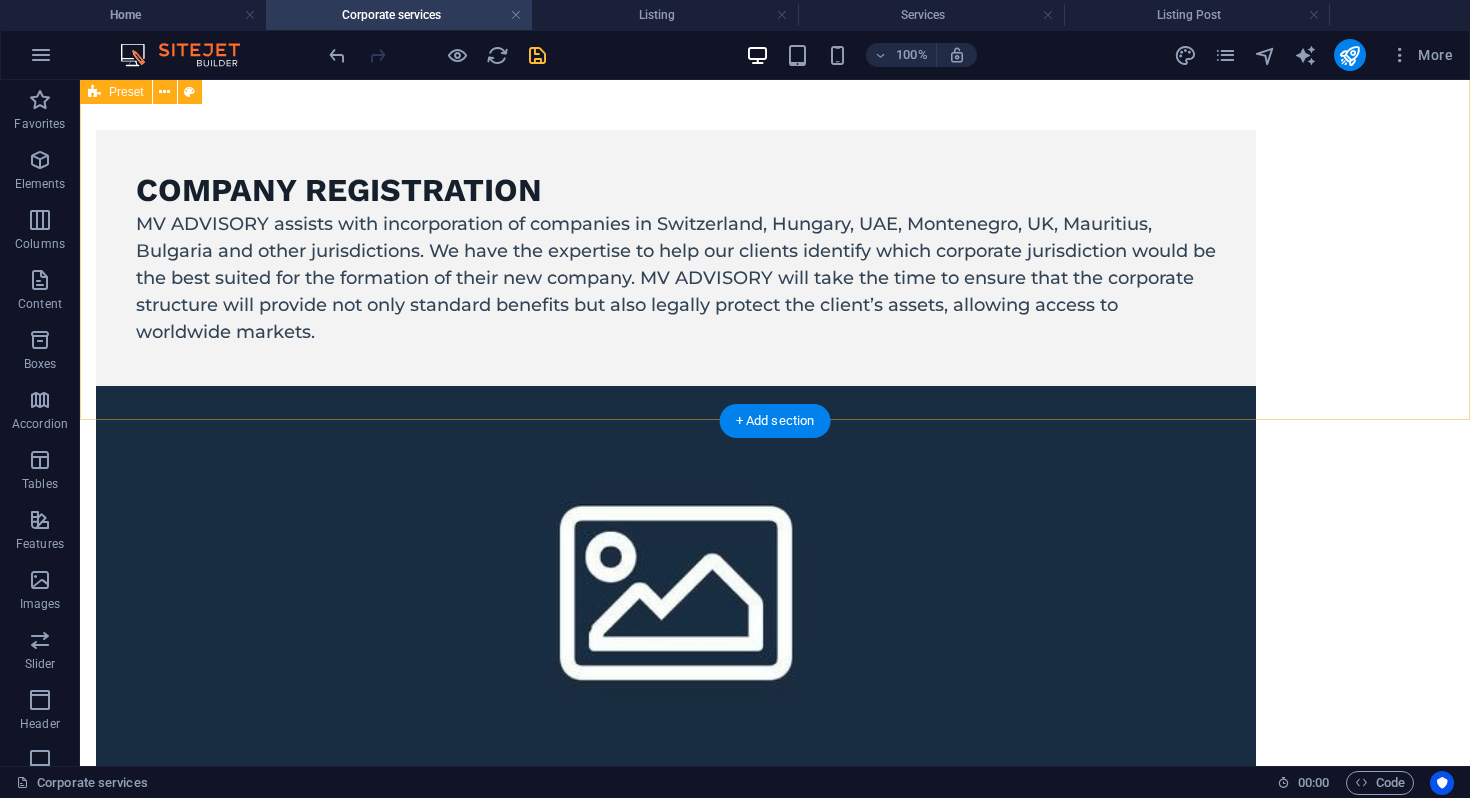 scroll, scrollTop: 0, scrollLeft: 0, axis: both 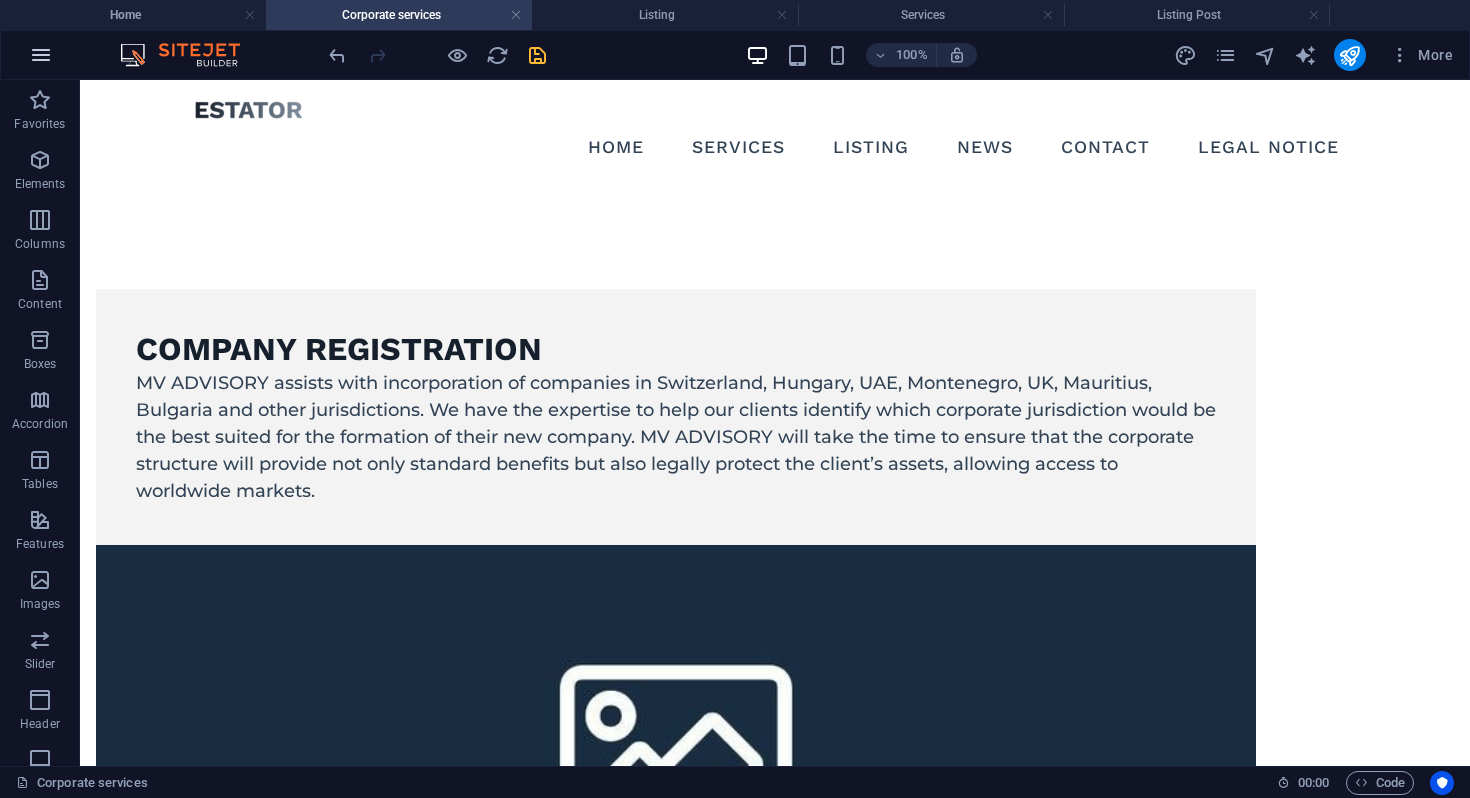 click at bounding box center [41, 55] 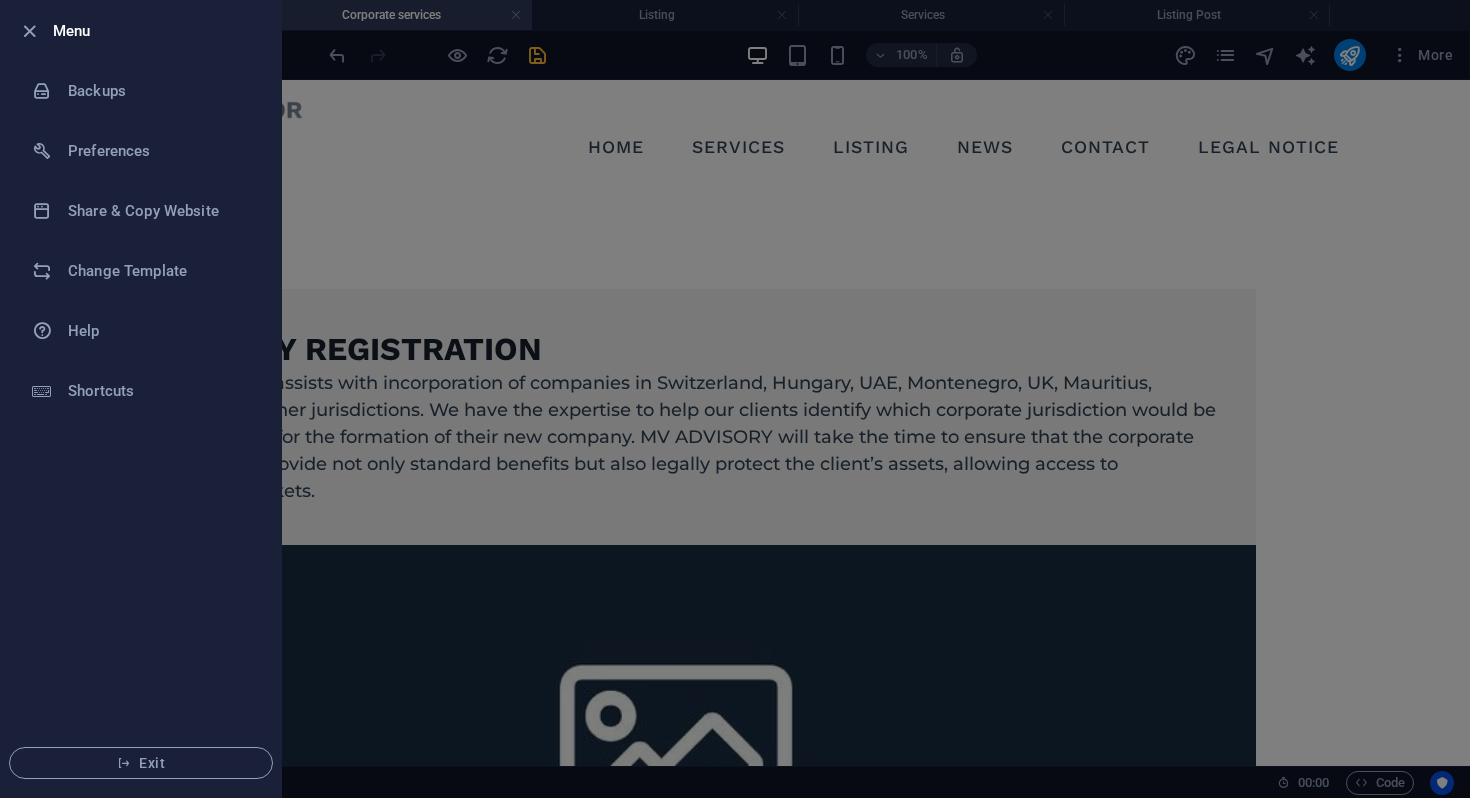 click at bounding box center [735, 399] 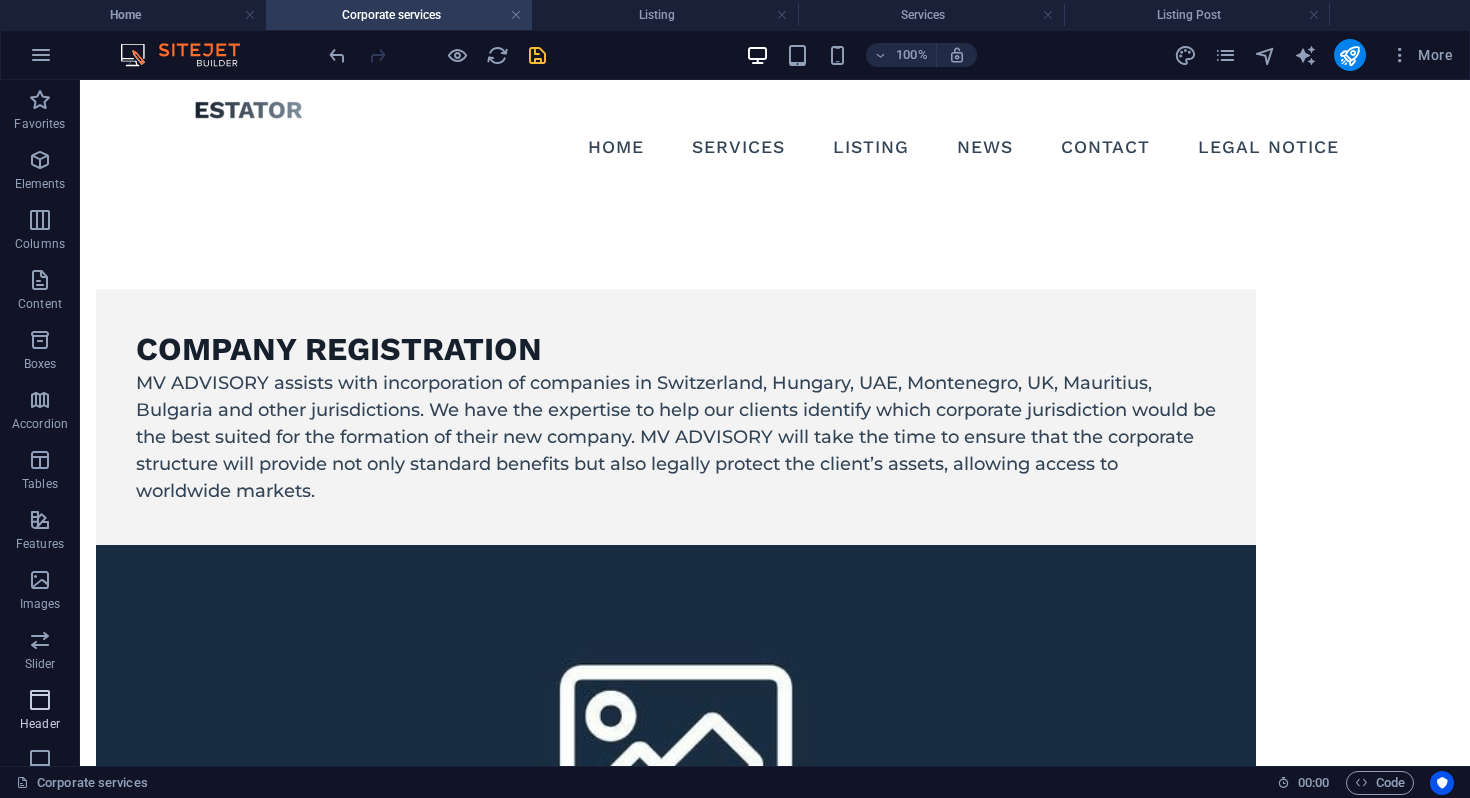 click at bounding box center (40, 700) 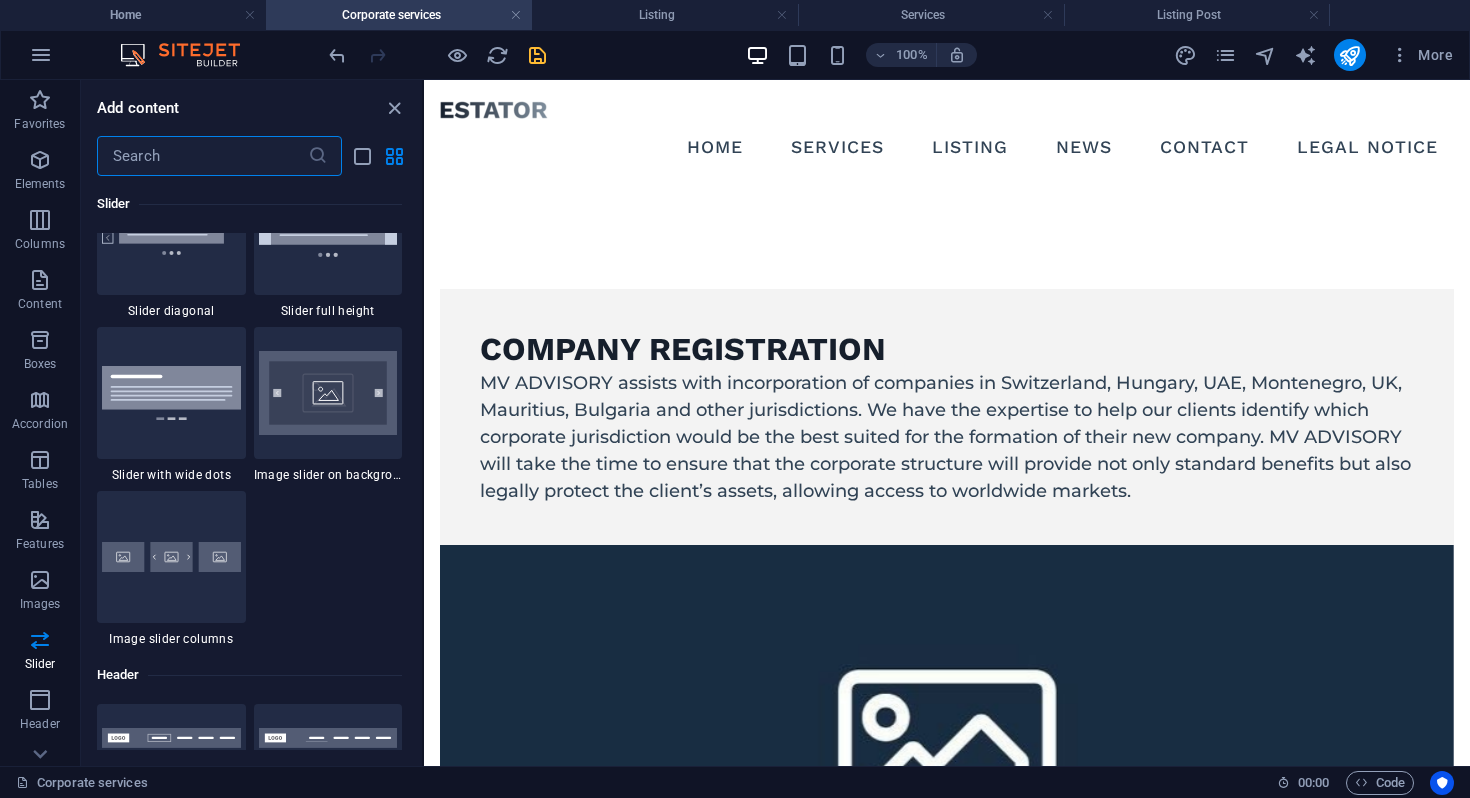 scroll, scrollTop: 11950, scrollLeft: 0, axis: vertical 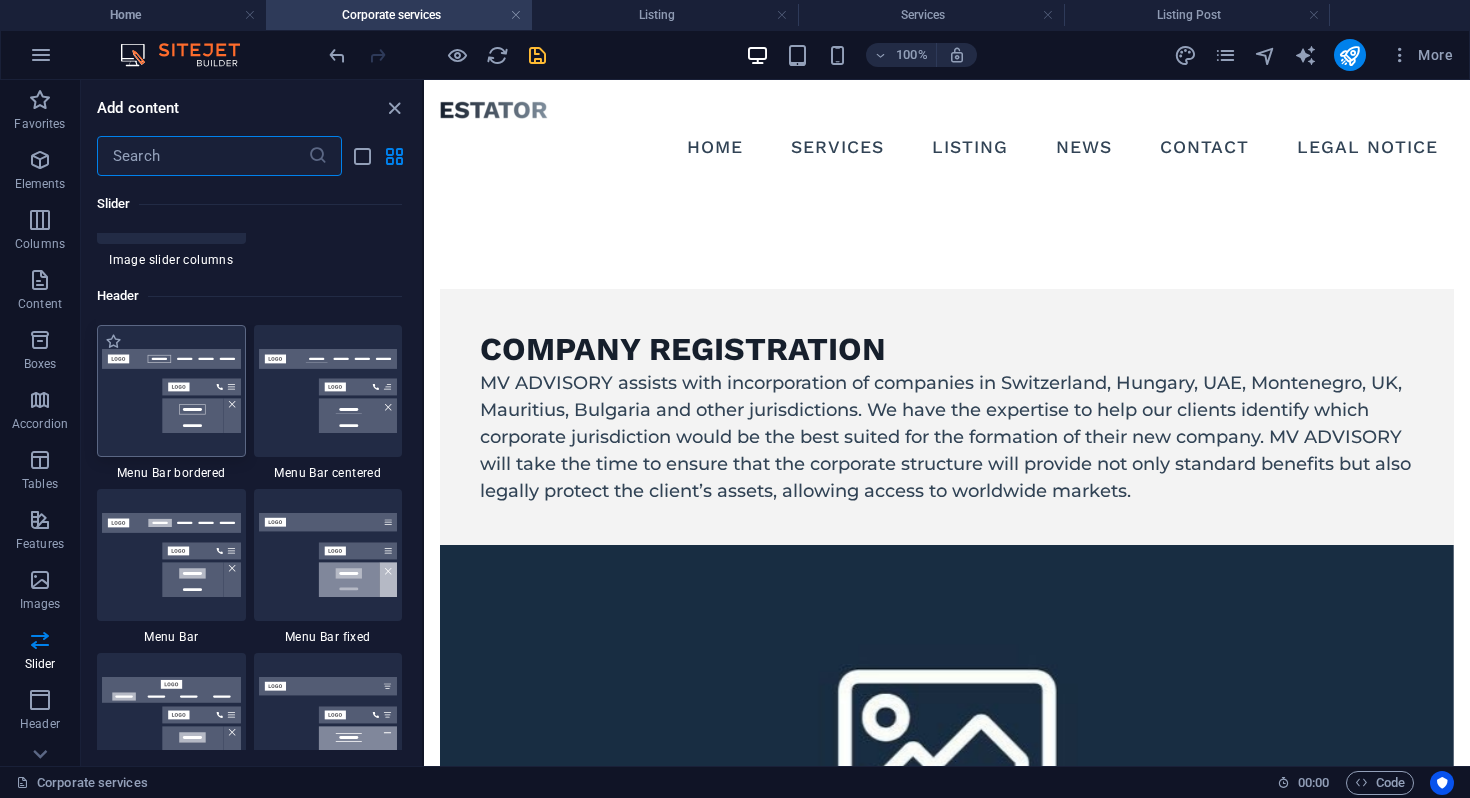 click at bounding box center [171, 391] 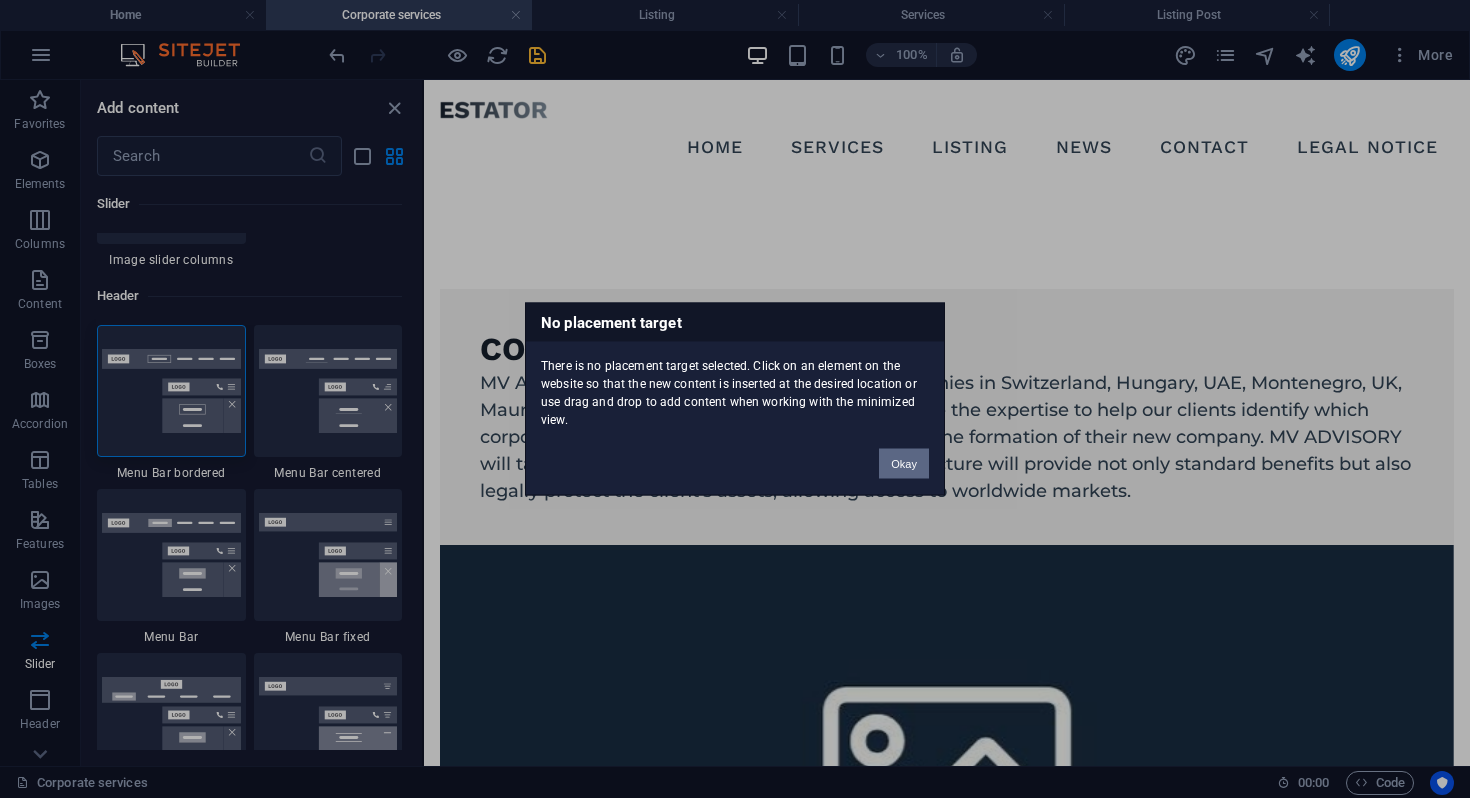 click on "Okay" at bounding box center (904, 464) 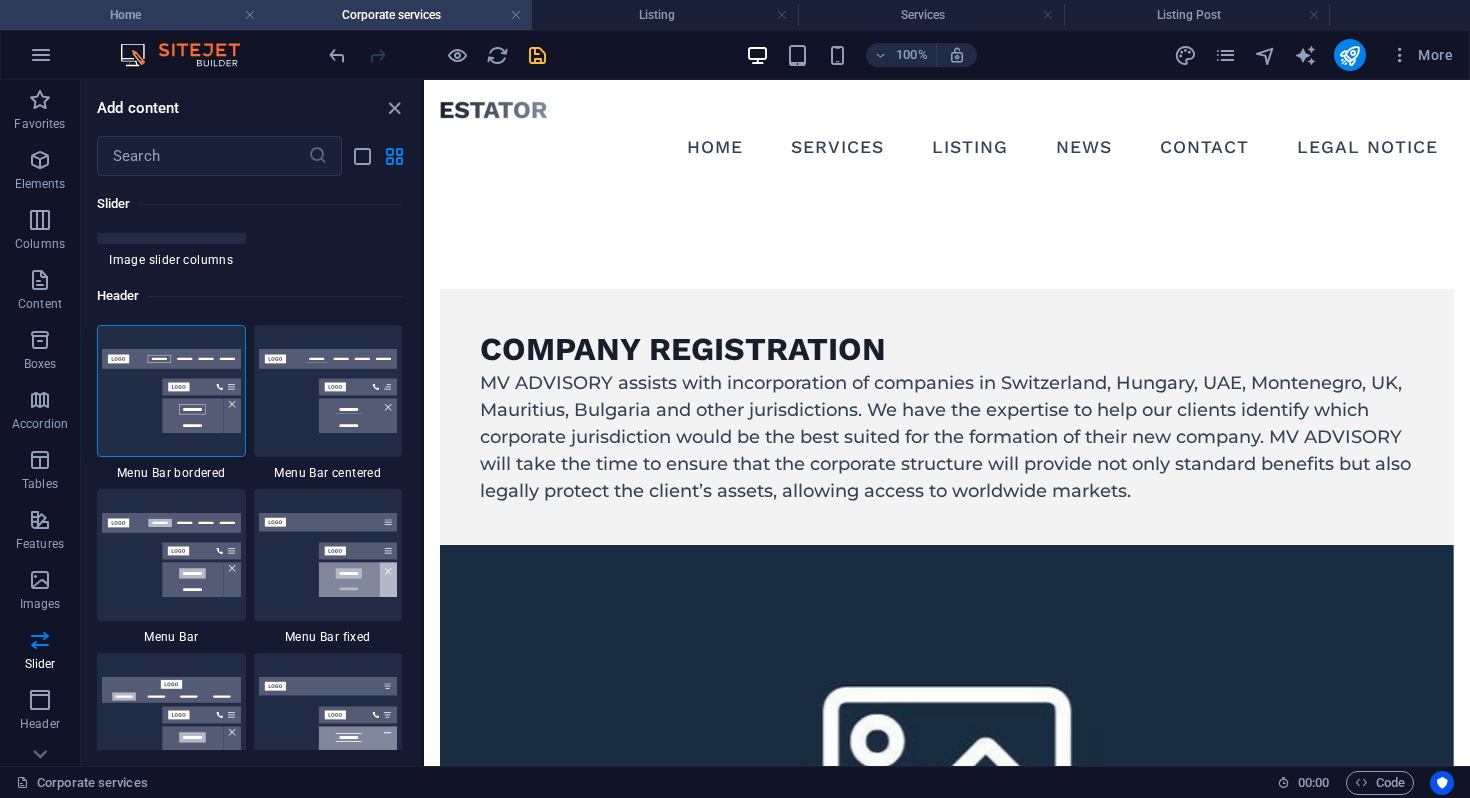 click on "Home" at bounding box center (133, 15) 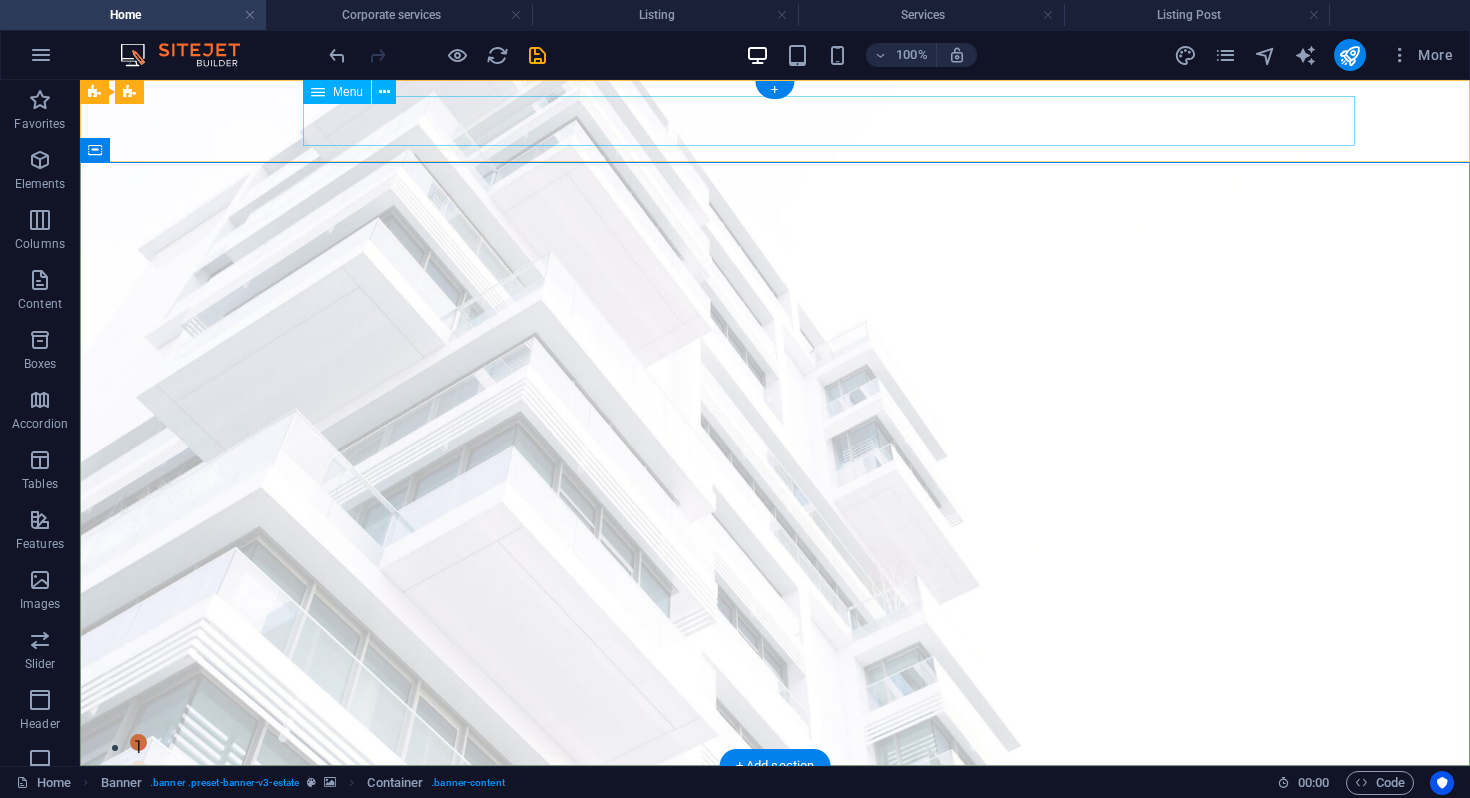 click on "Home Services Corporate services corporate 1 Investment advisory  Immigration advisory Listing News Contact Legal Notice" at bounding box center (775, 834) 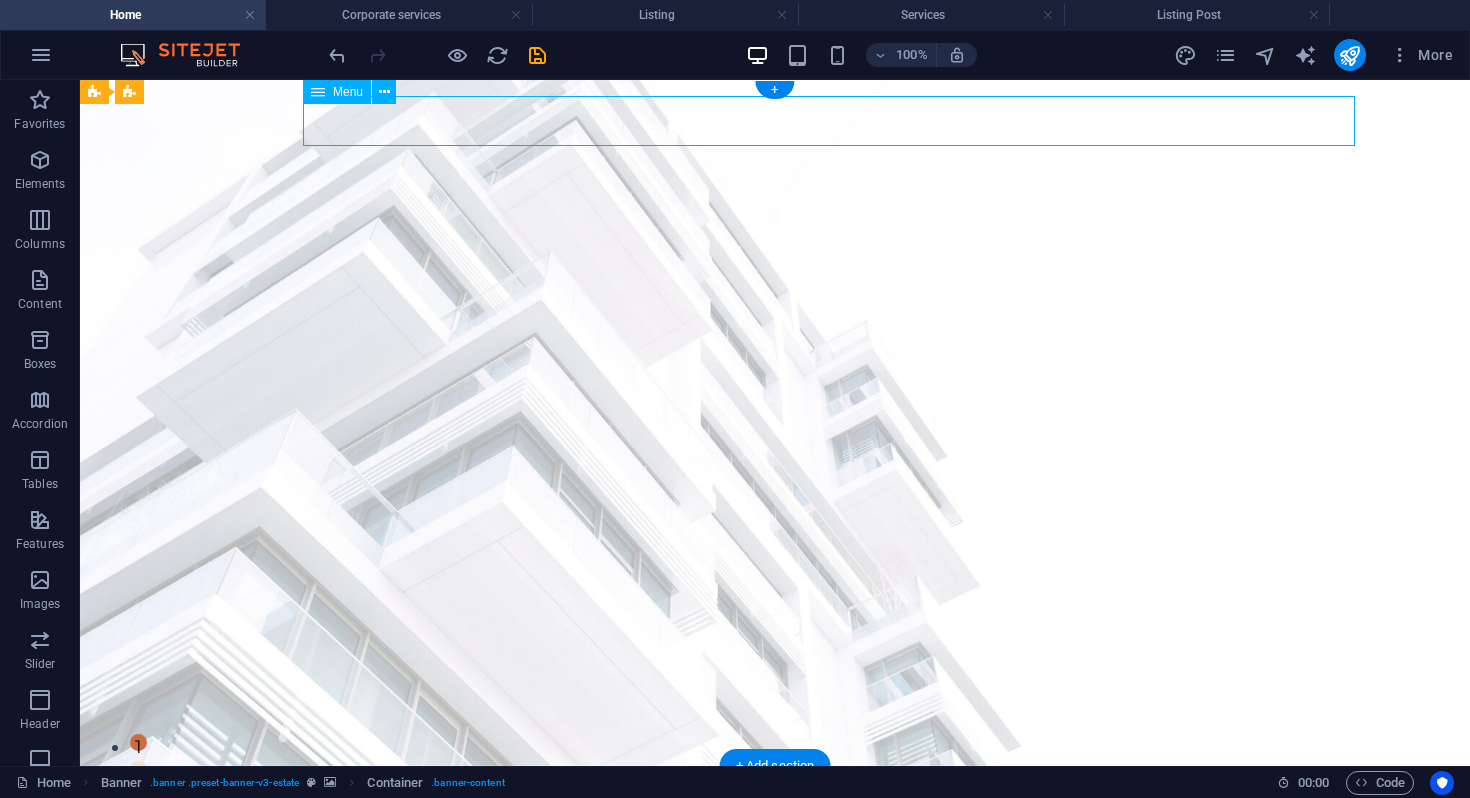 click on "Home Services Corporate services corporate 1 Investment advisory  Immigration advisory Listing News Contact Legal Notice" at bounding box center [775, 834] 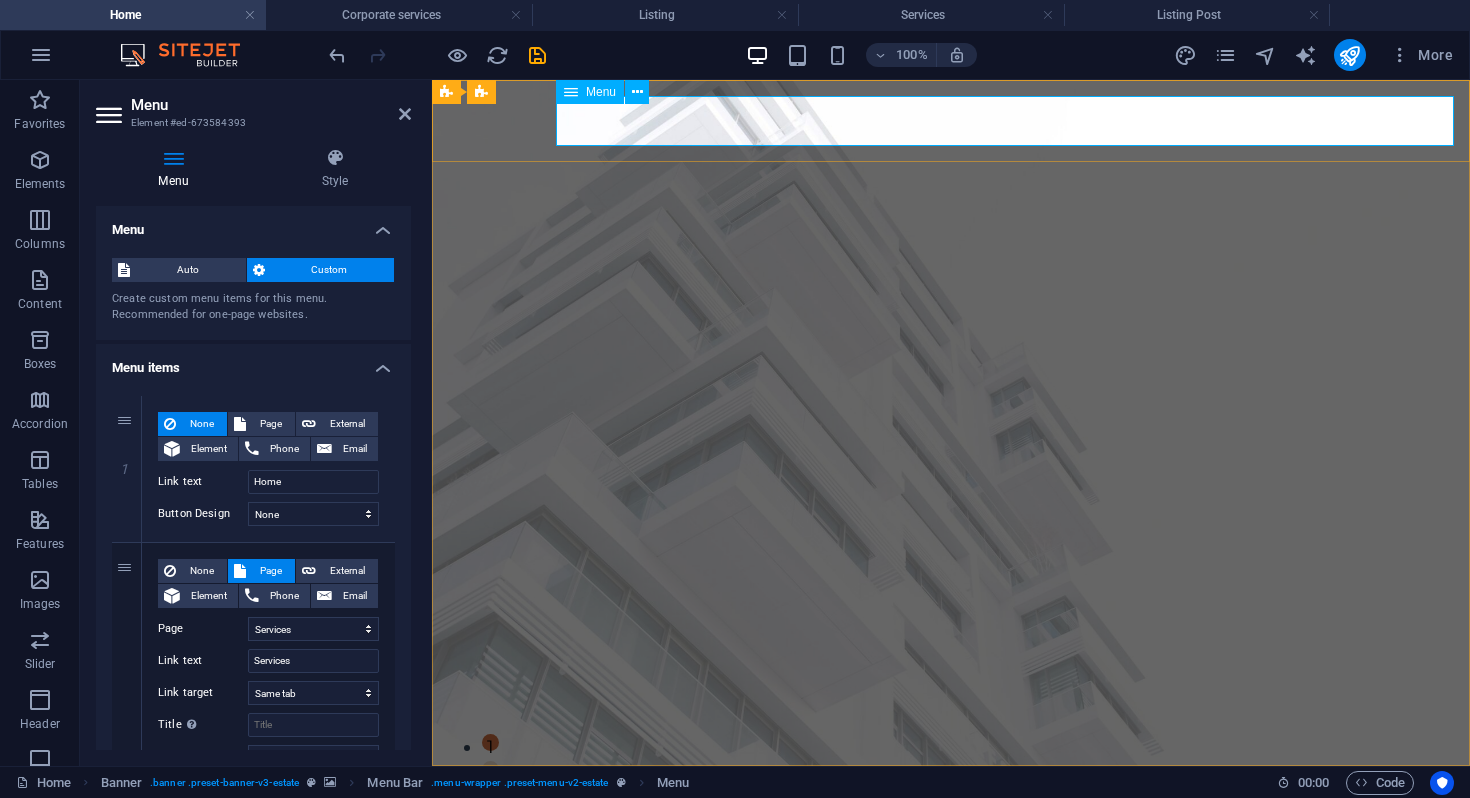 click at bounding box center [571, 92] 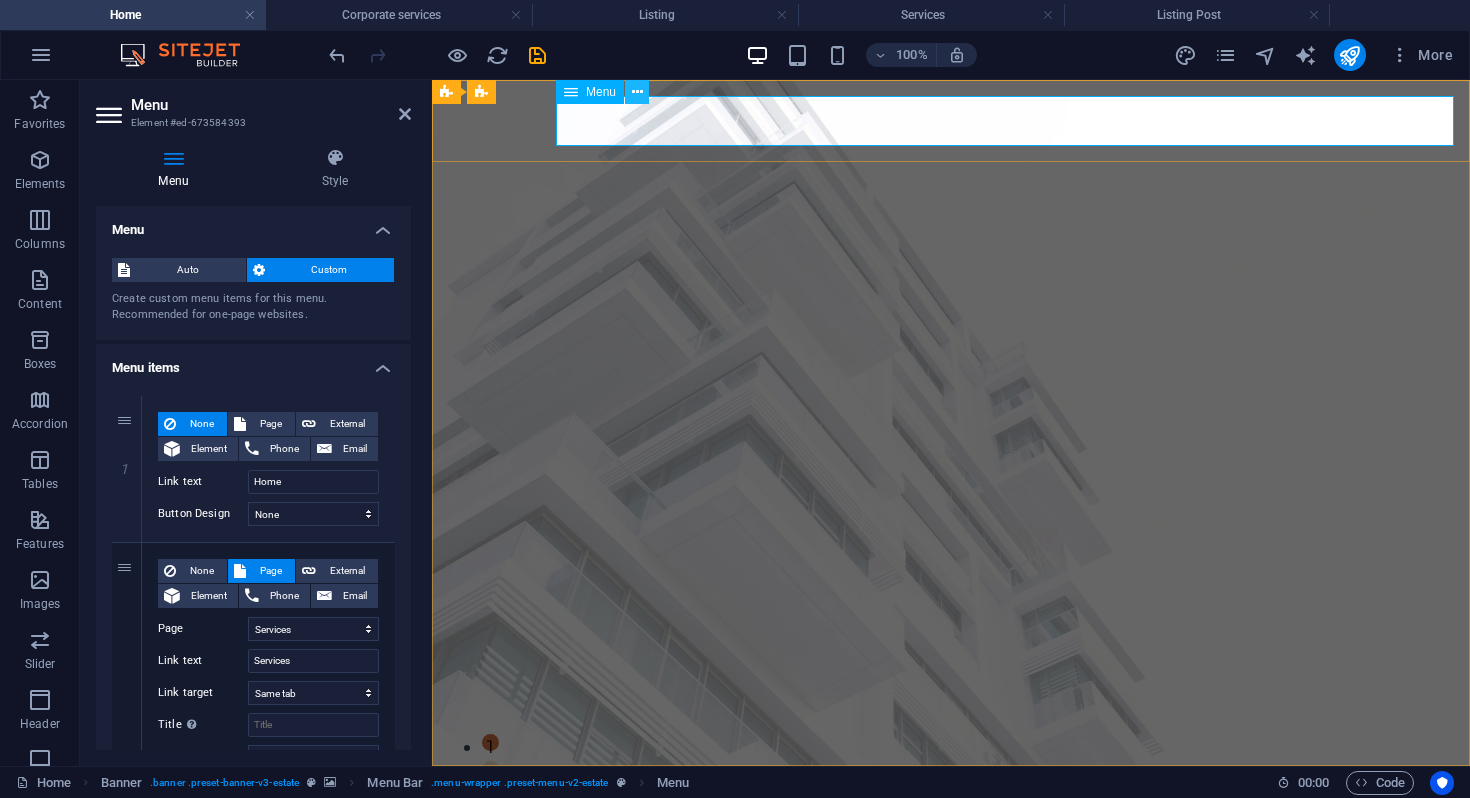 click at bounding box center [637, 92] 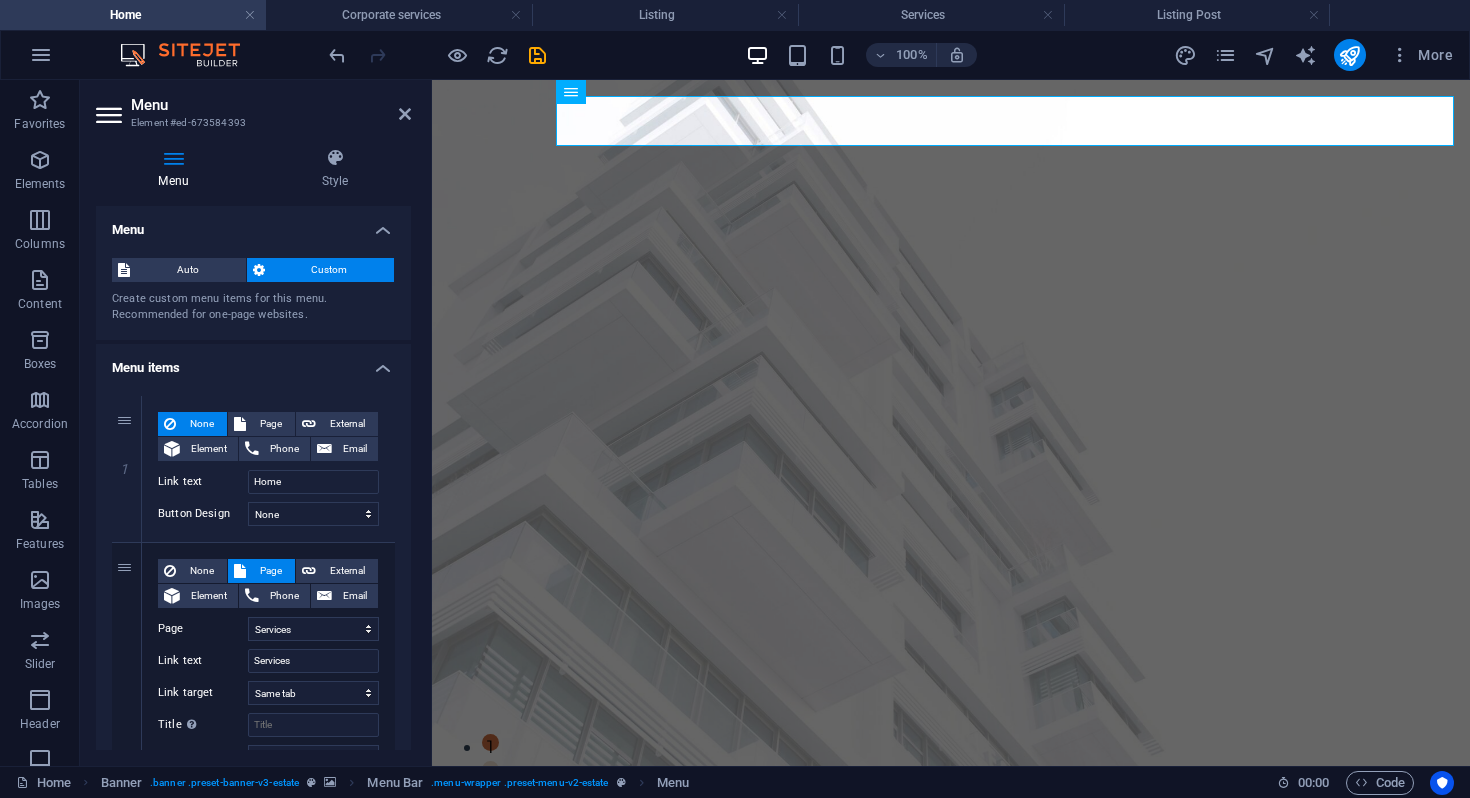 click at bounding box center [111, 115] 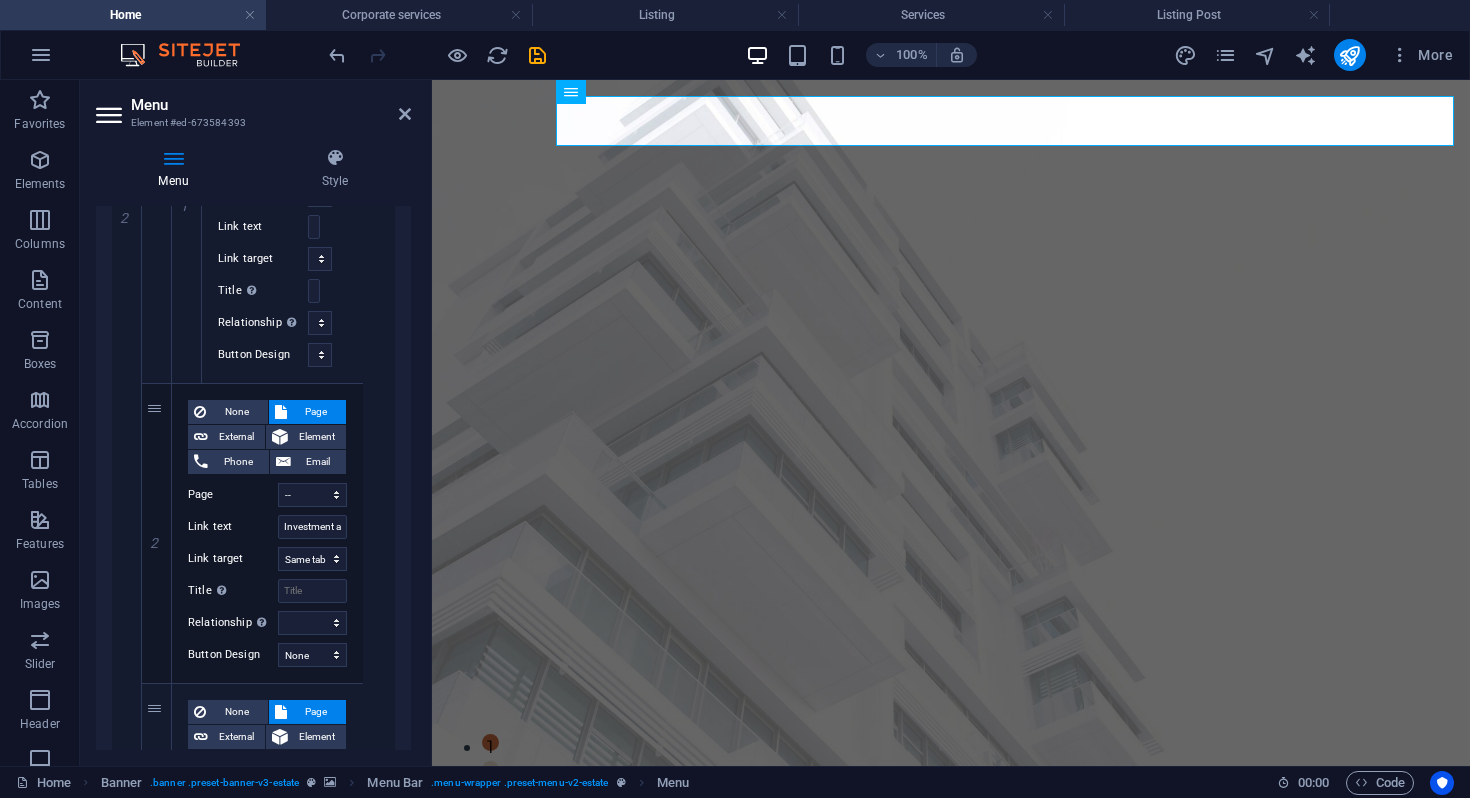 scroll, scrollTop: 1164, scrollLeft: 0, axis: vertical 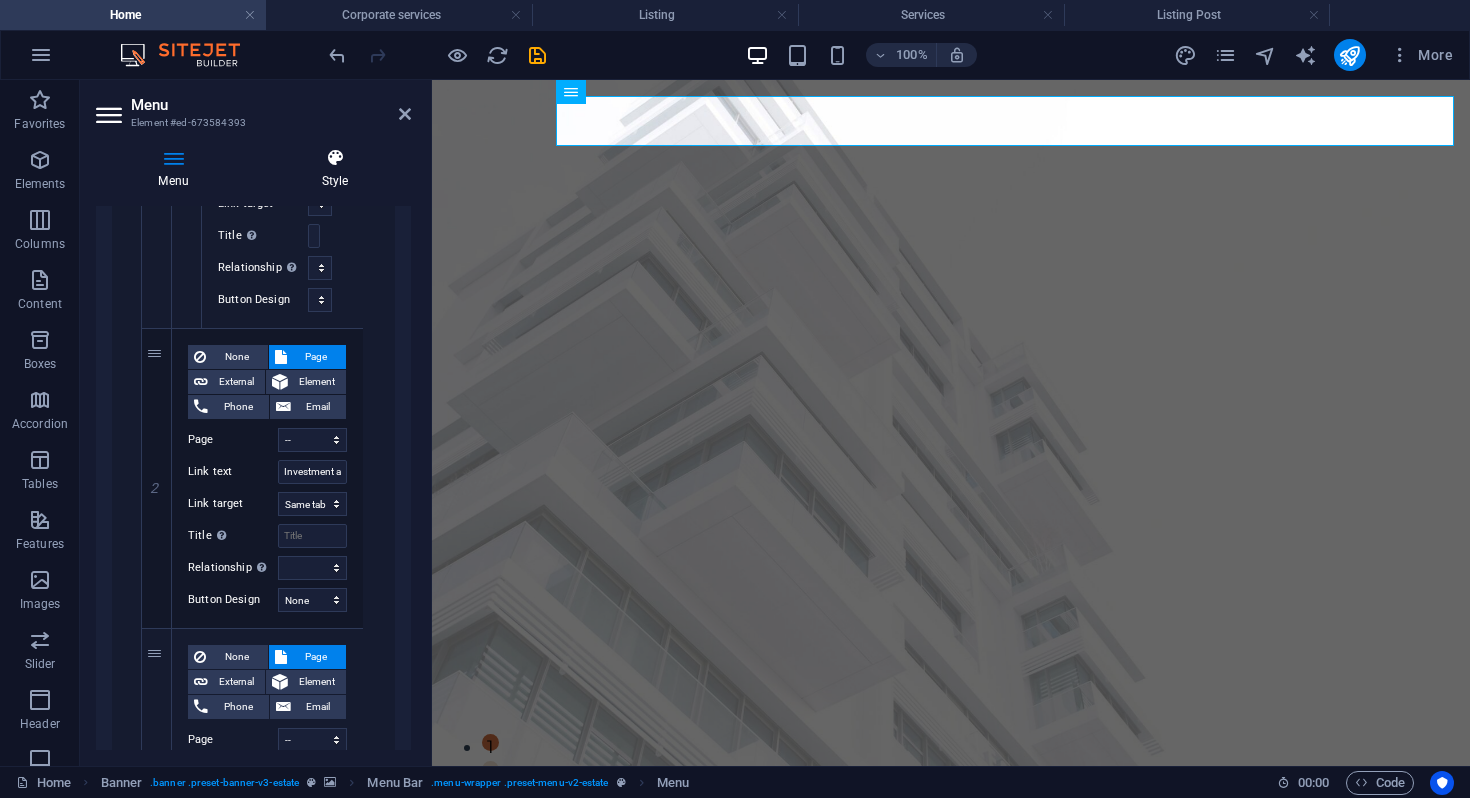 click at bounding box center [335, 158] 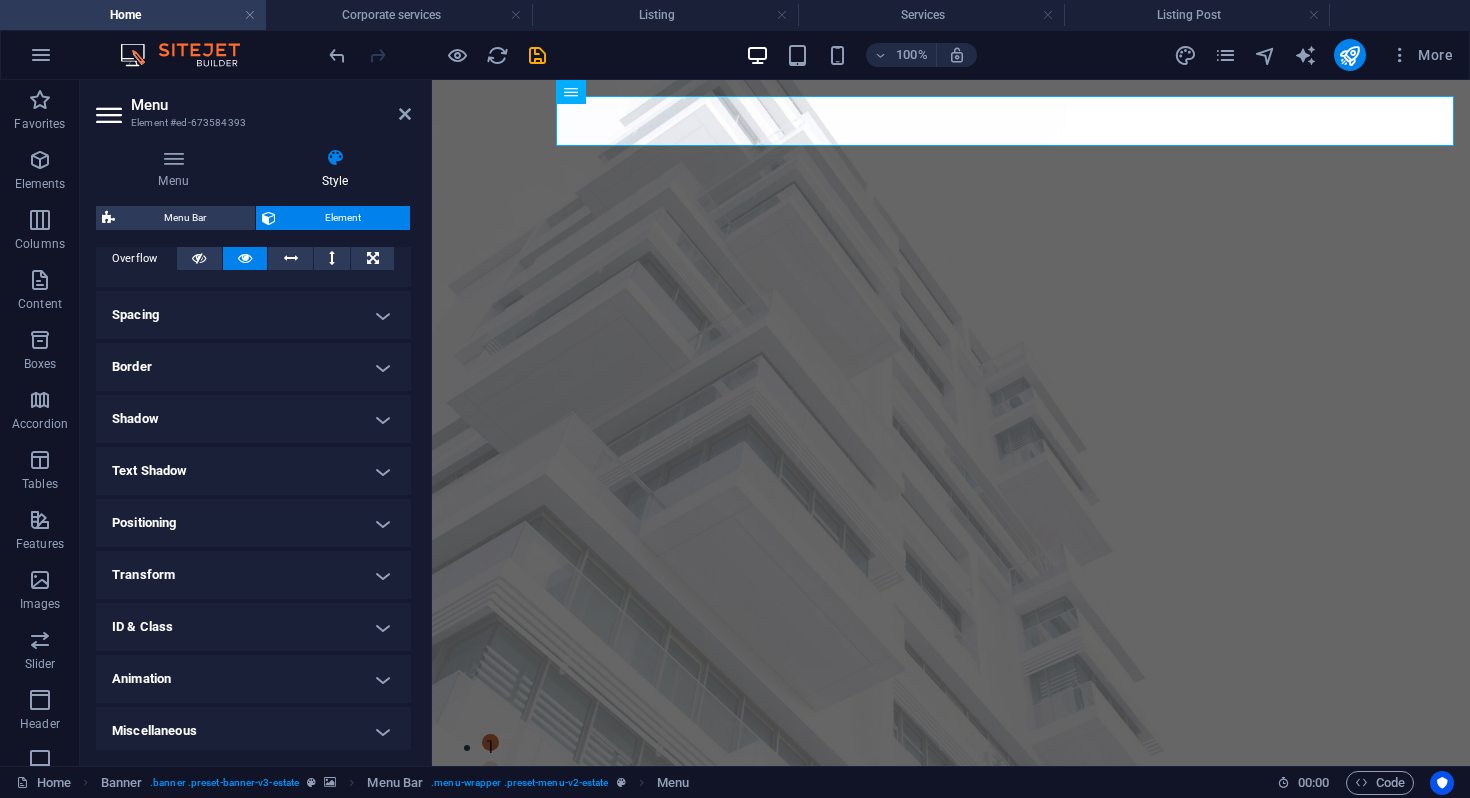 scroll, scrollTop: 342, scrollLeft: 0, axis: vertical 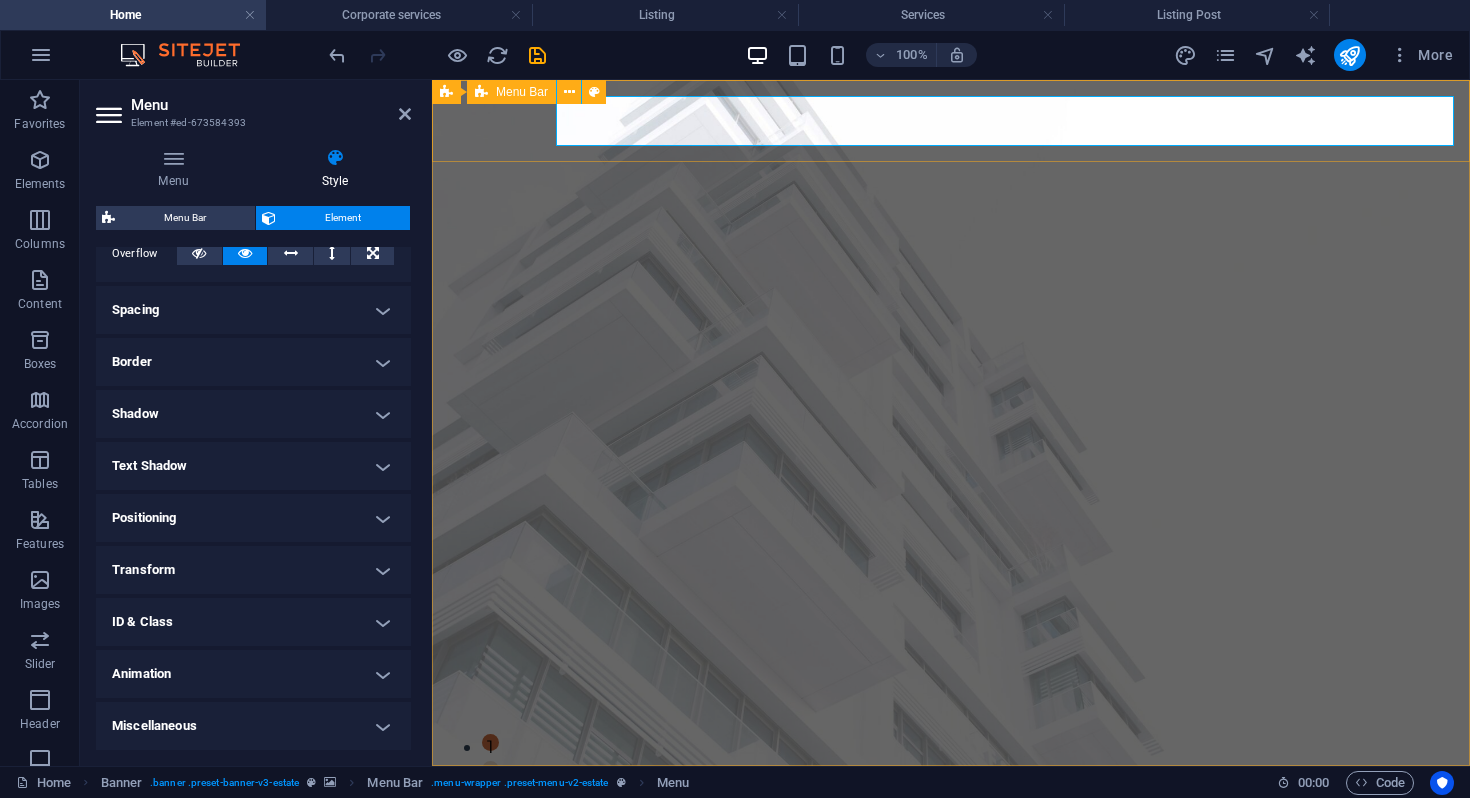 click on "Menu Bar" at bounding box center [511, 92] 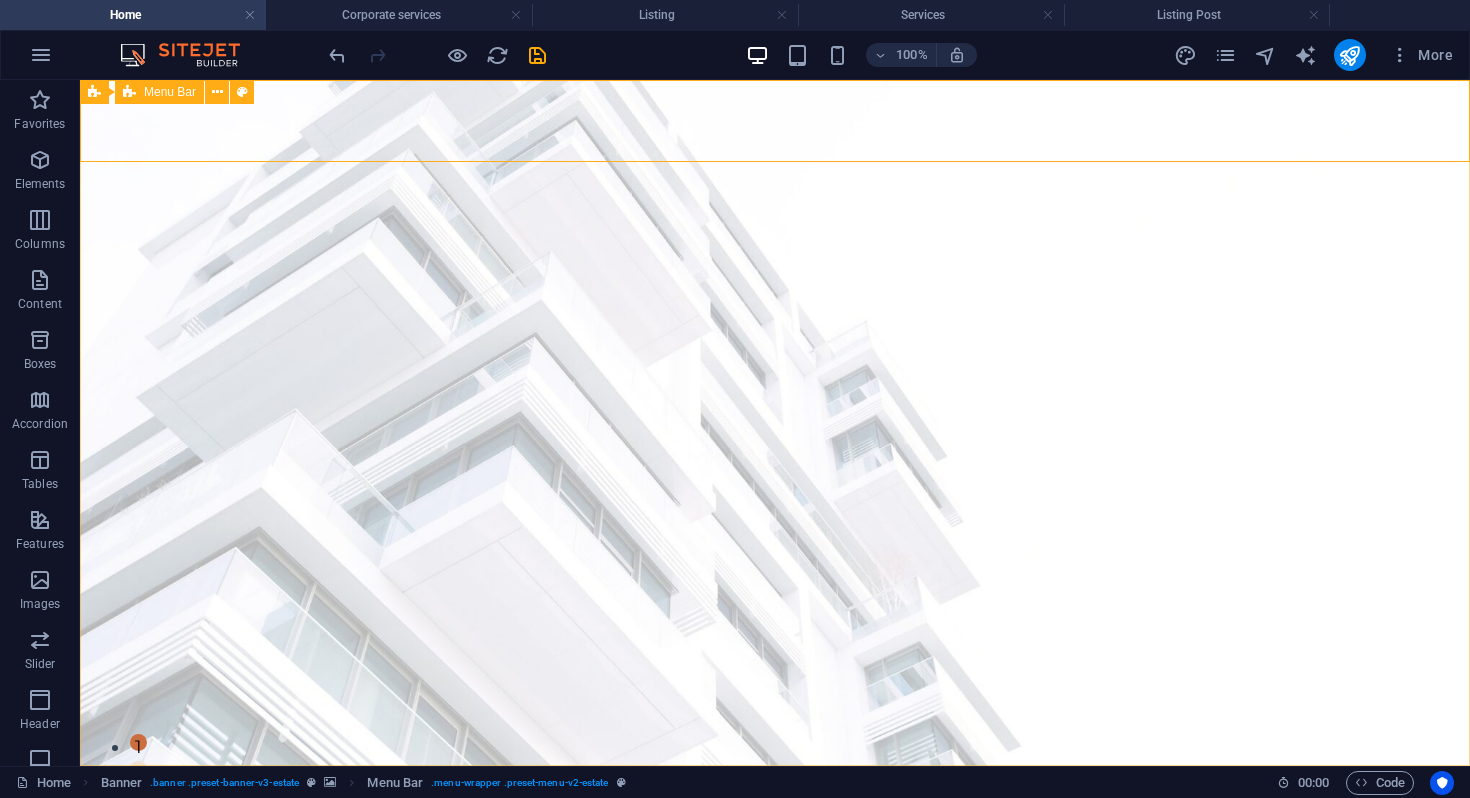 click on "Menu Bar" at bounding box center (159, 92) 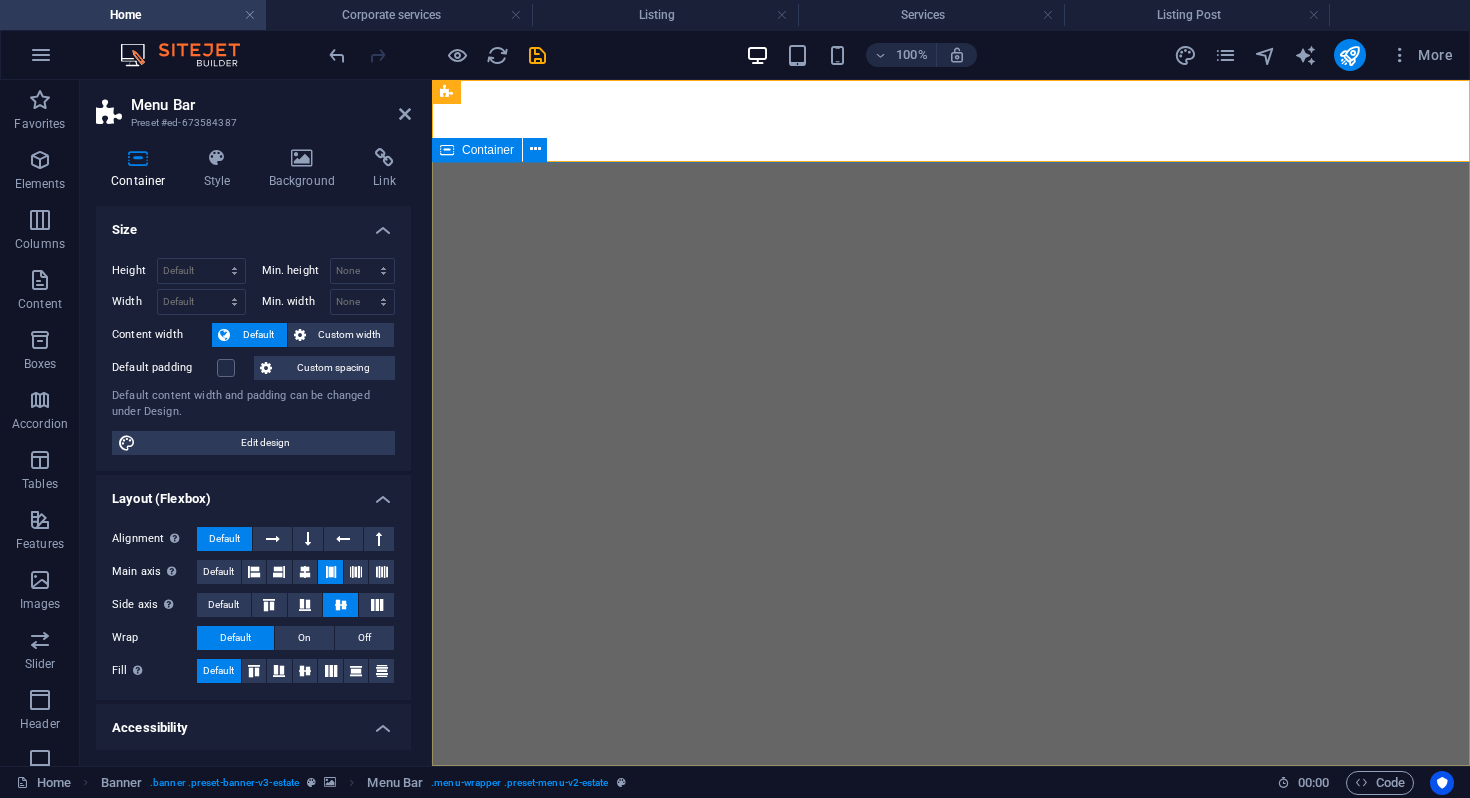 scroll, scrollTop: 0, scrollLeft: 0, axis: both 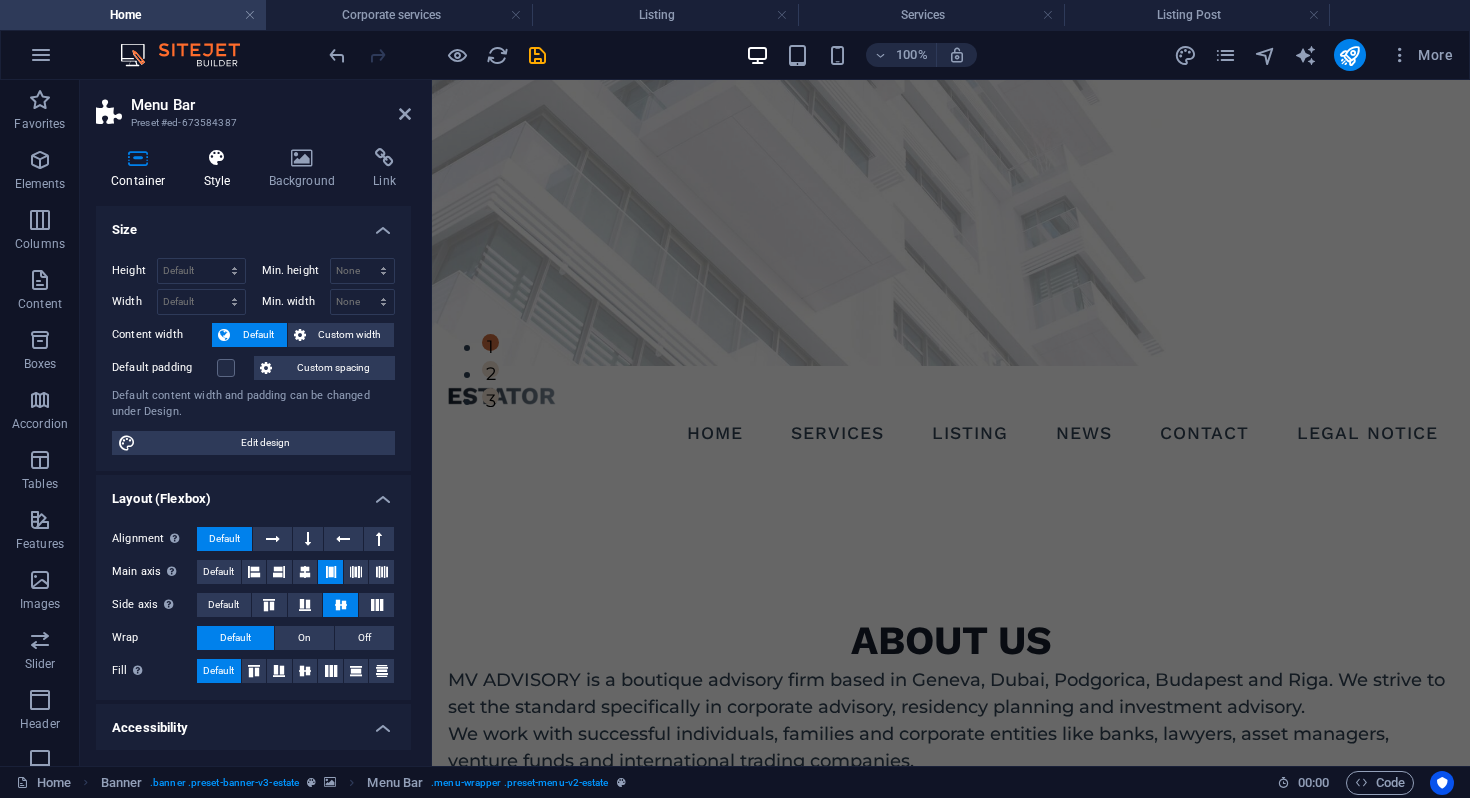 click on "Style" at bounding box center [221, 169] 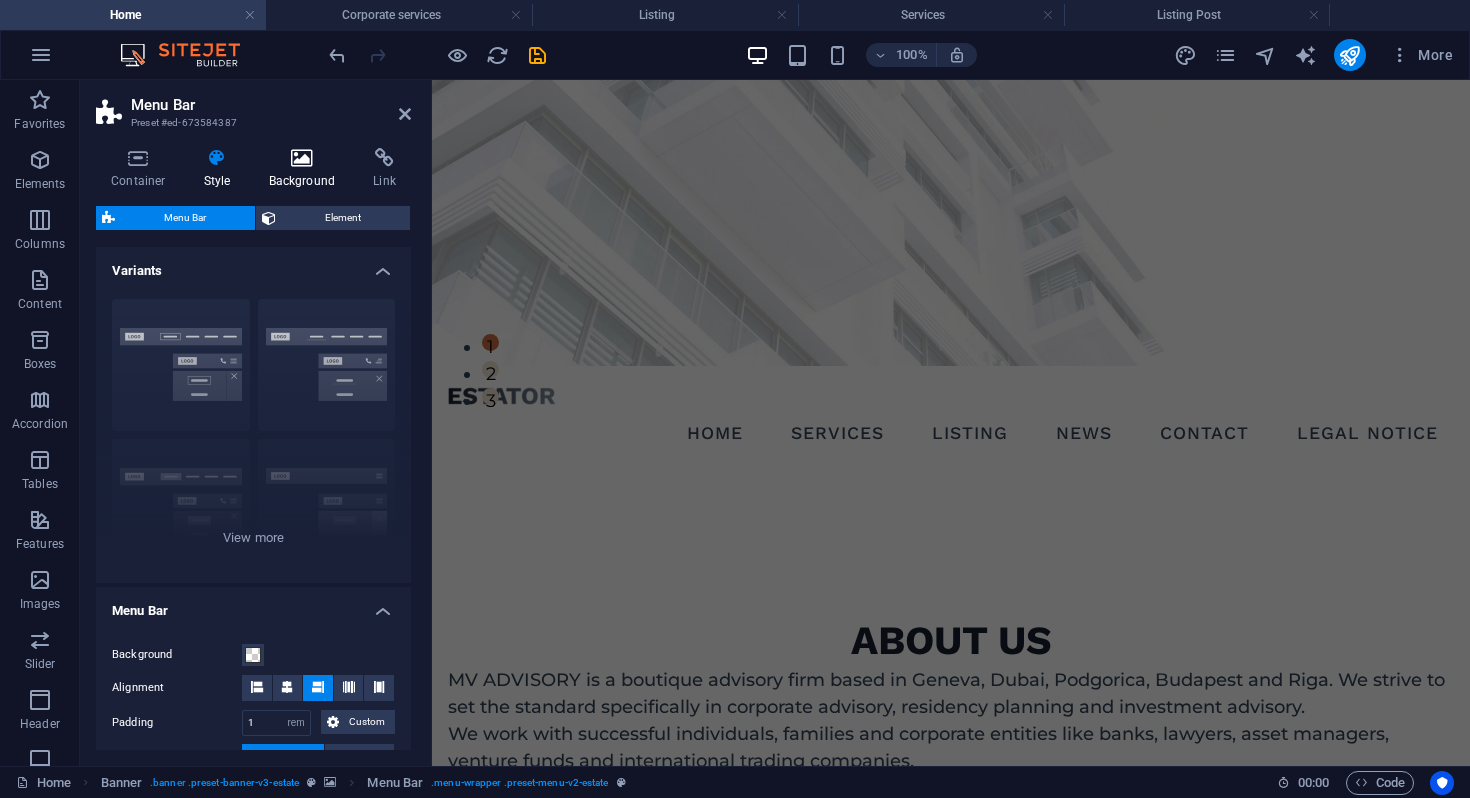 click on "Background" at bounding box center (306, 169) 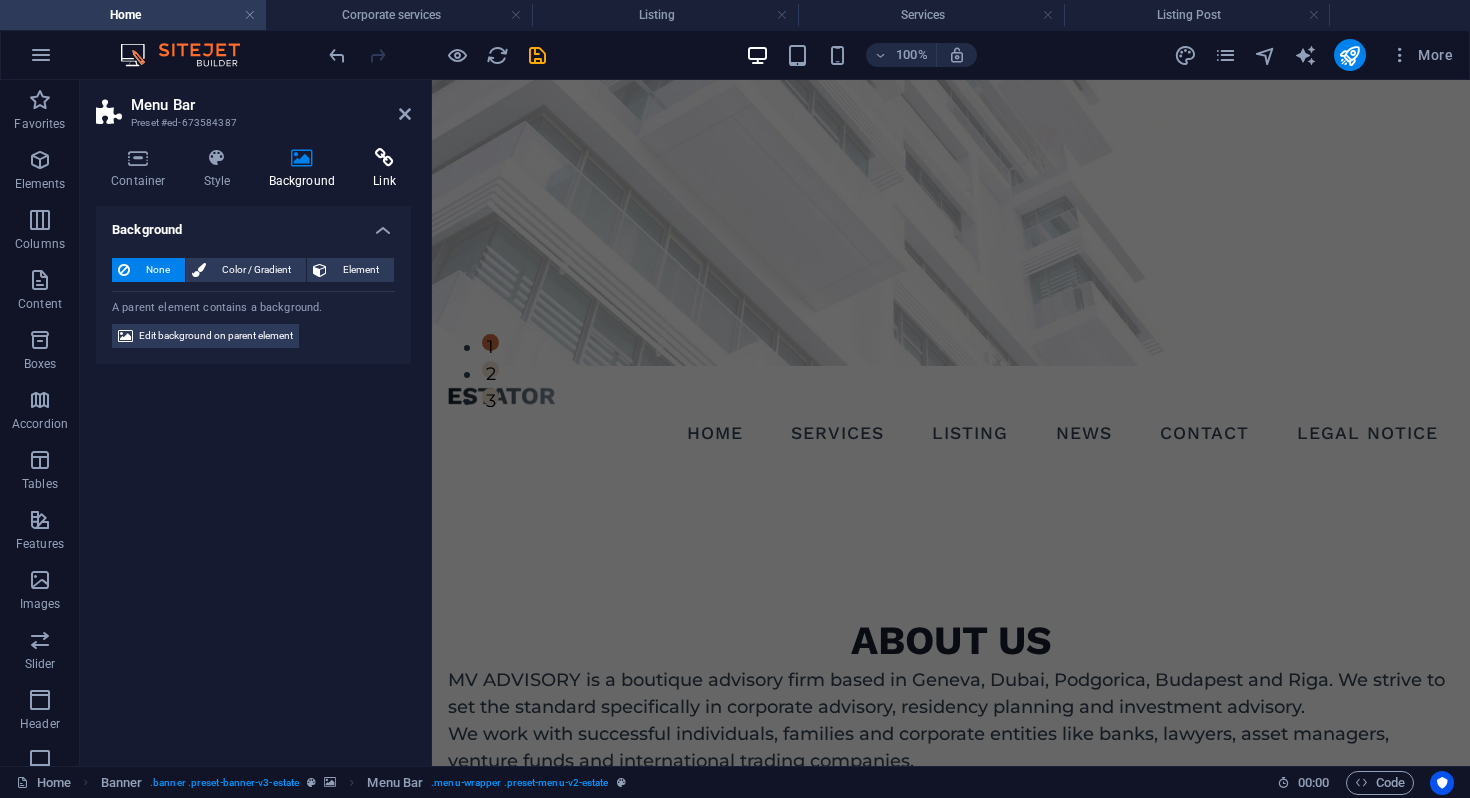 click at bounding box center (384, 158) 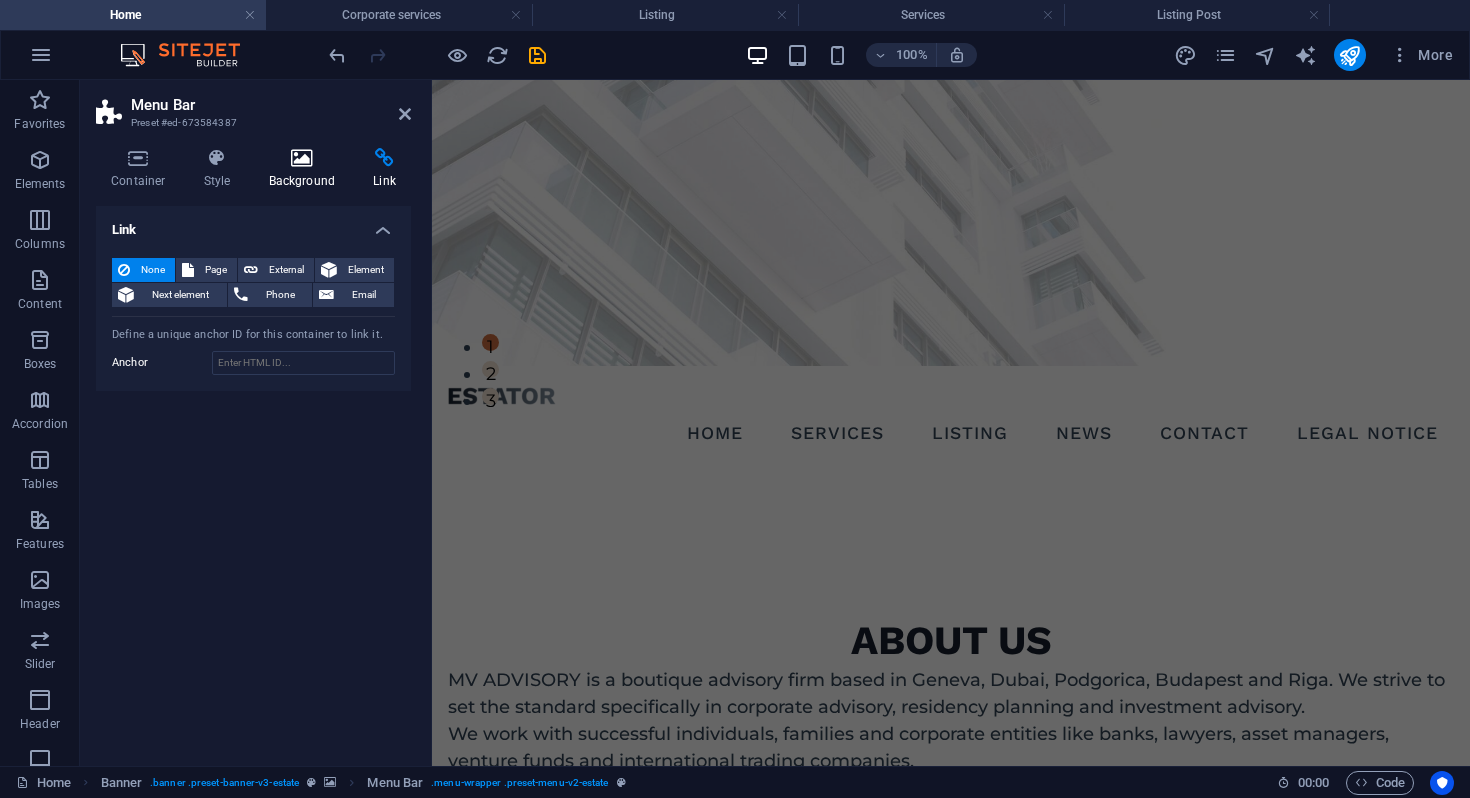click on "Background" at bounding box center [306, 169] 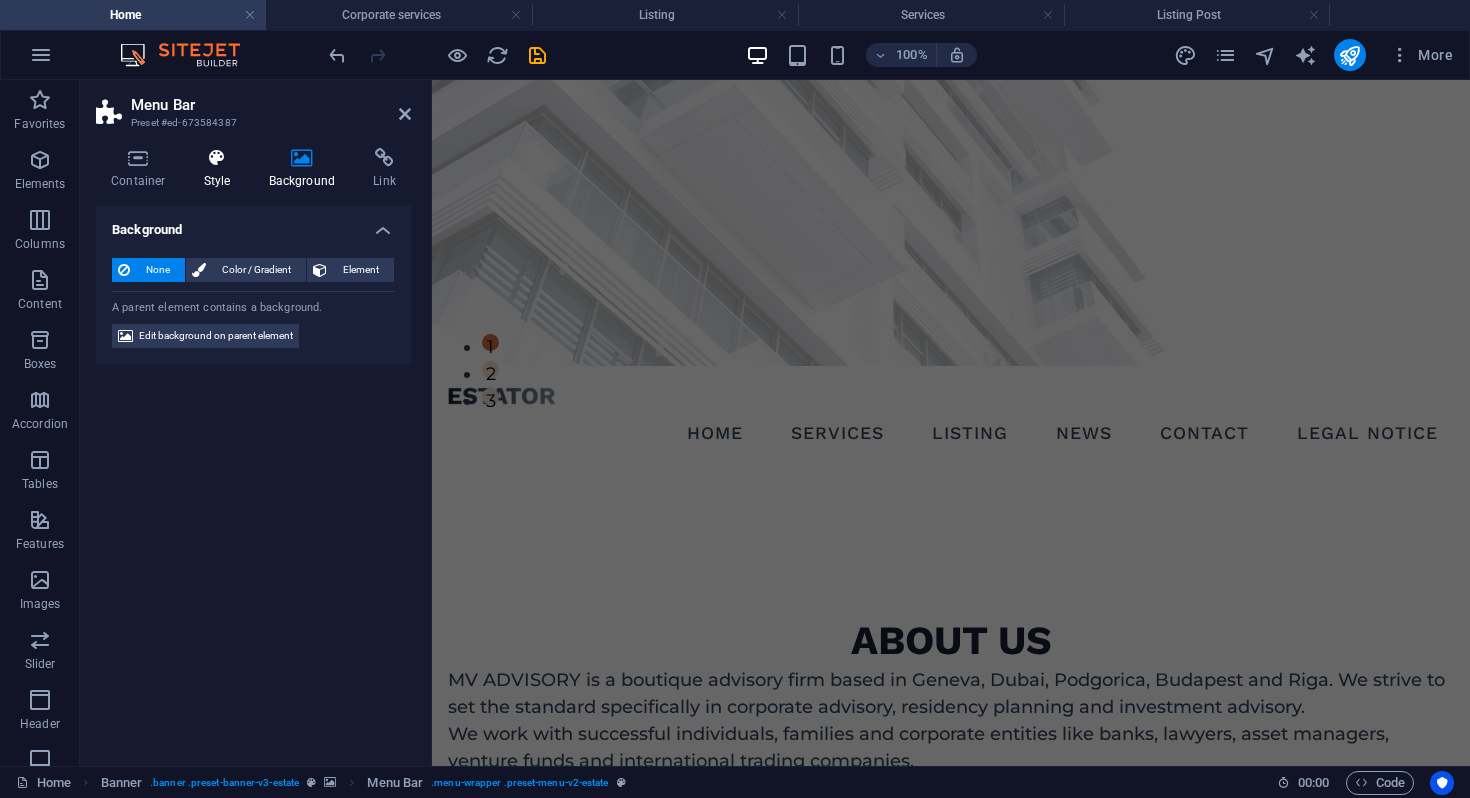 click on "Style" at bounding box center [221, 169] 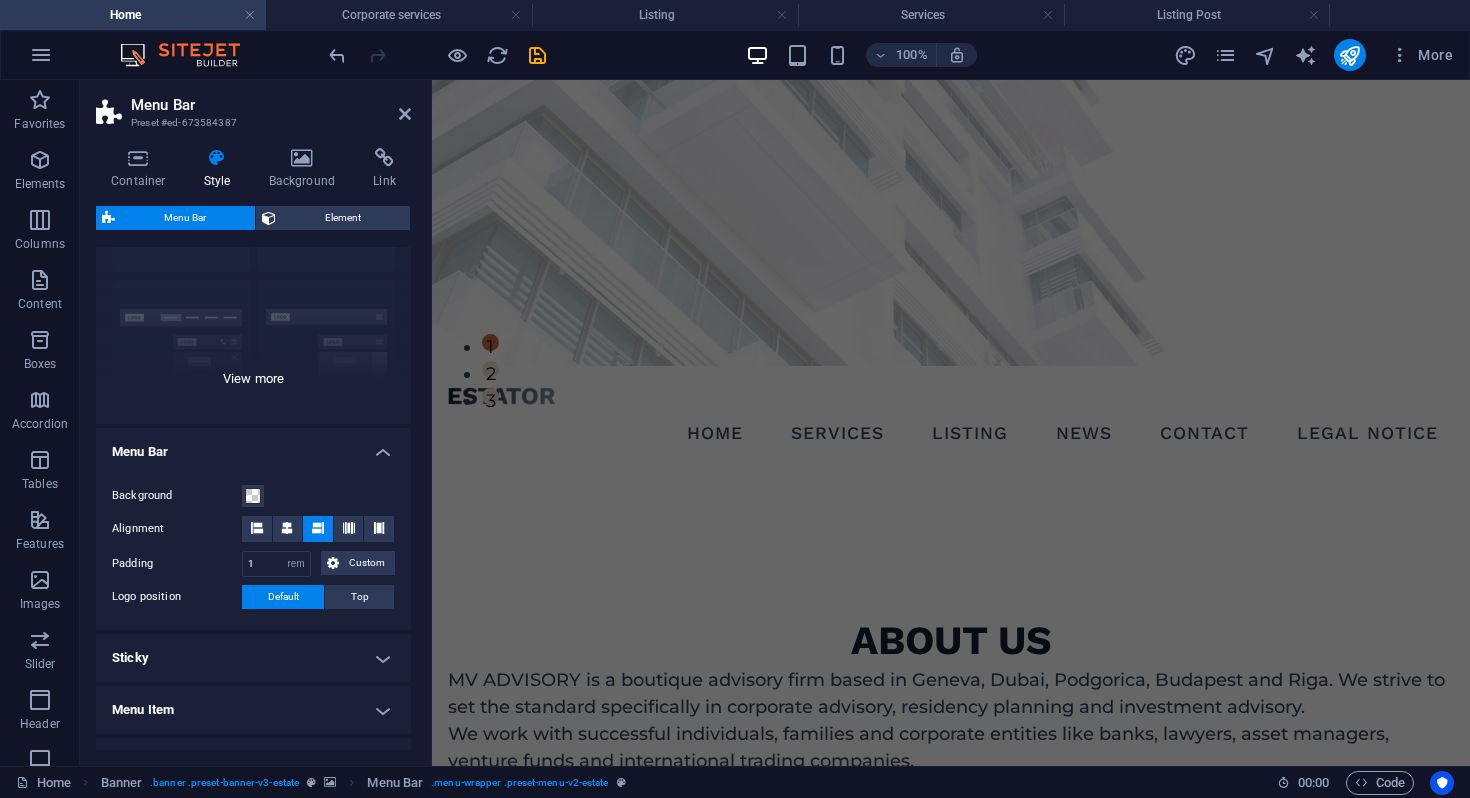 scroll, scrollTop: 378, scrollLeft: 0, axis: vertical 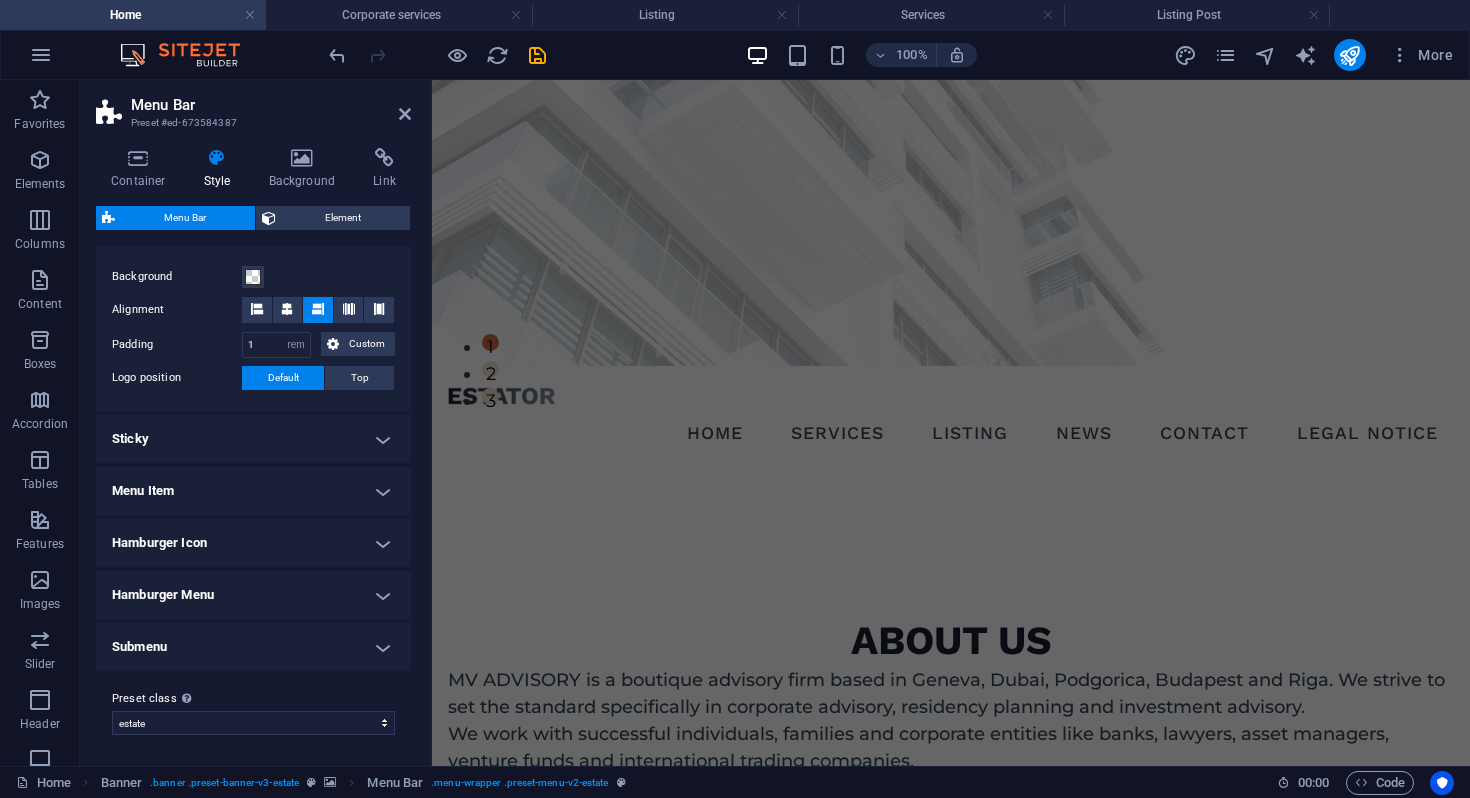 click on "Submenu" at bounding box center [253, 647] 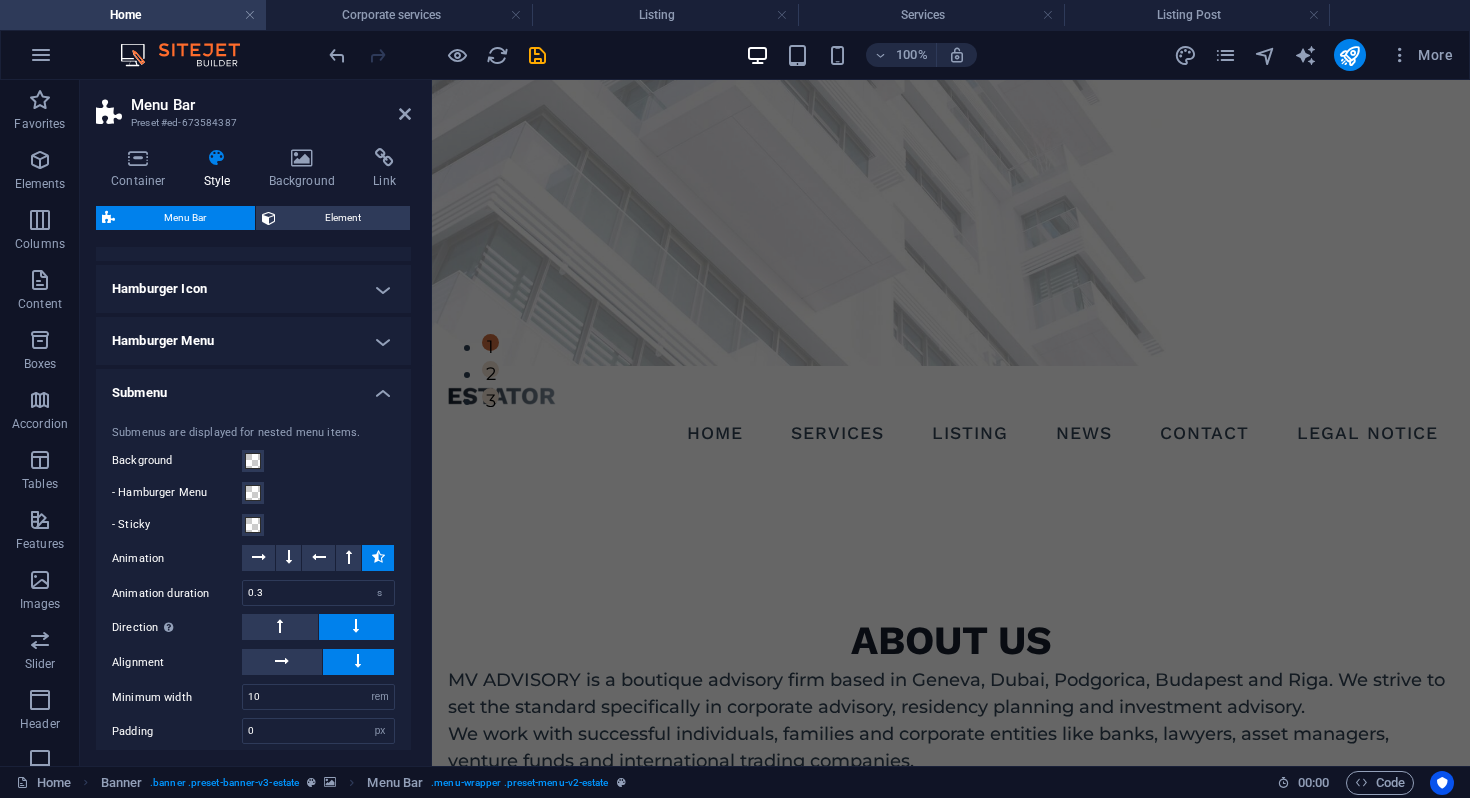 scroll, scrollTop: 724, scrollLeft: 0, axis: vertical 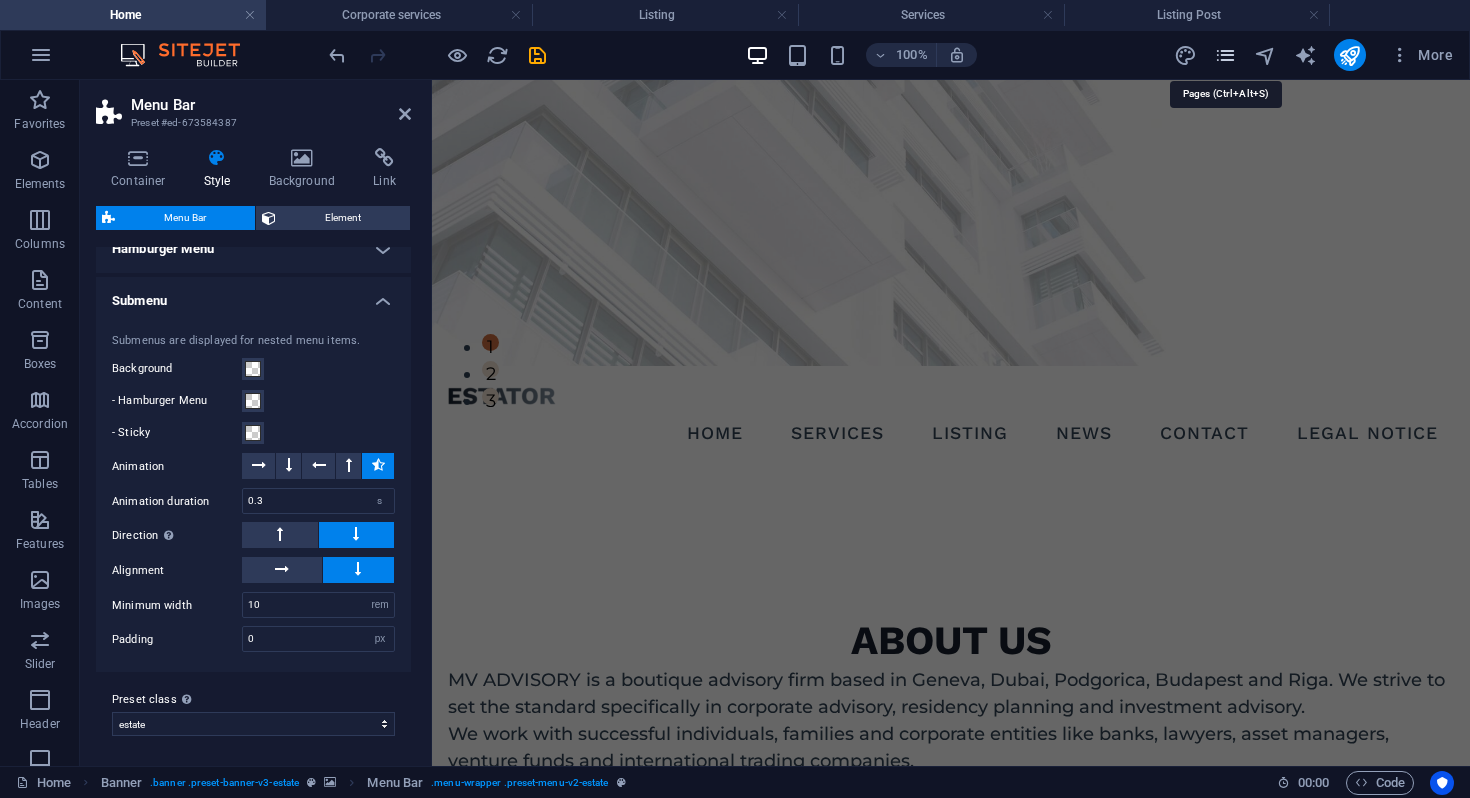 click at bounding box center [1225, 55] 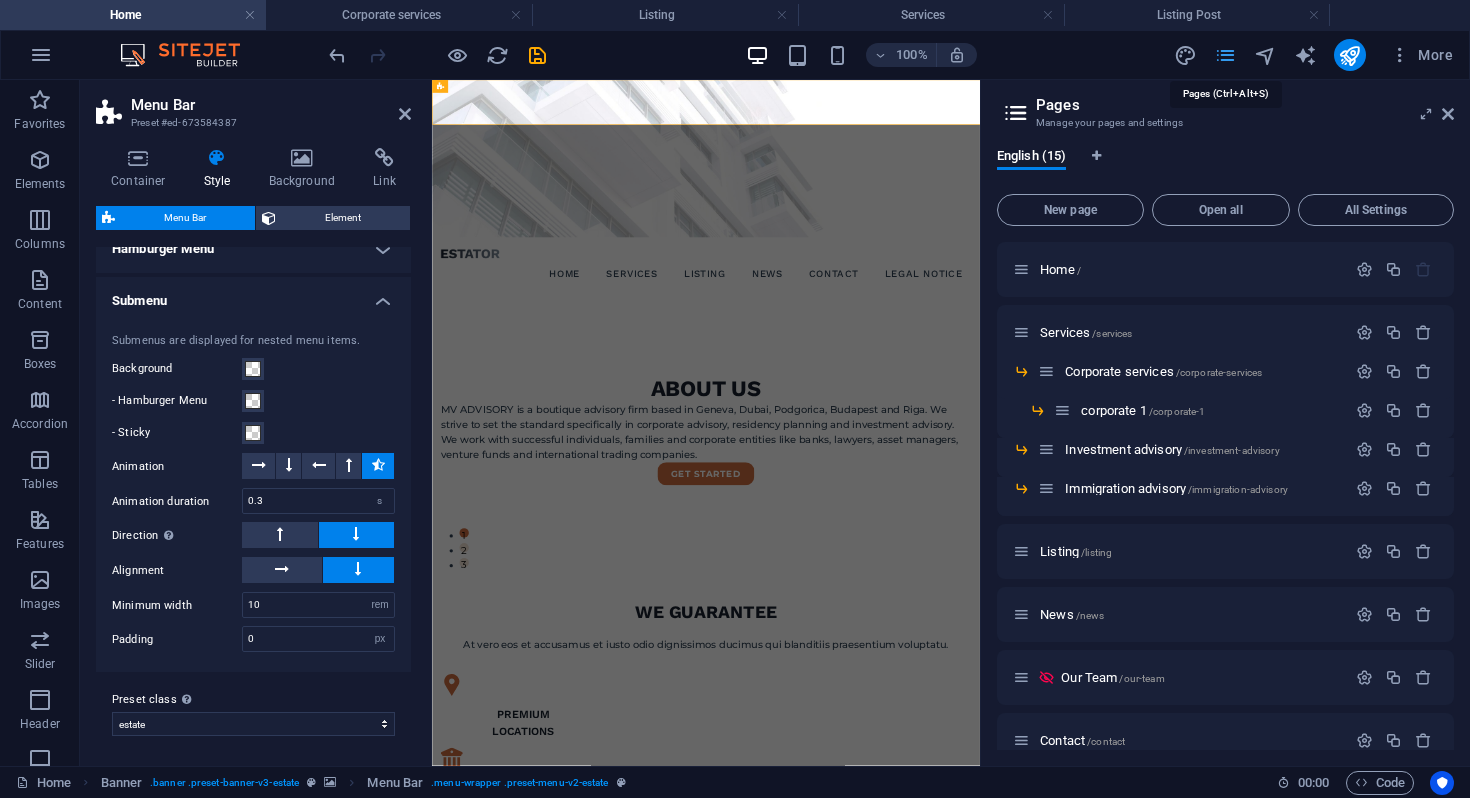 scroll, scrollTop: 0, scrollLeft: 0, axis: both 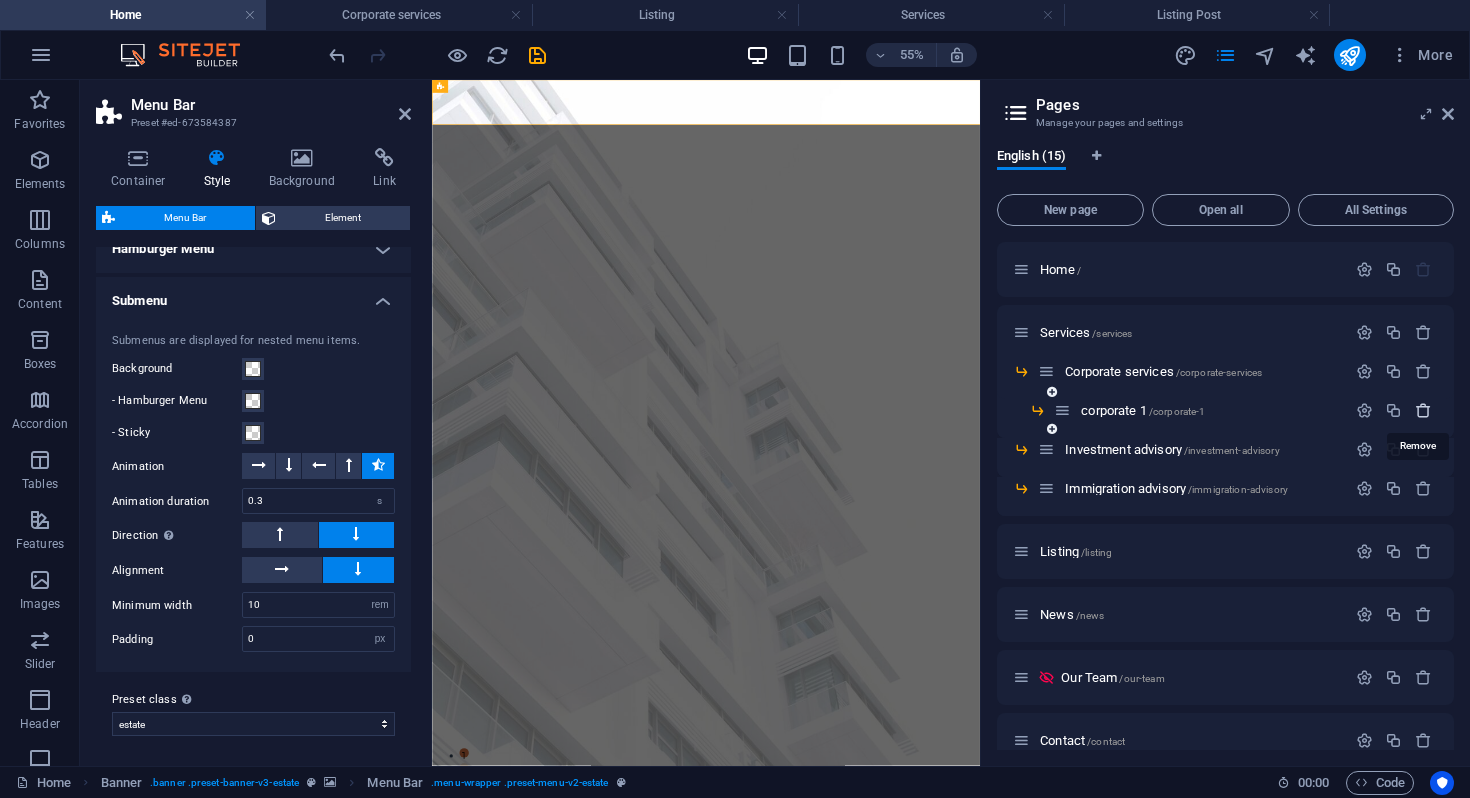 click at bounding box center (1423, 410) 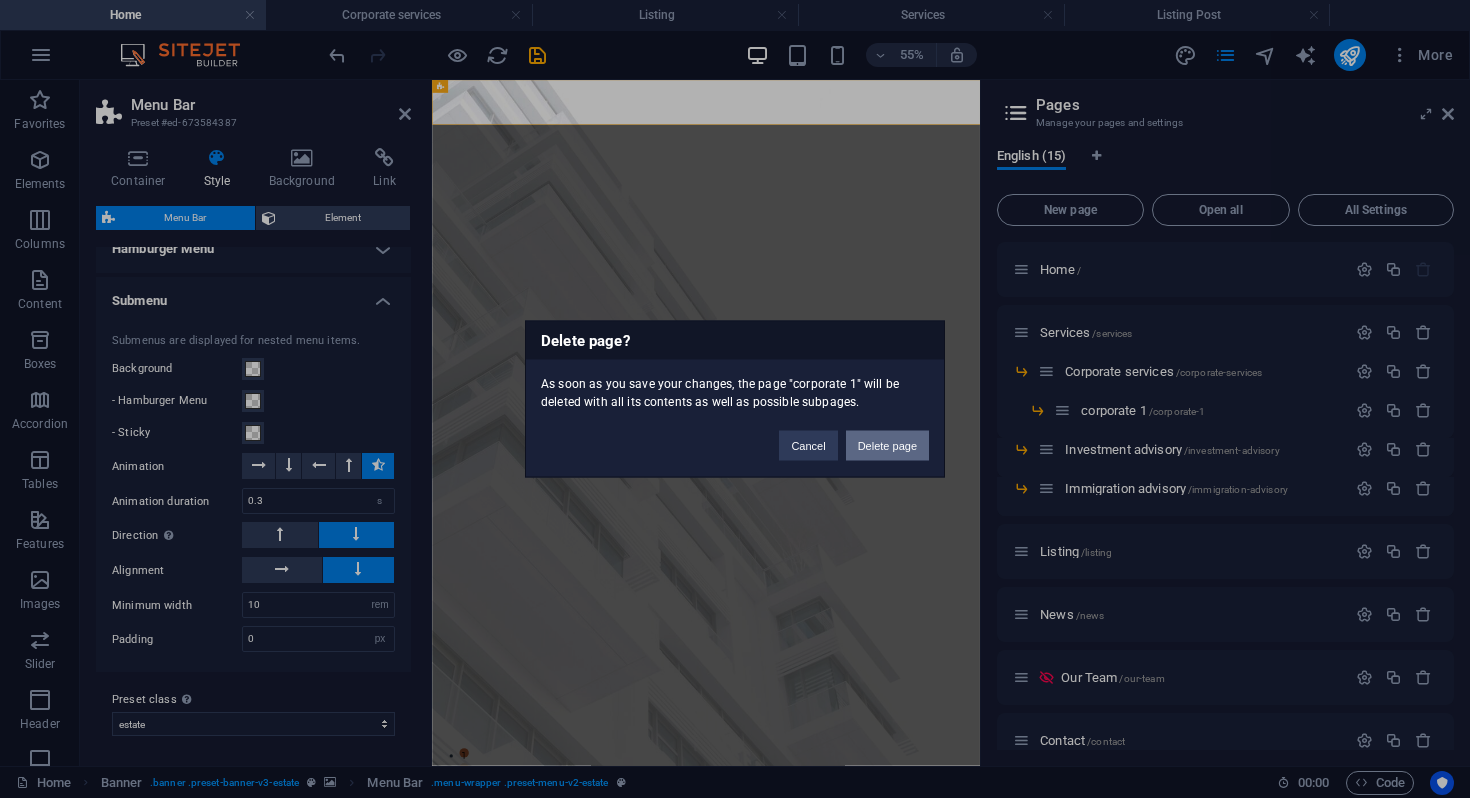 click on "Delete page" at bounding box center (887, 446) 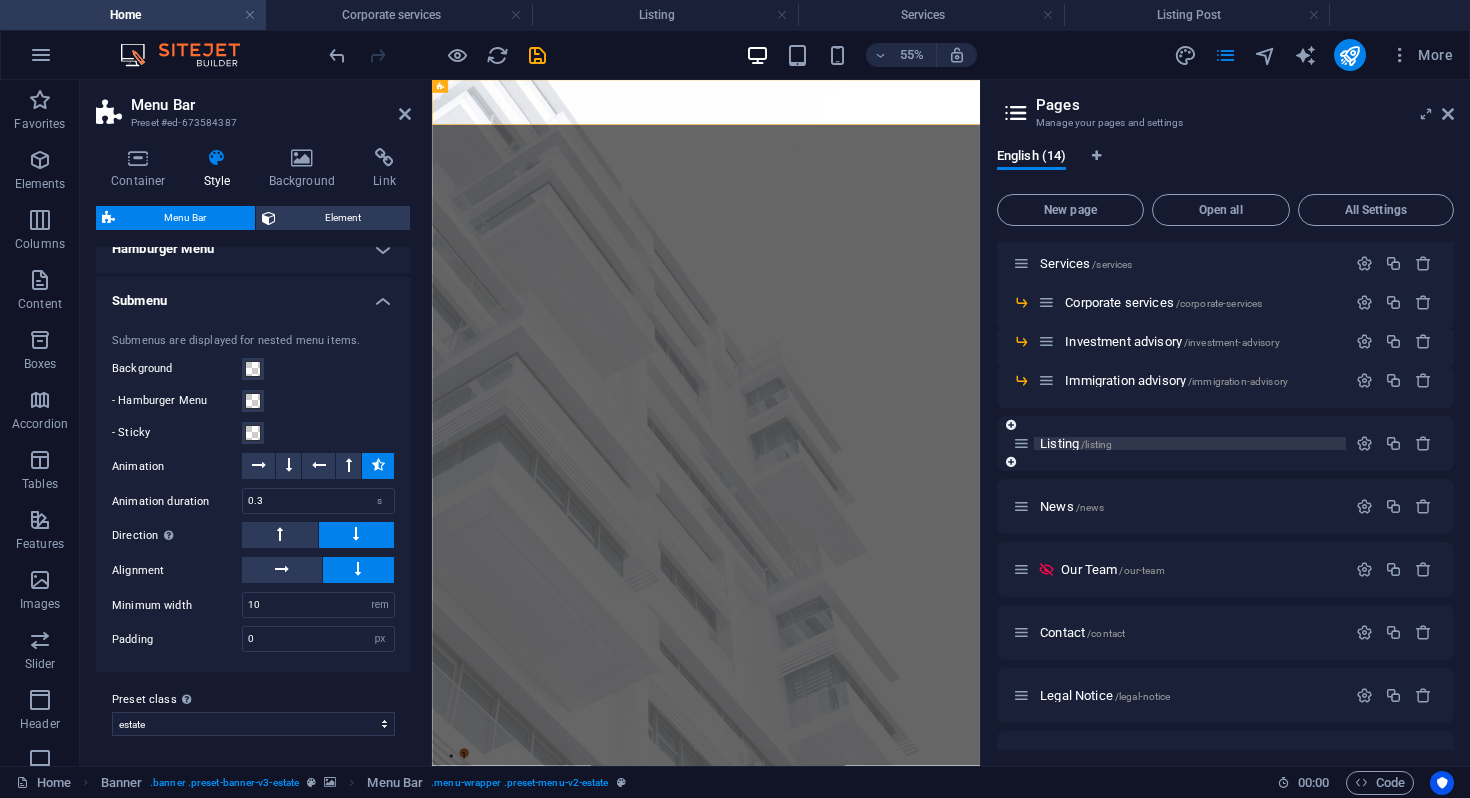 scroll, scrollTop: 75, scrollLeft: 0, axis: vertical 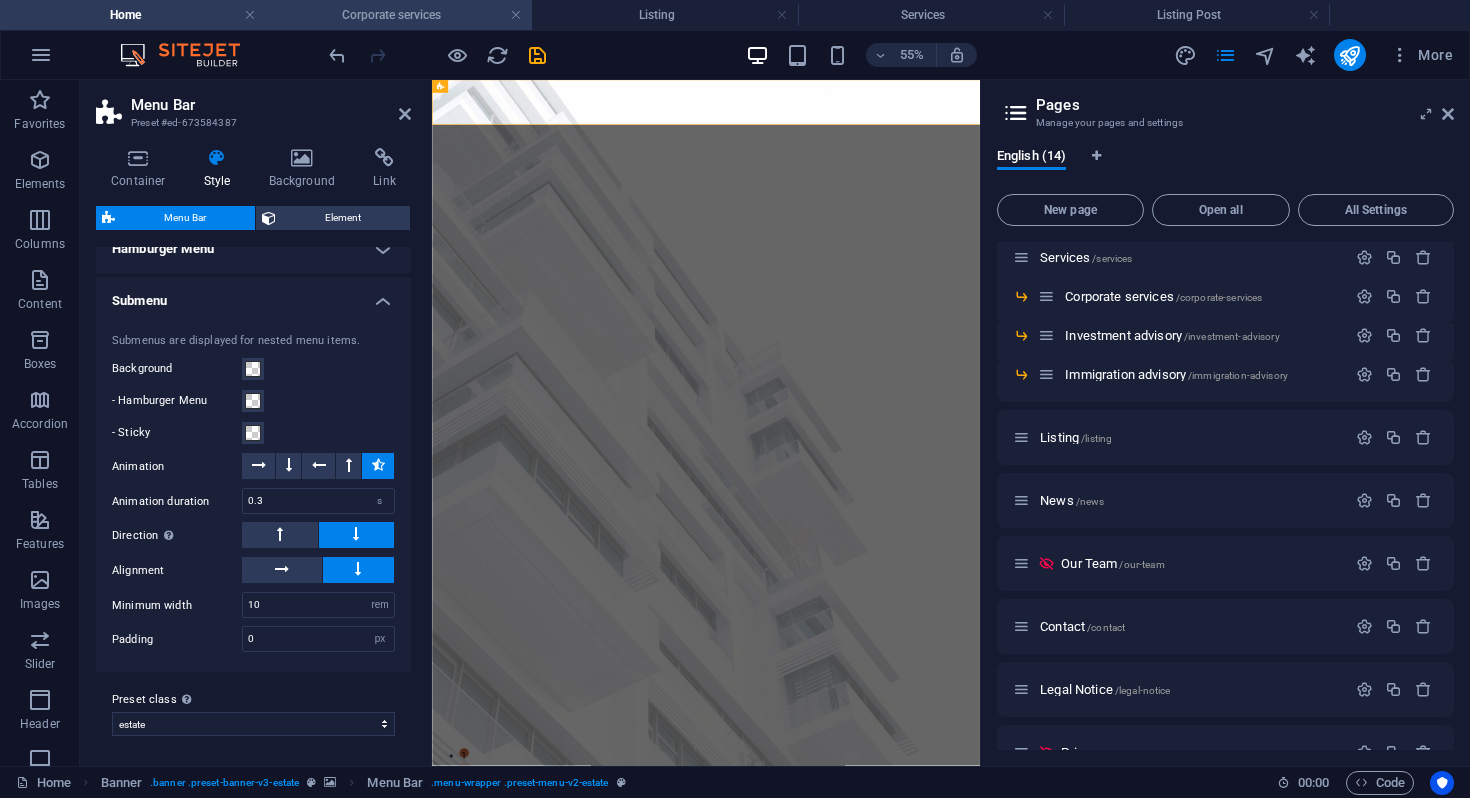 click on "Corporate services" at bounding box center (399, 15) 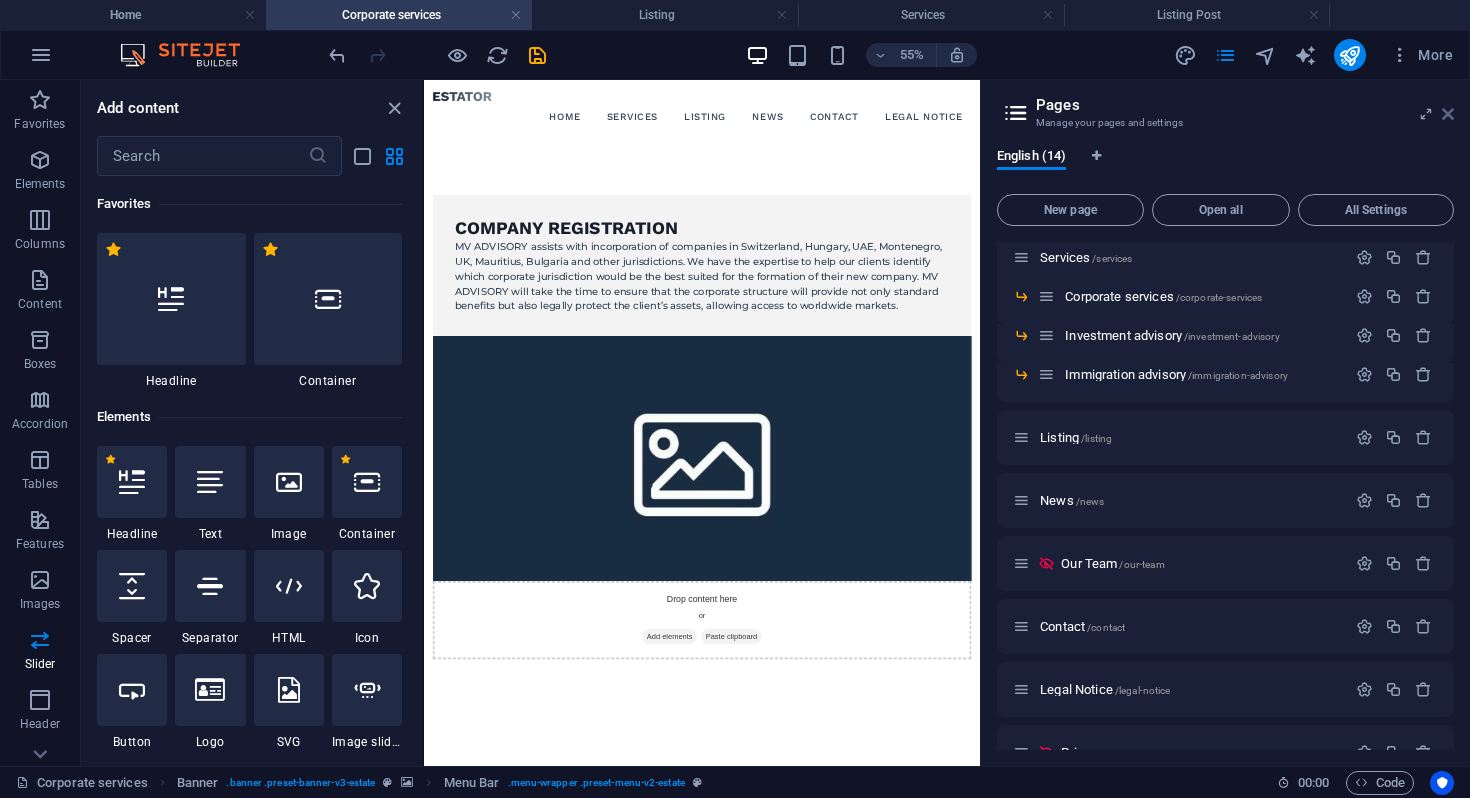click at bounding box center [1448, 114] 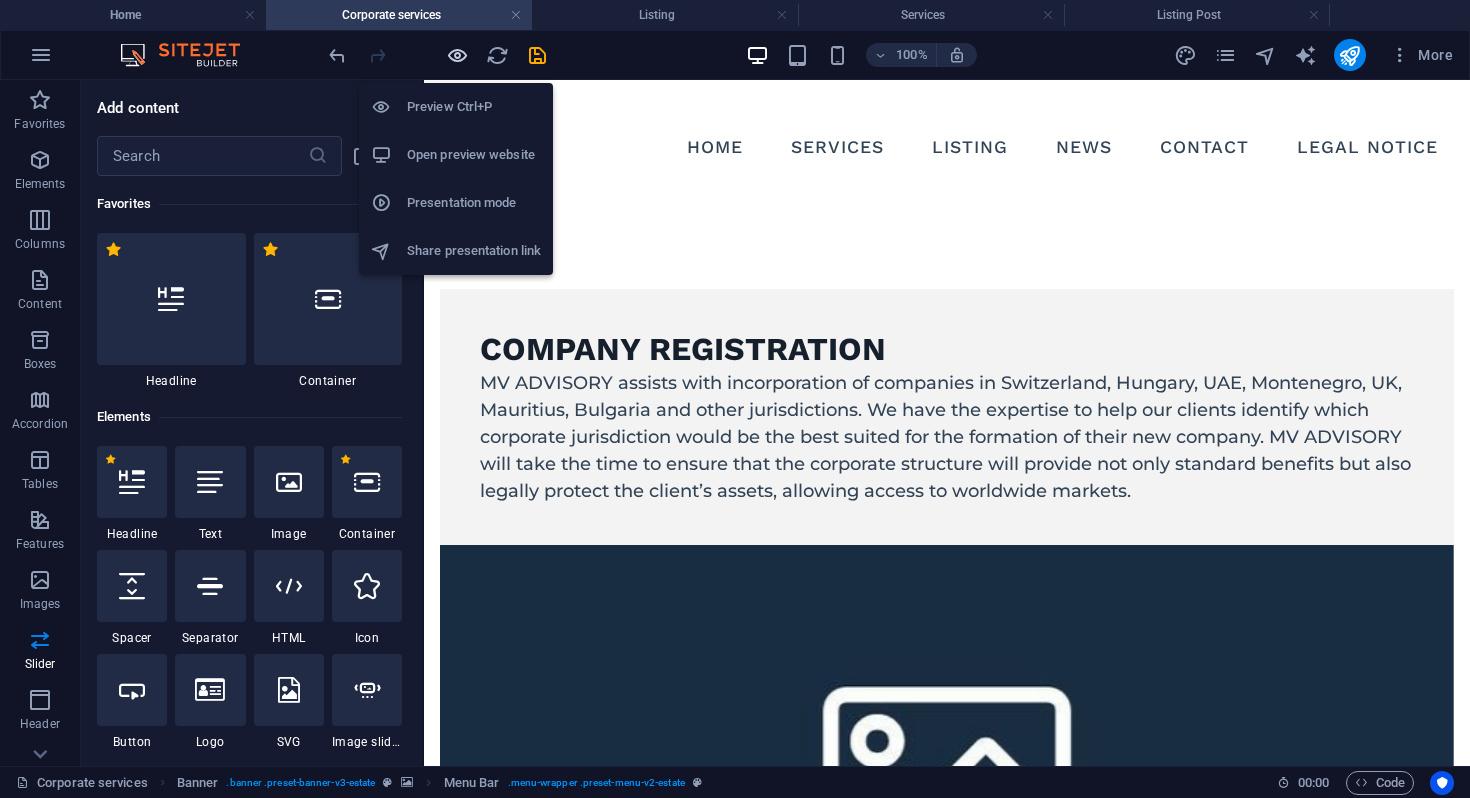 click at bounding box center [457, 55] 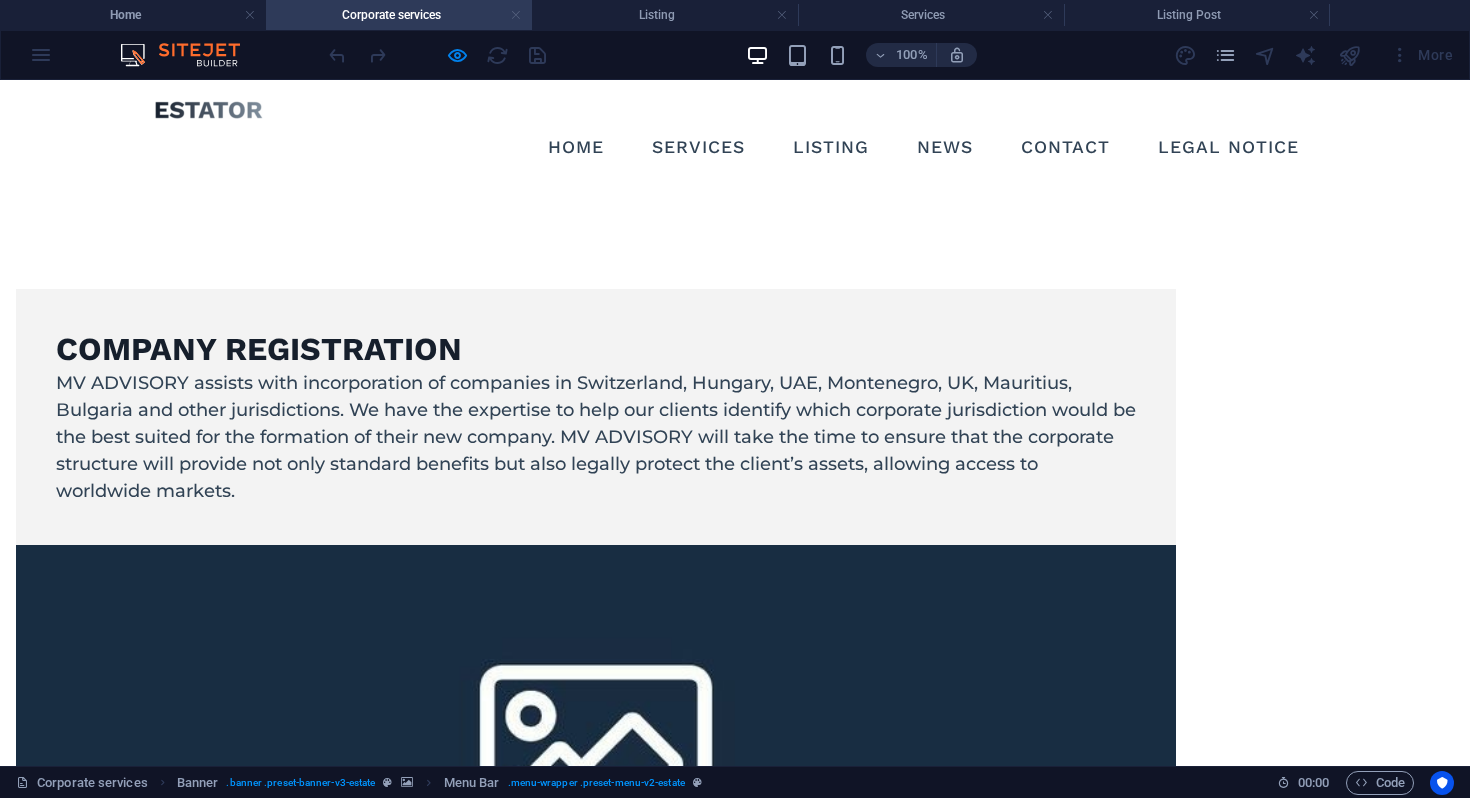 click at bounding box center (516, 15) 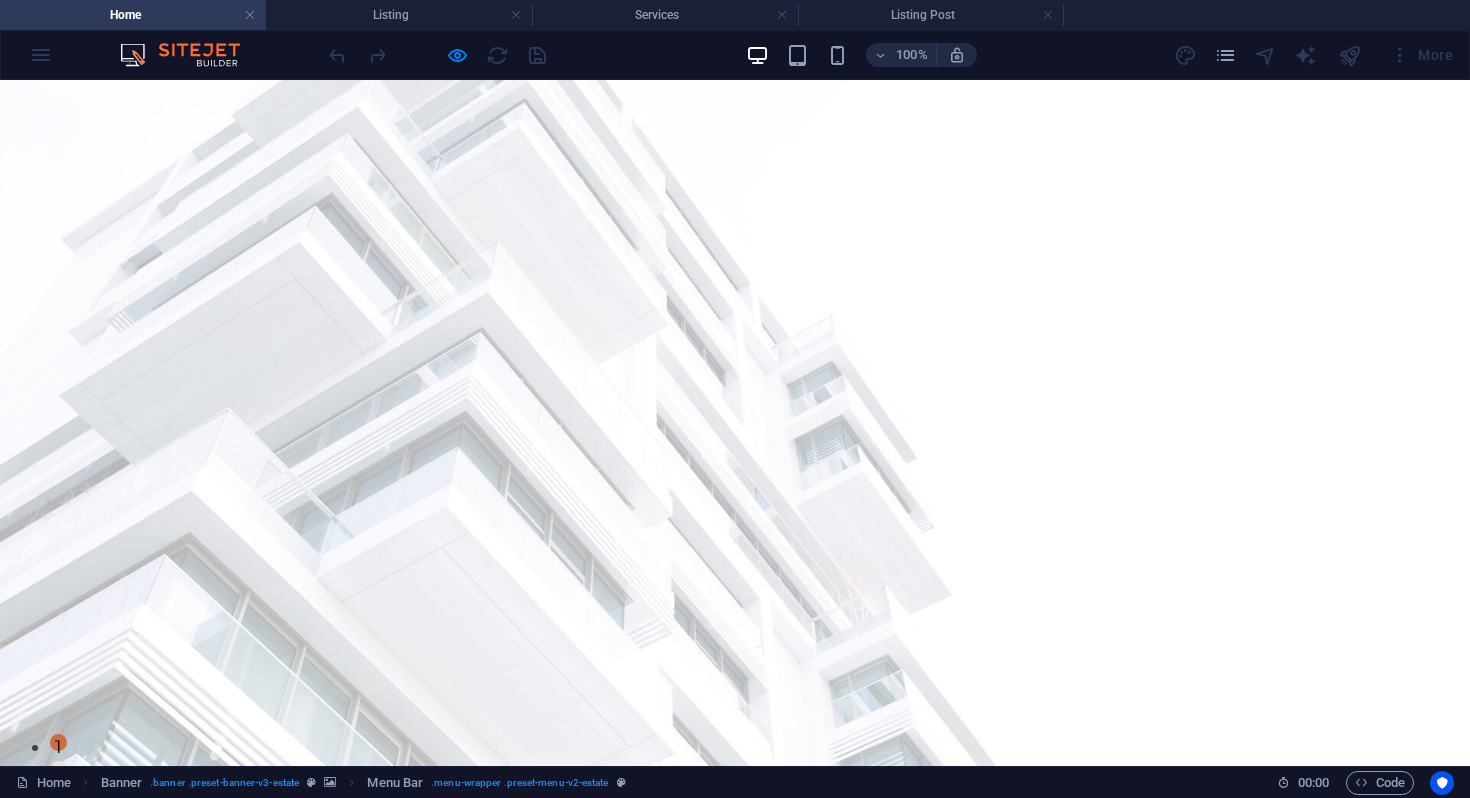 click on "Home" at bounding box center [133, 15] 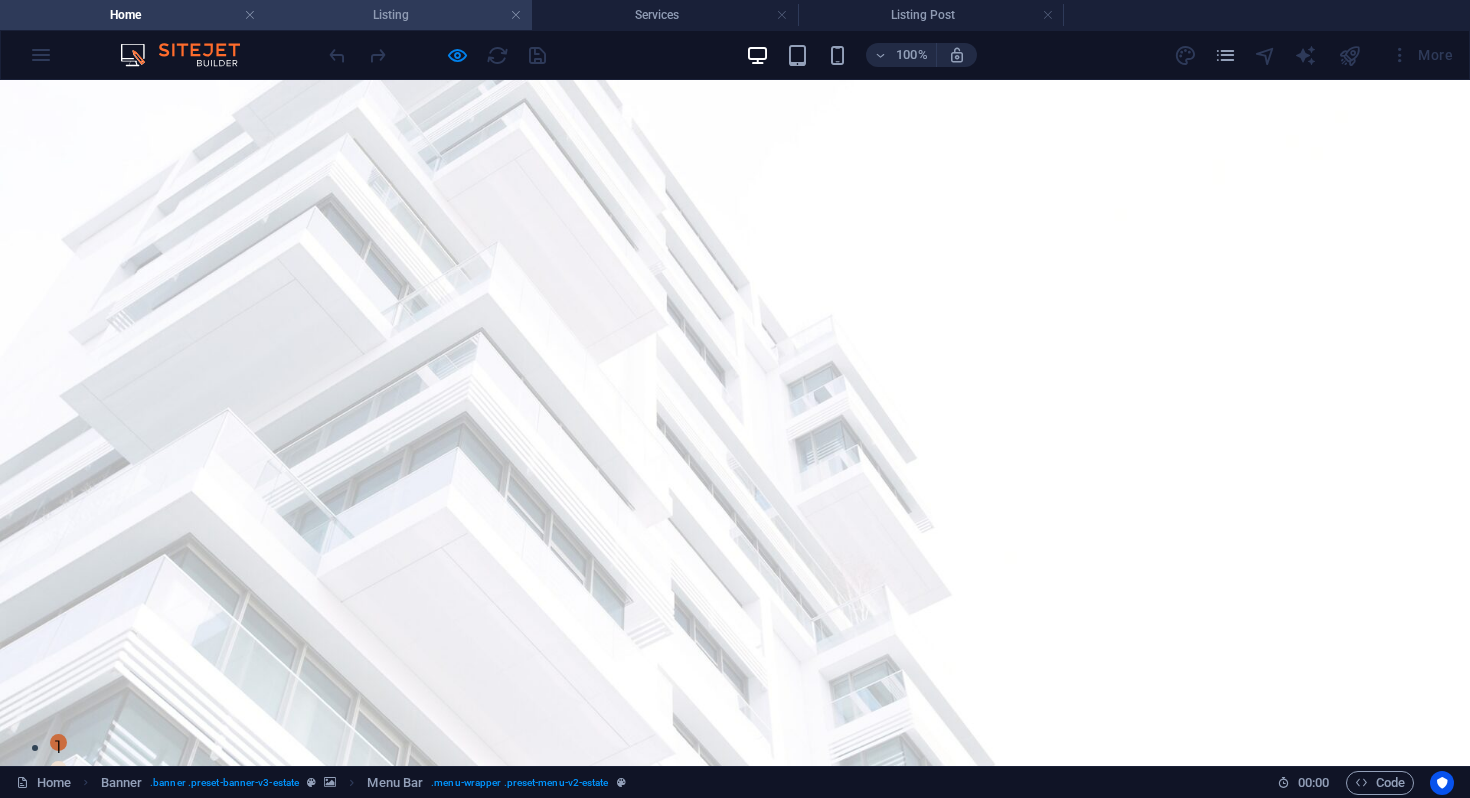 click on "Listing" at bounding box center [399, 15] 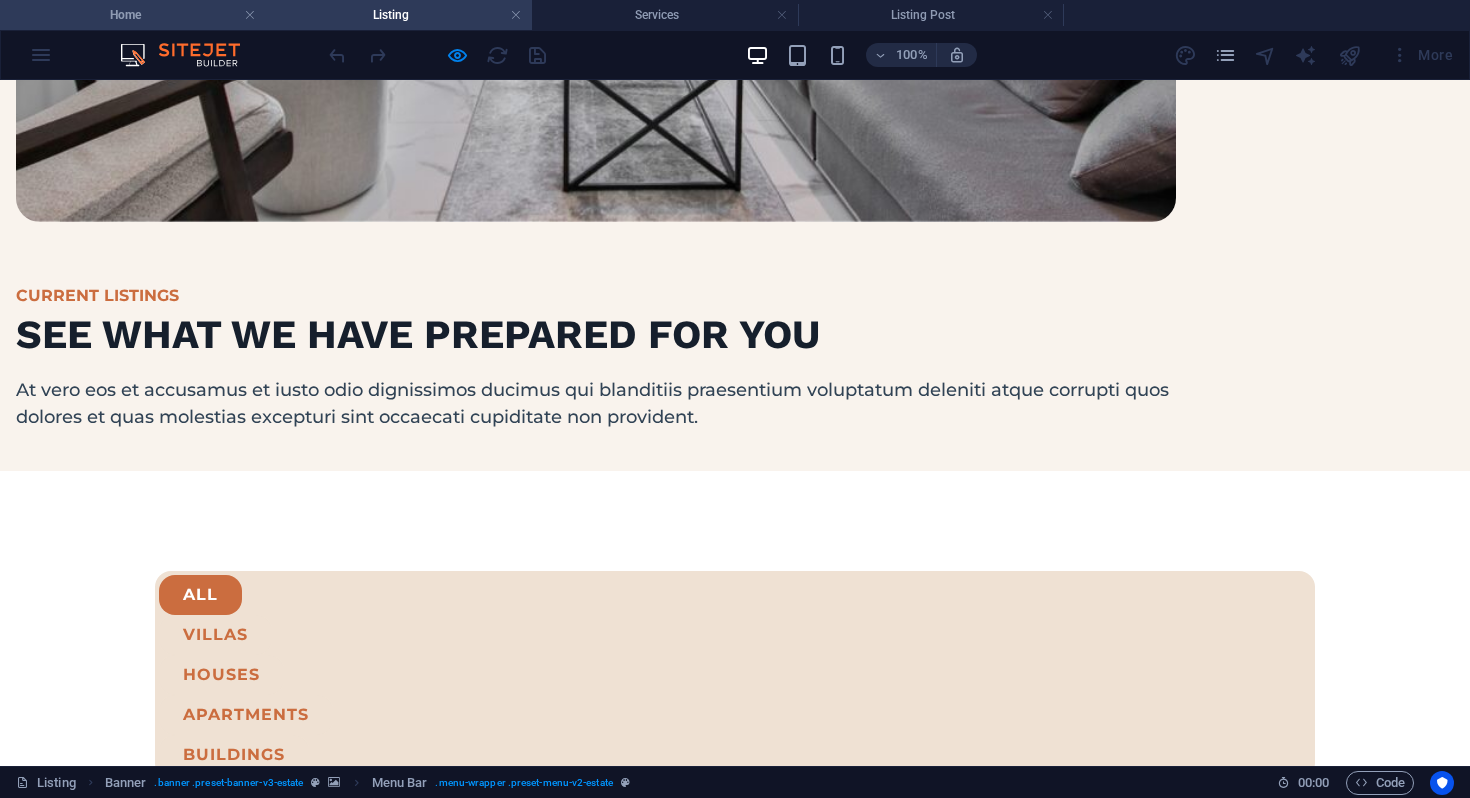 click on "Home" at bounding box center (133, 15) 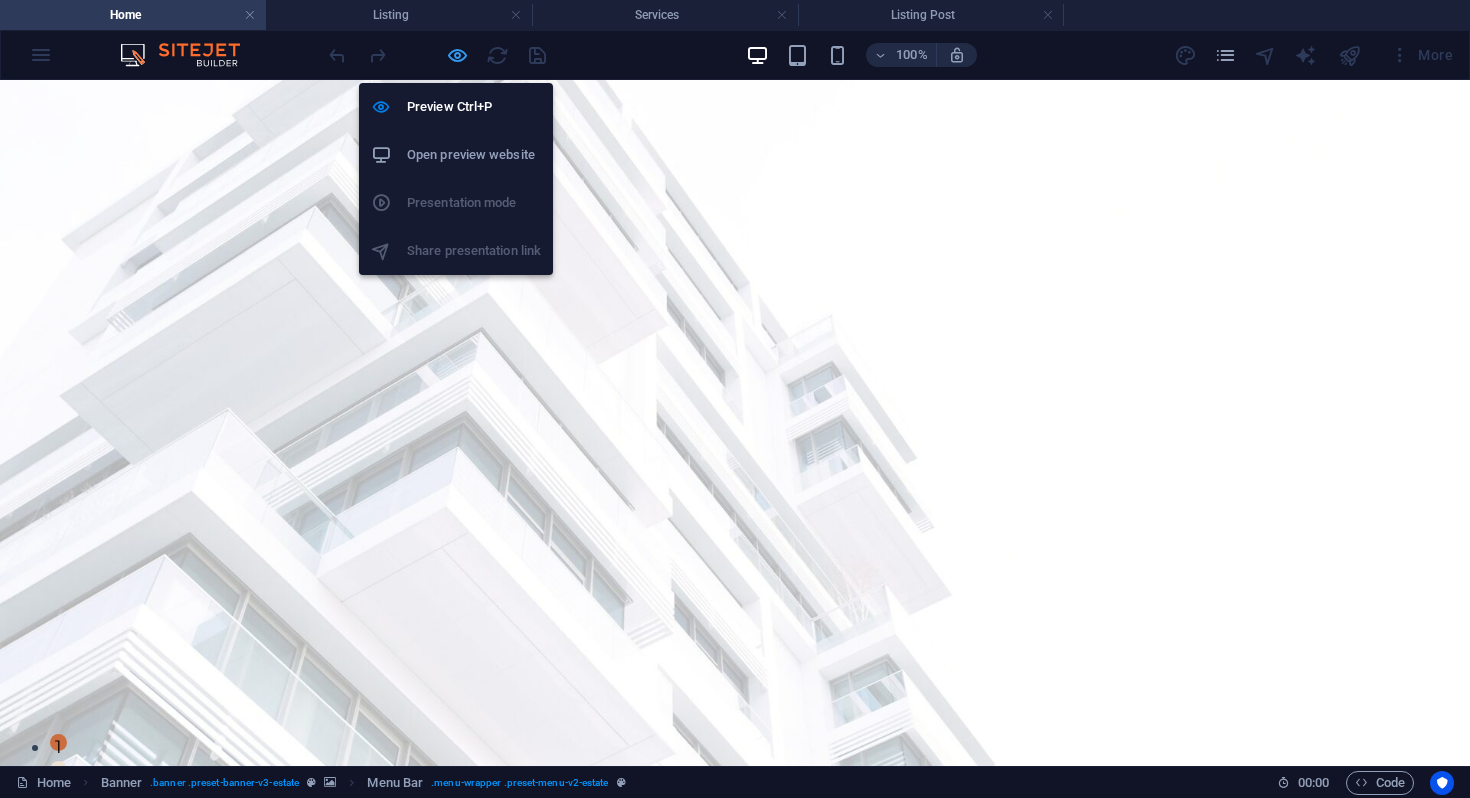 click at bounding box center [457, 55] 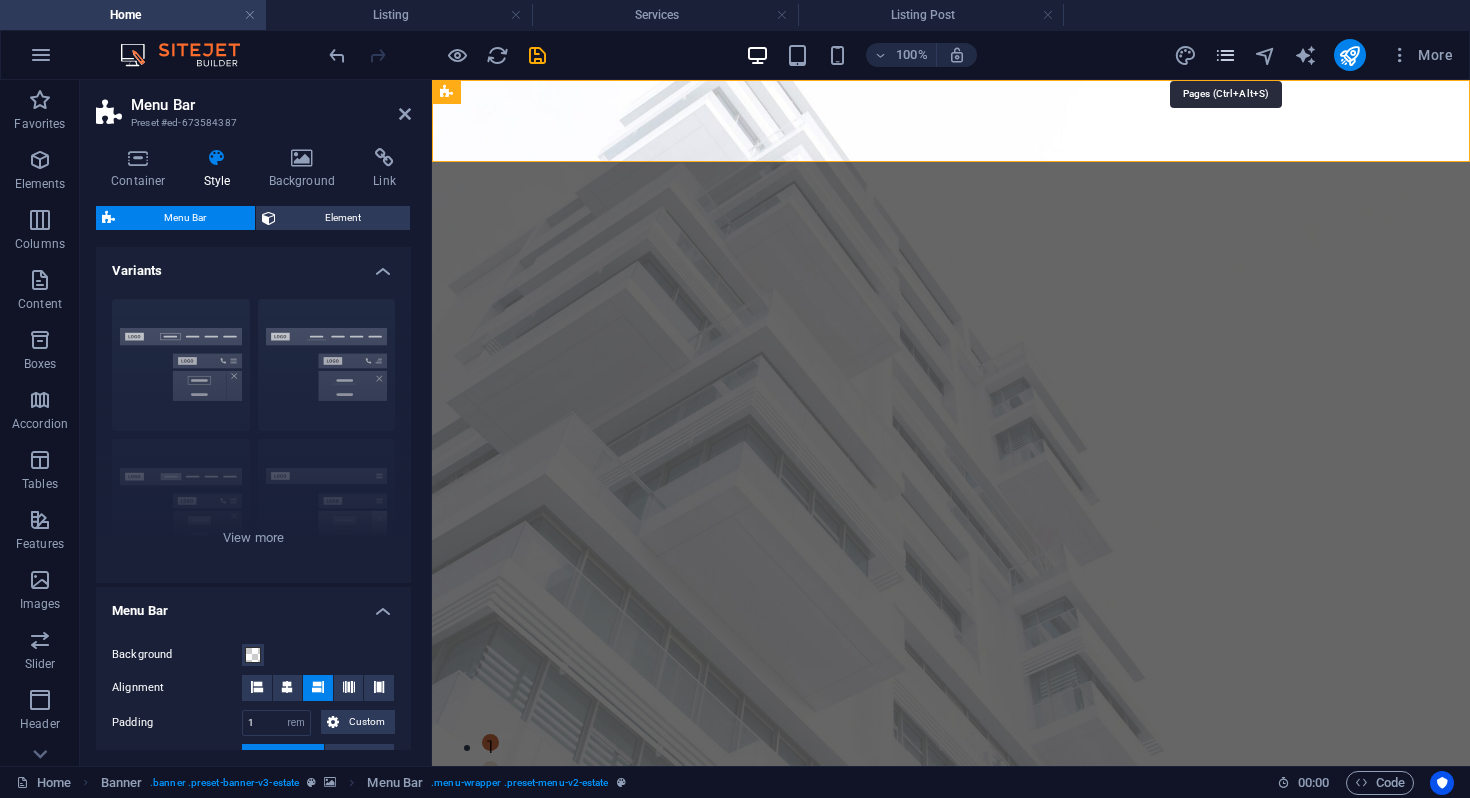 click at bounding box center [1225, 55] 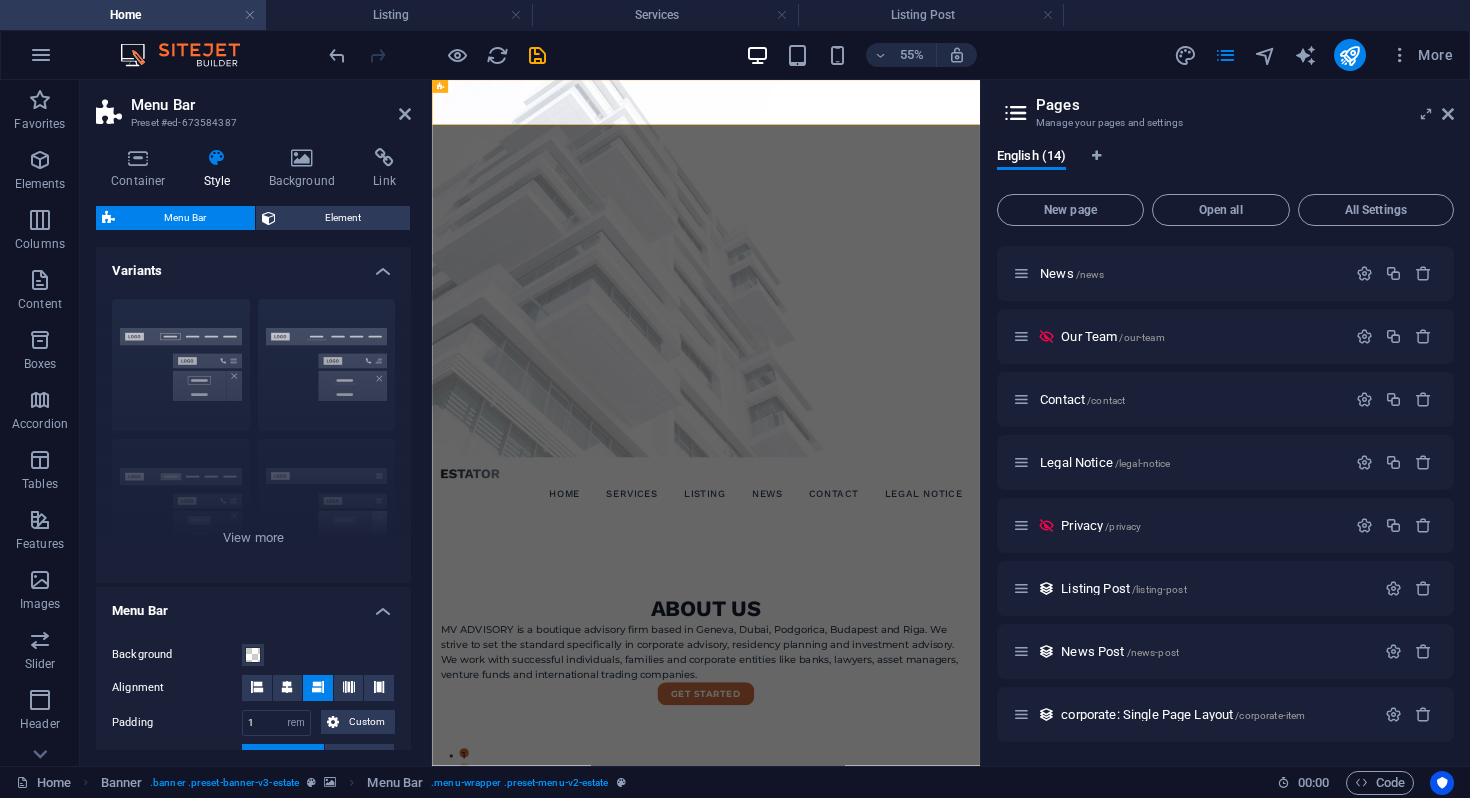 scroll, scrollTop: 0, scrollLeft: 0, axis: both 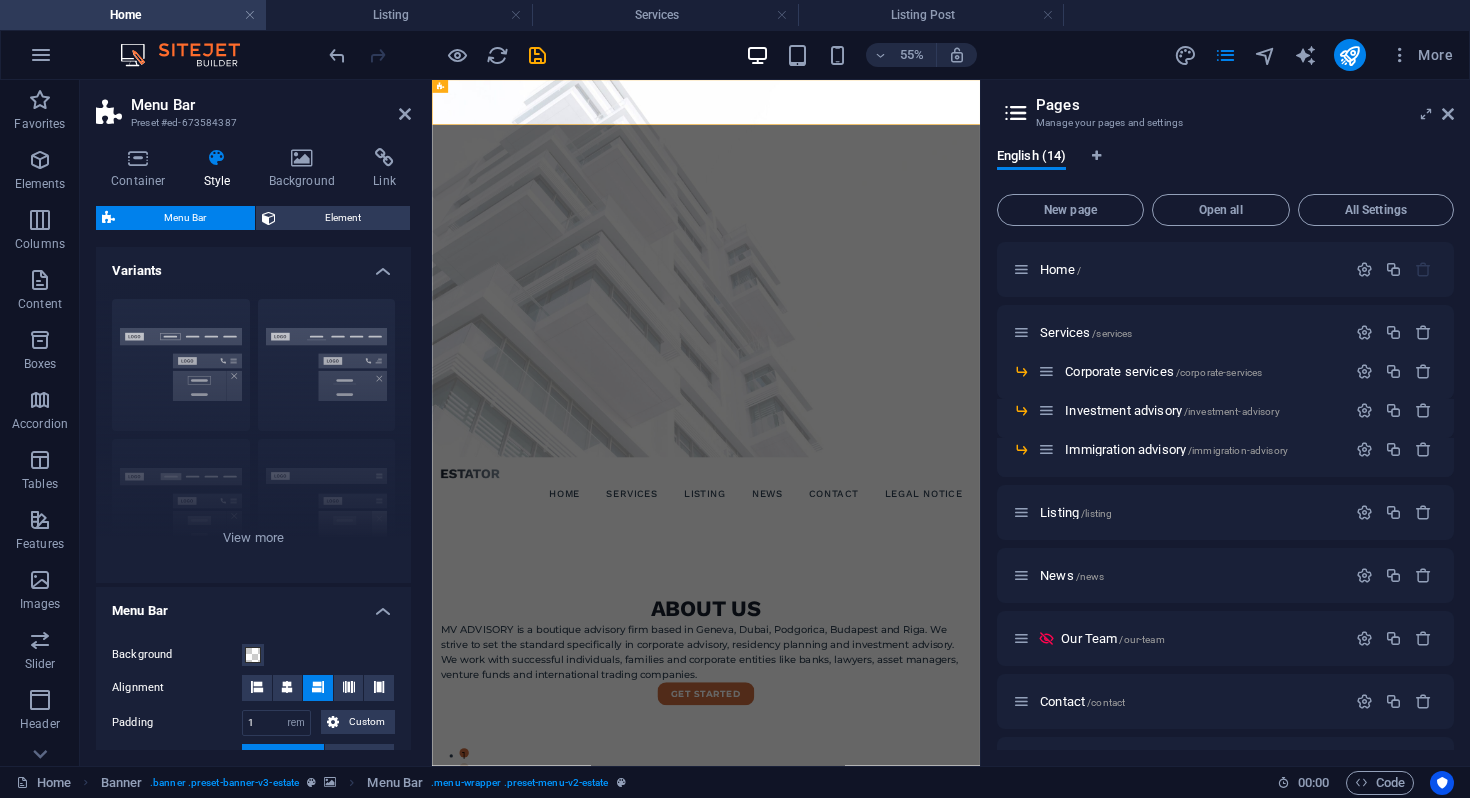 click on "Pages Manage your pages and settings" at bounding box center (1227, 106) 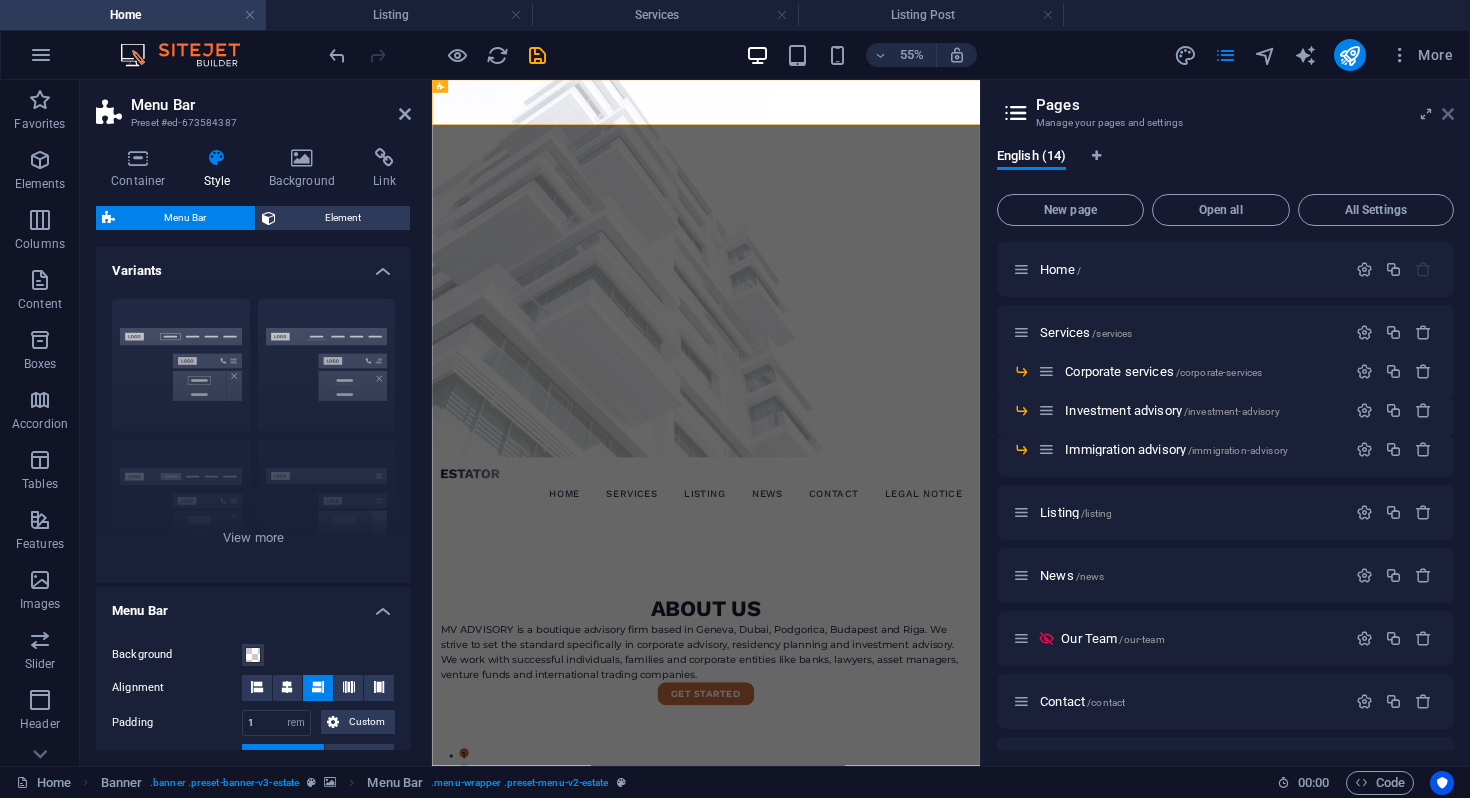 click at bounding box center [1448, 114] 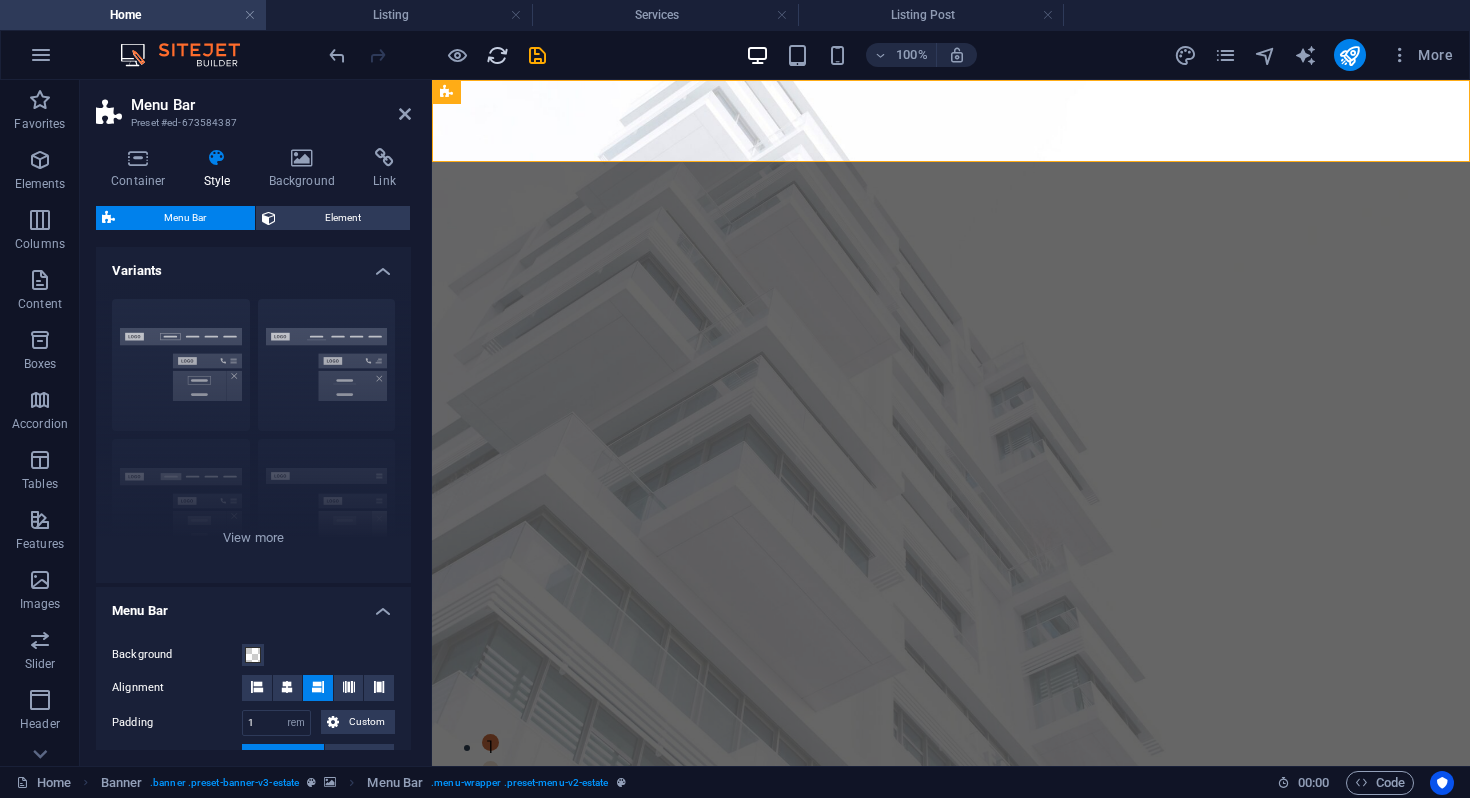 click at bounding box center [497, 55] 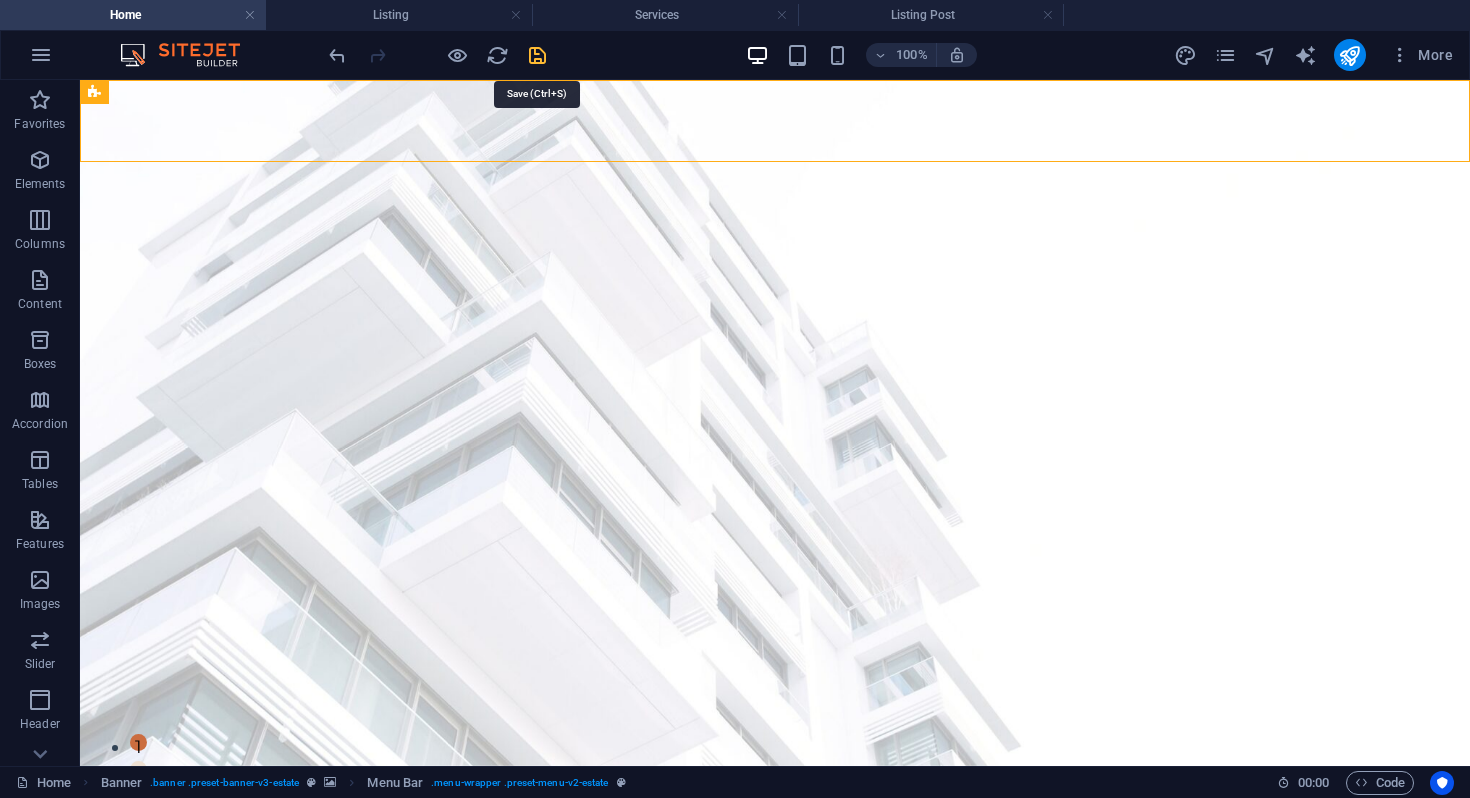 click at bounding box center (537, 55) 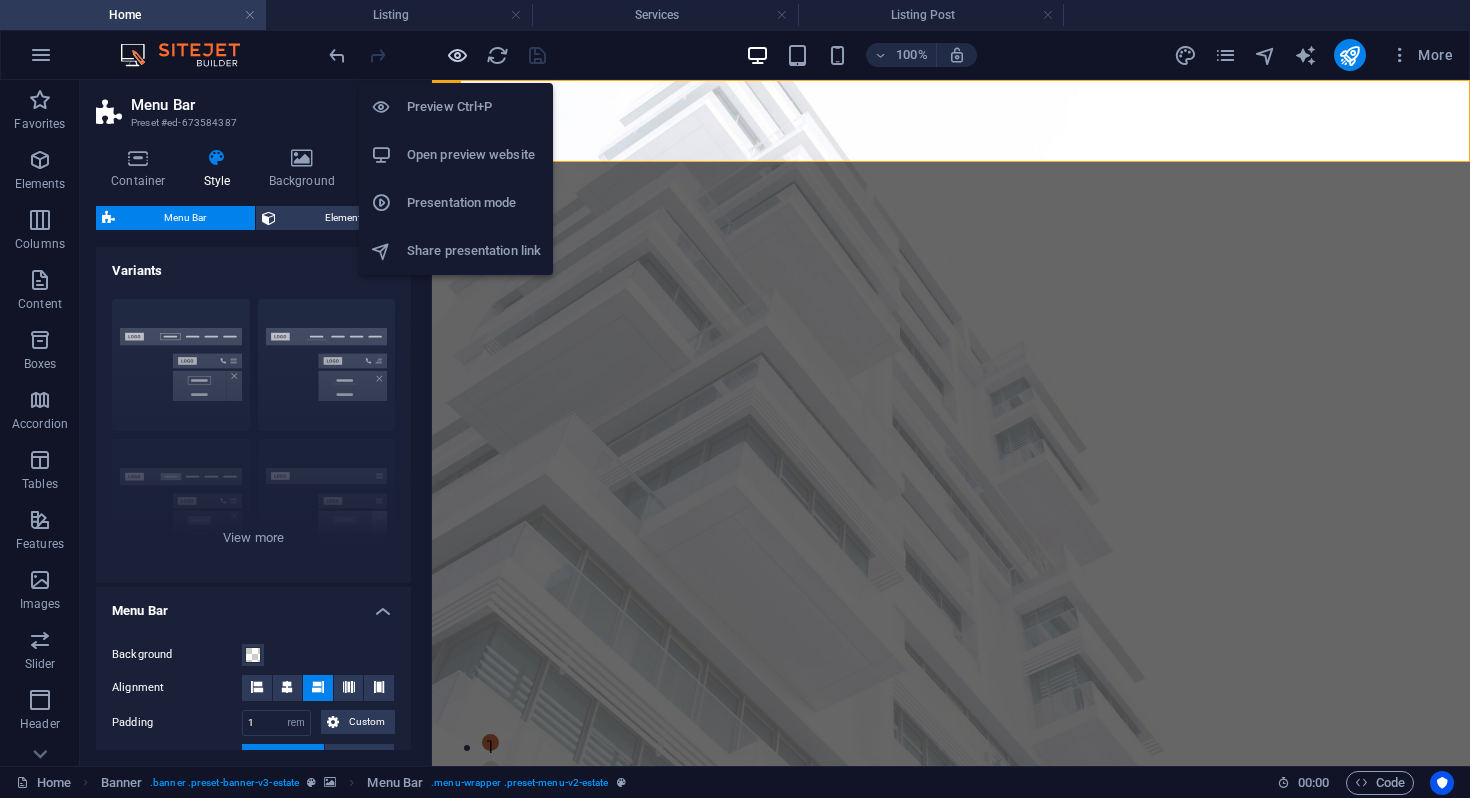 click at bounding box center [457, 55] 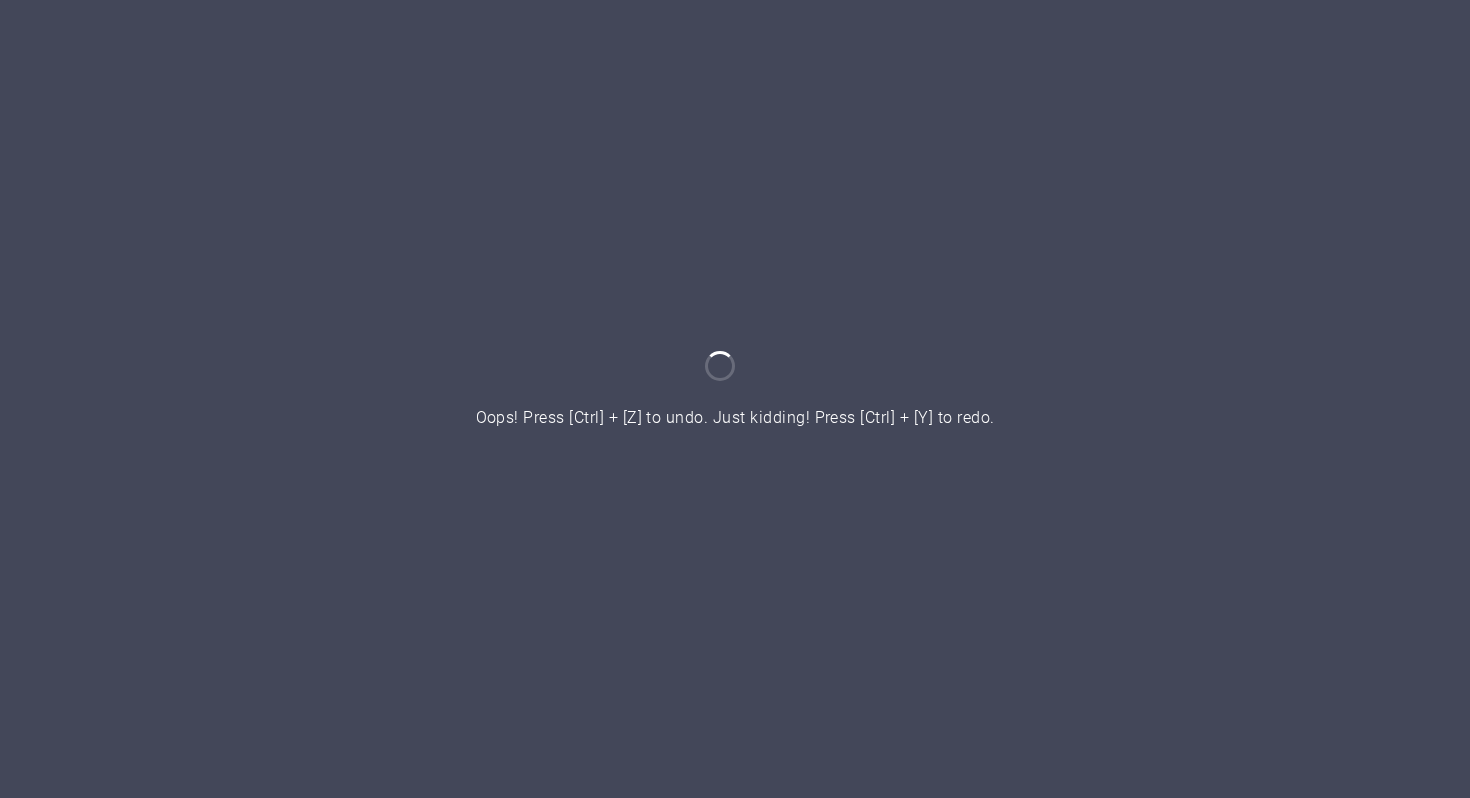 scroll, scrollTop: 0, scrollLeft: 0, axis: both 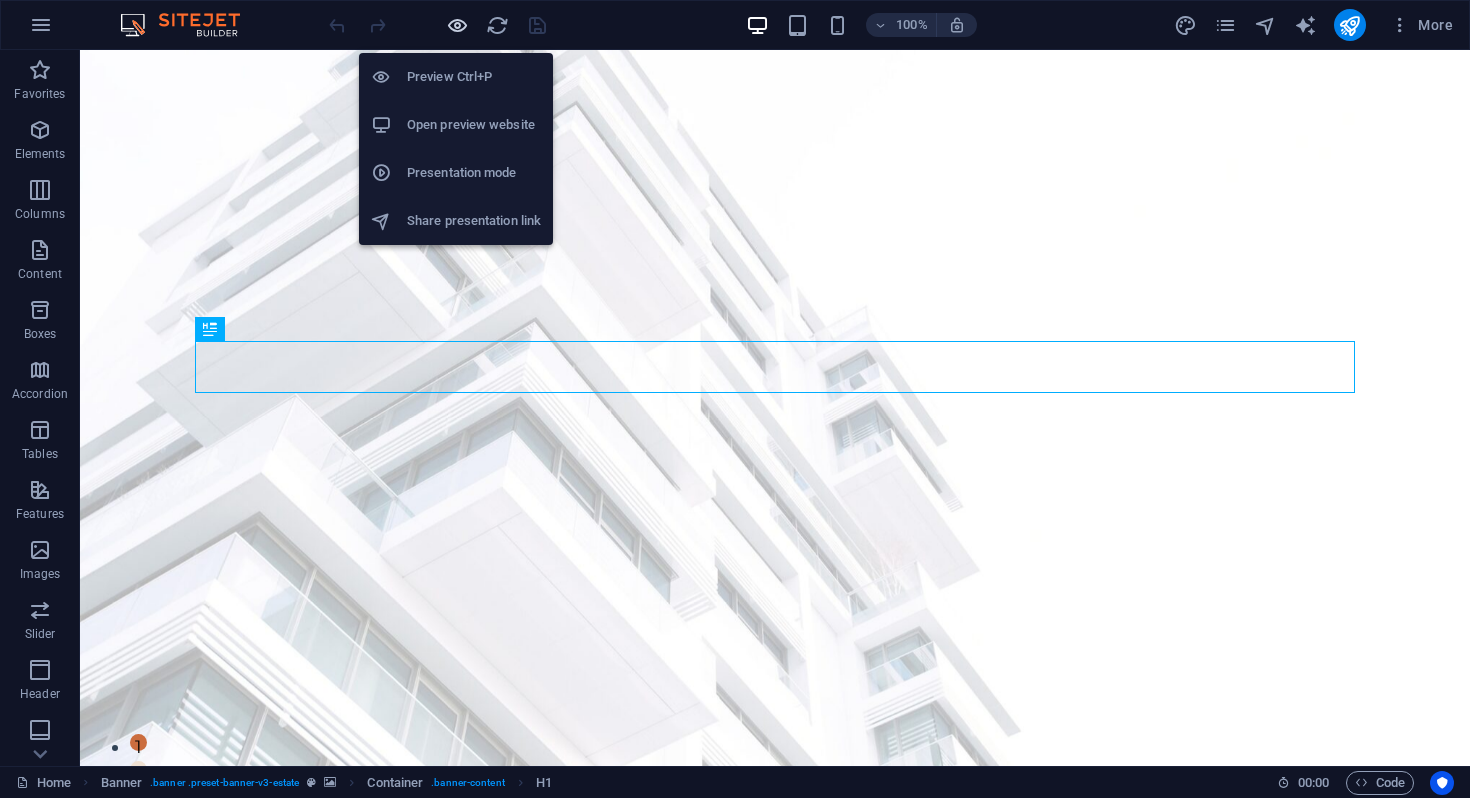 click at bounding box center [457, 25] 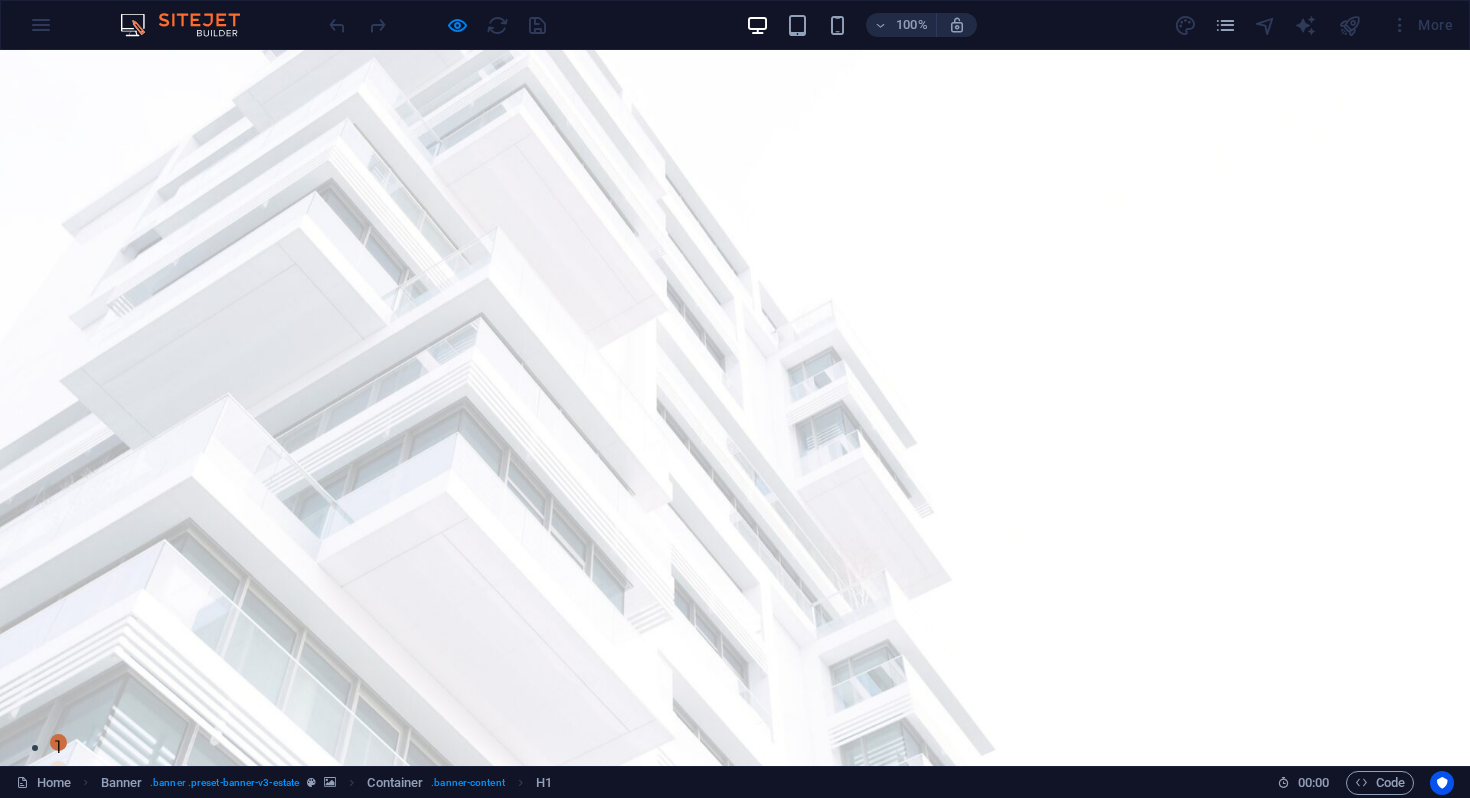 click on "Home" at bounding box center (576, 834) 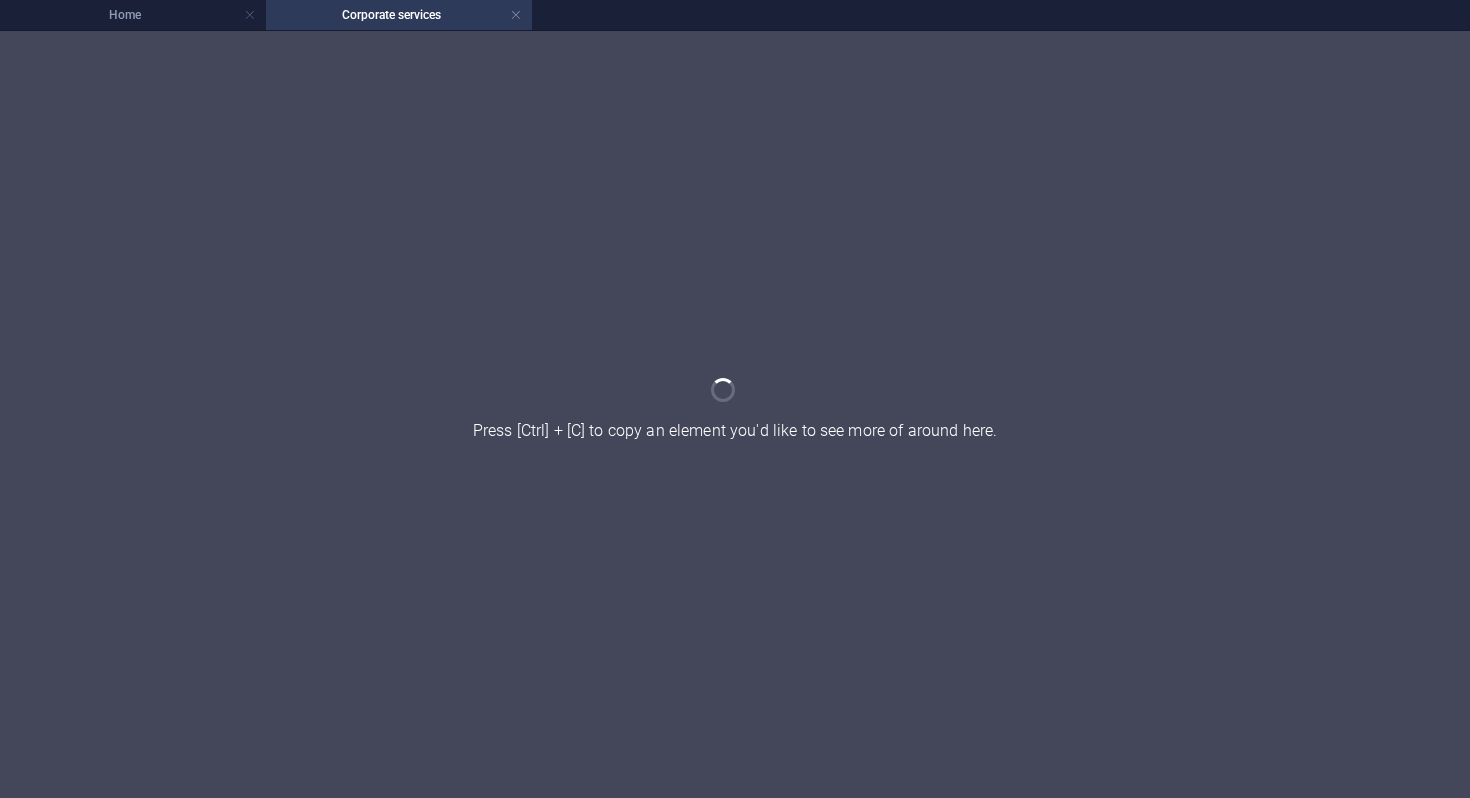 scroll, scrollTop: 0, scrollLeft: 0, axis: both 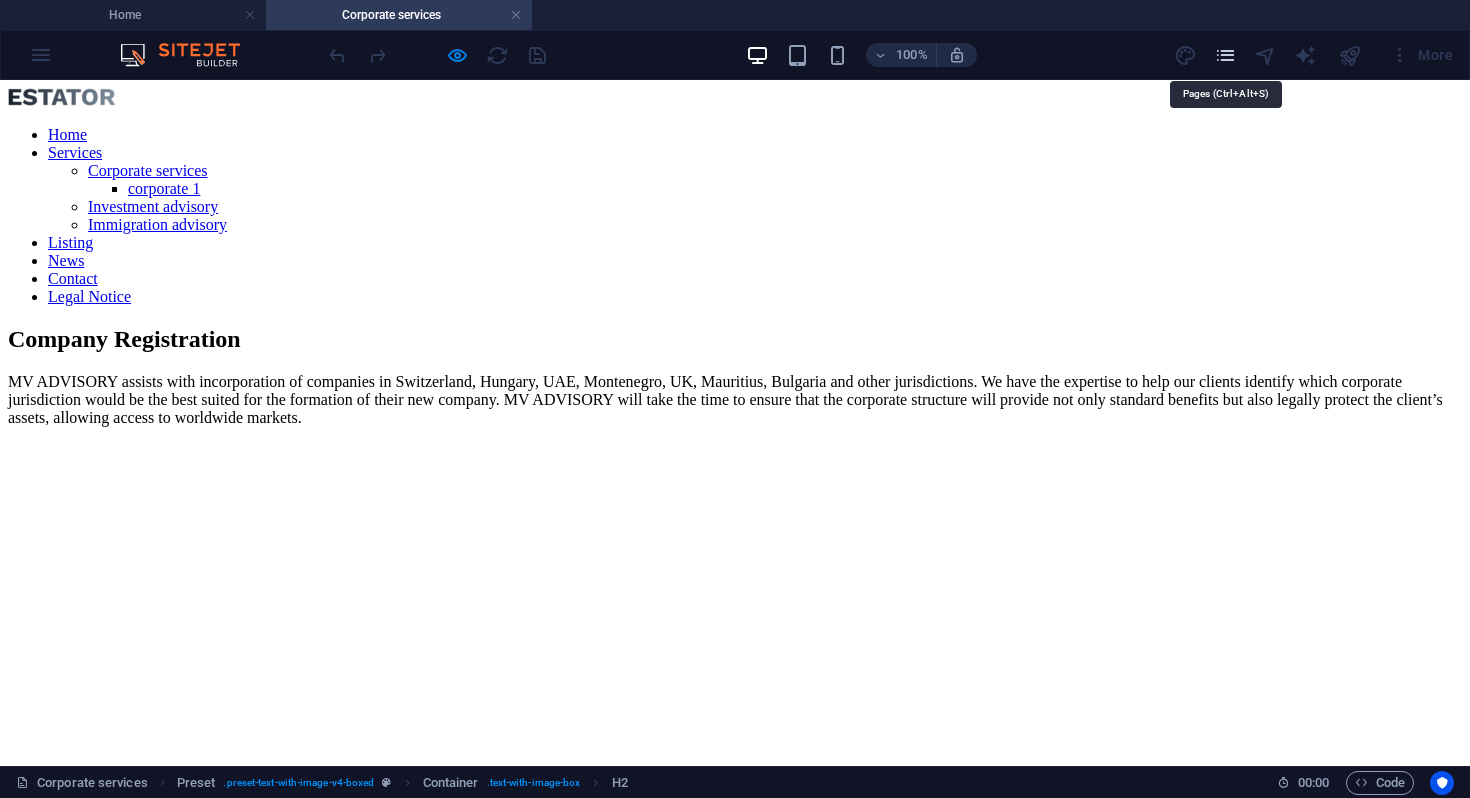 click at bounding box center [1225, 55] 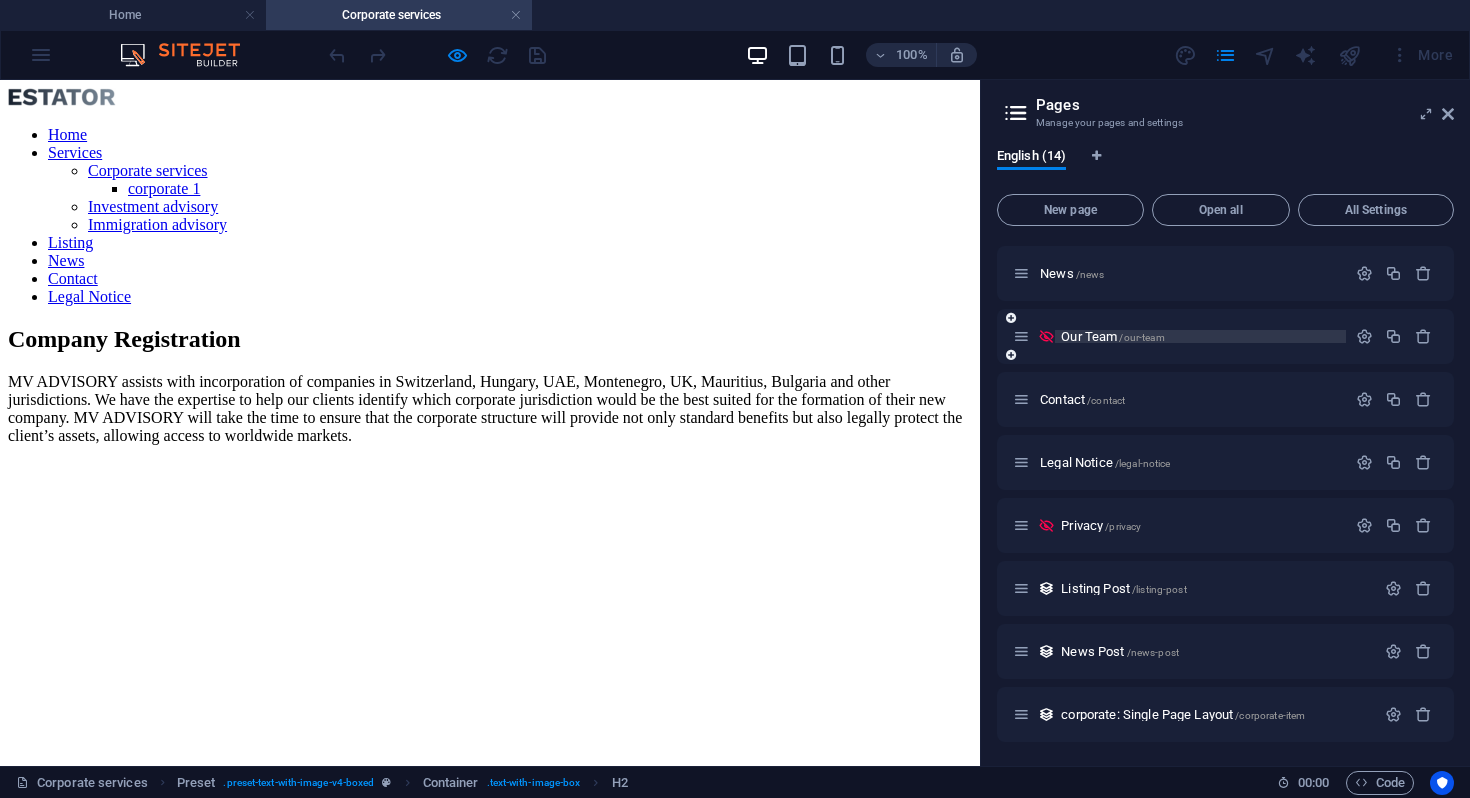 scroll, scrollTop: 0, scrollLeft: 0, axis: both 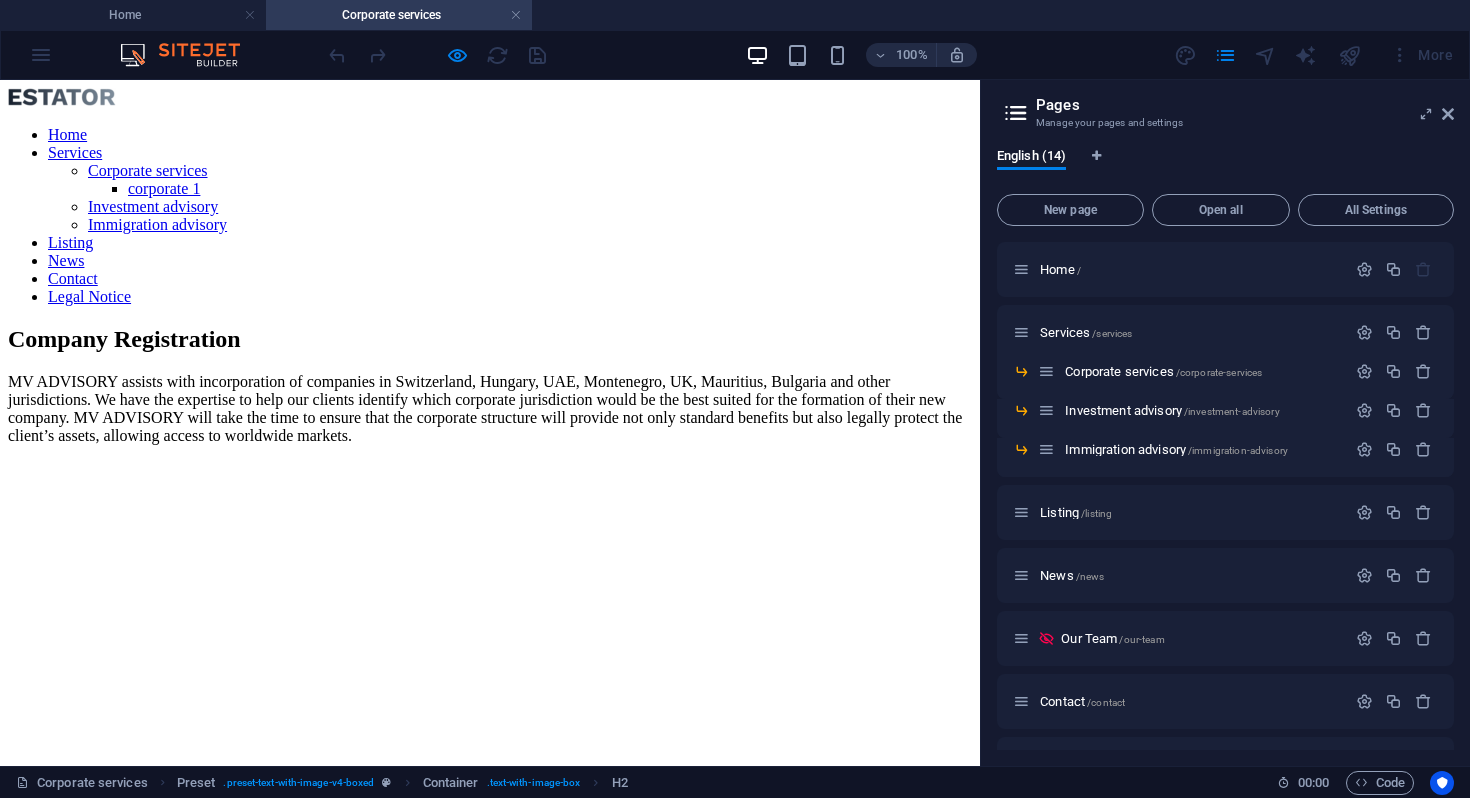 click on "Pages Manage your pages and settings English (14) New page Open all All Settings Home / Services /services Corporate services /corporate-services Investment advisory  /investment-advisory Immigration advisory /immigration-advisory Listing /listing News /news Our Team /our-team Contact /contact Legal Notice /legal-notice Privacy /privacy Listing Post /listing-post News Post /news-post corporate: Single Page Layout /corporate-item" at bounding box center [1225, 423] 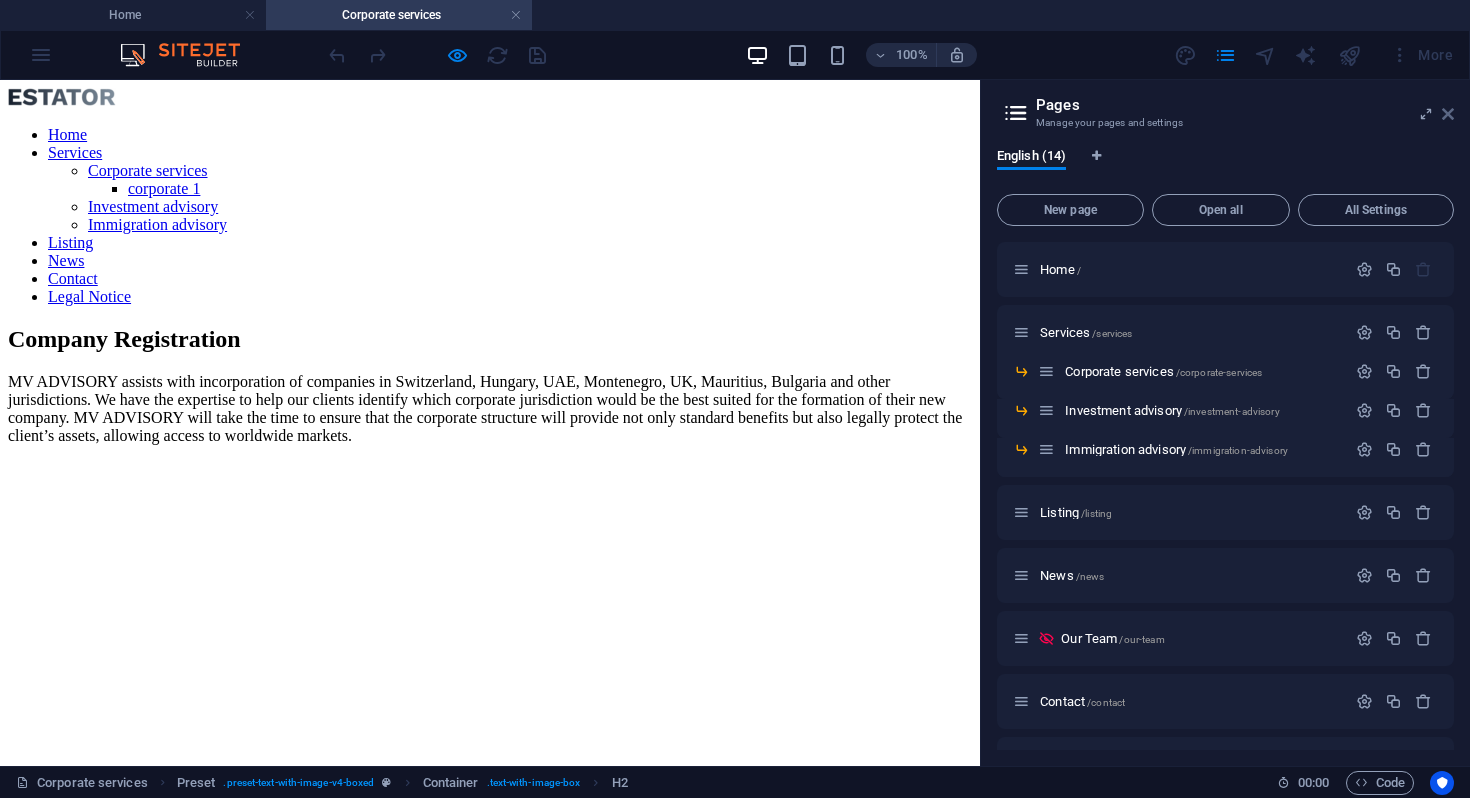 drag, startPoint x: 1450, startPoint y: 109, endPoint x: 1442, endPoint y: 29, distance: 80.399 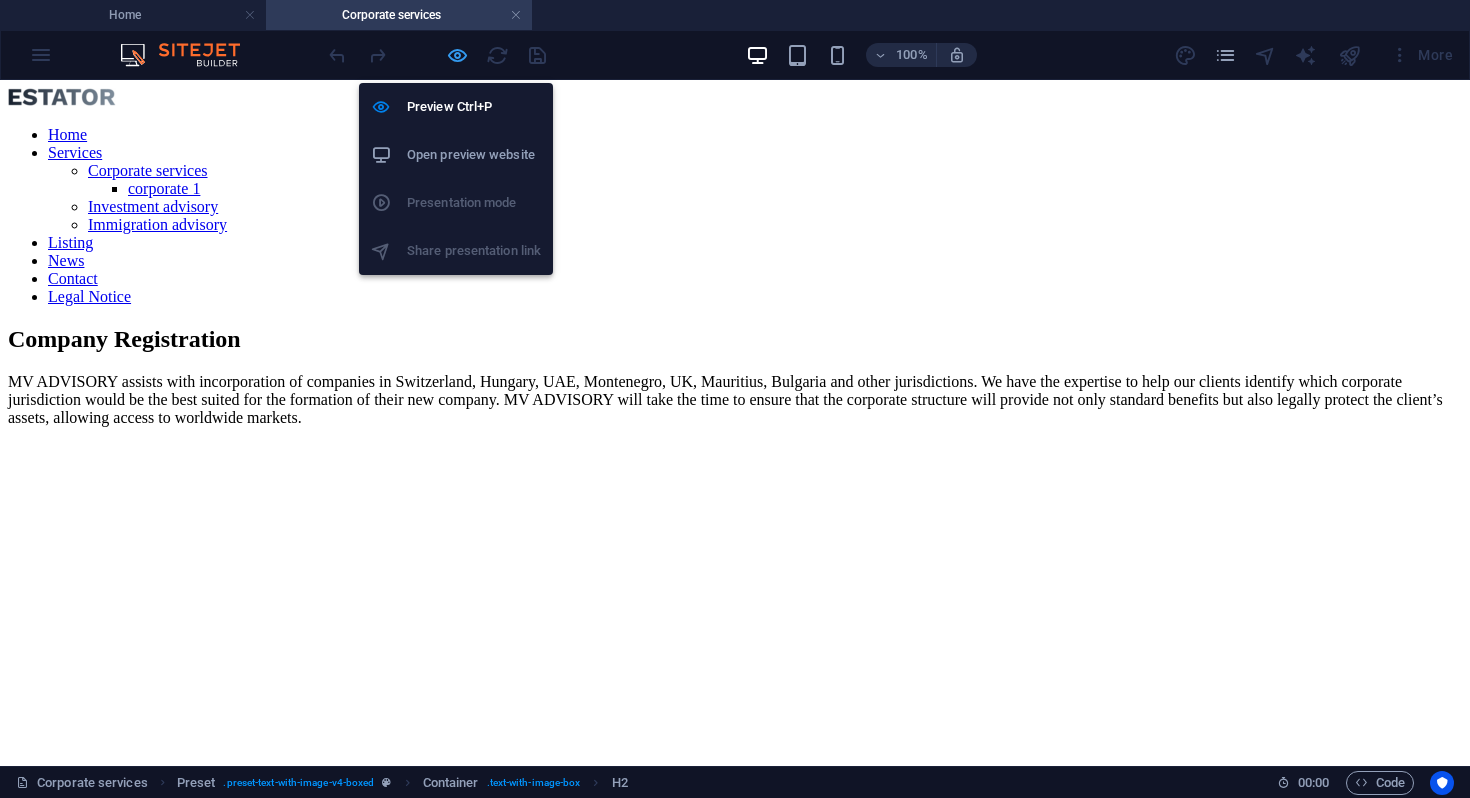 click at bounding box center (457, 55) 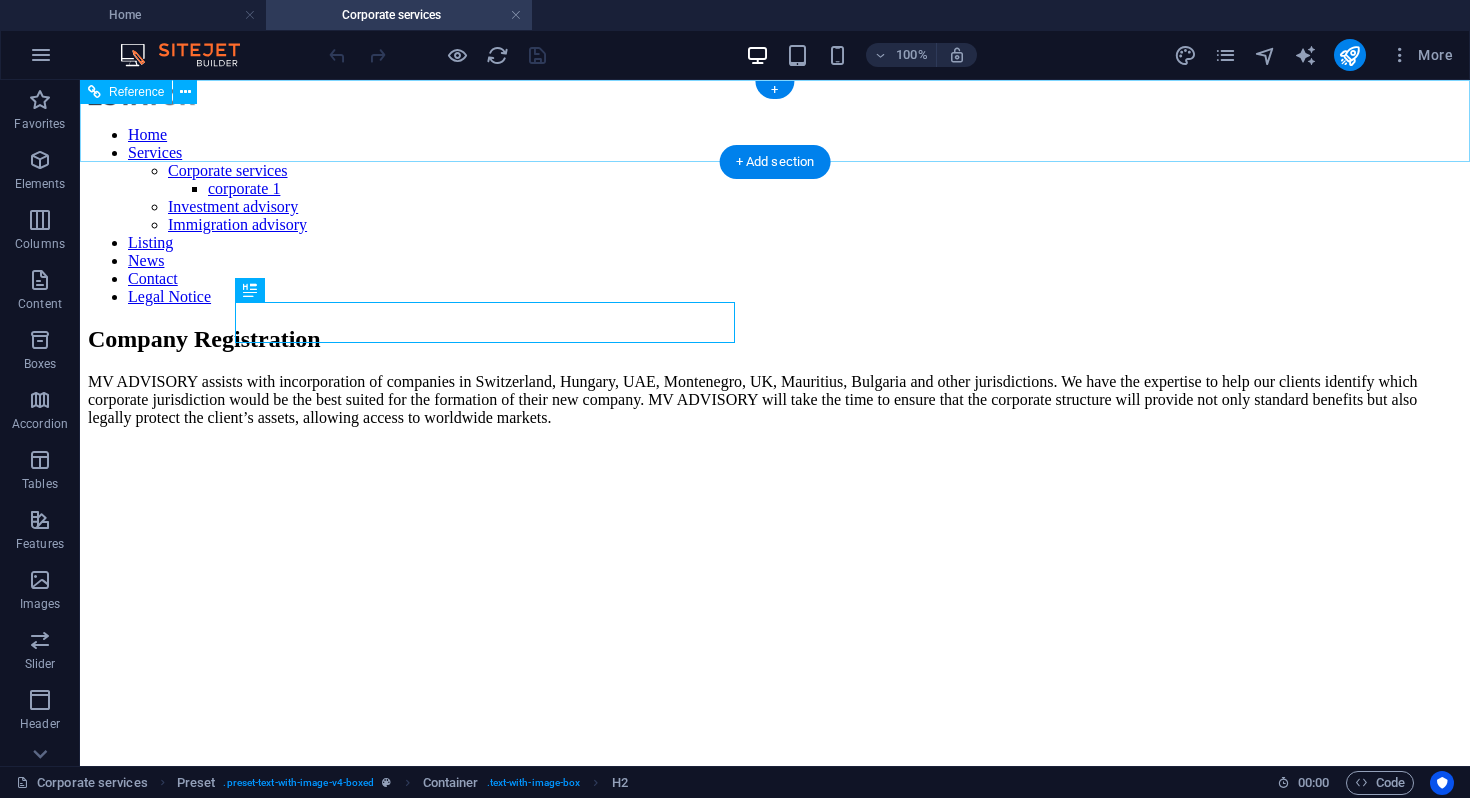 click on "Home Services Corporate services corporate 1 Investment advisory  Immigration advisory Listing News Contact Legal Notice" at bounding box center [775, 216] 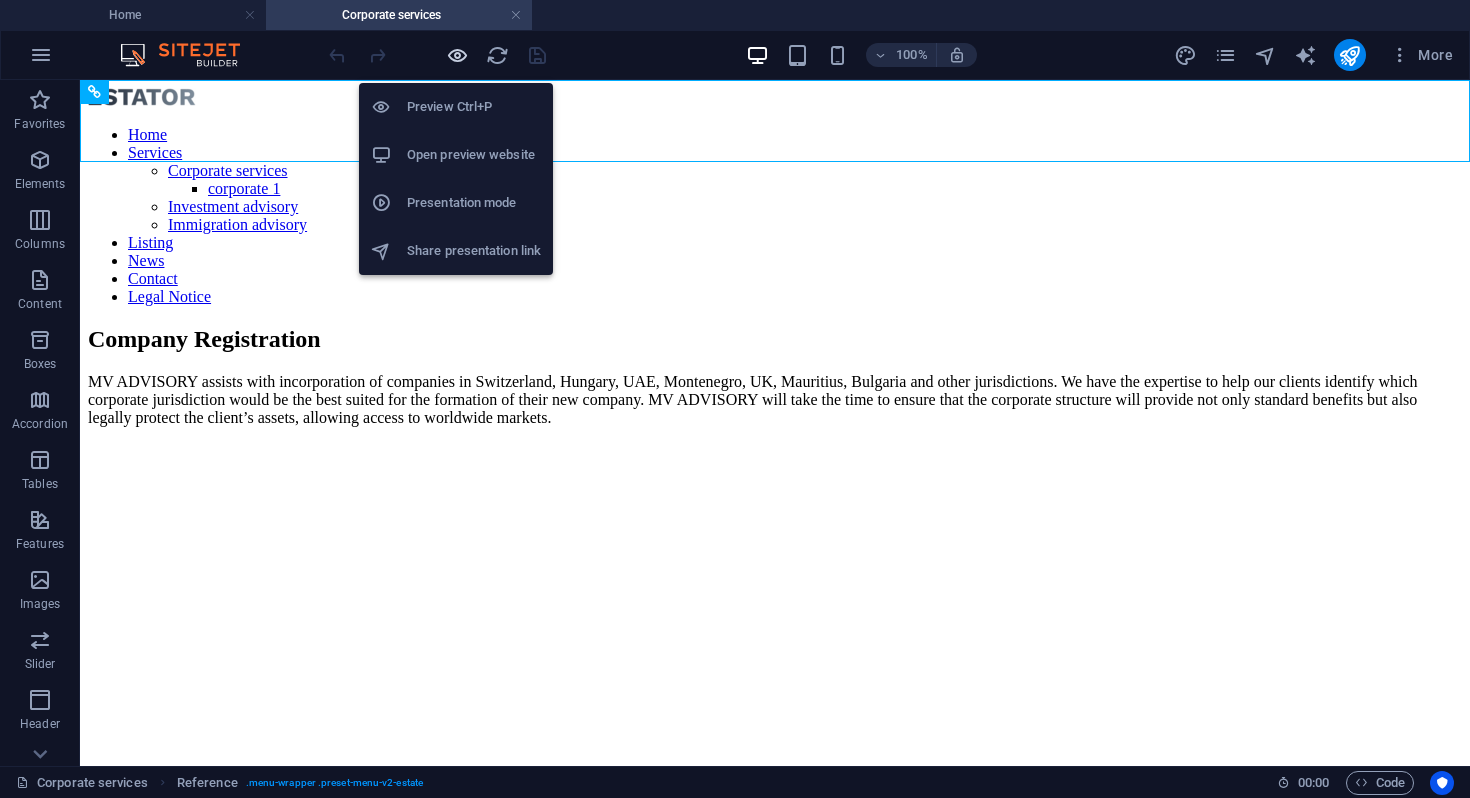 click at bounding box center [457, 55] 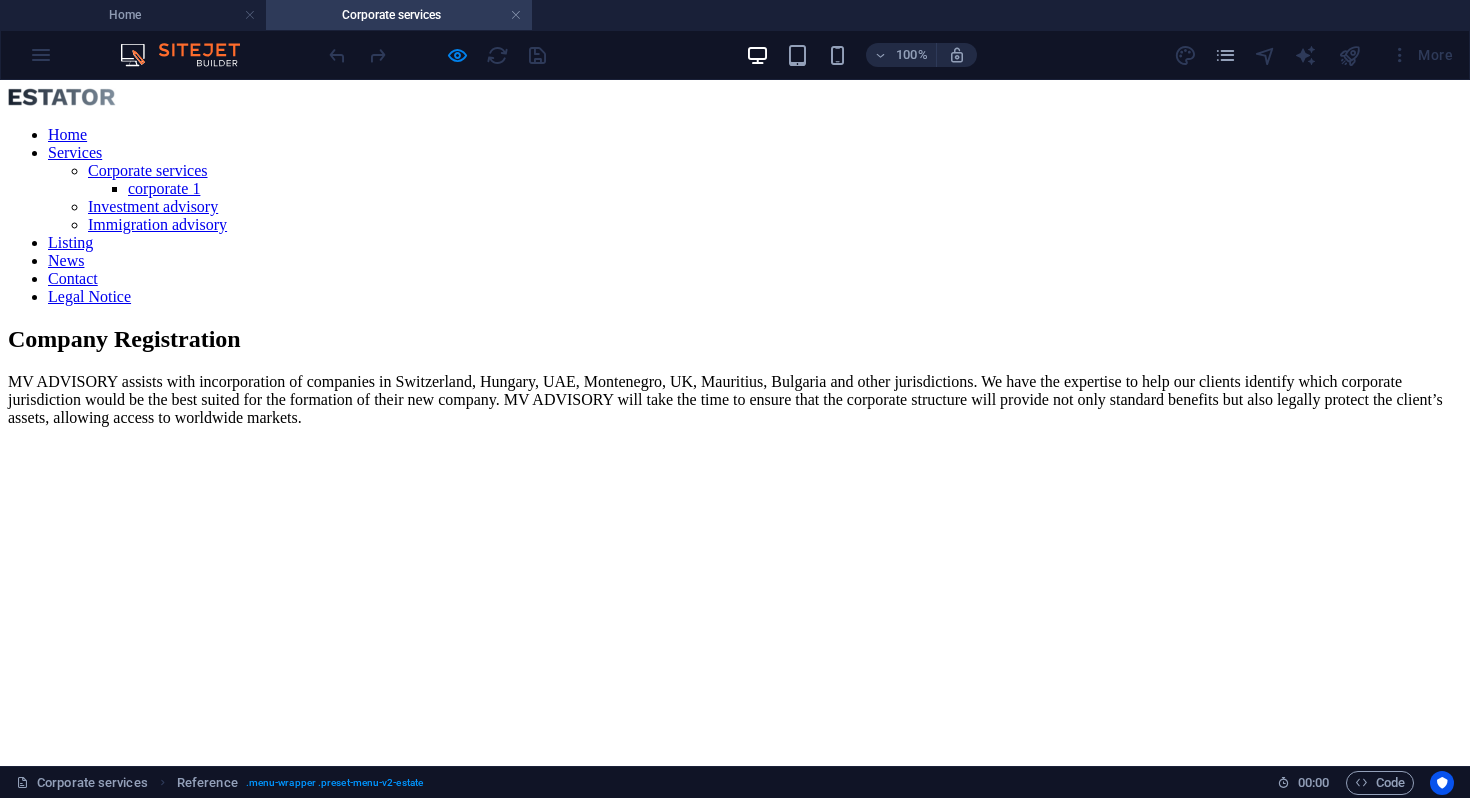 click on "Listing" at bounding box center (70, 242) 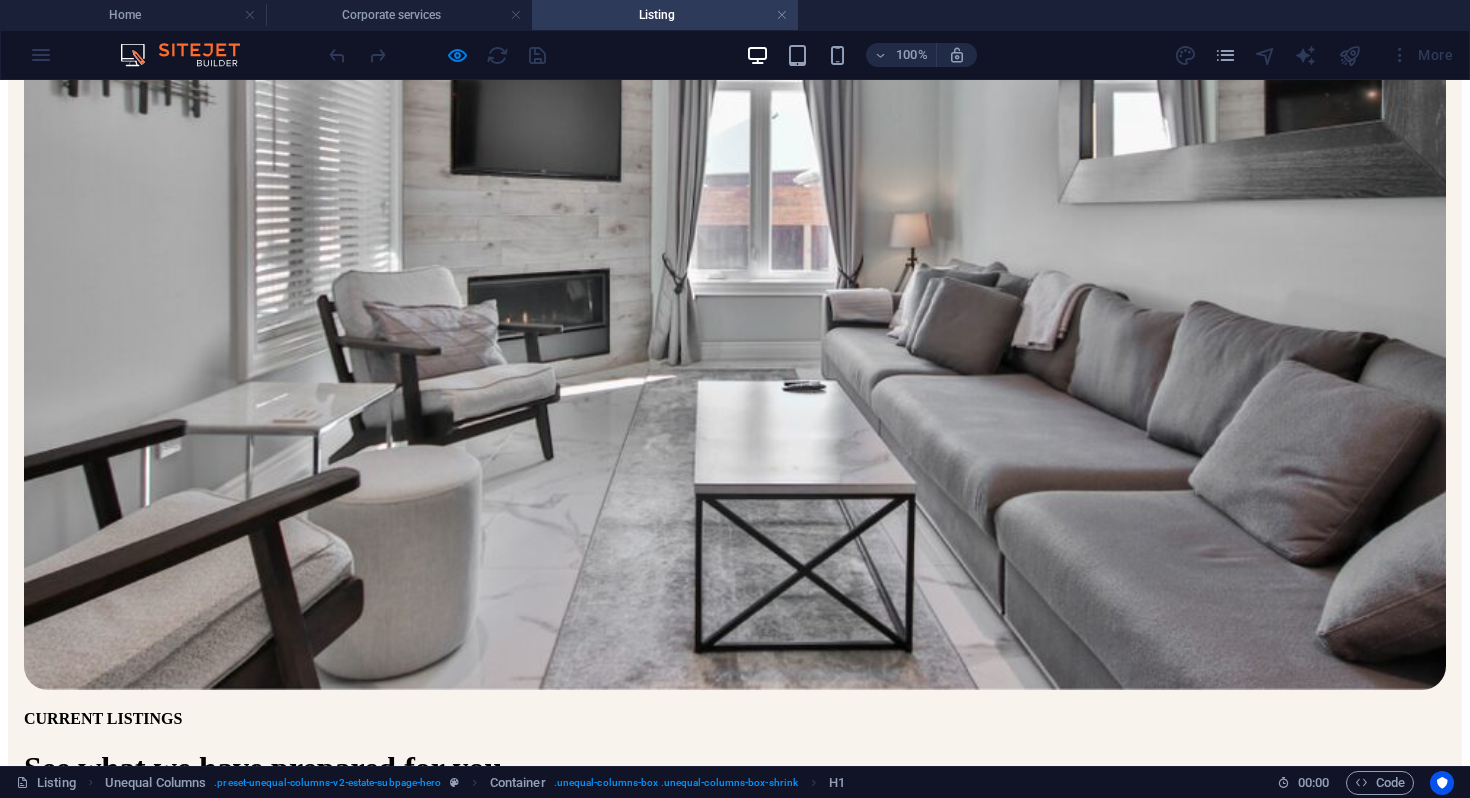 scroll, scrollTop: 546, scrollLeft: 0, axis: vertical 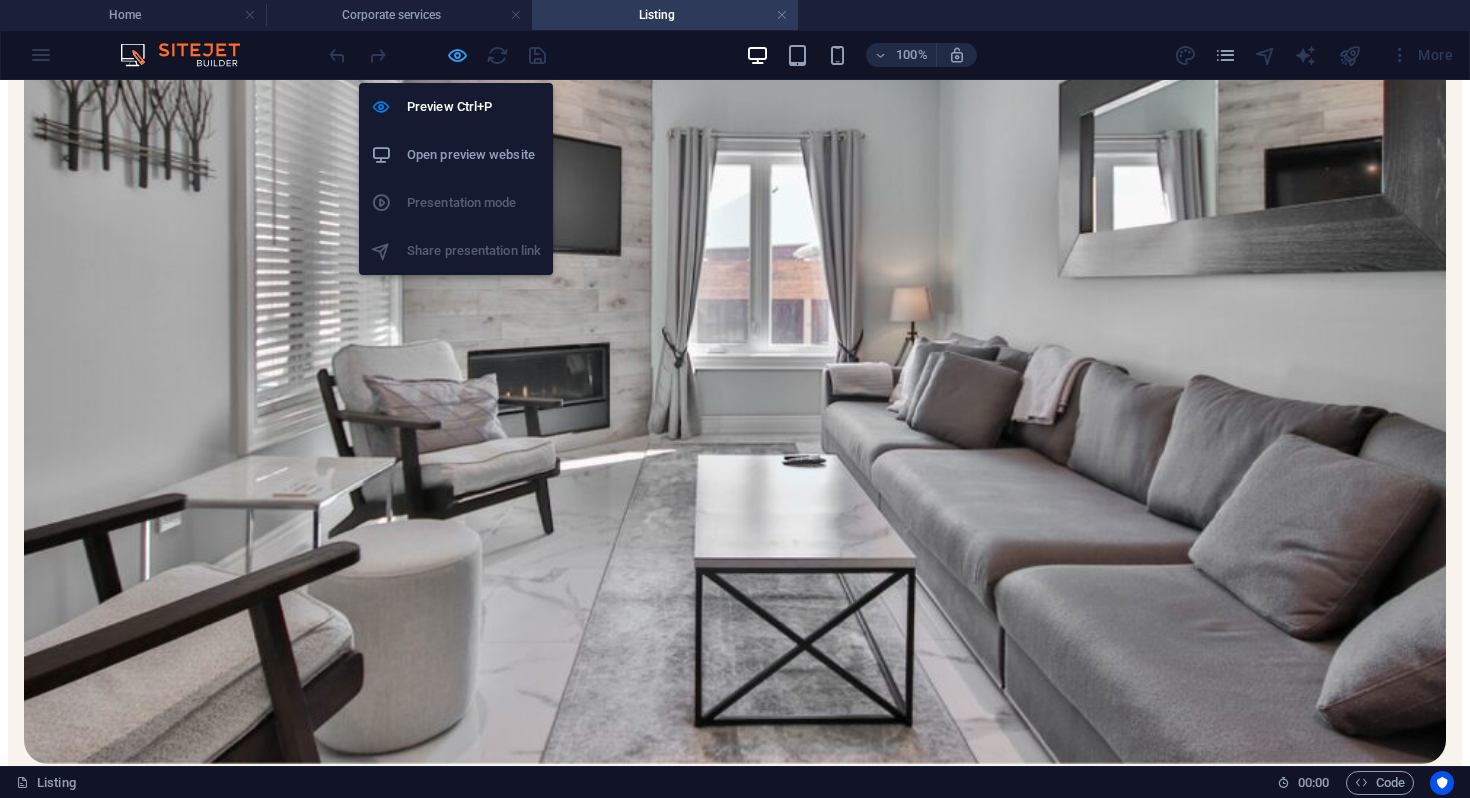 click at bounding box center [457, 55] 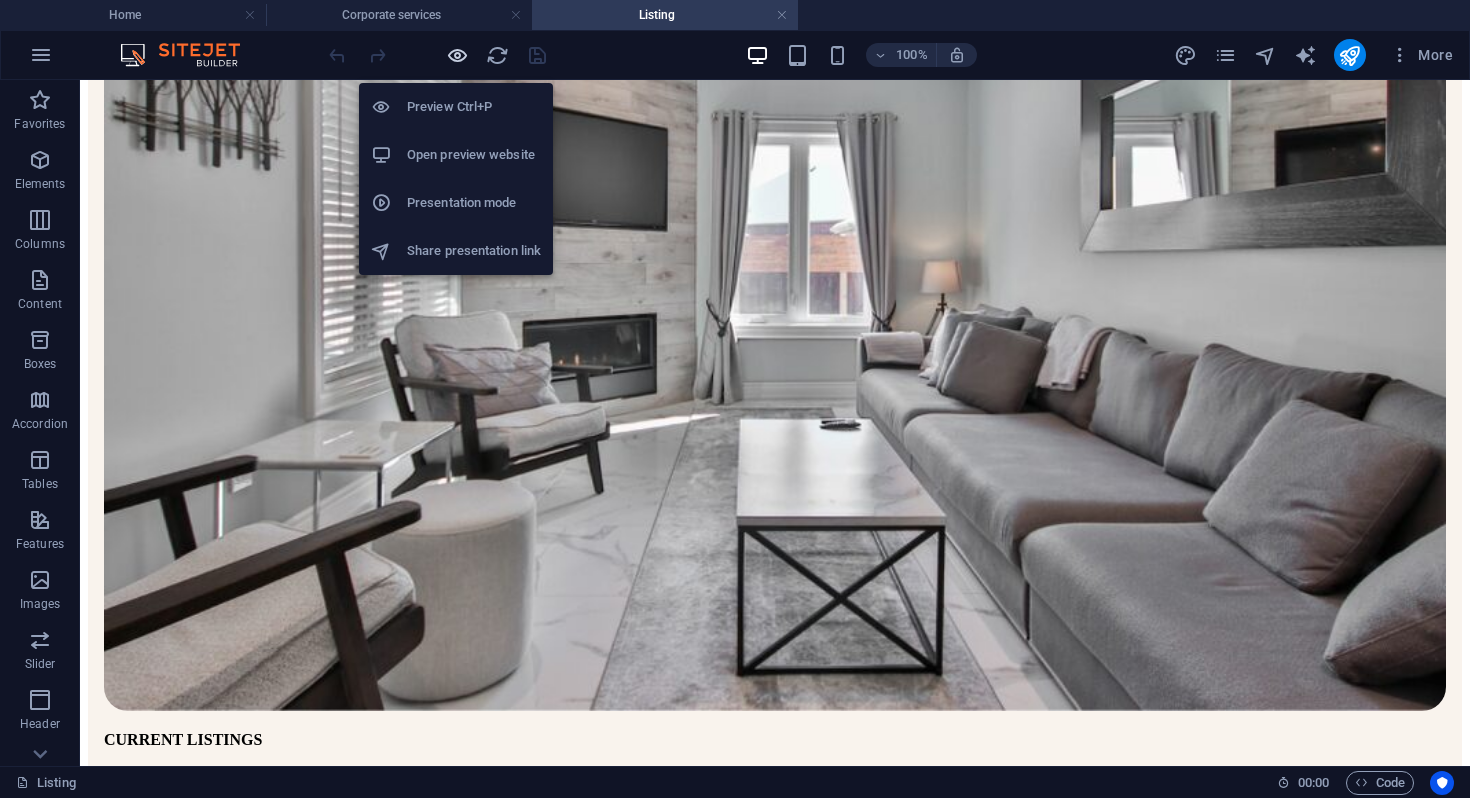 click at bounding box center [457, 55] 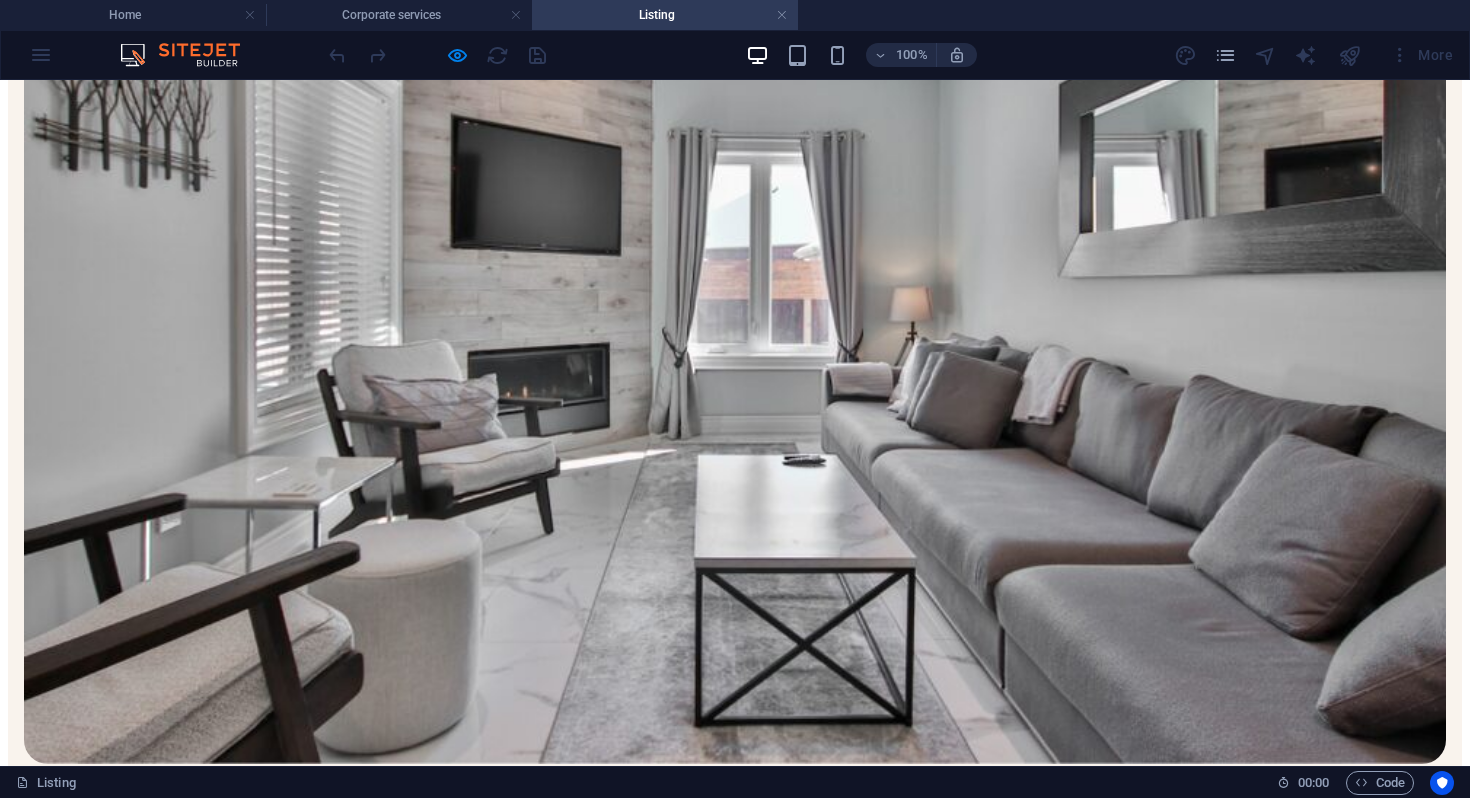 click on "Company Registration" at bounding box center [114, 1484] 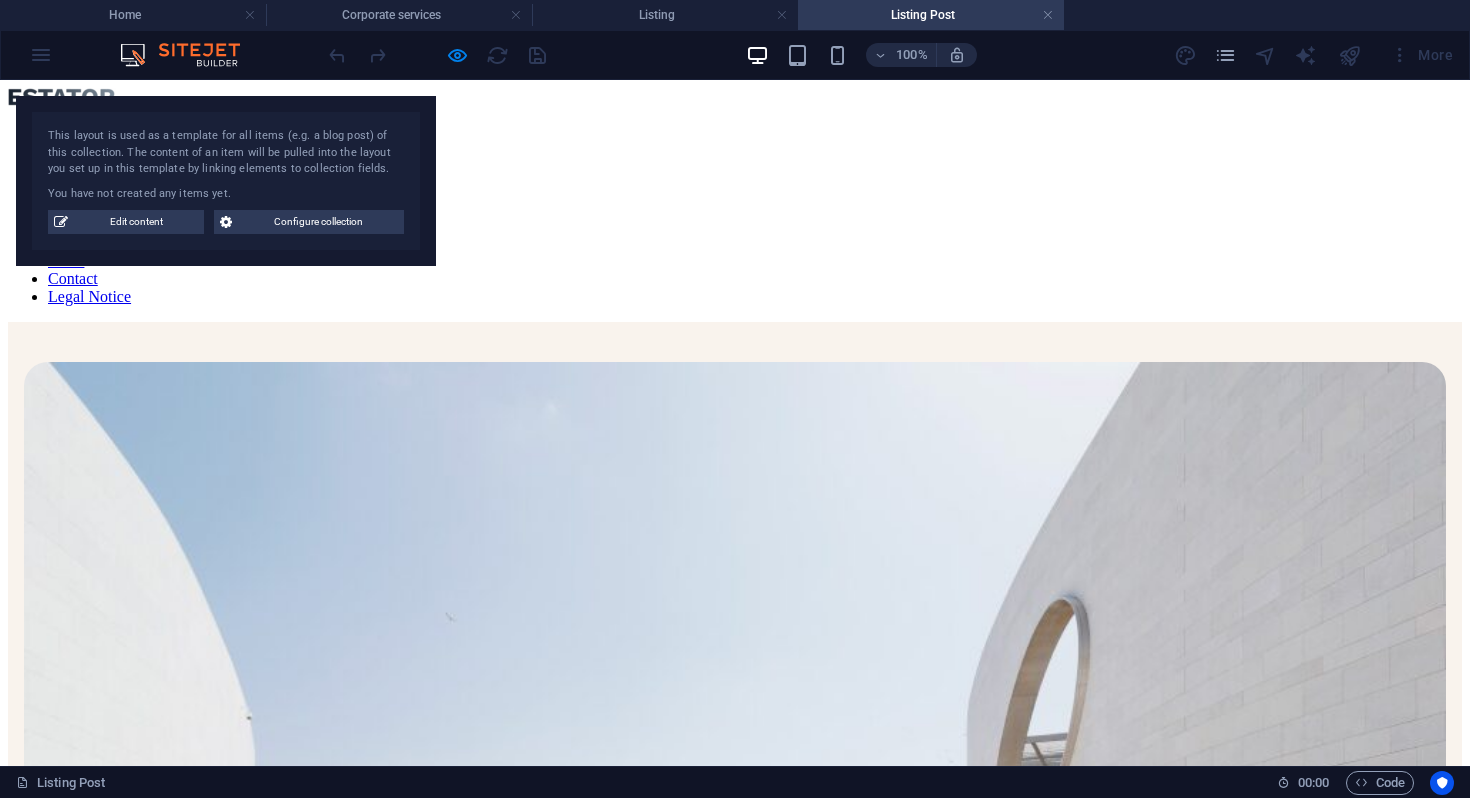 scroll, scrollTop: 3108, scrollLeft: 0, axis: vertical 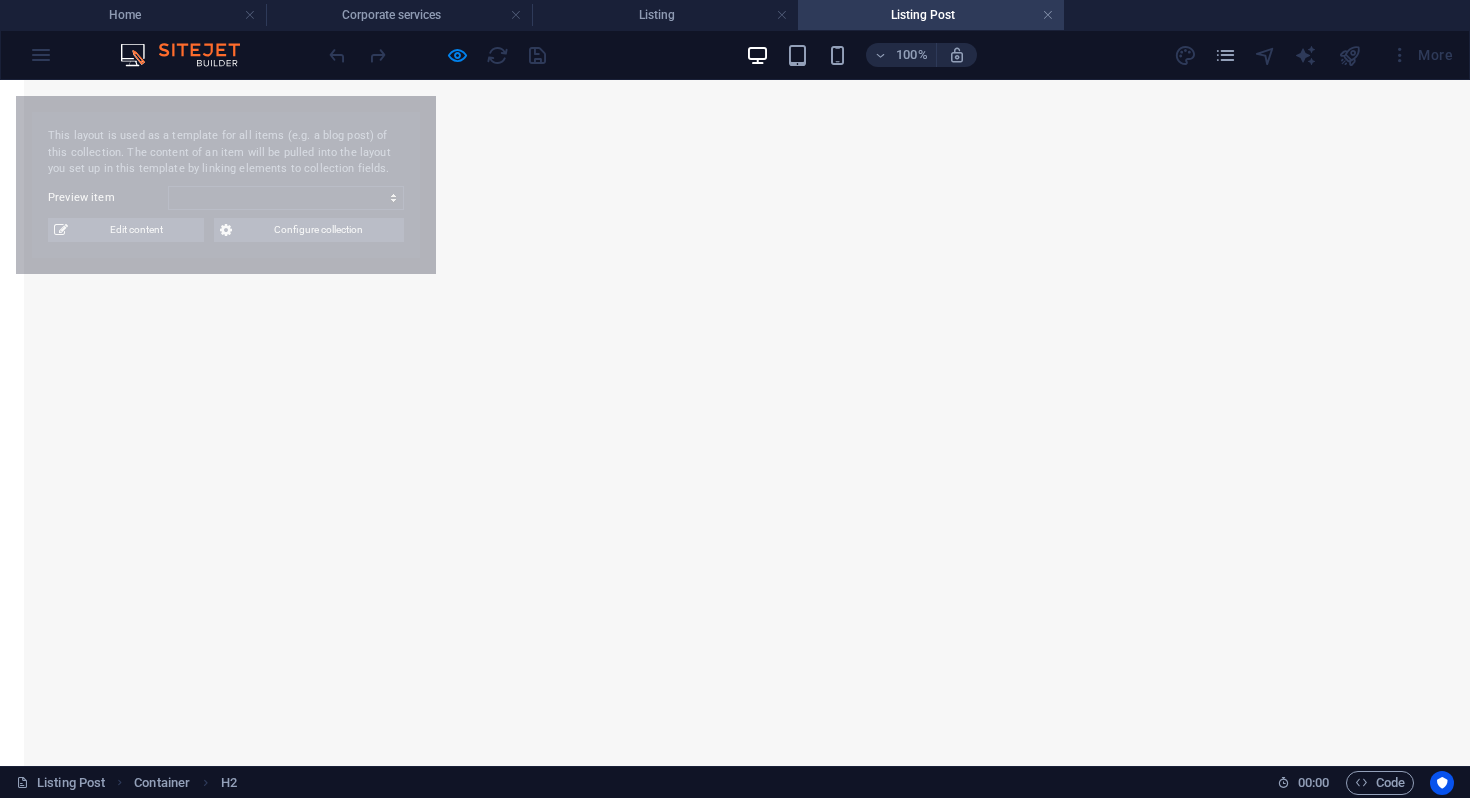 select on "6808d70f42dc73747642785f" 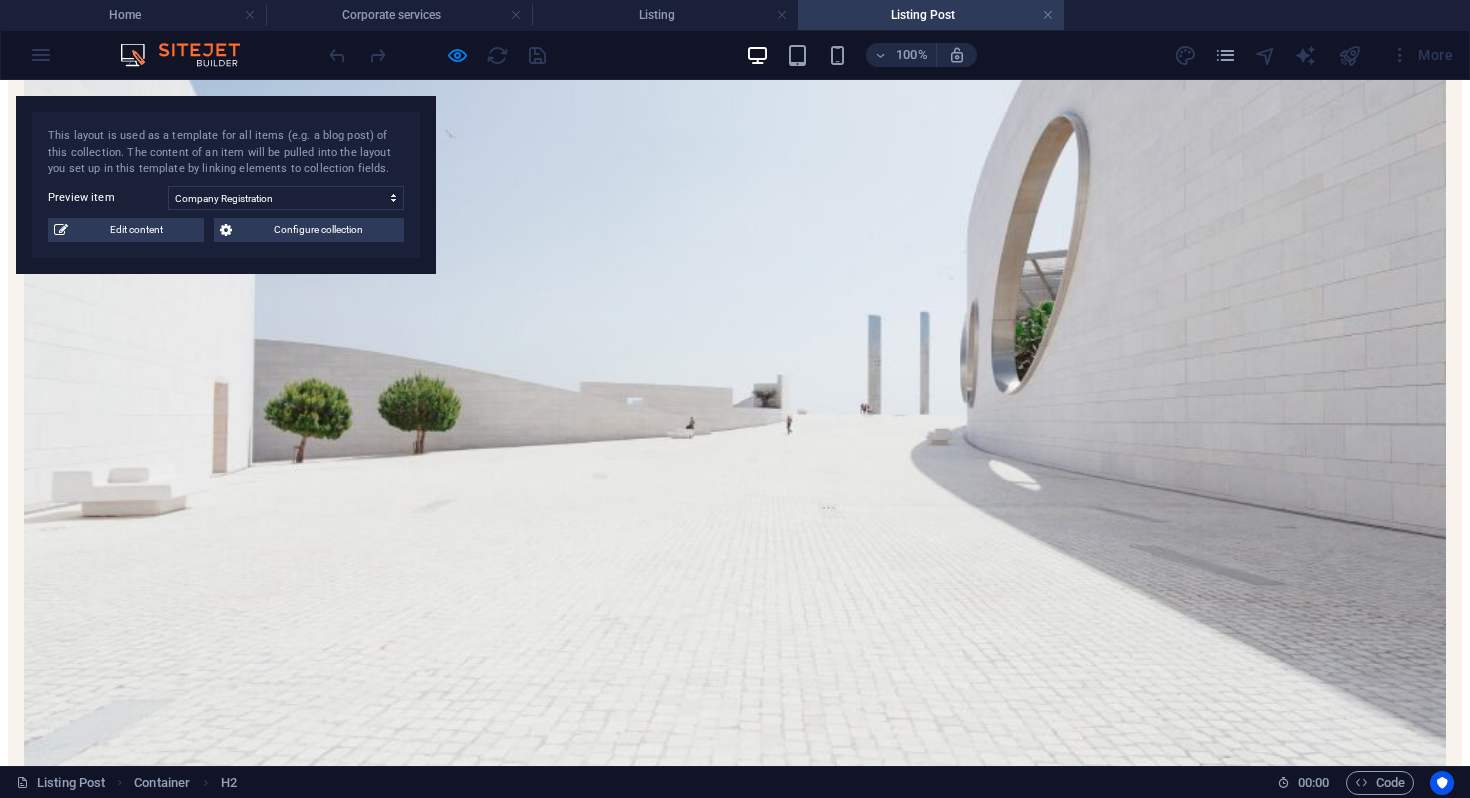 scroll, scrollTop: 0, scrollLeft: 0, axis: both 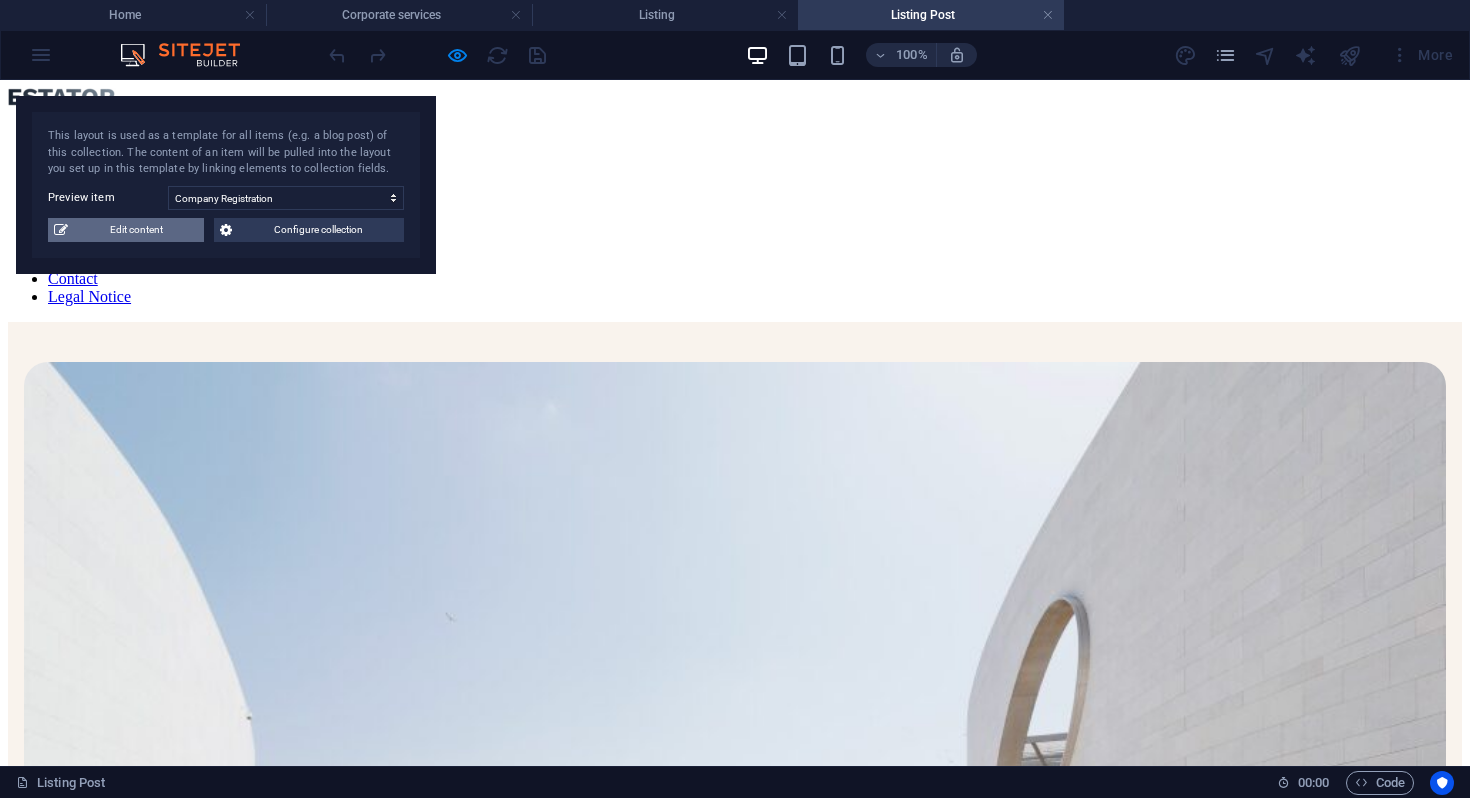 click on "Edit content" at bounding box center (136, 230) 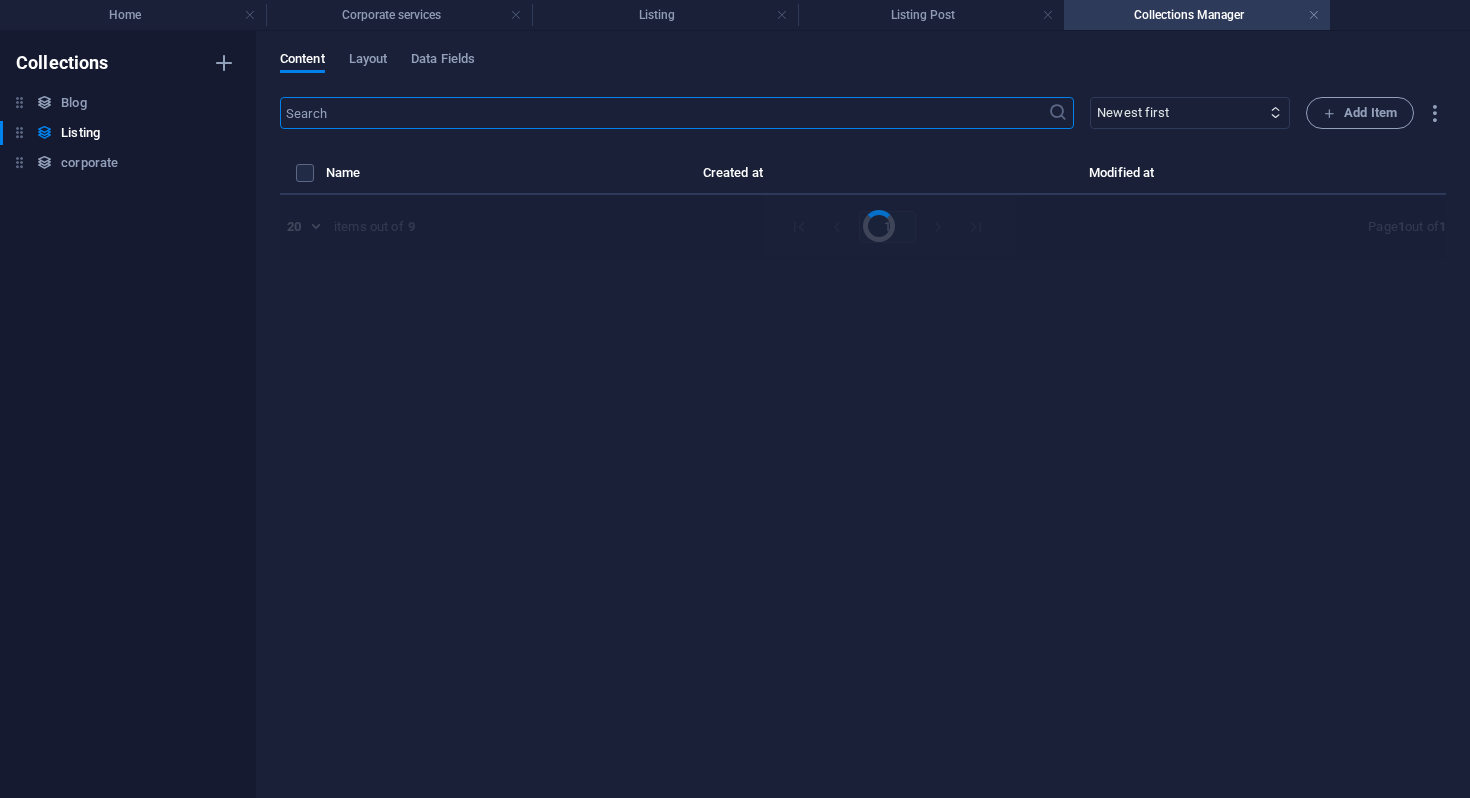 select on "Villa" 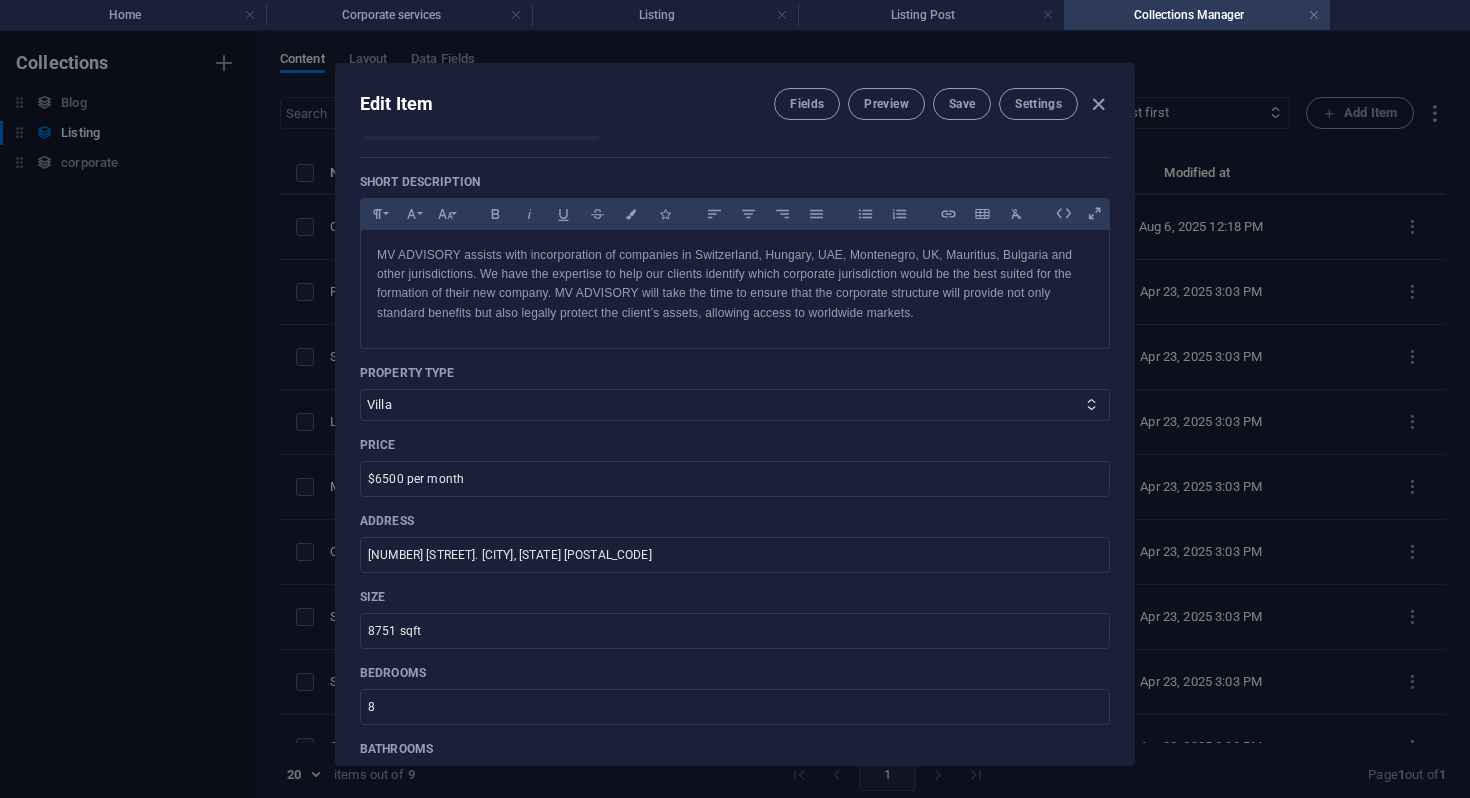 scroll, scrollTop: 356, scrollLeft: 0, axis: vertical 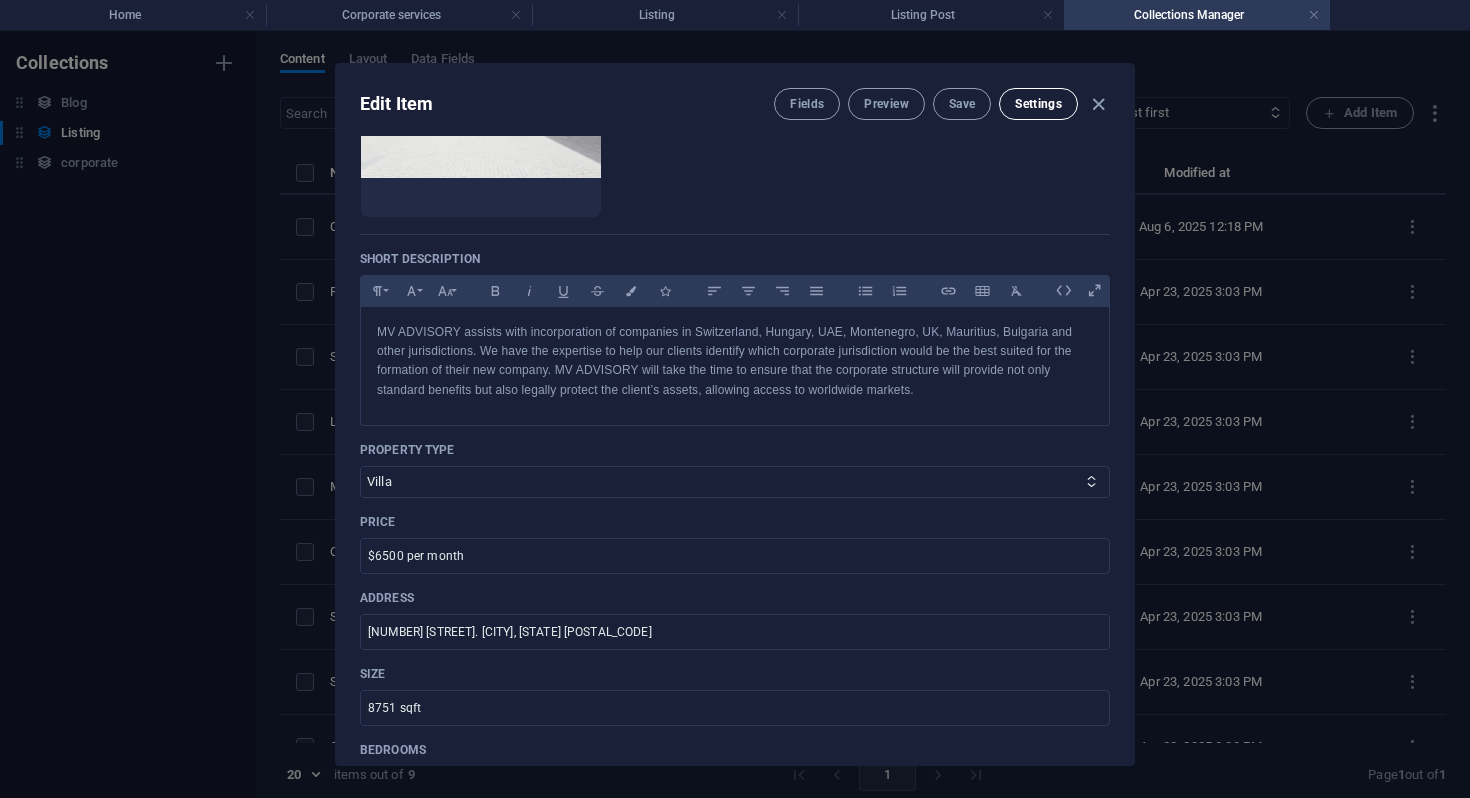 click on "Settings" at bounding box center (1038, 104) 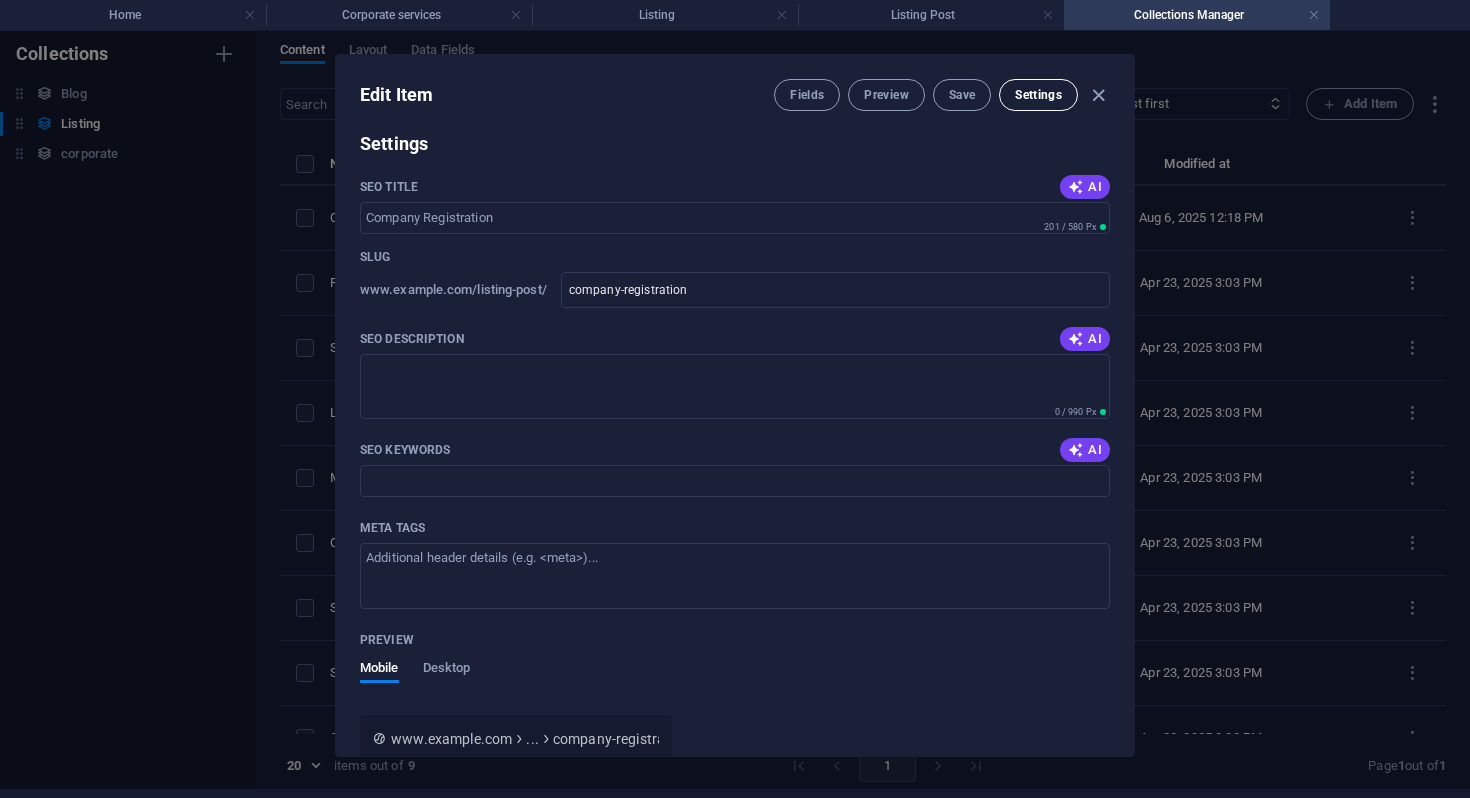 scroll, scrollTop: 1520, scrollLeft: 0, axis: vertical 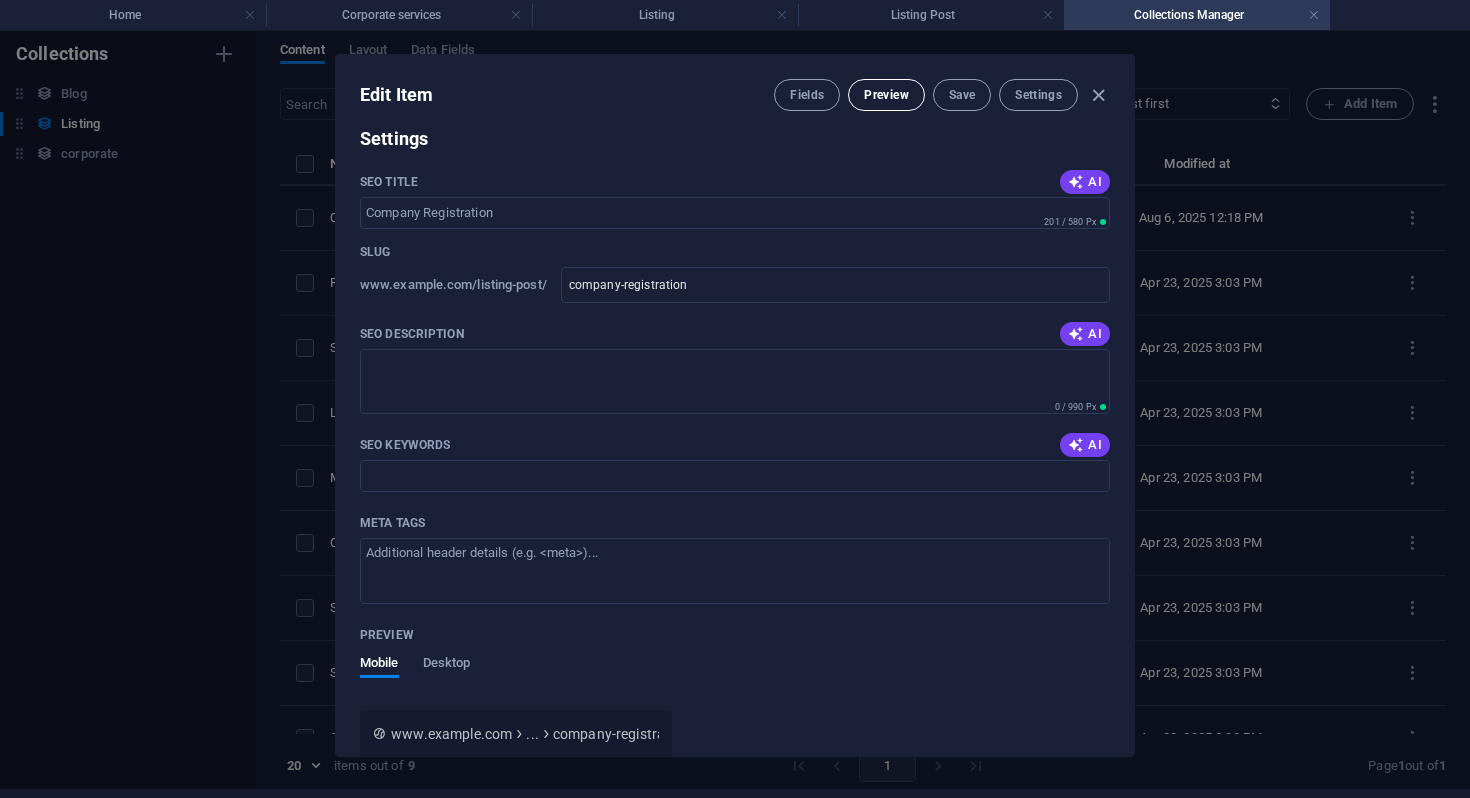click on "Preview" at bounding box center [886, 95] 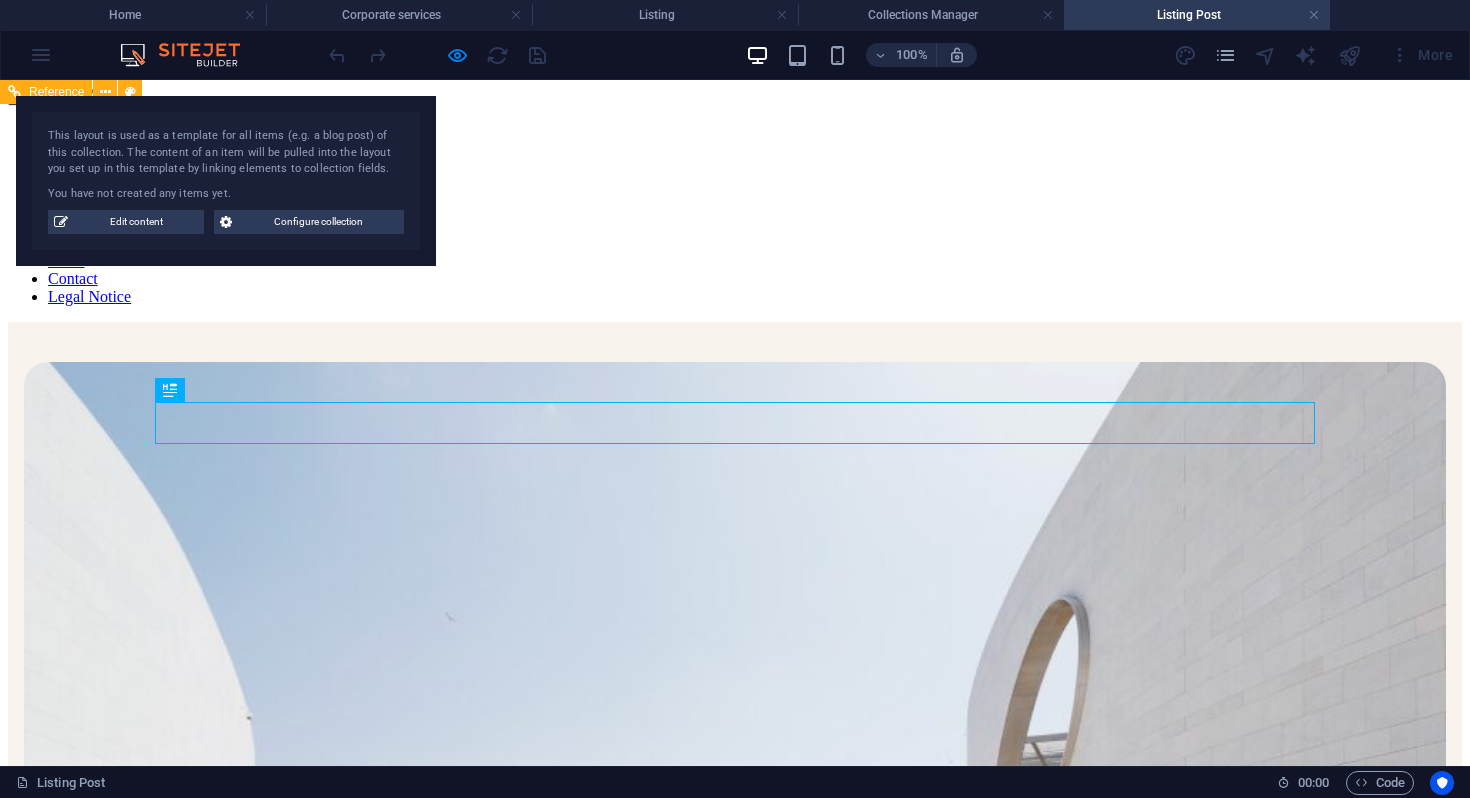 scroll, scrollTop: 3110, scrollLeft: 0, axis: vertical 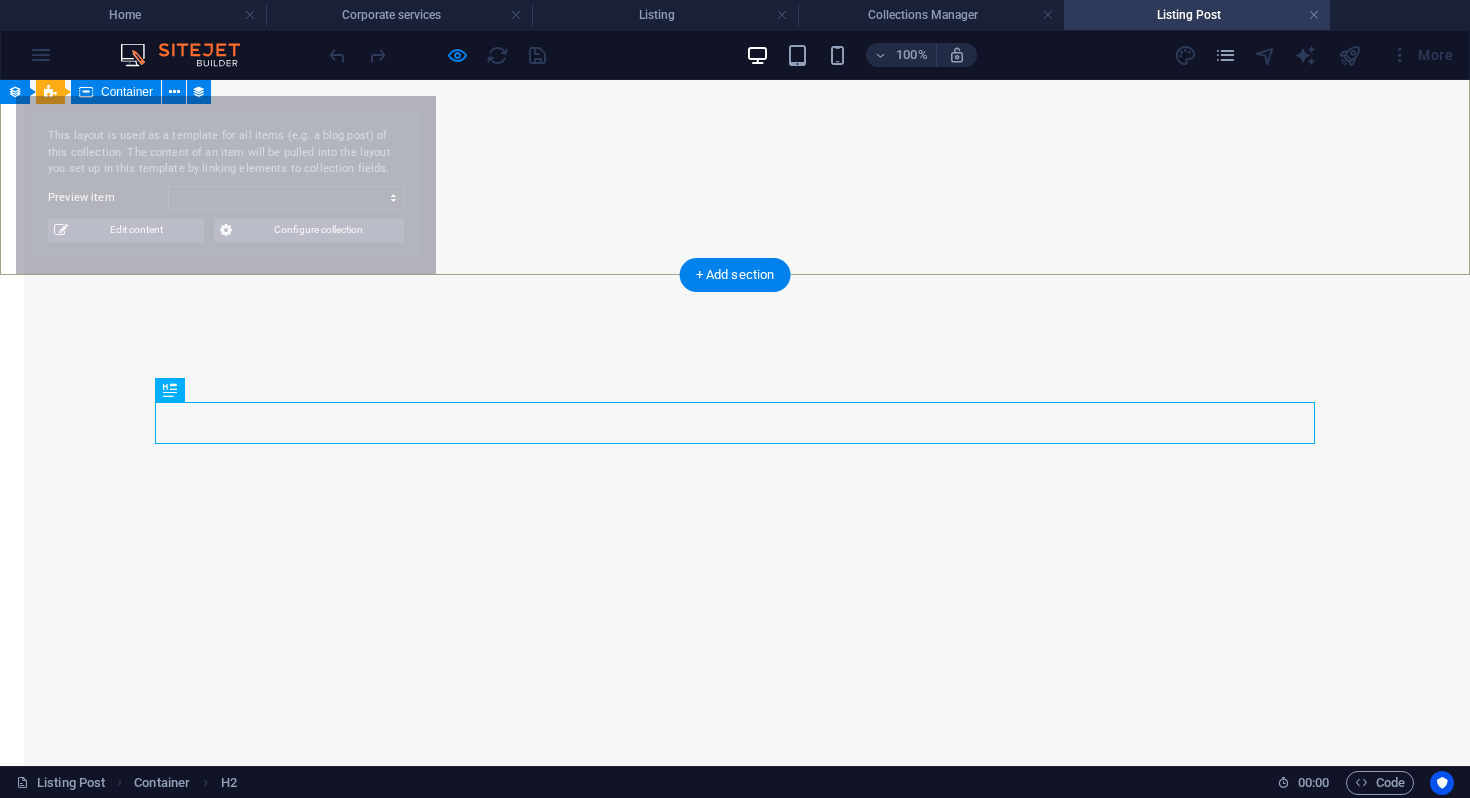 select on "6808d70f42dc73747642785f" 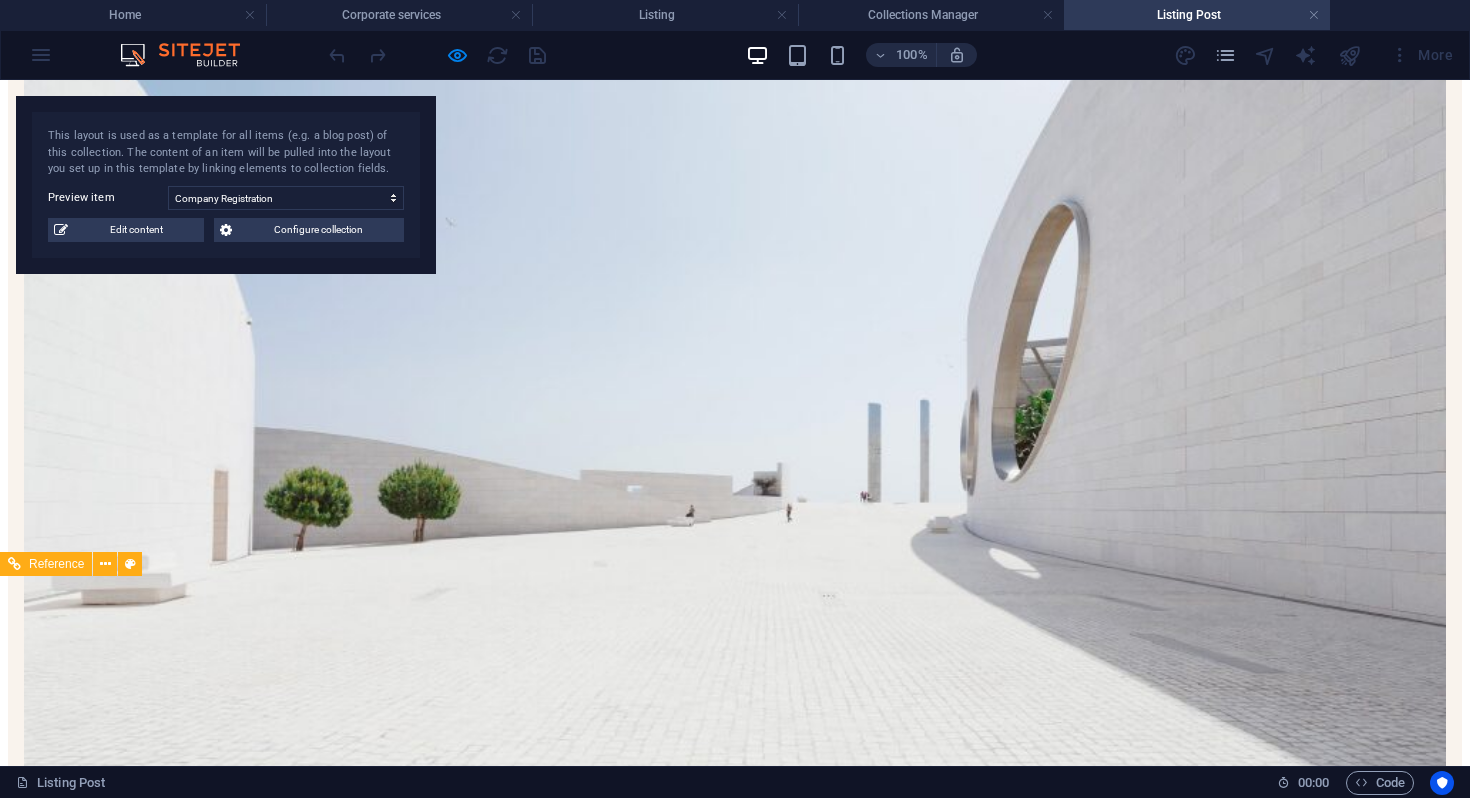 scroll, scrollTop: 0, scrollLeft: 0, axis: both 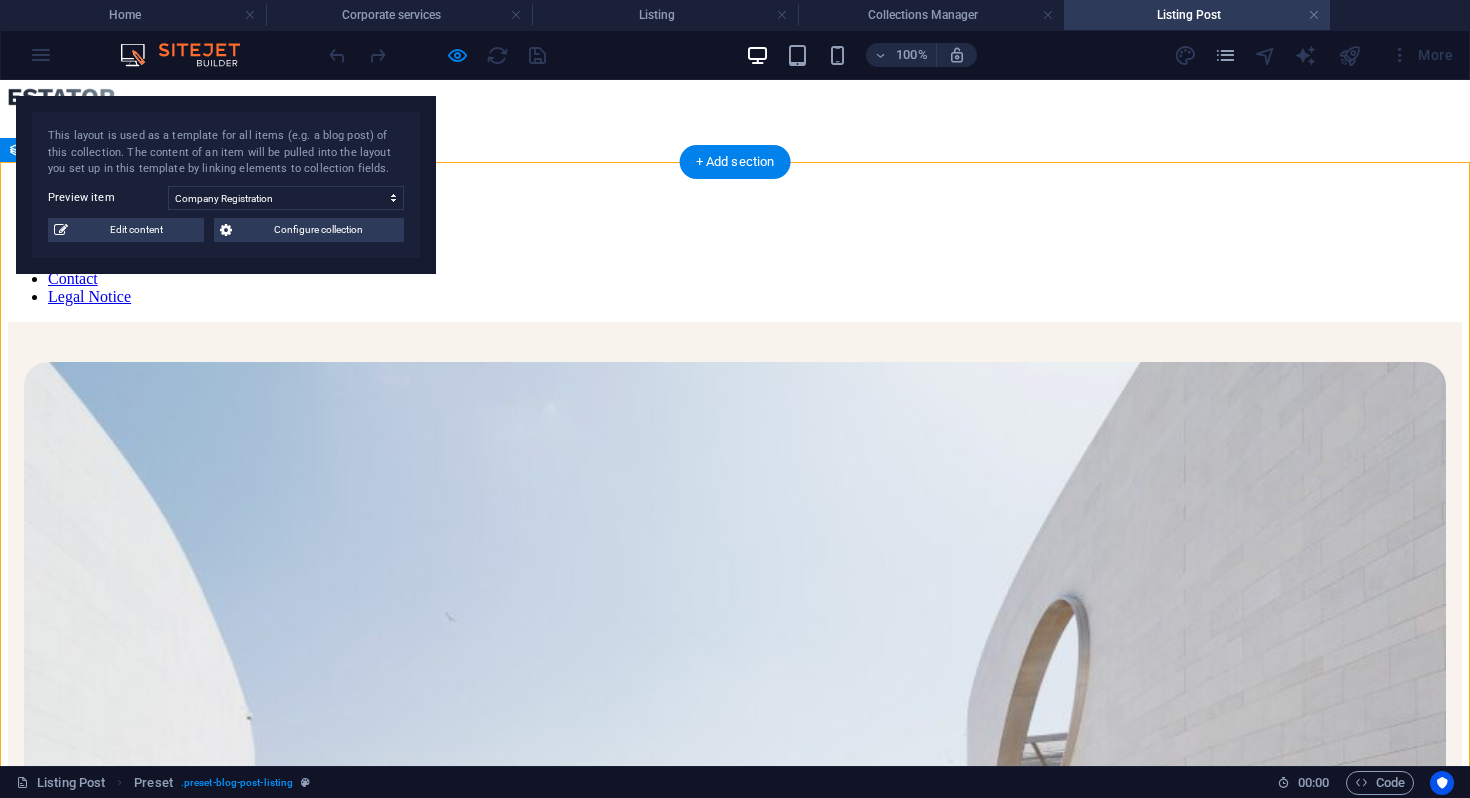 drag, startPoint x: 602, startPoint y: 197, endPoint x: 723, endPoint y: 597, distance: 417.9007 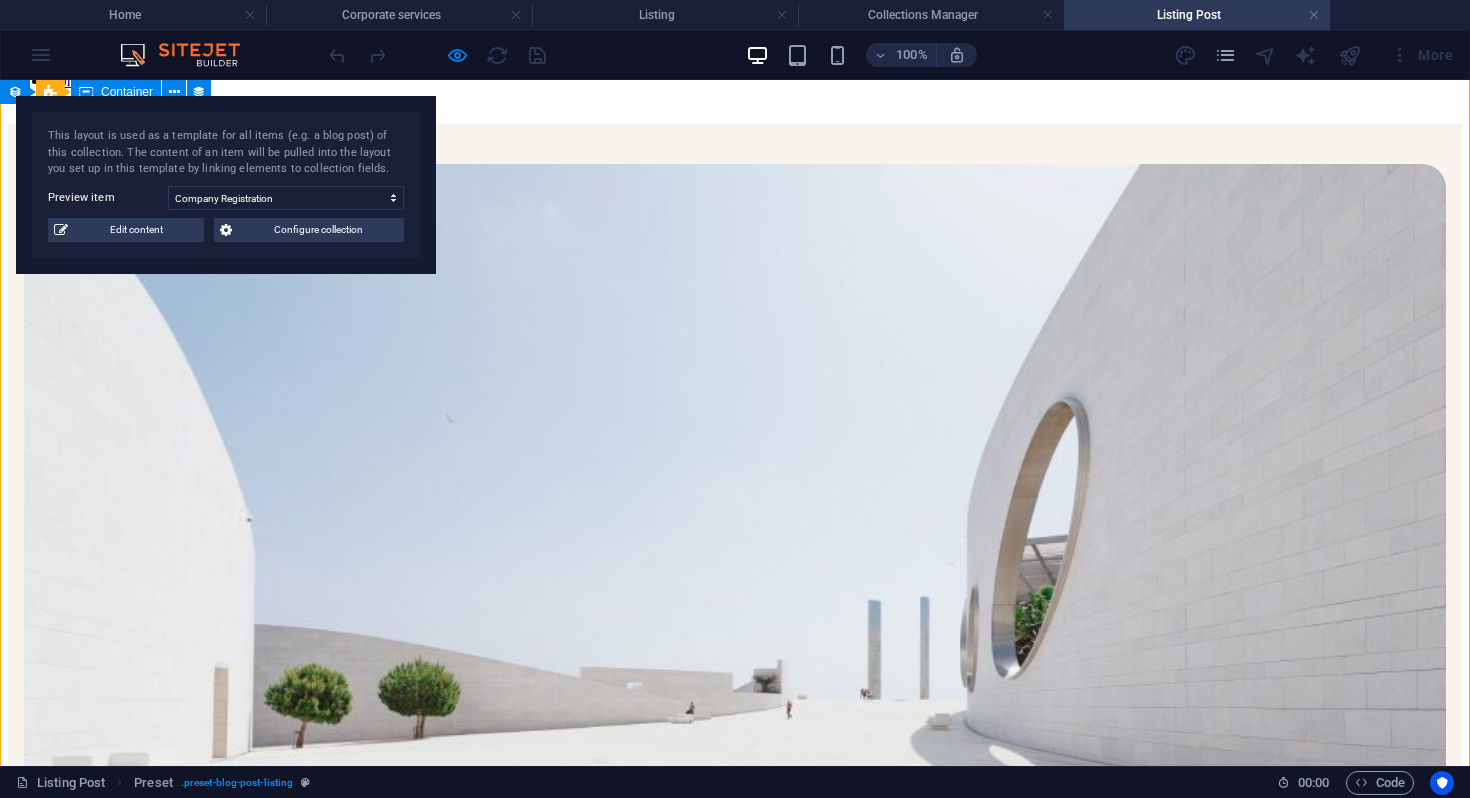 scroll, scrollTop: 279, scrollLeft: 0, axis: vertical 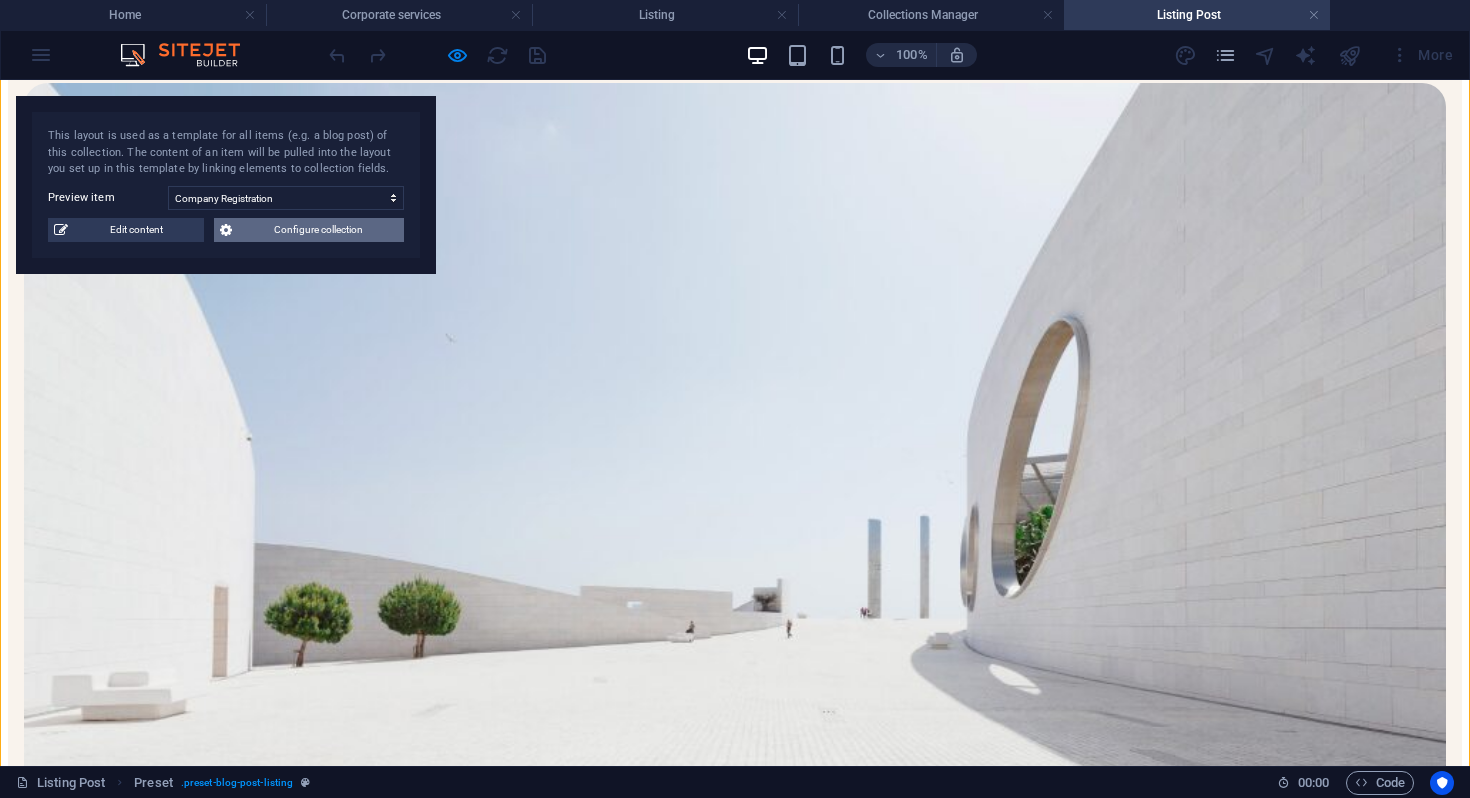 click on "Configure collection" at bounding box center (318, 230) 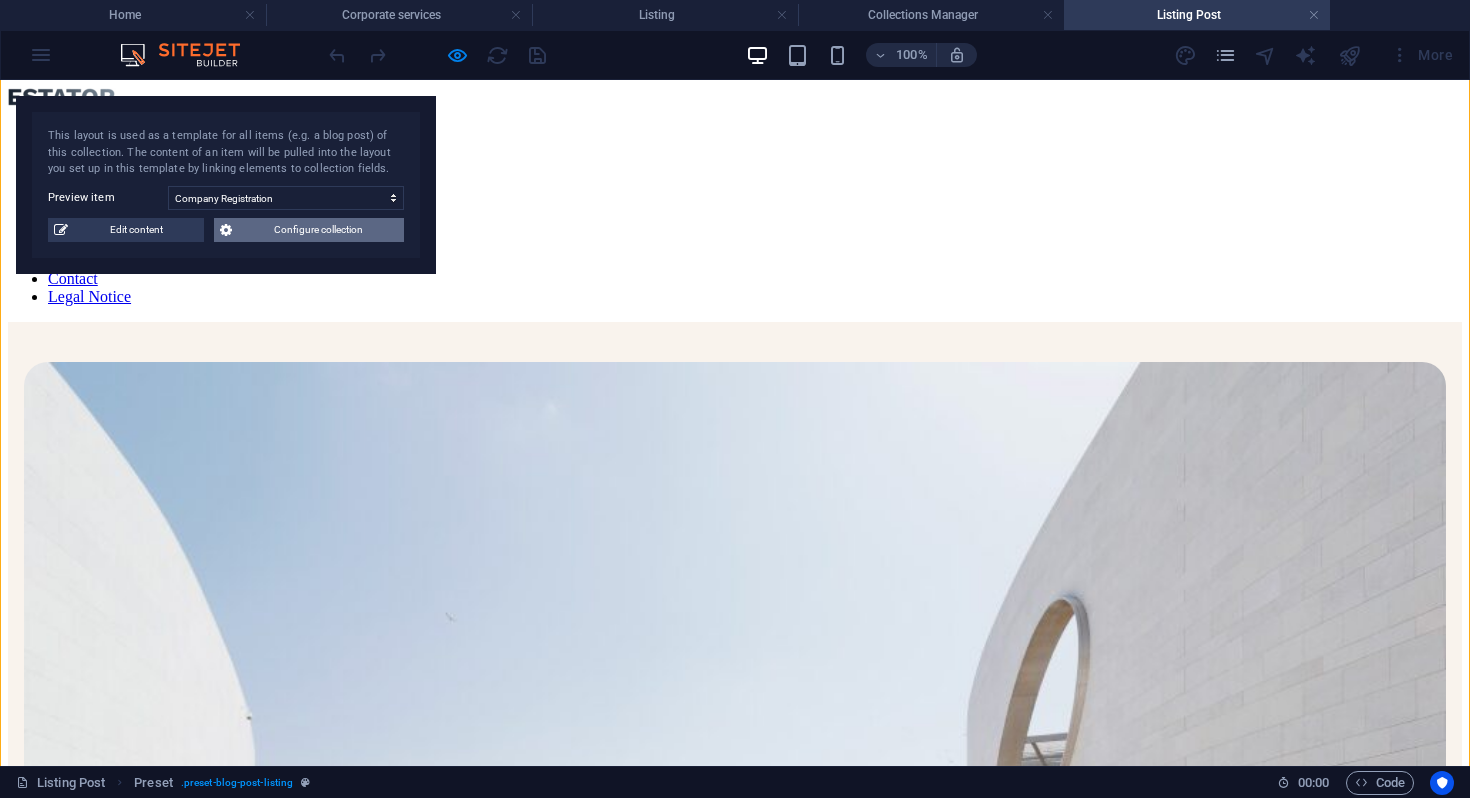 scroll, scrollTop: 0, scrollLeft: 0, axis: both 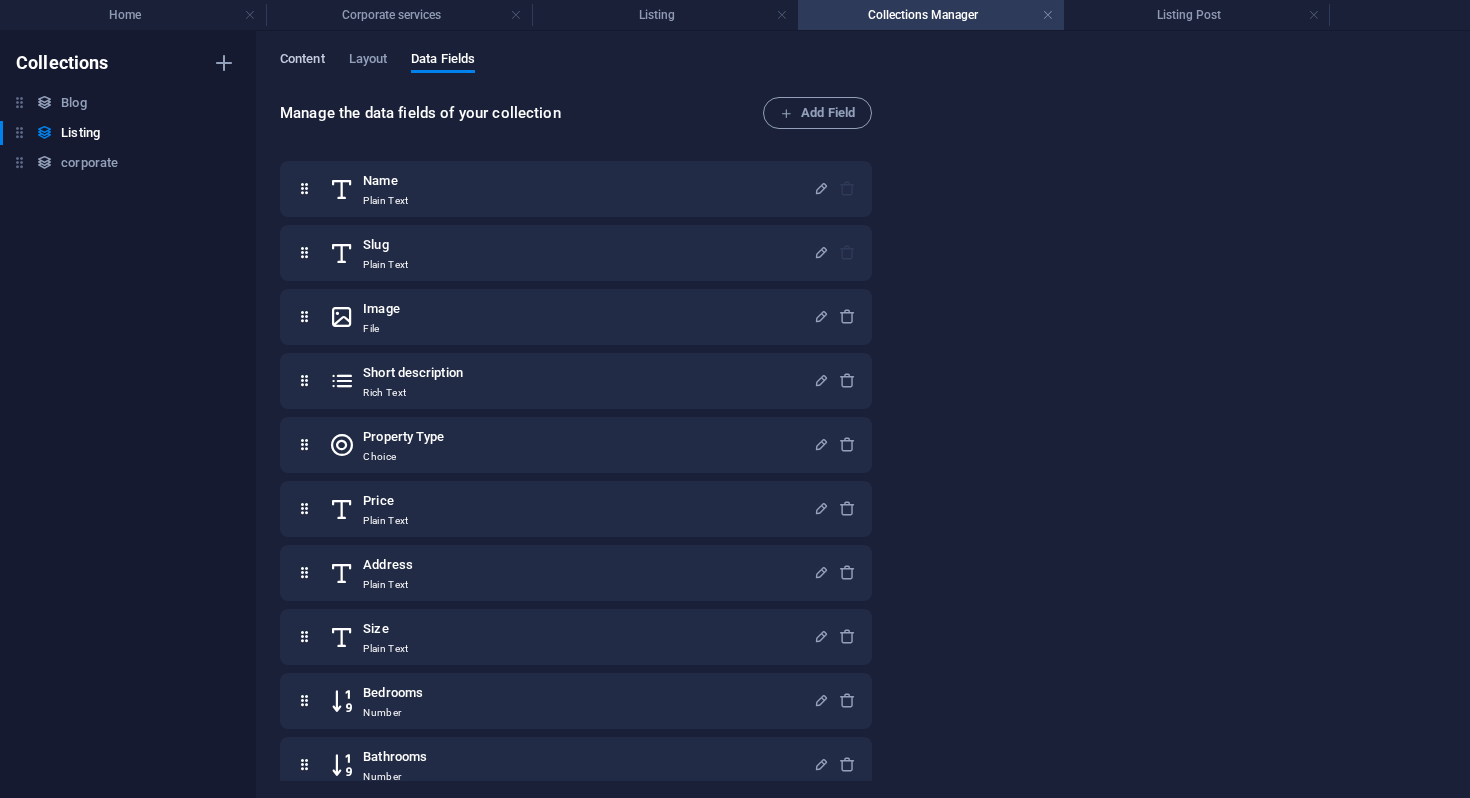 click on "Content" at bounding box center (302, 61) 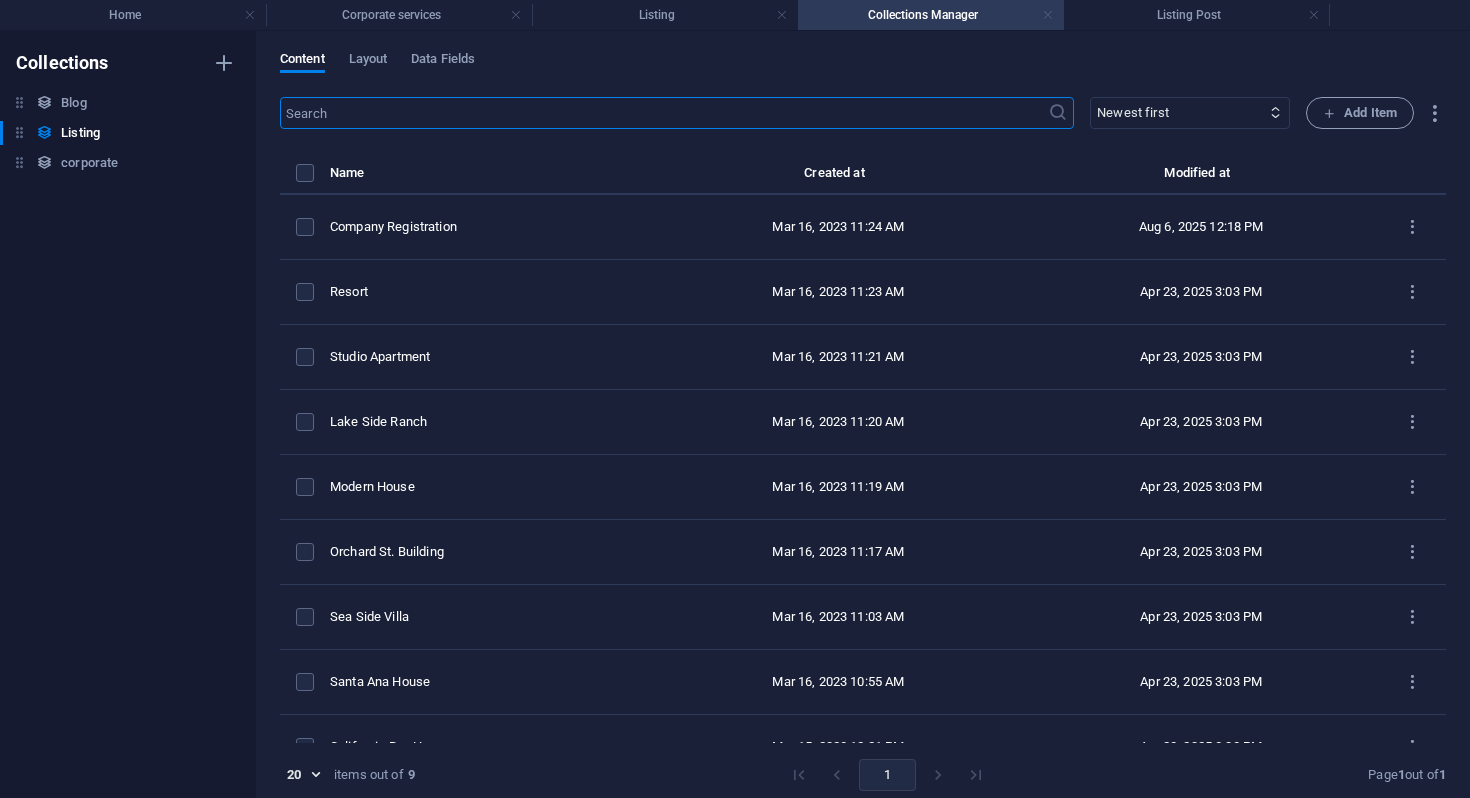 click at bounding box center (1048, 15) 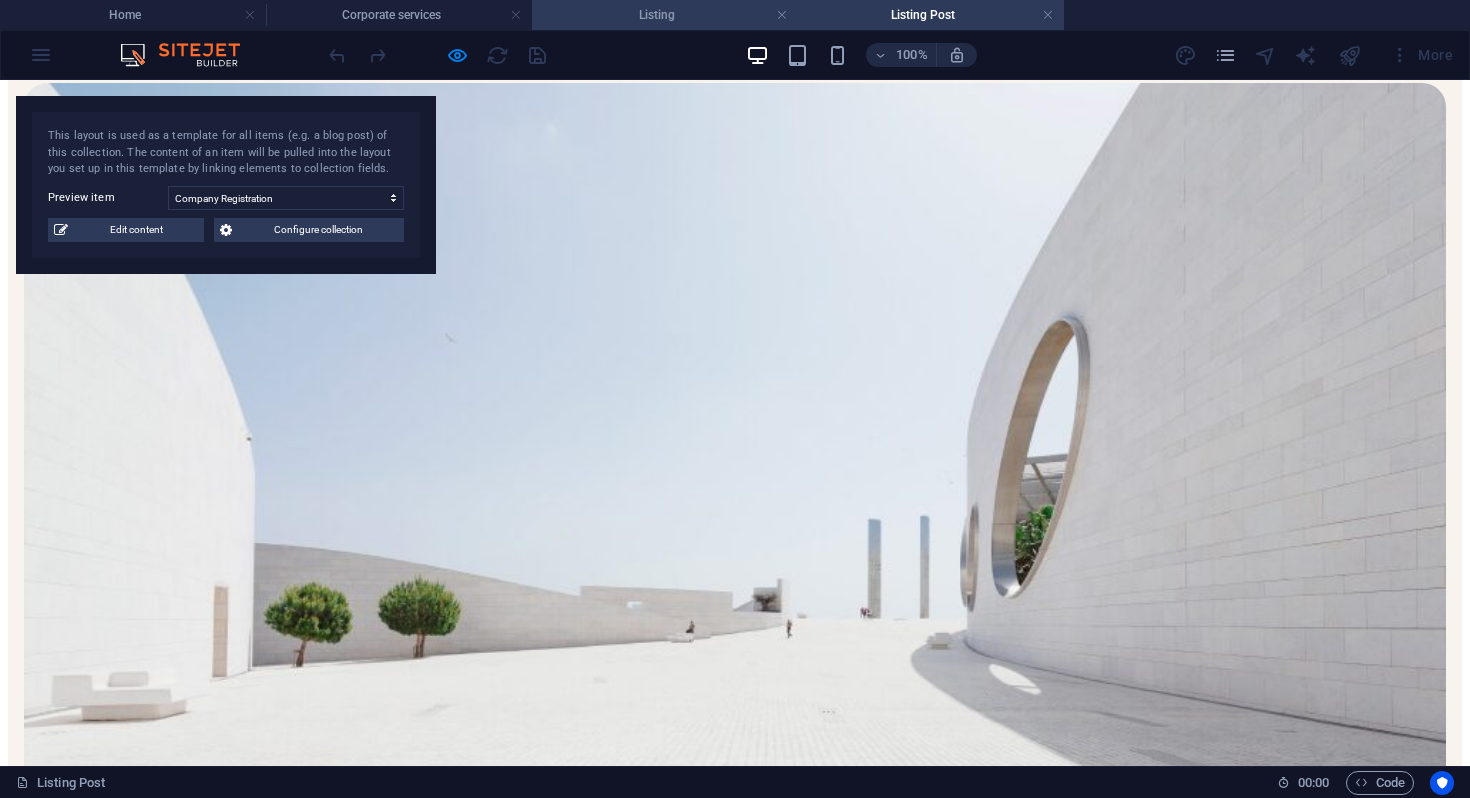 click on "Listing" at bounding box center (665, 15) 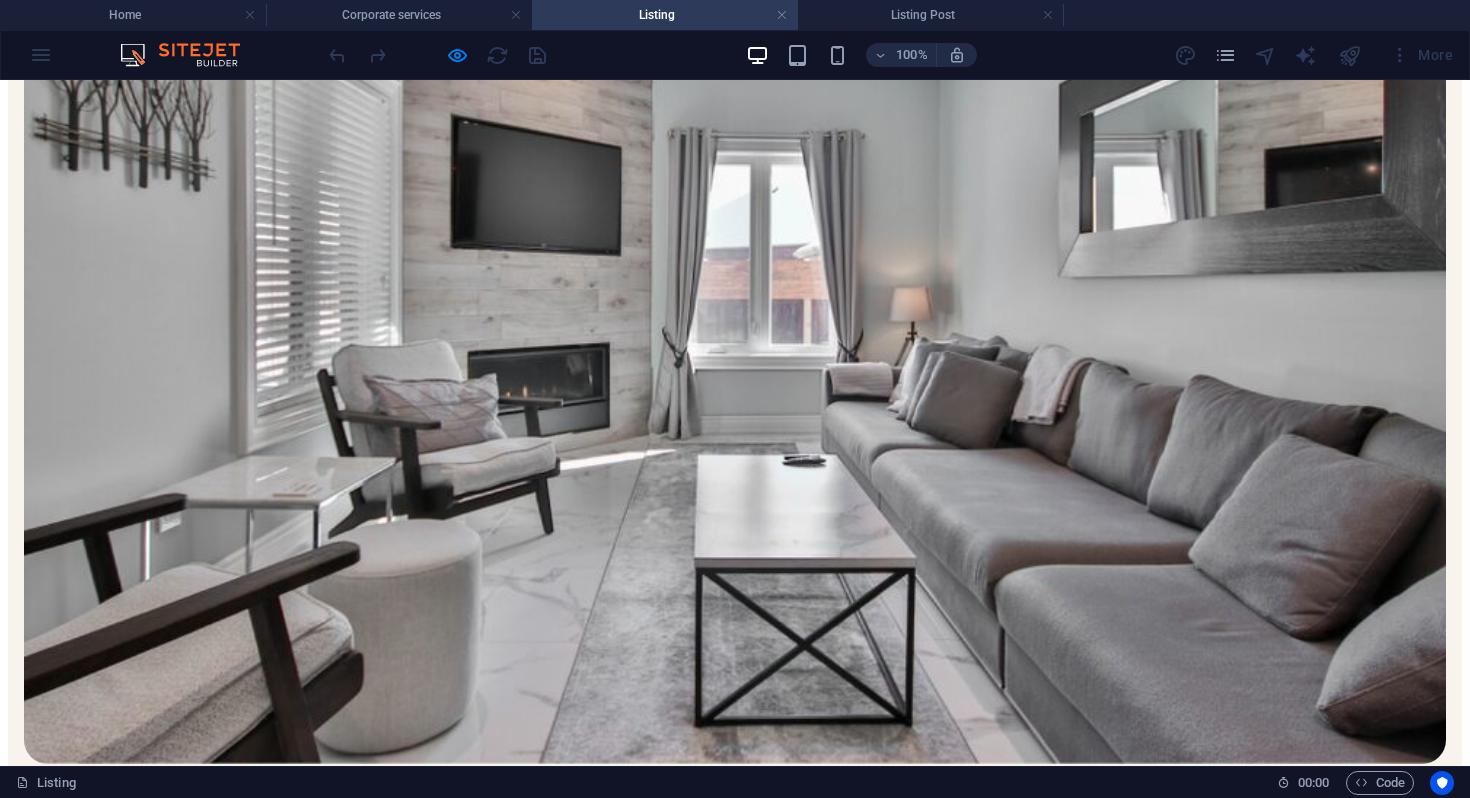 scroll, scrollTop: 0, scrollLeft: 0, axis: both 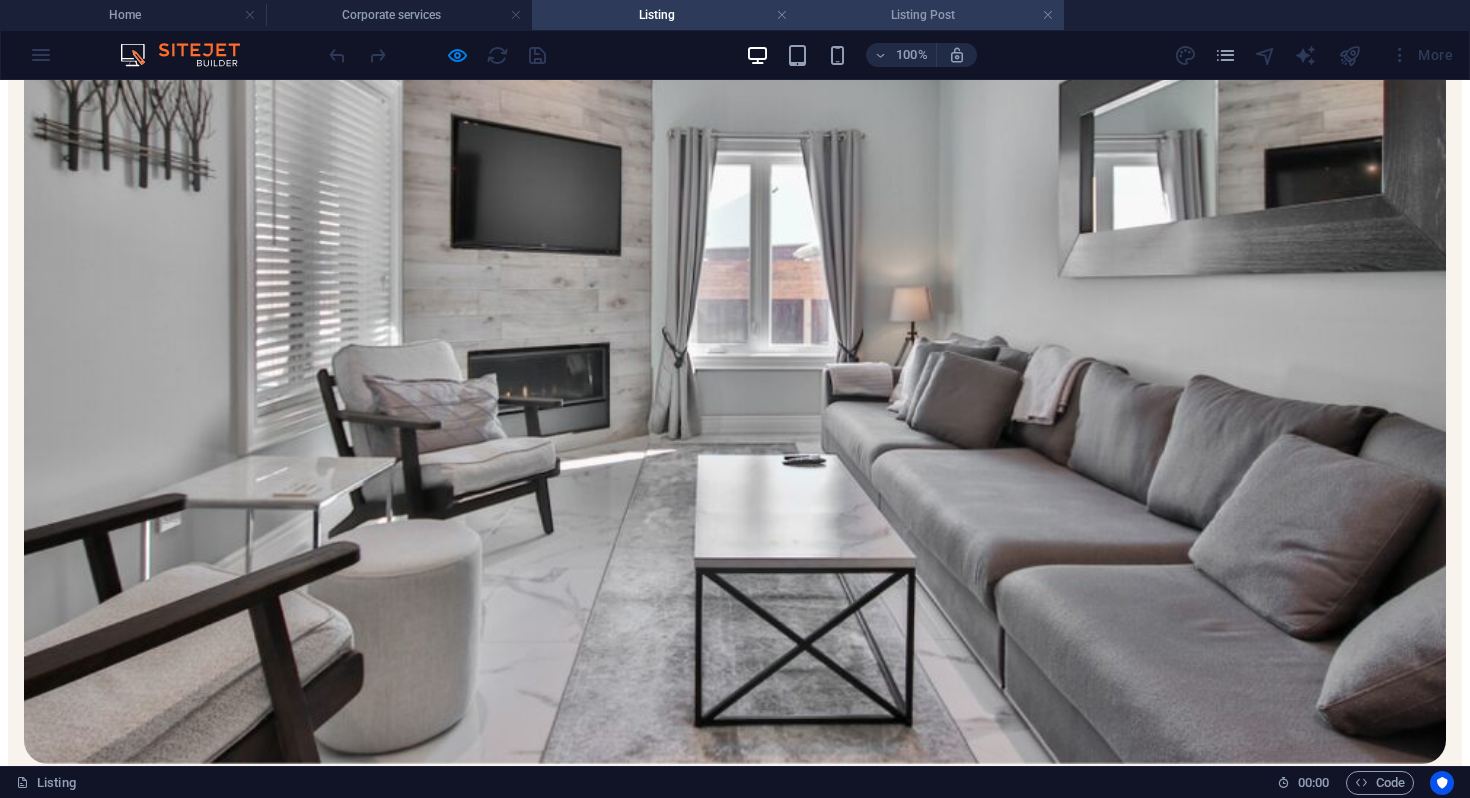 click on "Listing Post" at bounding box center [931, 15] 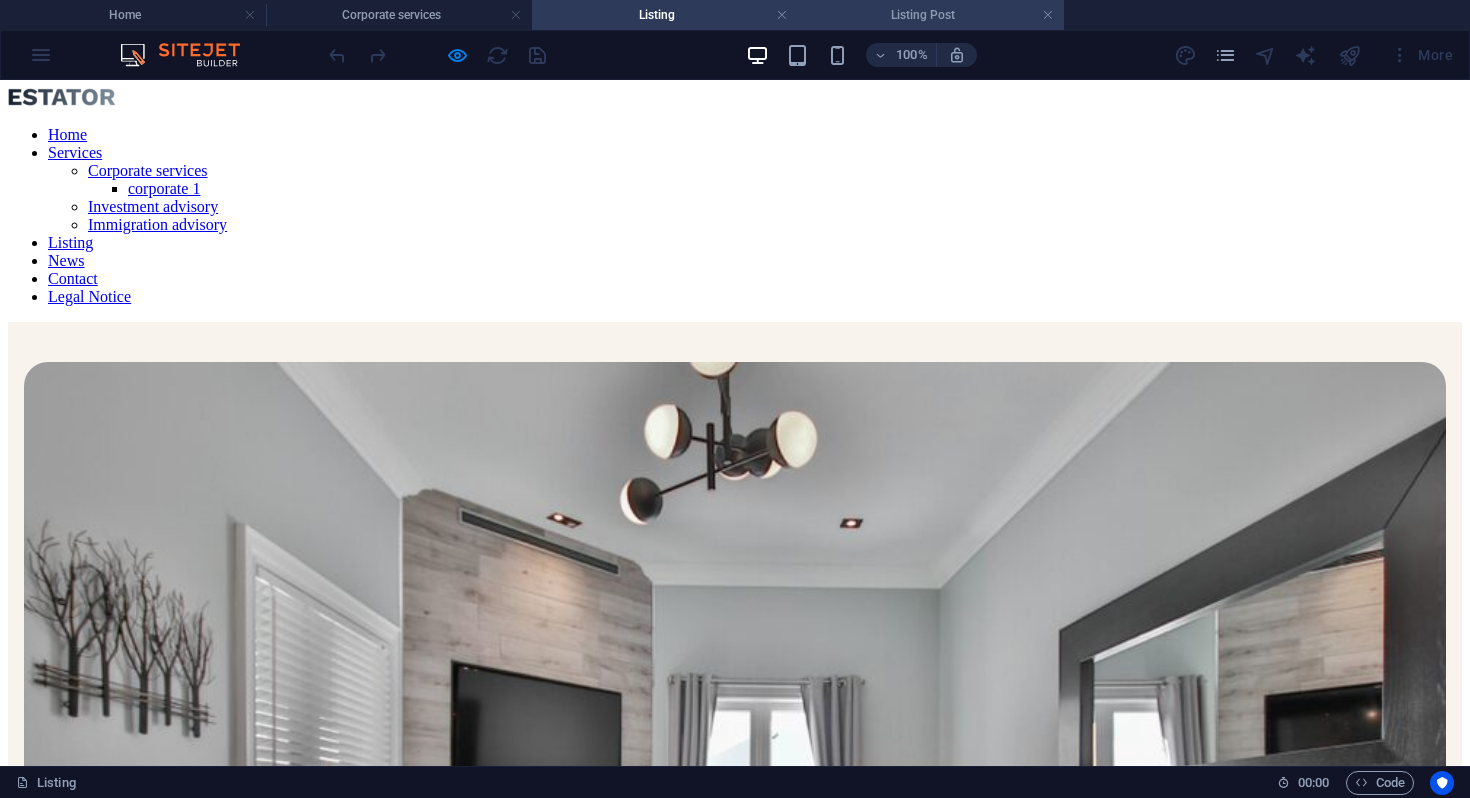scroll, scrollTop: 279, scrollLeft: 0, axis: vertical 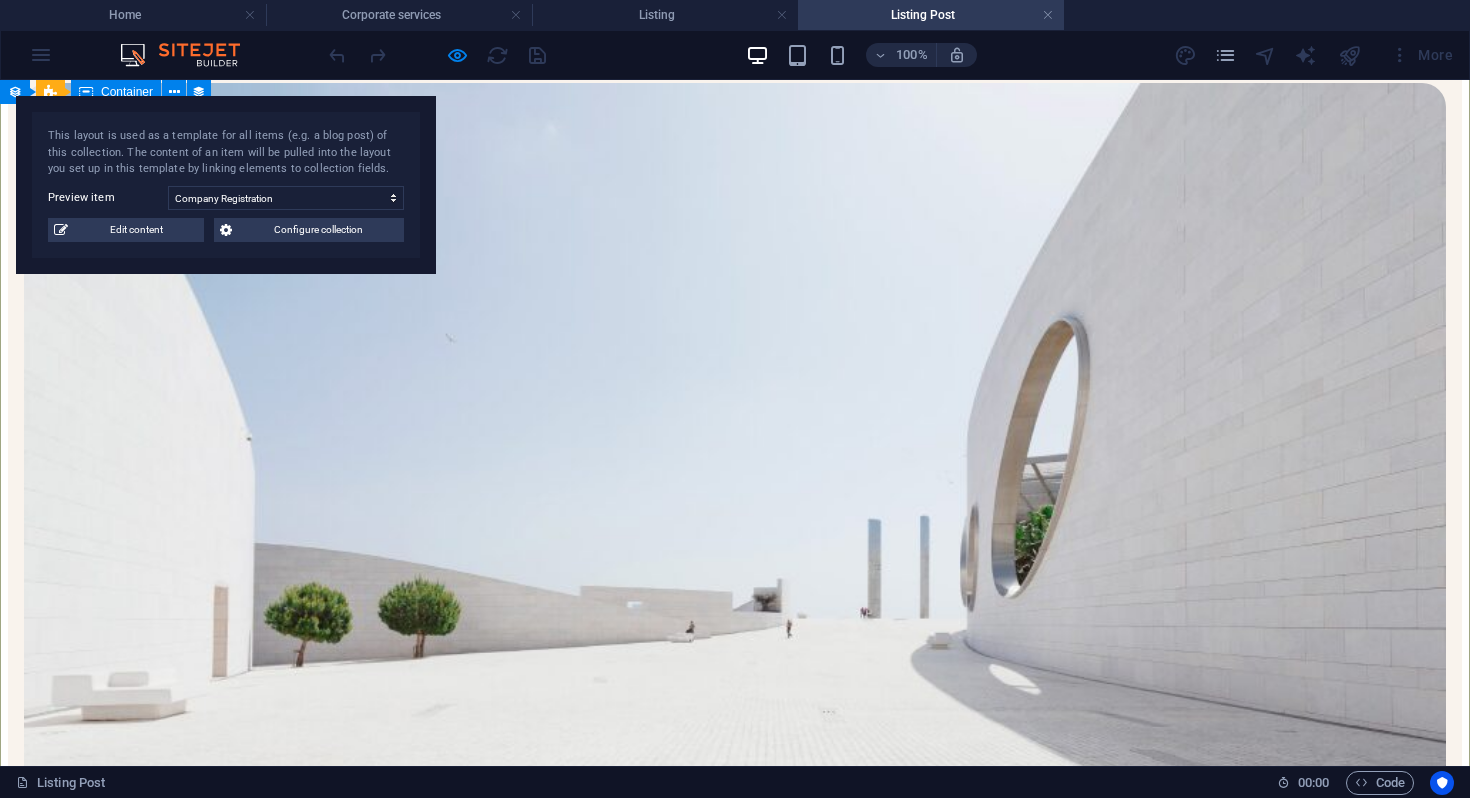 click on "Company Registration MV ADVISORY assists with incorporation of companies in Switzerland, Hungary, UAE, Montenegro, UK, Mauritius, Bulgaria and other jurisdictions. We have the expertise to help our clients identify which corporate jurisdiction would be the best suited for the formation of their new company. MV ADVISORY will take the time to ensure that the corporate structure will provide not only standard benefits but also legally protect the client’s assets, allowing access to worldwide markets. Bank Introduction Services Utilising our bank introduction service greatly enhances your possibility of being able to open an account as we will ensure that you have all the proper documents and have been fully briefed. We have professional business relationships with and can provide introductions to many banks in Switzerland and Montenergo. We also provide introductions to banks in EU, Puerto Rico, UAE, UK, Mauritius and even continental Africa (Djibouti, Algeria, South Africa)." at bounding box center (735, 1474552) 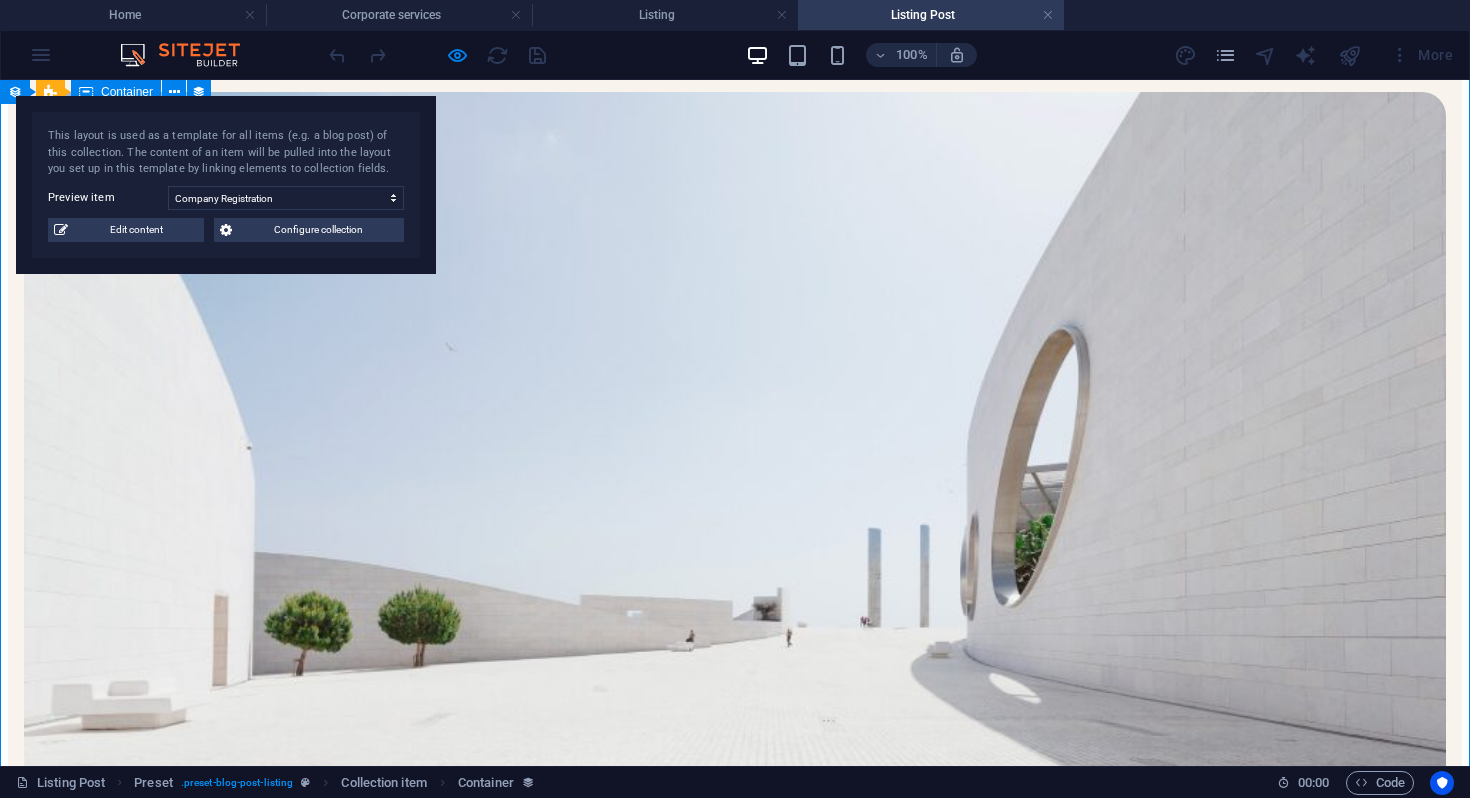 scroll, scrollTop: 253, scrollLeft: 0, axis: vertical 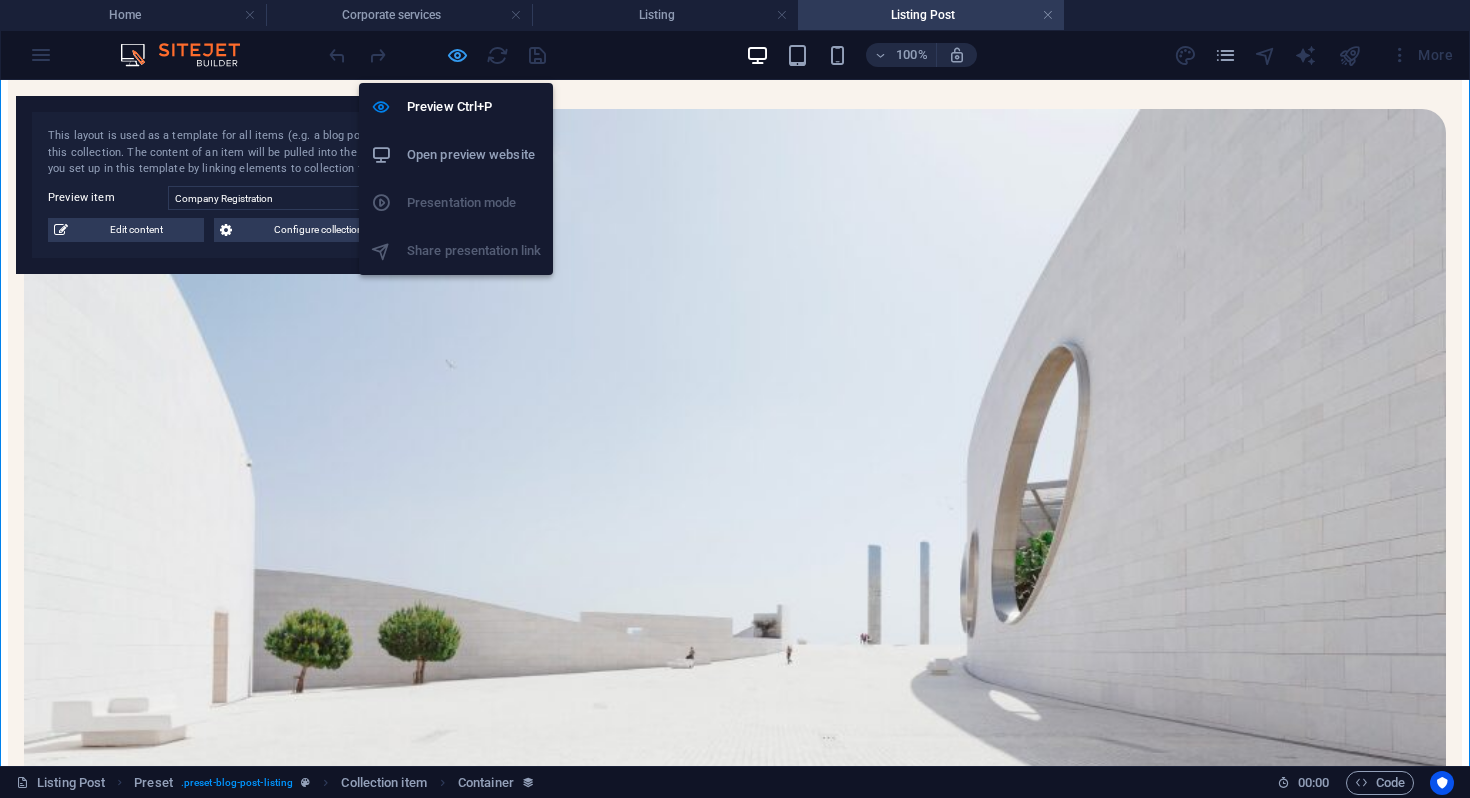 click at bounding box center (457, 55) 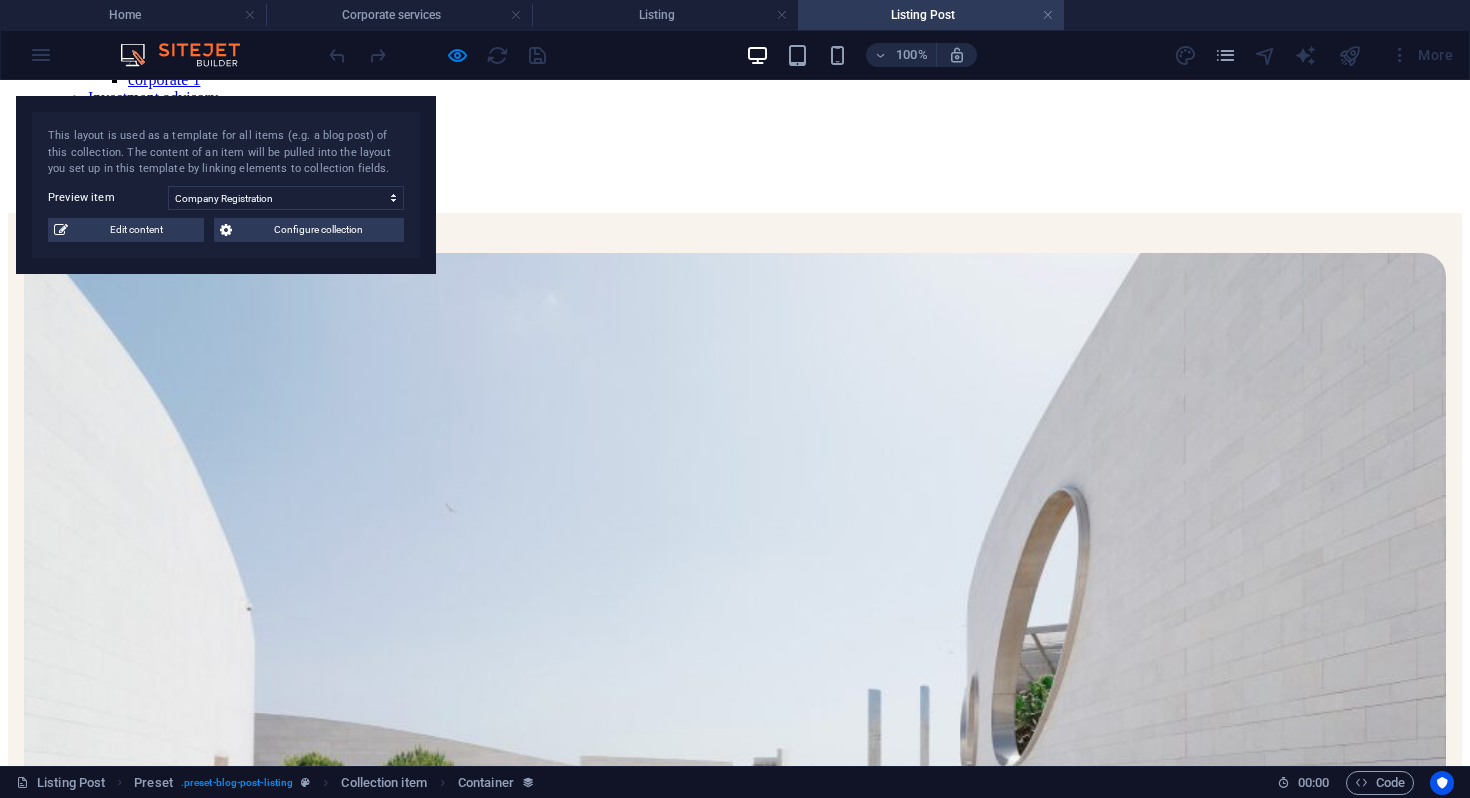 scroll, scrollTop: 0, scrollLeft: 0, axis: both 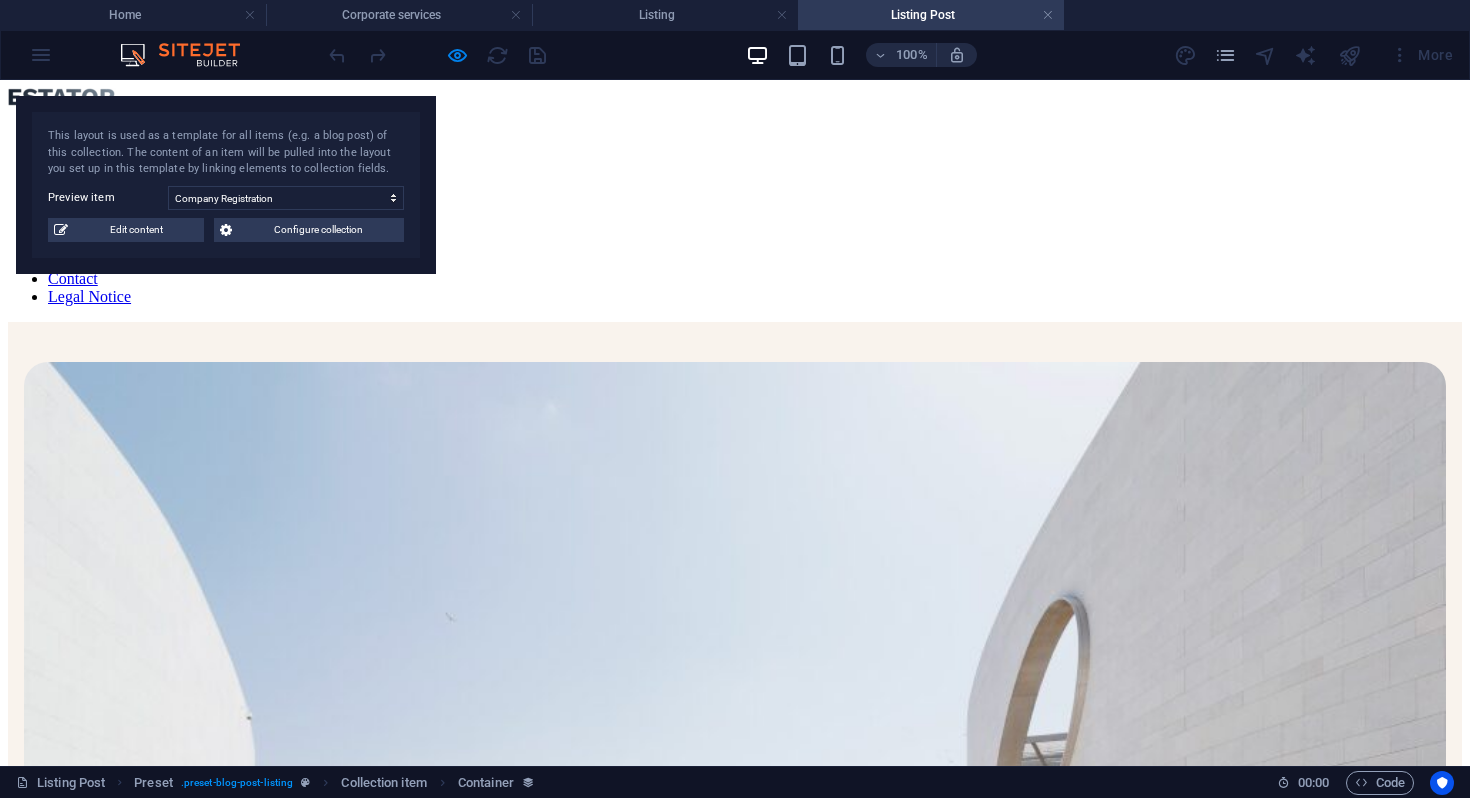 click on "Home Services Corporate services corporate 1 Investment advisory  Immigration advisory Listing News Contact Legal Notice" at bounding box center (735, 216) 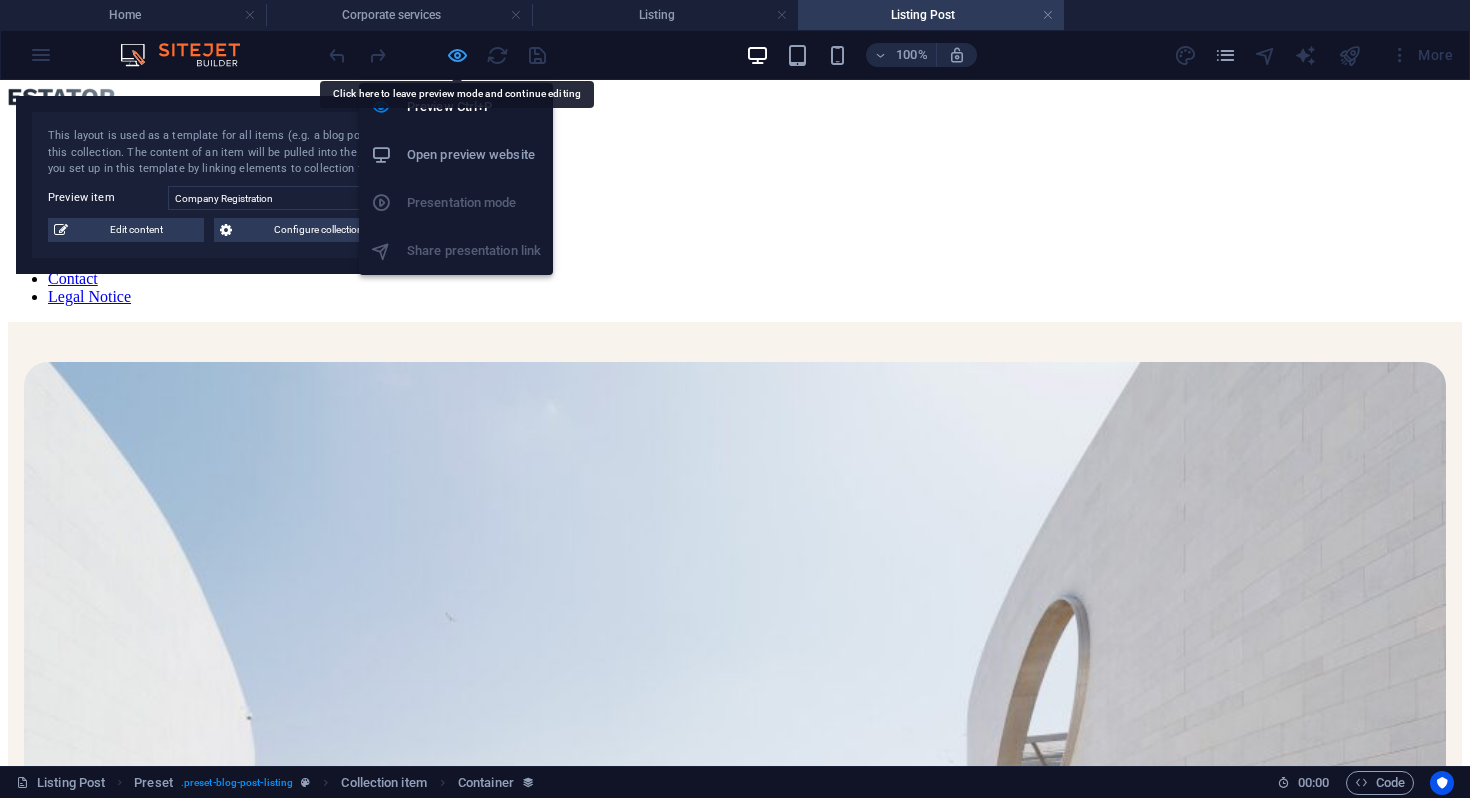 click at bounding box center [457, 55] 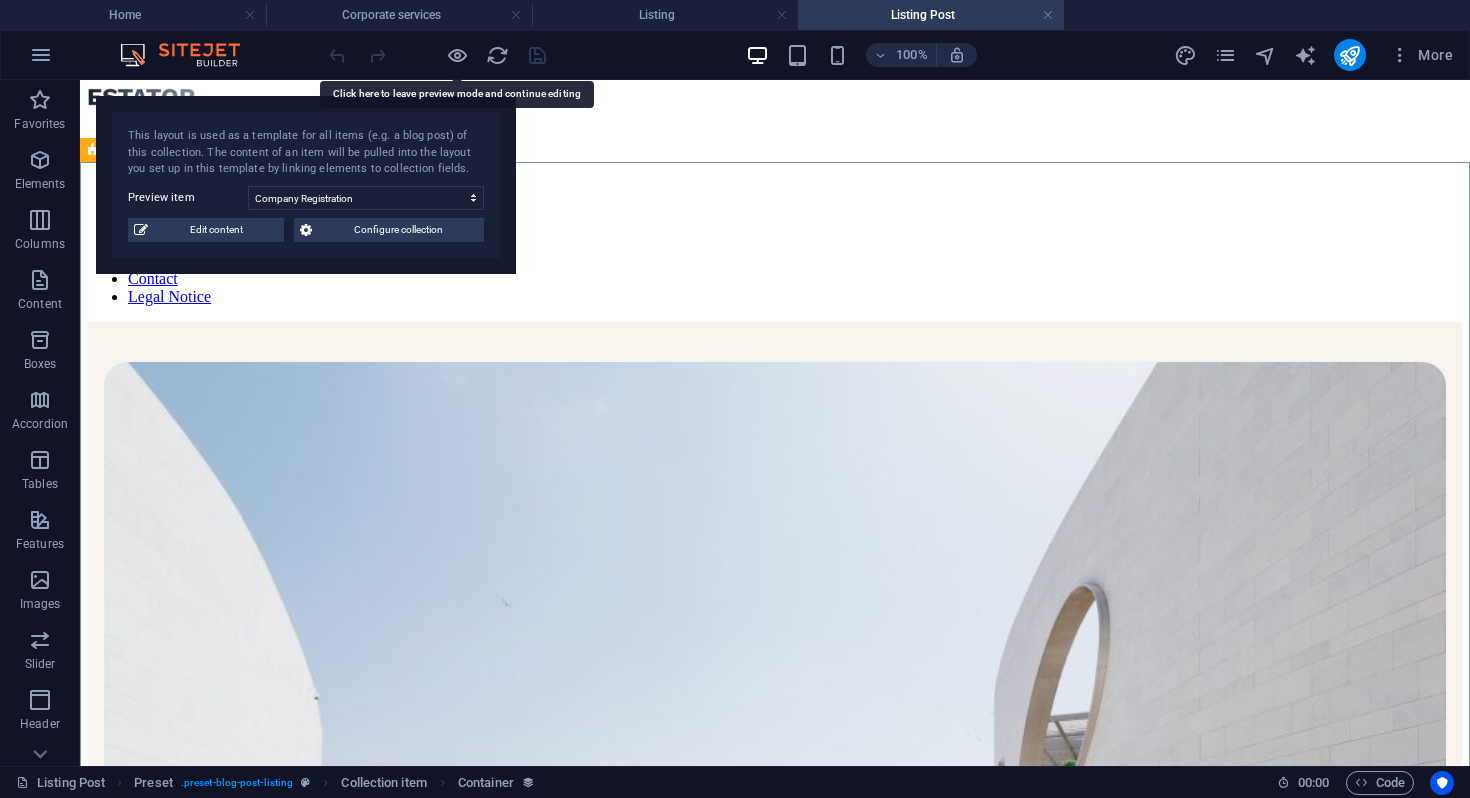click at bounding box center [94, 150] 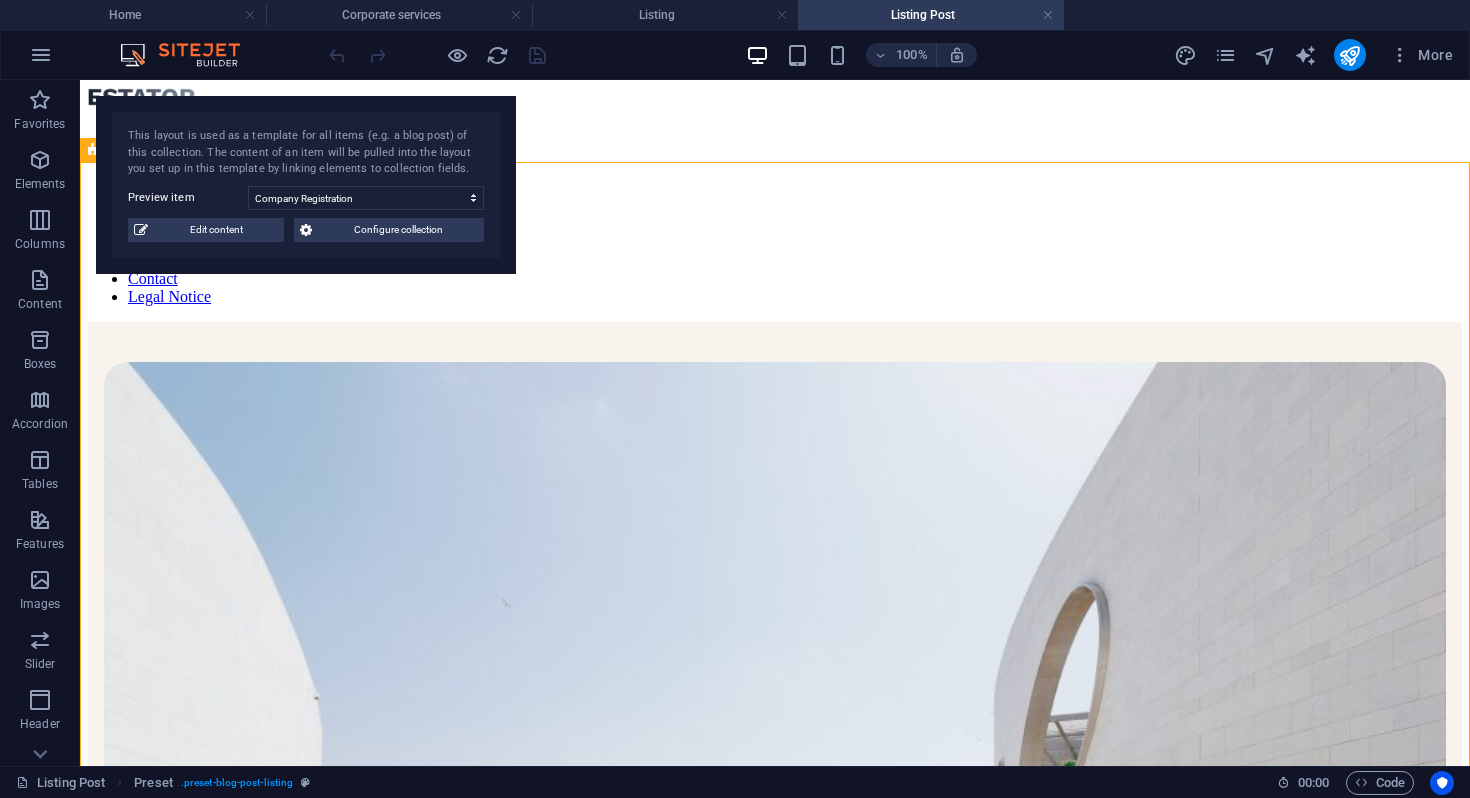click at bounding box center [94, 150] 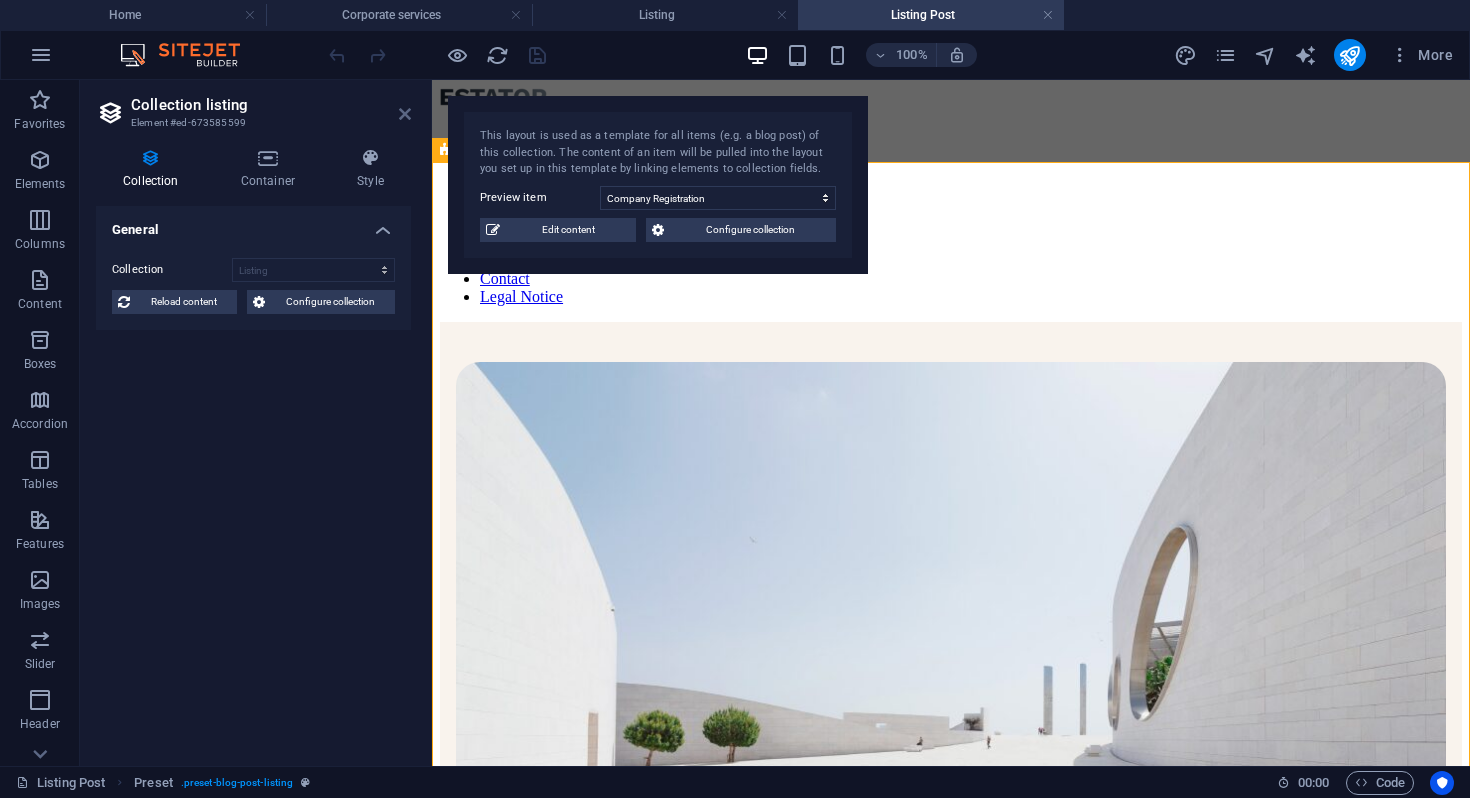 click at bounding box center (405, 114) 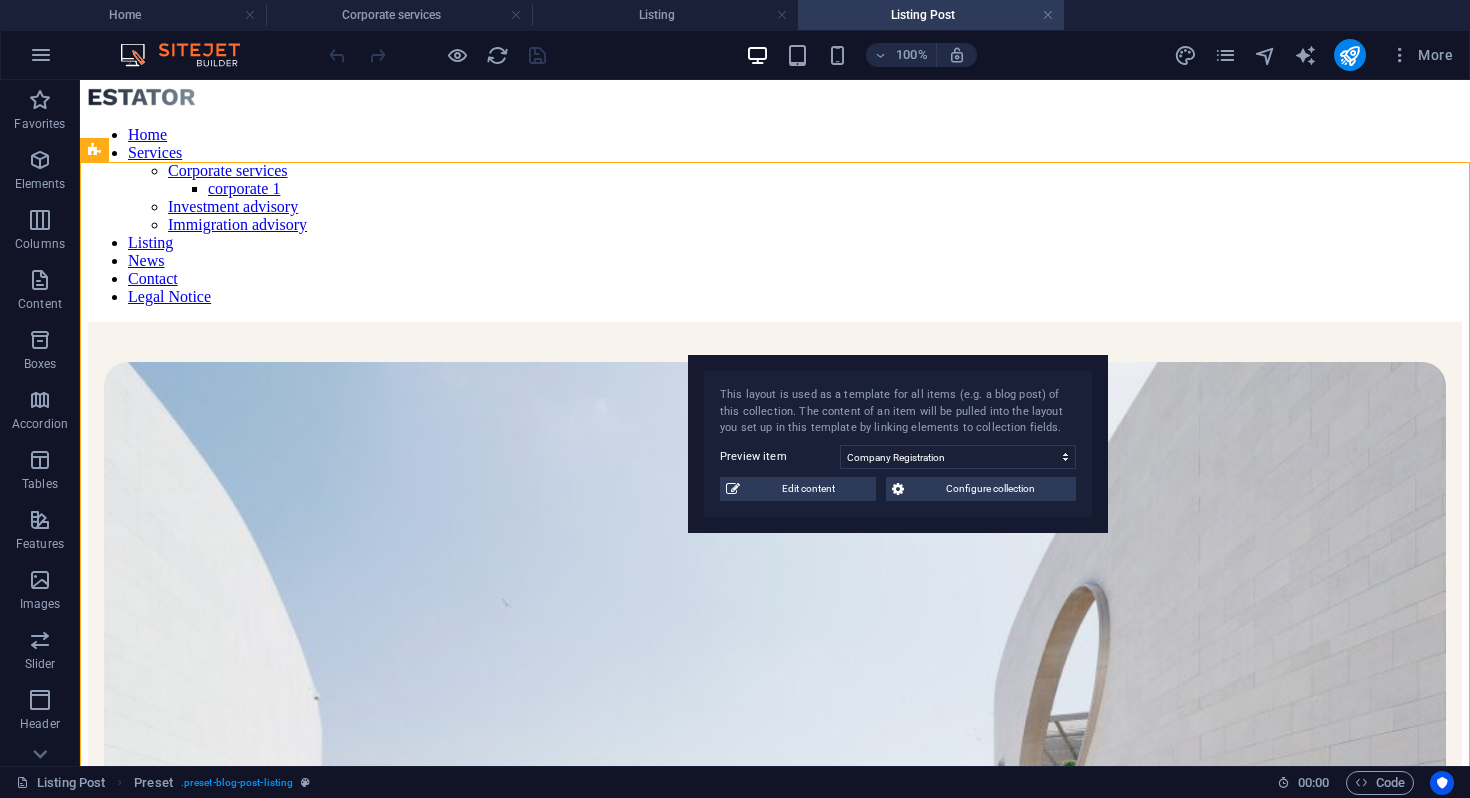 drag, startPoint x: 138, startPoint y: 113, endPoint x: 727, endPoint y: 377, distance: 645.45874 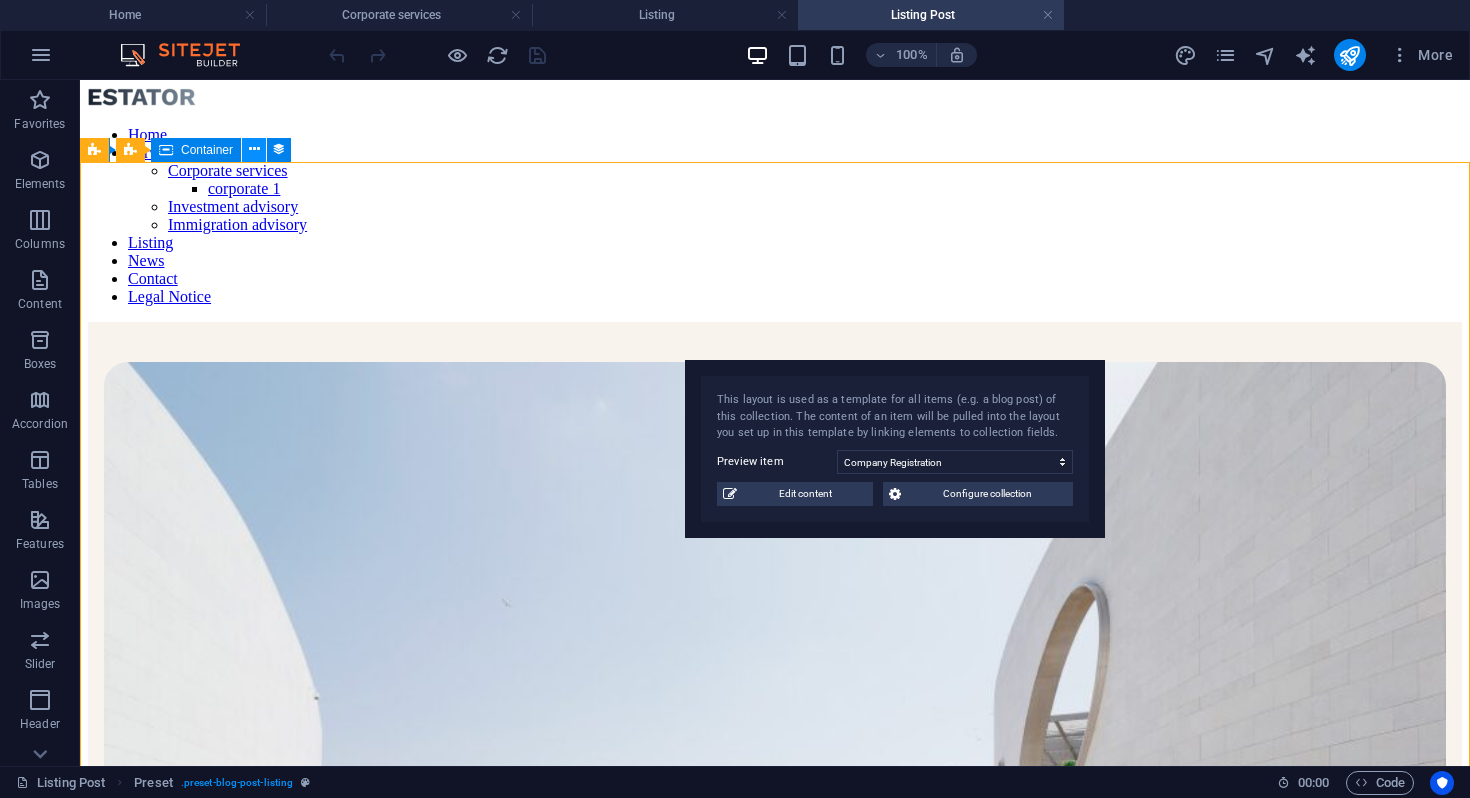 click at bounding box center [254, 150] 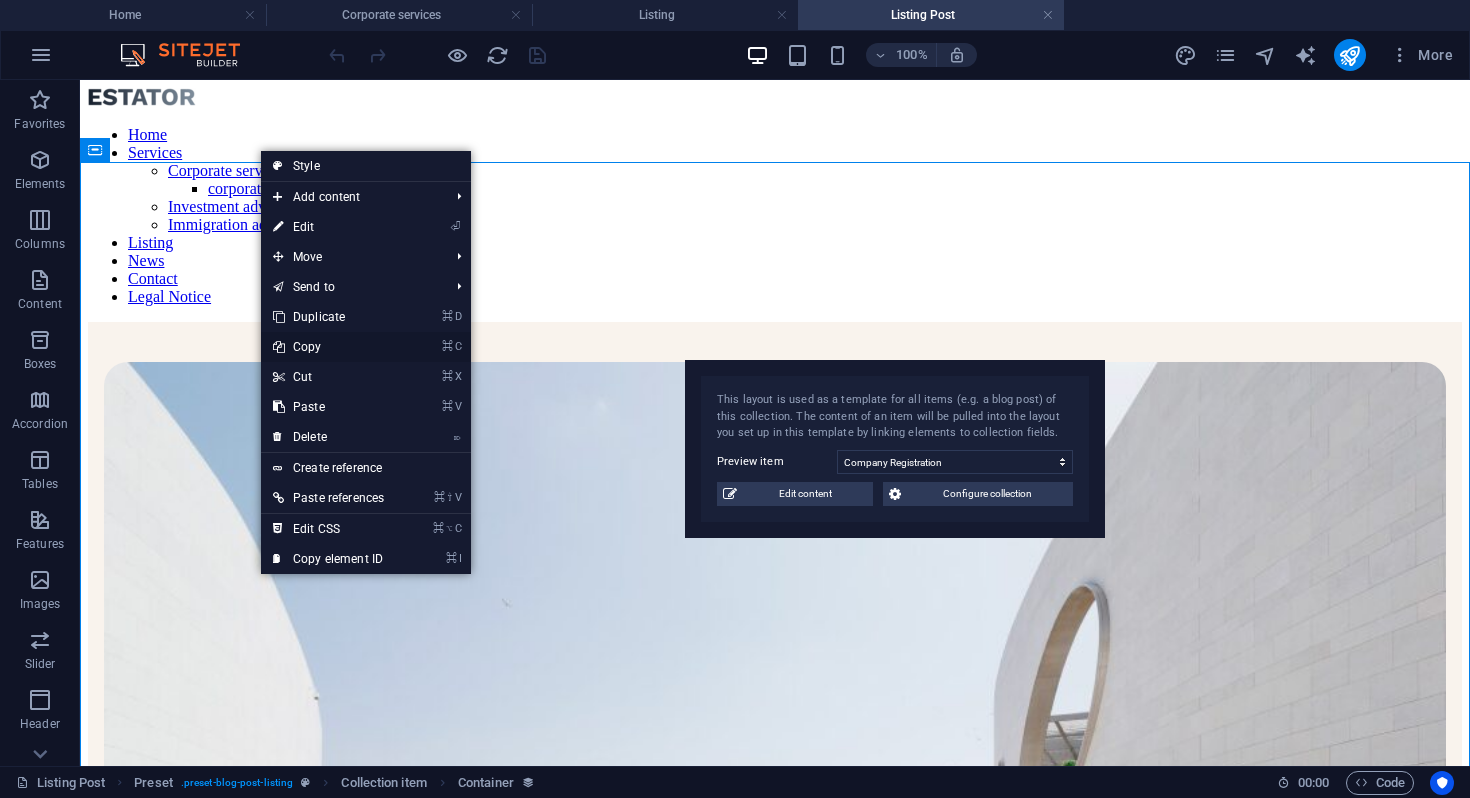 click on "⌘ C  Copy" at bounding box center (328, 347) 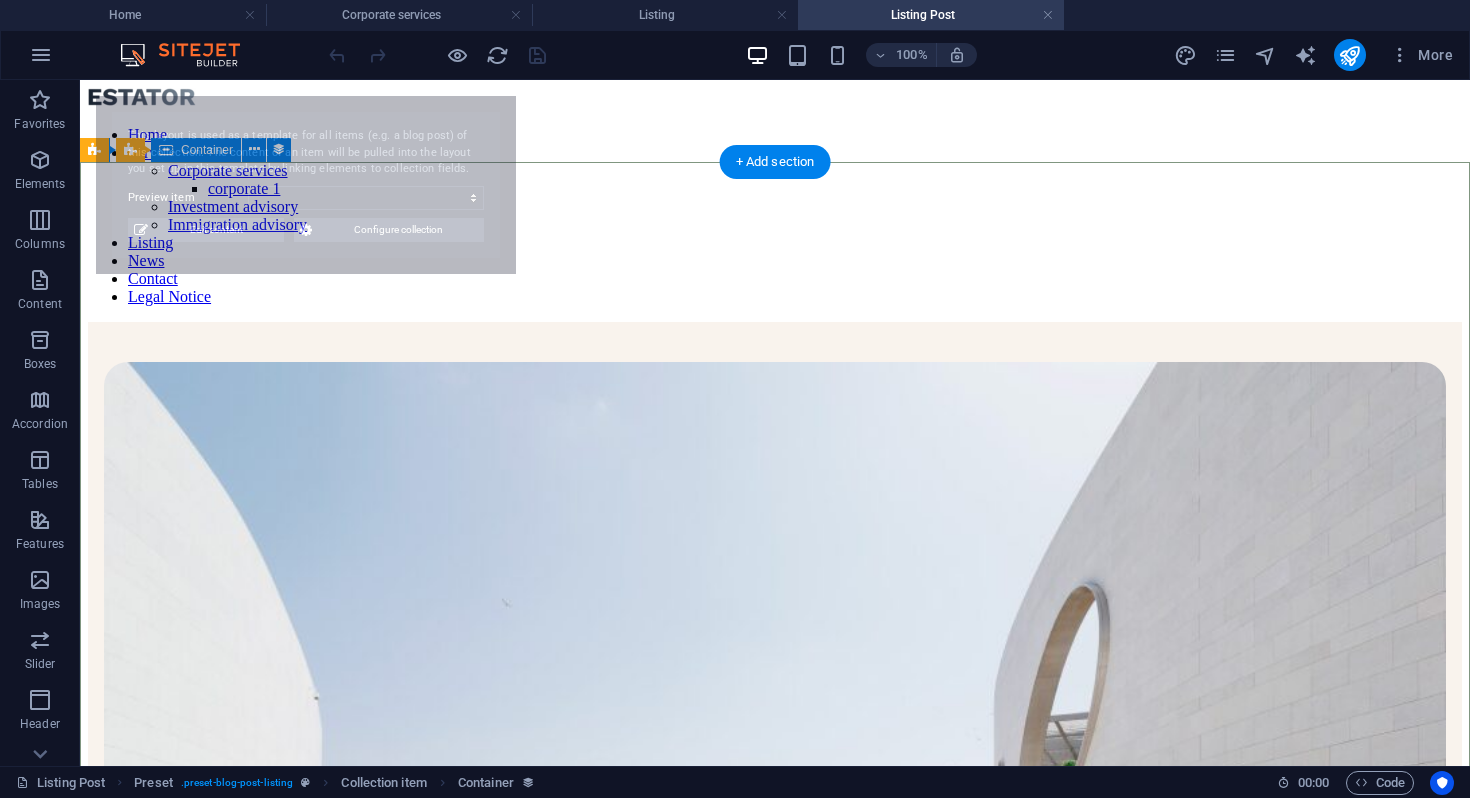 select on "6808d70f42dc73747642785f" 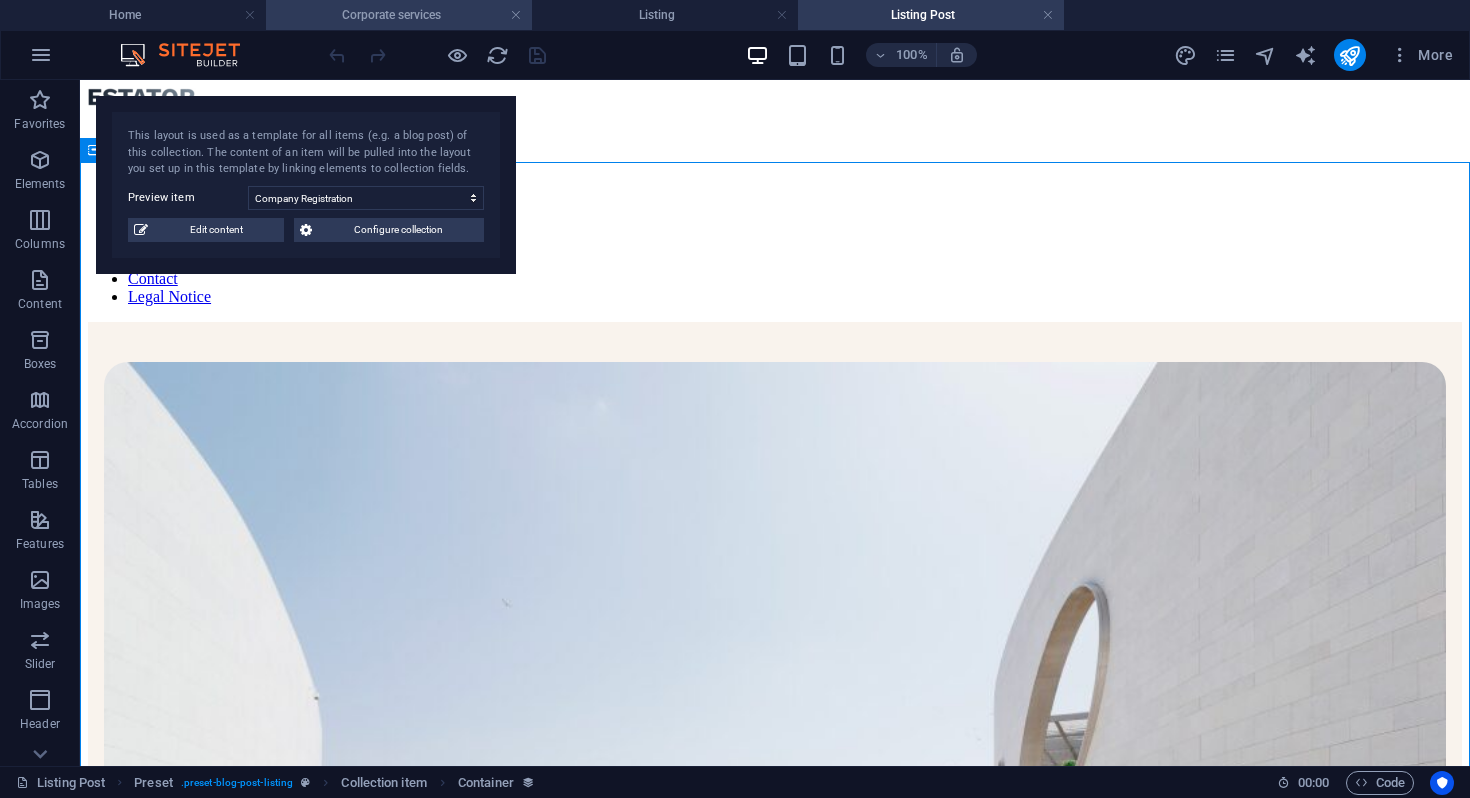 click on "Corporate services" at bounding box center (399, 15) 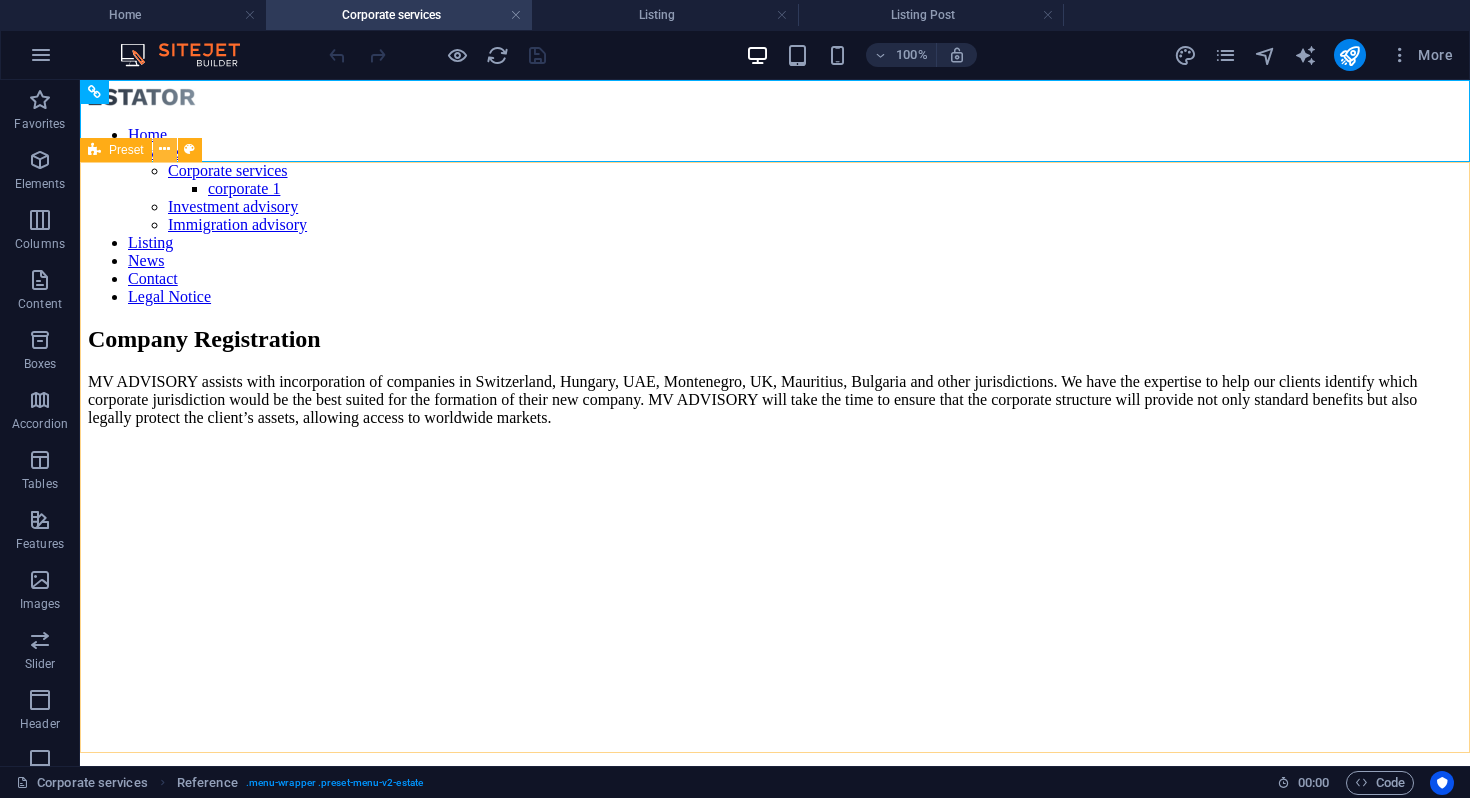 click at bounding box center (164, 149) 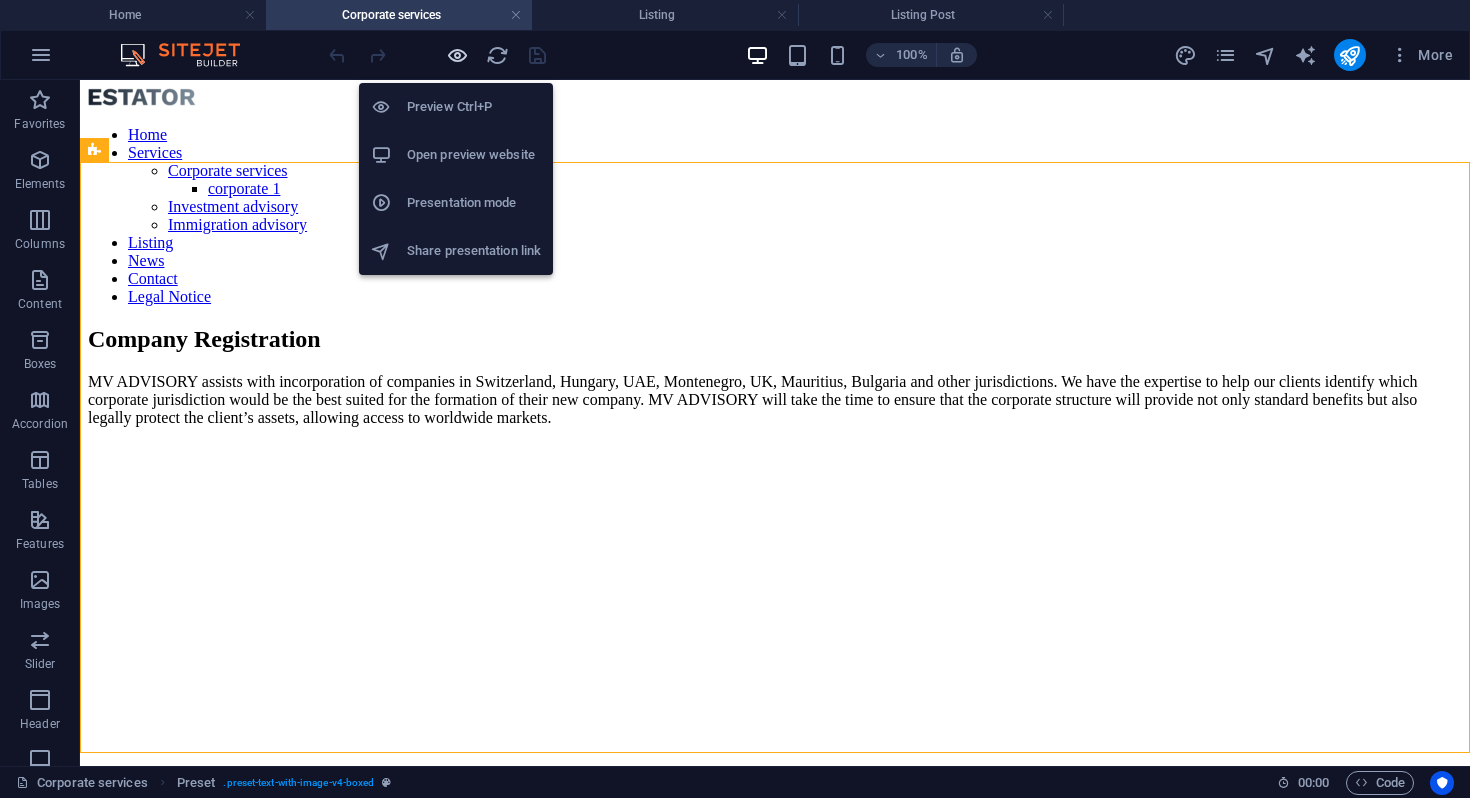 click at bounding box center [457, 55] 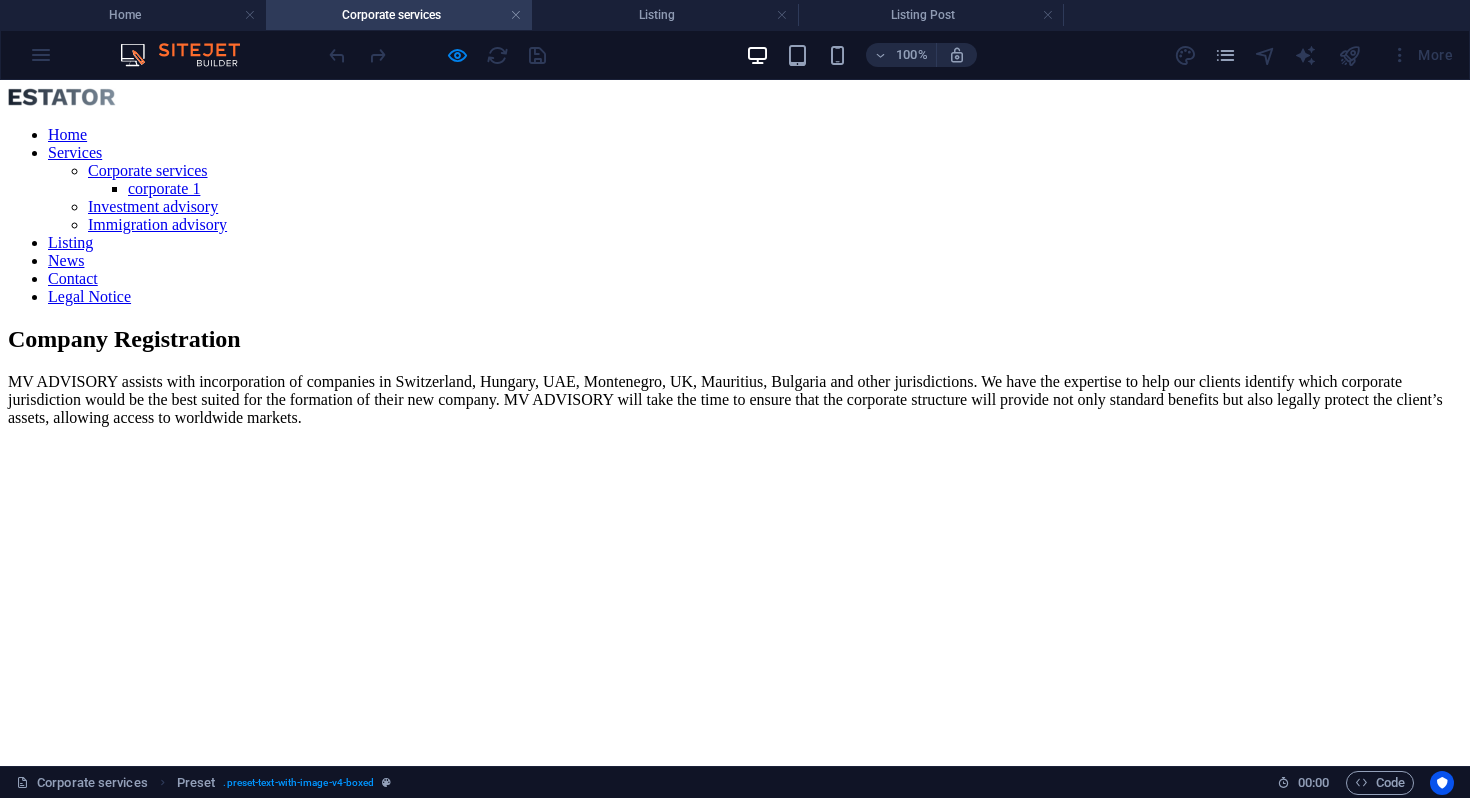 click on "Investment advisory" at bounding box center (153, 206) 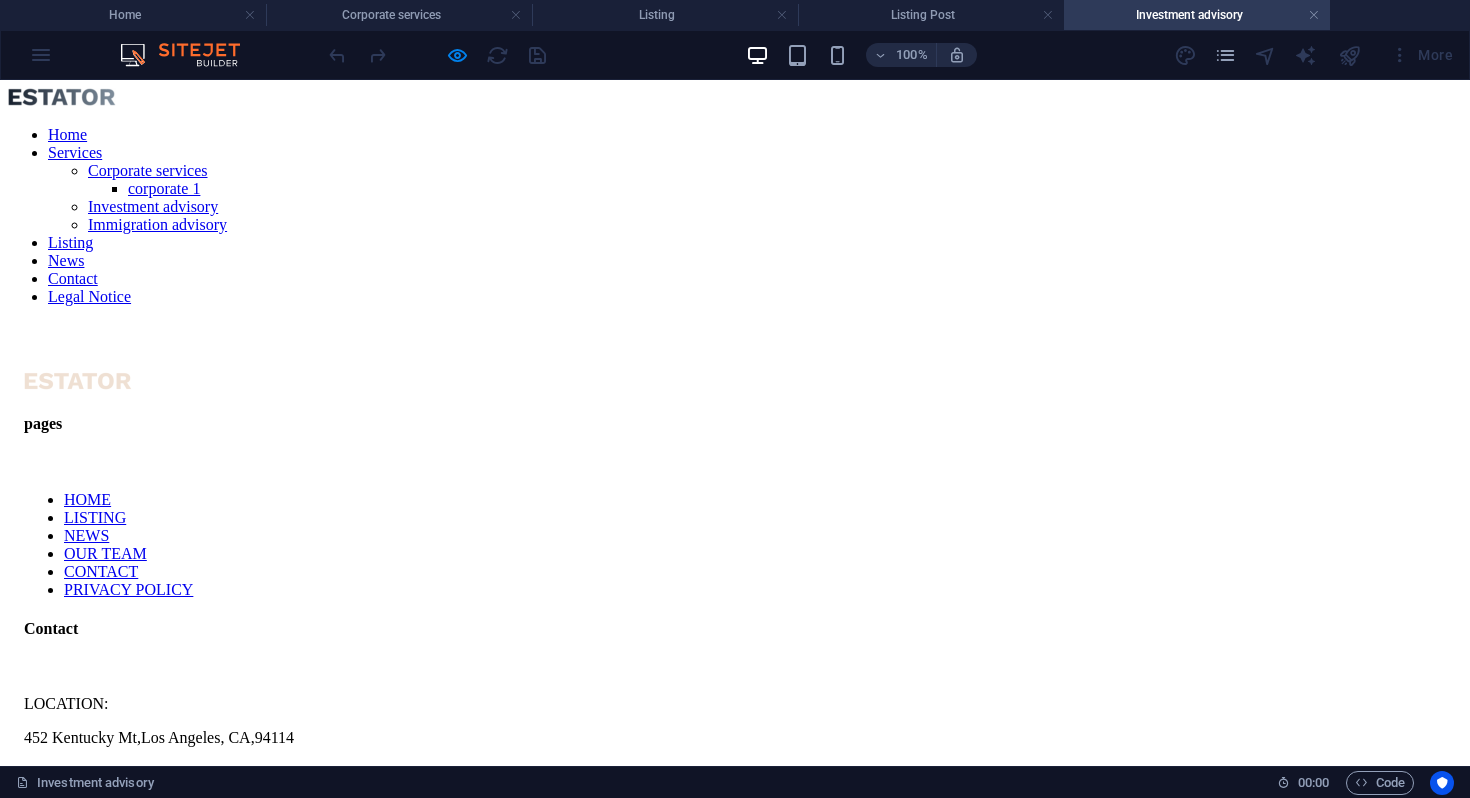 scroll, scrollTop: 0, scrollLeft: 0, axis: both 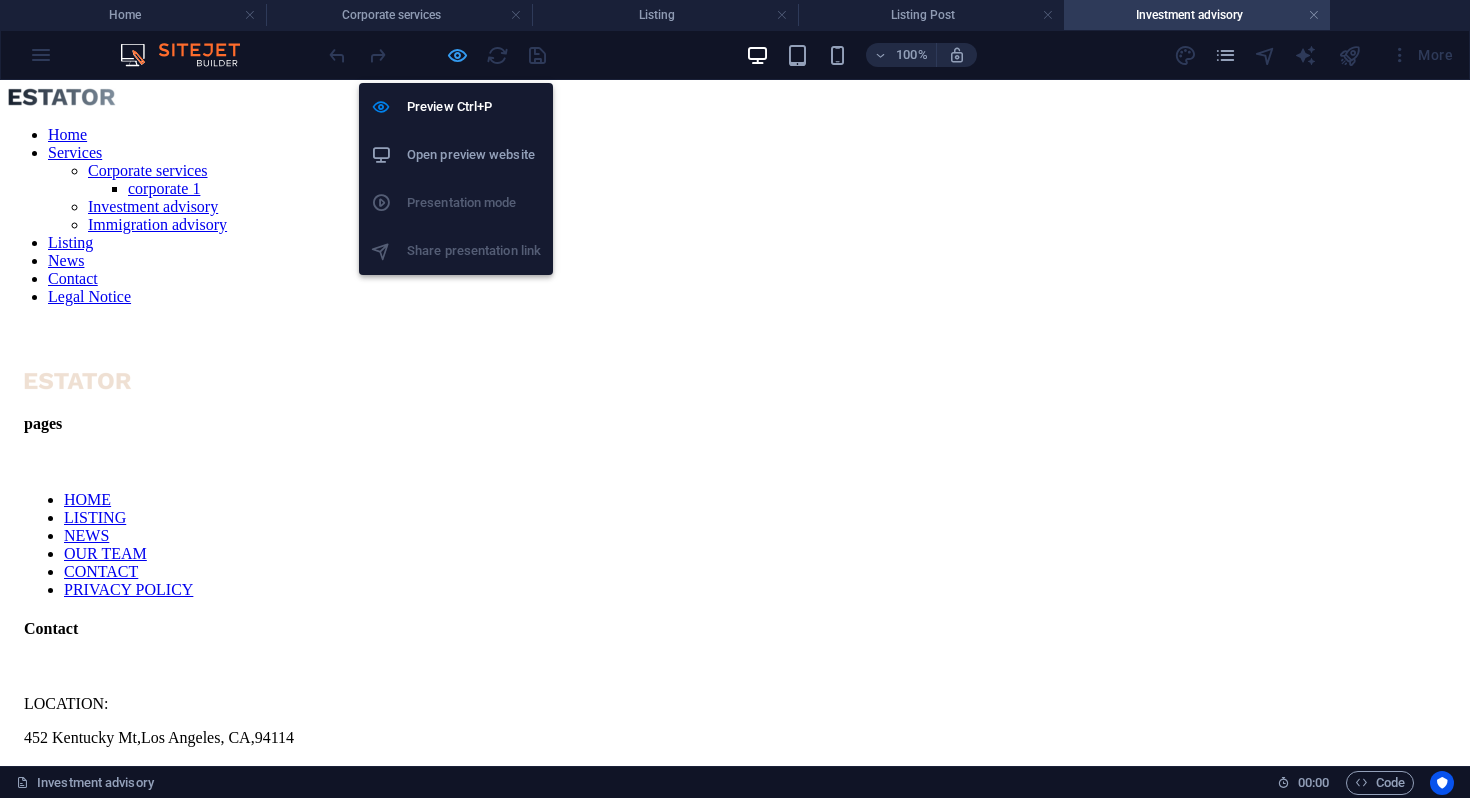 click at bounding box center (457, 55) 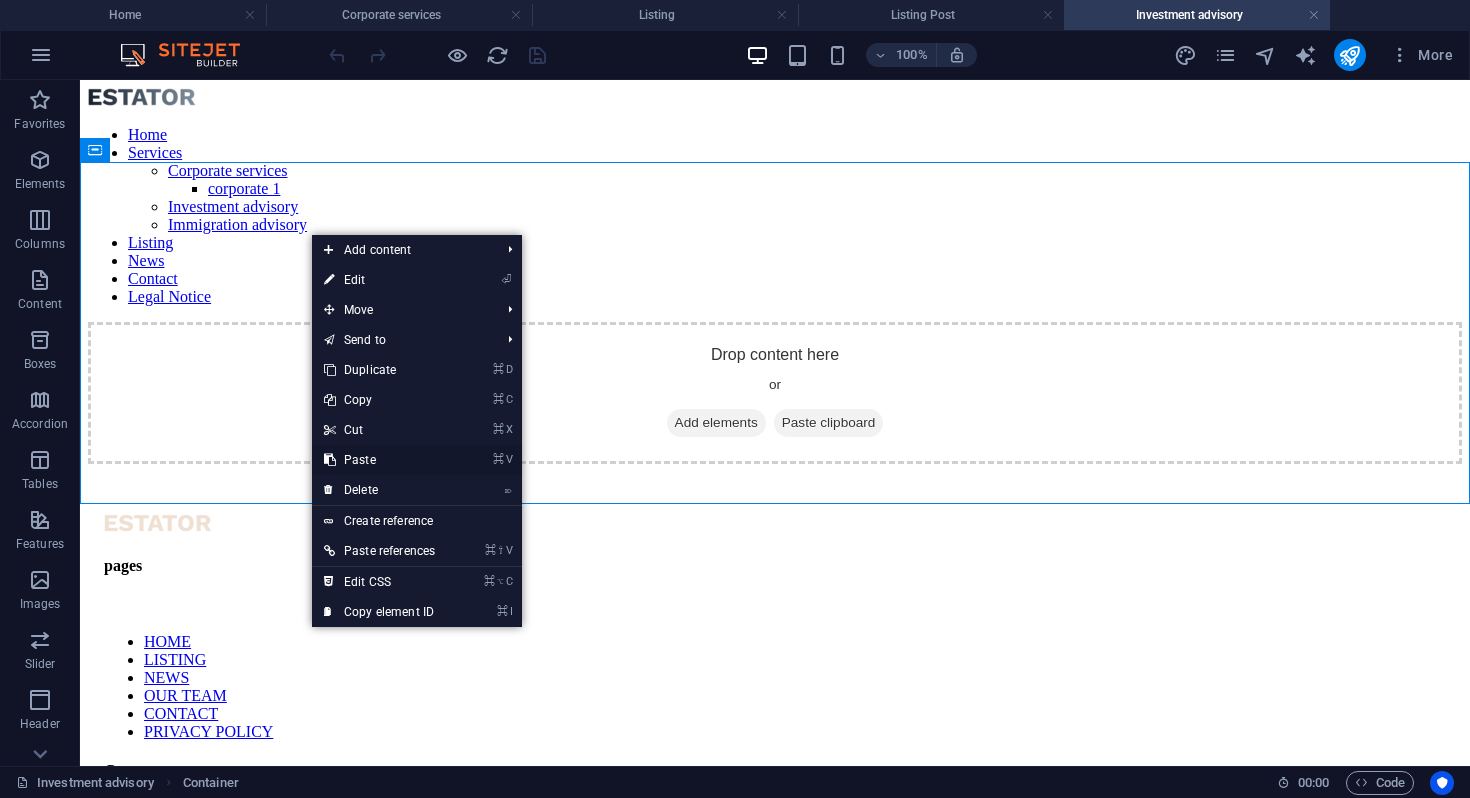 click on "⌘ V  Paste" at bounding box center (379, 460) 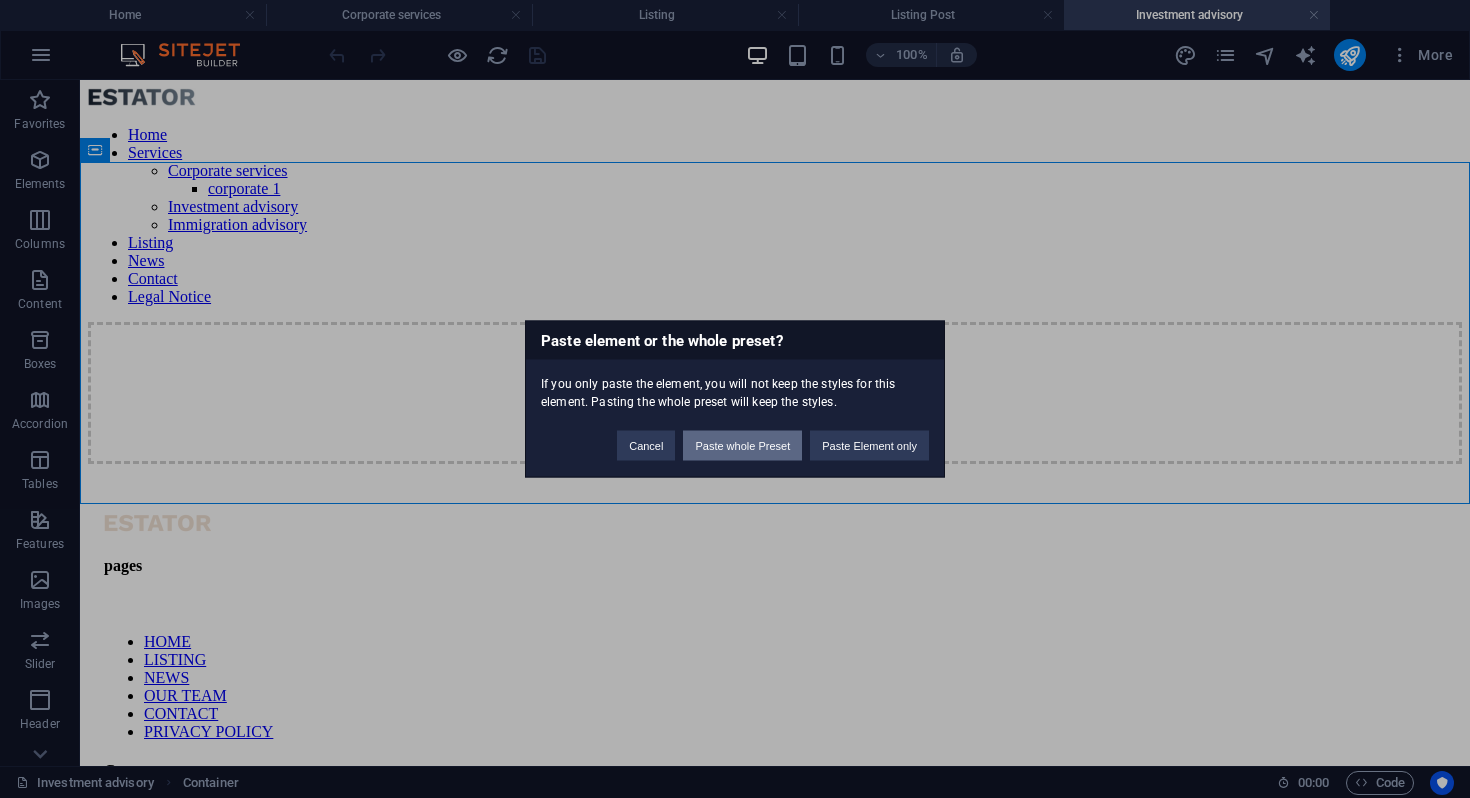 click on "Paste whole Preset" at bounding box center (742, 446) 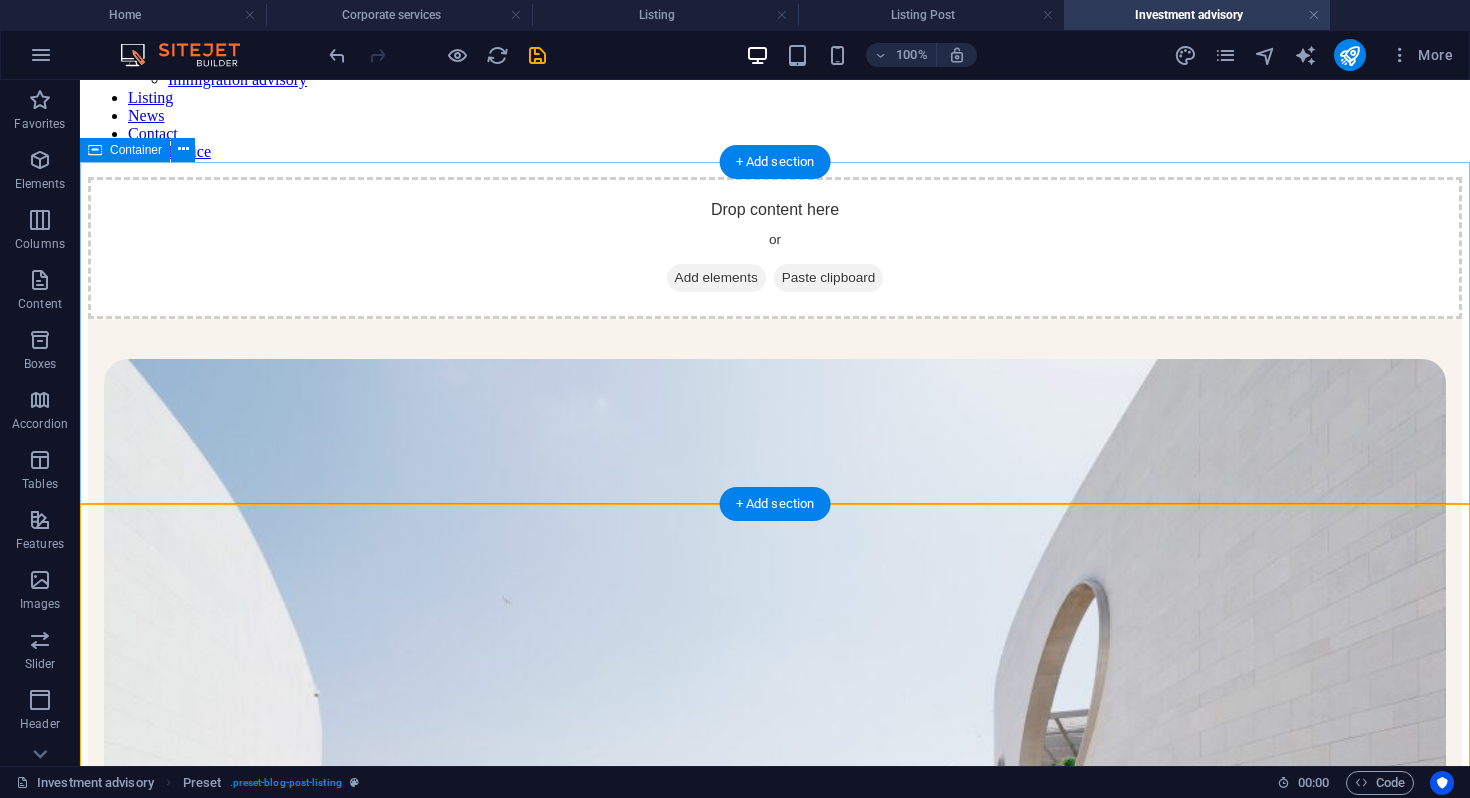scroll, scrollTop: 0, scrollLeft: 0, axis: both 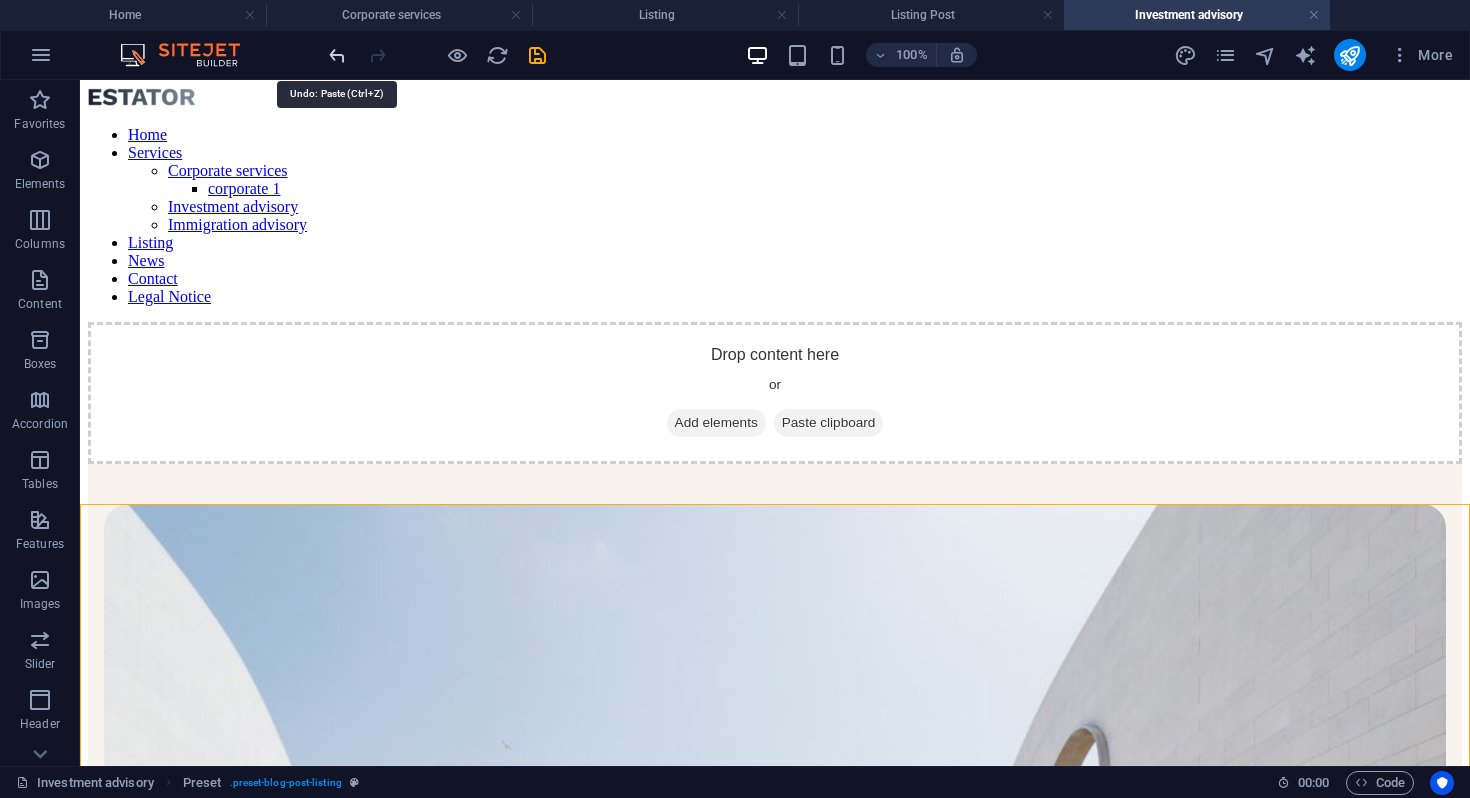 click at bounding box center [337, 55] 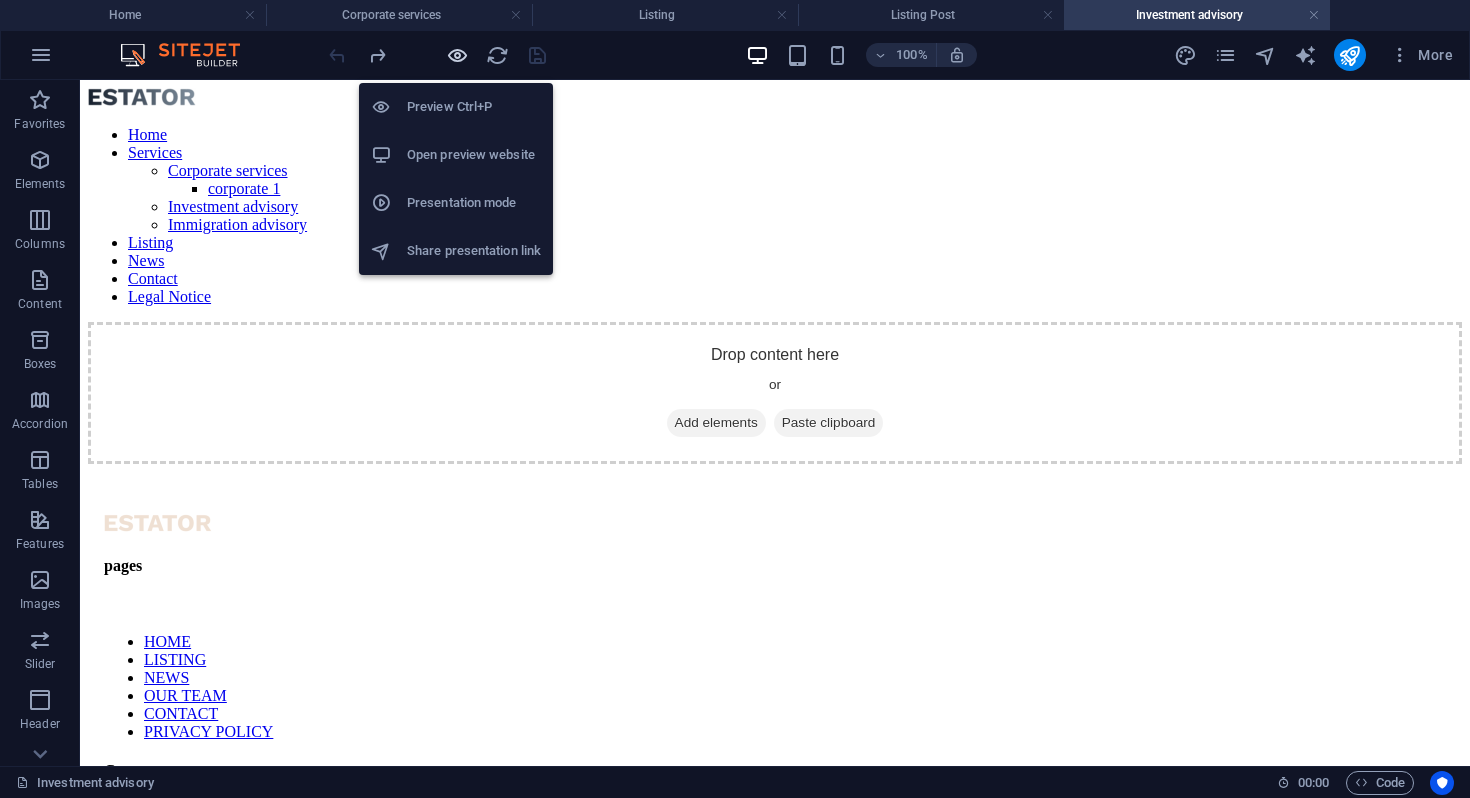 click at bounding box center (457, 55) 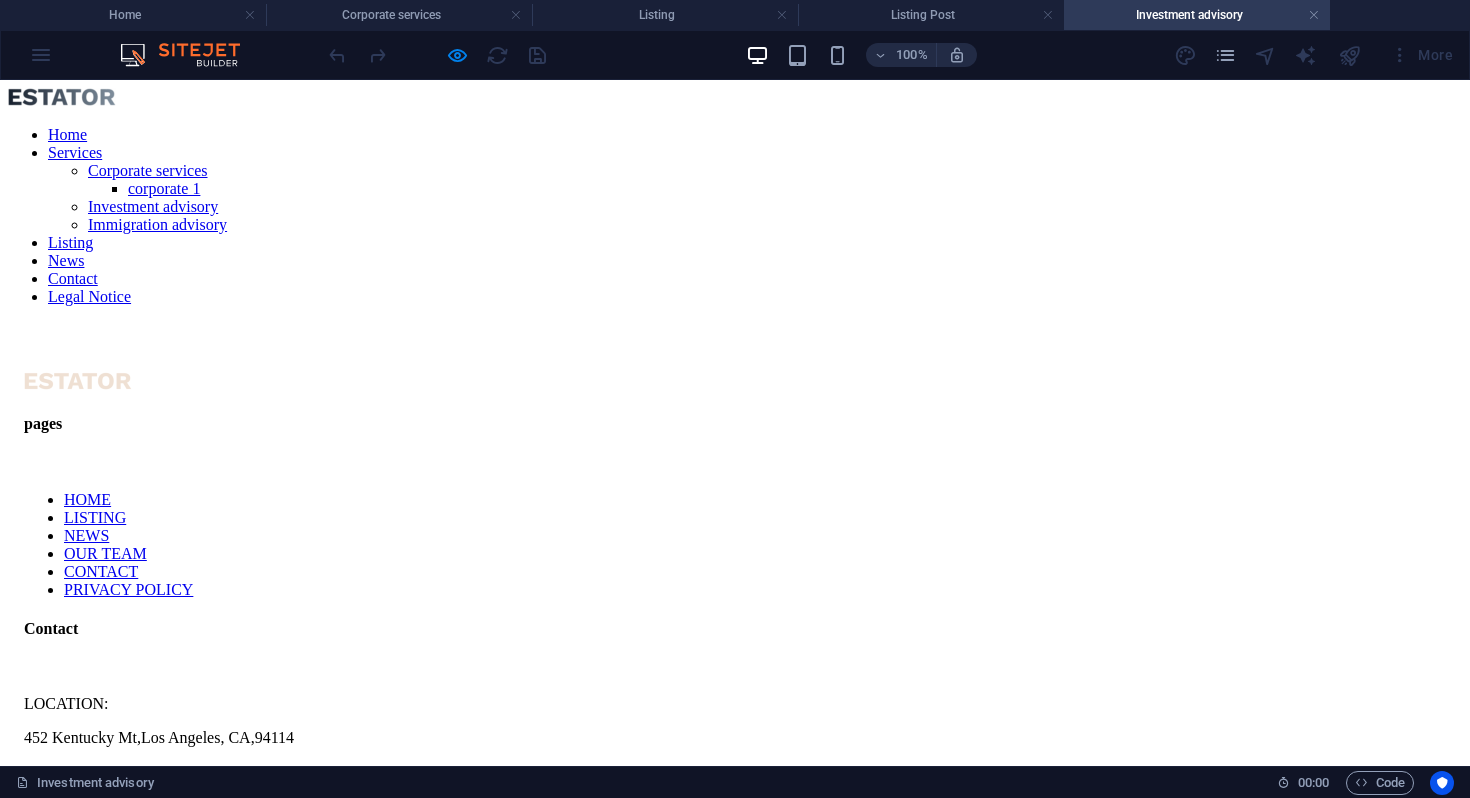 click on "Corporate services" at bounding box center [148, 170] 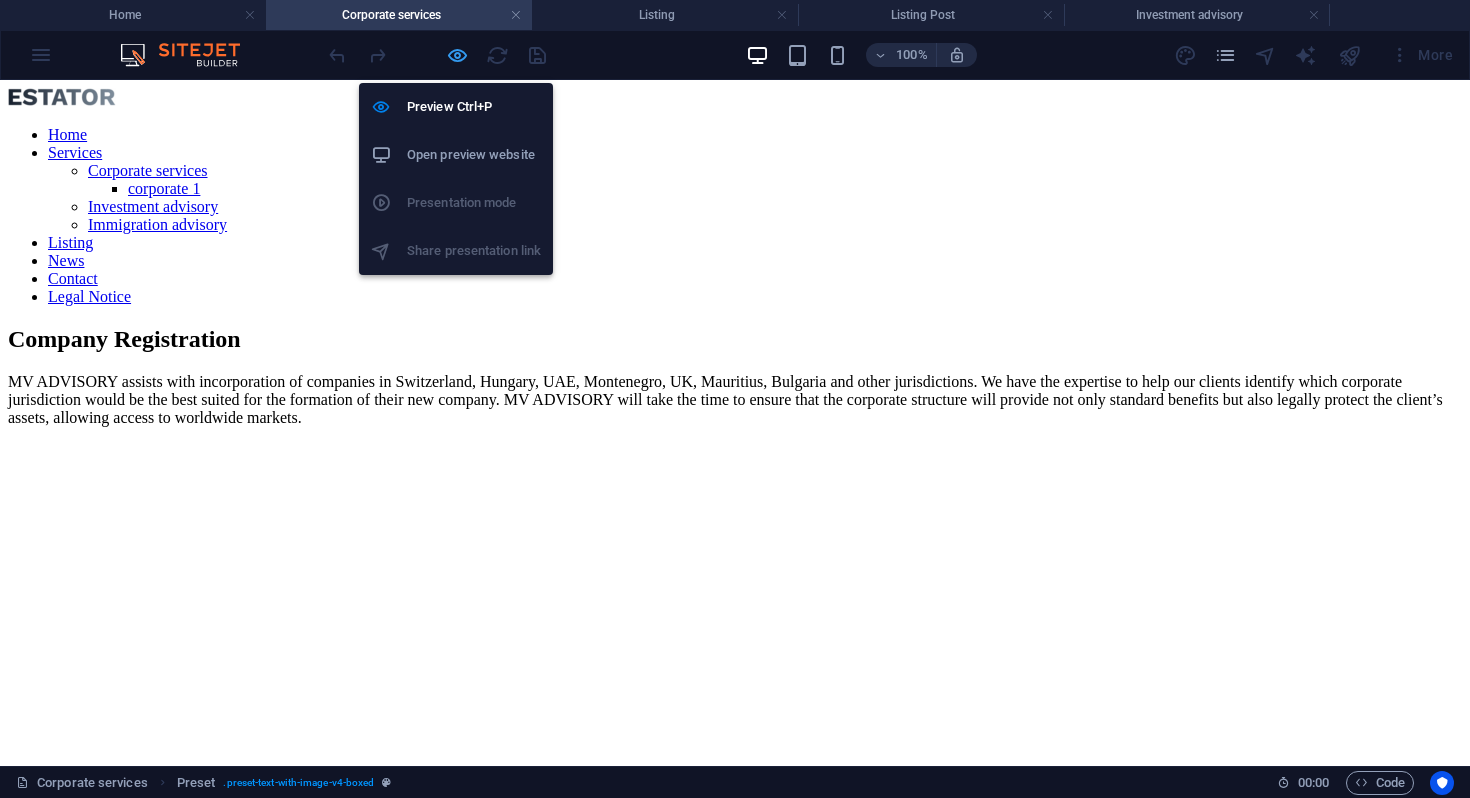 click at bounding box center (457, 55) 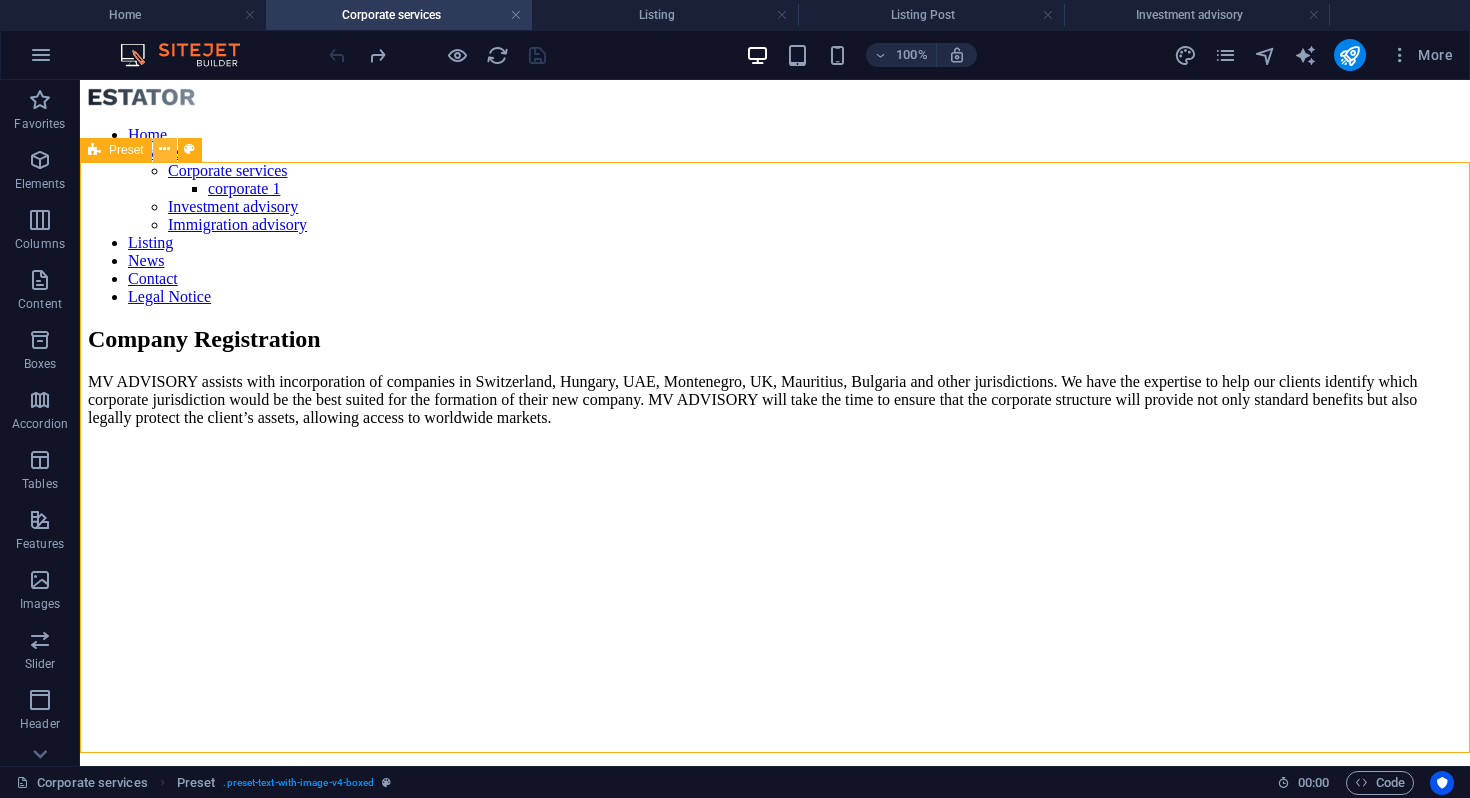 click at bounding box center [164, 149] 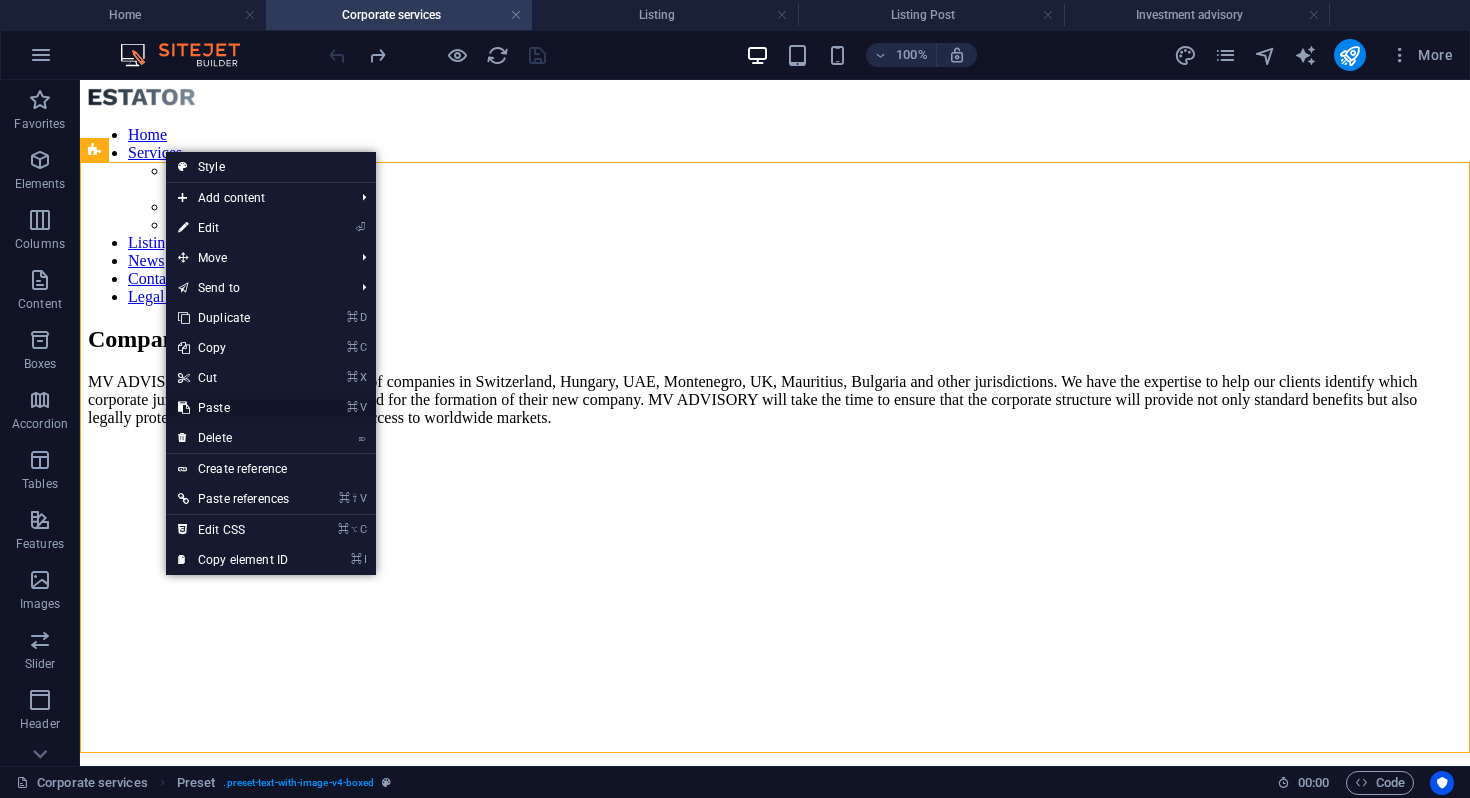 click on "⌘ V  Paste" at bounding box center (233, 408) 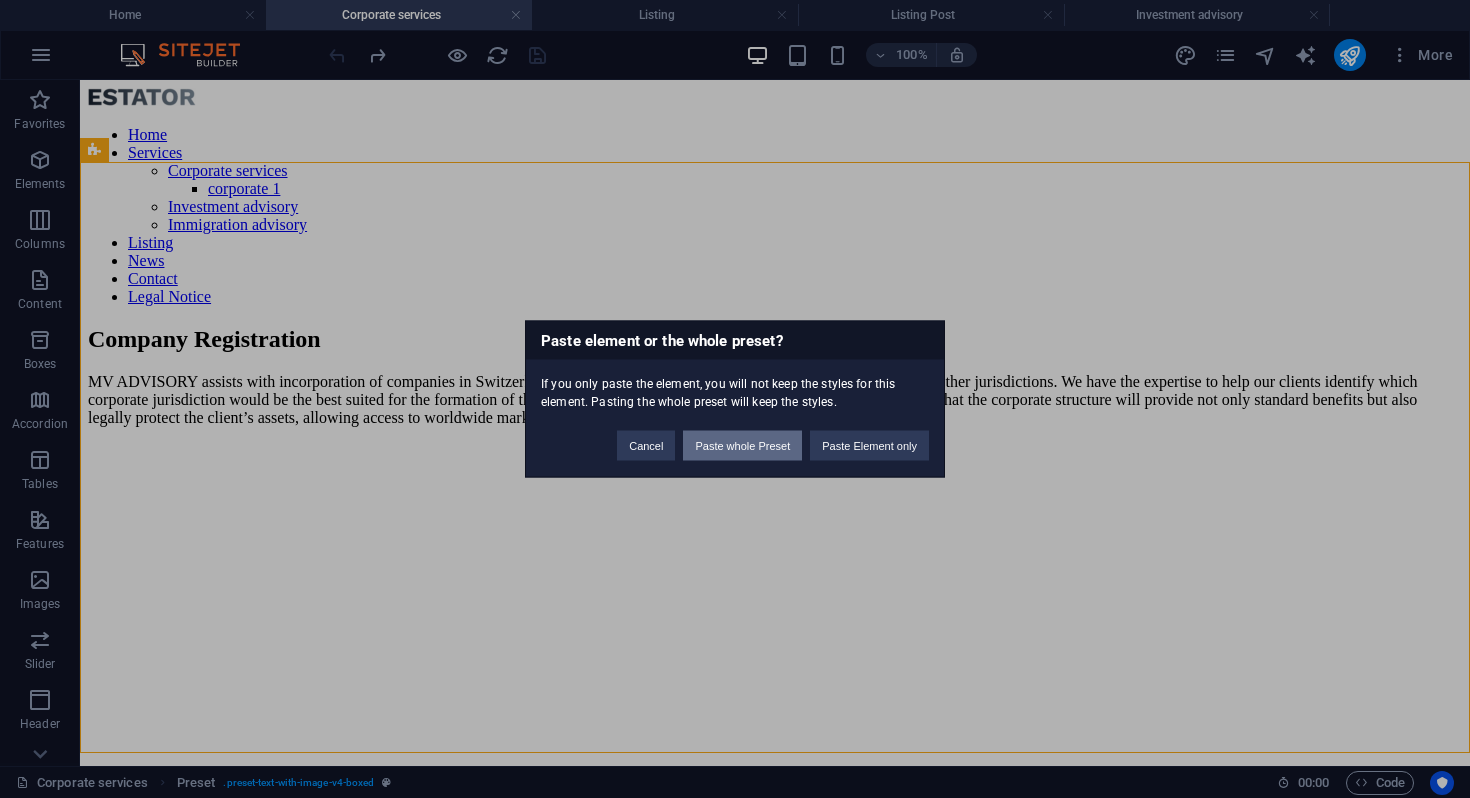 click on "Paste whole Preset" at bounding box center [742, 446] 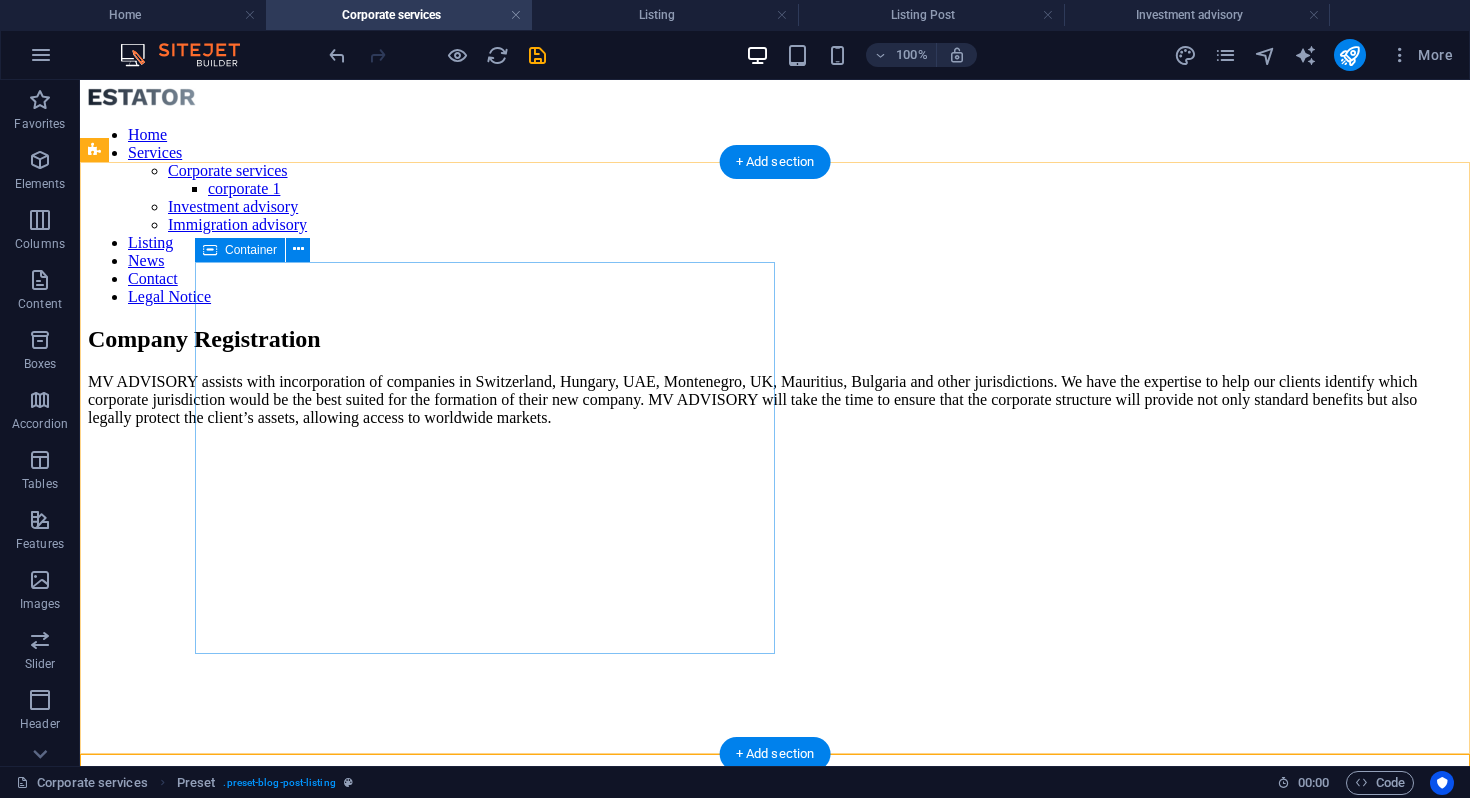 scroll, scrollTop: 4, scrollLeft: 0, axis: vertical 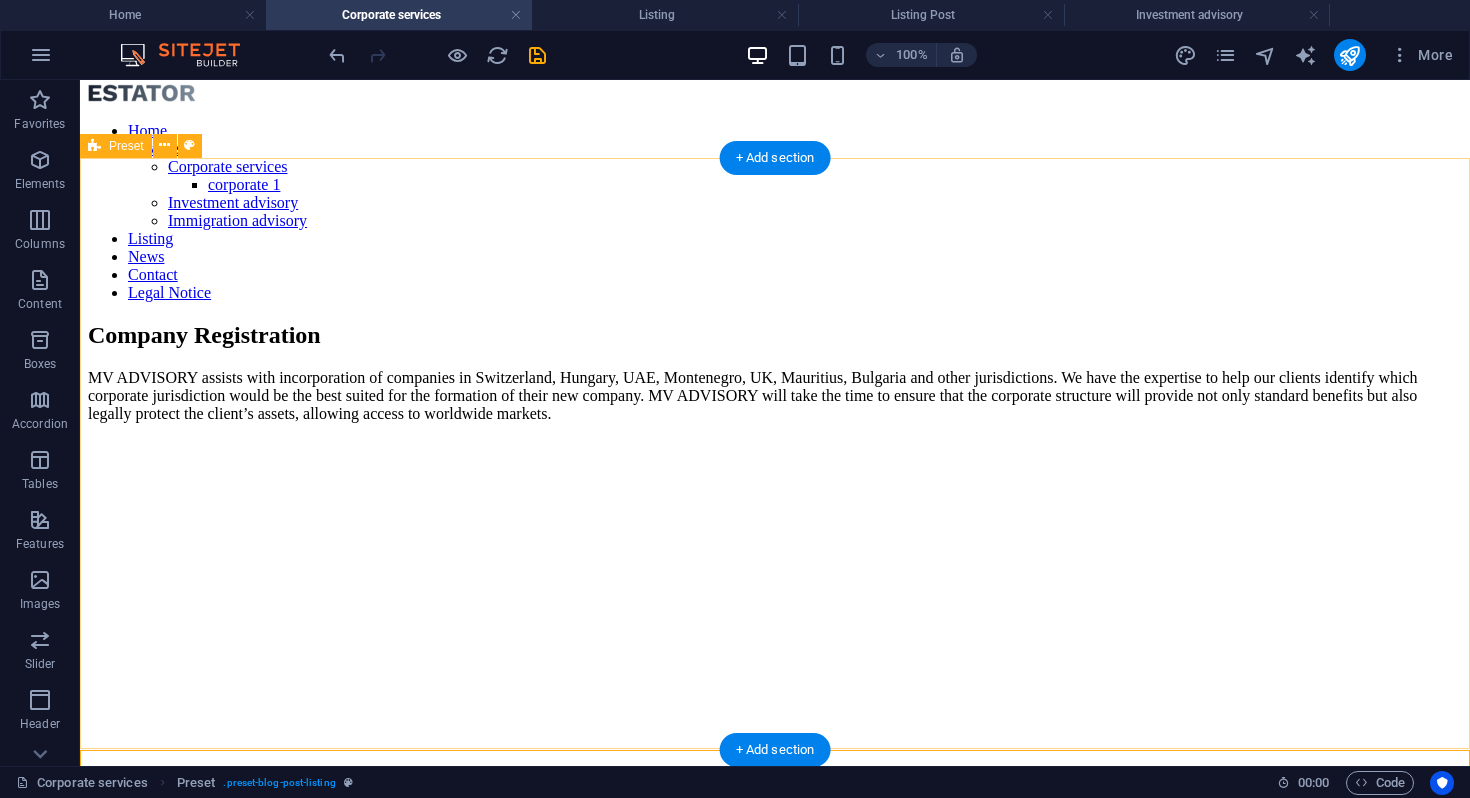 click on "Company Registration MV ADVISORY assists with incorporation of companies in Switzerland, Hungary, UAE, Montenegro, UK, Mauritius, Bulgaria and other jurisdictions. We have the expertise to help our clients identify which corporate jurisdiction would be the best suited for the formation of their new company. MV ADVISORY will take the time to ensure that the corporate structure will provide not only standard benefits but also legally protect the client’s assets, allowing access to worldwide markets. Drop content here or  Add elements  Paste clipboard" at bounding box center (775, 647) 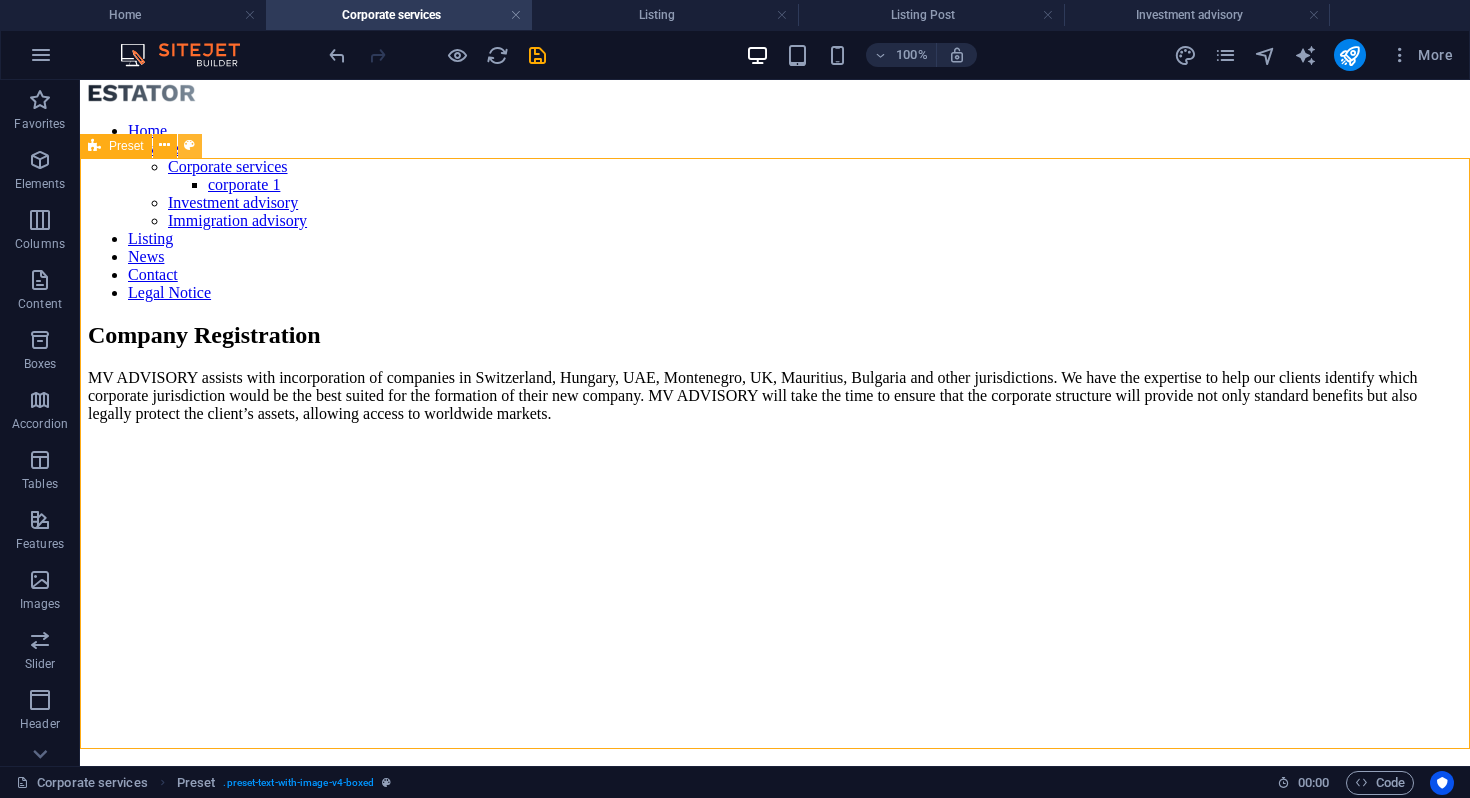 click at bounding box center [189, 145] 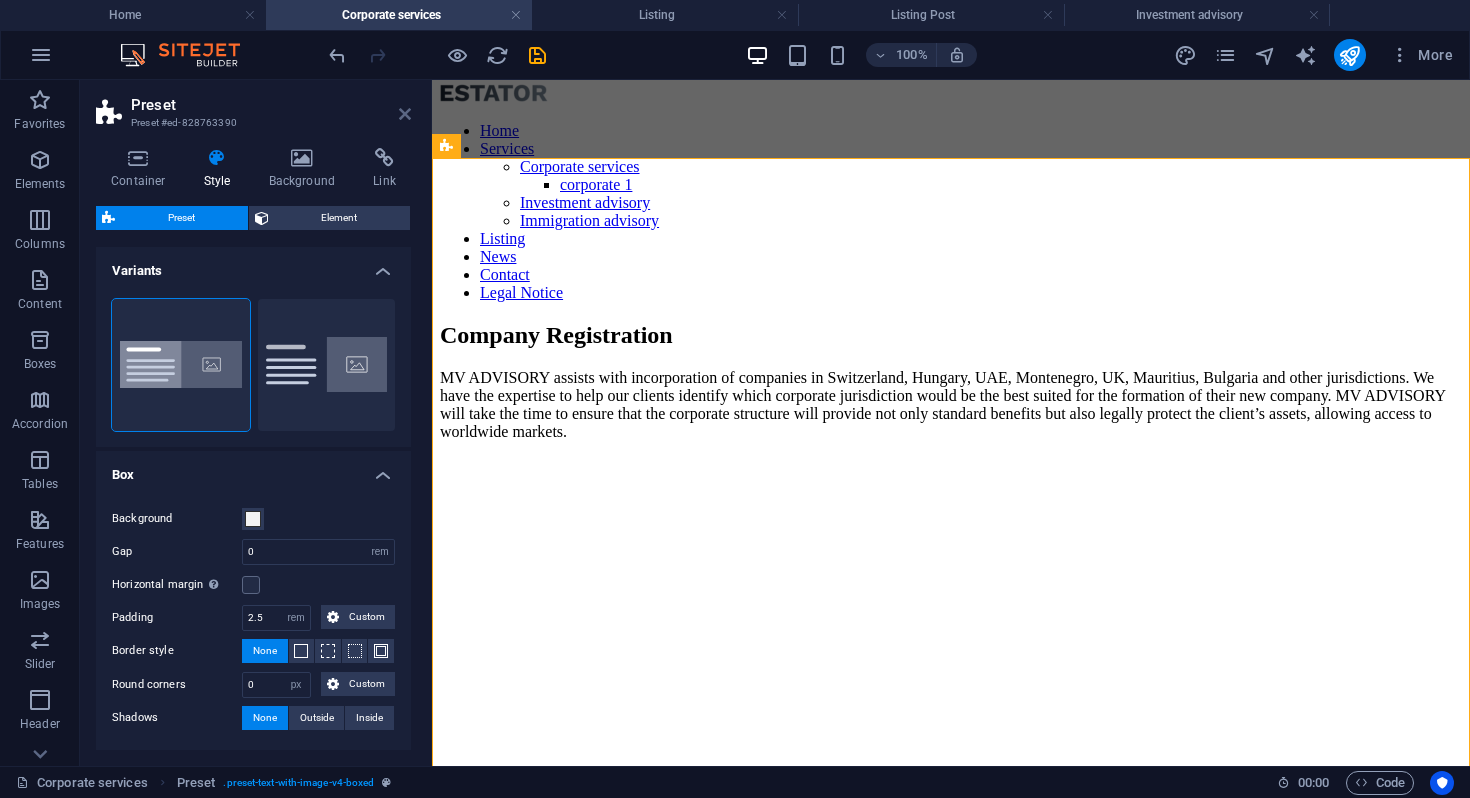 click at bounding box center (405, 114) 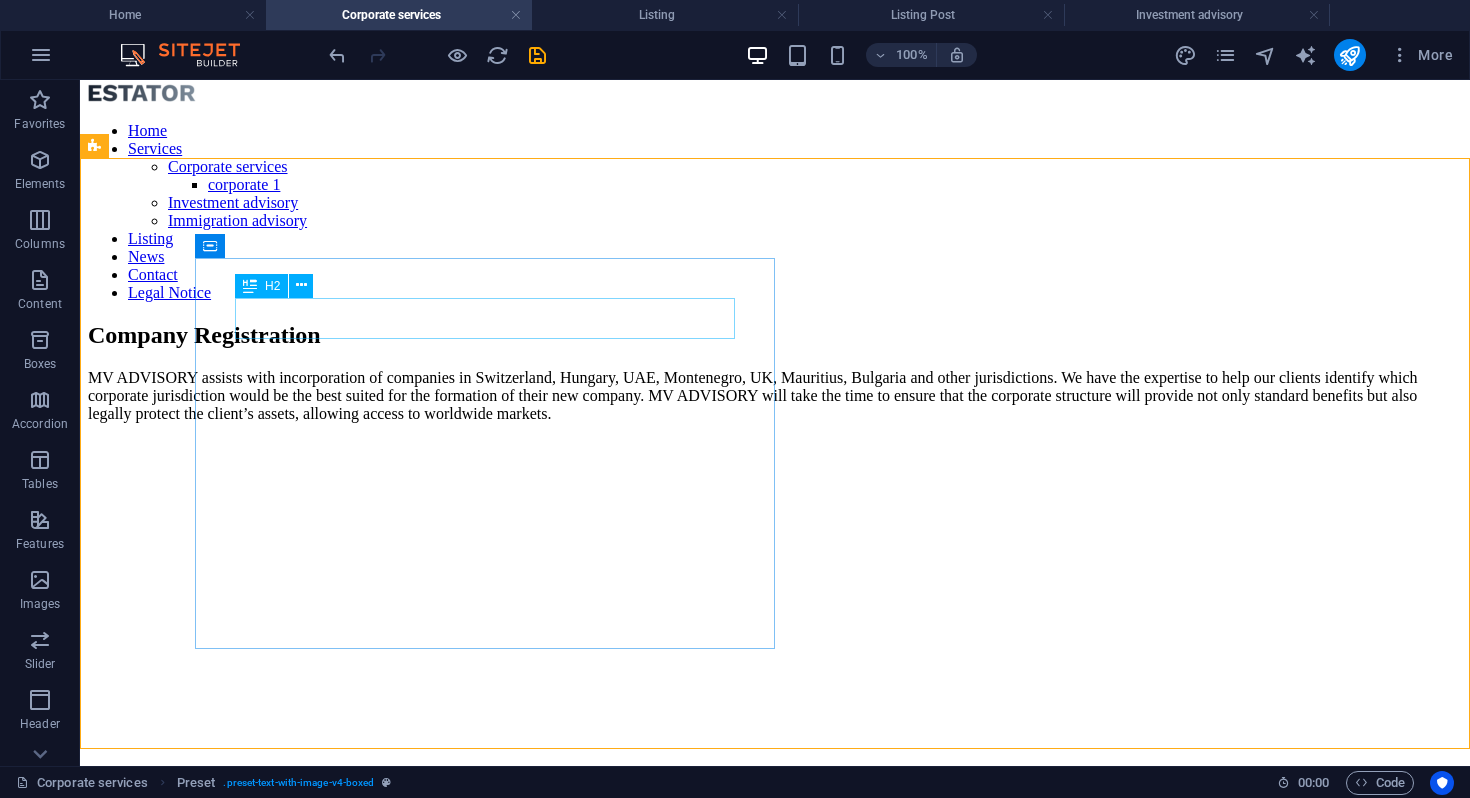 click on "H2" at bounding box center (280, 286) 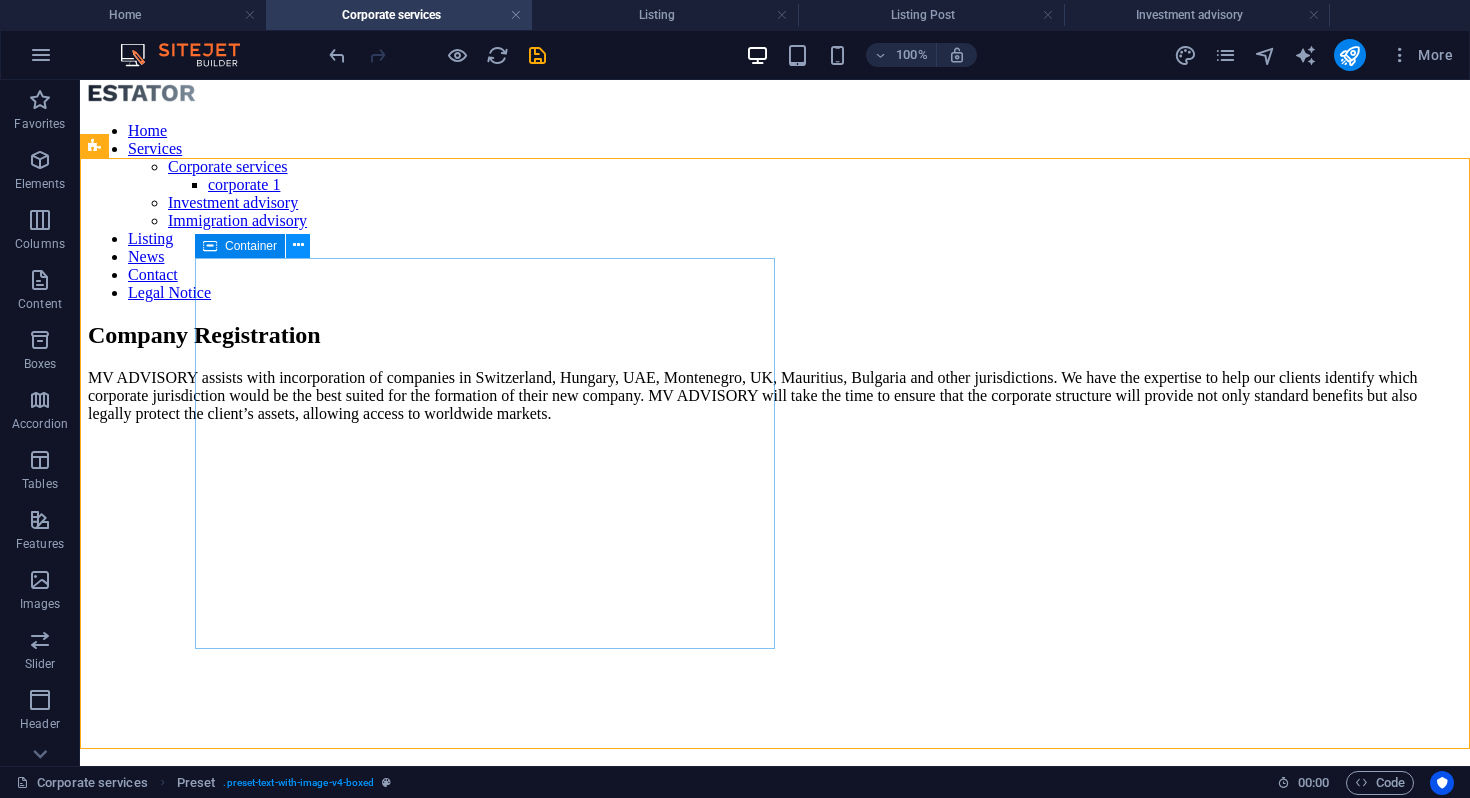 click at bounding box center [298, 245] 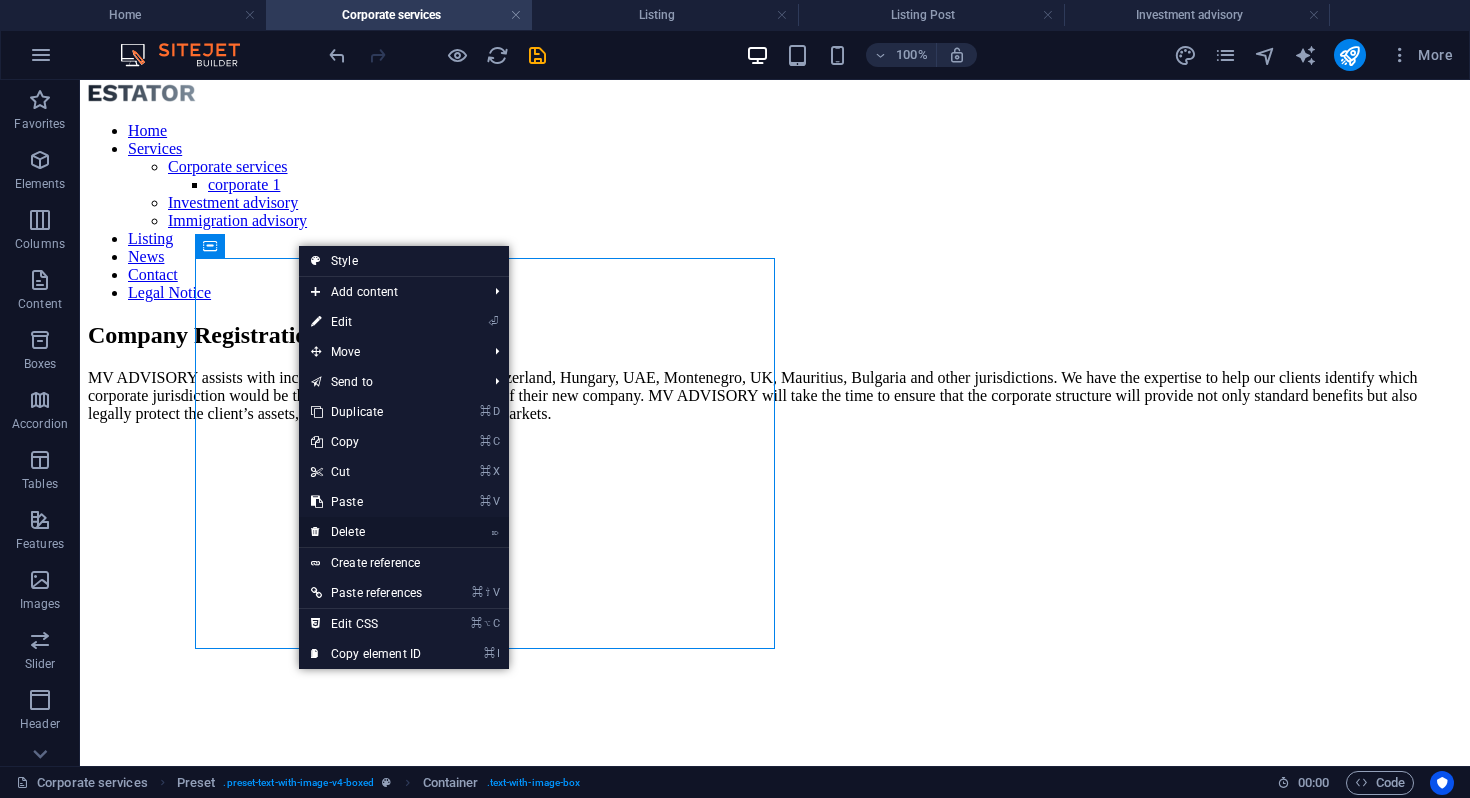 click on "⌦  Delete" at bounding box center (366, 532) 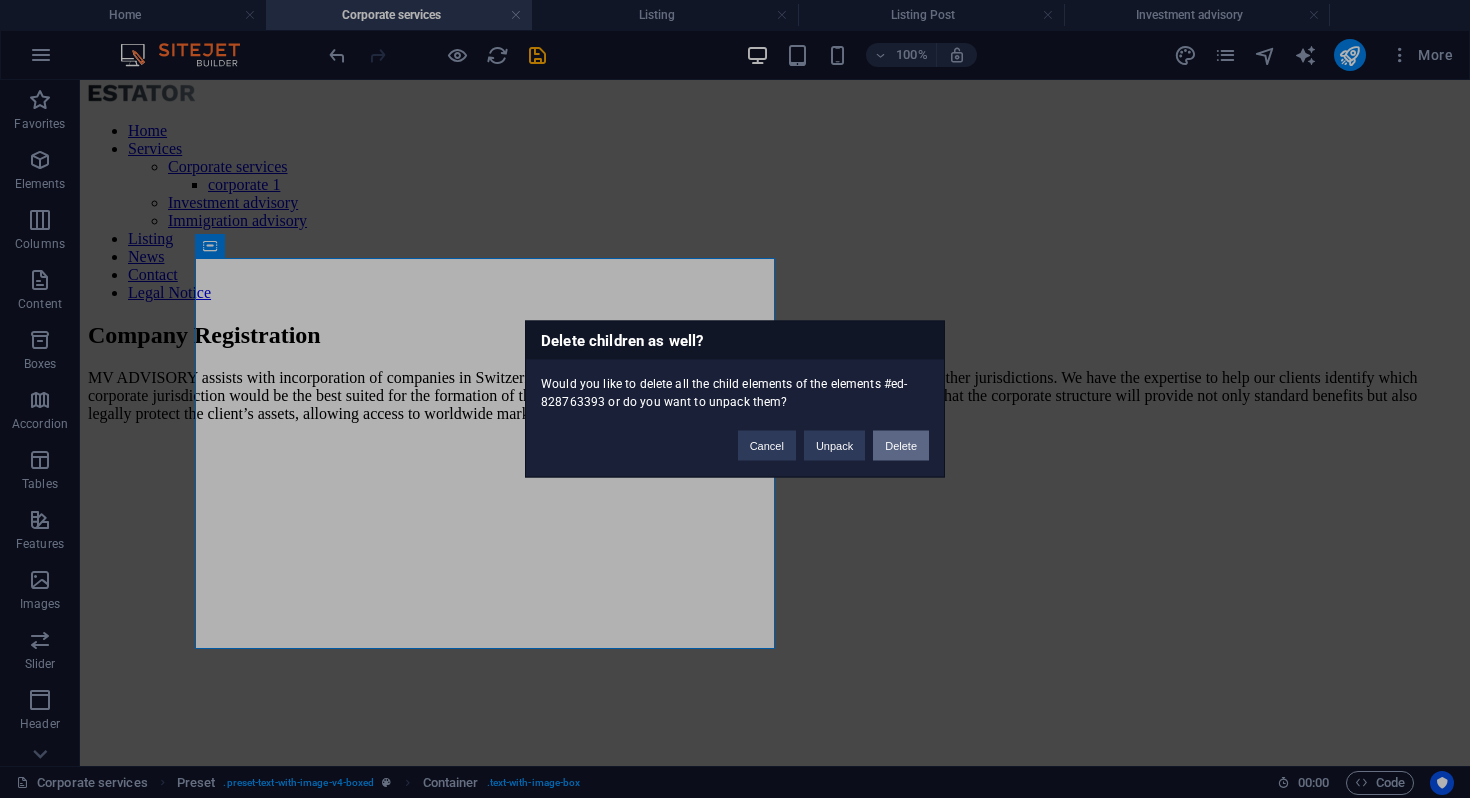 click on "Delete" at bounding box center [901, 446] 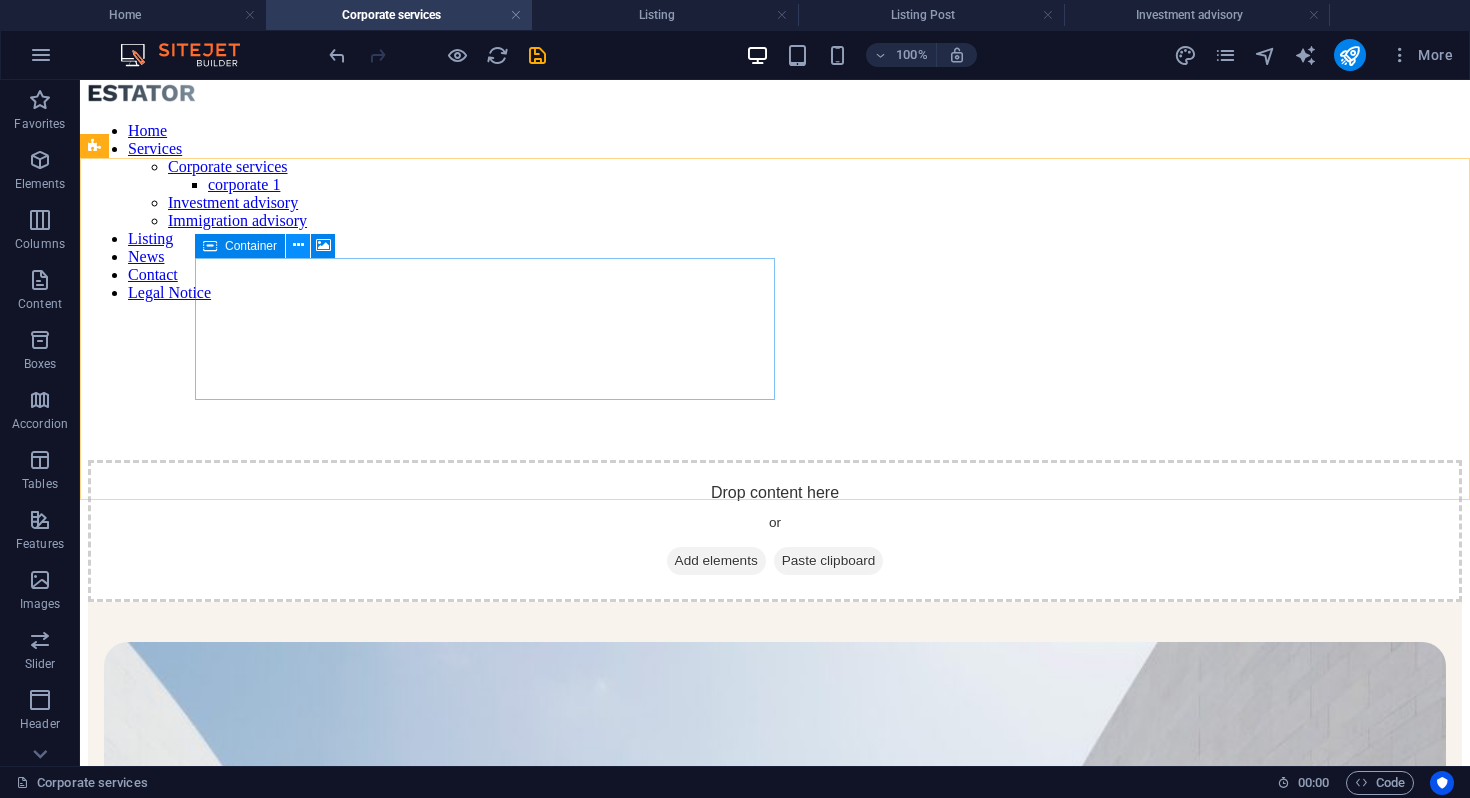click at bounding box center [298, 245] 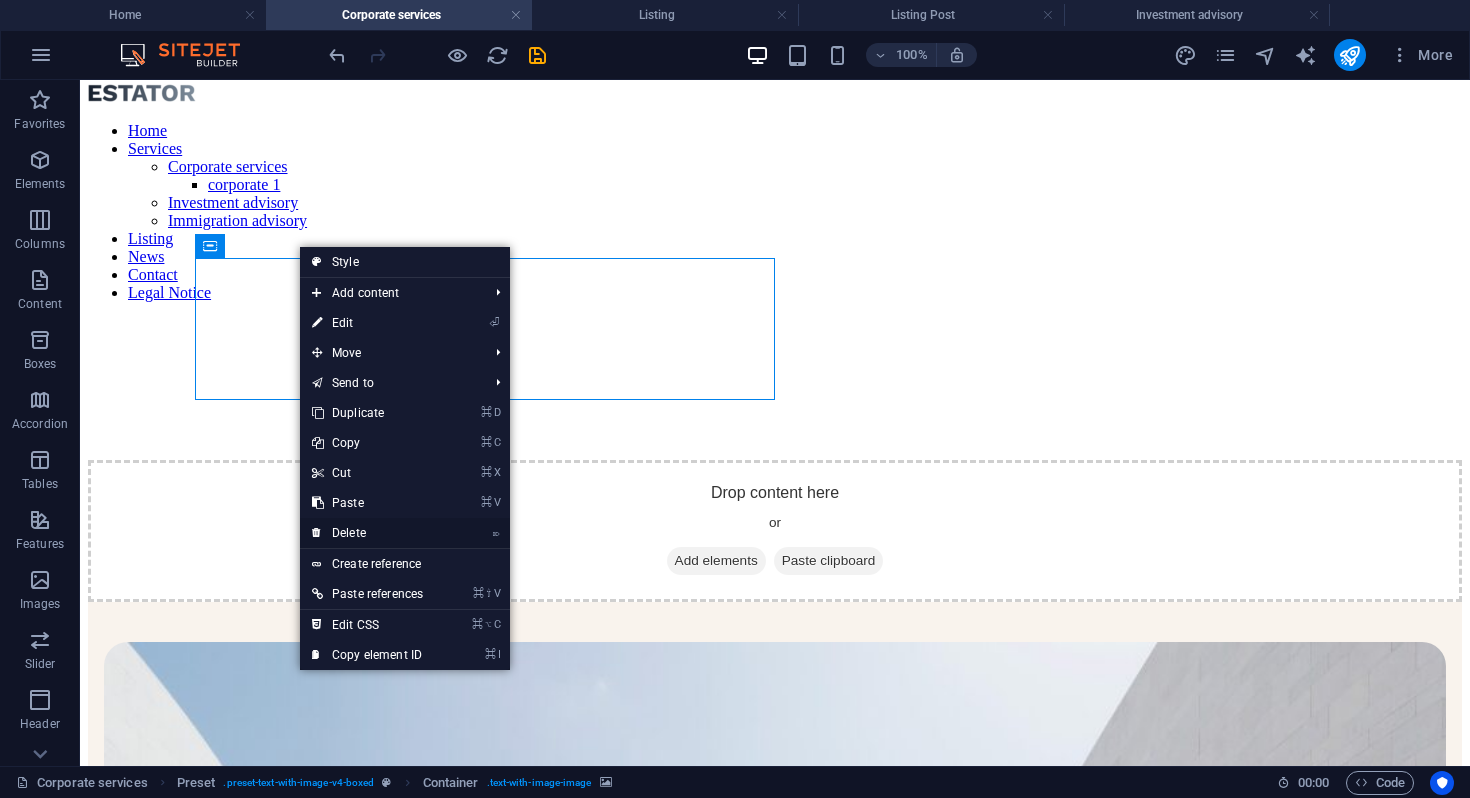 click on "⌦  Delete" at bounding box center (367, 533) 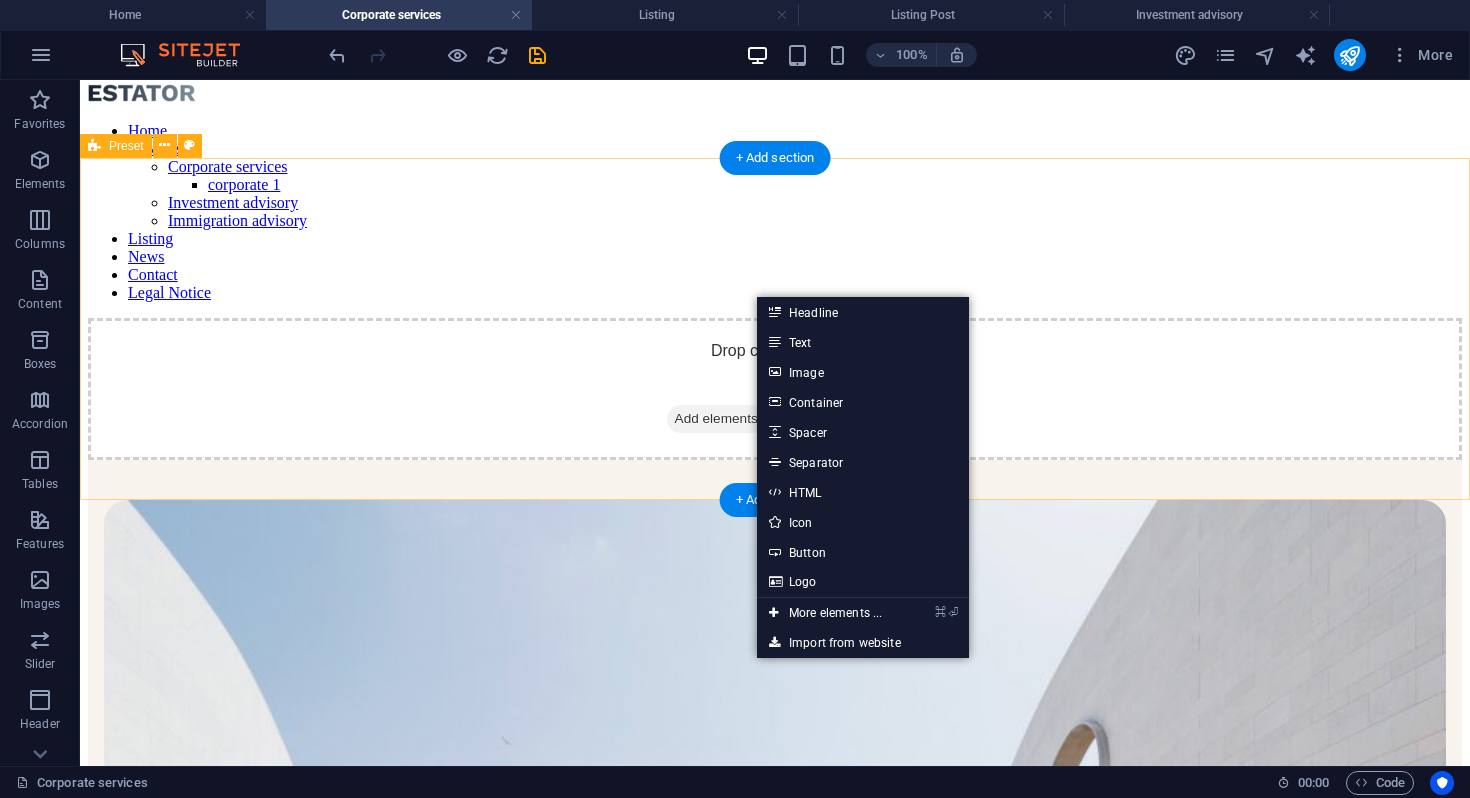 click on "Drop content here or  Add elements  Paste clipboard" at bounding box center [775, 389] 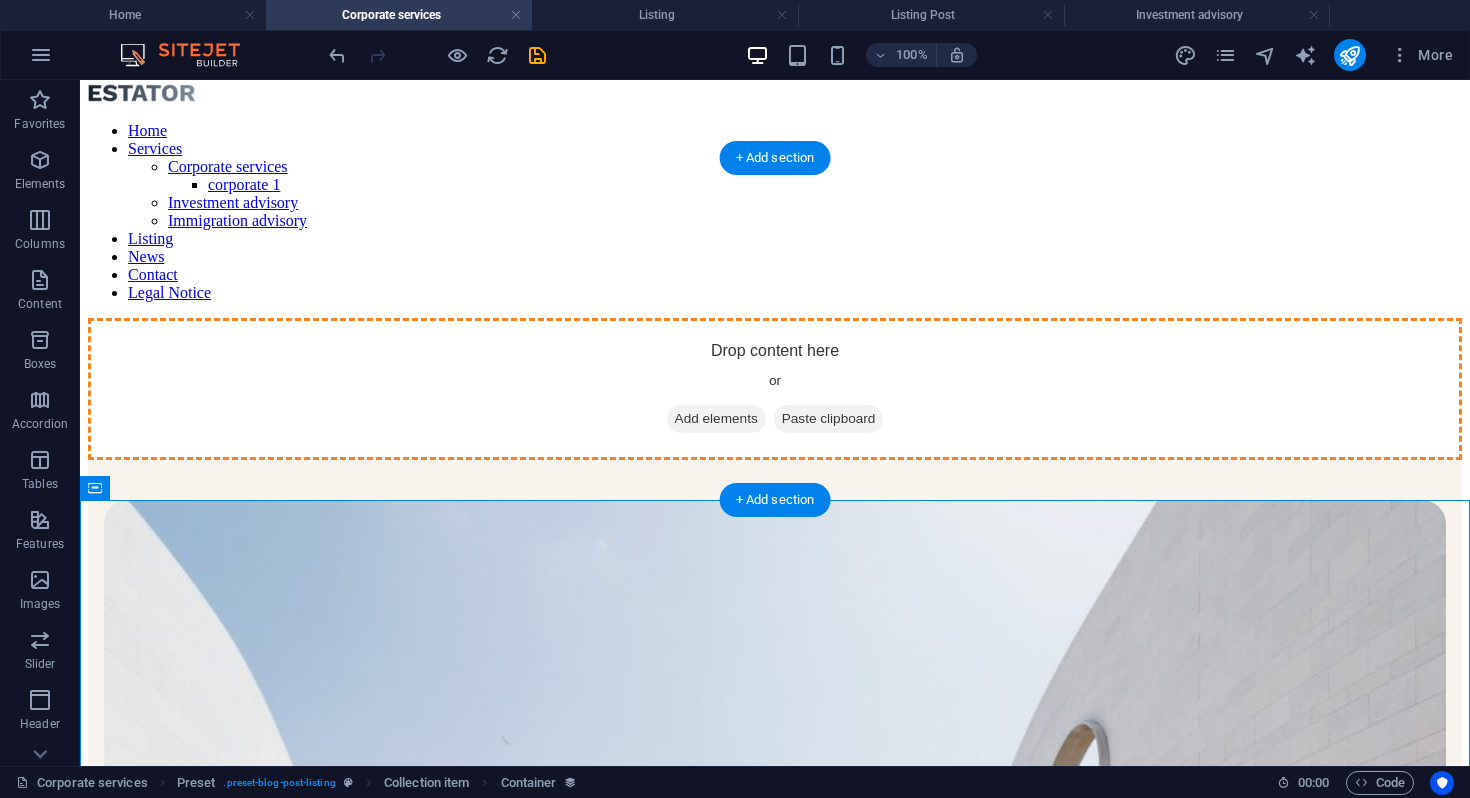 drag, startPoint x: 718, startPoint y: 603, endPoint x: 711, endPoint y: 297, distance: 306.08005 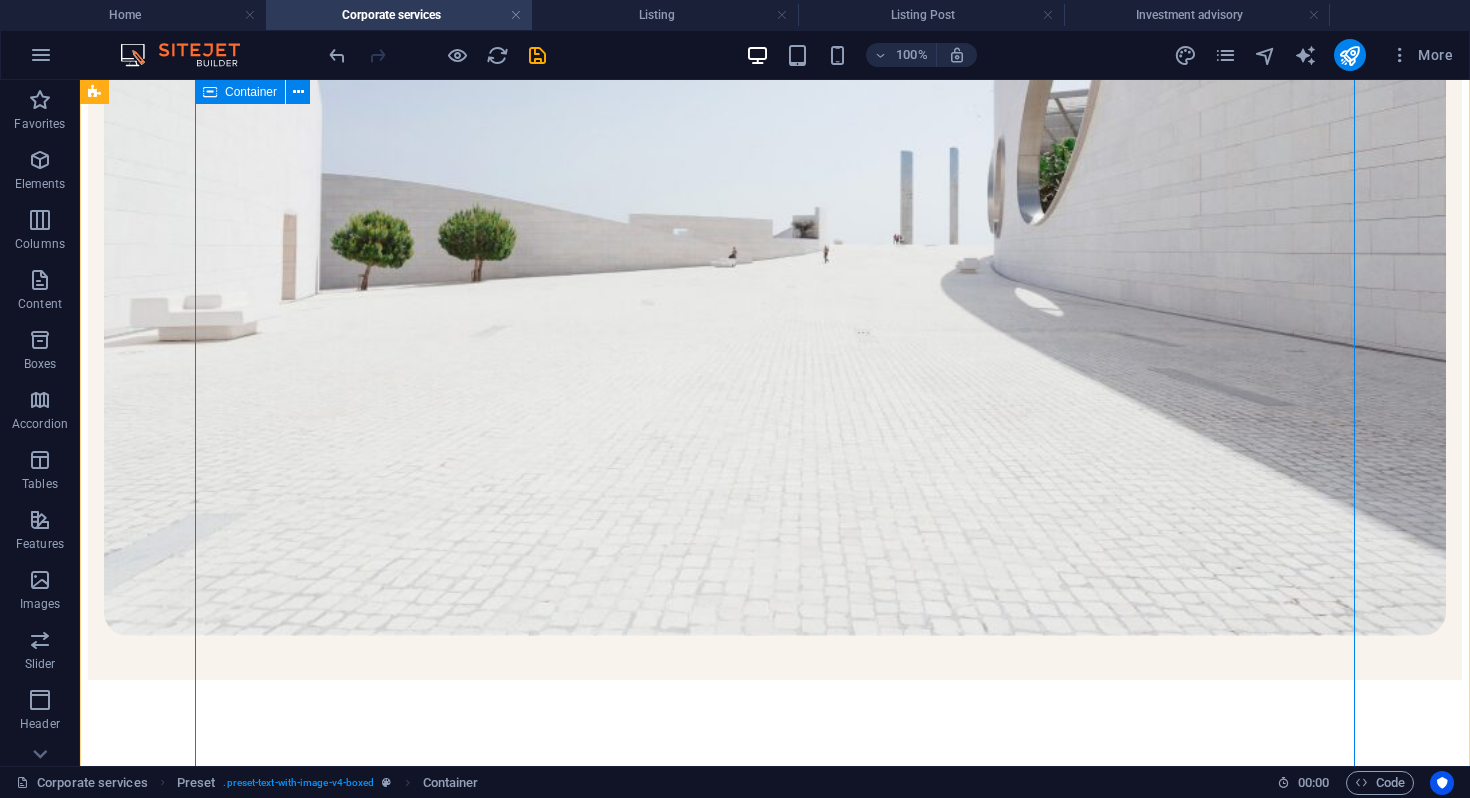 scroll, scrollTop: 939, scrollLeft: 0, axis: vertical 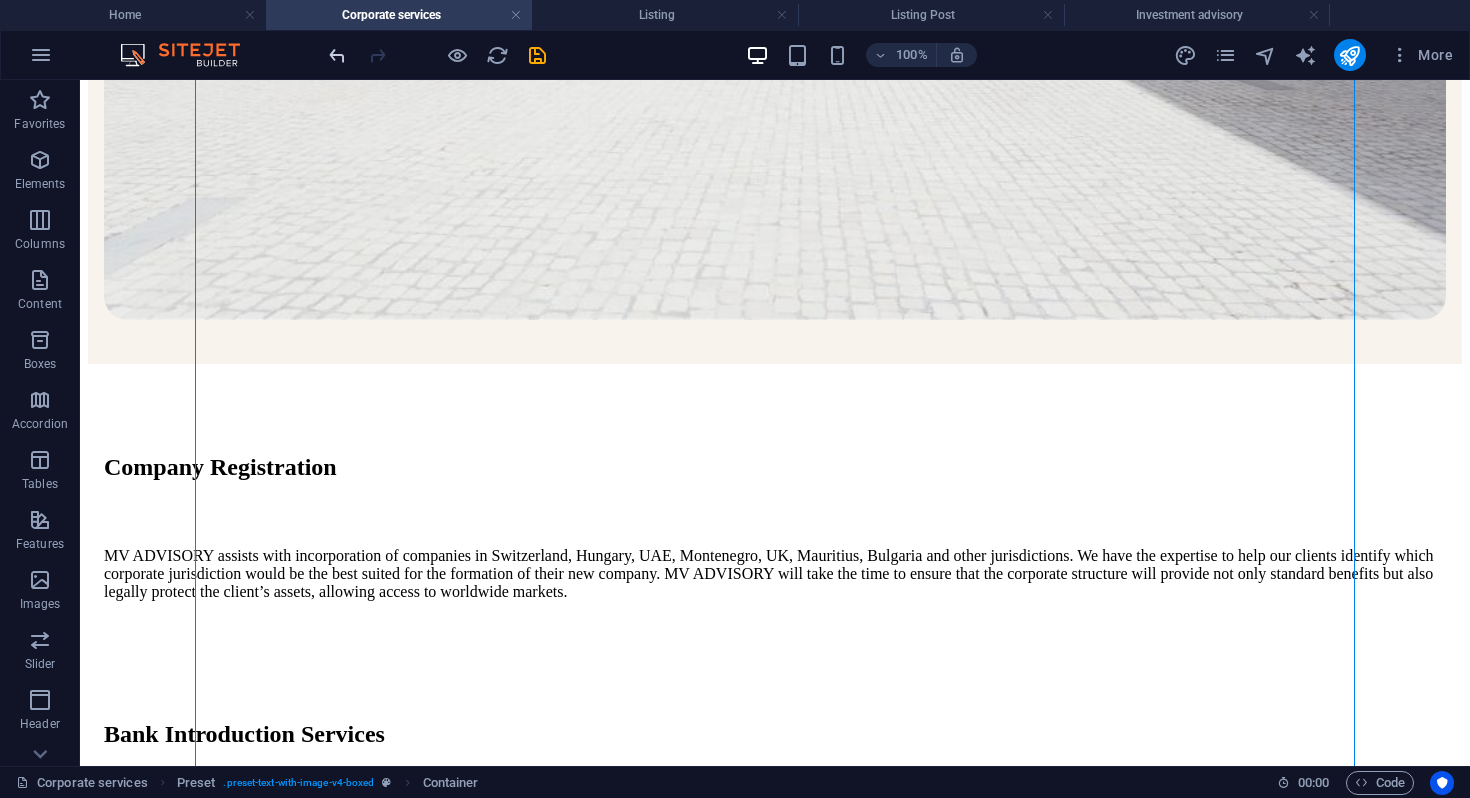 click at bounding box center (337, 55) 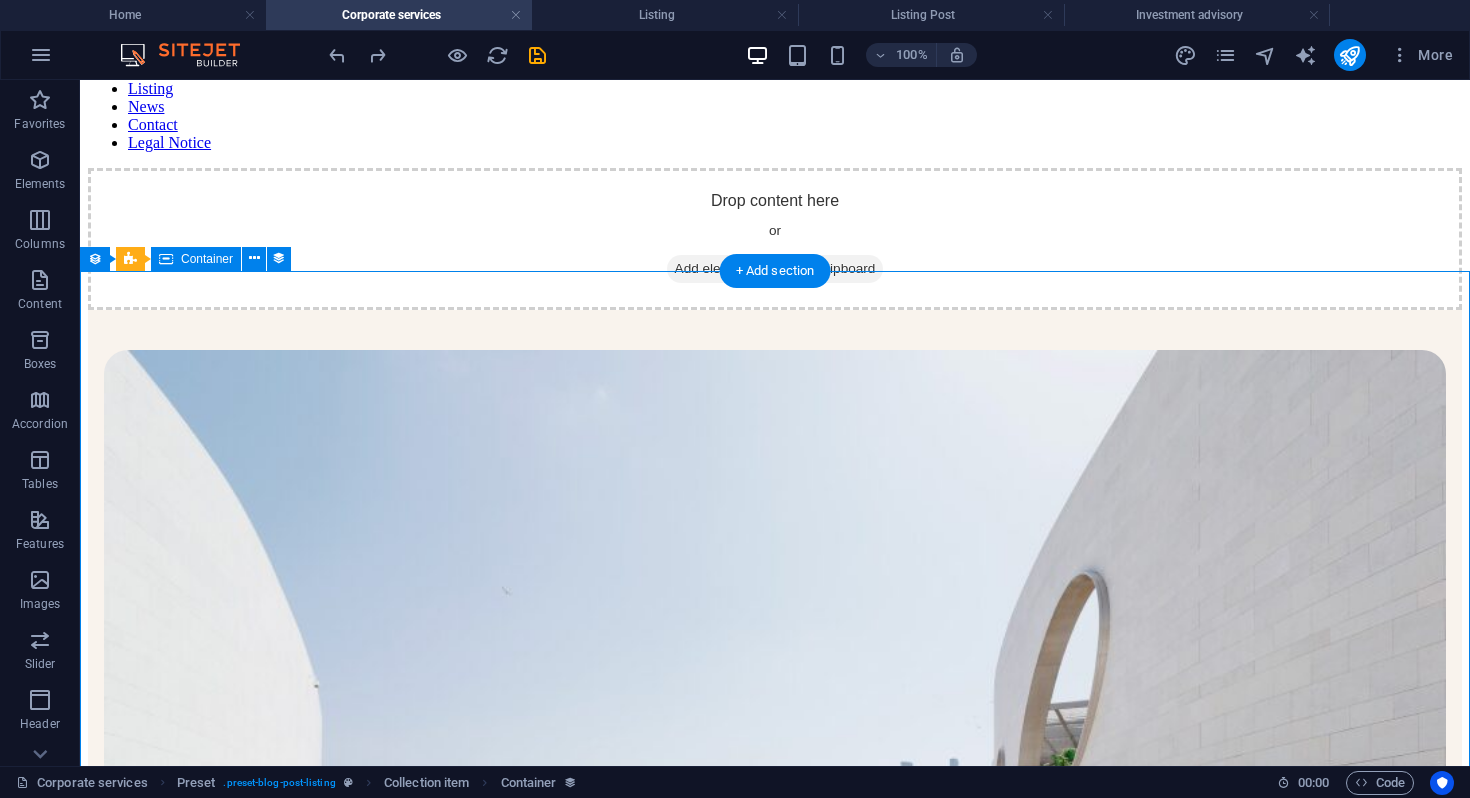 scroll, scrollTop: 0, scrollLeft: 0, axis: both 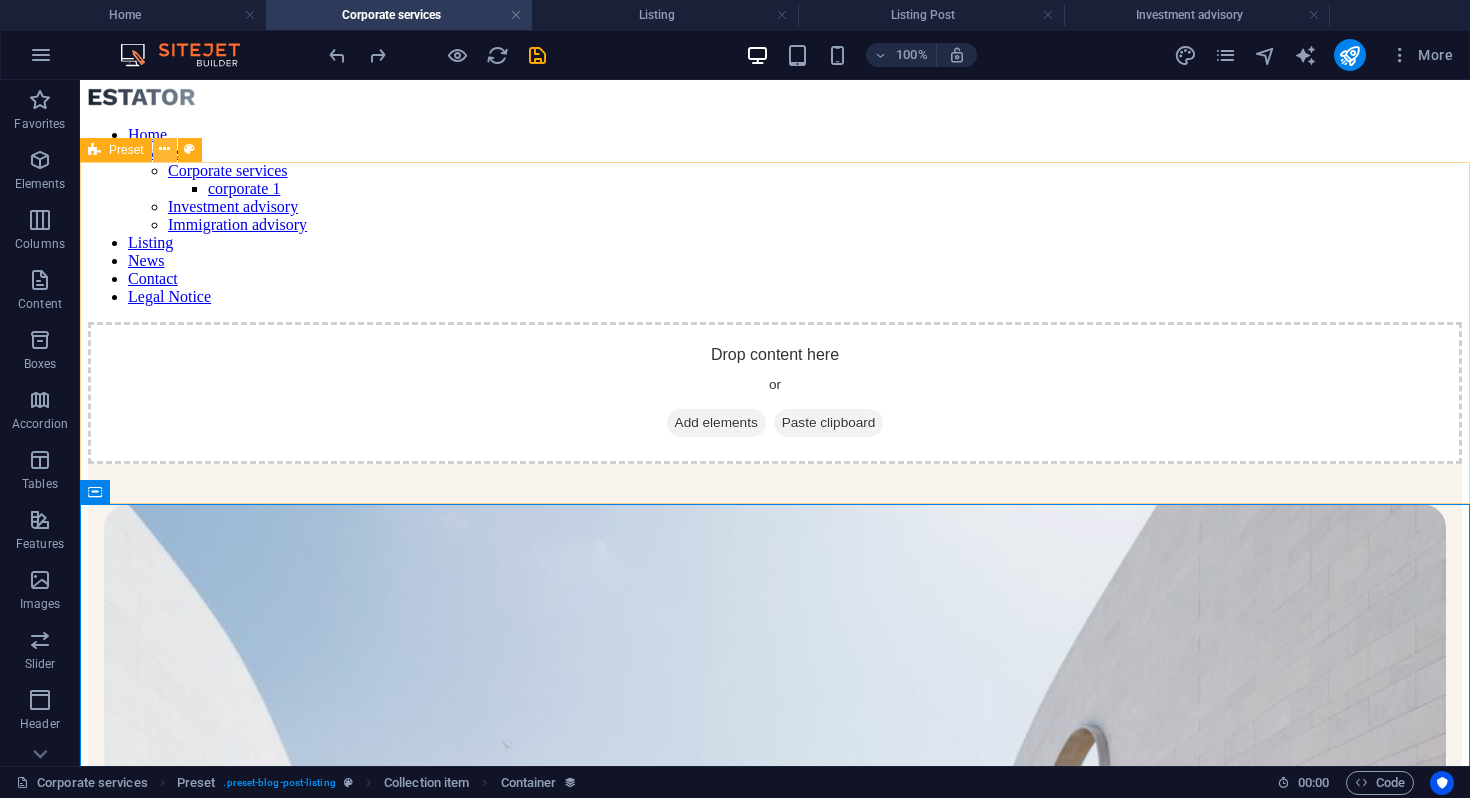 click at bounding box center (164, 149) 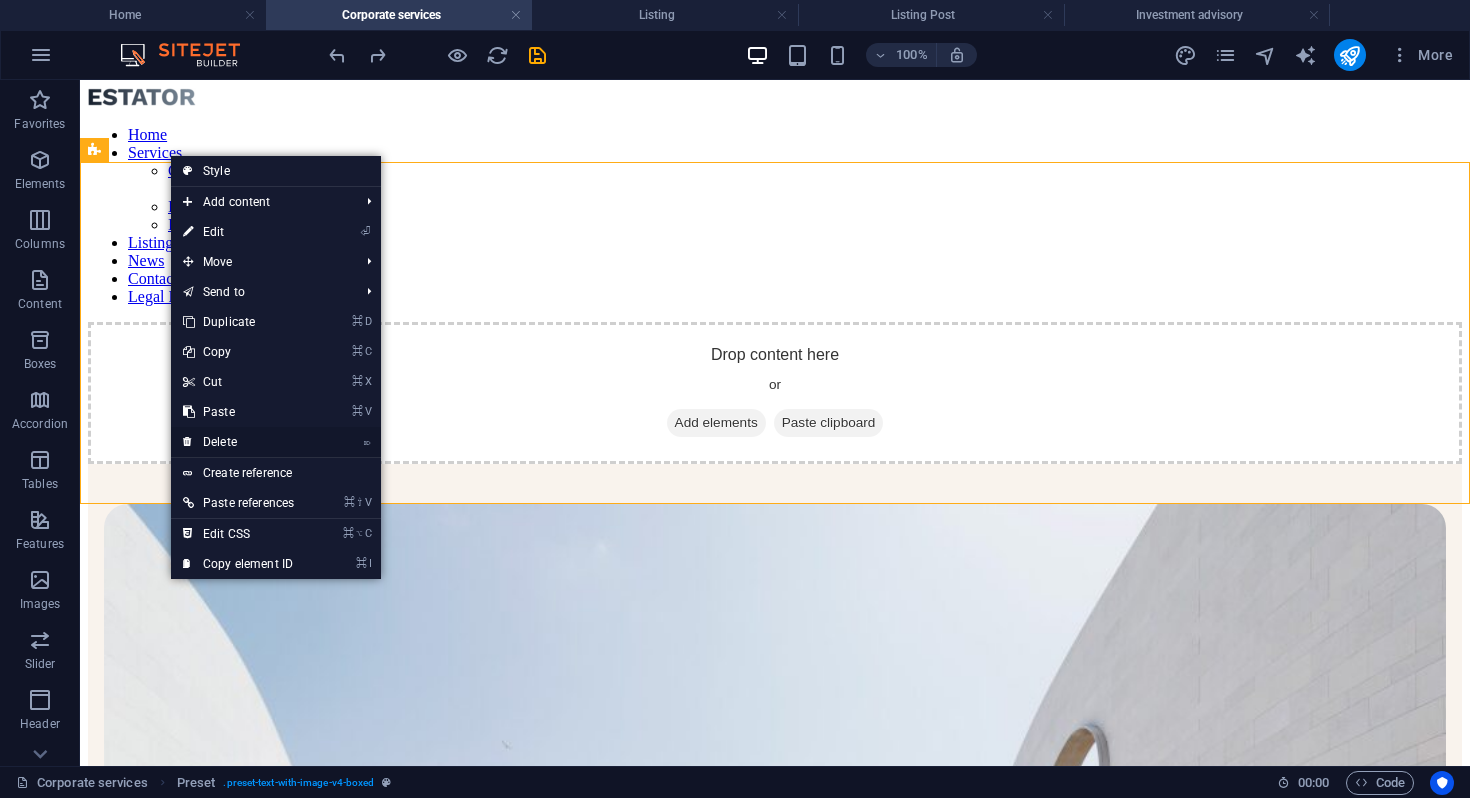 click on "⌦  Delete" at bounding box center [238, 442] 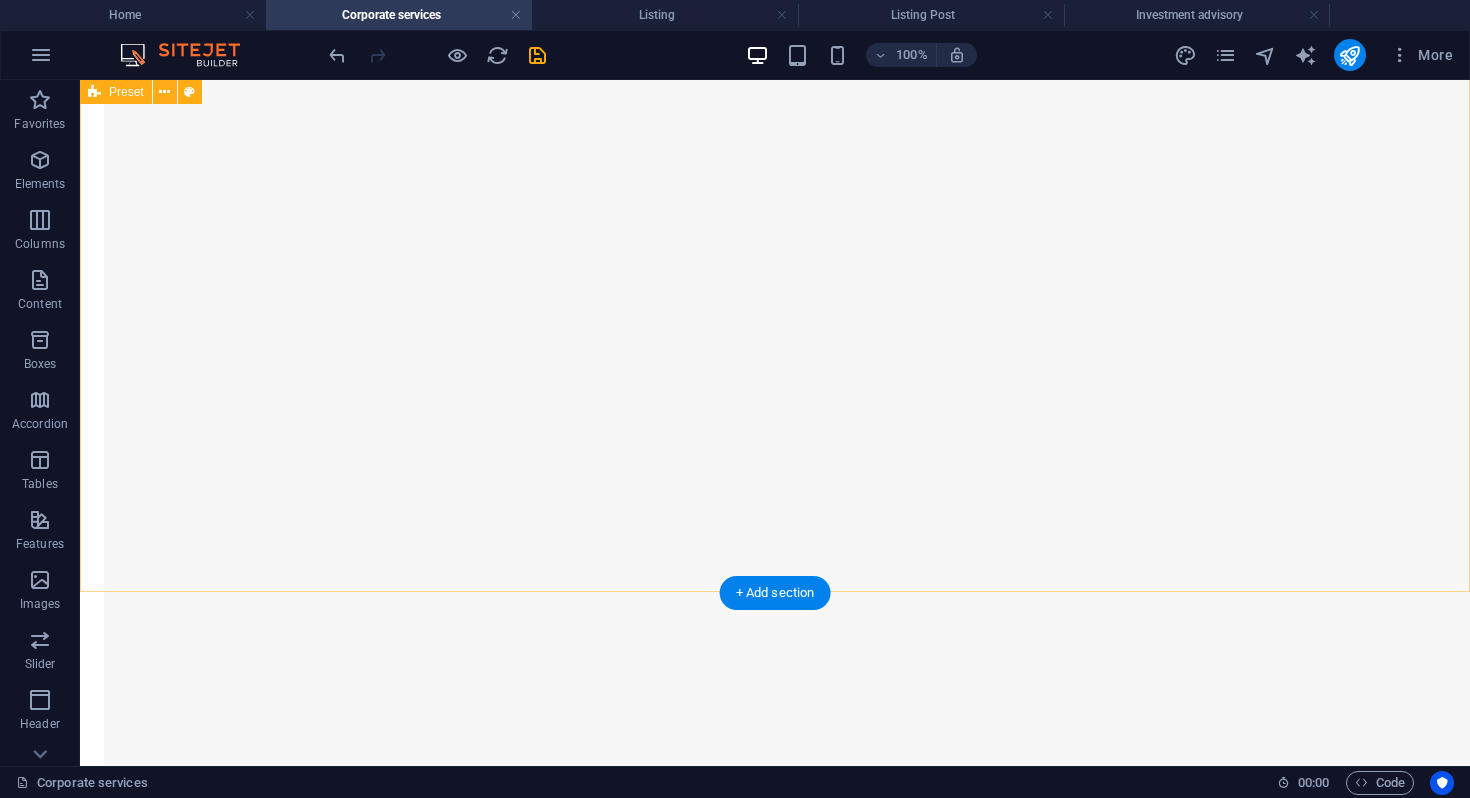 scroll, scrollTop: 3747, scrollLeft: 0, axis: vertical 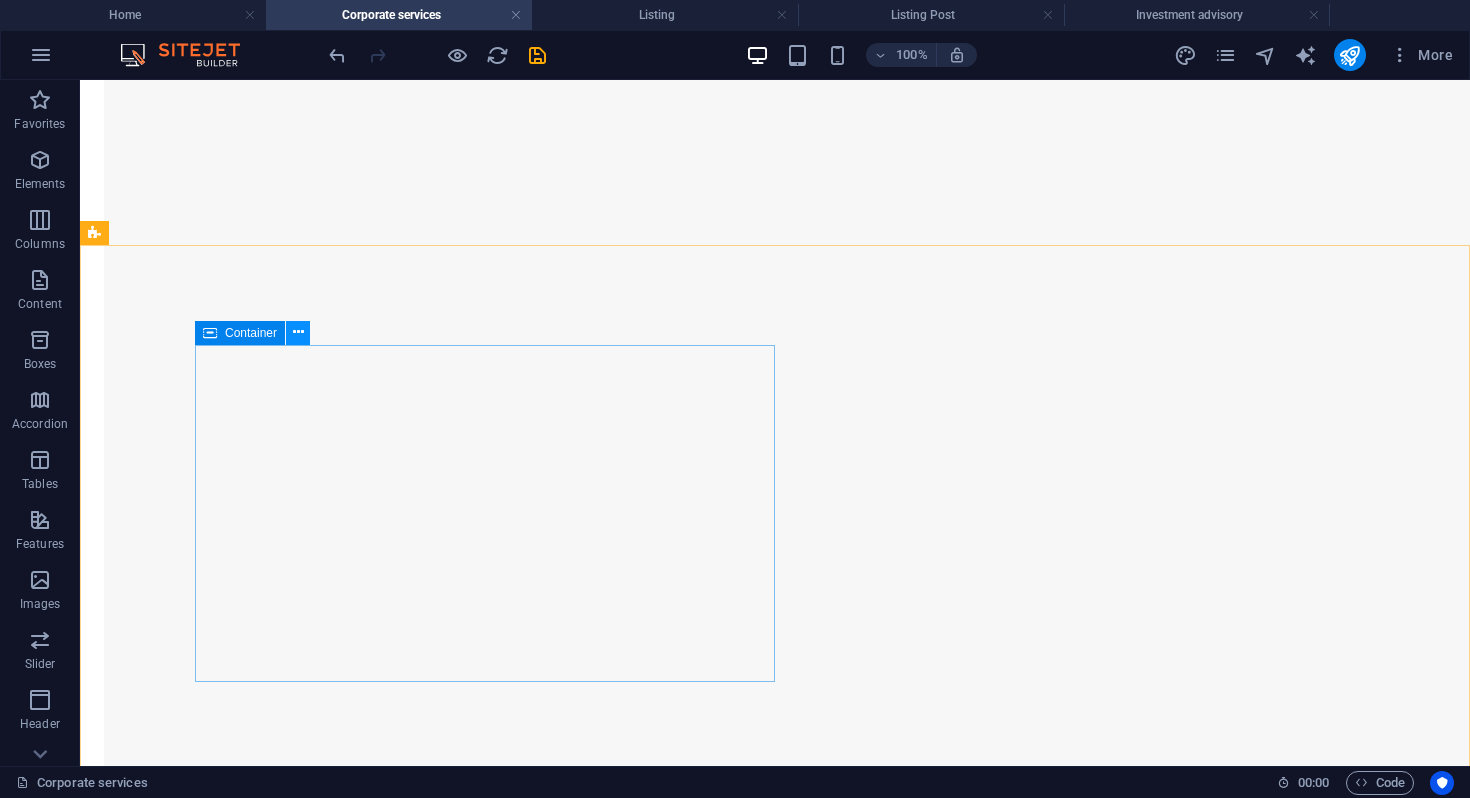 click at bounding box center [298, 332] 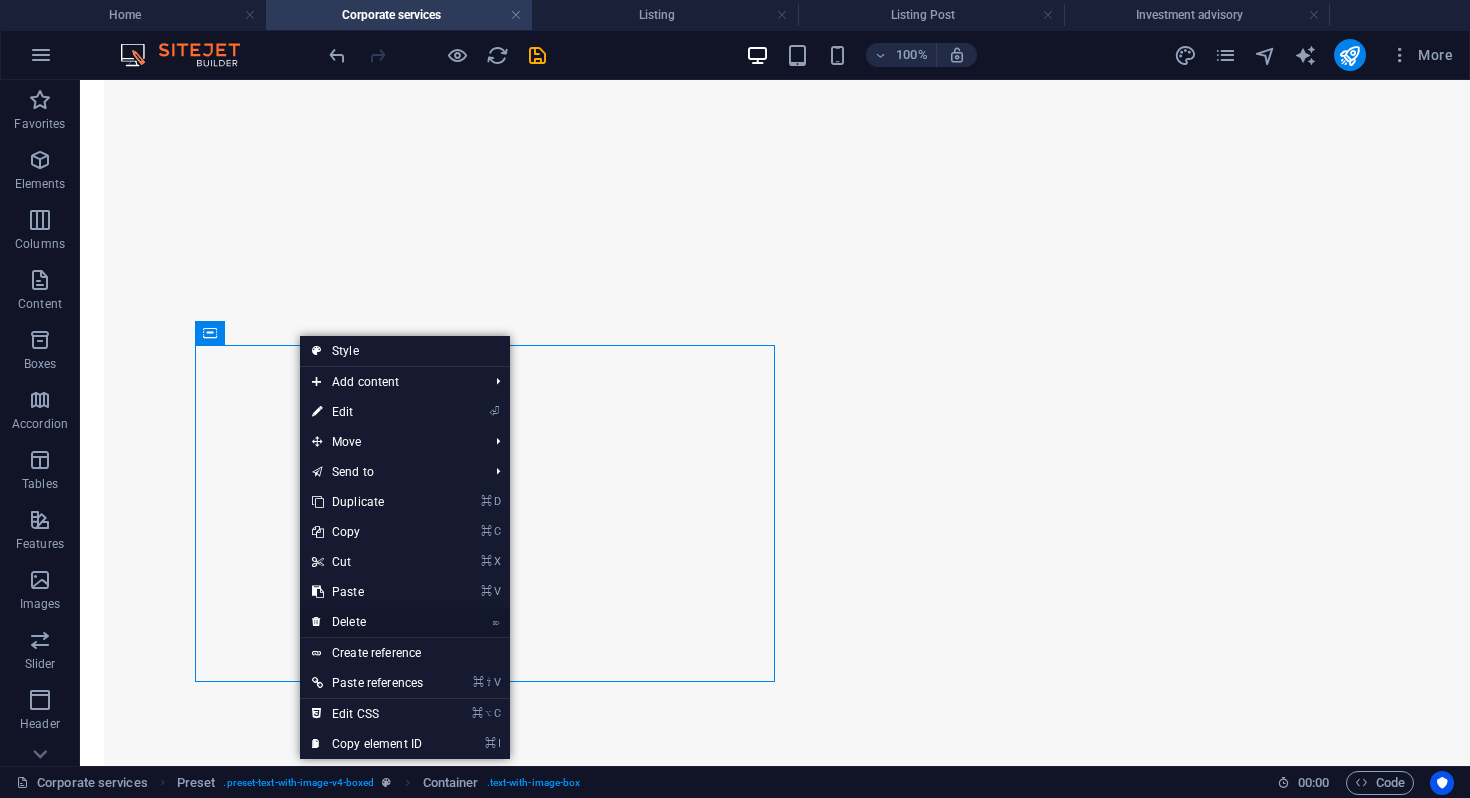 click on "⌦  Delete" at bounding box center (367, 622) 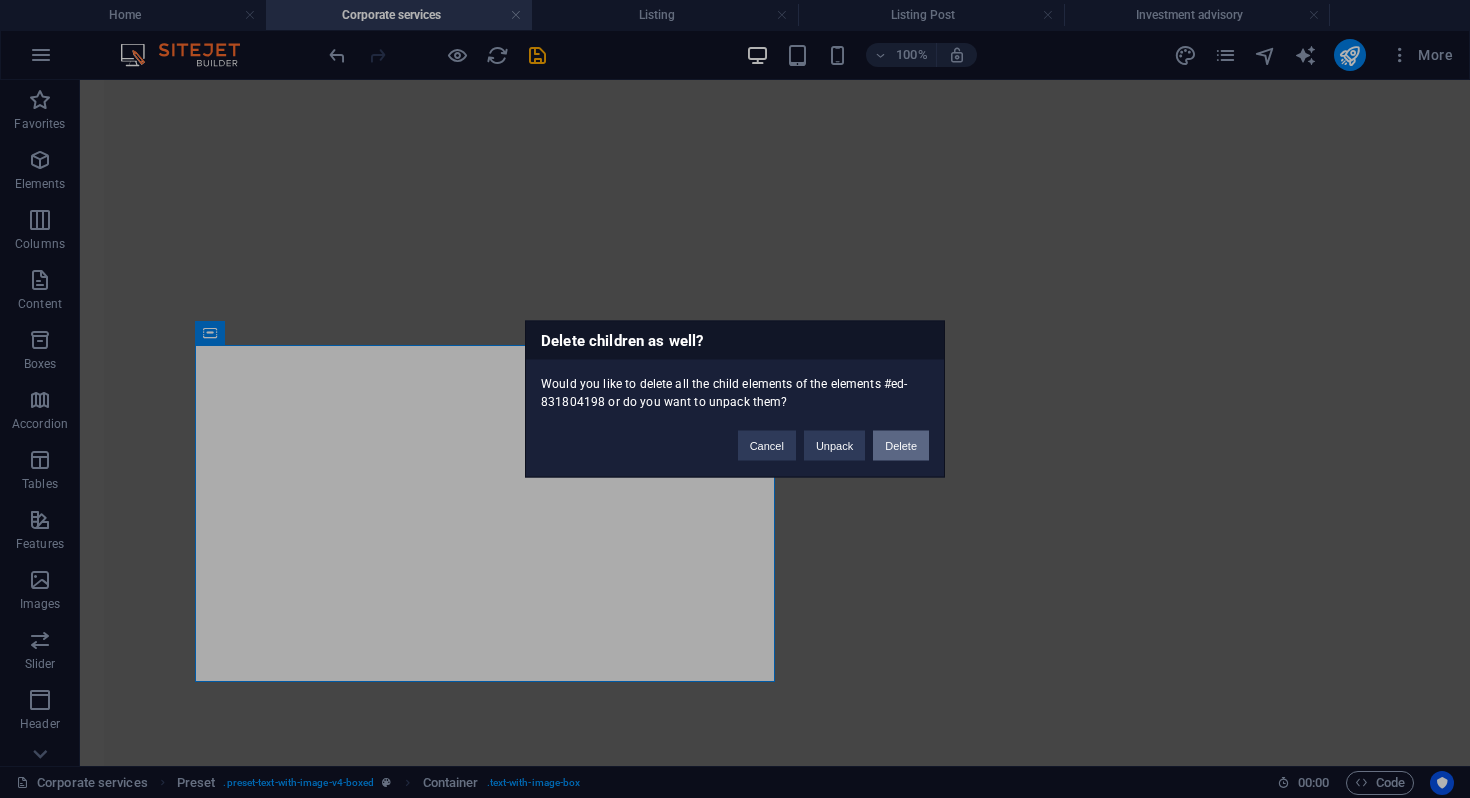 click on "Delete" at bounding box center [901, 446] 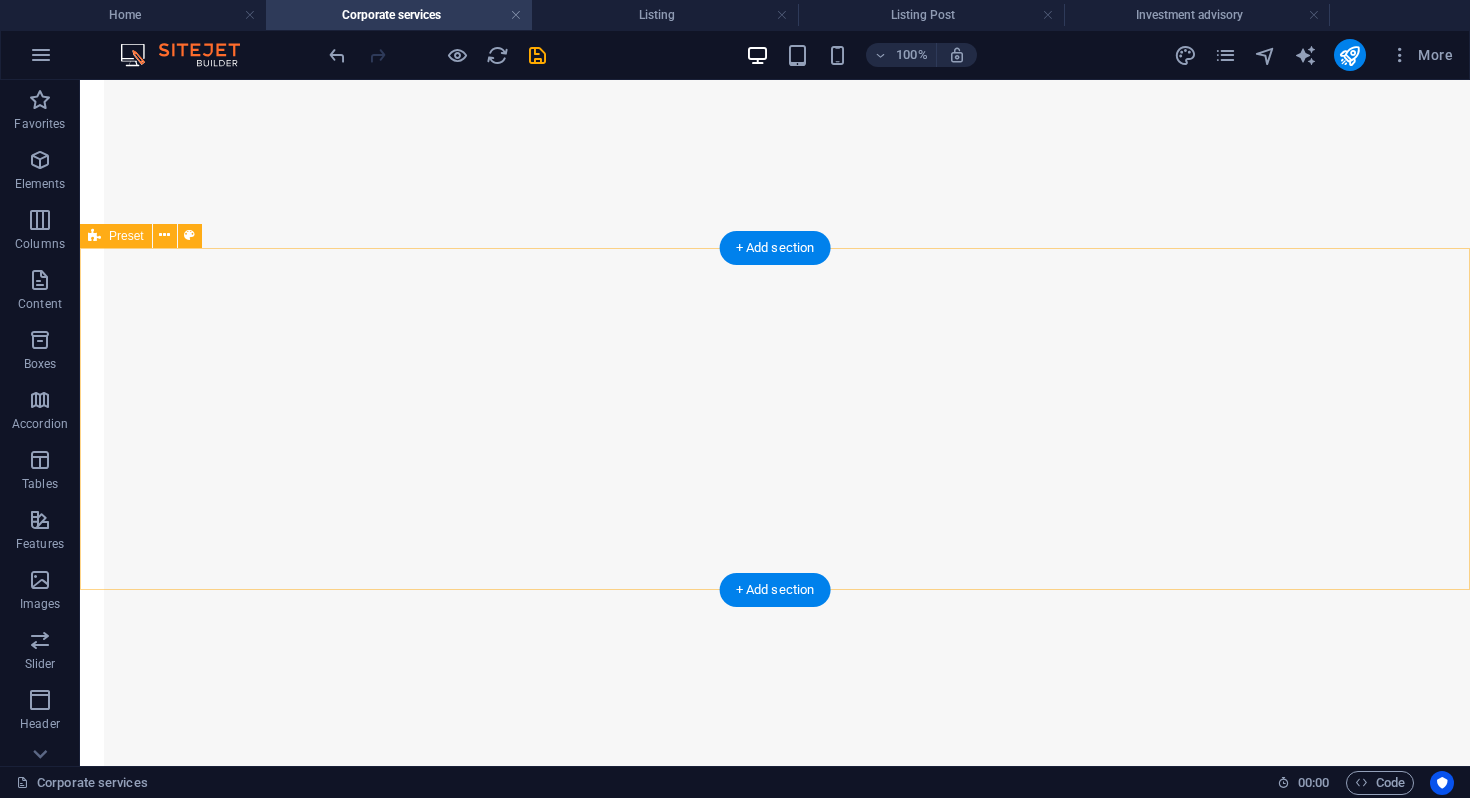 scroll, scrollTop: 3744, scrollLeft: 0, axis: vertical 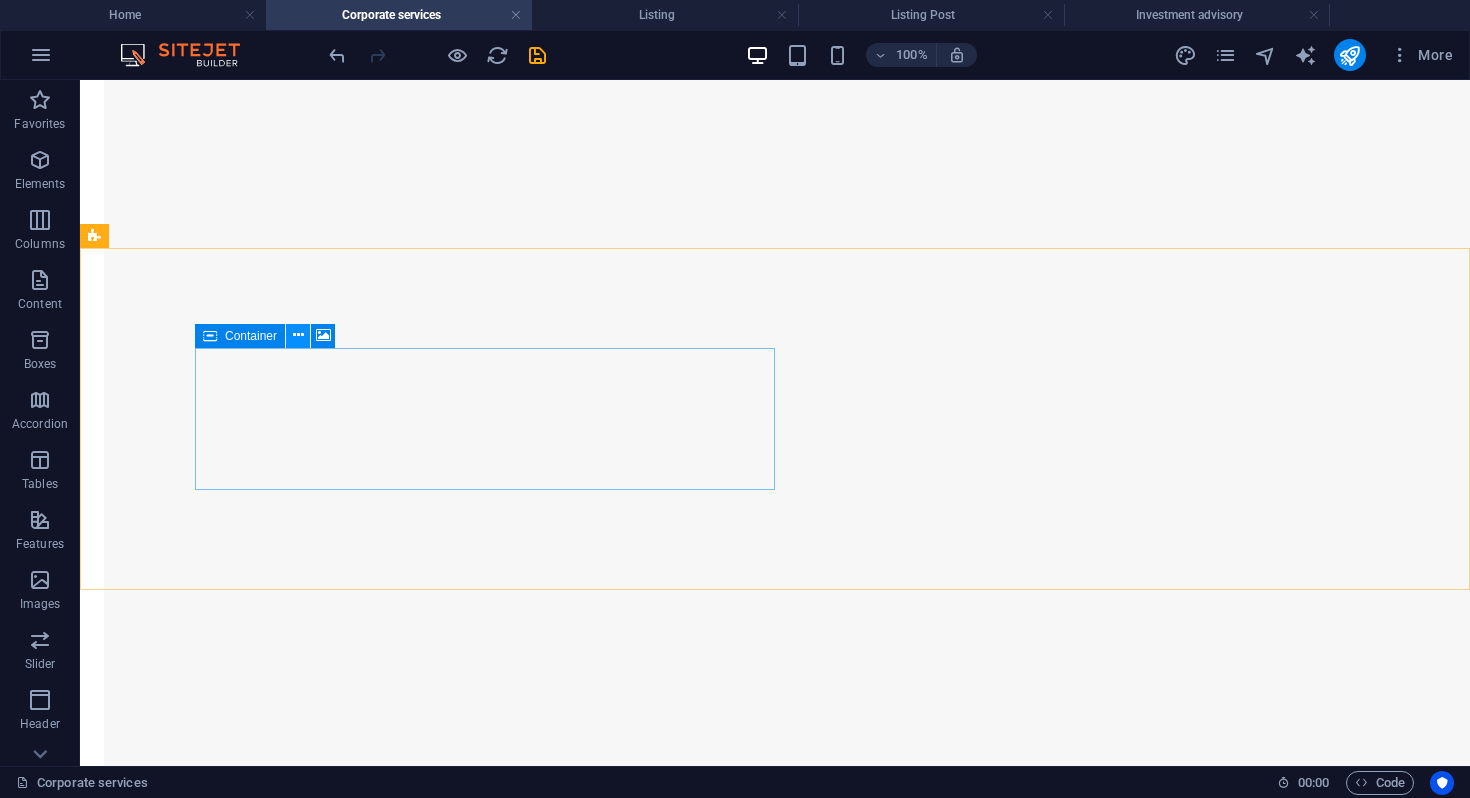 click at bounding box center [298, 335] 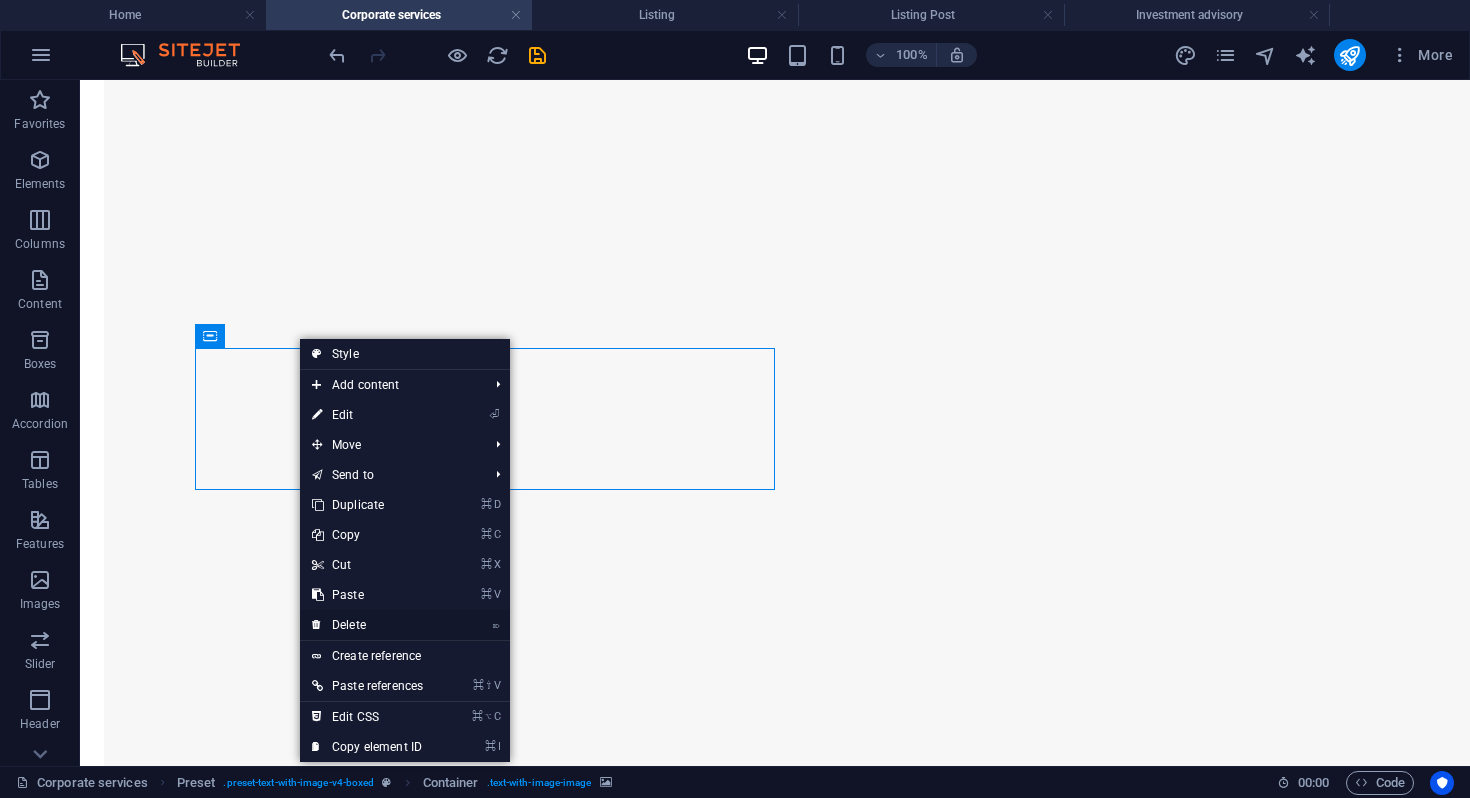 click on "⌦  Delete" at bounding box center [367, 625] 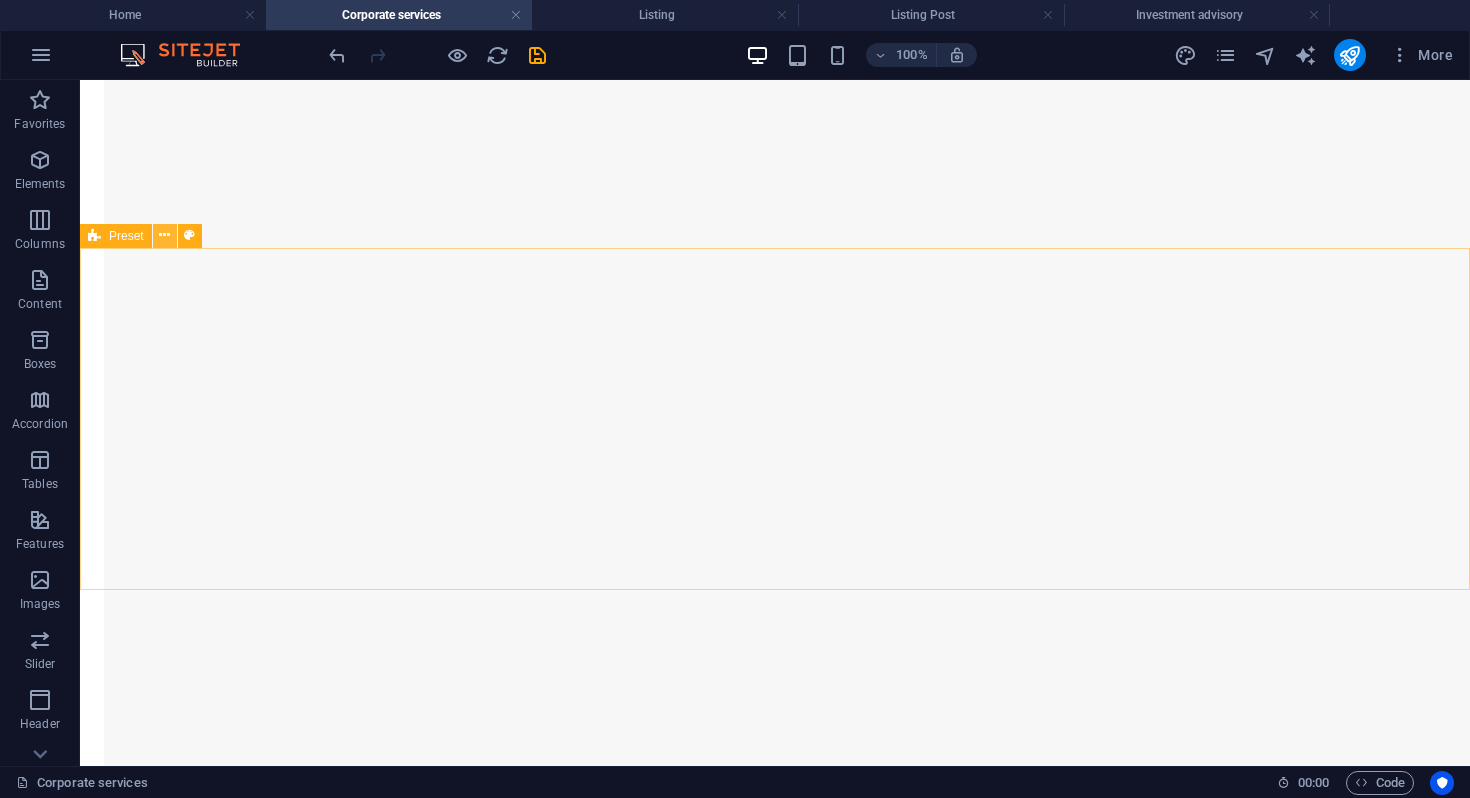 click at bounding box center [164, 235] 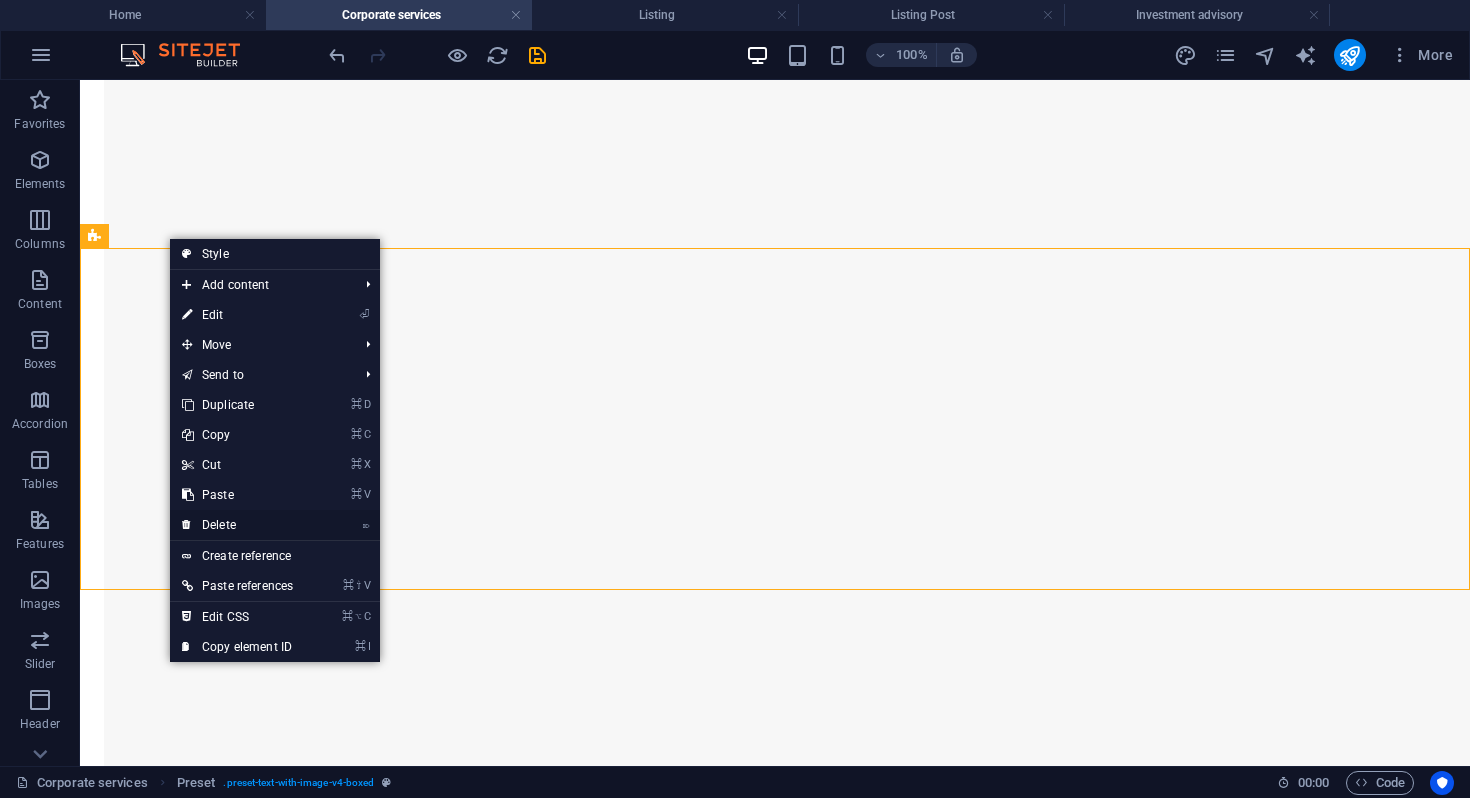 click on "⌦  Delete" at bounding box center [237, 525] 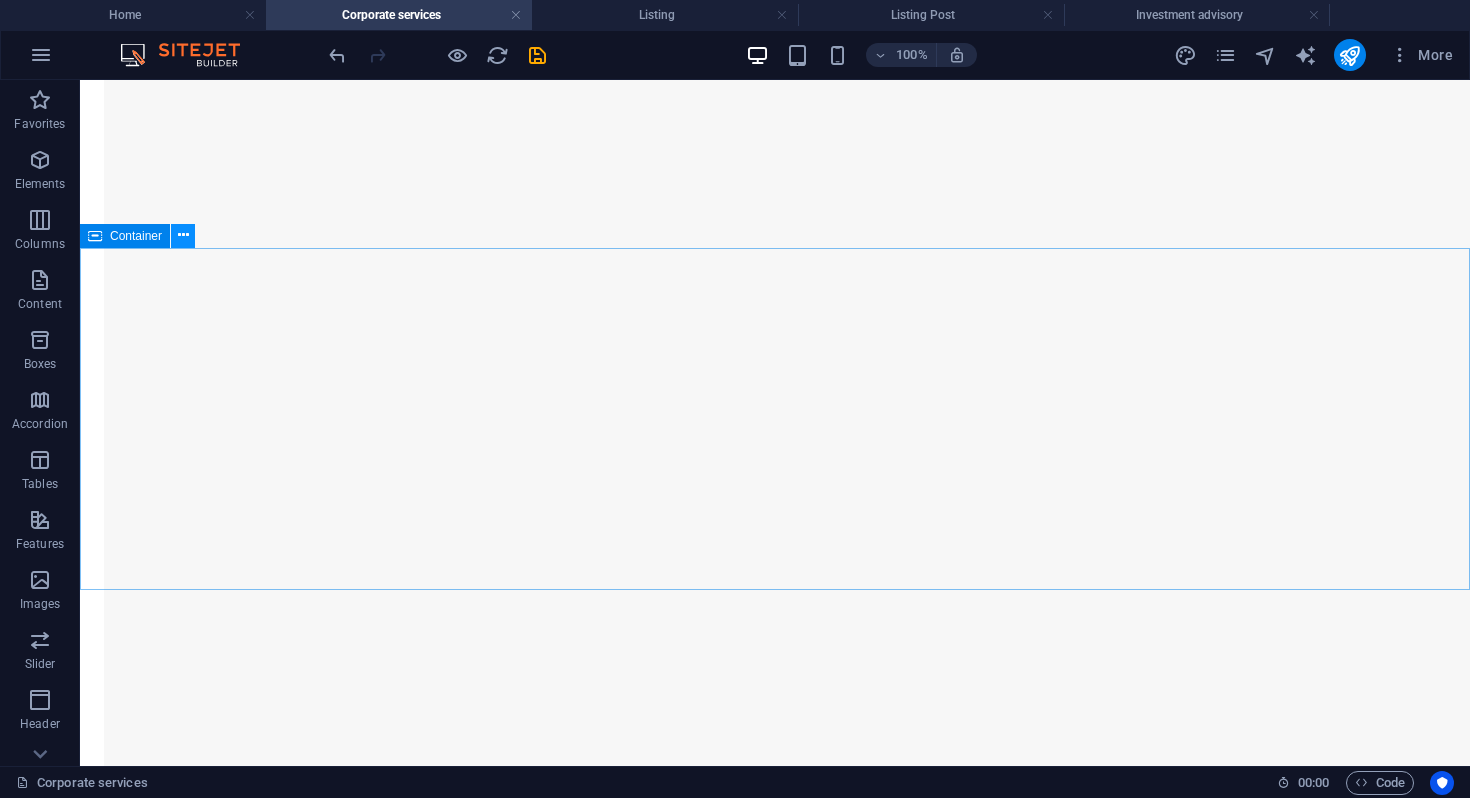 click at bounding box center [183, 235] 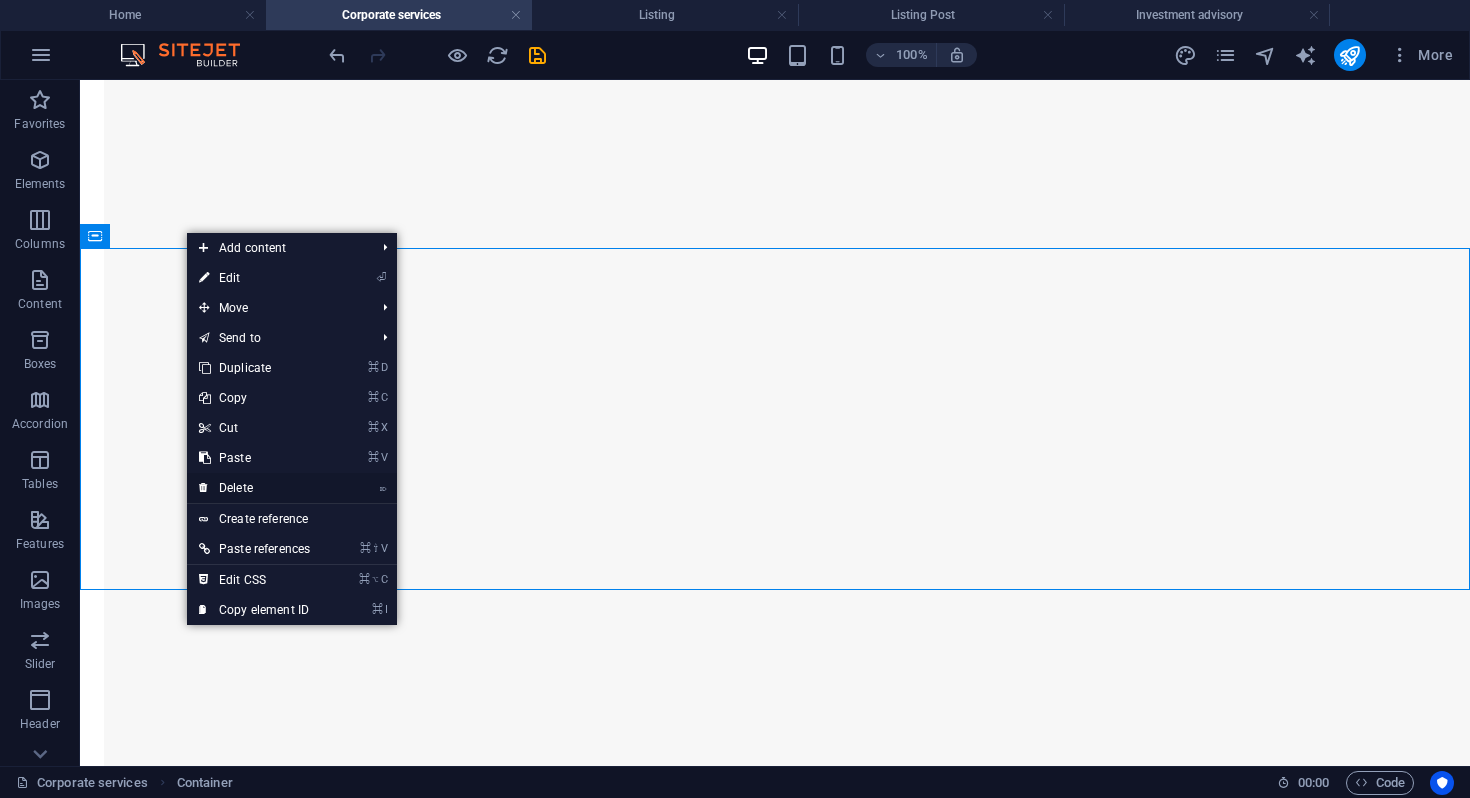 click on "⌦  Delete" at bounding box center [254, 488] 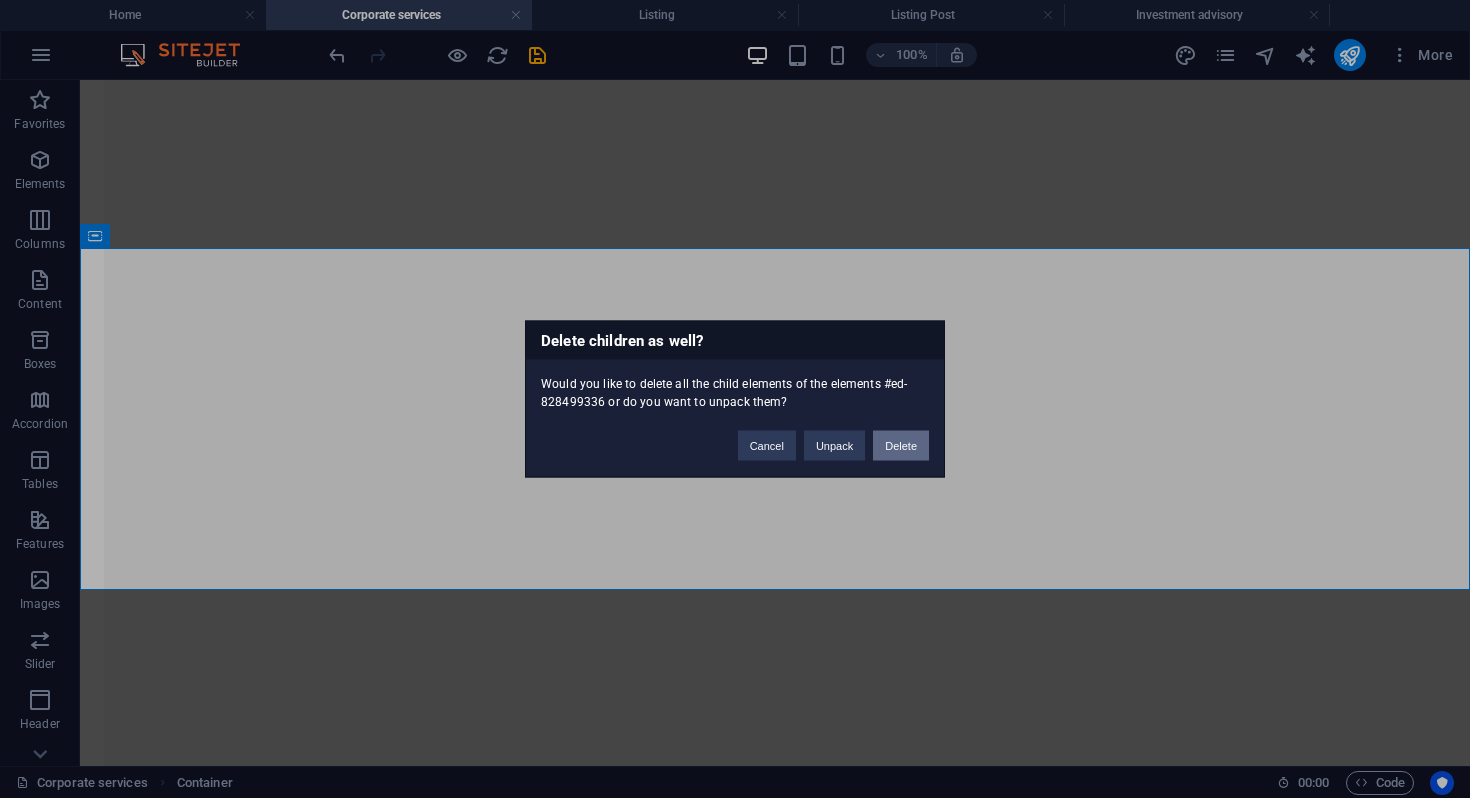 drag, startPoint x: 884, startPoint y: 448, endPoint x: 801, endPoint y: 368, distance: 115.27792 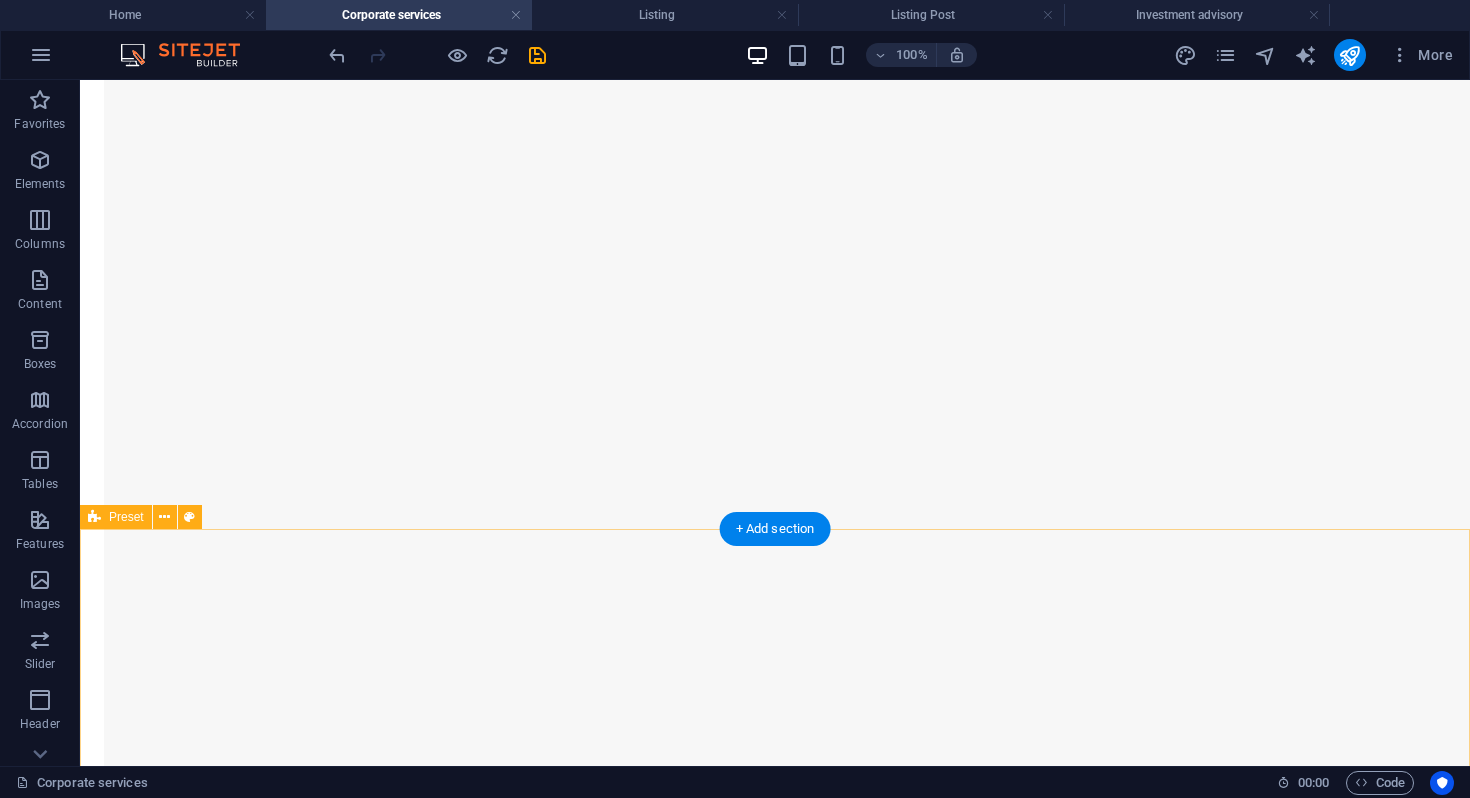 scroll, scrollTop: 3226, scrollLeft: 0, axis: vertical 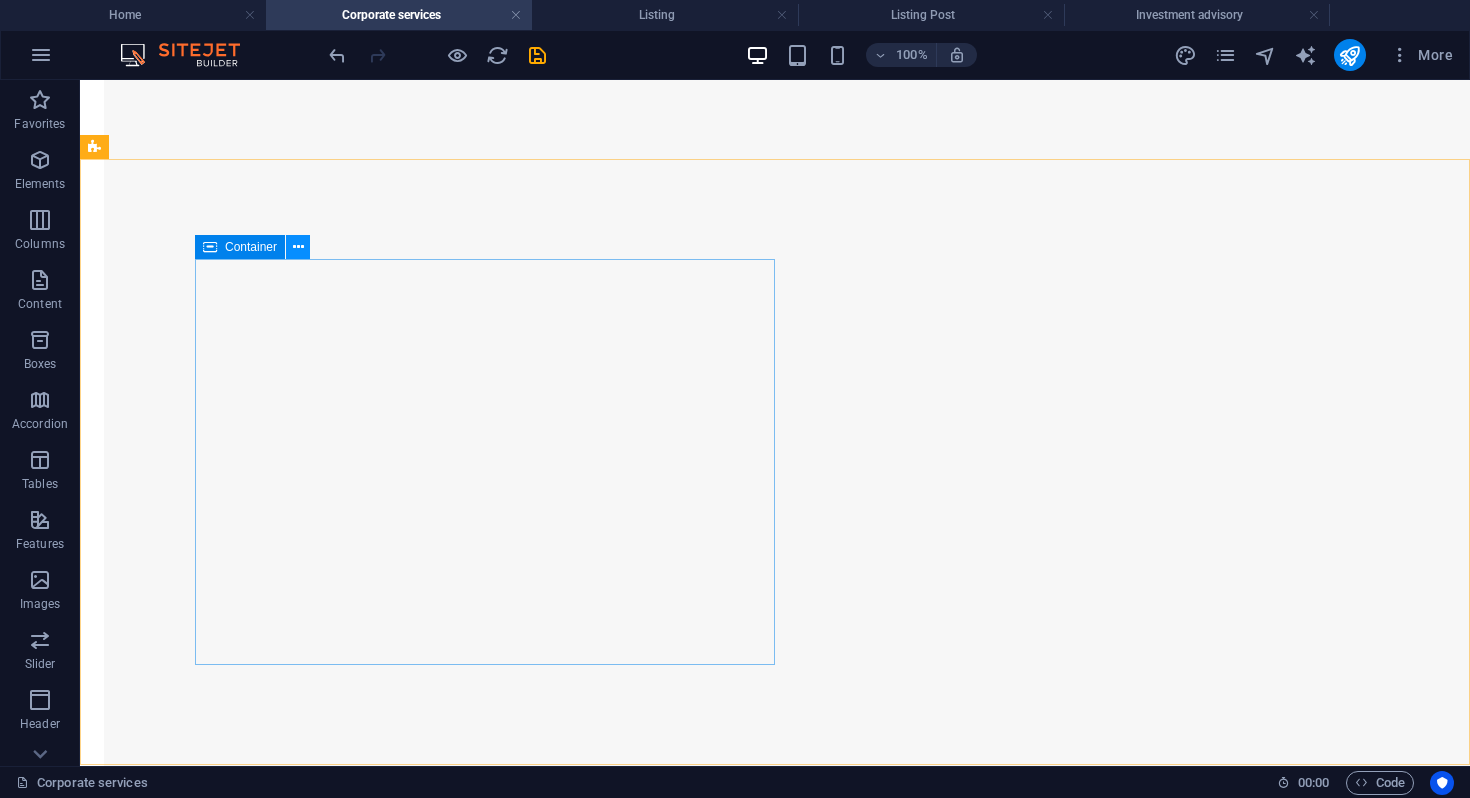 click at bounding box center (298, 247) 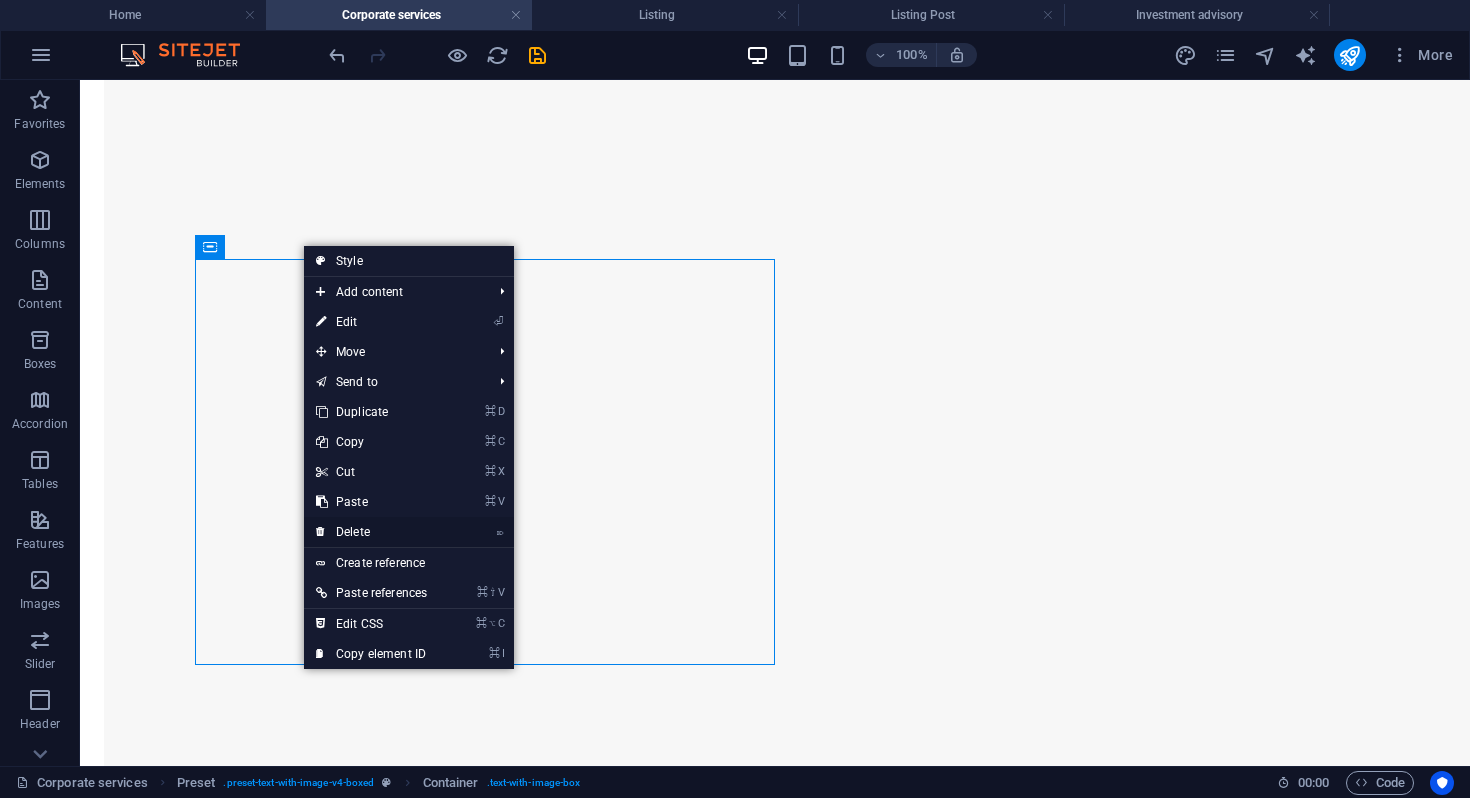 click on "⌦  Delete" at bounding box center [371, 532] 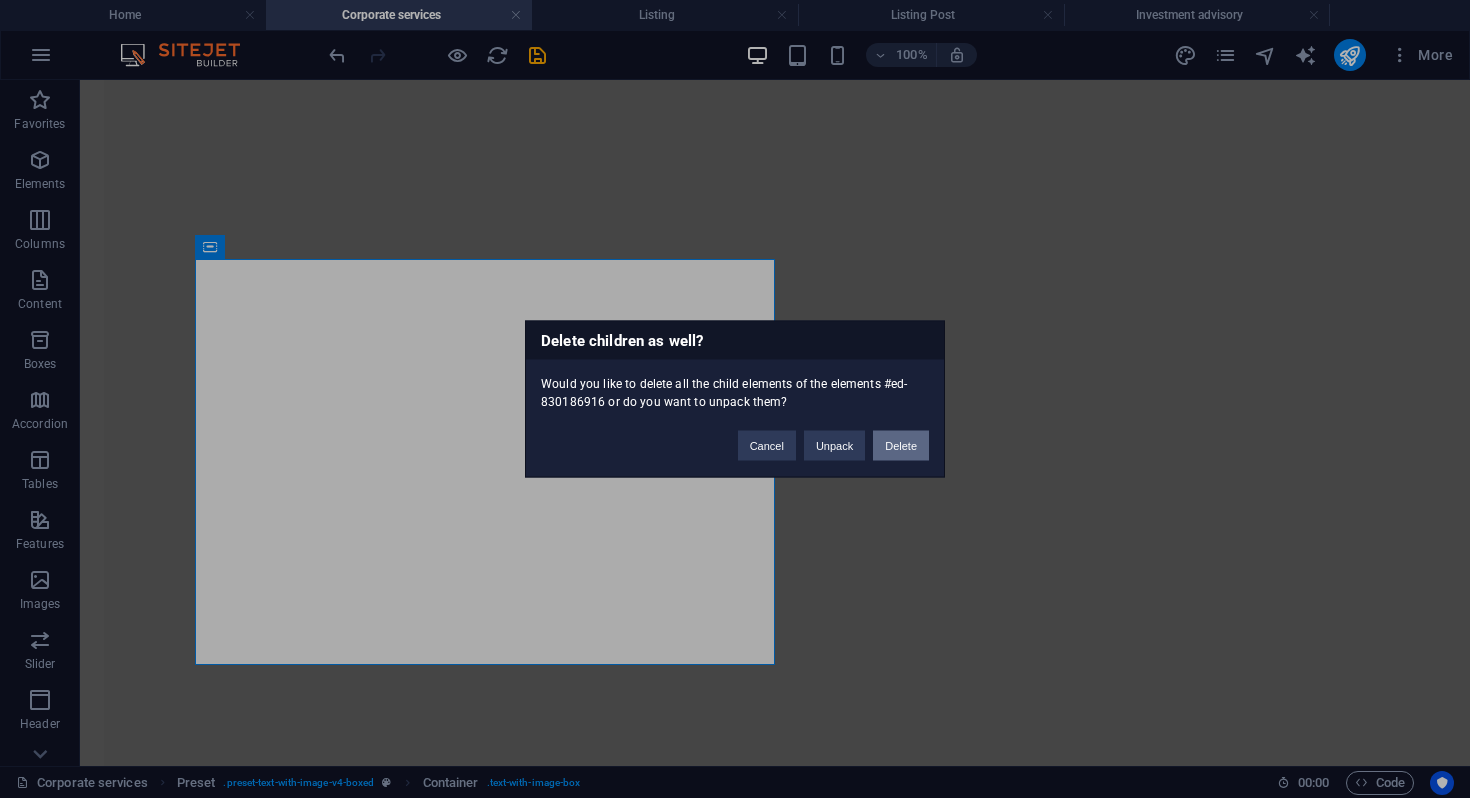 click on "Delete" at bounding box center [901, 446] 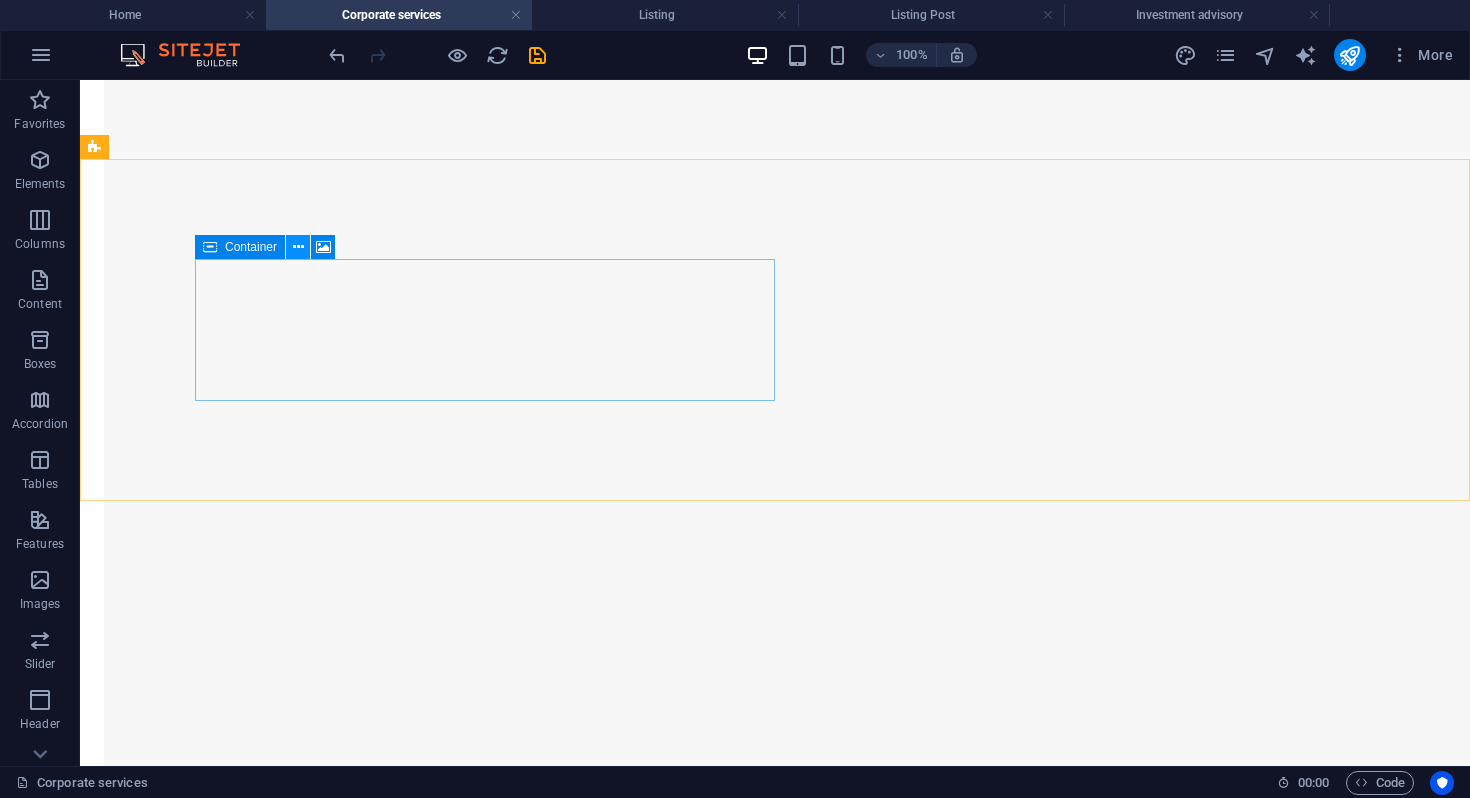 click at bounding box center (298, 247) 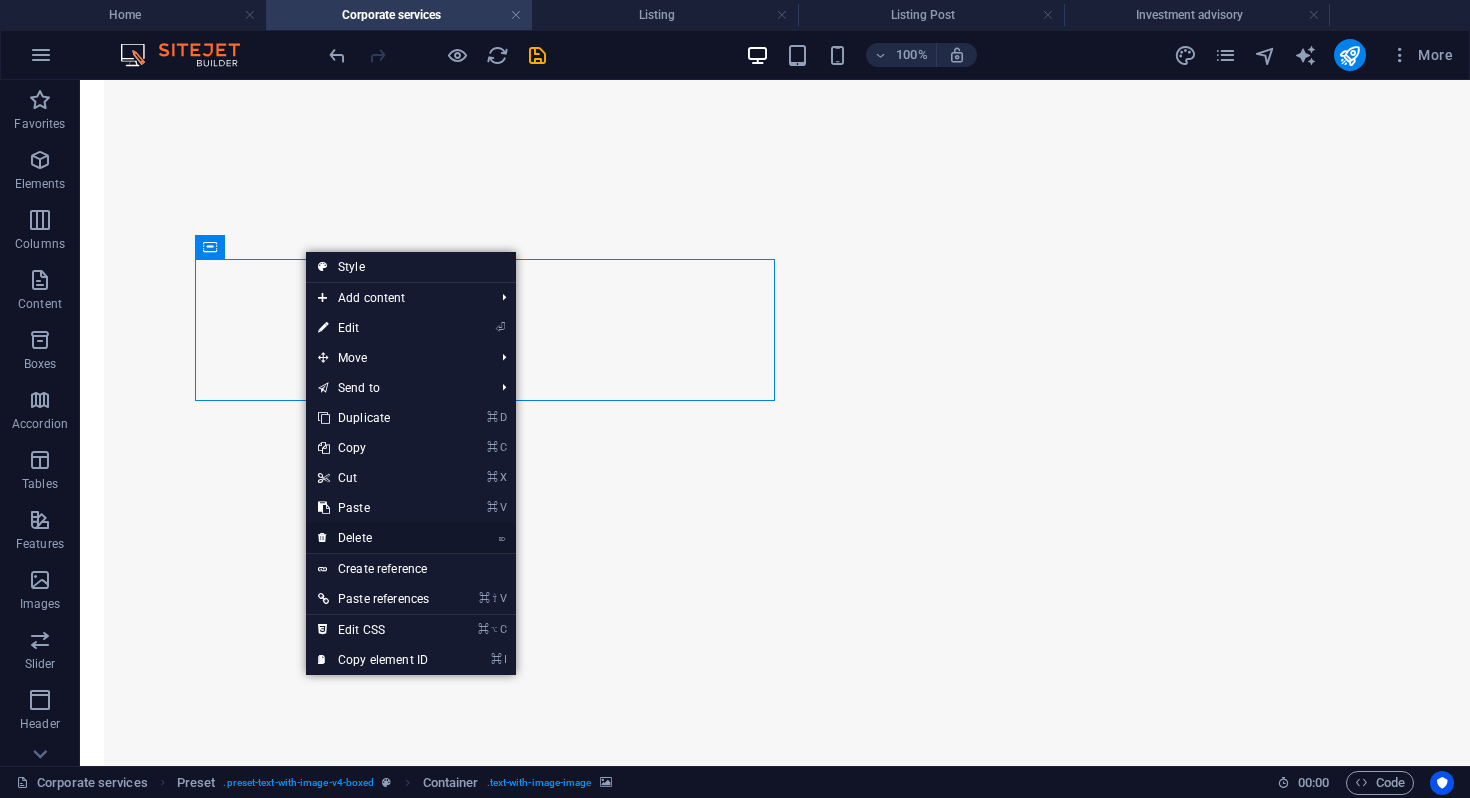 click on "⌦  Delete" at bounding box center (373, 538) 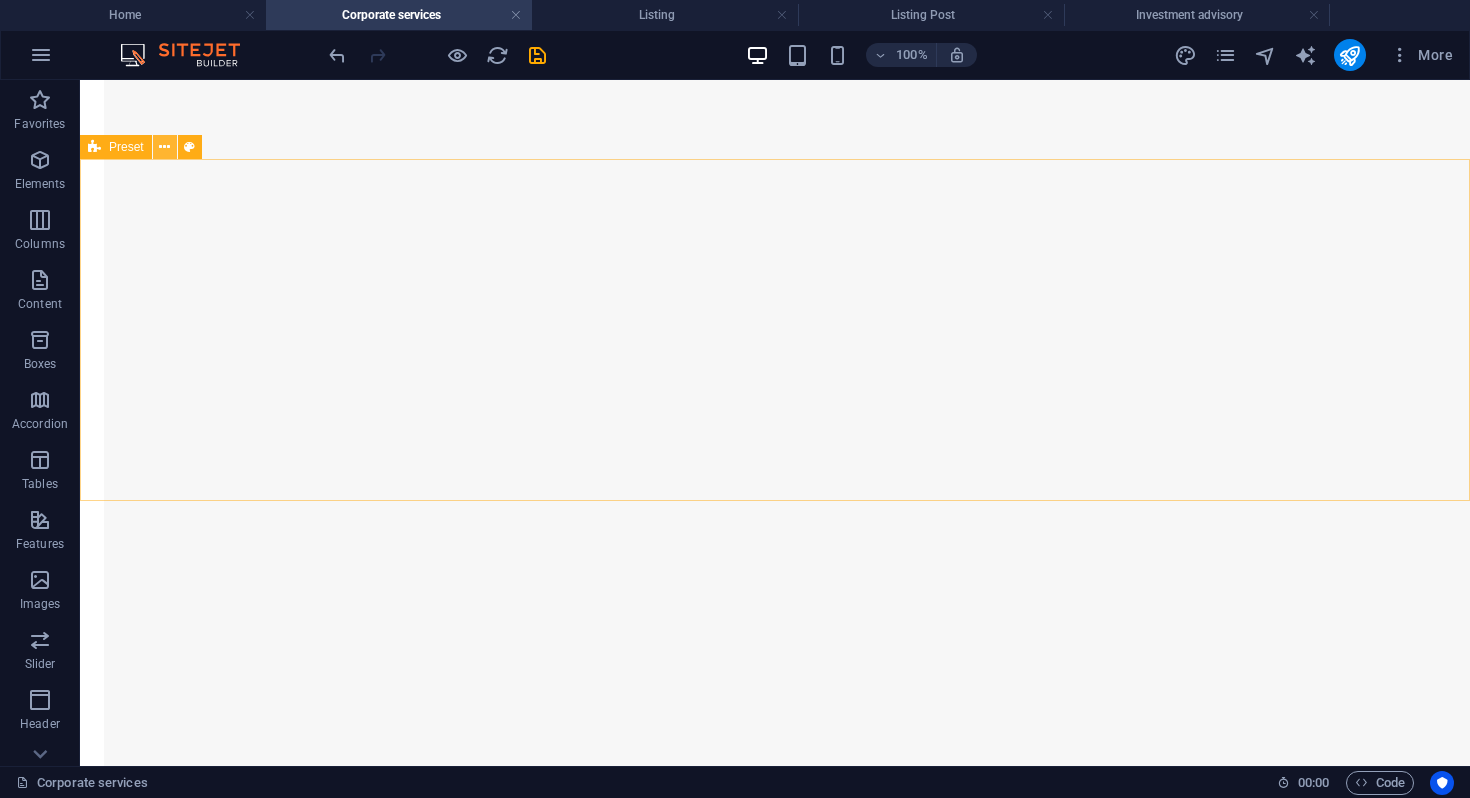 click at bounding box center (164, 147) 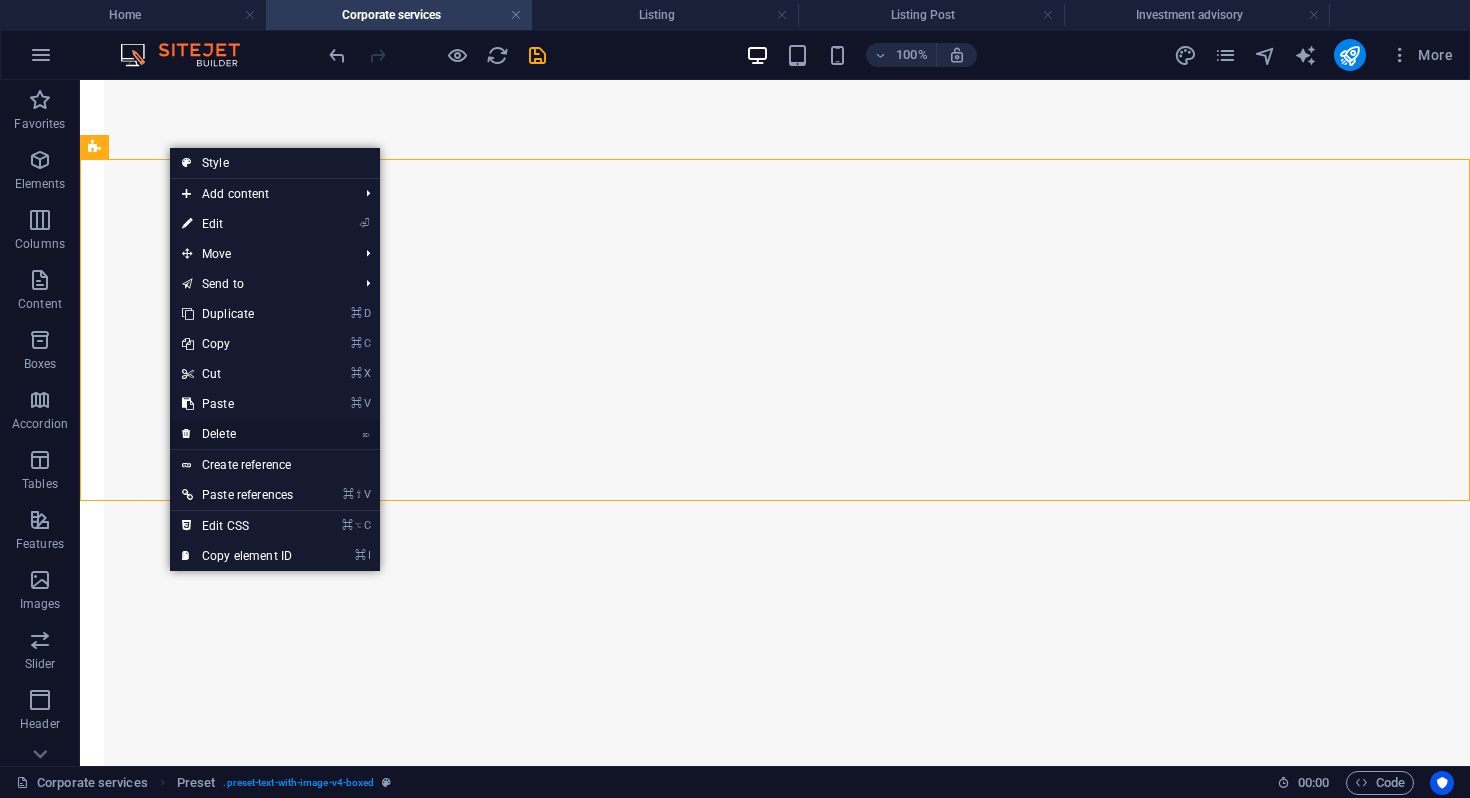 click on "⌦  Delete" at bounding box center (237, 434) 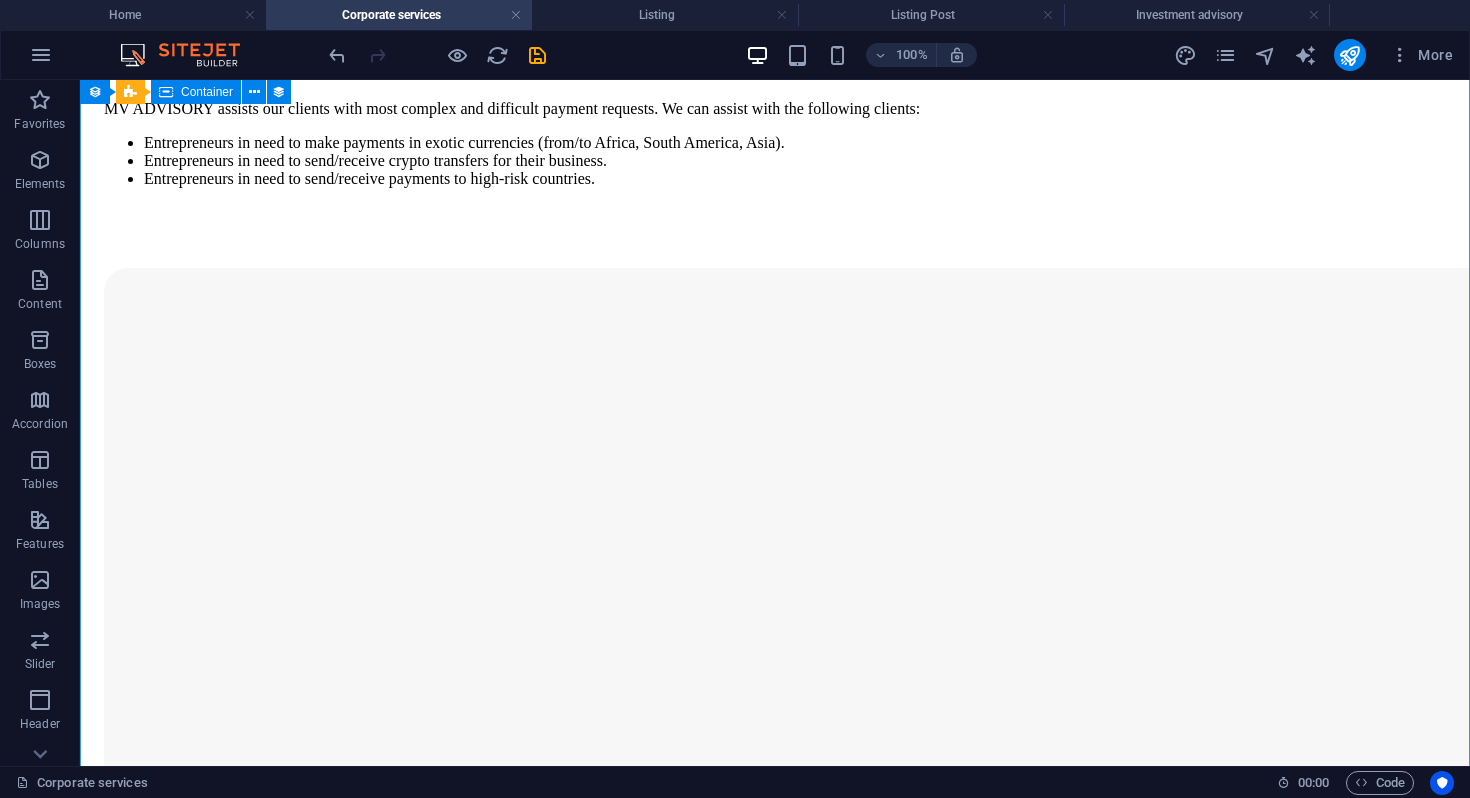 scroll, scrollTop: 1919, scrollLeft: 0, axis: vertical 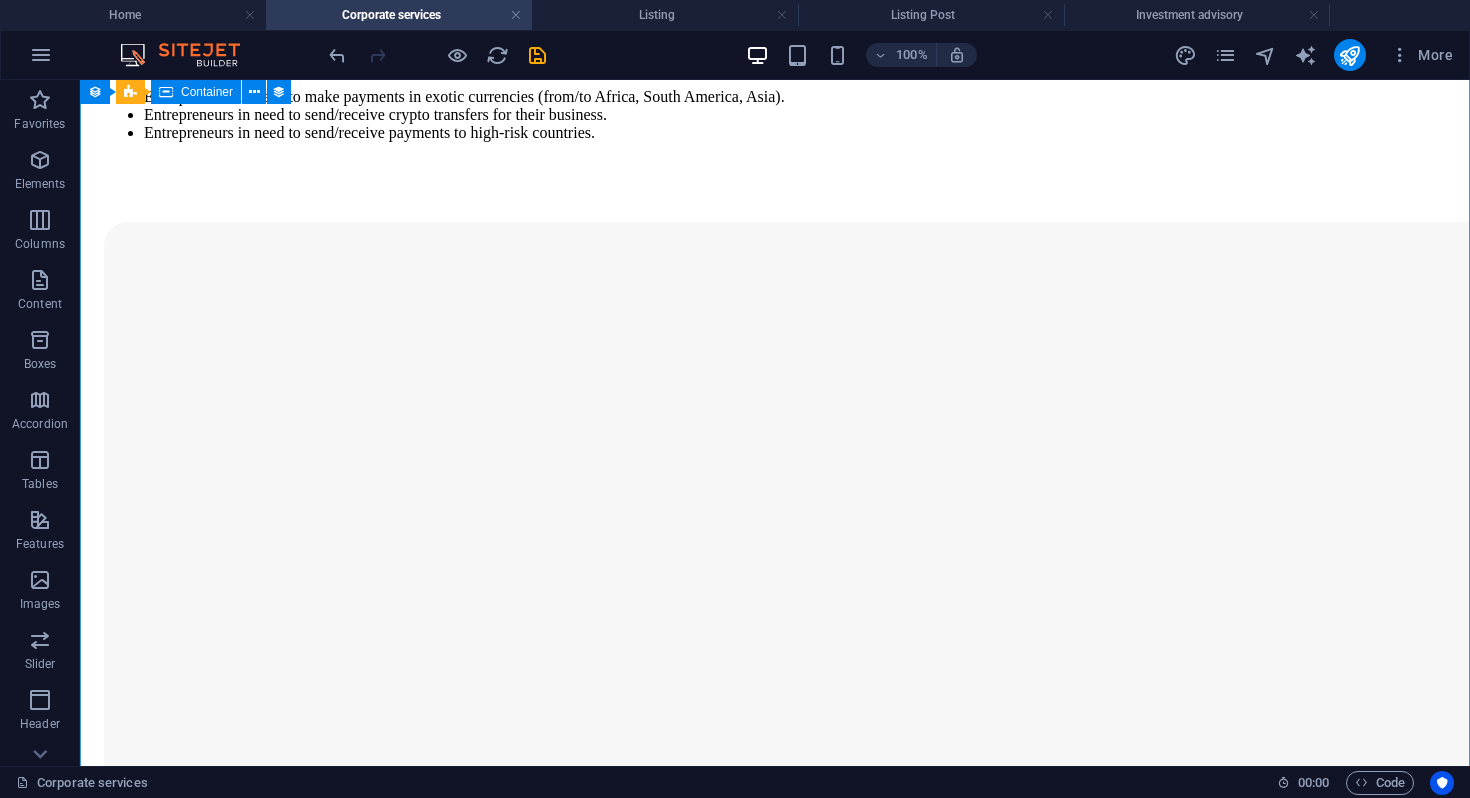 click on "I have read and understand the privacy policy." at bounding box center [775, 2786354] 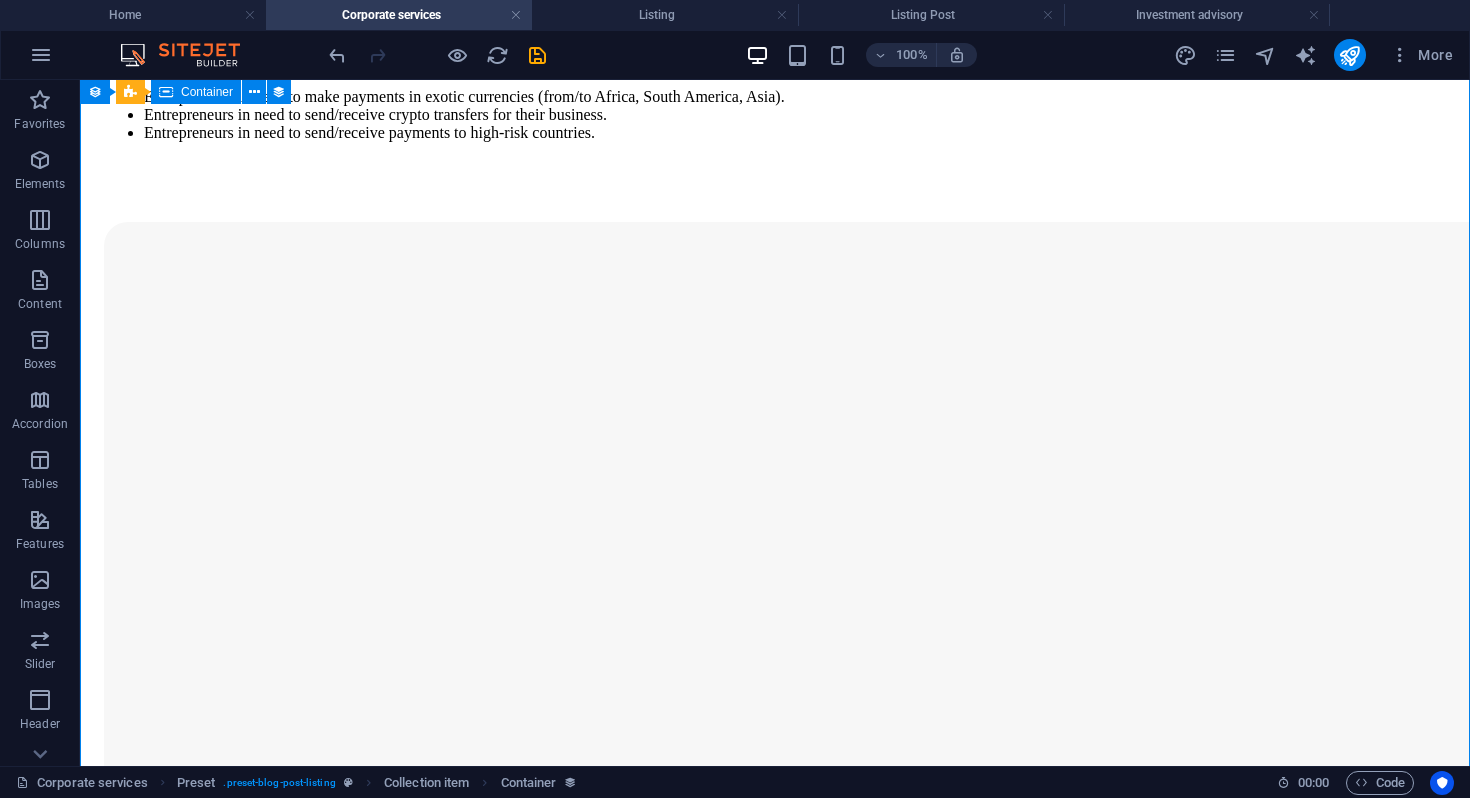 click on "I have read and understand the privacy policy." at bounding box center (775, 2786354) 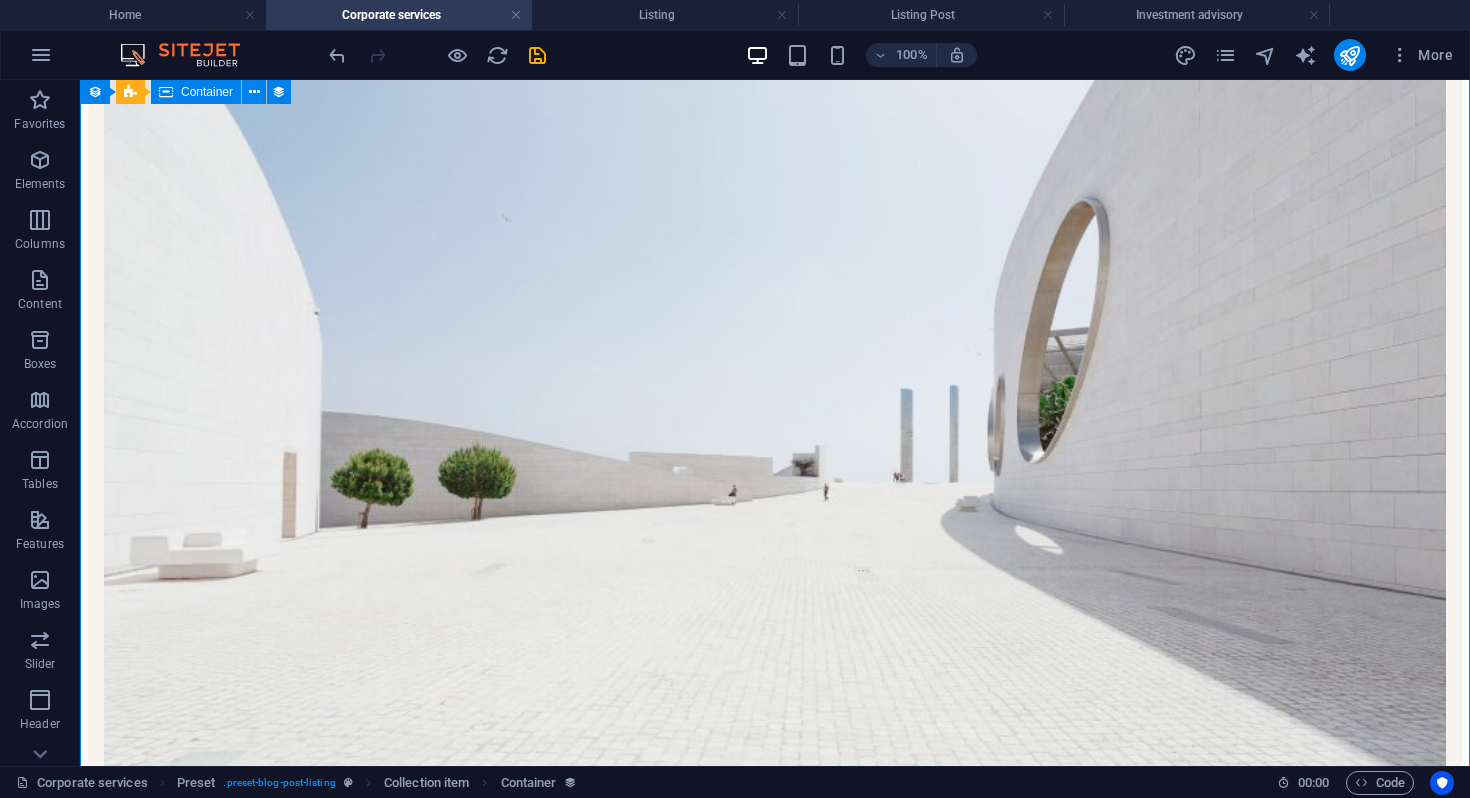 scroll, scrollTop: 0, scrollLeft: 0, axis: both 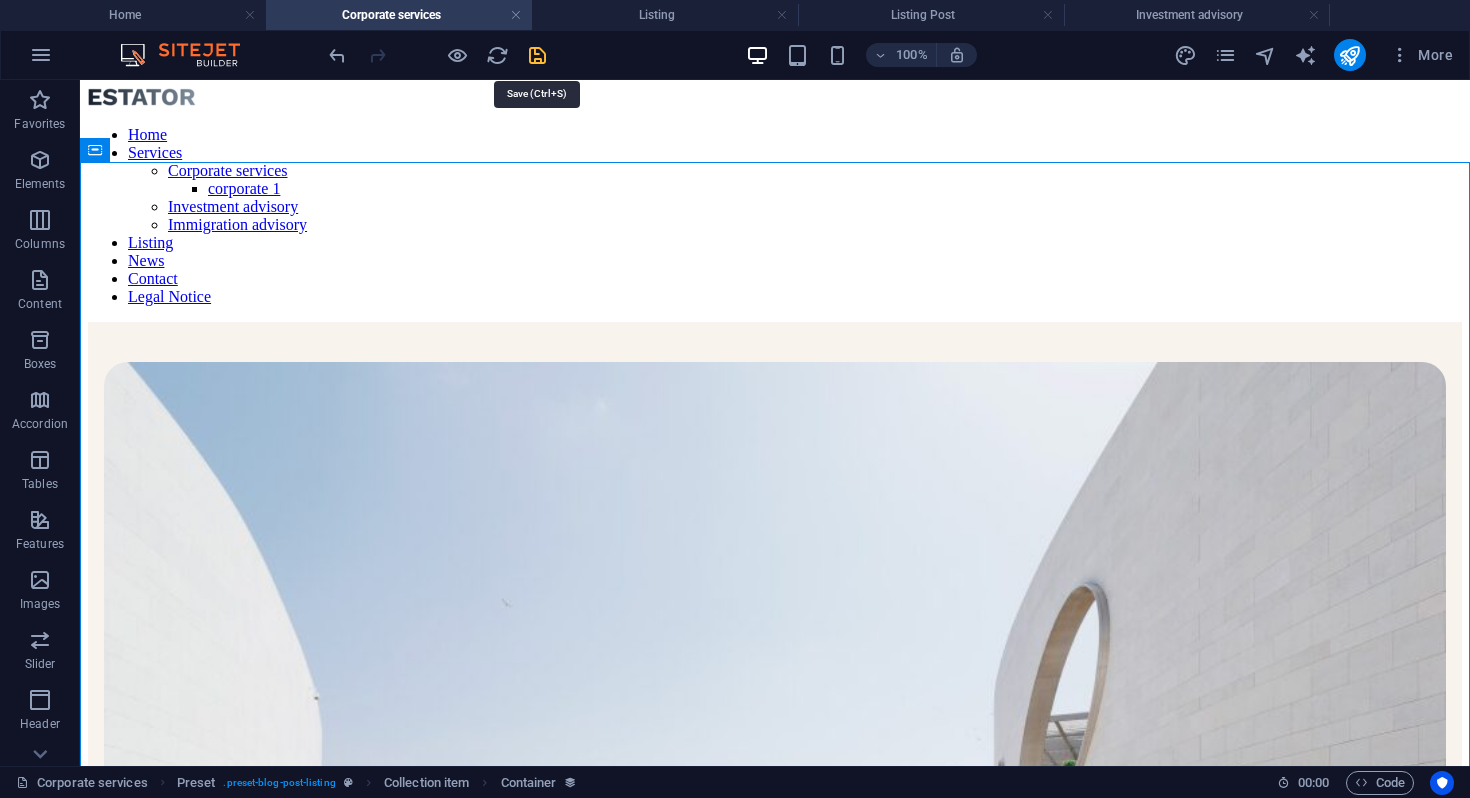 click at bounding box center (537, 55) 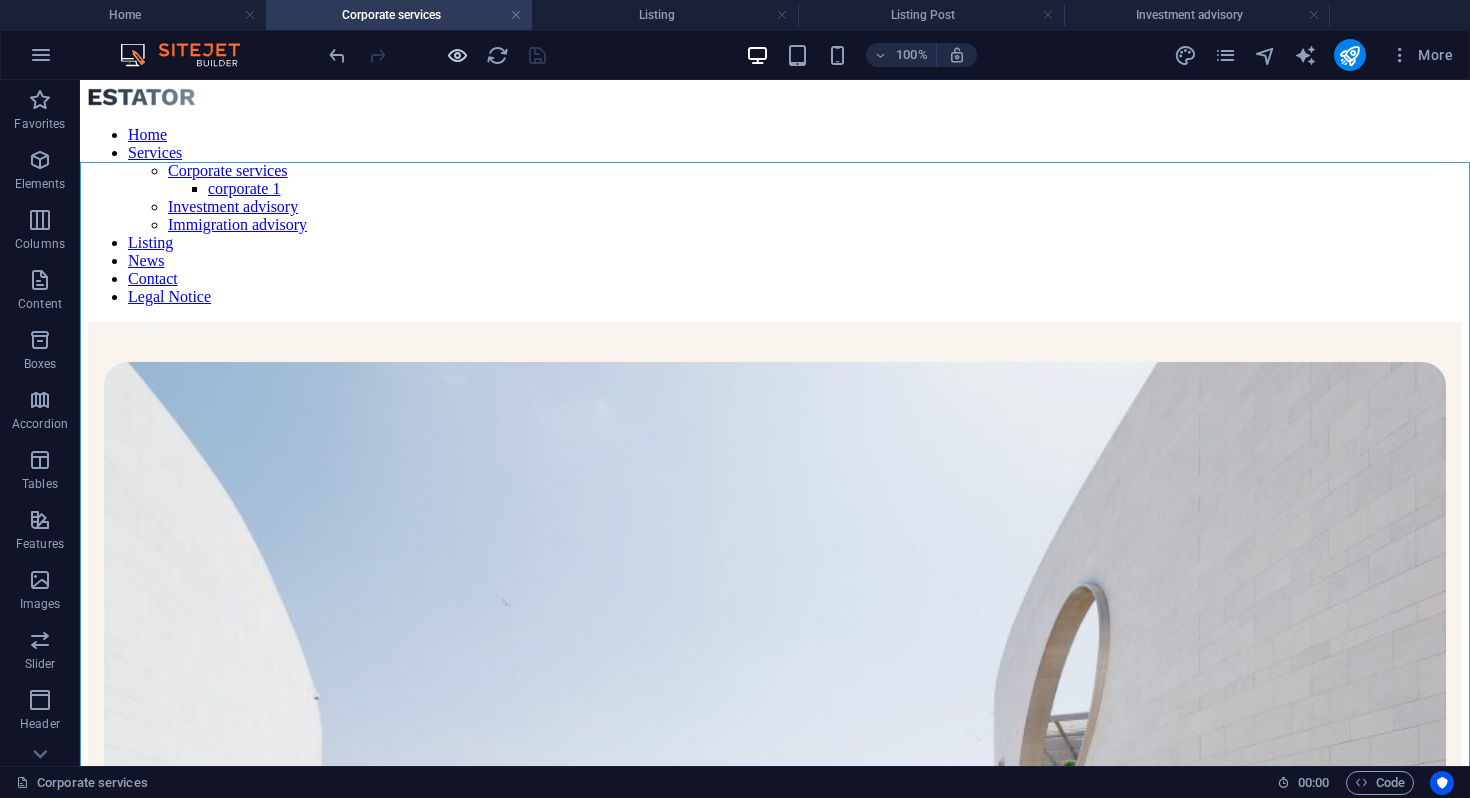 click at bounding box center (457, 55) 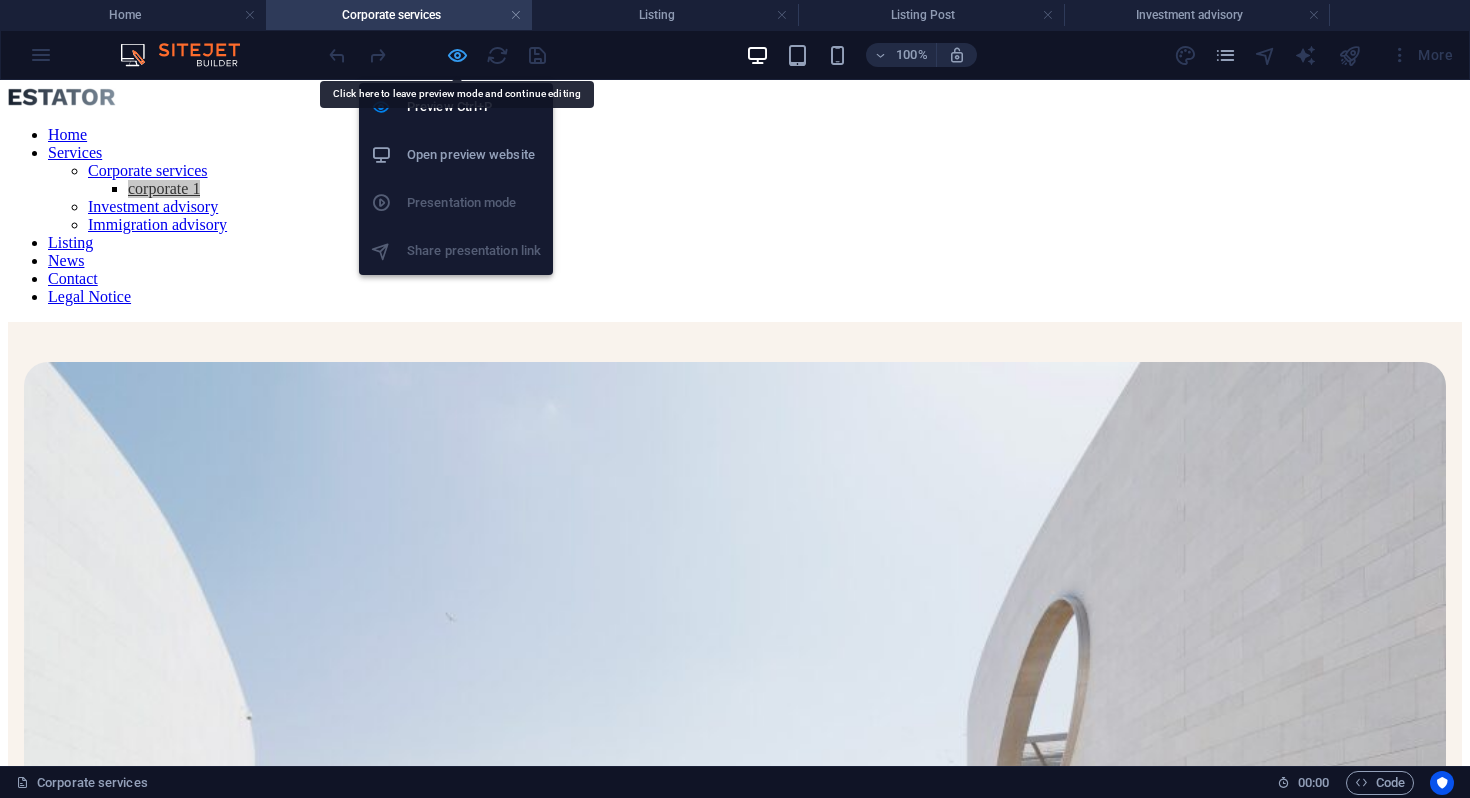 click at bounding box center (457, 55) 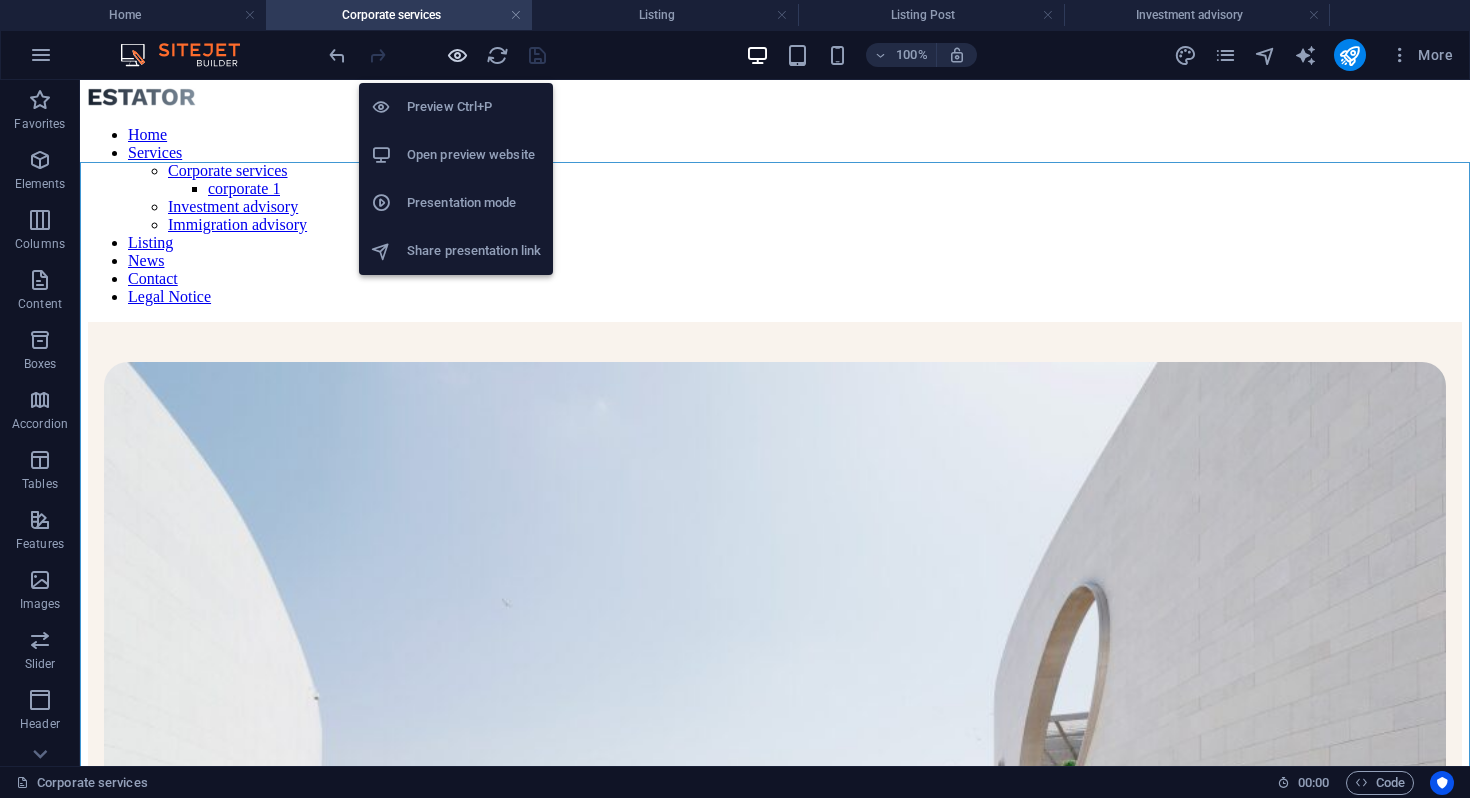 click at bounding box center [457, 55] 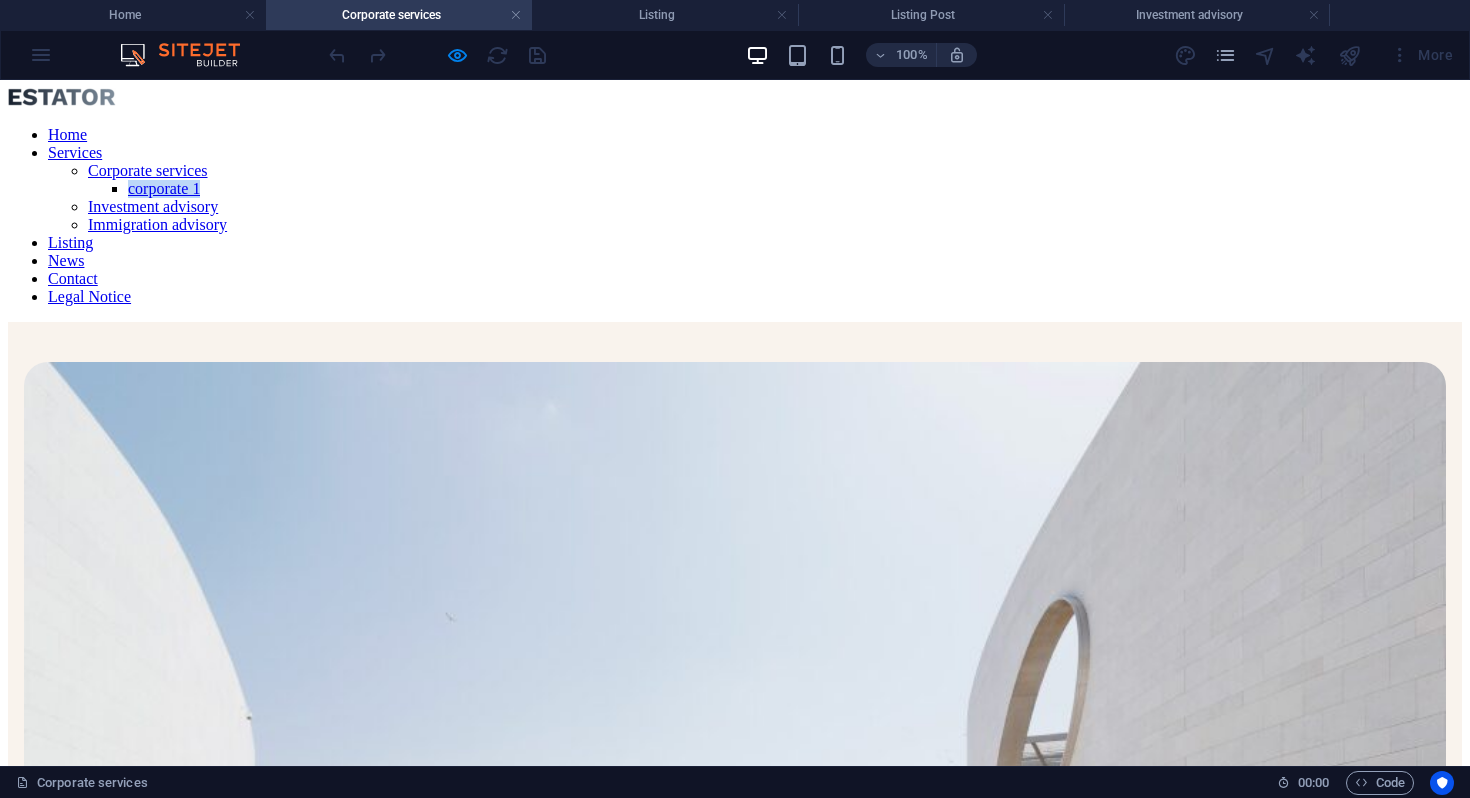 click on "corporate 1" at bounding box center (164, 188) 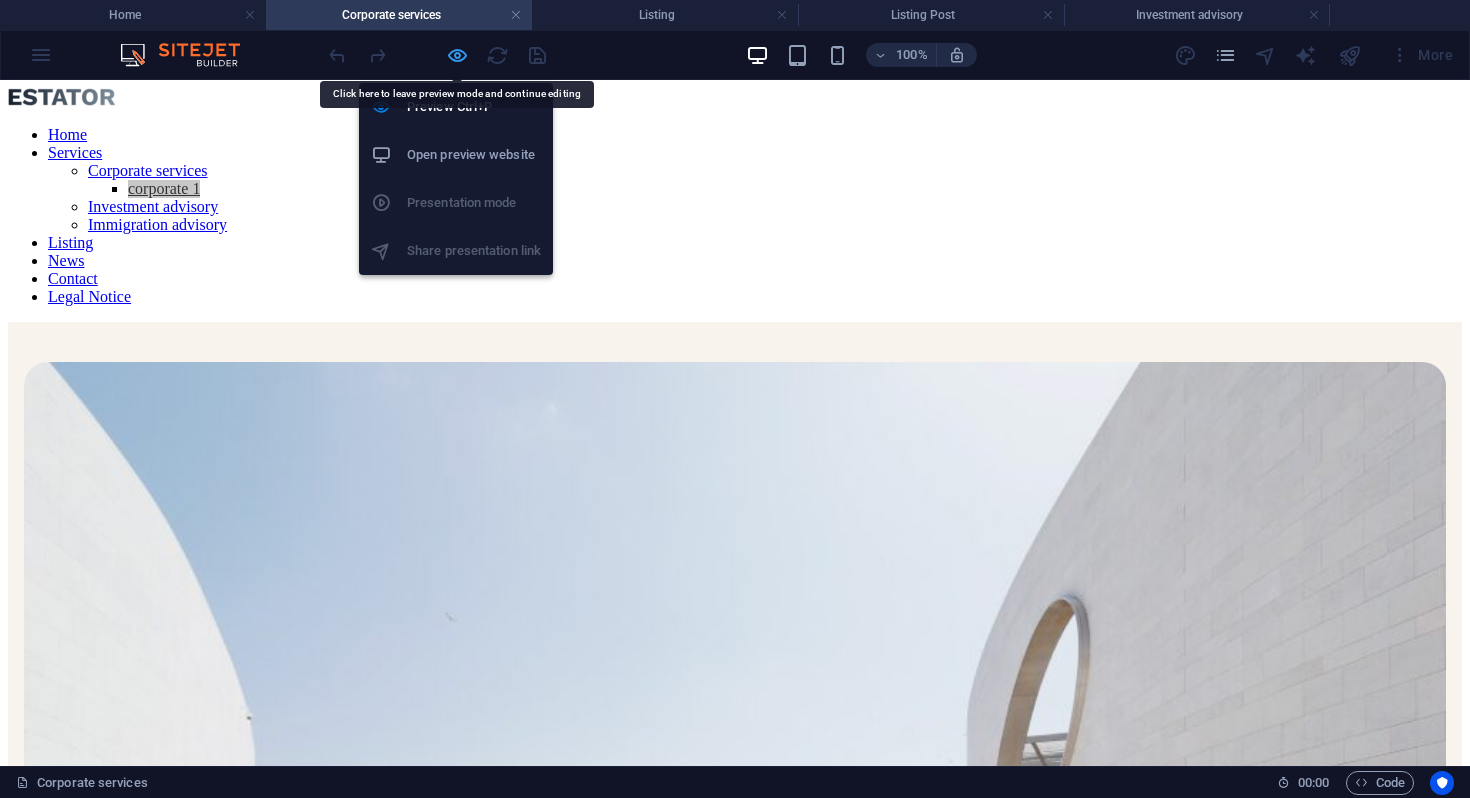 click at bounding box center [457, 55] 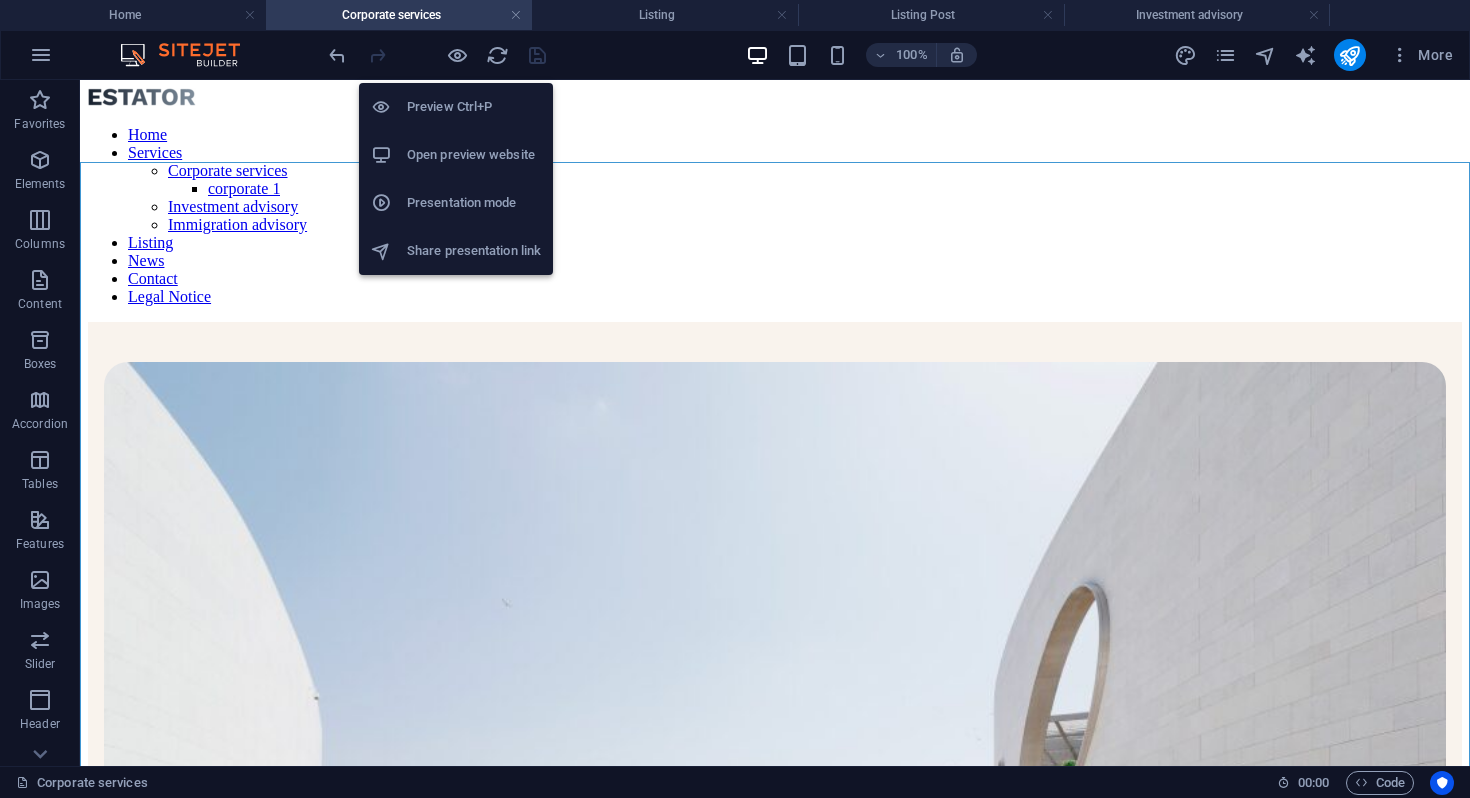 click on "Open preview website" at bounding box center (456, 155) 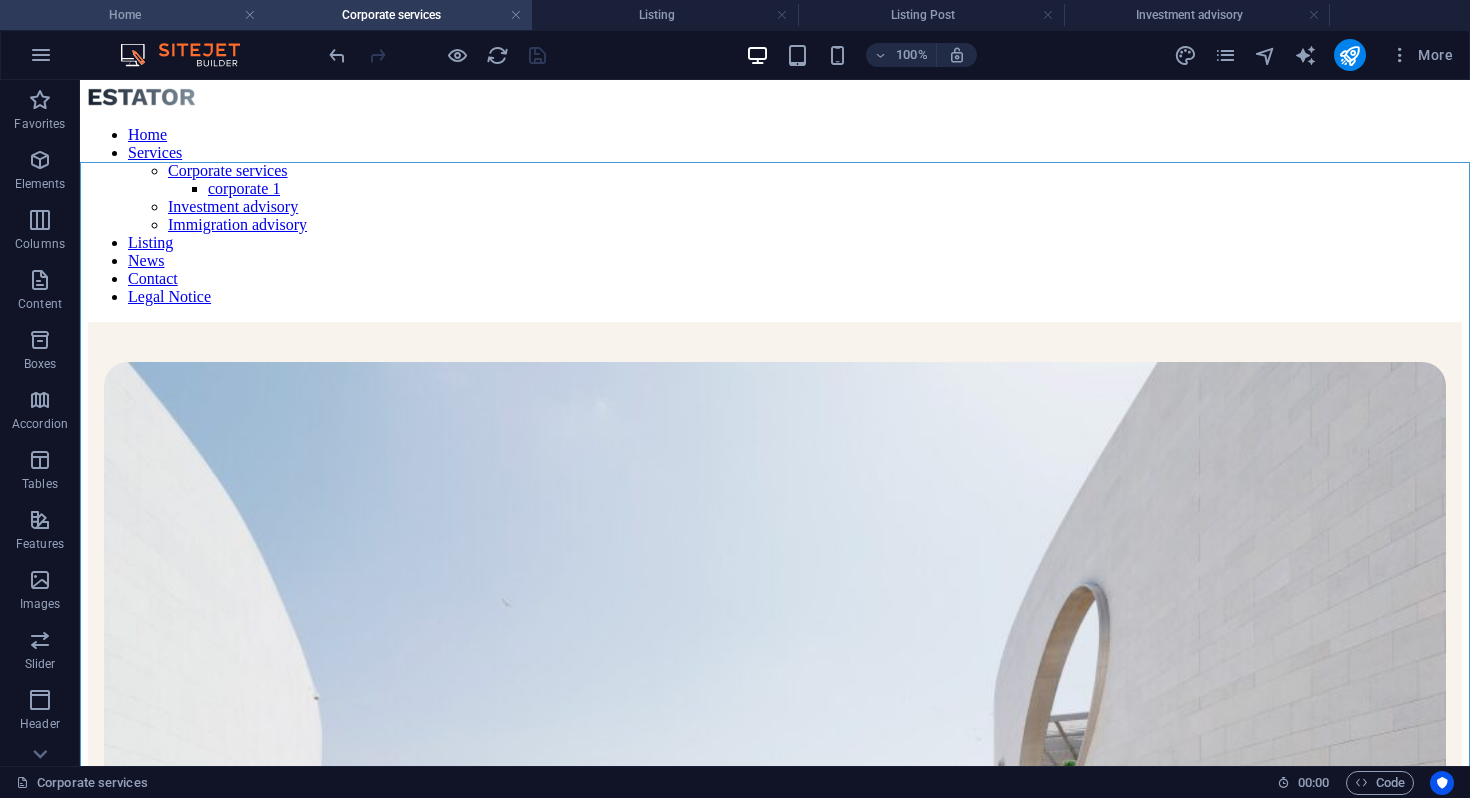 click on "Home" at bounding box center (133, 15) 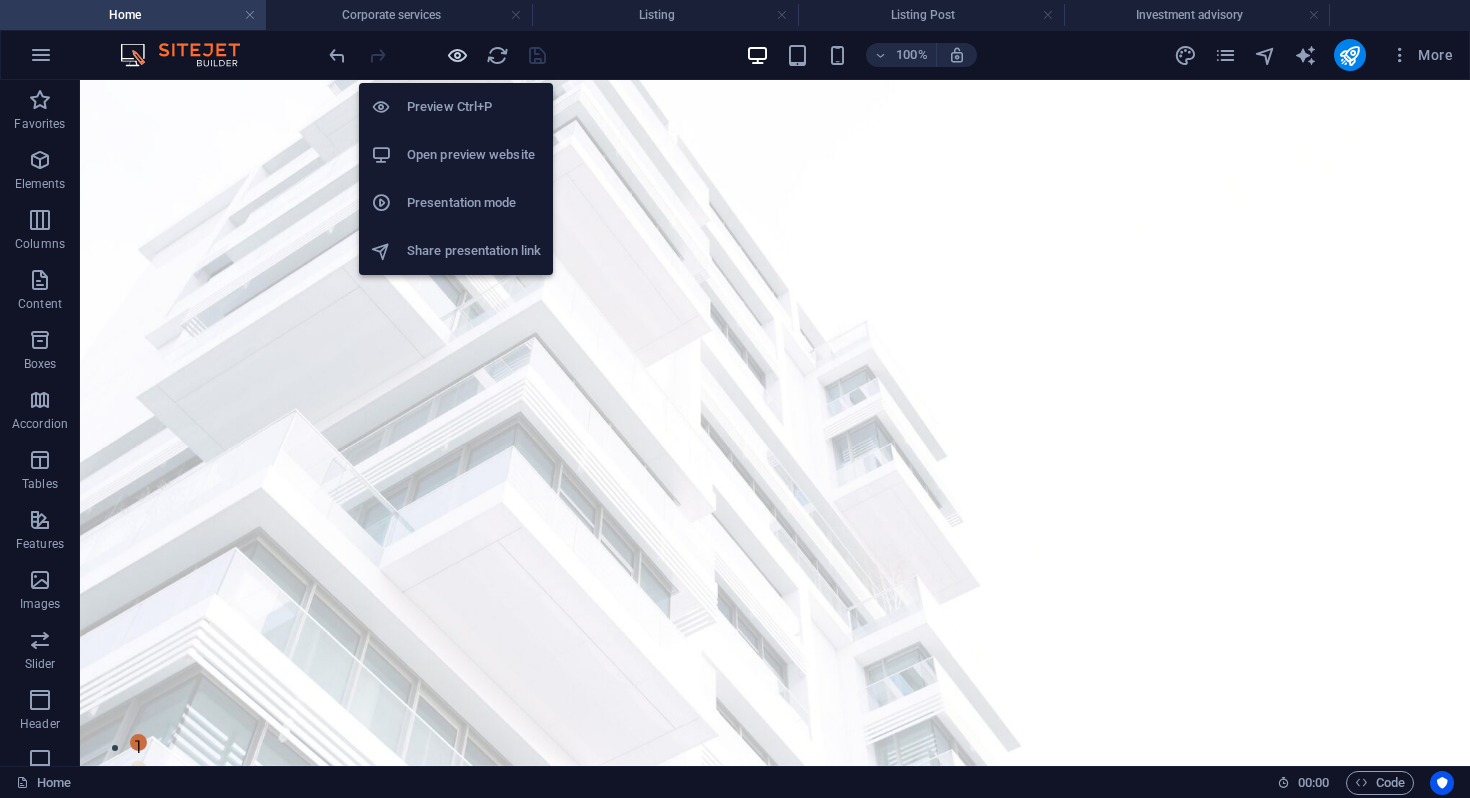 click at bounding box center [457, 55] 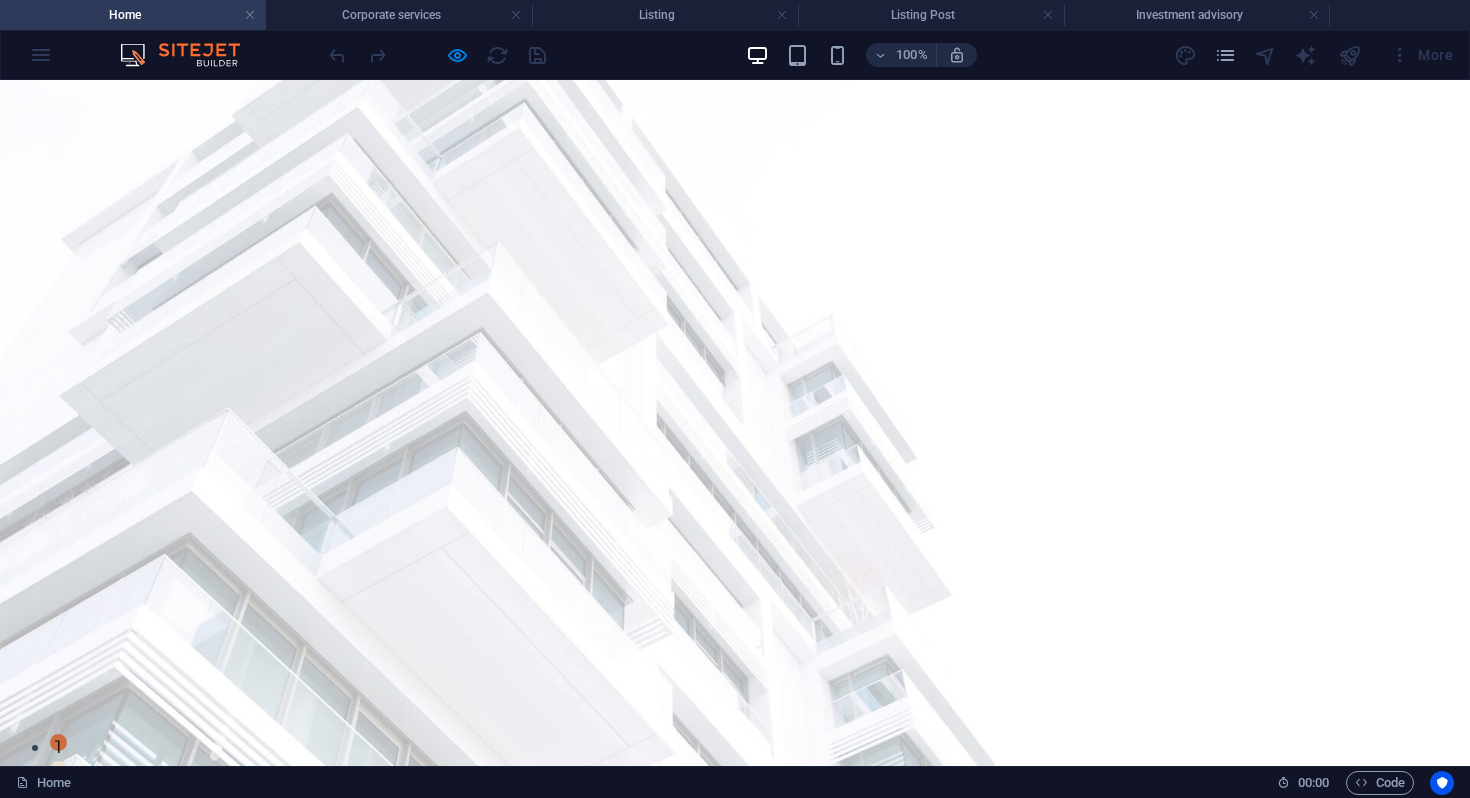 click on "Services" at bounding box center [698, 834] 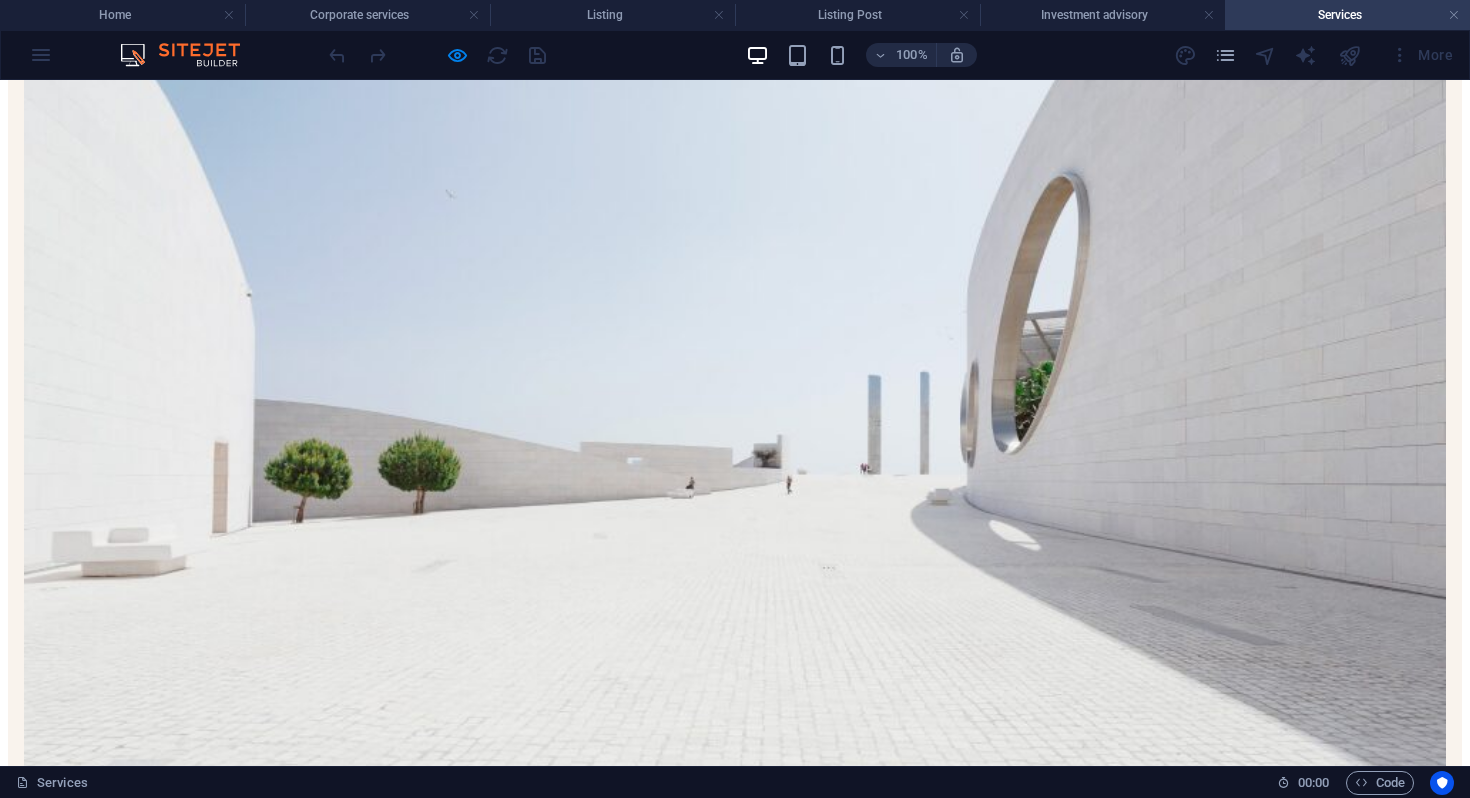 scroll, scrollTop: 0, scrollLeft: 0, axis: both 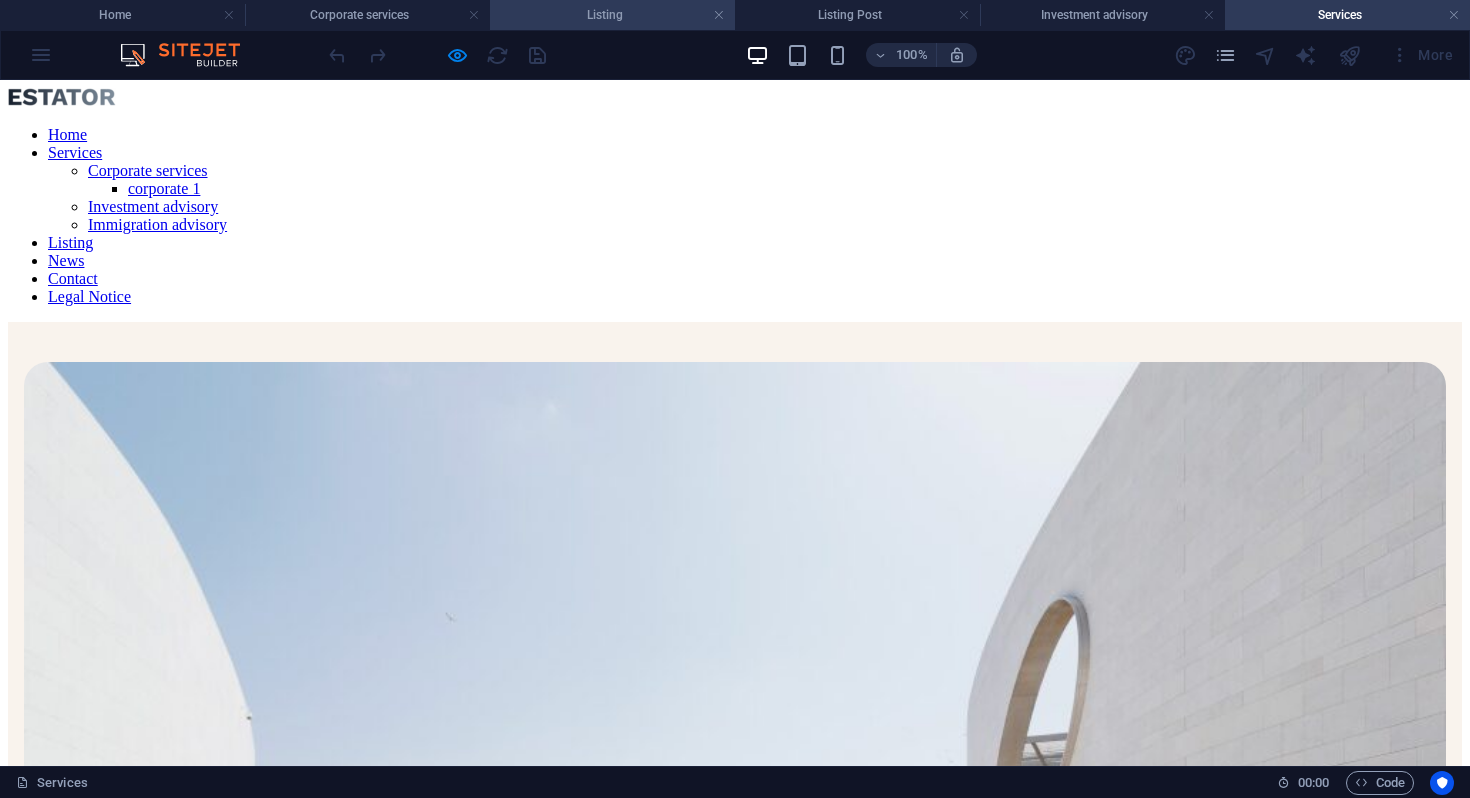 click on "Listing" at bounding box center [612, 15] 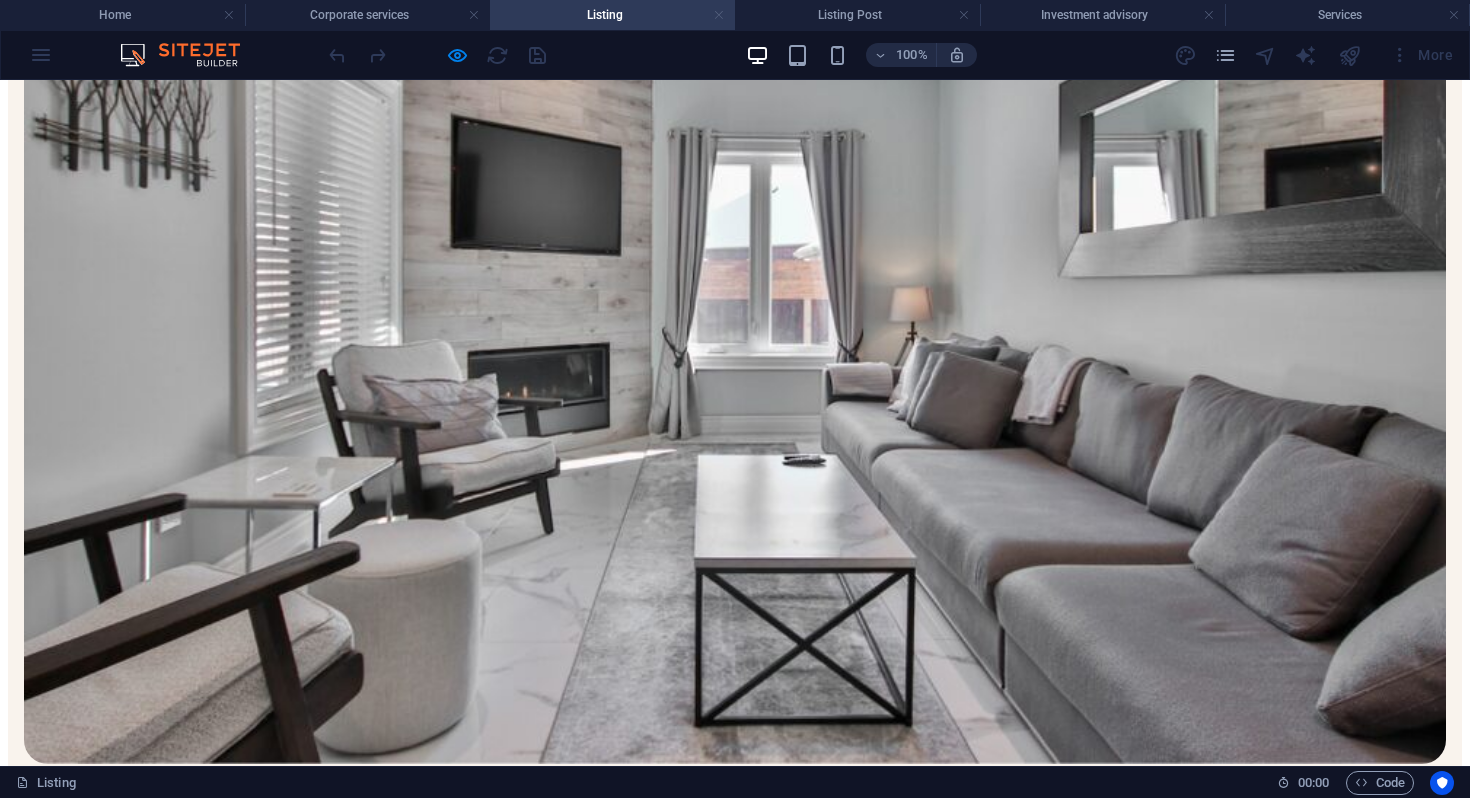 click at bounding box center (719, 15) 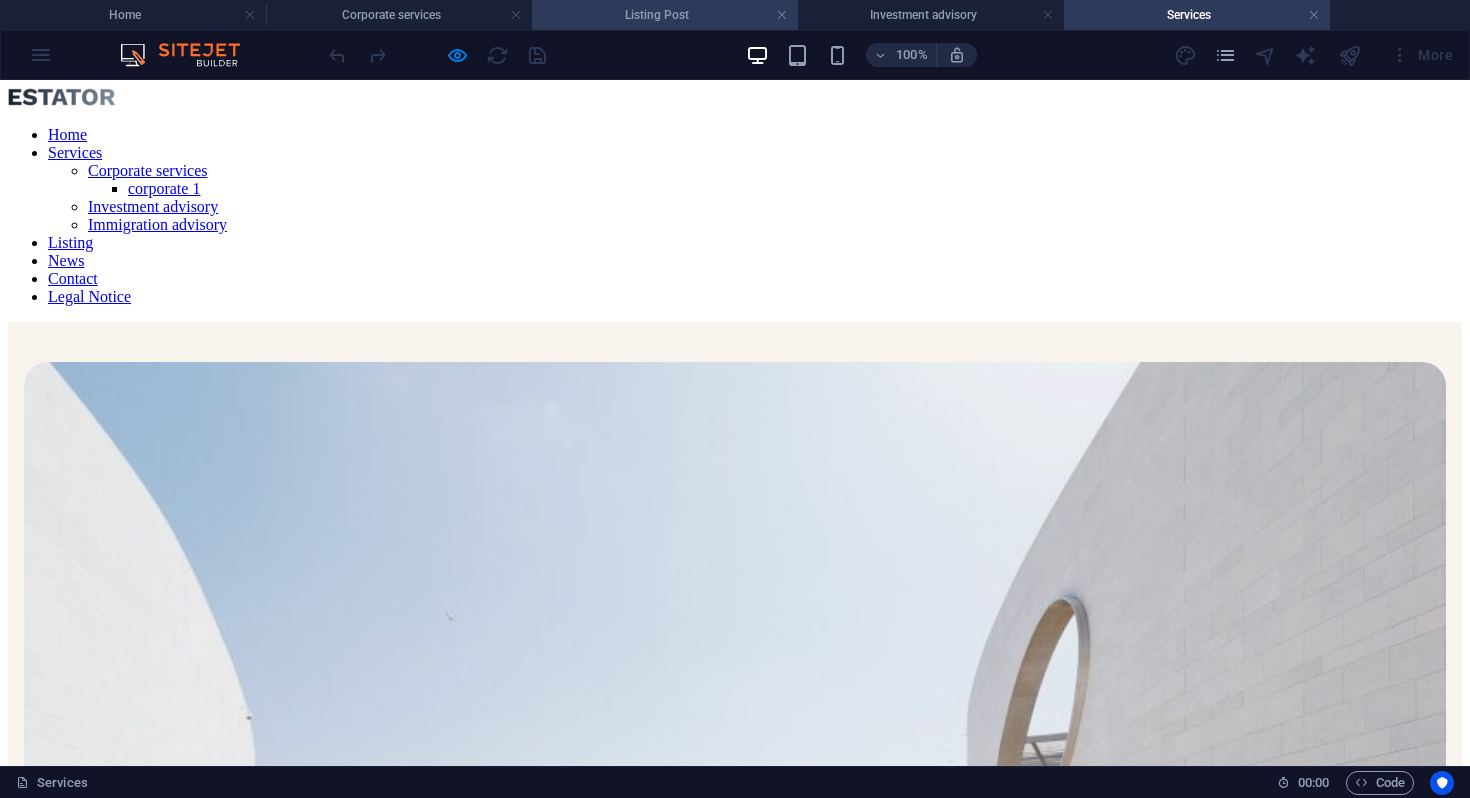 click on "Listing Post" at bounding box center [665, 15] 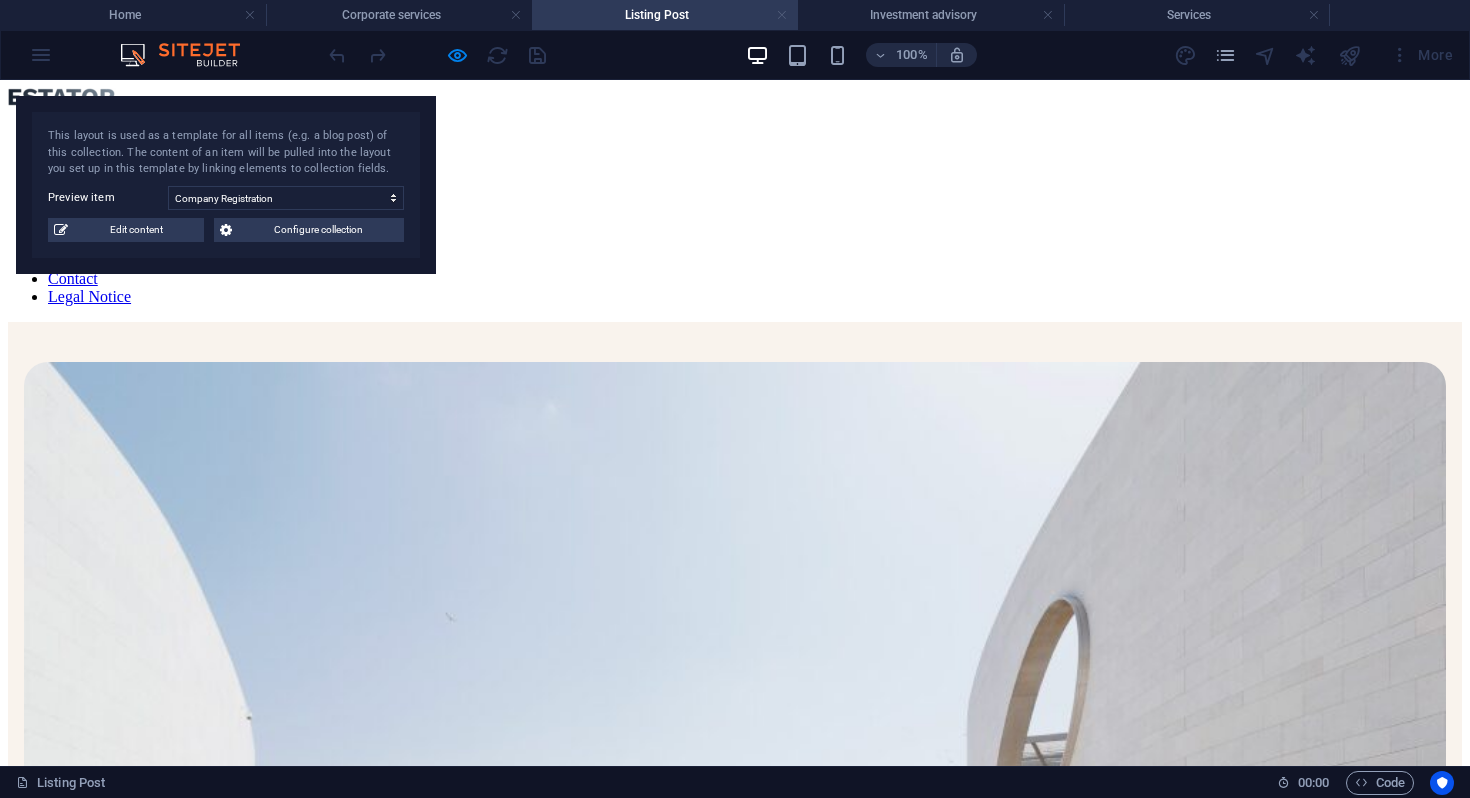click at bounding box center [782, 15] 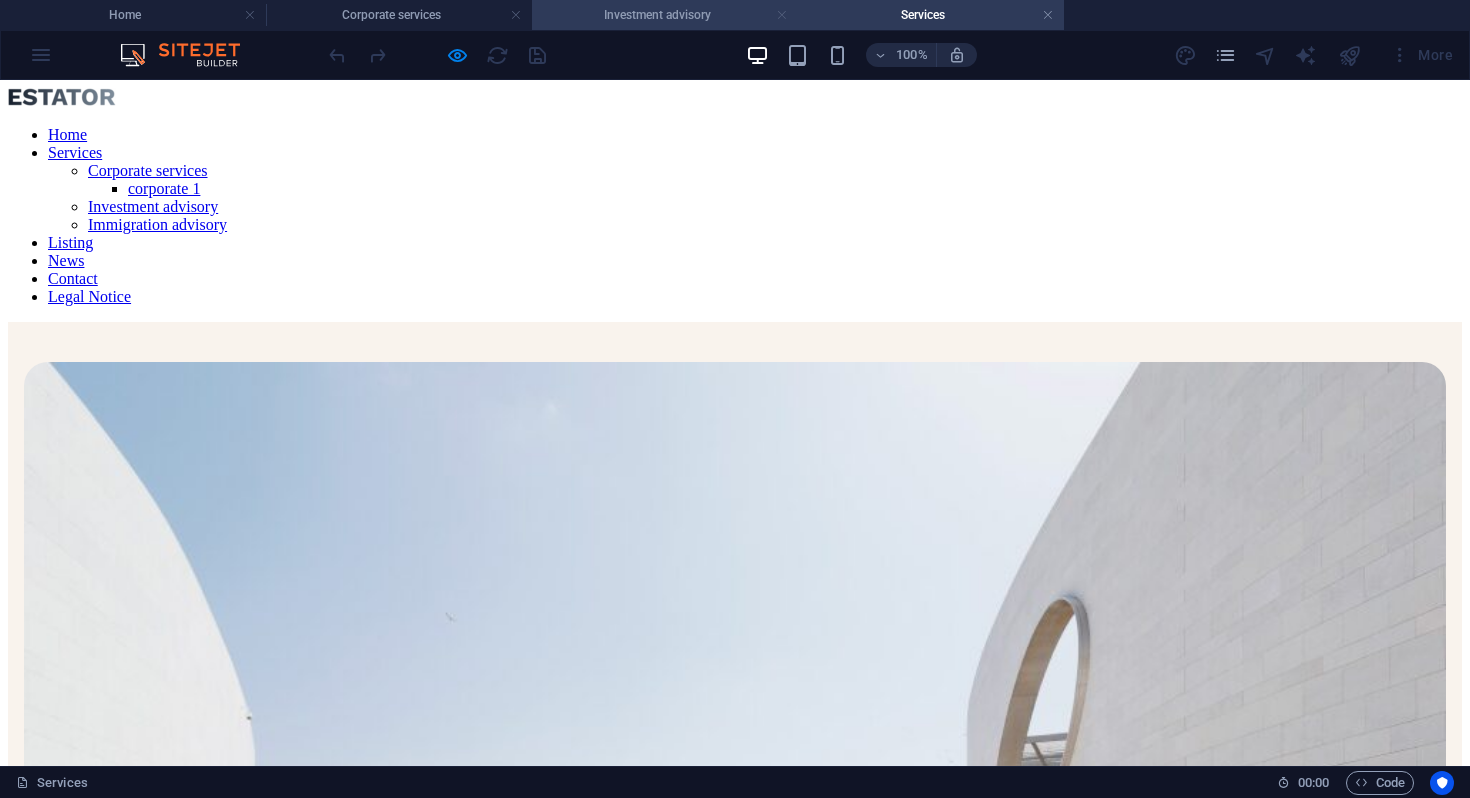 click at bounding box center (782, 15) 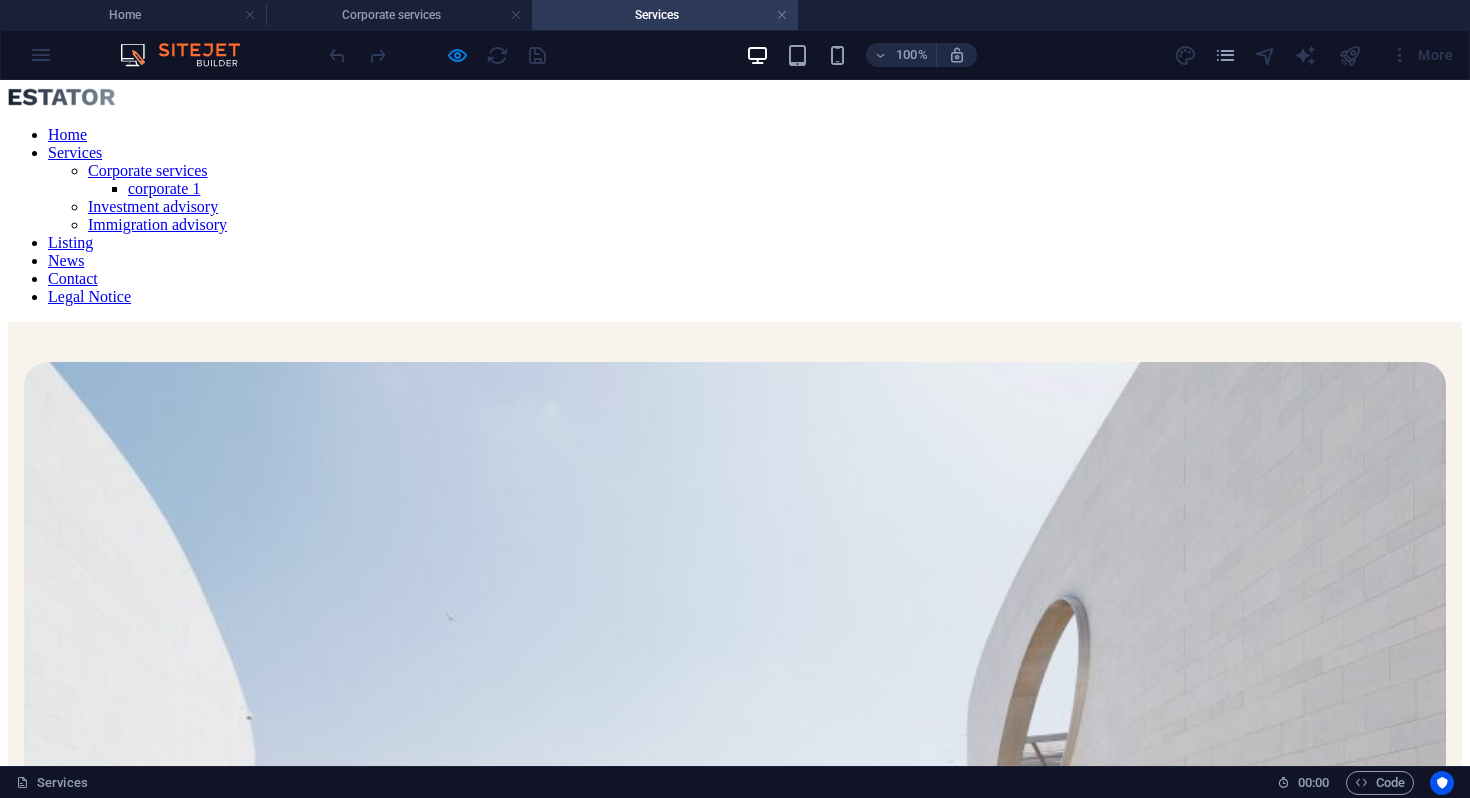 click at bounding box center [782, 15] 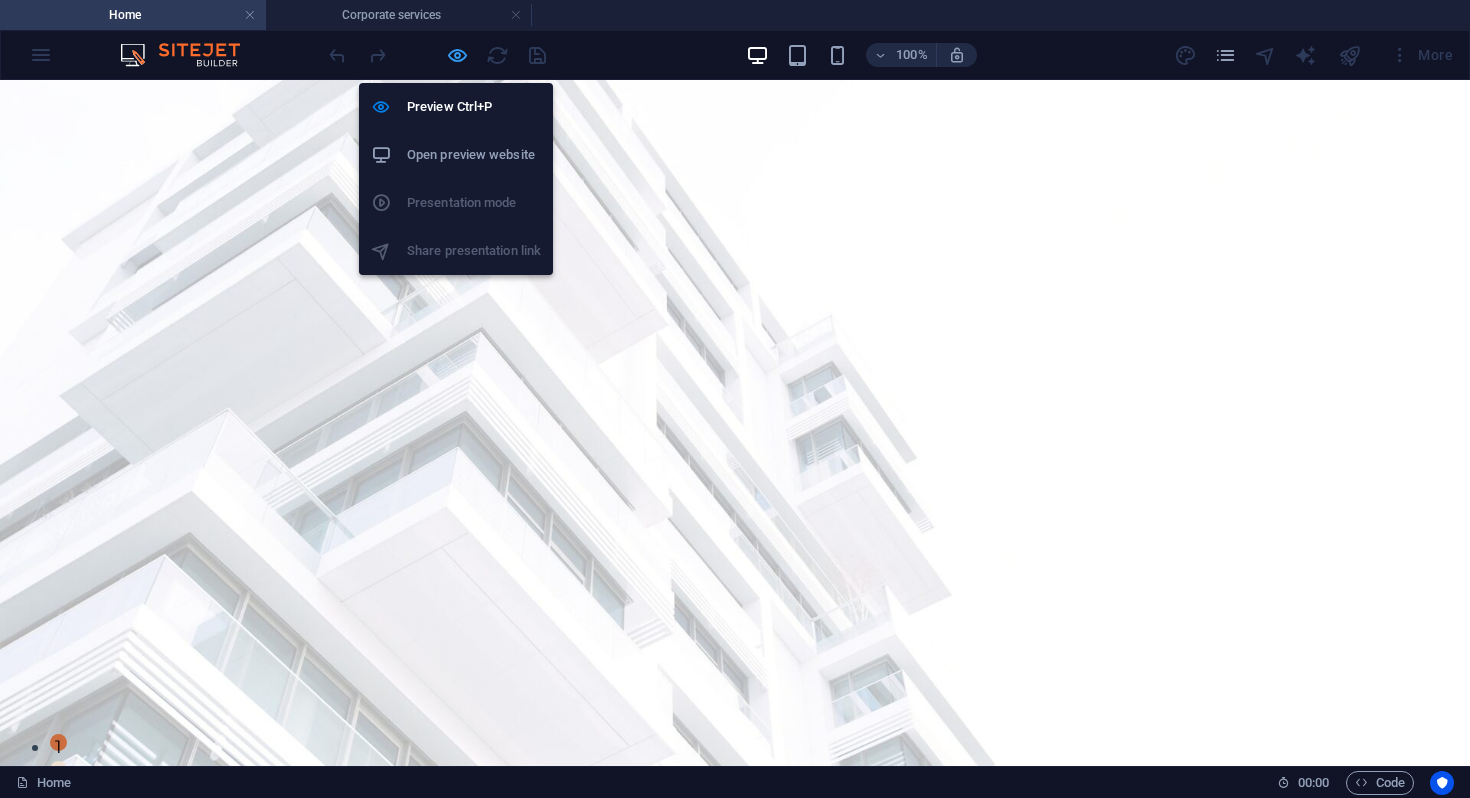 click at bounding box center (457, 55) 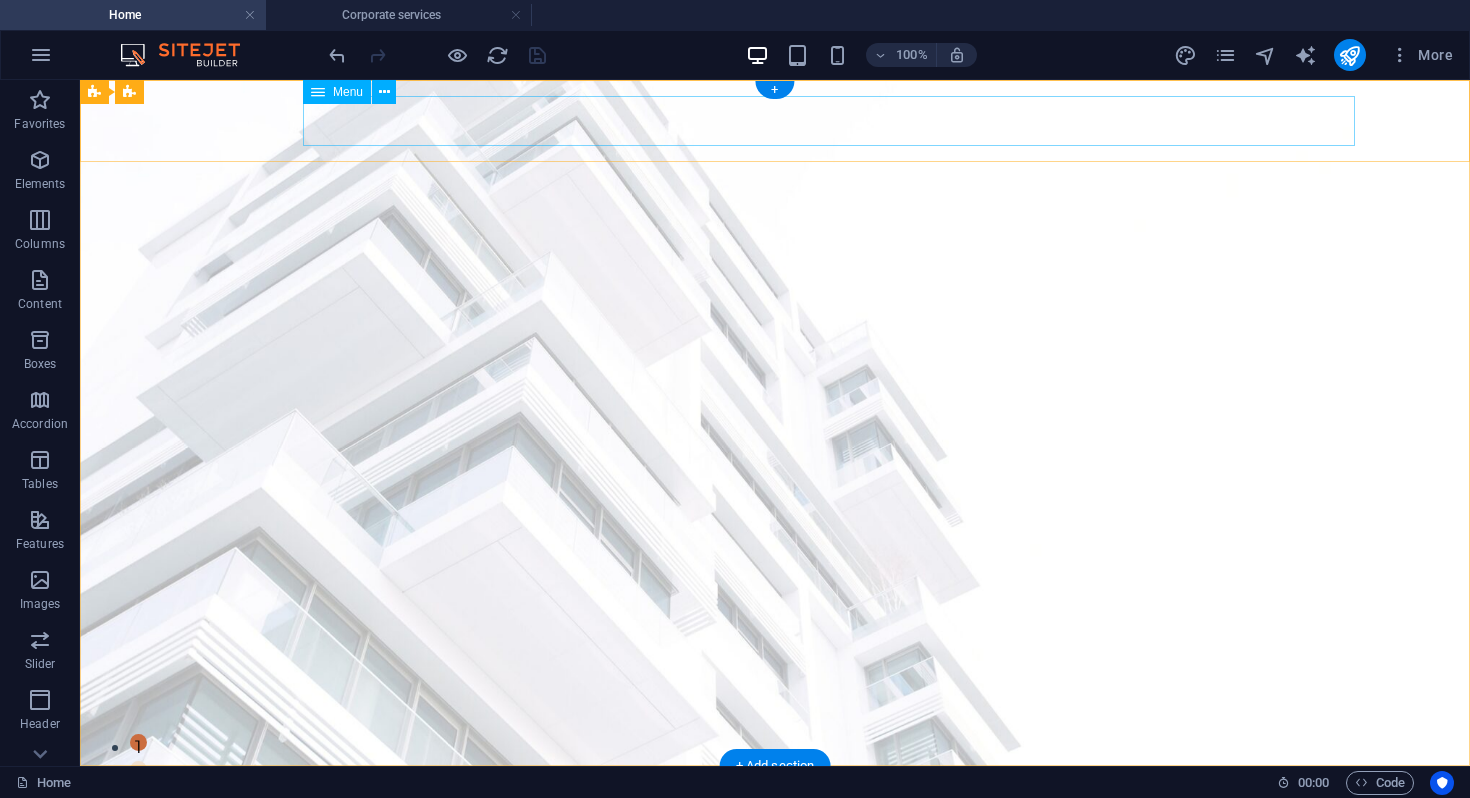click on "Home Services Corporate services corporate 1 Investment advisory  Immigration advisory Listing News Contact Legal Notice" at bounding box center [775, 834] 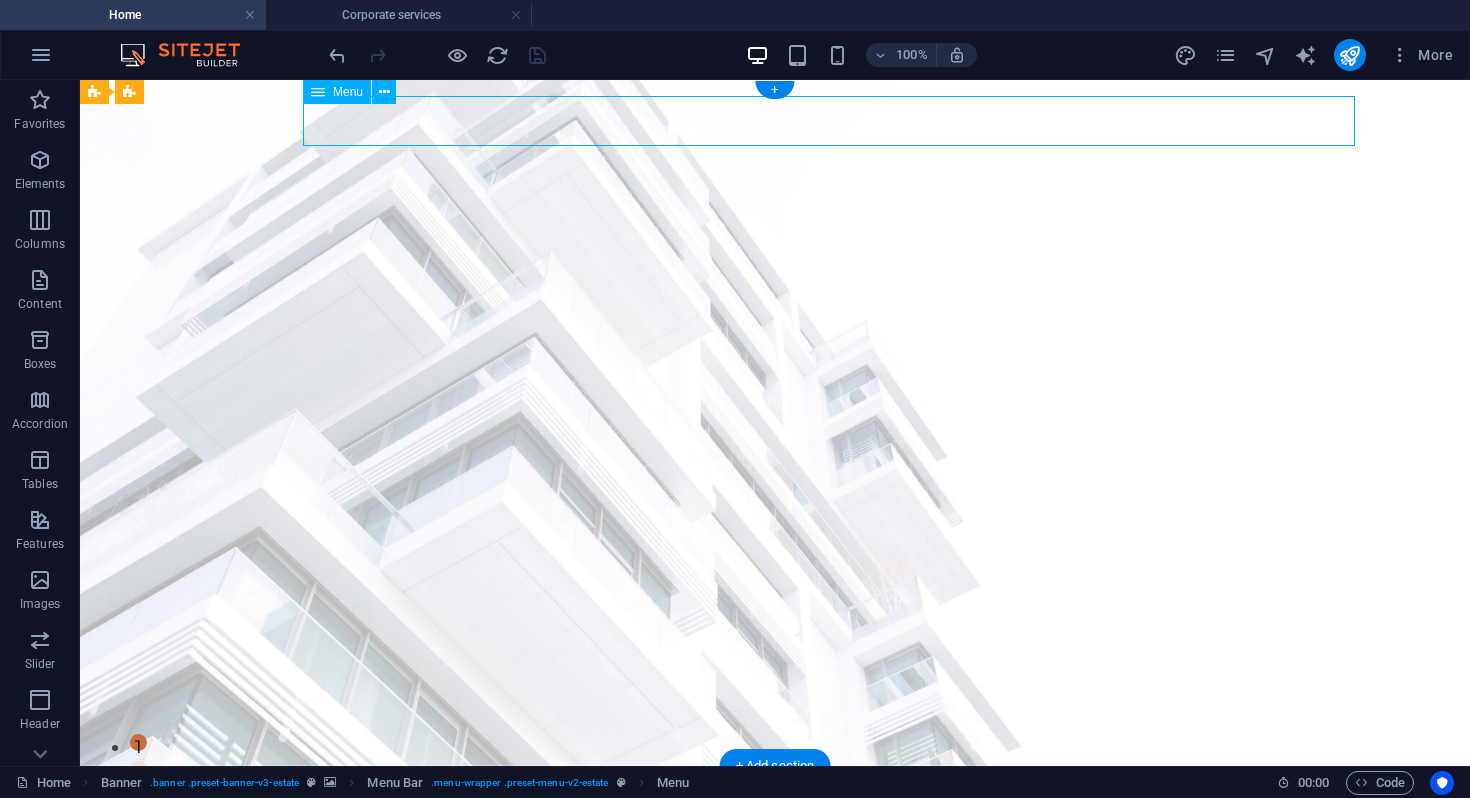 click on "Home Services Corporate services corporate 1 Investment advisory  Immigration advisory Listing News Contact Legal Notice" at bounding box center (775, 834) 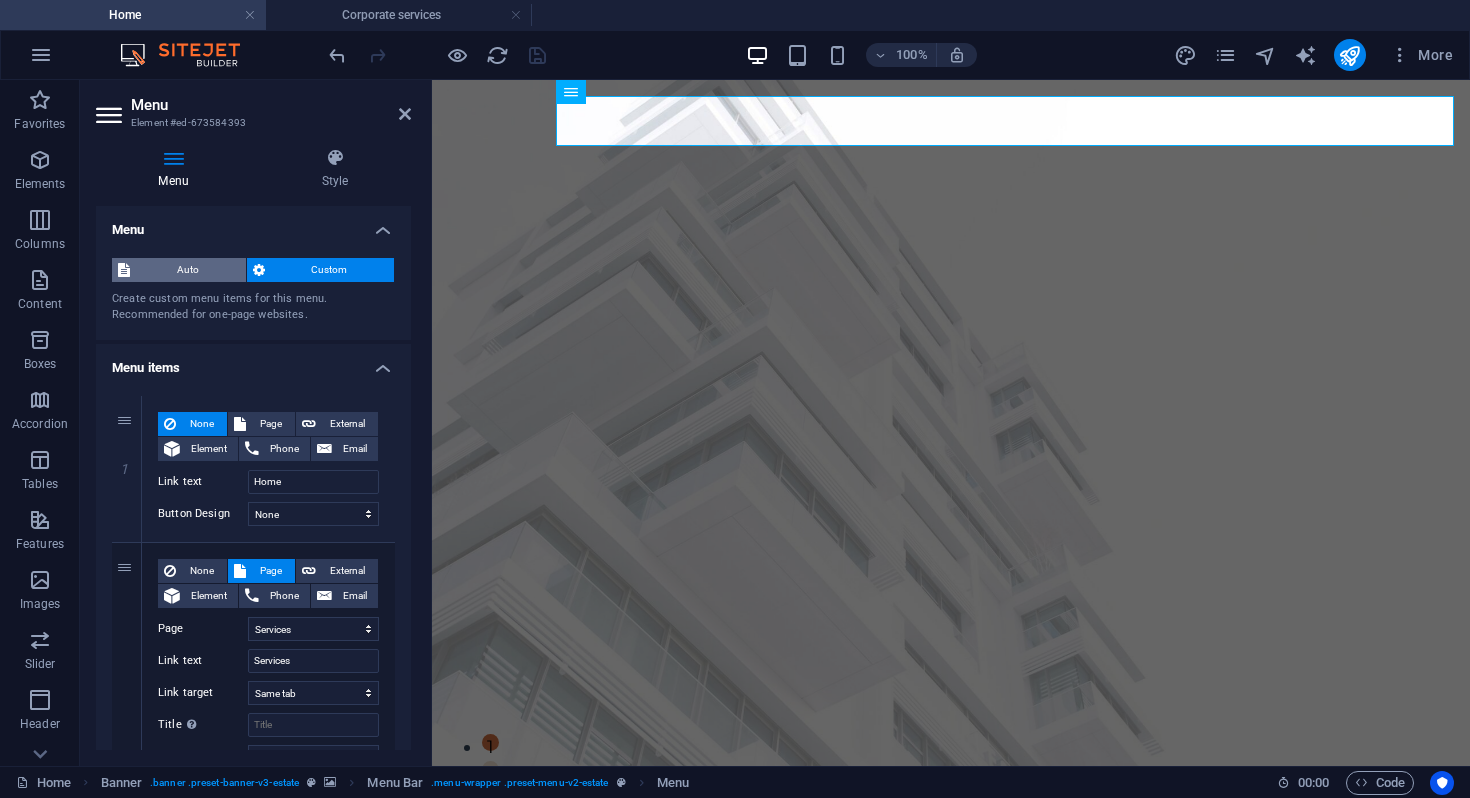 click on "Auto" at bounding box center [188, 270] 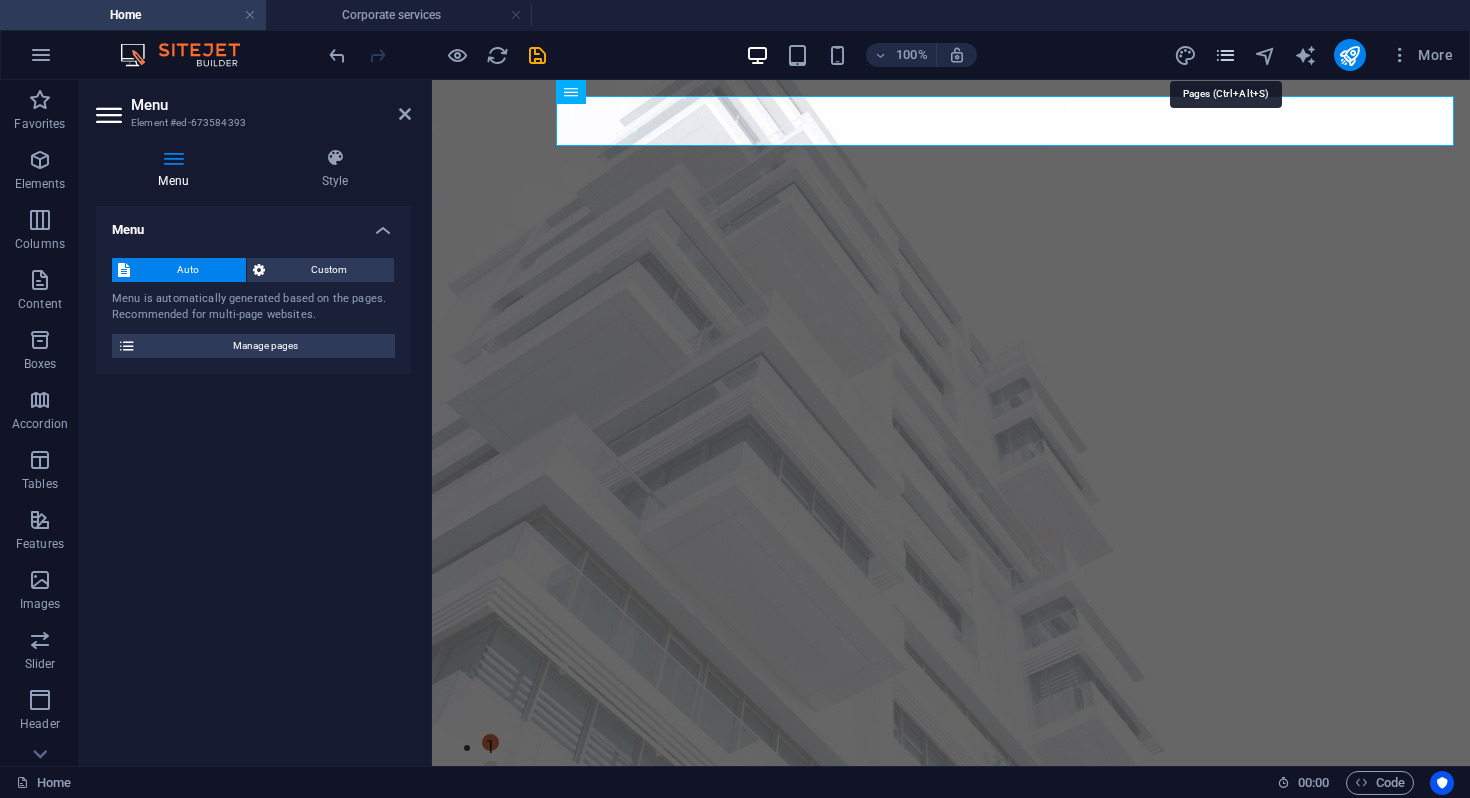 click at bounding box center [1225, 55] 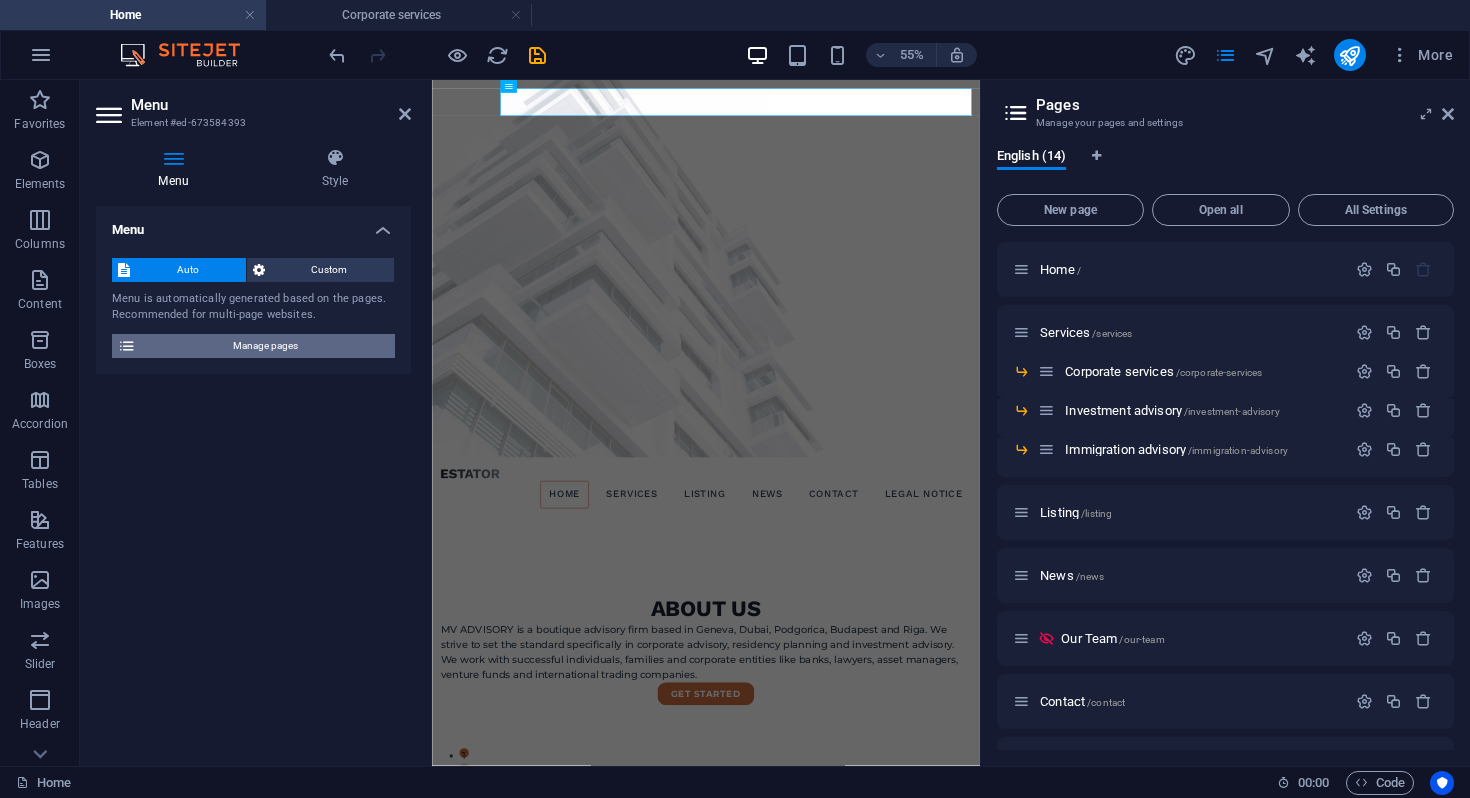 click on "Manage pages" at bounding box center (265, 346) 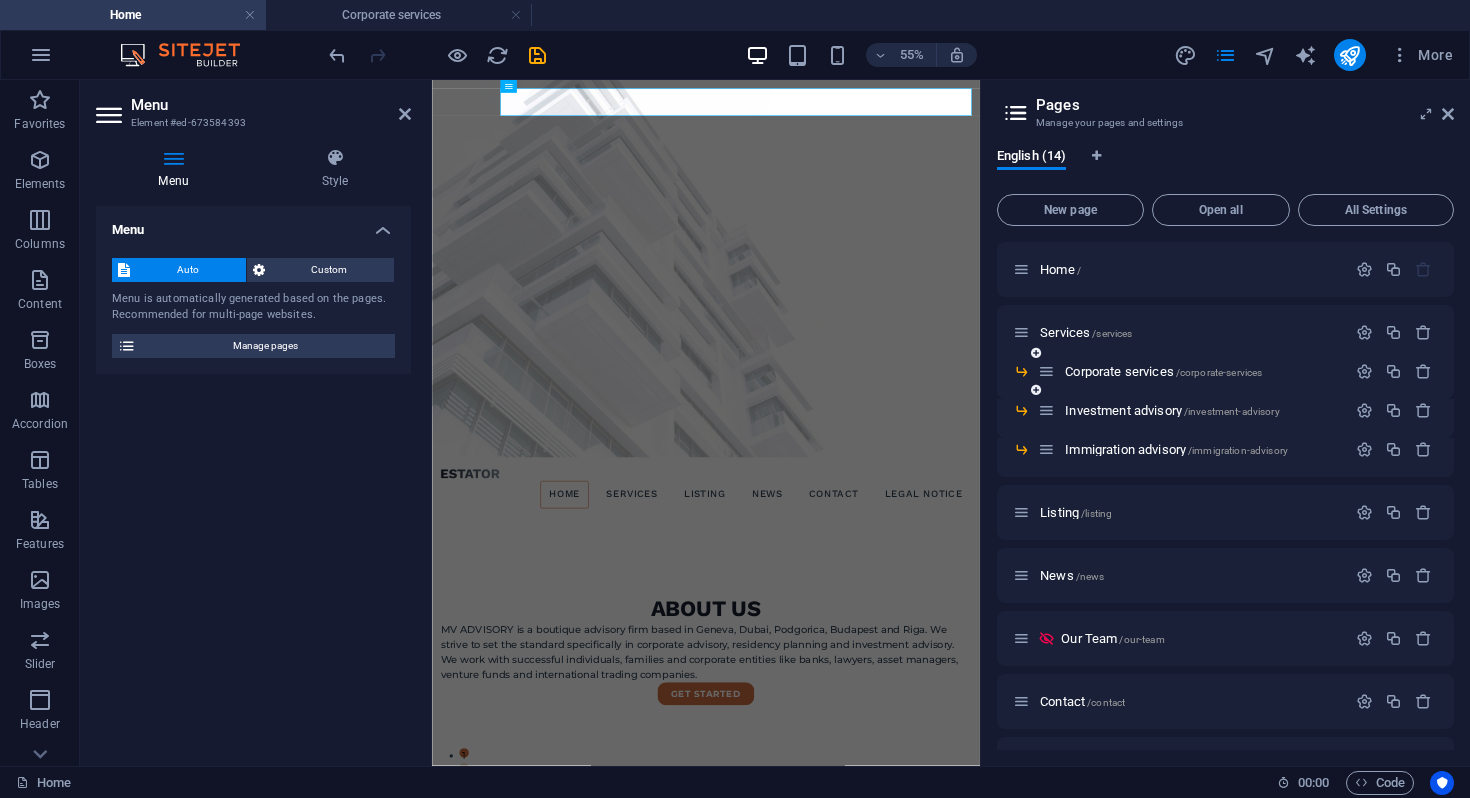 scroll, scrollTop: 302, scrollLeft: 0, axis: vertical 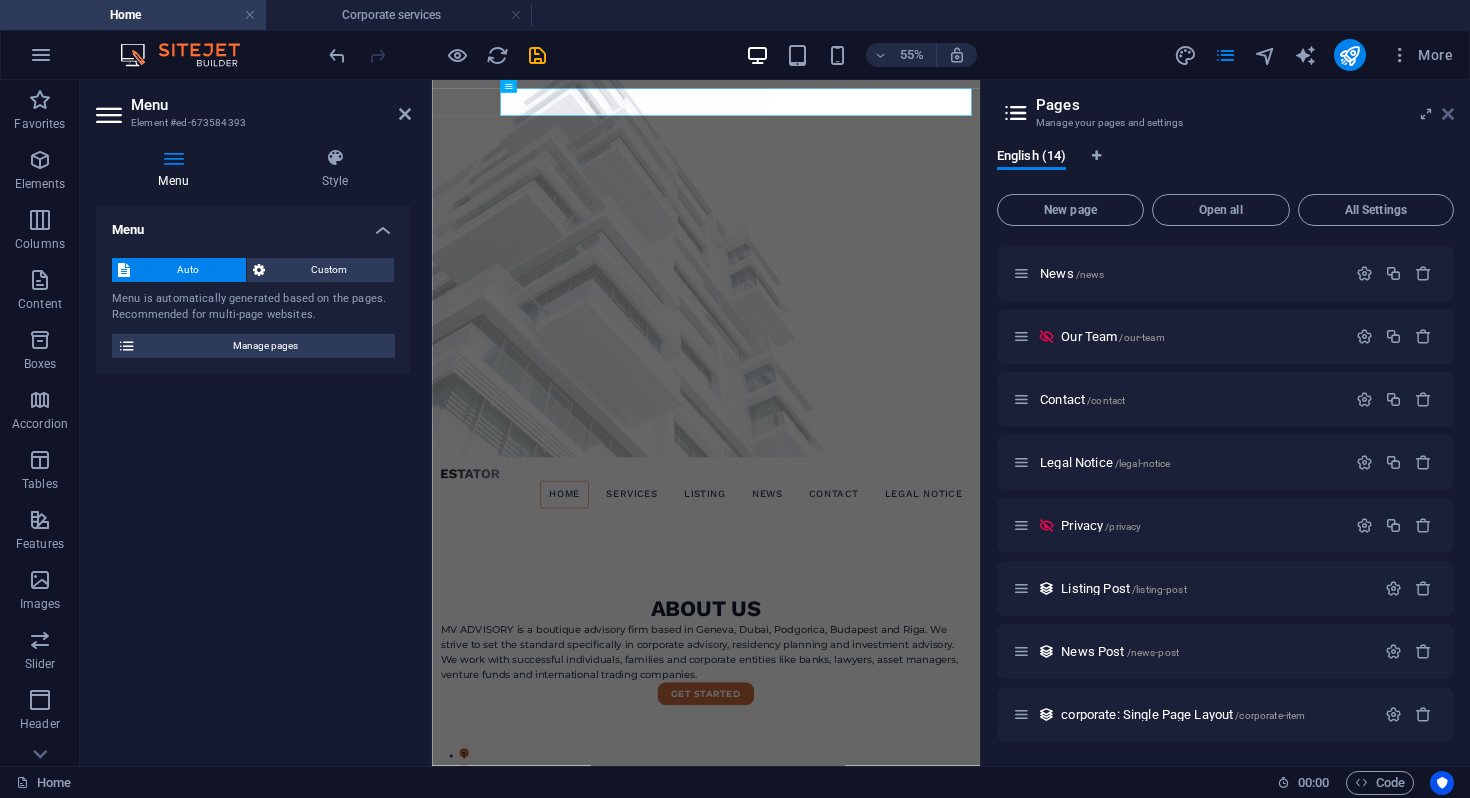 click at bounding box center [1448, 114] 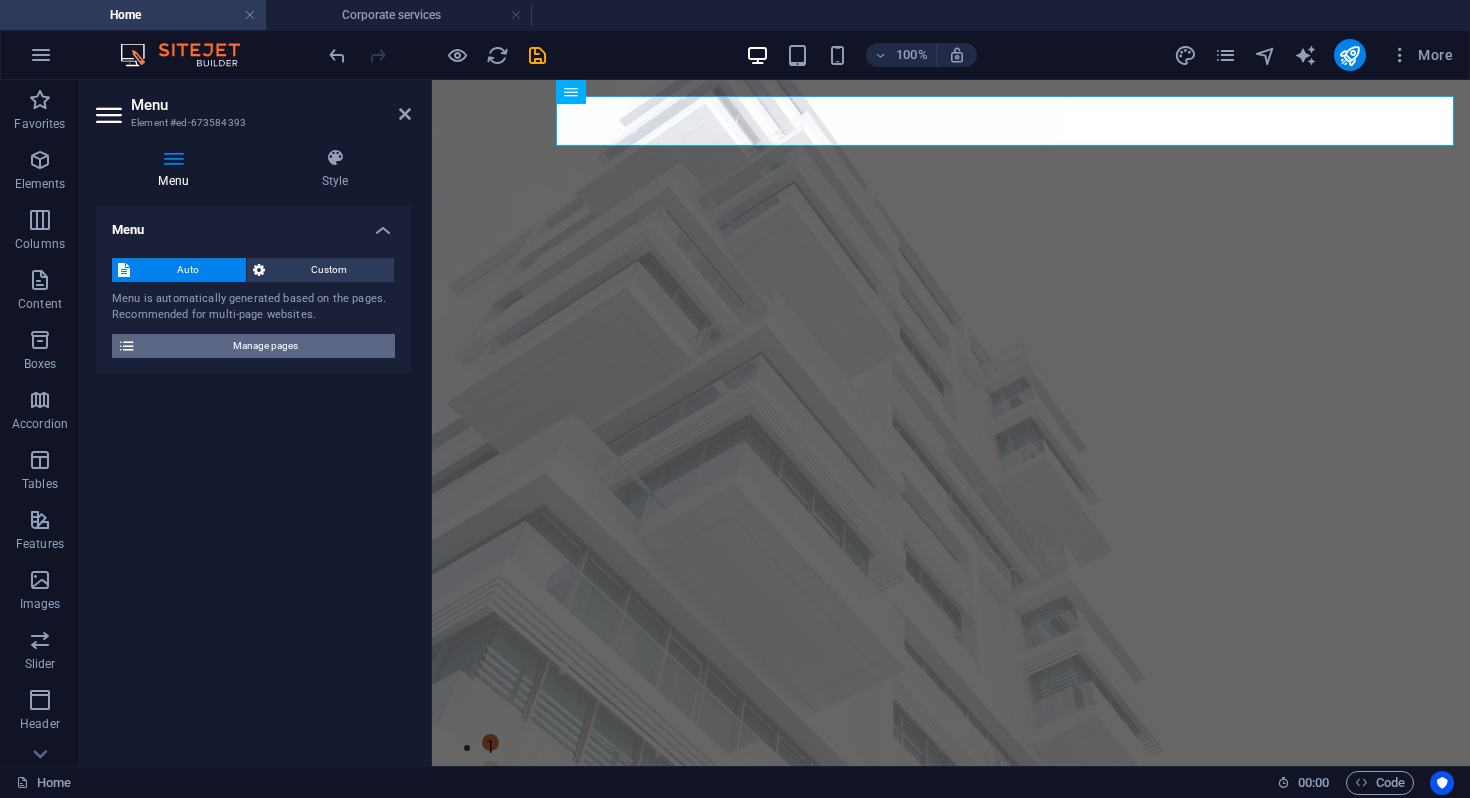 click on "Manage pages" at bounding box center (265, 346) 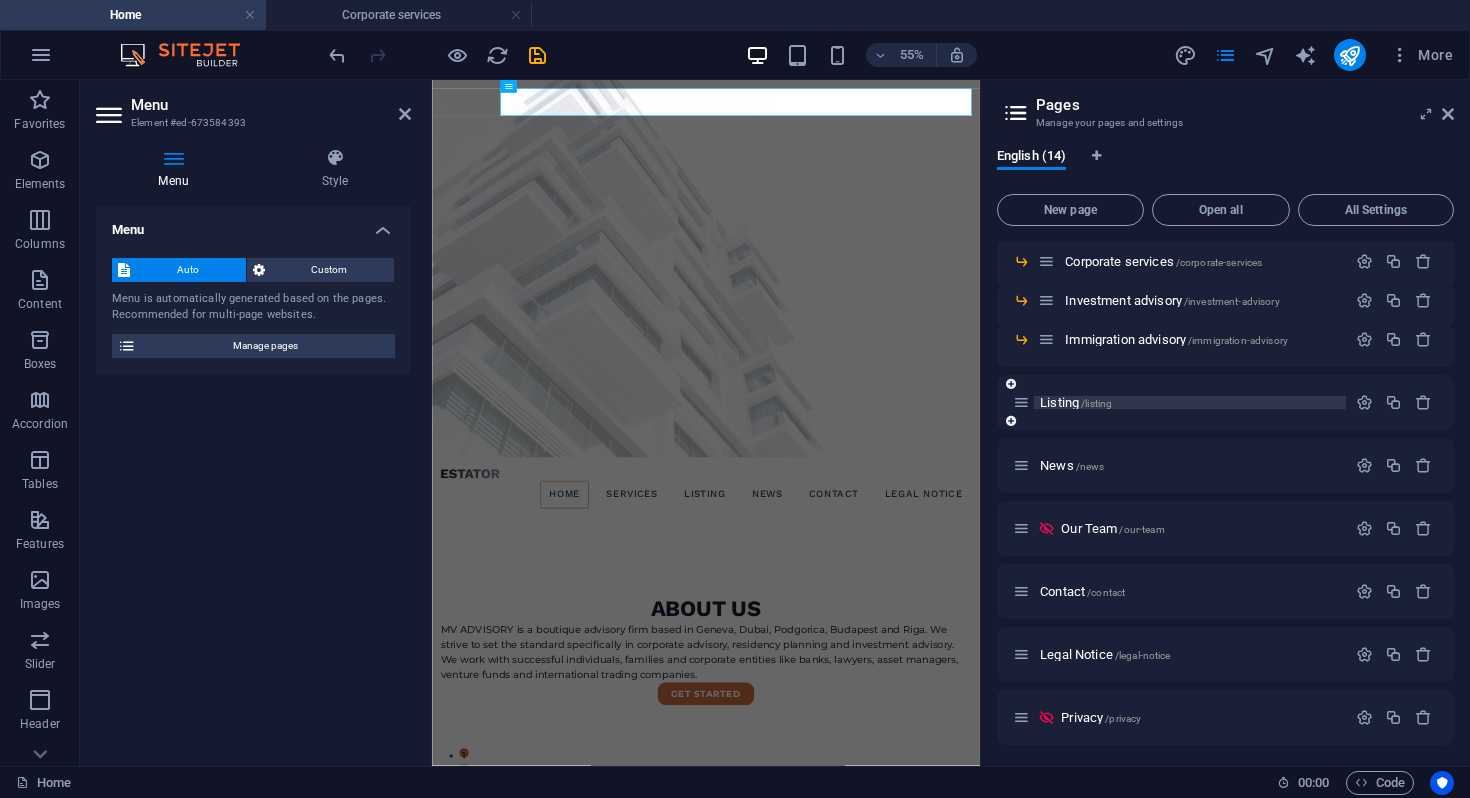 scroll, scrollTop: 302, scrollLeft: 0, axis: vertical 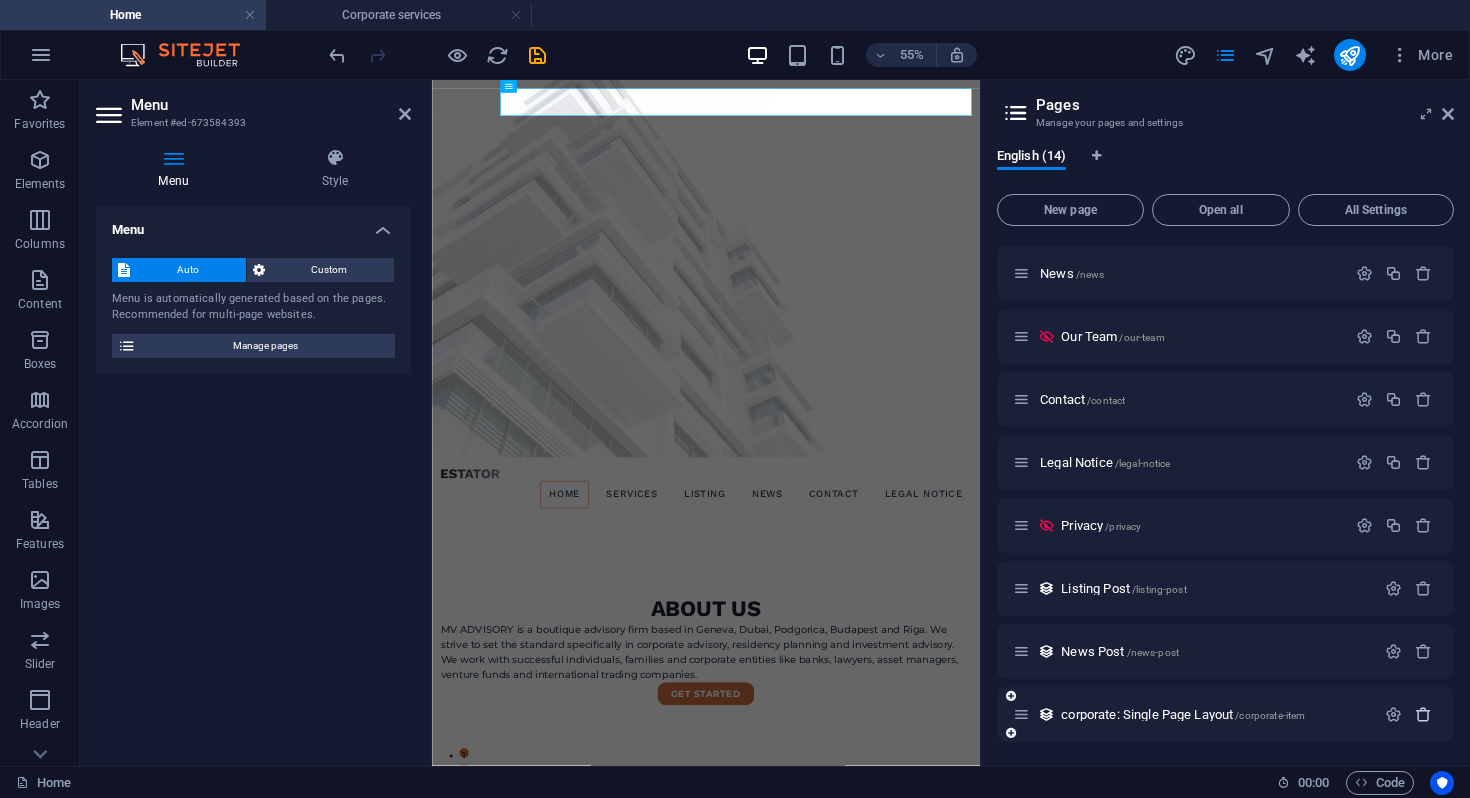 click at bounding box center [1423, 714] 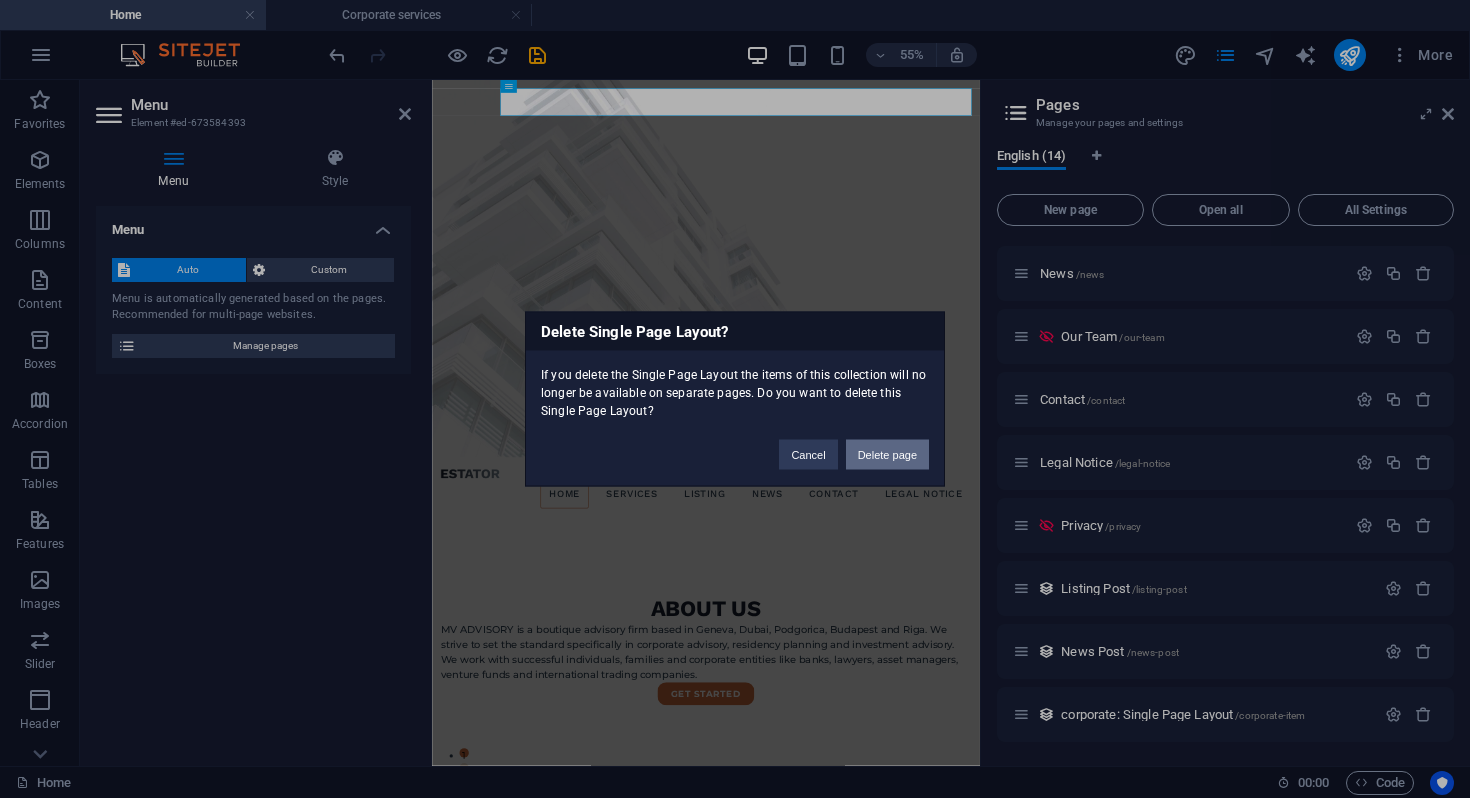 click on "Delete page" at bounding box center (887, 455) 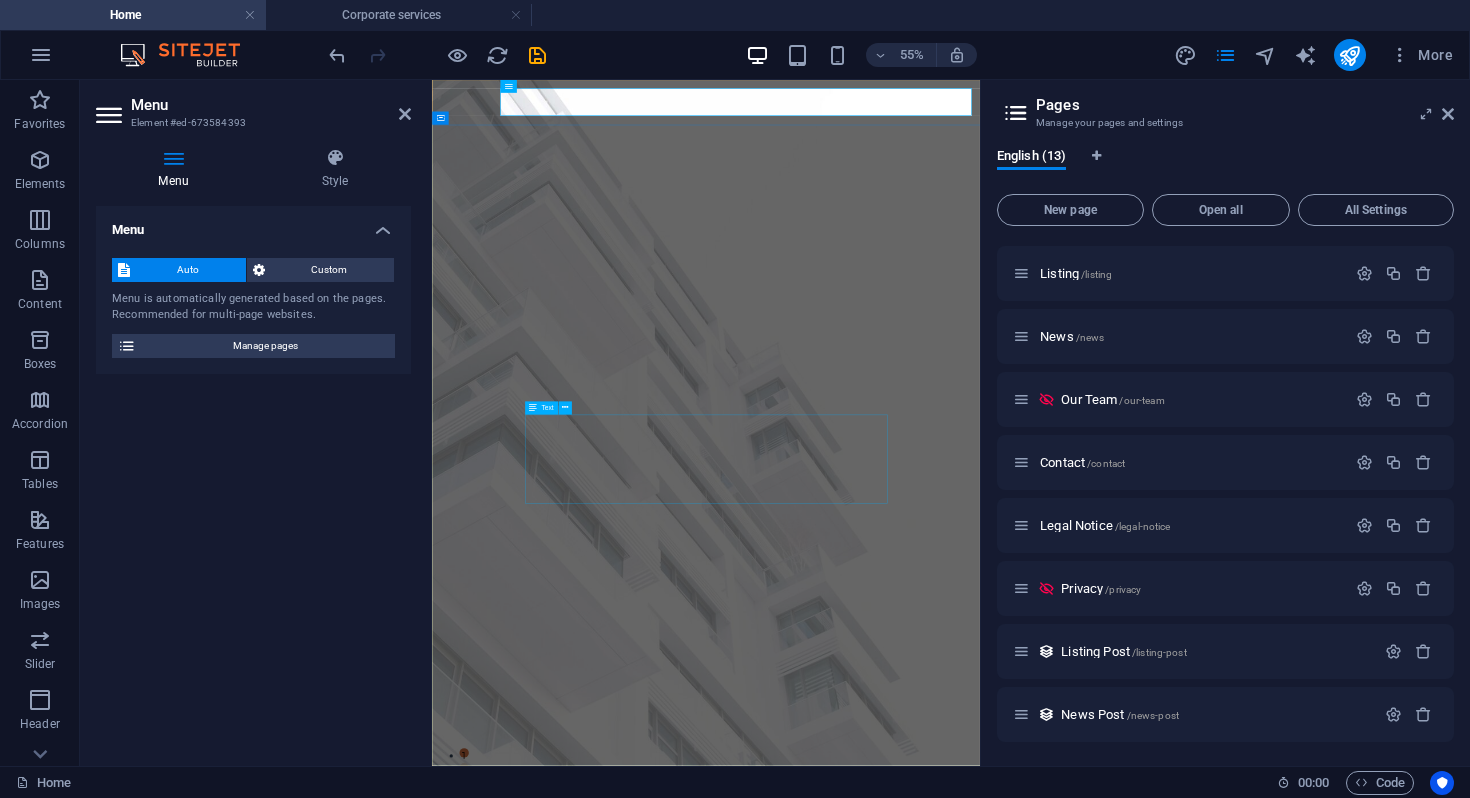 scroll, scrollTop: 239, scrollLeft: 0, axis: vertical 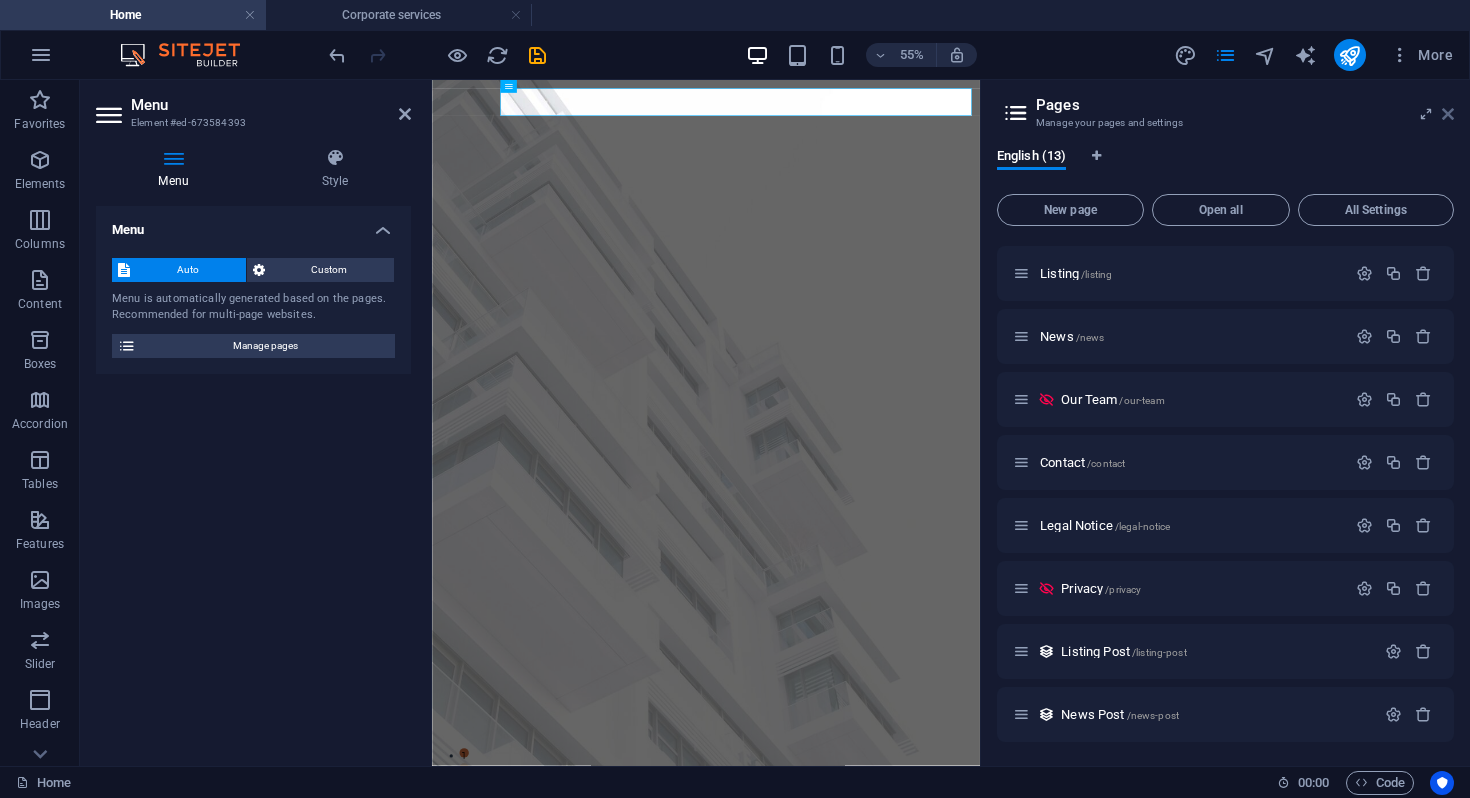 click at bounding box center [1448, 114] 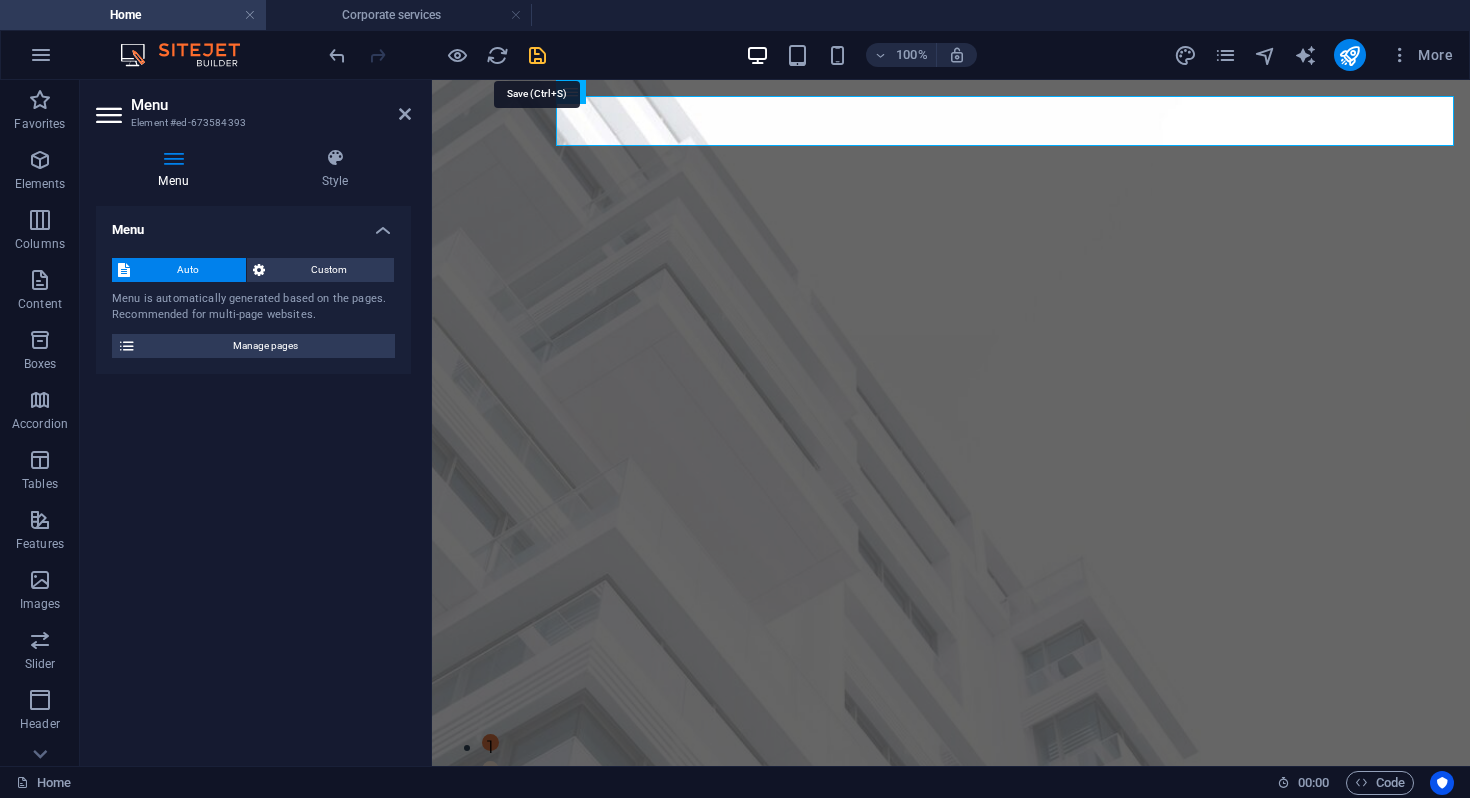 click at bounding box center (537, 55) 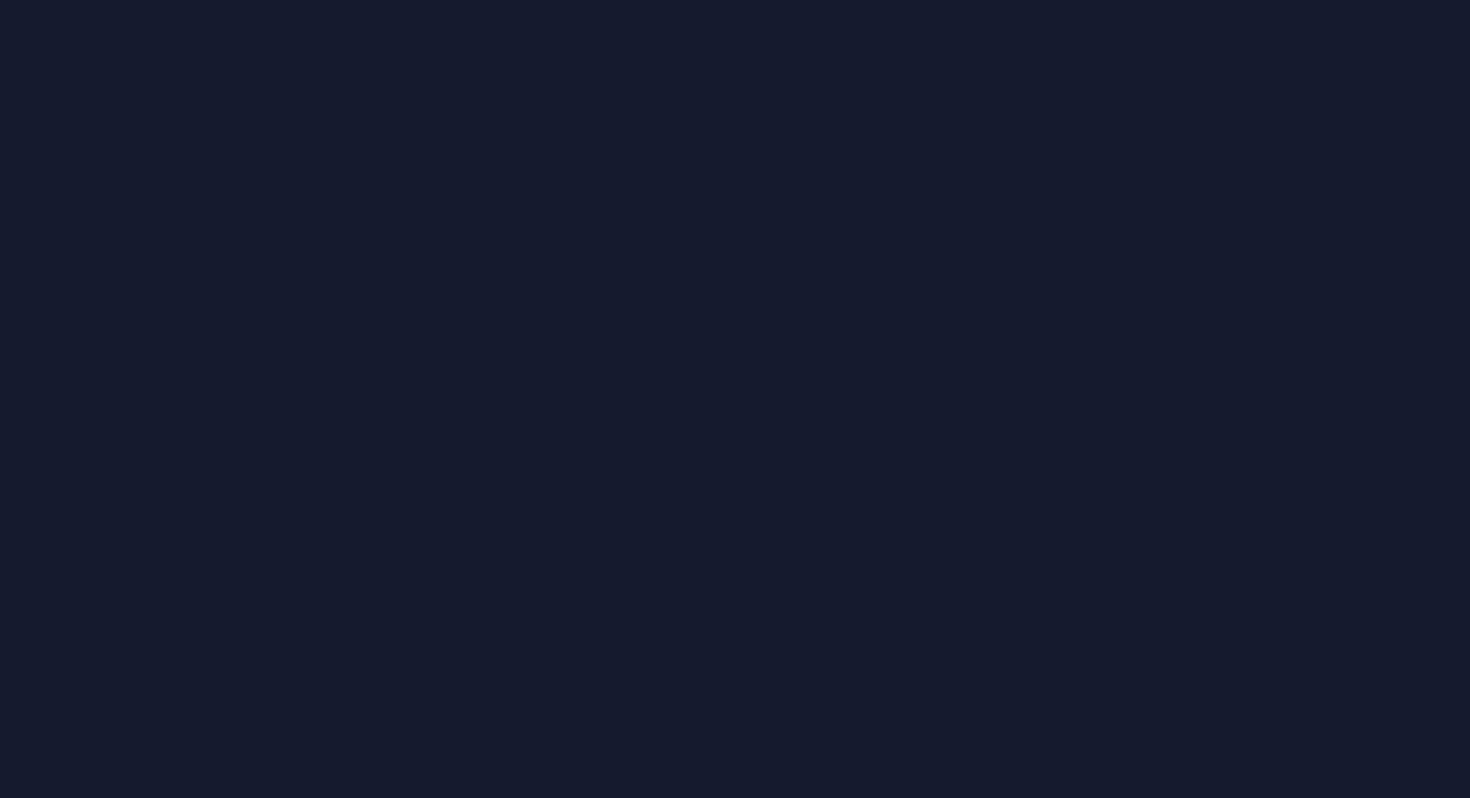 scroll, scrollTop: 0, scrollLeft: 0, axis: both 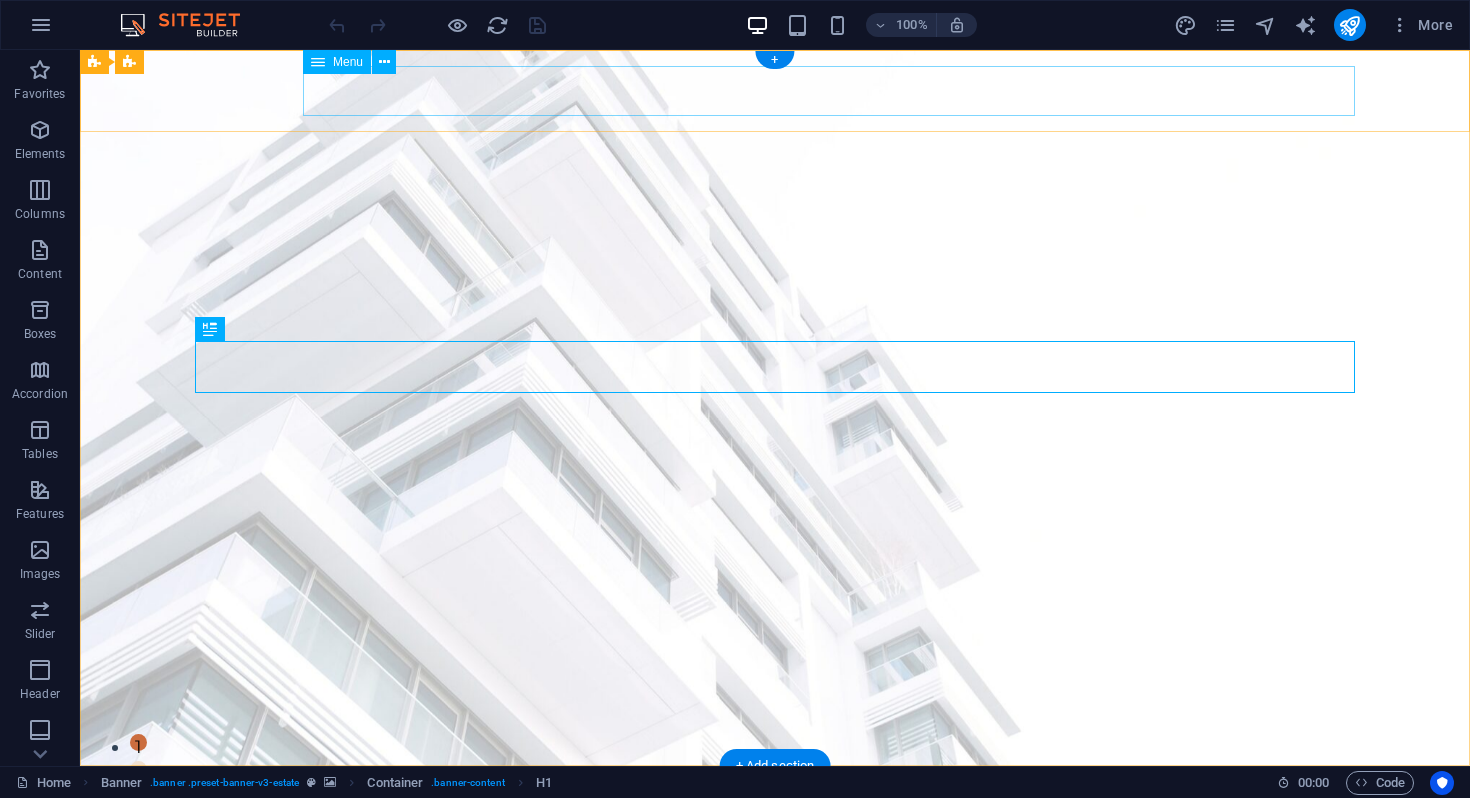 click on "Home Services Corporate services Investment advisory  Immigration advisory Listing News Contact Legal Notice" at bounding box center (775, 834) 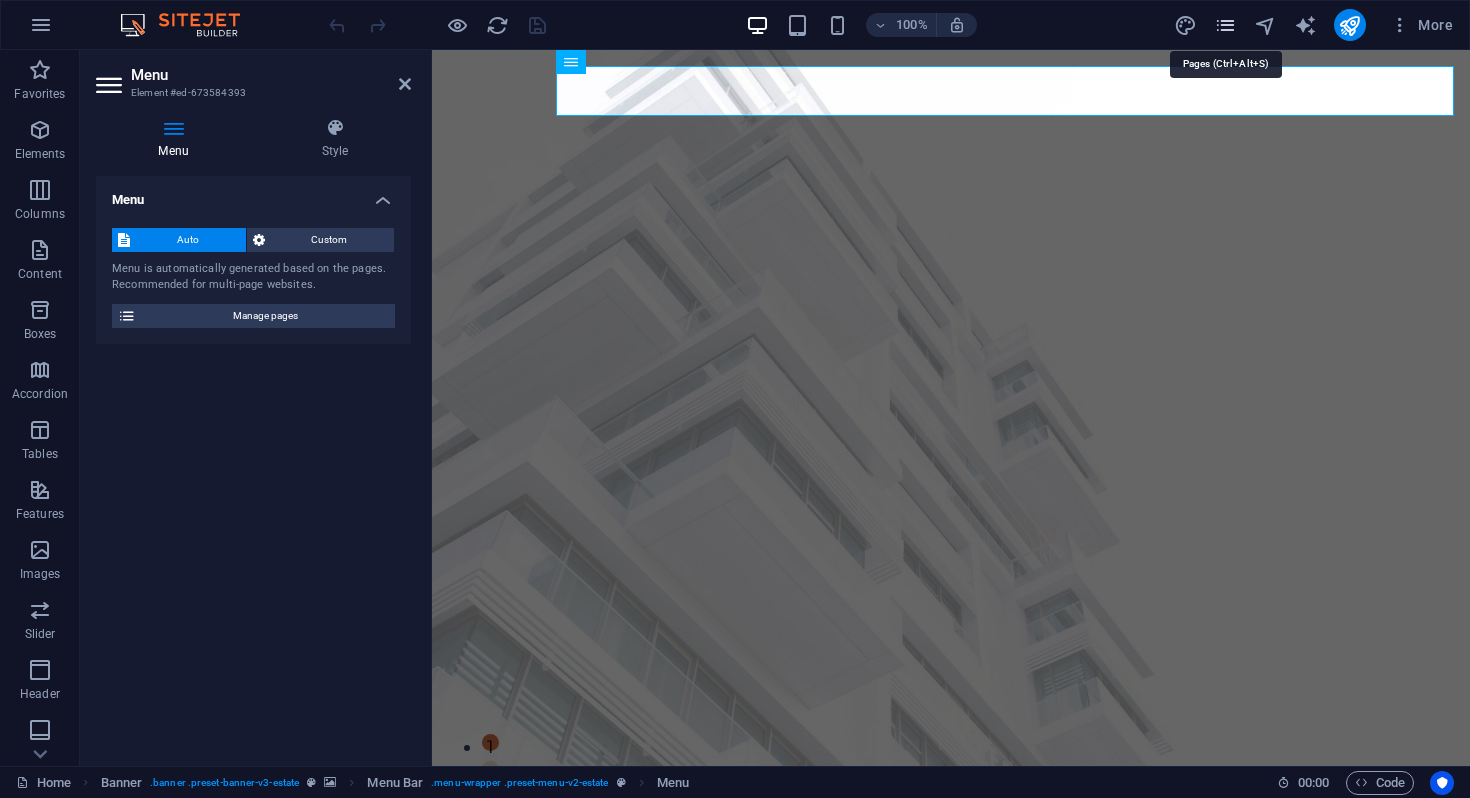 click at bounding box center [1225, 25] 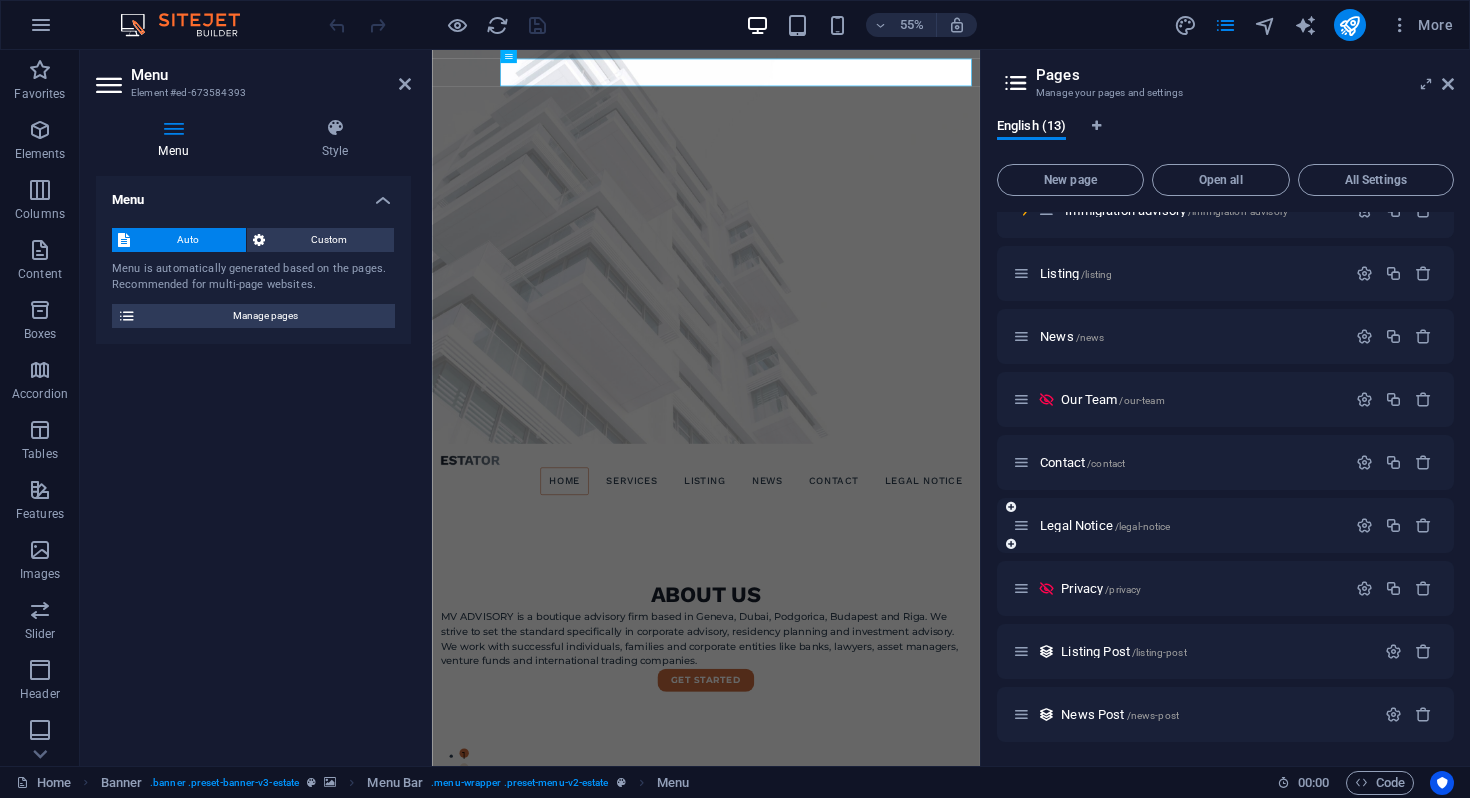 scroll, scrollTop: 174, scrollLeft: 0, axis: vertical 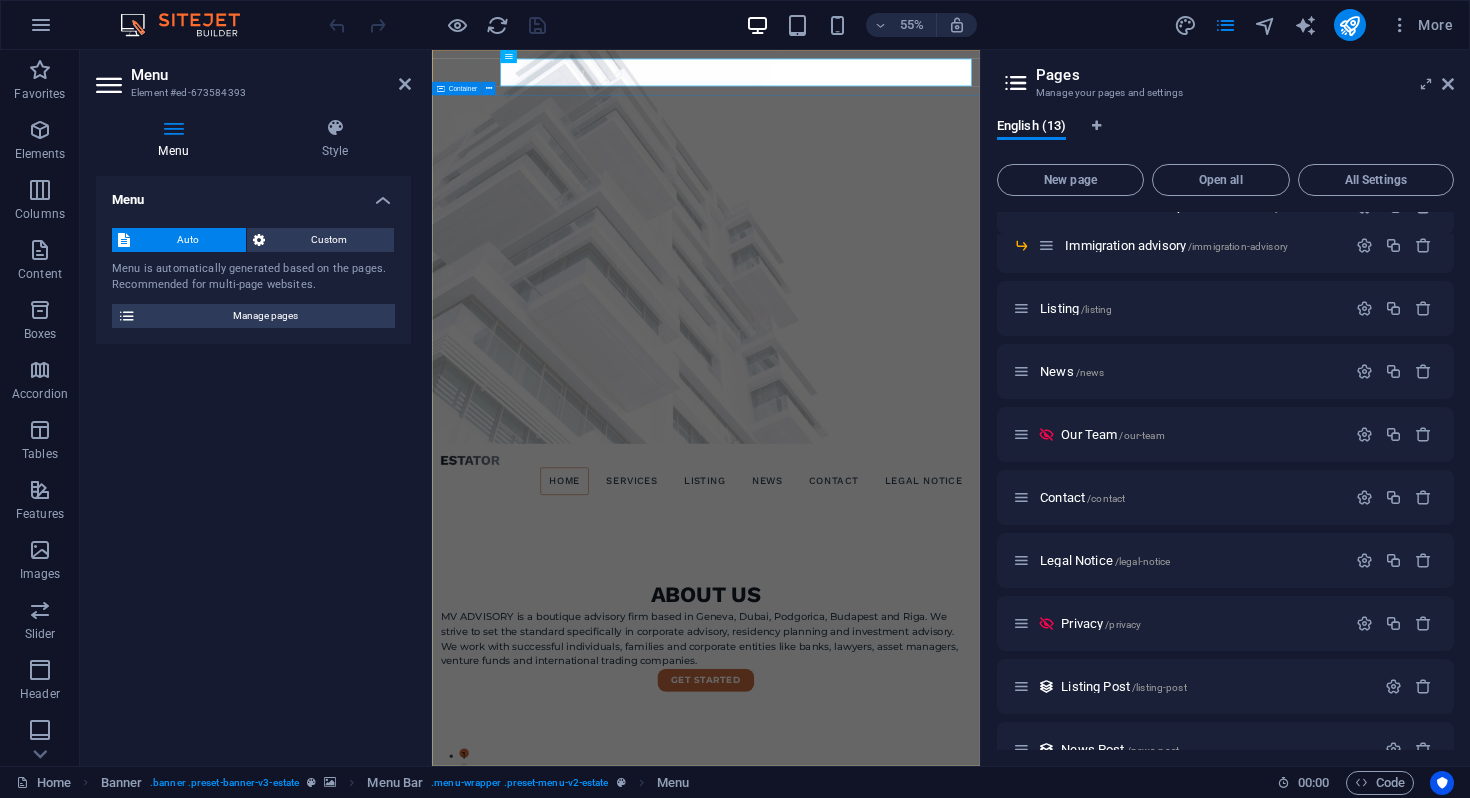 click on "ABOUT US MV ADVISORY is a boutique advisory firm based in Geneva, Dubai, Podgorica, Budapest and Riga. We strive to set the standard specifically in corporate advisory, residency planning and investment advisory. We work with successful individuals, families and corporate entities like banks, lawyers, asset managers, venture funds and international trading companies. get started" at bounding box center (930, 1096) 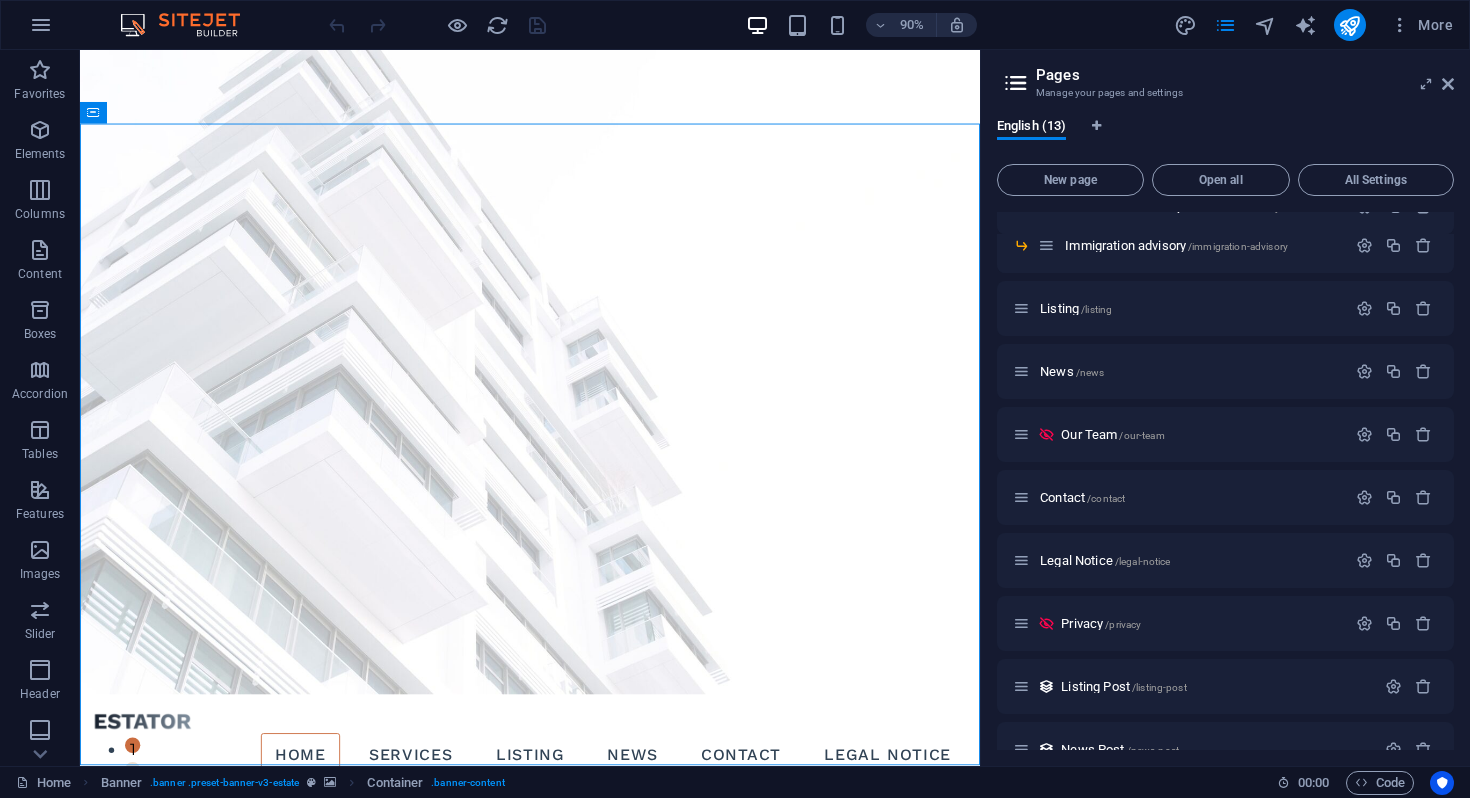 click on "Pages Manage your pages and settings English (13) New page Open all All Settings Home / Services /services Corporate services /corporate-services Investment advisory /investment-advisory Immigration advisory /immigration-advisory Listing /listing News /news Our Team /our-team Contact /contact Legal Notice /legal-notice Privacy /privacy Listing Post /listing-post News Post /news-post" at bounding box center [1225, 408] 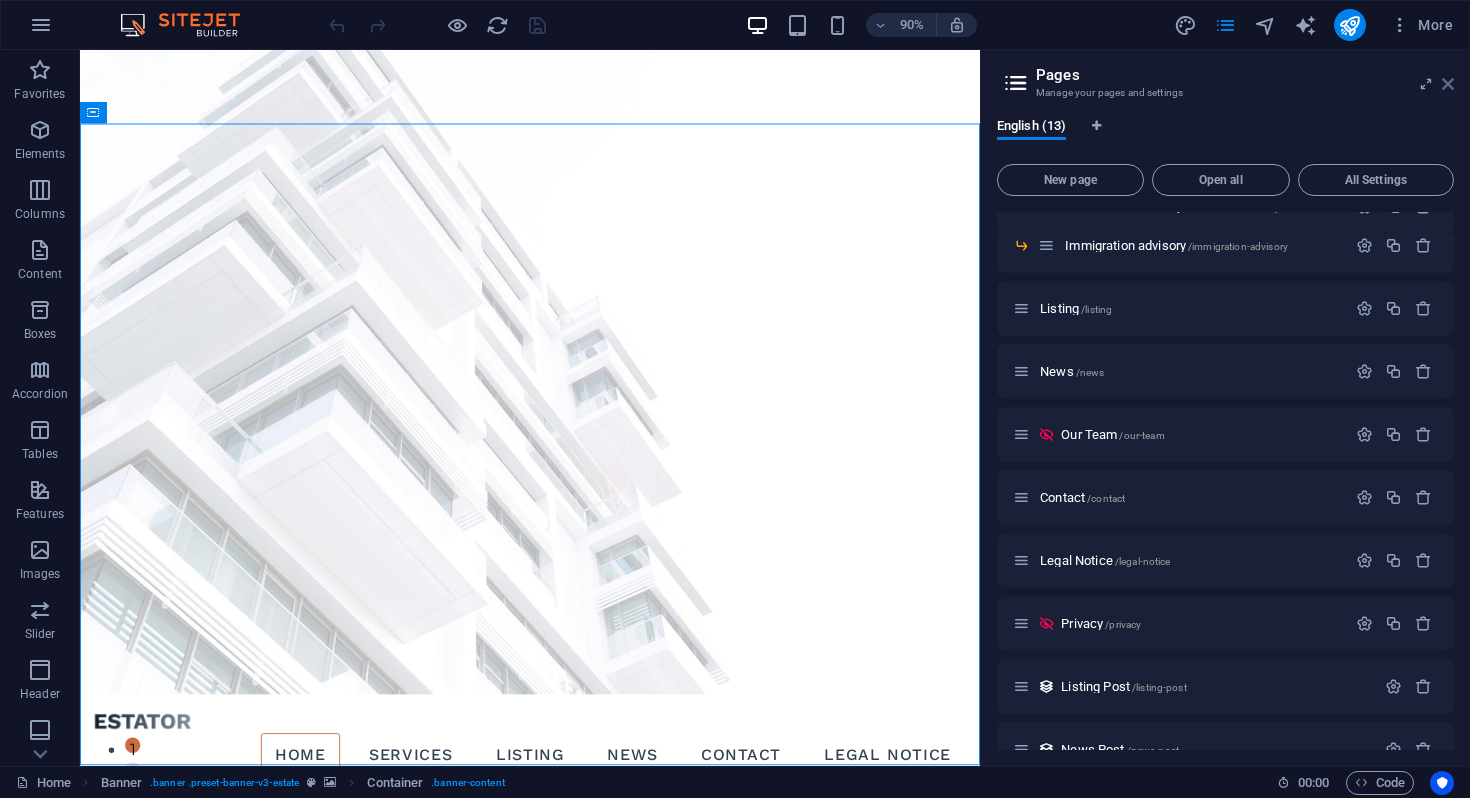 click at bounding box center [1448, 84] 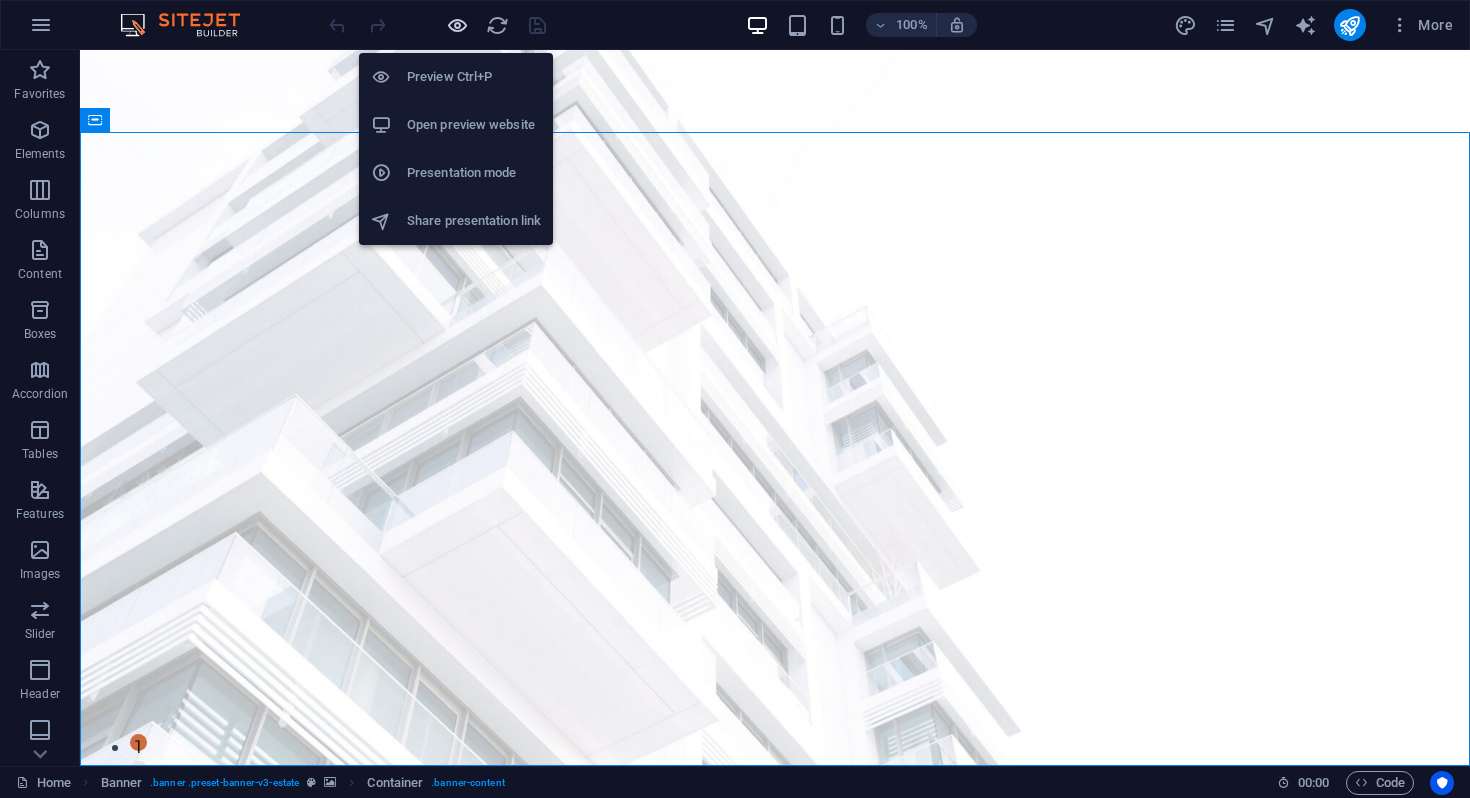 click at bounding box center (457, 25) 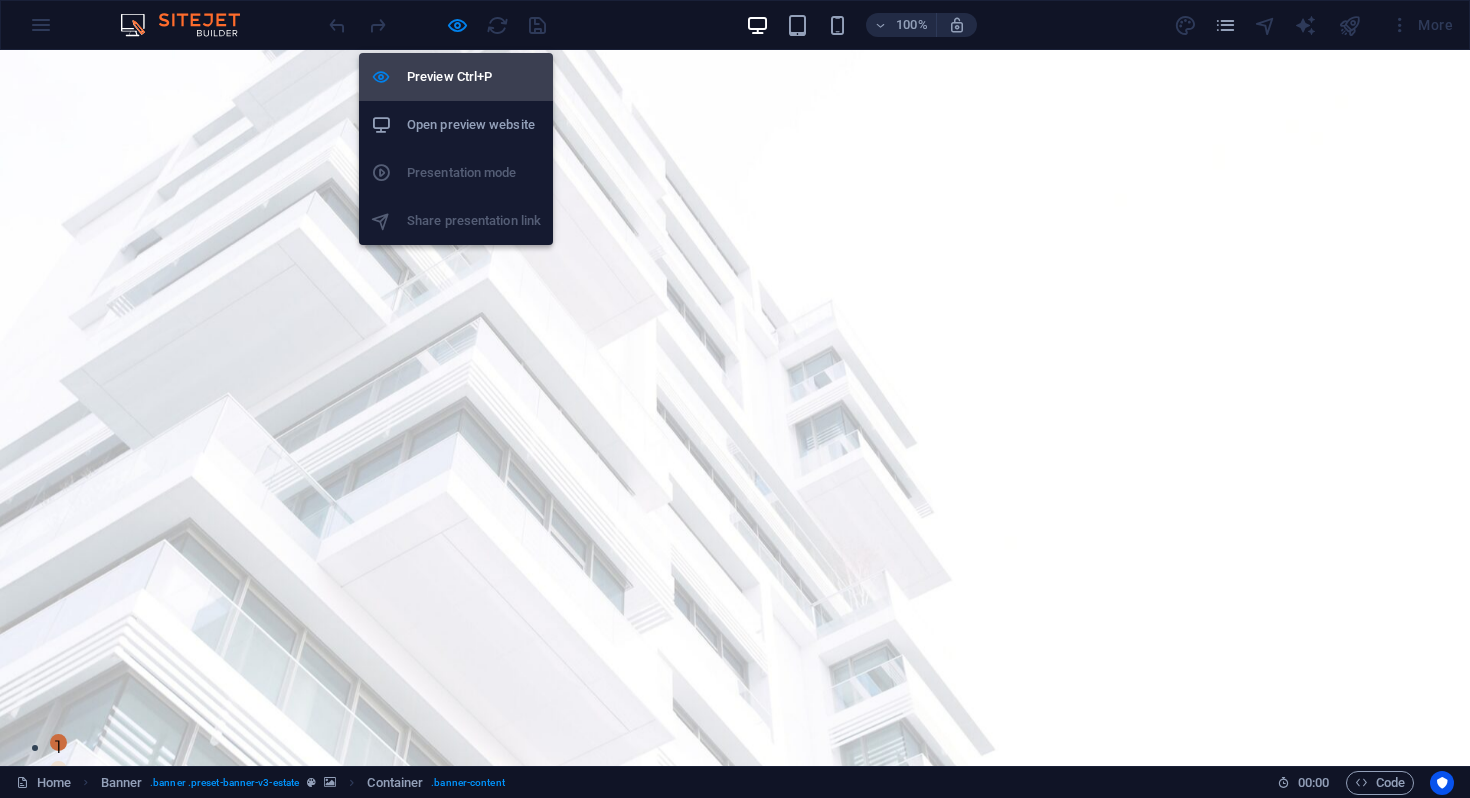 click on "Preview Ctrl+P" at bounding box center [456, 77] 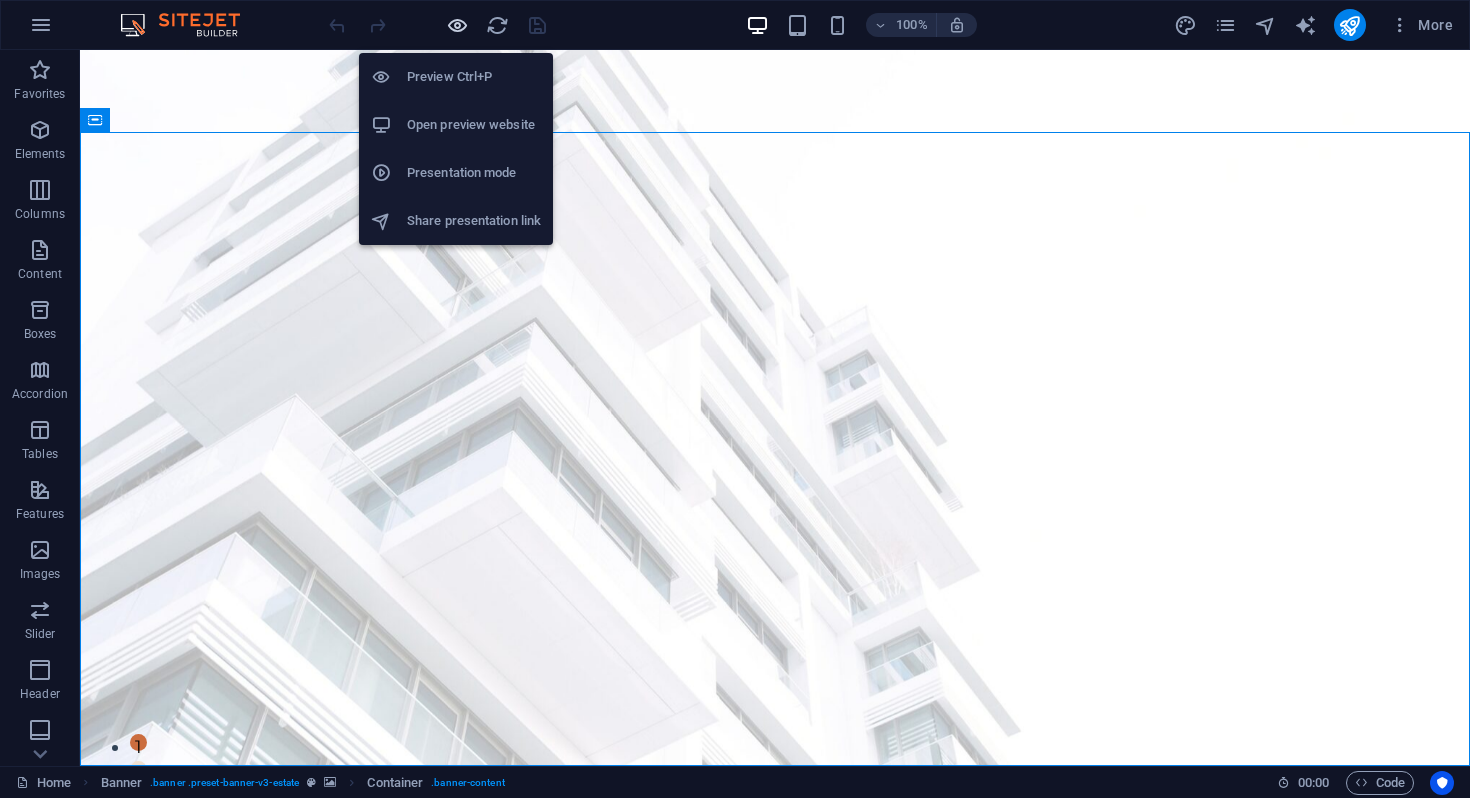click at bounding box center [457, 25] 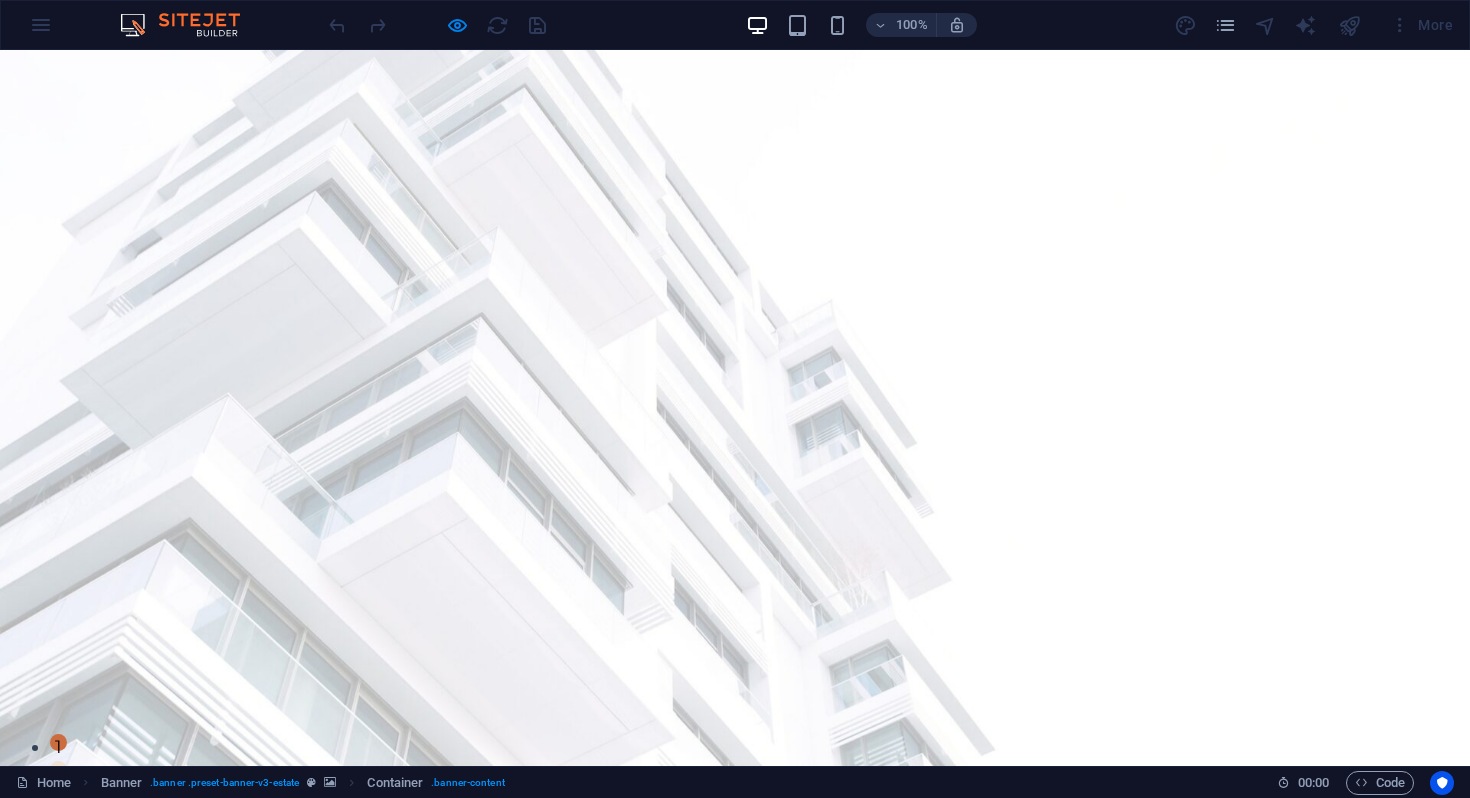 click on "Corporate services" at bounding box center [716, 888] 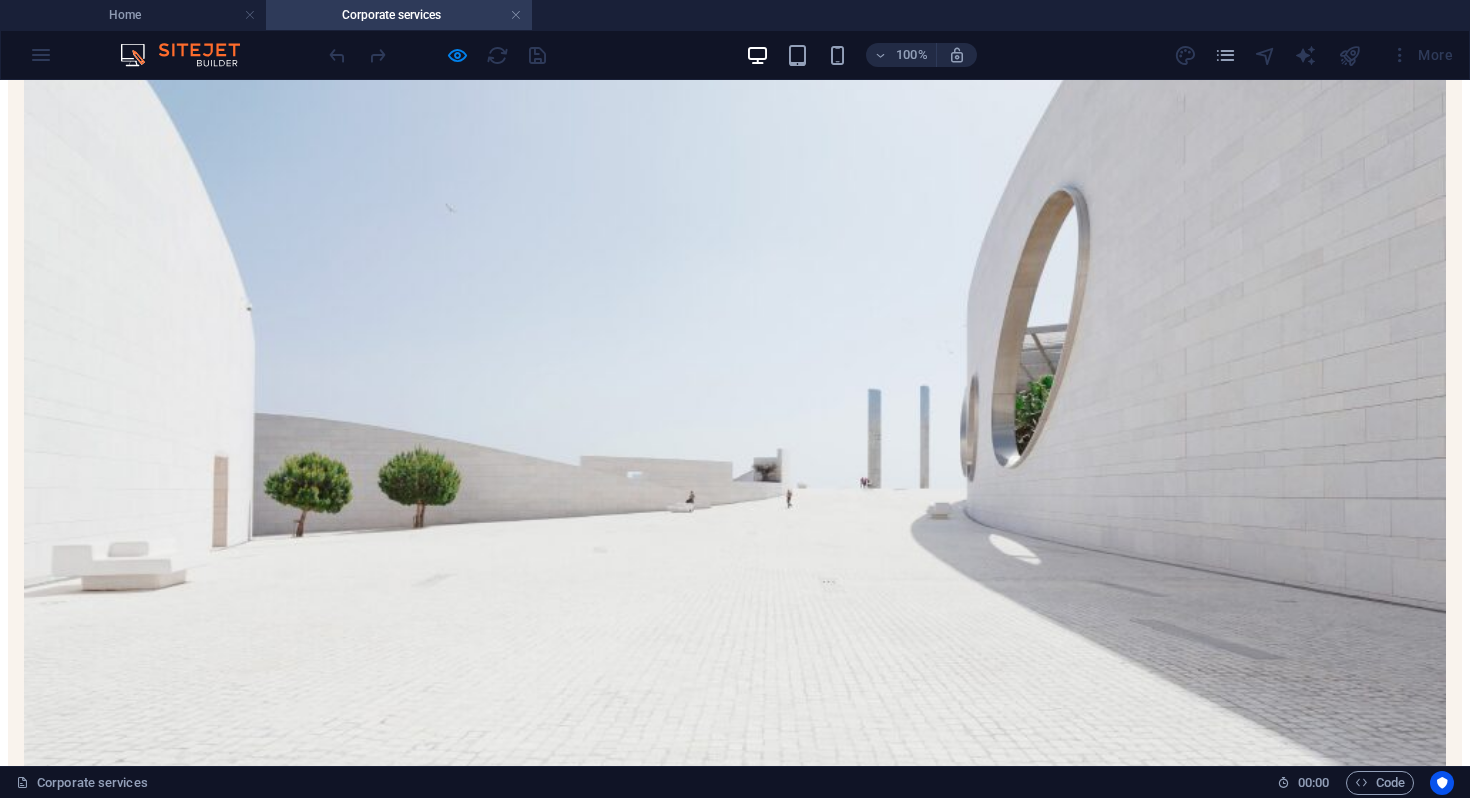 scroll, scrollTop: 893, scrollLeft: 0, axis: vertical 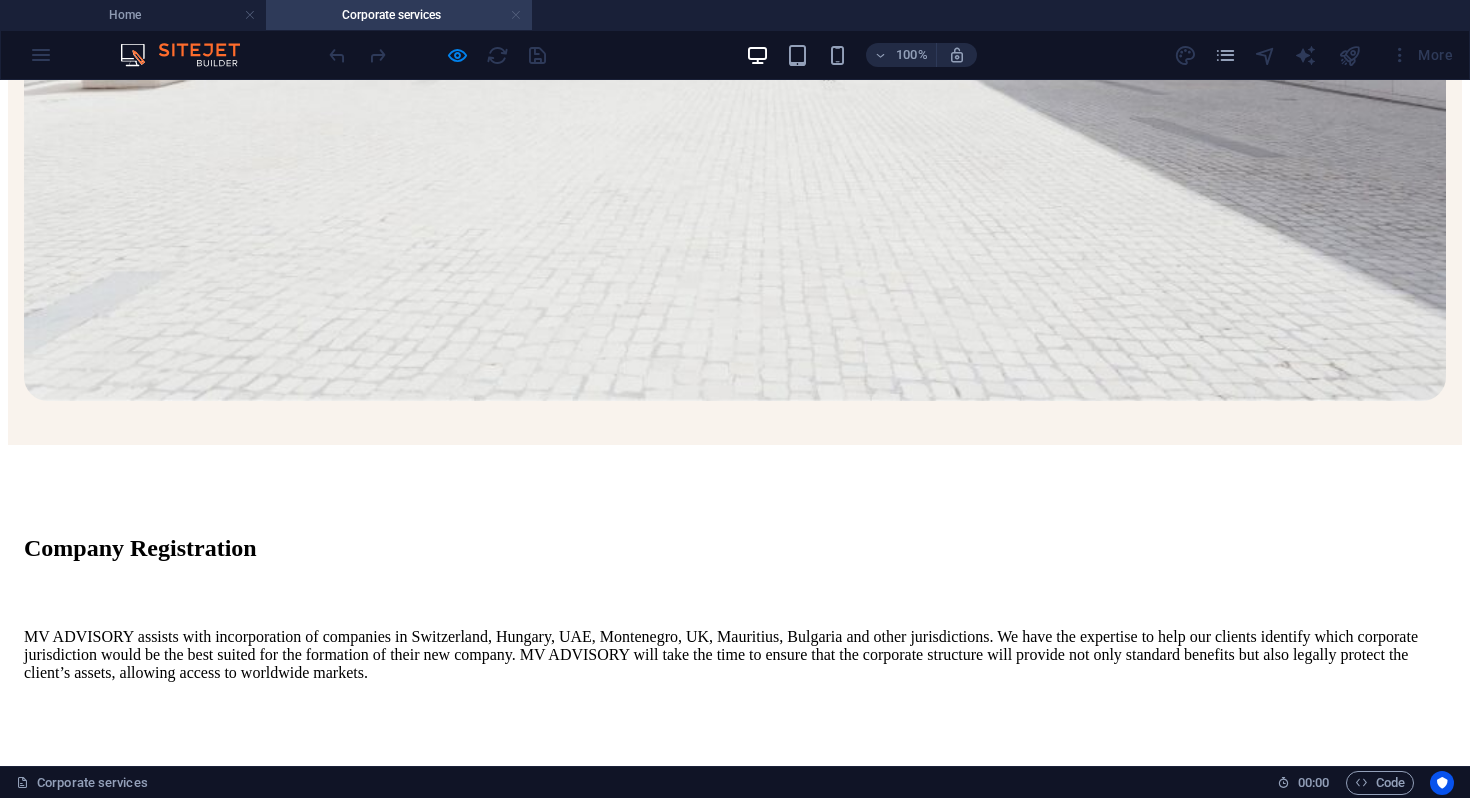 click at bounding box center [516, 15] 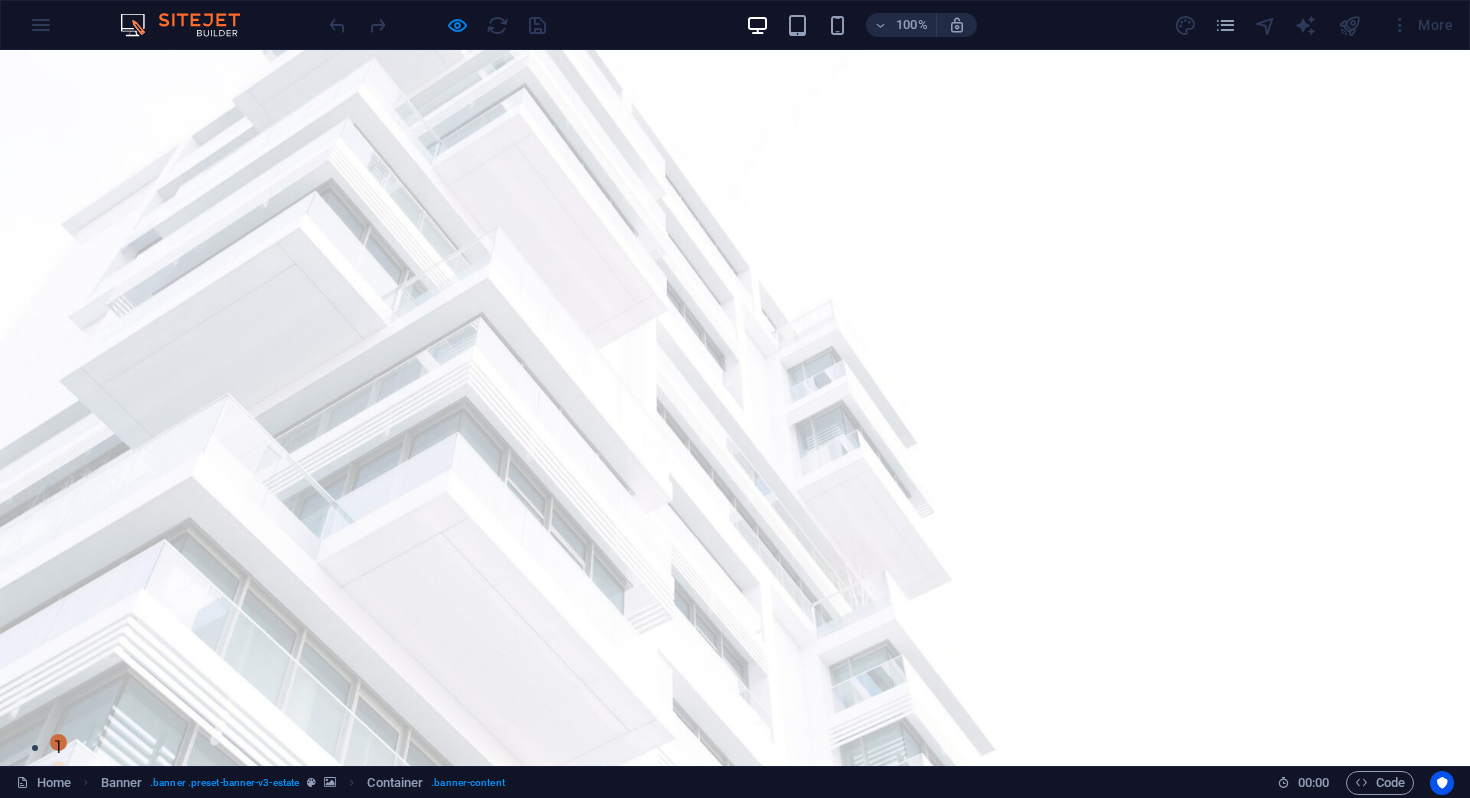 click on "Services" at bounding box center [698, 834] 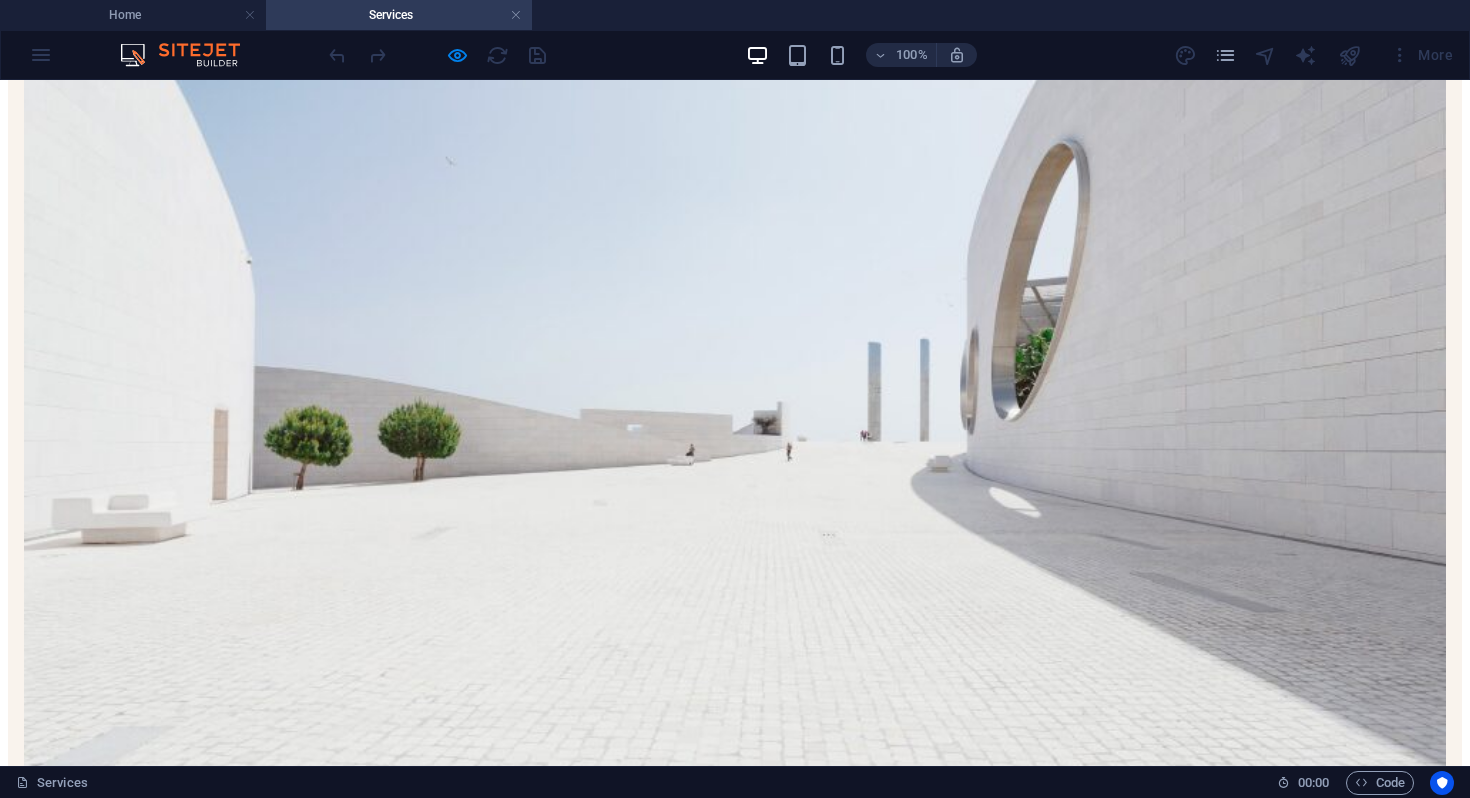 scroll, scrollTop: 0, scrollLeft: 0, axis: both 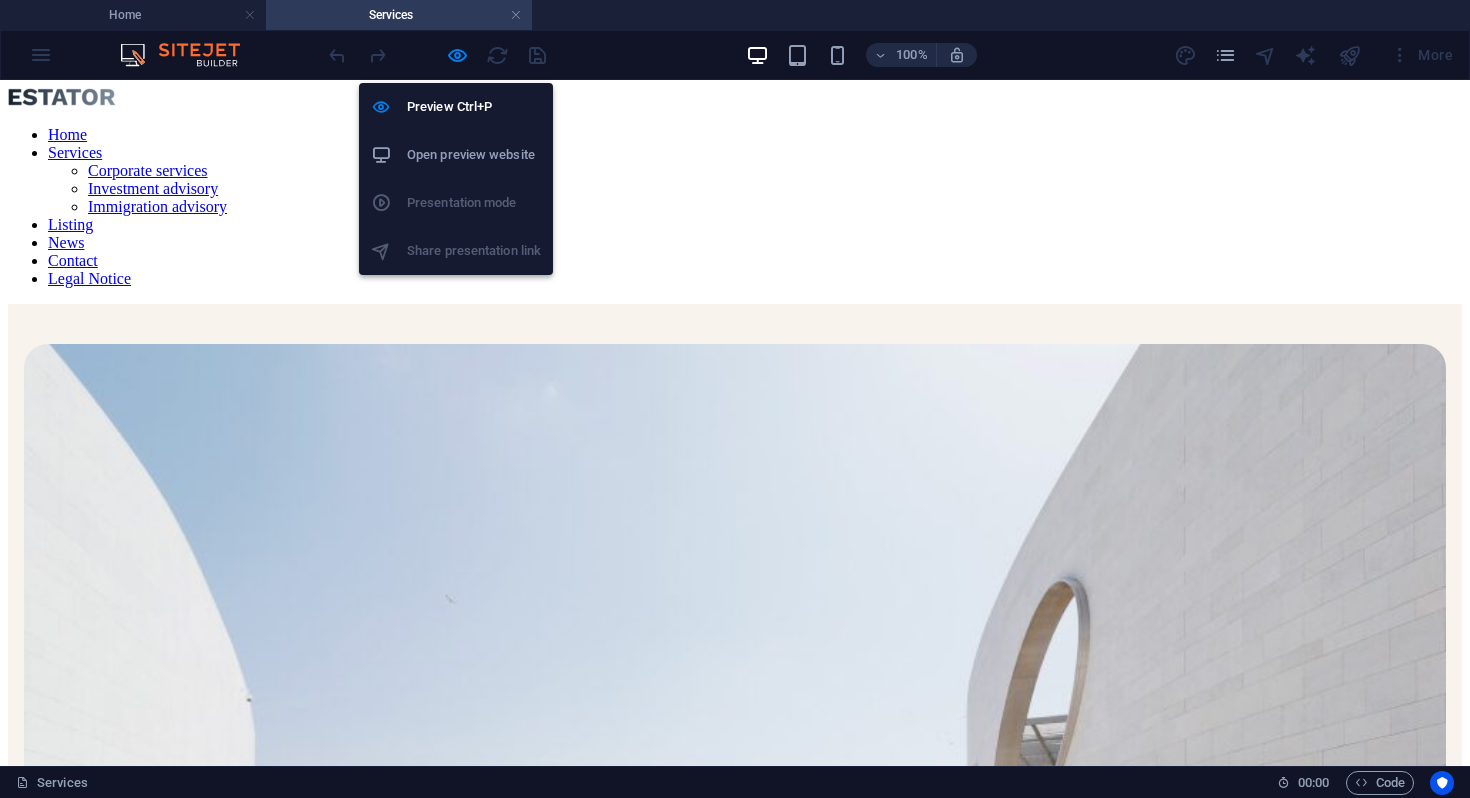 click on "Open preview website" at bounding box center (474, 155) 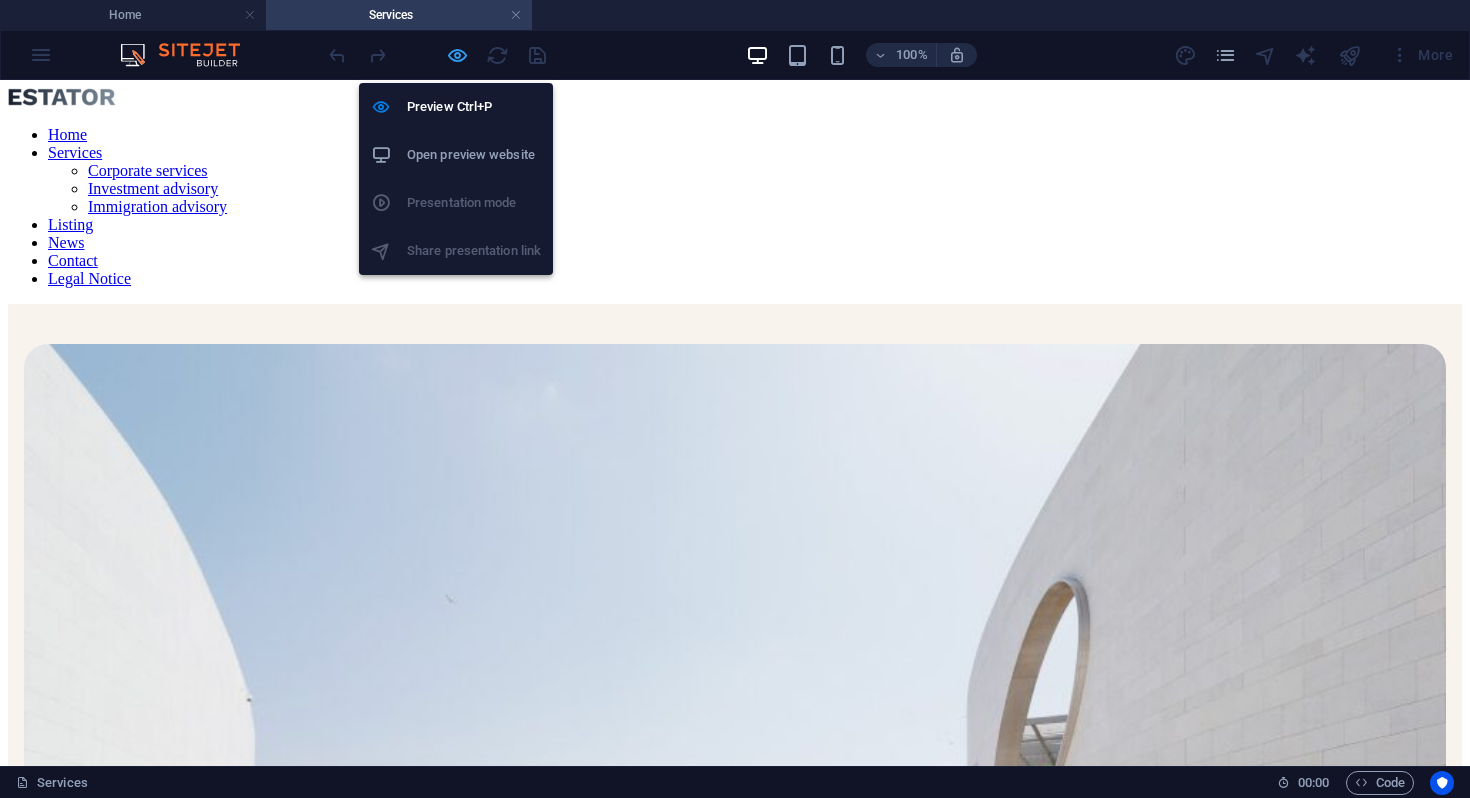 click at bounding box center (457, 55) 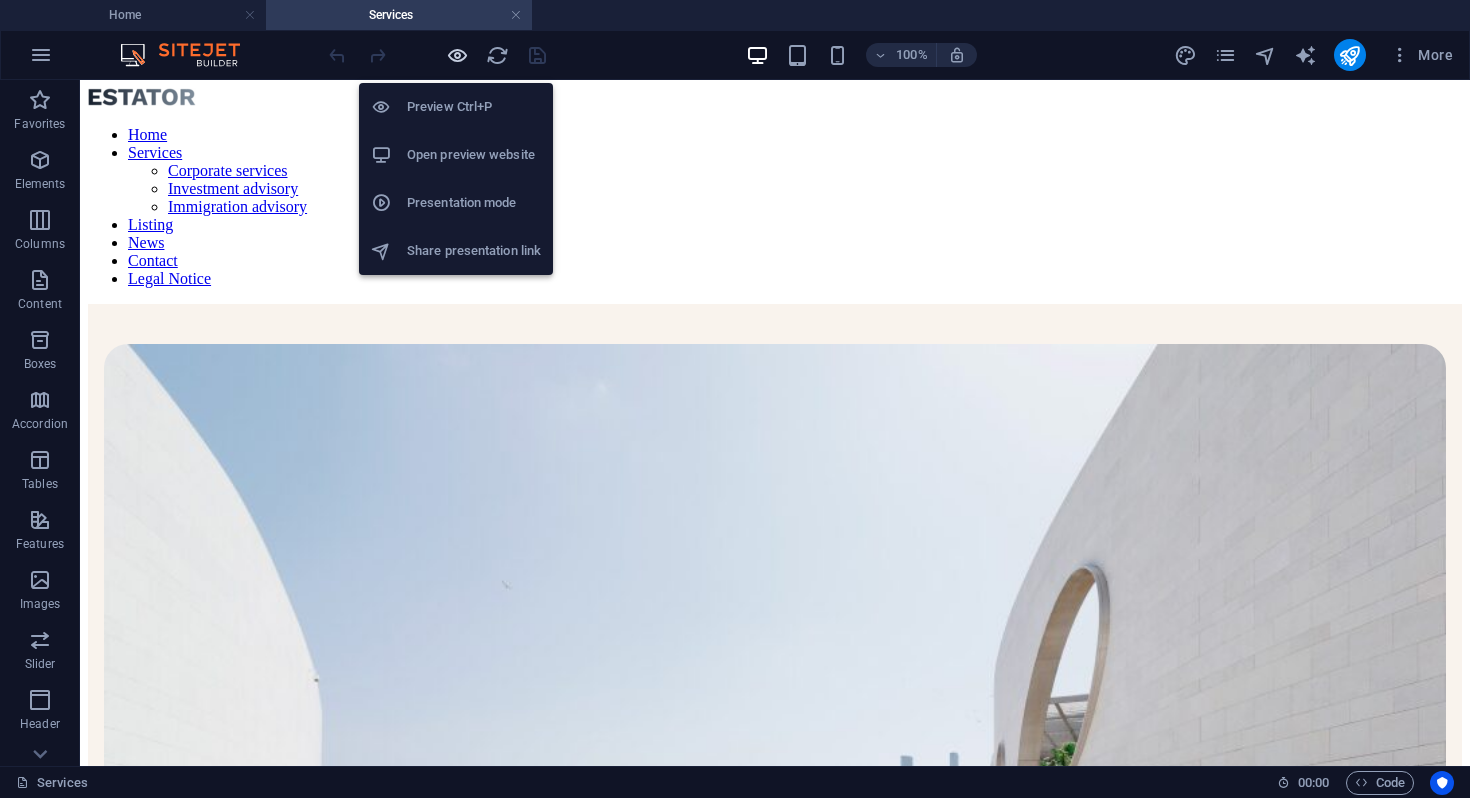 click at bounding box center (457, 55) 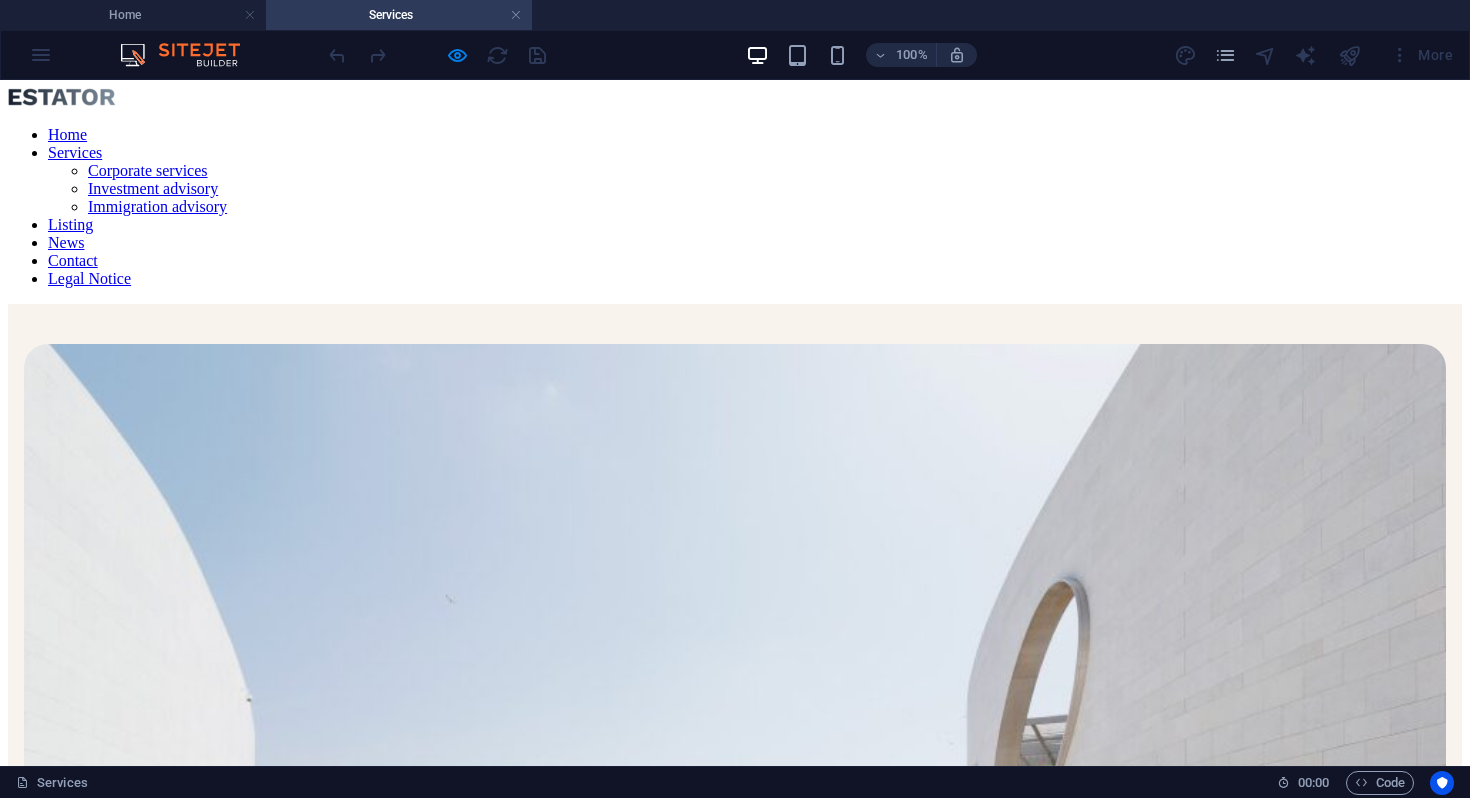 click on "Corporate services" at bounding box center [148, 170] 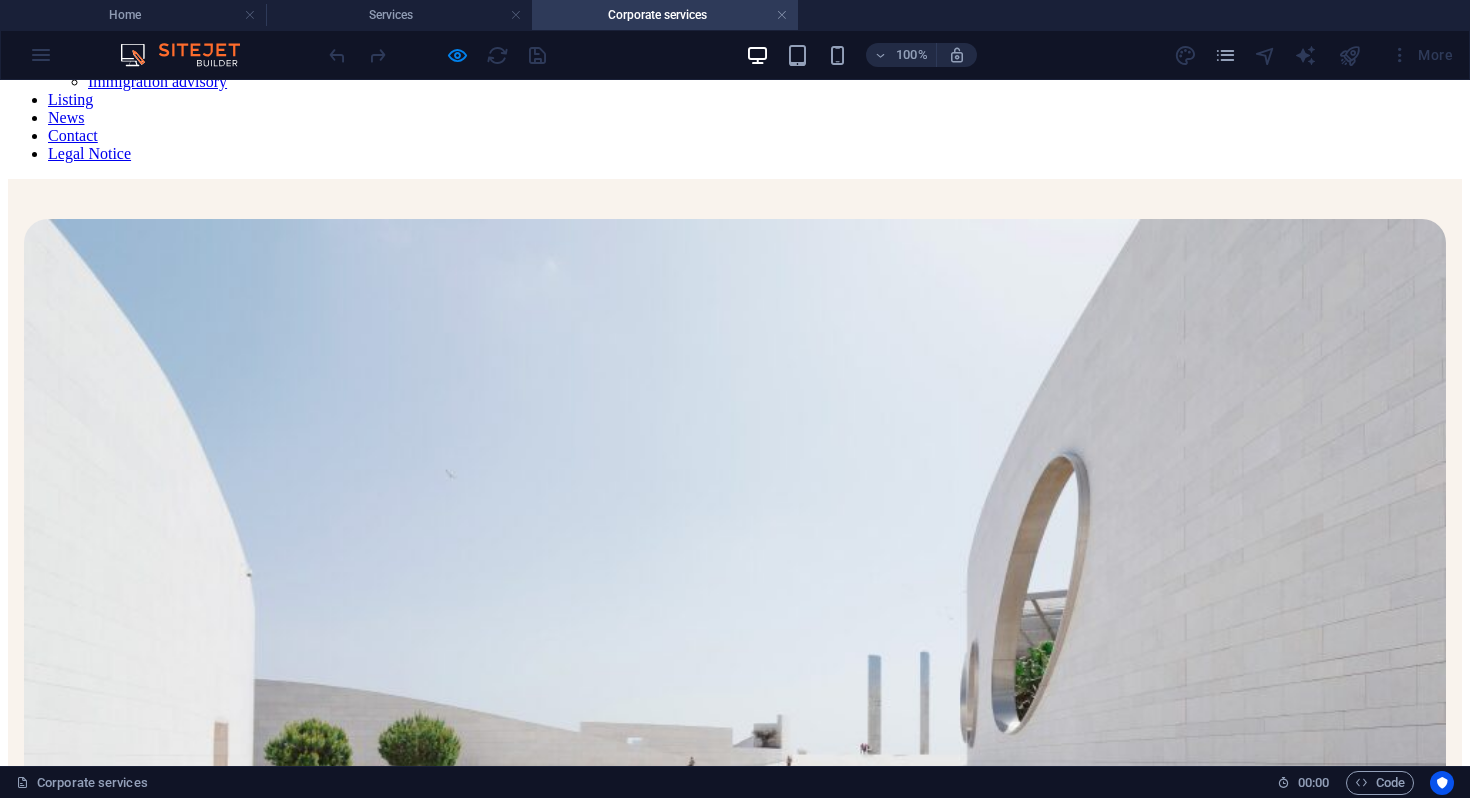 scroll, scrollTop: 0, scrollLeft: 0, axis: both 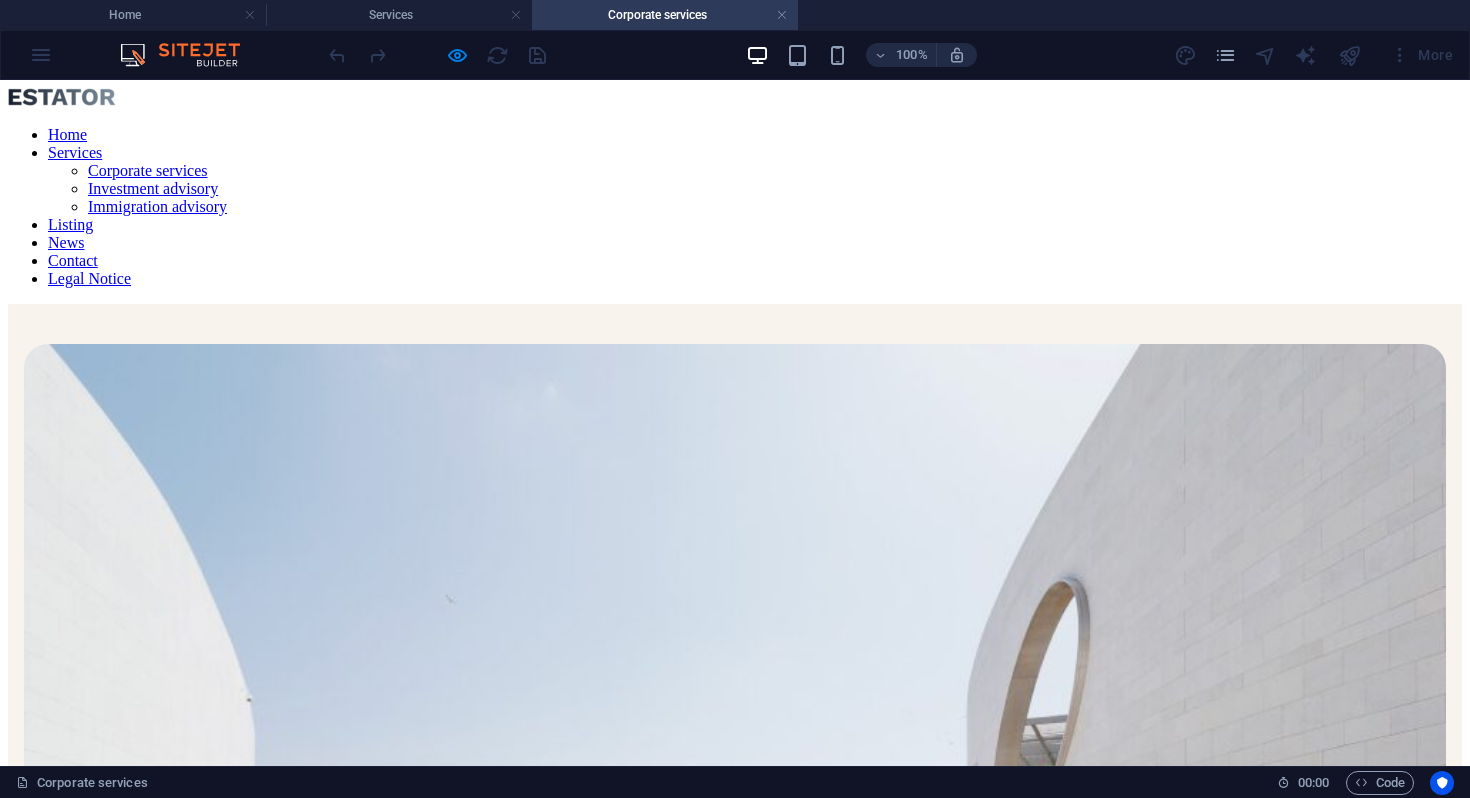 click on "Corporate services" at bounding box center (665, 15) 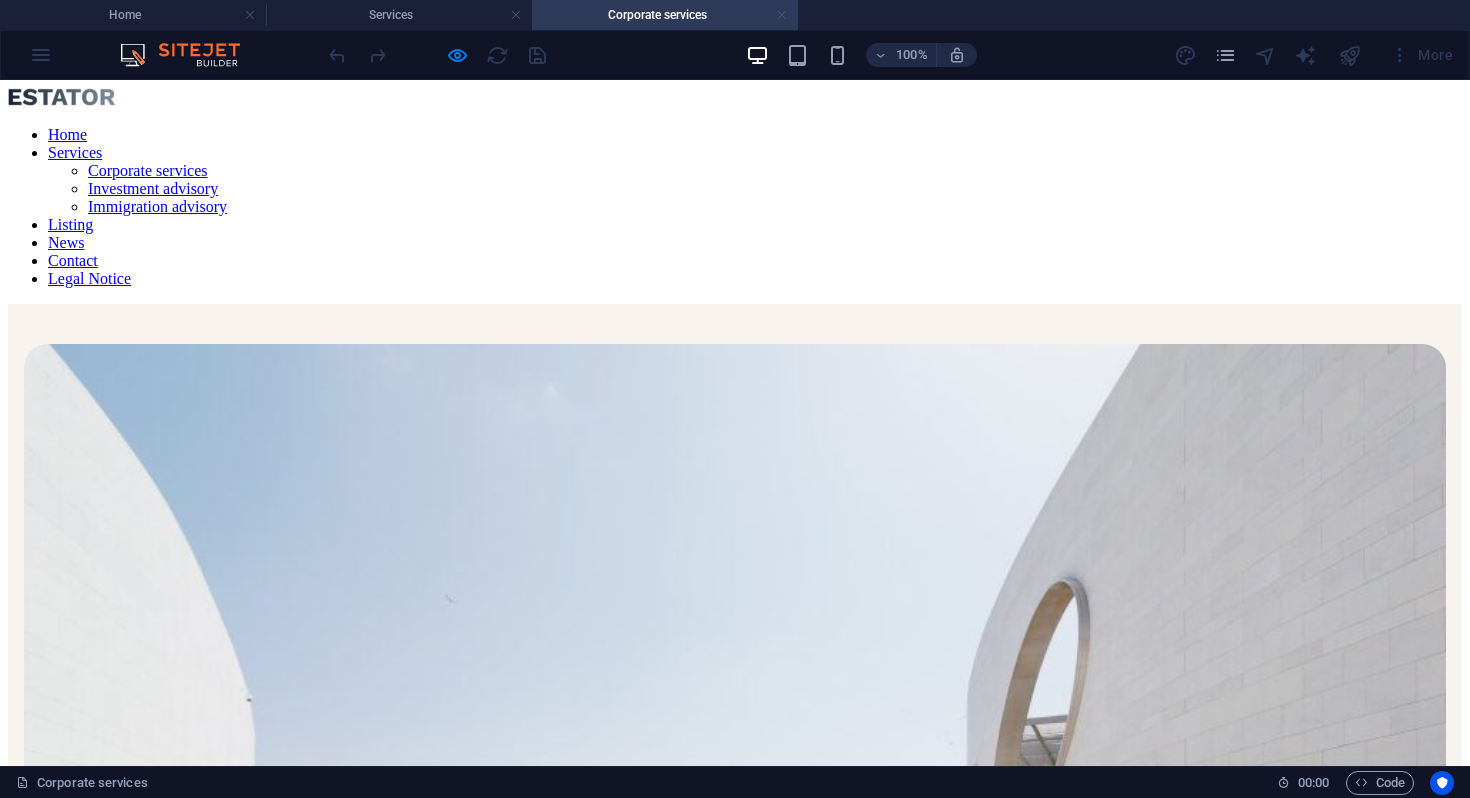 click at bounding box center (782, 15) 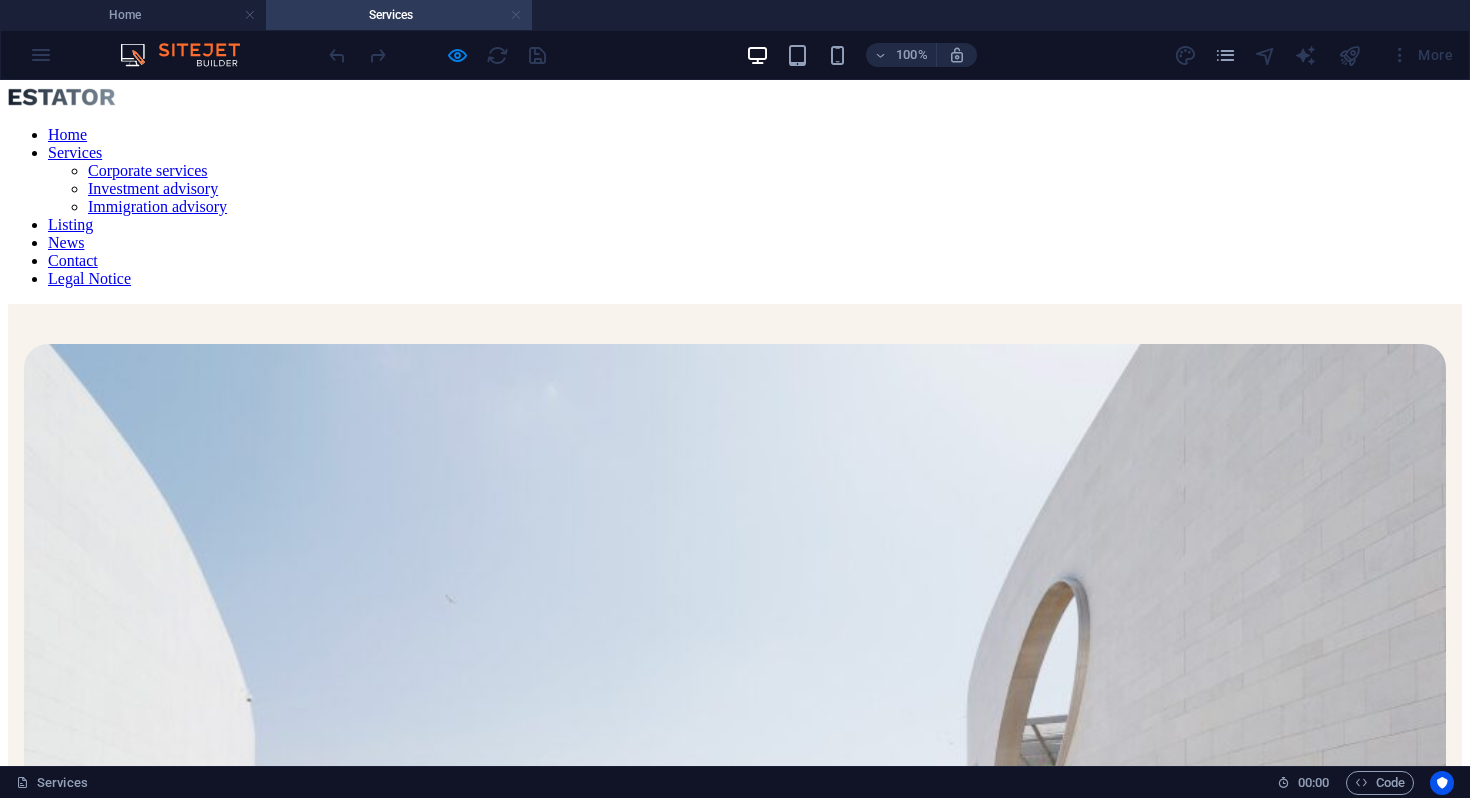 click at bounding box center [516, 15] 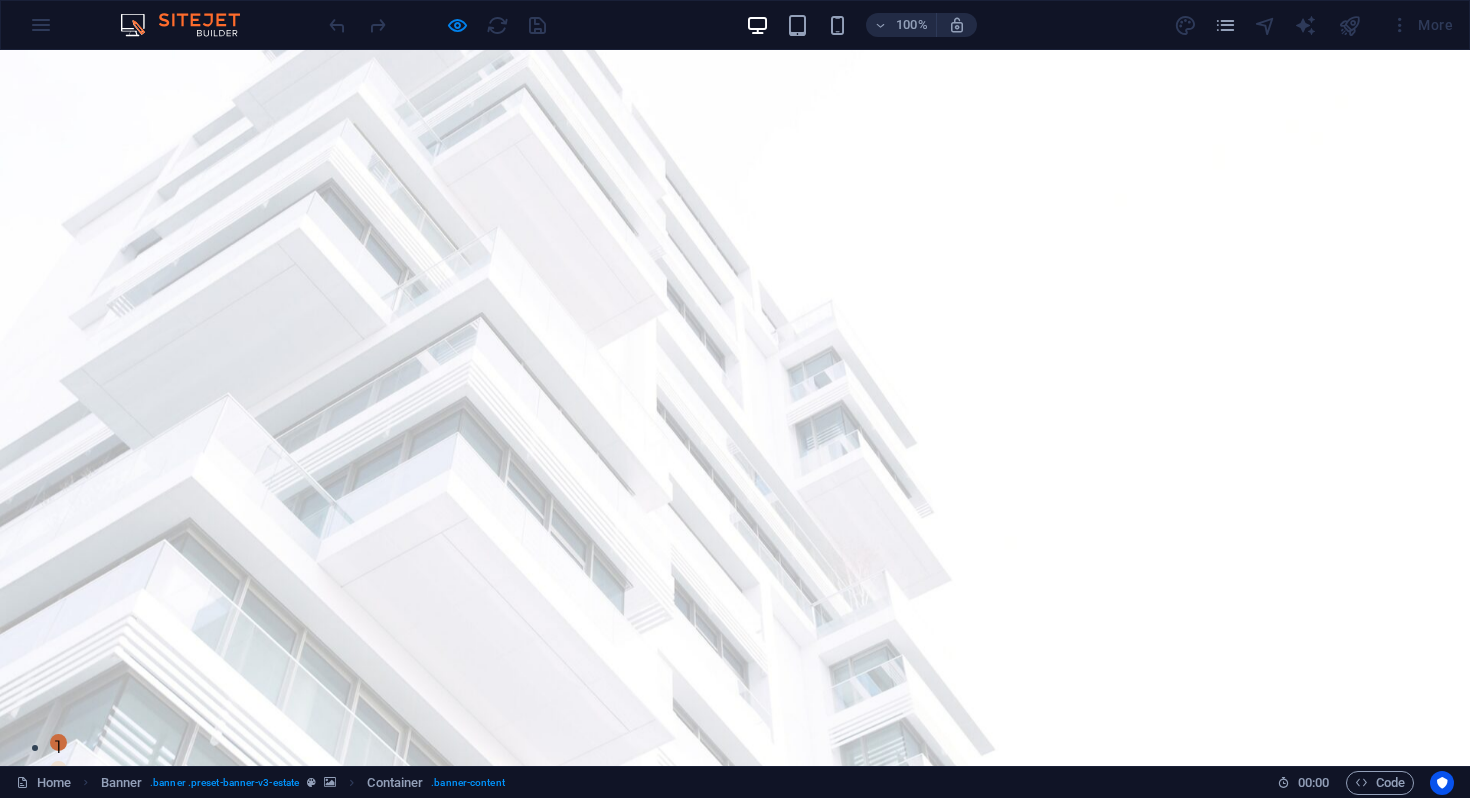 click on "Corporate services" at bounding box center (716, 888) 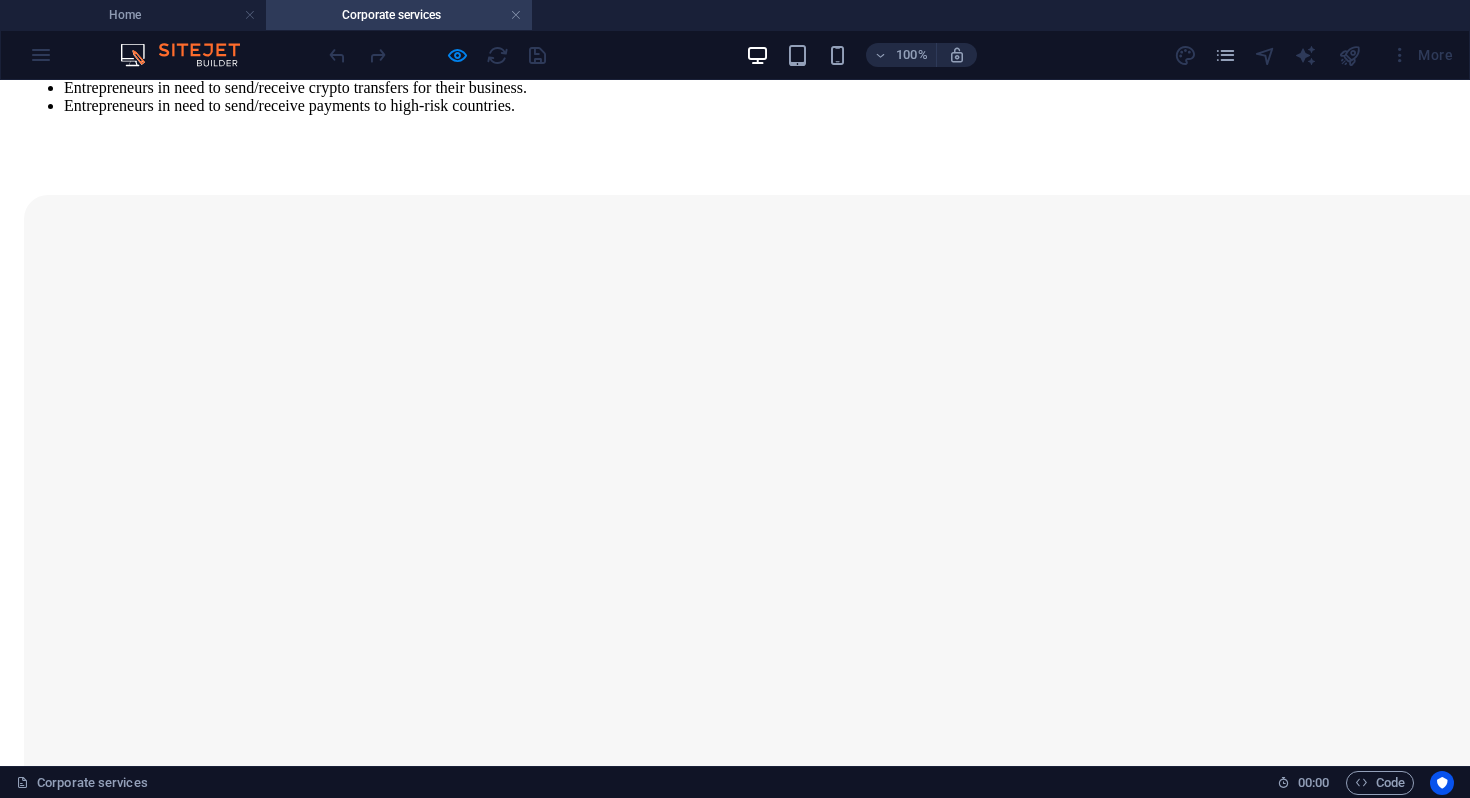 scroll, scrollTop: 1995, scrollLeft: 0, axis: vertical 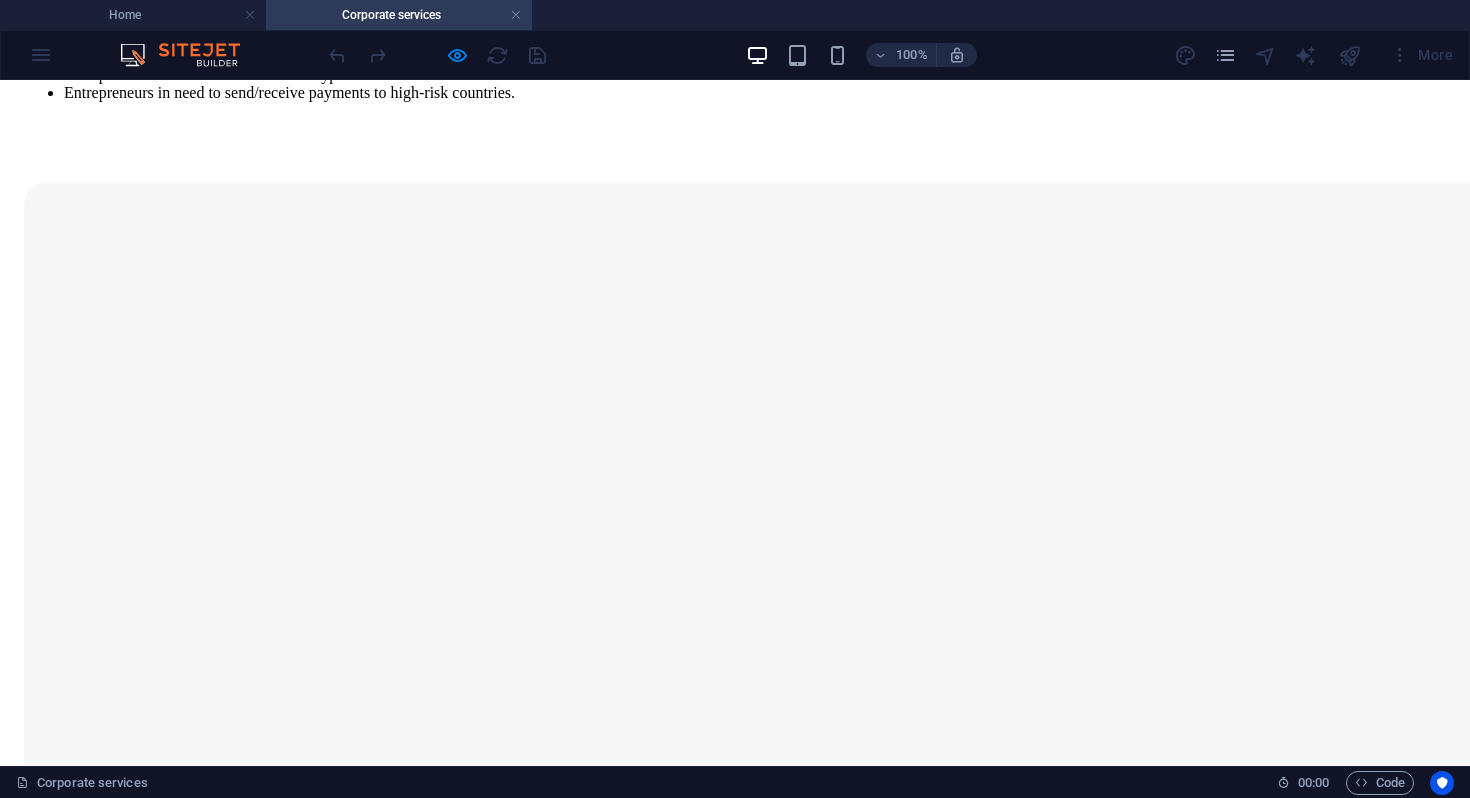 click on "I have read and understand the privacy policy." at bounding box center (735, 2946634) 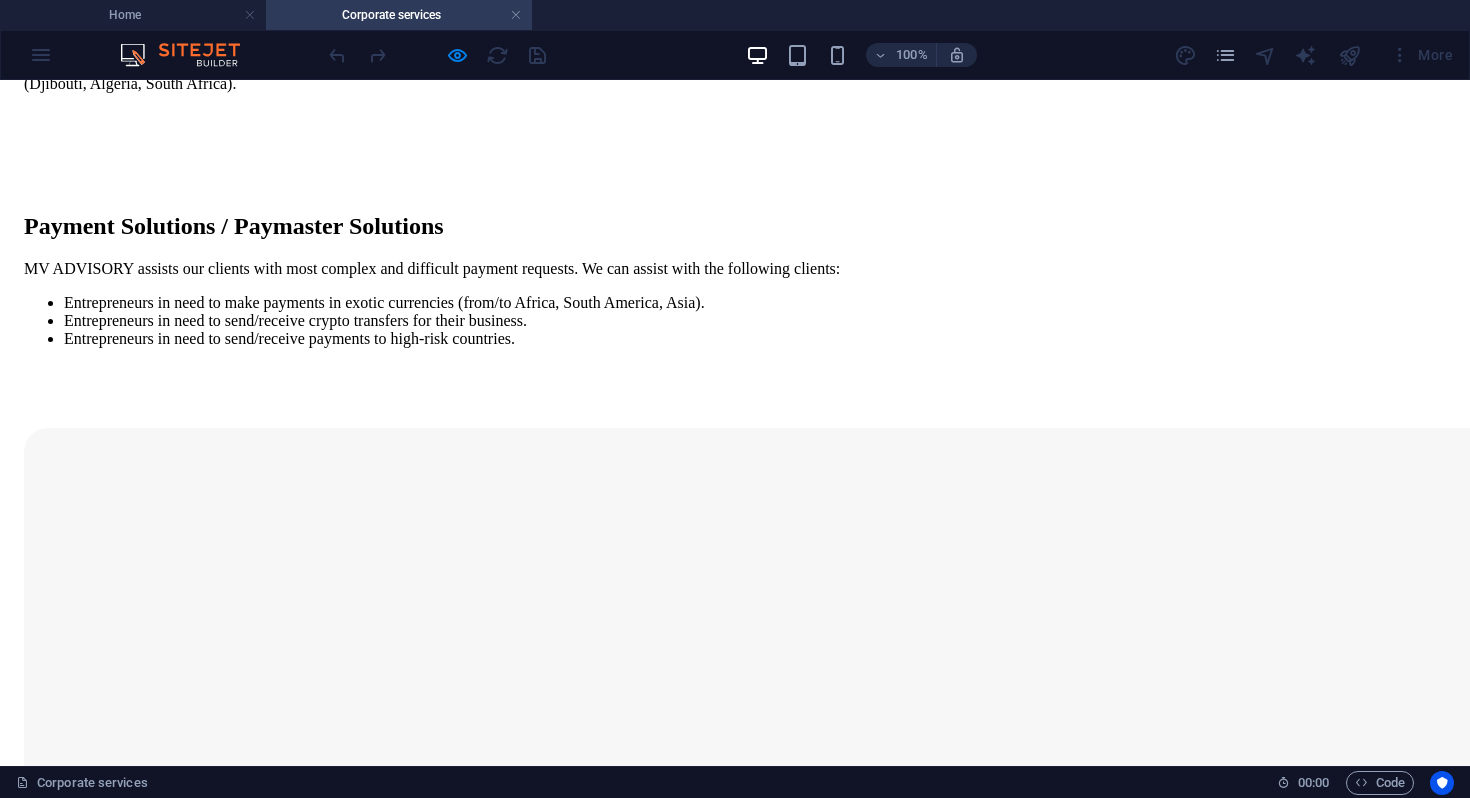 scroll, scrollTop: 1561, scrollLeft: 0, axis: vertical 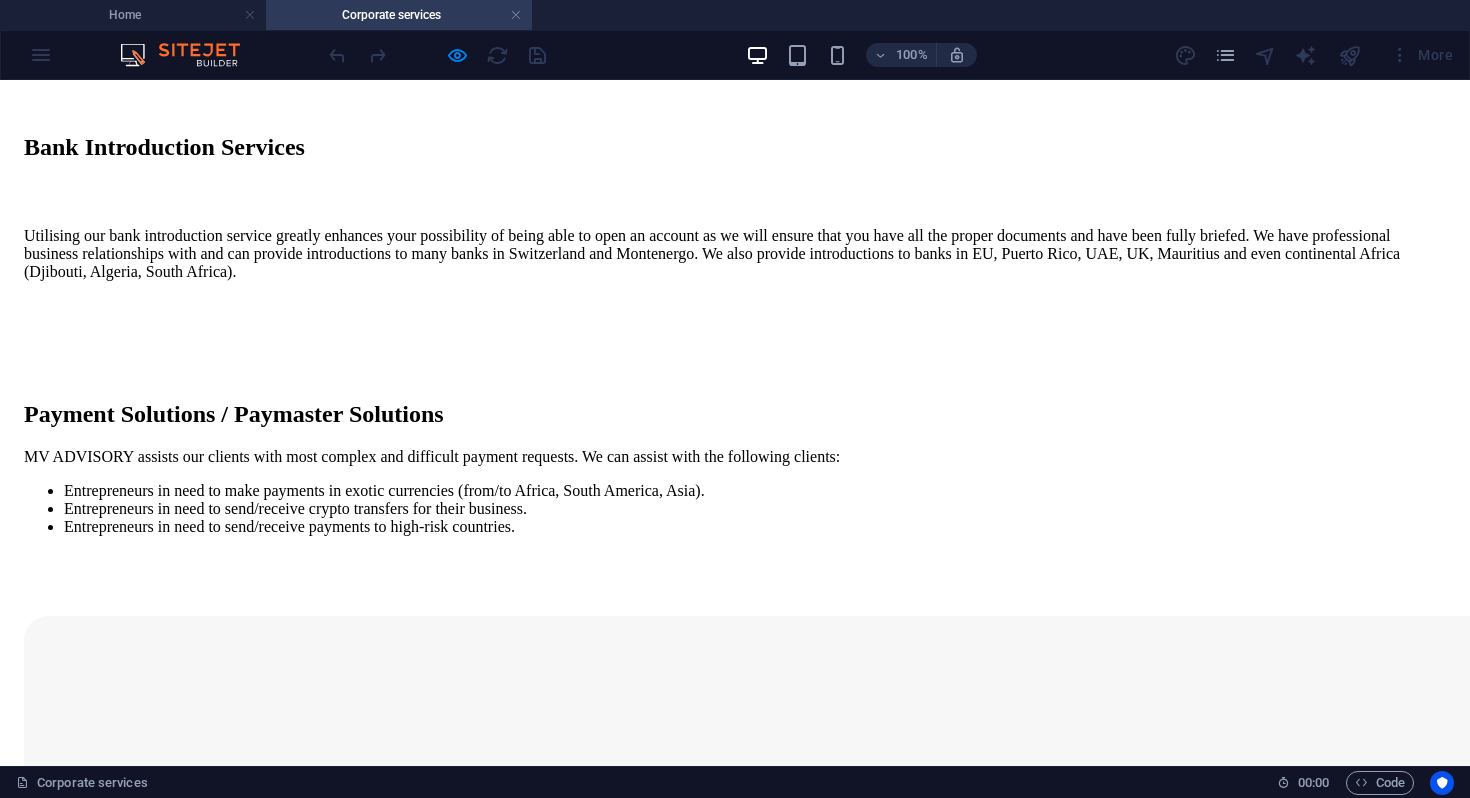 click on "Home Services Corporate services Investment advisory  Immigration advisory Listing News Contact Legal Notice" at bounding box center (735, -1354) 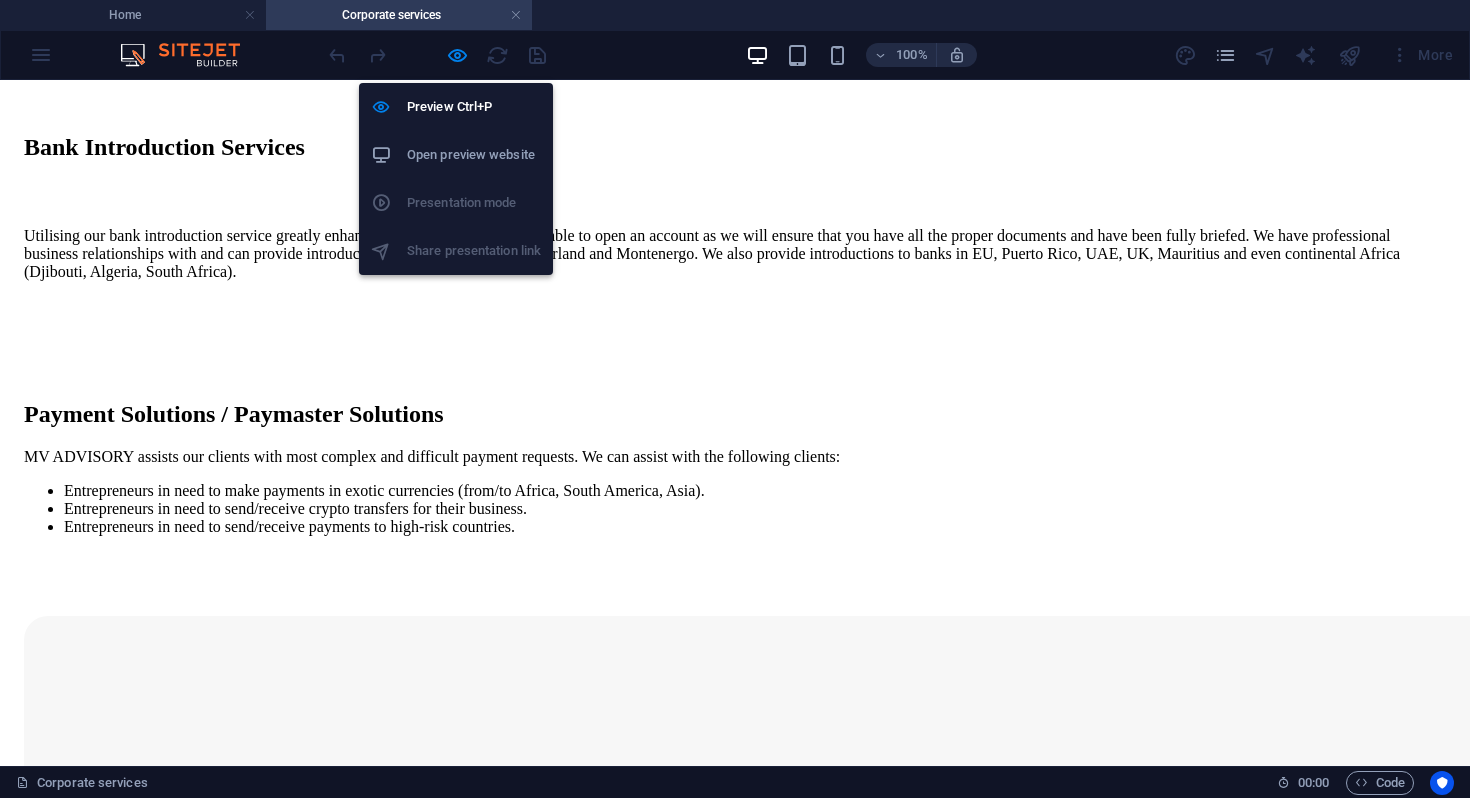 click on "Open preview website" at bounding box center (474, 155) 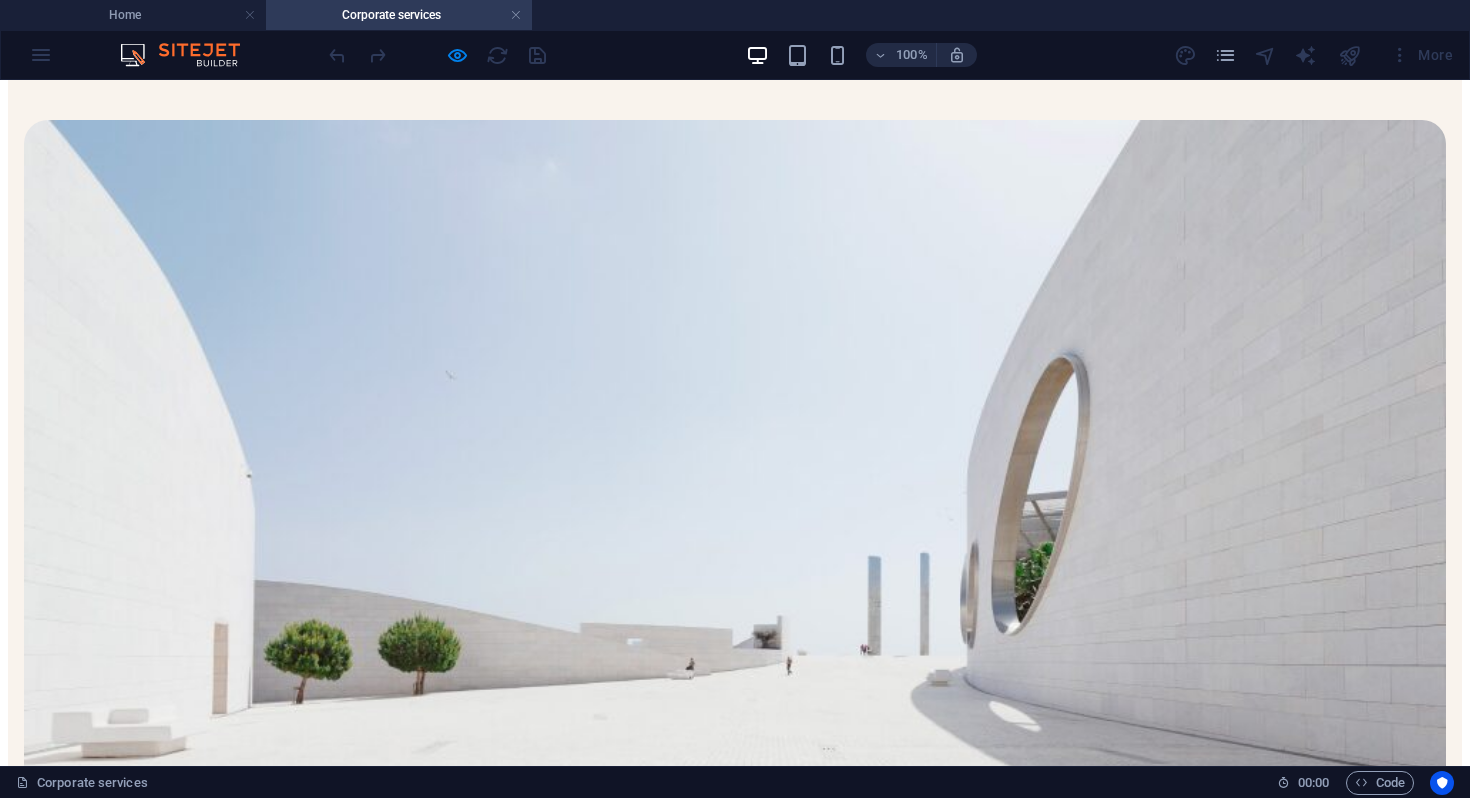 scroll, scrollTop: 0, scrollLeft: 0, axis: both 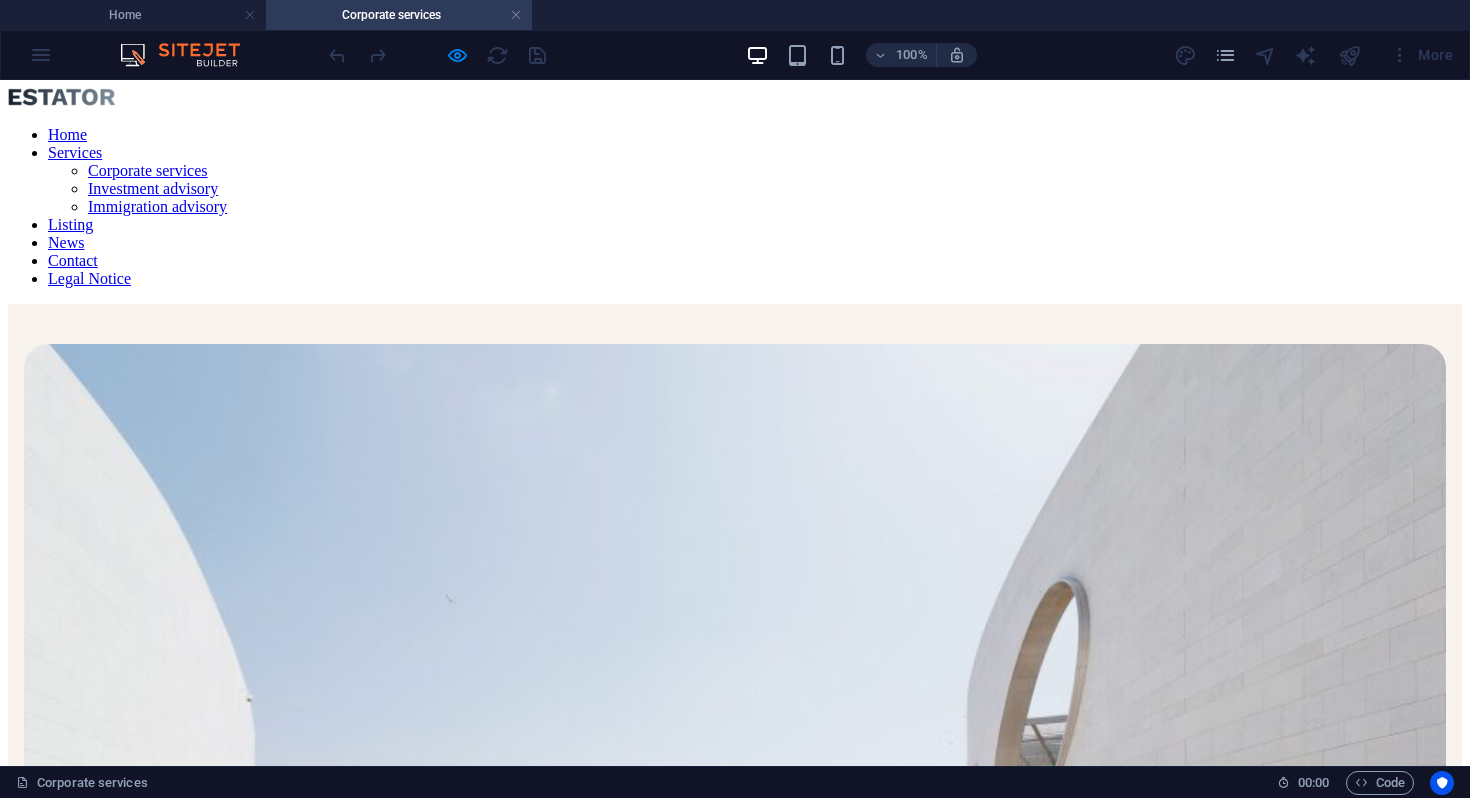 click on "Home Services Corporate services Investment advisory  Immigration advisory Listing News Contact Legal Notice" at bounding box center (735, 207) 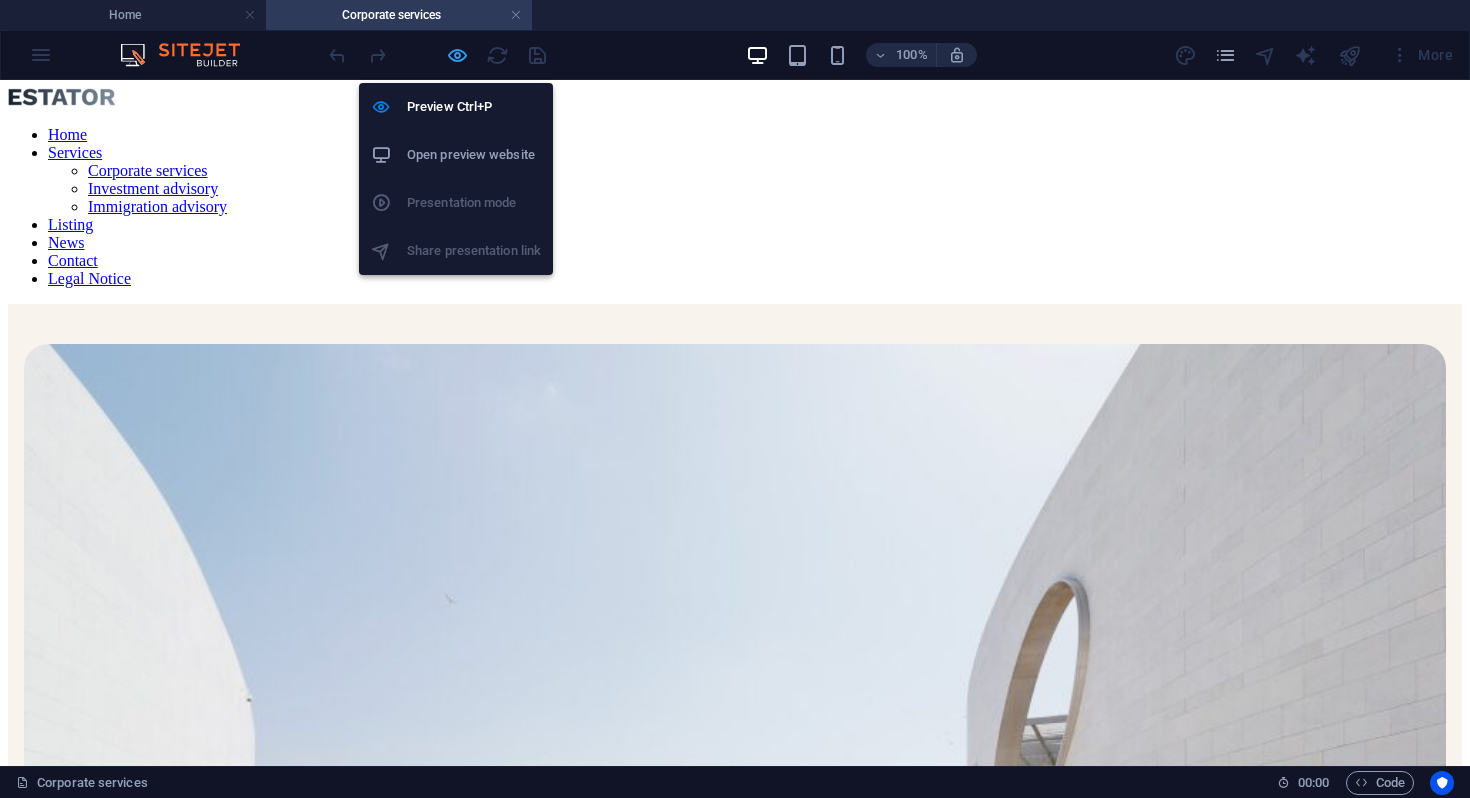 click at bounding box center [457, 55] 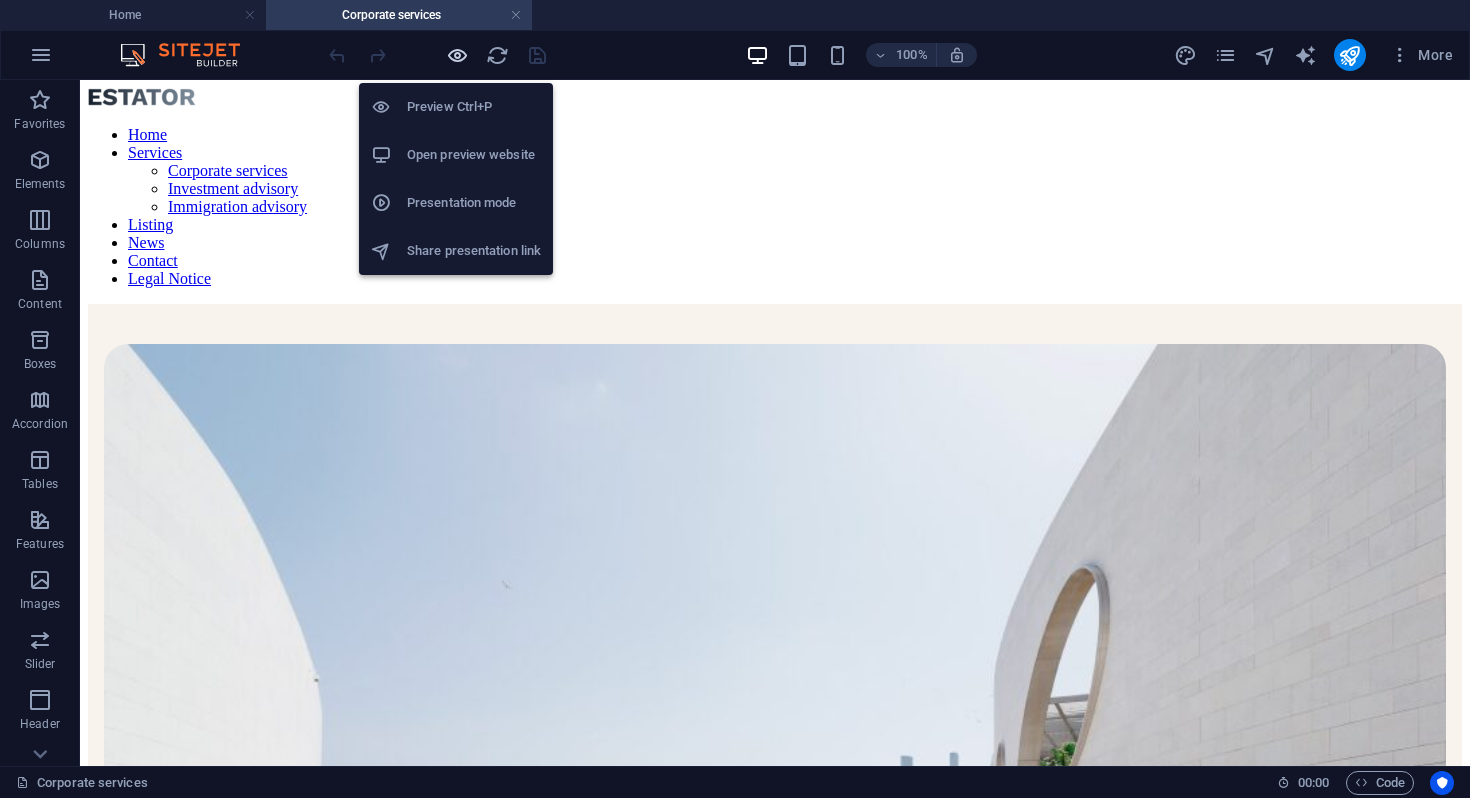 click at bounding box center [457, 55] 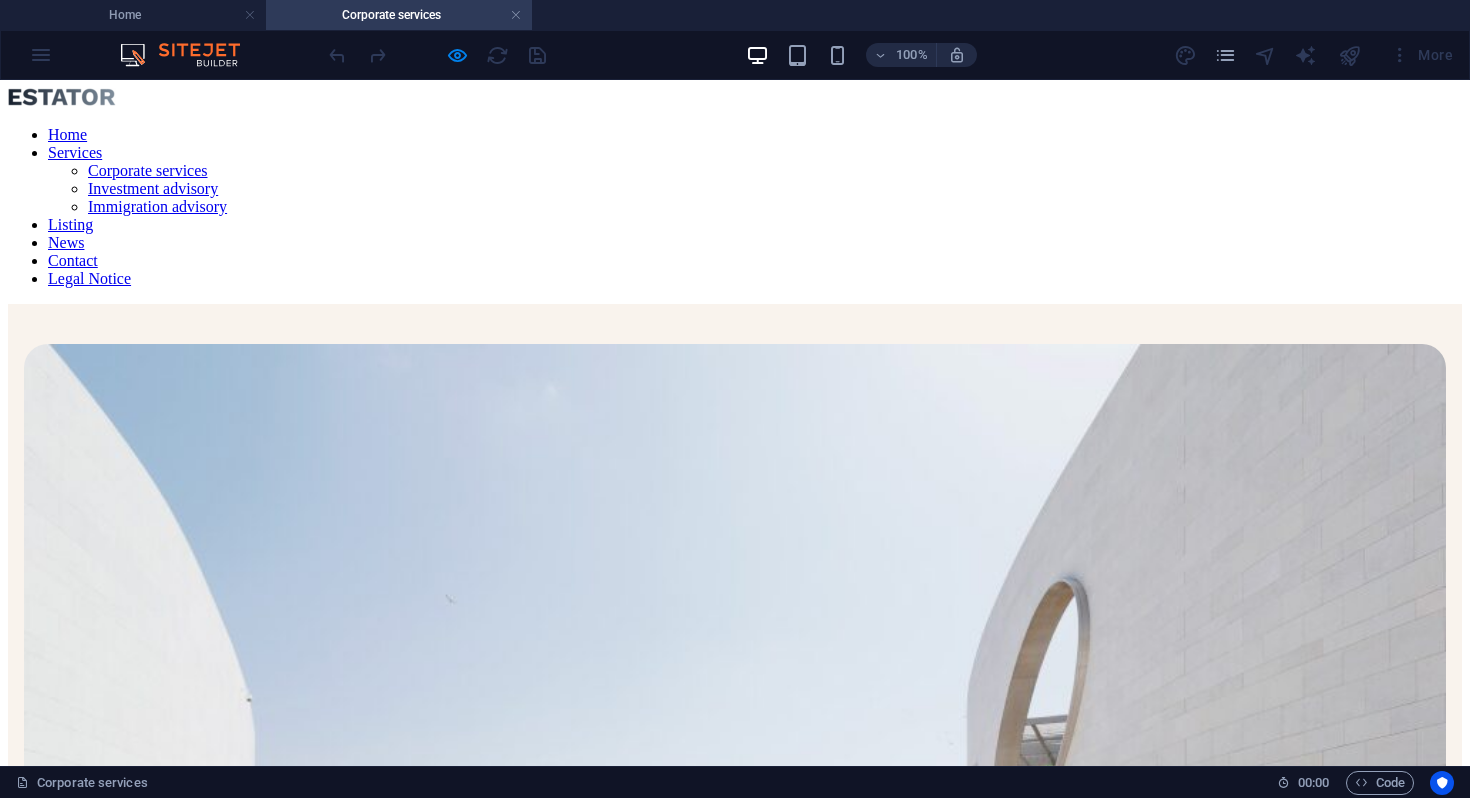 click on "Listing" at bounding box center [70, 224] 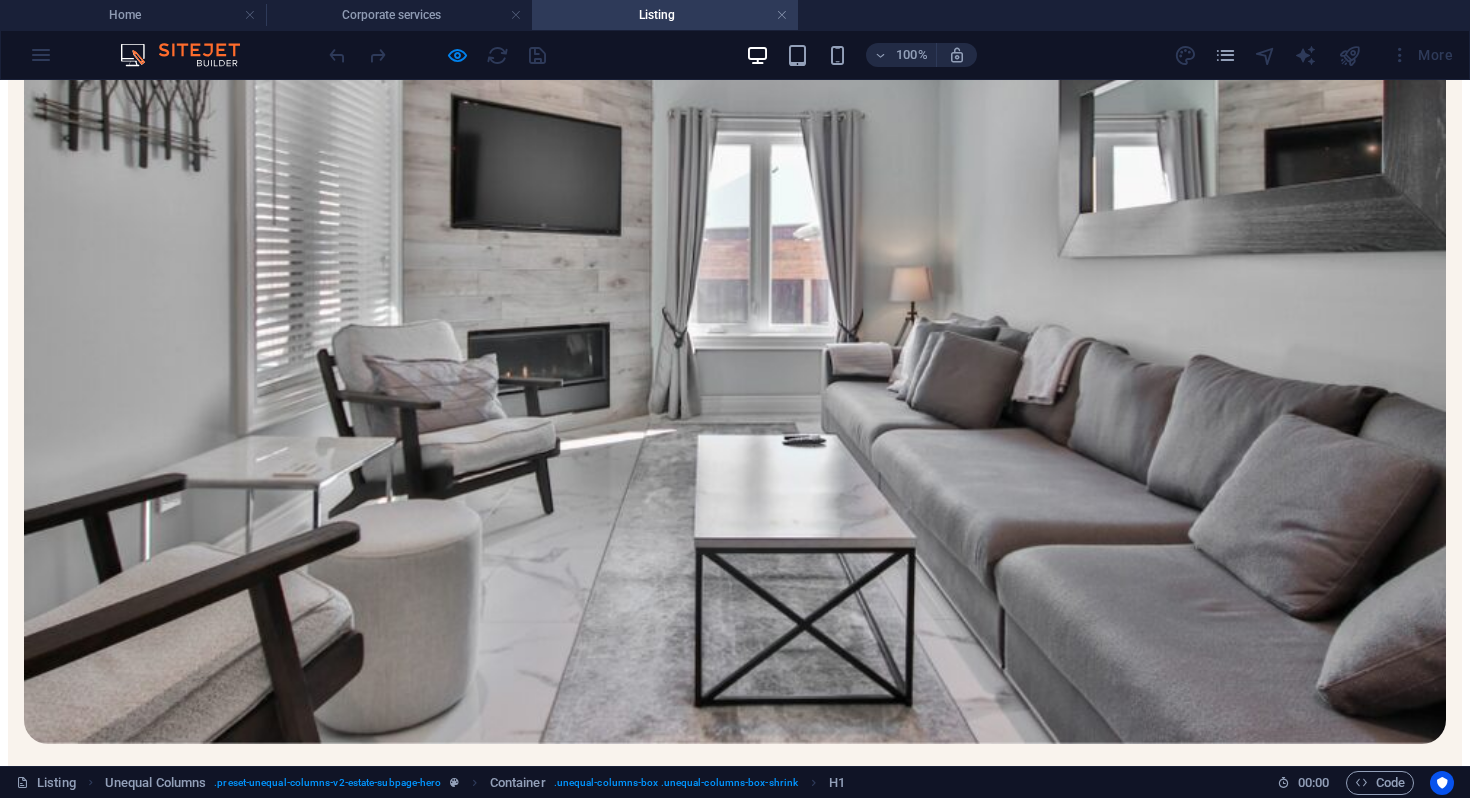 scroll, scrollTop: 654, scrollLeft: 0, axis: vertical 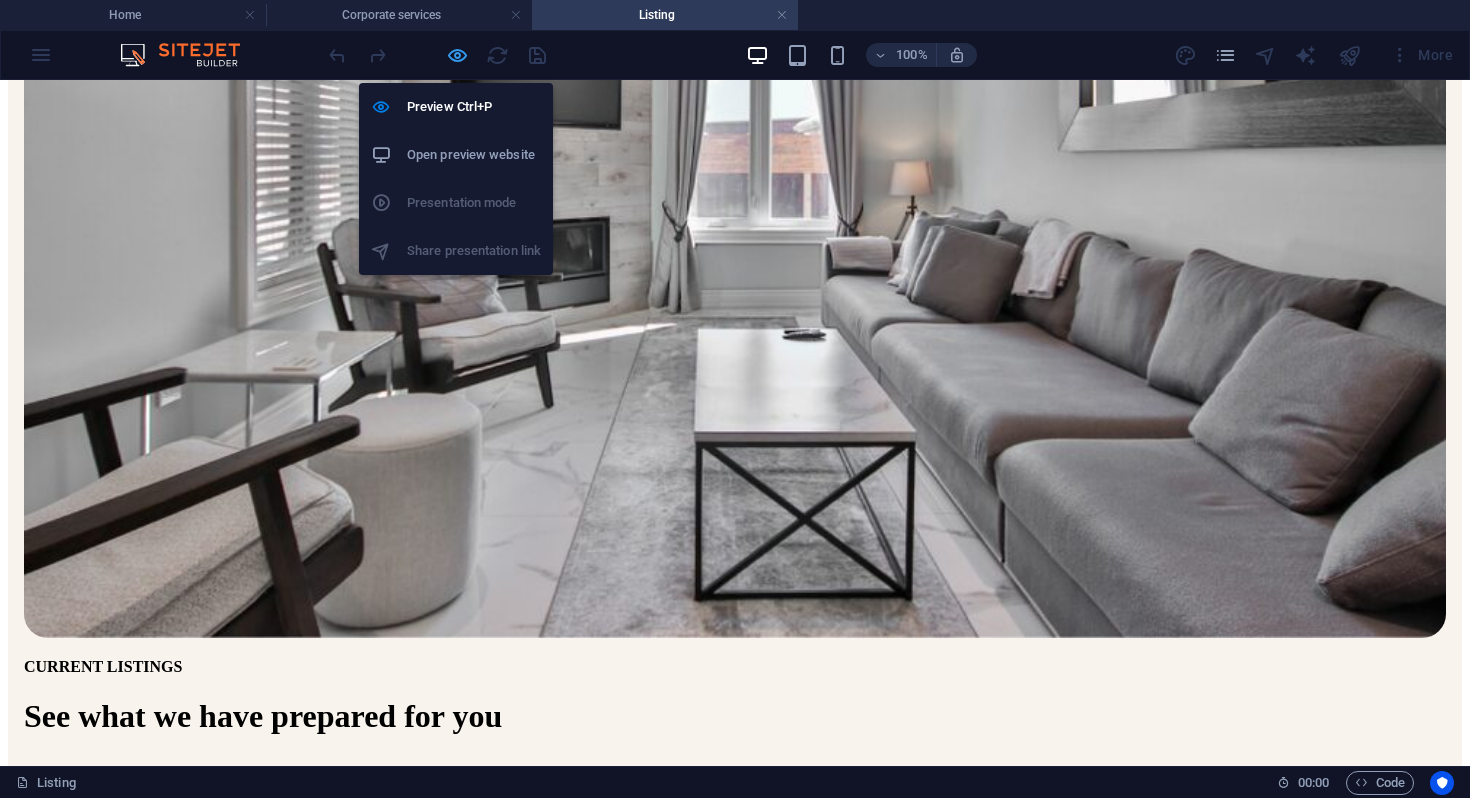 click at bounding box center (457, 55) 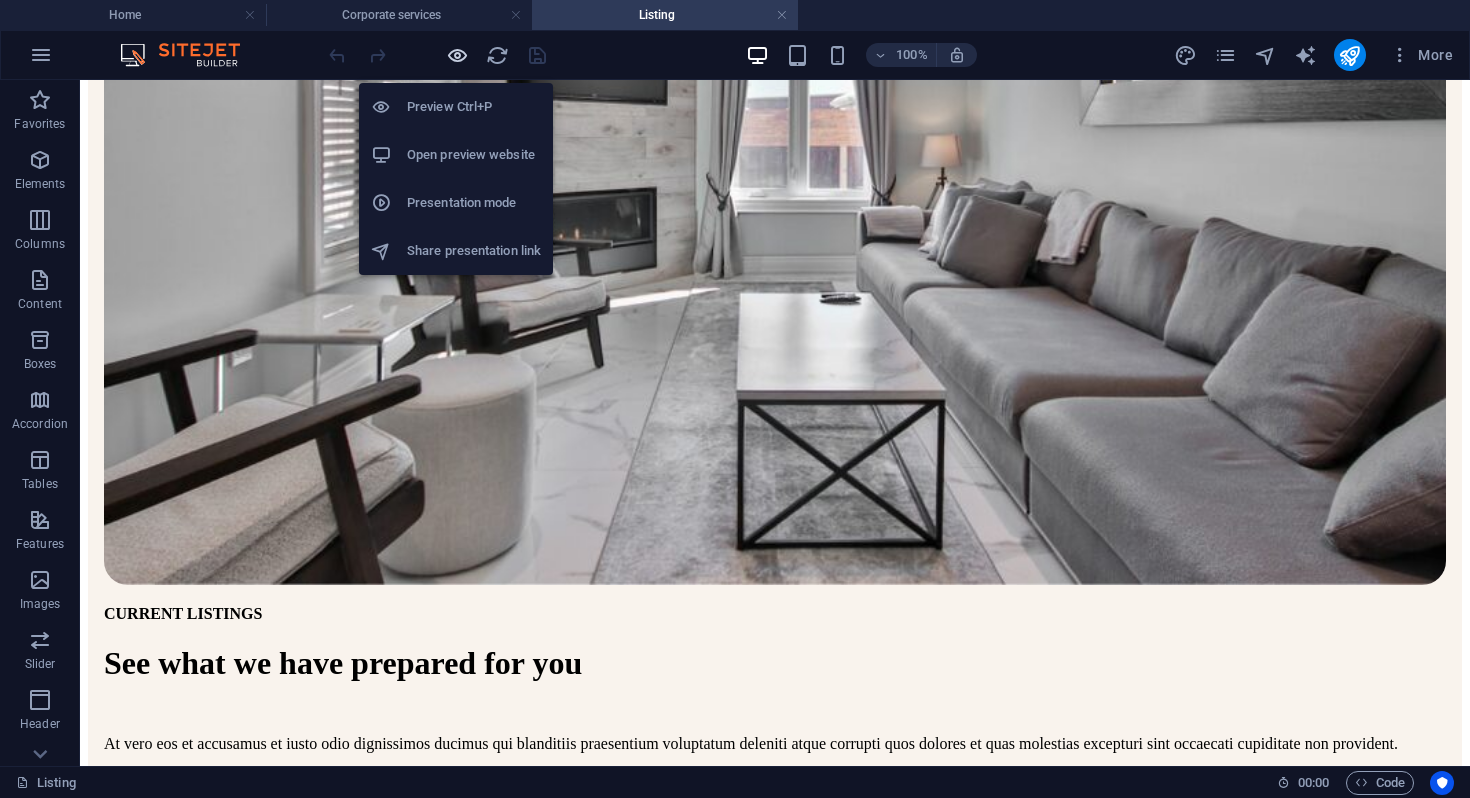 scroll, scrollTop: 655, scrollLeft: 0, axis: vertical 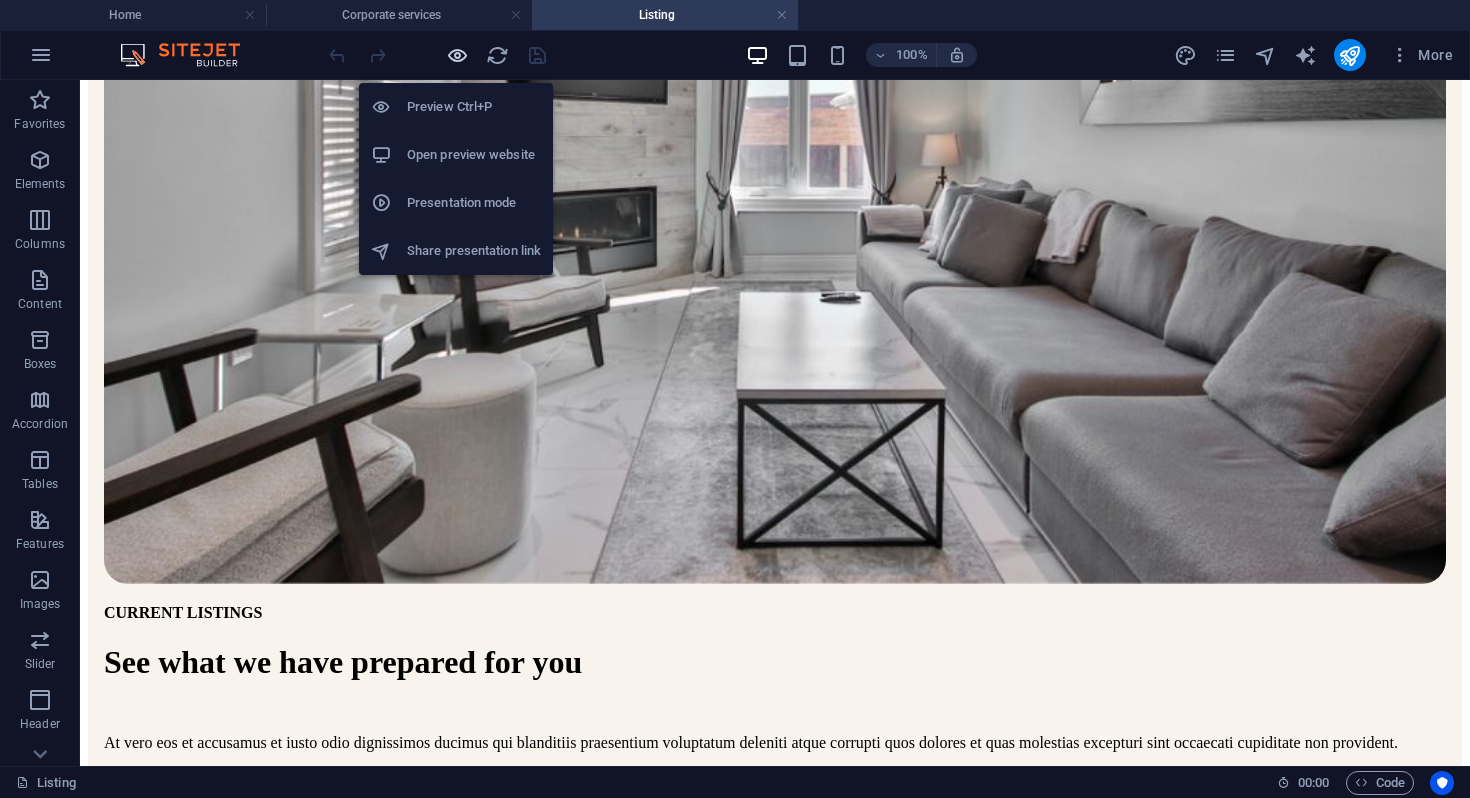 click at bounding box center (457, 55) 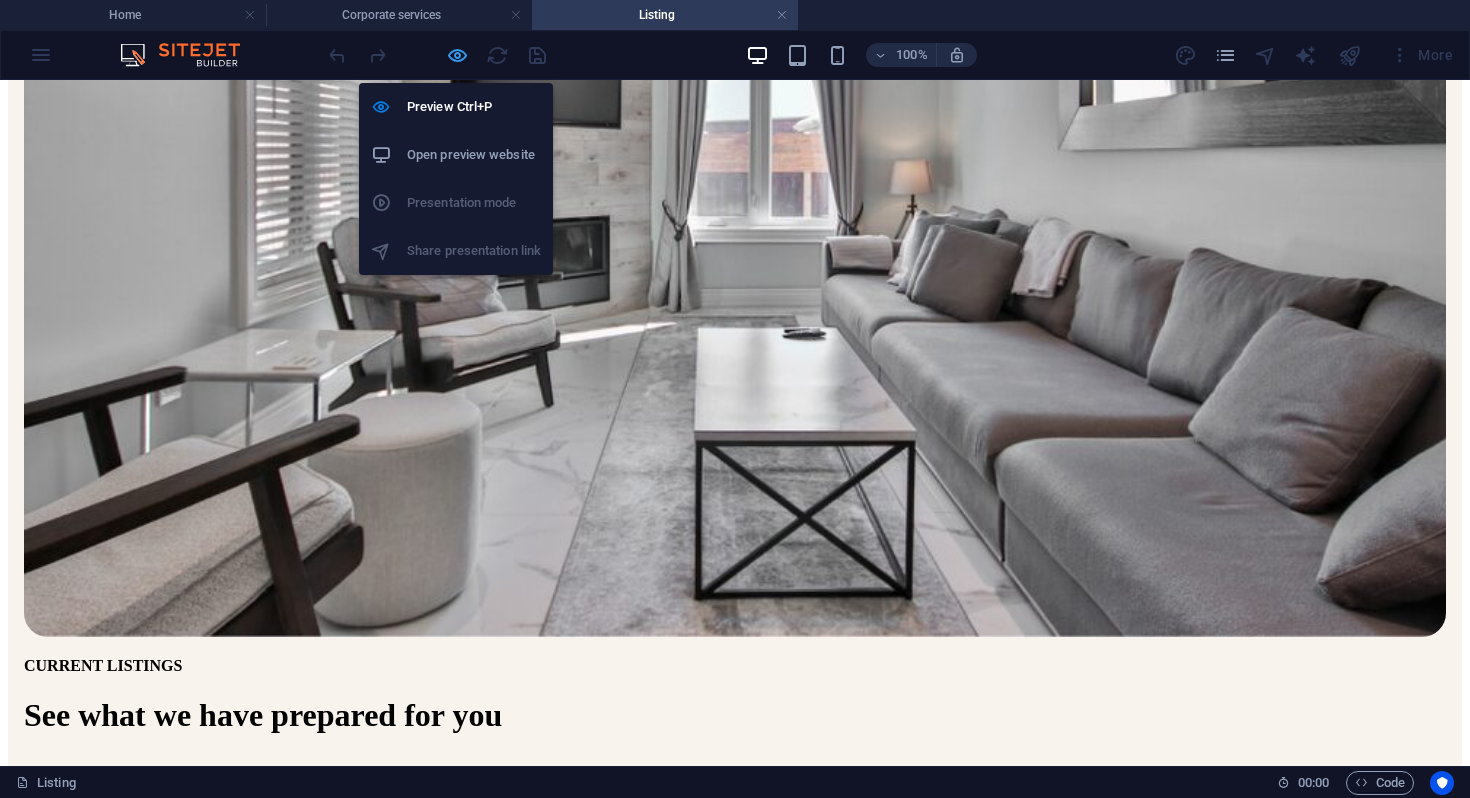 scroll, scrollTop: 654, scrollLeft: 0, axis: vertical 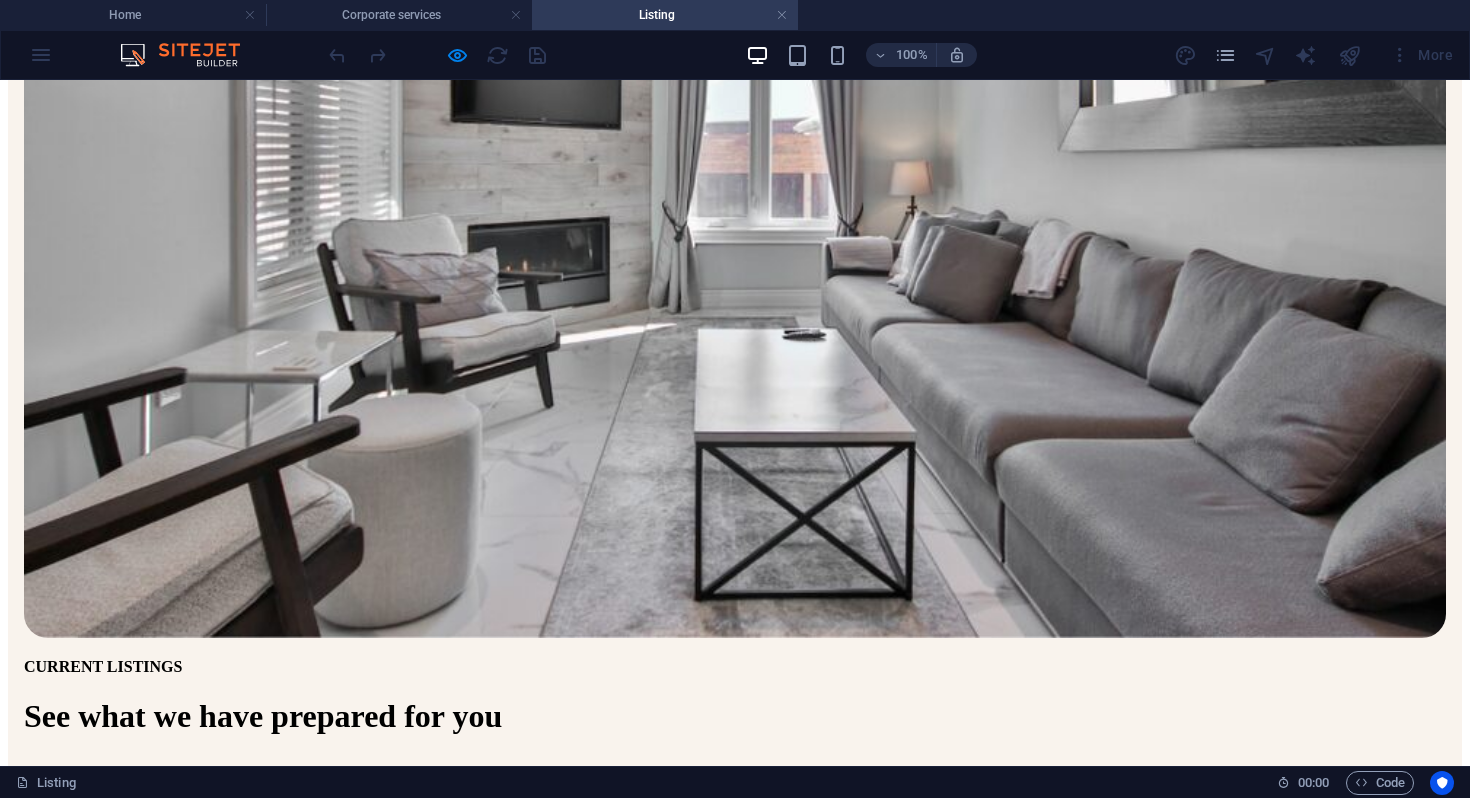click on "Company Registration" at bounding box center (114, 1358) 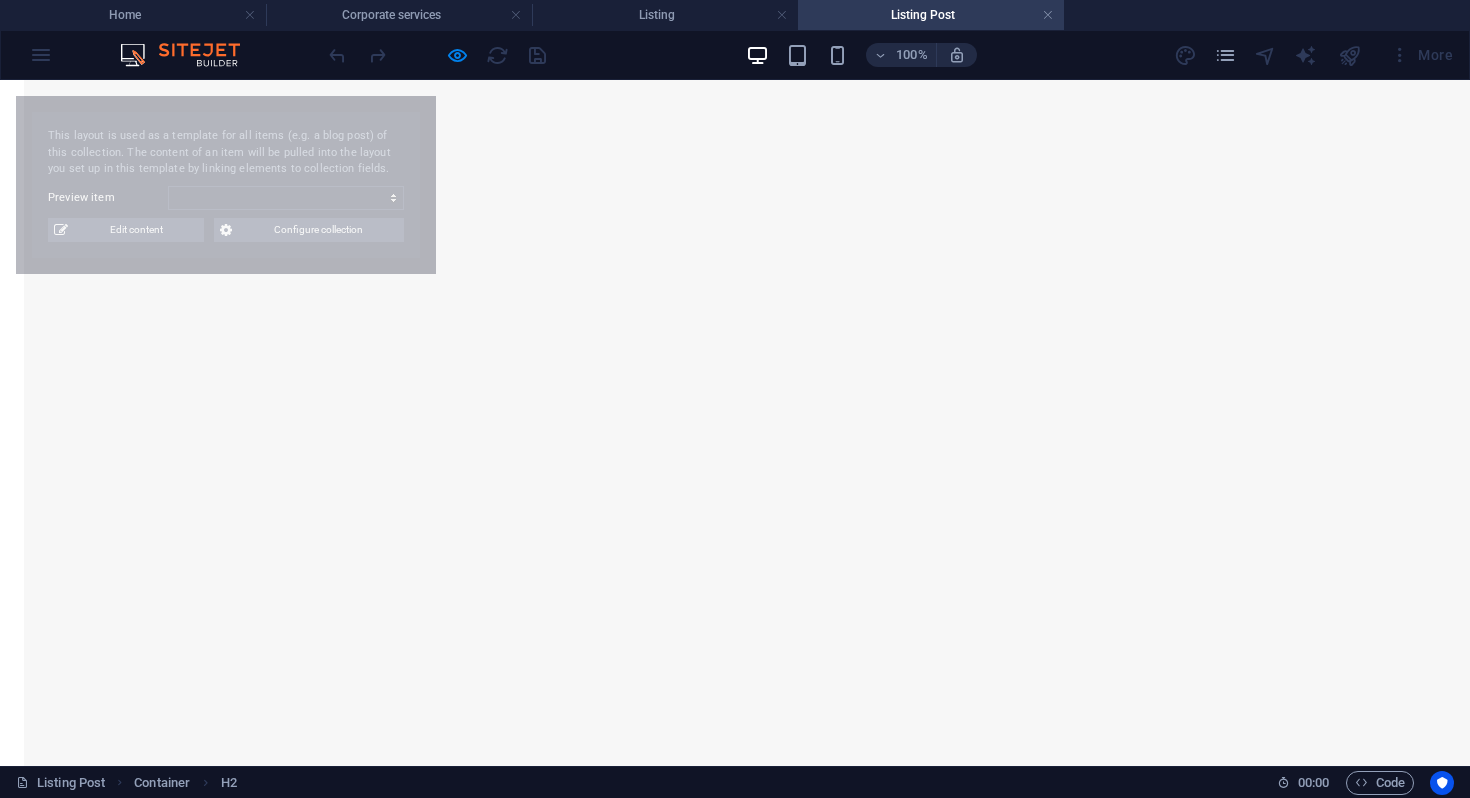 select on "6808d70f42dc73747642785f" 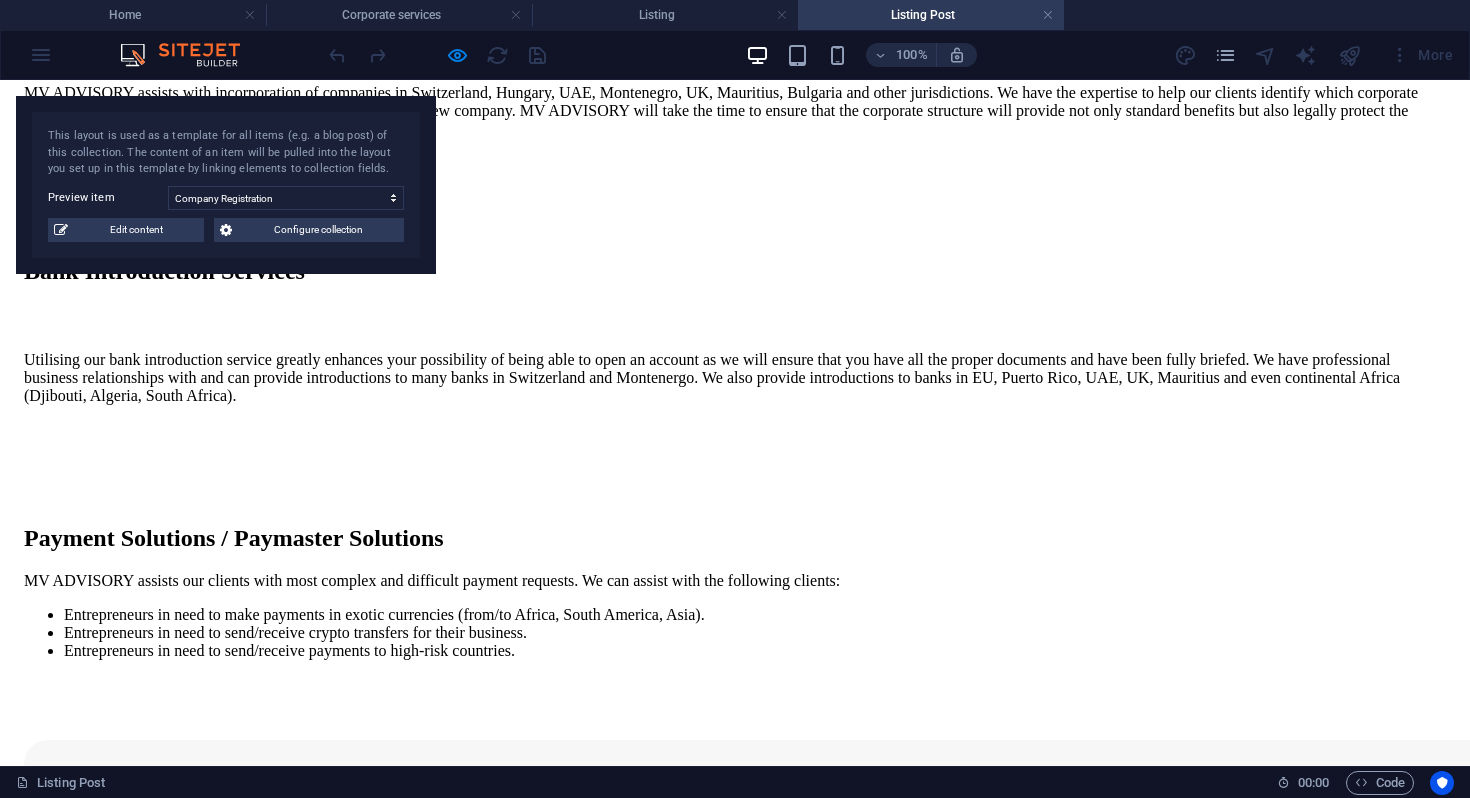 scroll, scrollTop: 1938, scrollLeft: 0, axis: vertical 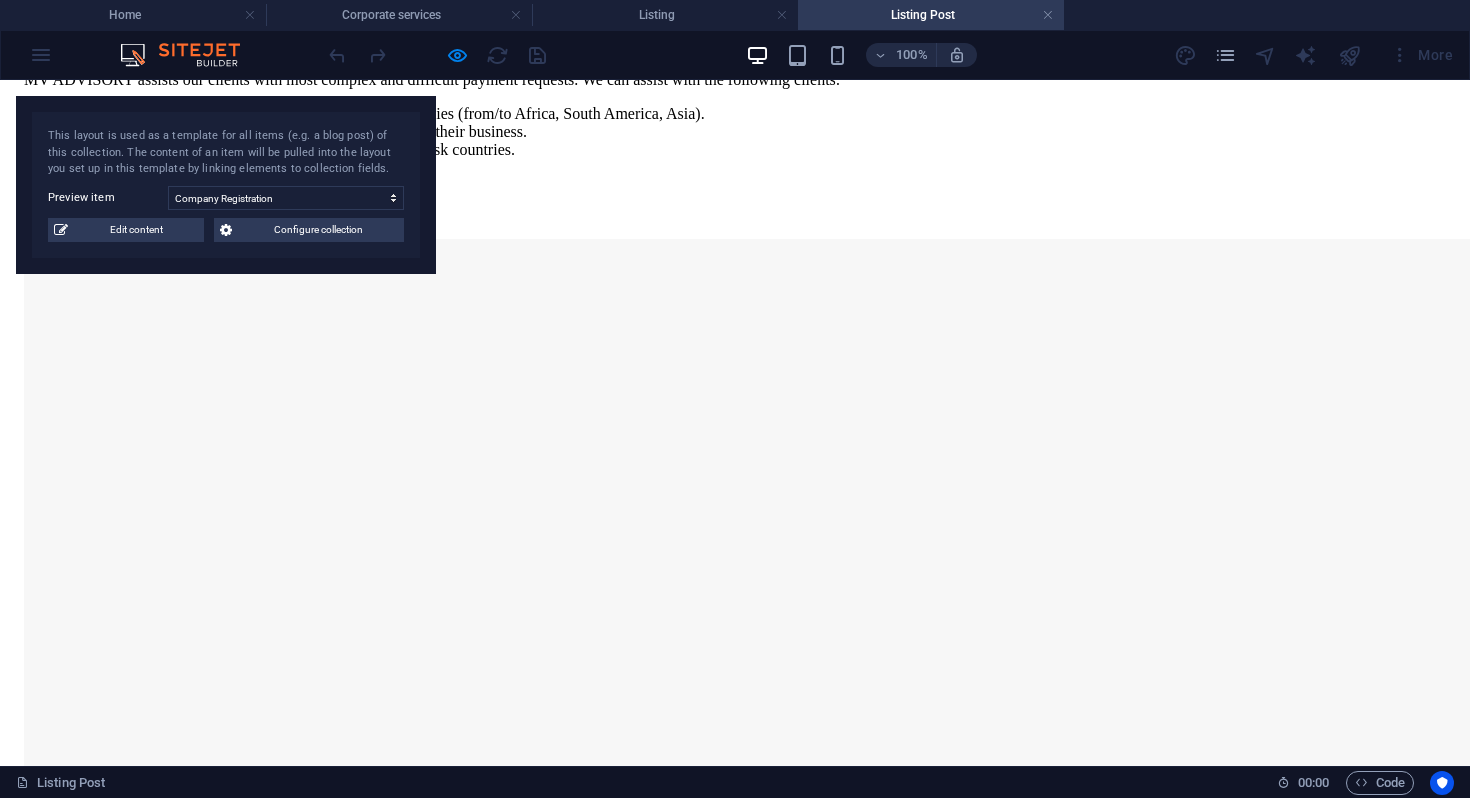click on "I have read and understand the privacy policy." at bounding box center [735, 2946691] 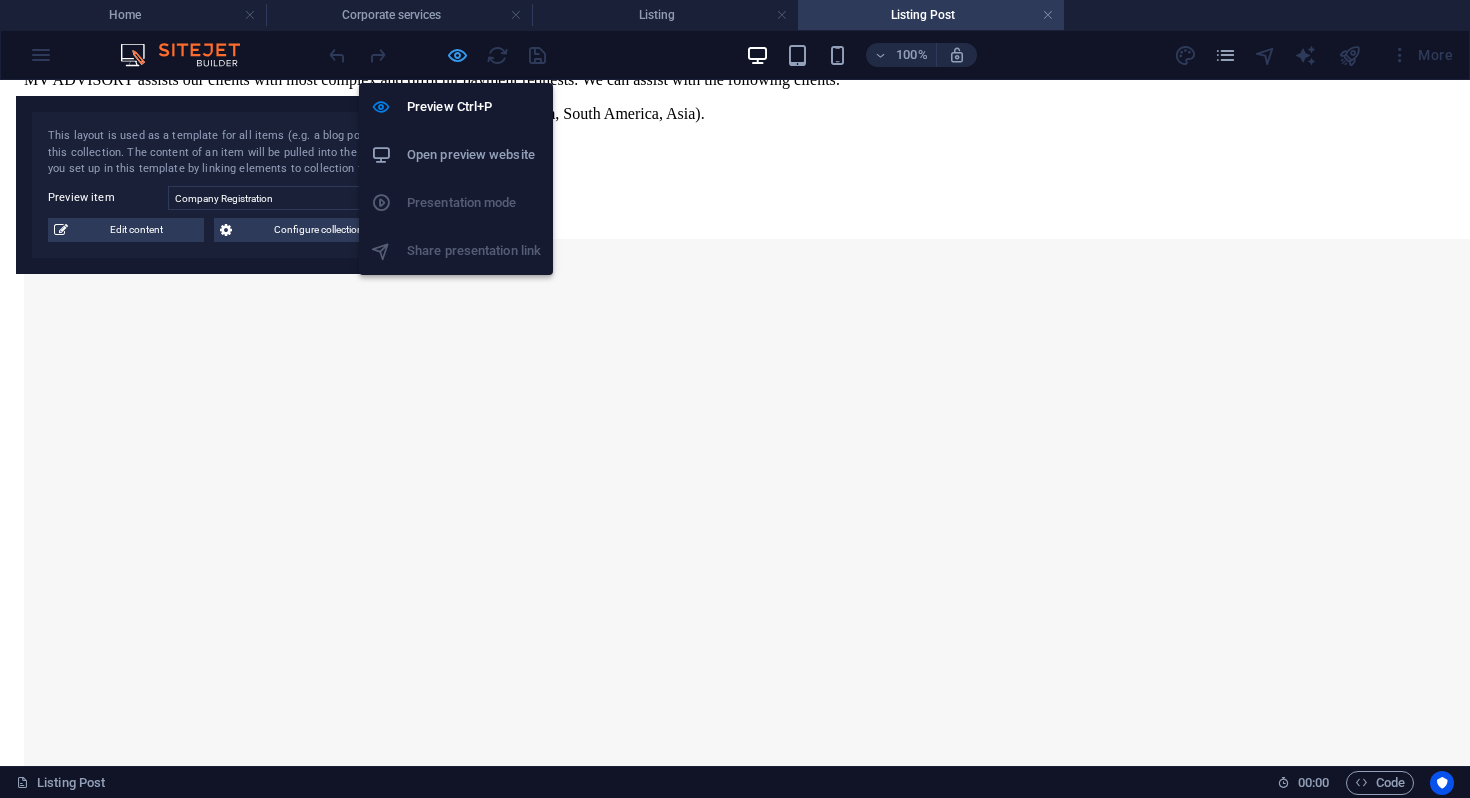 click at bounding box center [457, 55] 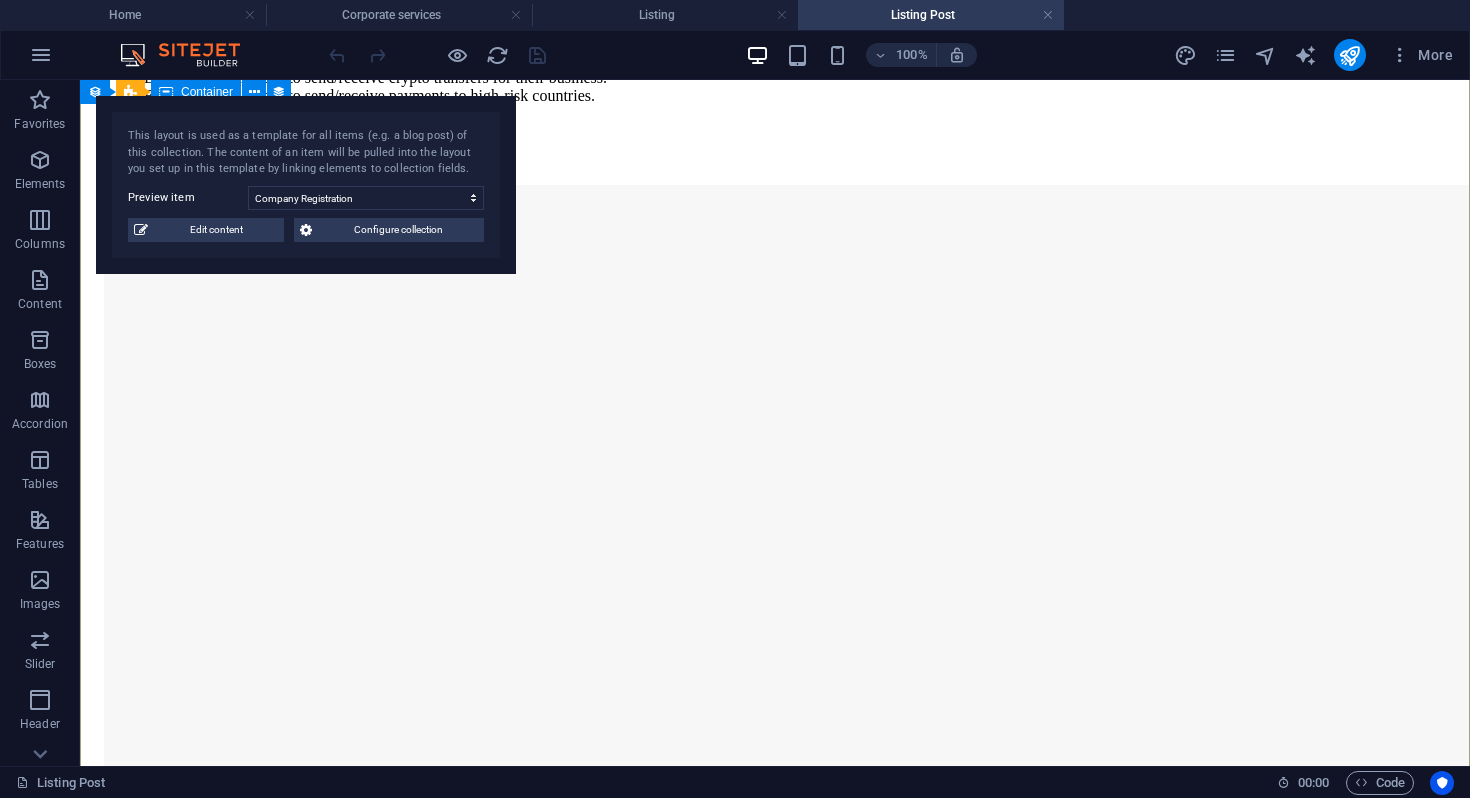 click on "I have read and understand the privacy policy." at bounding box center [775, 2786317] 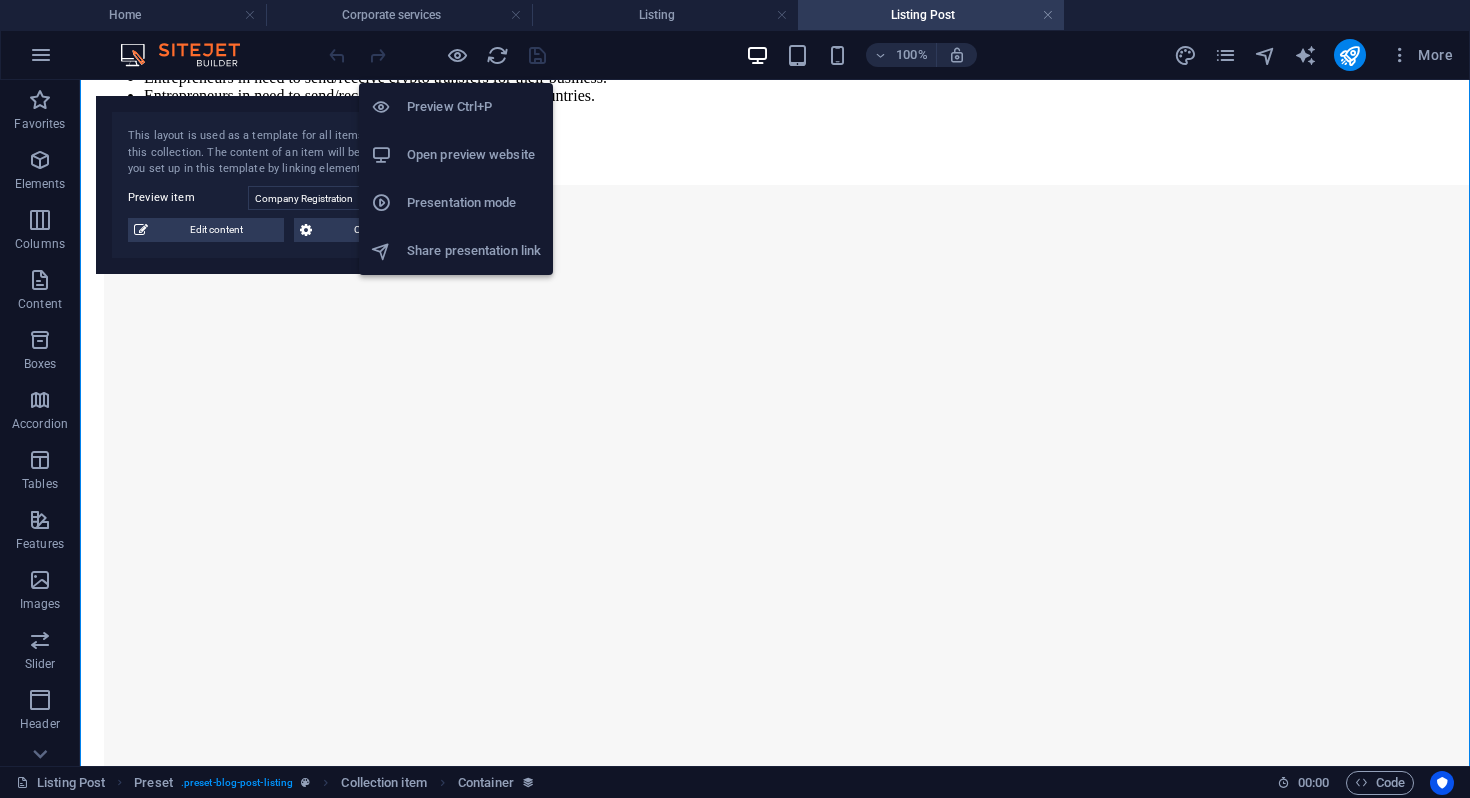 click on "Open preview website" at bounding box center [474, 155] 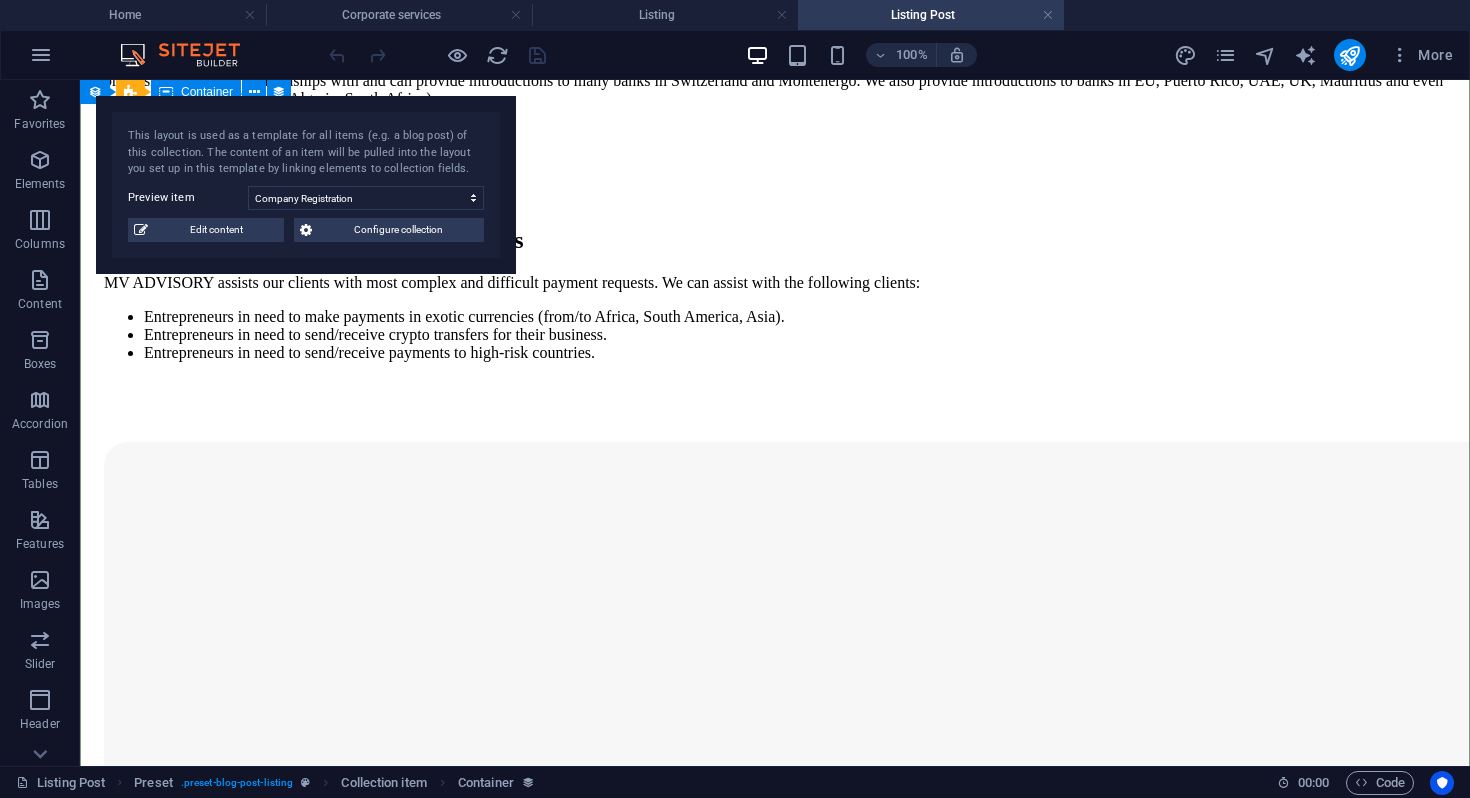 scroll, scrollTop: 1998, scrollLeft: 0, axis: vertical 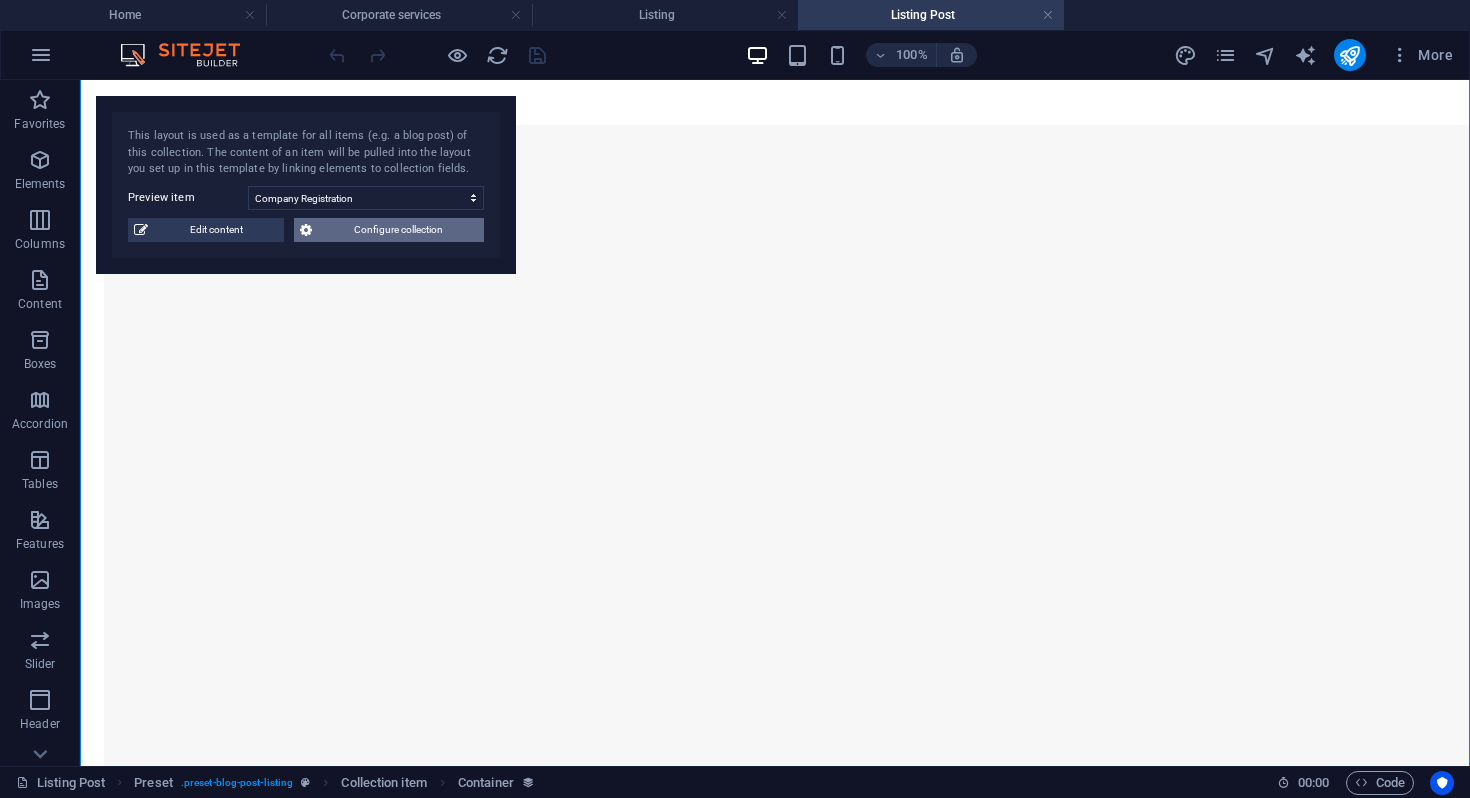 click on "Configure collection" at bounding box center (398, 230) 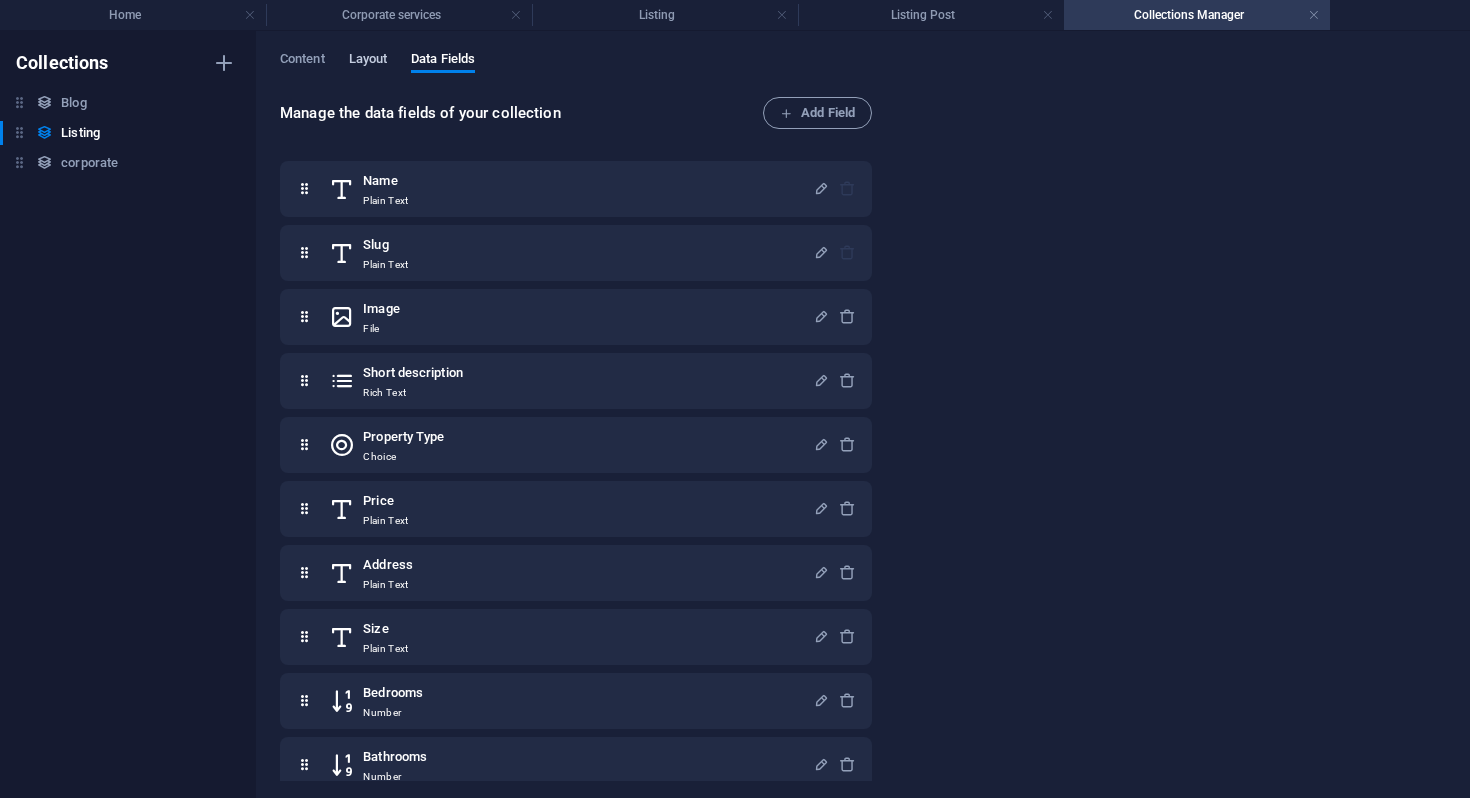 click on "Layout" at bounding box center (368, 61) 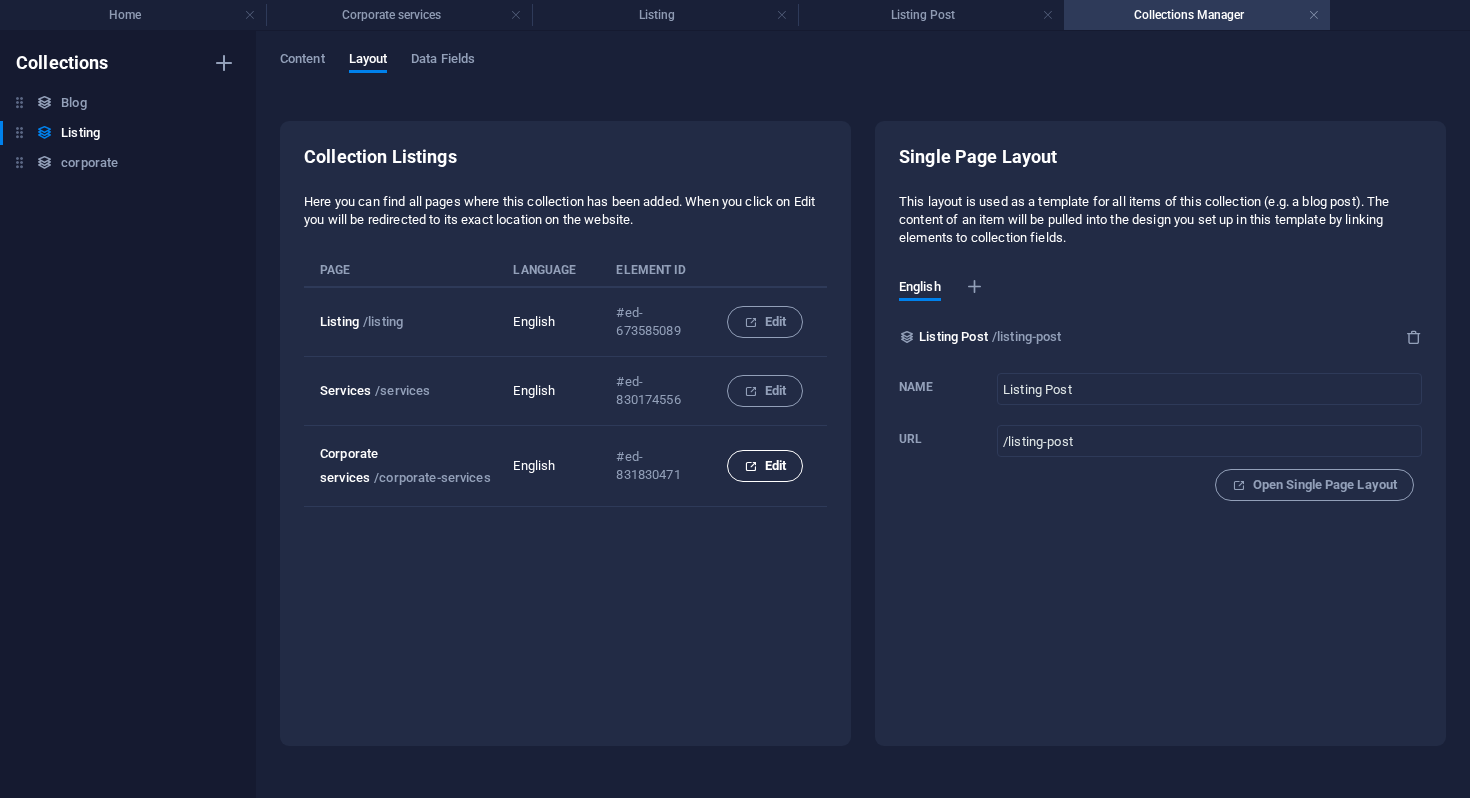 click at bounding box center (750, 466) 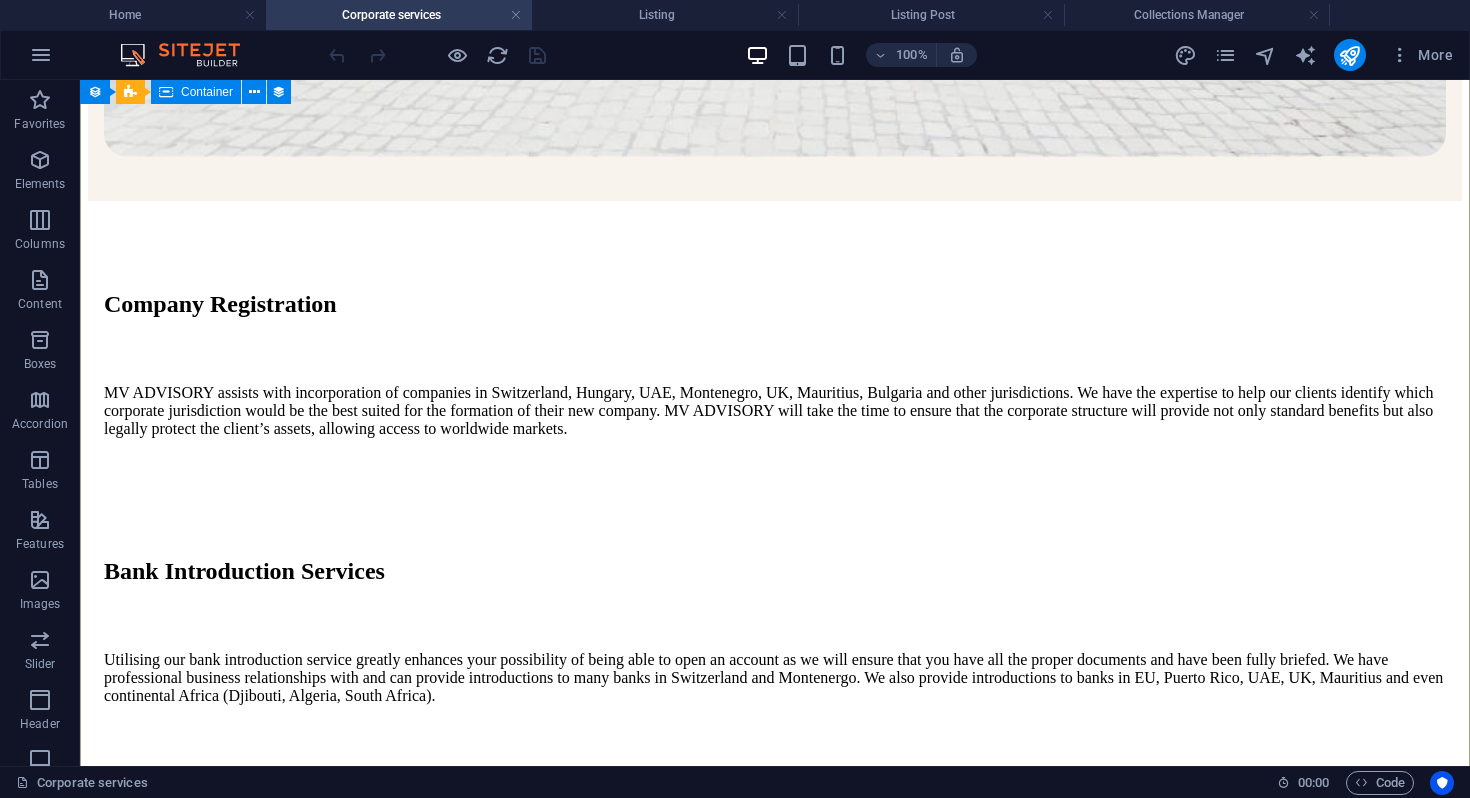 scroll, scrollTop: 950, scrollLeft: 0, axis: vertical 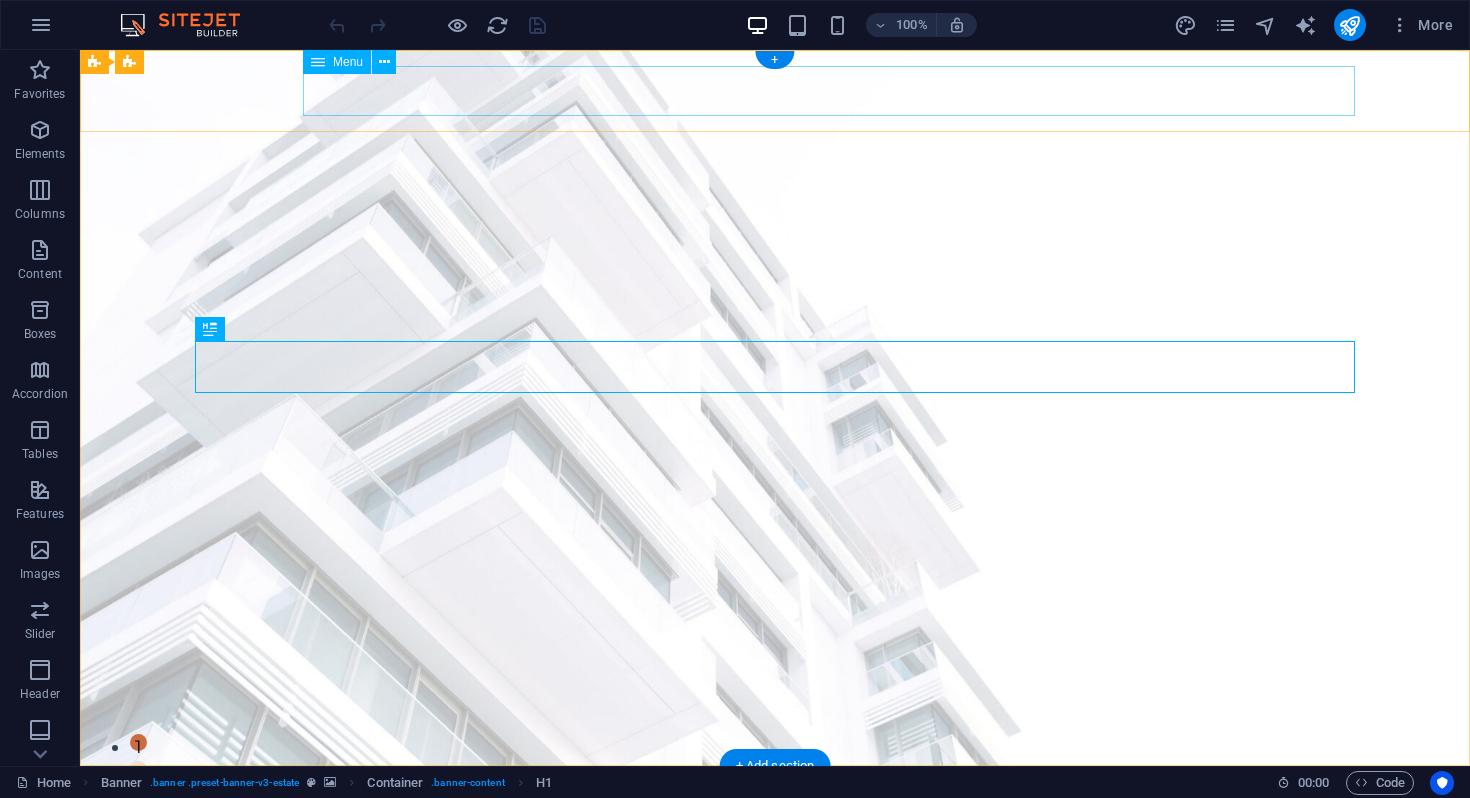 click on "Home Services Corporate services Investment advisory  Immigration advisory Listing News Contact Legal Notice" at bounding box center (775, 834) 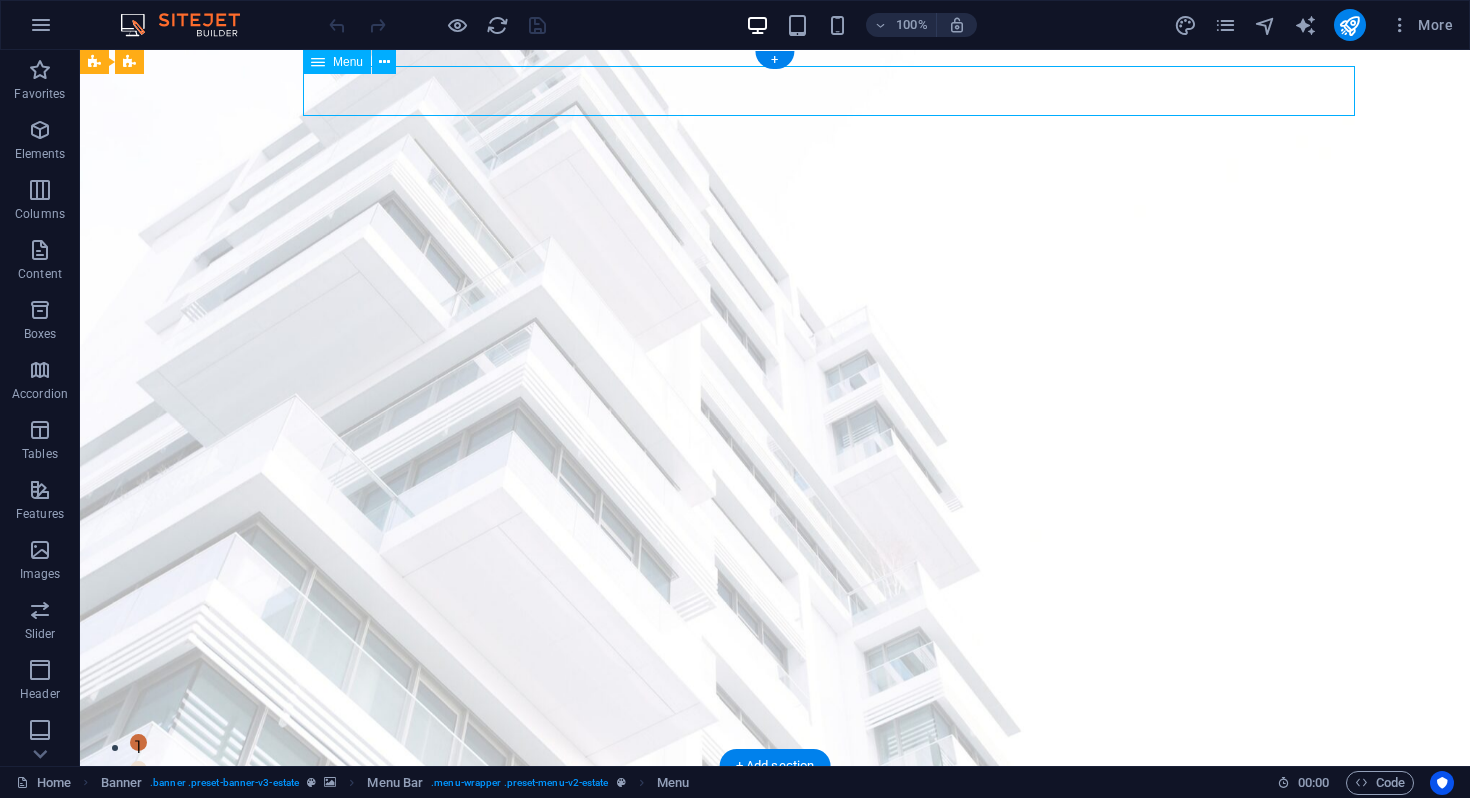 click on "Home Services Corporate services Investment advisory  Immigration advisory Listing News Contact Legal Notice" at bounding box center (775, 834) 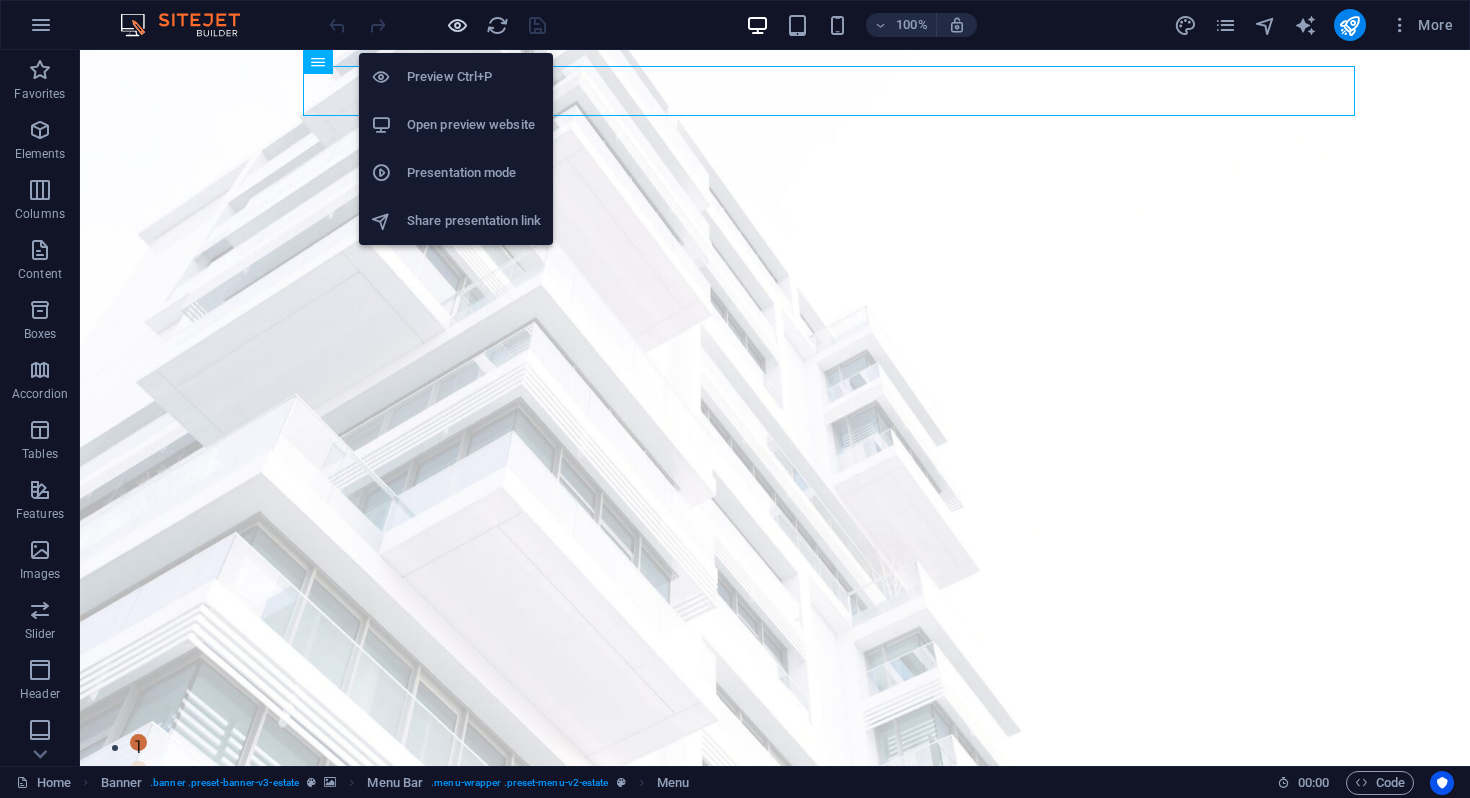click at bounding box center (457, 25) 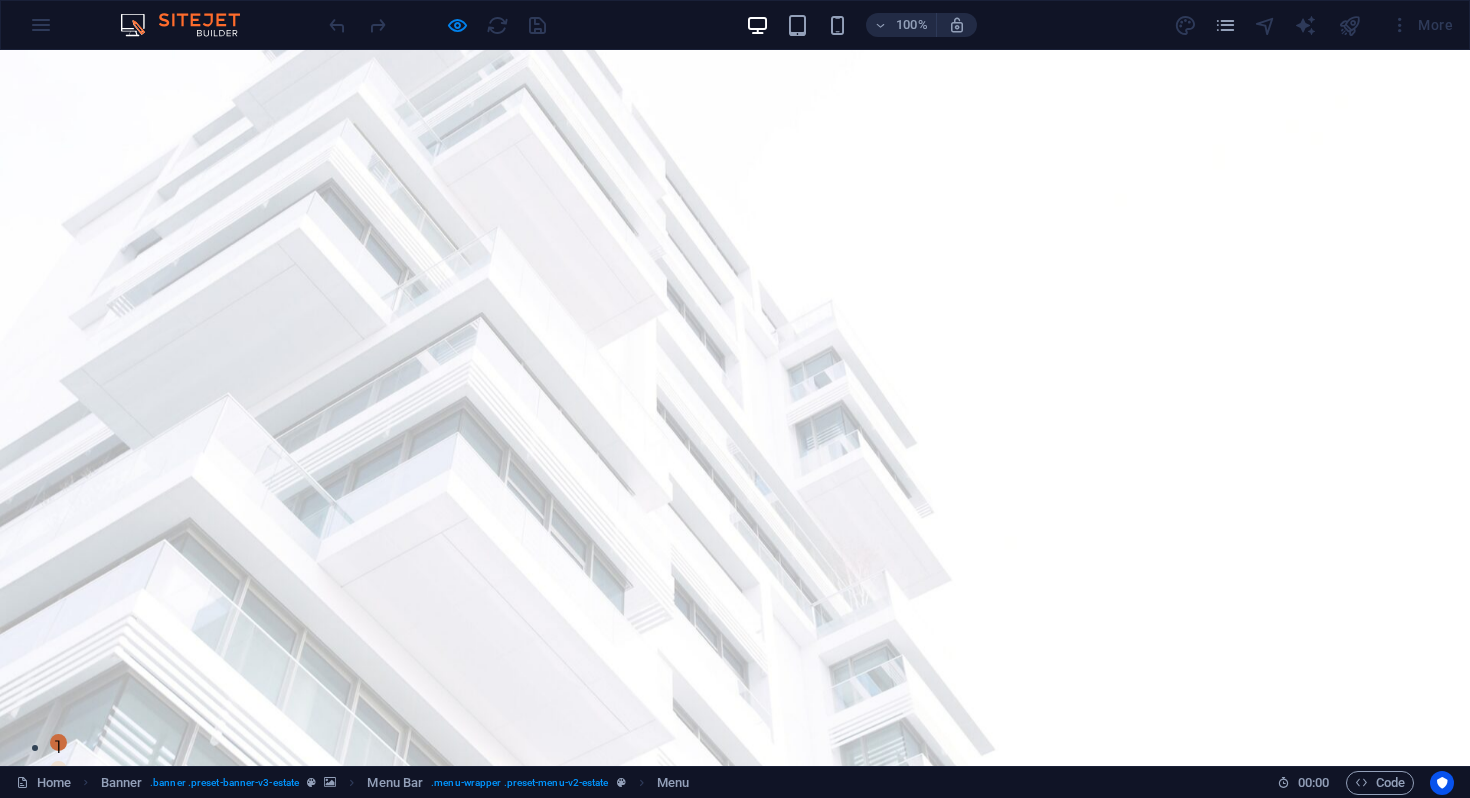 click on "Listing" at bounding box center (831, 834) 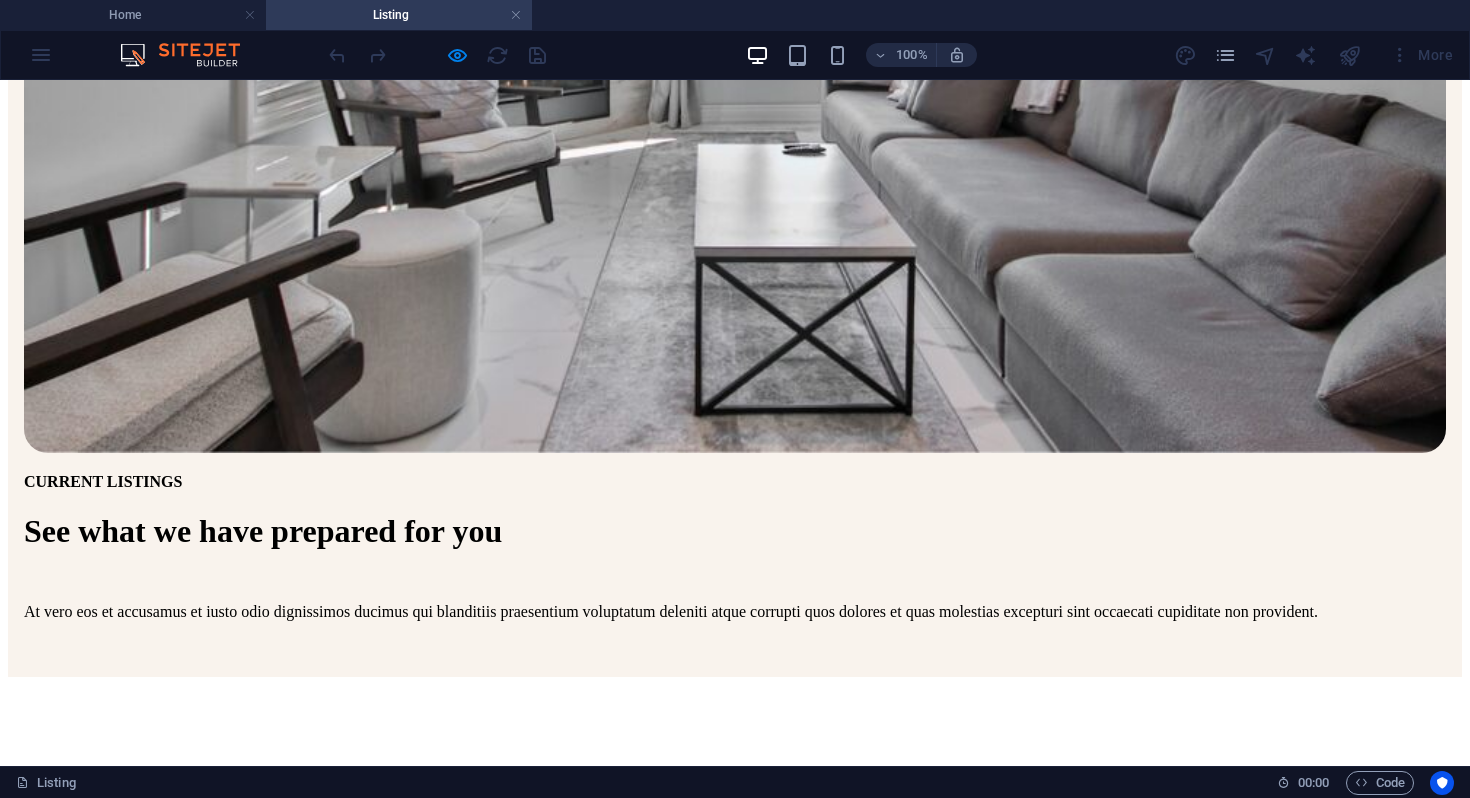 scroll, scrollTop: 855, scrollLeft: 0, axis: vertical 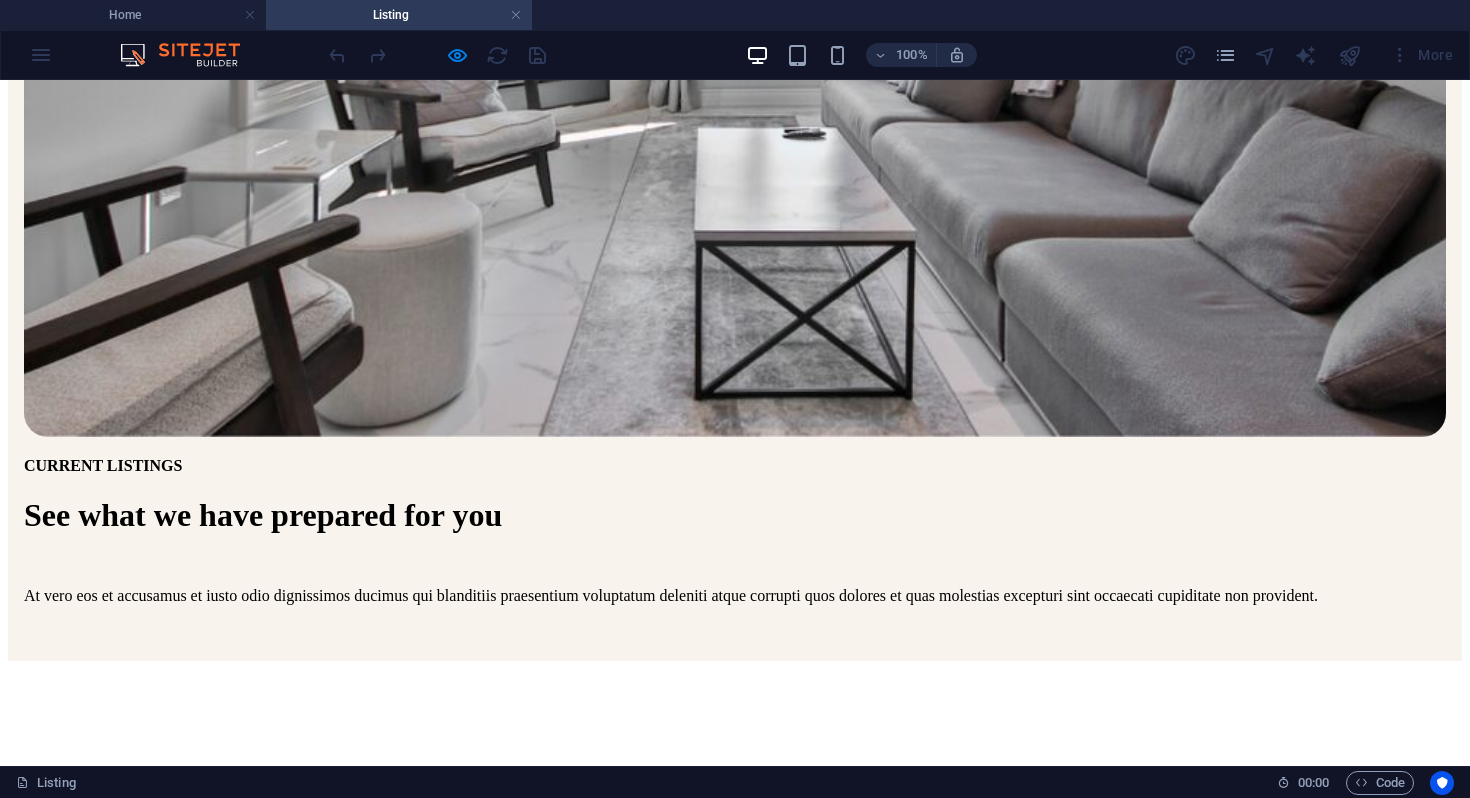 click on "Company Registration" at bounding box center (735, 1158) 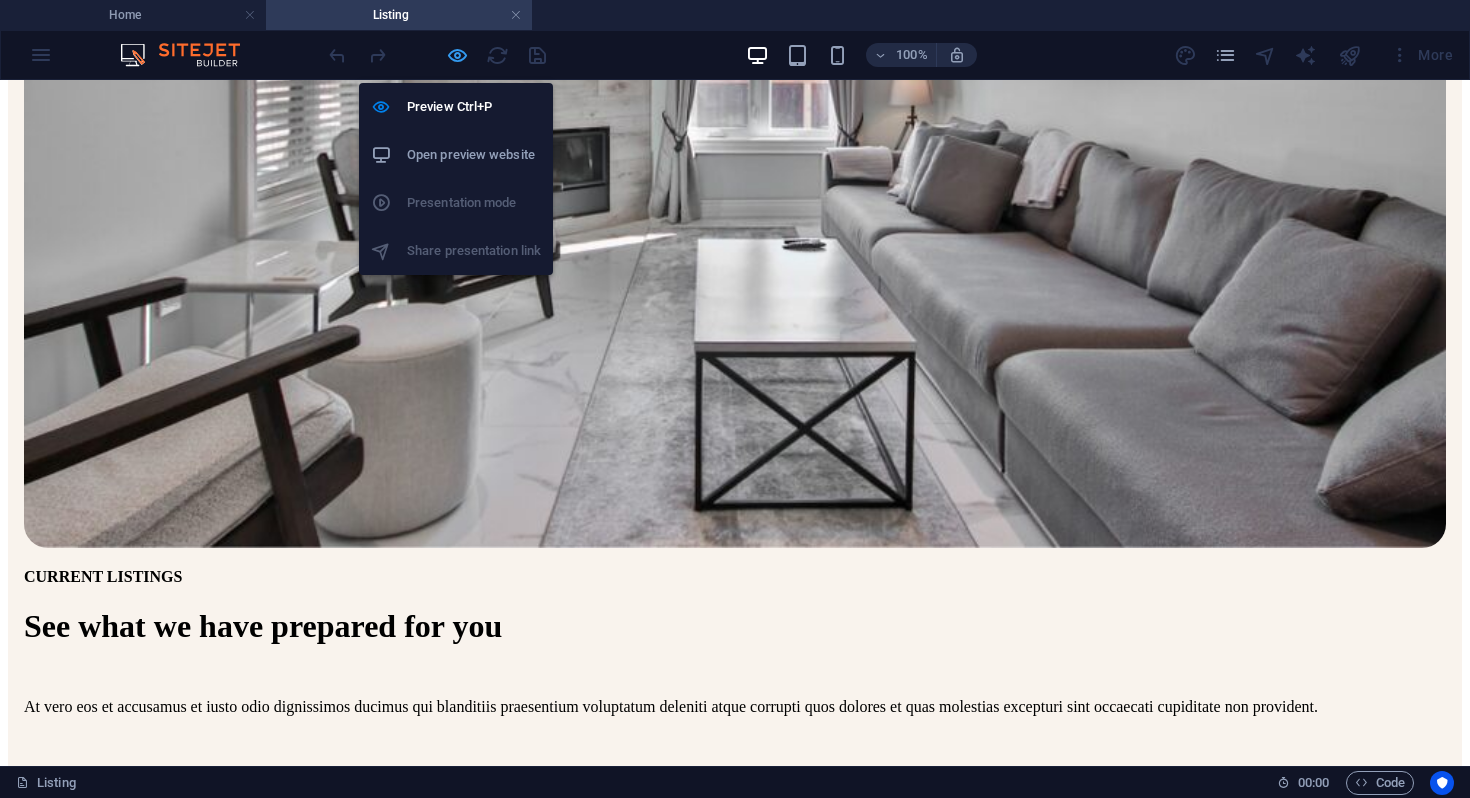 click at bounding box center (457, 55) 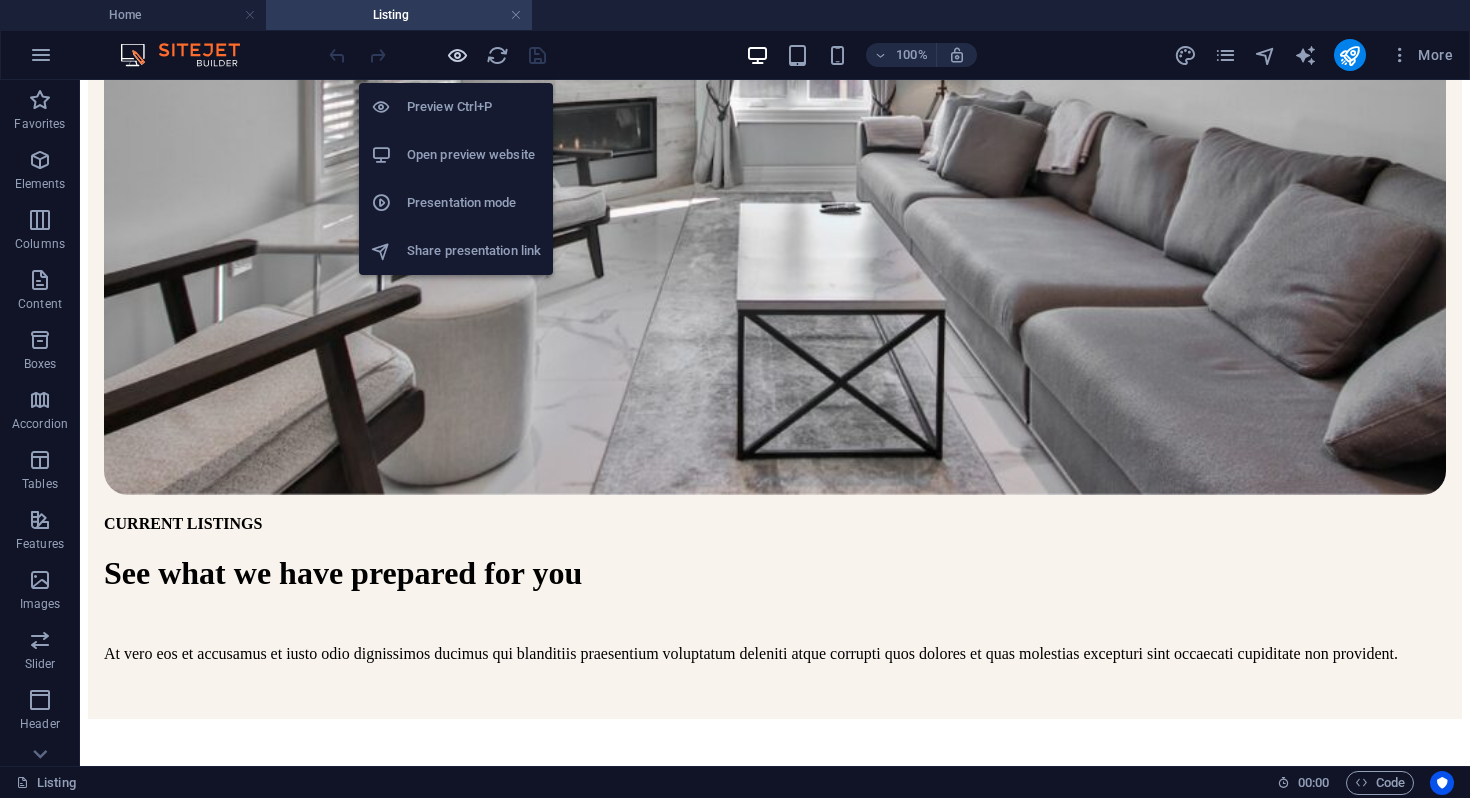 scroll, scrollTop: 745, scrollLeft: 0, axis: vertical 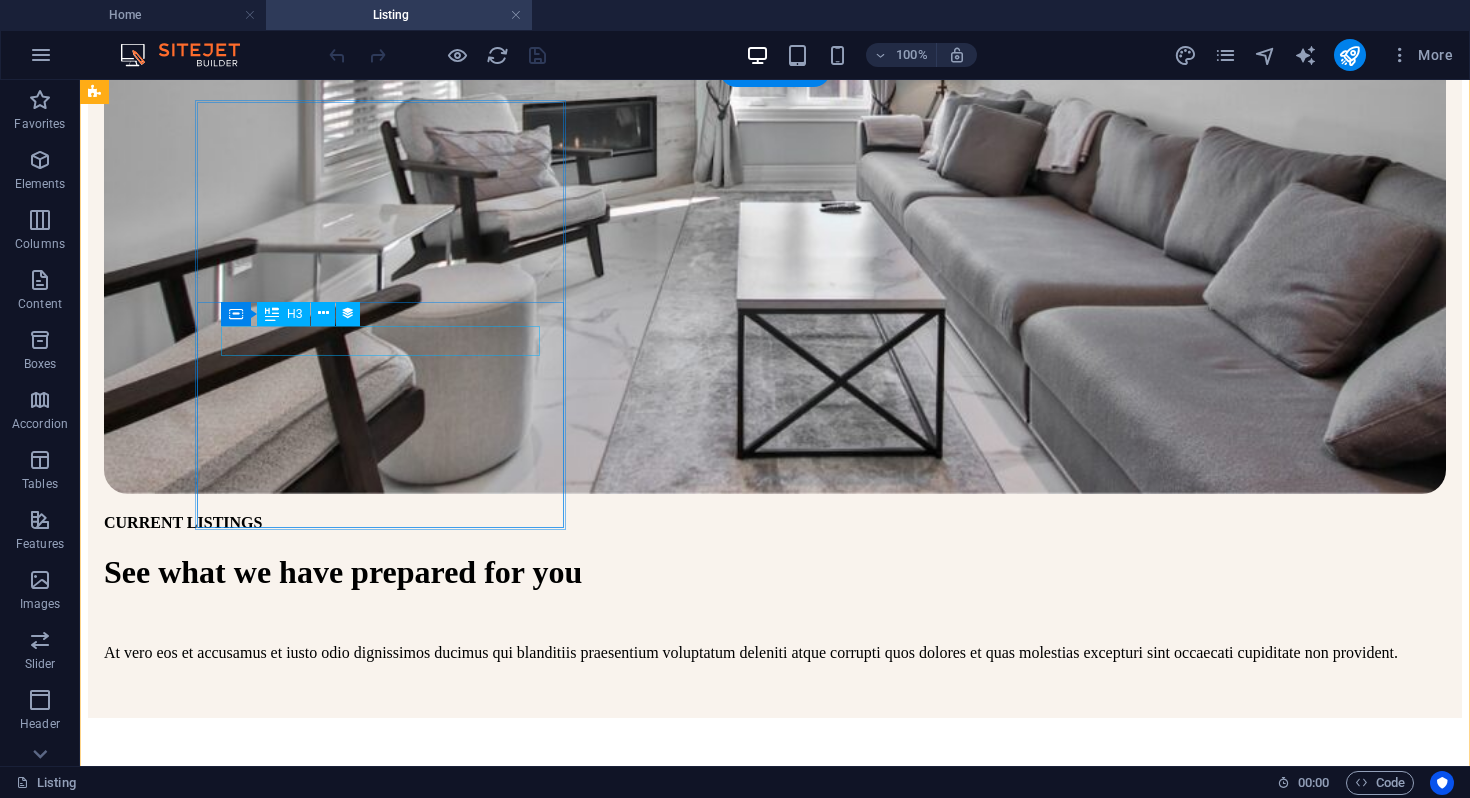 click on "Company Registration" at bounding box center [775, 1215] 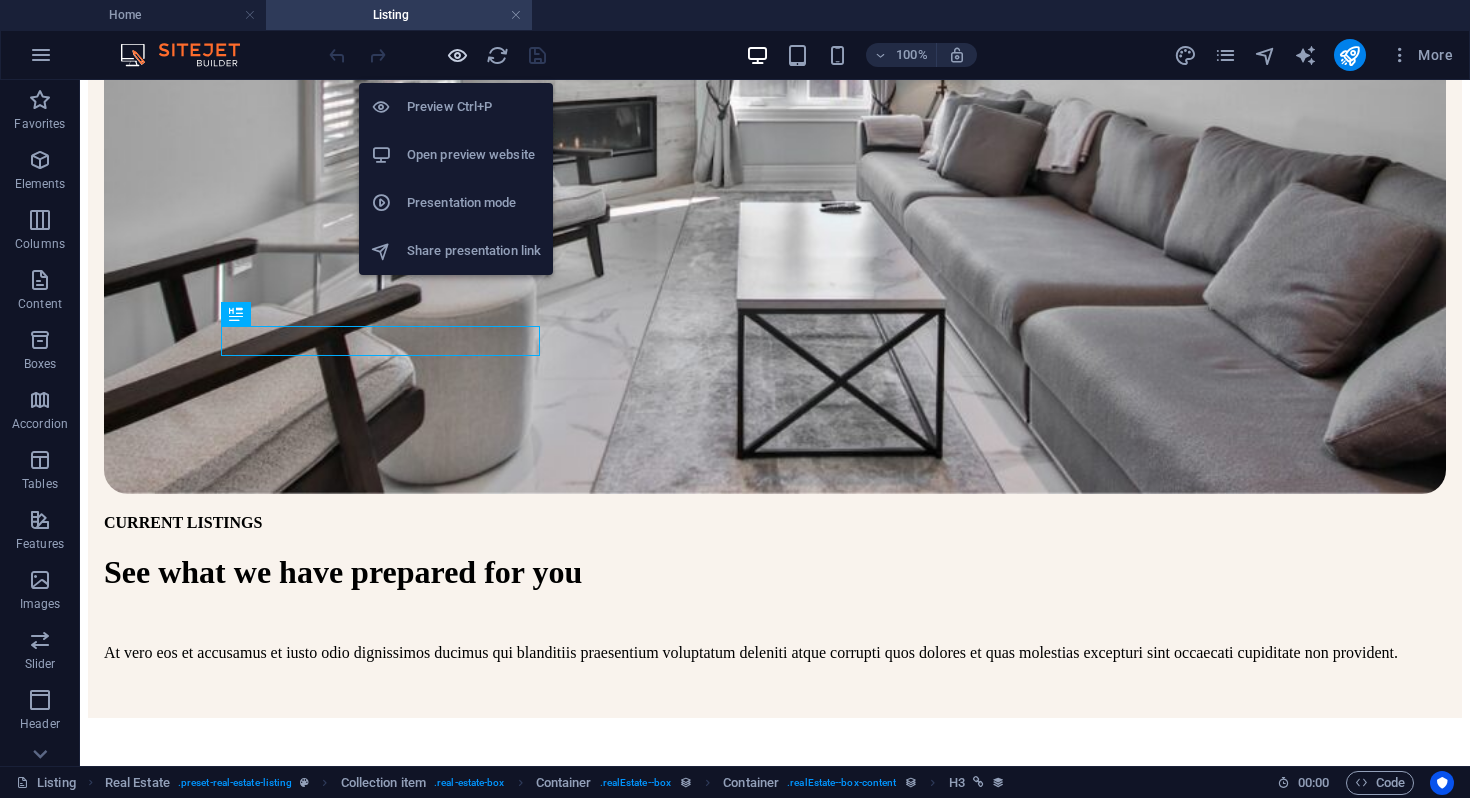 click at bounding box center [457, 55] 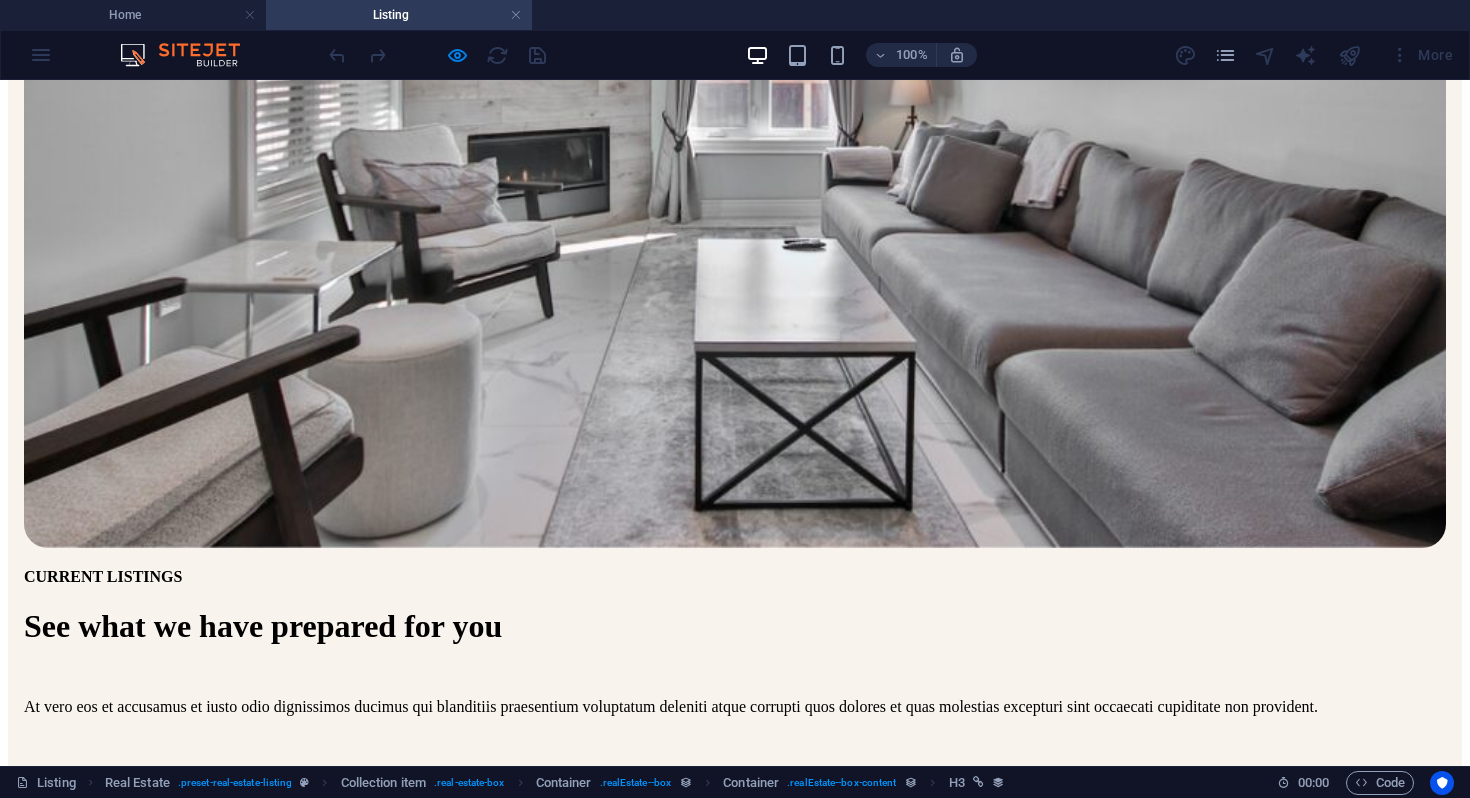click on "Company Registration" at bounding box center [114, 1268] 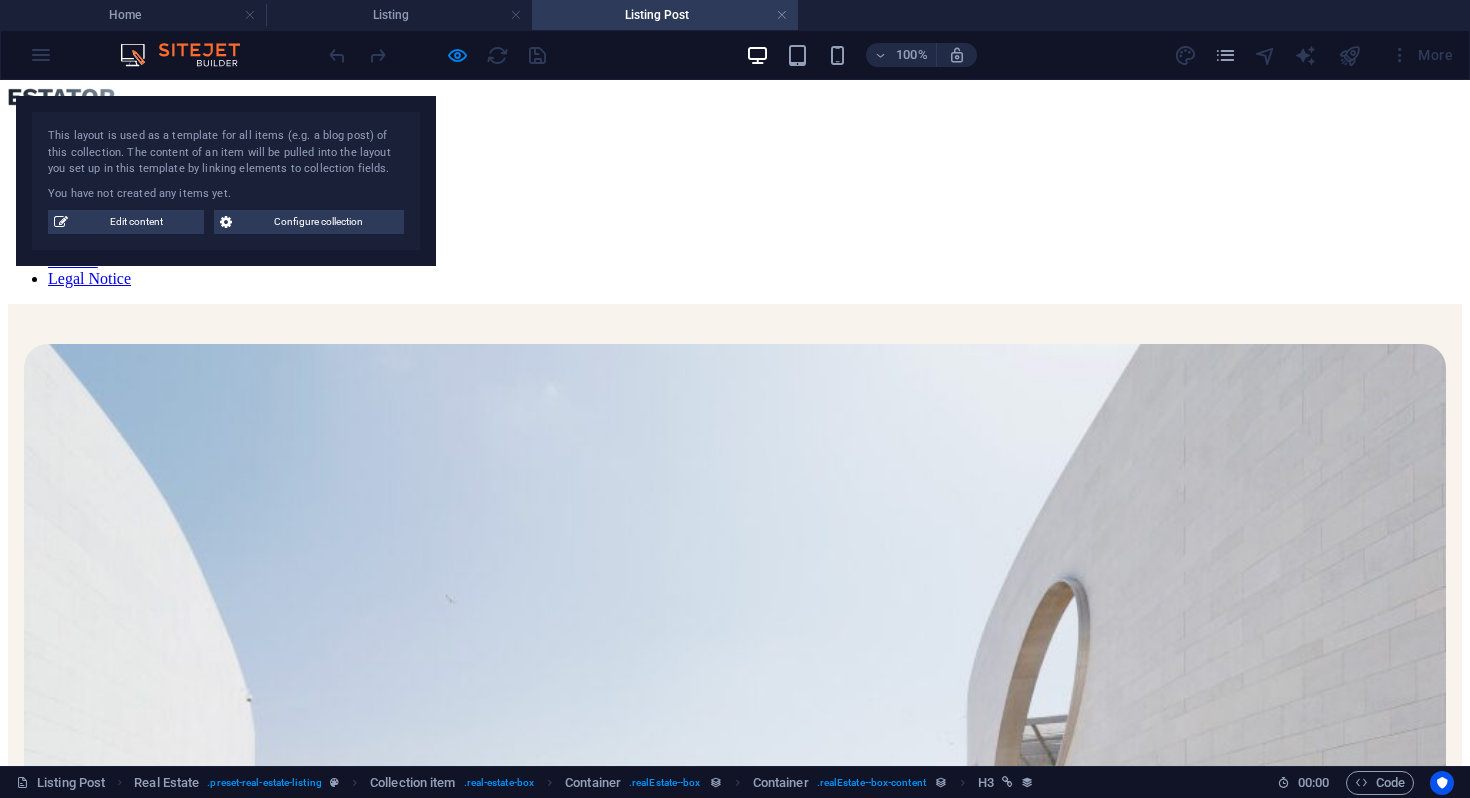 scroll, scrollTop: 3108, scrollLeft: 0, axis: vertical 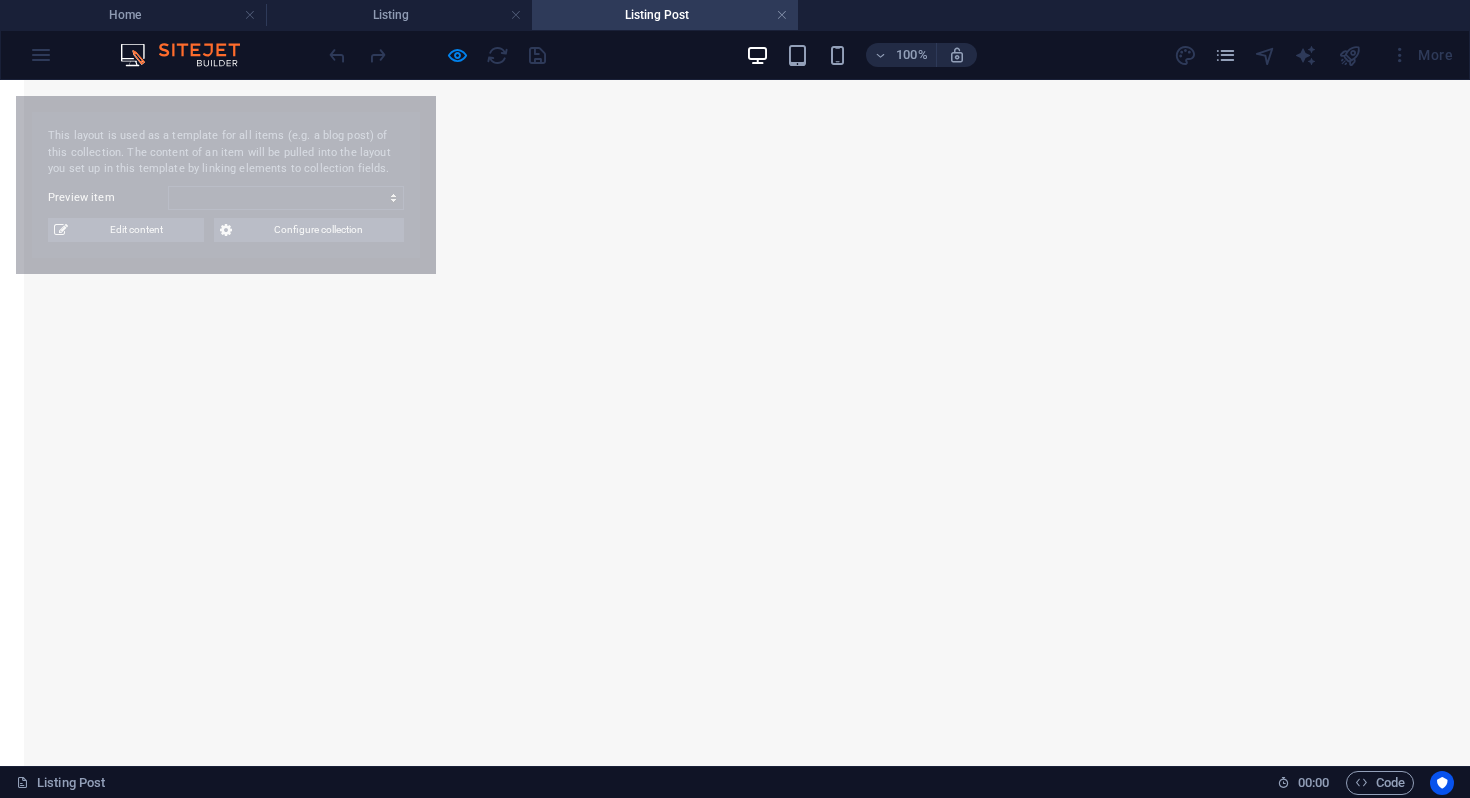 select on "6808d70f42dc73747642785f" 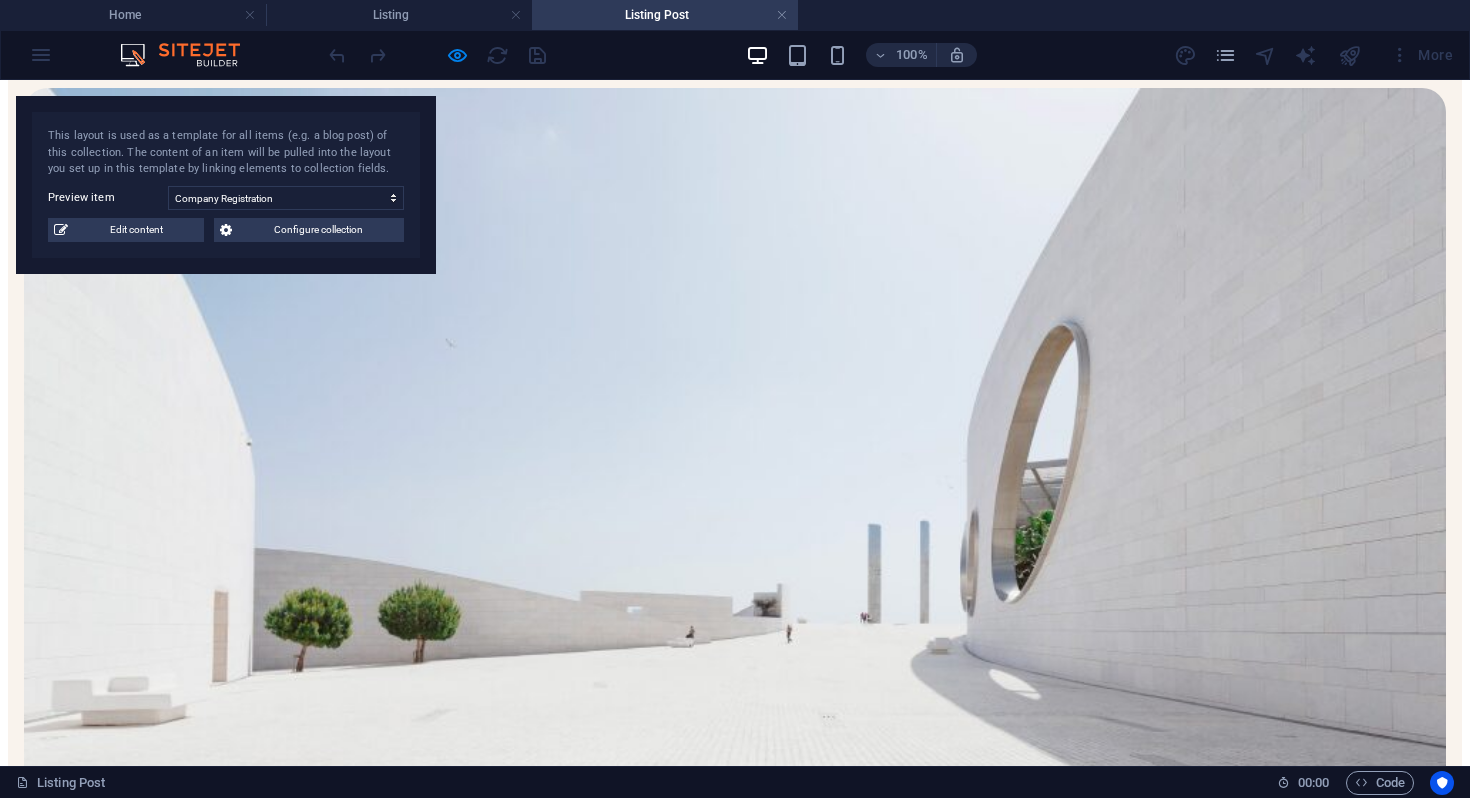 scroll, scrollTop: 0, scrollLeft: 0, axis: both 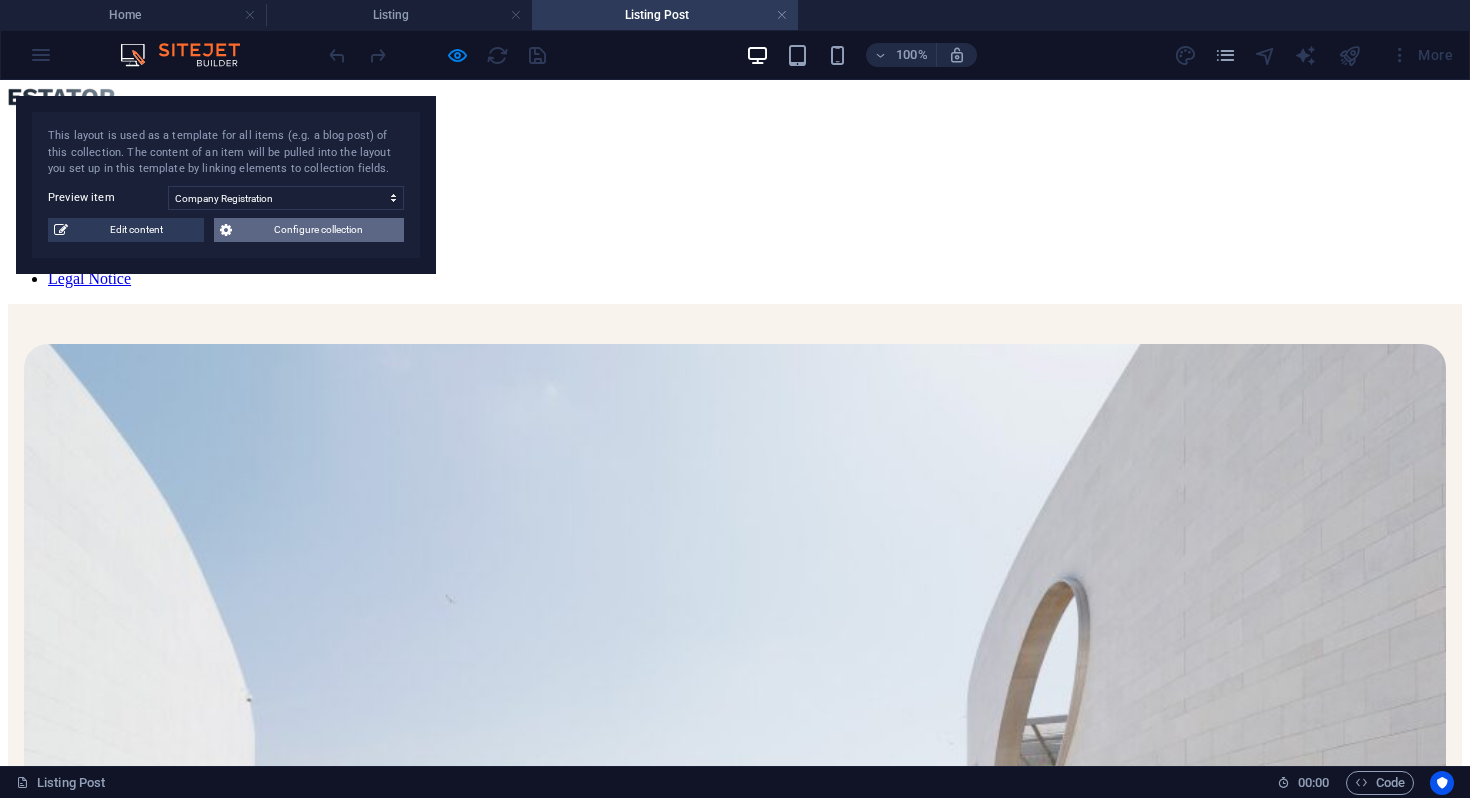 click on "Configure collection" at bounding box center (318, 230) 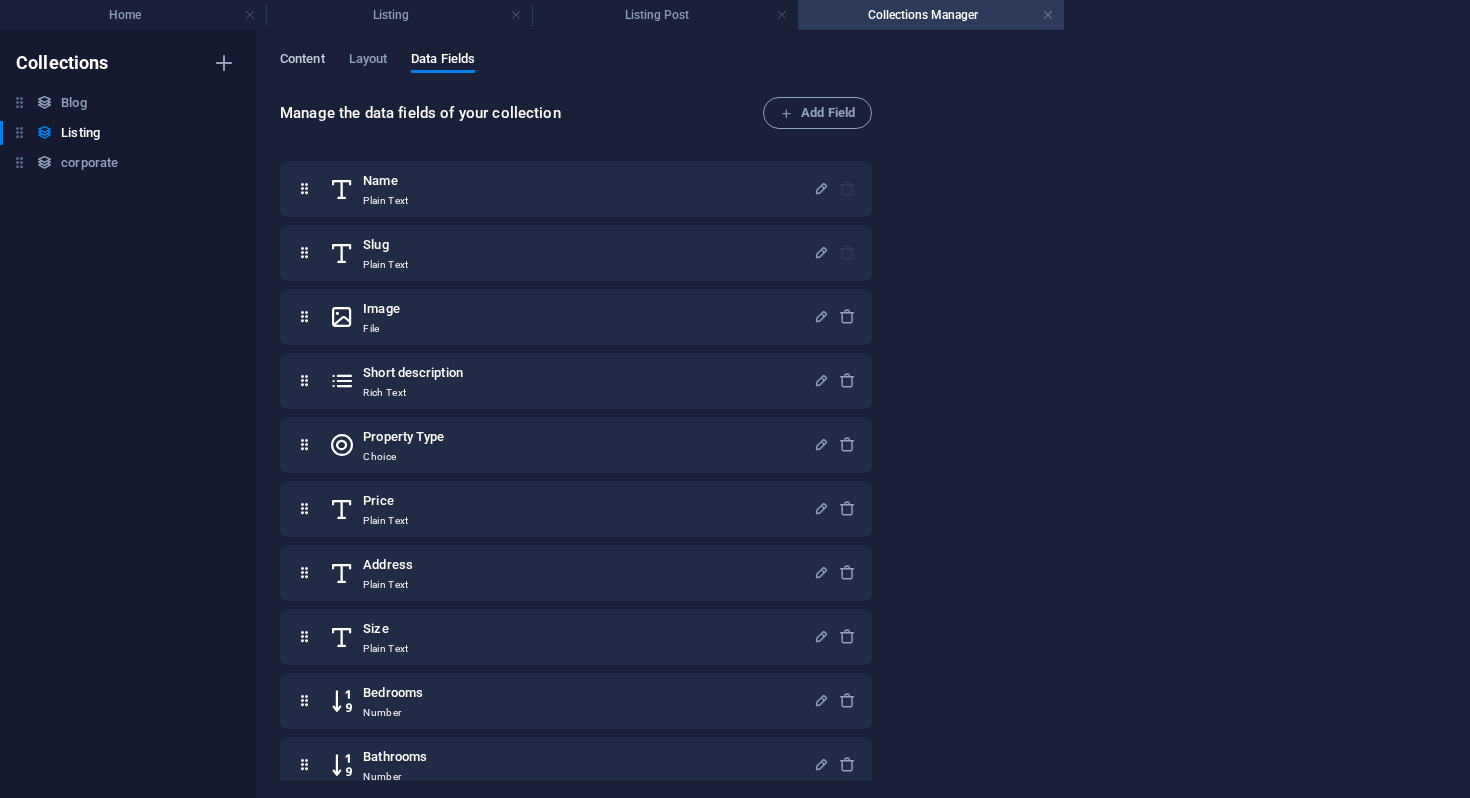 click on "Content" at bounding box center [302, 61] 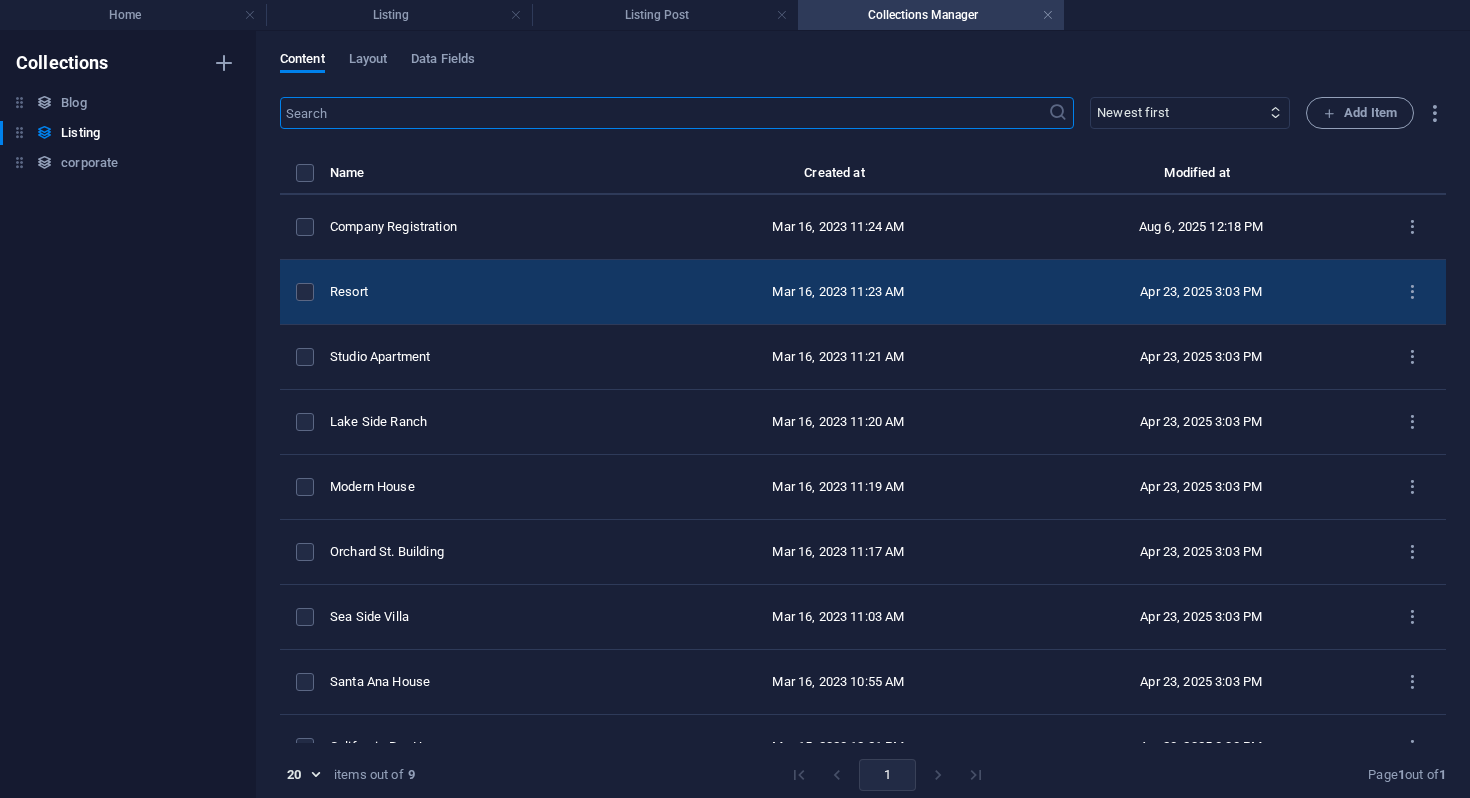scroll, scrollTop: 37, scrollLeft: 0, axis: vertical 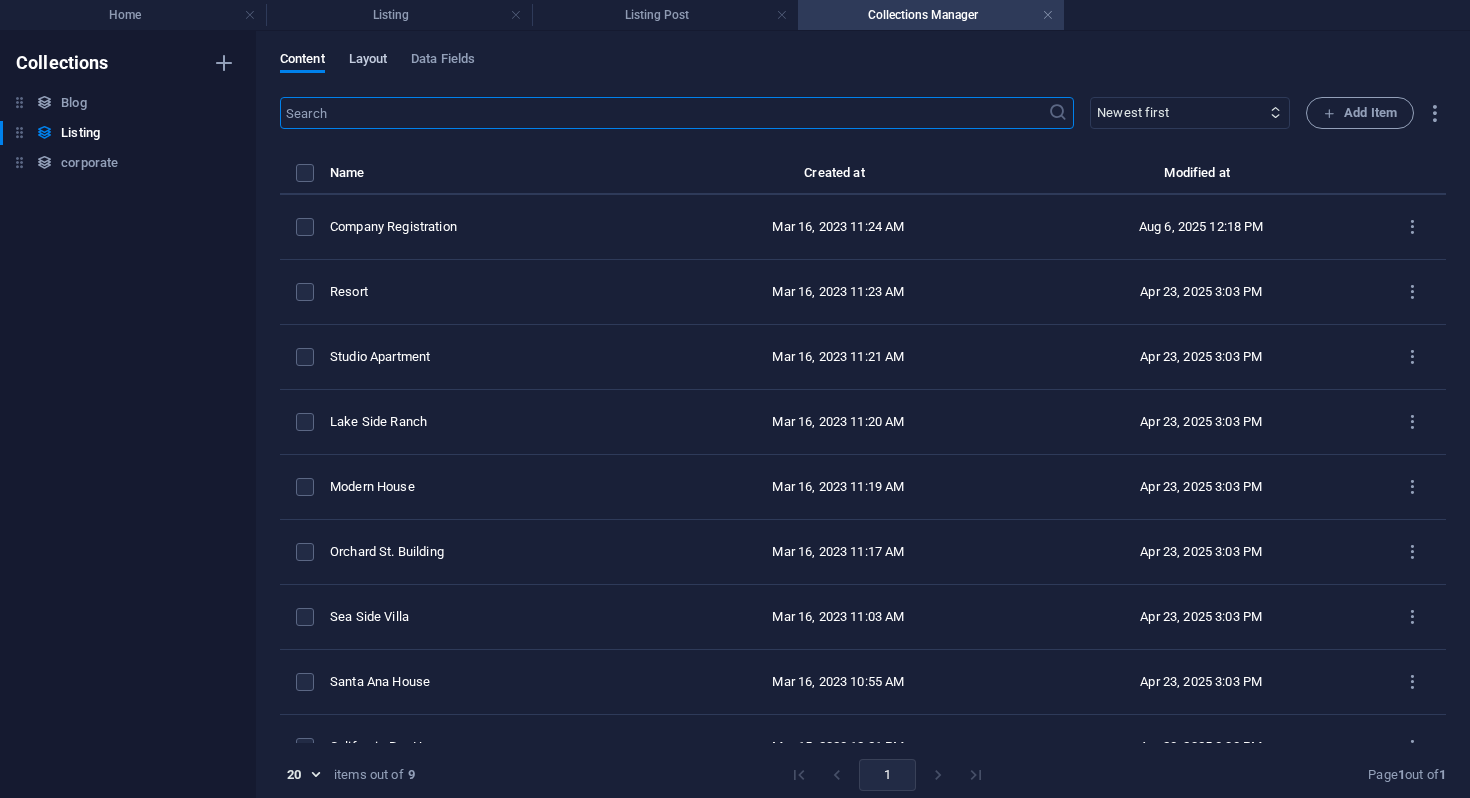 click on "Layout" at bounding box center [368, 61] 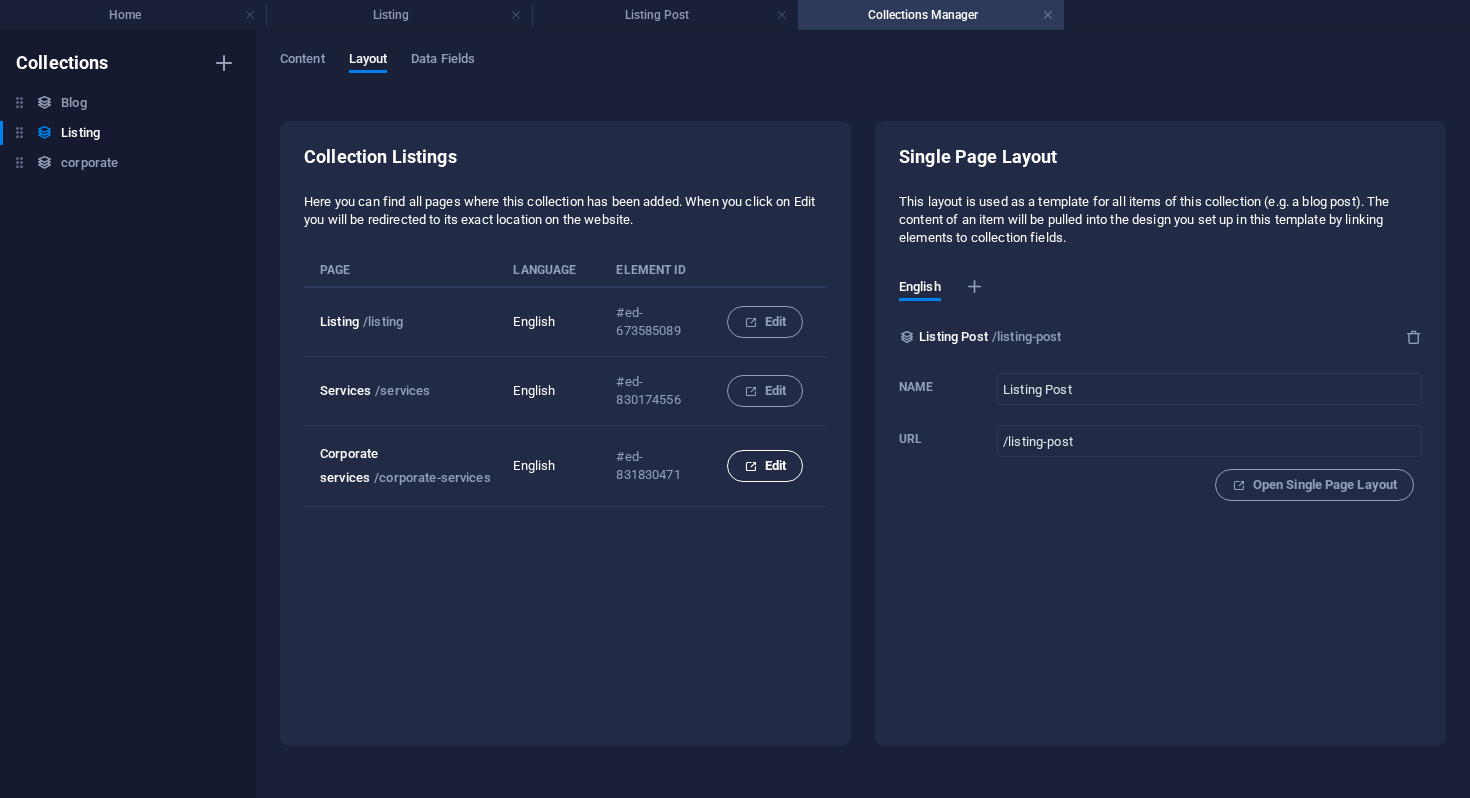 click on "Edit" at bounding box center [765, 466] 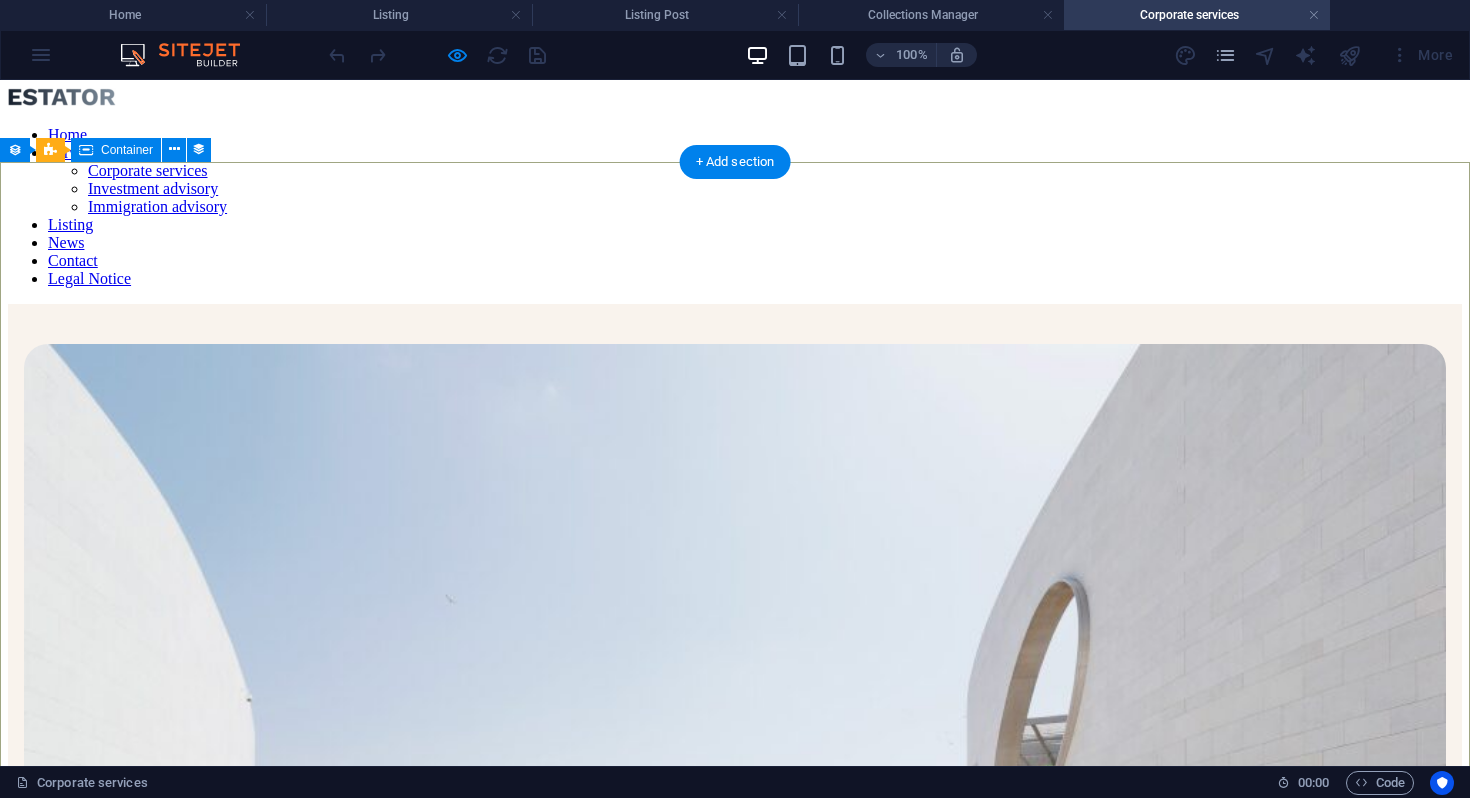 scroll, scrollTop: 81, scrollLeft: 0, axis: vertical 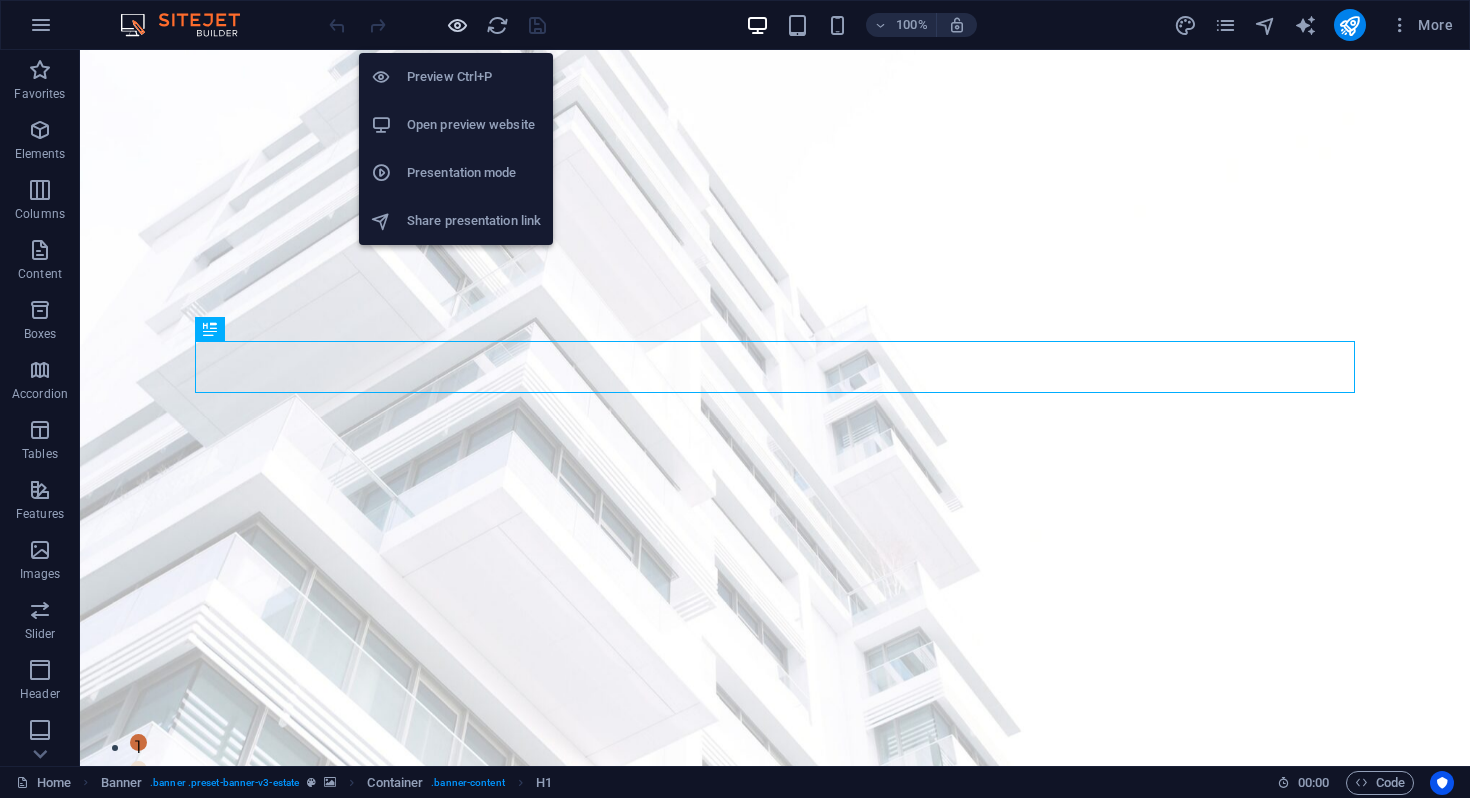 click at bounding box center (457, 25) 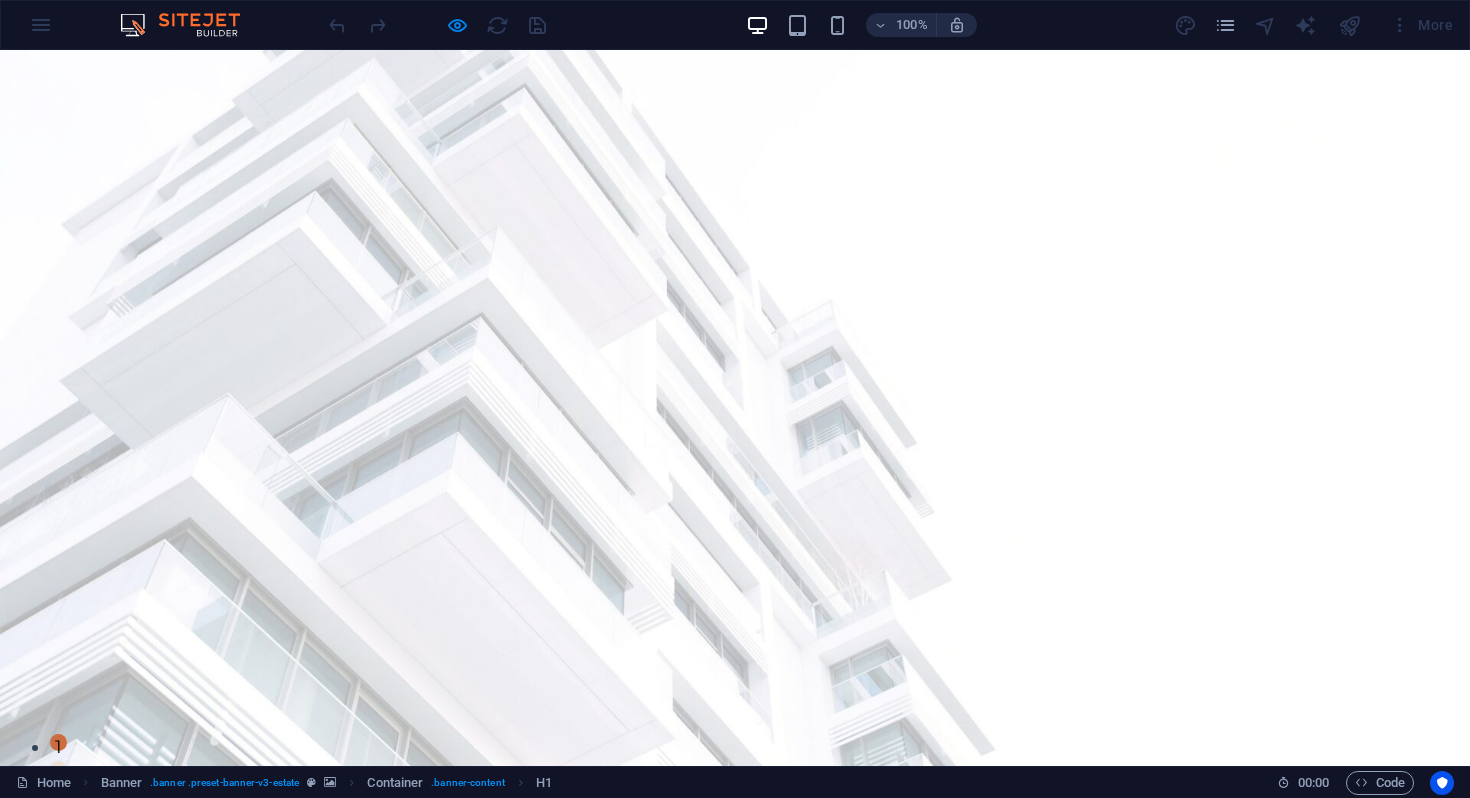 click on "Corporate services" at bounding box center (716, 888) 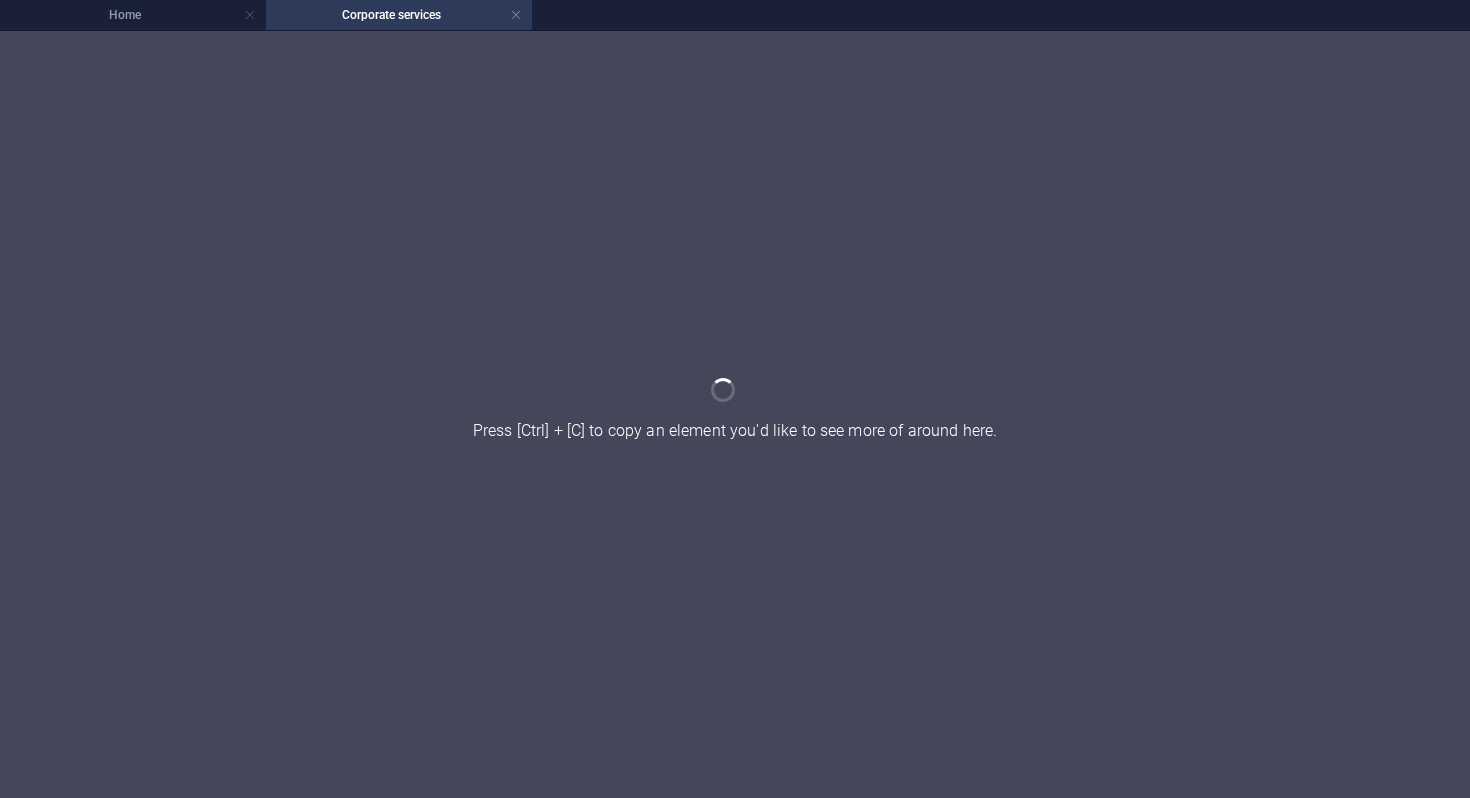 scroll, scrollTop: 0, scrollLeft: 0, axis: both 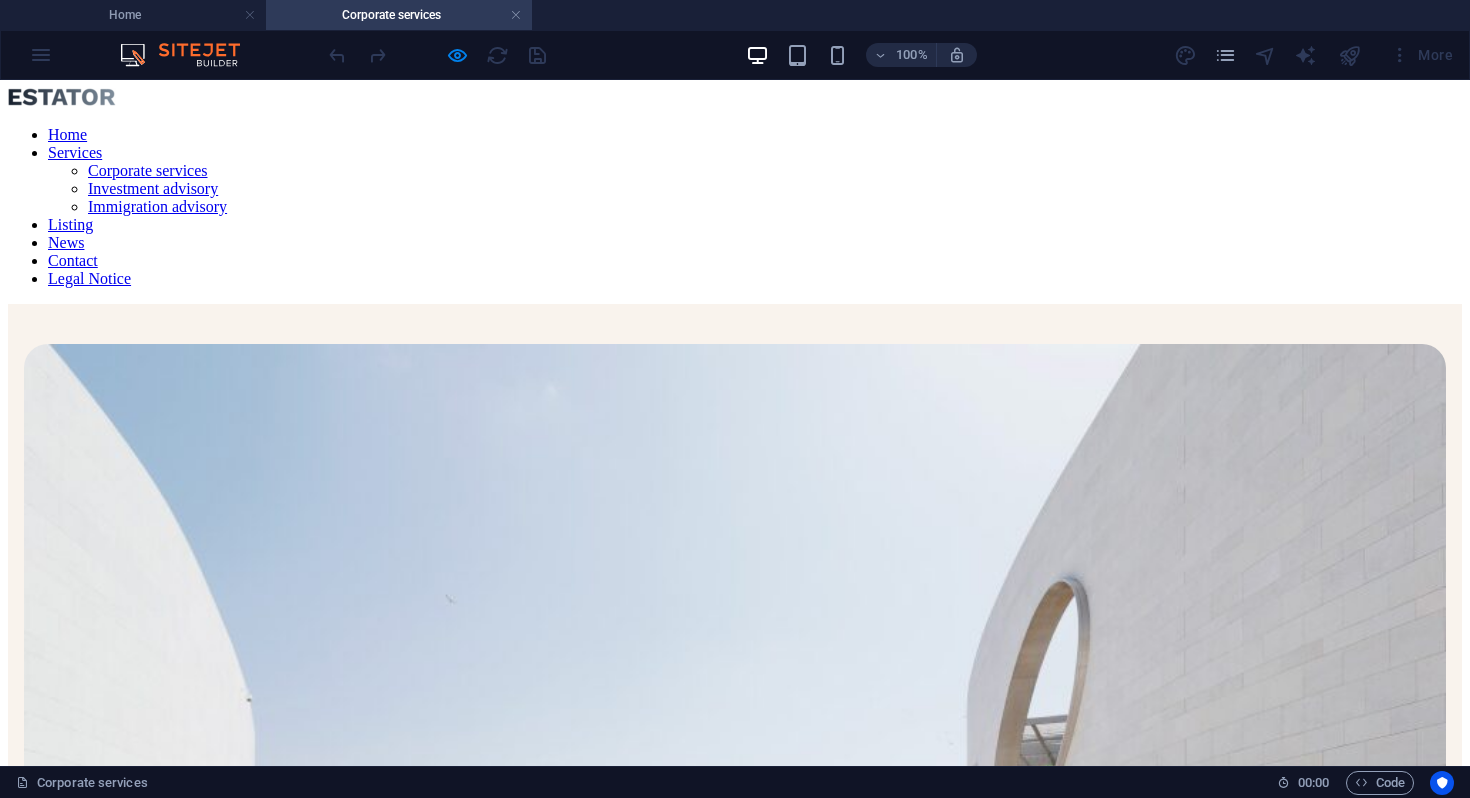 click at bounding box center [437, 55] 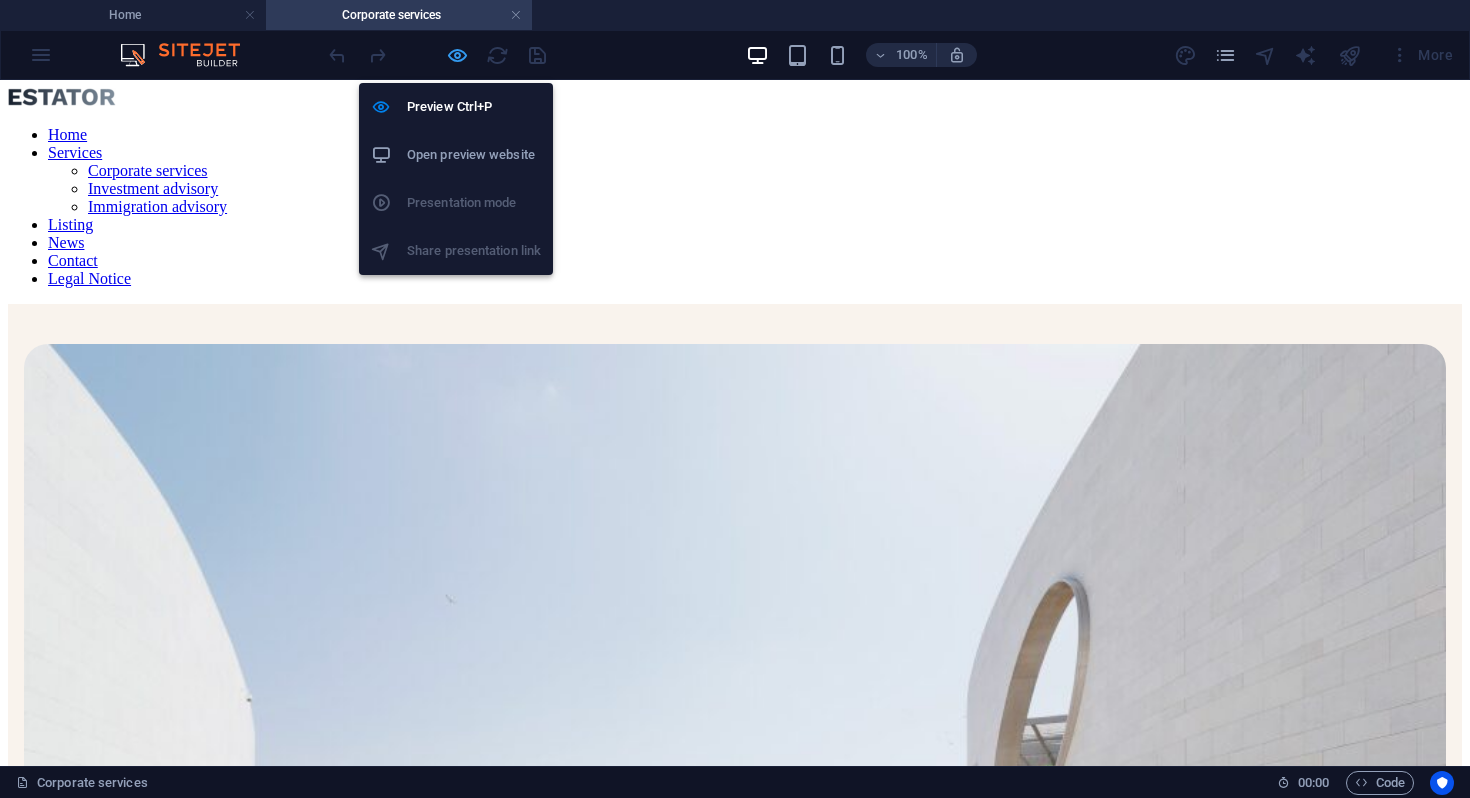 click at bounding box center (457, 55) 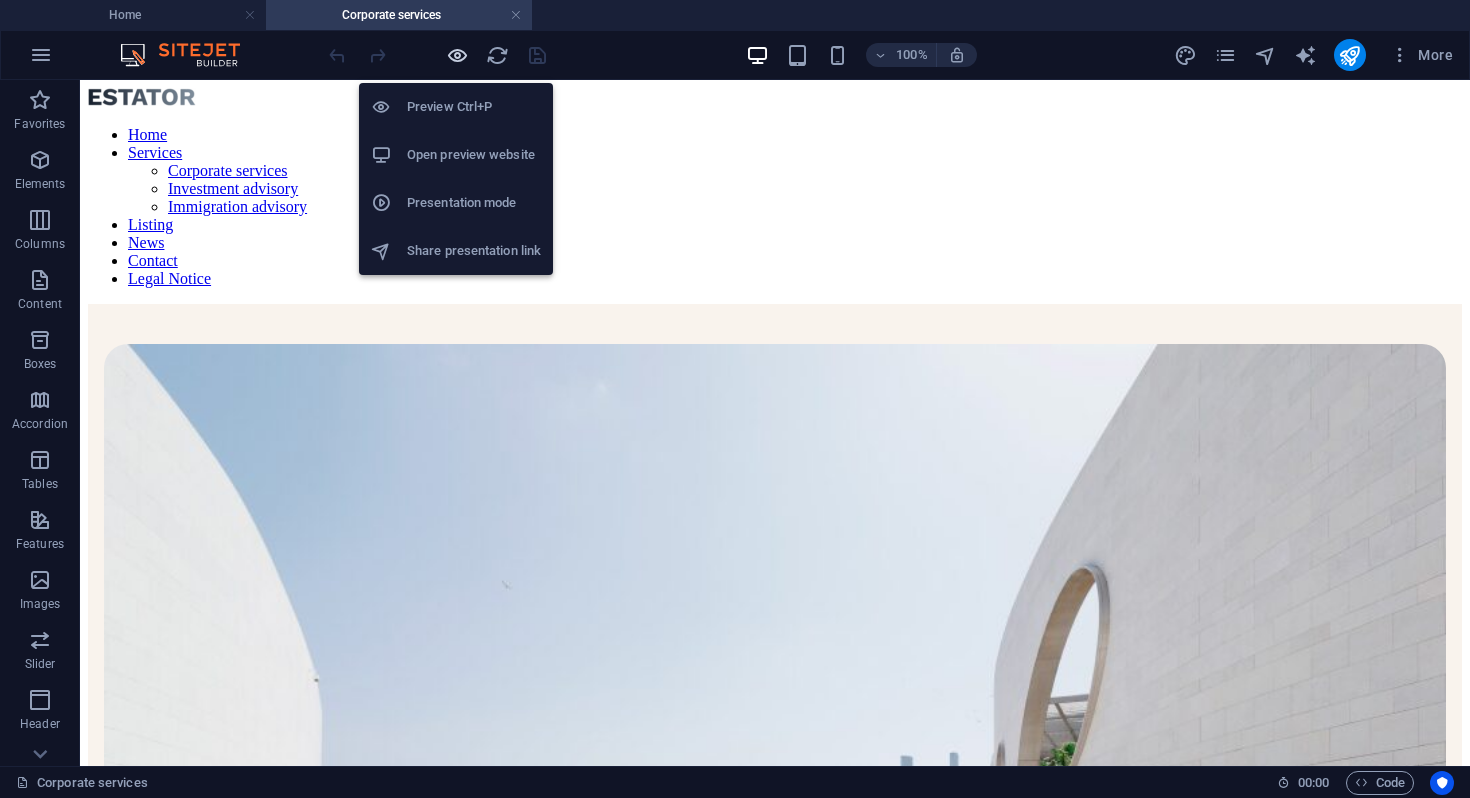 click at bounding box center (457, 55) 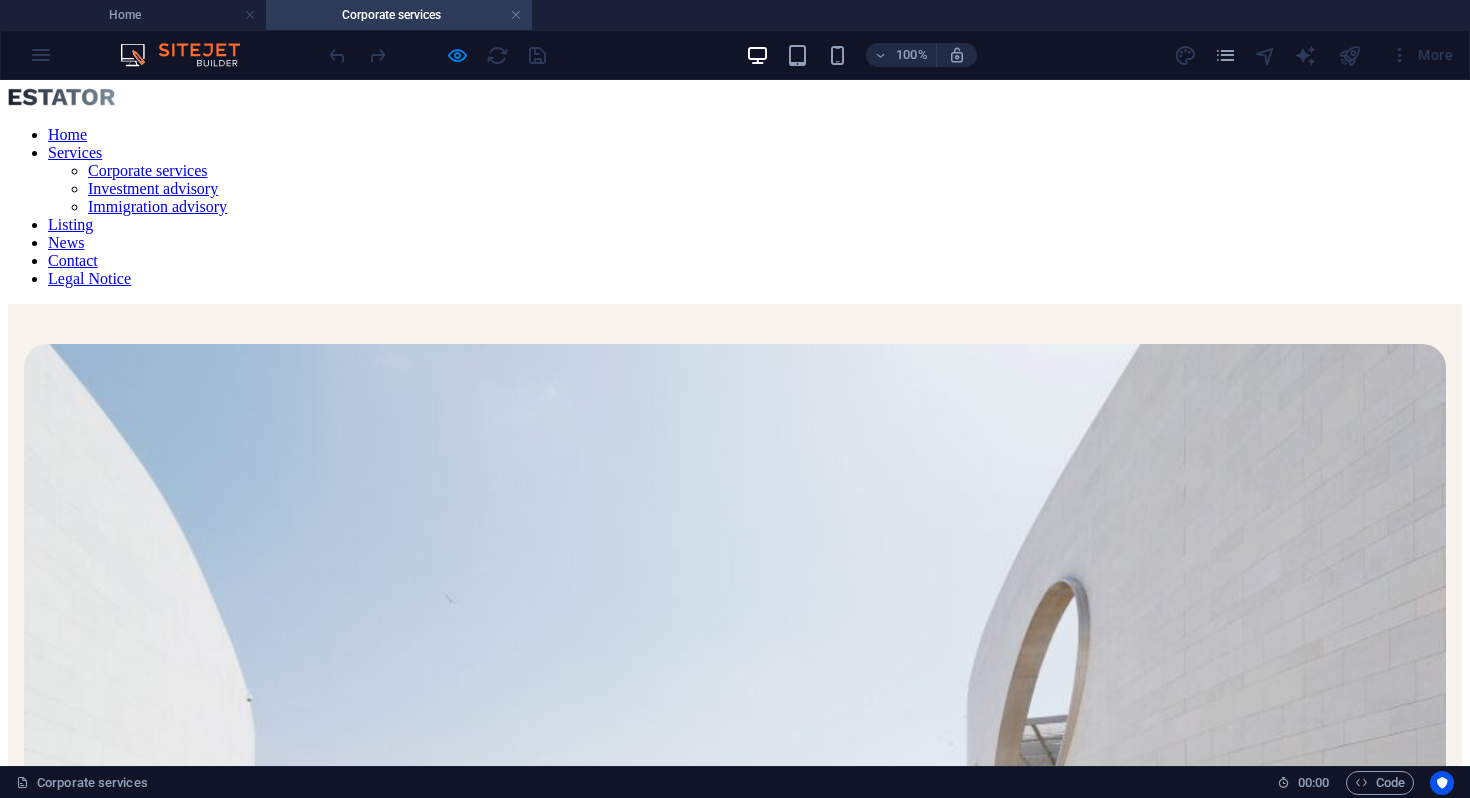 click on "Listing" at bounding box center [70, 224] 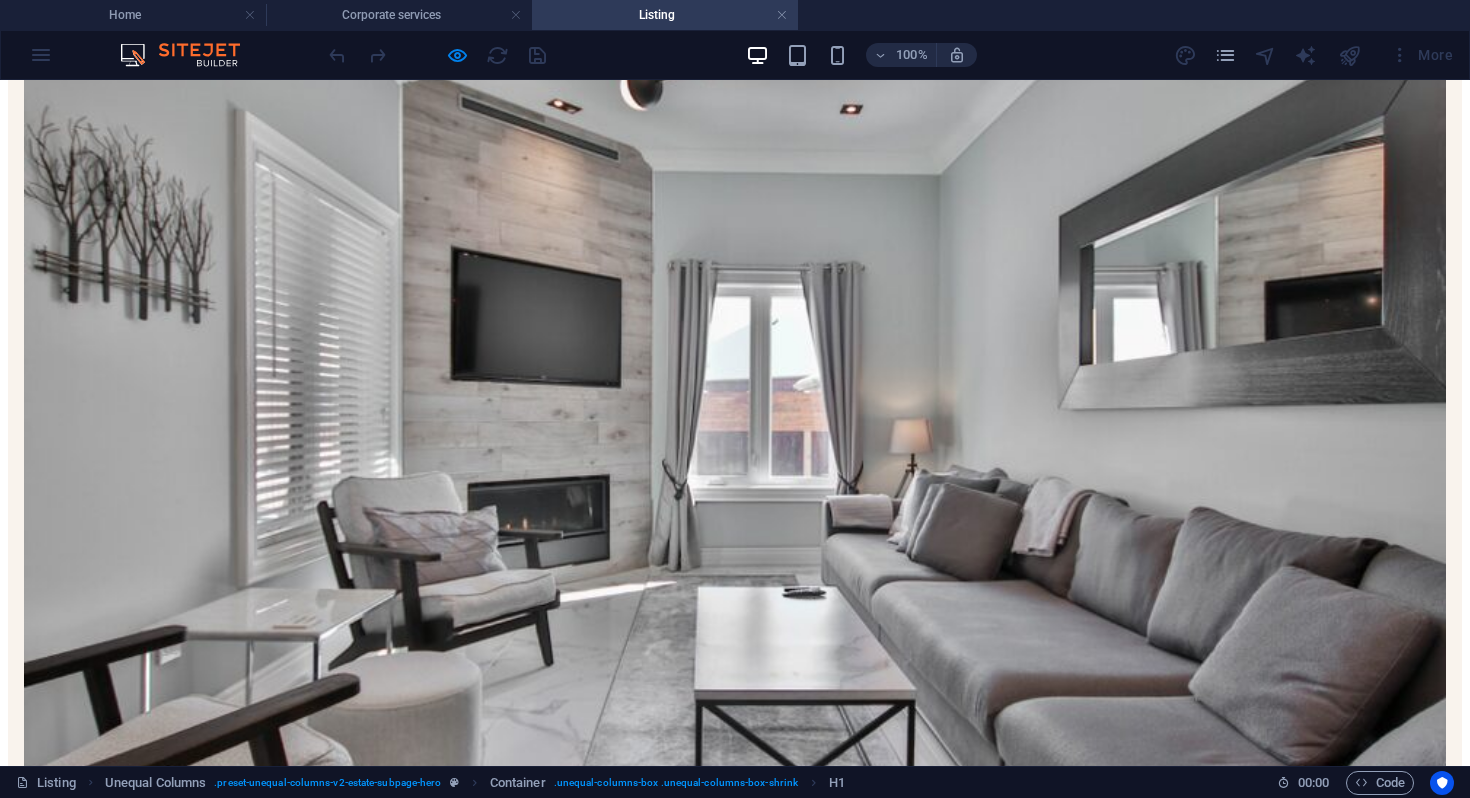 scroll, scrollTop: 446, scrollLeft: 0, axis: vertical 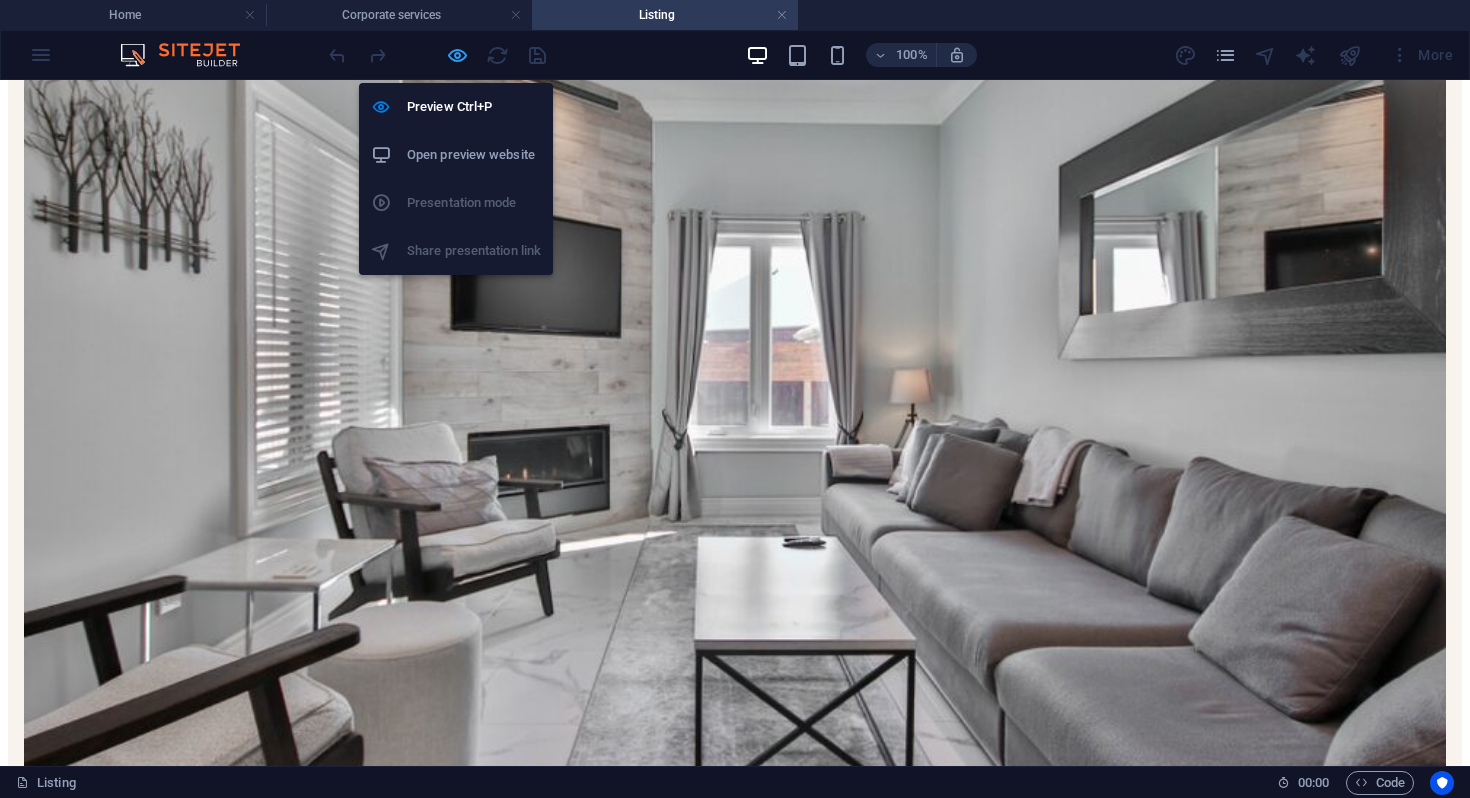 click at bounding box center [457, 55] 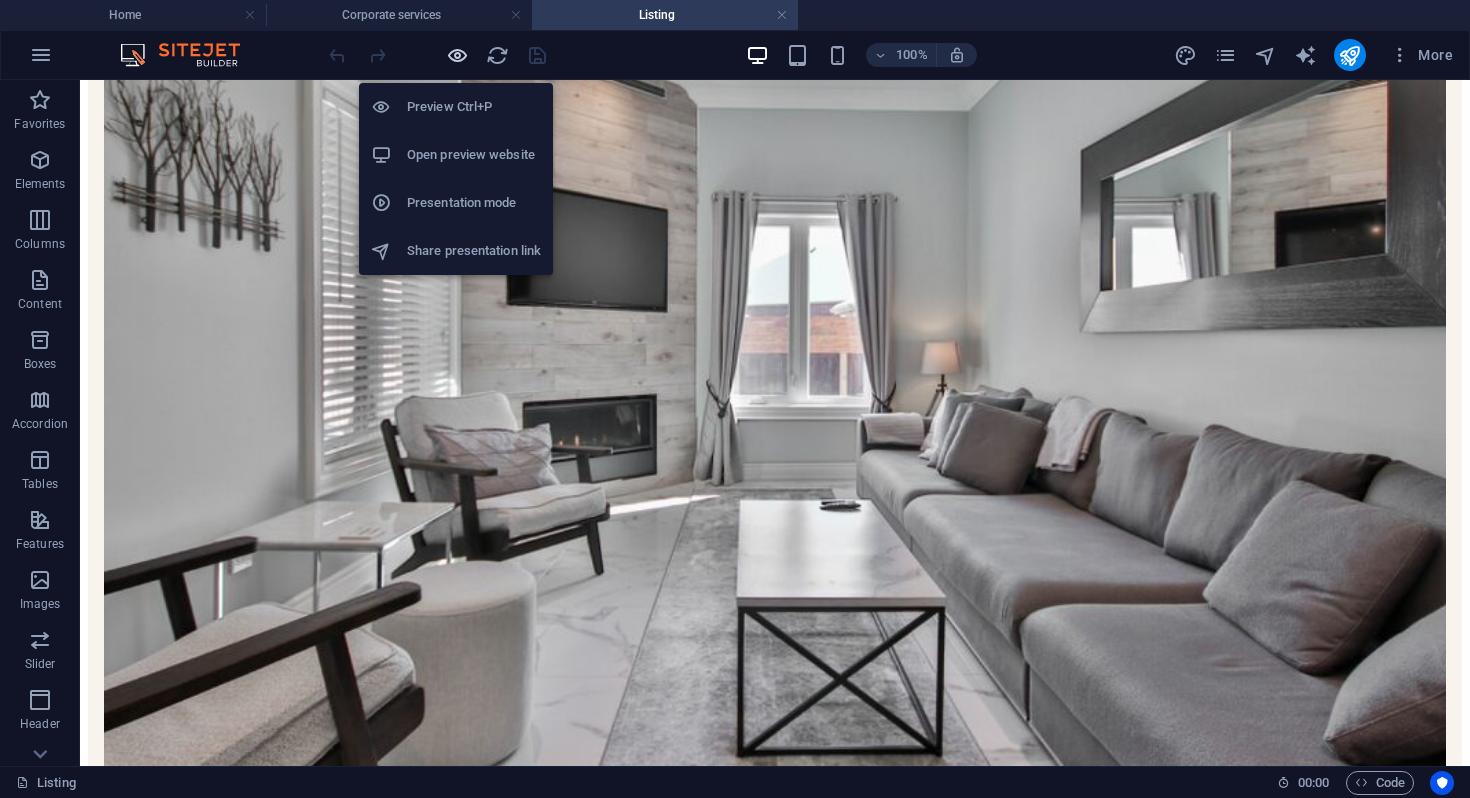 click at bounding box center [457, 55] 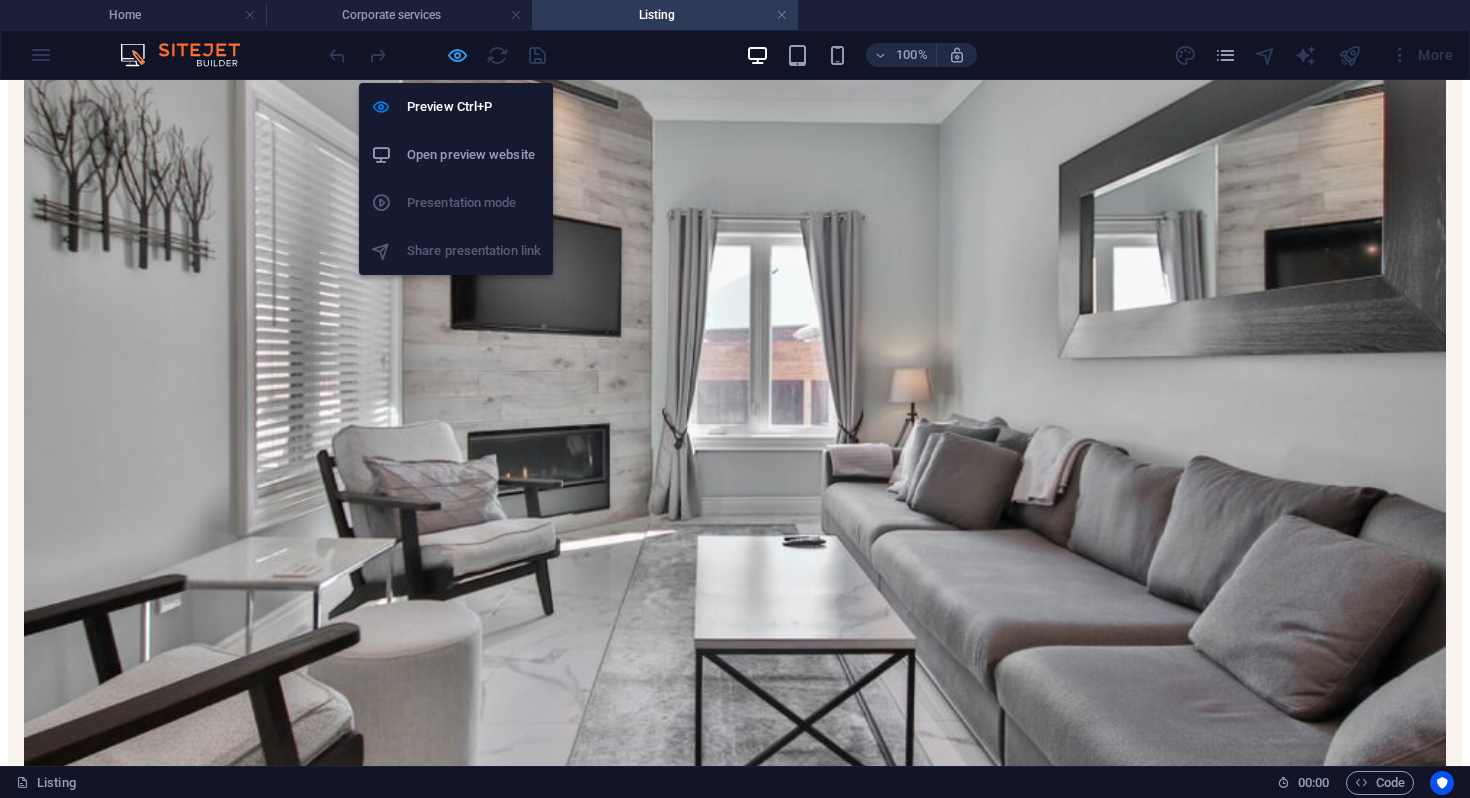scroll, scrollTop: 446, scrollLeft: 0, axis: vertical 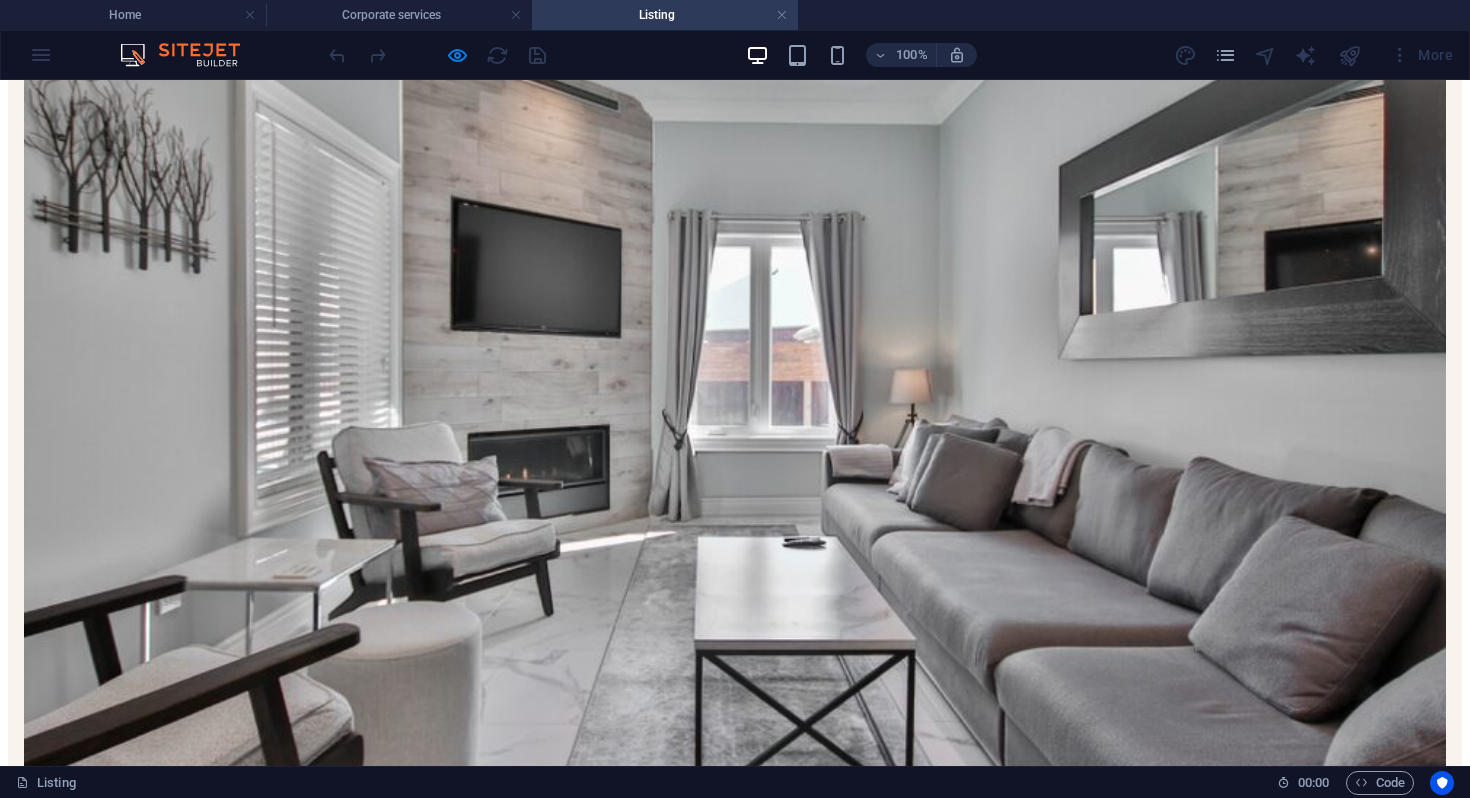 click on "Company Registration" at bounding box center (114, 1566) 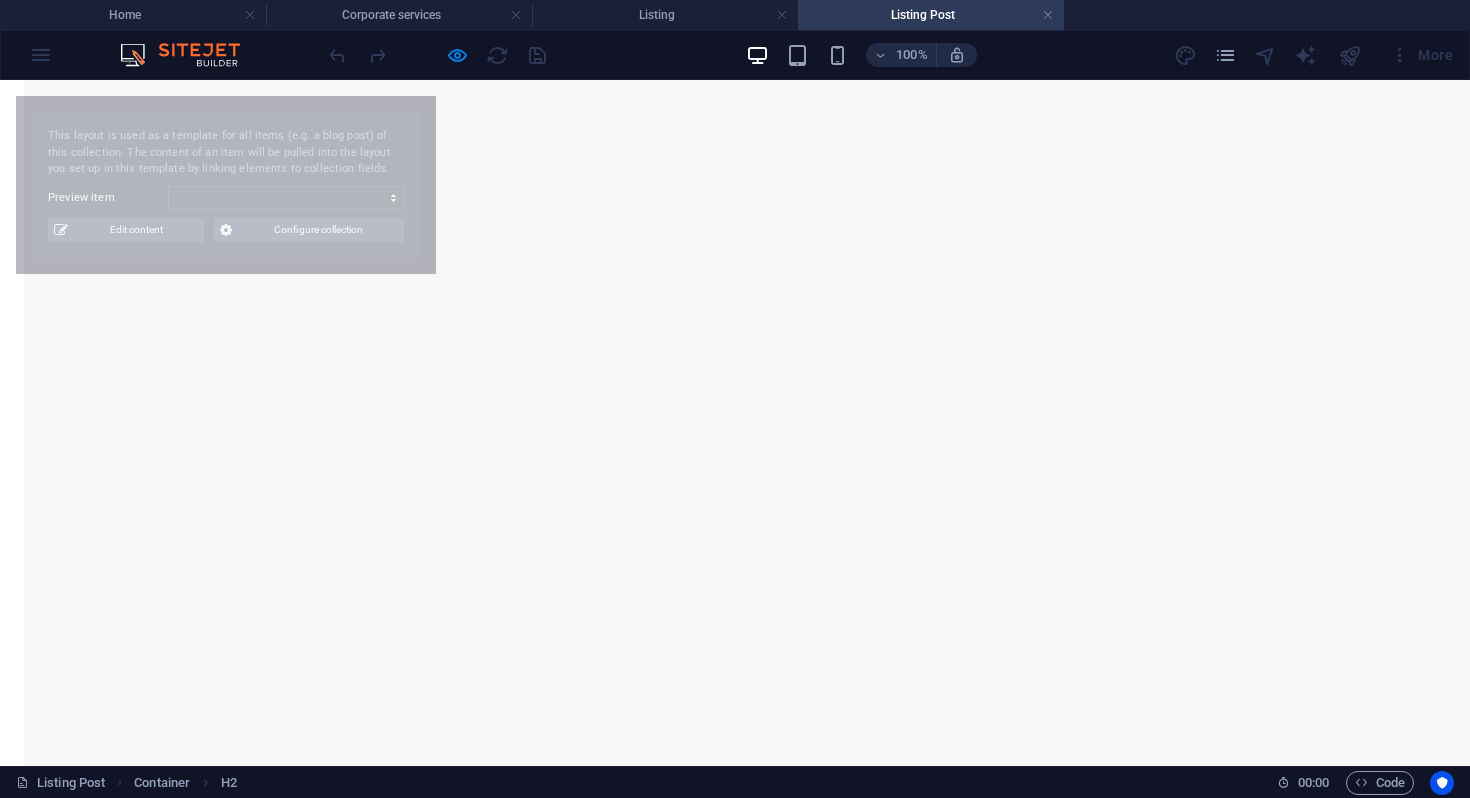 select on "6808d70f42dc73747642785f" 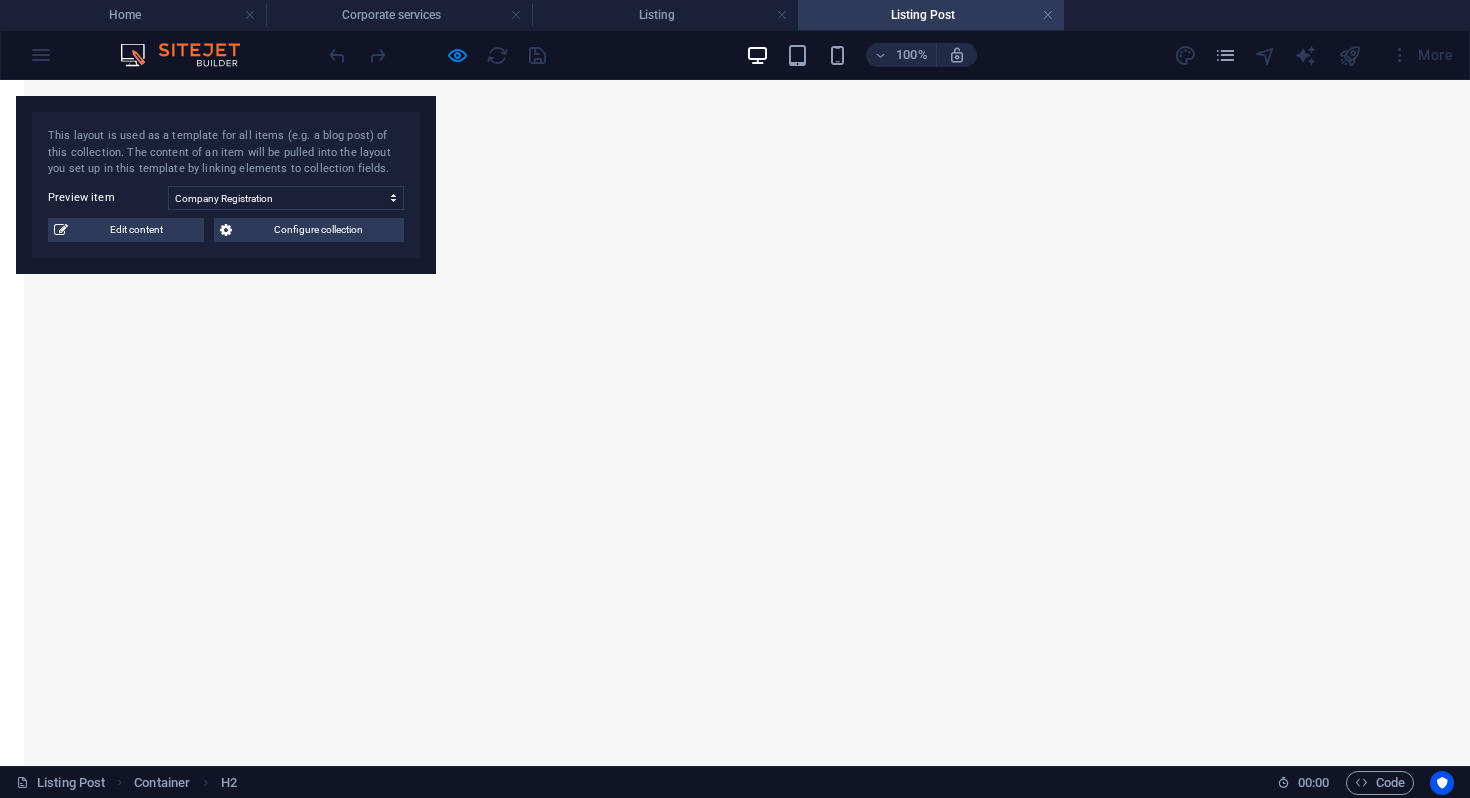 scroll, scrollTop: 3526, scrollLeft: 0, axis: vertical 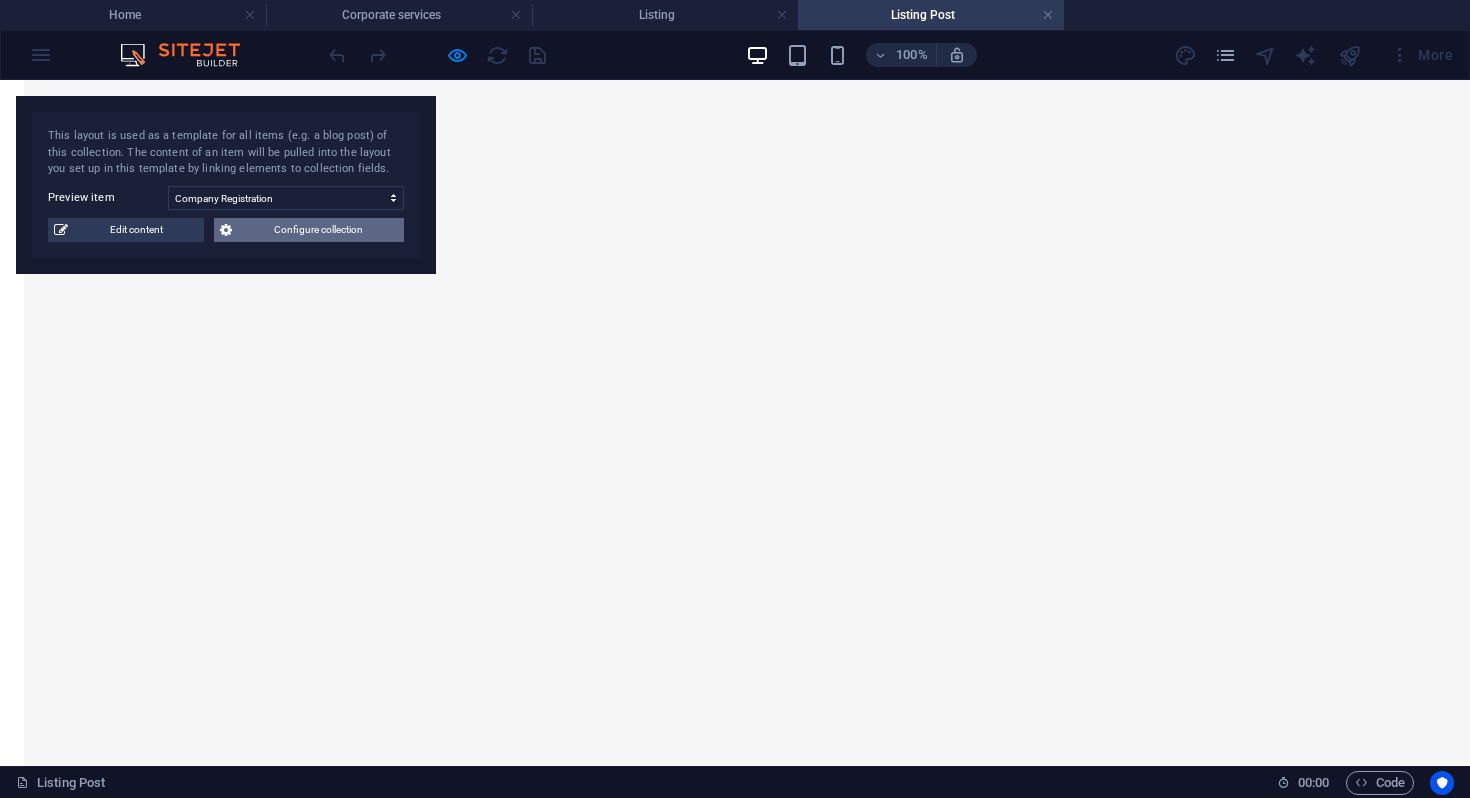 click on "Configure collection" at bounding box center [318, 230] 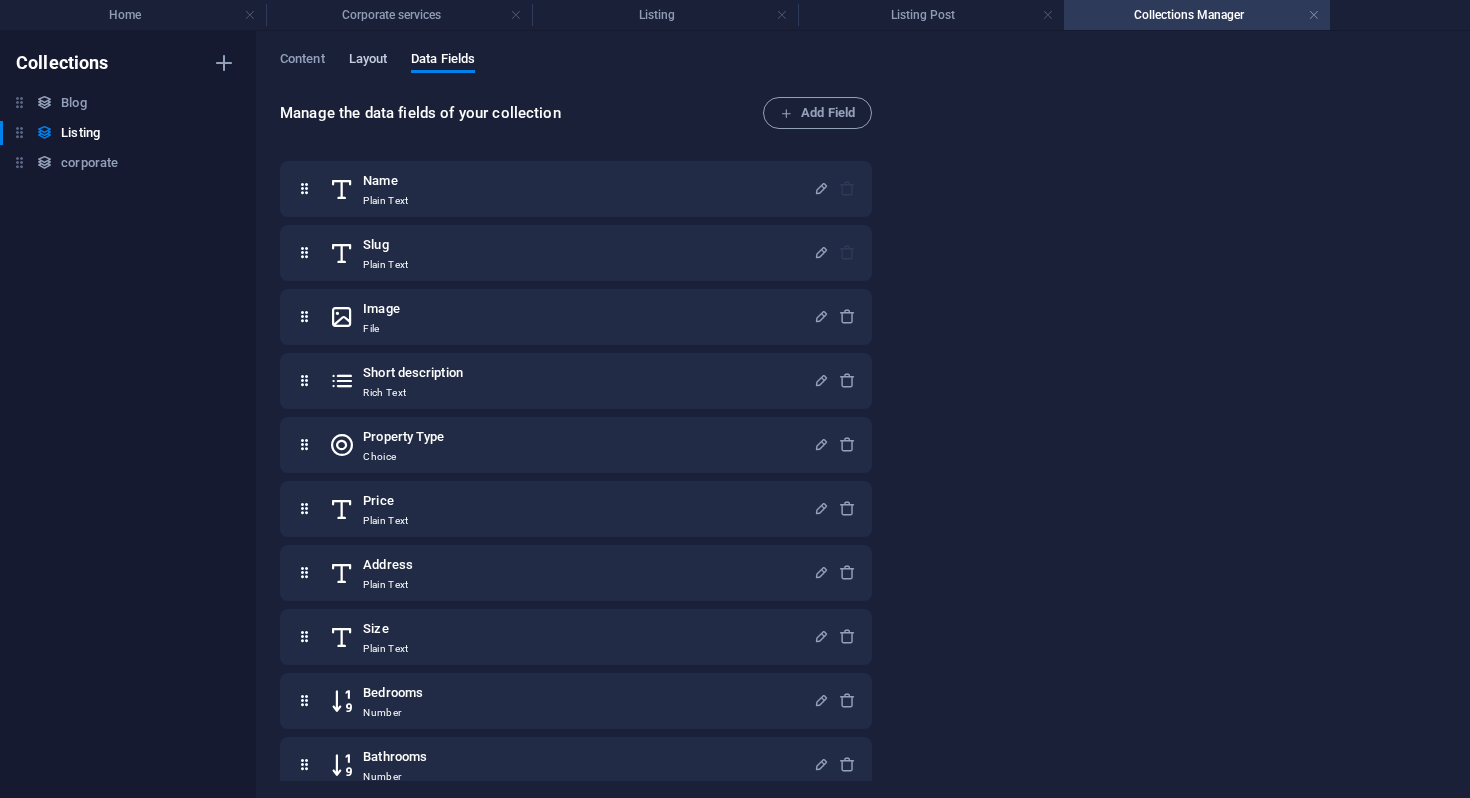 click on "Layout" at bounding box center [368, 61] 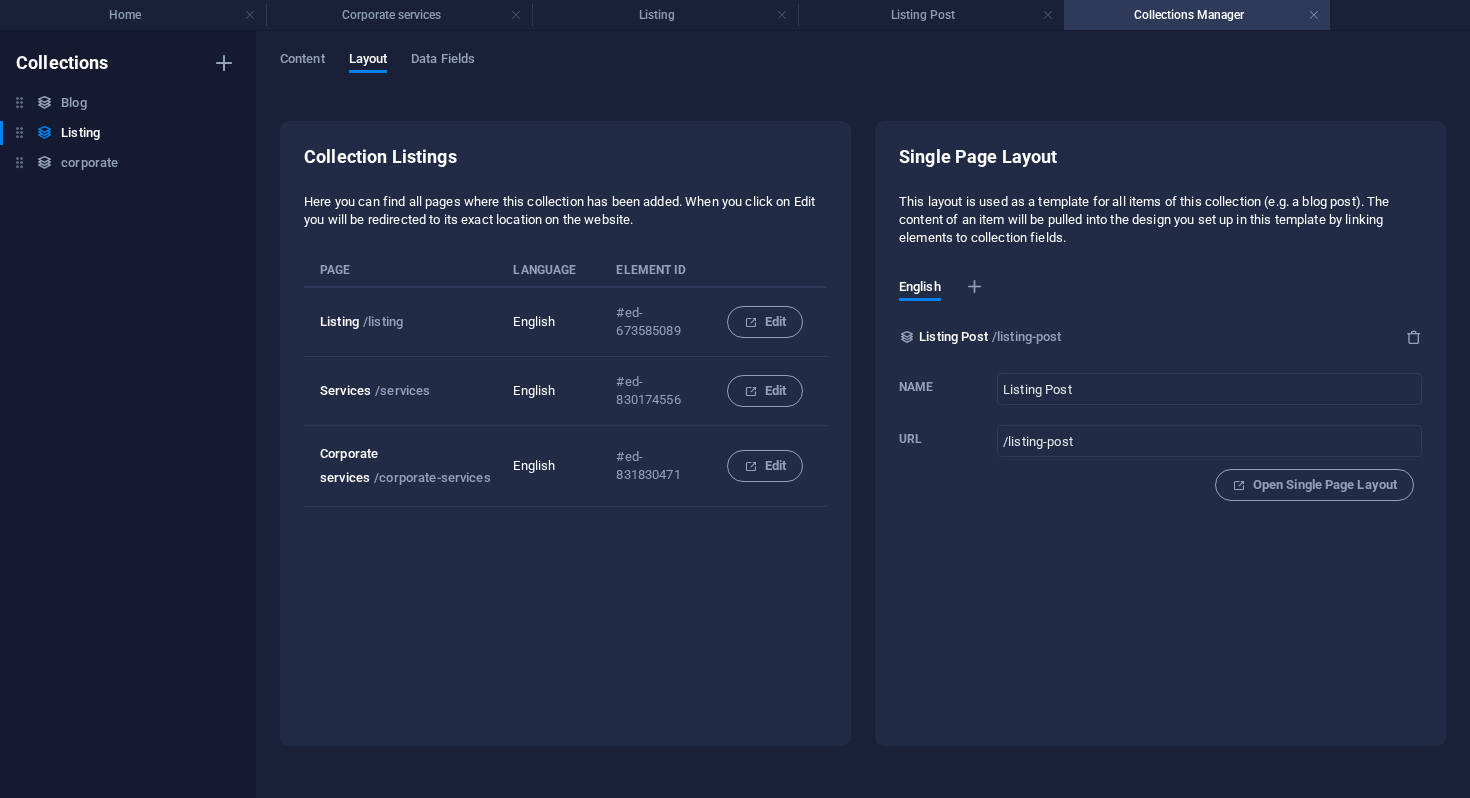 click on "Corporate services /corporate-services" at bounding box center [408, 466] 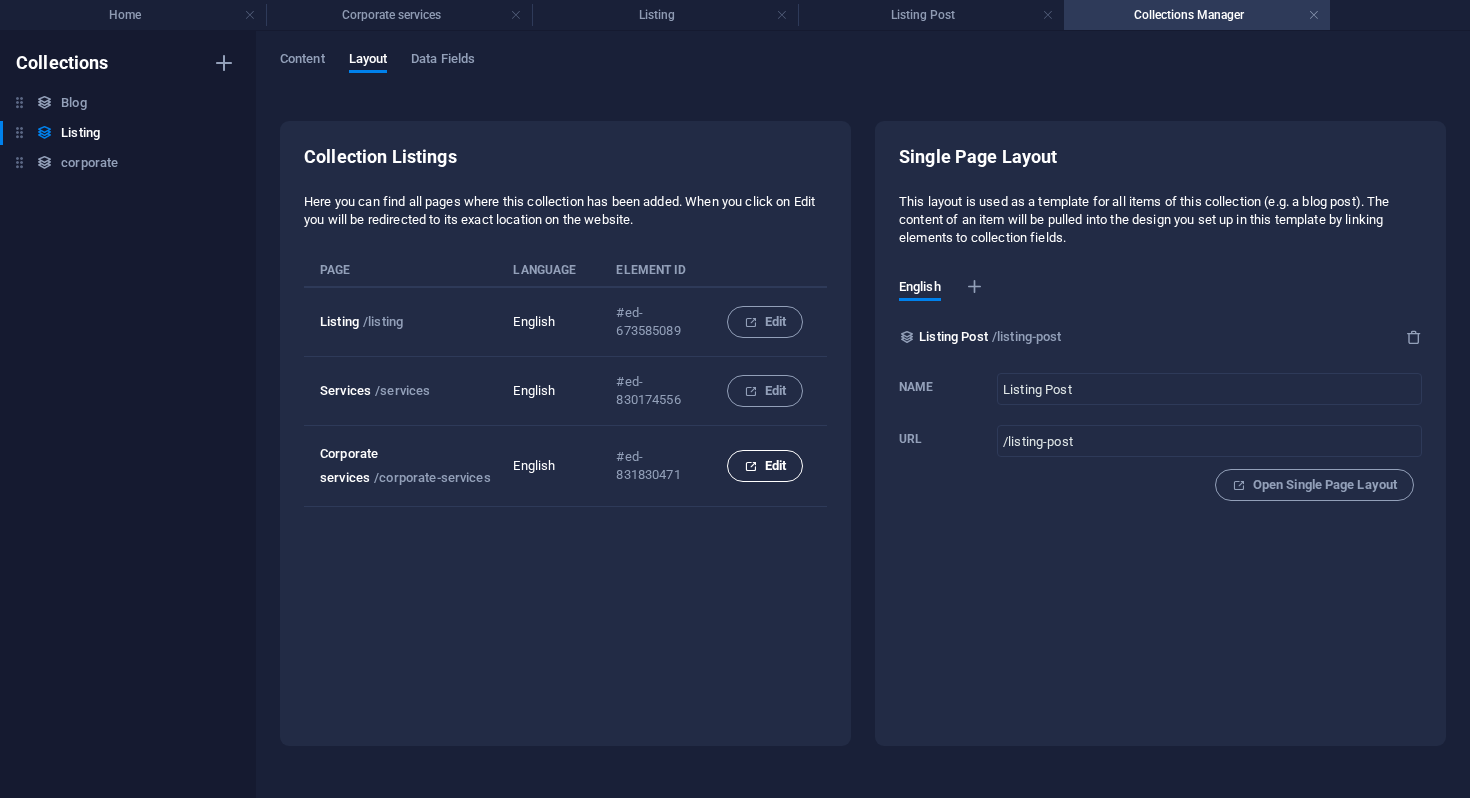 click at bounding box center [750, 466] 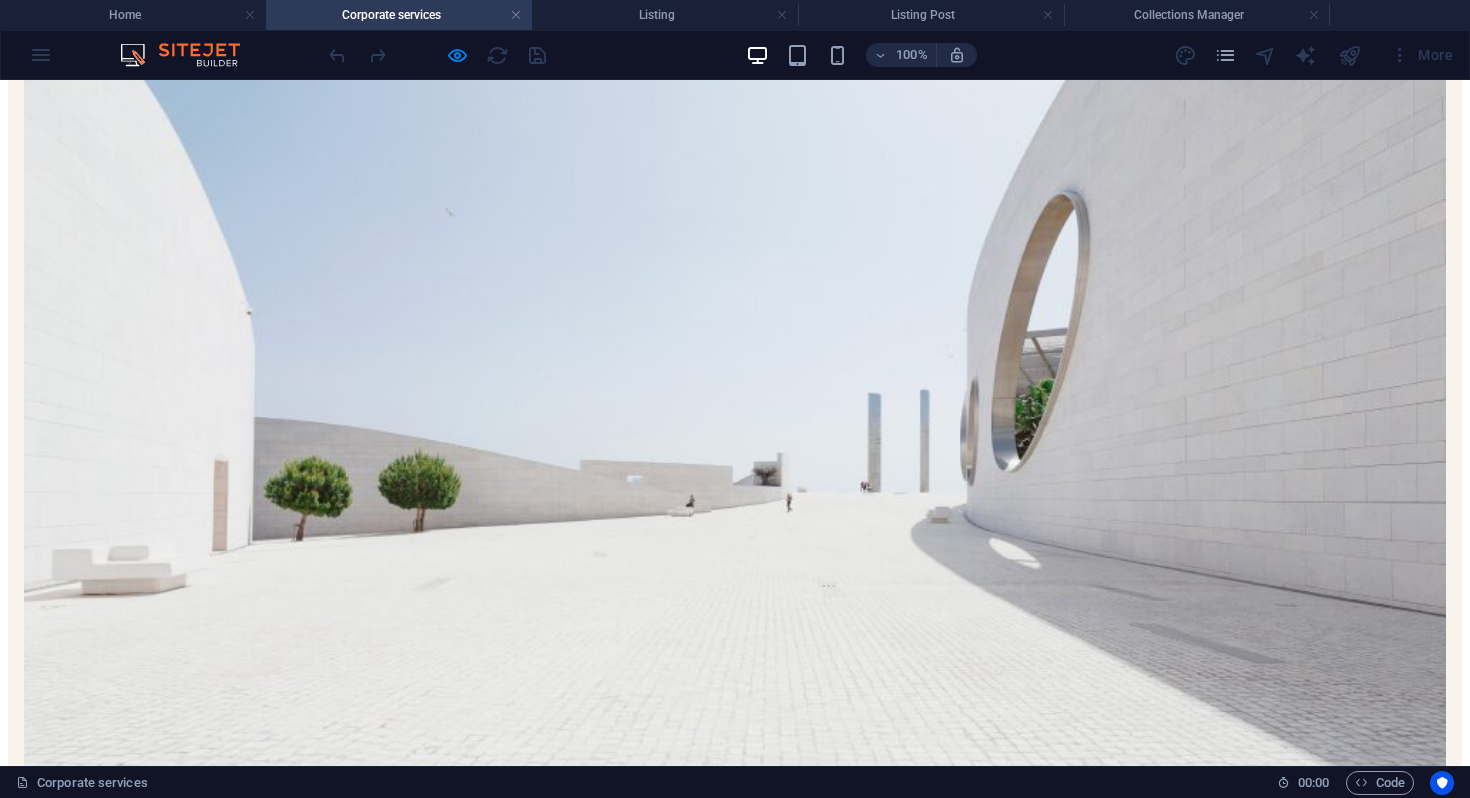 scroll, scrollTop: 263, scrollLeft: 0, axis: vertical 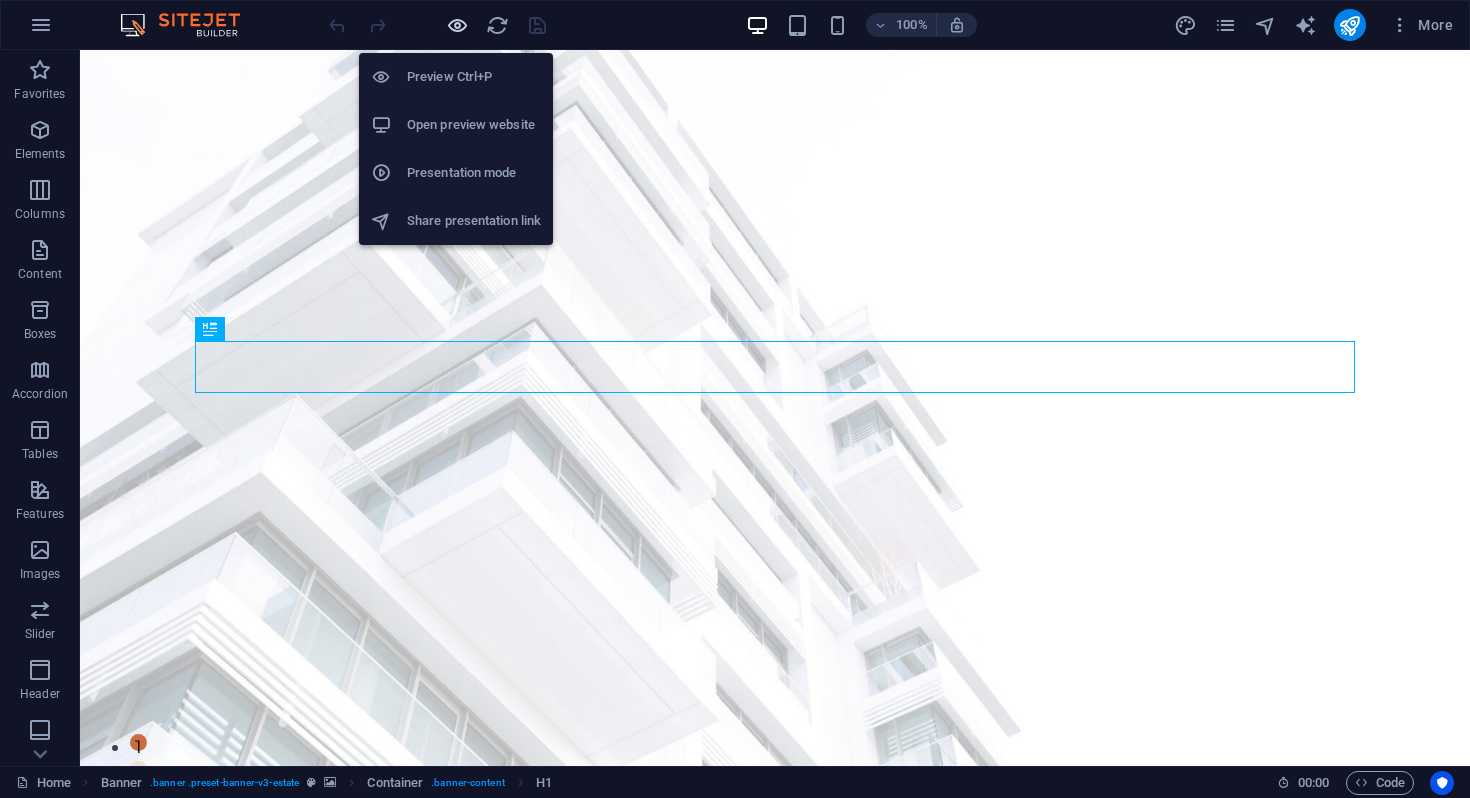 click at bounding box center [457, 25] 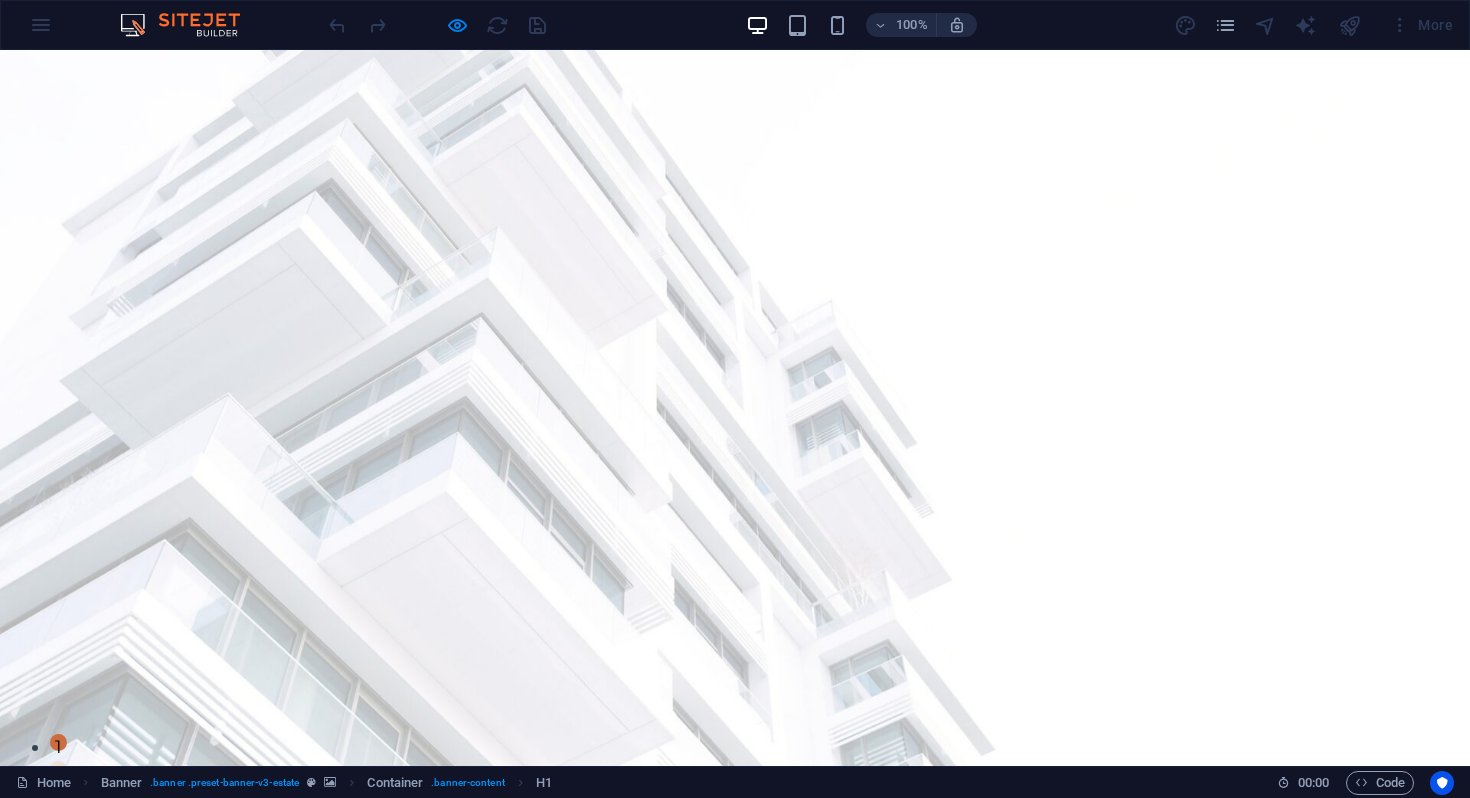 click on "Corporate services" at bounding box center (716, 888) 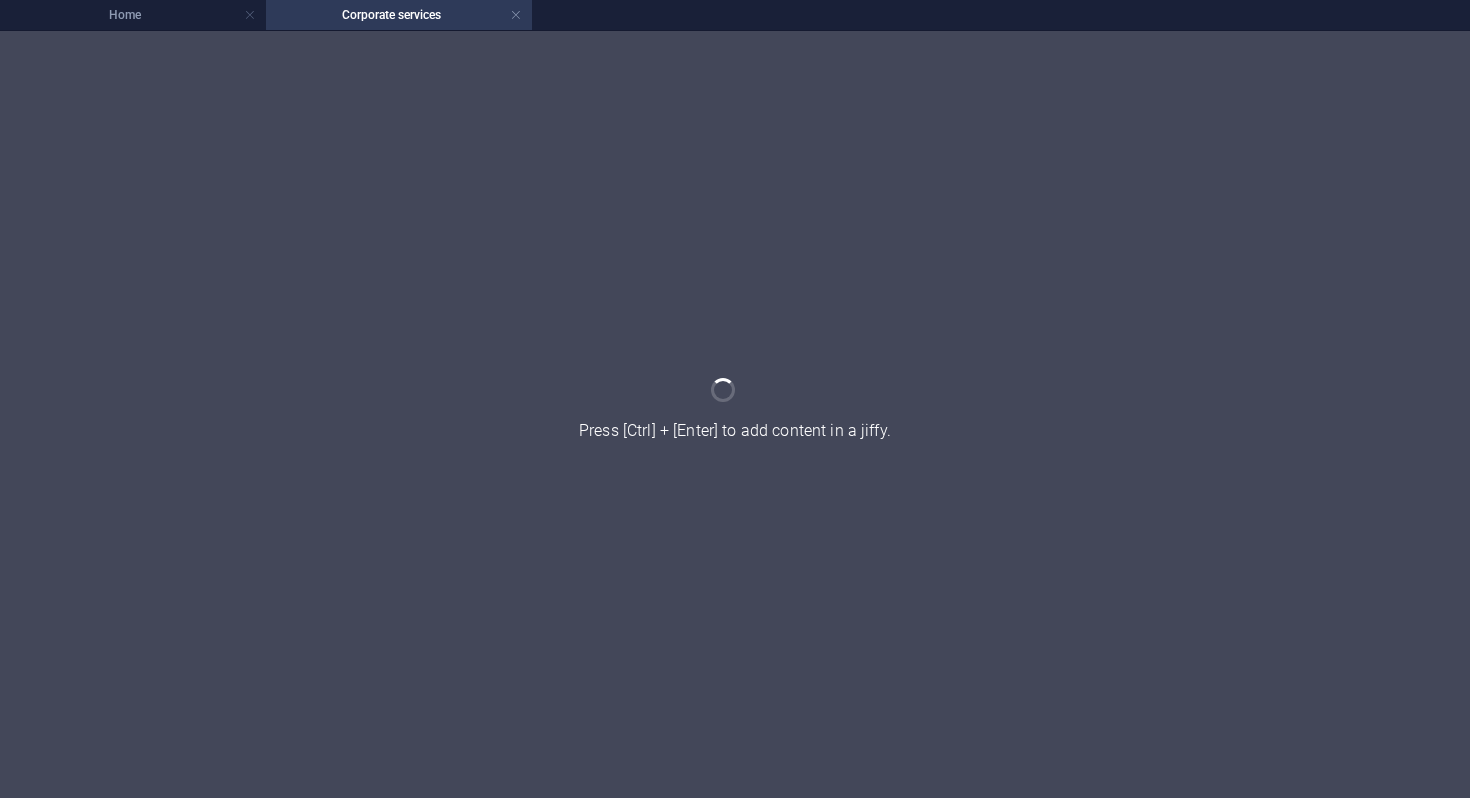 scroll, scrollTop: 0, scrollLeft: 0, axis: both 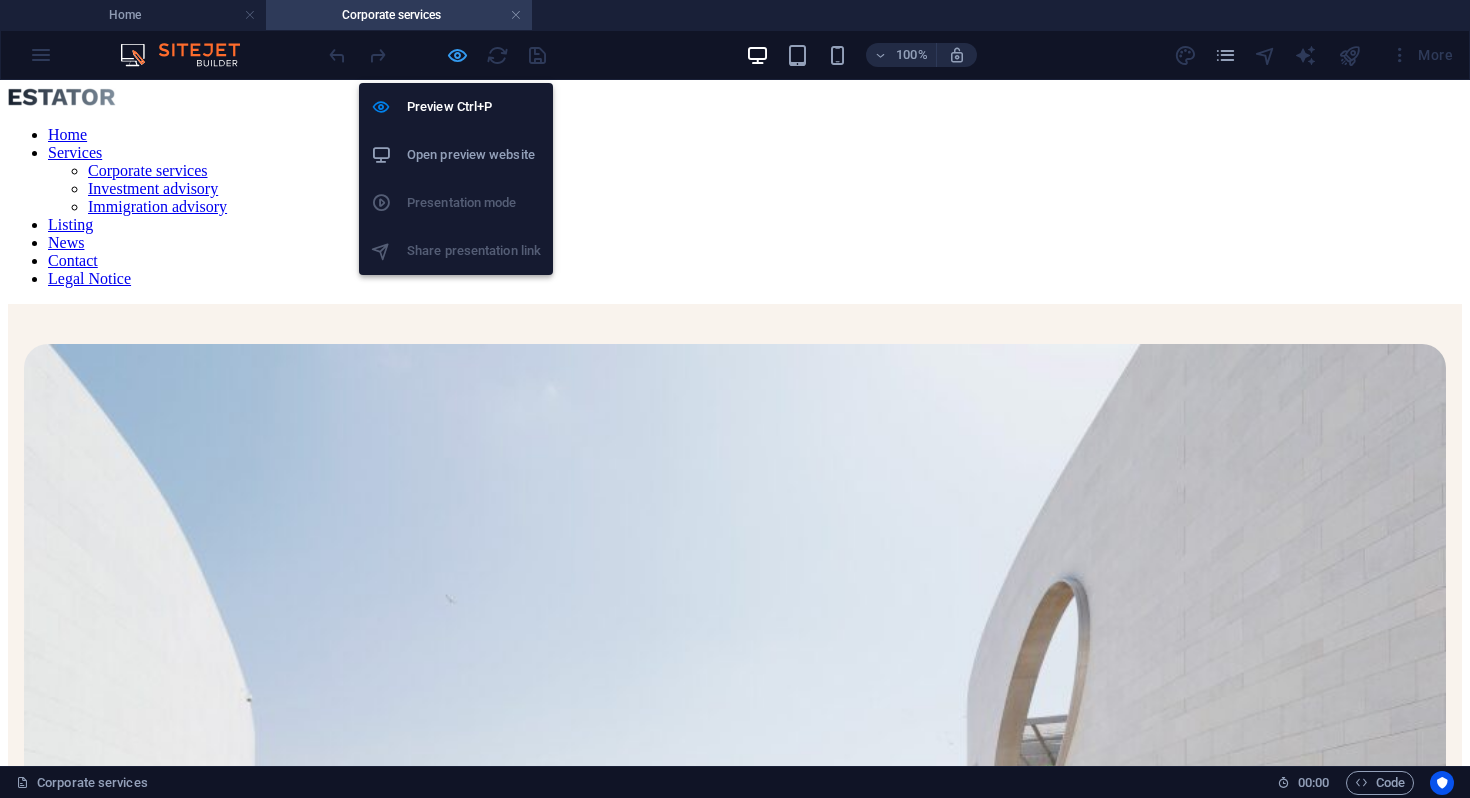 click at bounding box center [457, 55] 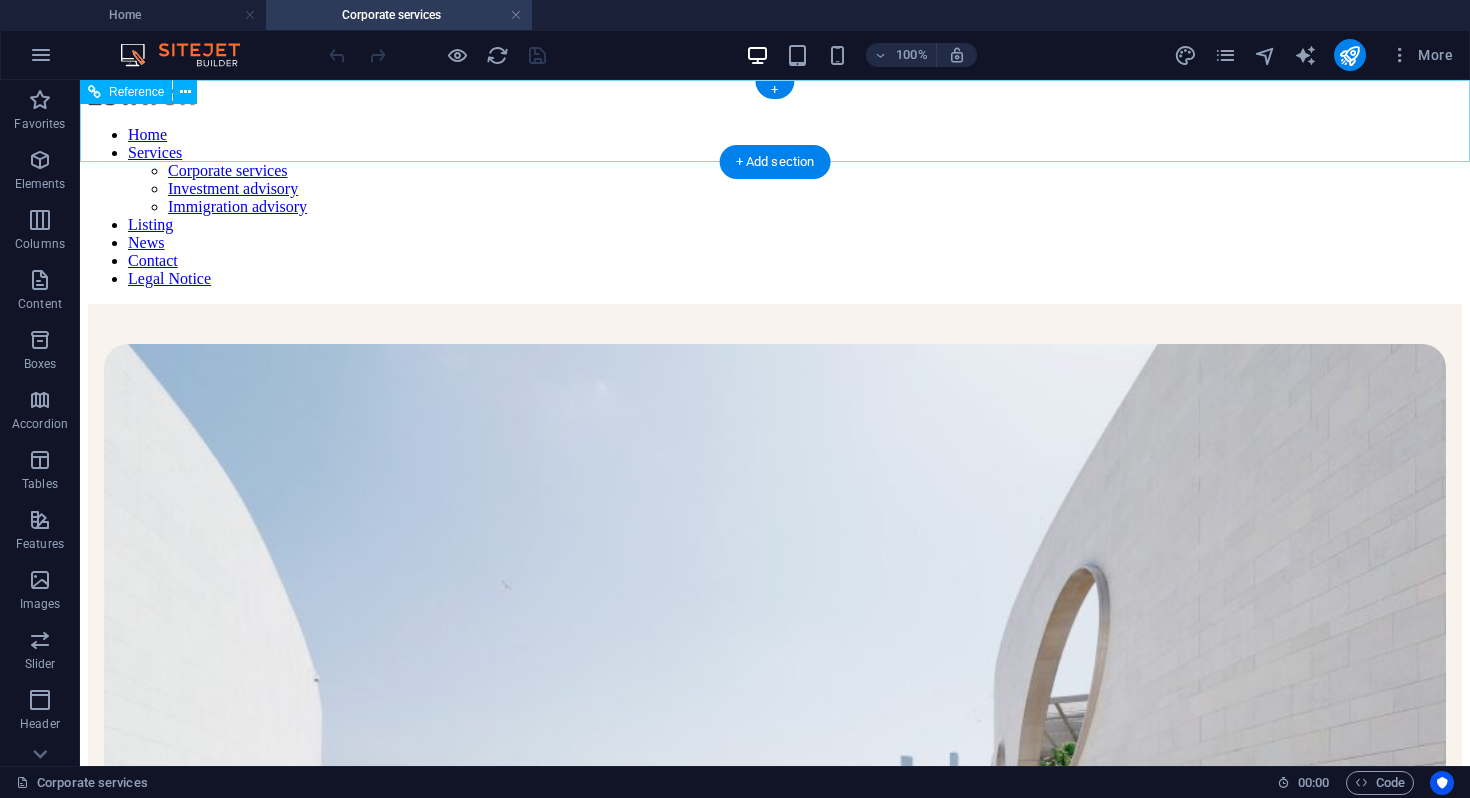 click on "Home Services Corporate services Investment advisory  Immigration advisory Listing News Contact Legal Notice" at bounding box center [775, 207] 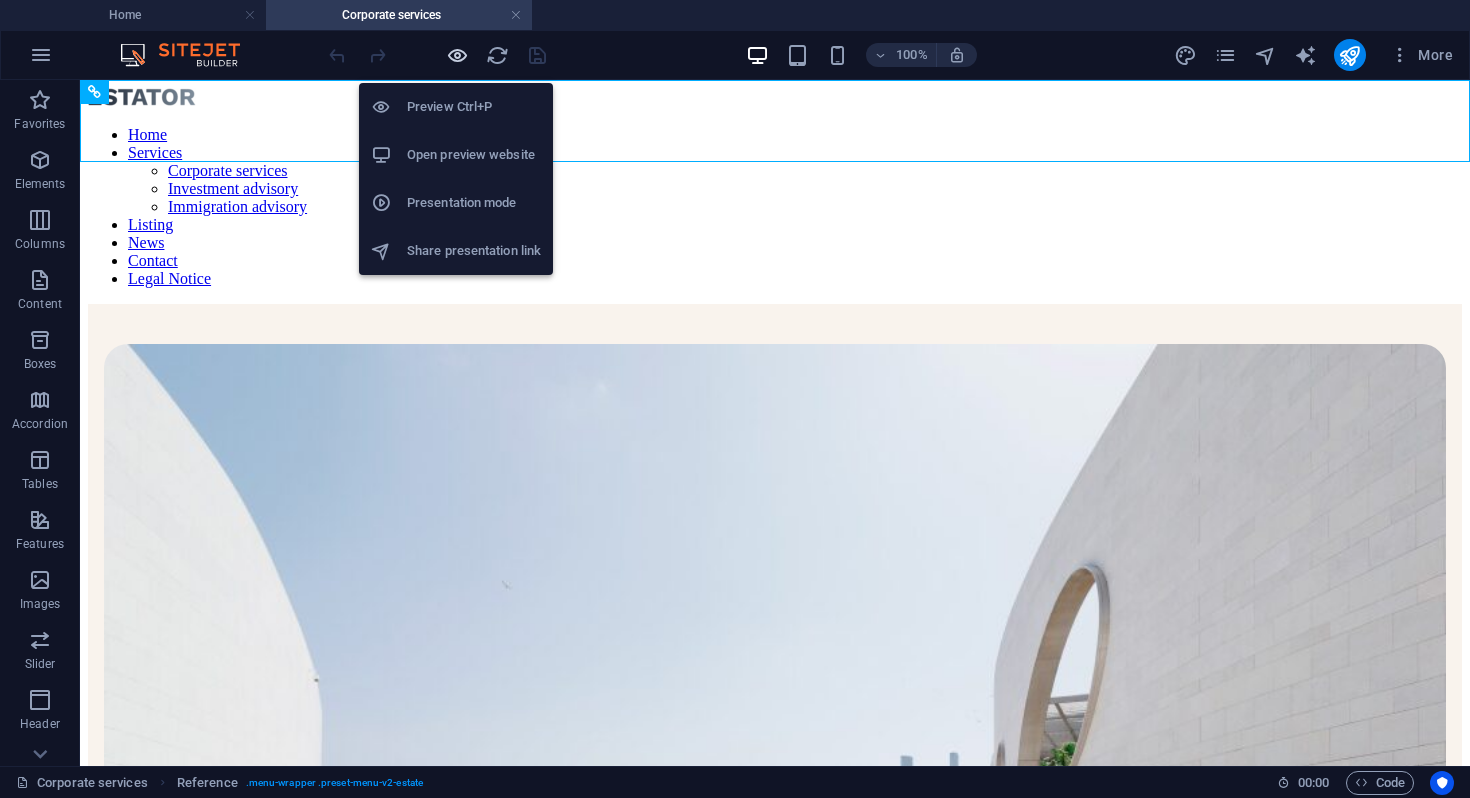 click at bounding box center (457, 55) 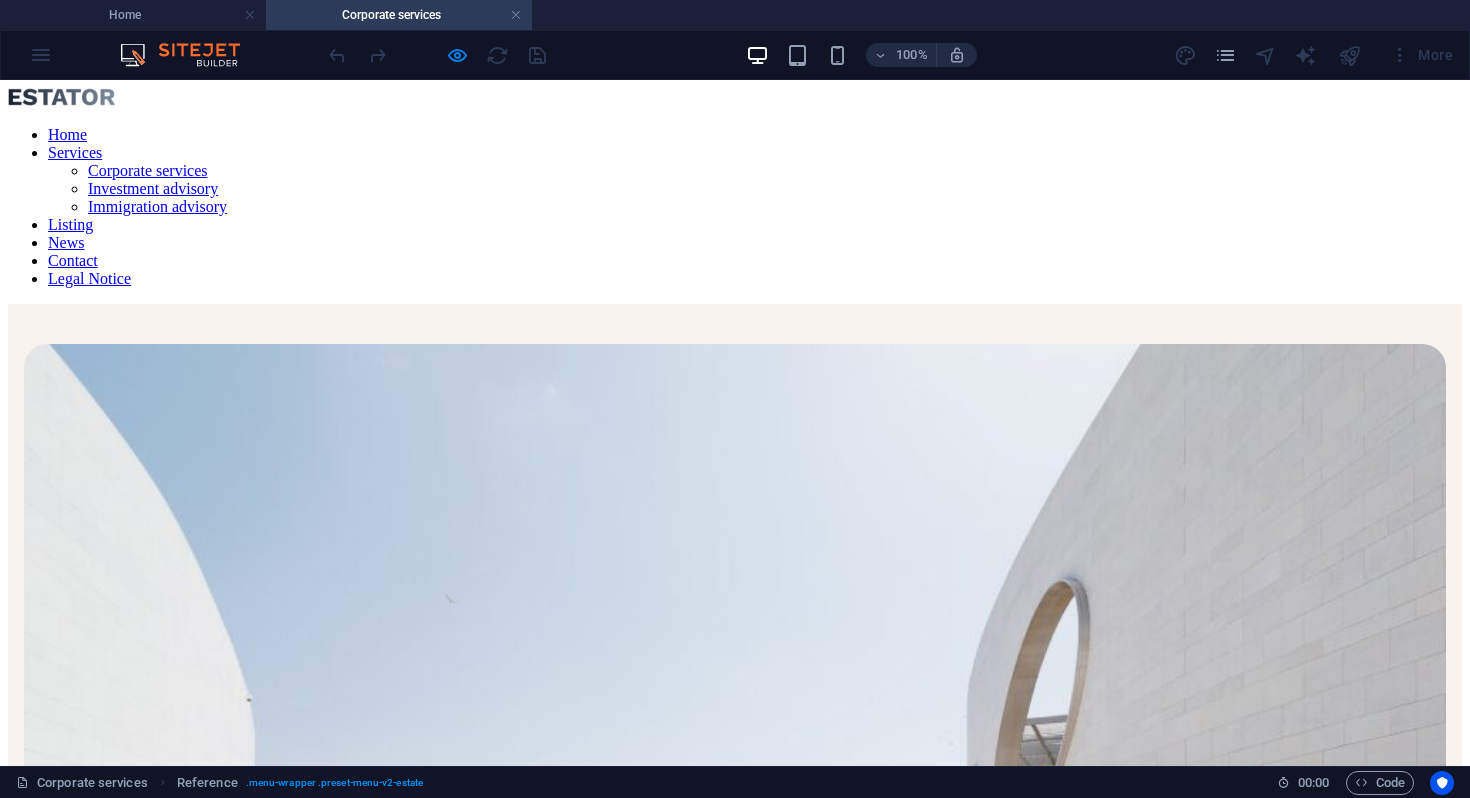 click on "Listing" at bounding box center (70, 224) 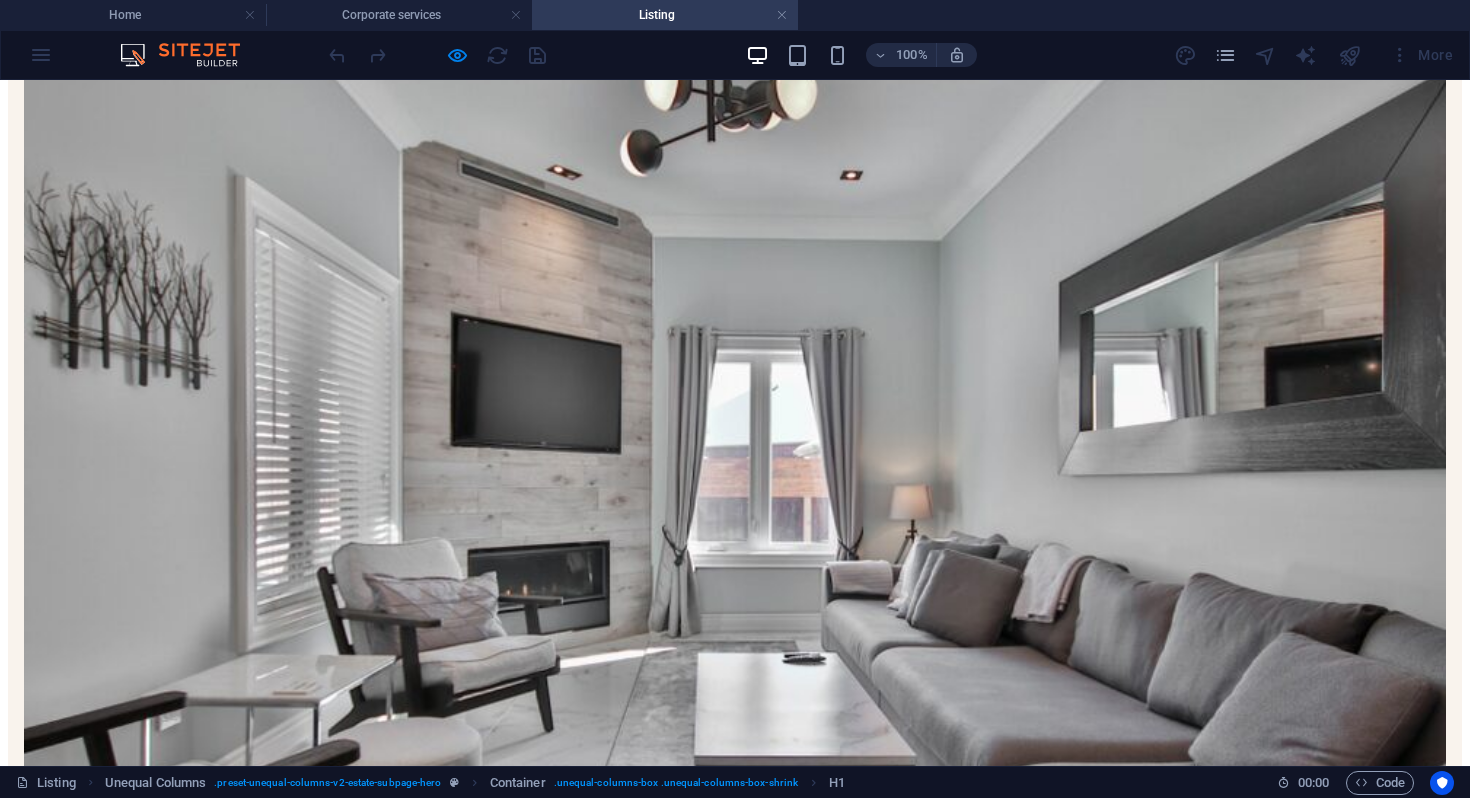 scroll, scrollTop: 381, scrollLeft: 0, axis: vertical 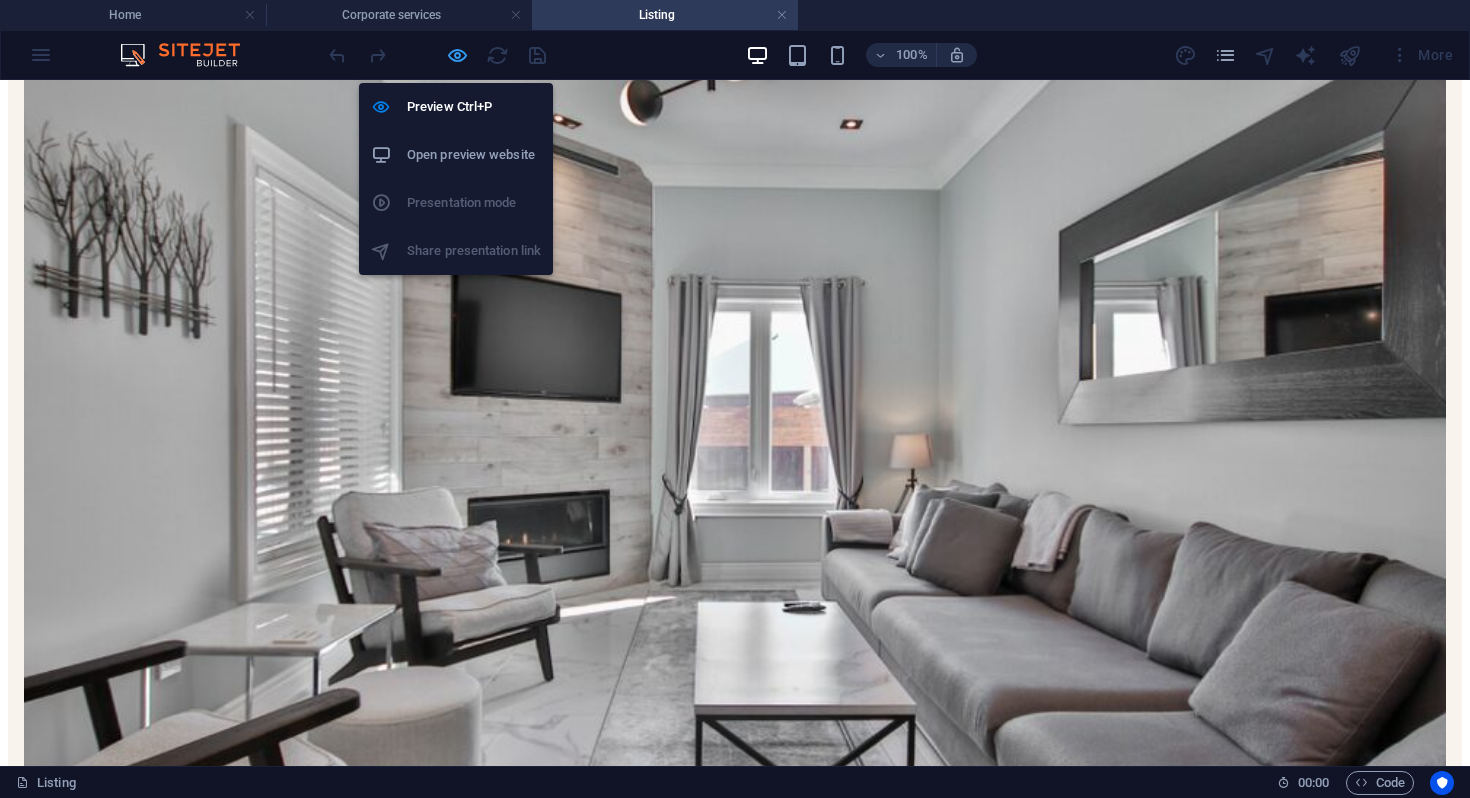 click at bounding box center (457, 55) 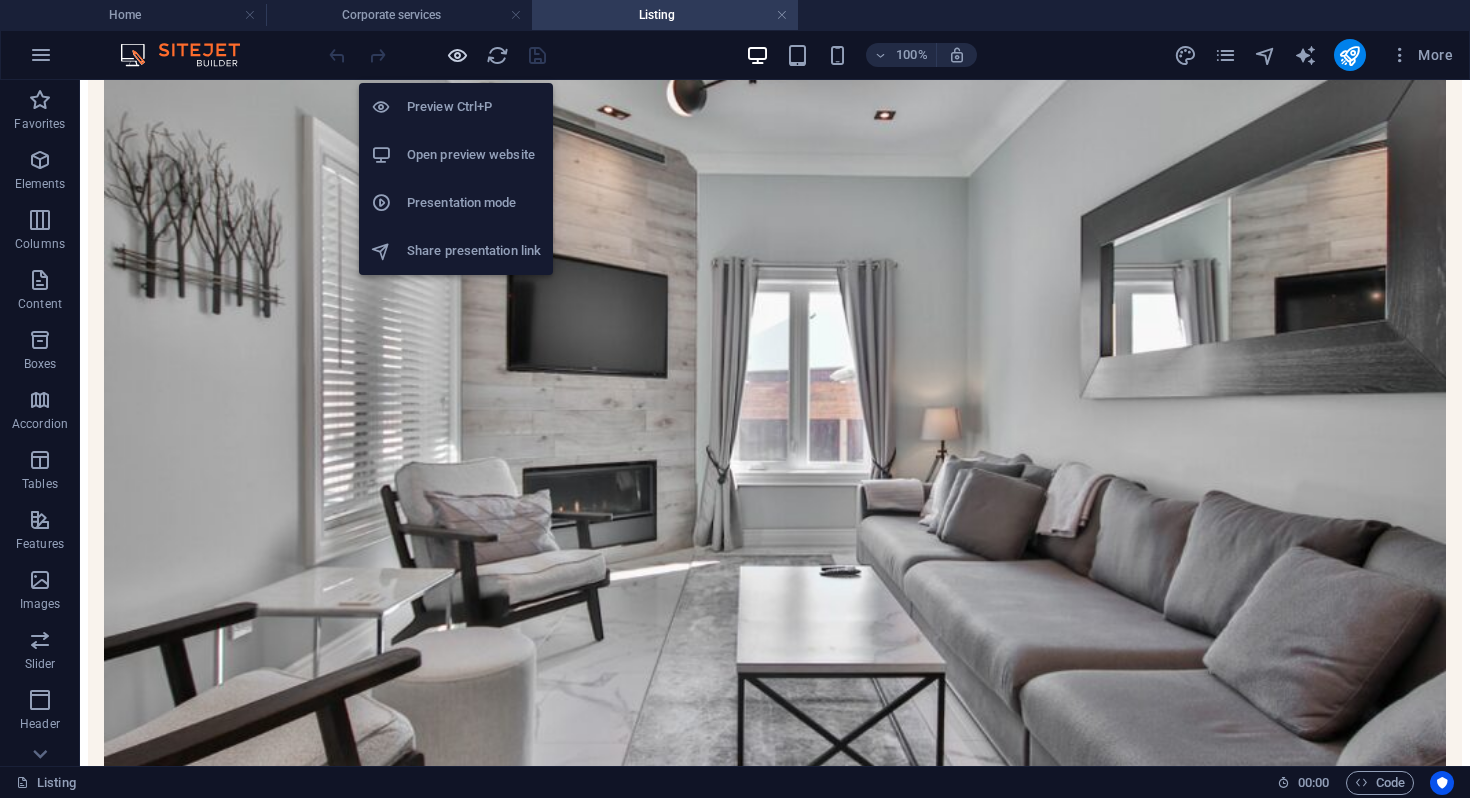 scroll, scrollTop: 382, scrollLeft: 0, axis: vertical 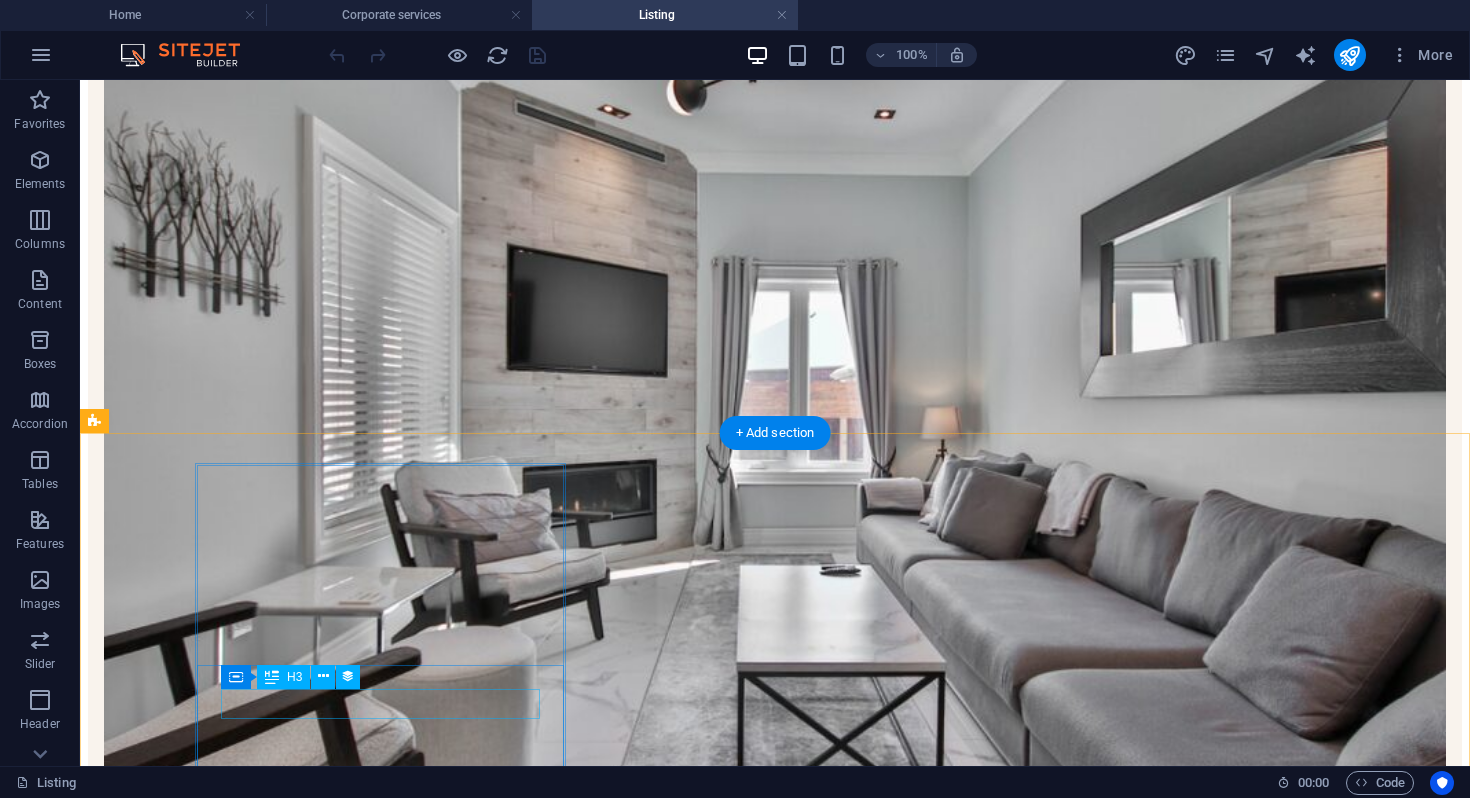 click on "Company Registration" at bounding box center (775, 1578) 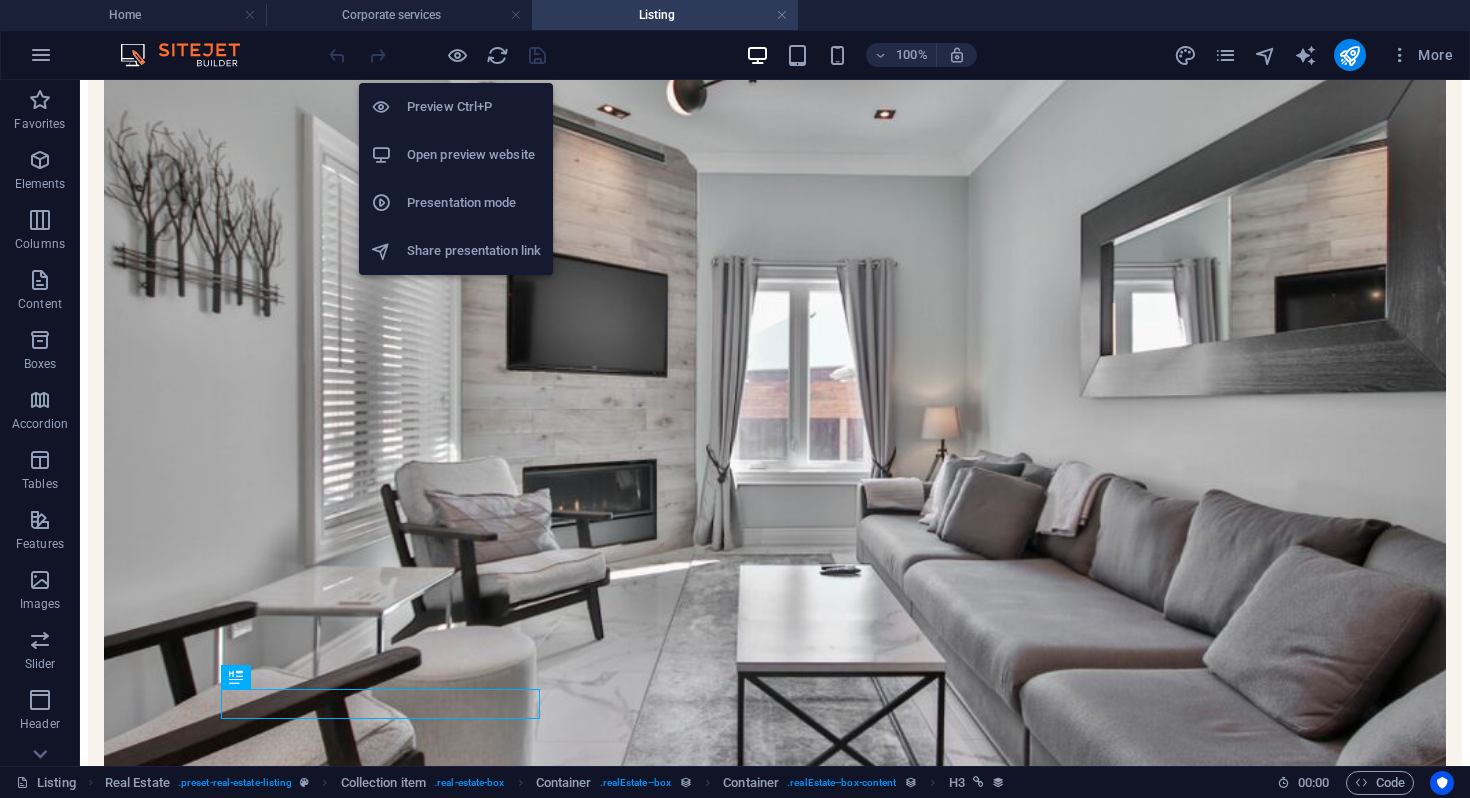 click at bounding box center (437, 55) 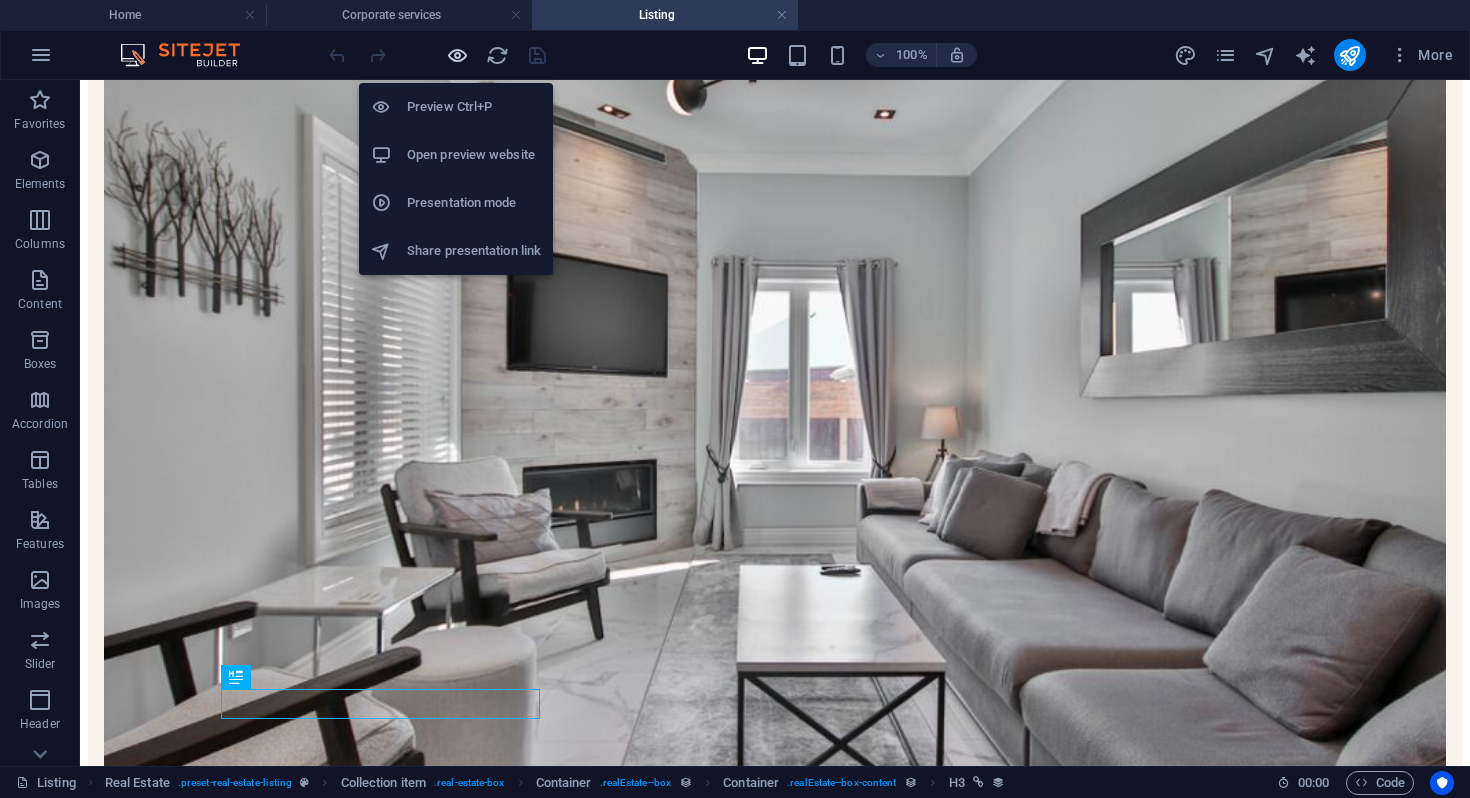 click at bounding box center [457, 55] 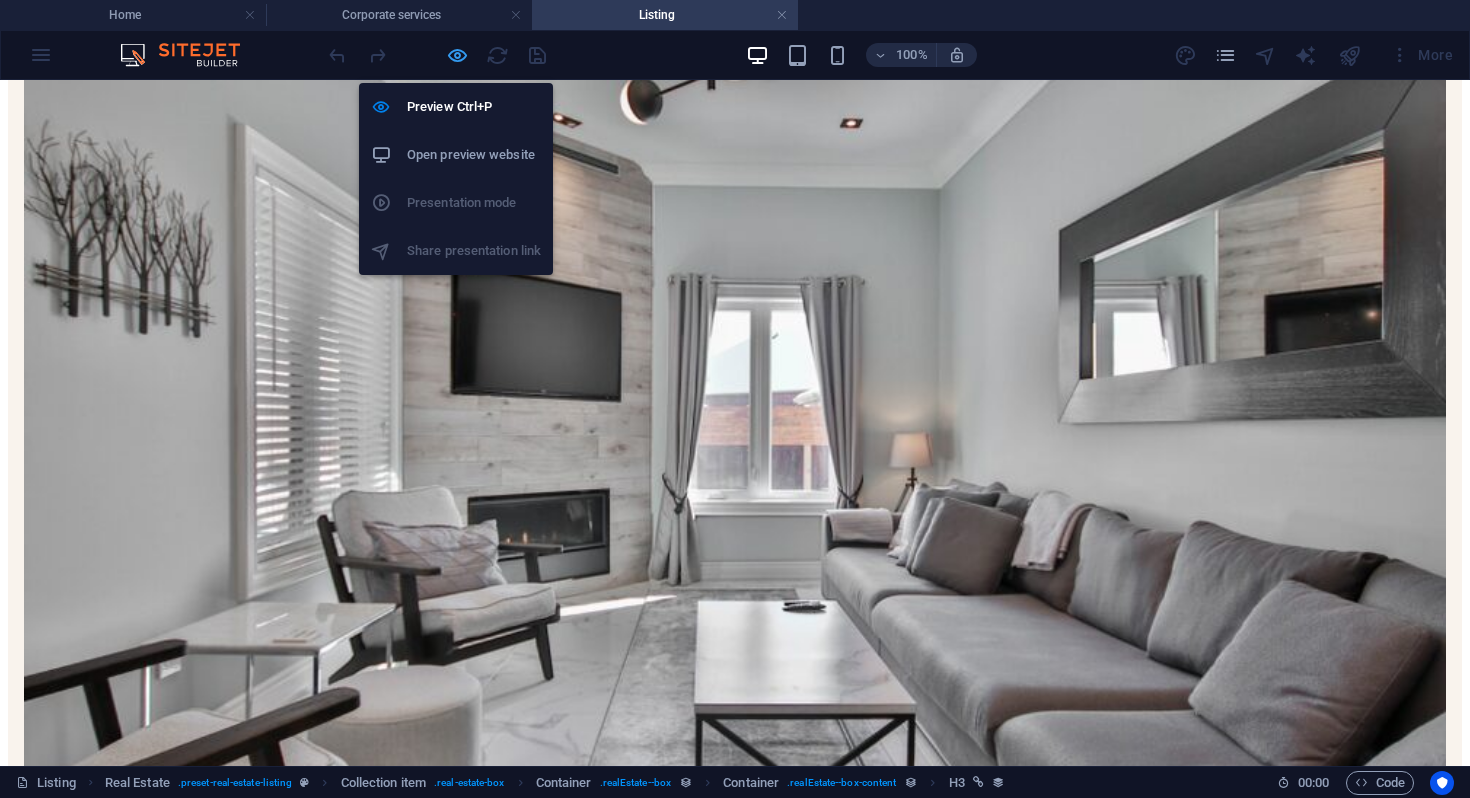 scroll, scrollTop: 381, scrollLeft: 0, axis: vertical 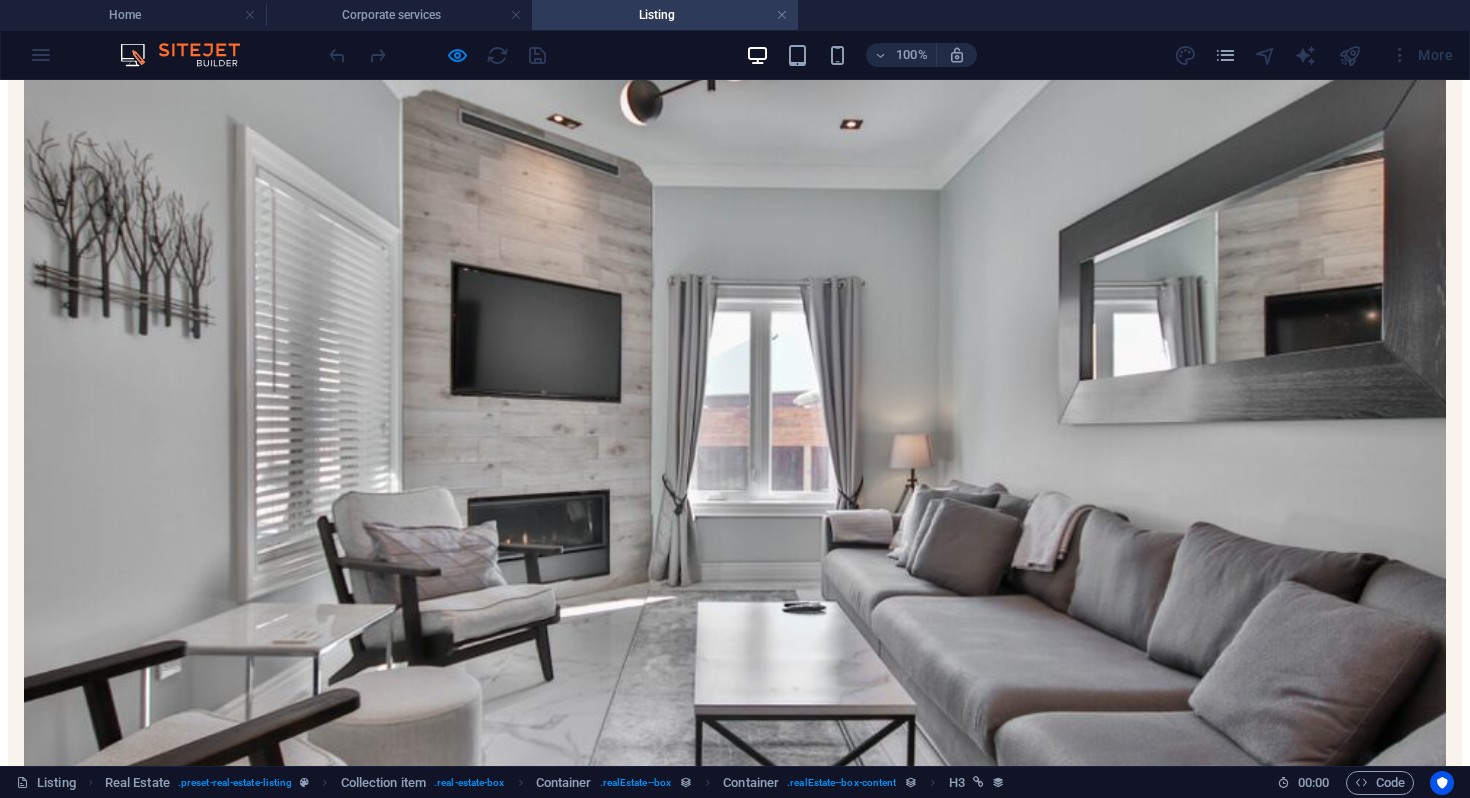 click on "Company Registration" at bounding box center (114, 1631) 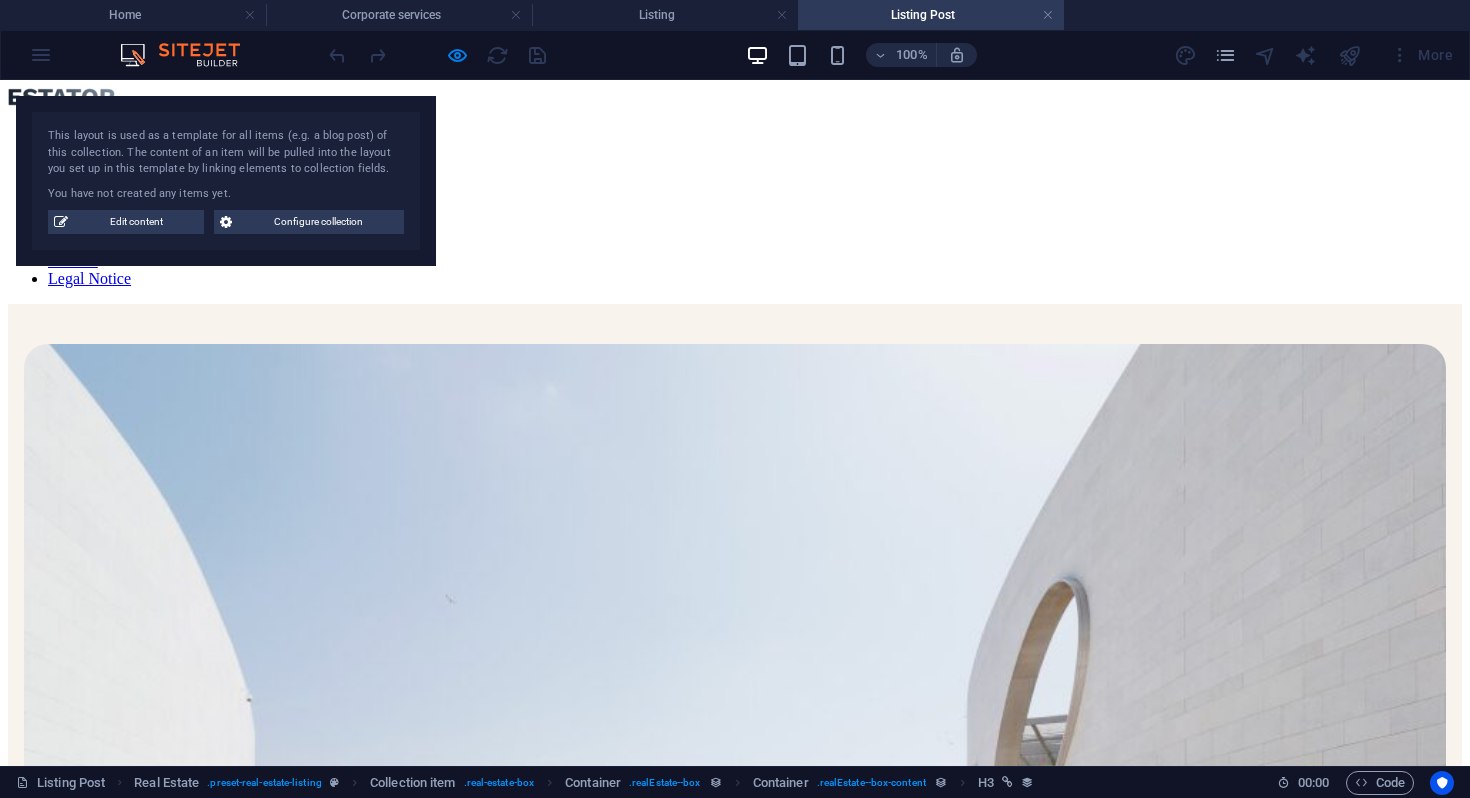 scroll, scrollTop: 3108, scrollLeft: 0, axis: vertical 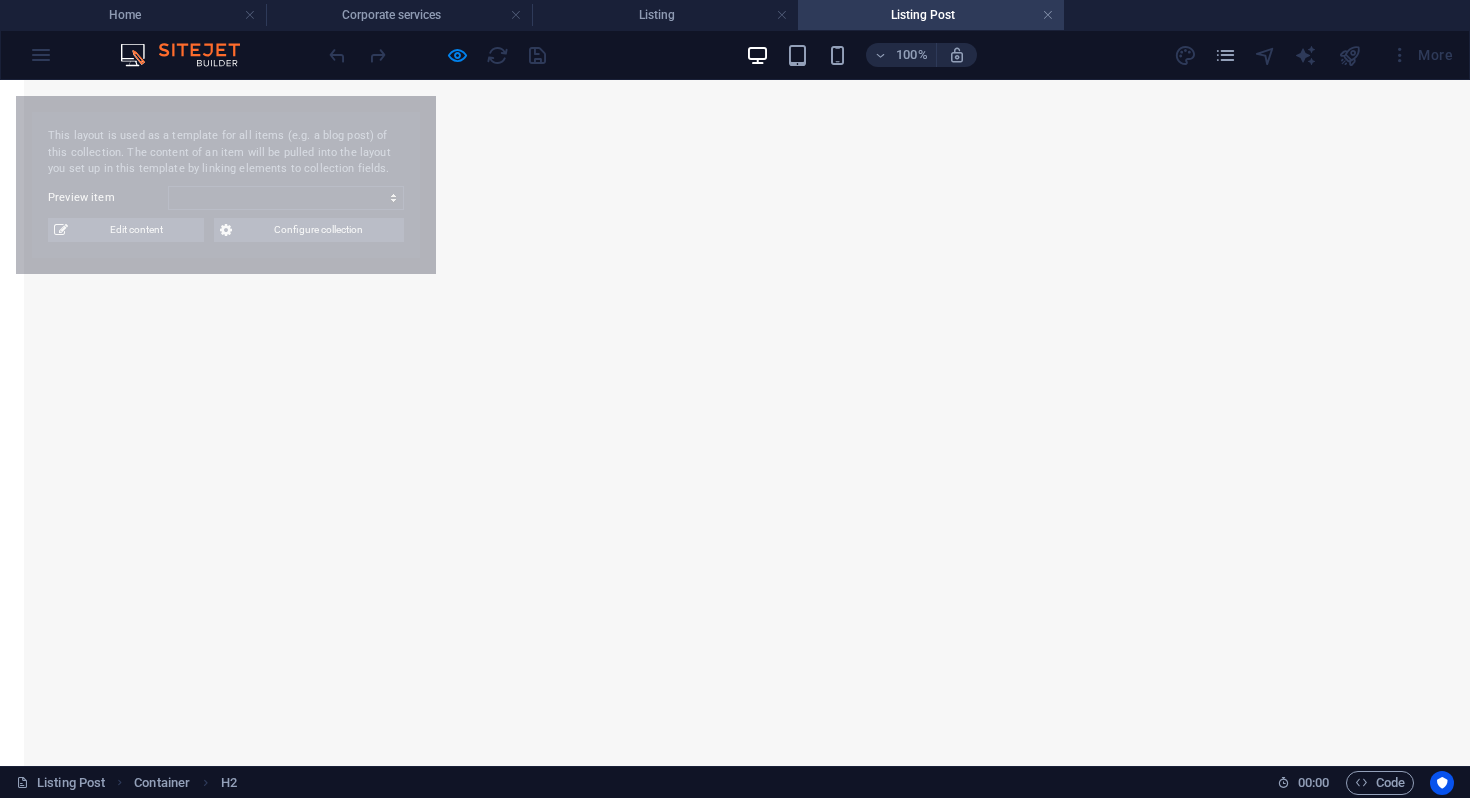 select on "6808d70f42dc73747642785f" 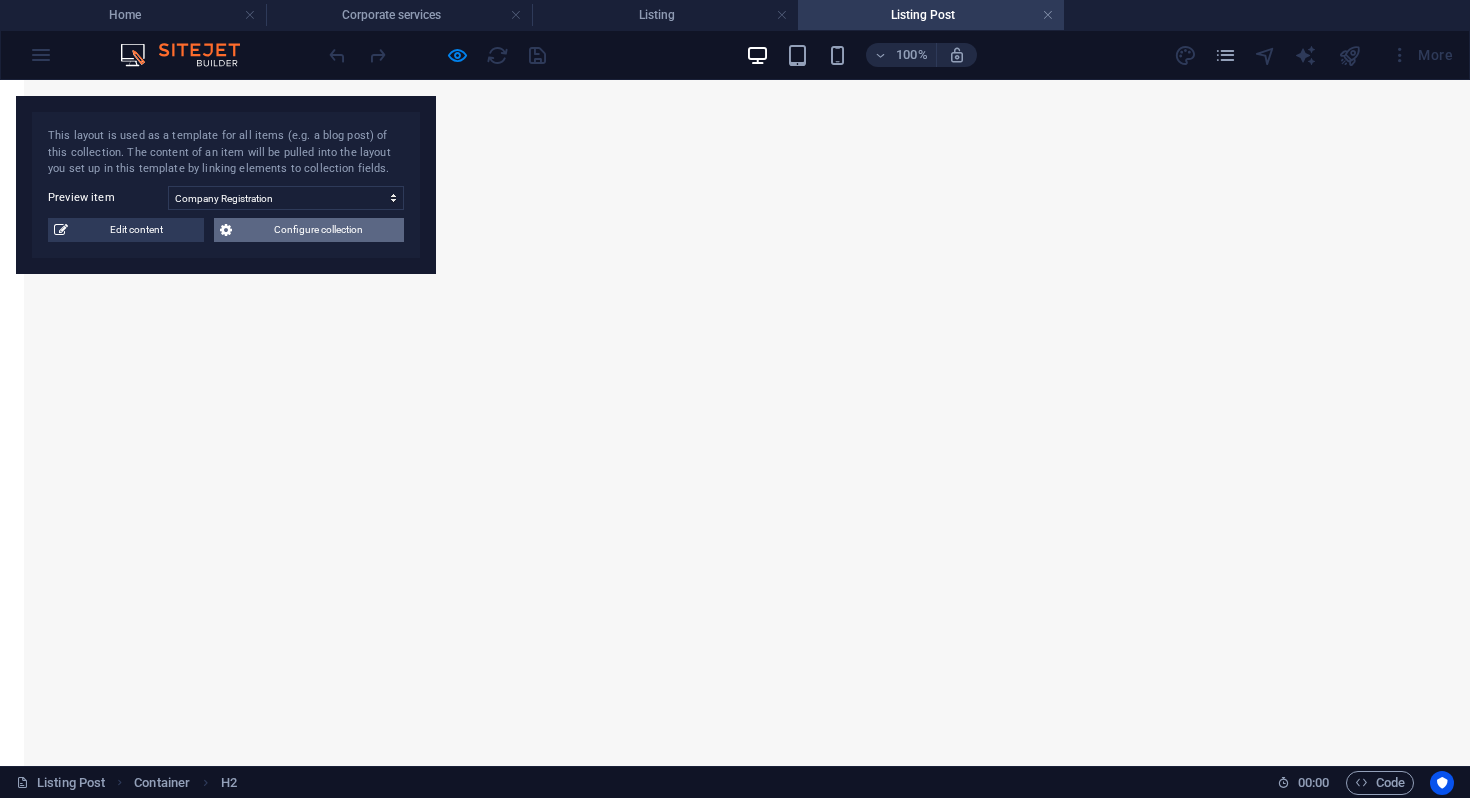 click on "Configure collection" at bounding box center [318, 230] 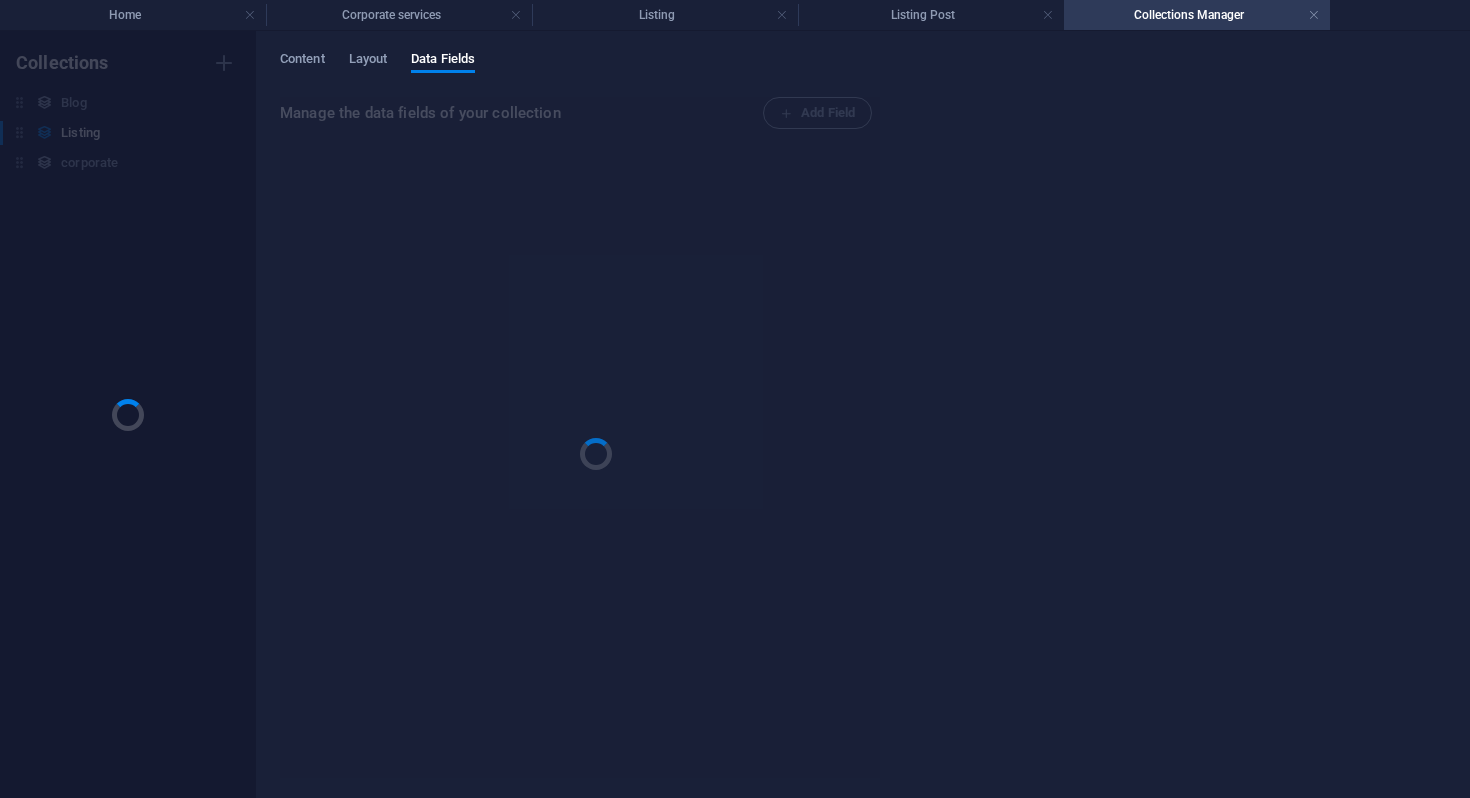 scroll, scrollTop: 0, scrollLeft: 0, axis: both 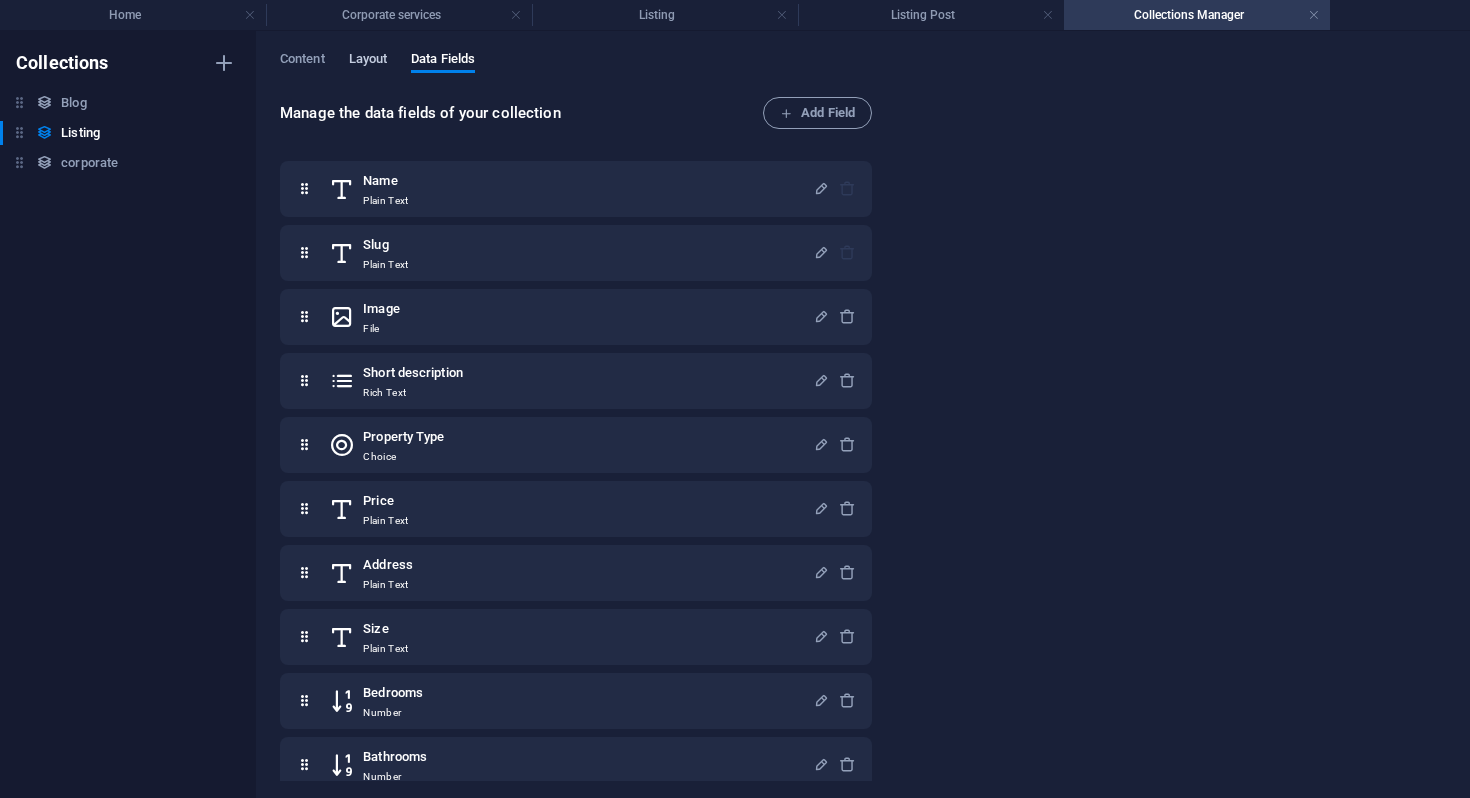 click on "Layout" at bounding box center (368, 61) 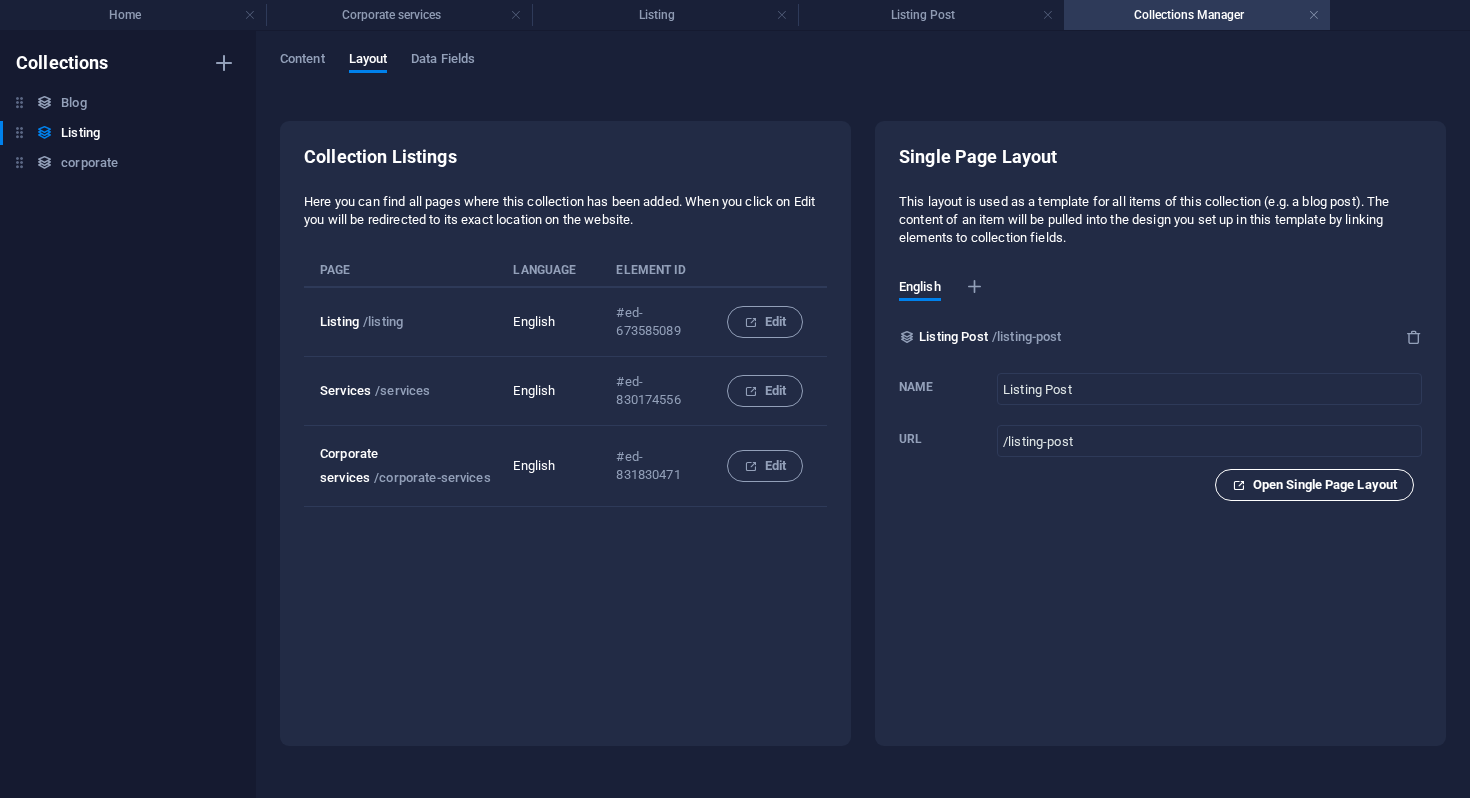 click on "Open Single Page Layout" at bounding box center [1314, 485] 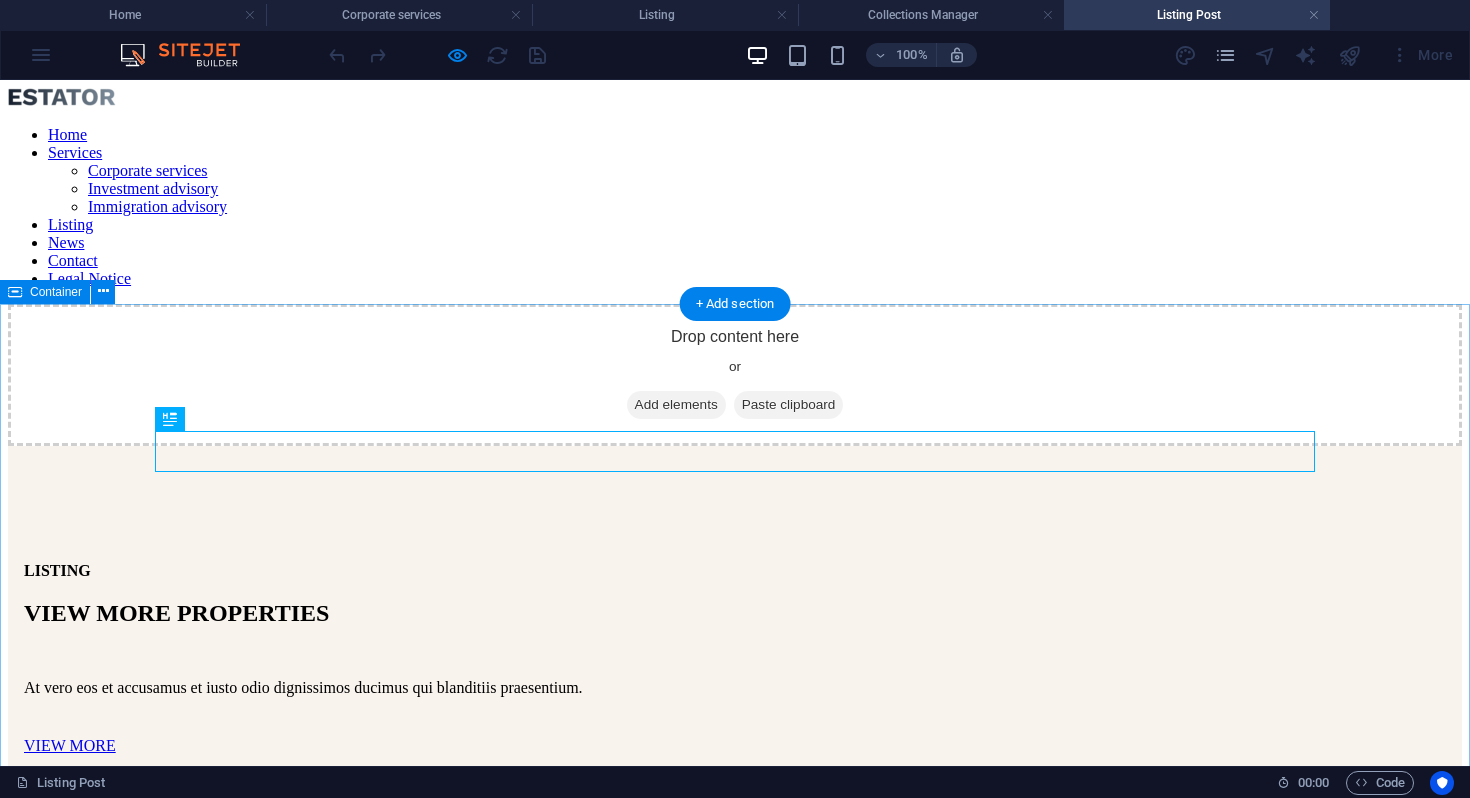 scroll, scrollTop: 0, scrollLeft: 0, axis: both 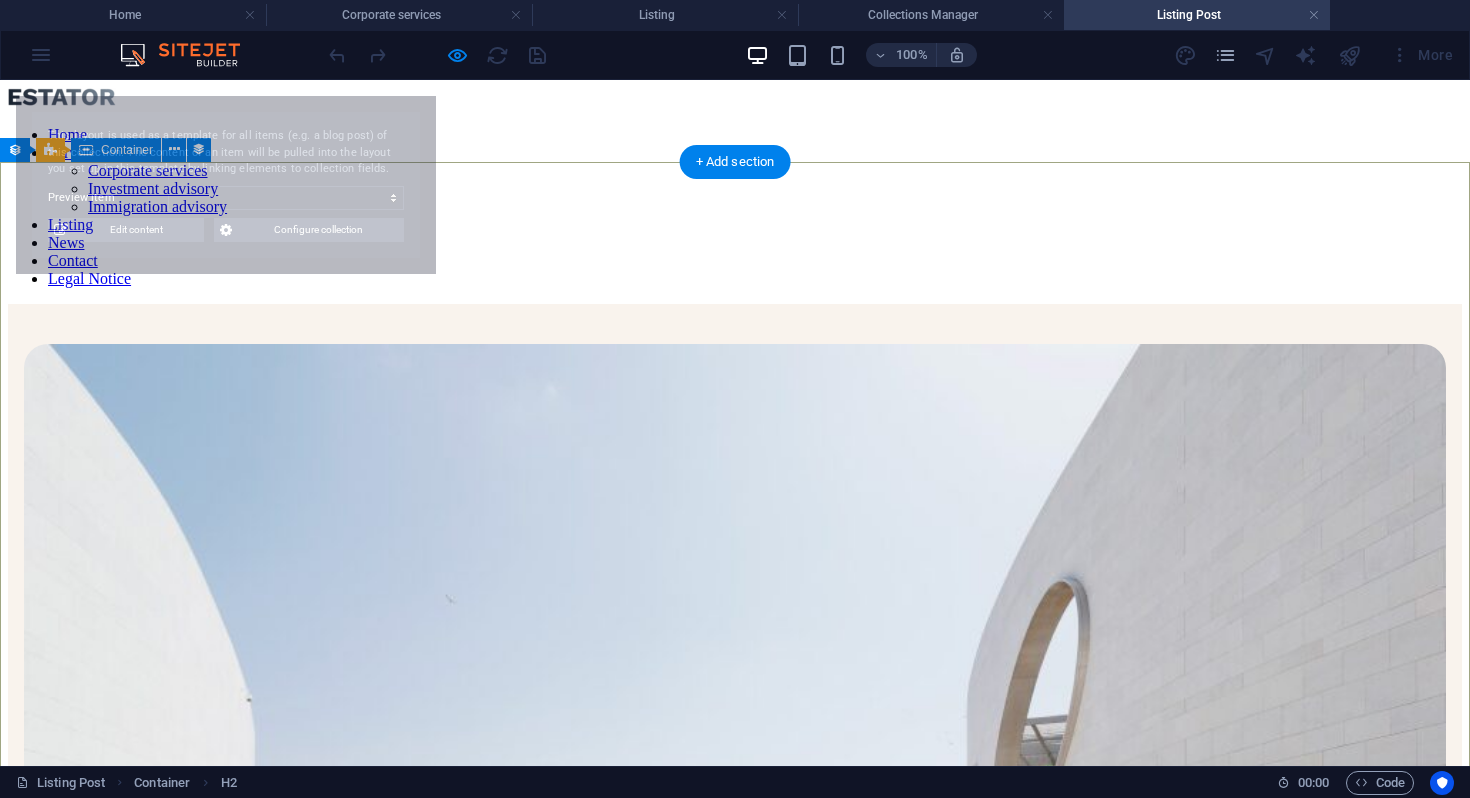 select on "6808d70f42dc737476427857" 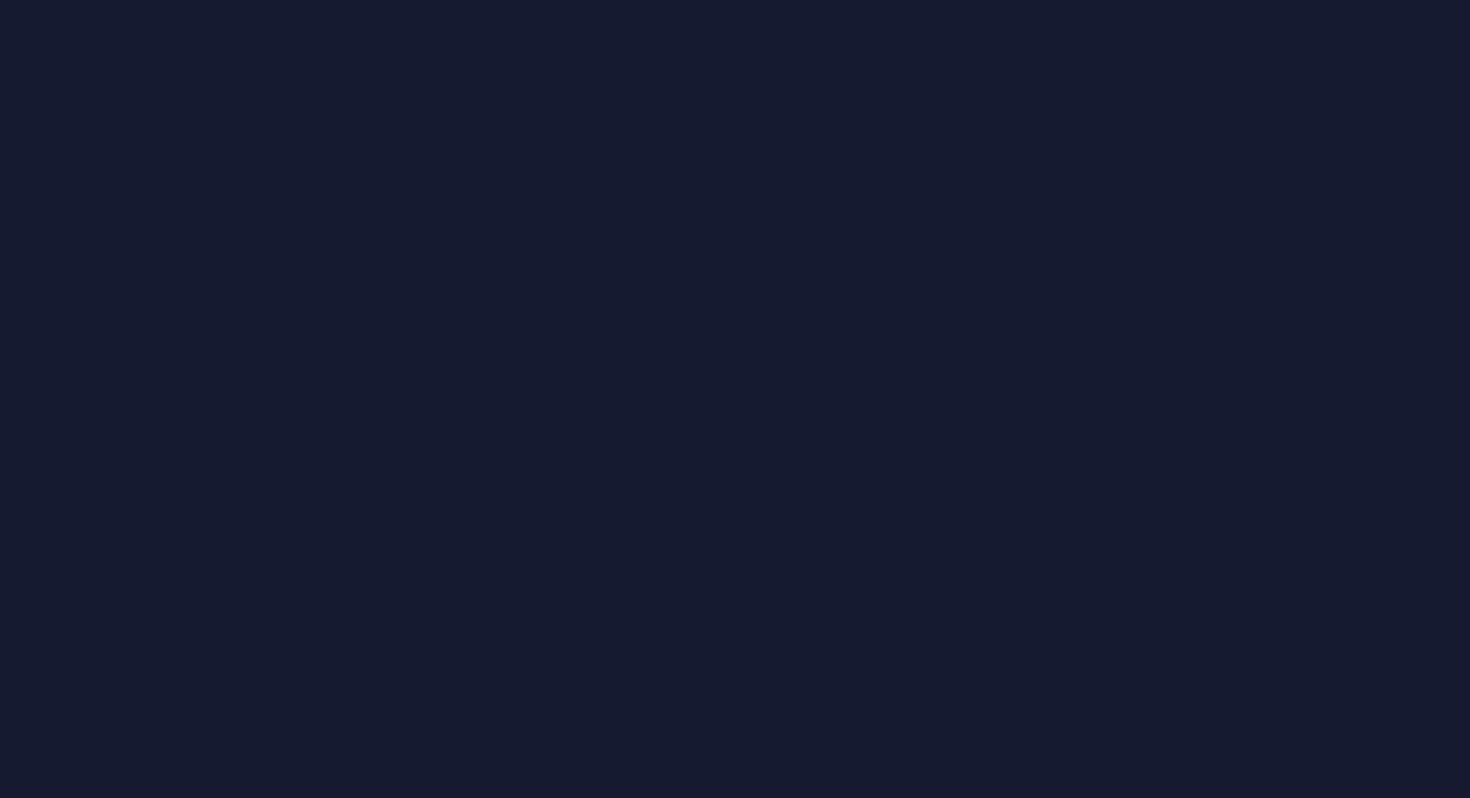 scroll, scrollTop: 0, scrollLeft: 0, axis: both 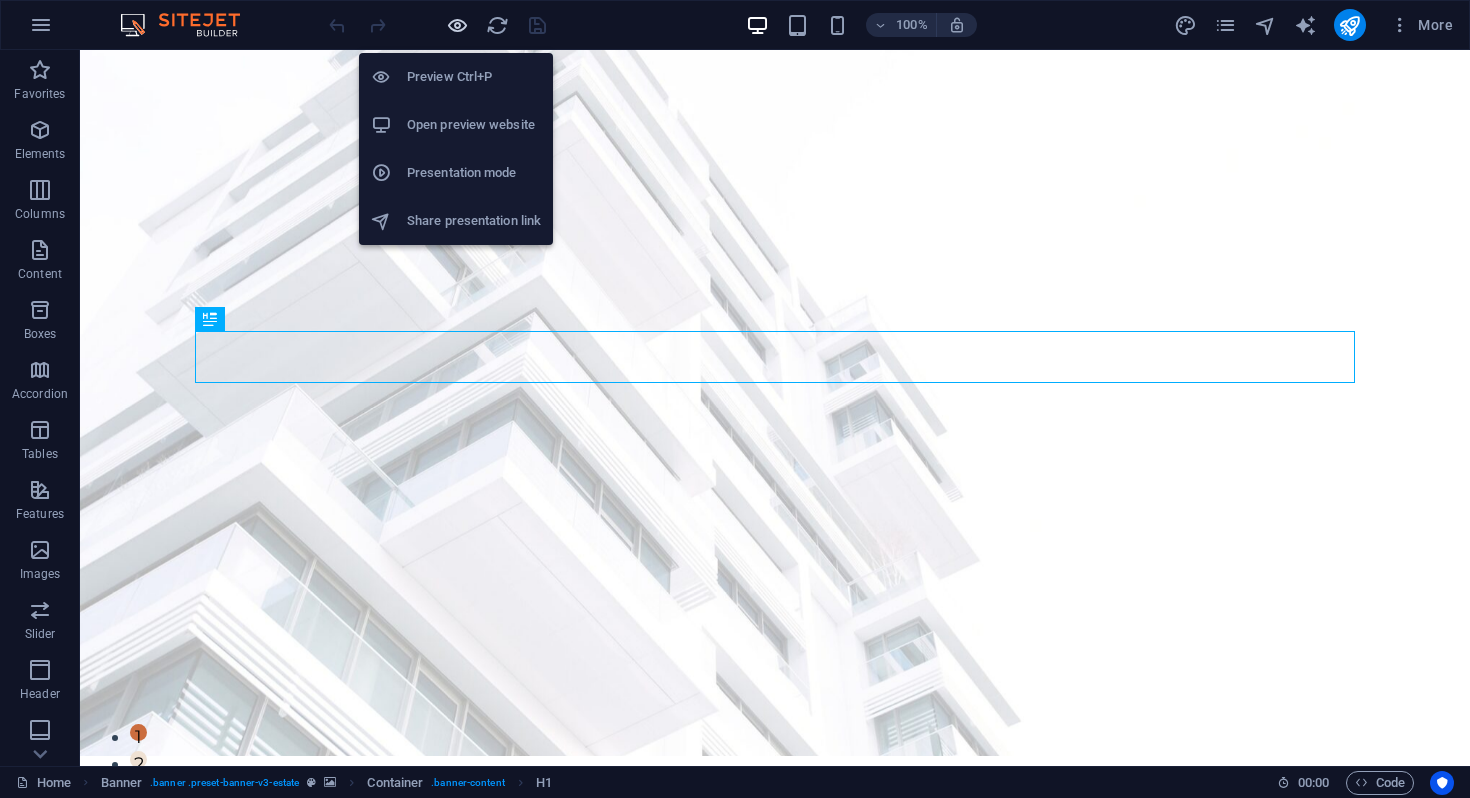 click at bounding box center (457, 25) 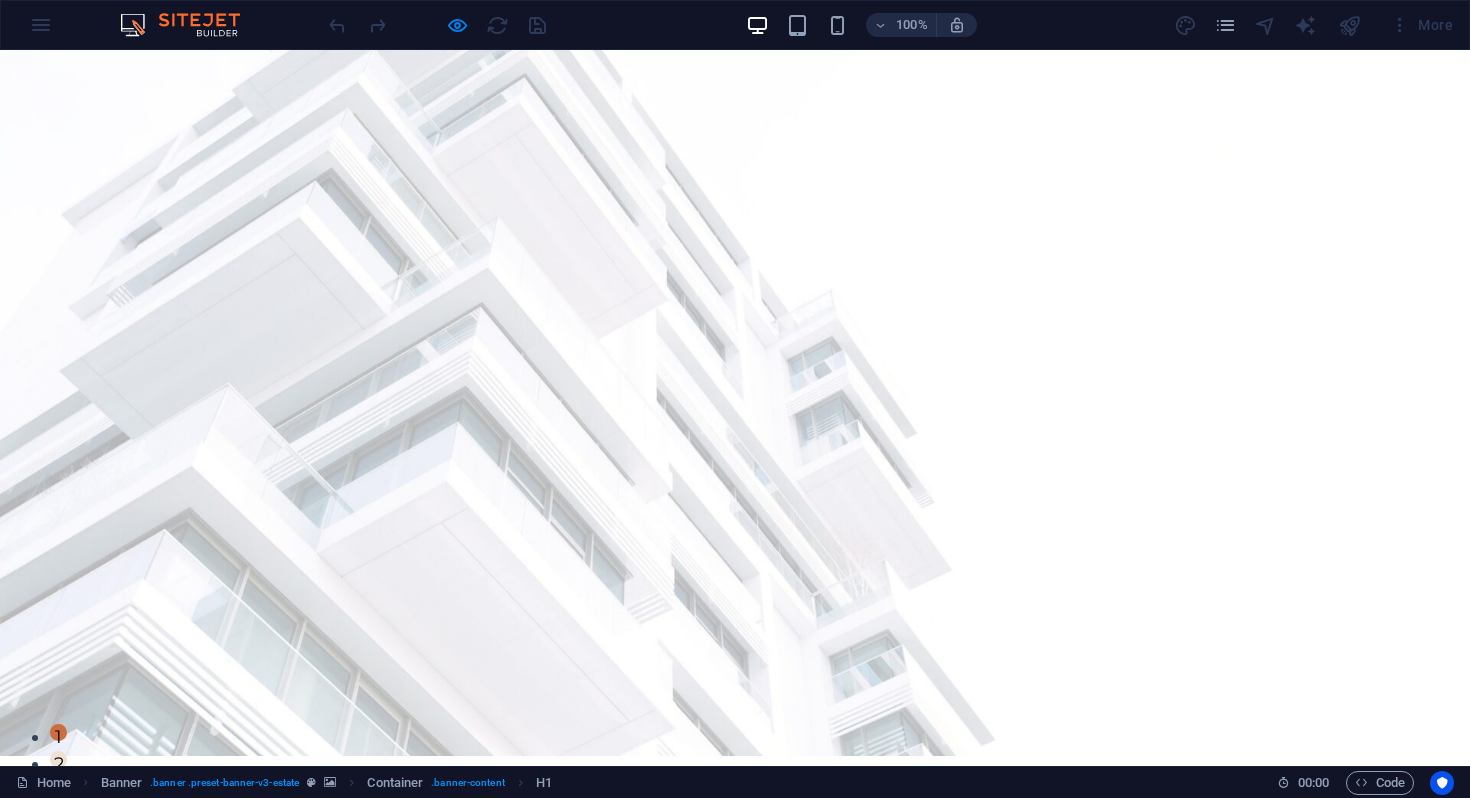 click on "Listing" at bounding box center (831, 824) 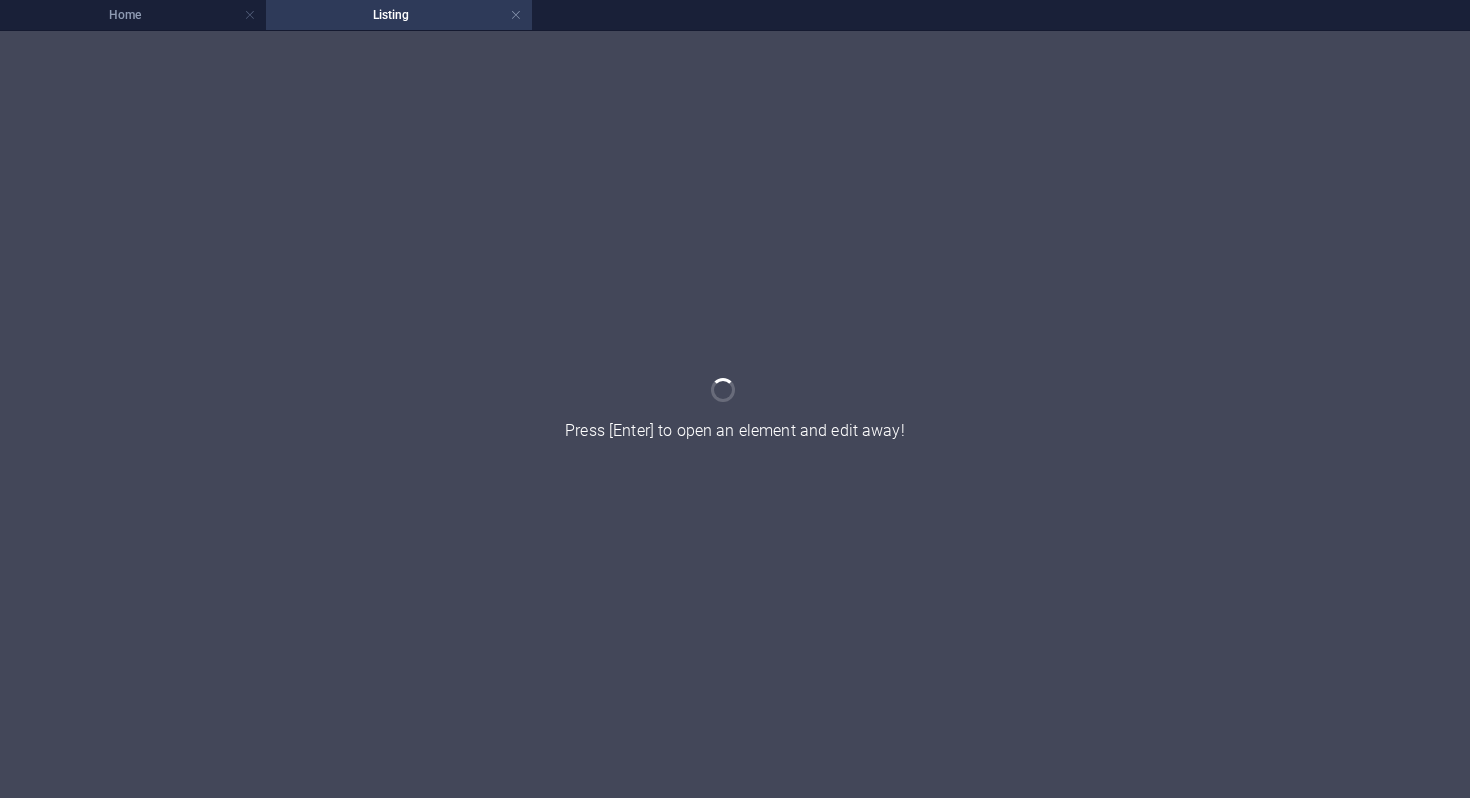 scroll, scrollTop: 0, scrollLeft: 0, axis: both 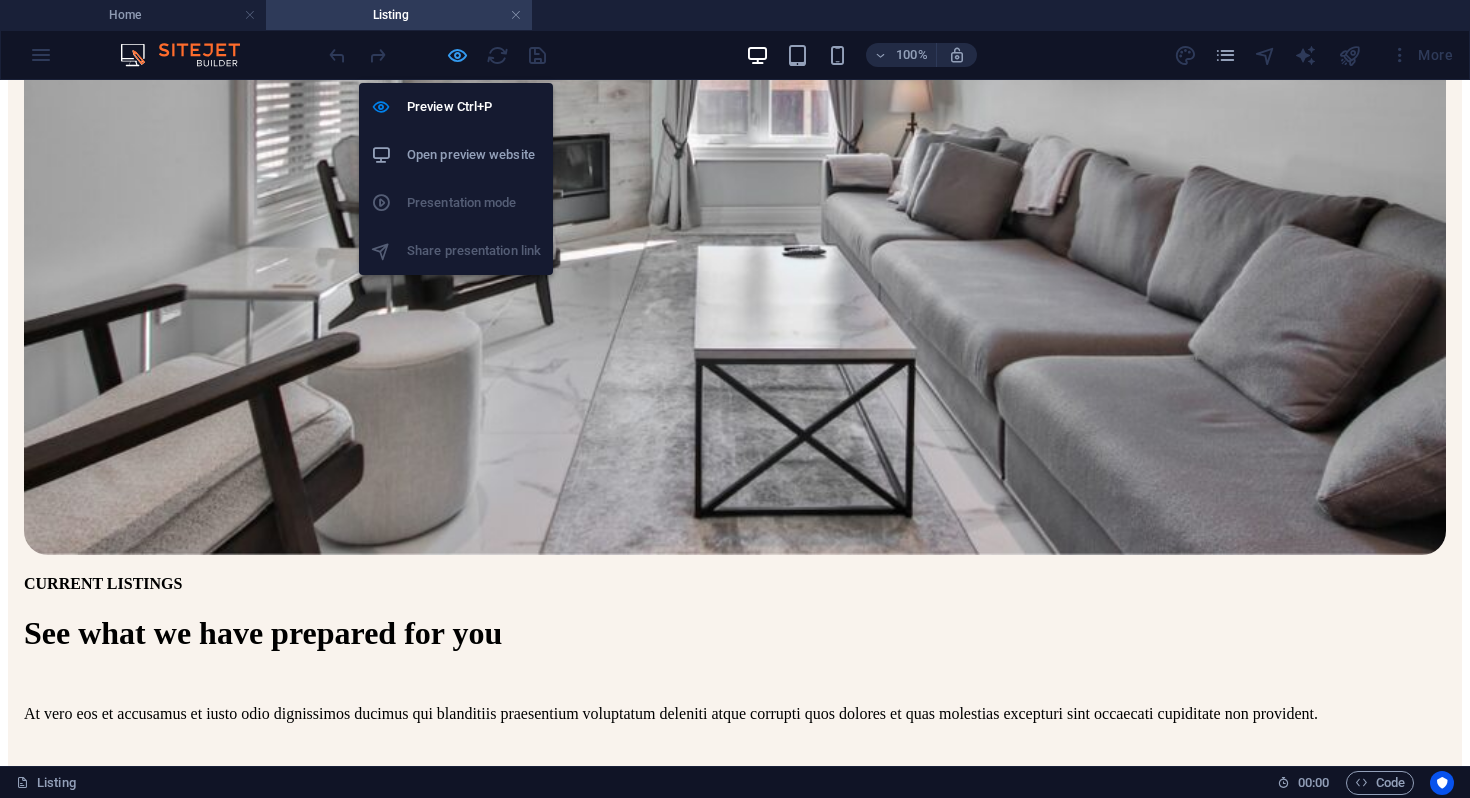 click at bounding box center [457, 55] 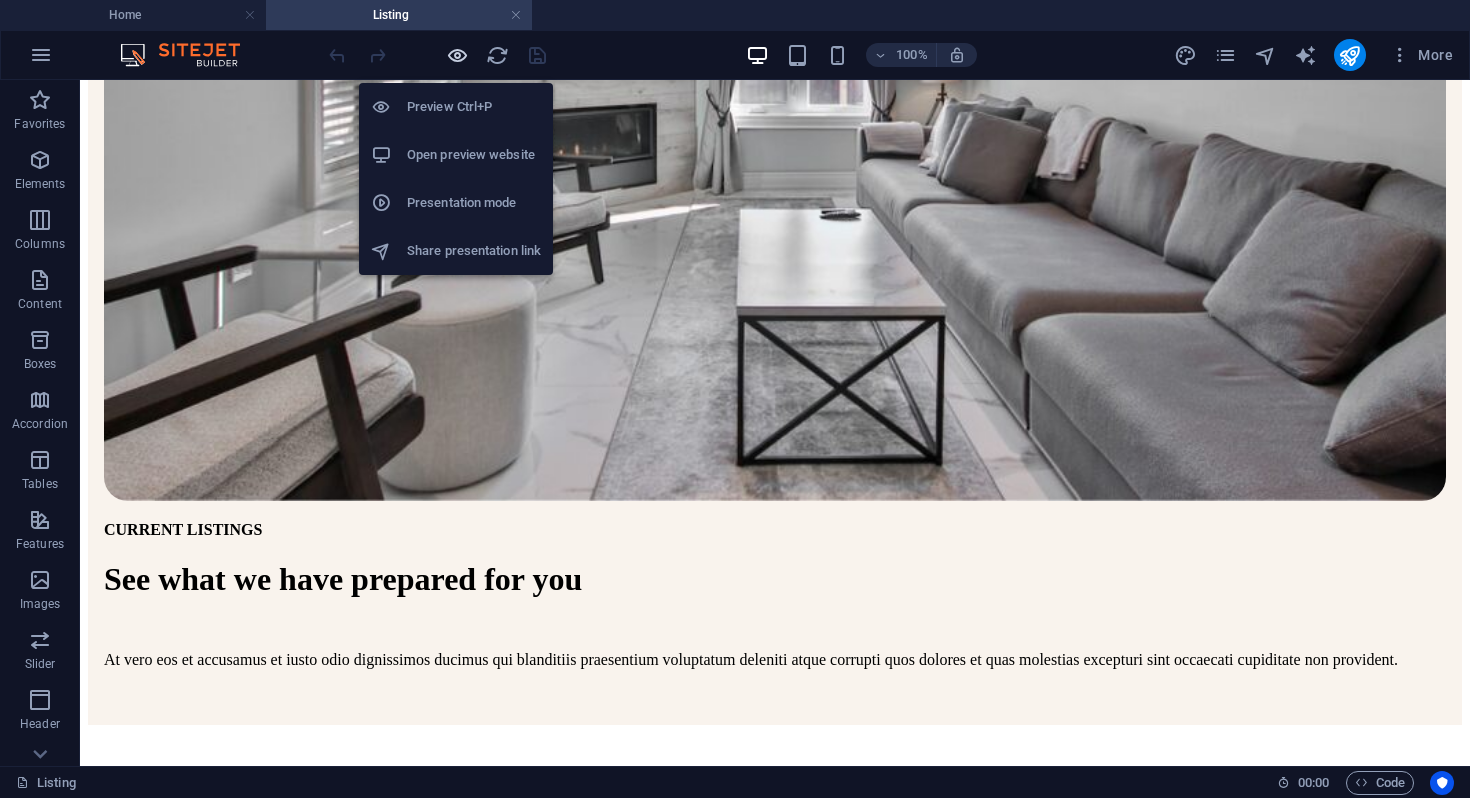 click at bounding box center (457, 55) 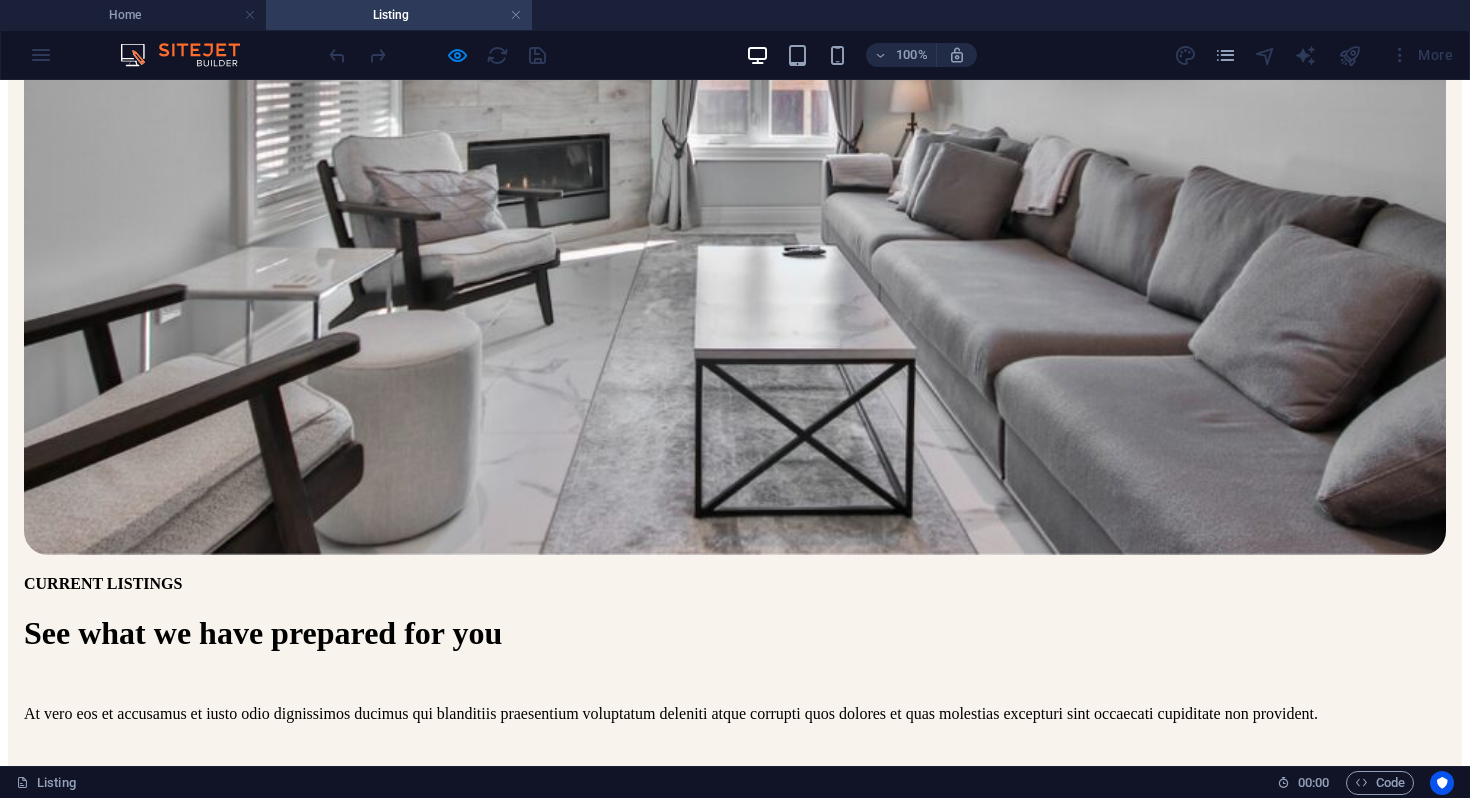 click on "Company Registration" at bounding box center [114, 1275] 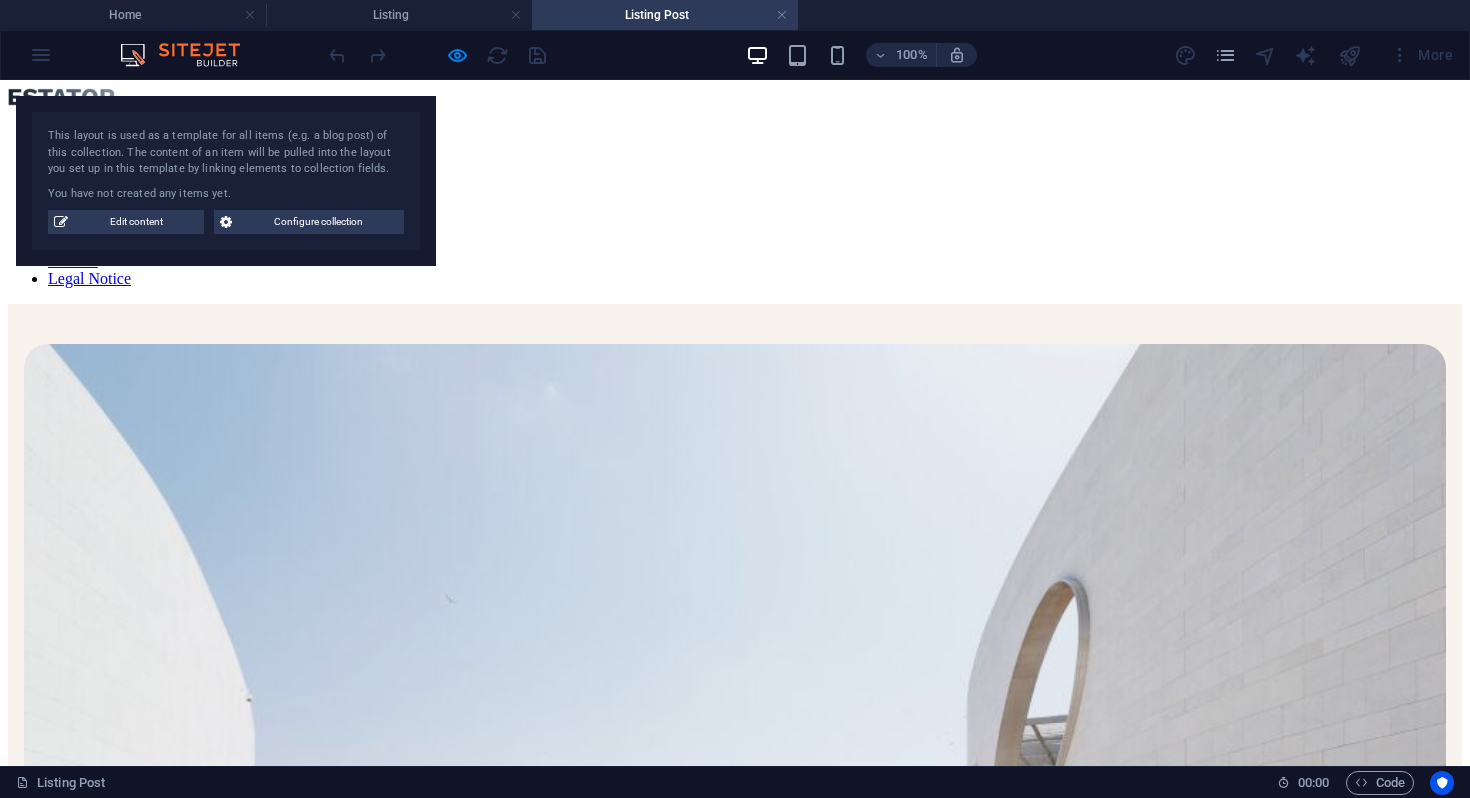 scroll, scrollTop: 3108, scrollLeft: 0, axis: vertical 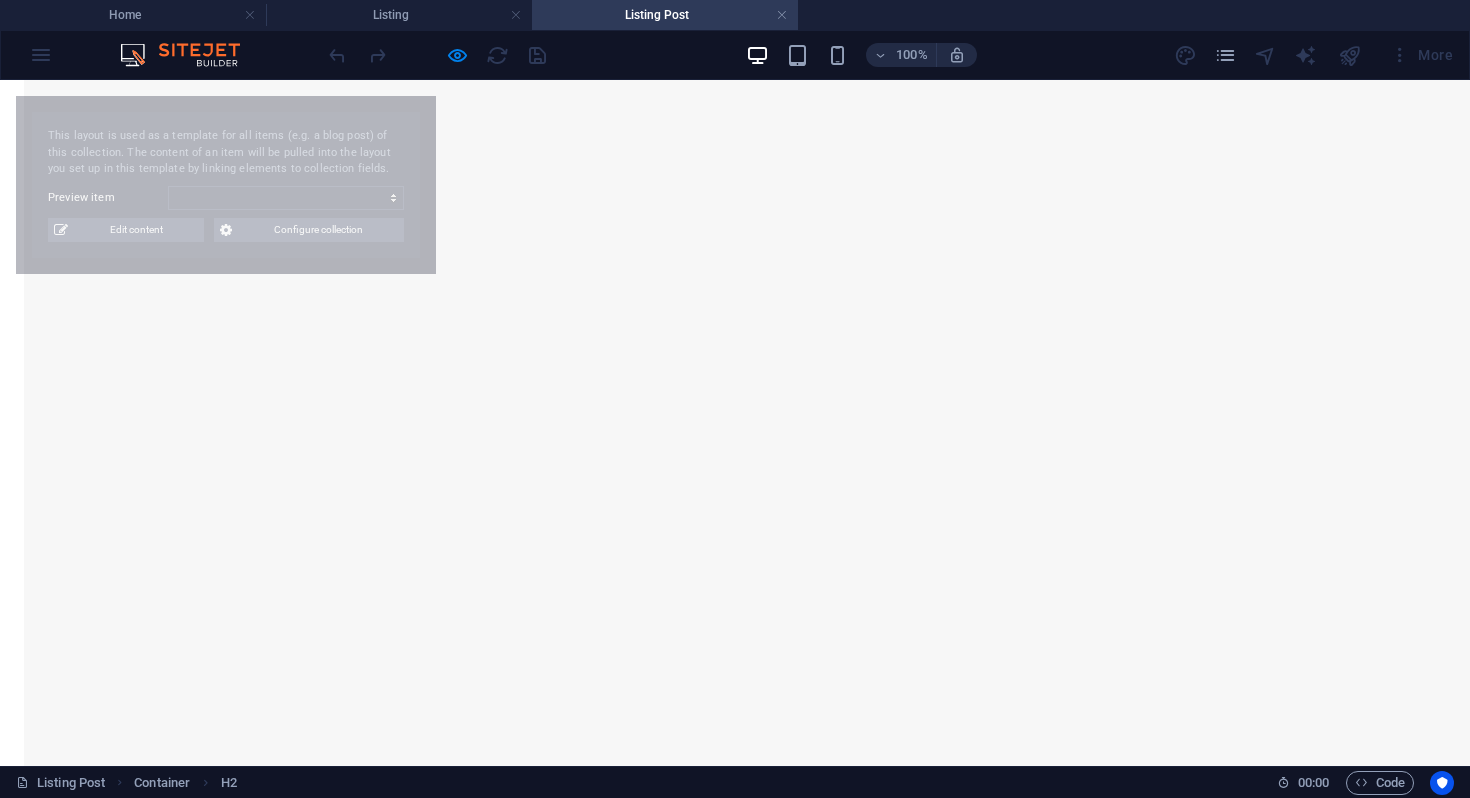 select on "6808d70f42dc73747642785f" 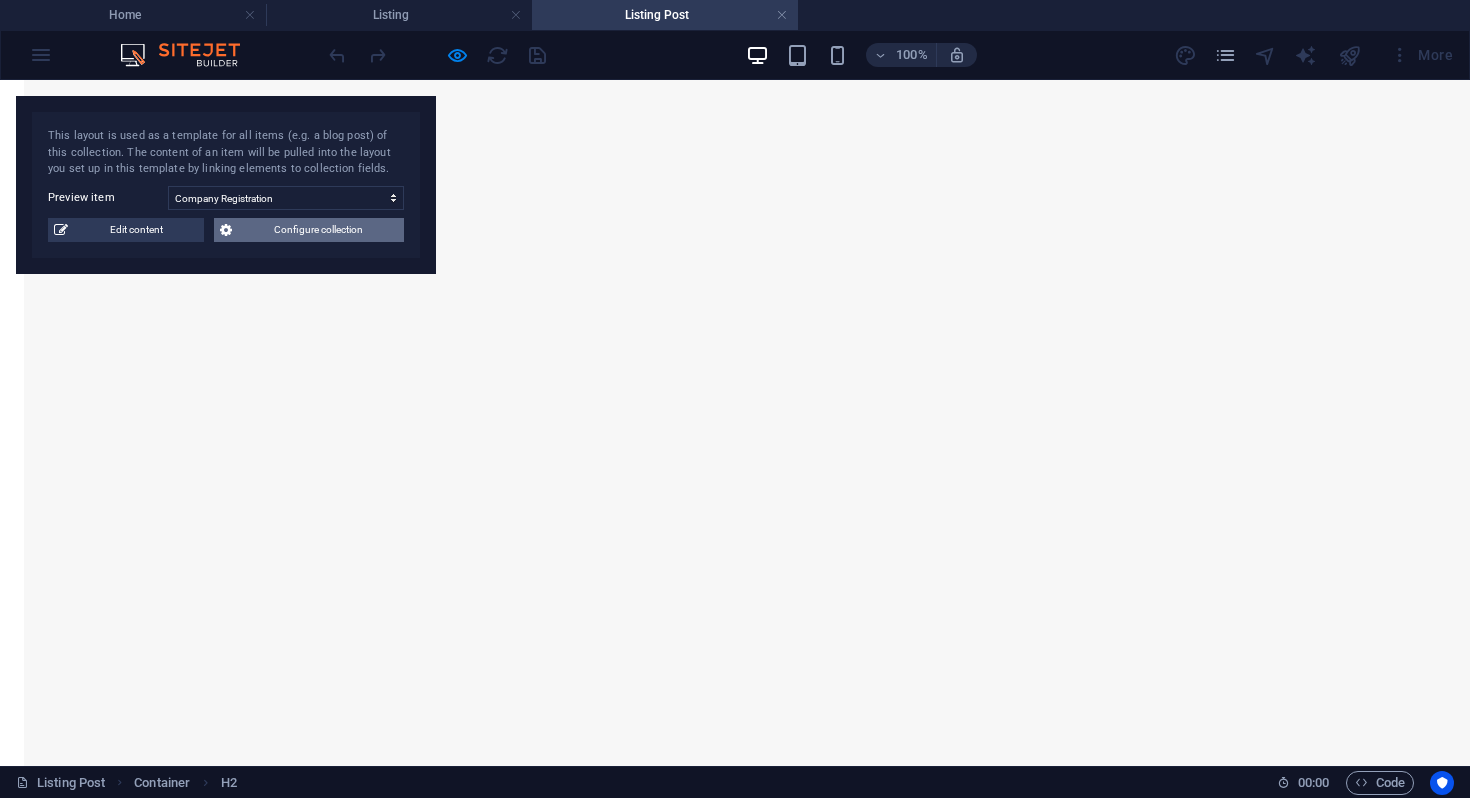 click on "Configure collection" at bounding box center [318, 230] 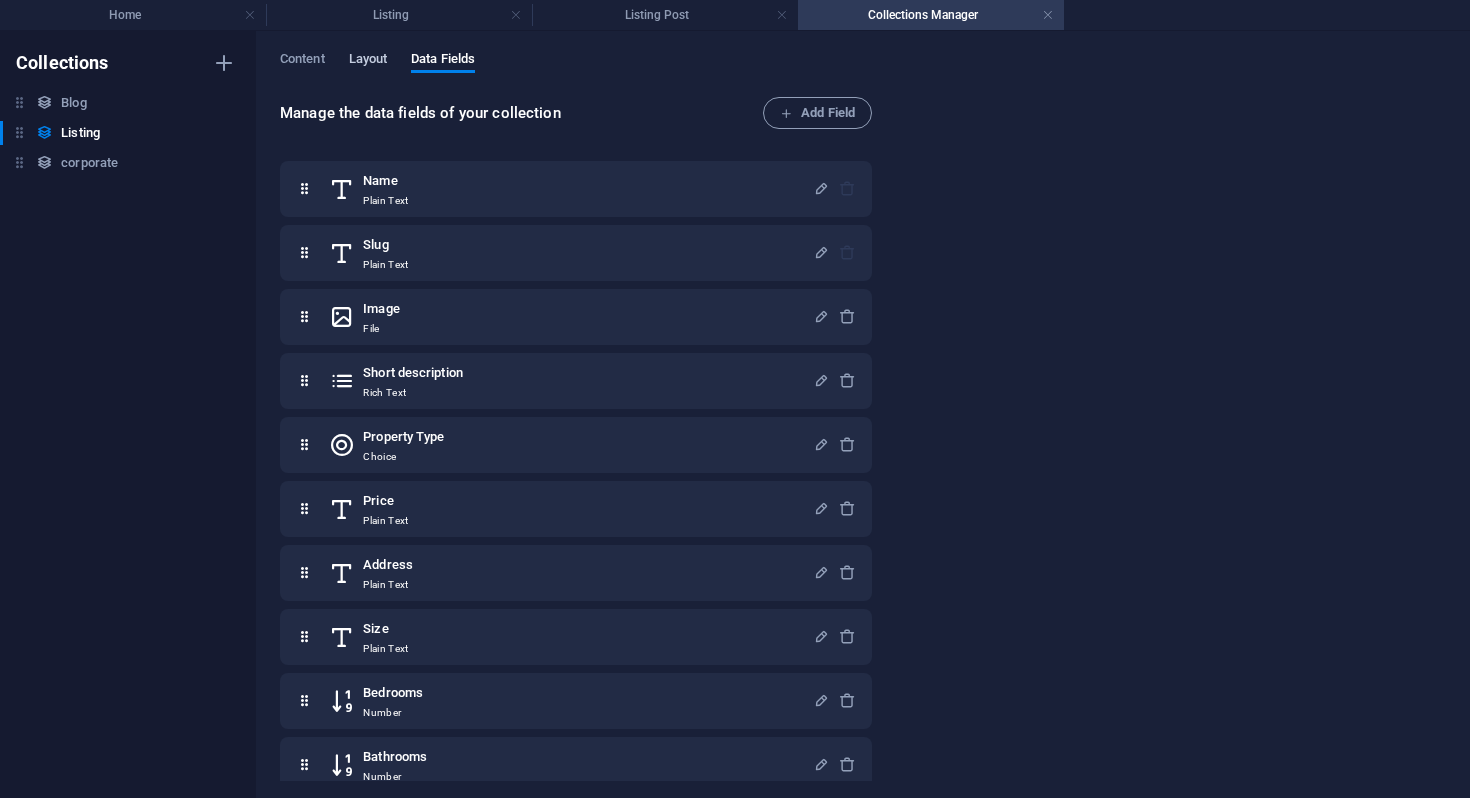 click on "Layout" at bounding box center (368, 61) 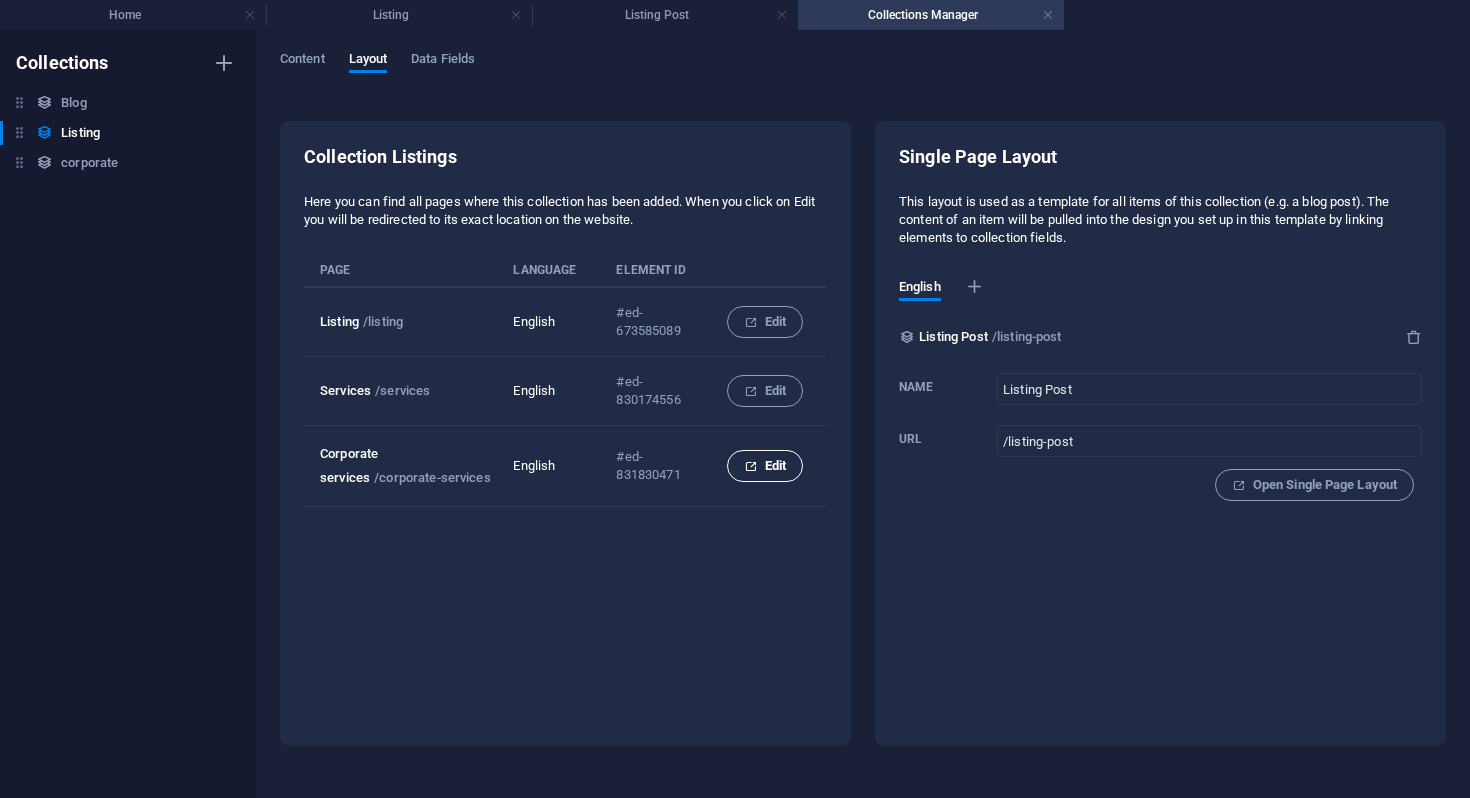click on "Edit" at bounding box center (765, 466) 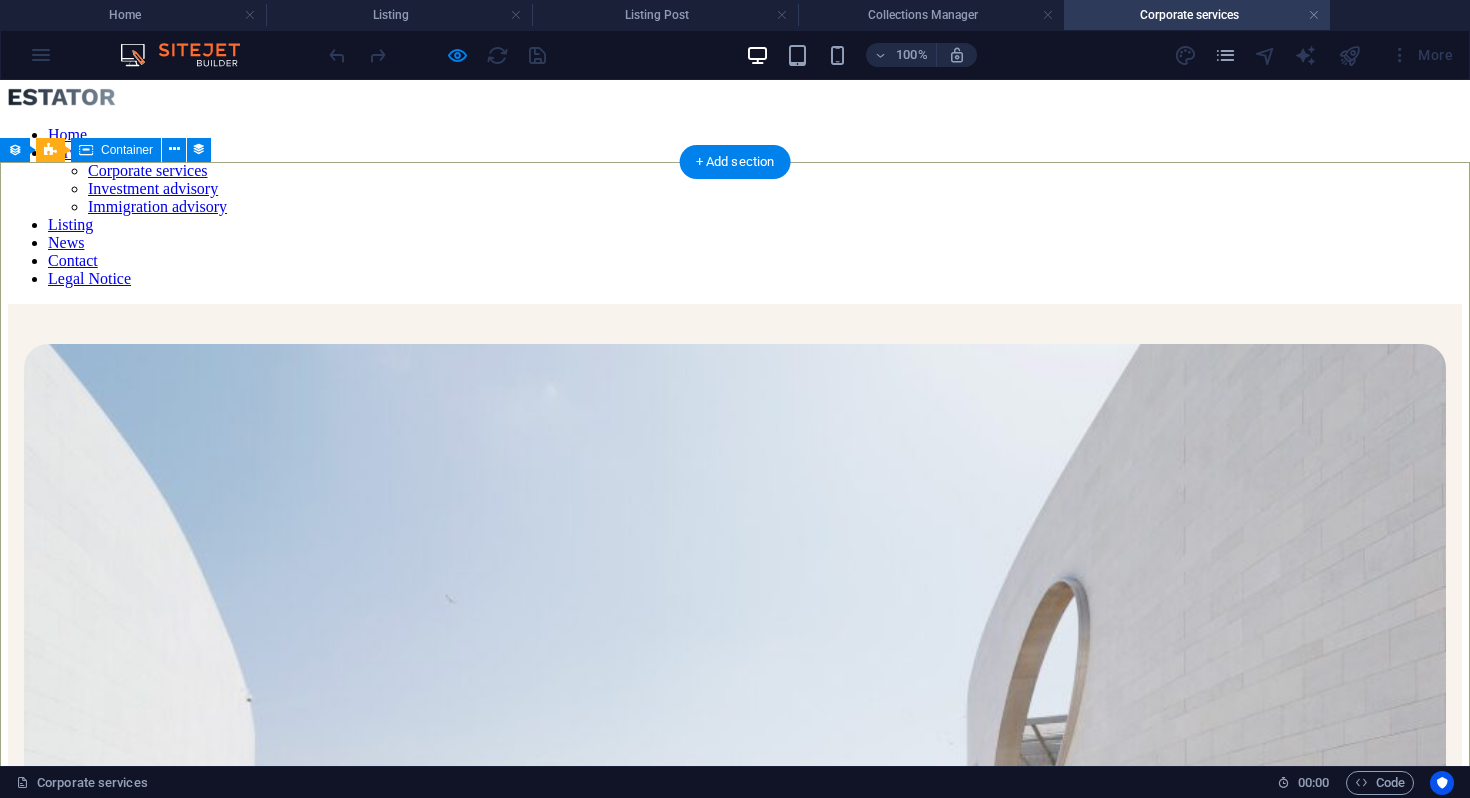 scroll, scrollTop: 81, scrollLeft: 0, axis: vertical 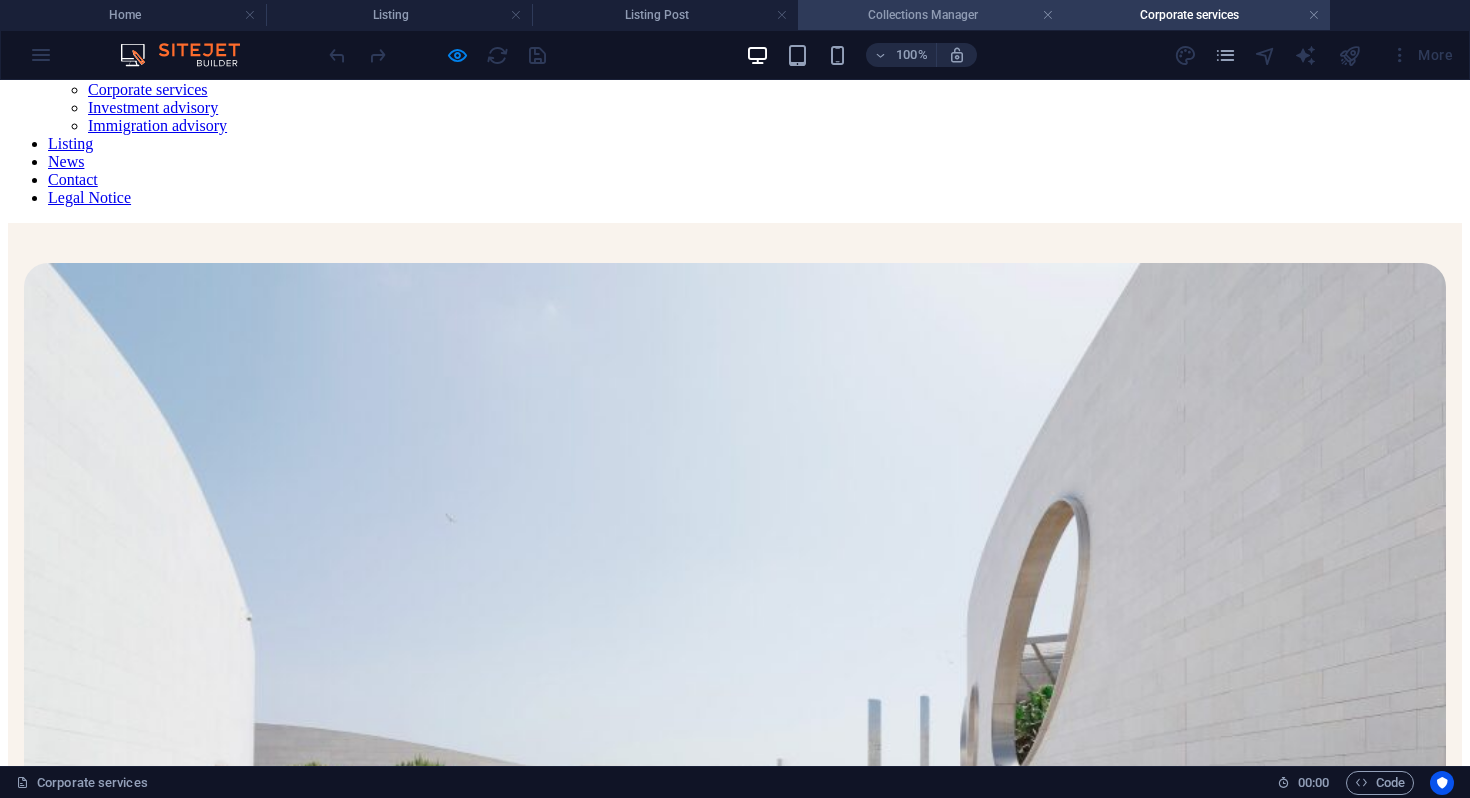 click on "Collections Manager" at bounding box center [931, 15] 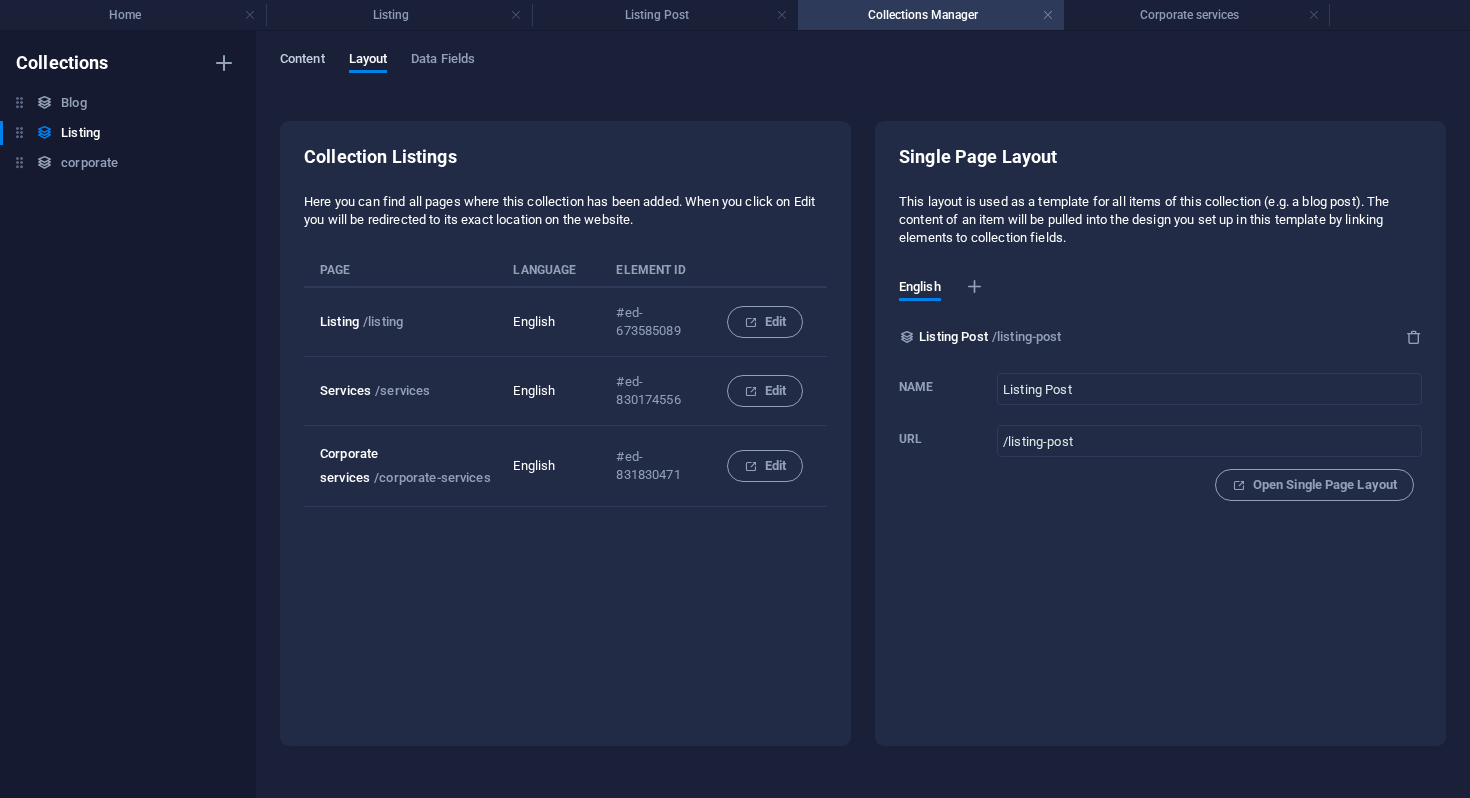 click on "Content" at bounding box center [302, 61] 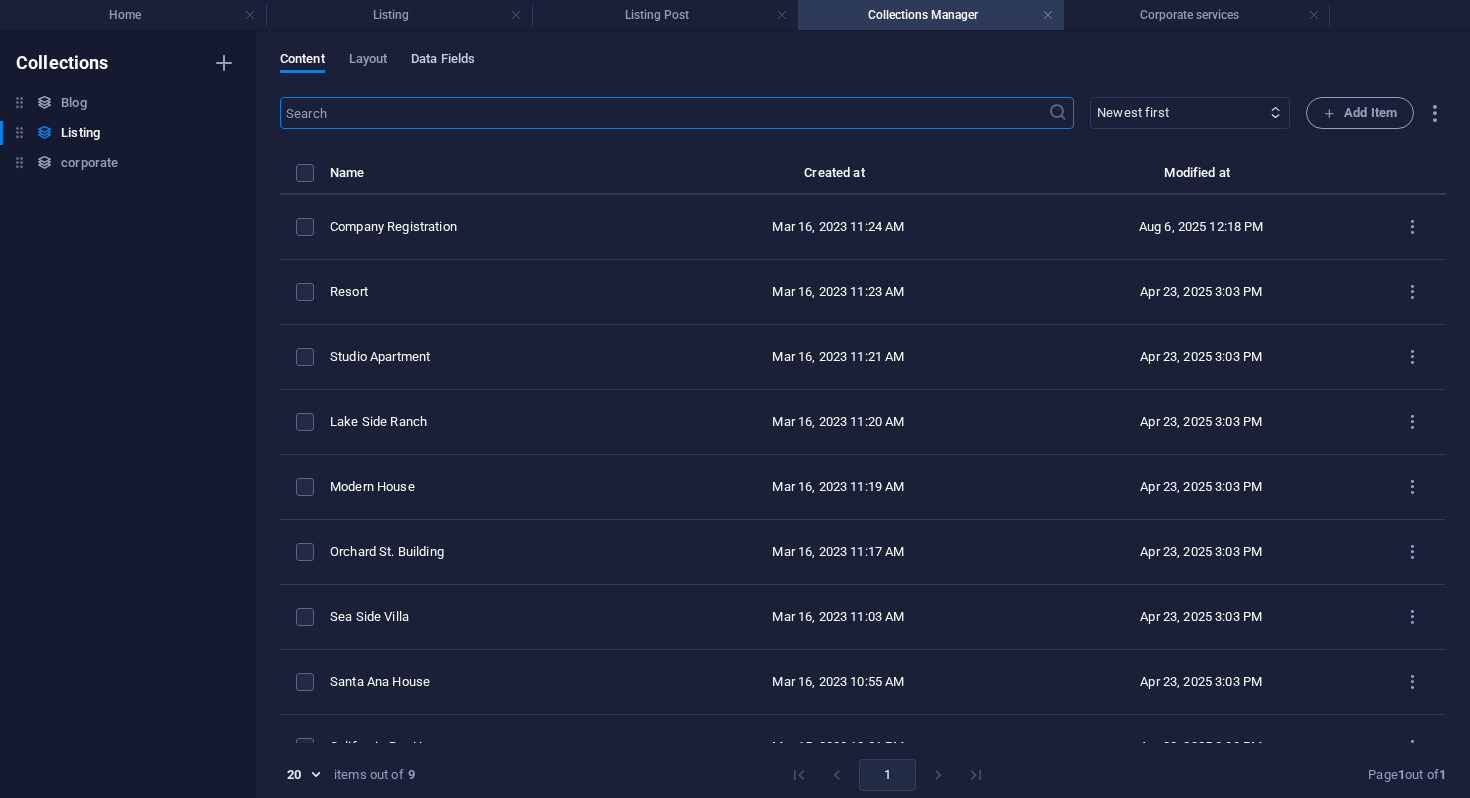 click on "Data Fields" at bounding box center [443, 61] 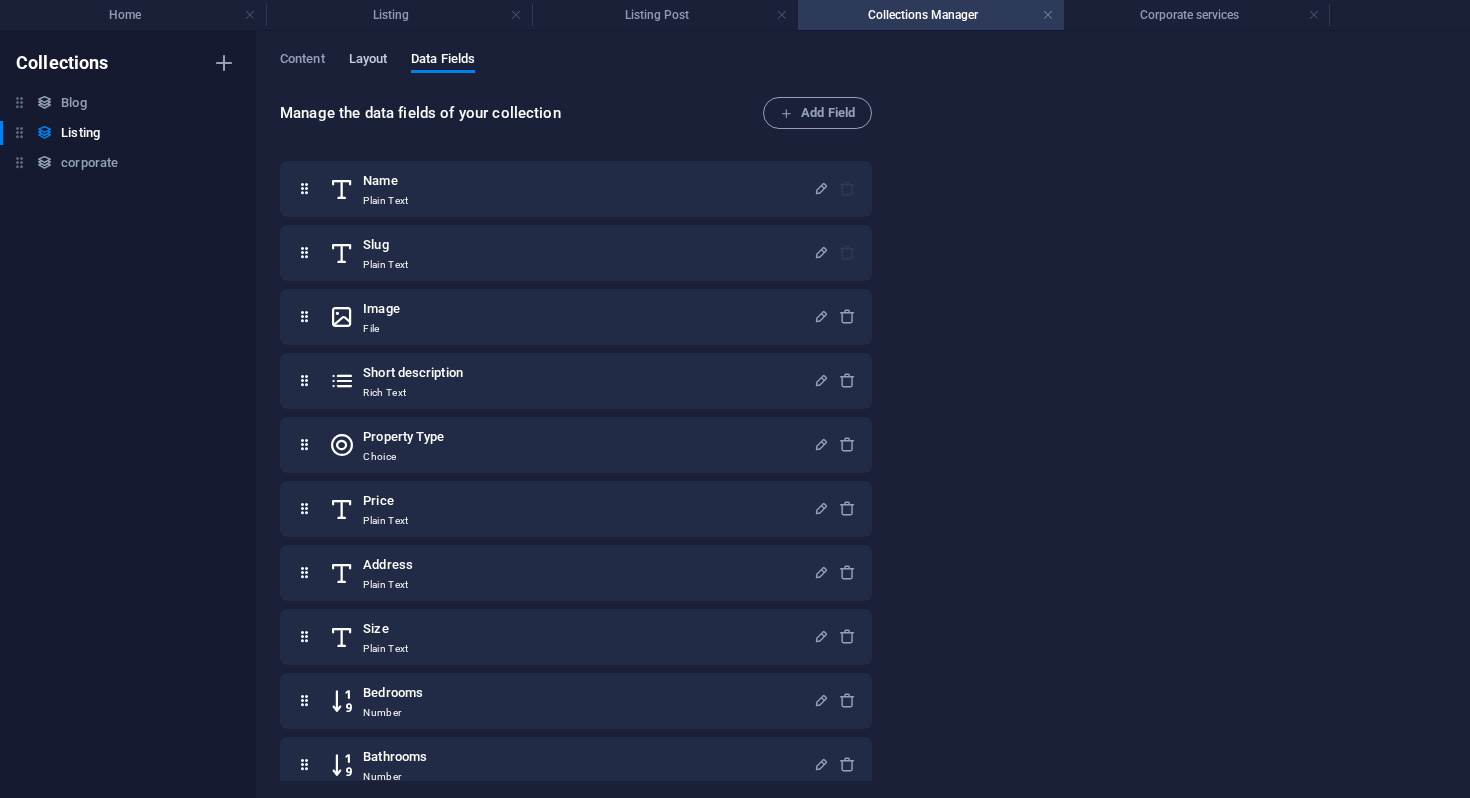 click on "Layout" at bounding box center [368, 61] 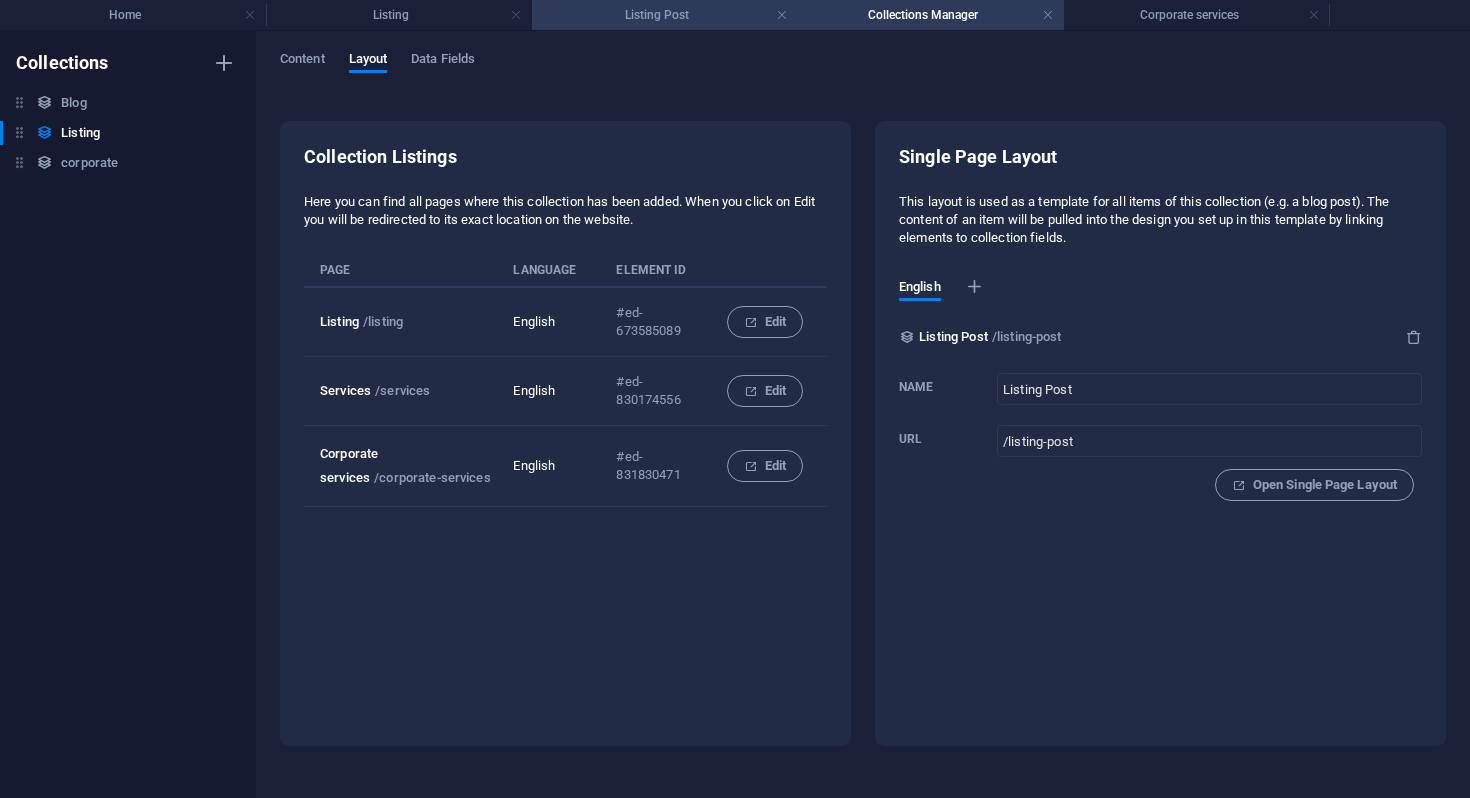 click on "Listing Post" at bounding box center (665, 15) 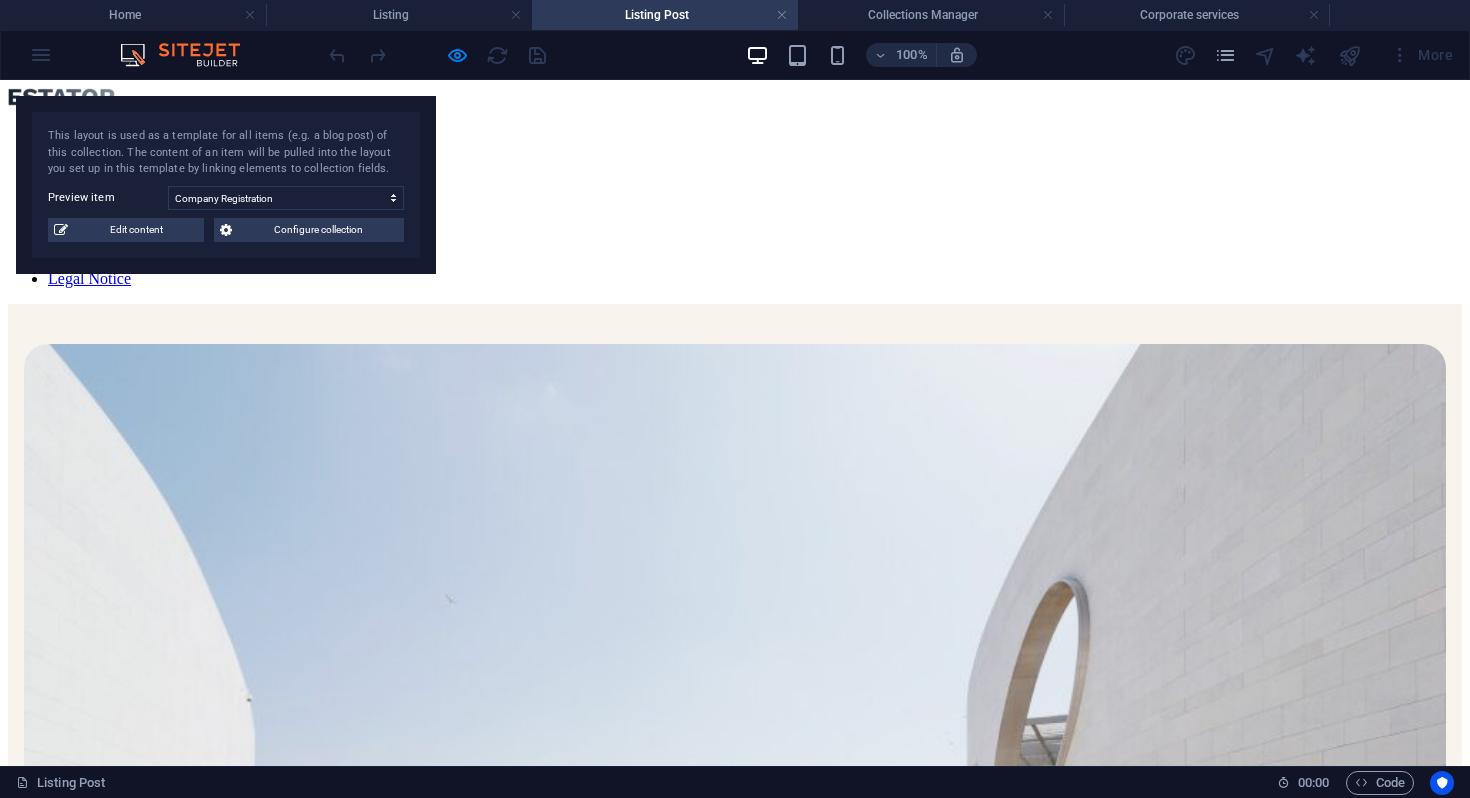 scroll, scrollTop: 3108, scrollLeft: 0, axis: vertical 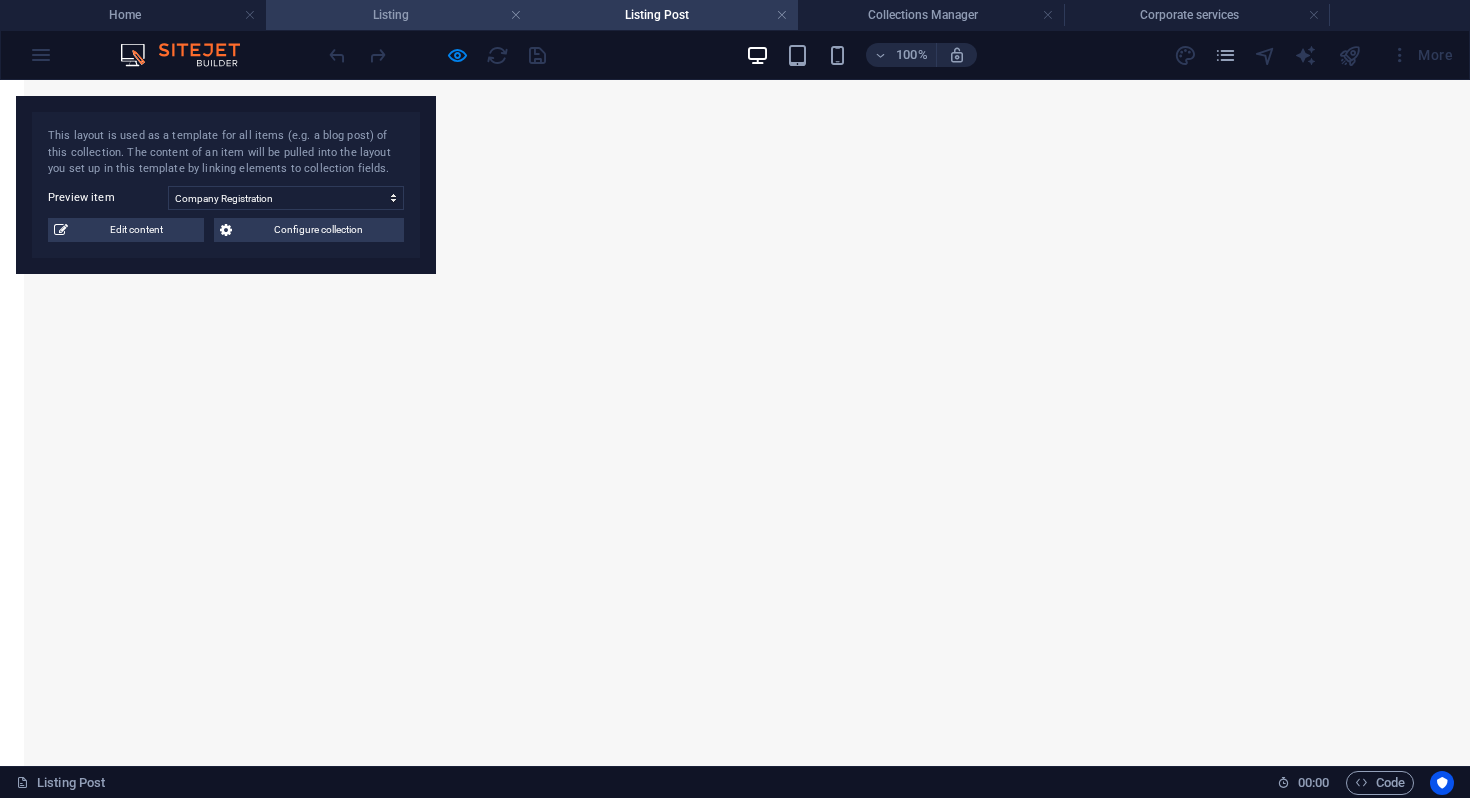 click on "Listing" at bounding box center [399, 15] 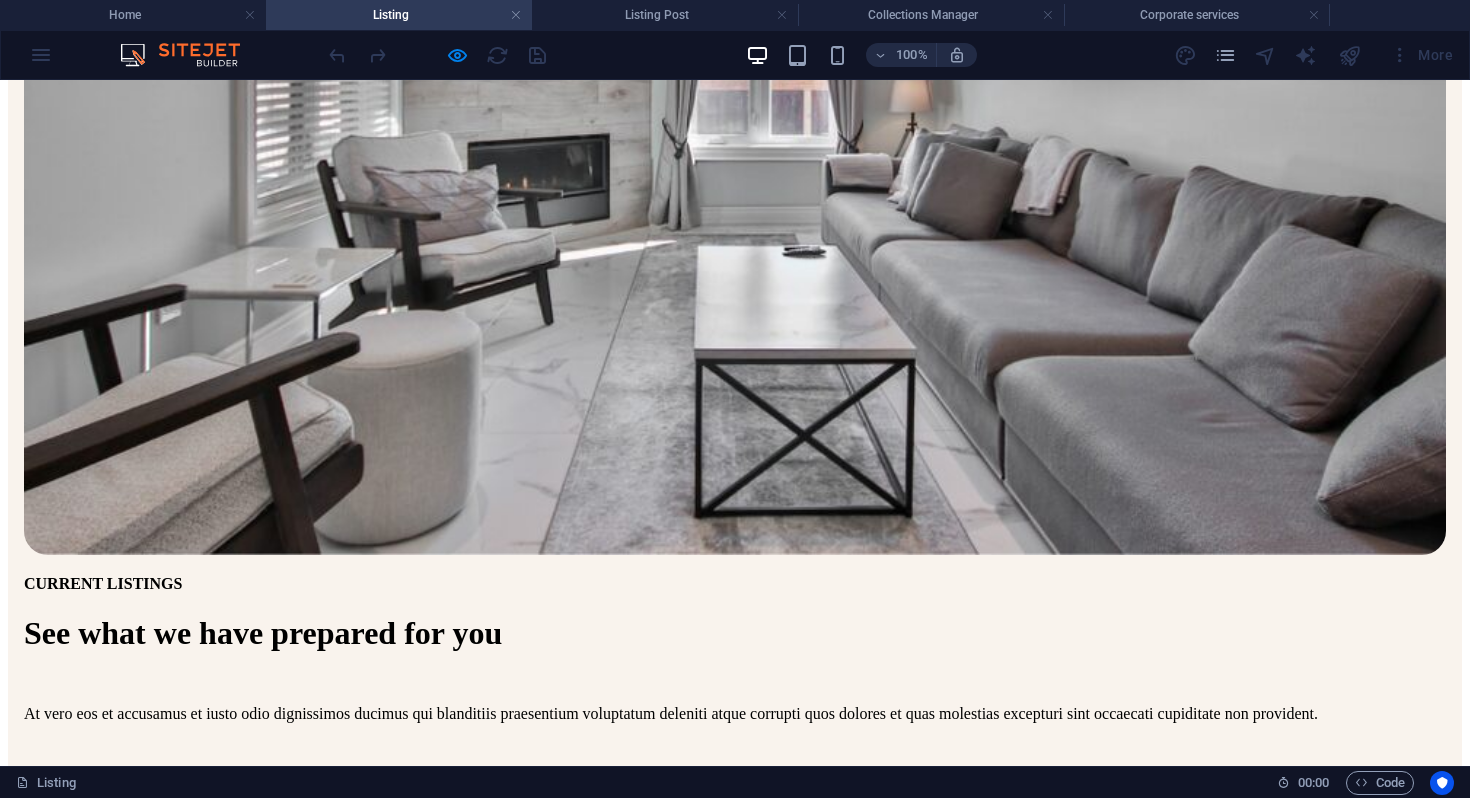 scroll, scrollTop: 0, scrollLeft: 0, axis: both 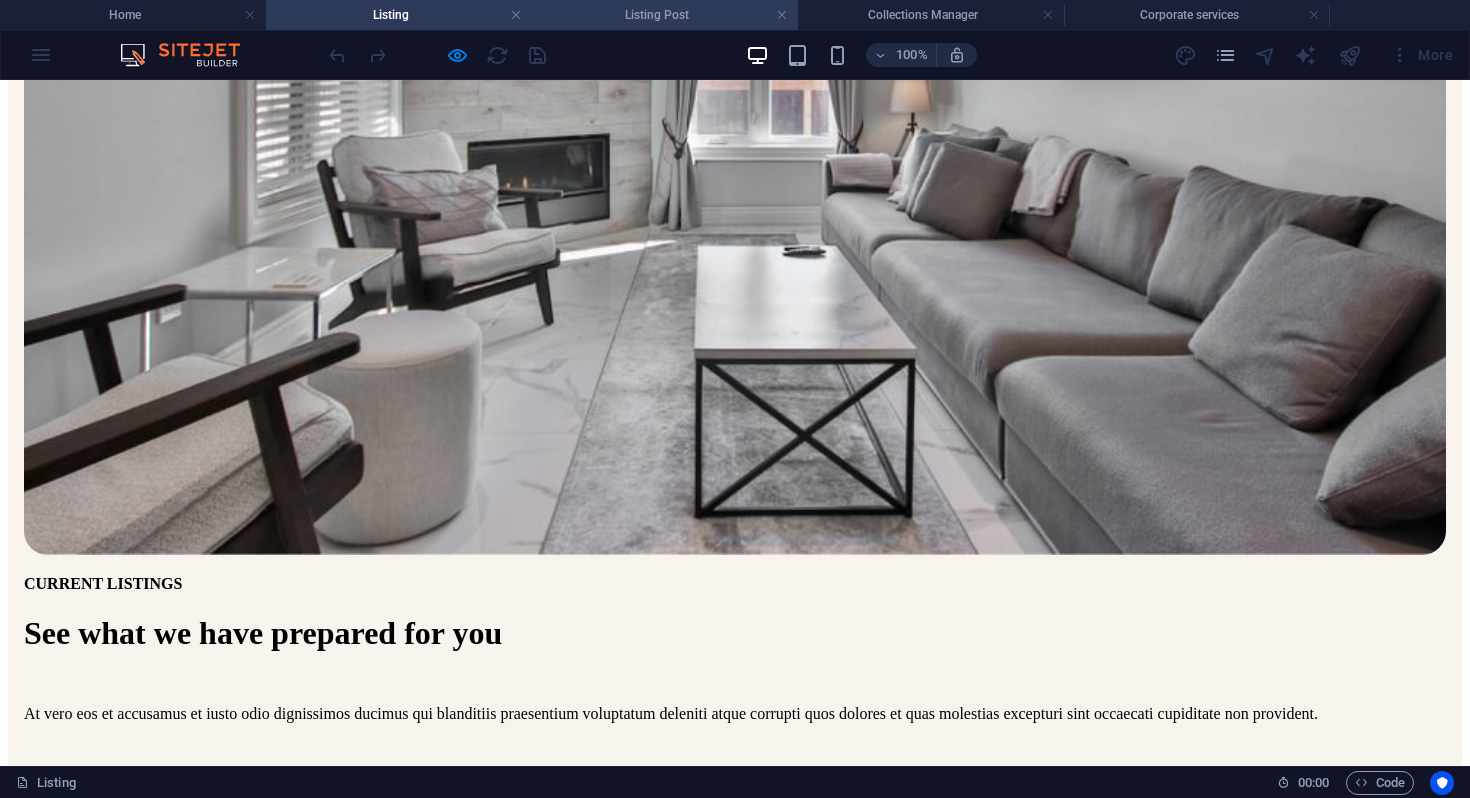 click on "Listing Post" at bounding box center [665, 15] 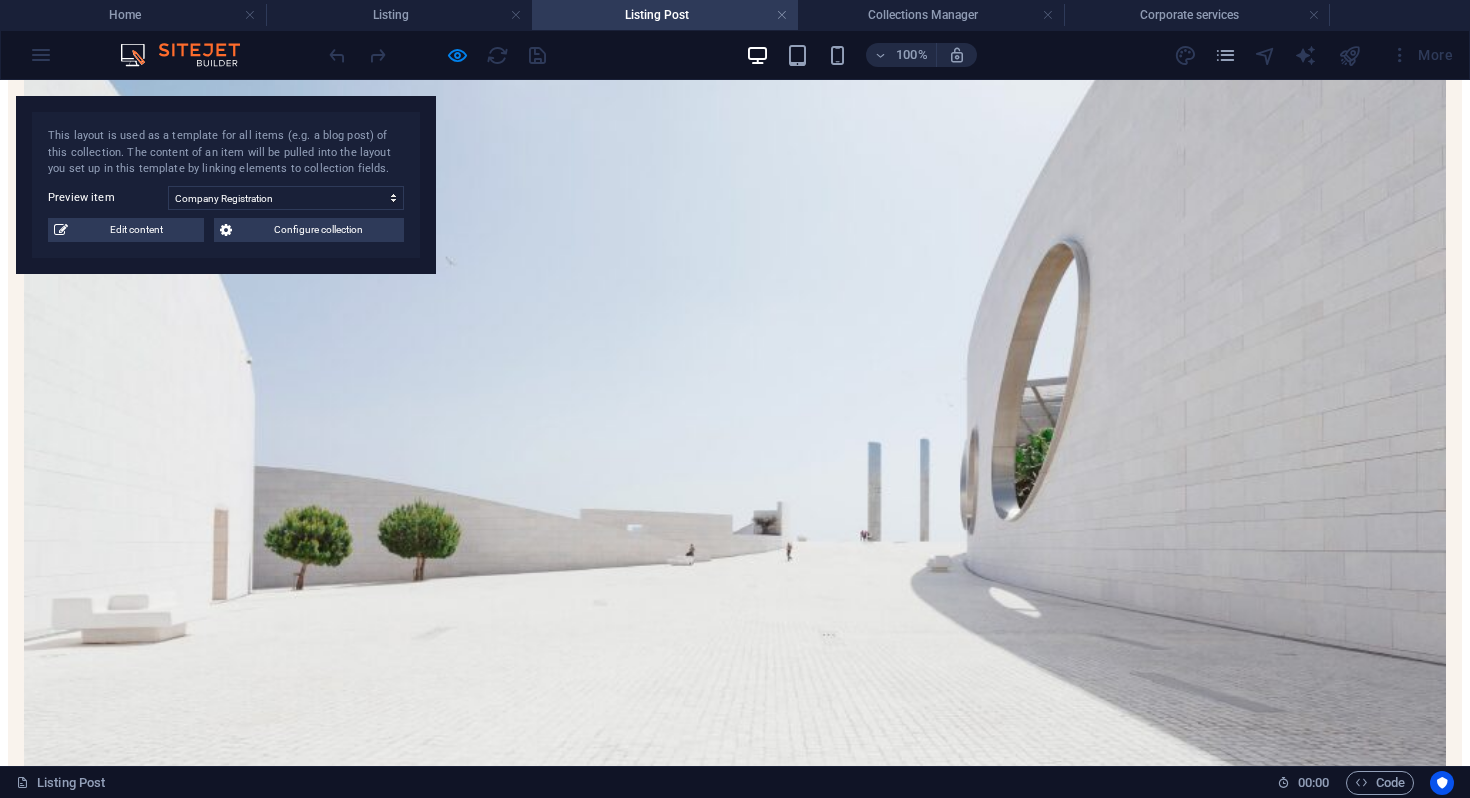 scroll, scrollTop: 0, scrollLeft: 0, axis: both 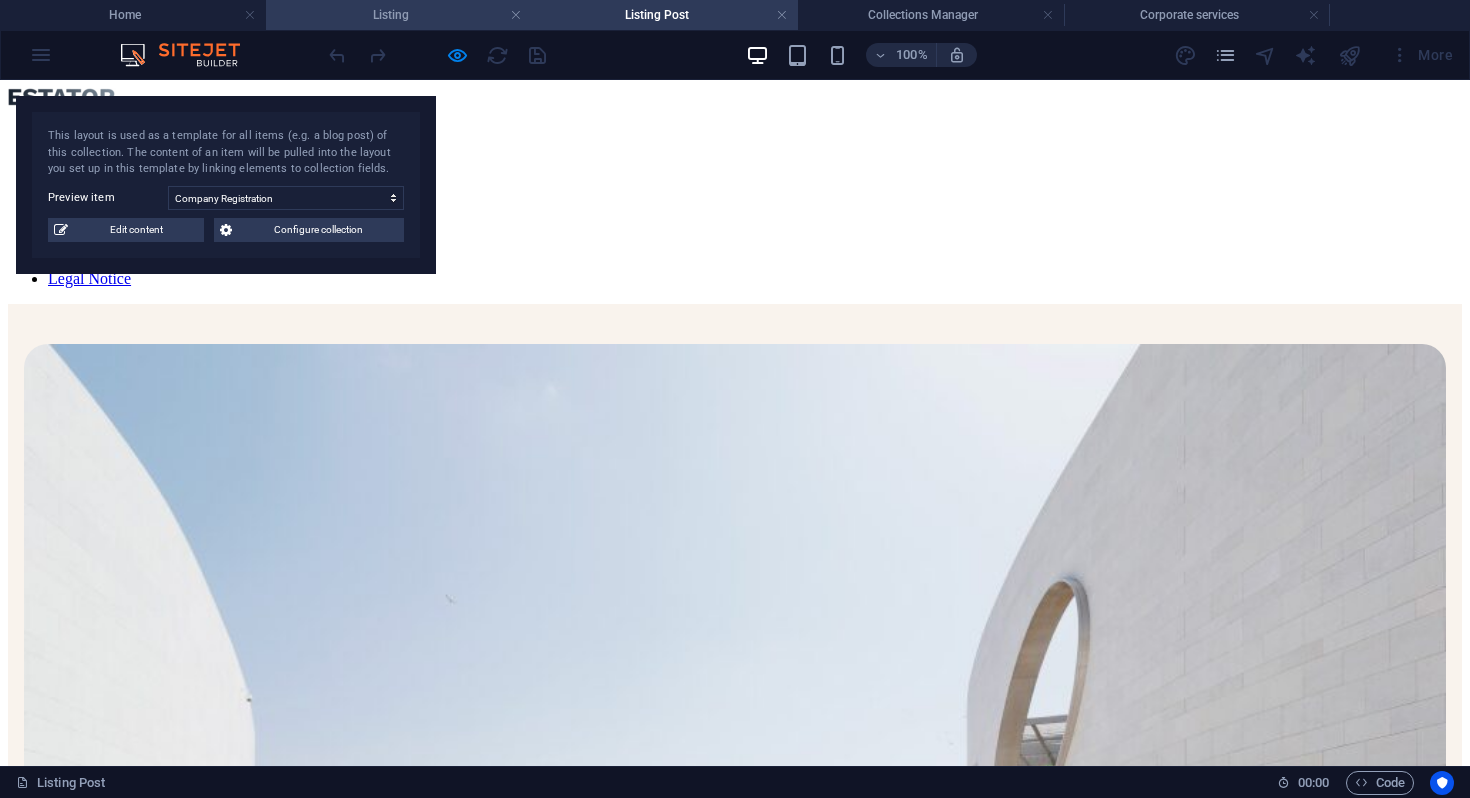 click on "Listing" at bounding box center [399, 15] 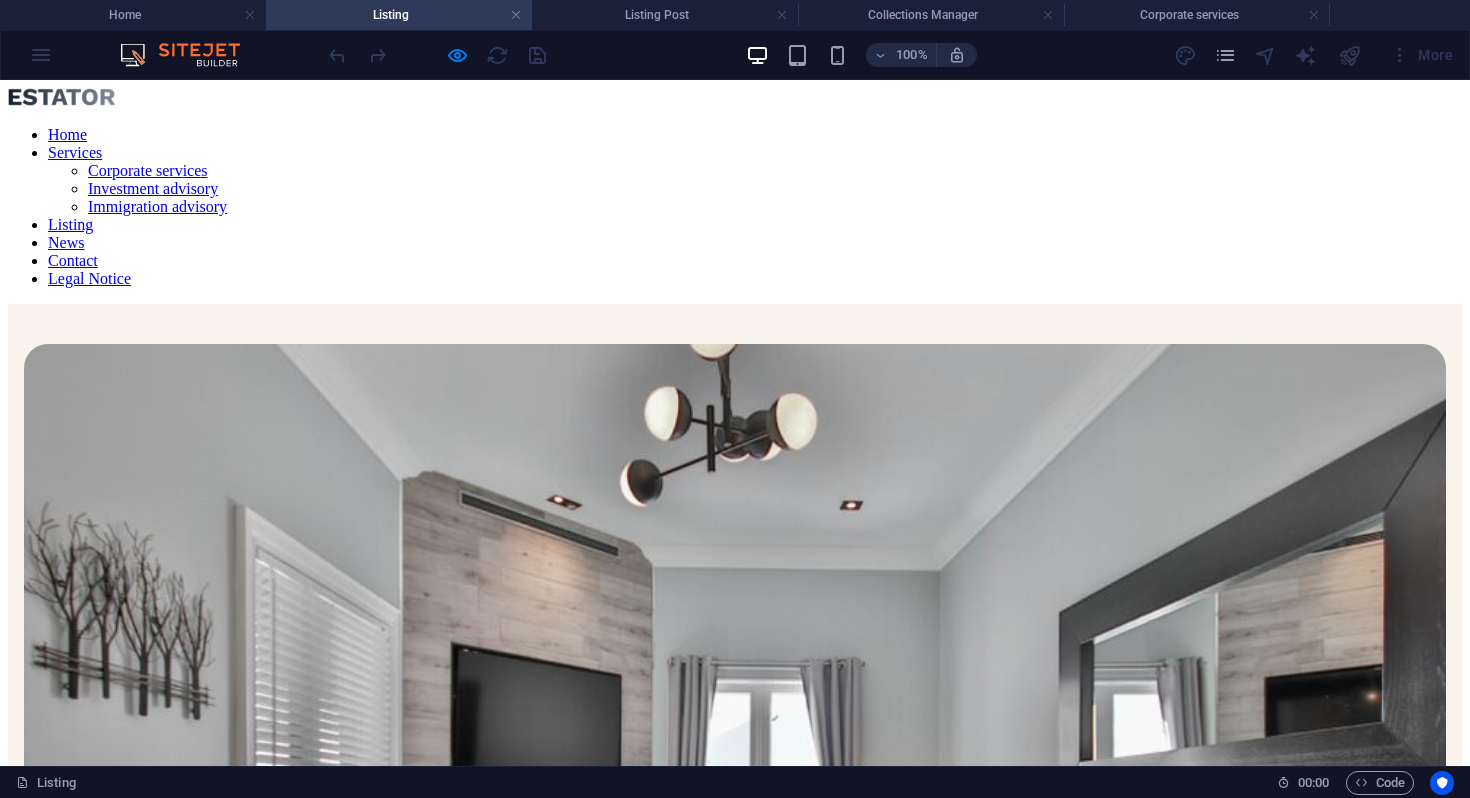 scroll, scrollTop: 737, scrollLeft: 0, axis: vertical 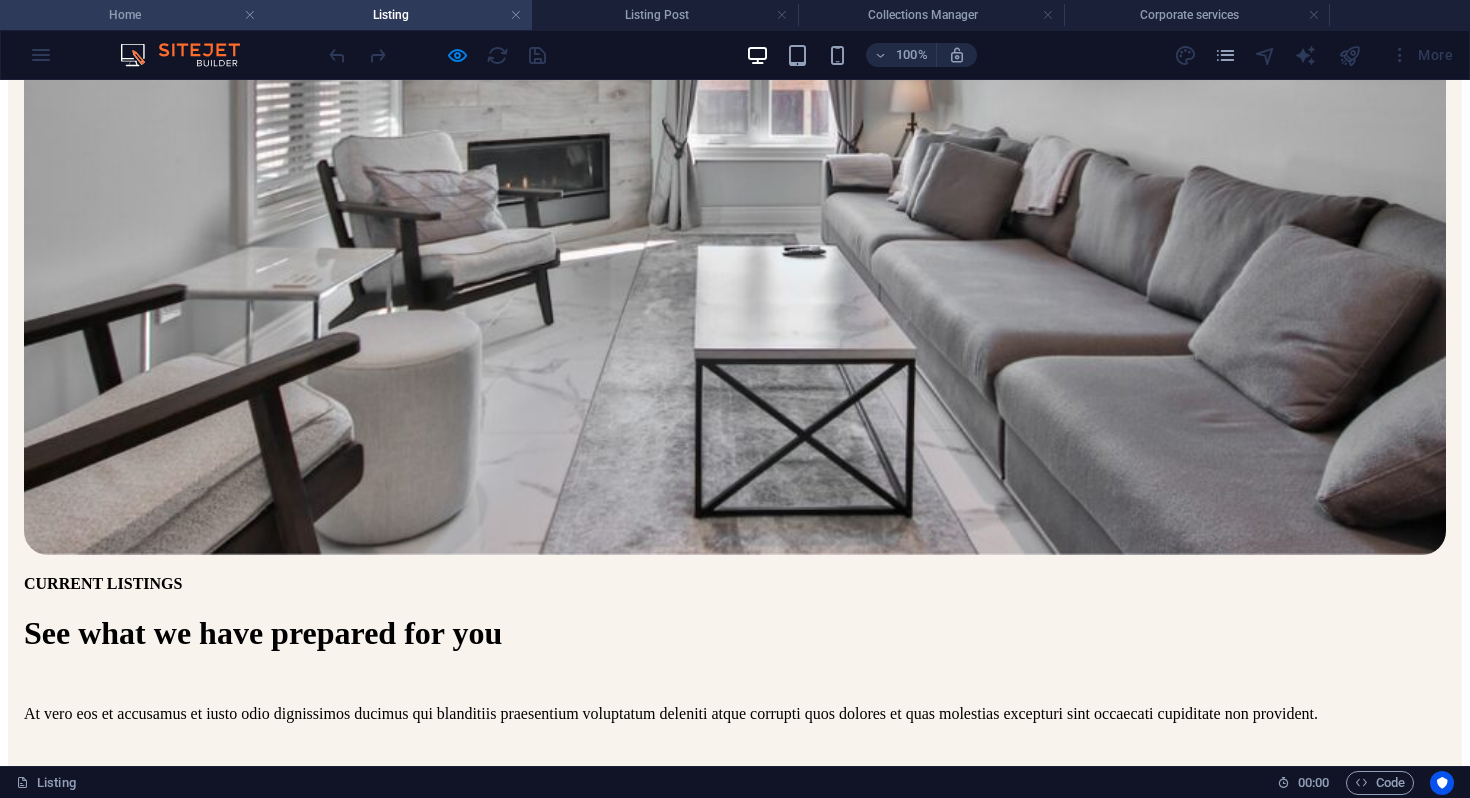 click on "Home" at bounding box center [133, 15] 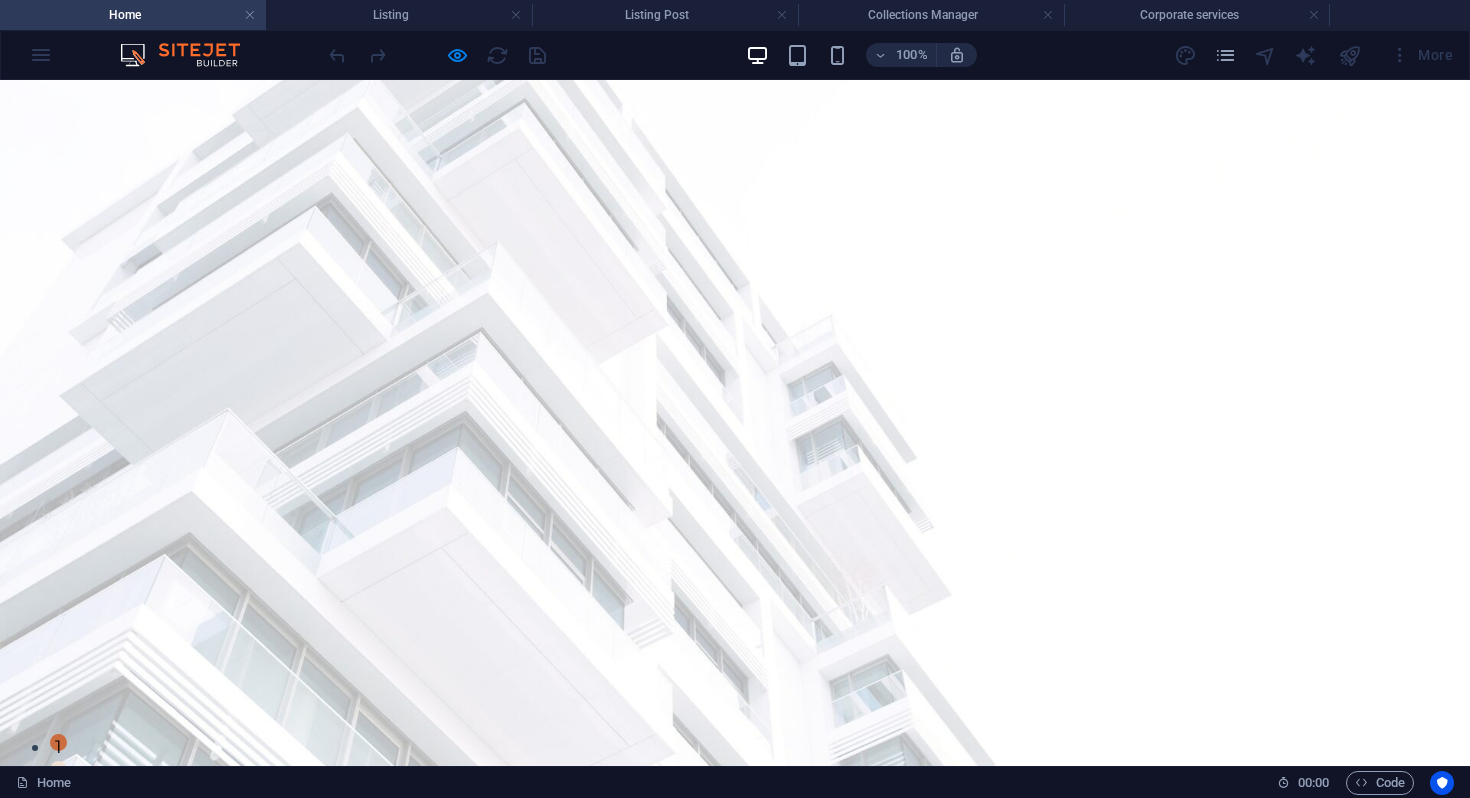 scroll, scrollTop: 10, scrollLeft: 0, axis: vertical 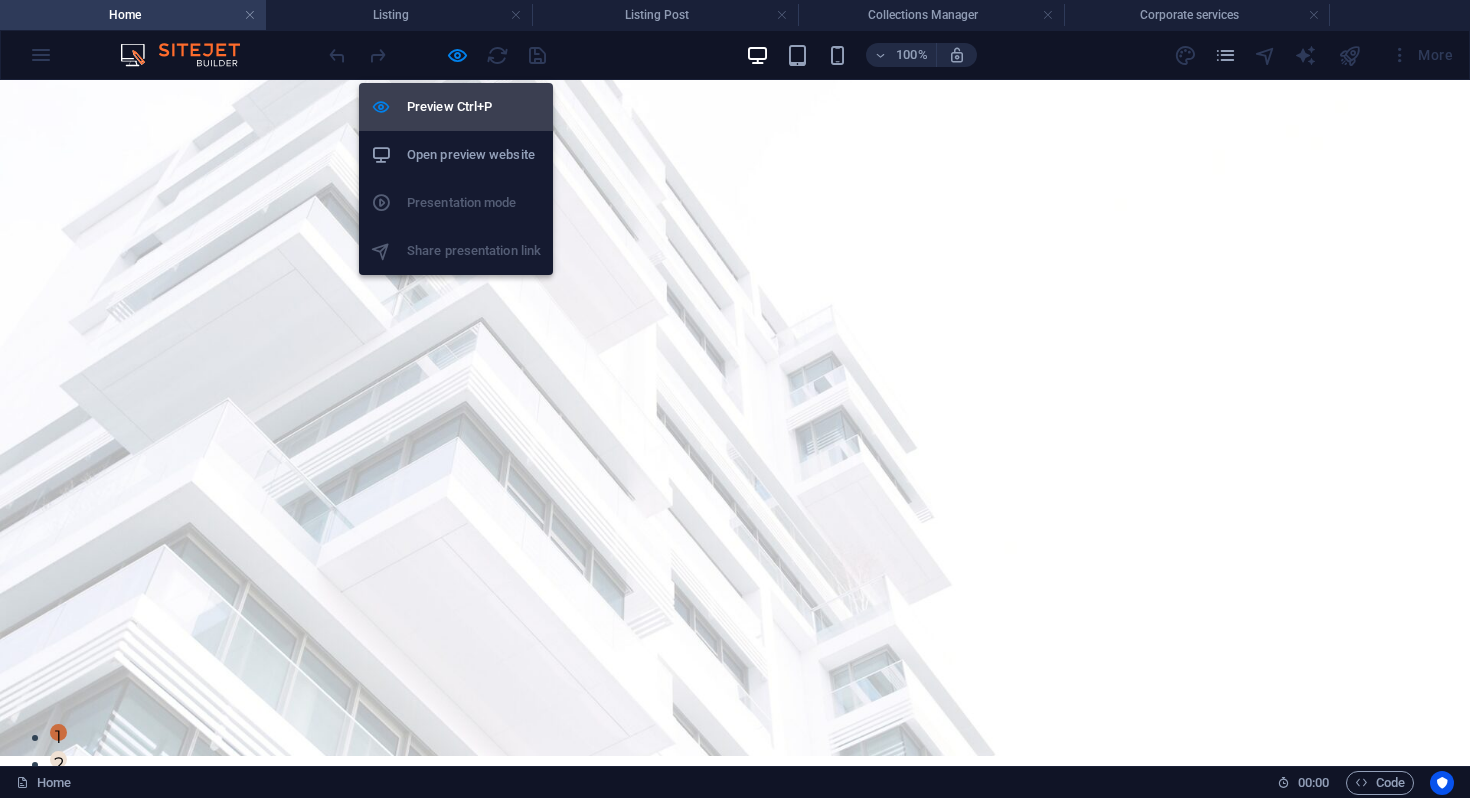 click on "Preview Ctrl+P" at bounding box center [474, 107] 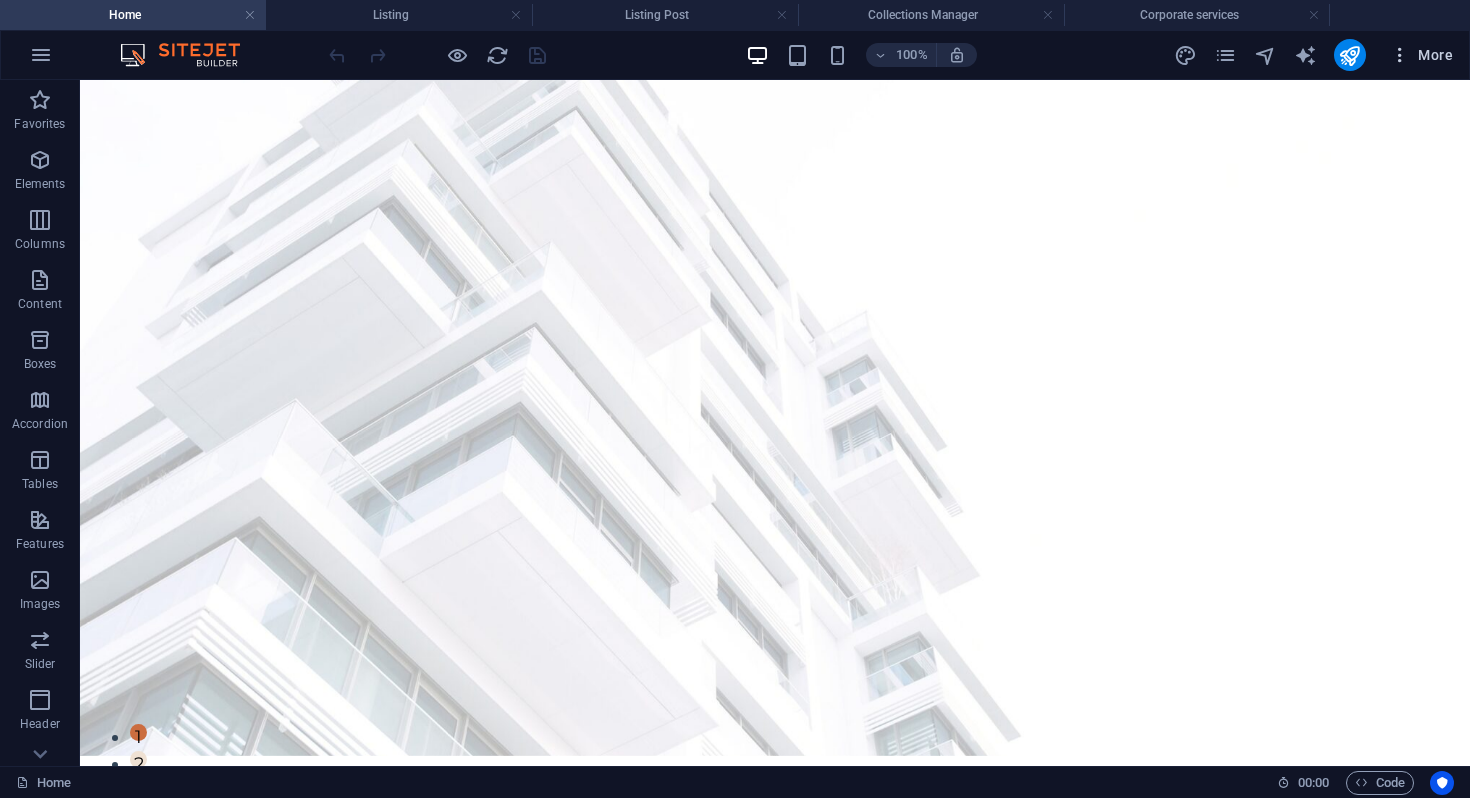 click at bounding box center (1400, 55) 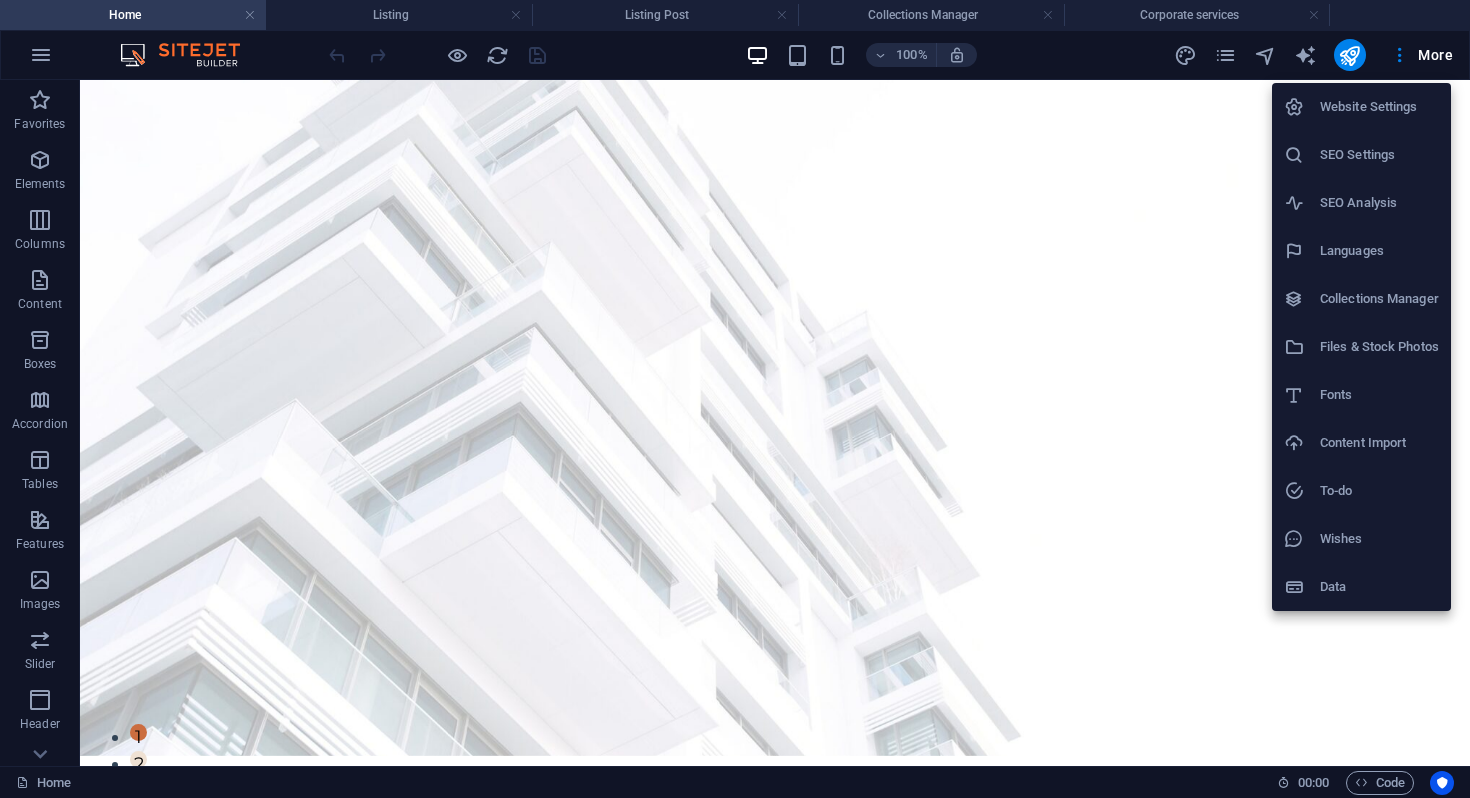 click at bounding box center (735, 399) 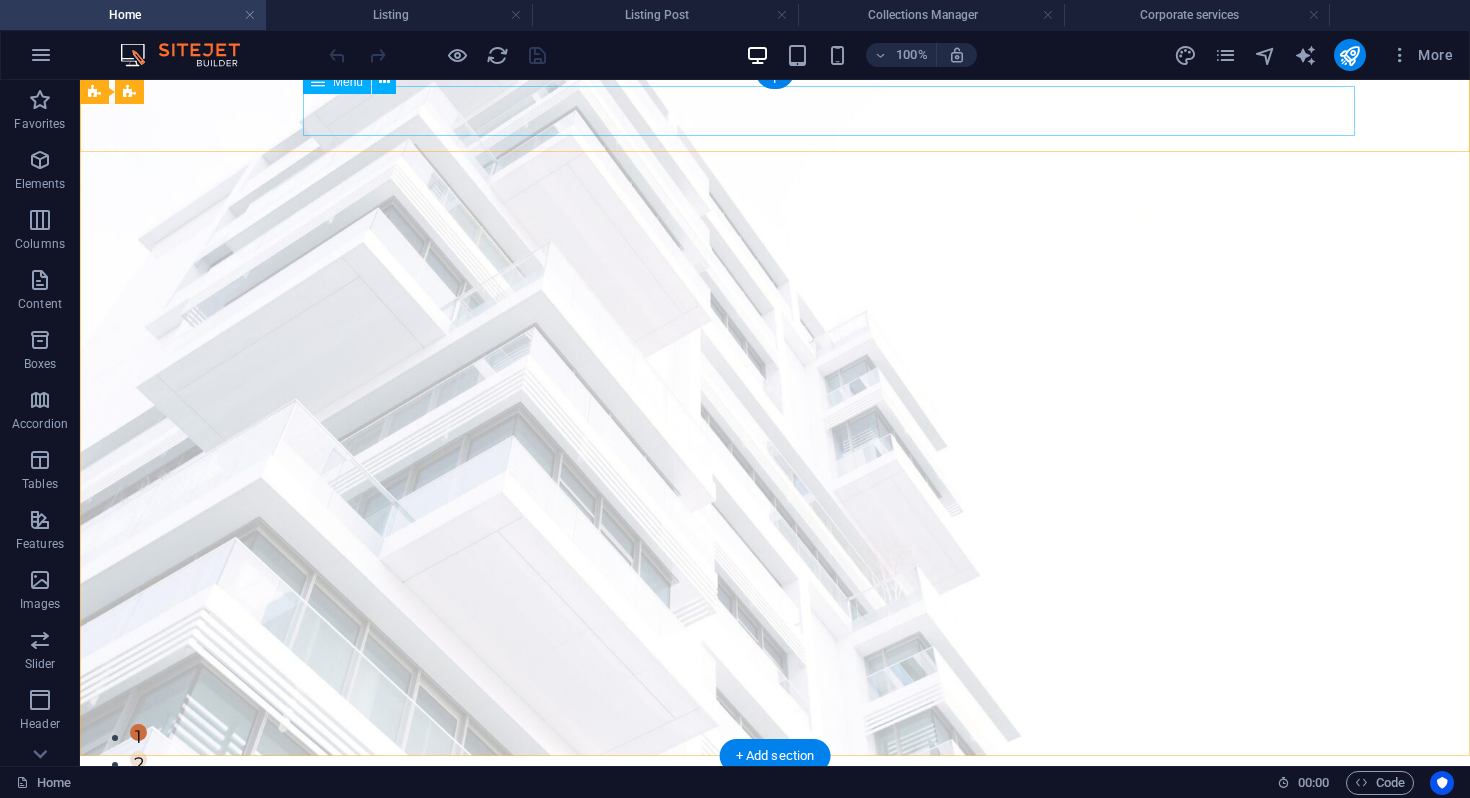click on "Home Services Corporate services Investment advisory  Immigration advisory Listing News Contact Legal Notice" at bounding box center [775, 824] 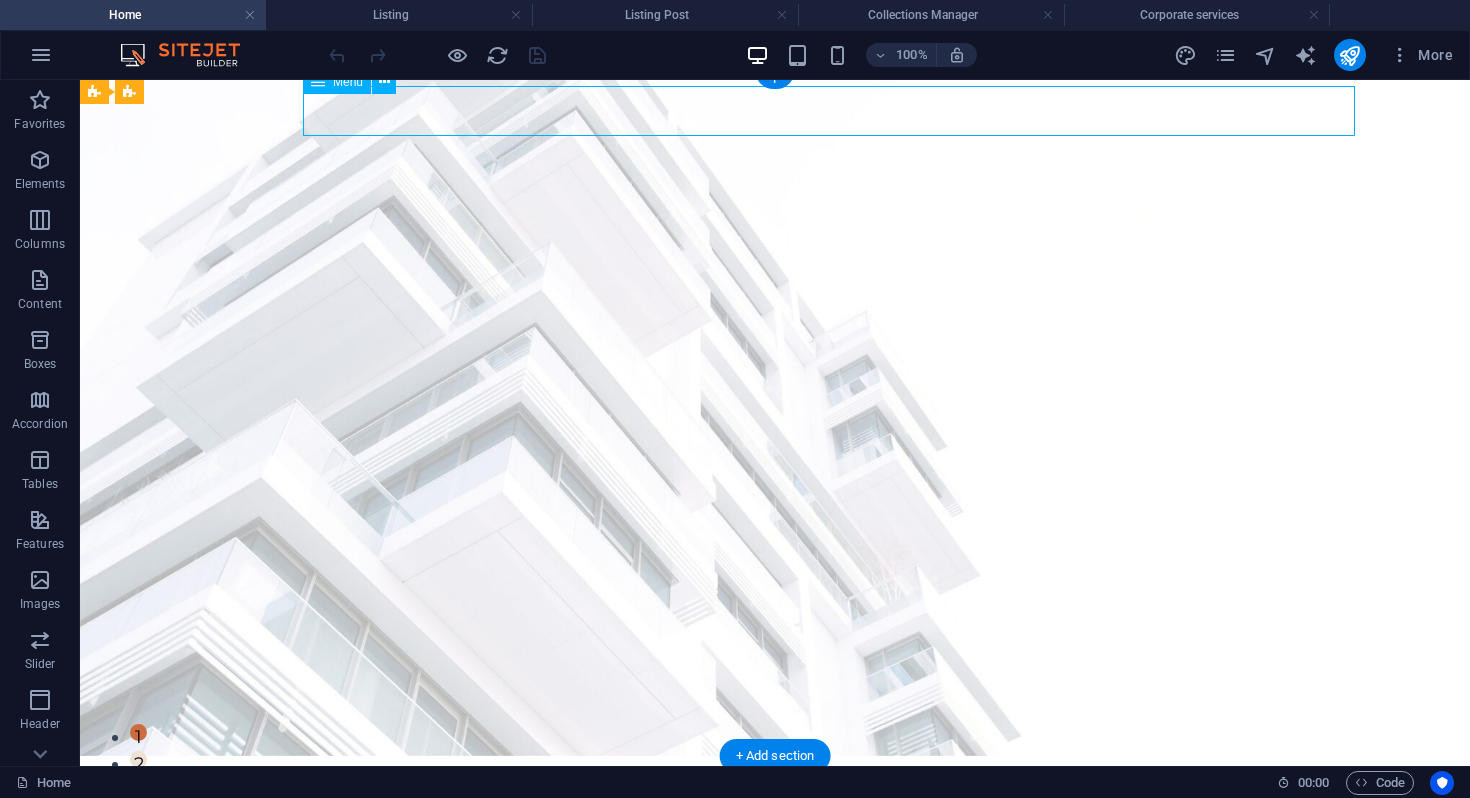 click on "Home Services Corporate services Investment advisory  Immigration advisory Listing News Contact Legal Notice" at bounding box center [775, 824] 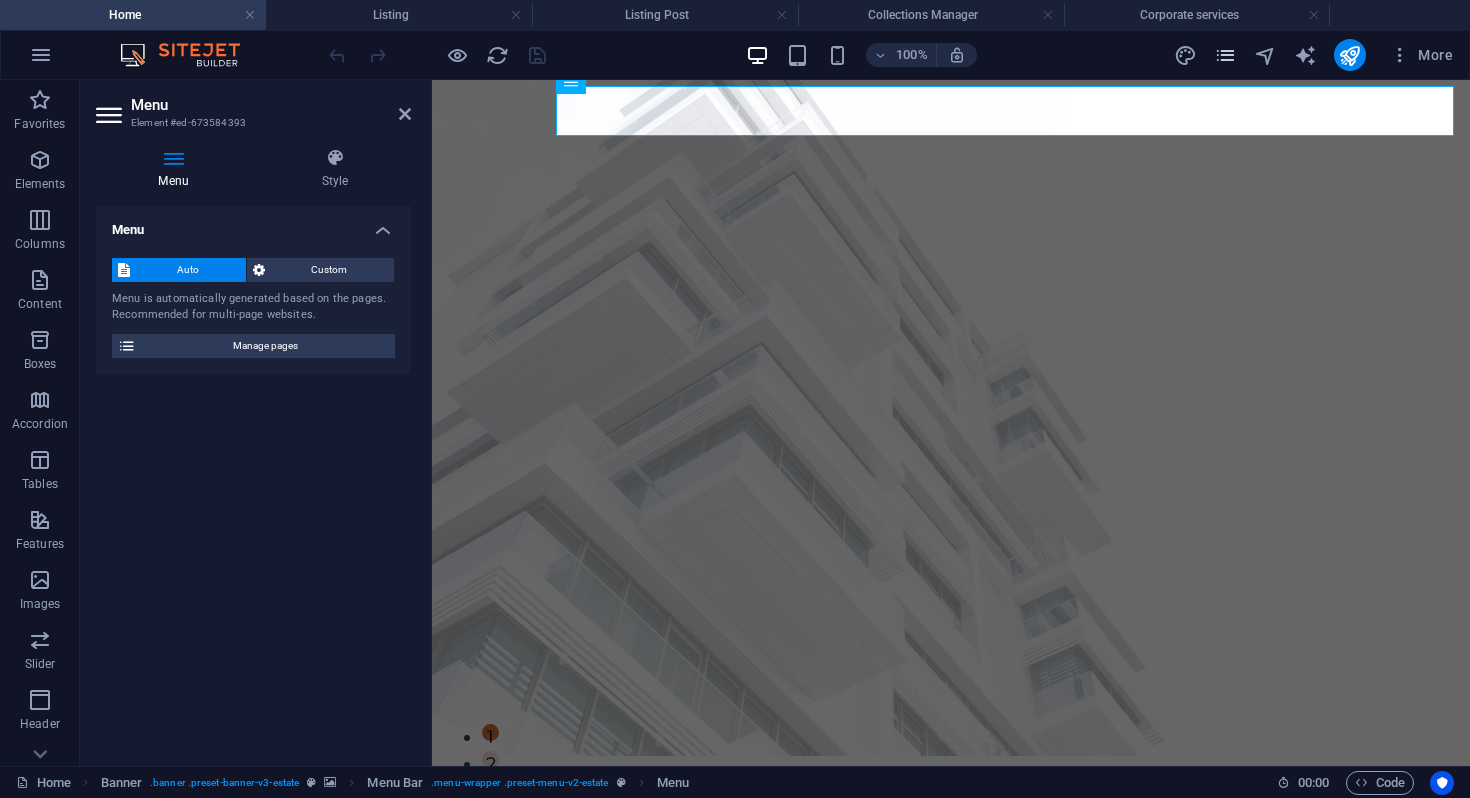 click at bounding box center (1225, 55) 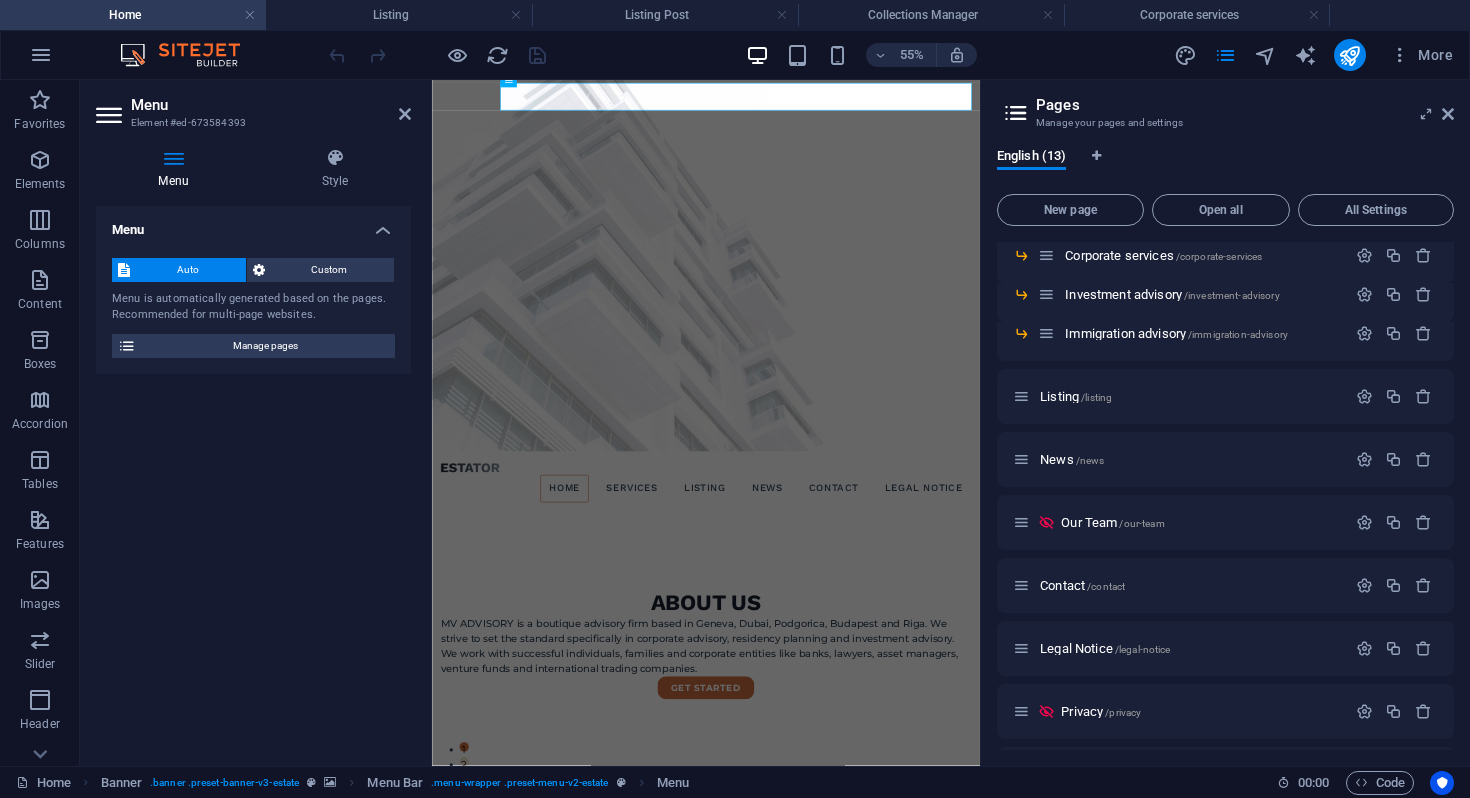 scroll, scrollTop: 0, scrollLeft: 0, axis: both 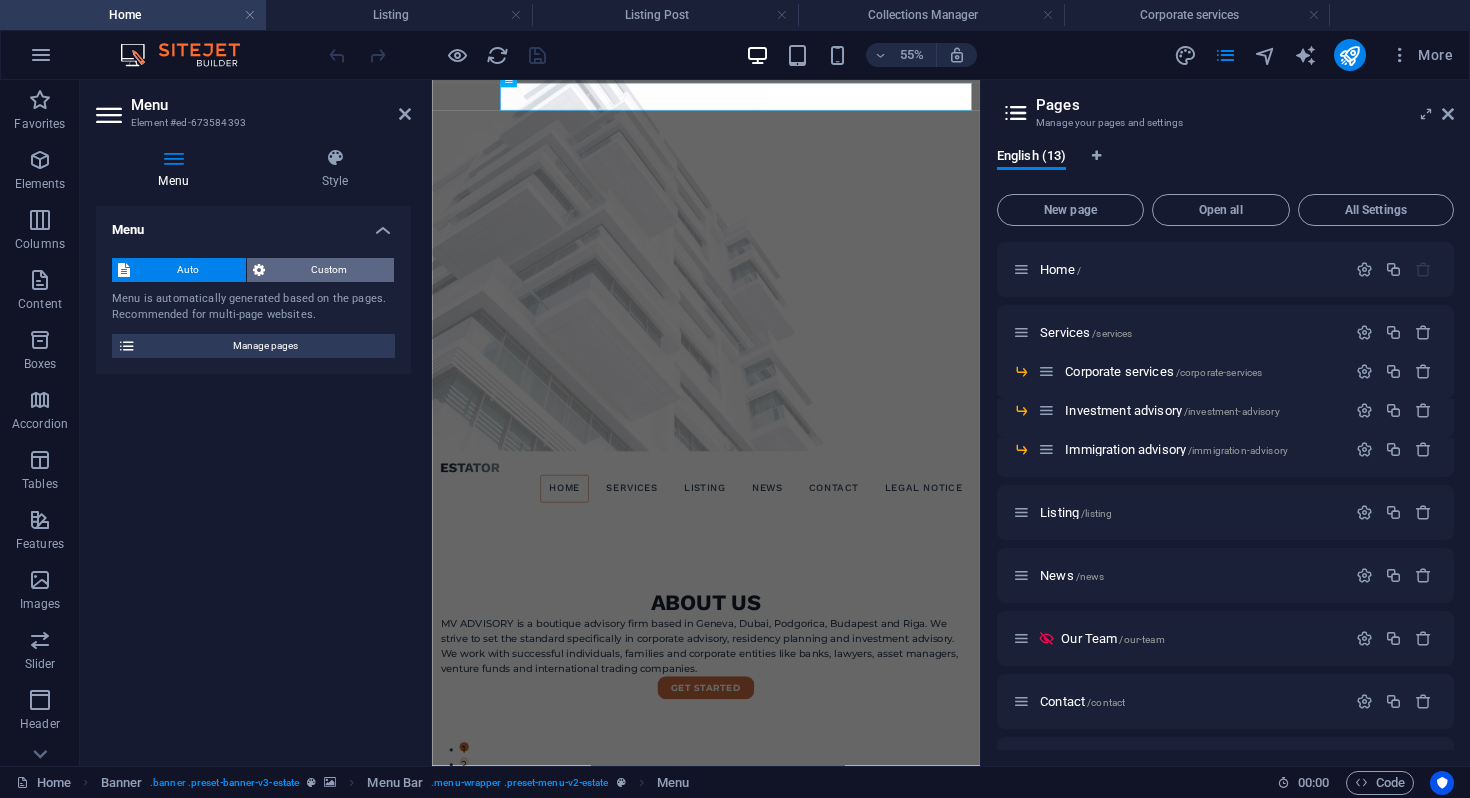 click on "Custom" at bounding box center [330, 270] 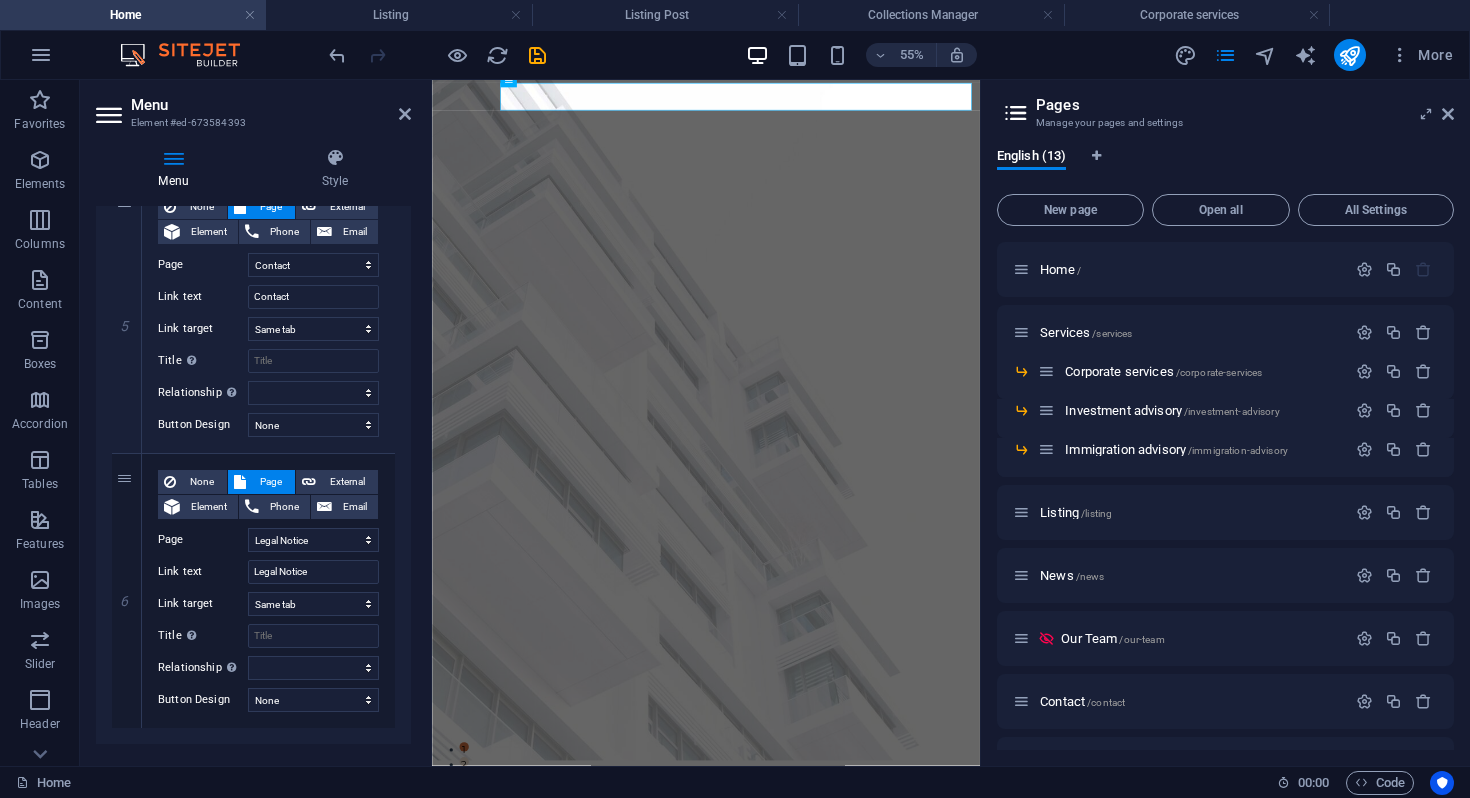scroll, scrollTop: 2251, scrollLeft: 0, axis: vertical 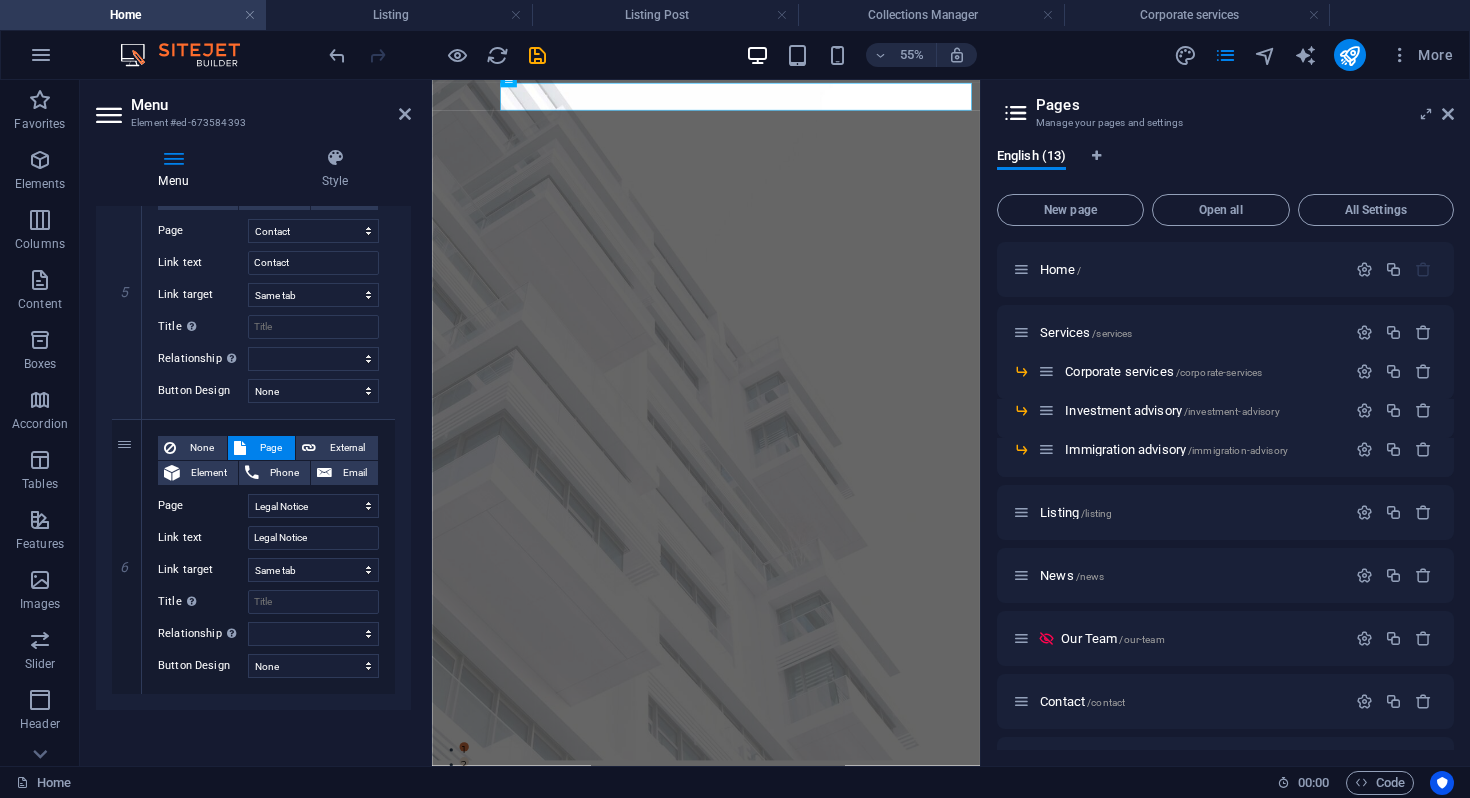 click on "Pages Manage your pages and settings English (13) New page Open all All Settings Home / Services /services Corporate services /corporate-services Investment advisory  /investment-advisory Immigration advisory /immigration-advisory Listing /listing News /news Our Team /our-team Contact /contact Legal Notice /legal-notice Privacy /privacy Listing Post /listing-post News Post /news-post" at bounding box center [1225, 423] 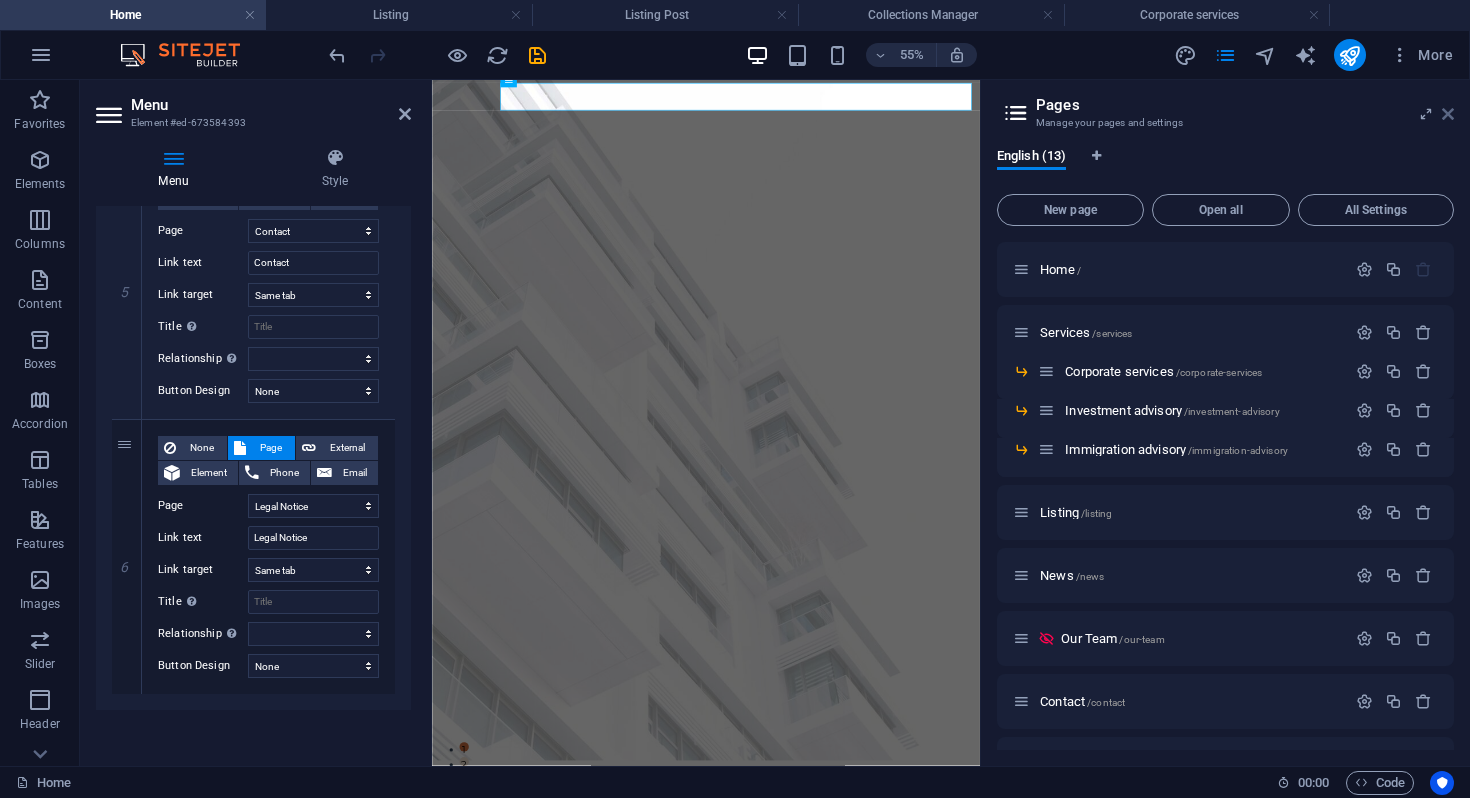 click at bounding box center (1448, 114) 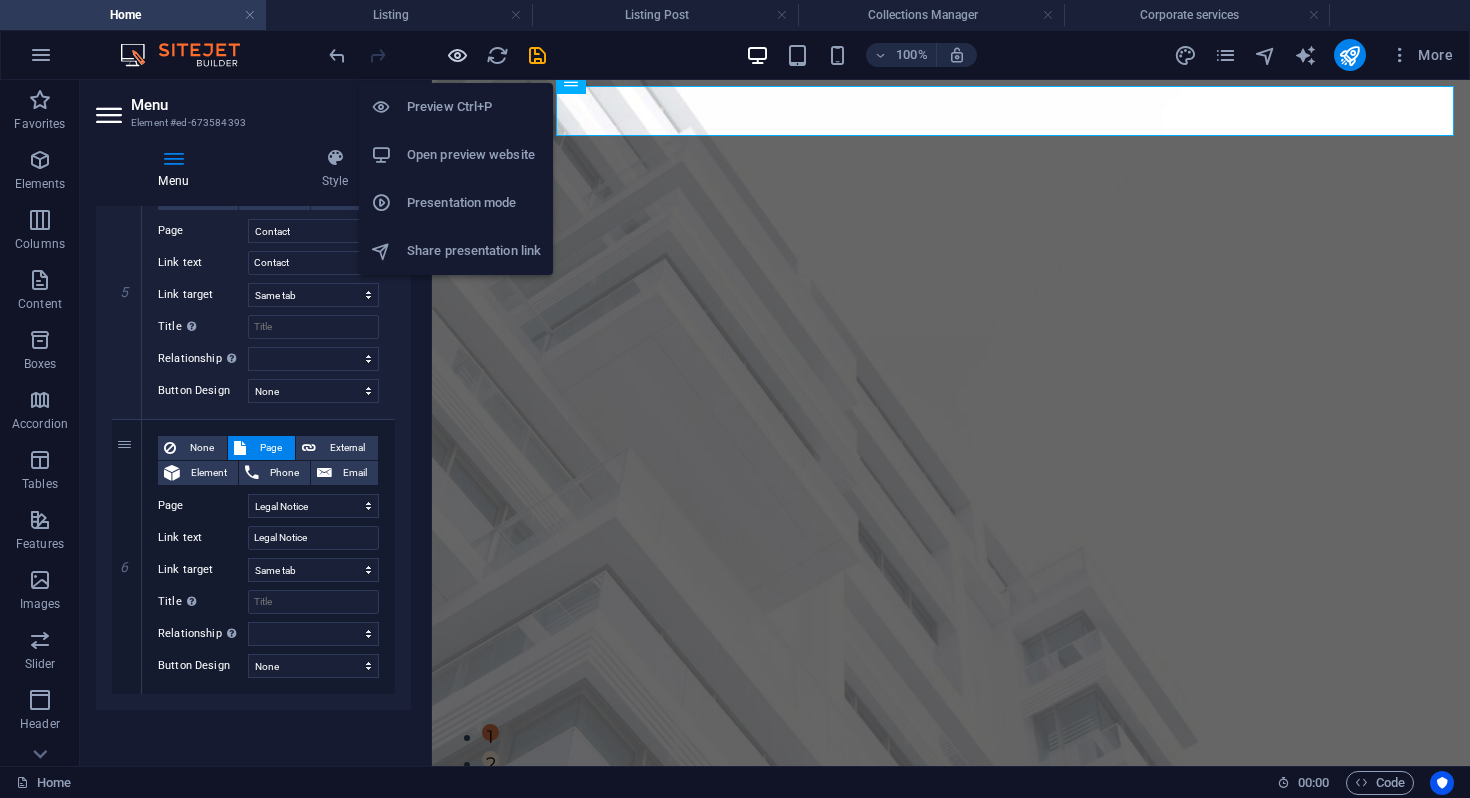 click at bounding box center (457, 55) 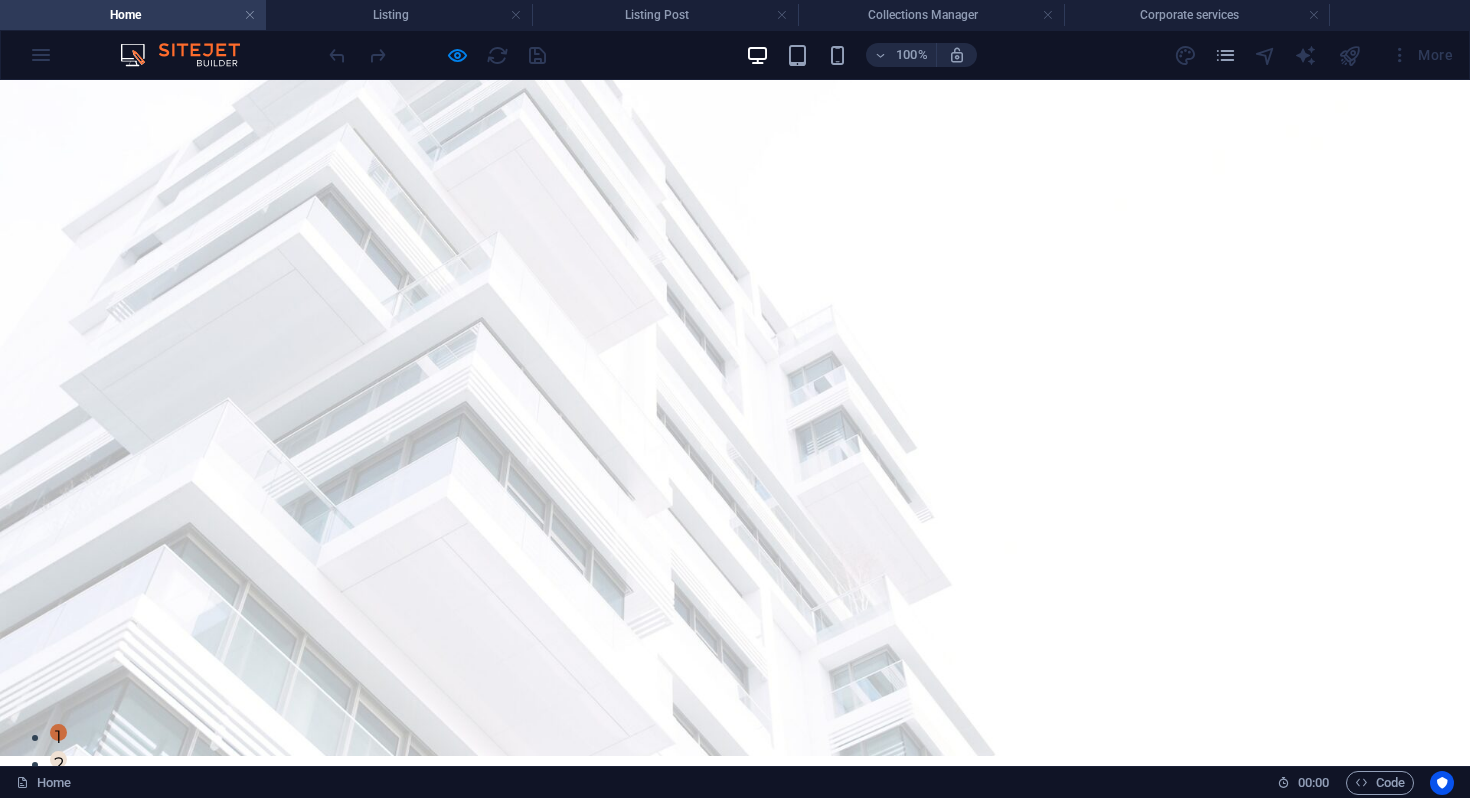 click on "Services" at bounding box center [698, 824] 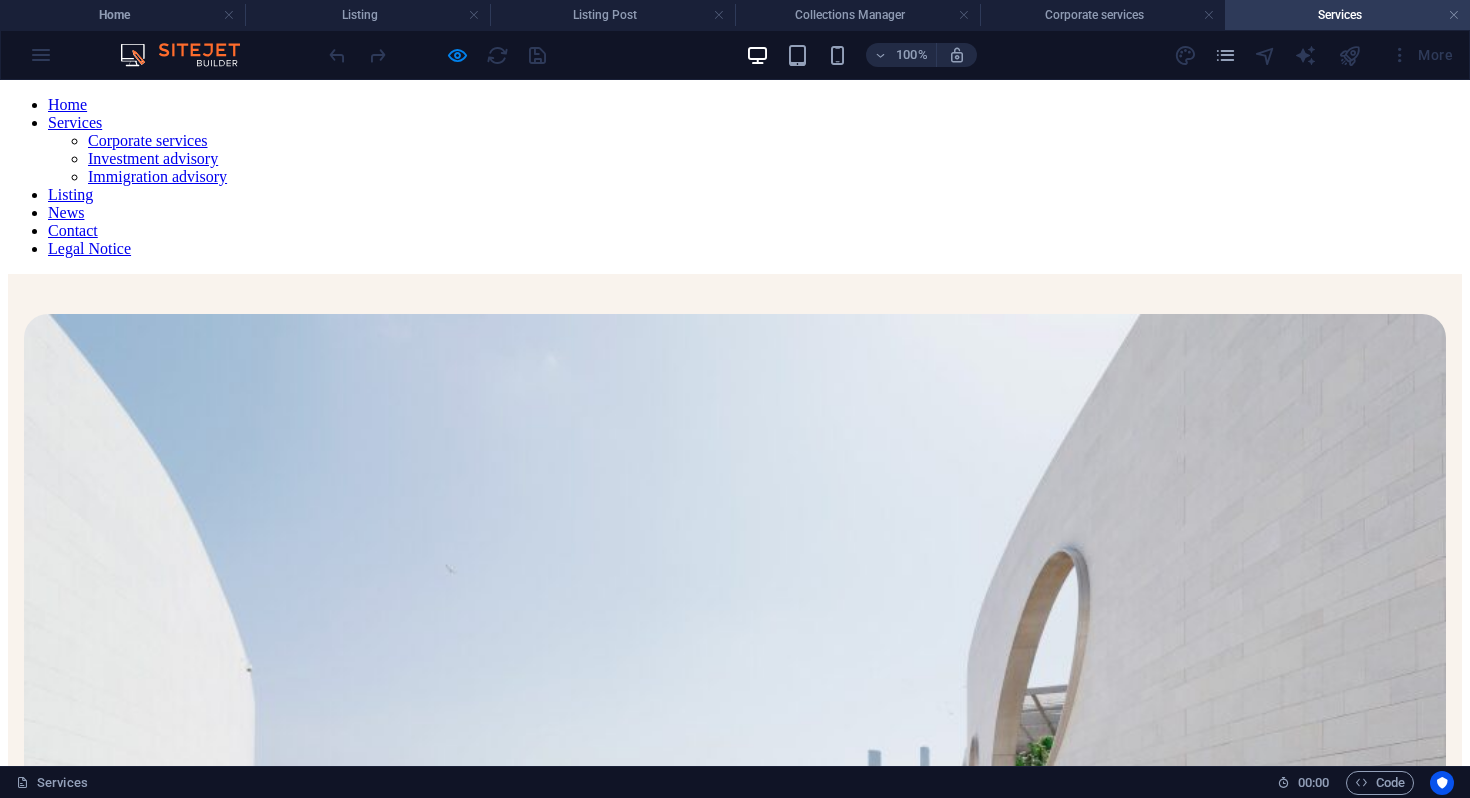 scroll, scrollTop: 0, scrollLeft: 0, axis: both 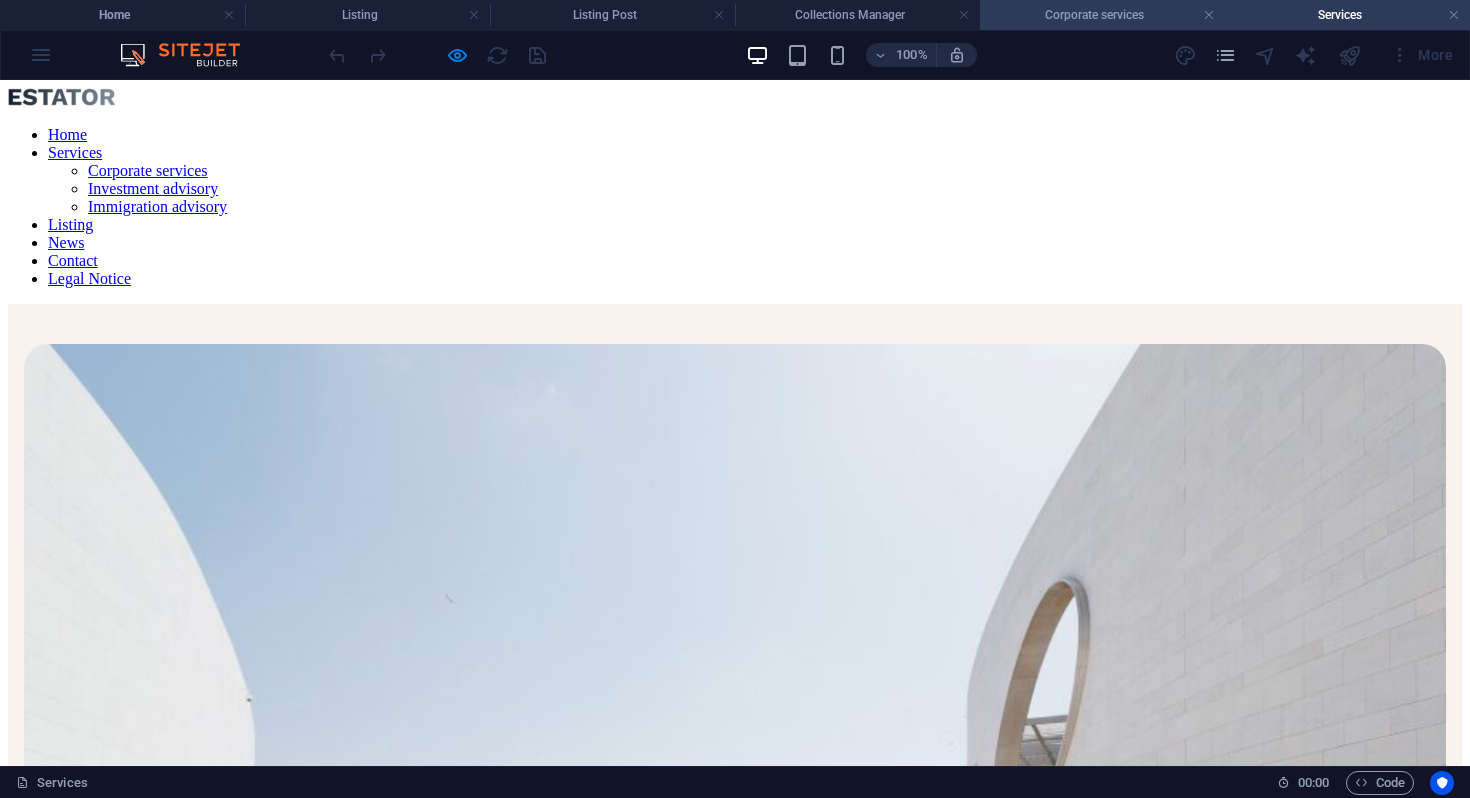 click on "Corporate services" at bounding box center [1102, 15] 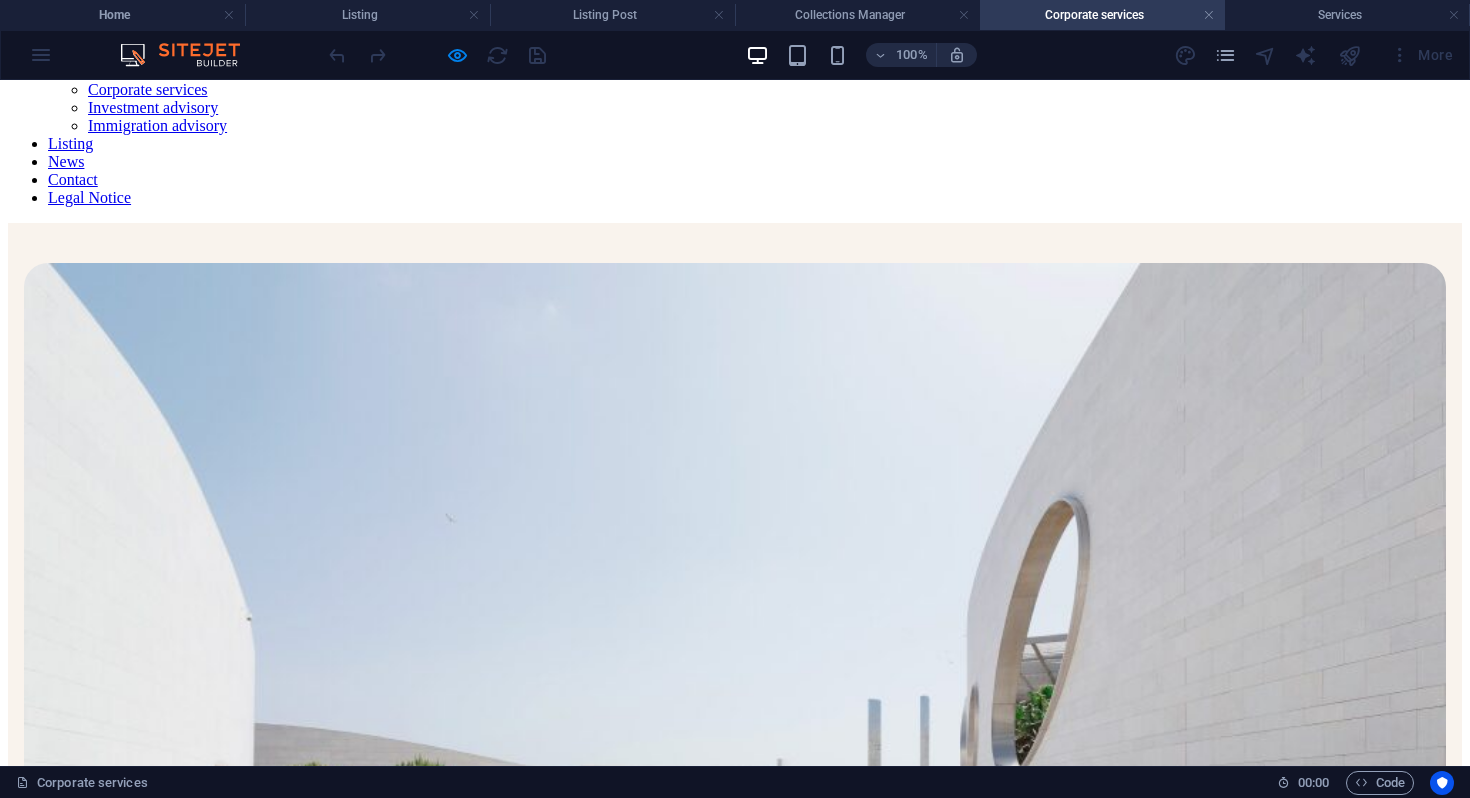 scroll, scrollTop: 0, scrollLeft: 0, axis: both 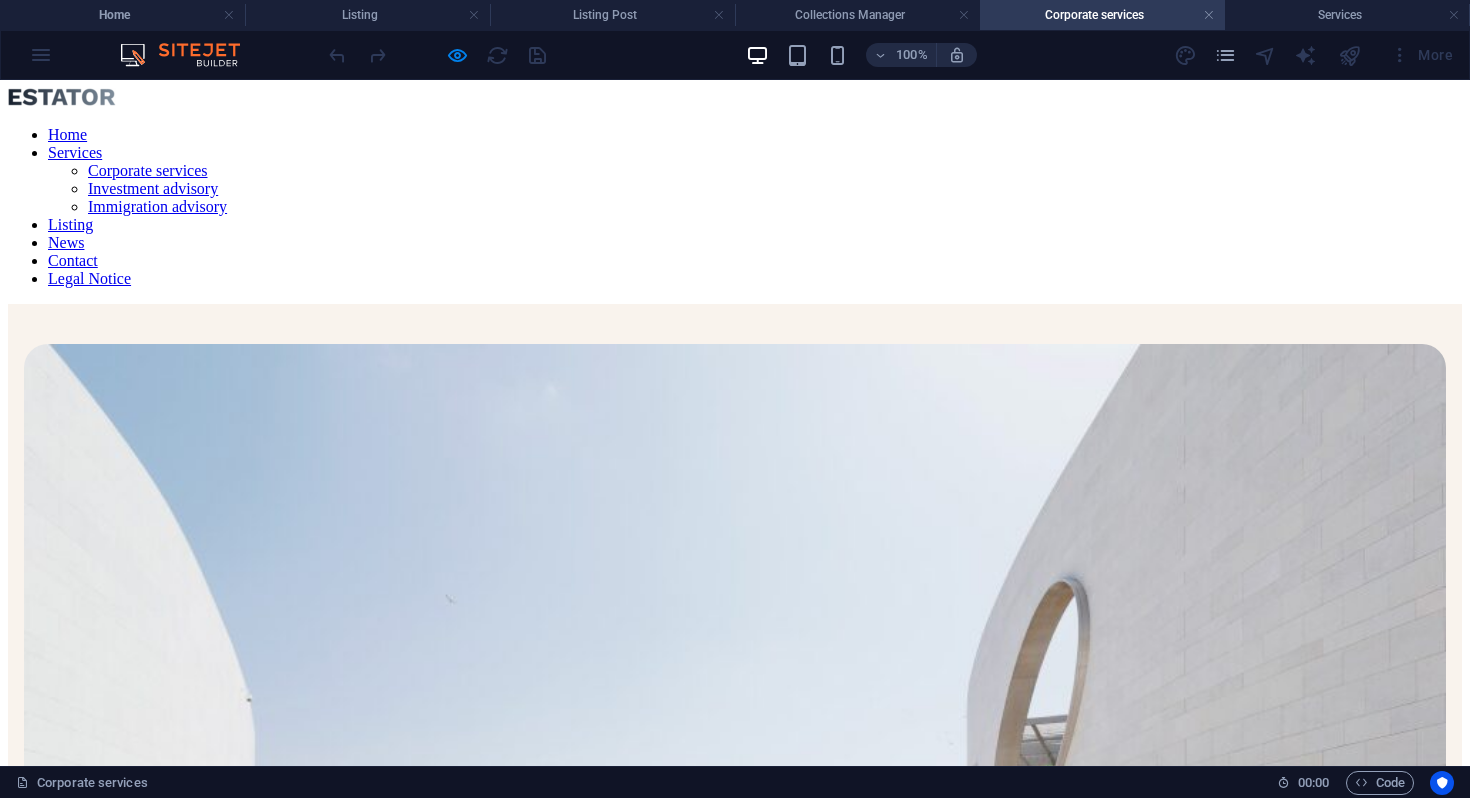 click on "Corporate services" at bounding box center (148, 170) 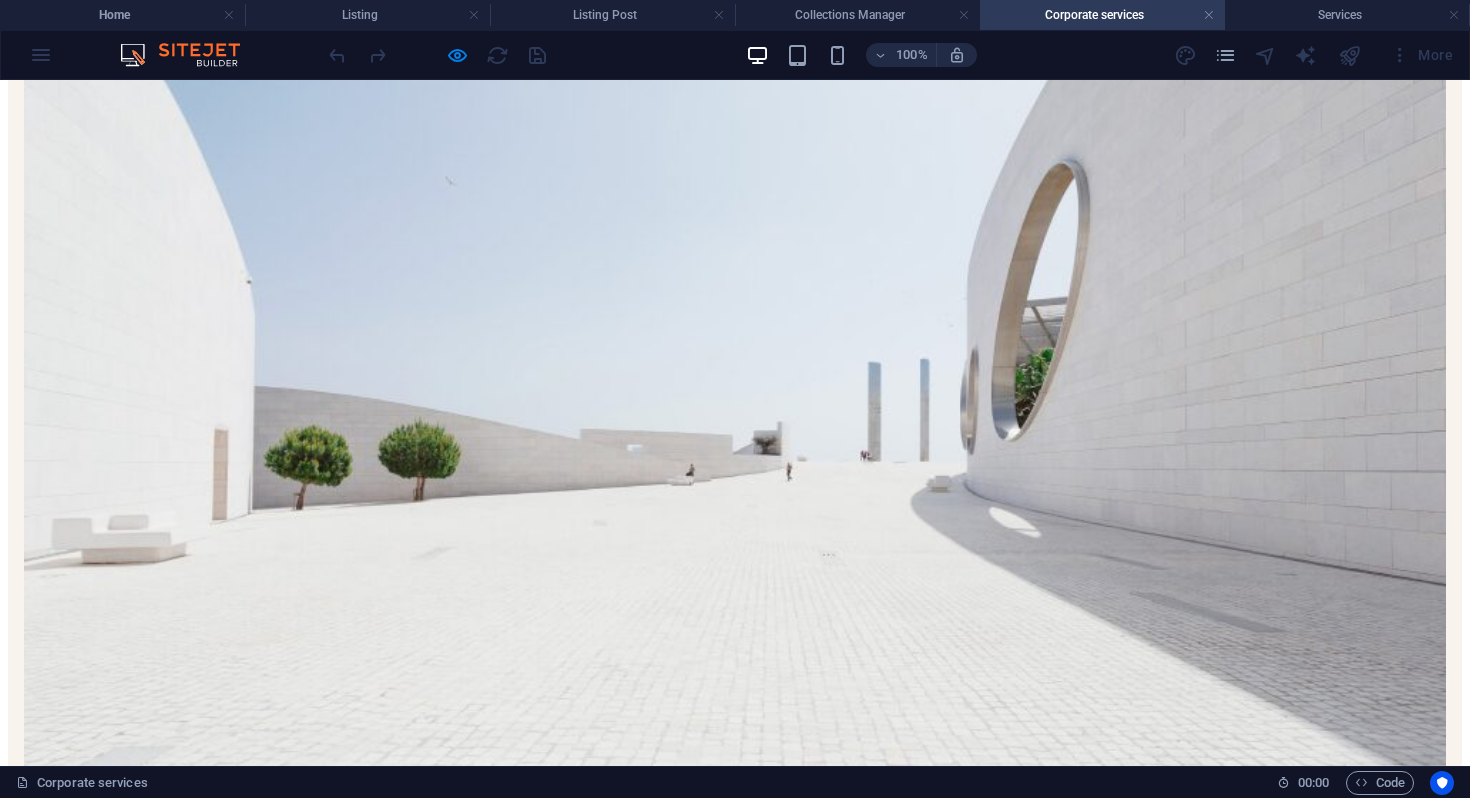scroll, scrollTop: 0, scrollLeft: 0, axis: both 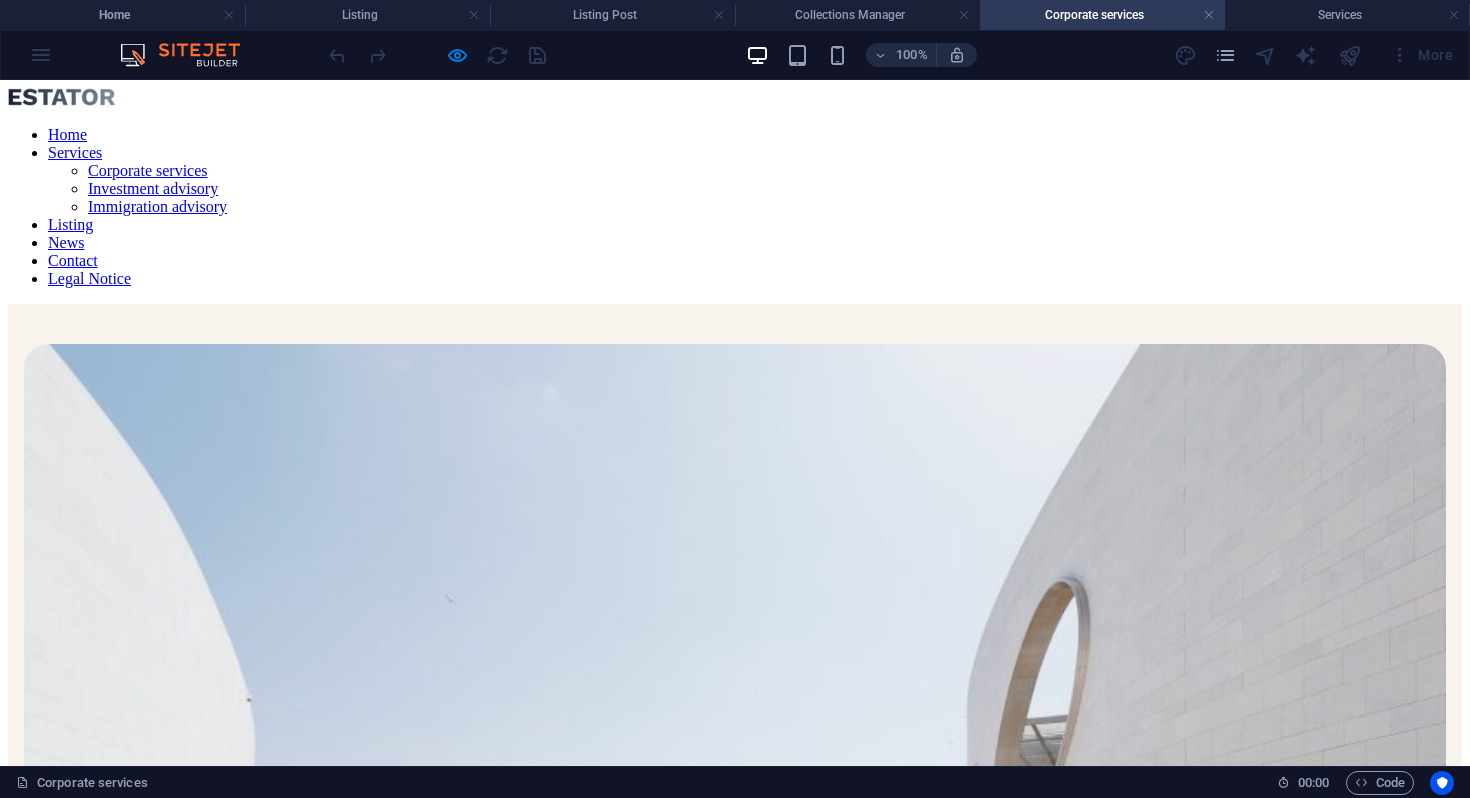 click on "Home" at bounding box center [67, 134] 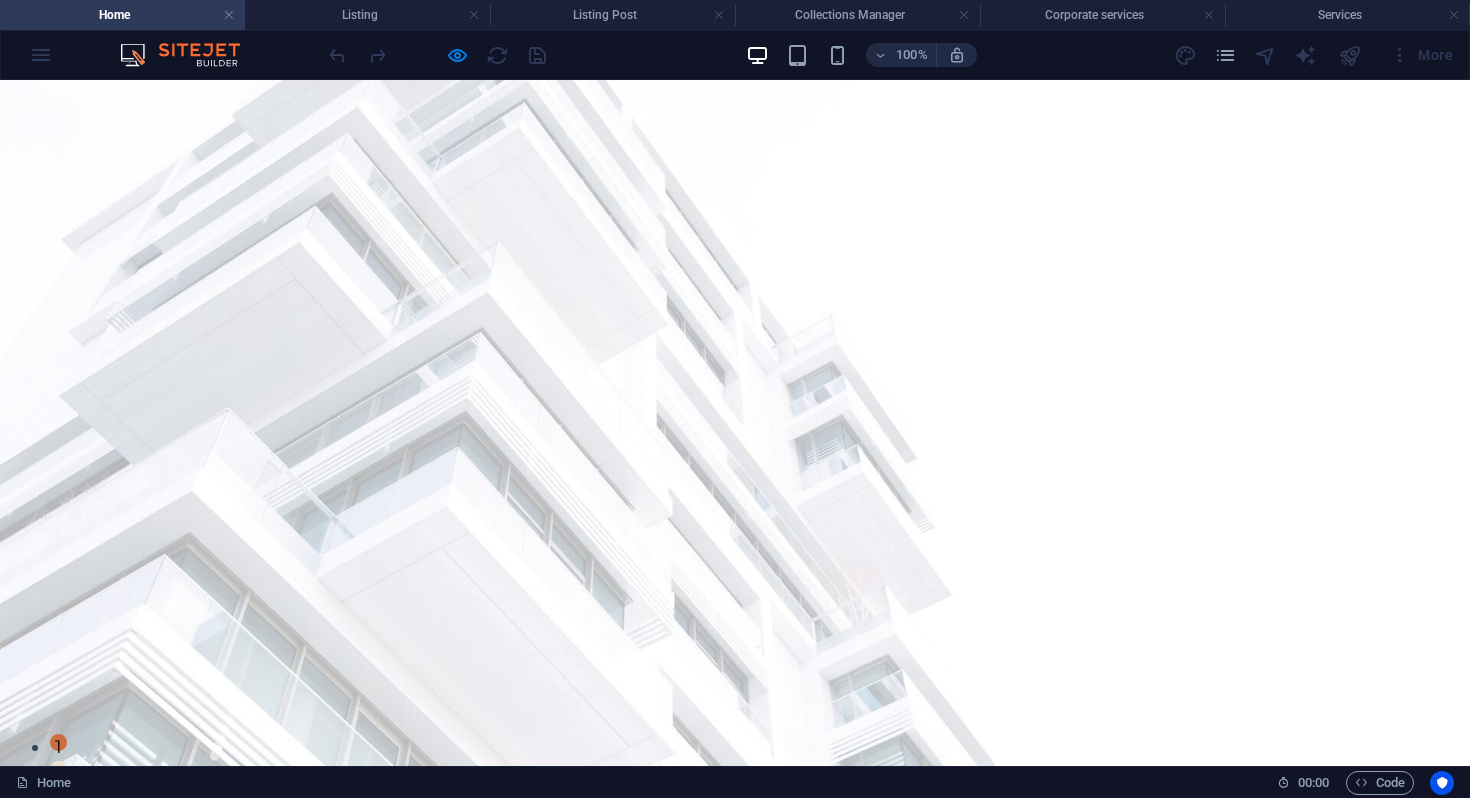scroll, scrollTop: 10, scrollLeft: 0, axis: vertical 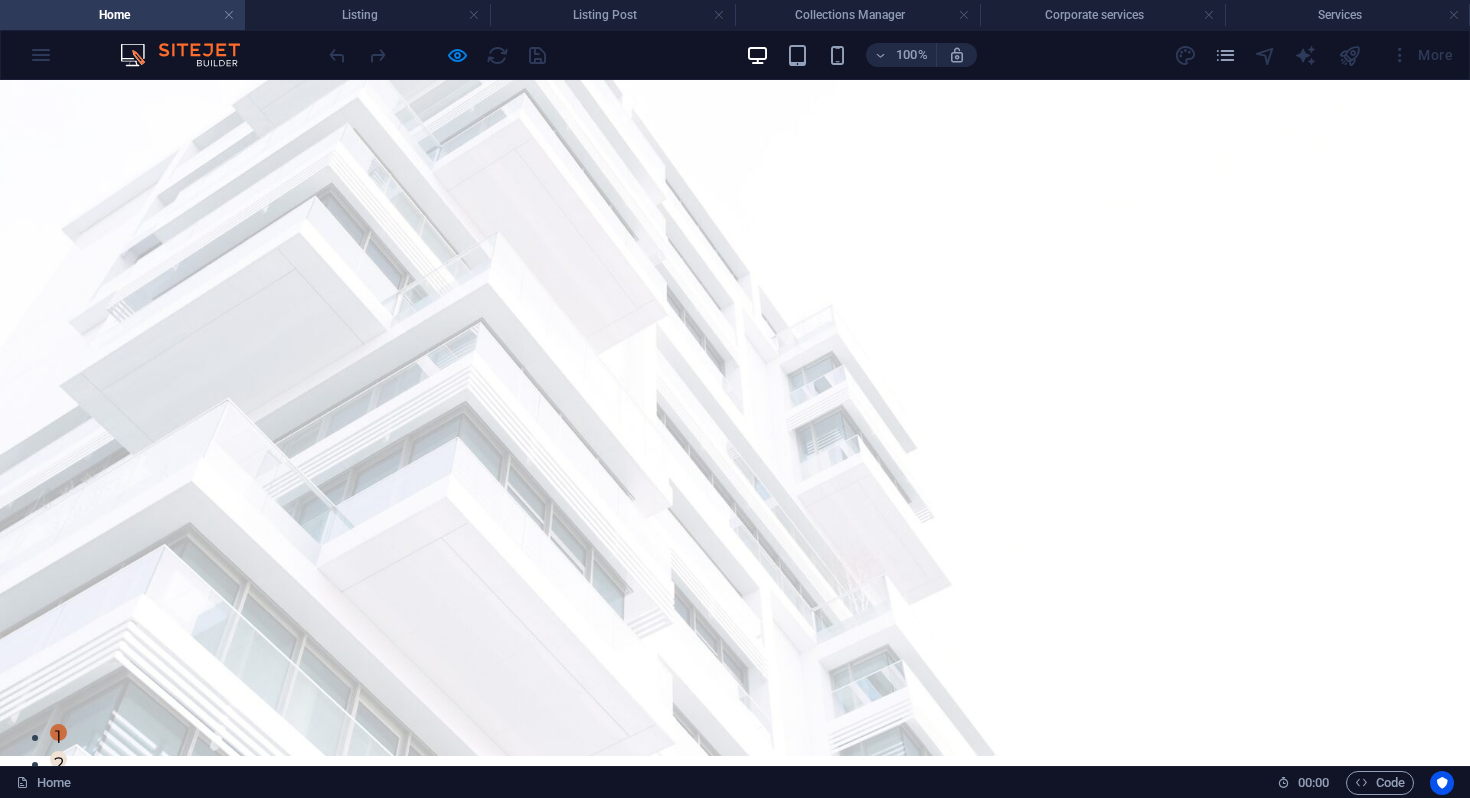click on "Corporate services" at bounding box center [716, 878] 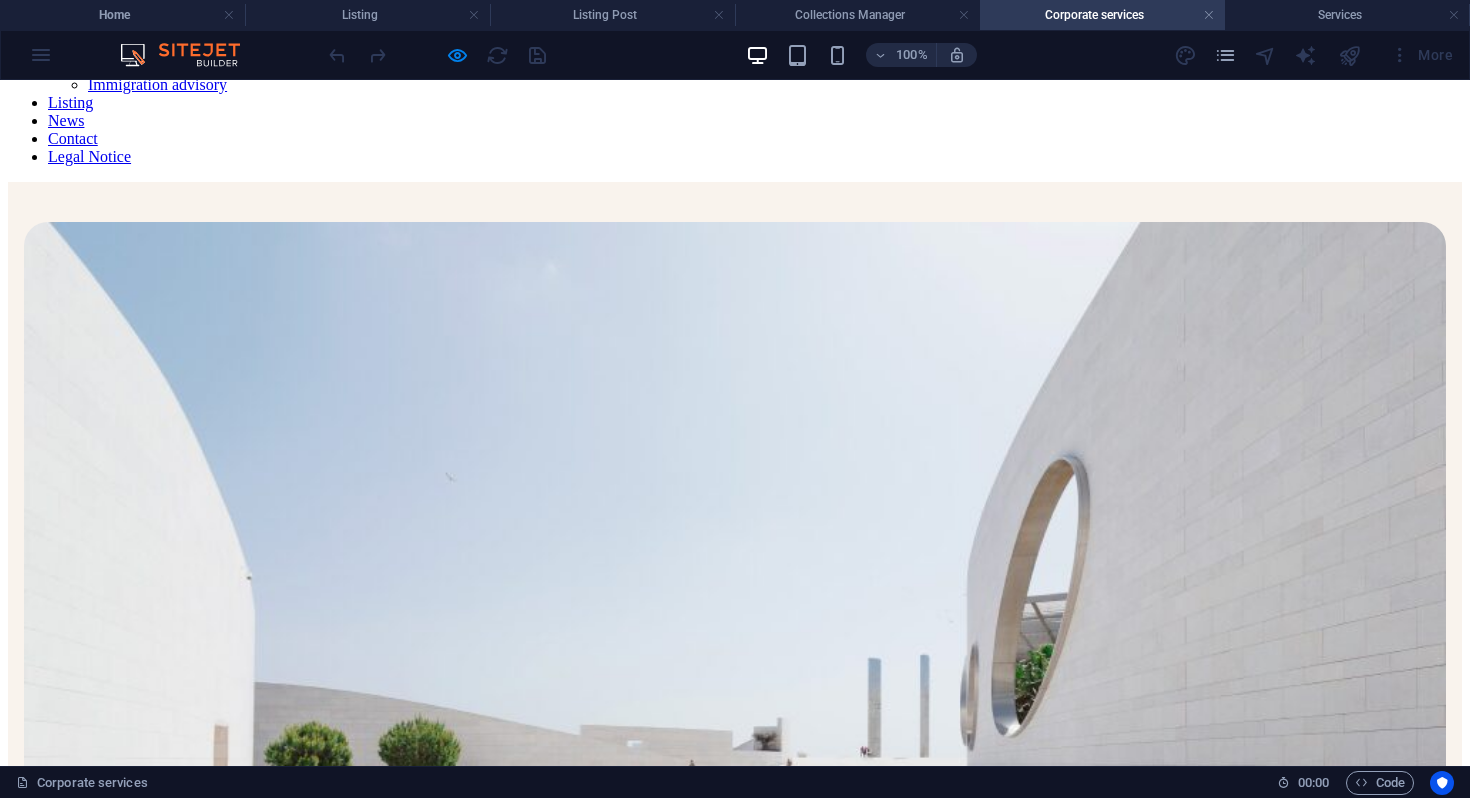 scroll, scrollTop: 0, scrollLeft: 0, axis: both 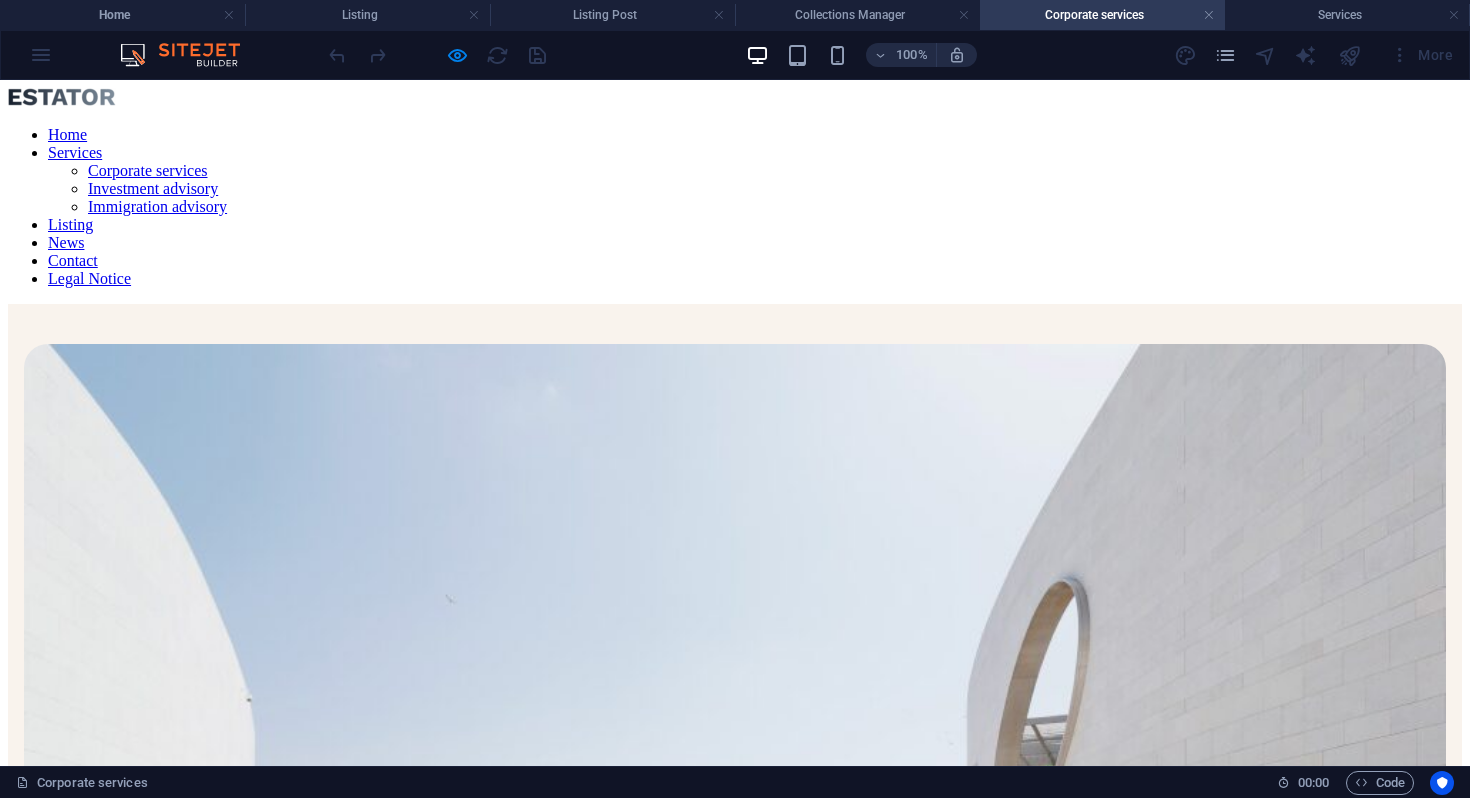 click on "Listing" at bounding box center [70, 224] 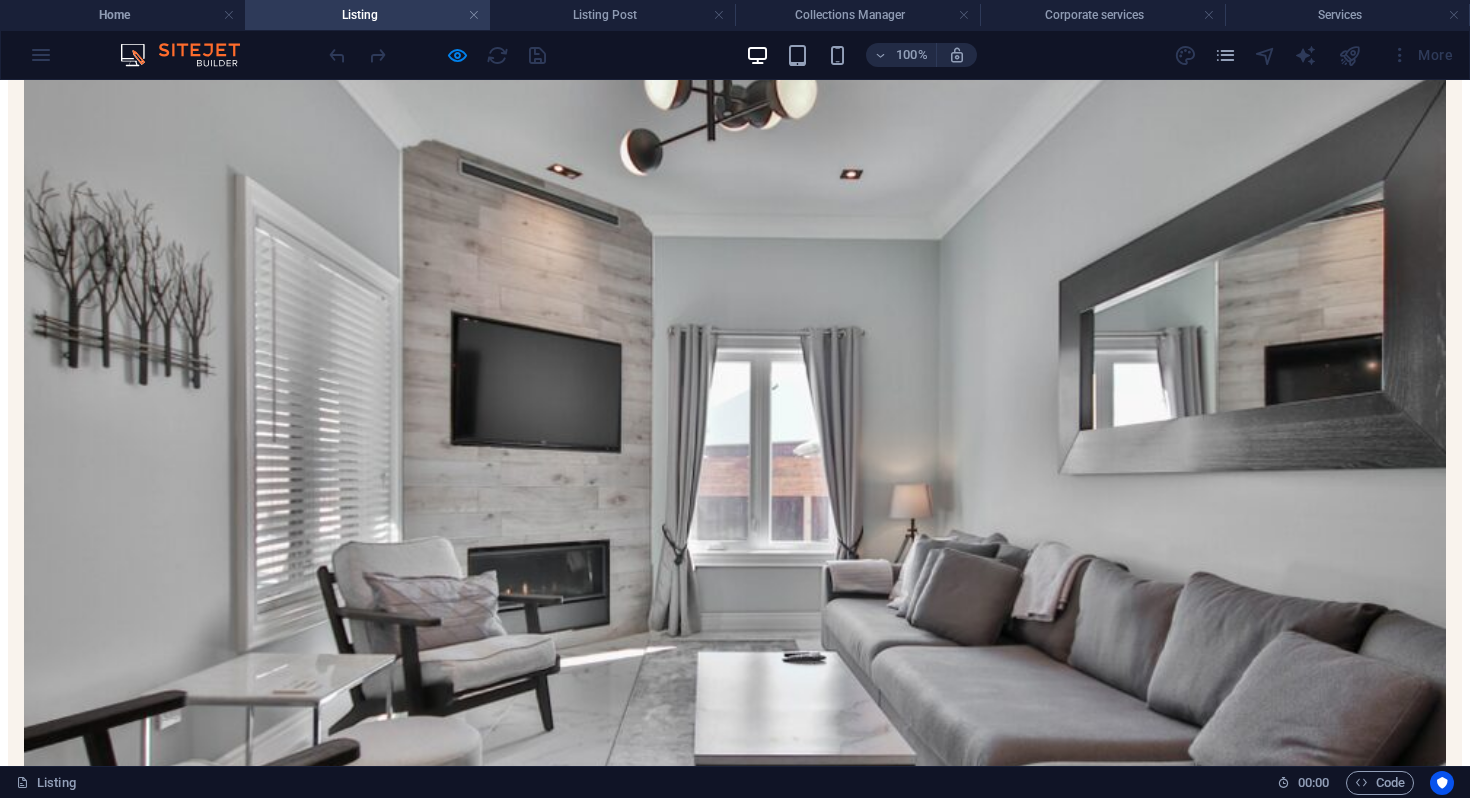 scroll, scrollTop: 0, scrollLeft: 0, axis: both 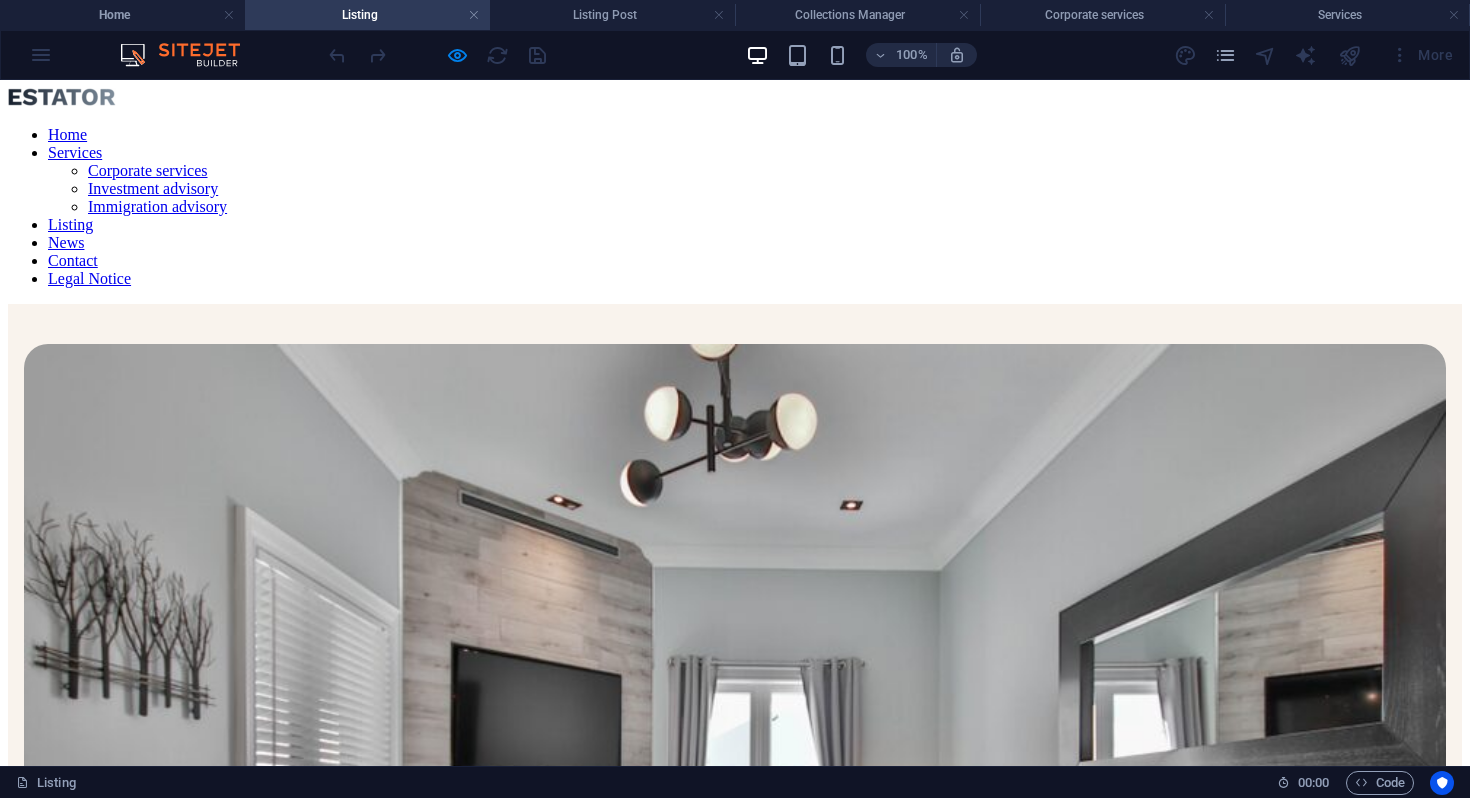 click on "Services" at bounding box center [75, 152] 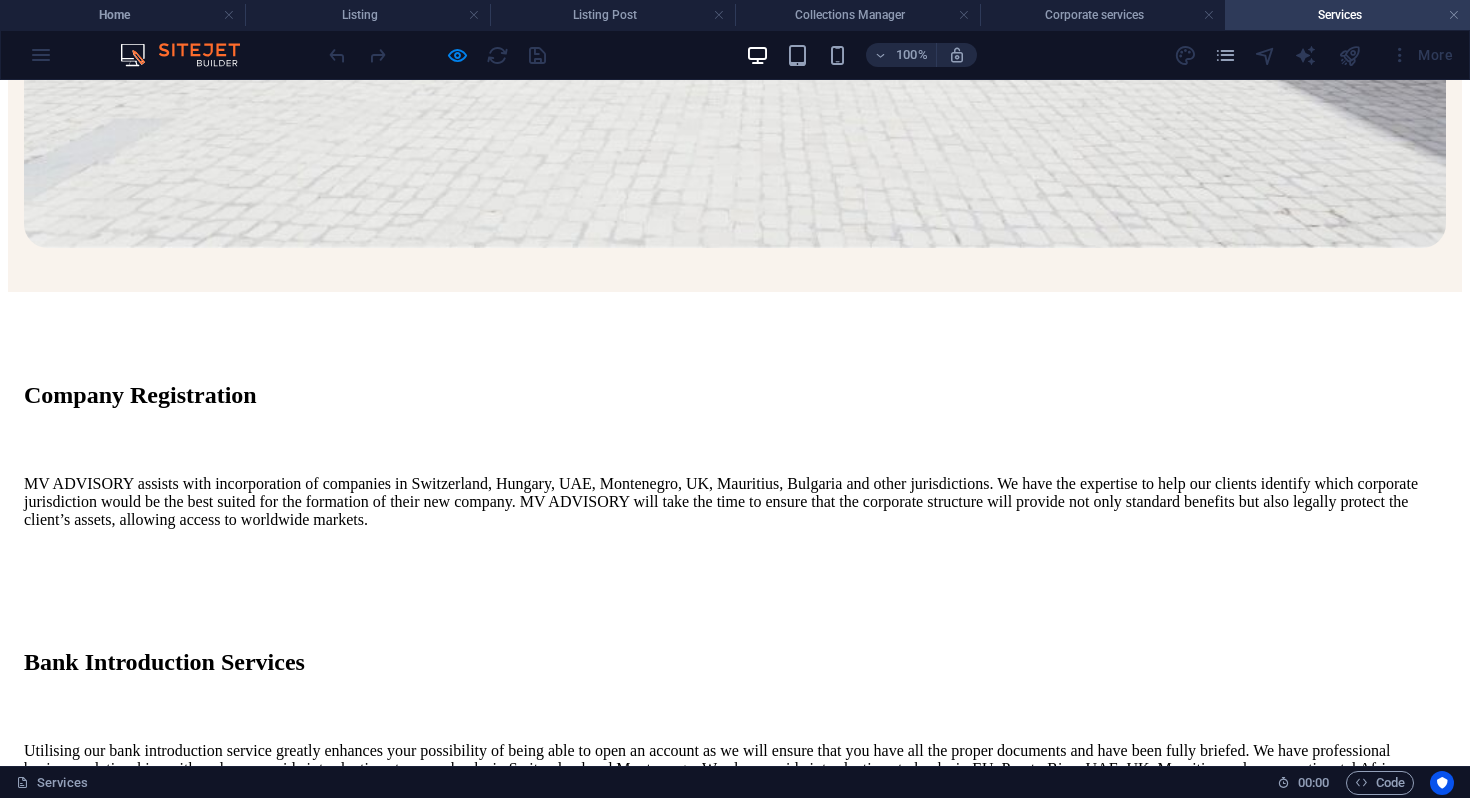 scroll, scrollTop: 0, scrollLeft: 0, axis: both 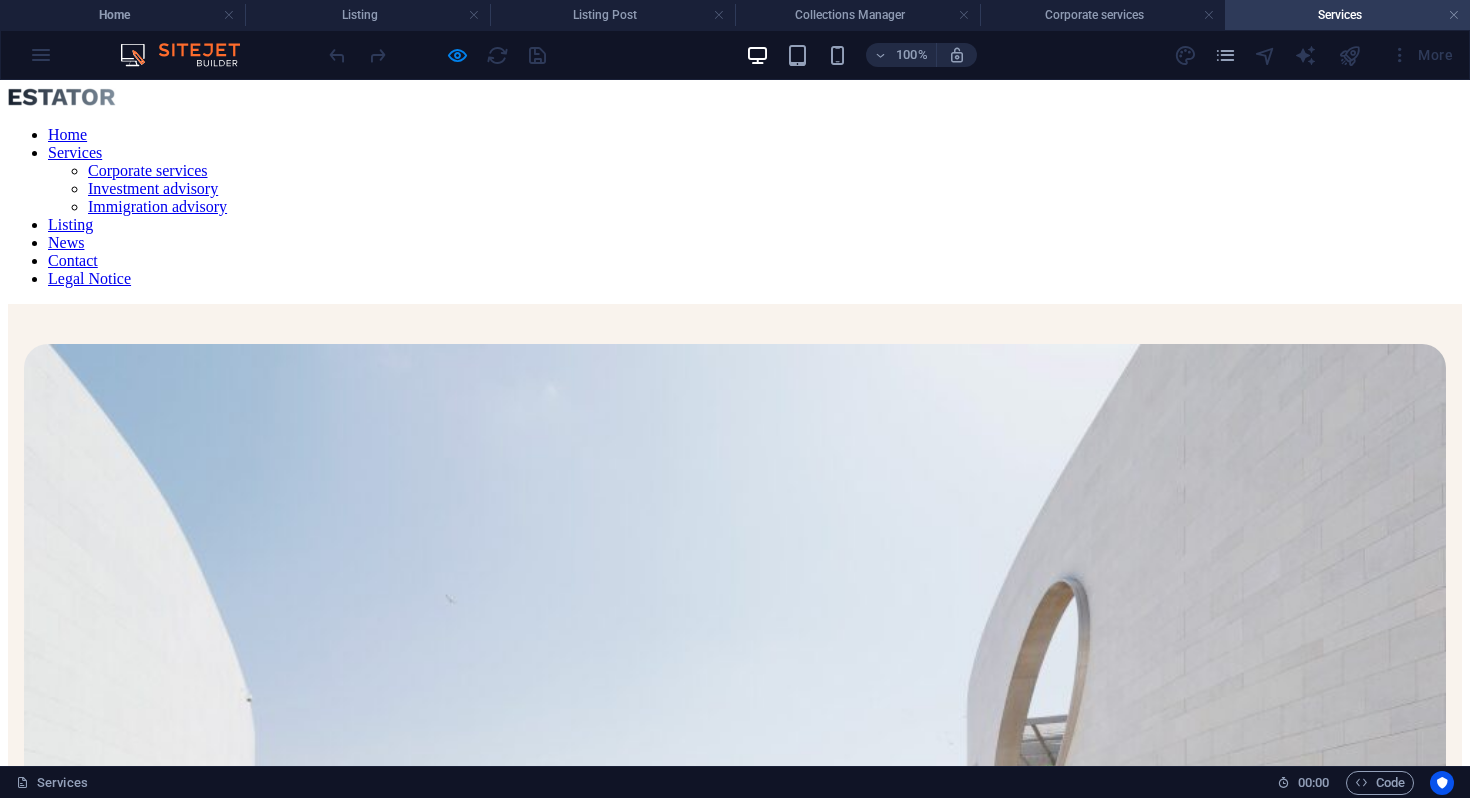 click on "Home Services Corporate services Investment advisory  Immigration advisory Listing News Contact Legal Notice" at bounding box center (735, 207) 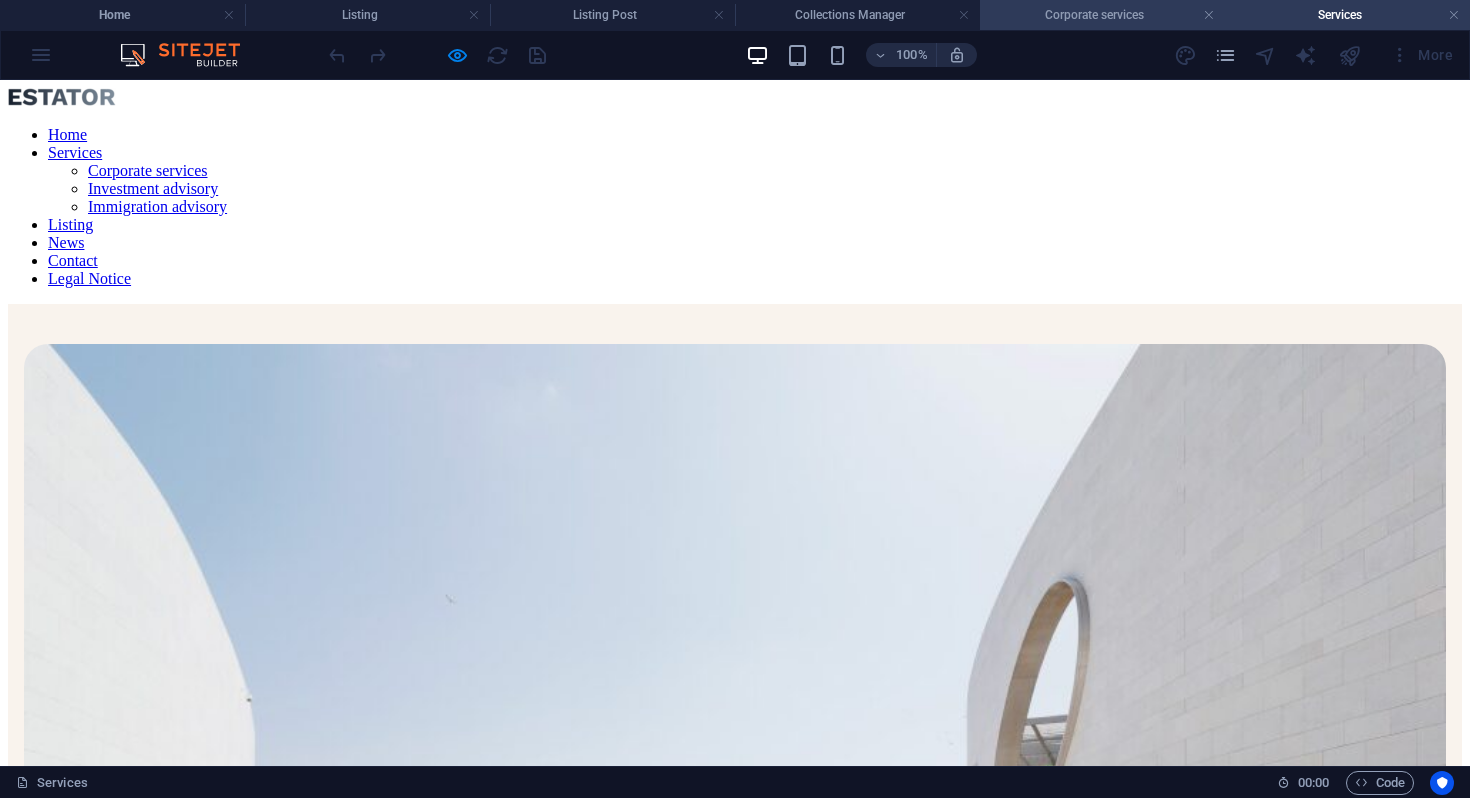 click on "Corporate services" at bounding box center [1102, 15] 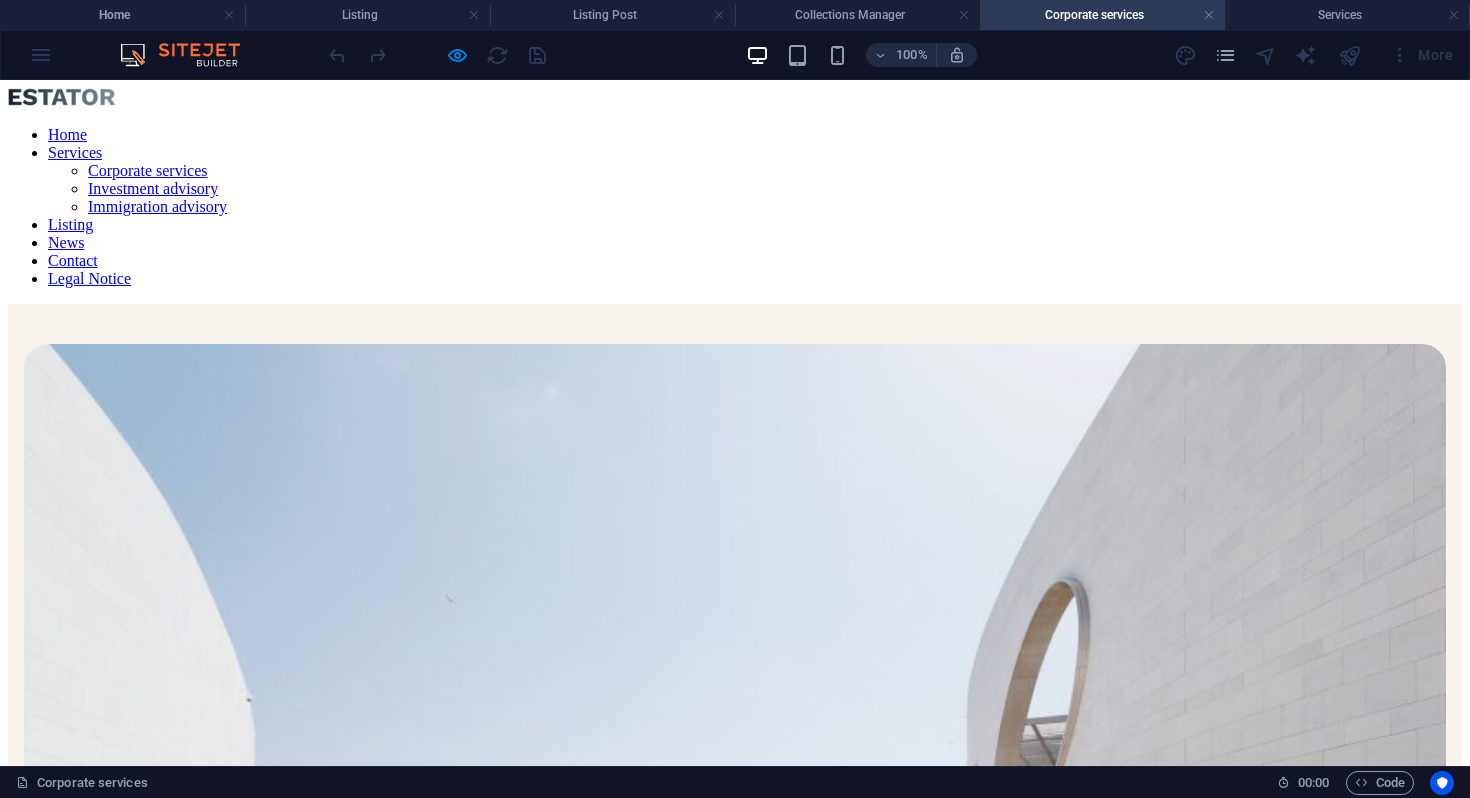 click on "Corporate services" at bounding box center [148, 170] 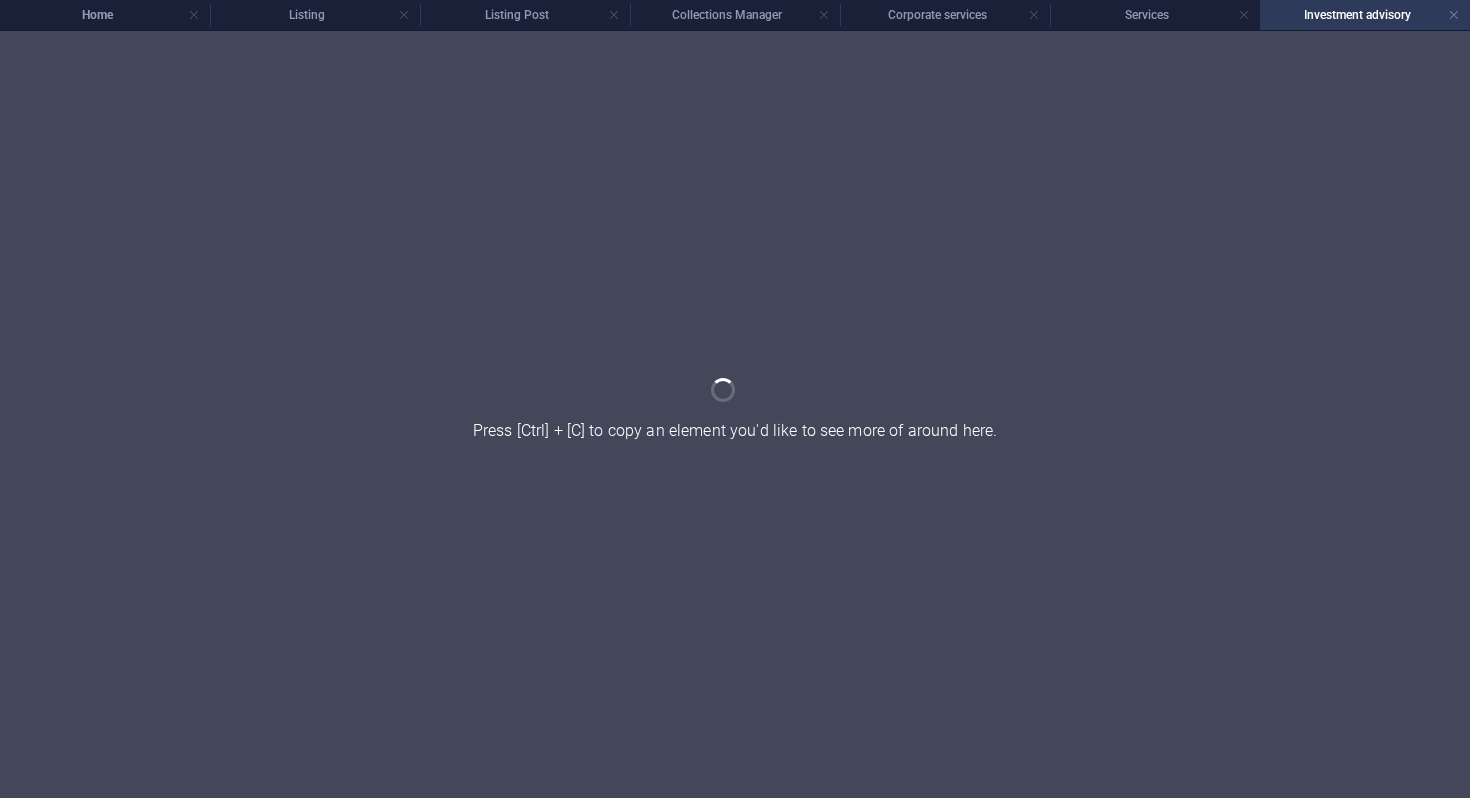 scroll, scrollTop: 0, scrollLeft: 0, axis: both 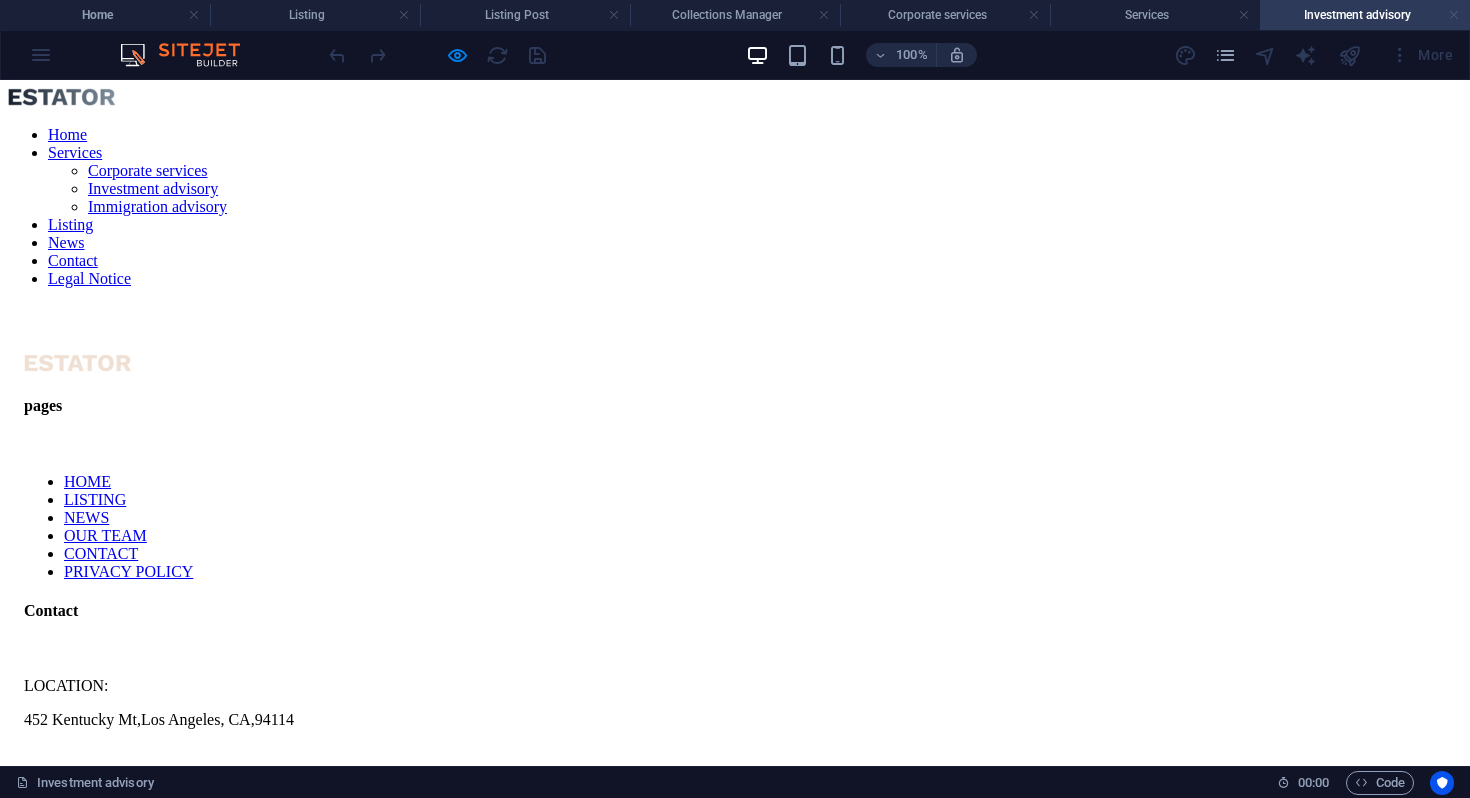 click at bounding box center [1454, 15] 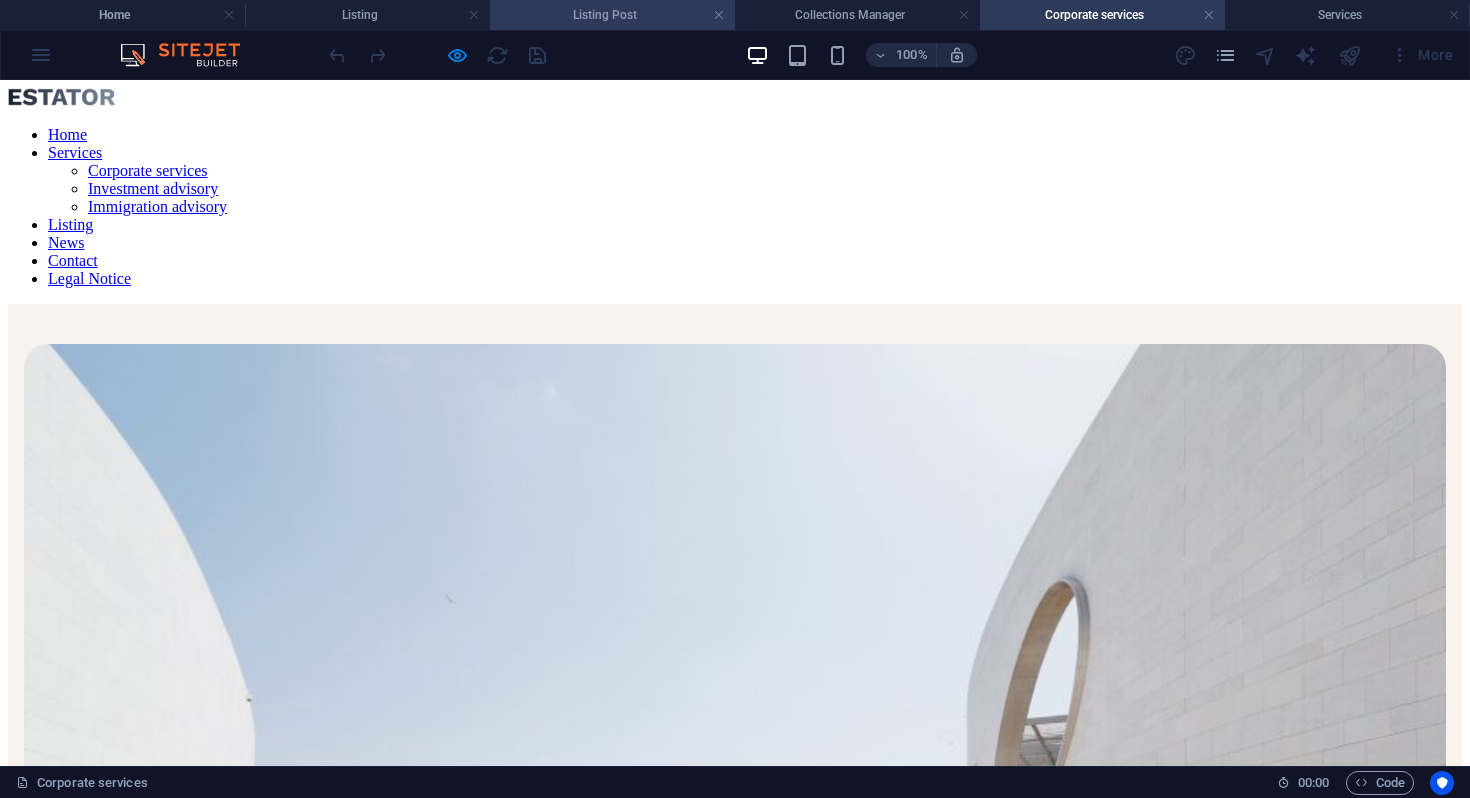 click on "Listing Post" at bounding box center (612, 15) 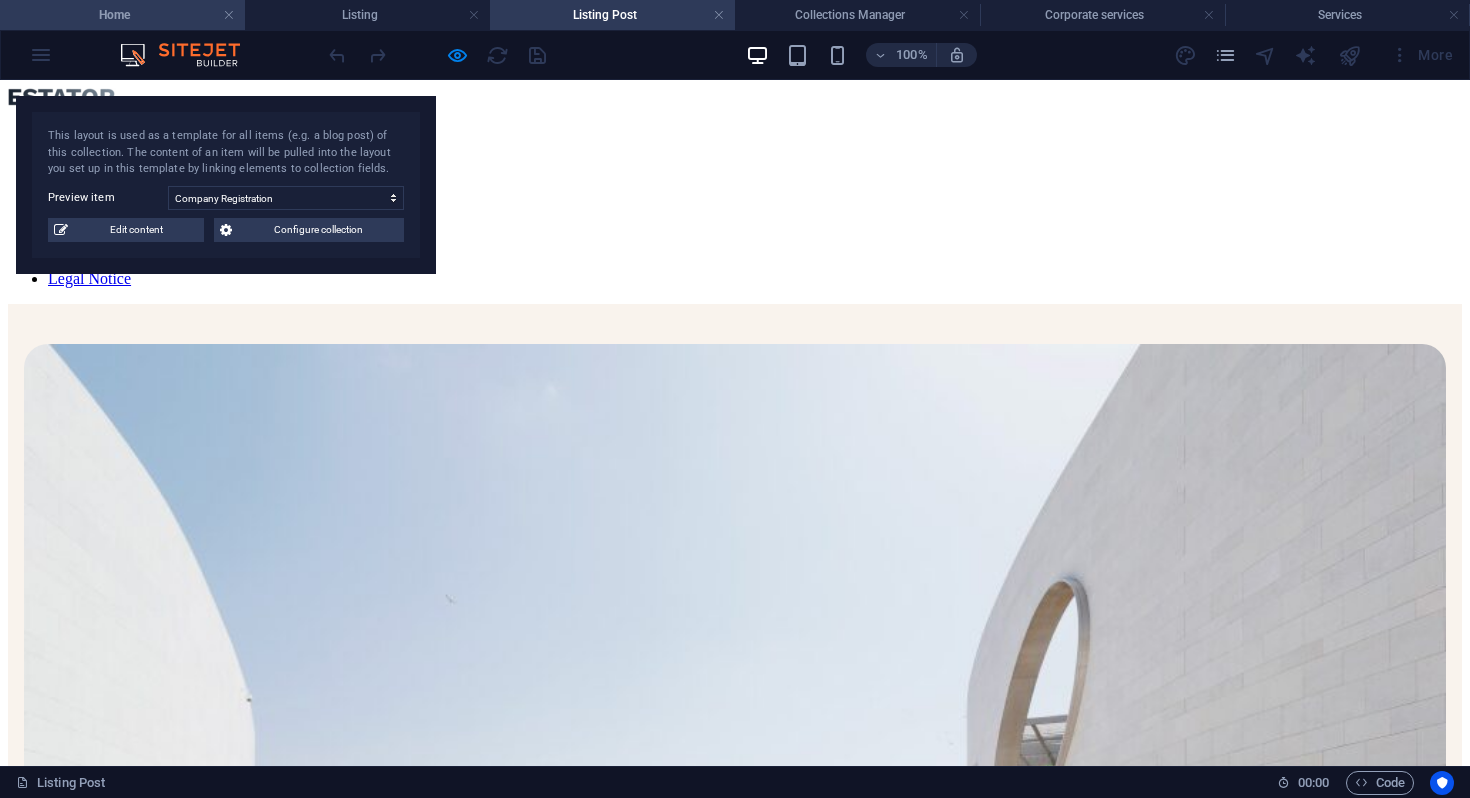 click on "Home" at bounding box center (122, 15) 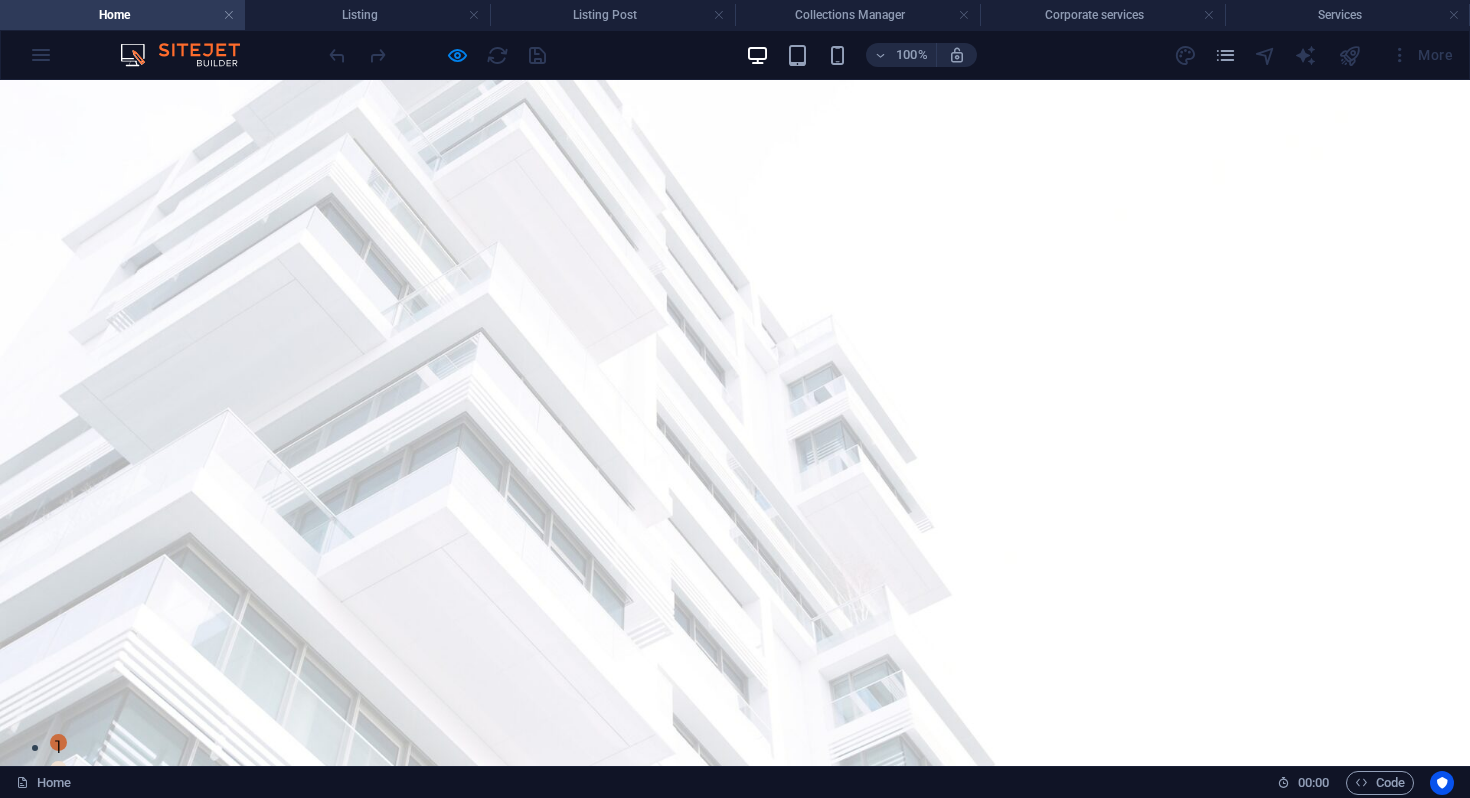 scroll, scrollTop: 10, scrollLeft: 0, axis: vertical 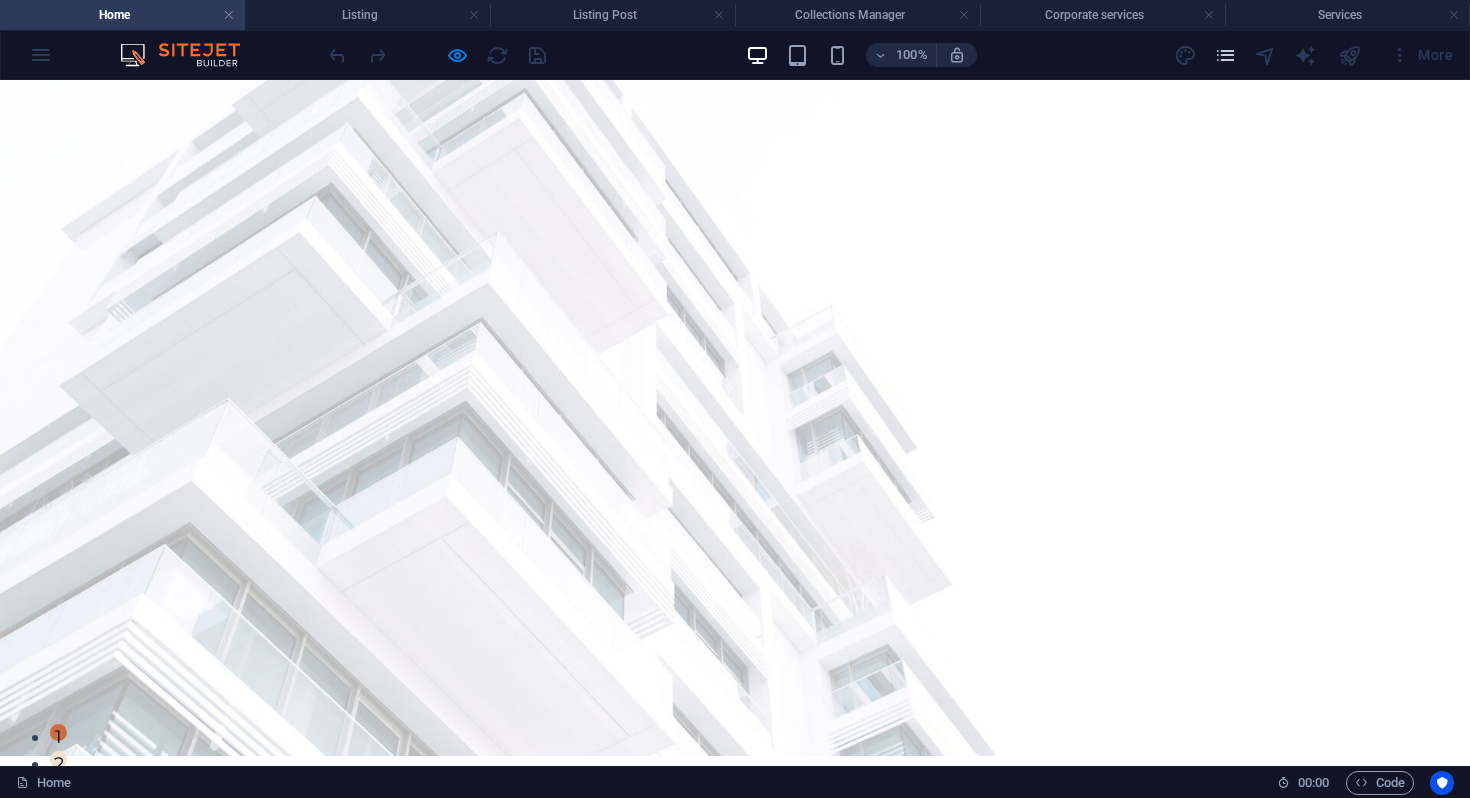 click at bounding box center (1225, 55) 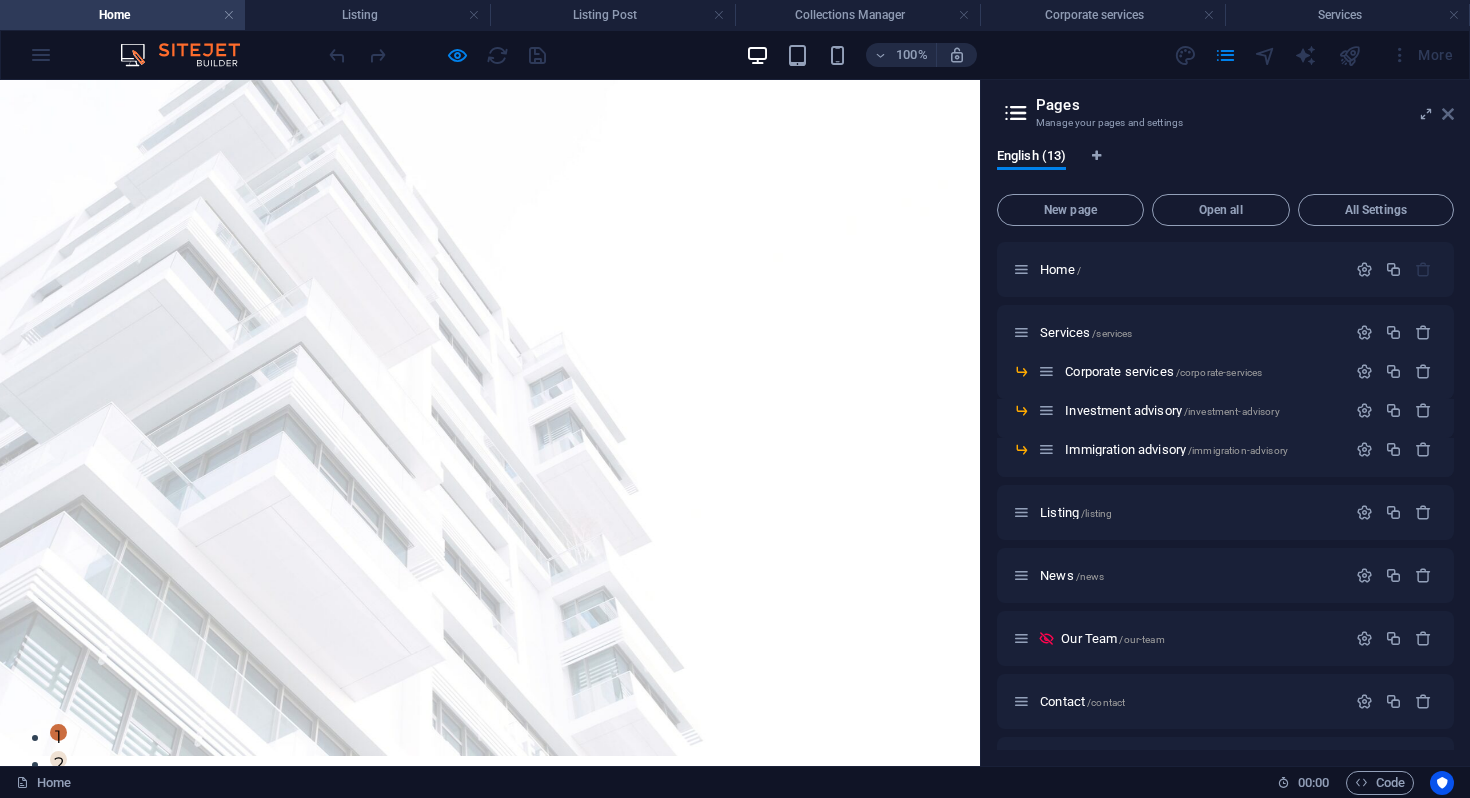 click at bounding box center [1448, 114] 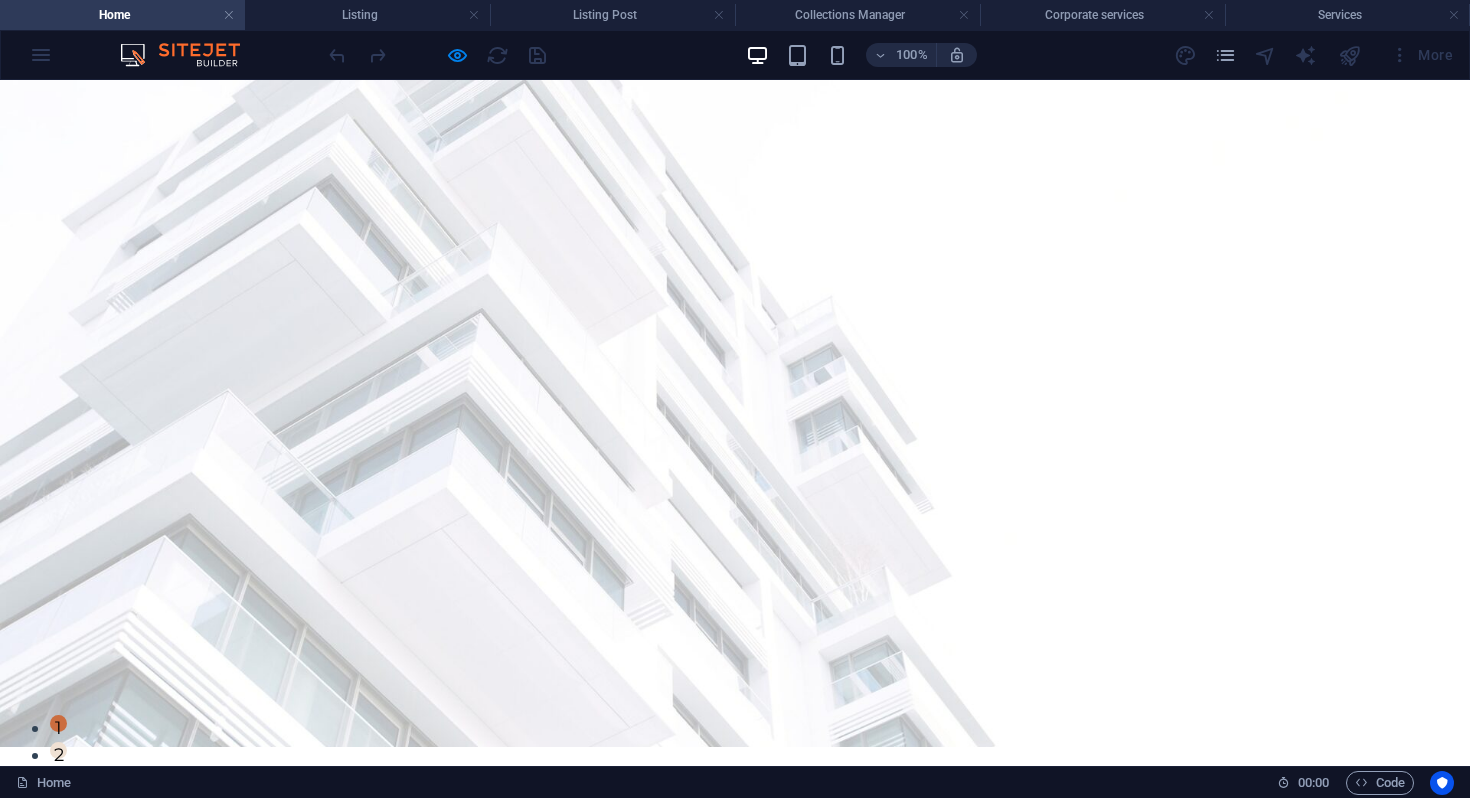 scroll, scrollTop: 17, scrollLeft: 0, axis: vertical 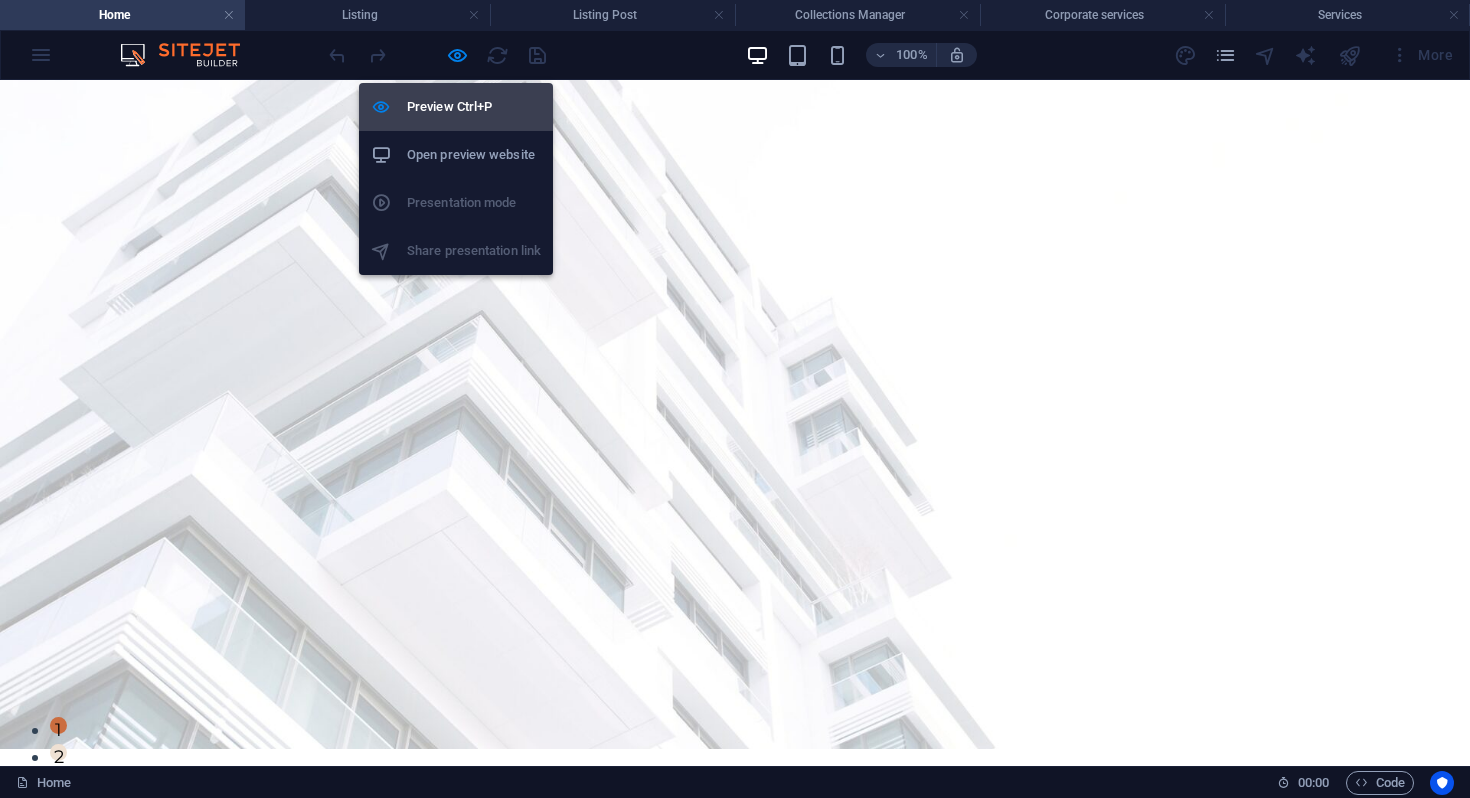 click on "Preview Ctrl+P" at bounding box center (474, 107) 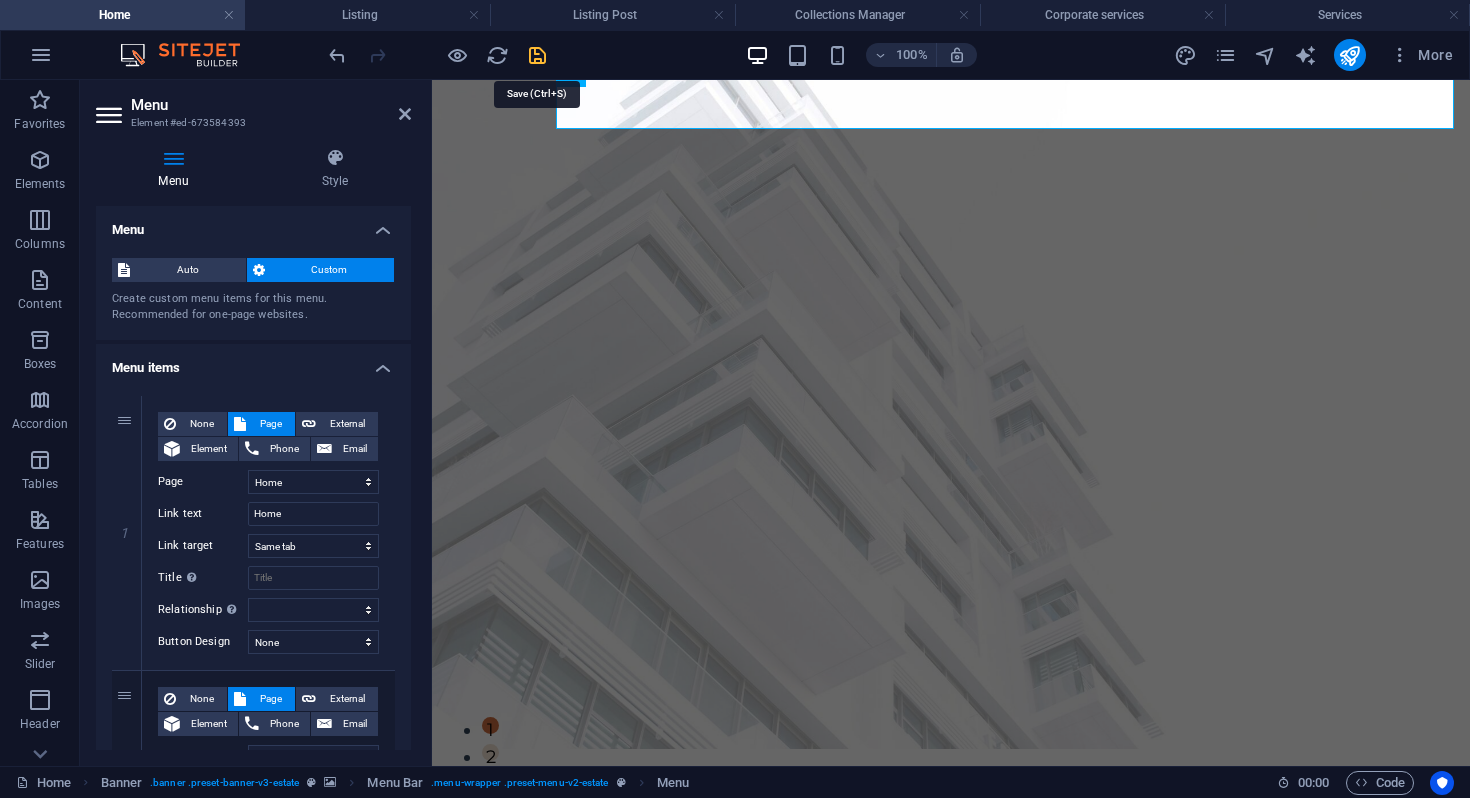 click at bounding box center (537, 55) 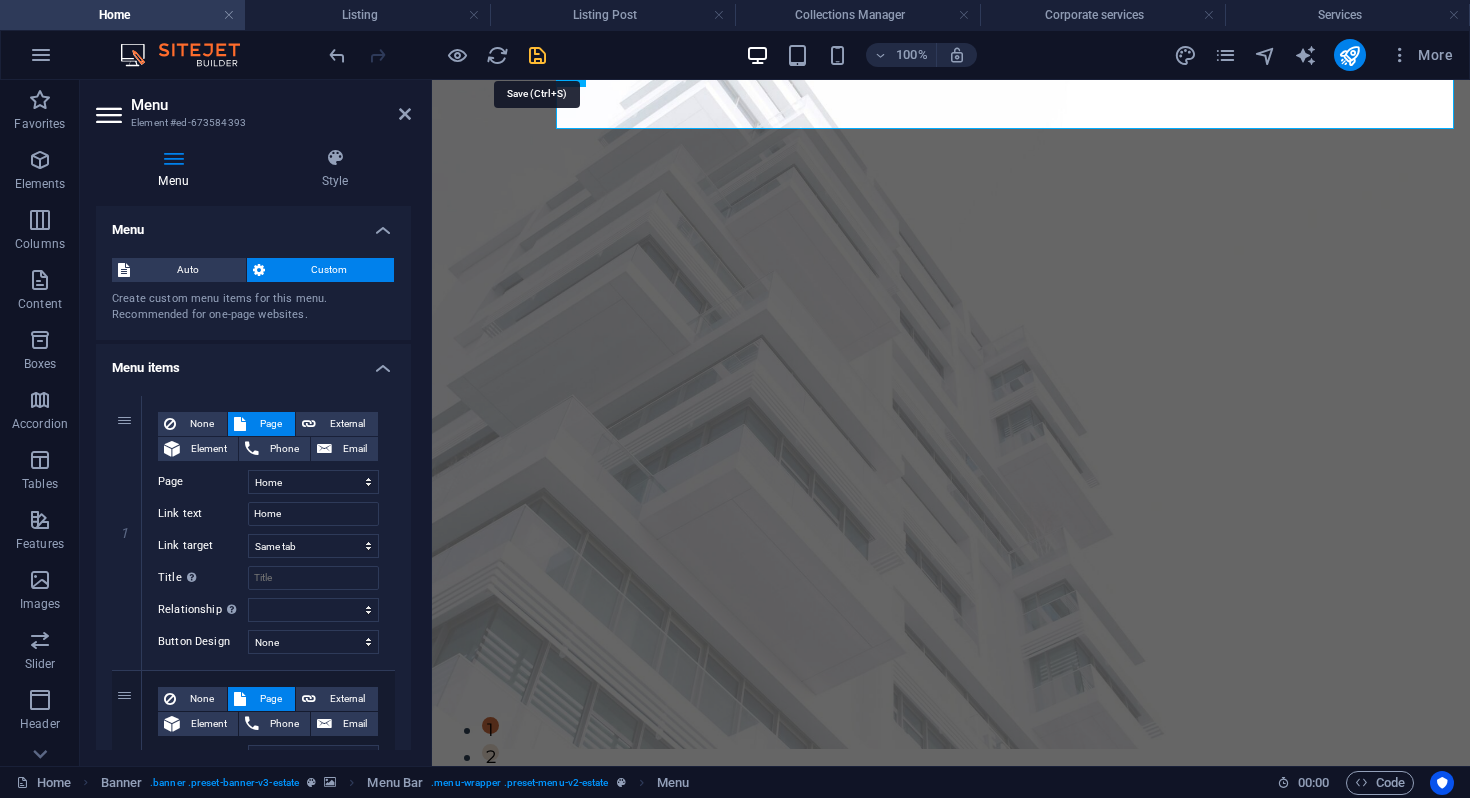 select 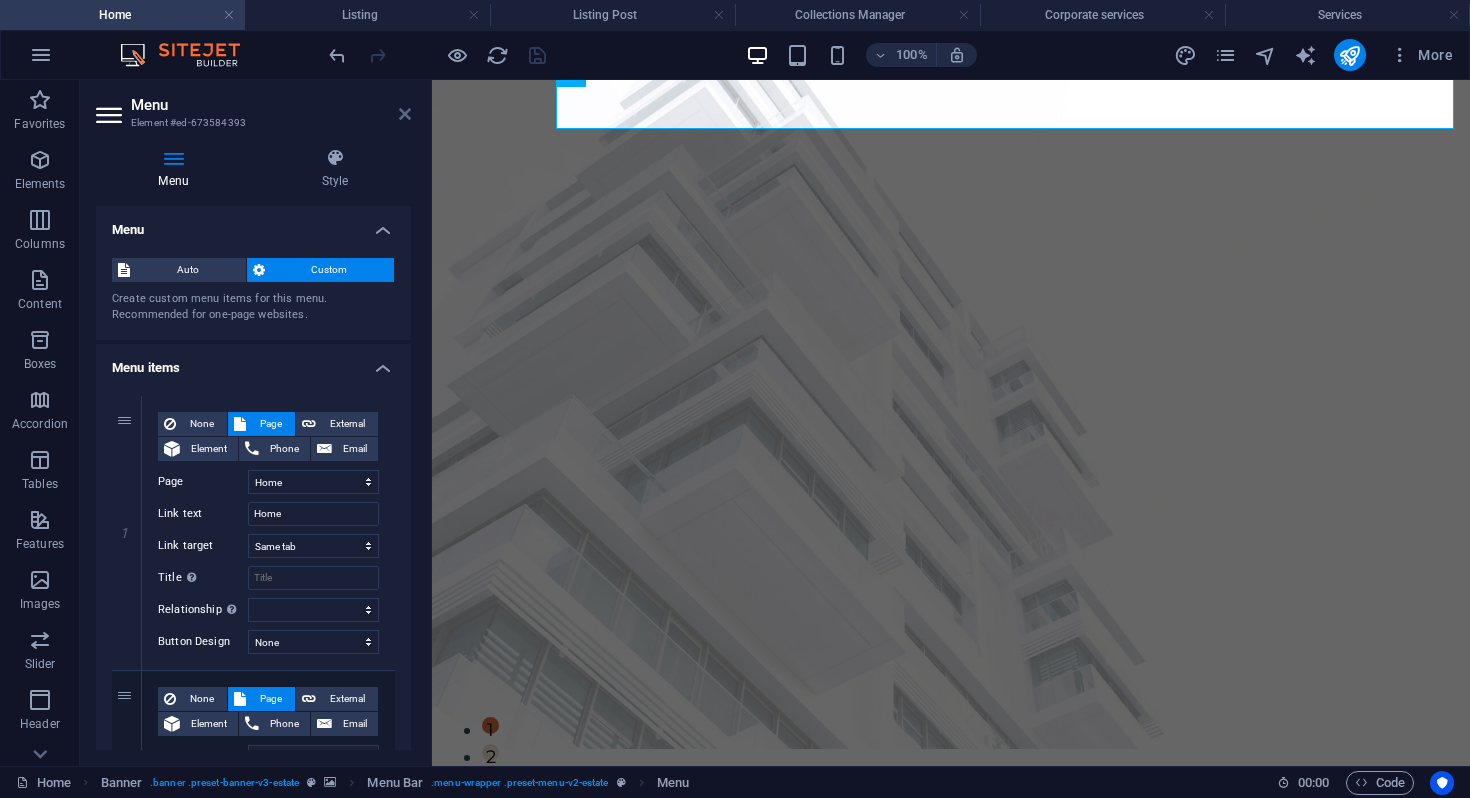 click at bounding box center (405, 114) 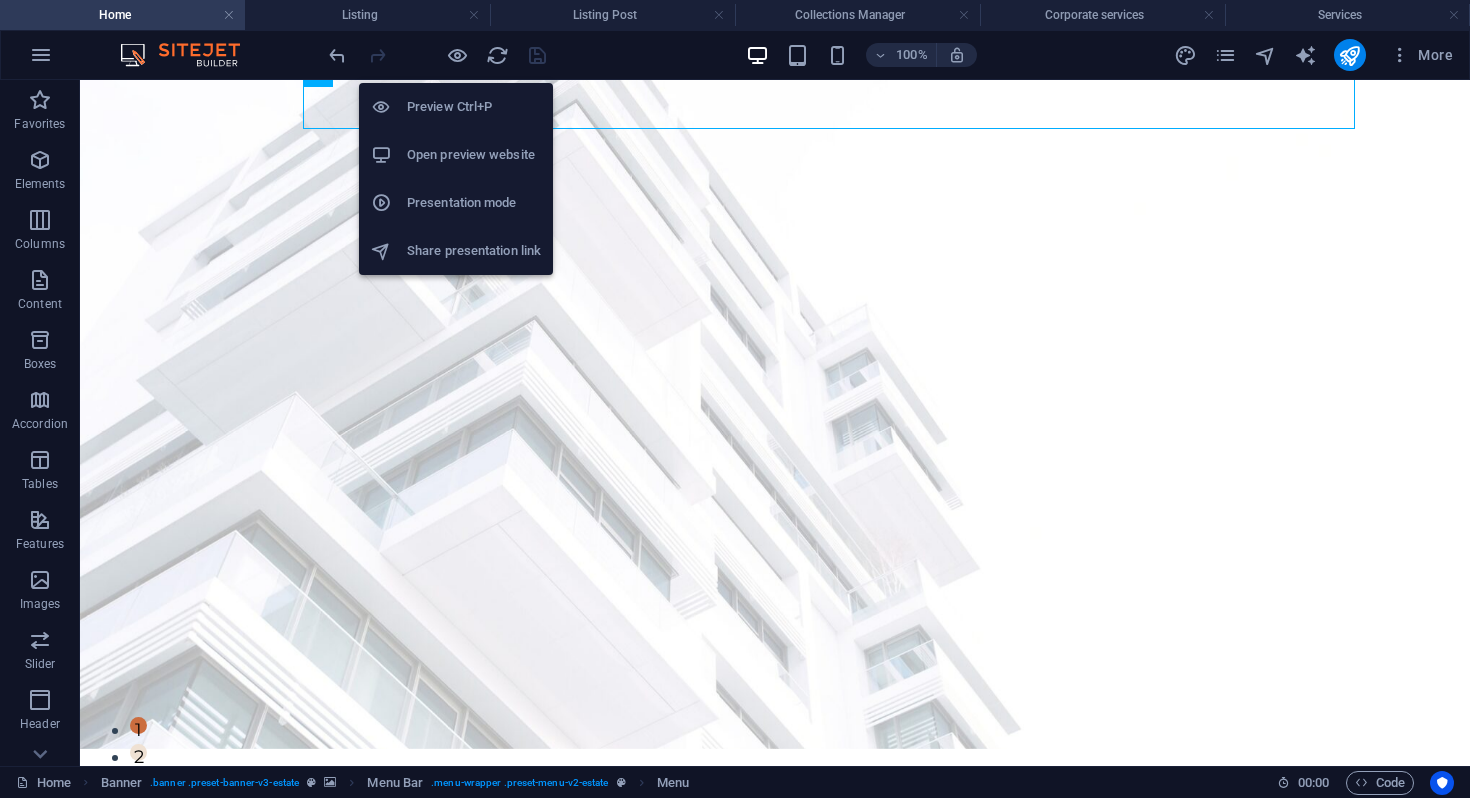 click on "Preview Ctrl+P" at bounding box center (456, 107) 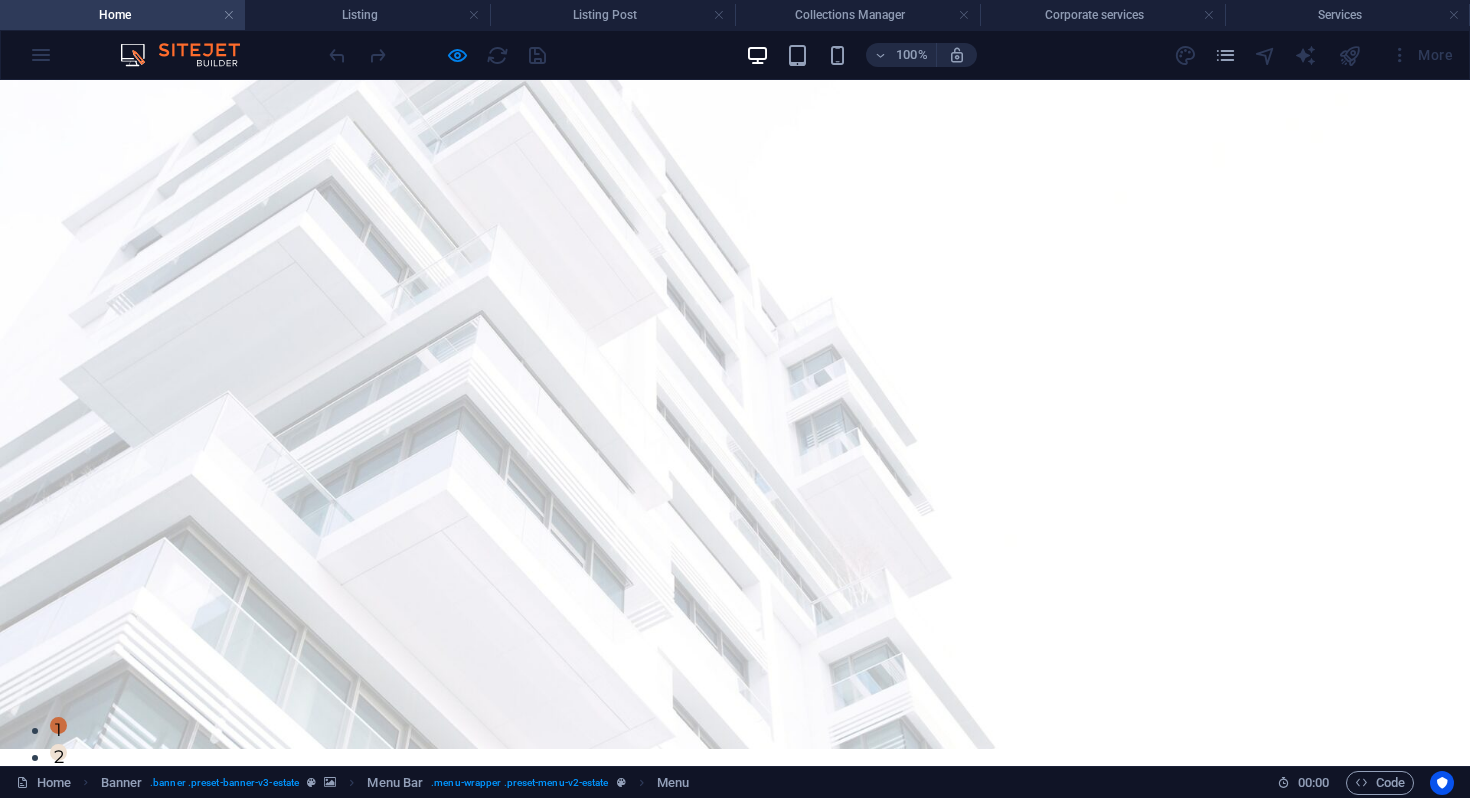 click on "Listing" at bounding box center (831, 817) 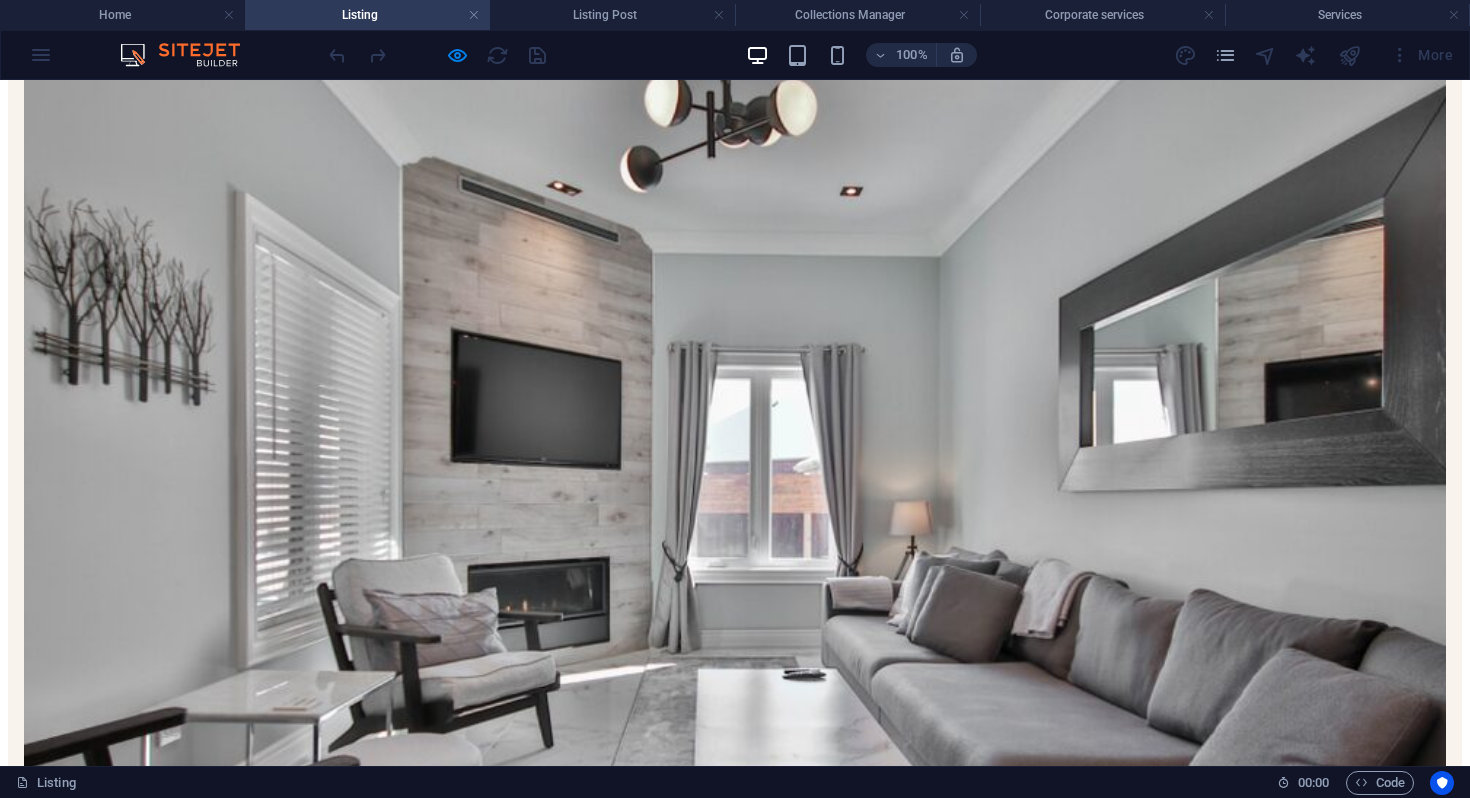 scroll, scrollTop: 0, scrollLeft: 0, axis: both 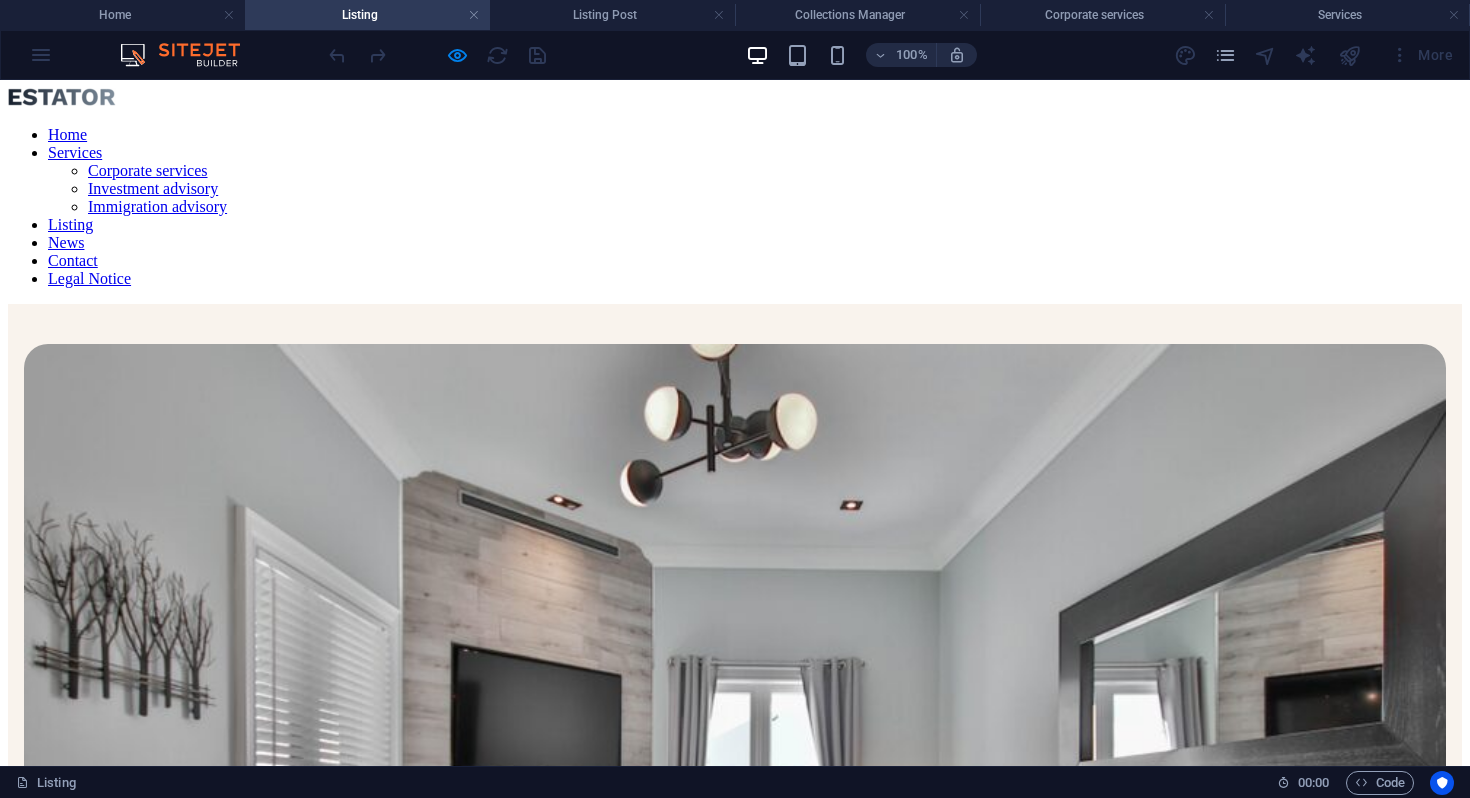 click on "Services" at bounding box center [75, 152] 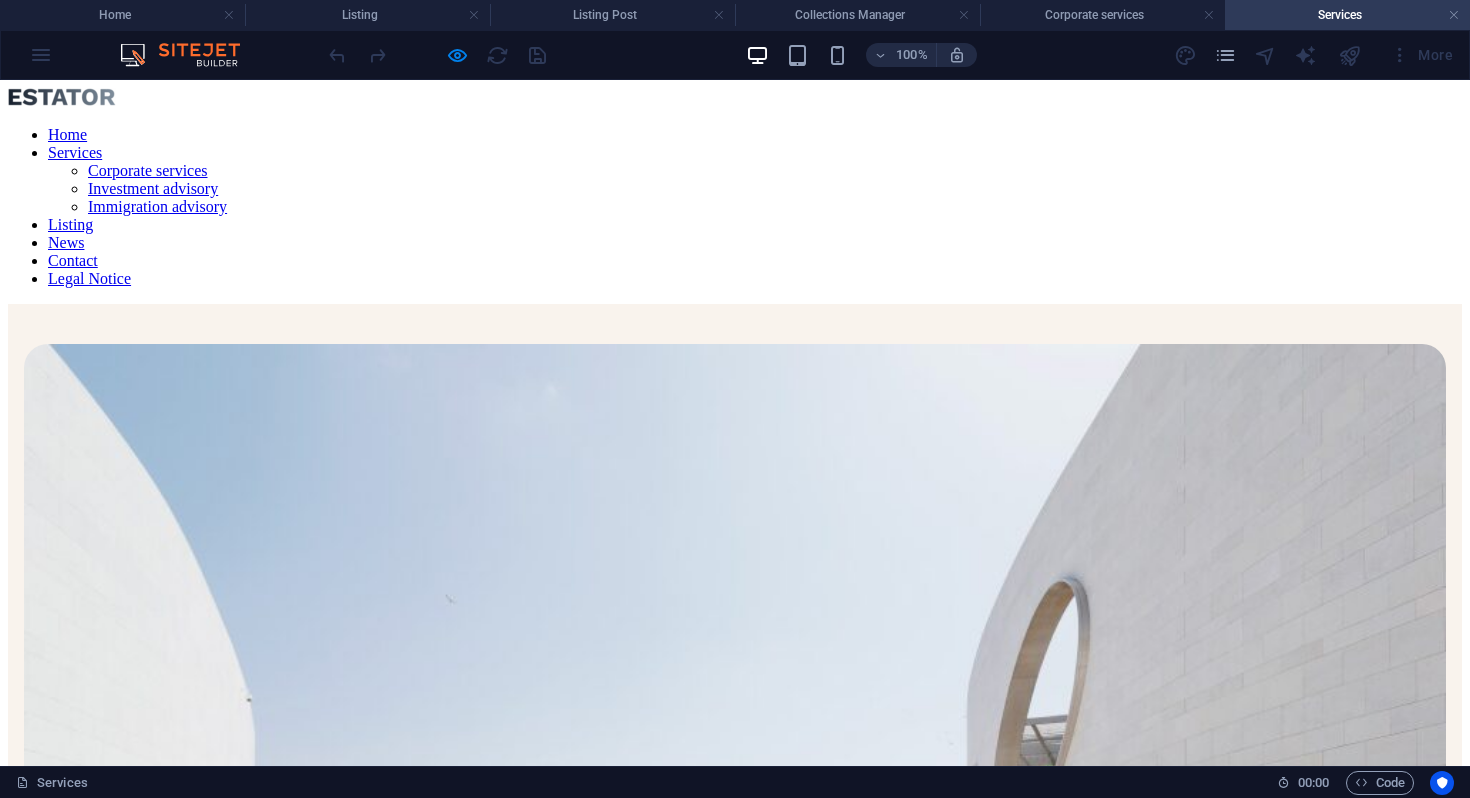 click on "Listing" at bounding box center [70, 224] 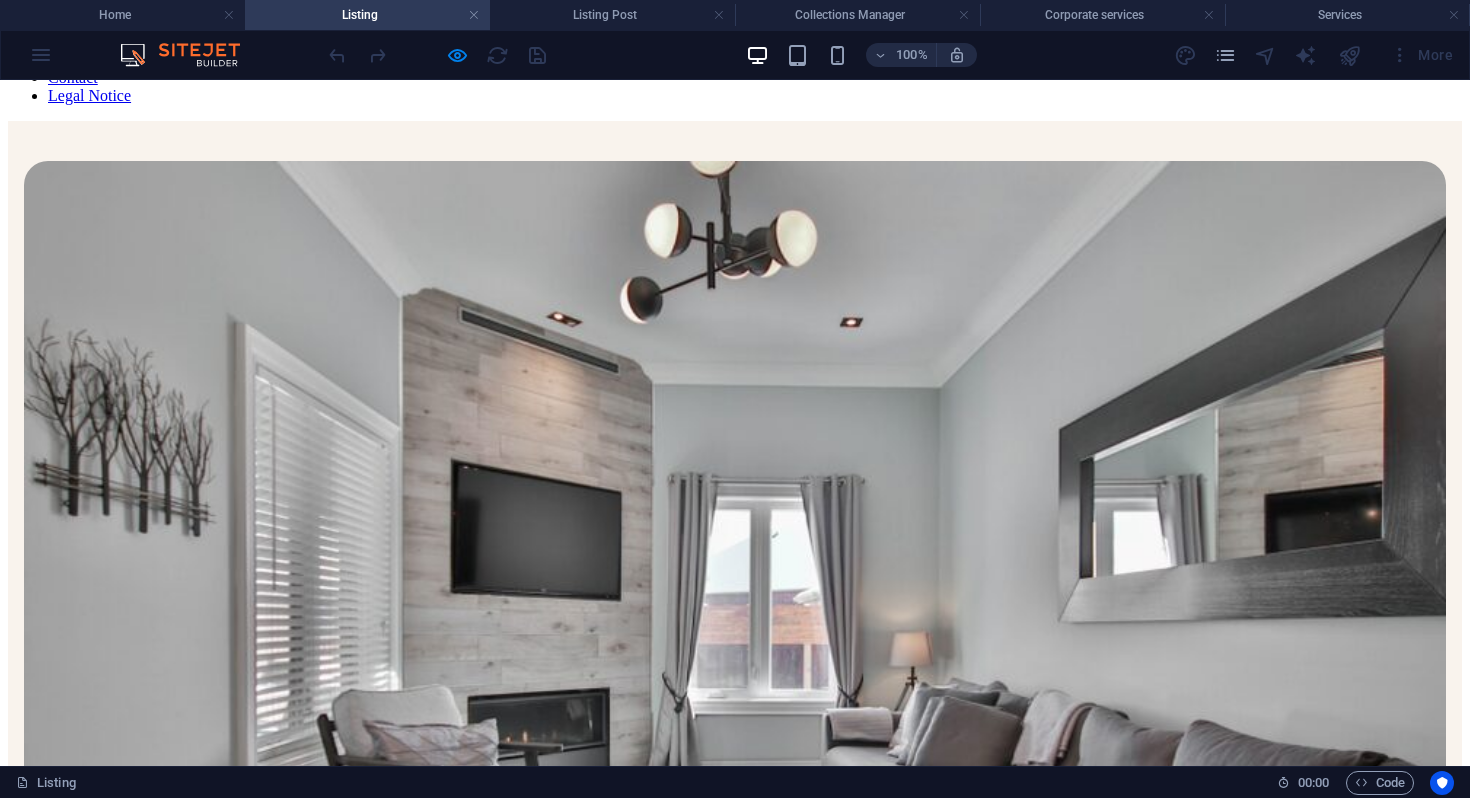 scroll, scrollTop: 439, scrollLeft: 0, axis: vertical 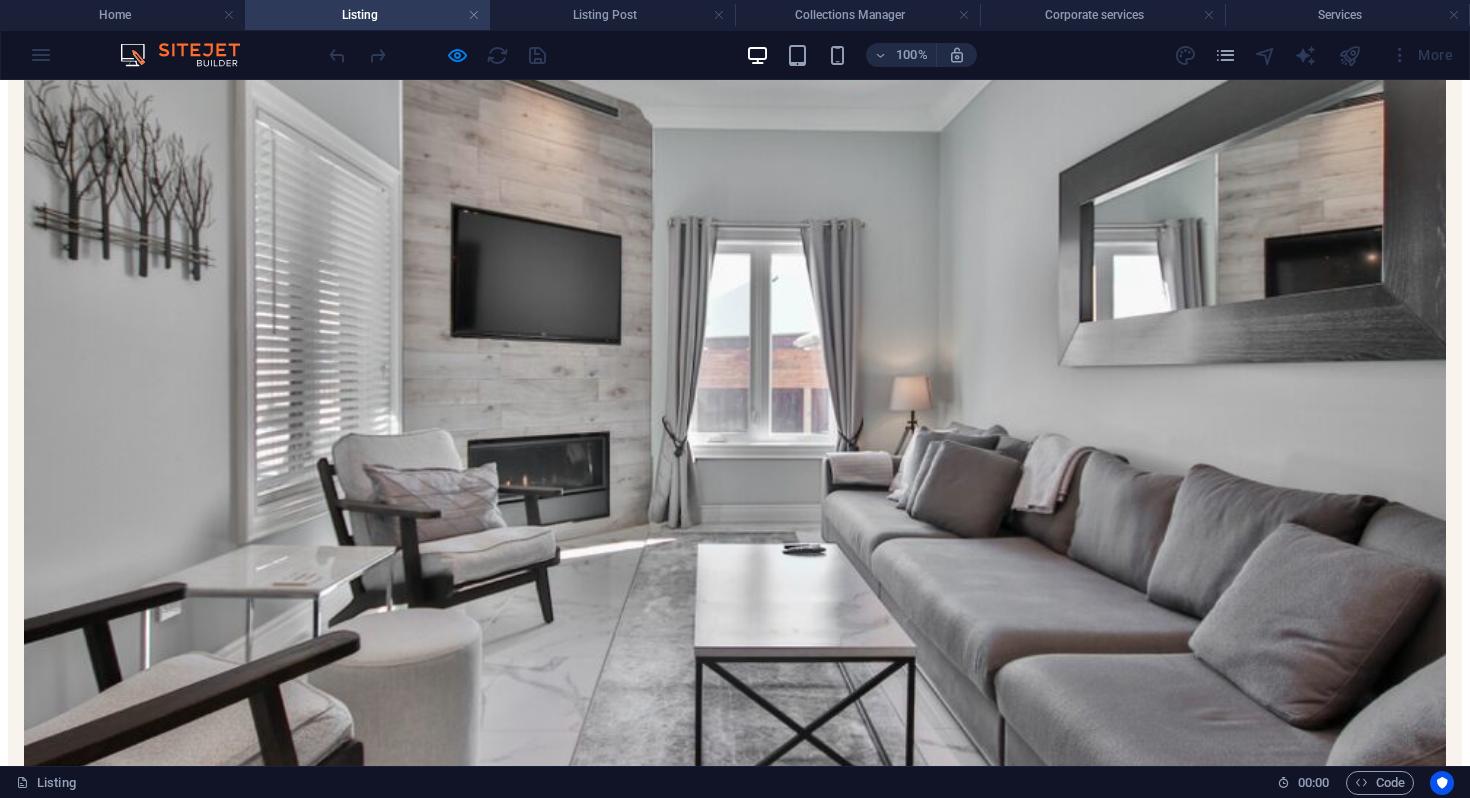 click on "Company Registration" at bounding box center (114, 1573) 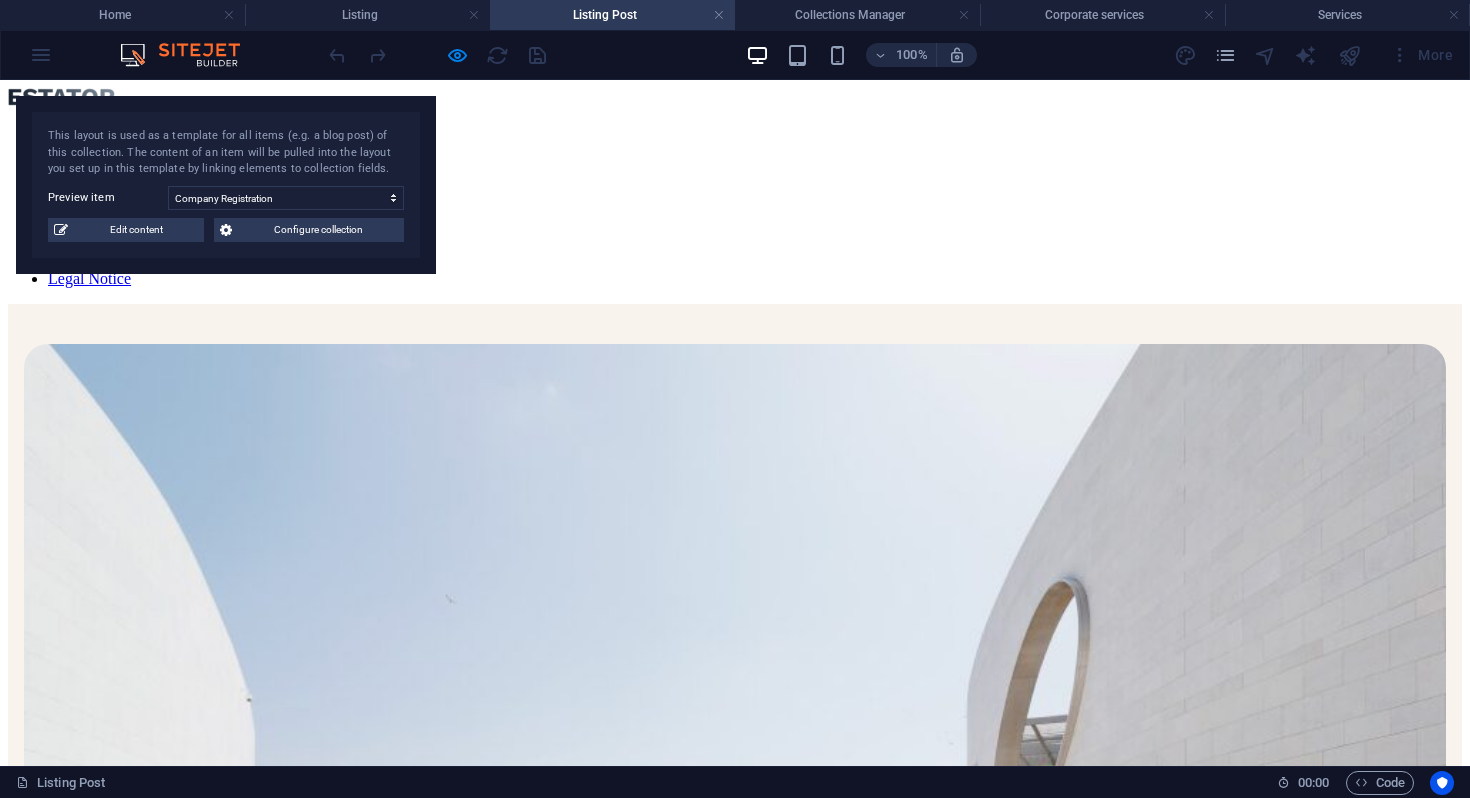 scroll, scrollTop: 0, scrollLeft: 0, axis: both 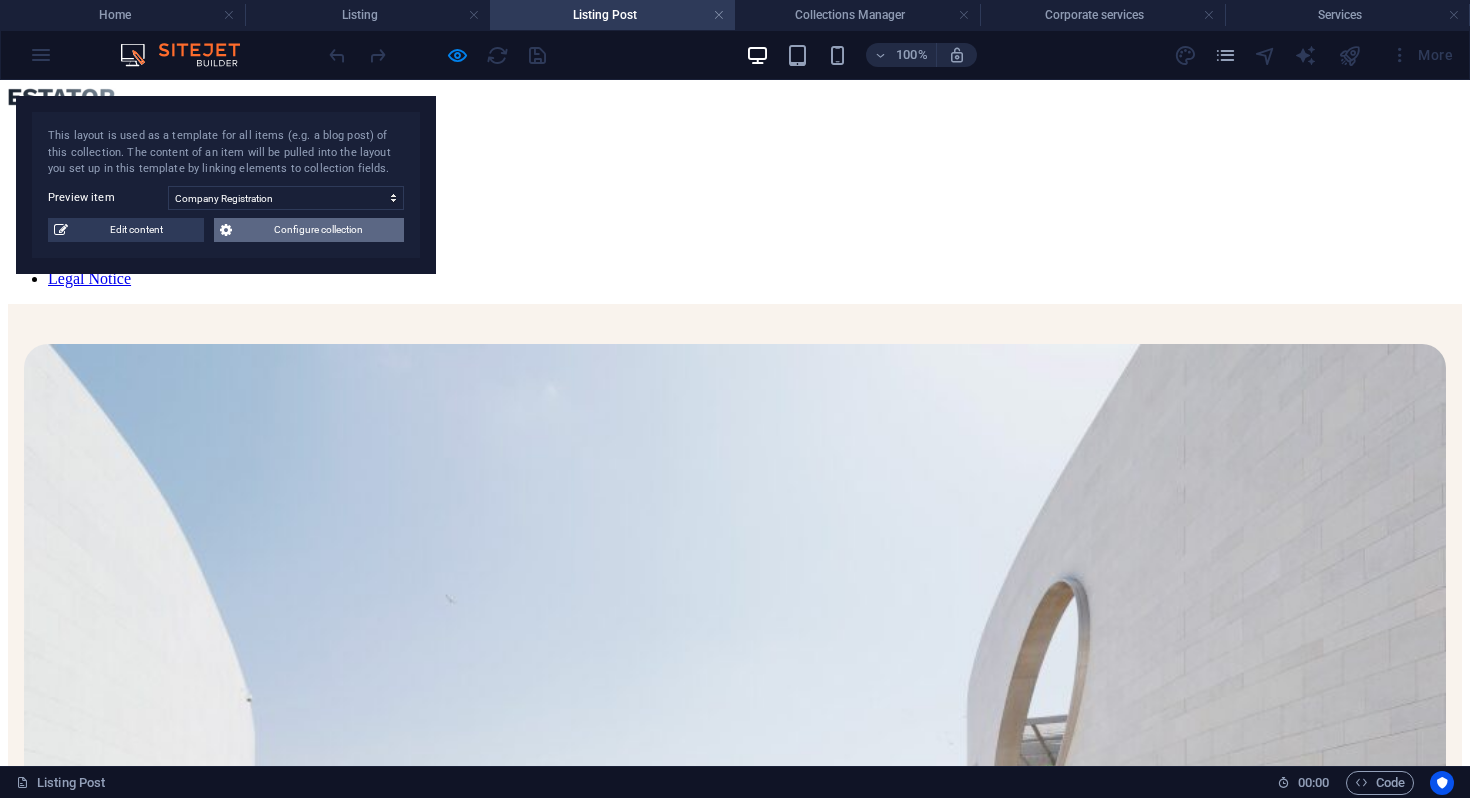 click on "Configure collection" at bounding box center [318, 230] 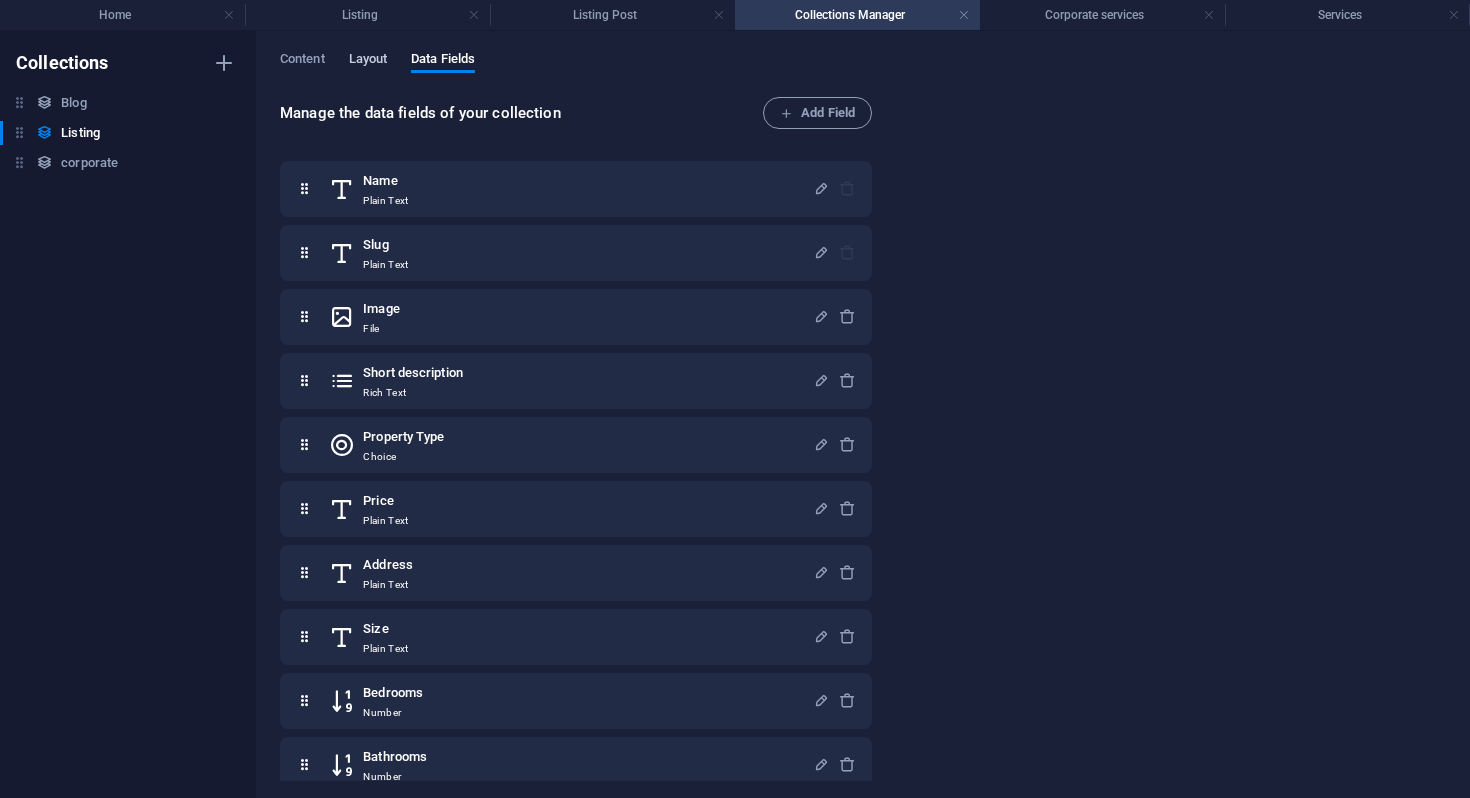 click on "Layout" at bounding box center [368, 61] 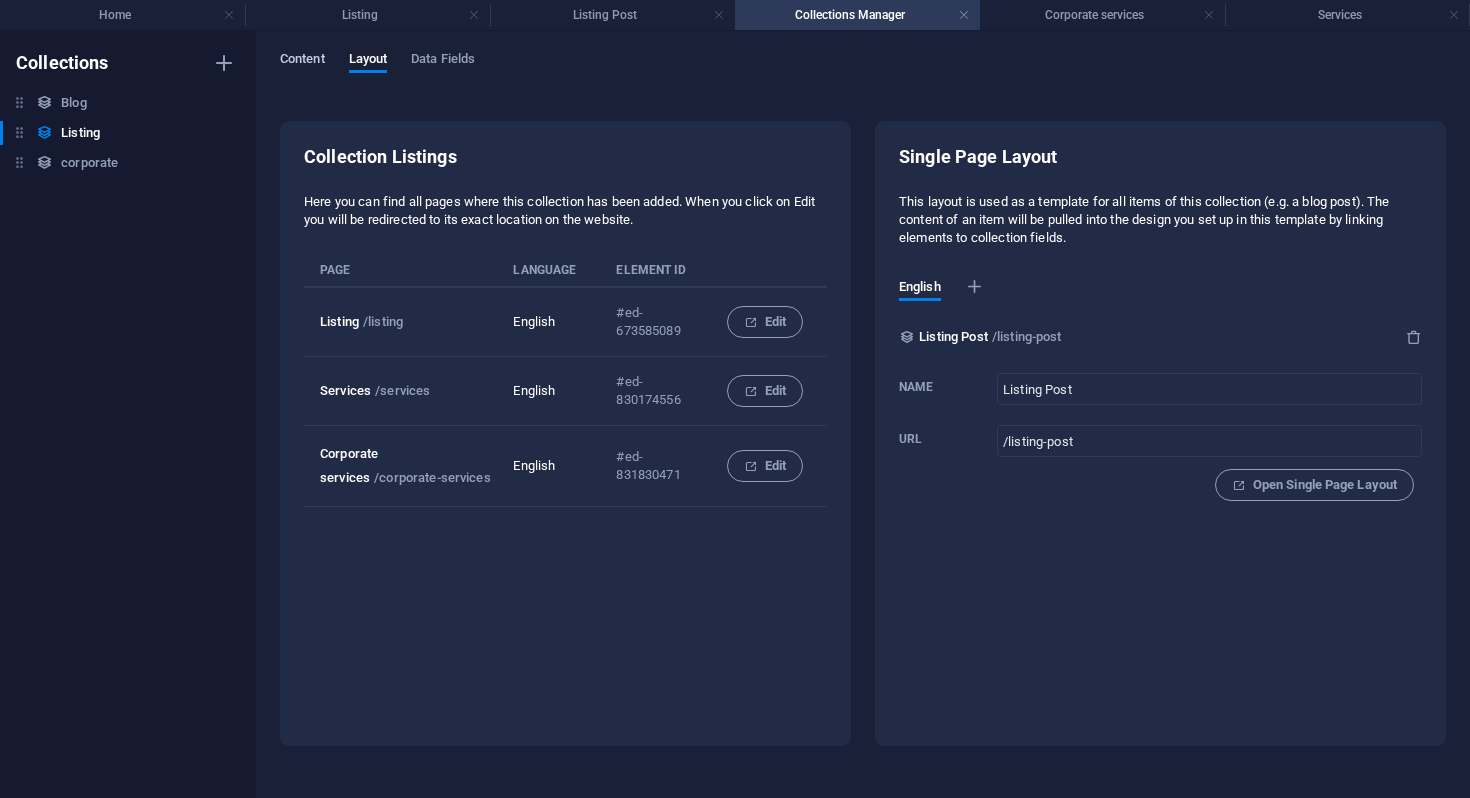click on "Content" at bounding box center (302, 61) 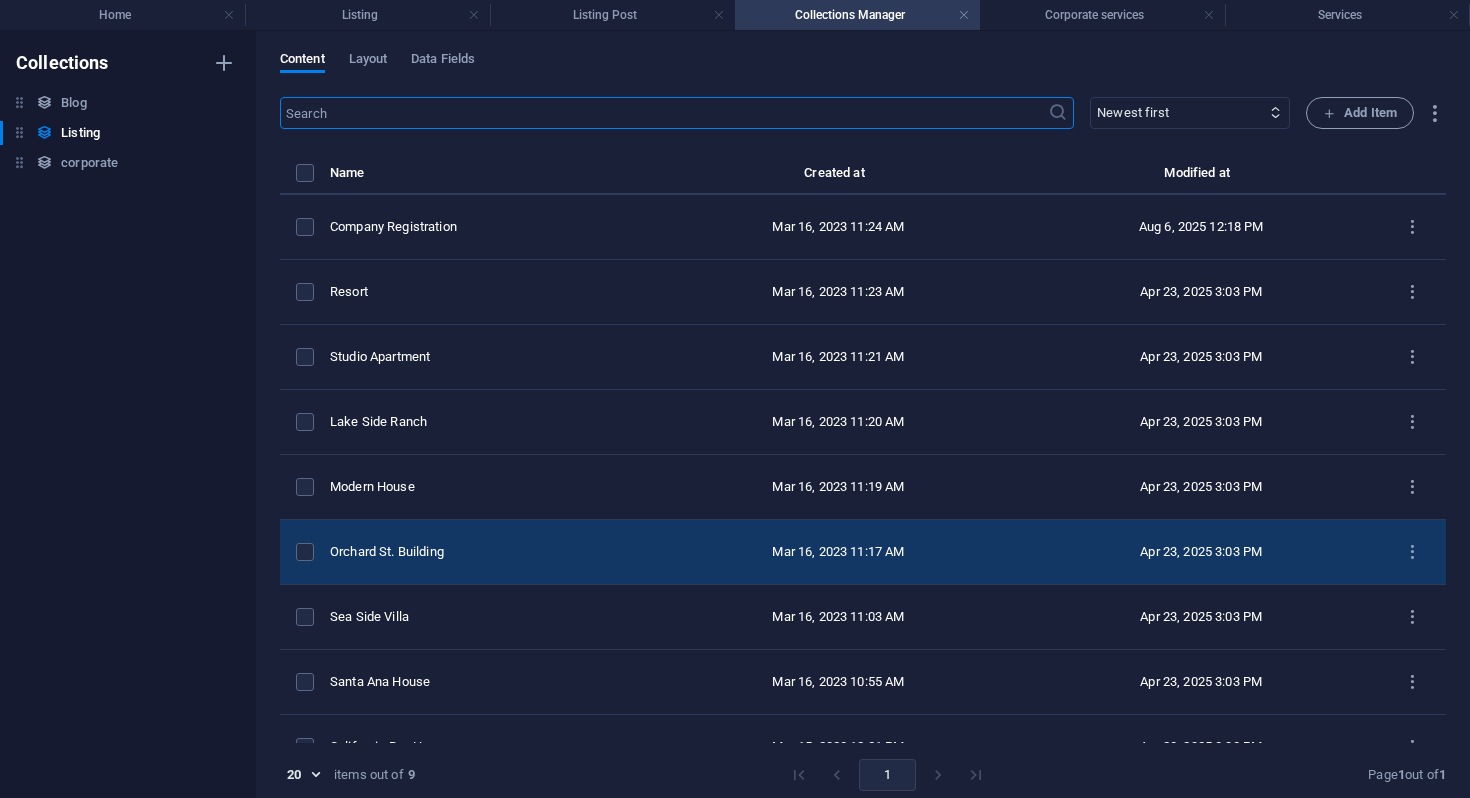 scroll, scrollTop: 37, scrollLeft: 0, axis: vertical 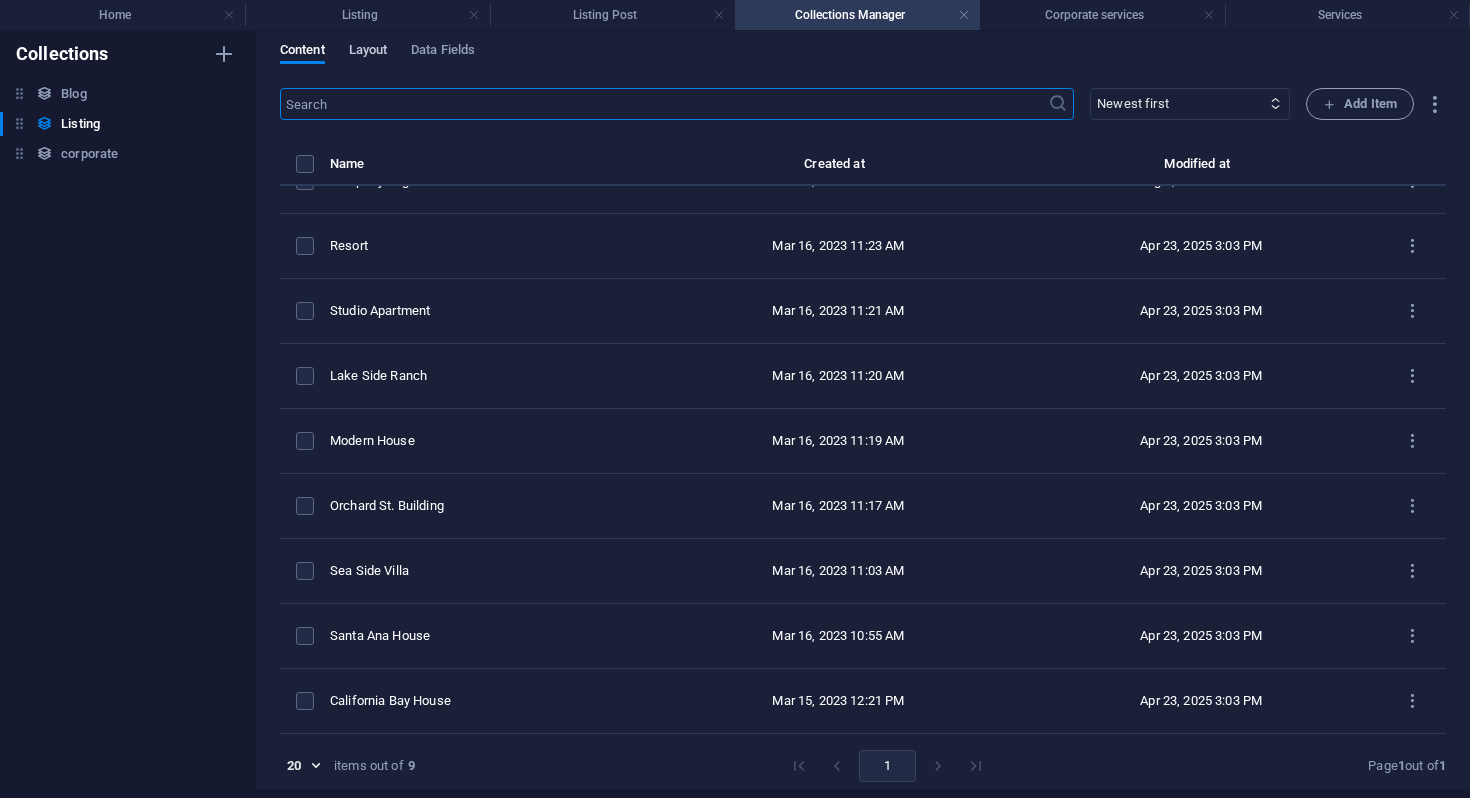 click on "Layout" at bounding box center [368, 52] 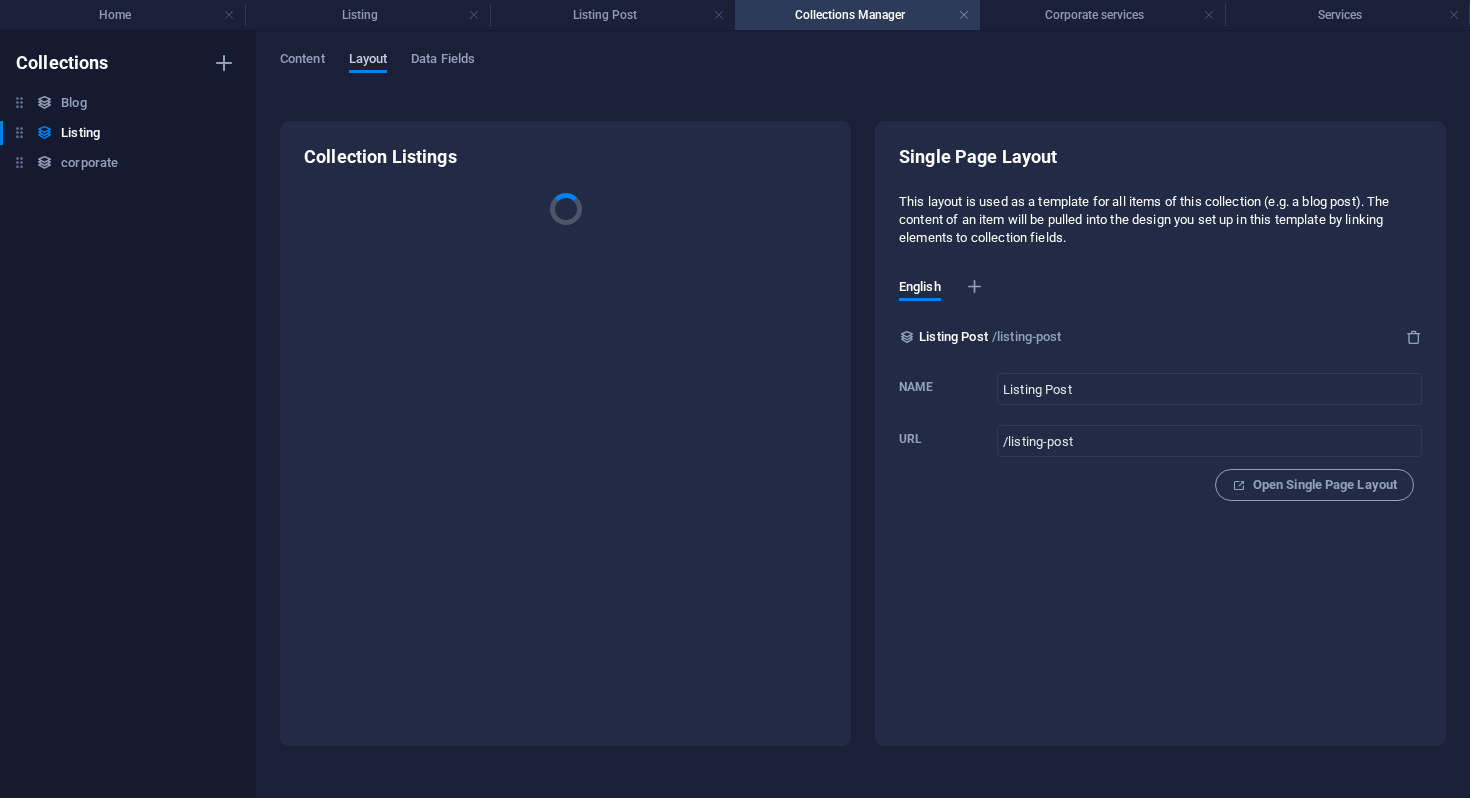scroll, scrollTop: 0, scrollLeft: 0, axis: both 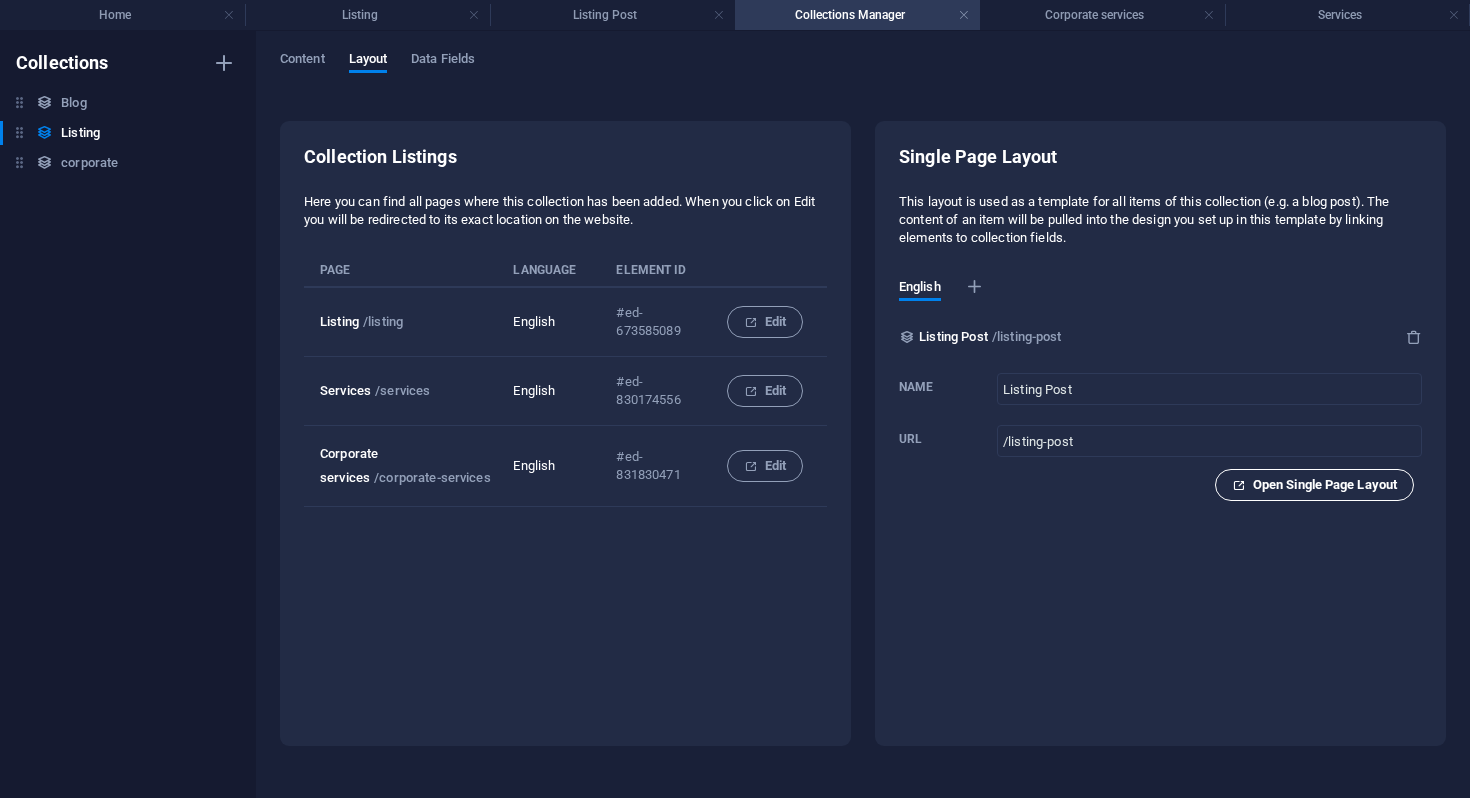 click on "Open Single Page Layout" at bounding box center (1314, 485) 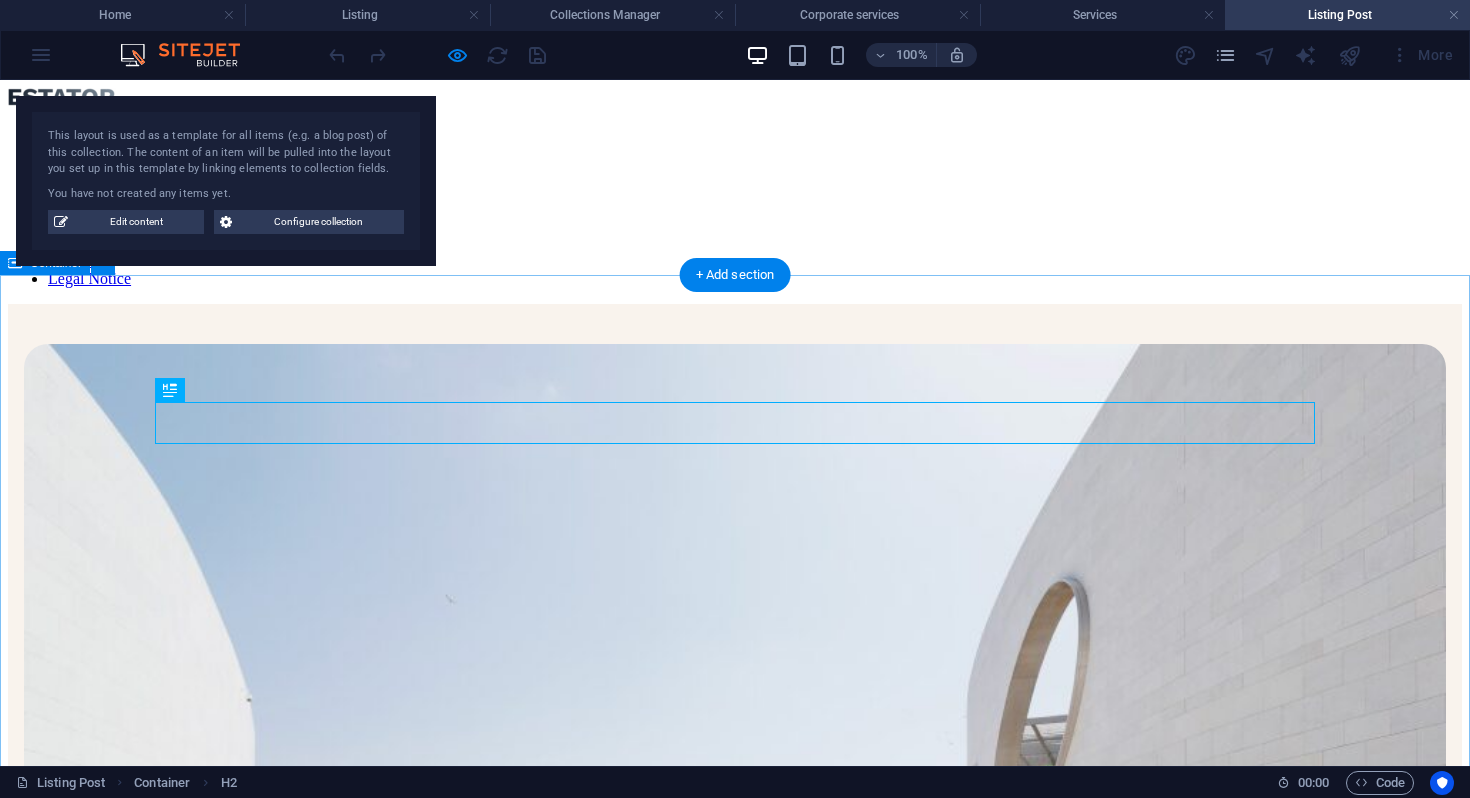scroll, scrollTop: 3110, scrollLeft: 0, axis: vertical 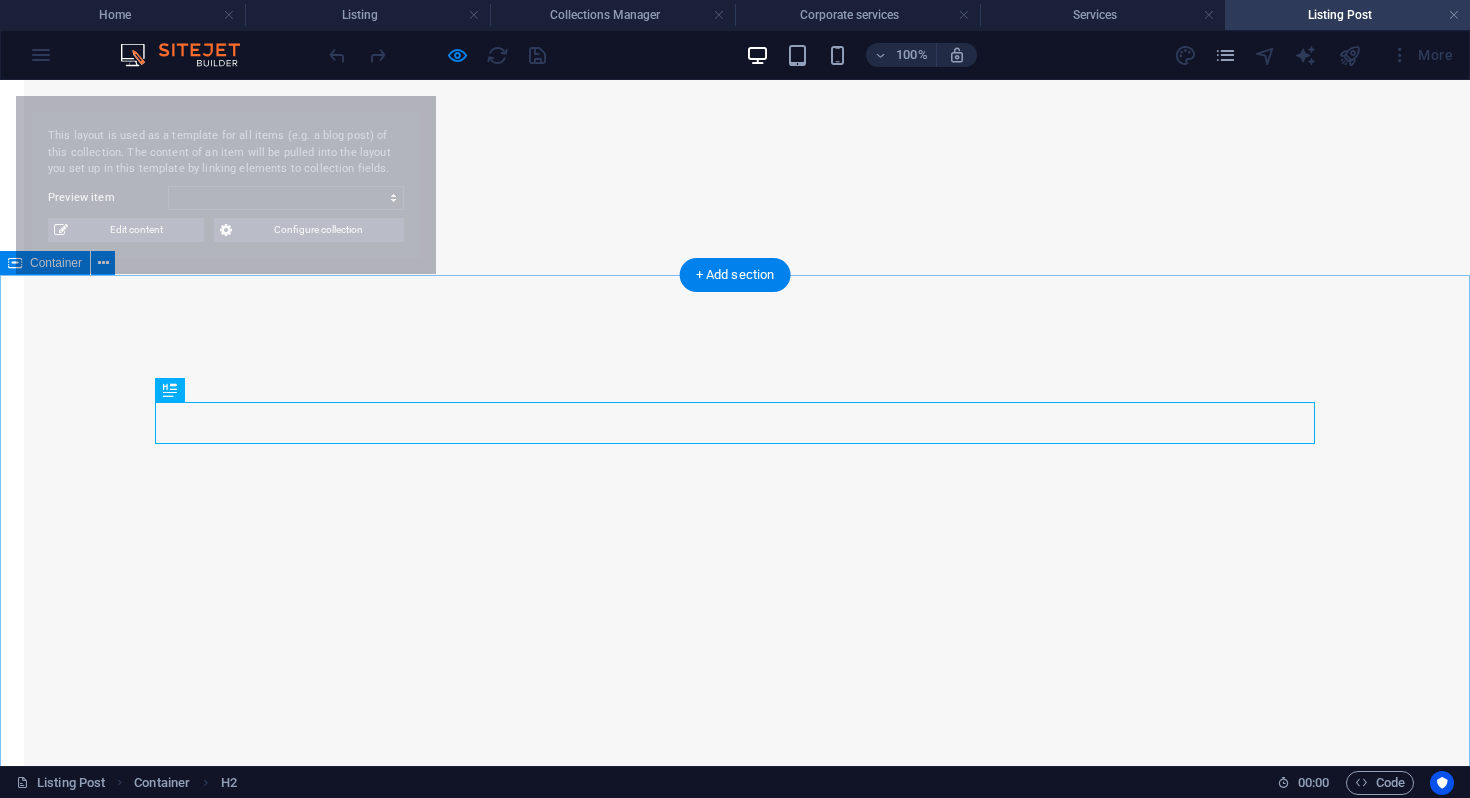 select on "6808d70f42dc73747642785f" 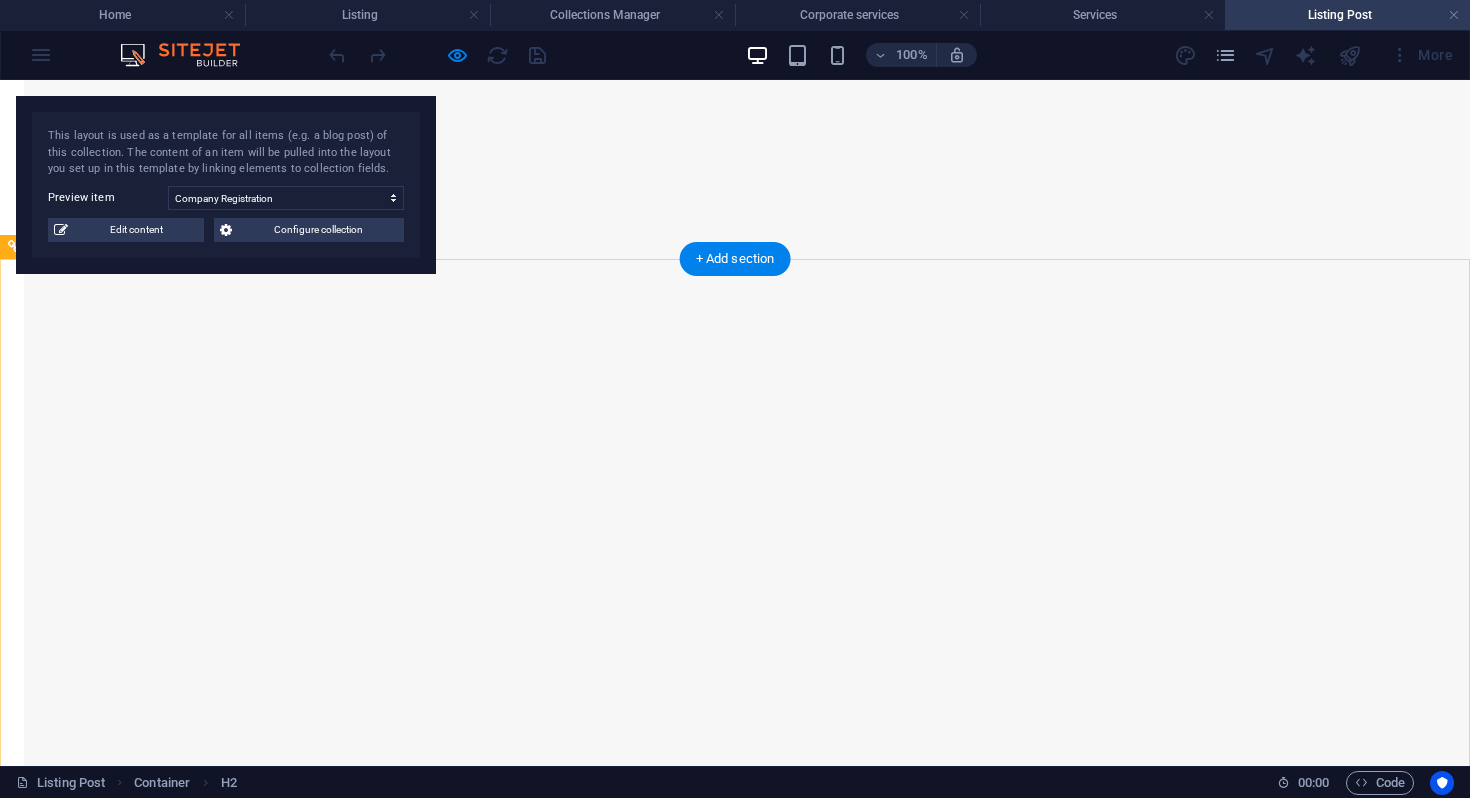 scroll, scrollTop: 4240, scrollLeft: 0, axis: vertical 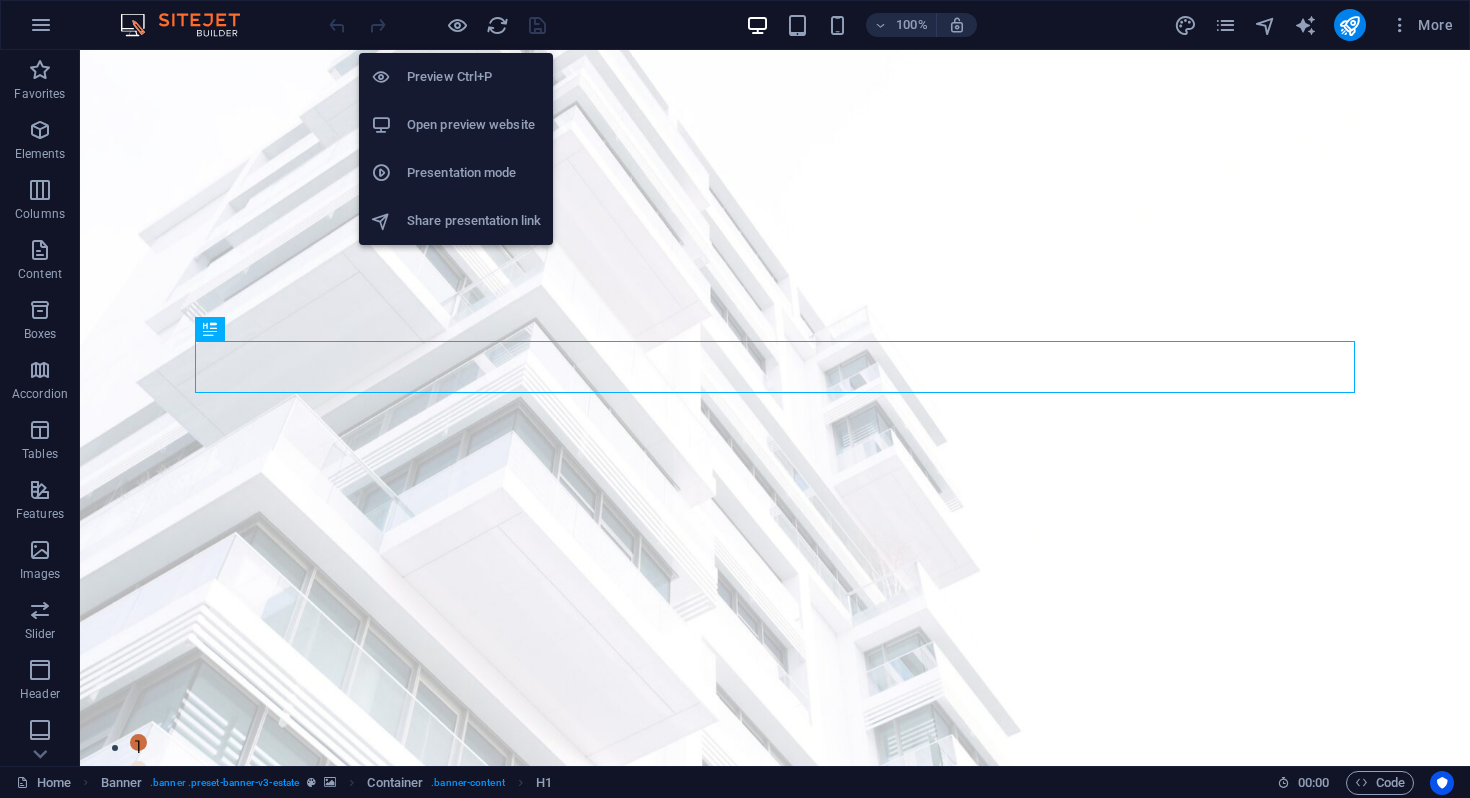 click on "Preview Ctrl+P" at bounding box center (456, 77) 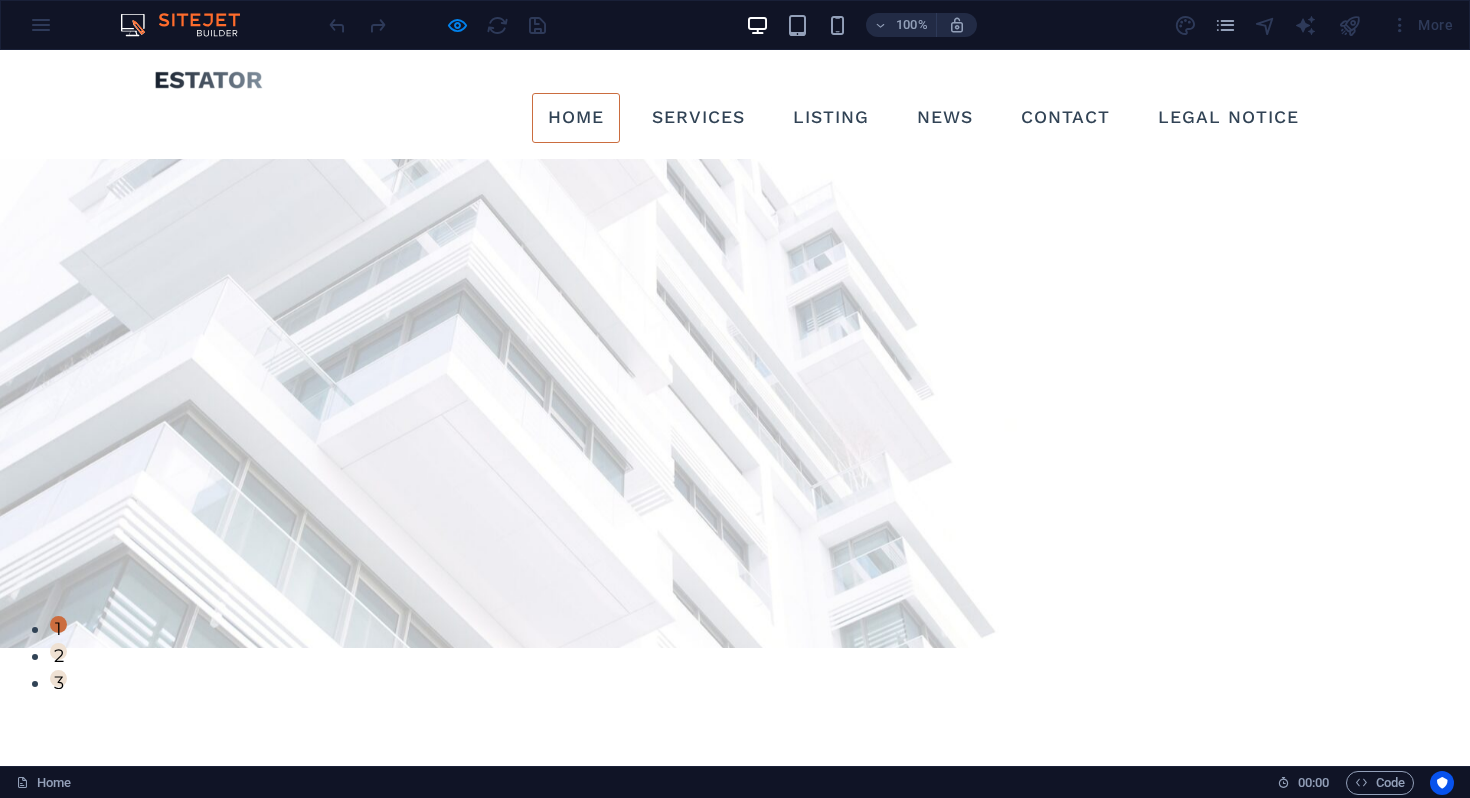 scroll, scrollTop: 0, scrollLeft: 0, axis: both 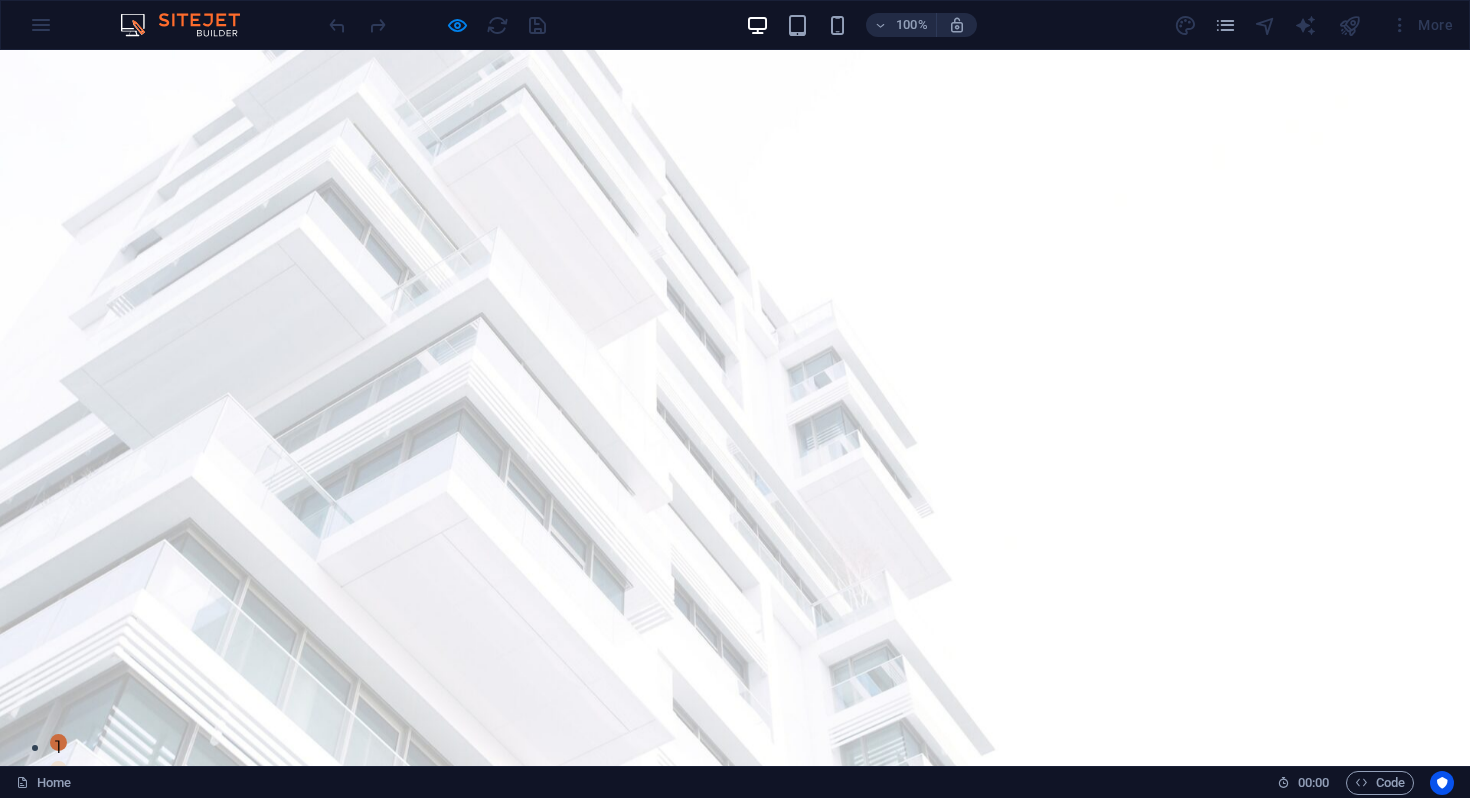 click on "Services" at bounding box center [698, 834] 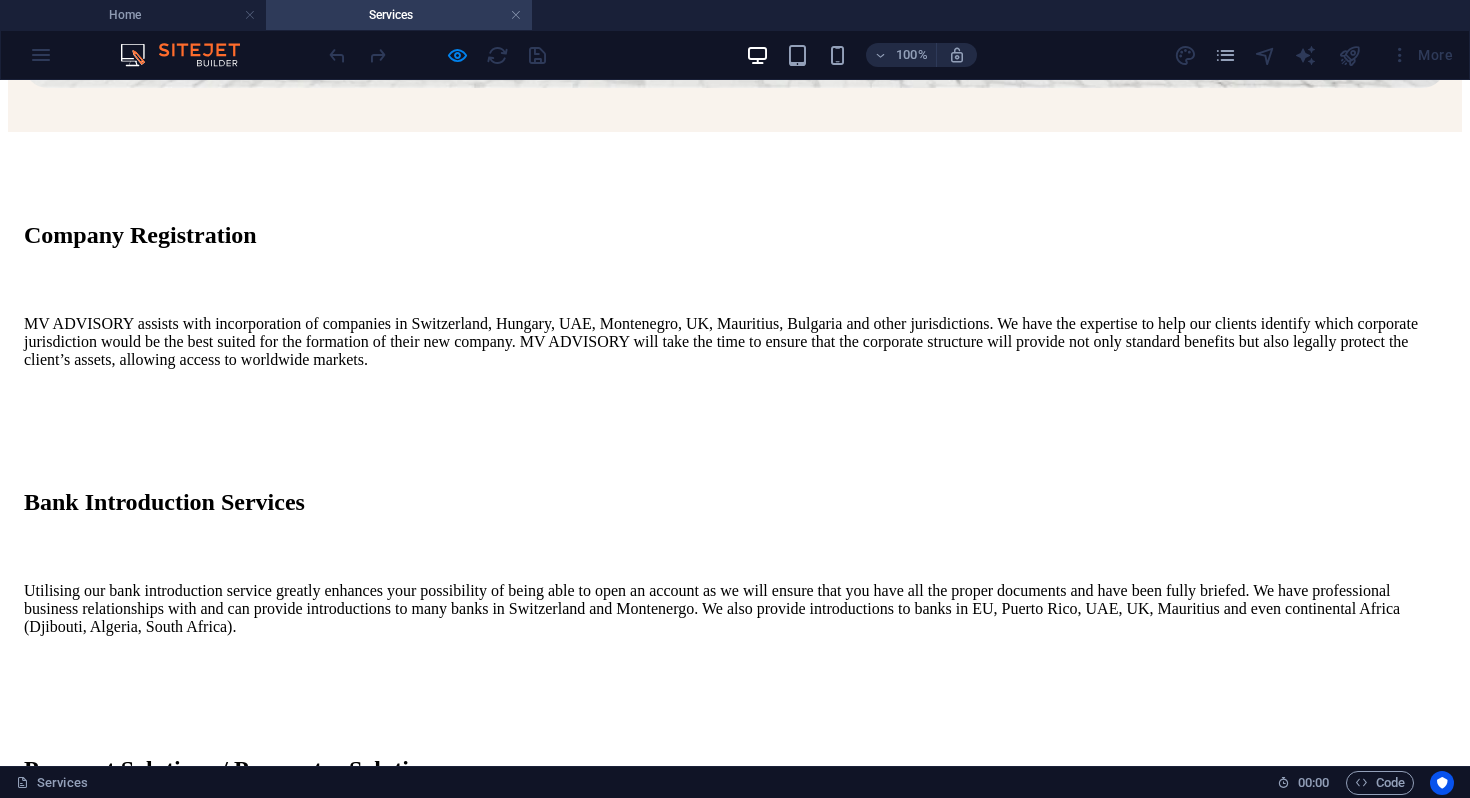 scroll, scrollTop: 0, scrollLeft: 0, axis: both 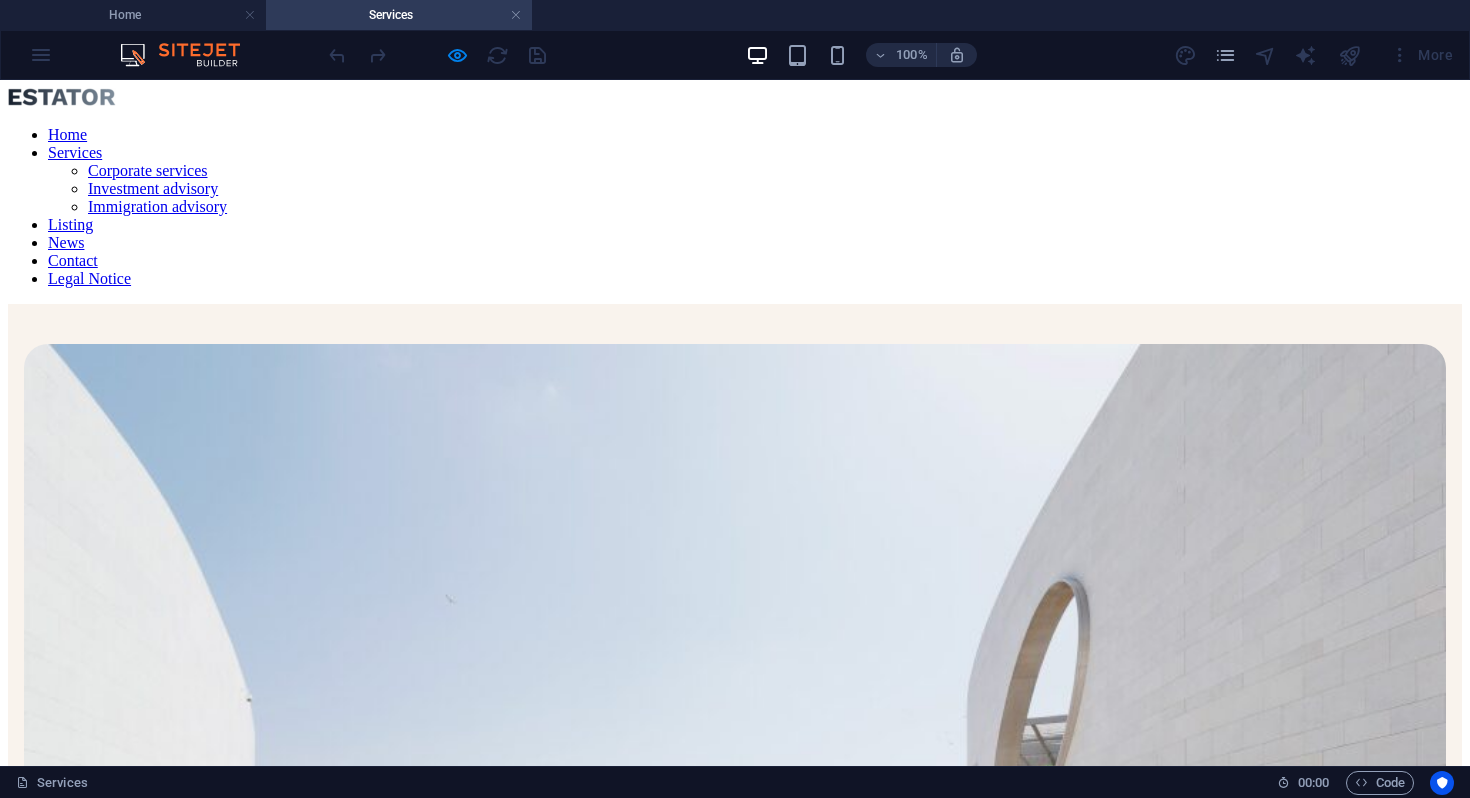 click on "Home Services Corporate services Investment advisory  Immigration advisory Listing News Contact Legal Notice" at bounding box center (735, 207) 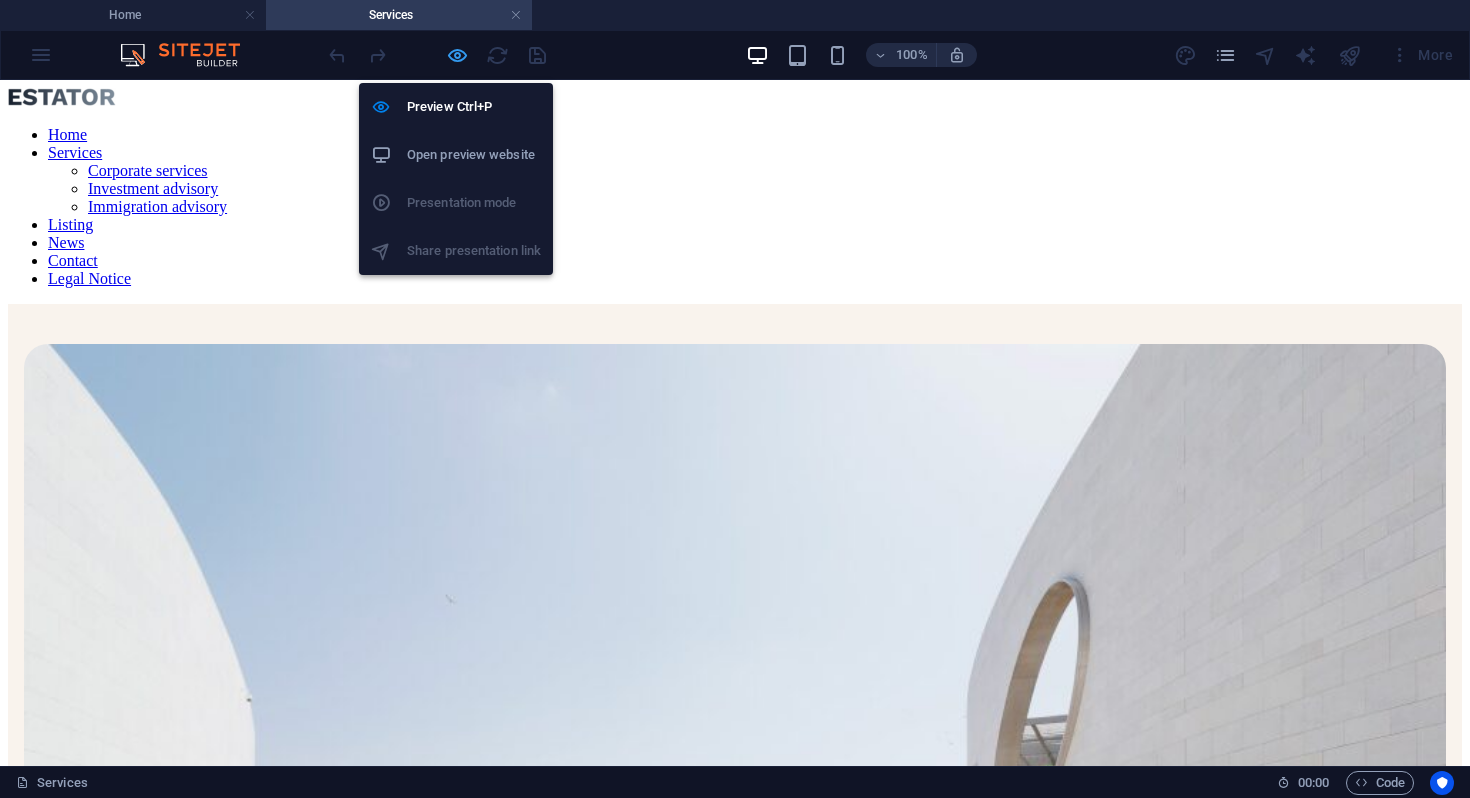 click at bounding box center [457, 55] 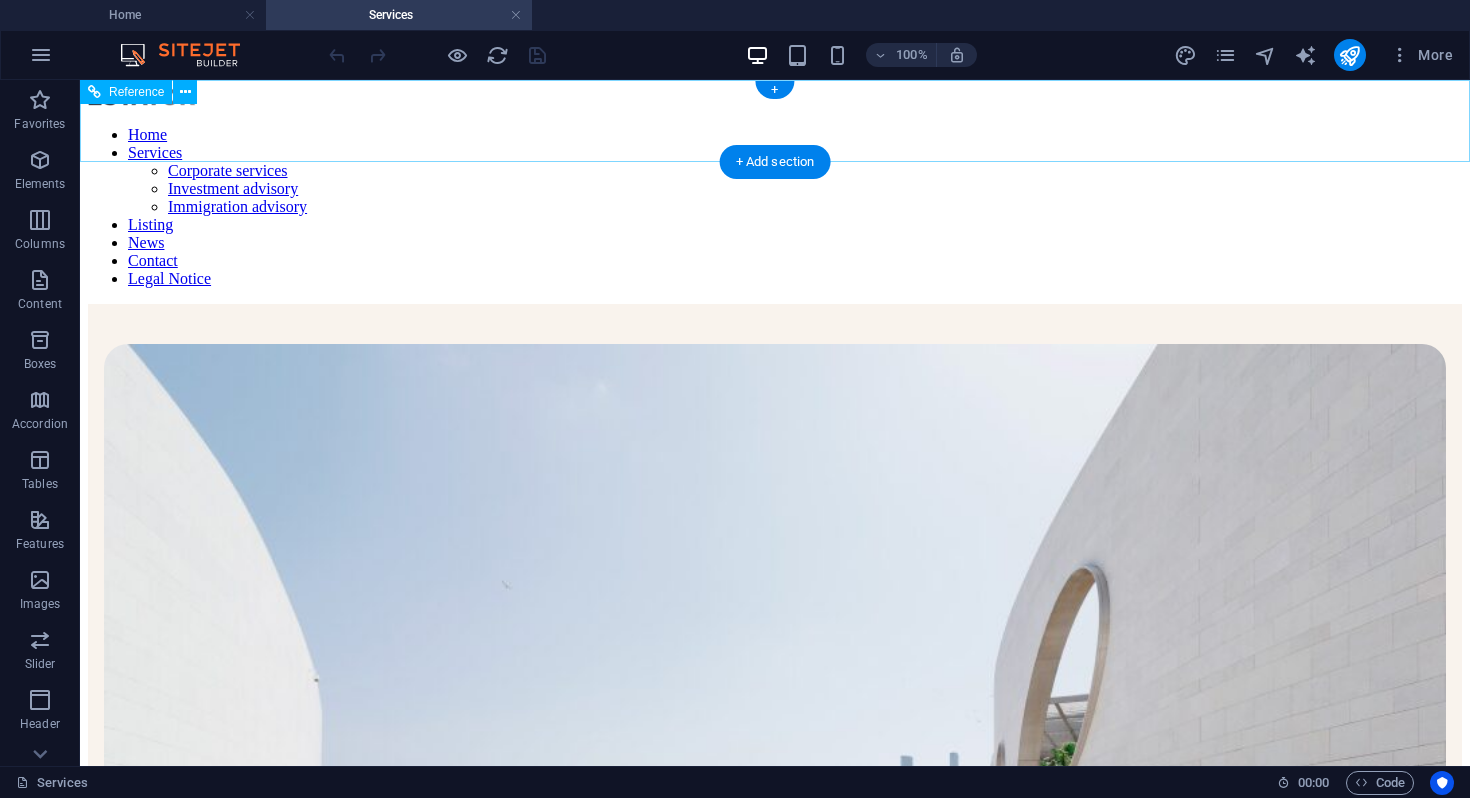 click on "Home Services Corporate services Investment advisory  Immigration advisory Listing News Contact Legal Notice" at bounding box center [775, 207] 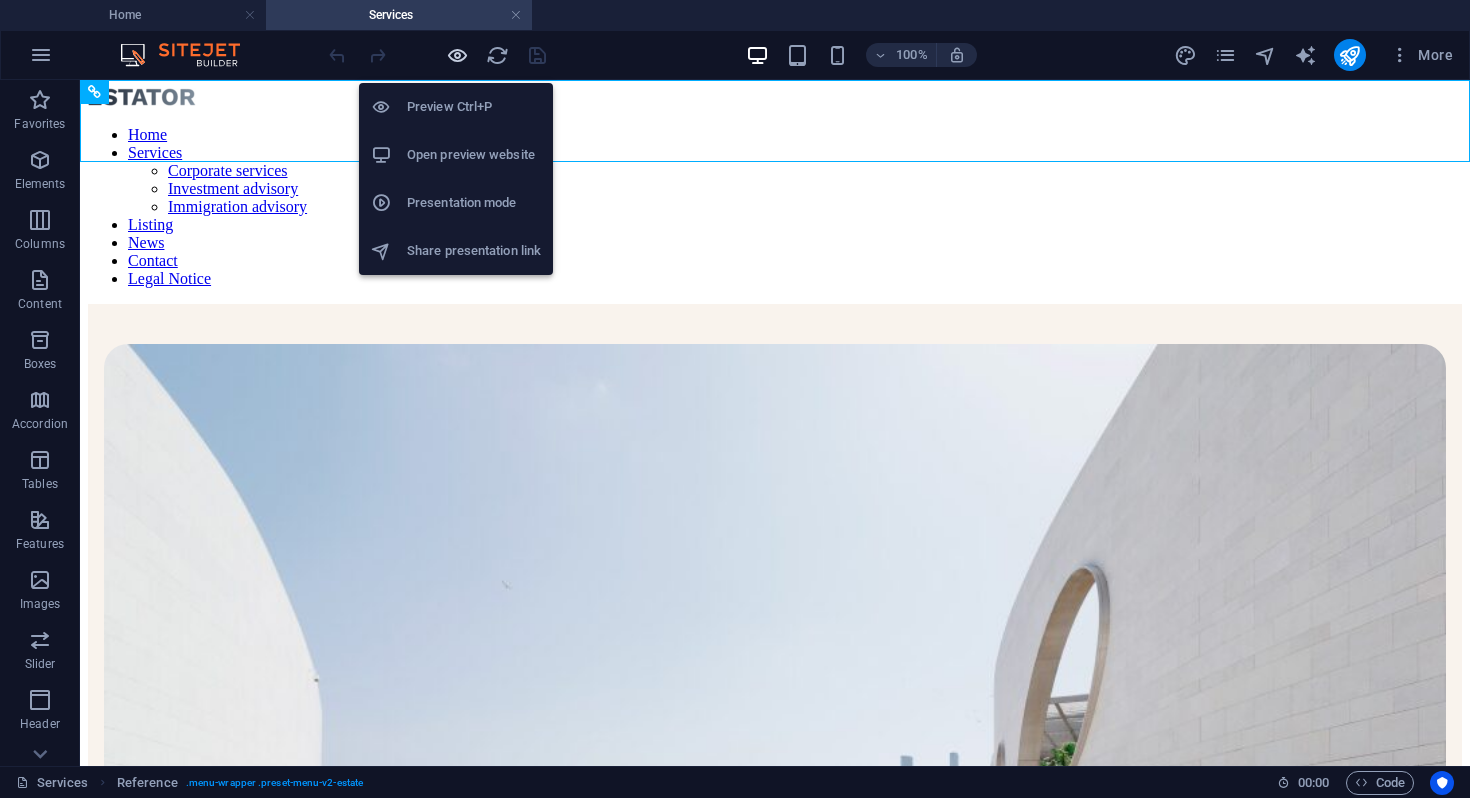click at bounding box center [457, 55] 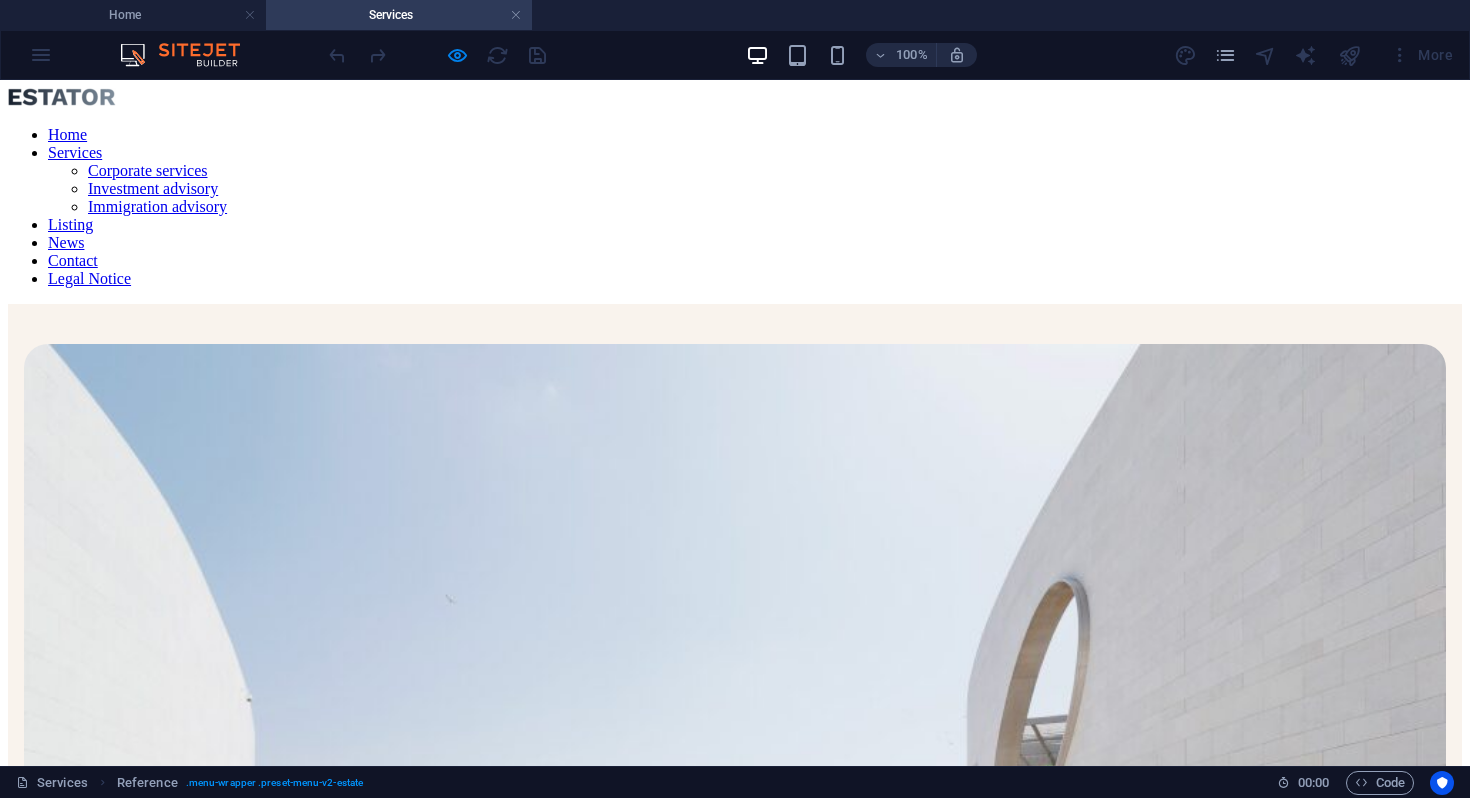 click on "Listing" at bounding box center (70, 224) 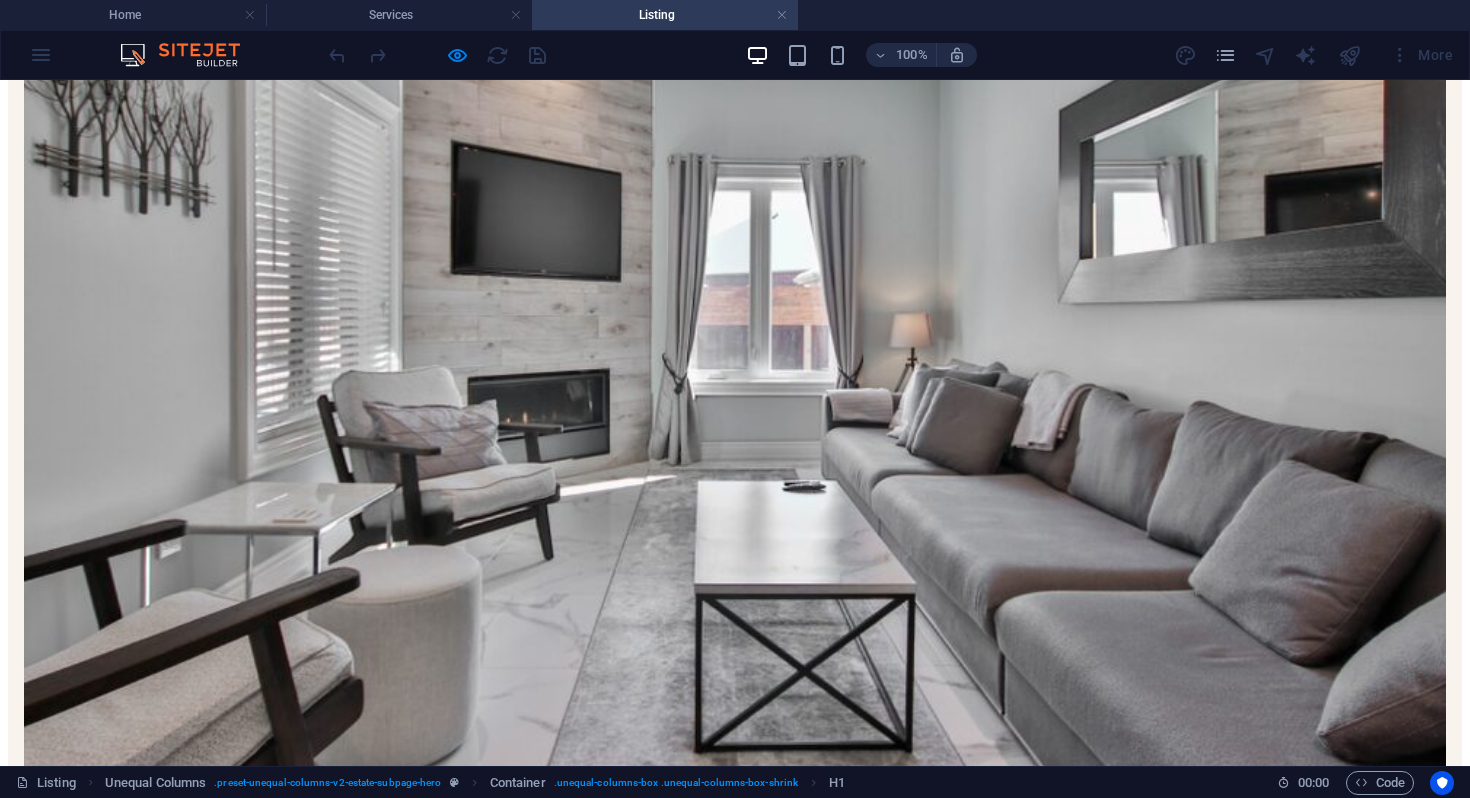 scroll, scrollTop: 511, scrollLeft: 0, axis: vertical 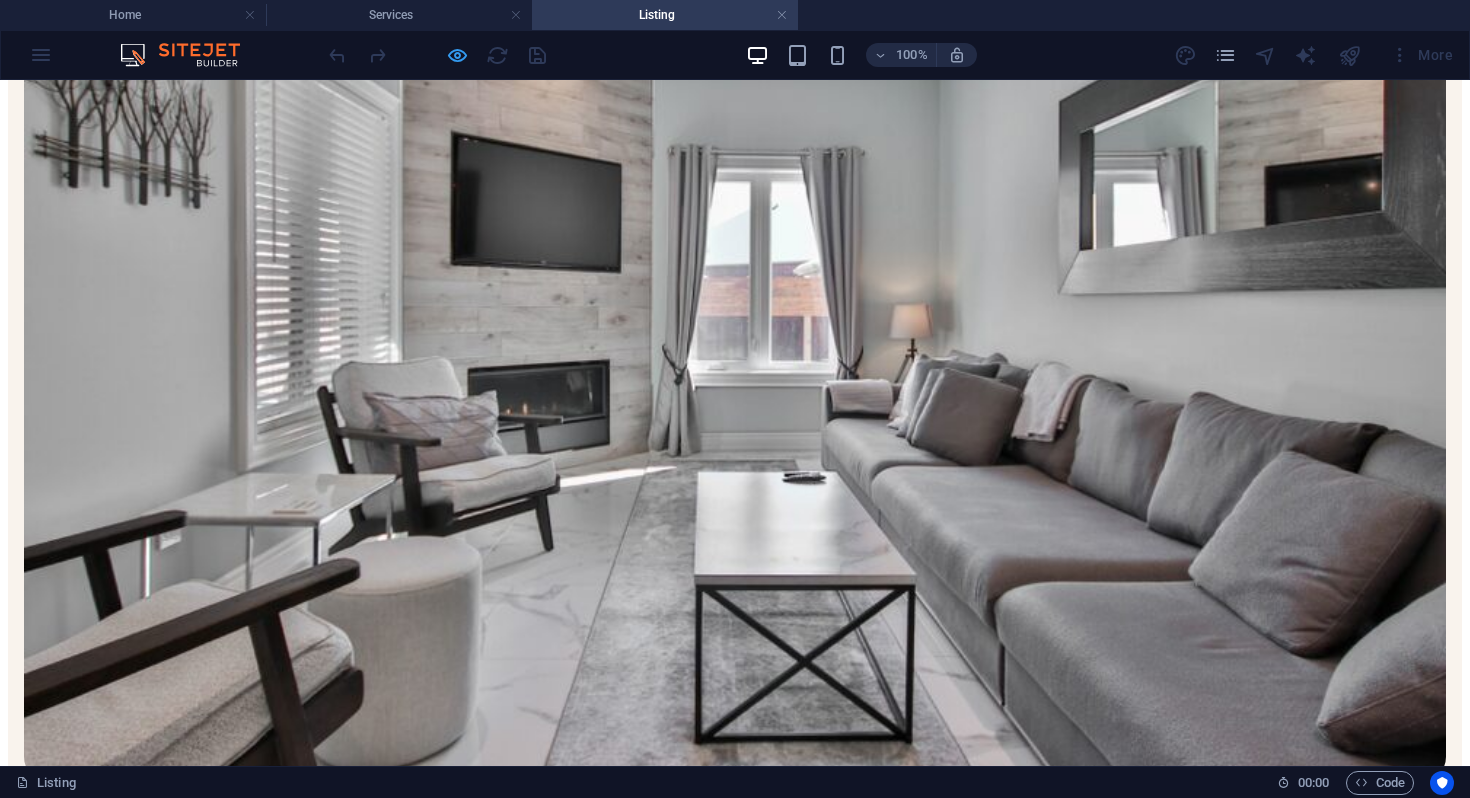 click at bounding box center [457, 55] 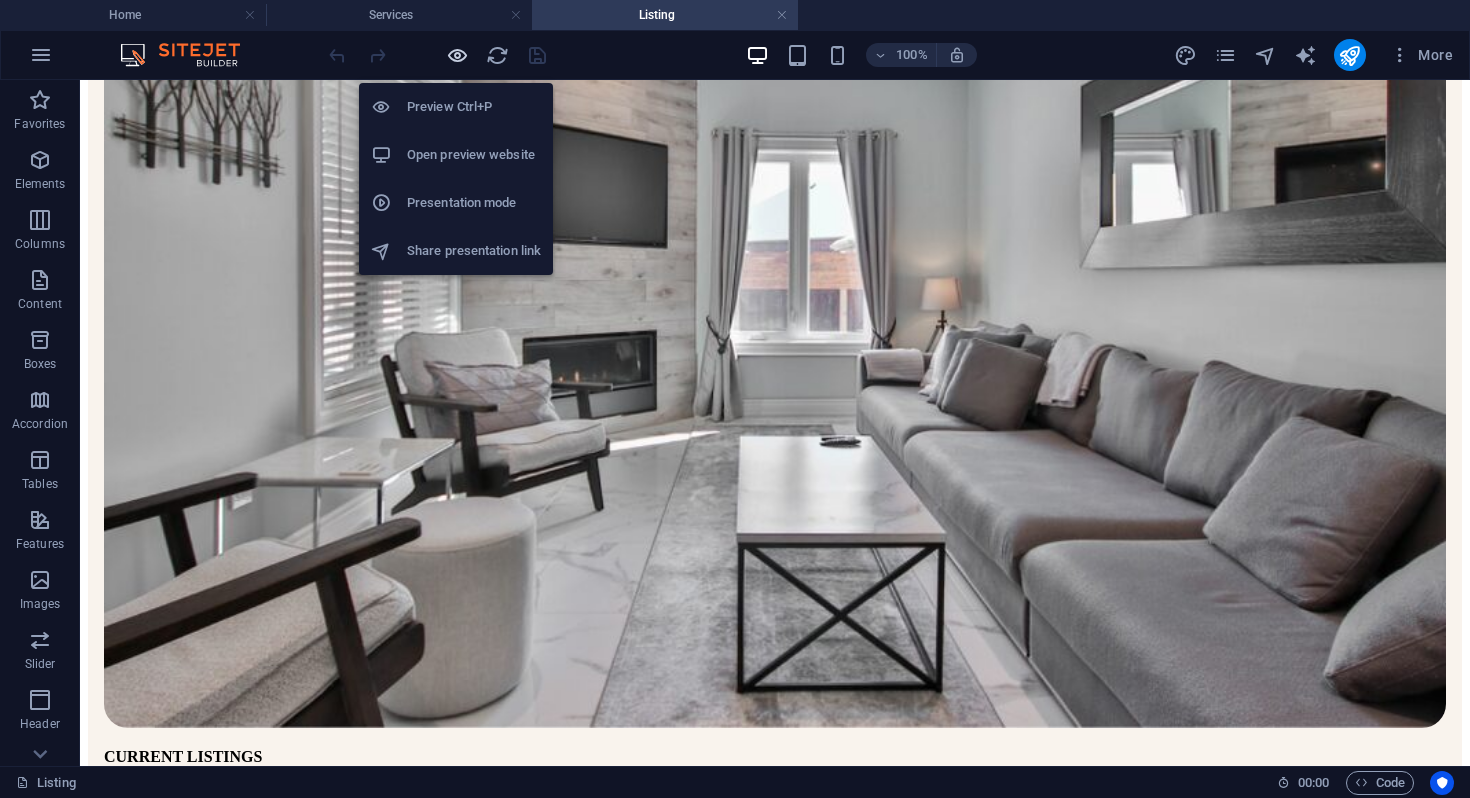 scroll, scrollTop: 512, scrollLeft: 0, axis: vertical 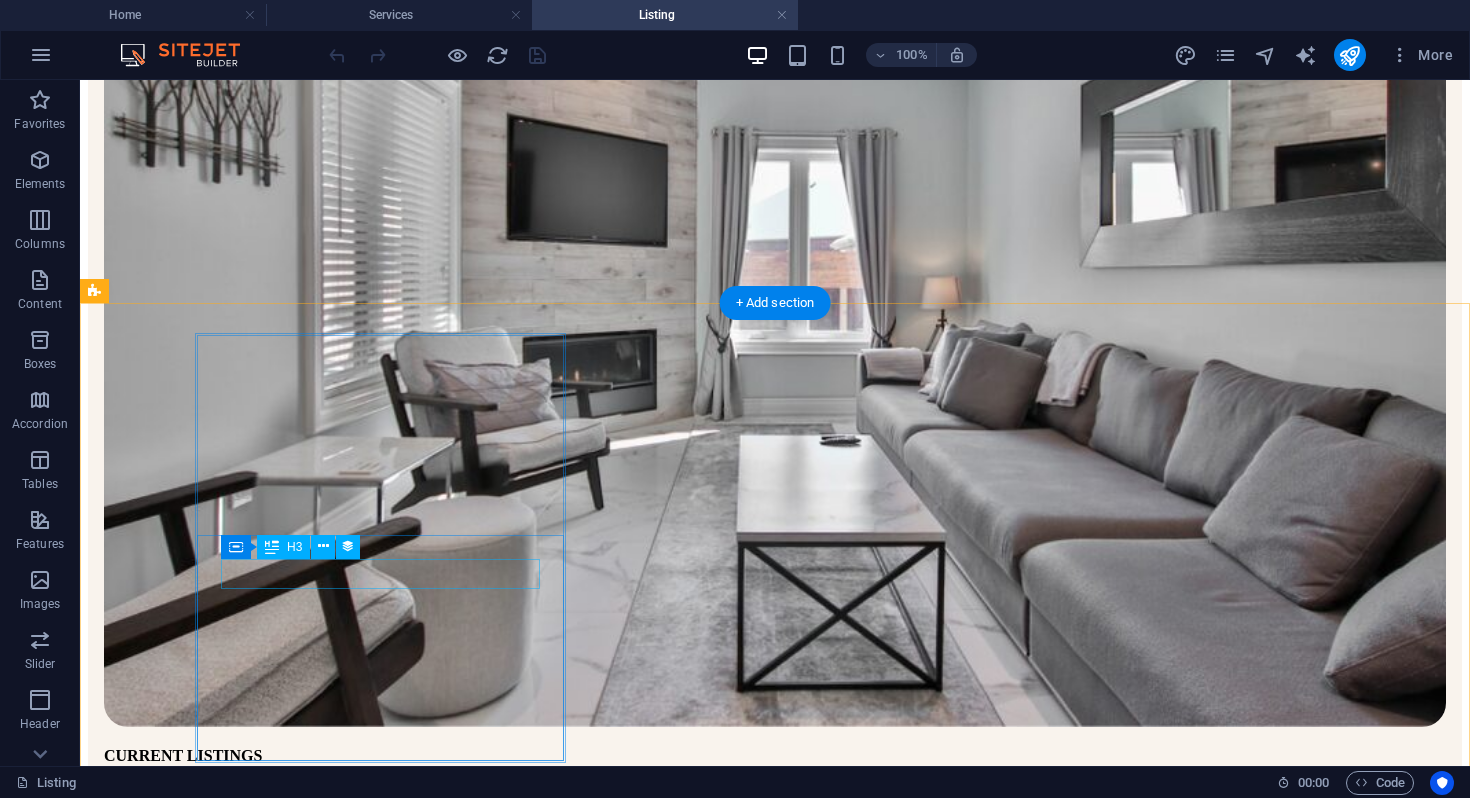 click on "Company Registration" at bounding box center [775, 1448] 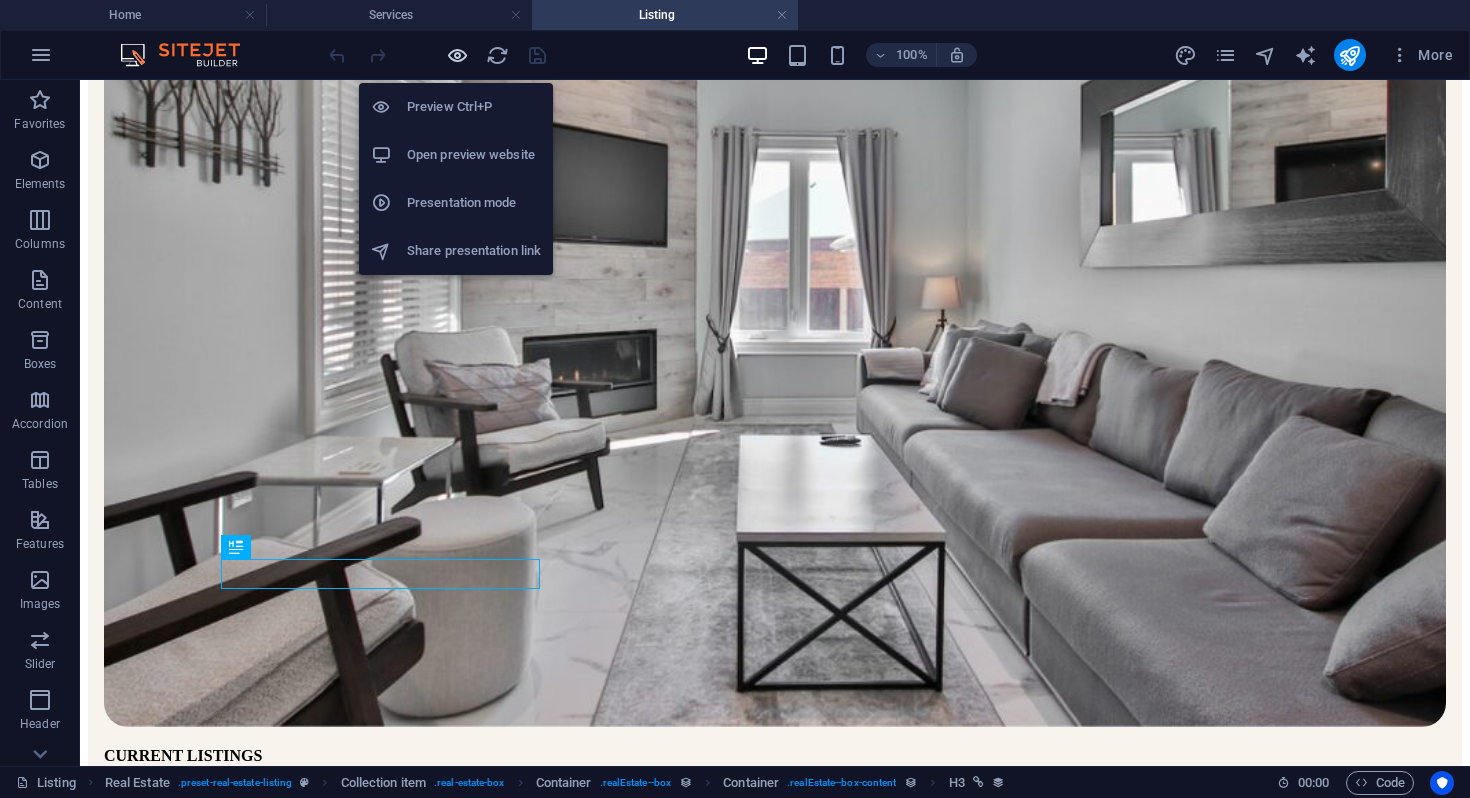 click at bounding box center (457, 55) 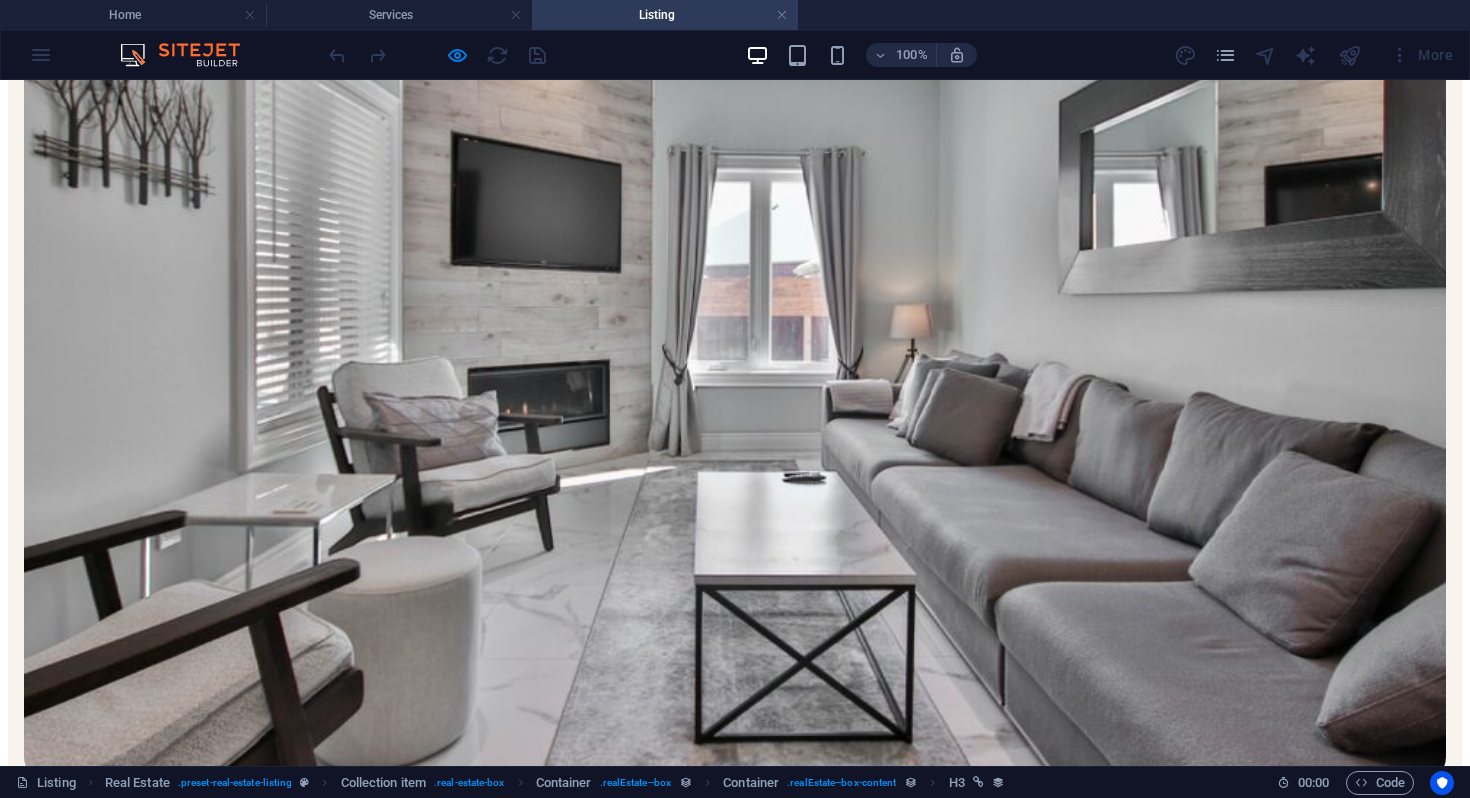 click on "Company Registration" at bounding box center [114, 1501] 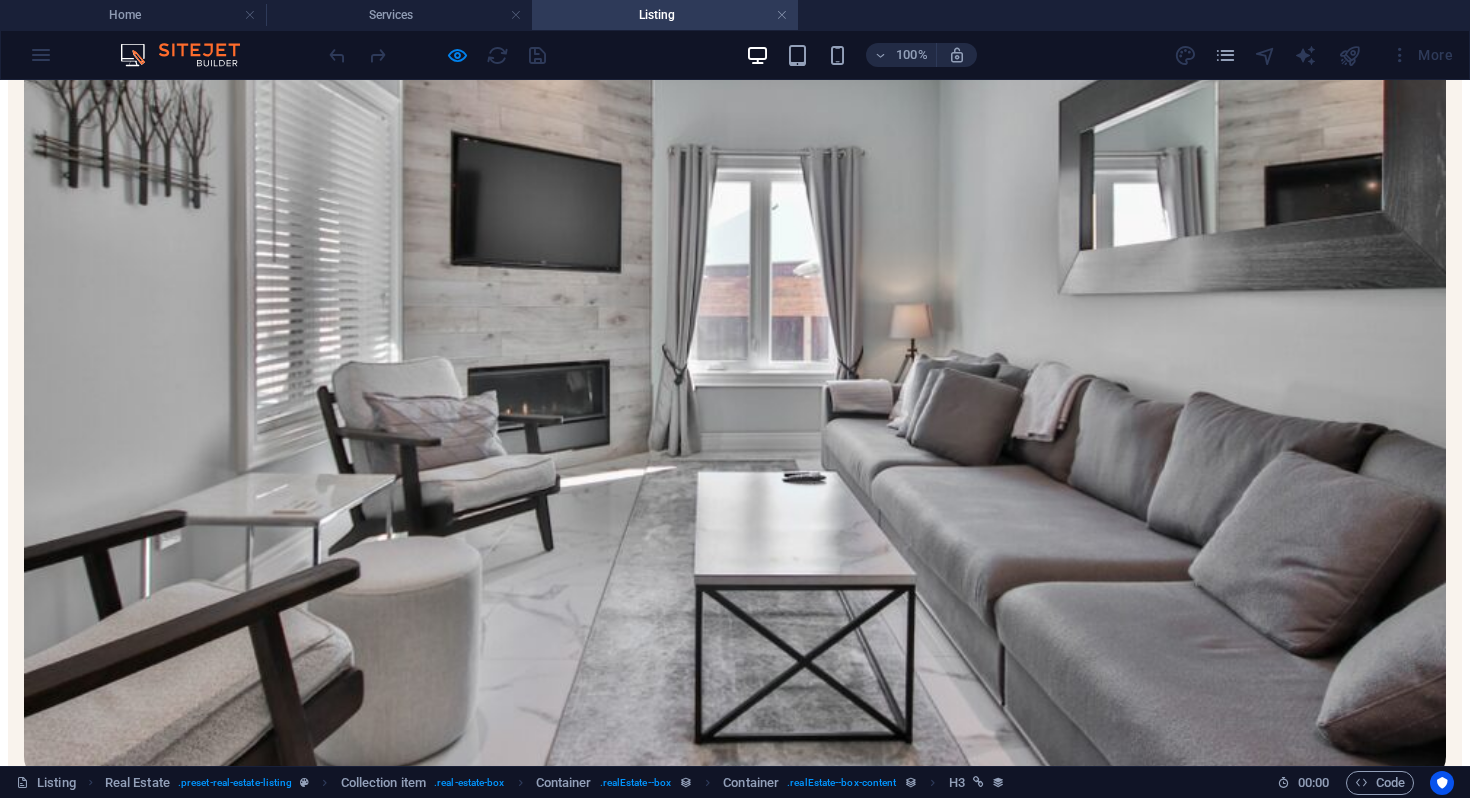 scroll, scrollTop: 0, scrollLeft: 0, axis: both 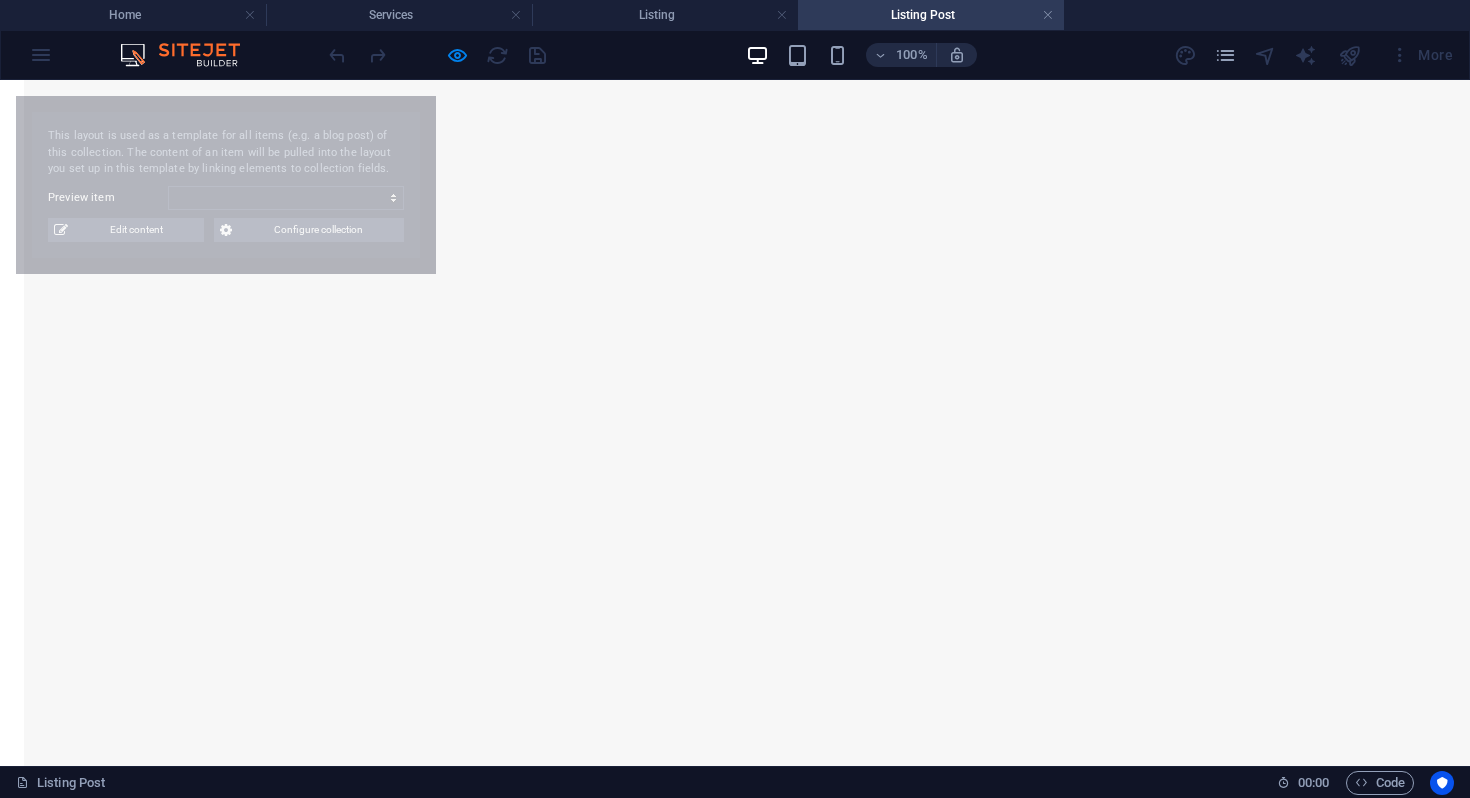select on "6808d70f42dc73747642785f" 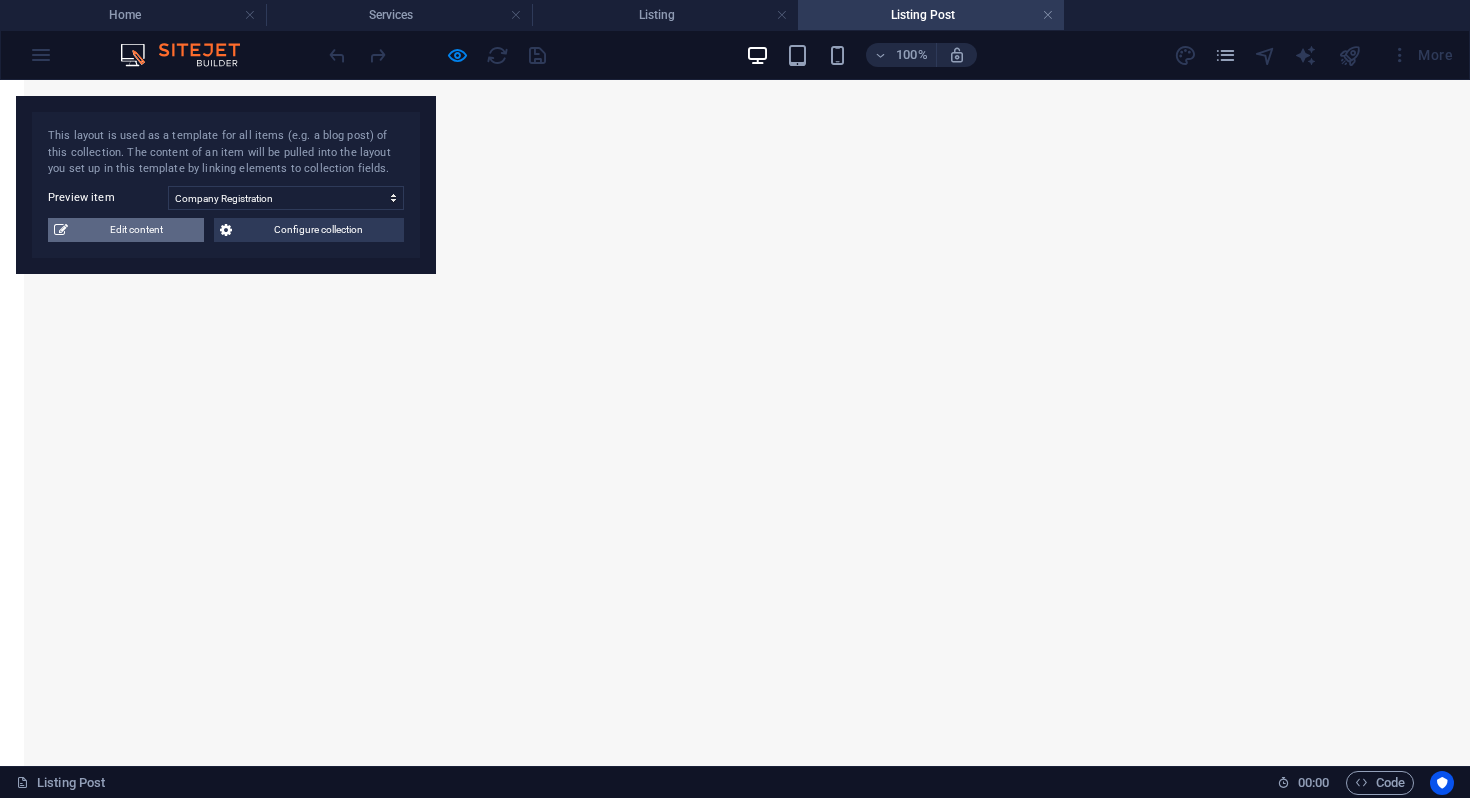 click on "Edit content" at bounding box center [136, 230] 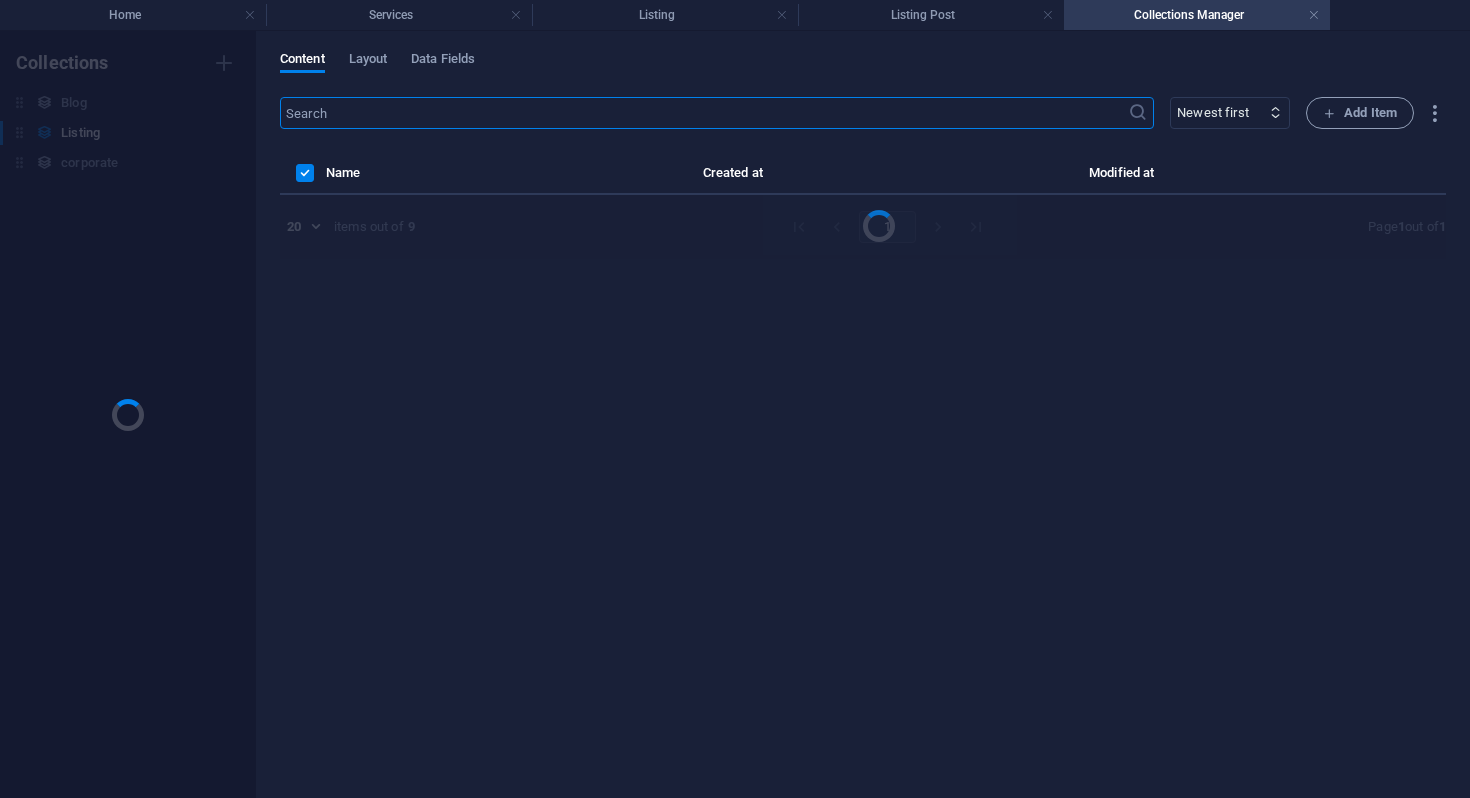 scroll, scrollTop: 0, scrollLeft: 0, axis: both 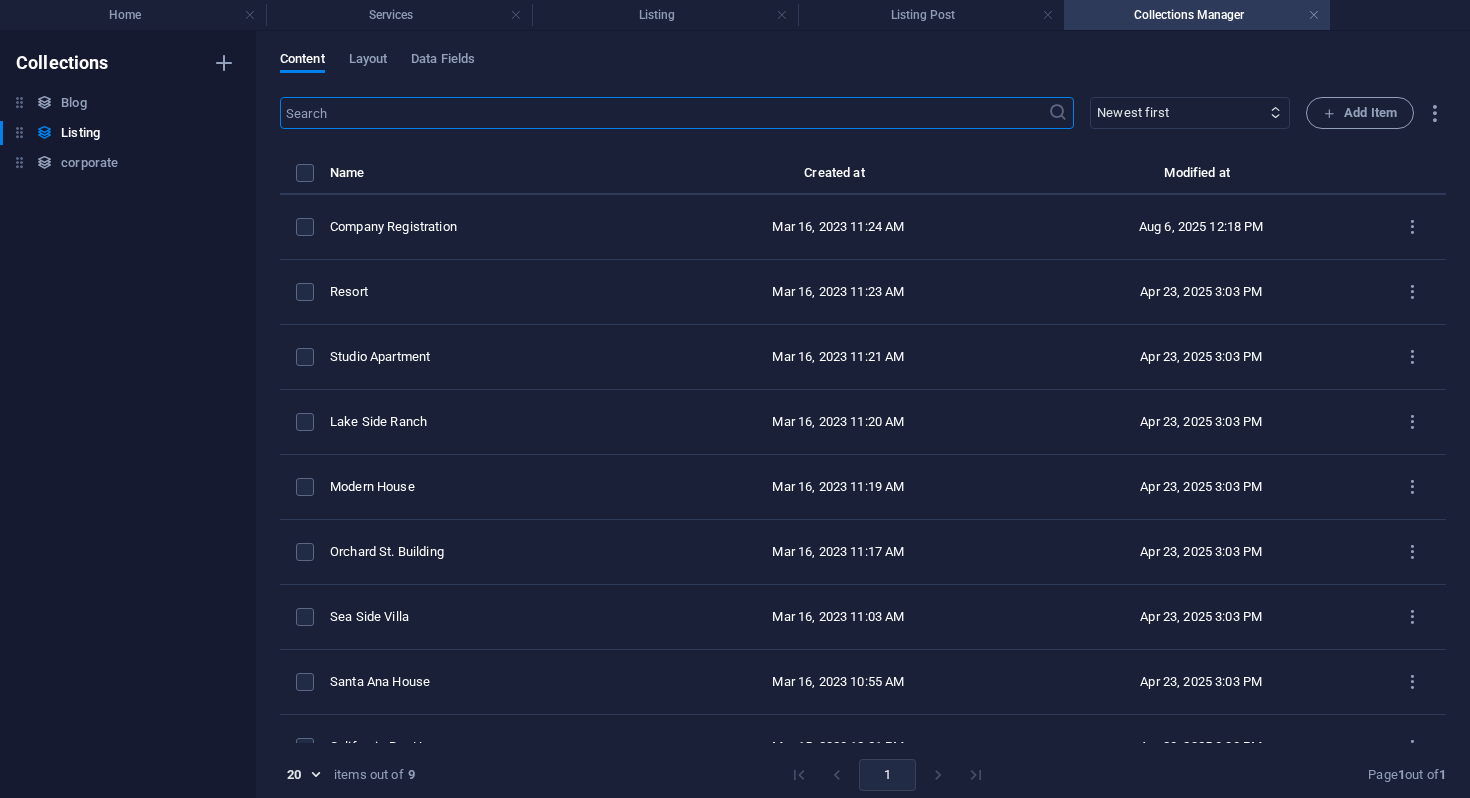 select on "Villa" 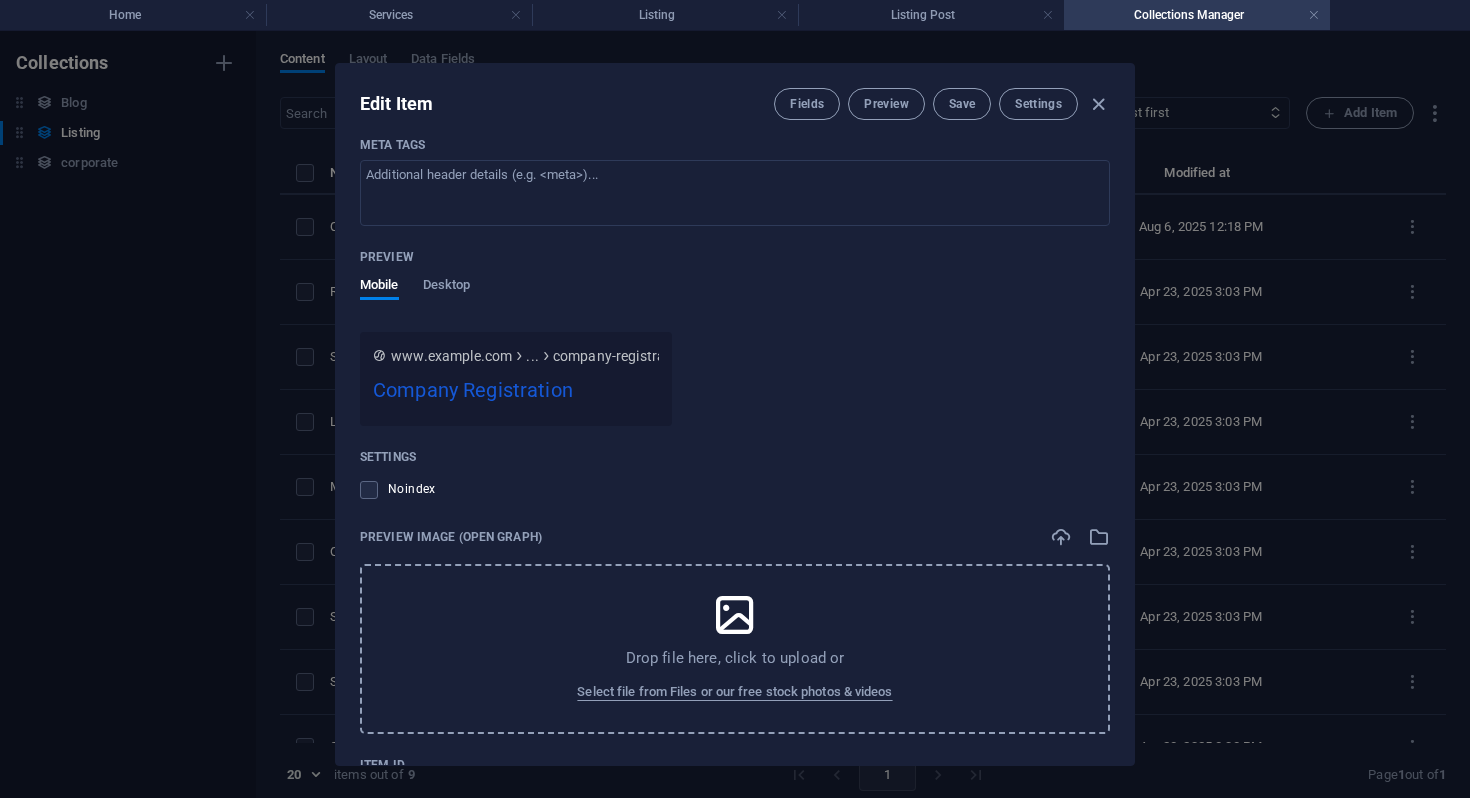 scroll, scrollTop: 1991, scrollLeft: 0, axis: vertical 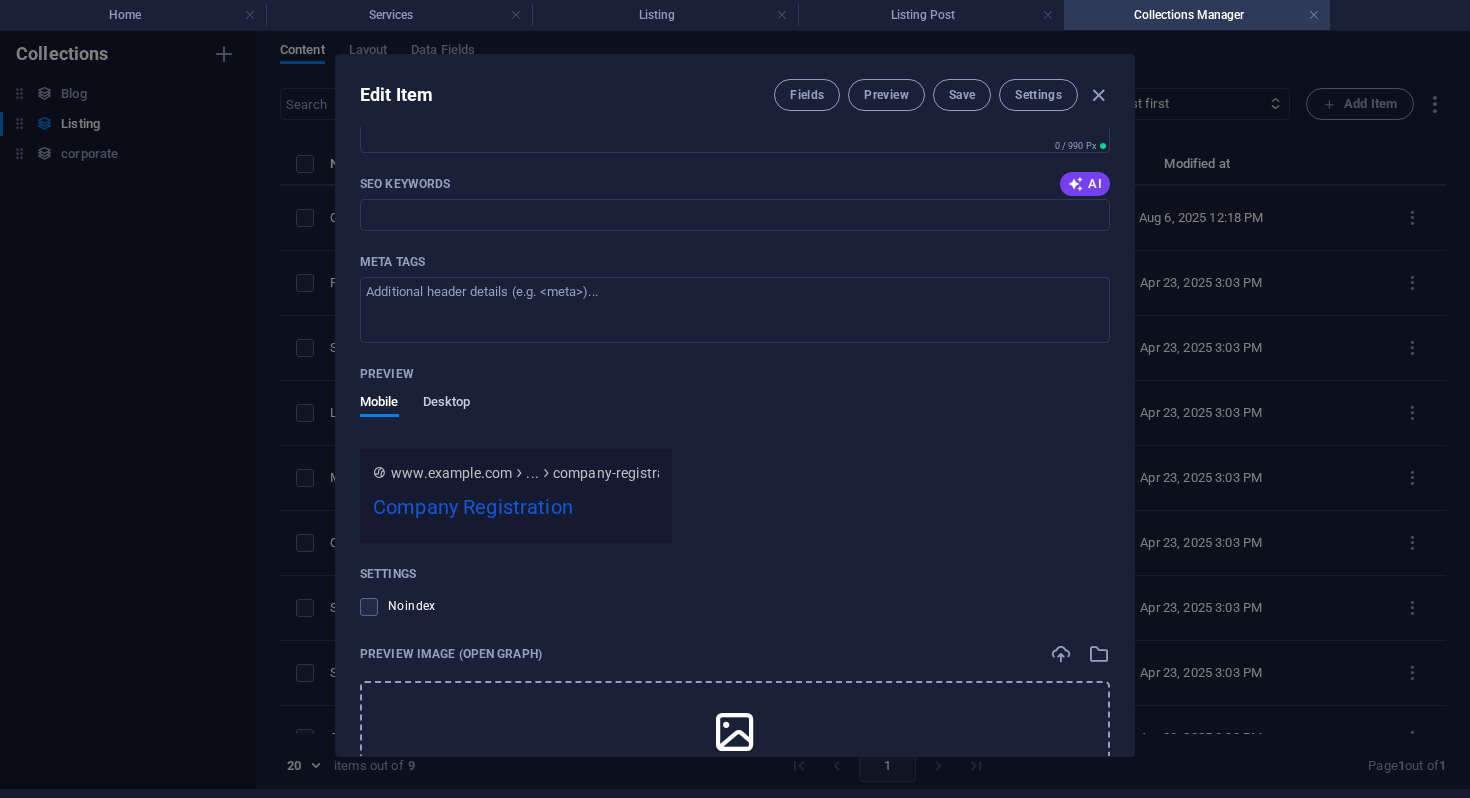 click on "Desktop" at bounding box center [447, 404] 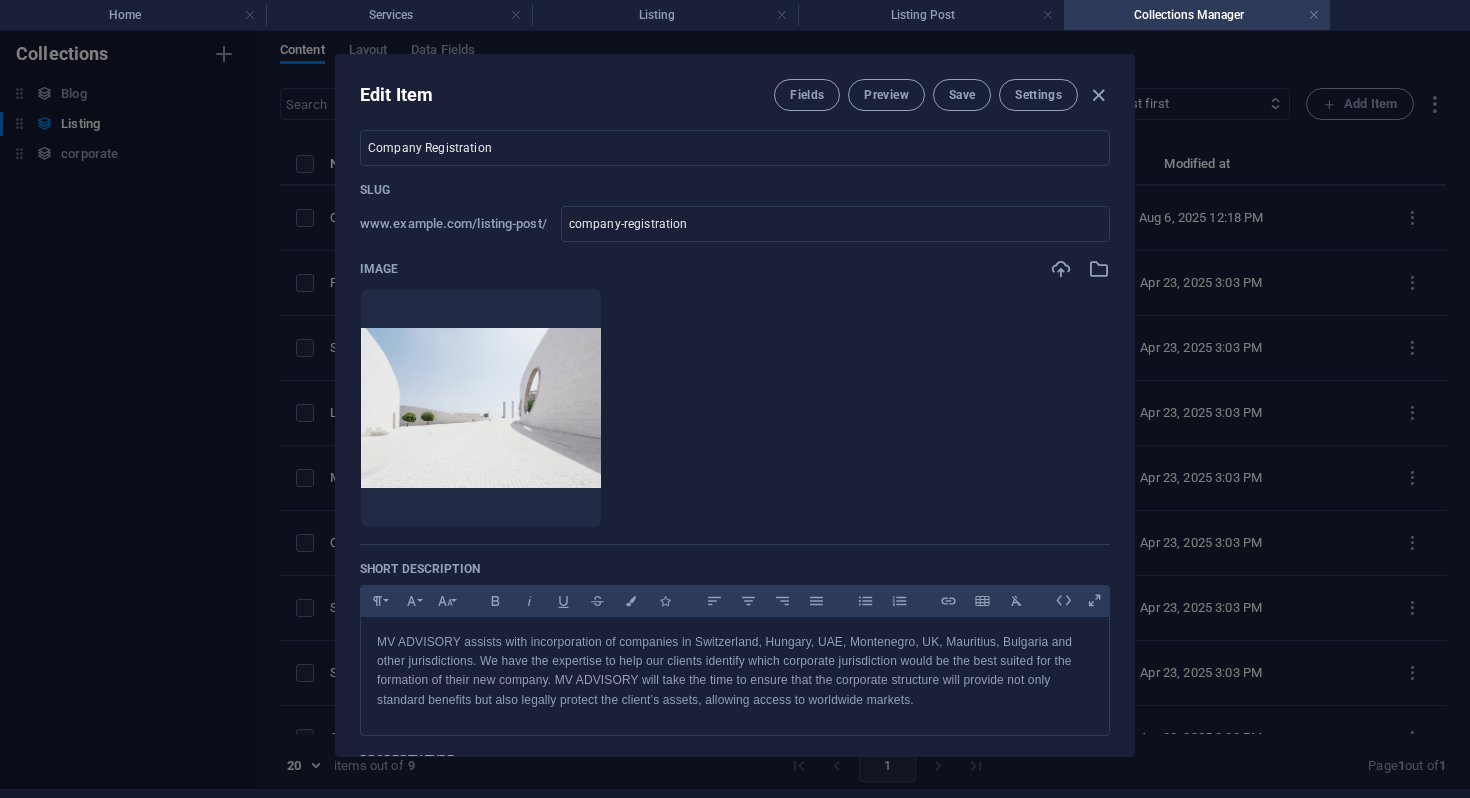 scroll, scrollTop: 0, scrollLeft: 0, axis: both 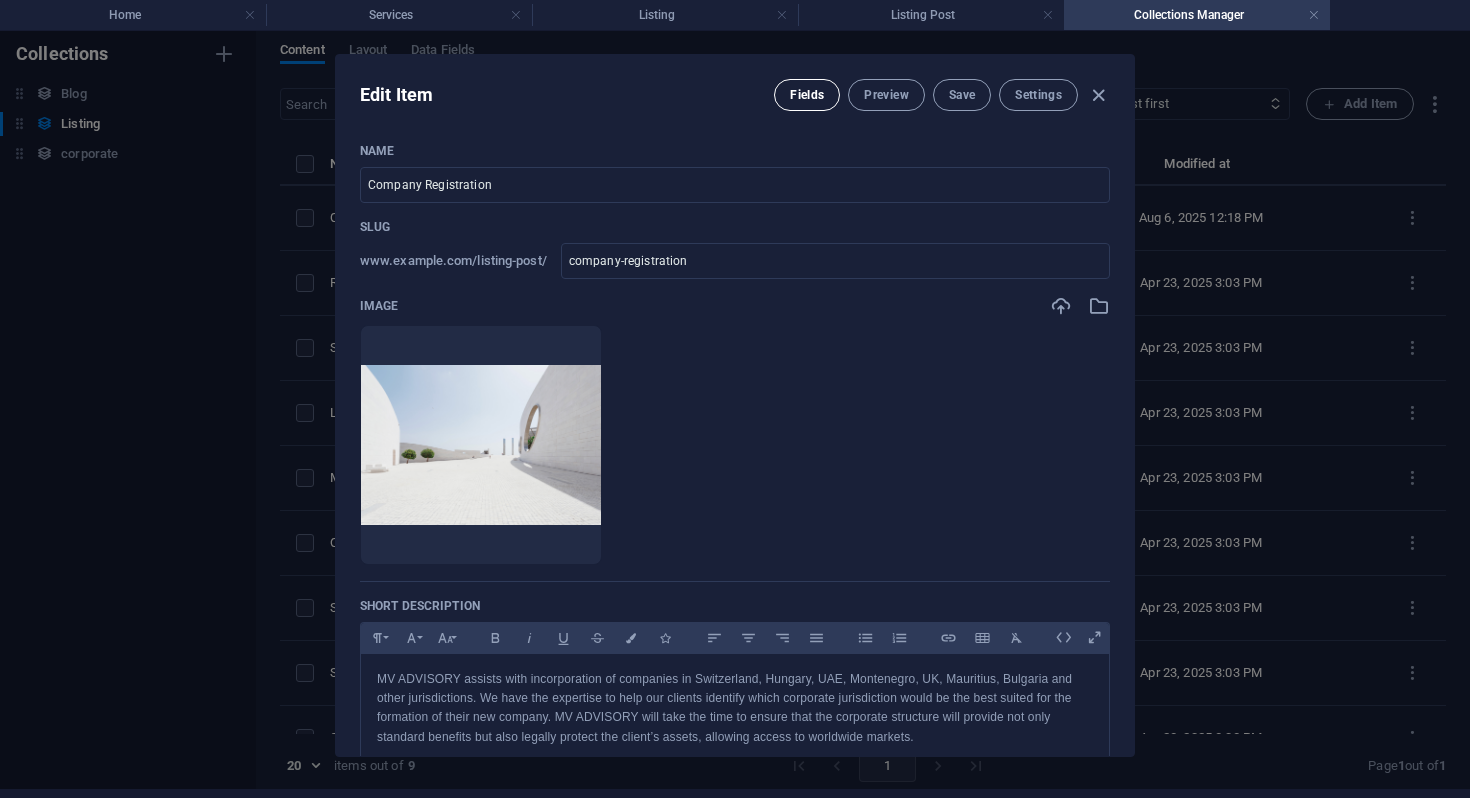 click on "Fields" at bounding box center (807, 95) 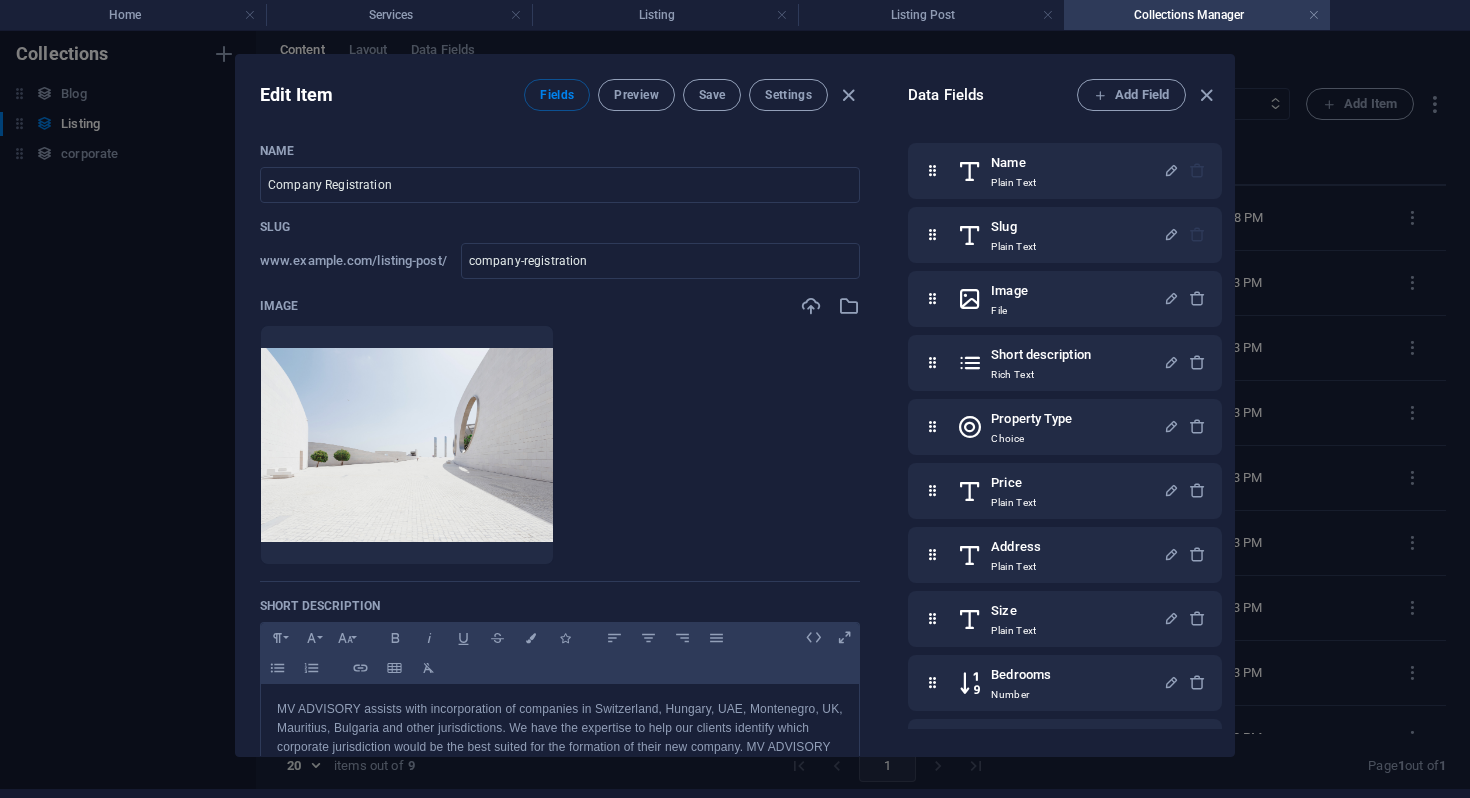 click on "Fields Preview Save Settings" at bounding box center (692, 95) 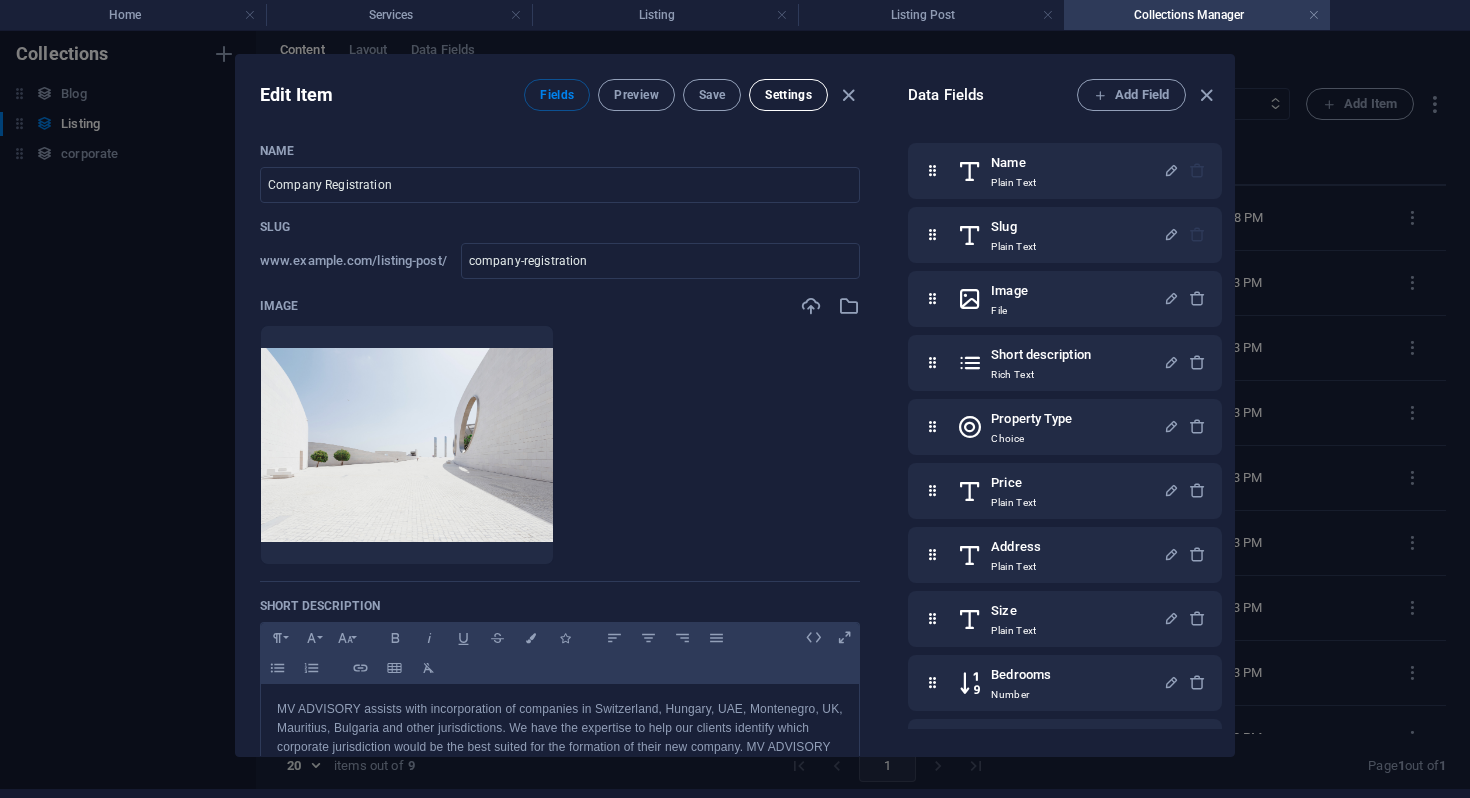 click on "Settings" at bounding box center [788, 95] 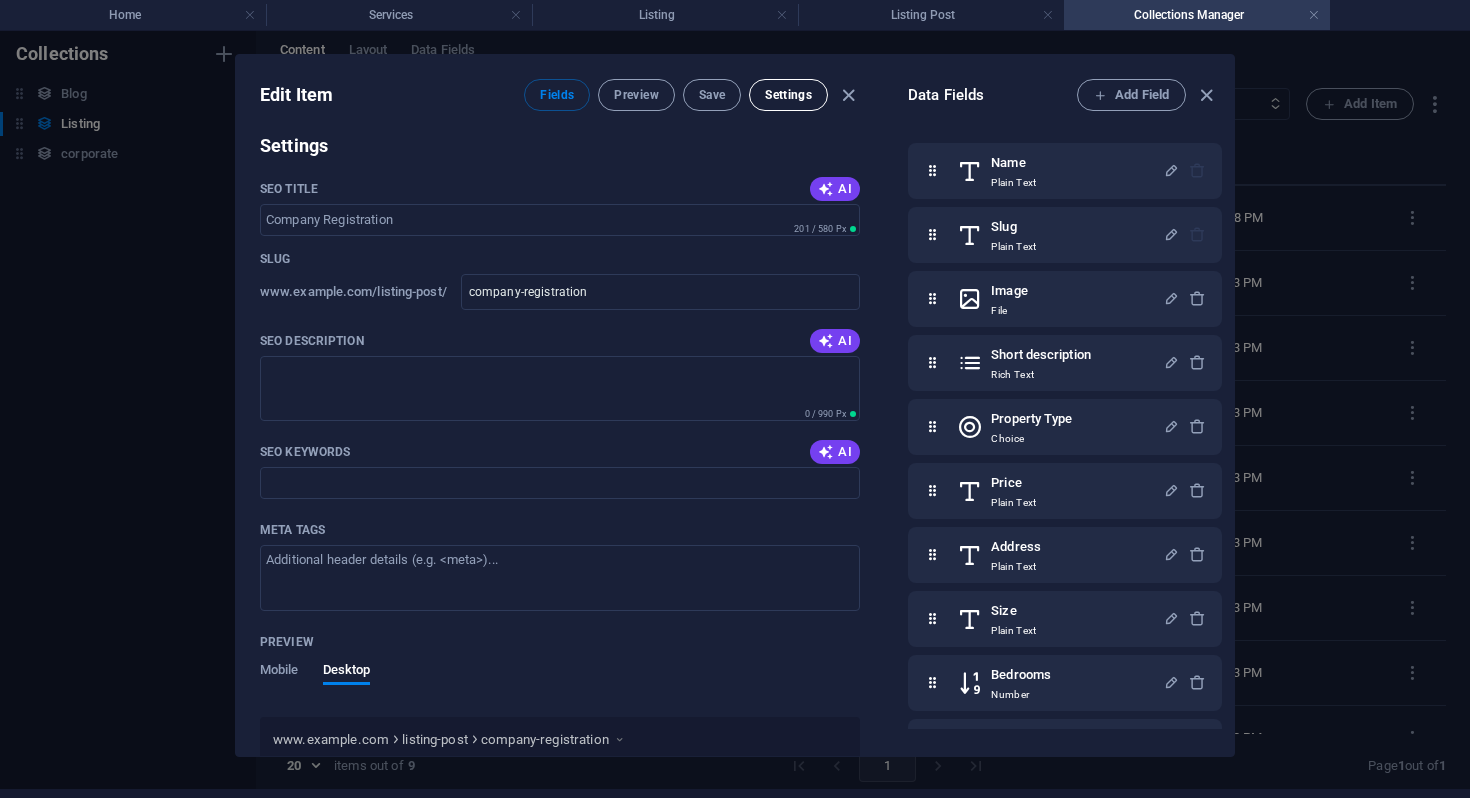 scroll, scrollTop: 1569, scrollLeft: 0, axis: vertical 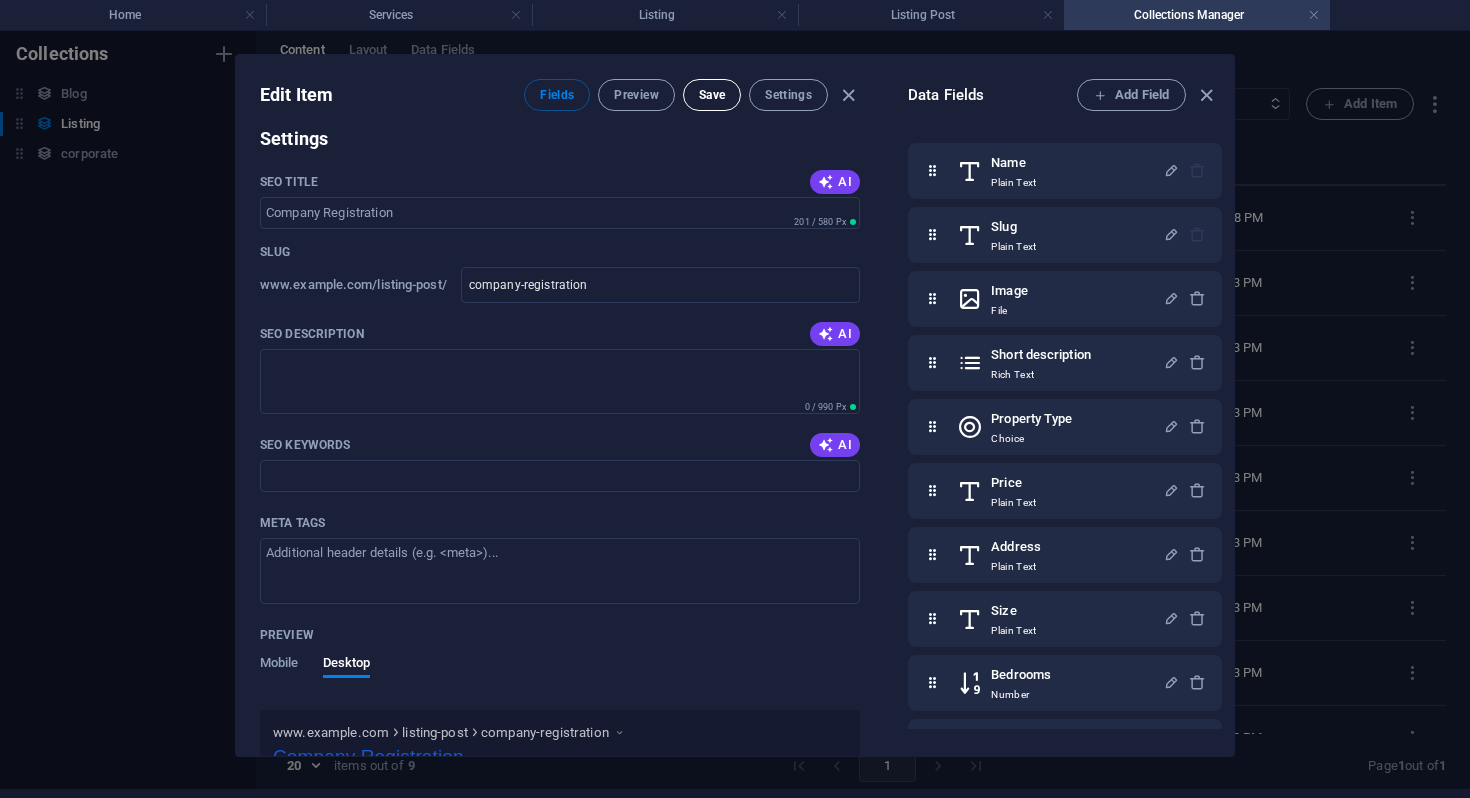 click on "Save" at bounding box center [712, 95] 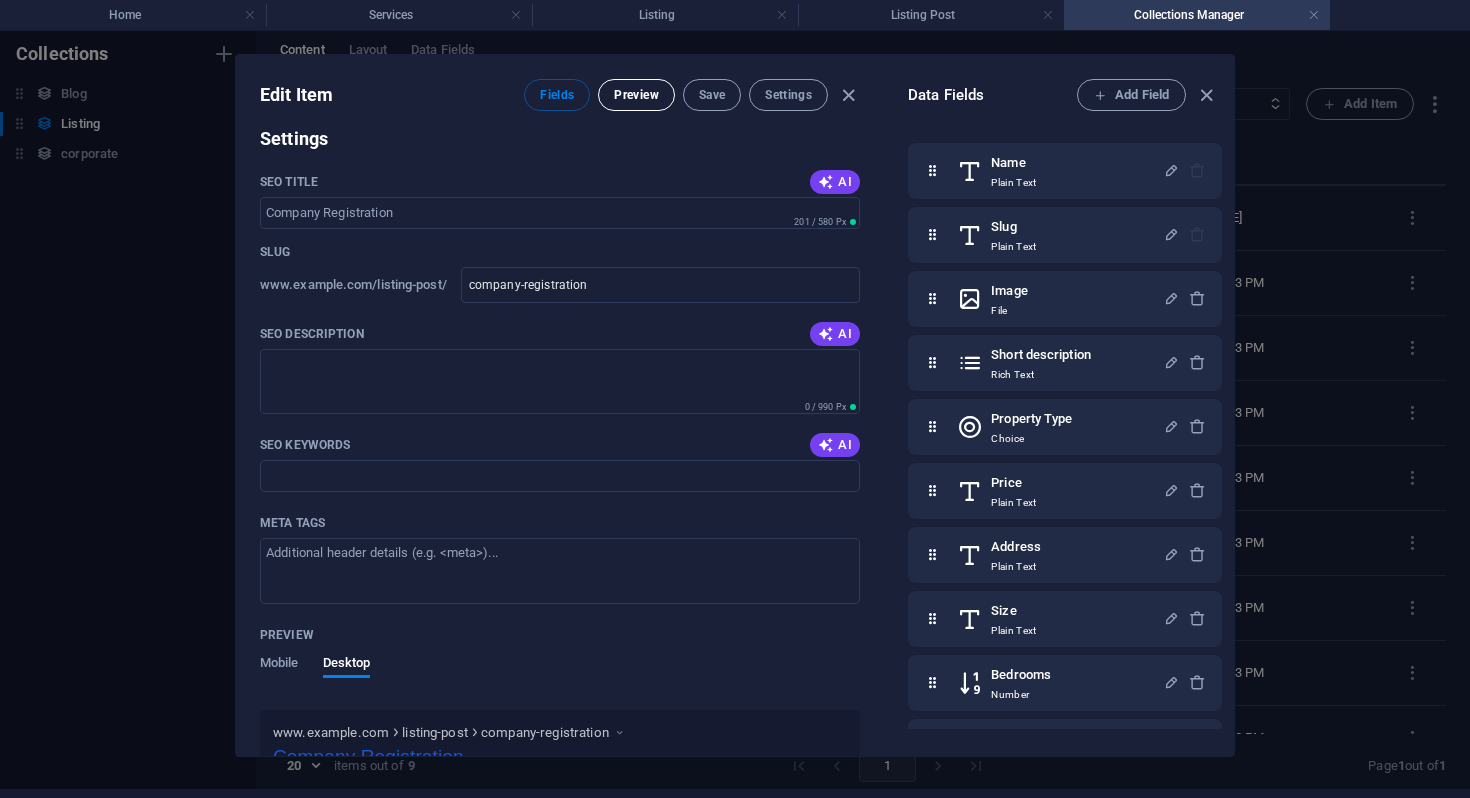 click on "Preview" at bounding box center [636, 95] 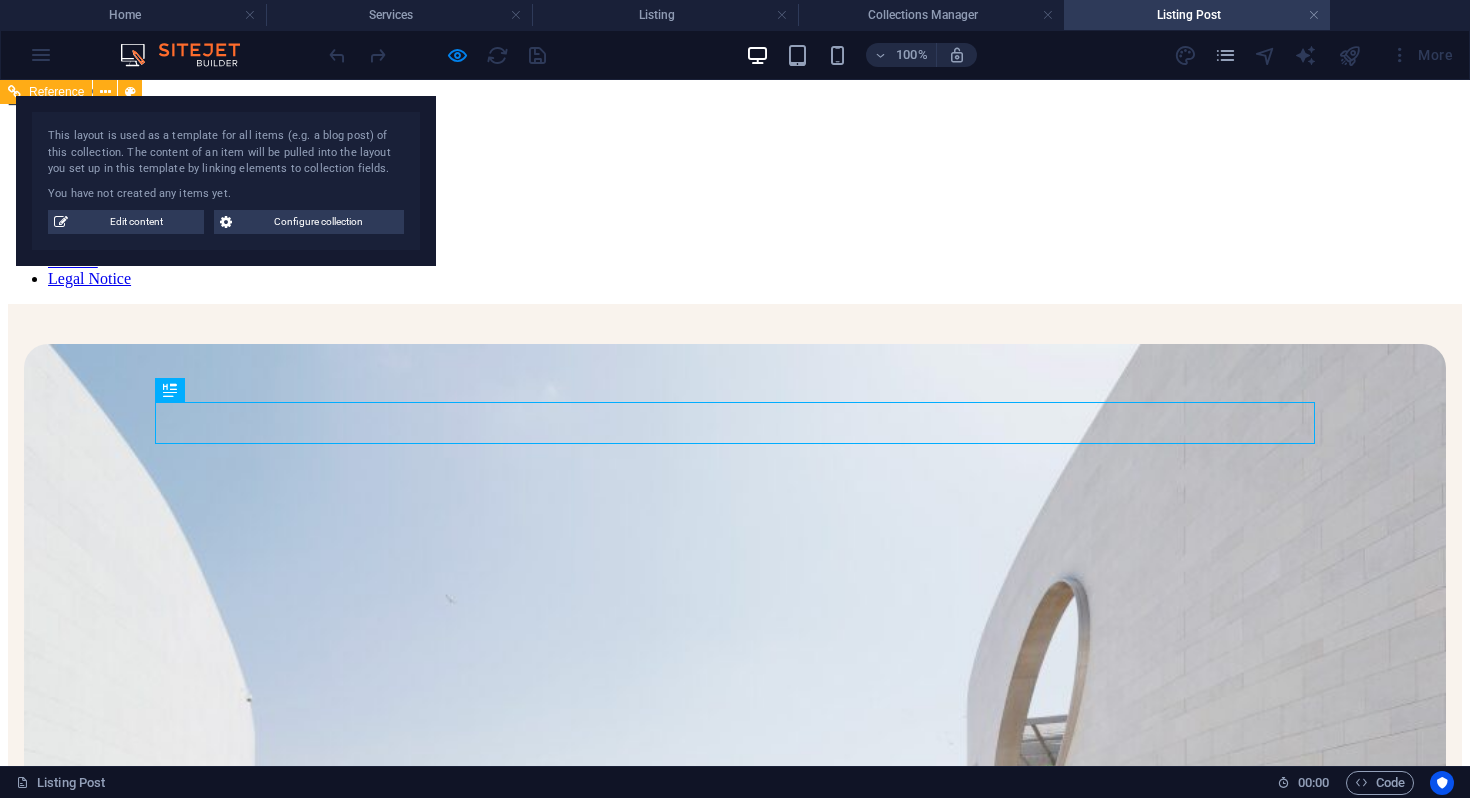 scroll, scrollTop: 3110, scrollLeft: 0, axis: vertical 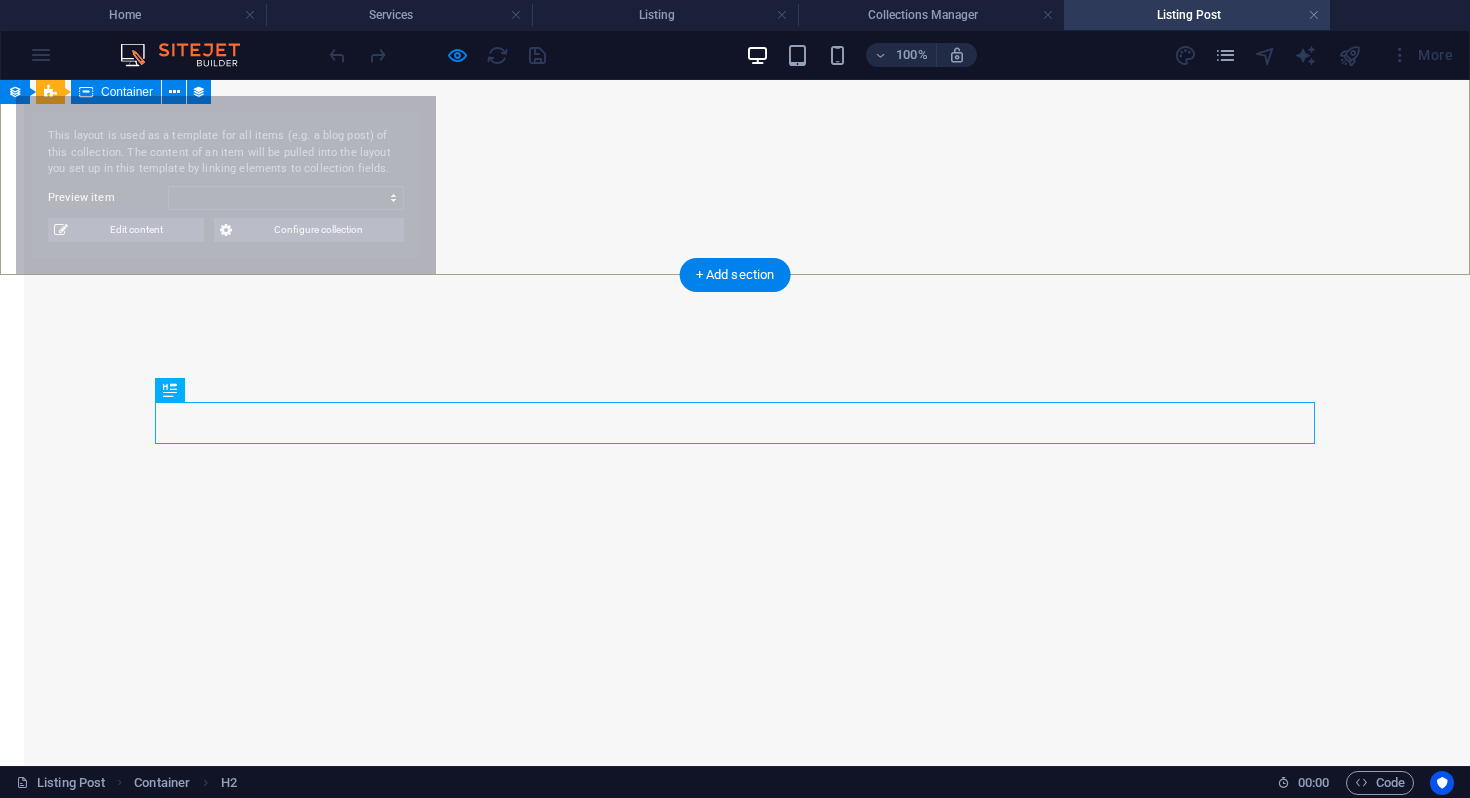select on "6808d70f42dc73747642785f" 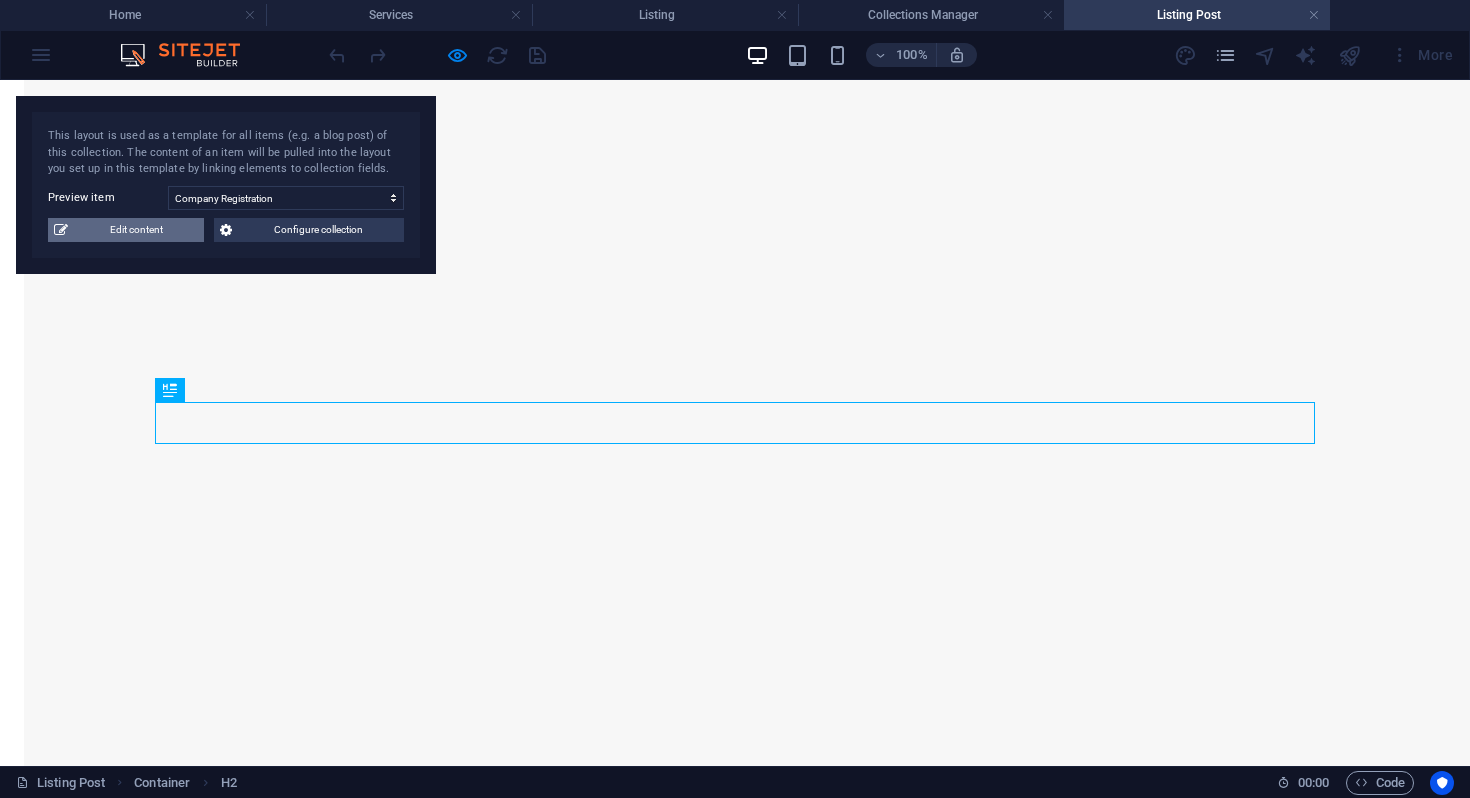 click on "Edit content" at bounding box center (136, 230) 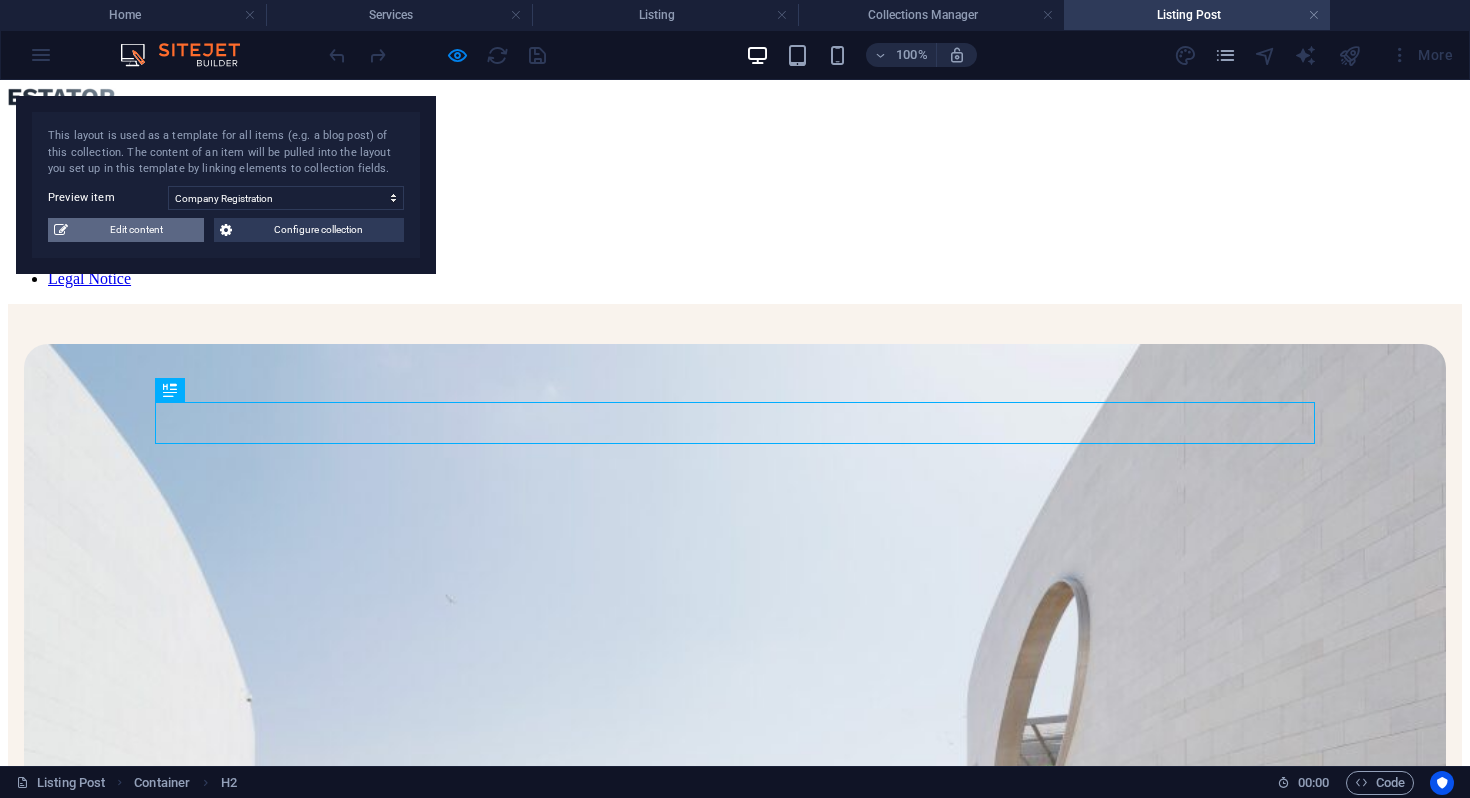 scroll, scrollTop: 1785, scrollLeft: 0, axis: vertical 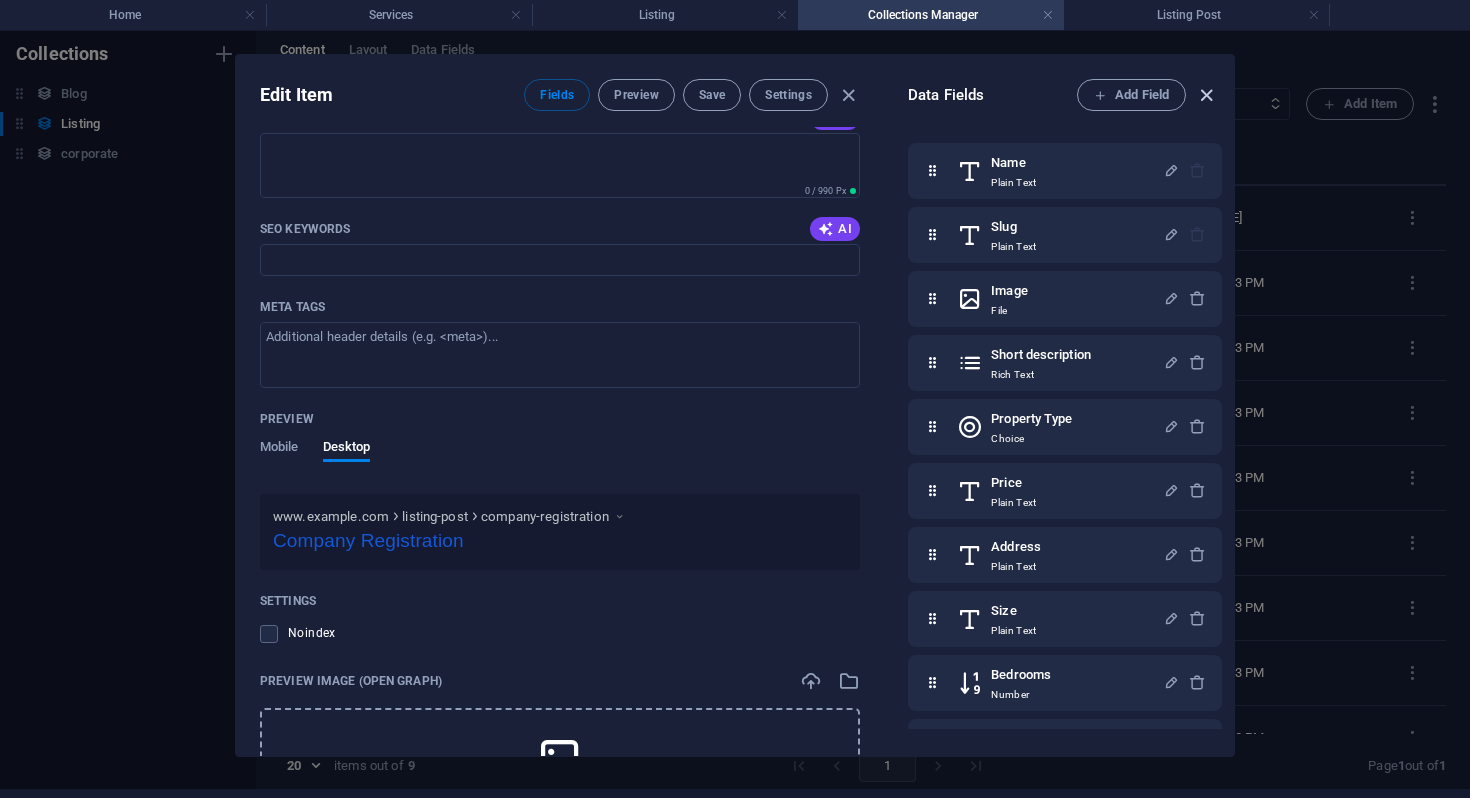 click at bounding box center [1206, 95] 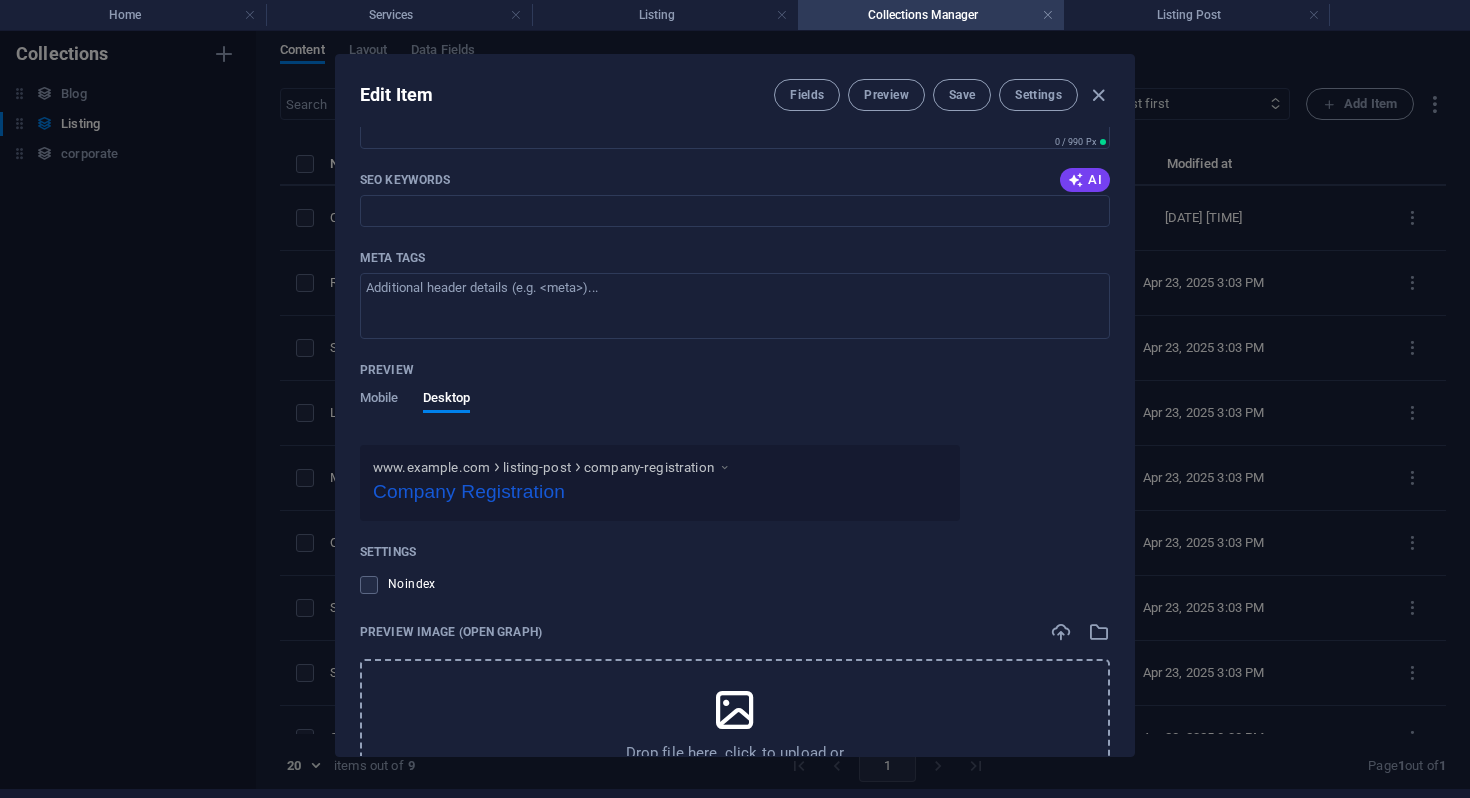 scroll, scrollTop: 1736, scrollLeft: 0, axis: vertical 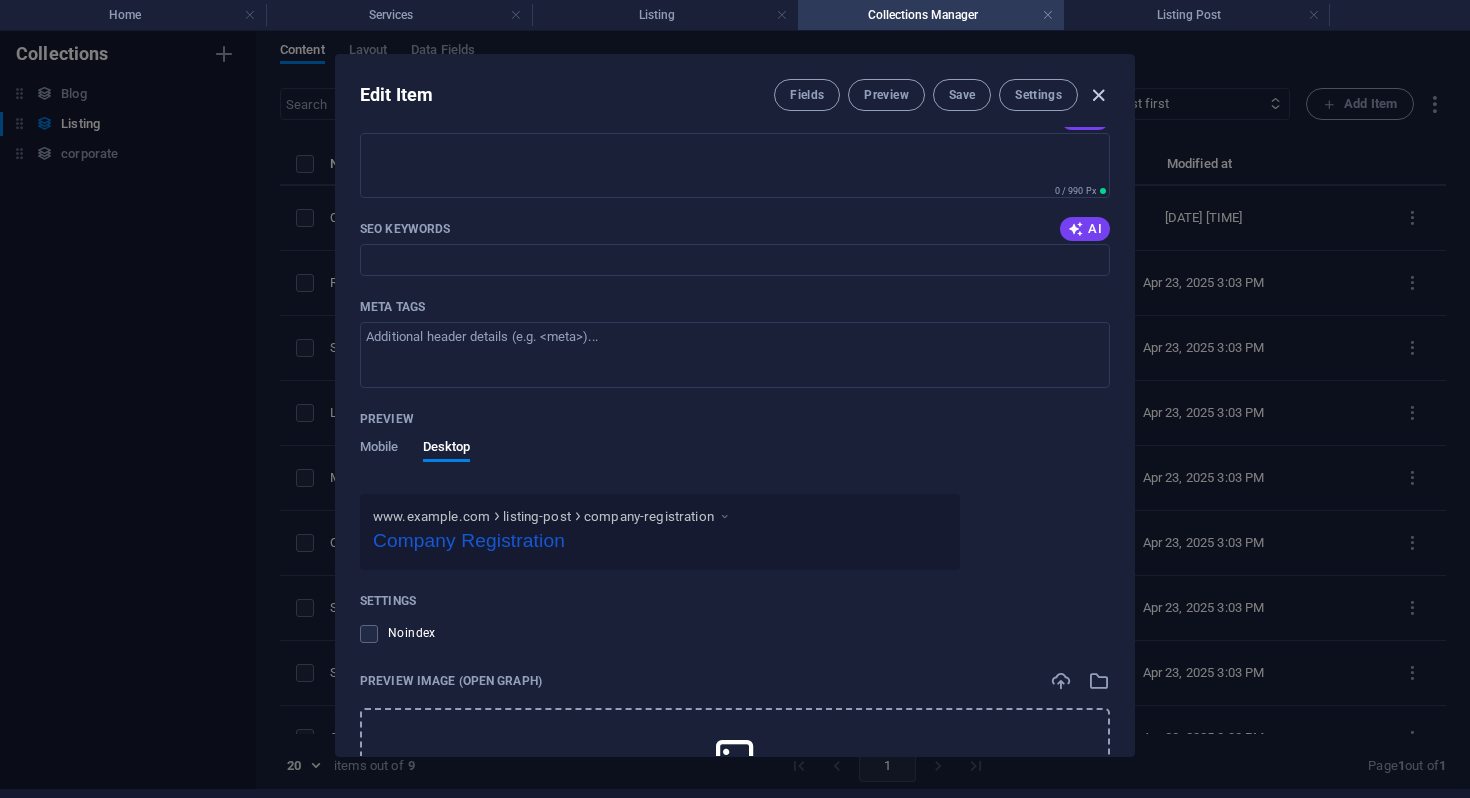 click at bounding box center (1098, 95) 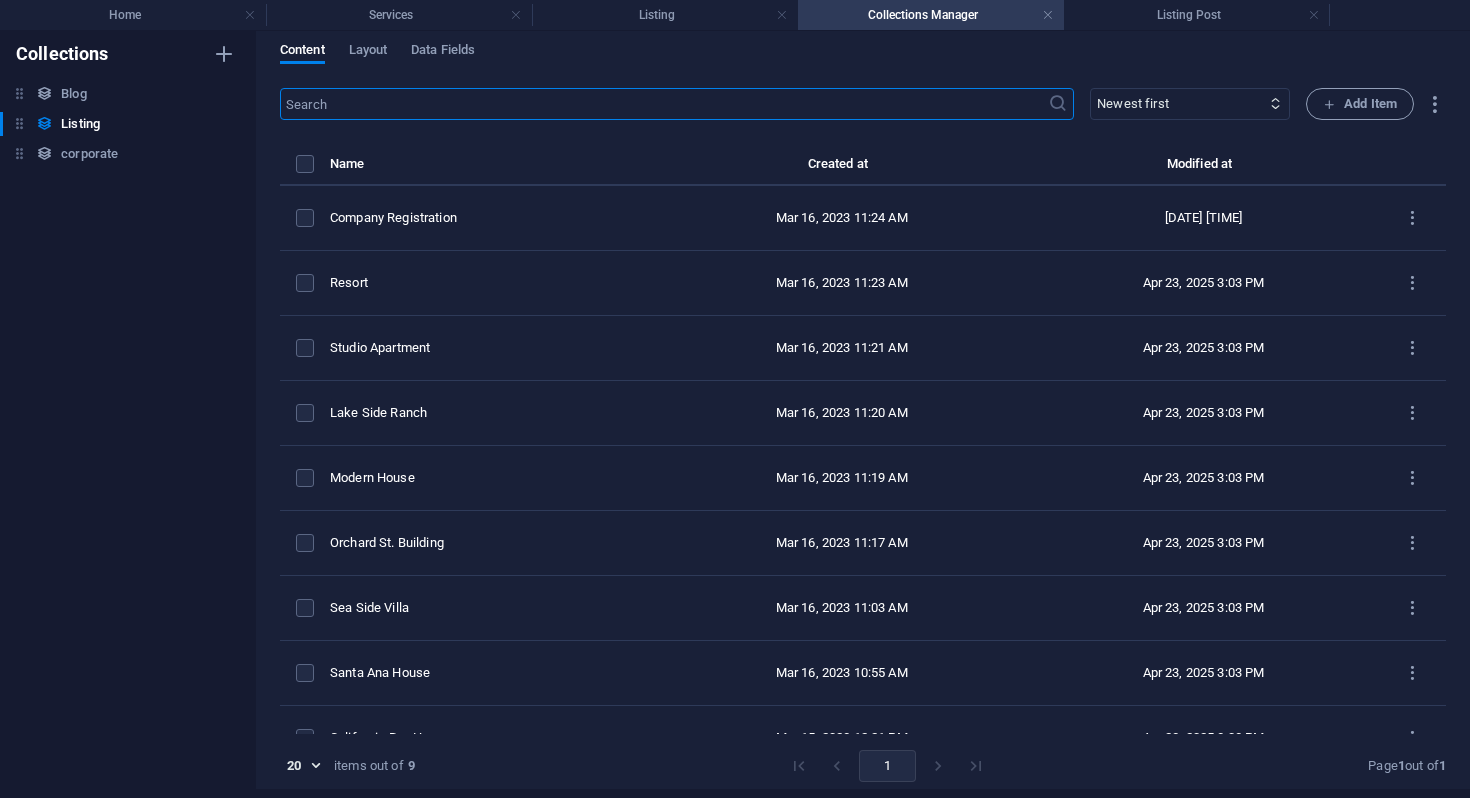 scroll, scrollTop: 1538, scrollLeft: 0, axis: vertical 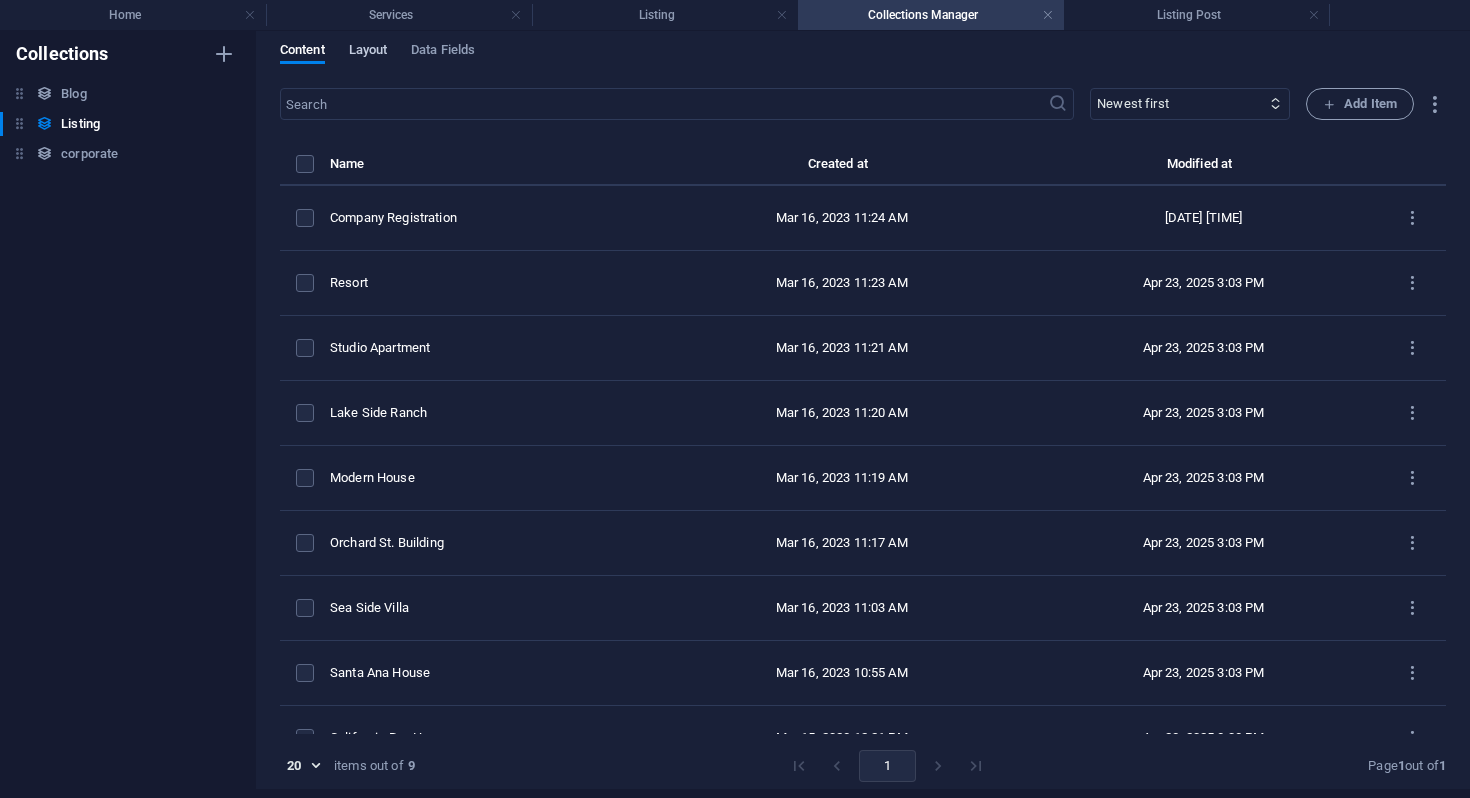 click on "Layout" at bounding box center [368, 52] 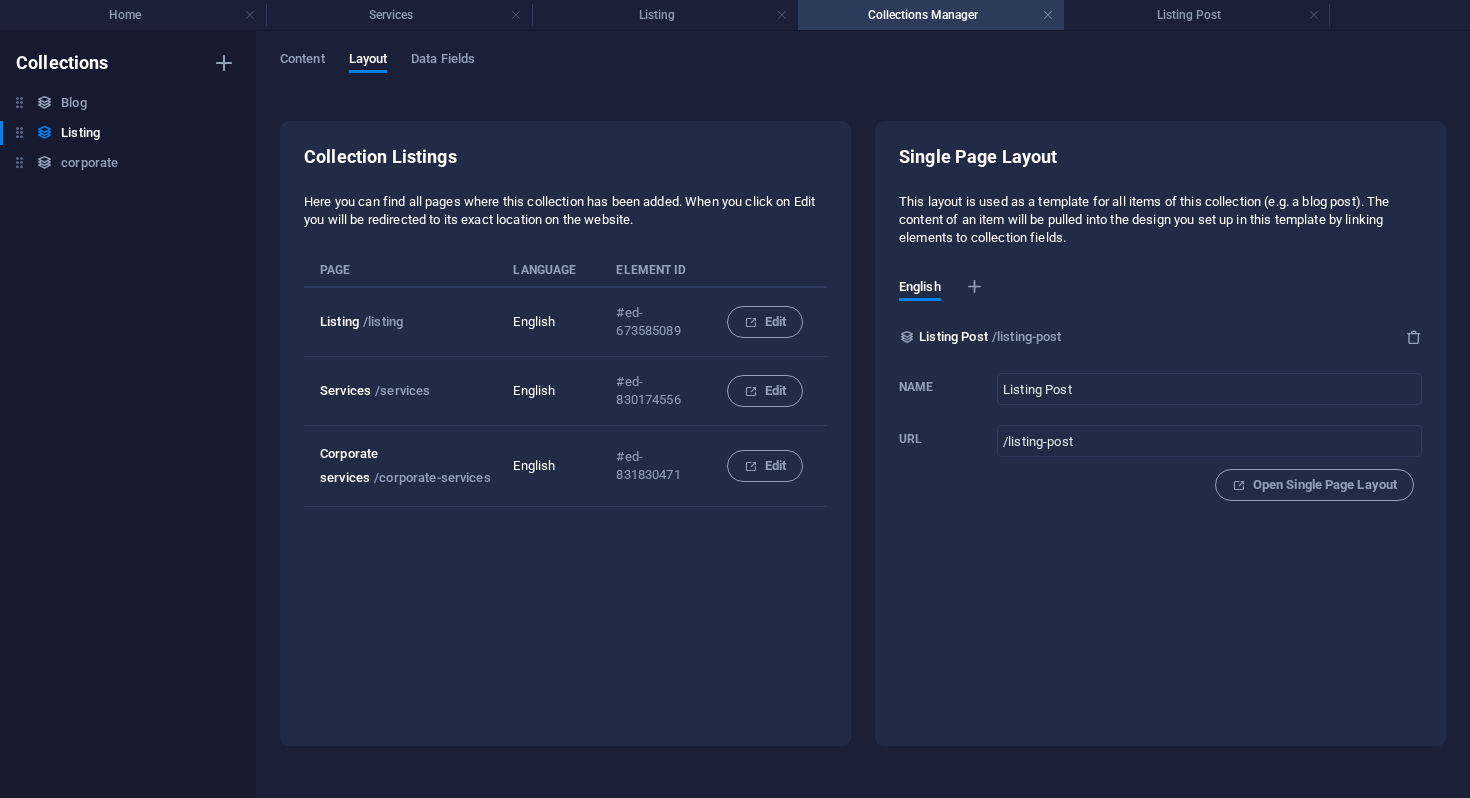 drag, startPoint x: 705, startPoint y: 492, endPoint x: 434, endPoint y: 479, distance: 271.3116 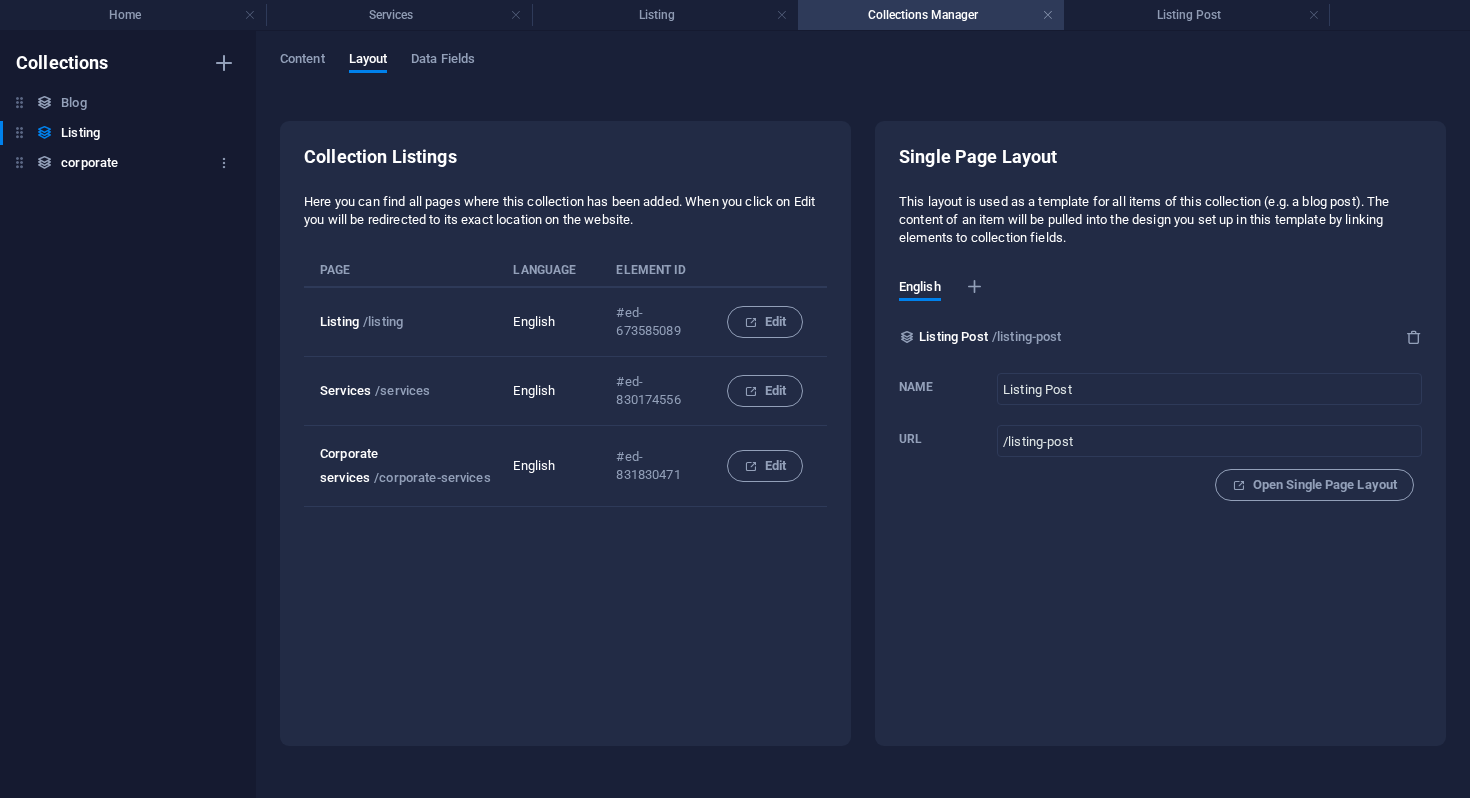 click on "corporate" at bounding box center (89, 163) 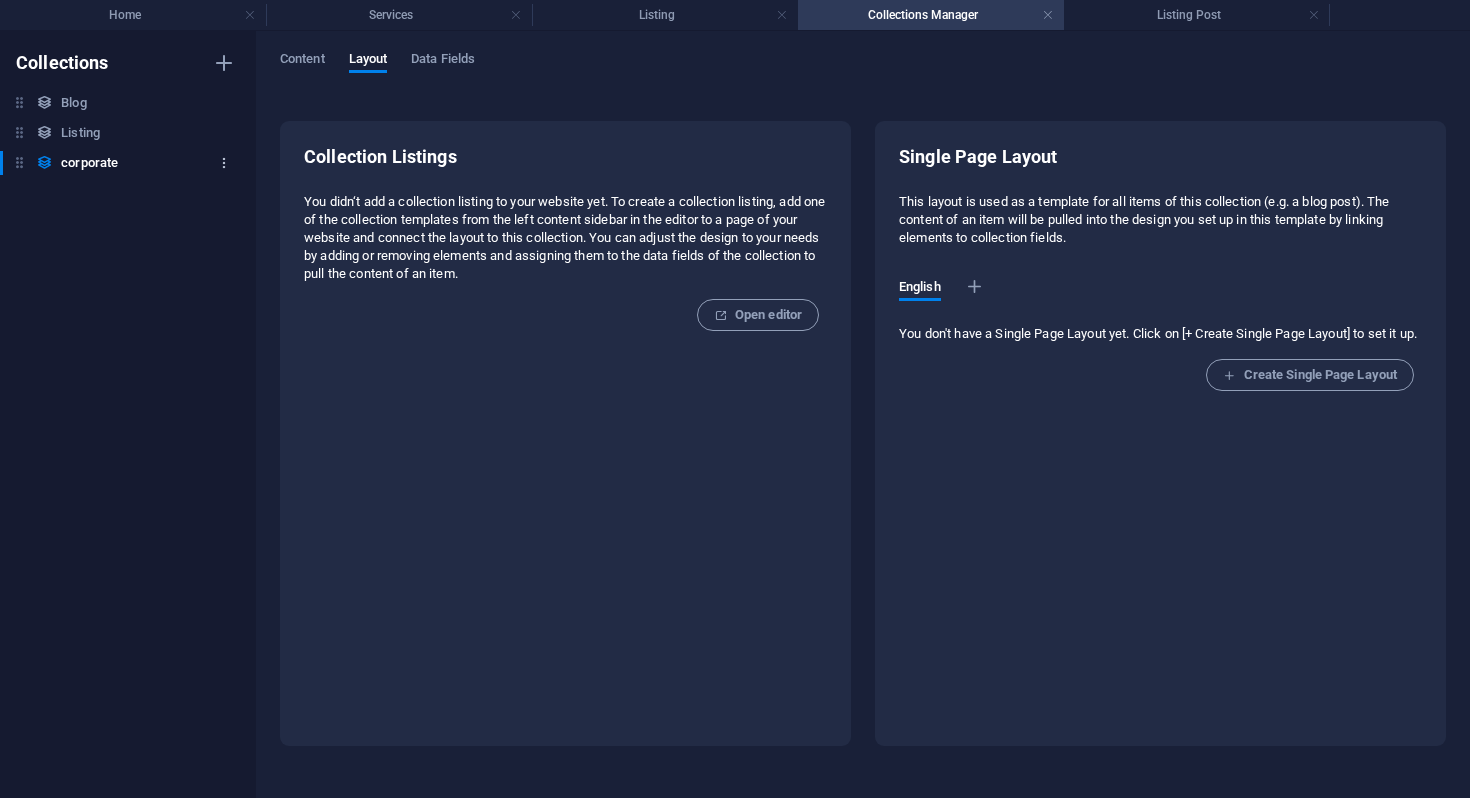 click at bounding box center [224, 163] 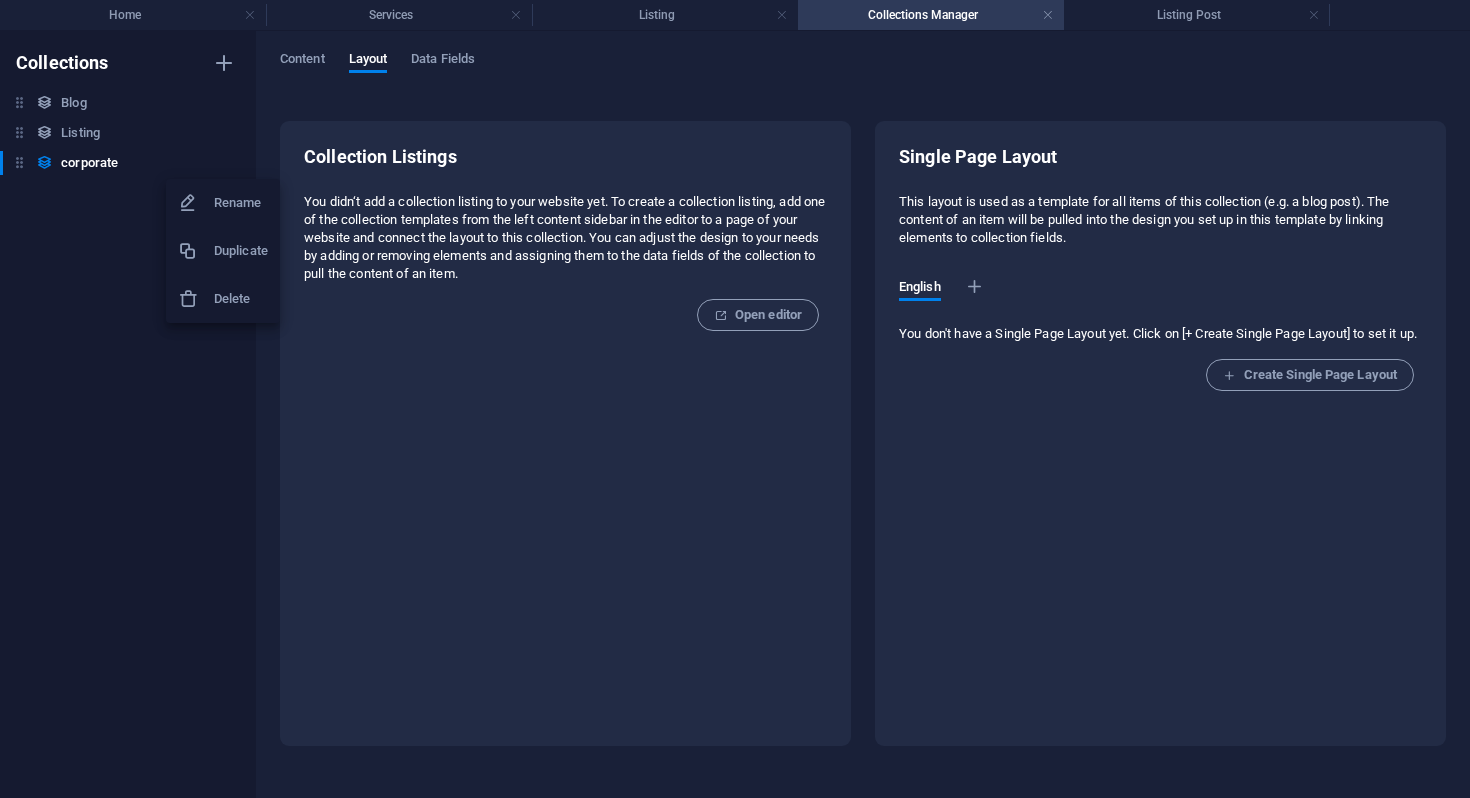 click on "Delete" at bounding box center (223, 299) 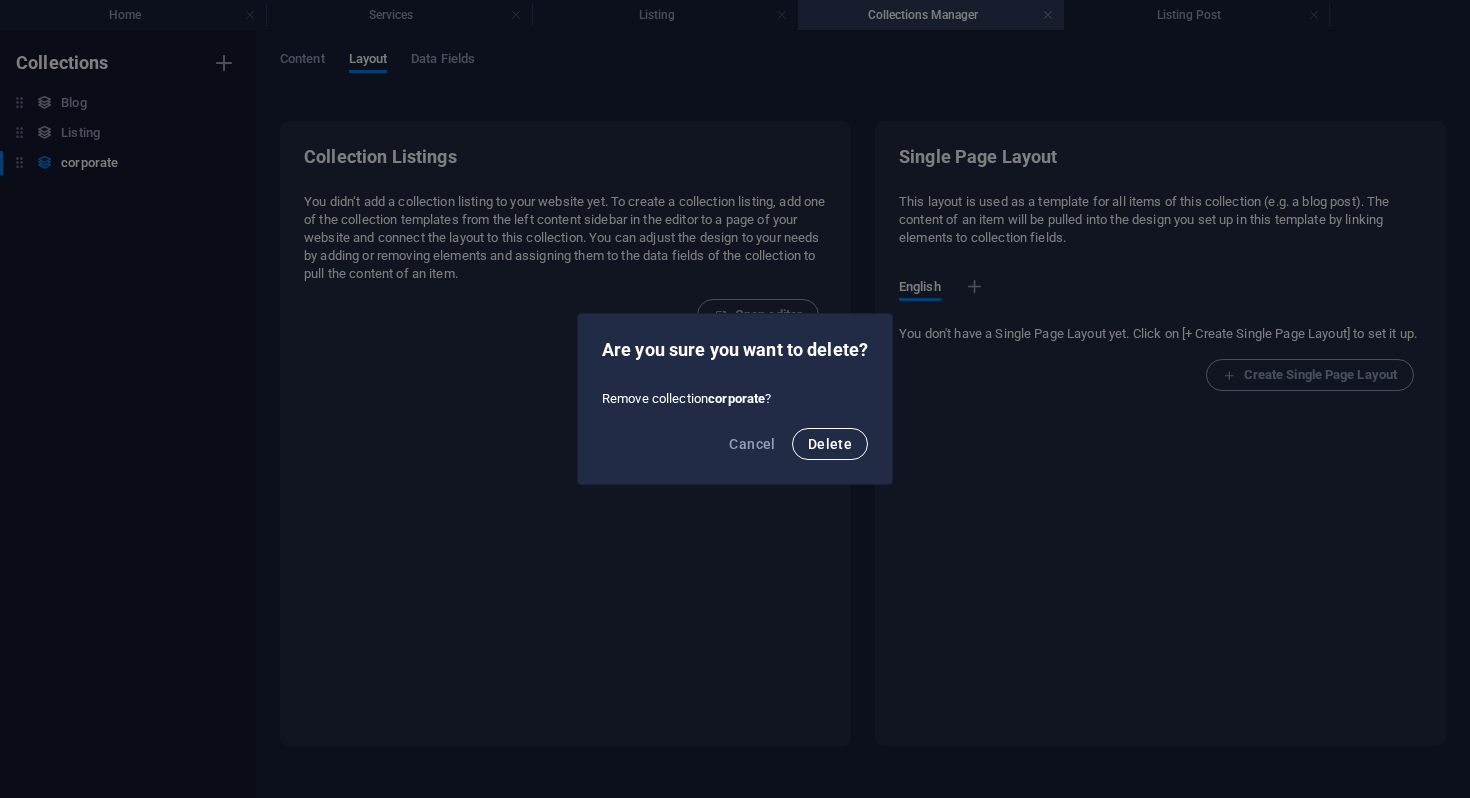 click on "Delete" at bounding box center [830, 444] 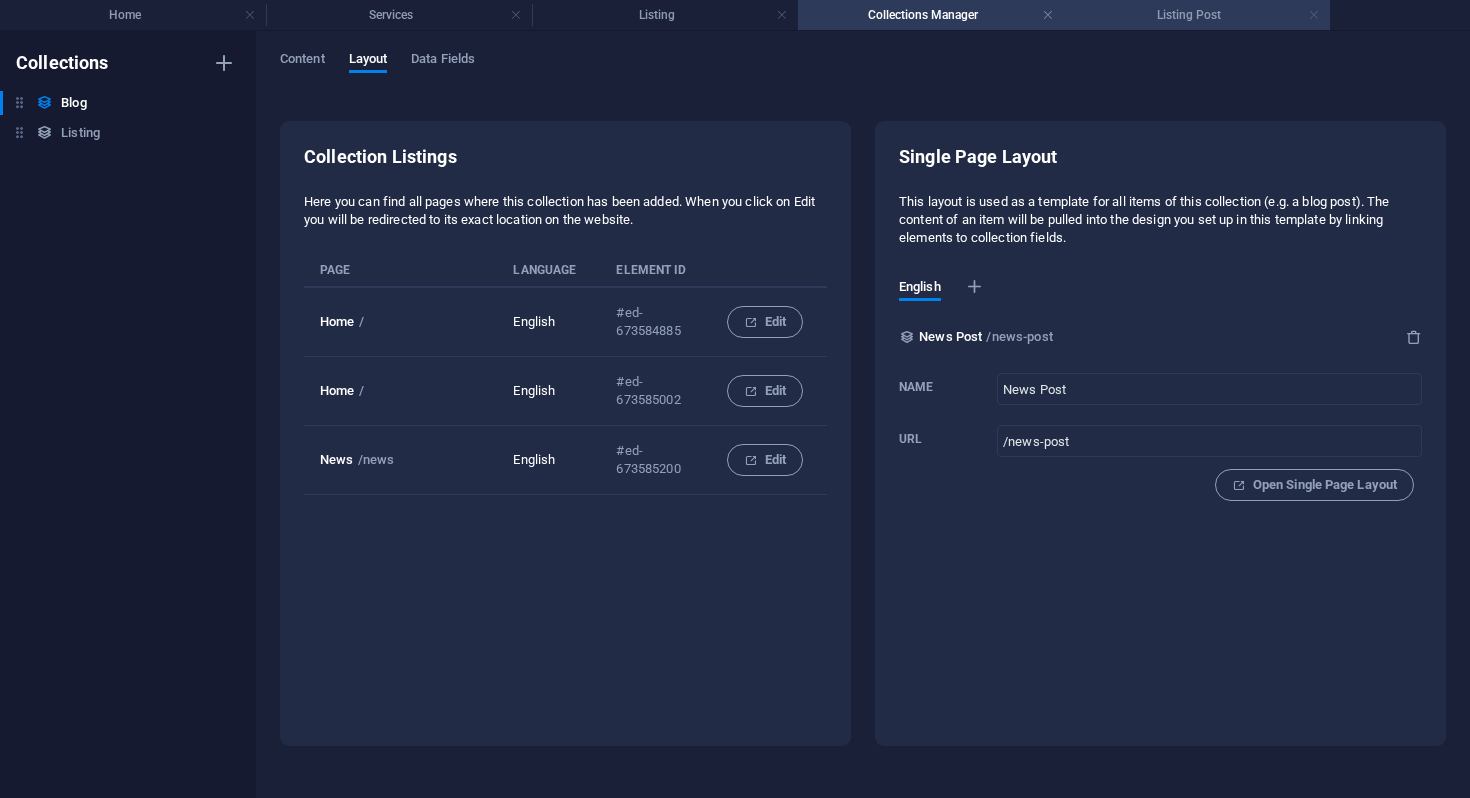 click at bounding box center (1314, 15) 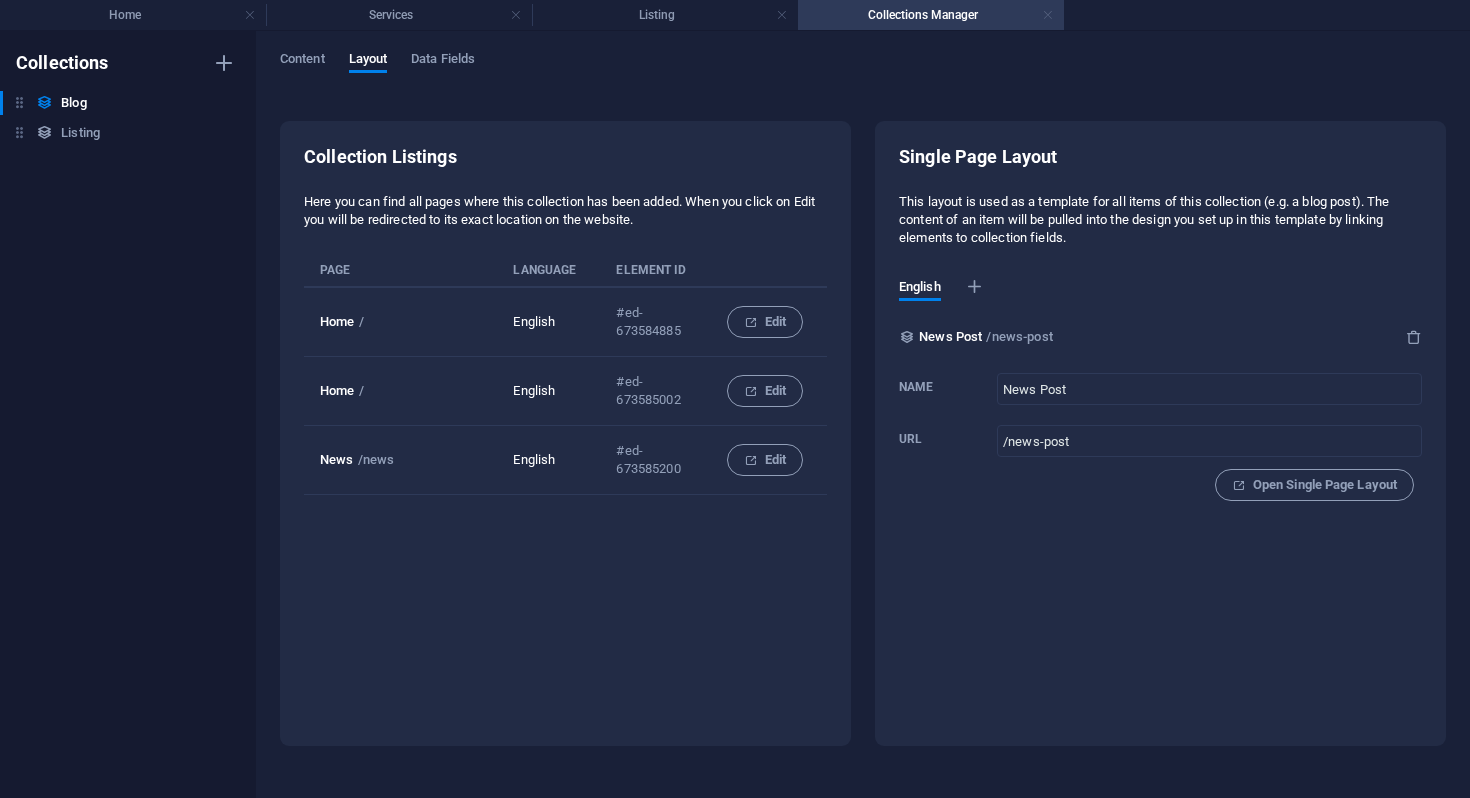 click at bounding box center (1048, 15) 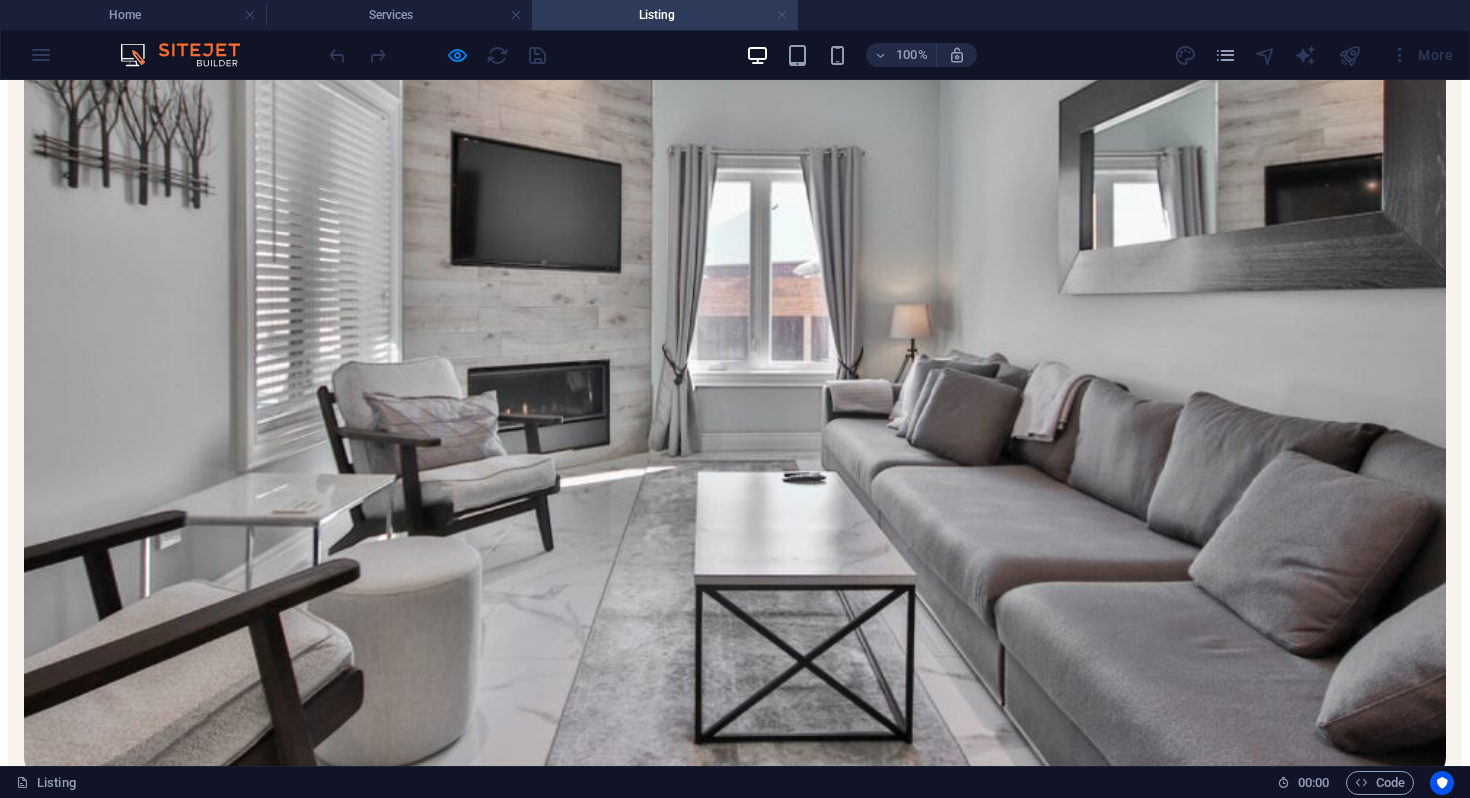 click at bounding box center (782, 15) 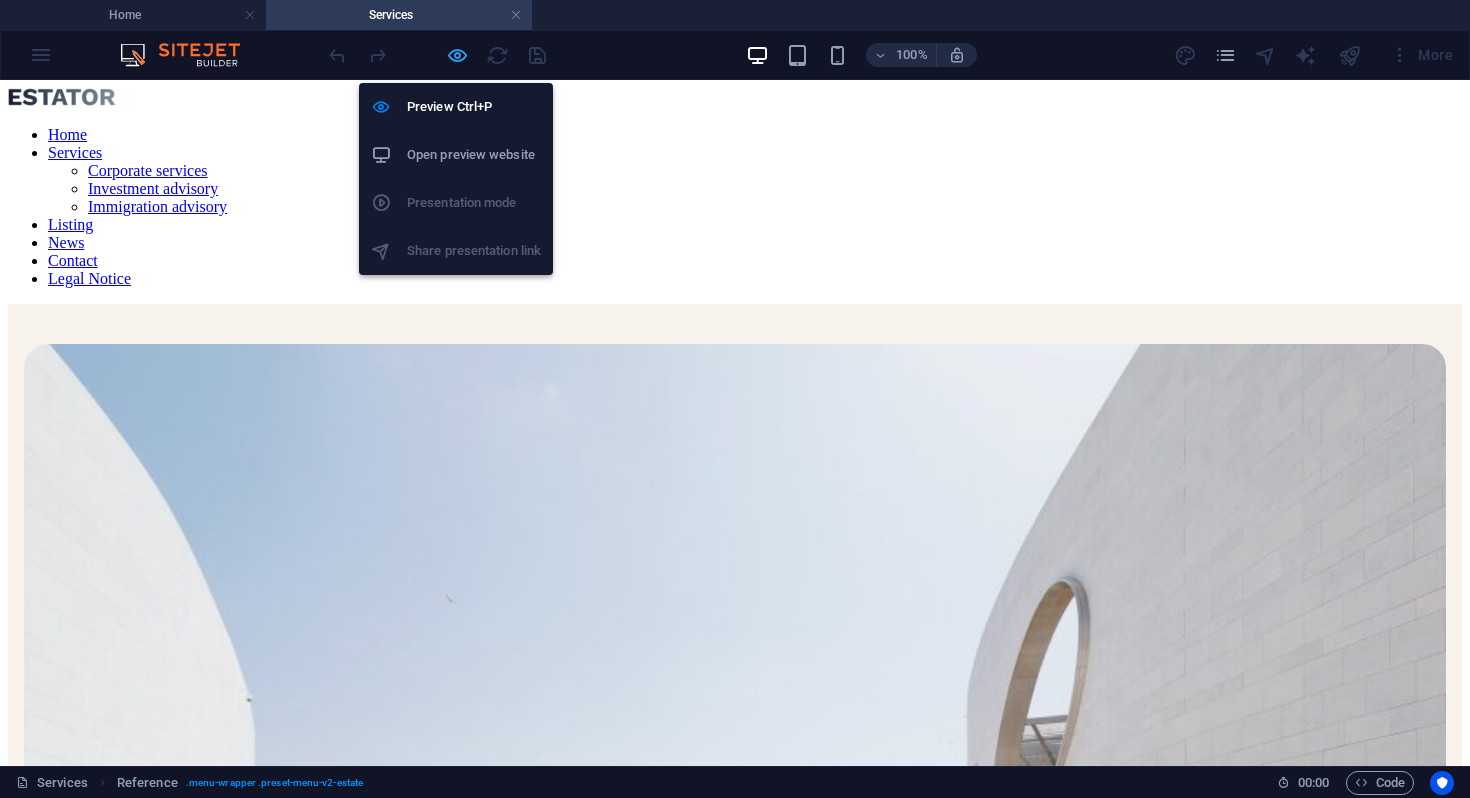 click at bounding box center (457, 55) 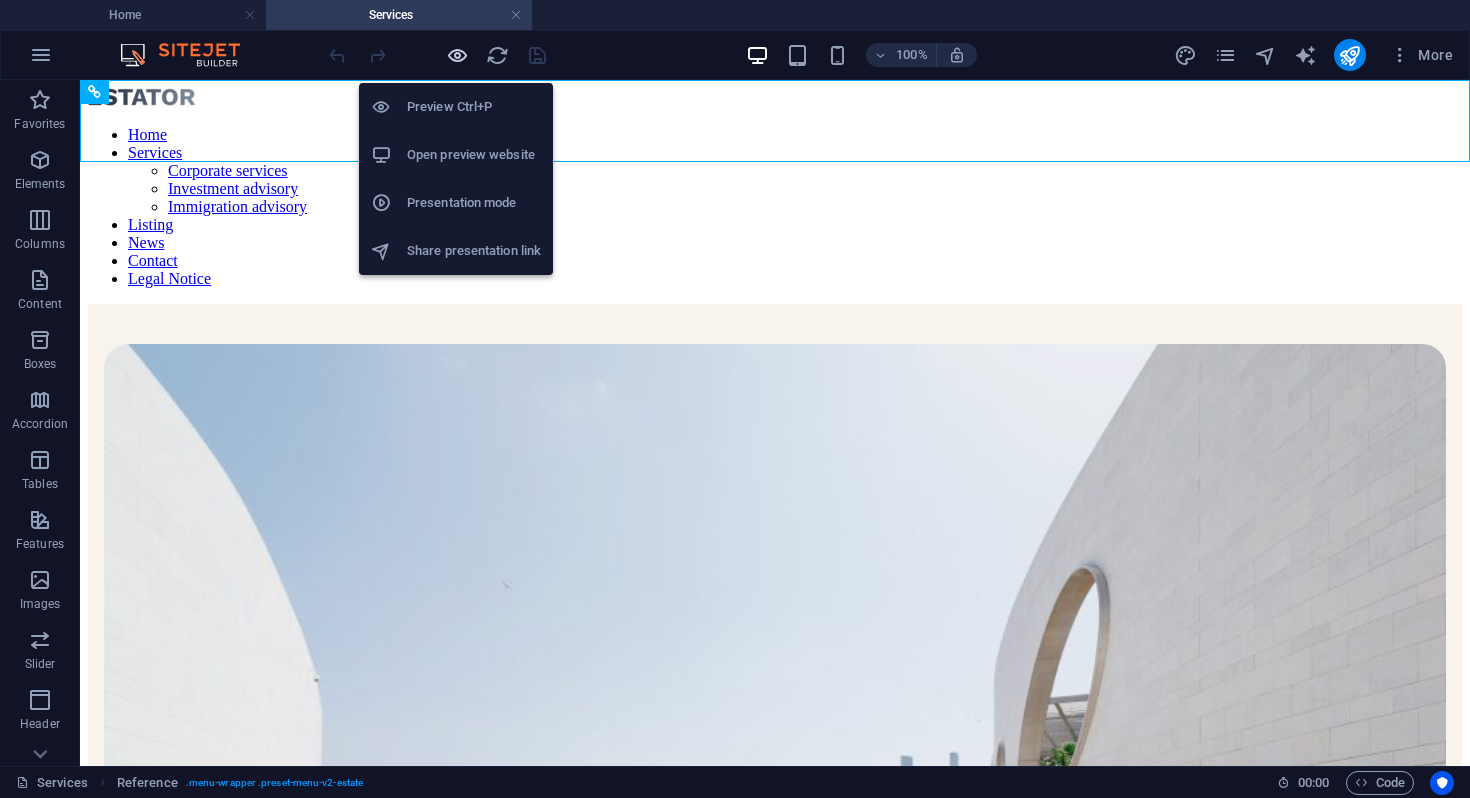 click at bounding box center [457, 55] 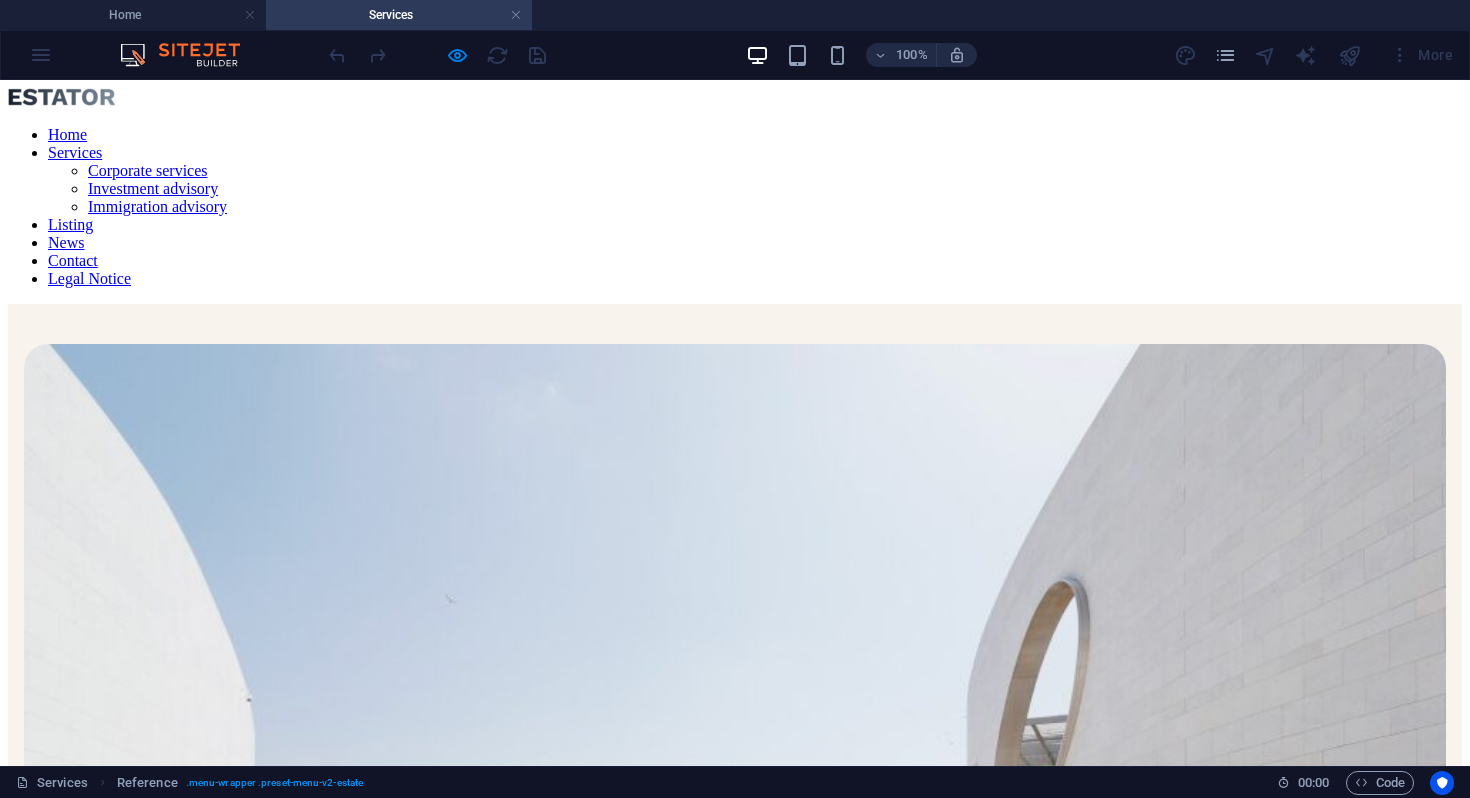 click on "Home" at bounding box center [67, 134] 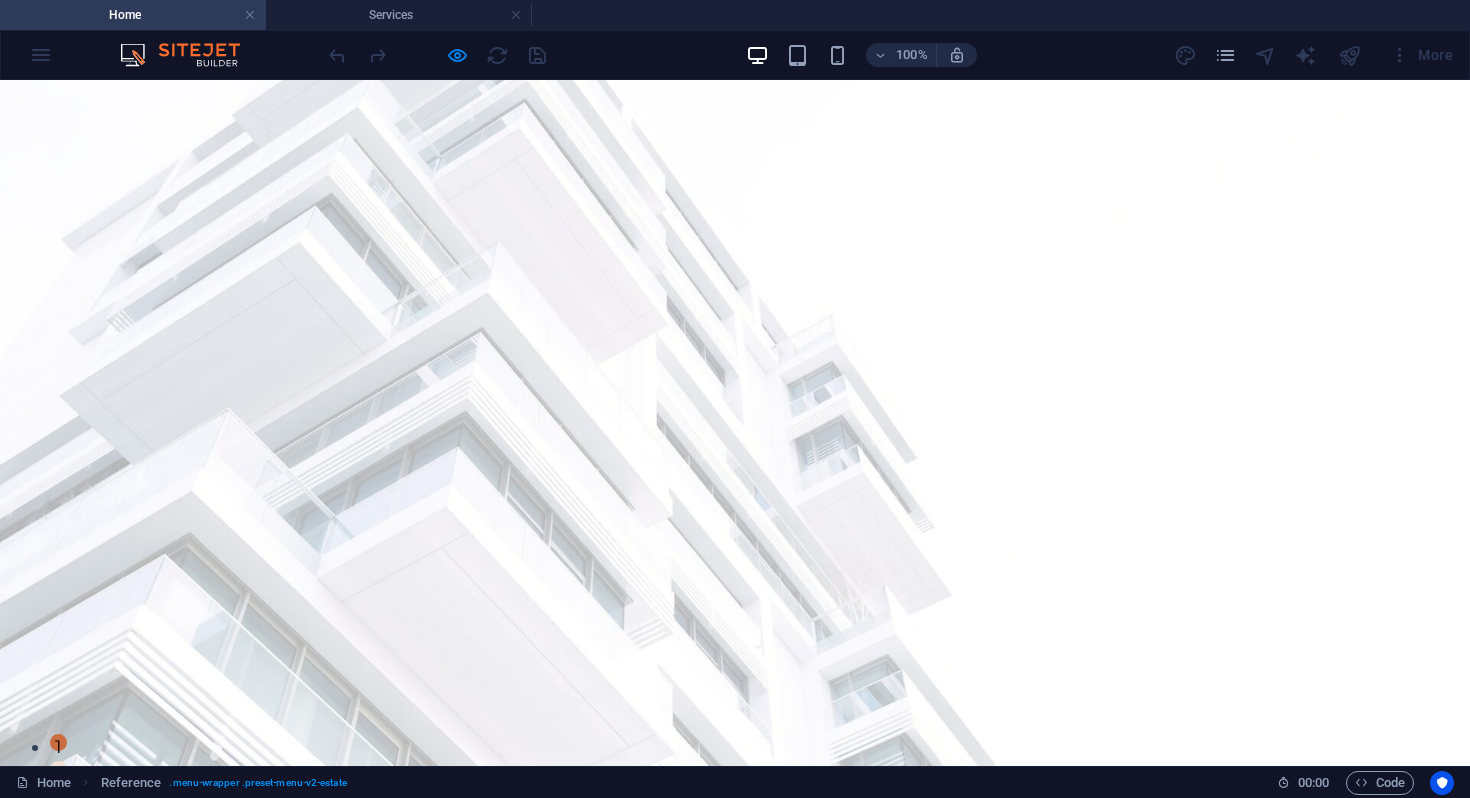 click on "Services" at bounding box center (698, 834) 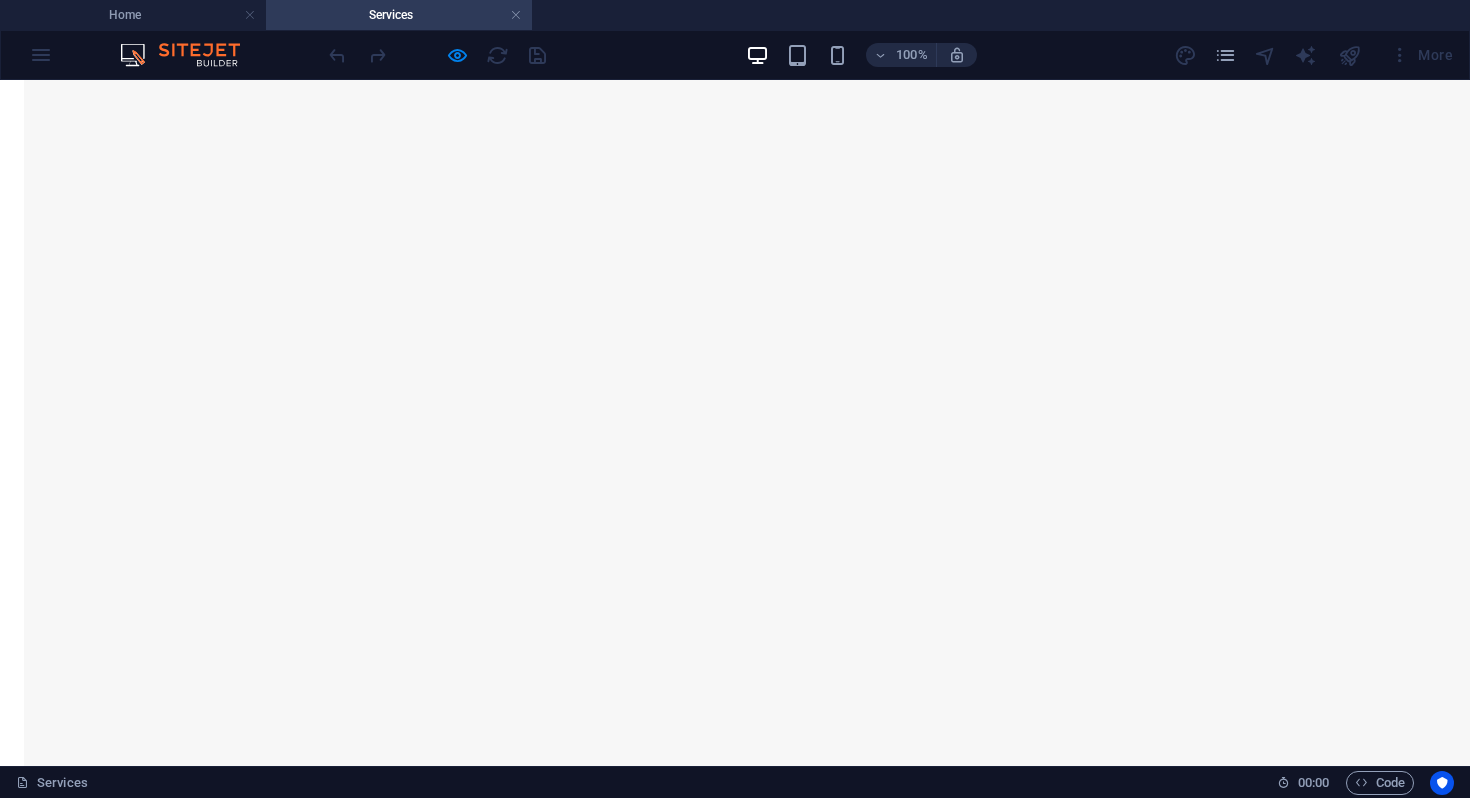 scroll, scrollTop: 2053, scrollLeft: 0, axis: vertical 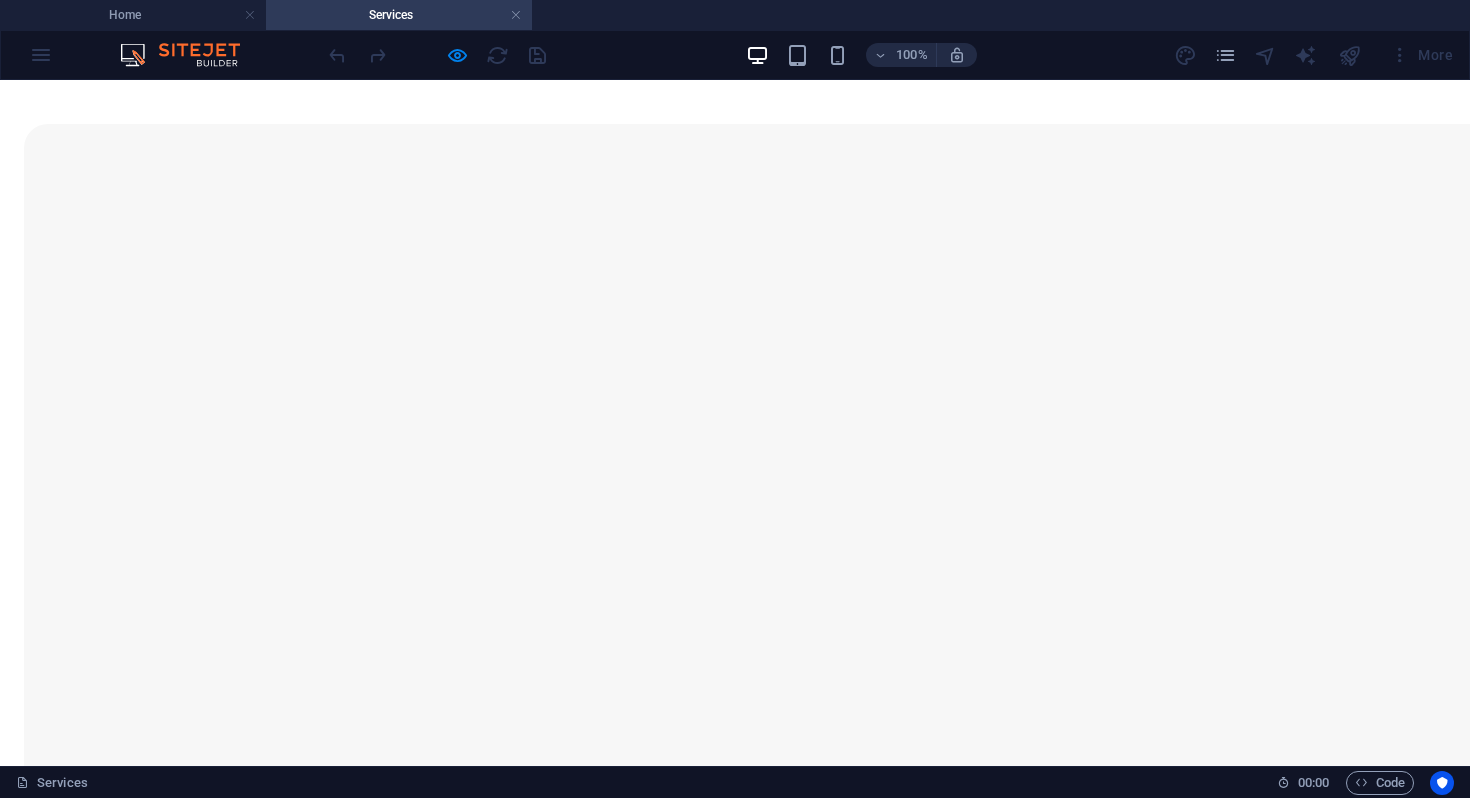 click at bounding box center (74, 2946558) 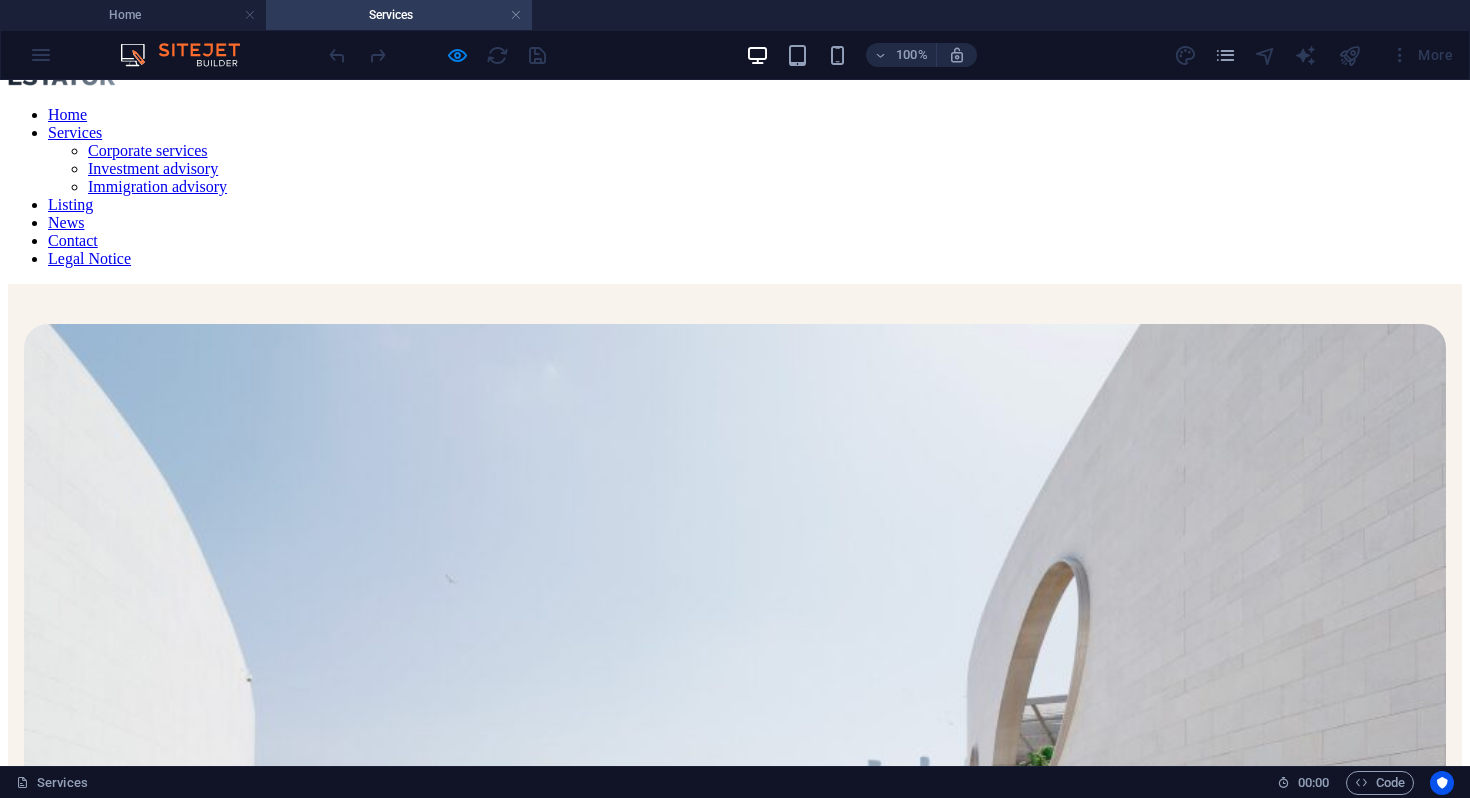 scroll, scrollTop: 0, scrollLeft: 0, axis: both 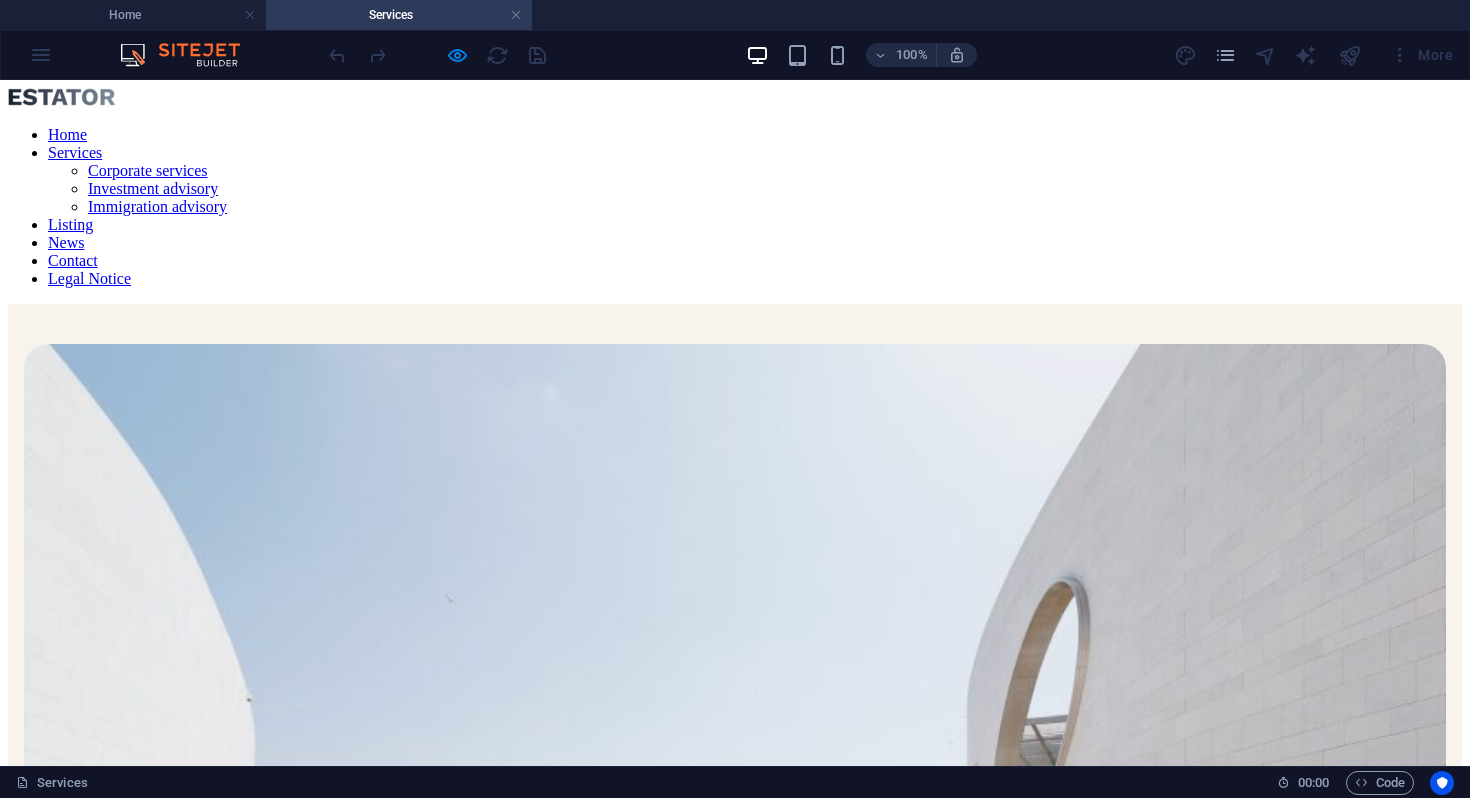 click on "Corporate services" at bounding box center (148, 170) 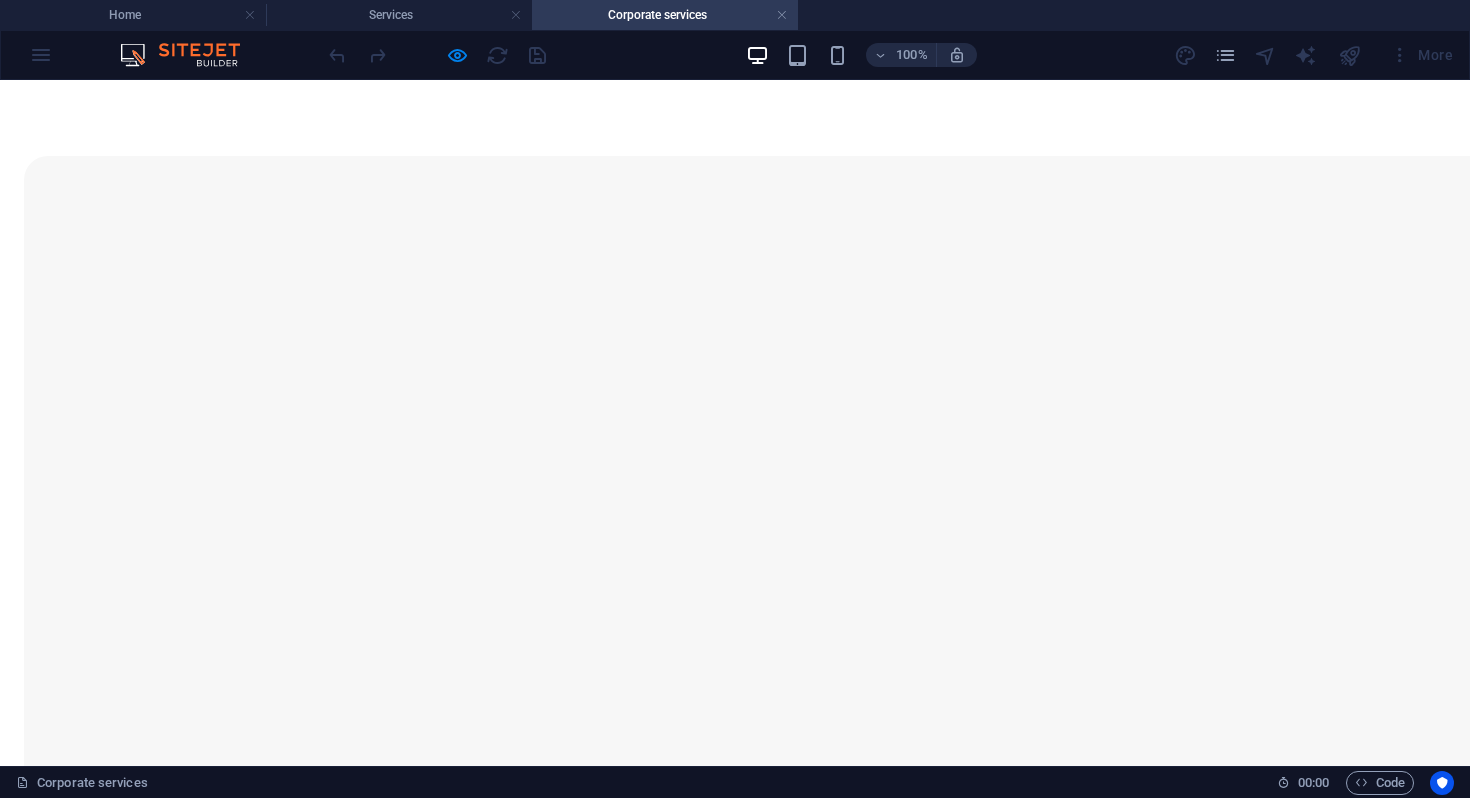 scroll, scrollTop: 2027, scrollLeft: 0, axis: vertical 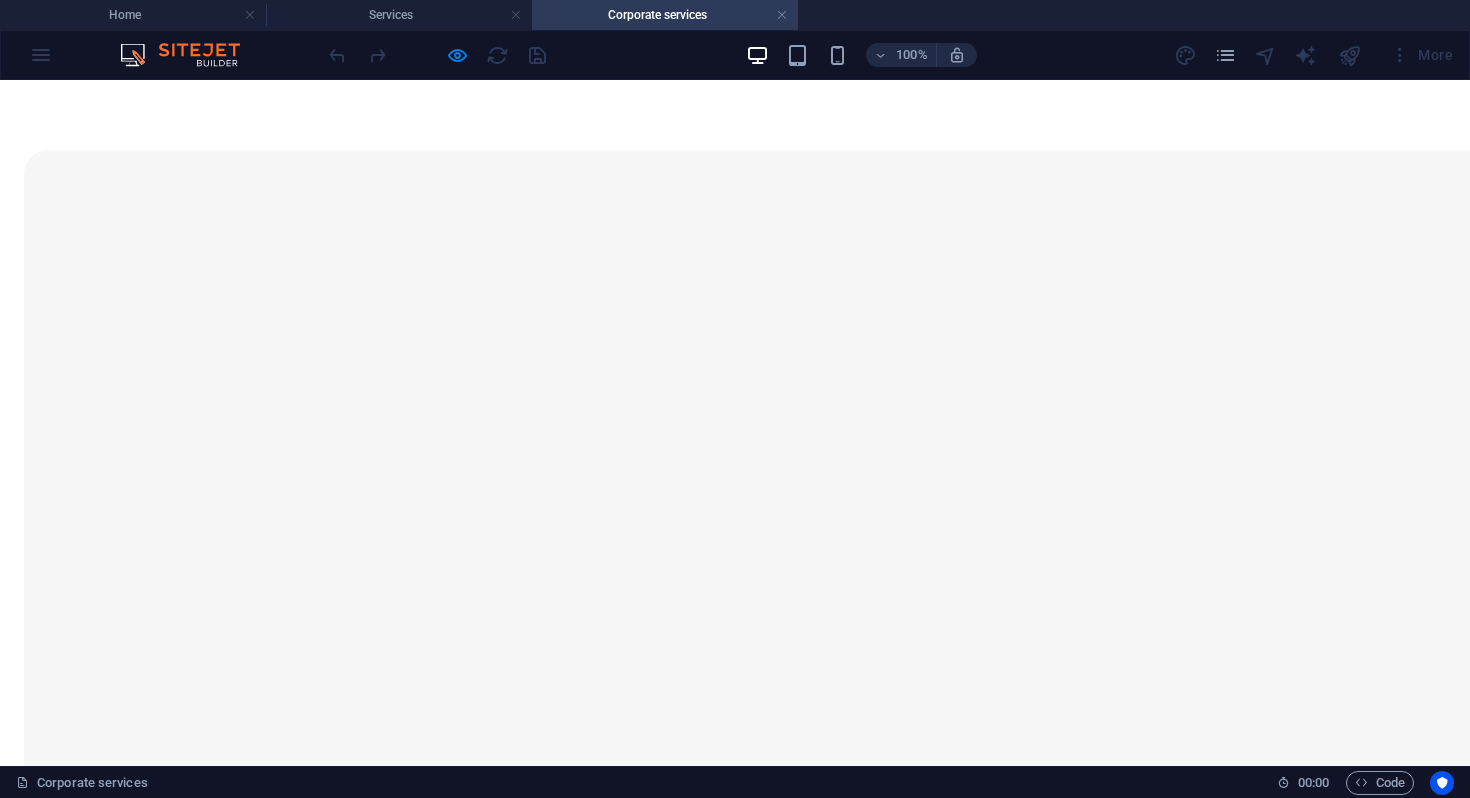 click on "I have read and understand the privacy policy." at bounding box center (735, 2946602) 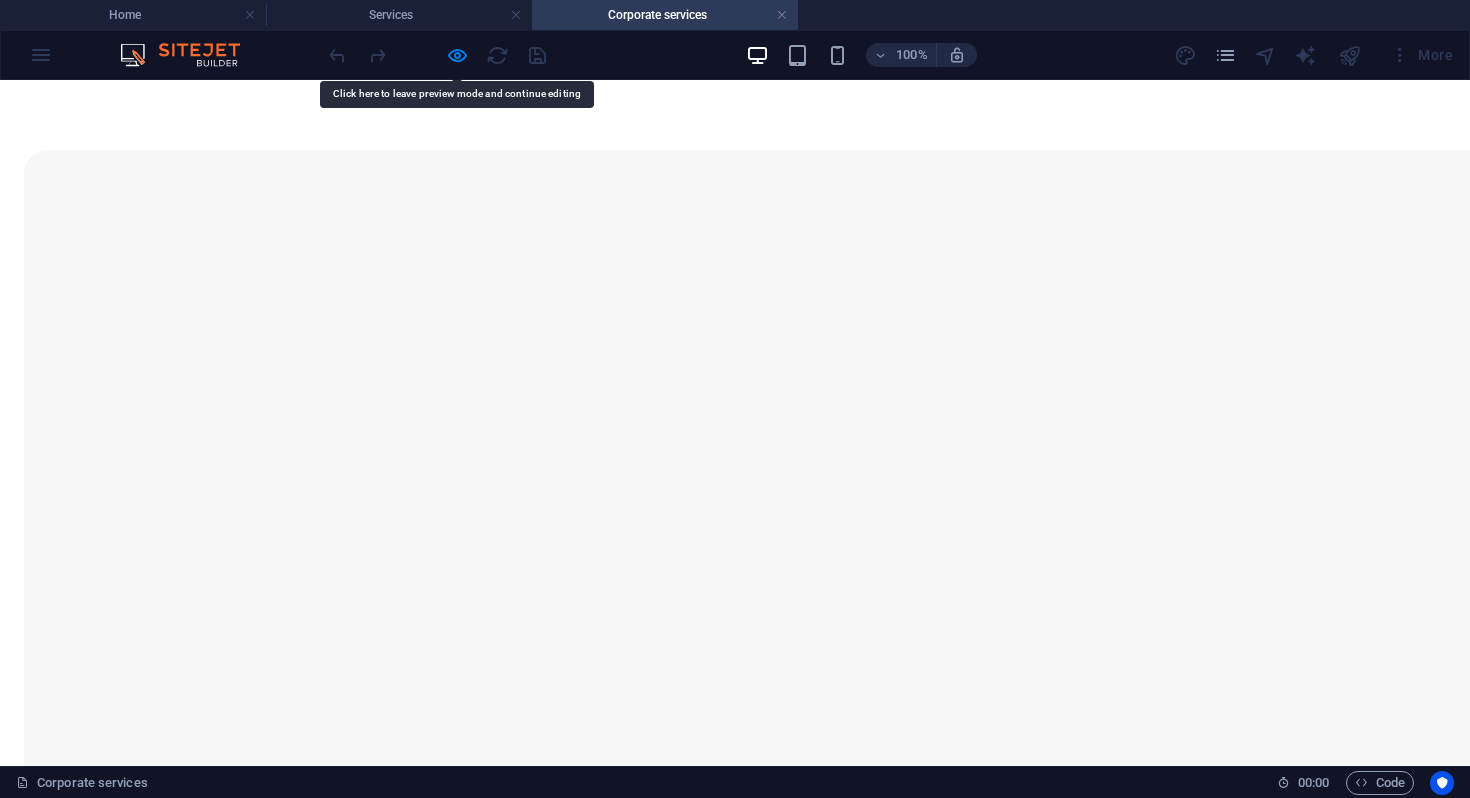 click on "I have read and understand the privacy policy." at bounding box center [735, 2946602] 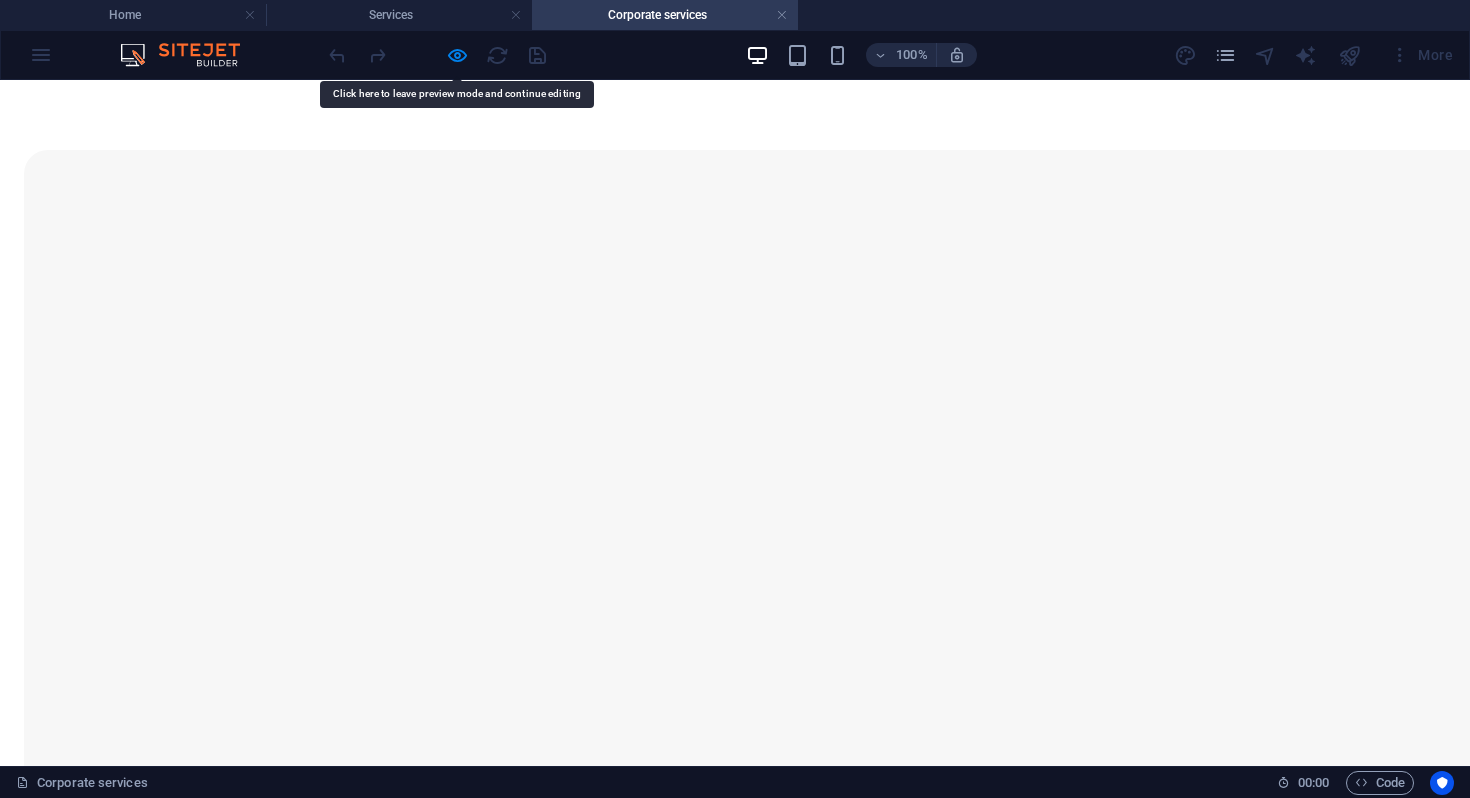 click on "I have read and understand the privacy policy." at bounding box center [735, 2946602] 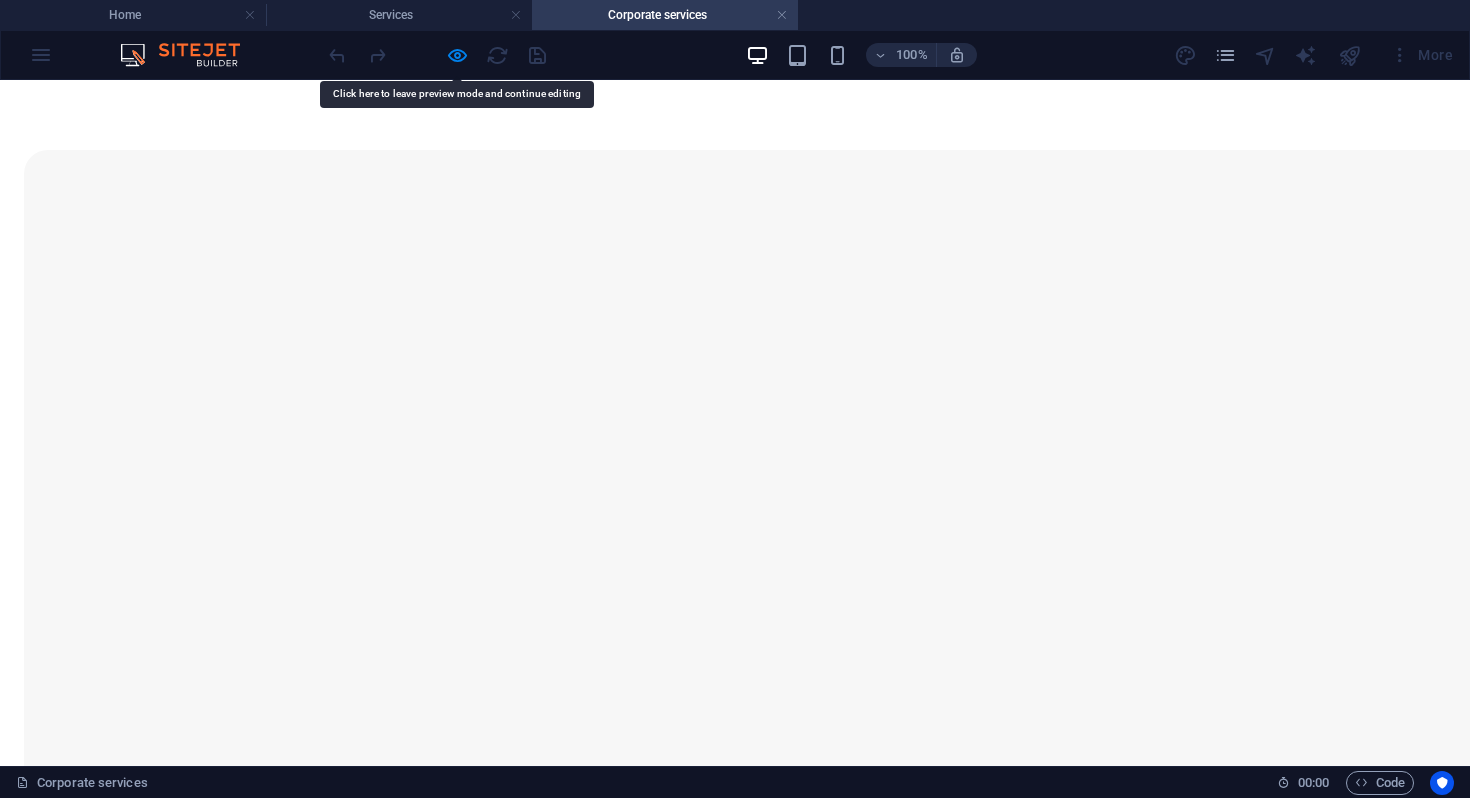 click on "I have read and understand the privacy policy." at bounding box center [735, 2946602] 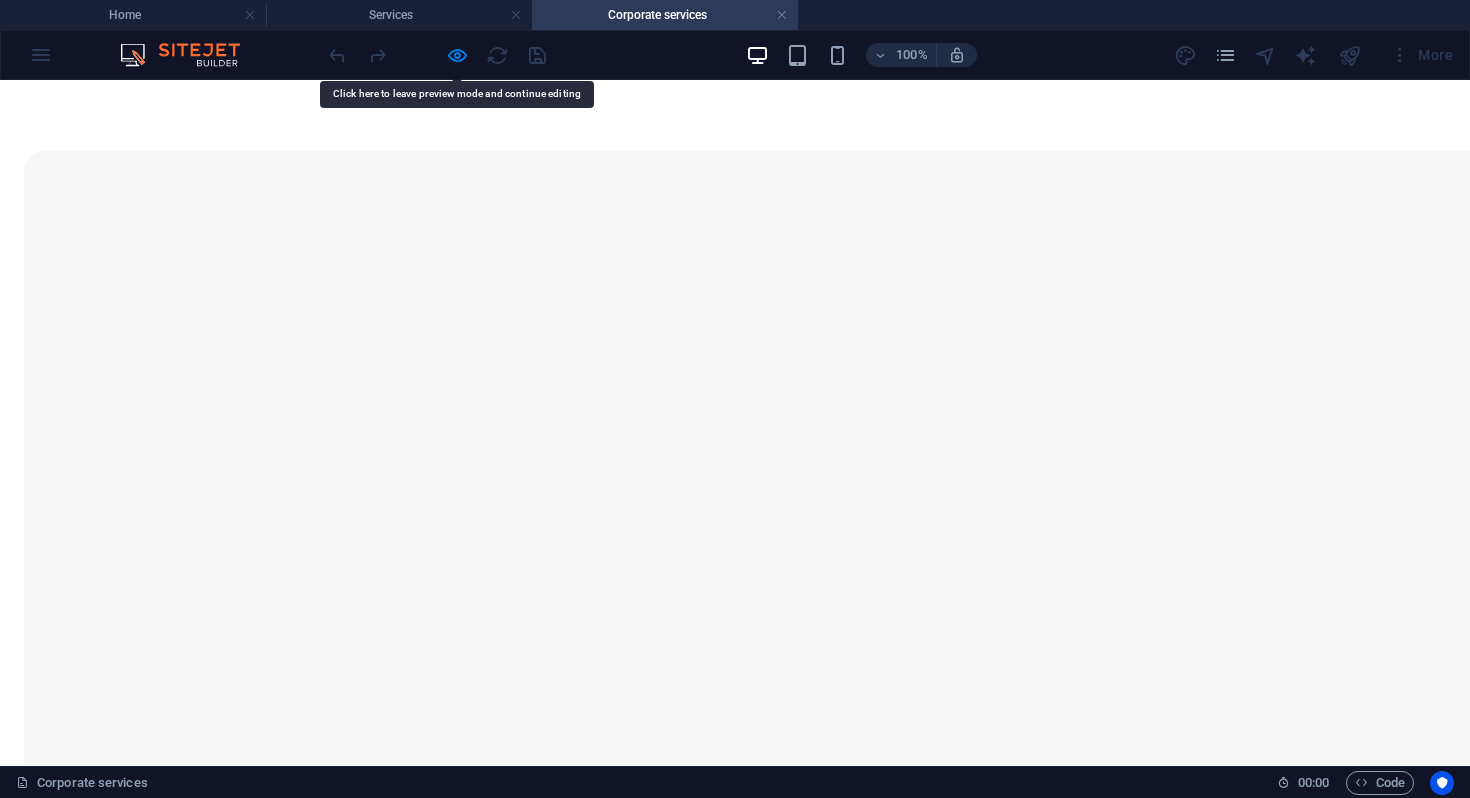 click on "I have read and understand the privacy policy." at bounding box center [735, 2946602] 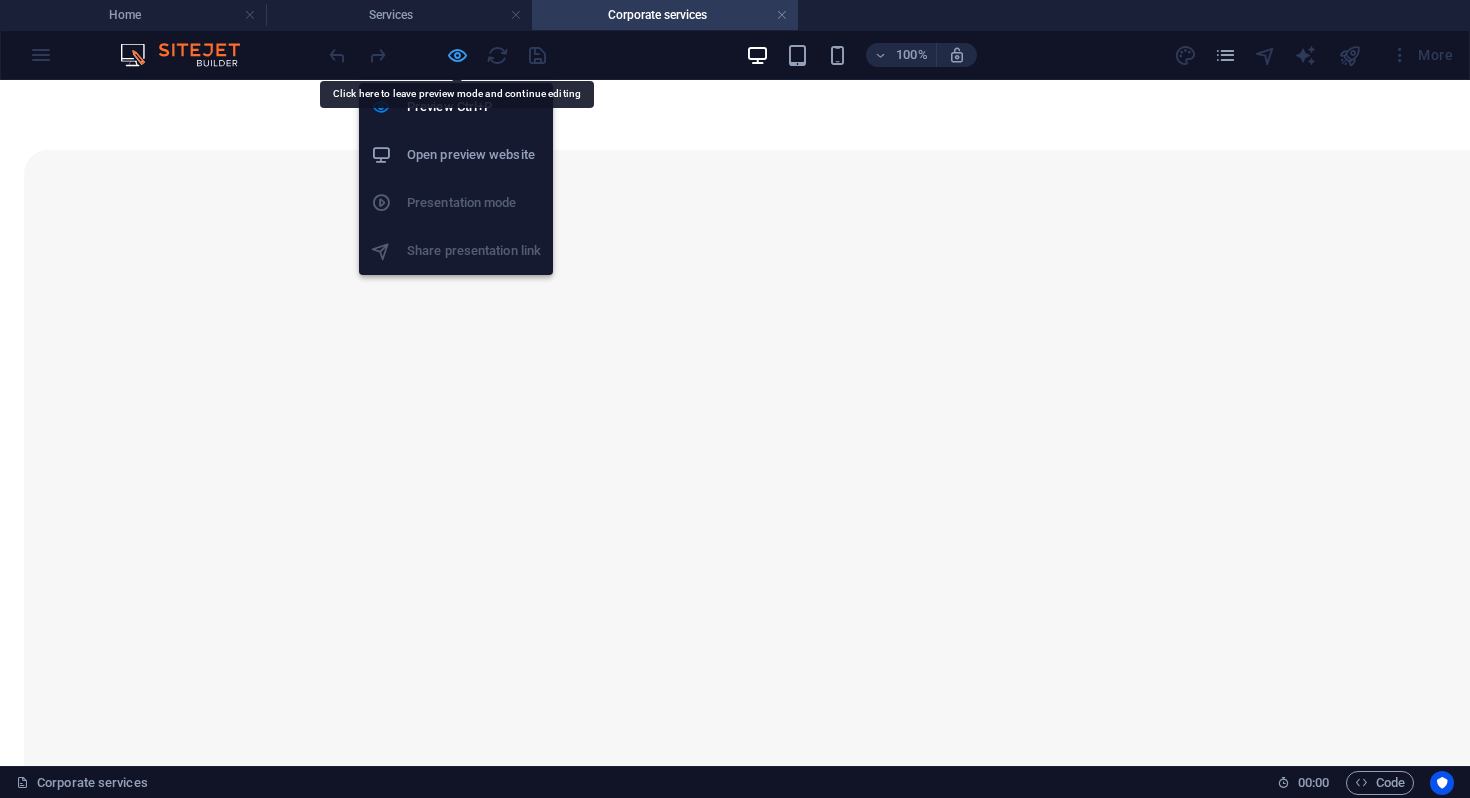 click at bounding box center [457, 55] 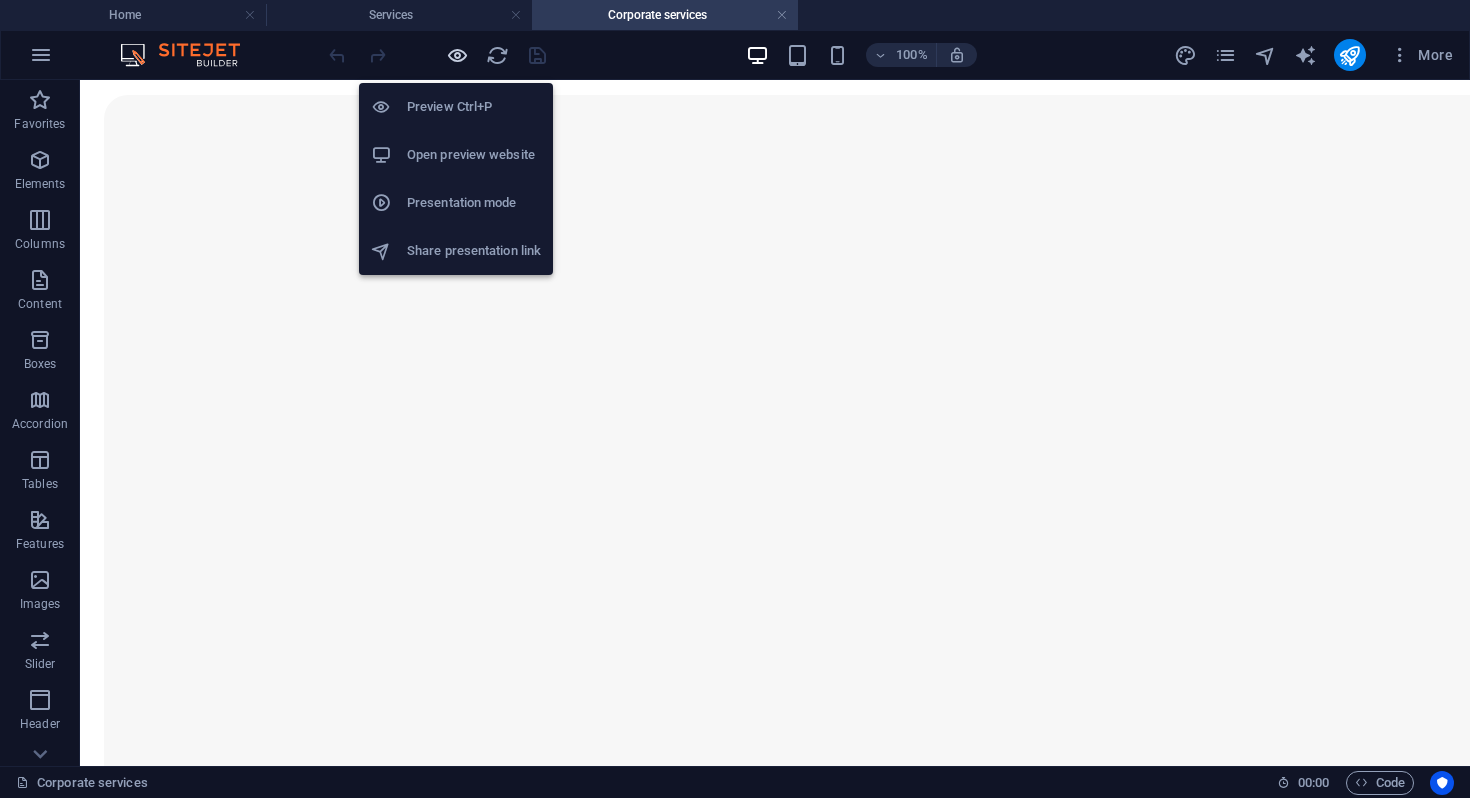 click at bounding box center [457, 55] 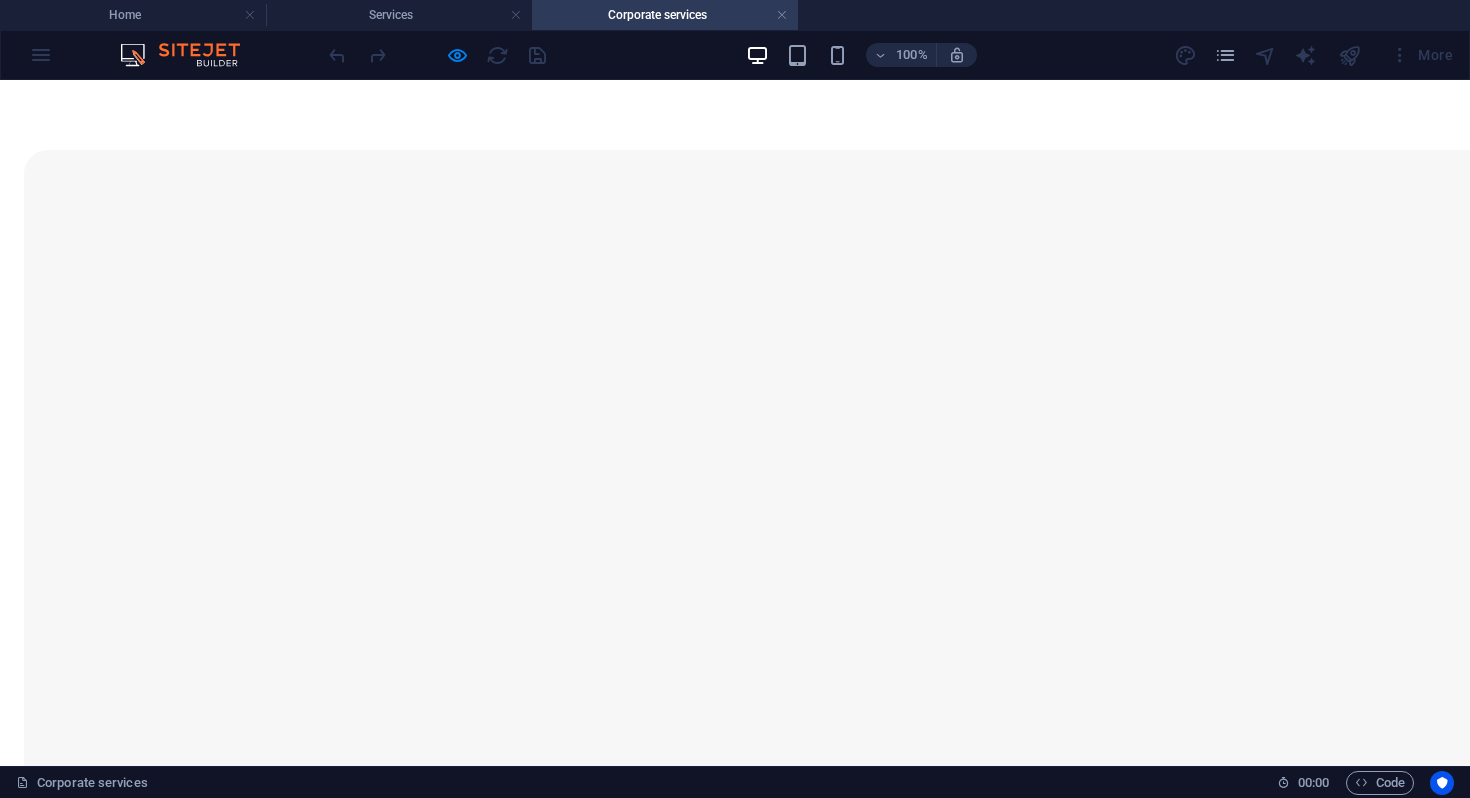 click at bounding box center (74, 2946584) 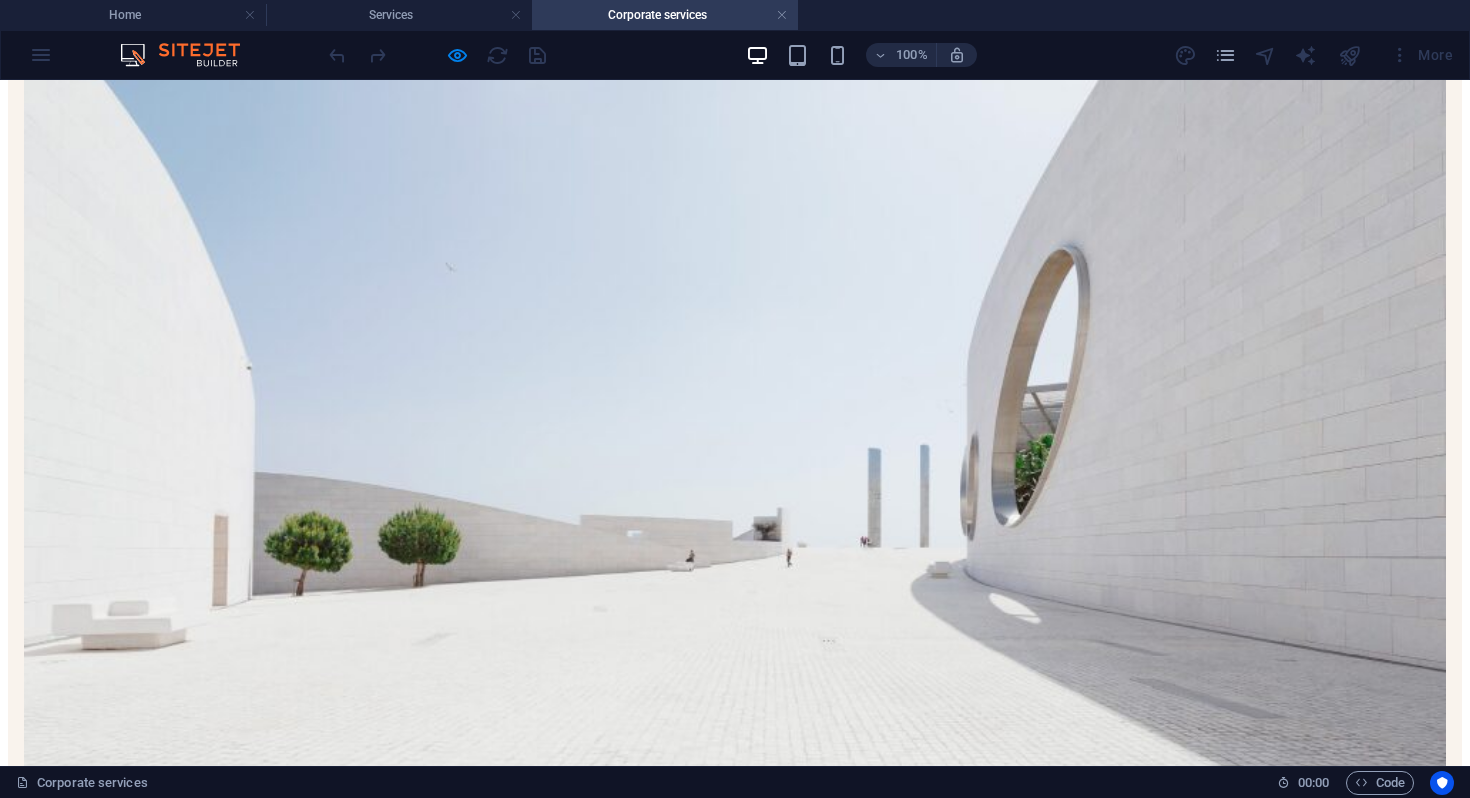 scroll, scrollTop: 0, scrollLeft: 0, axis: both 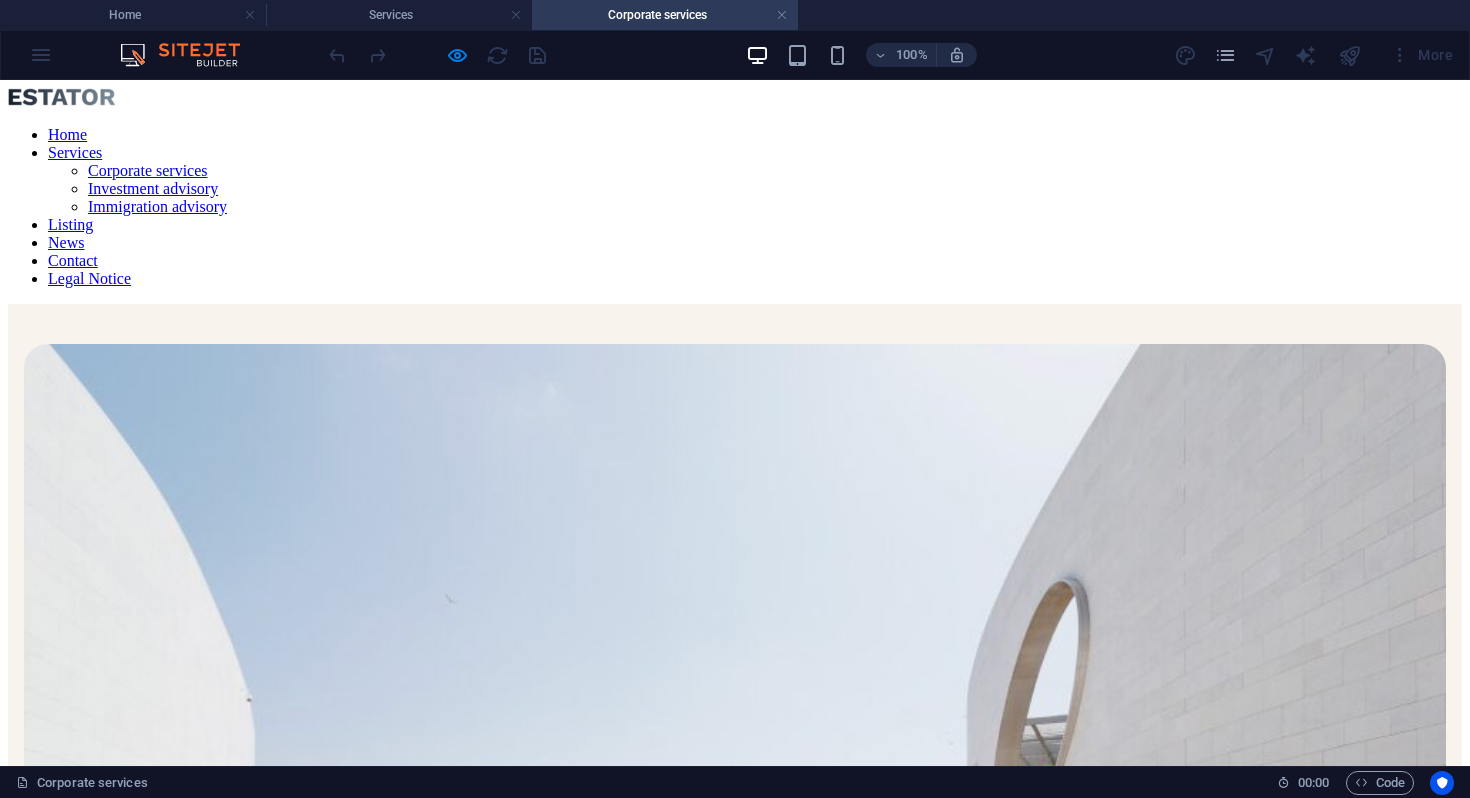 click on "Services" at bounding box center (75, 152) 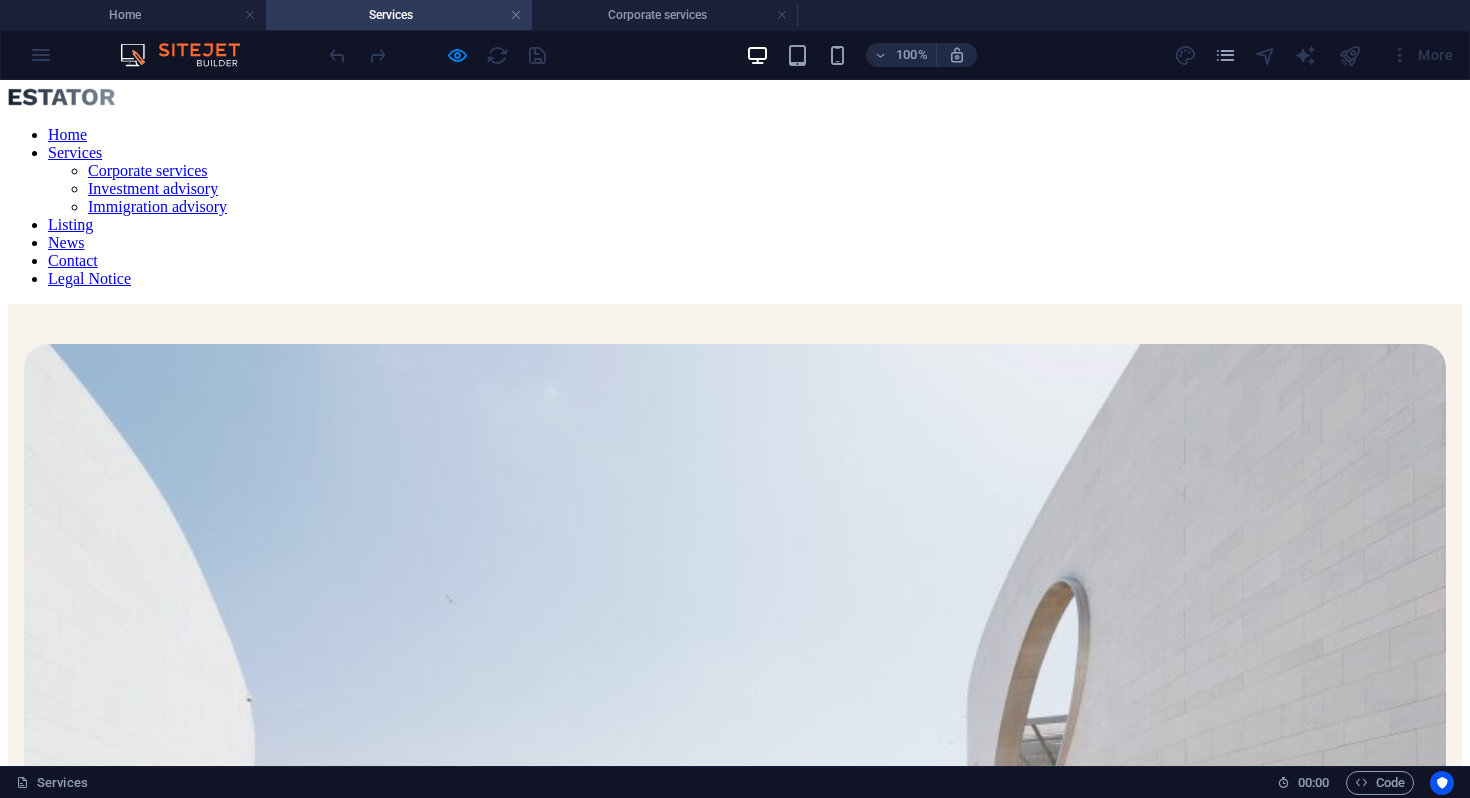 click on "Services" at bounding box center (75, 152) 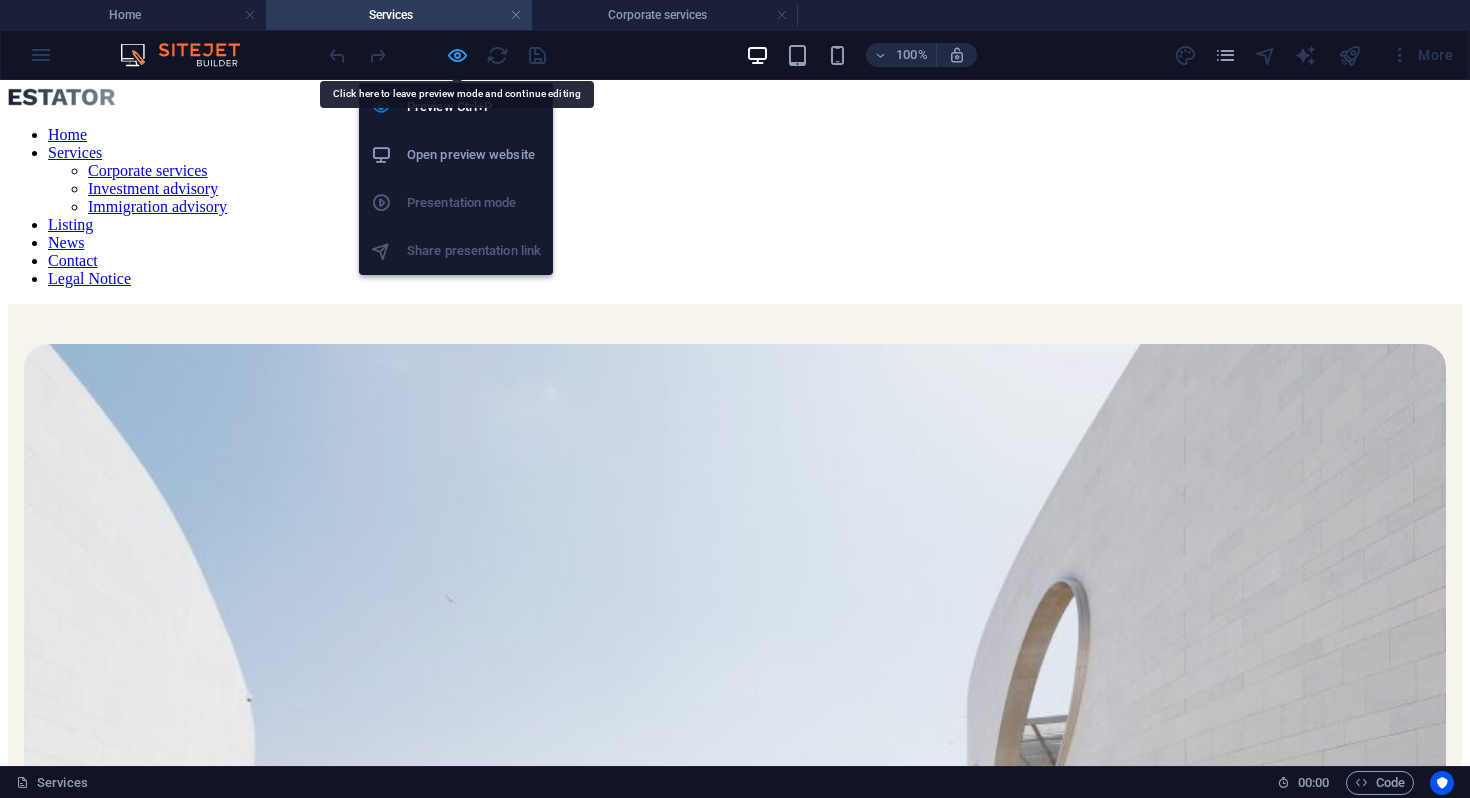 click at bounding box center [457, 55] 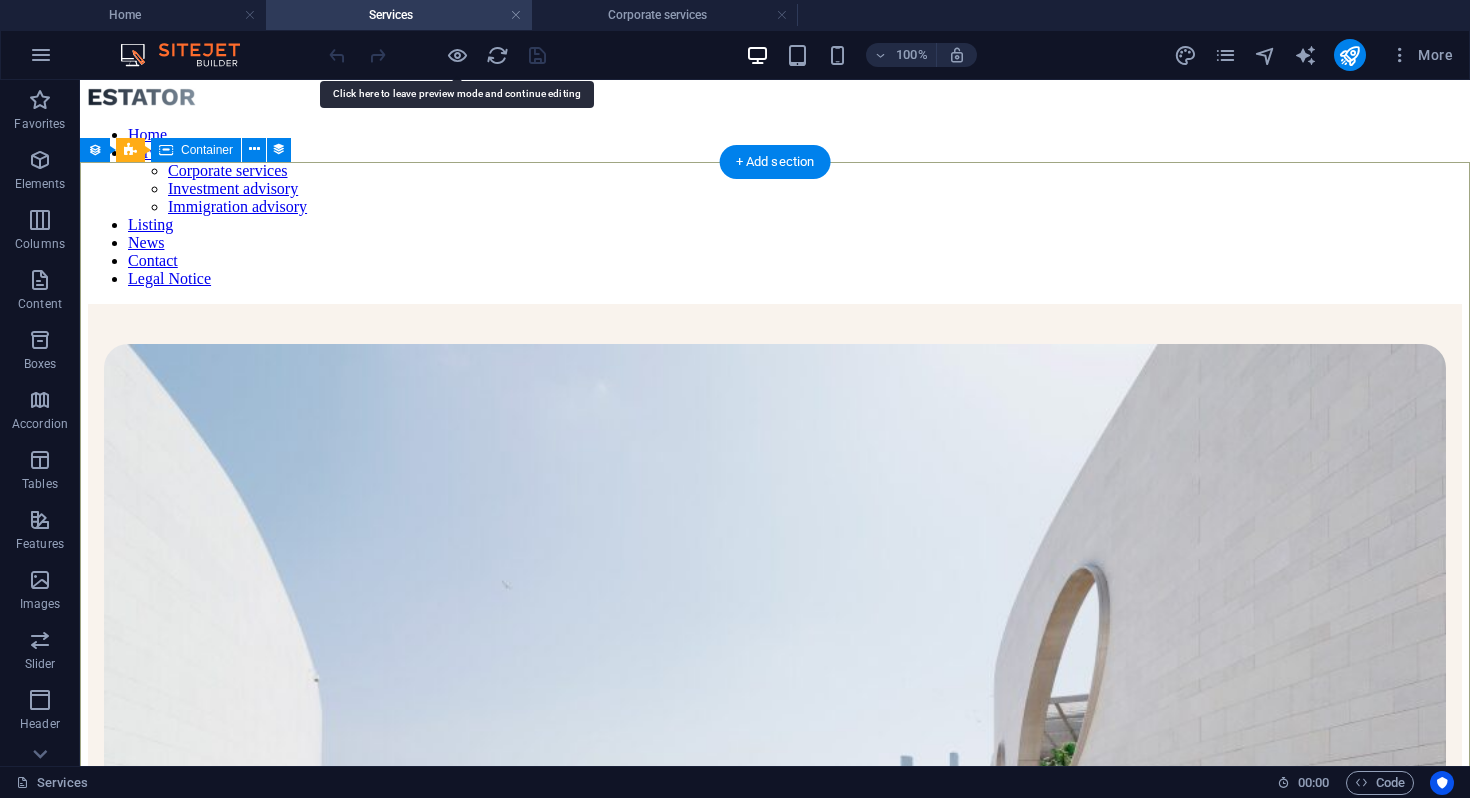 click at bounding box center (775, 794) 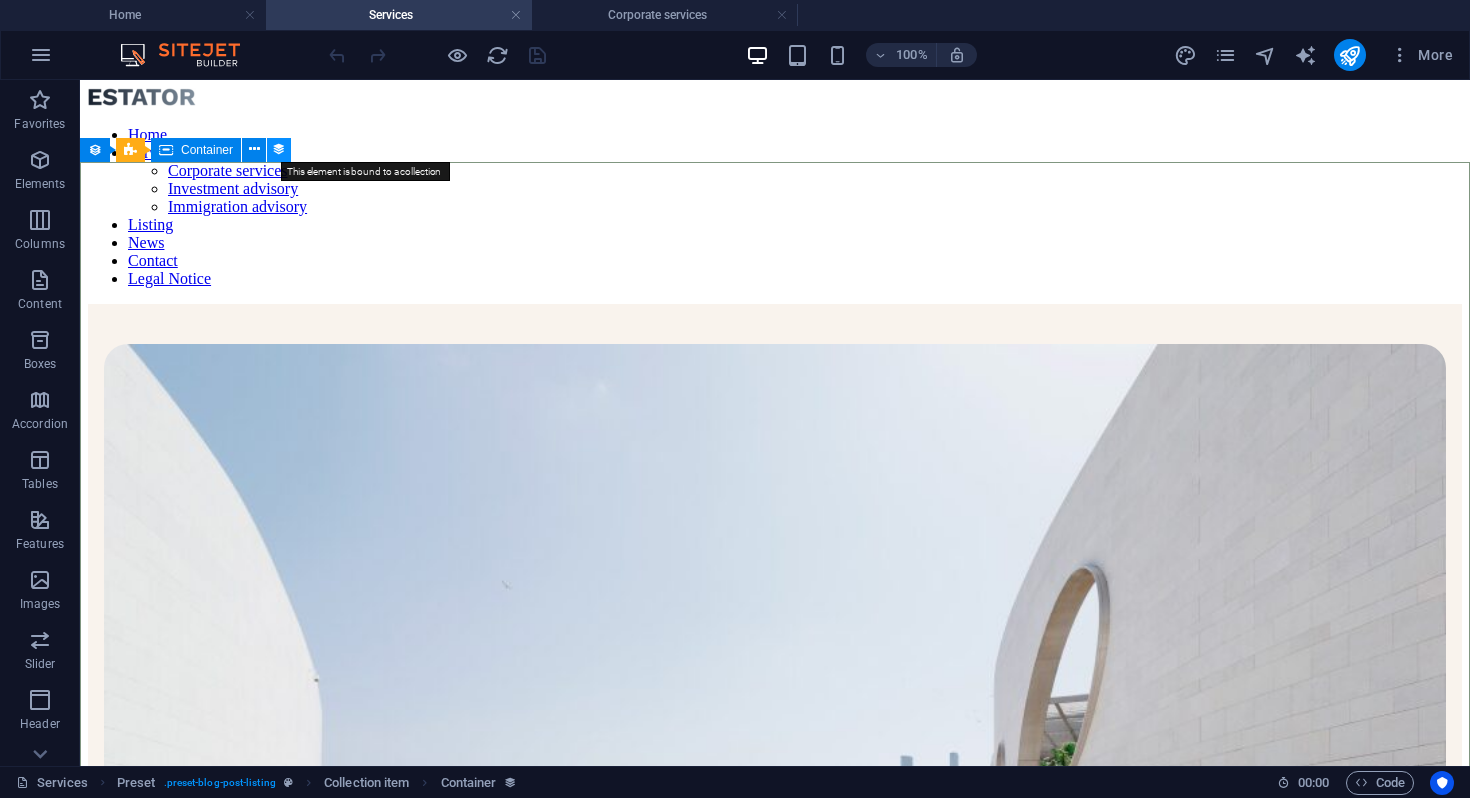 click at bounding box center [279, 149] 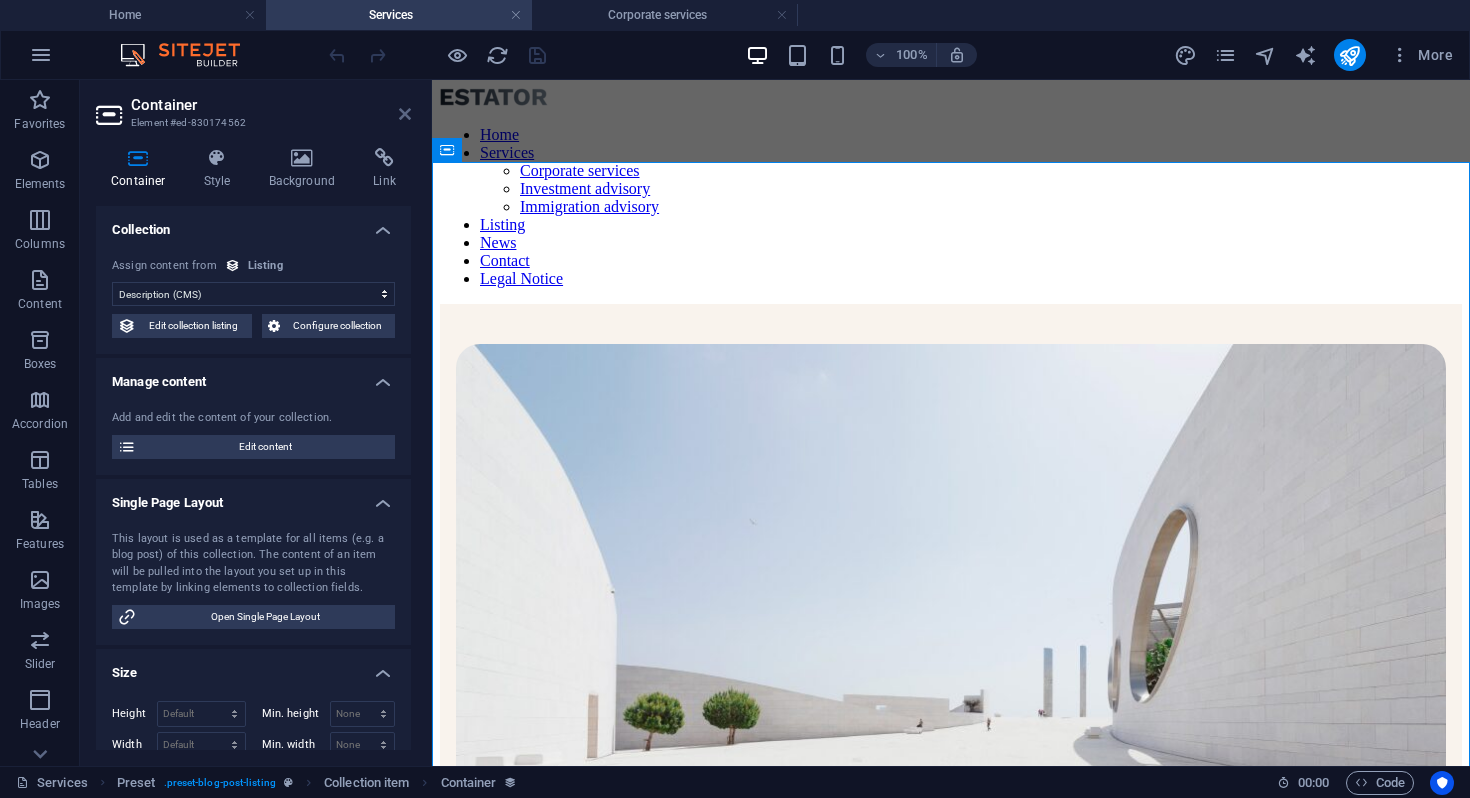 click at bounding box center (405, 114) 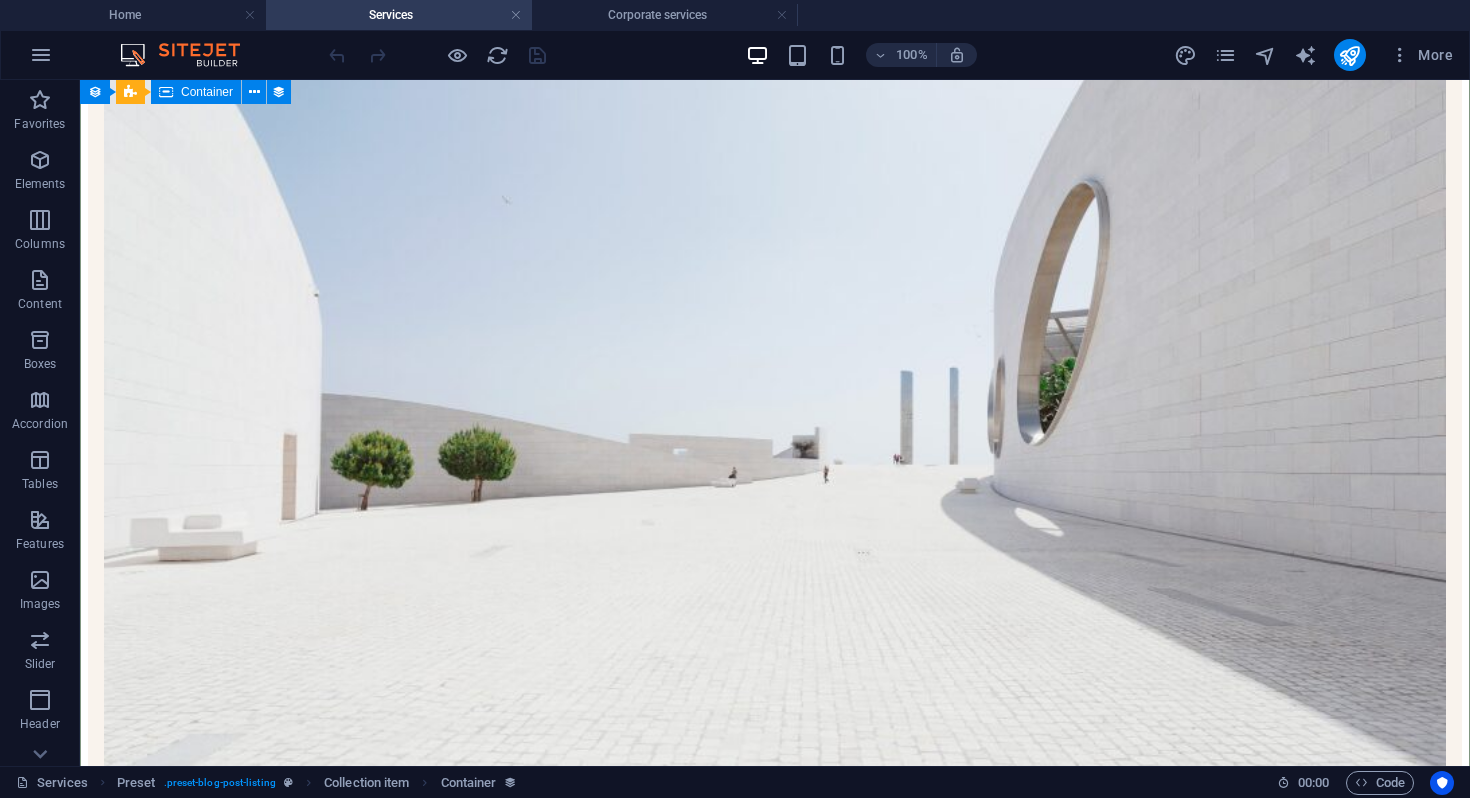scroll, scrollTop: 503, scrollLeft: 0, axis: vertical 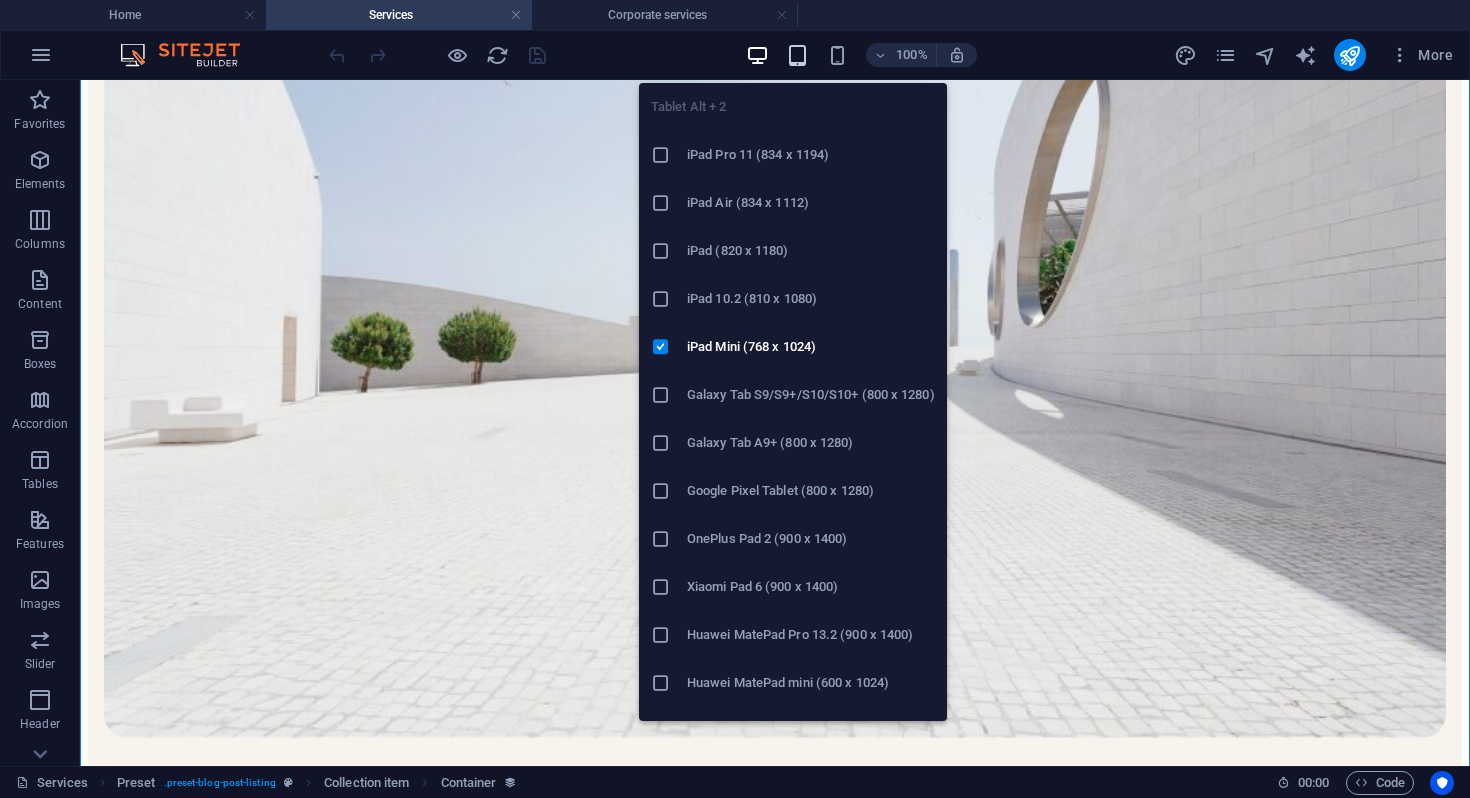 click at bounding box center (797, 55) 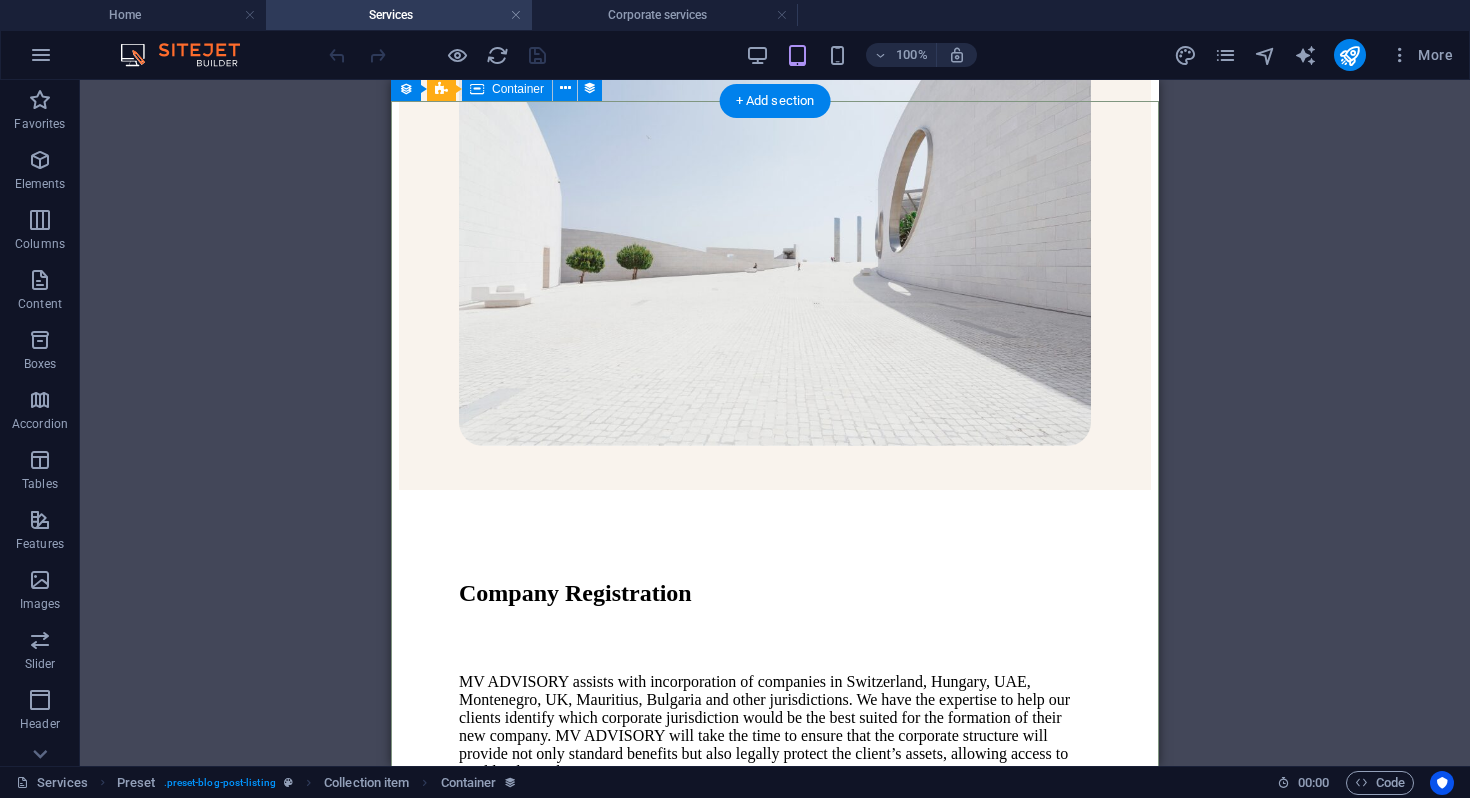 scroll, scrollTop: 0, scrollLeft: 0, axis: both 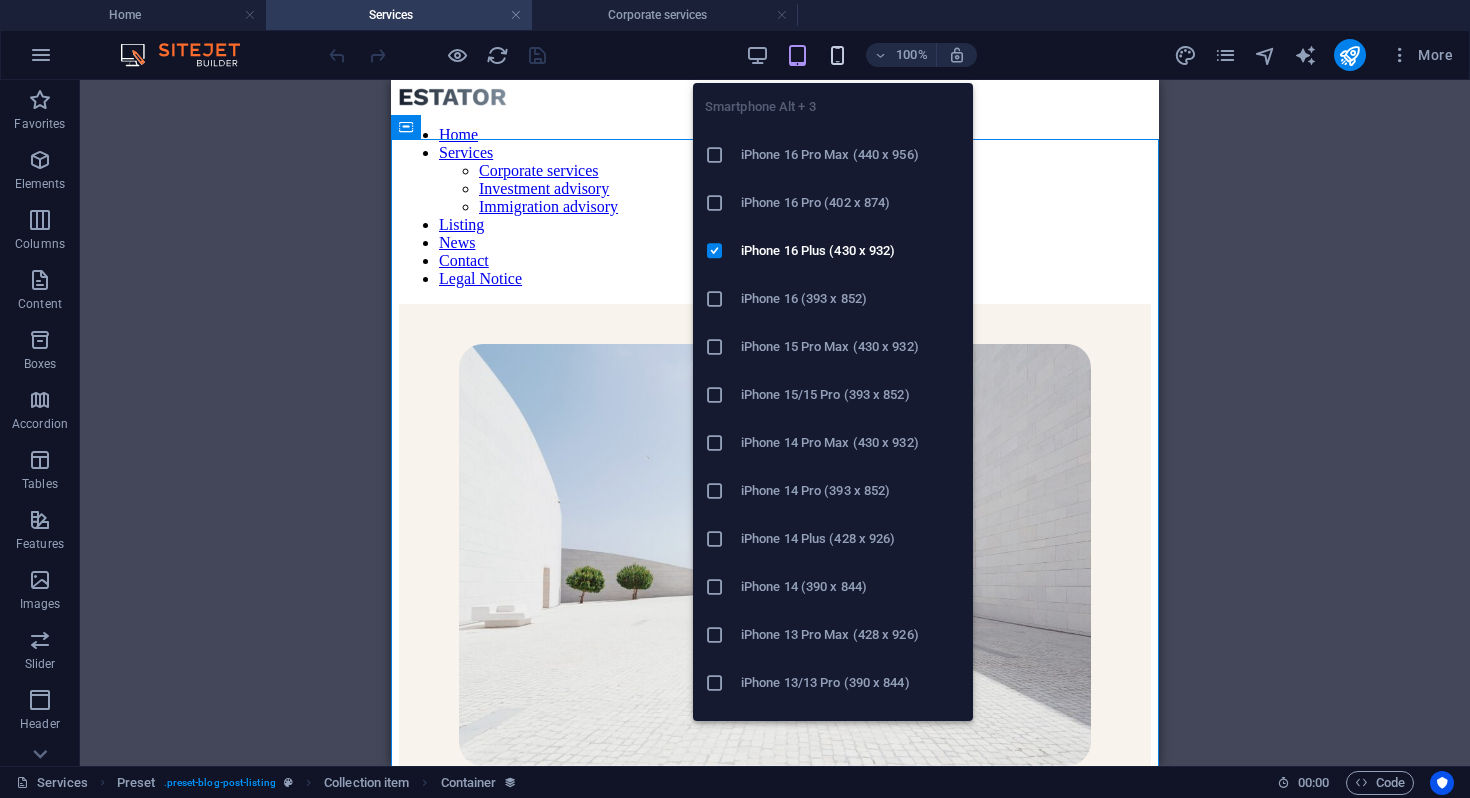 click at bounding box center [837, 55] 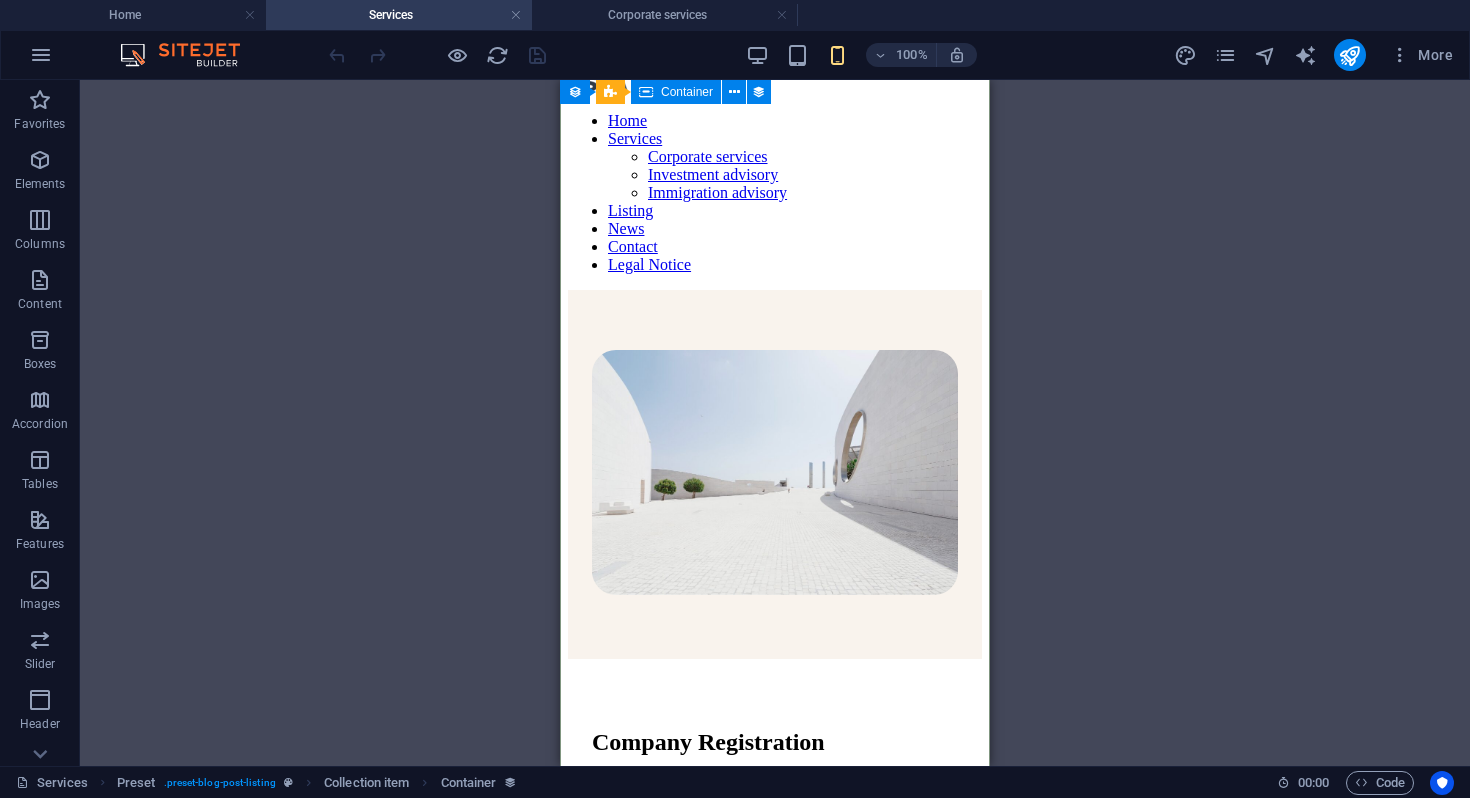 scroll, scrollTop: 0, scrollLeft: 0, axis: both 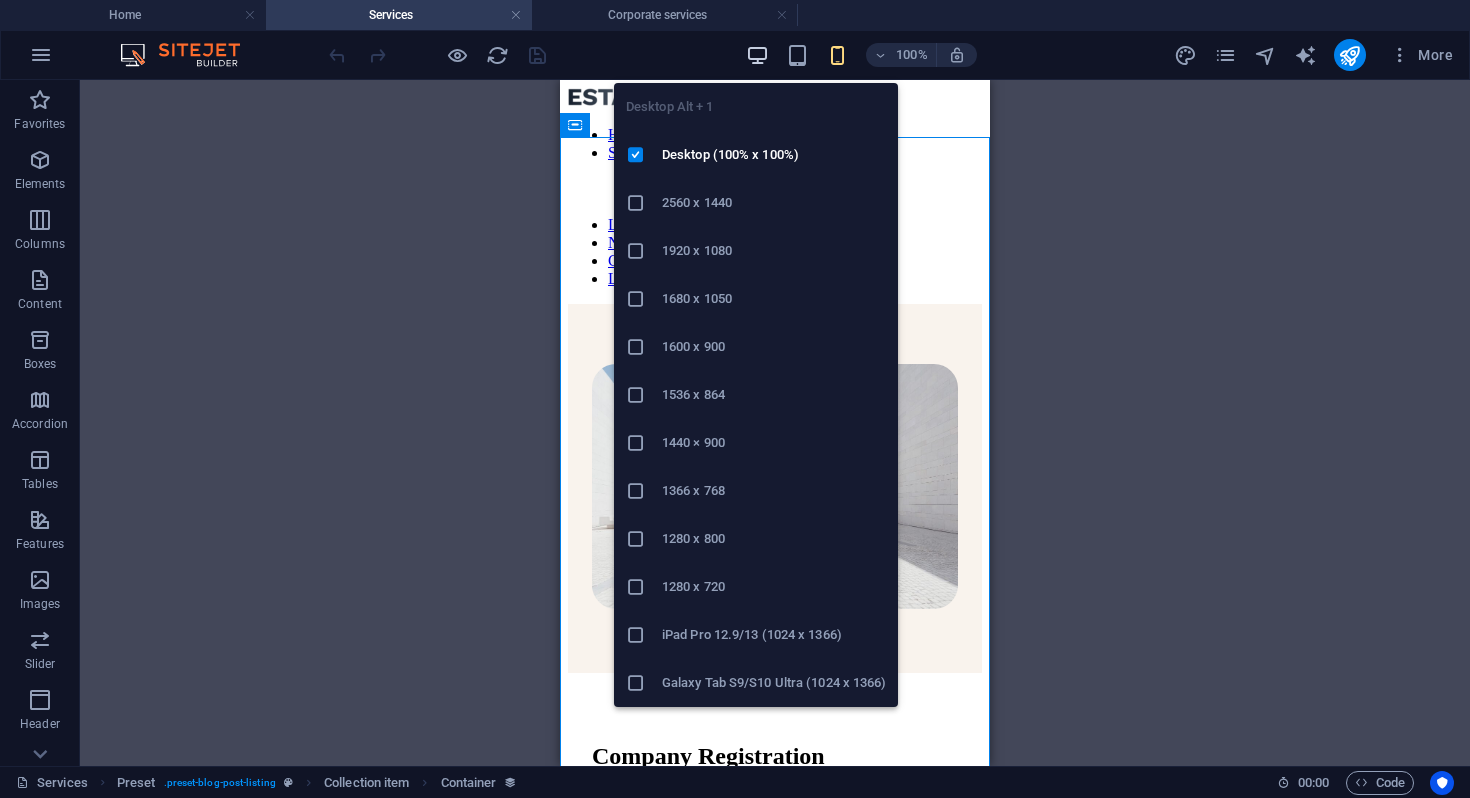 click at bounding box center (757, 55) 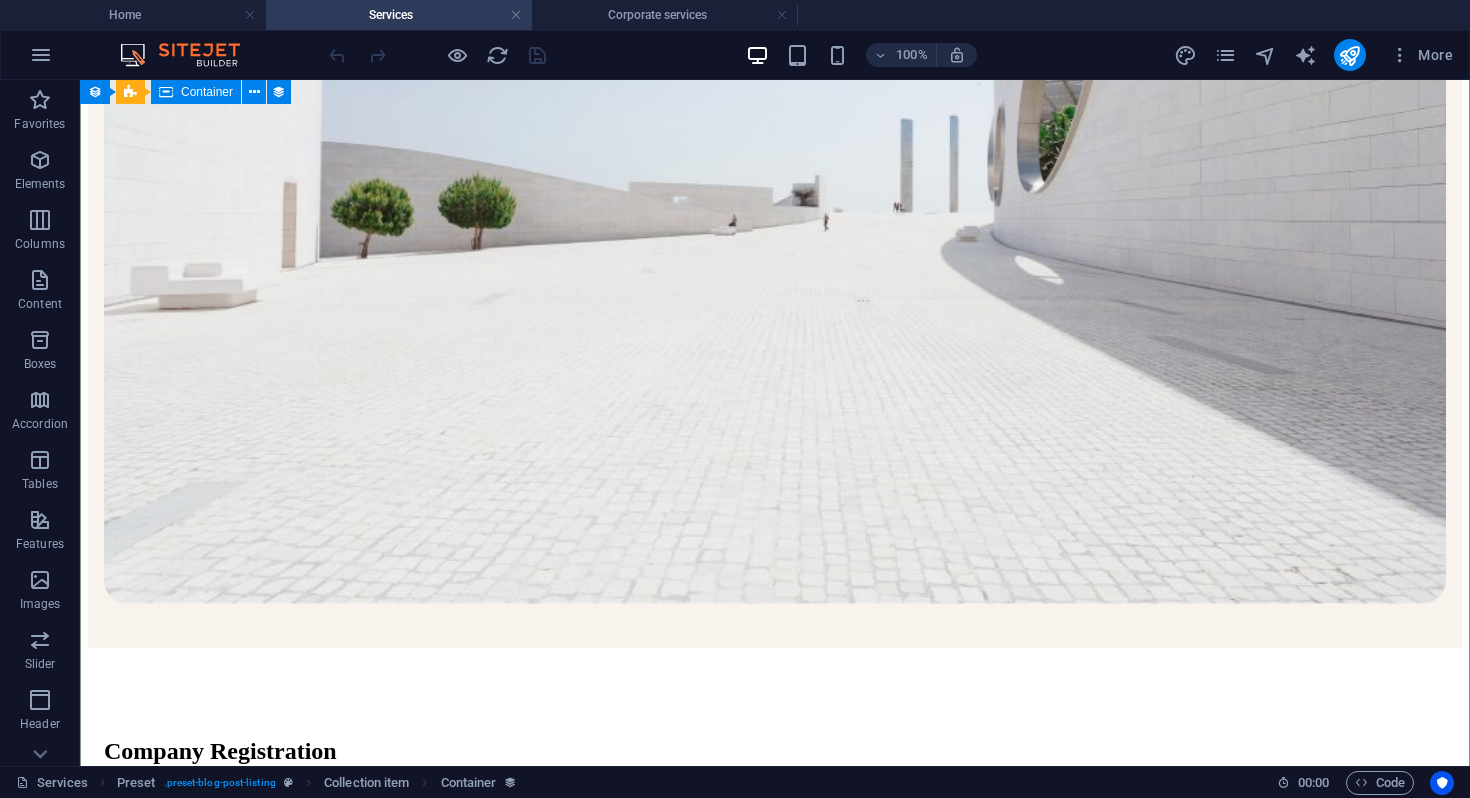 scroll, scrollTop: 682, scrollLeft: 0, axis: vertical 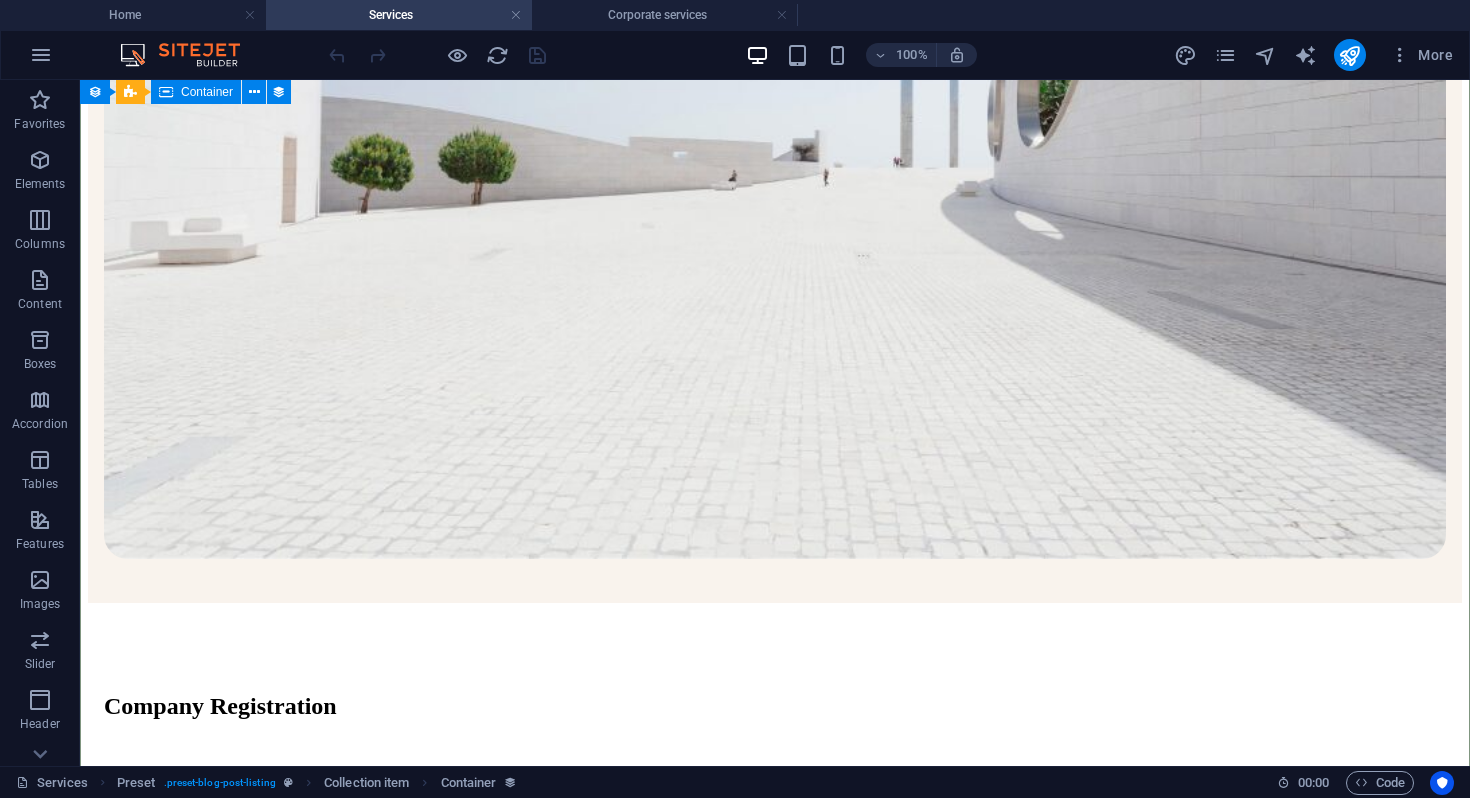 click at bounding box center (775, 465703) 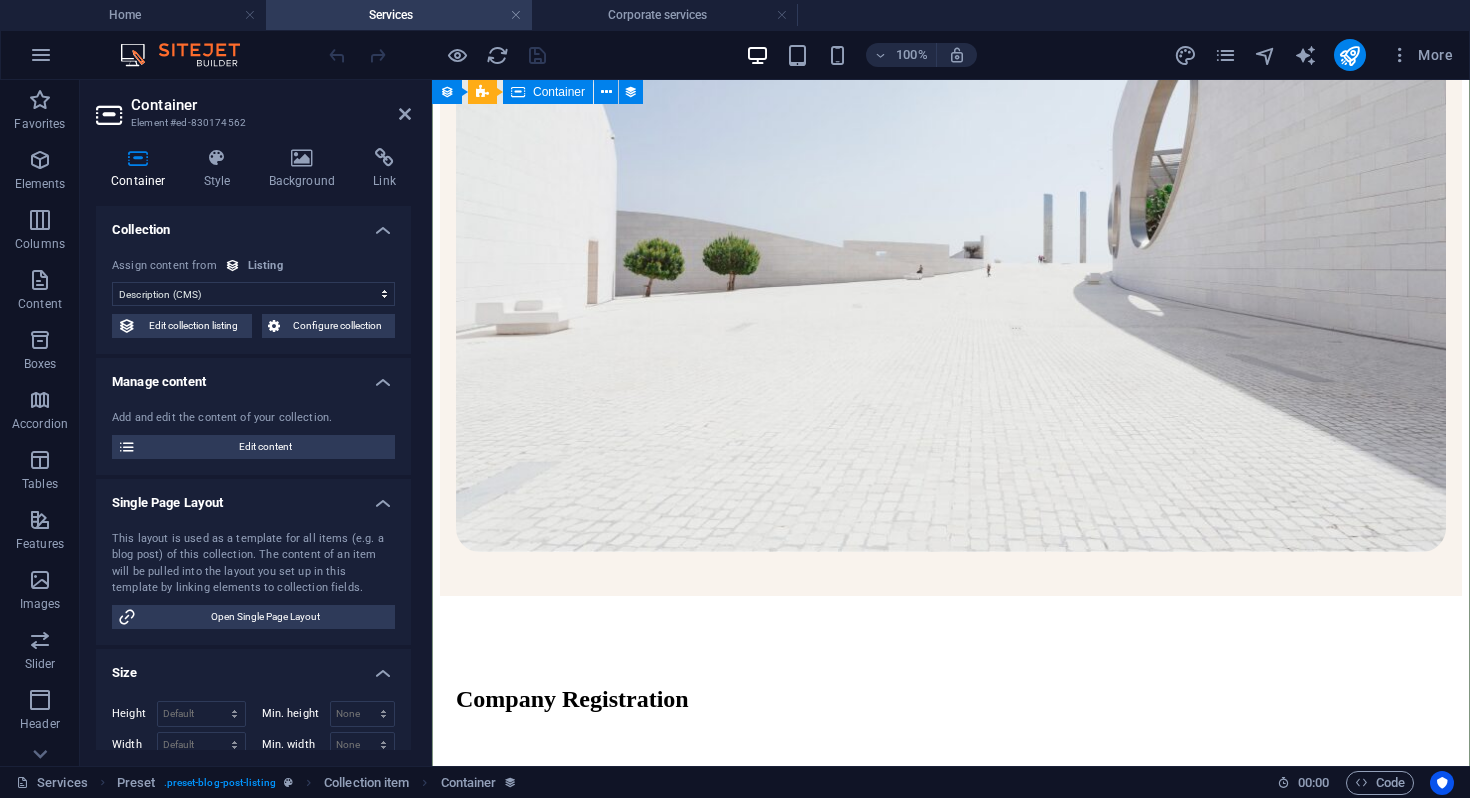 scroll, scrollTop: 414, scrollLeft: 0, axis: vertical 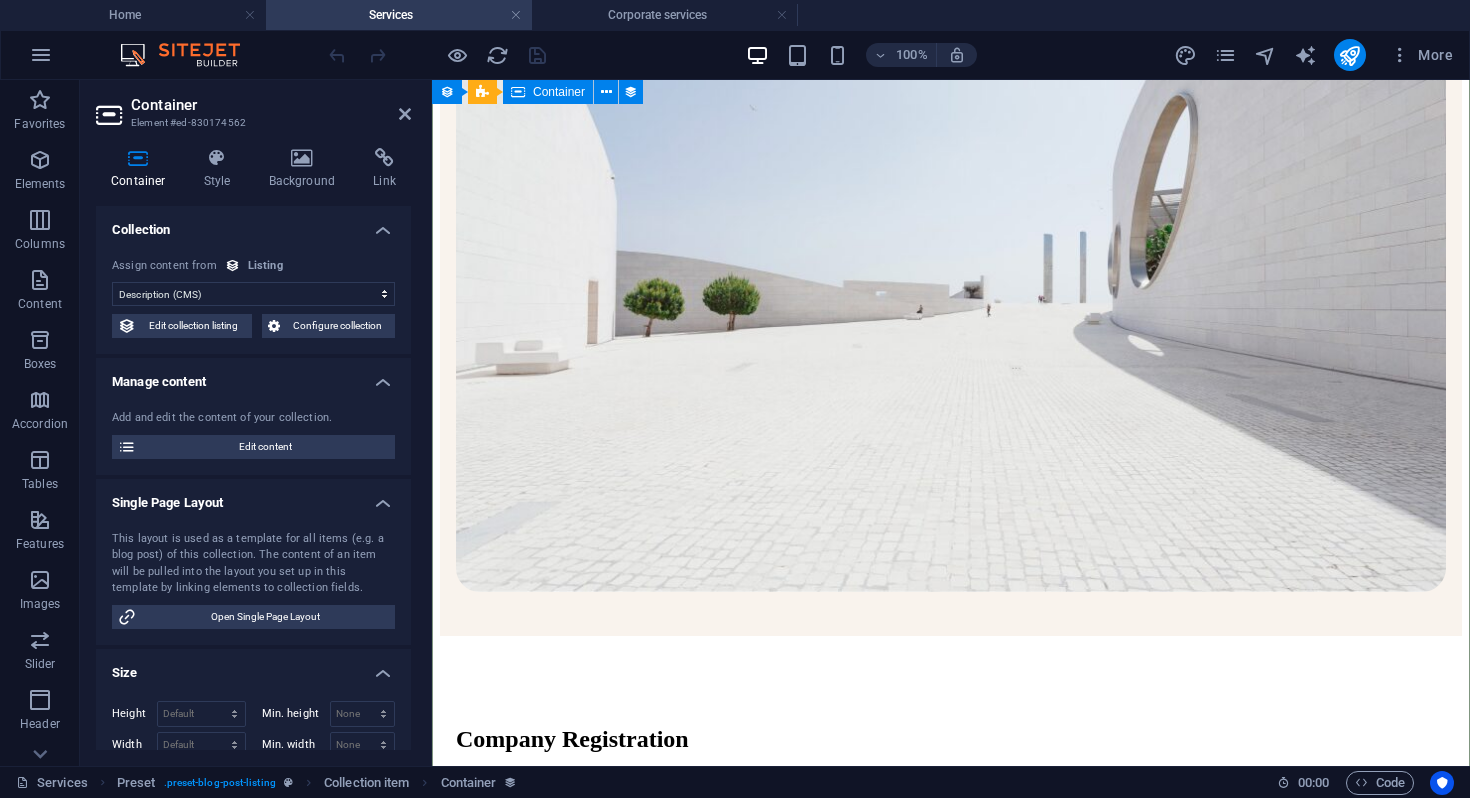 click on "Company Registration" at bounding box center [951, 739] 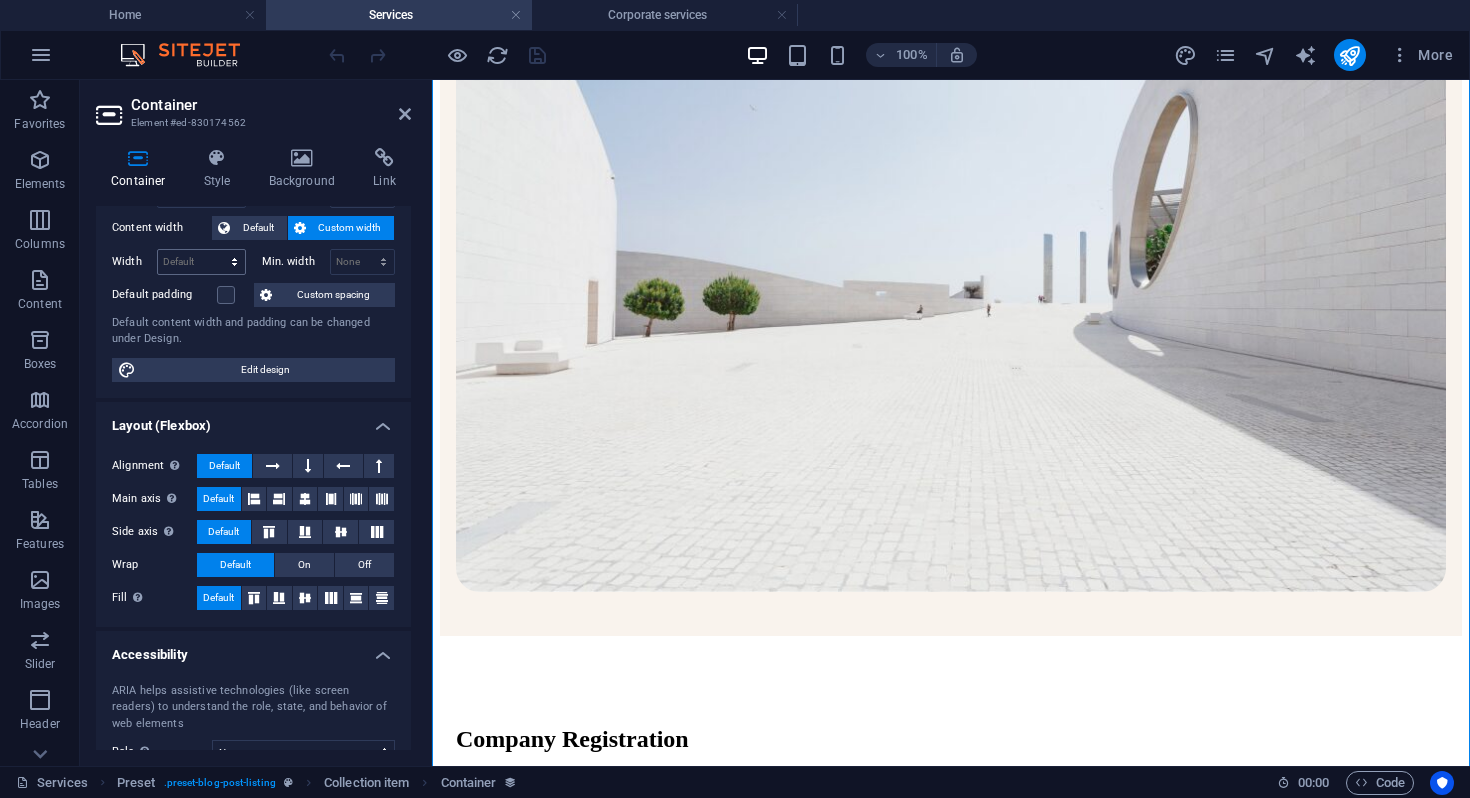 scroll, scrollTop: 708, scrollLeft: 0, axis: vertical 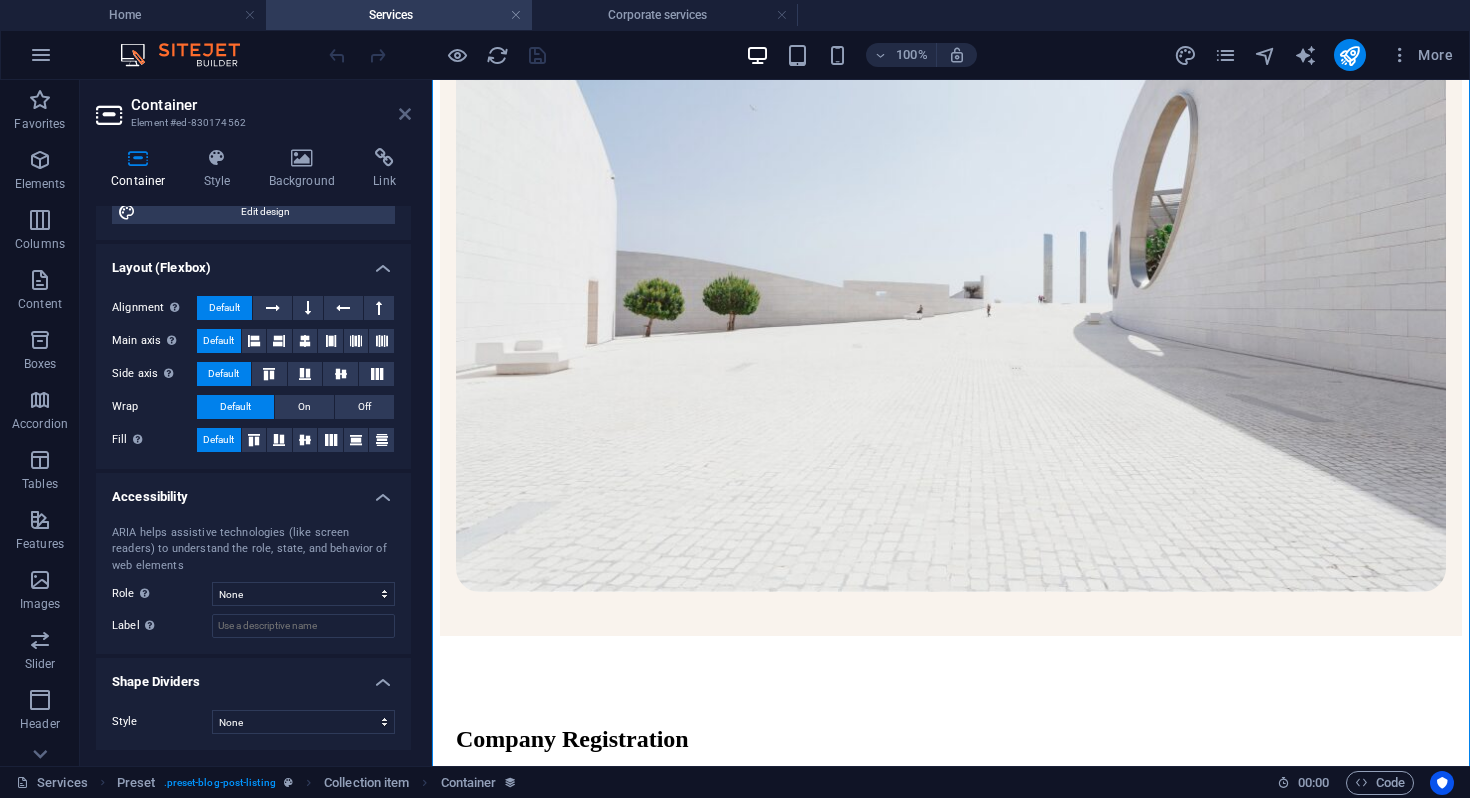 click at bounding box center (405, 114) 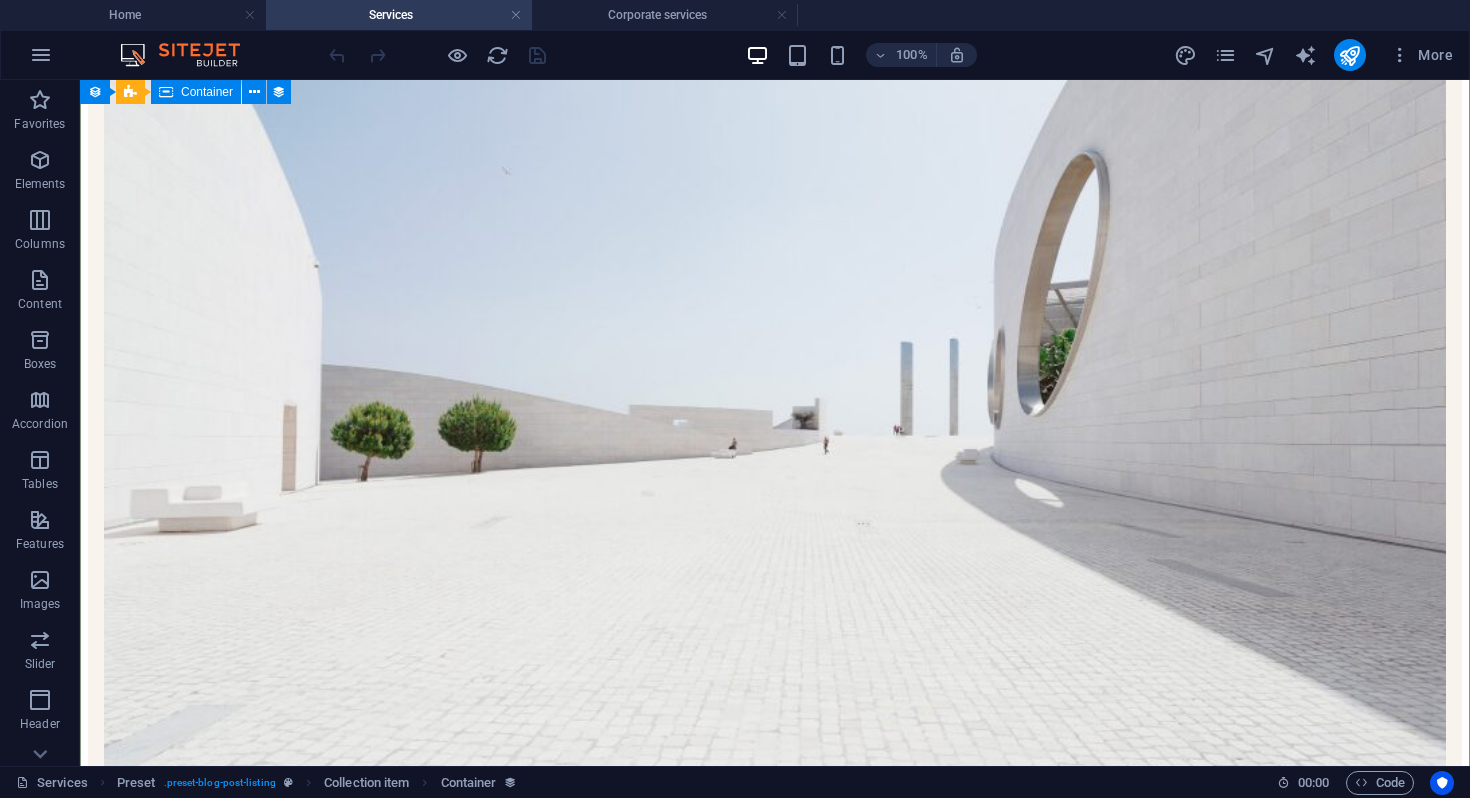 click at bounding box center (775, 465971) 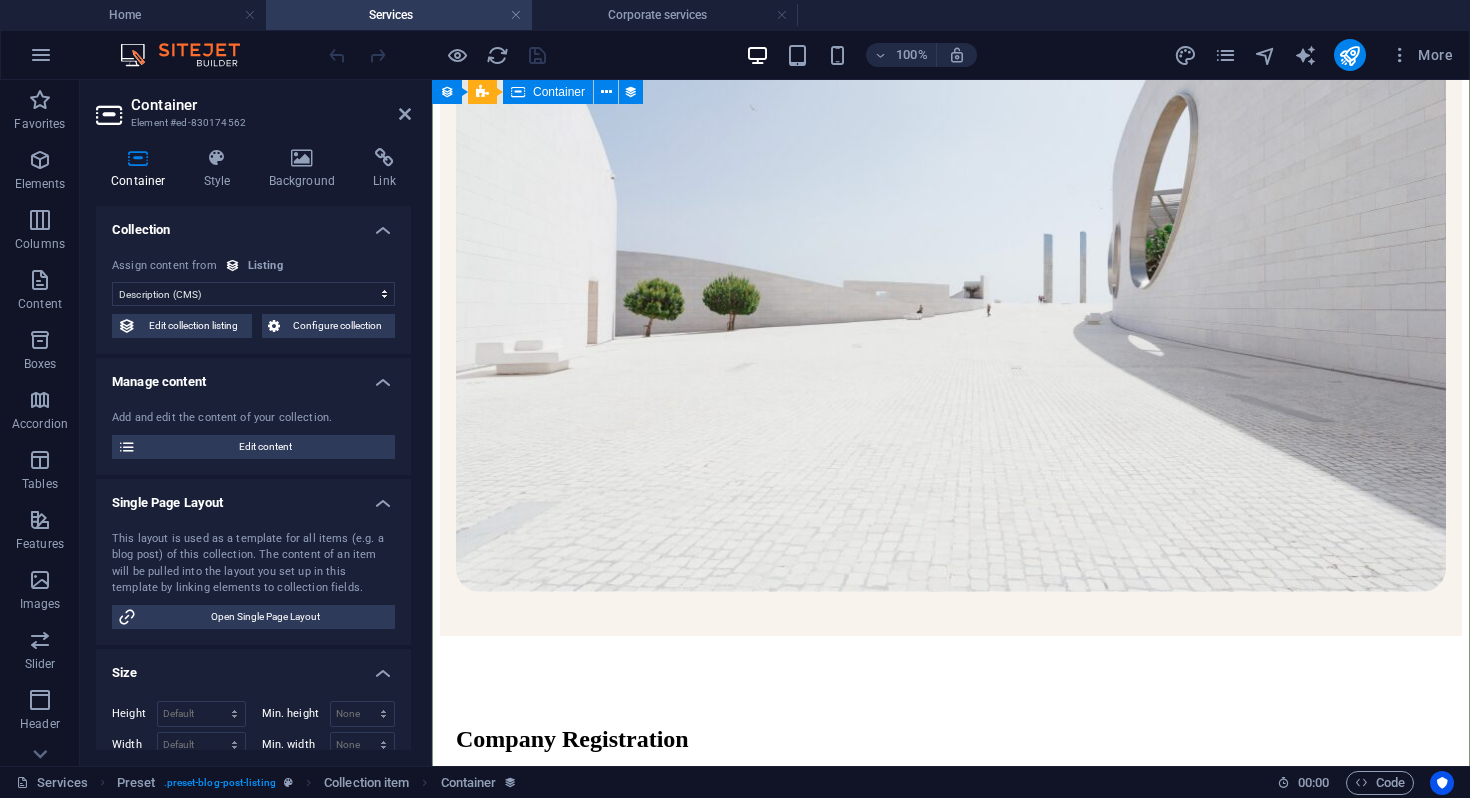 click at bounding box center (951, 787) 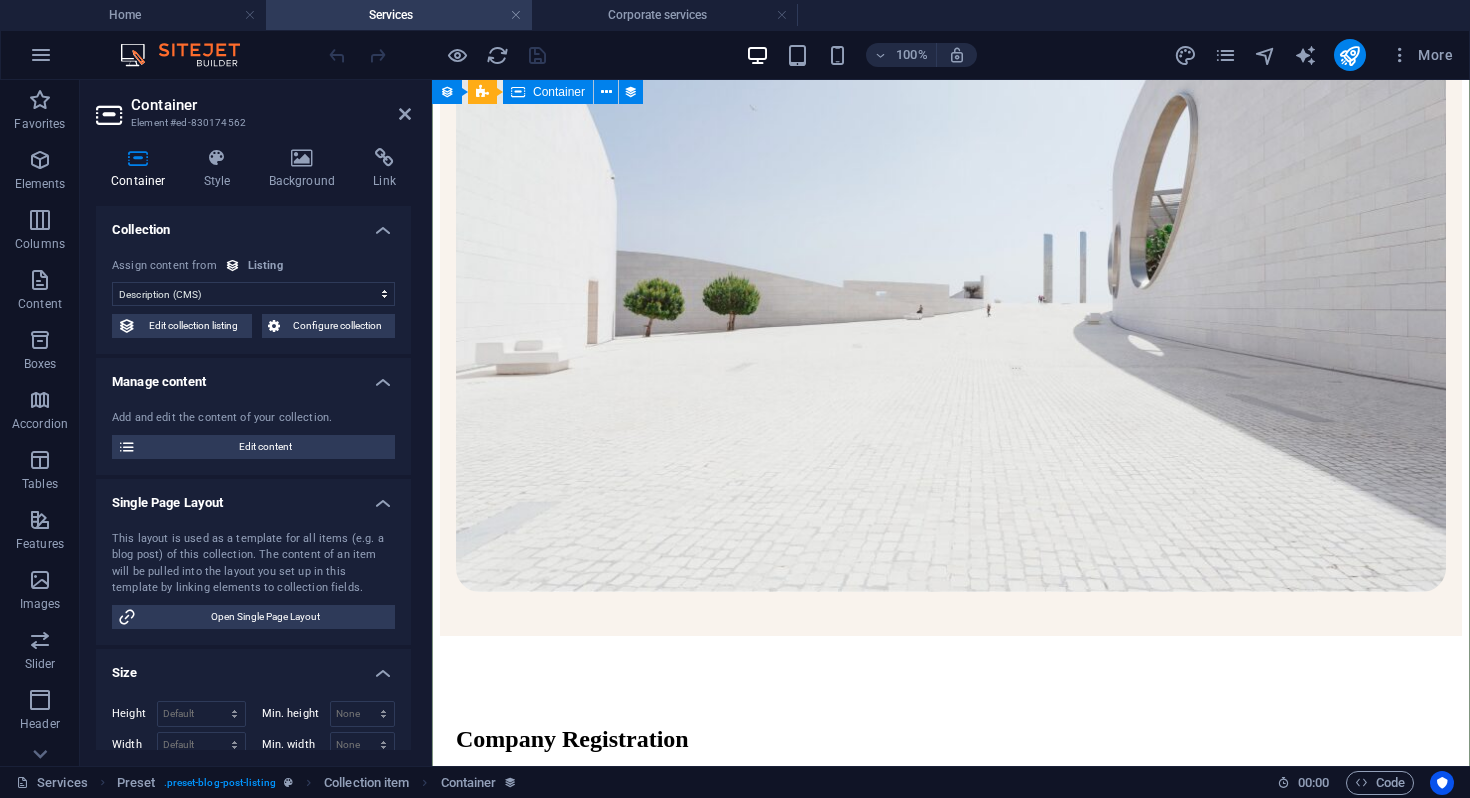 click on "Company Registration" at bounding box center (951, 739) 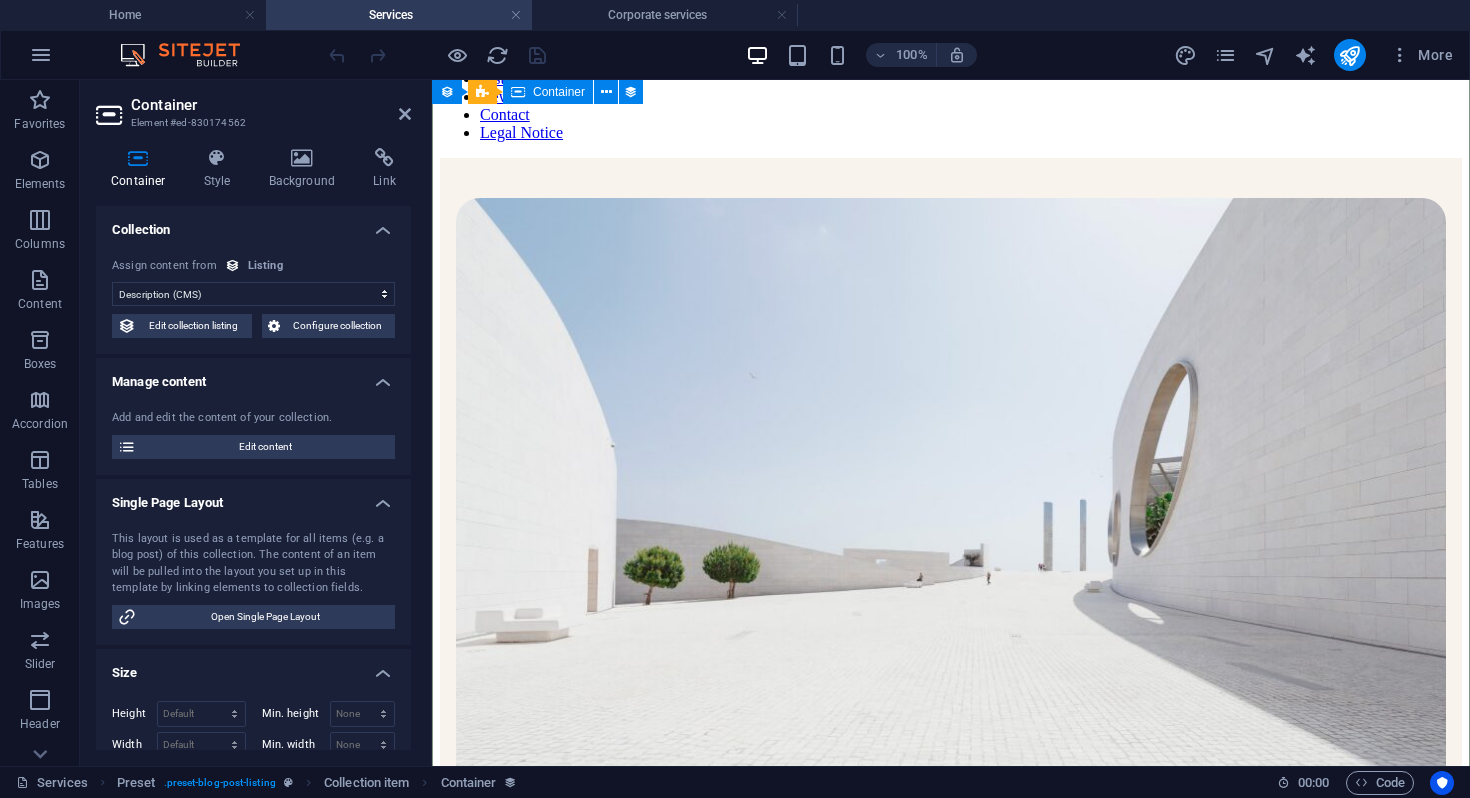scroll, scrollTop: 150, scrollLeft: 0, axis: vertical 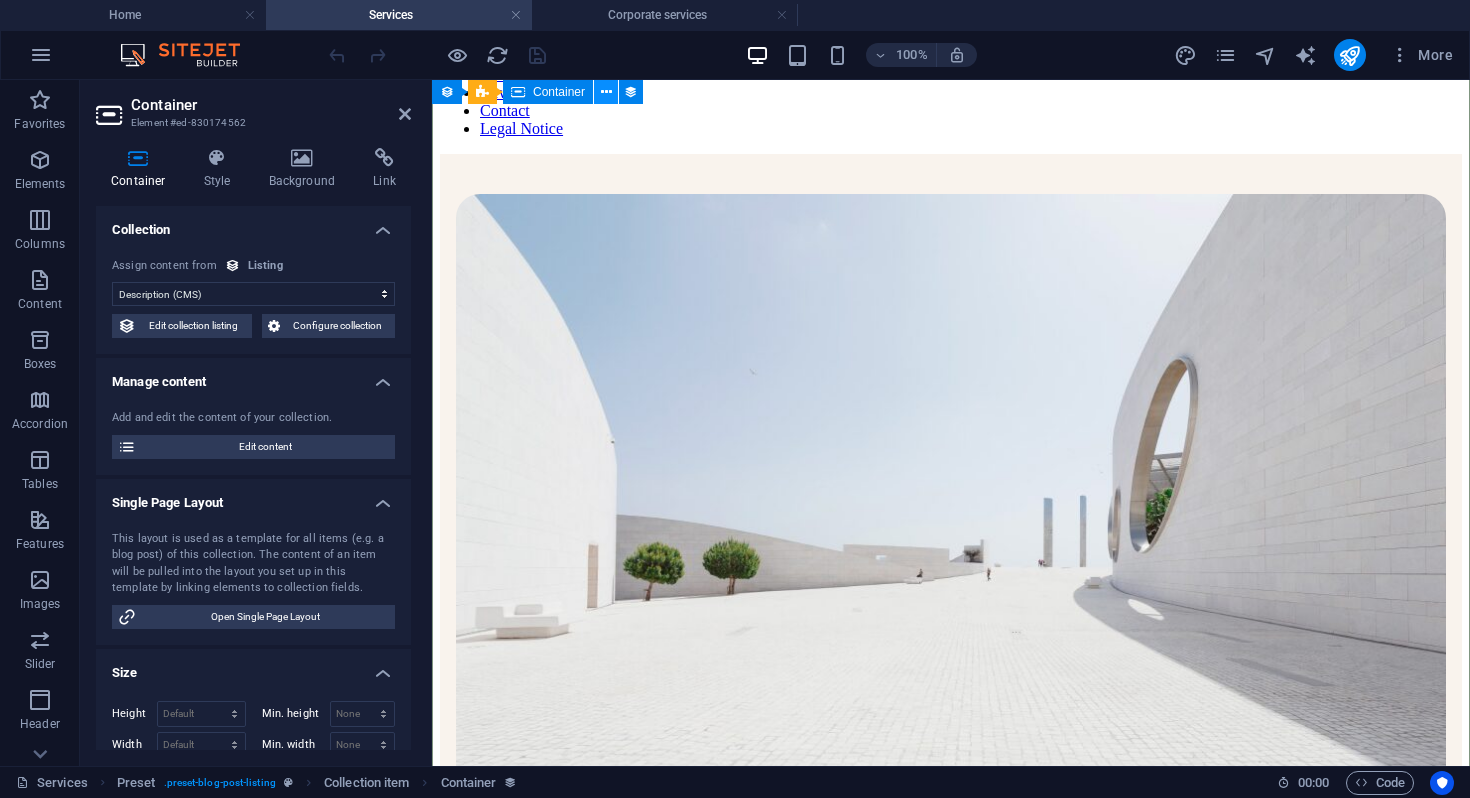 click at bounding box center (606, 92) 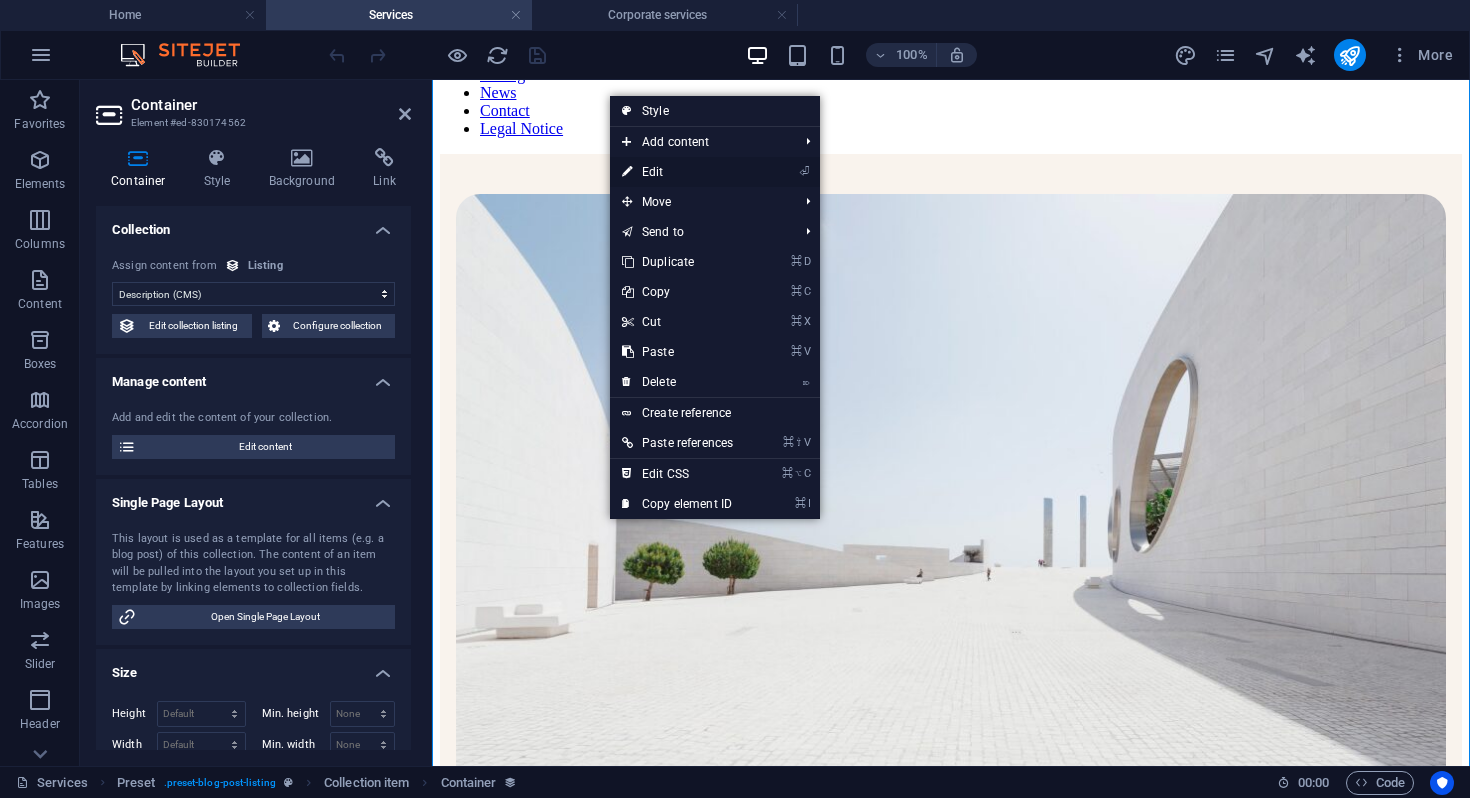 click on "⏎  Edit" at bounding box center [677, 172] 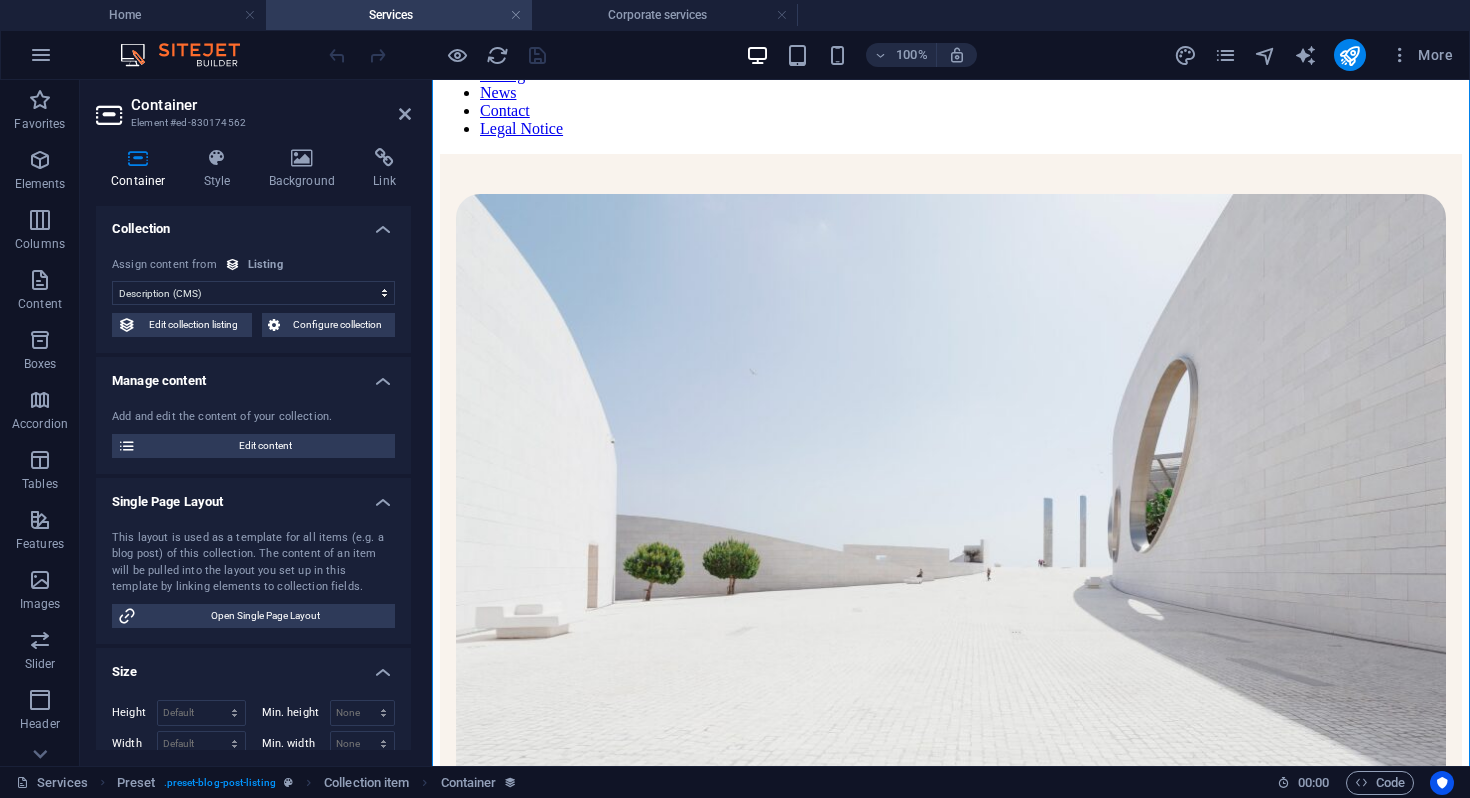 scroll, scrollTop: 20, scrollLeft: 0, axis: vertical 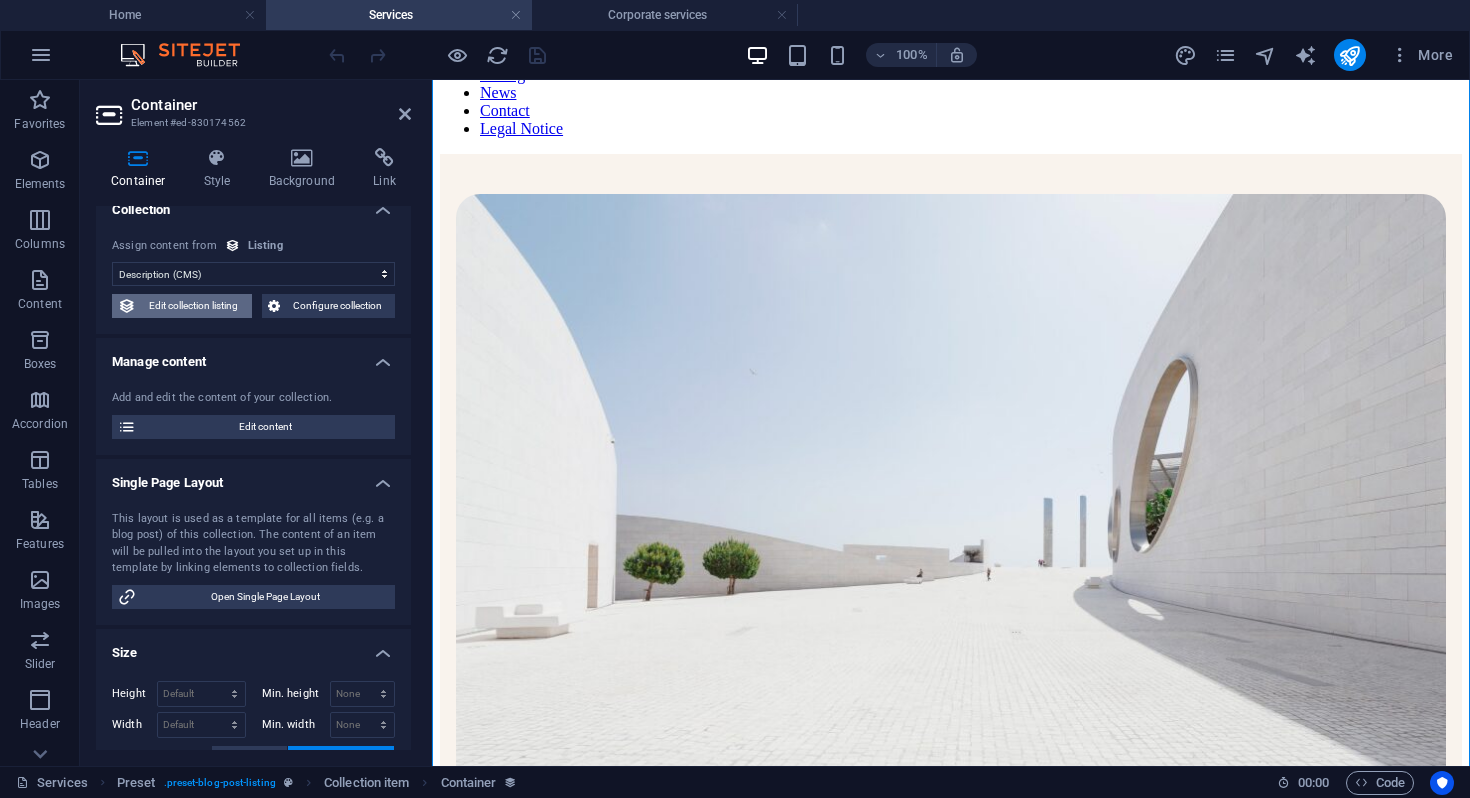 click on "Edit collection listing" at bounding box center (194, 306) 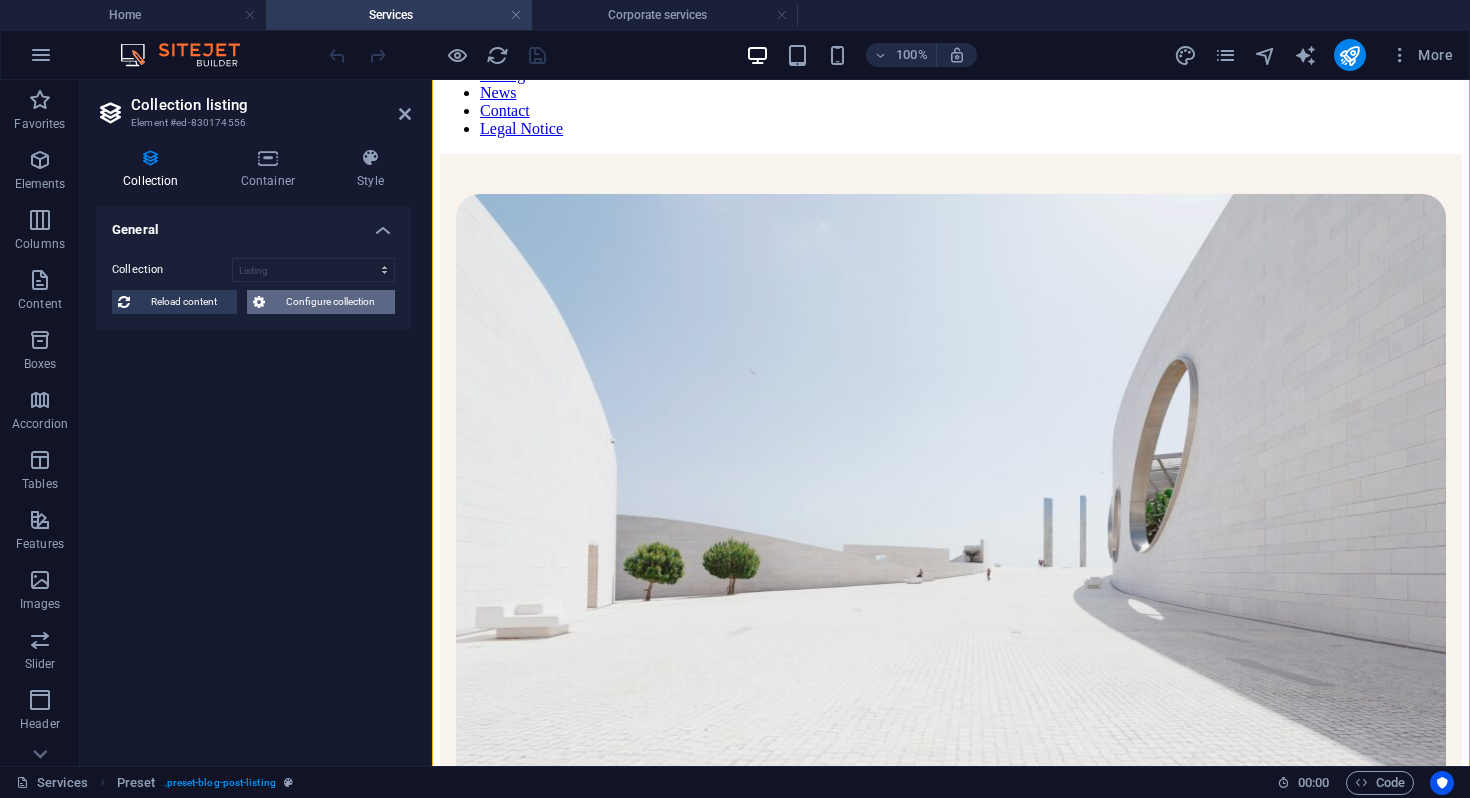 click on "Configure collection" at bounding box center [330, 302] 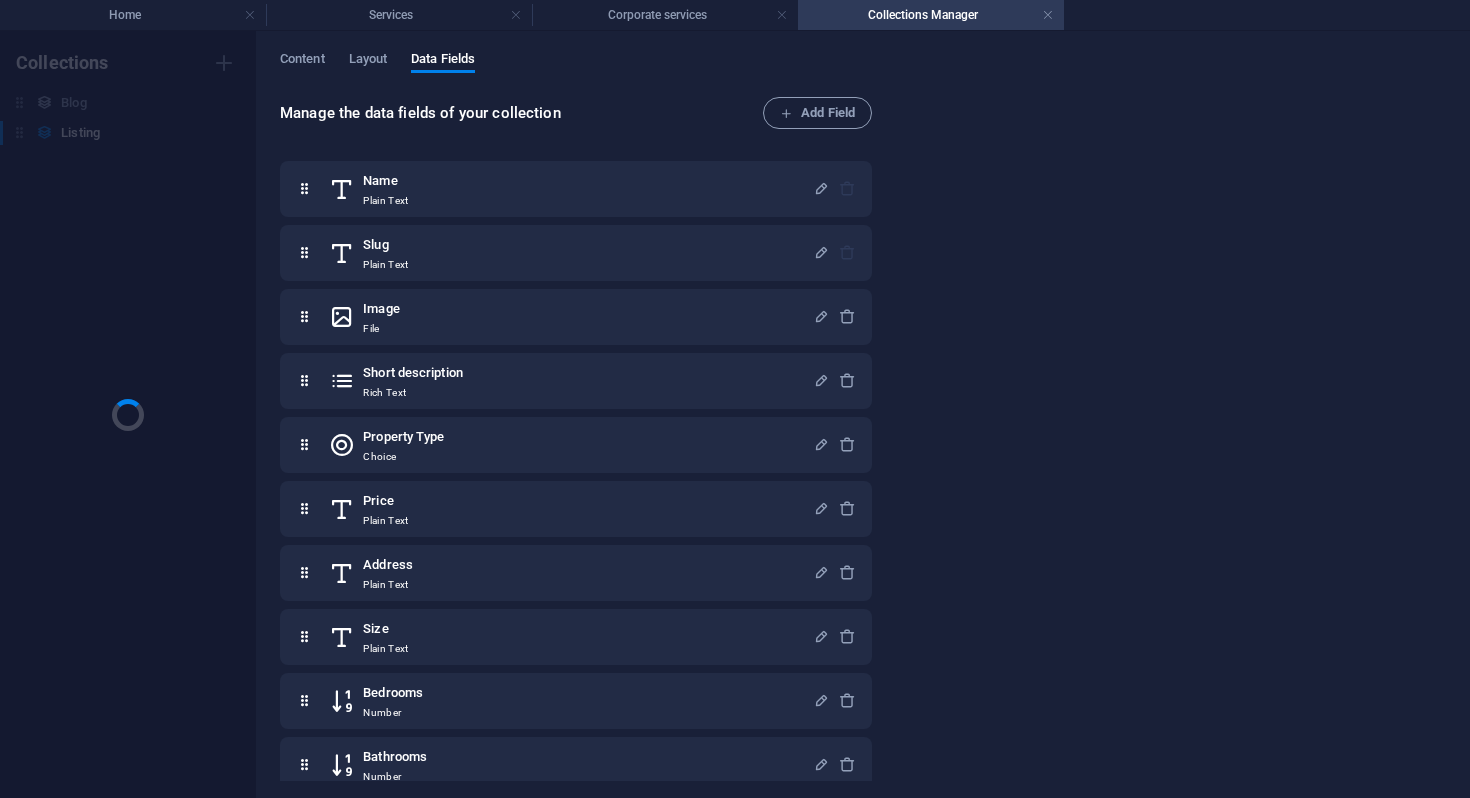 scroll, scrollTop: 0, scrollLeft: 0, axis: both 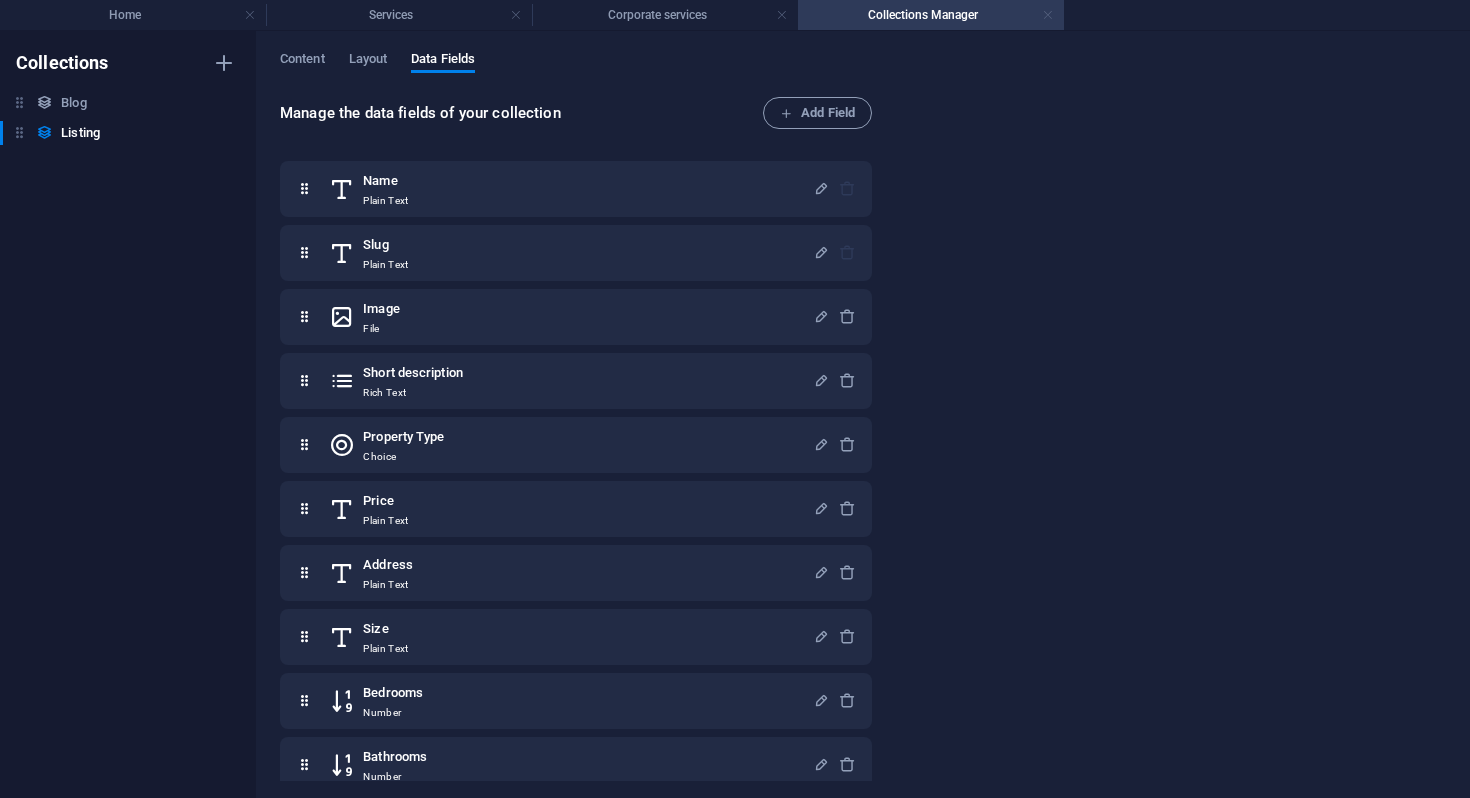 click at bounding box center [1048, 15] 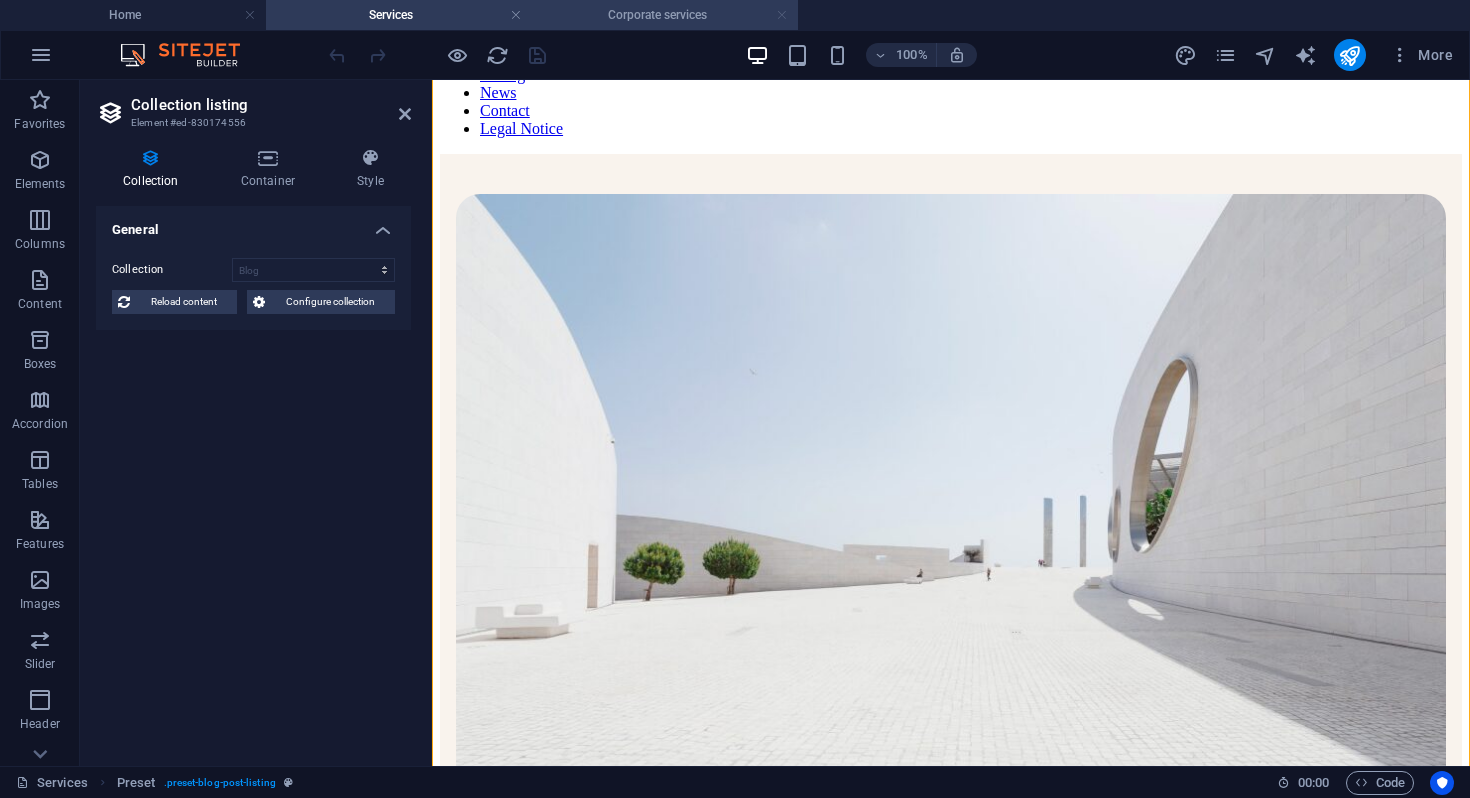 click at bounding box center (782, 15) 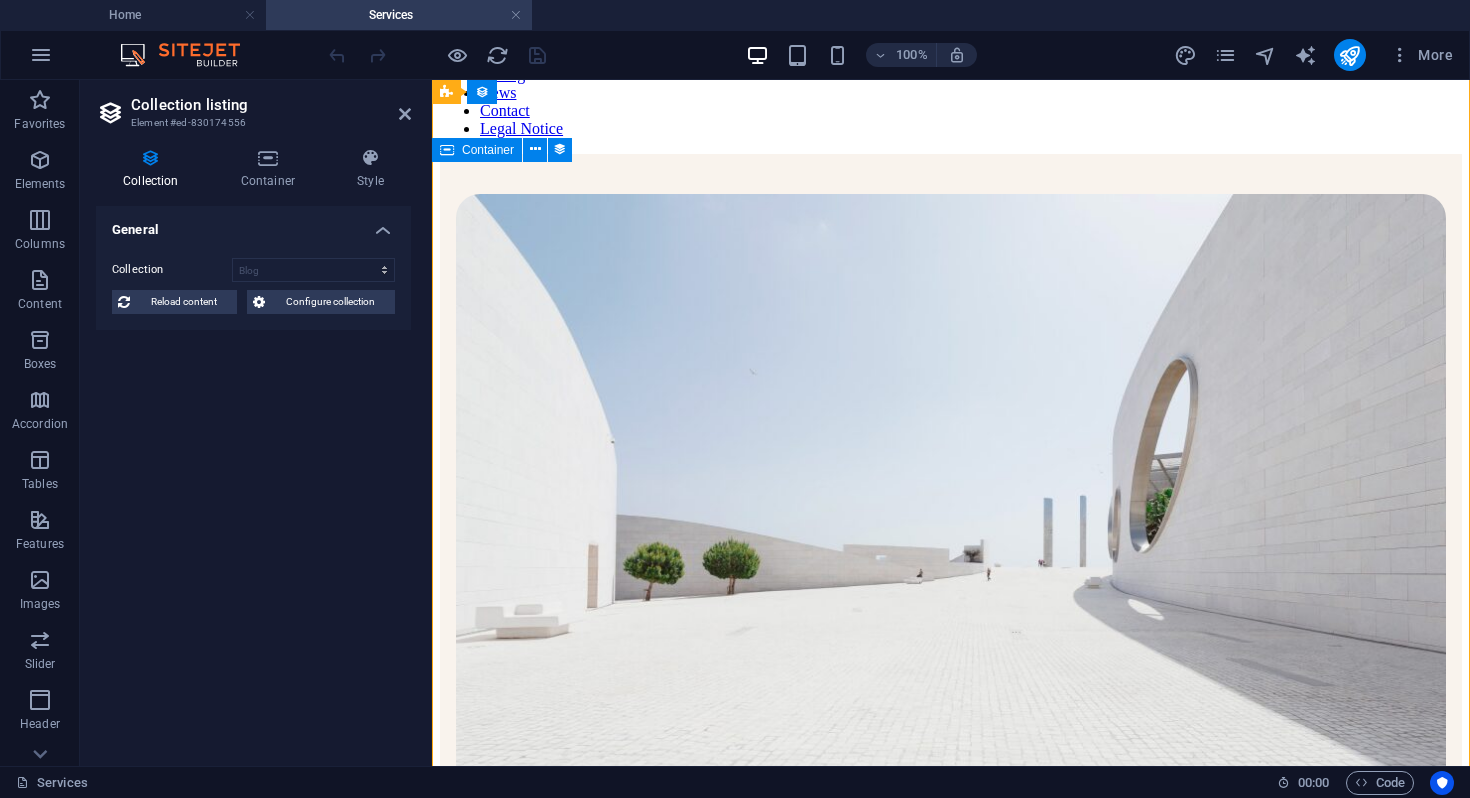 scroll, scrollTop: 0, scrollLeft: 0, axis: both 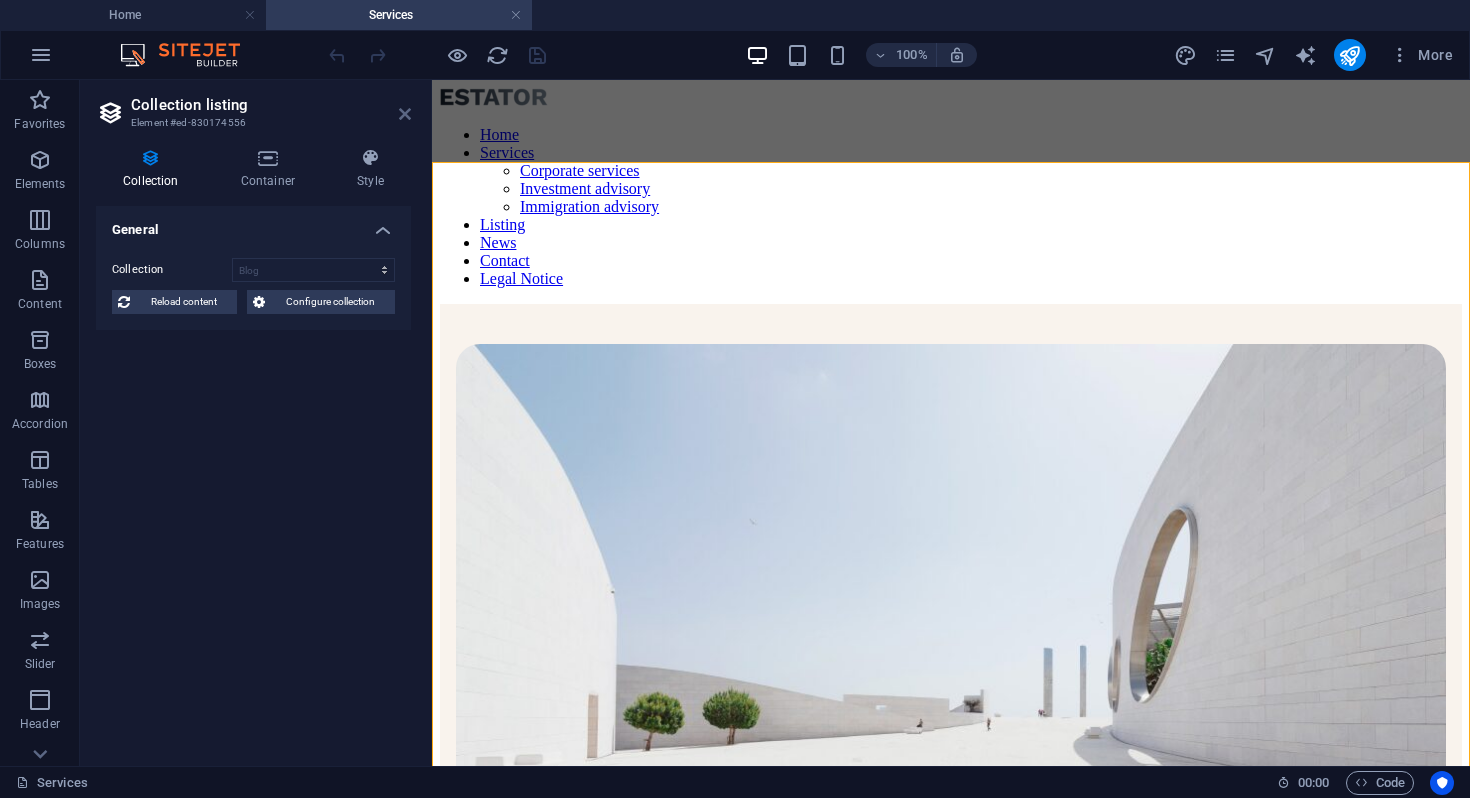 click at bounding box center [405, 114] 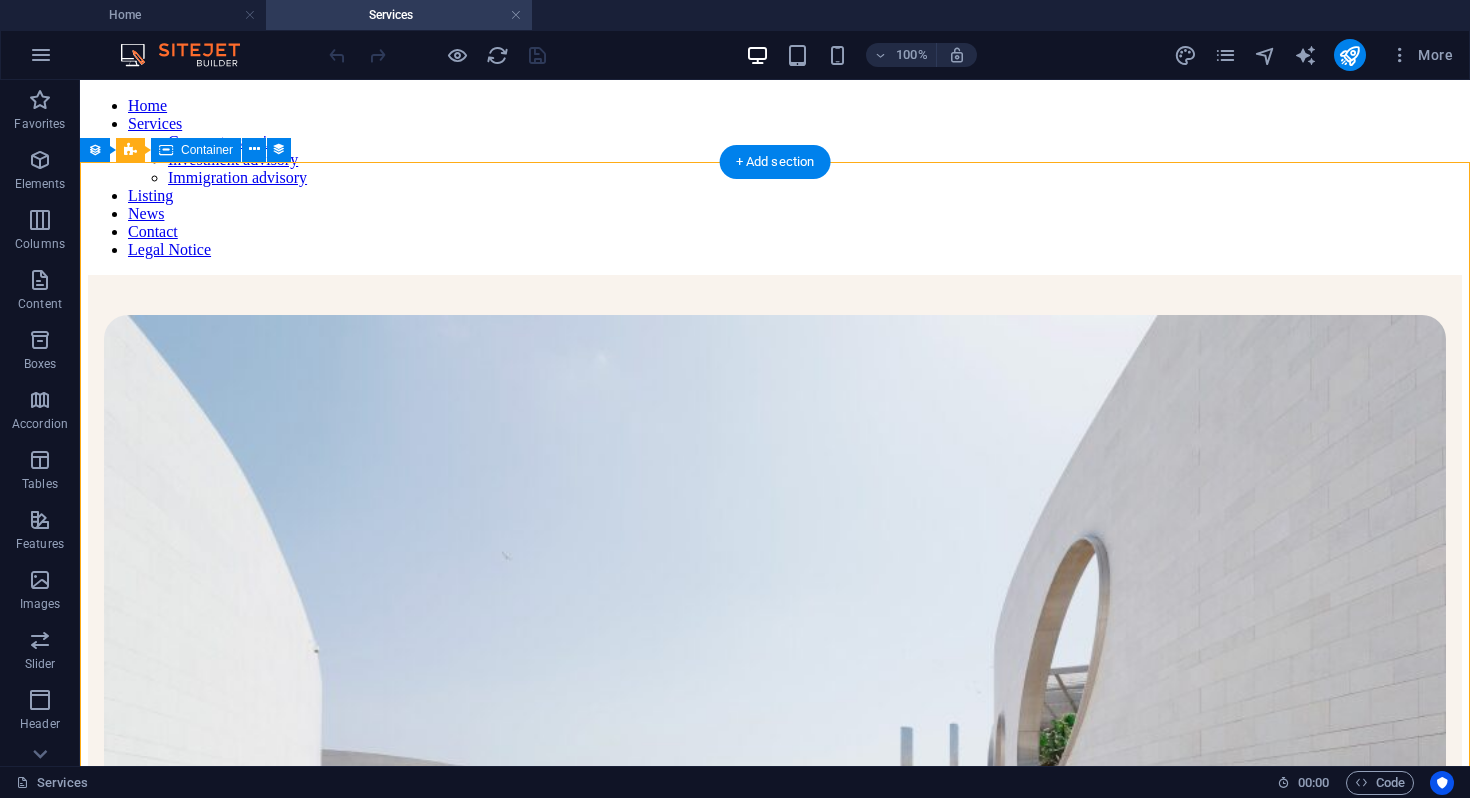 scroll, scrollTop: 0, scrollLeft: 0, axis: both 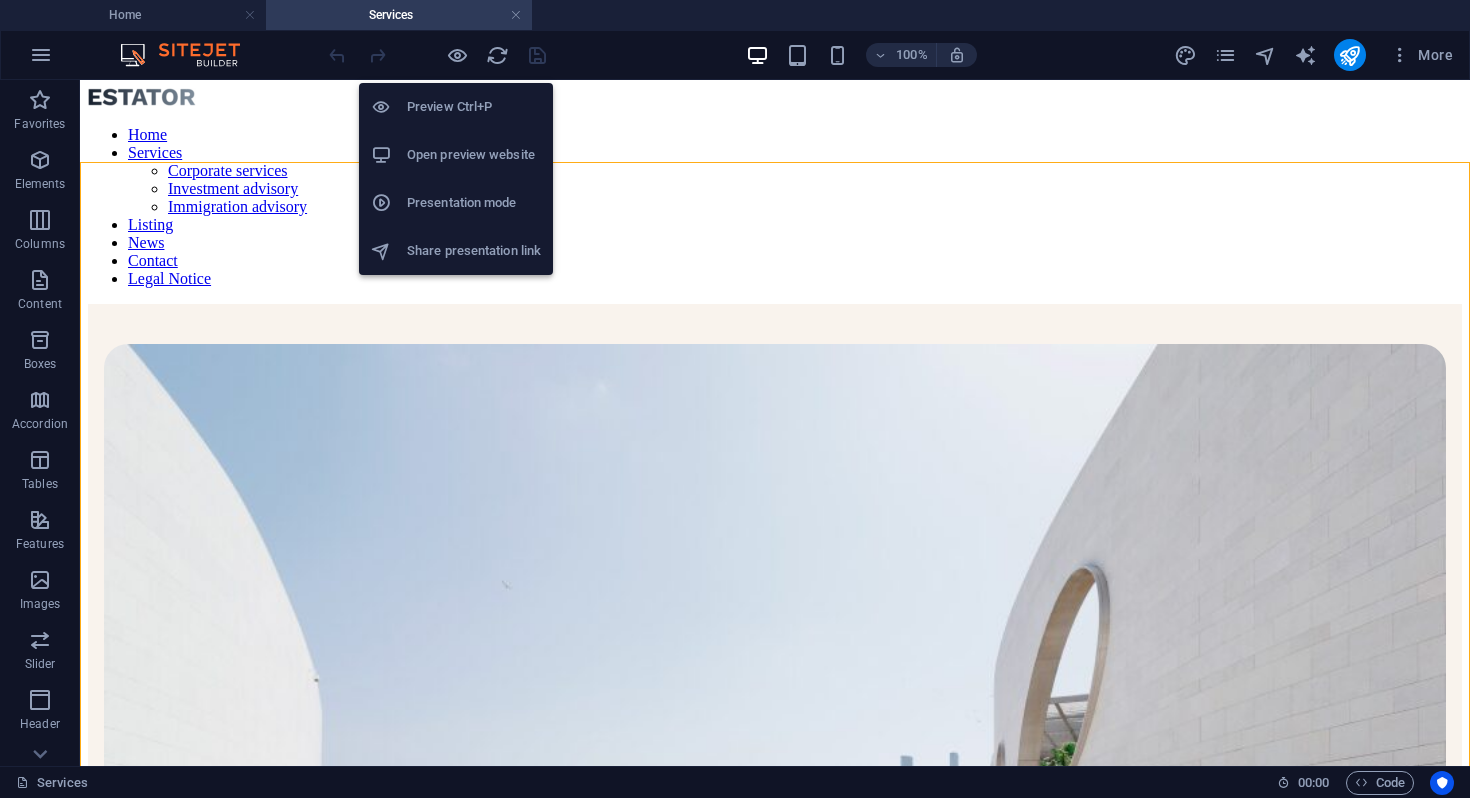 click on "Preview Ctrl+P" at bounding box center (474, 107) 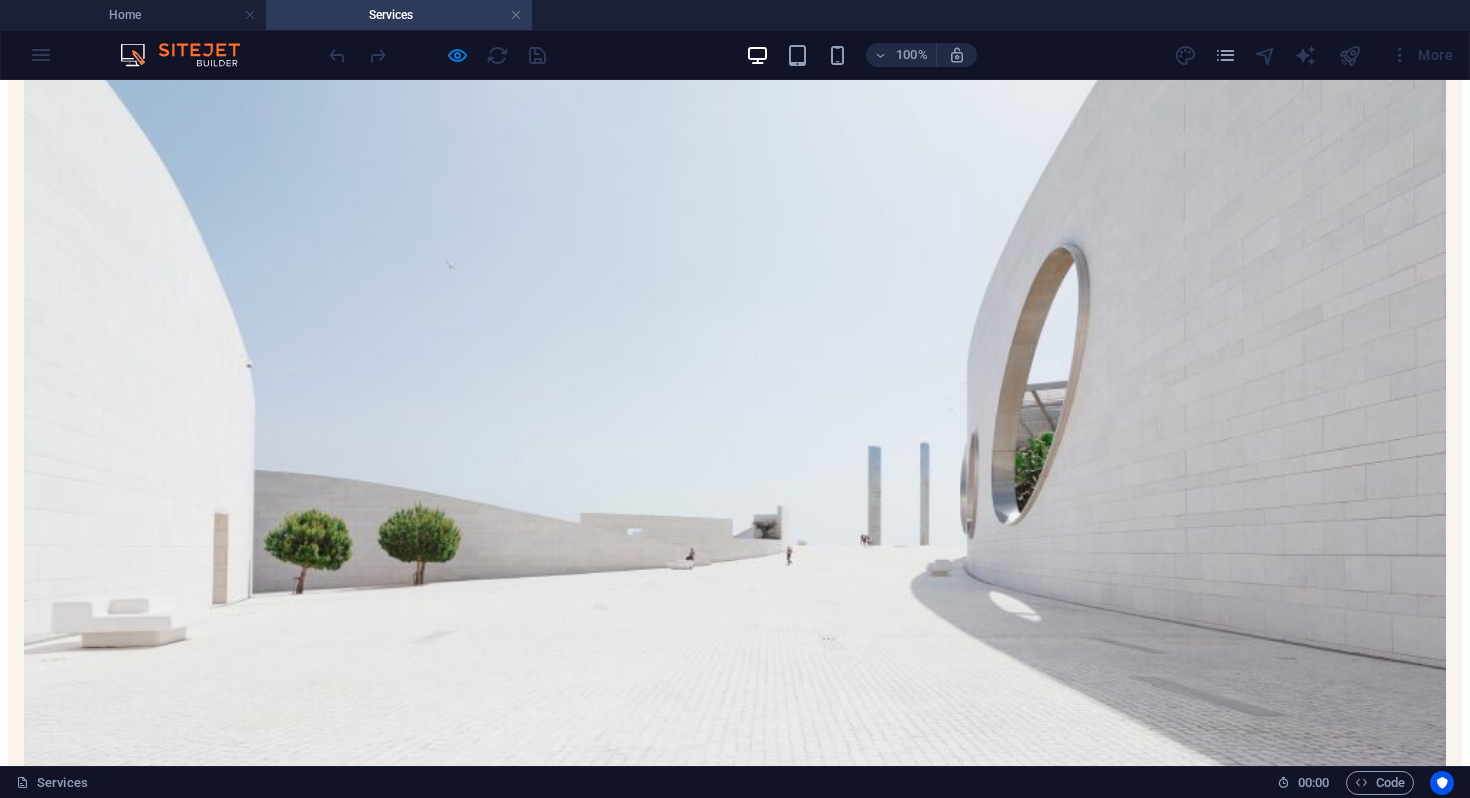 scroll, scrollTop: 0, scrollLeft: 0, axis: both 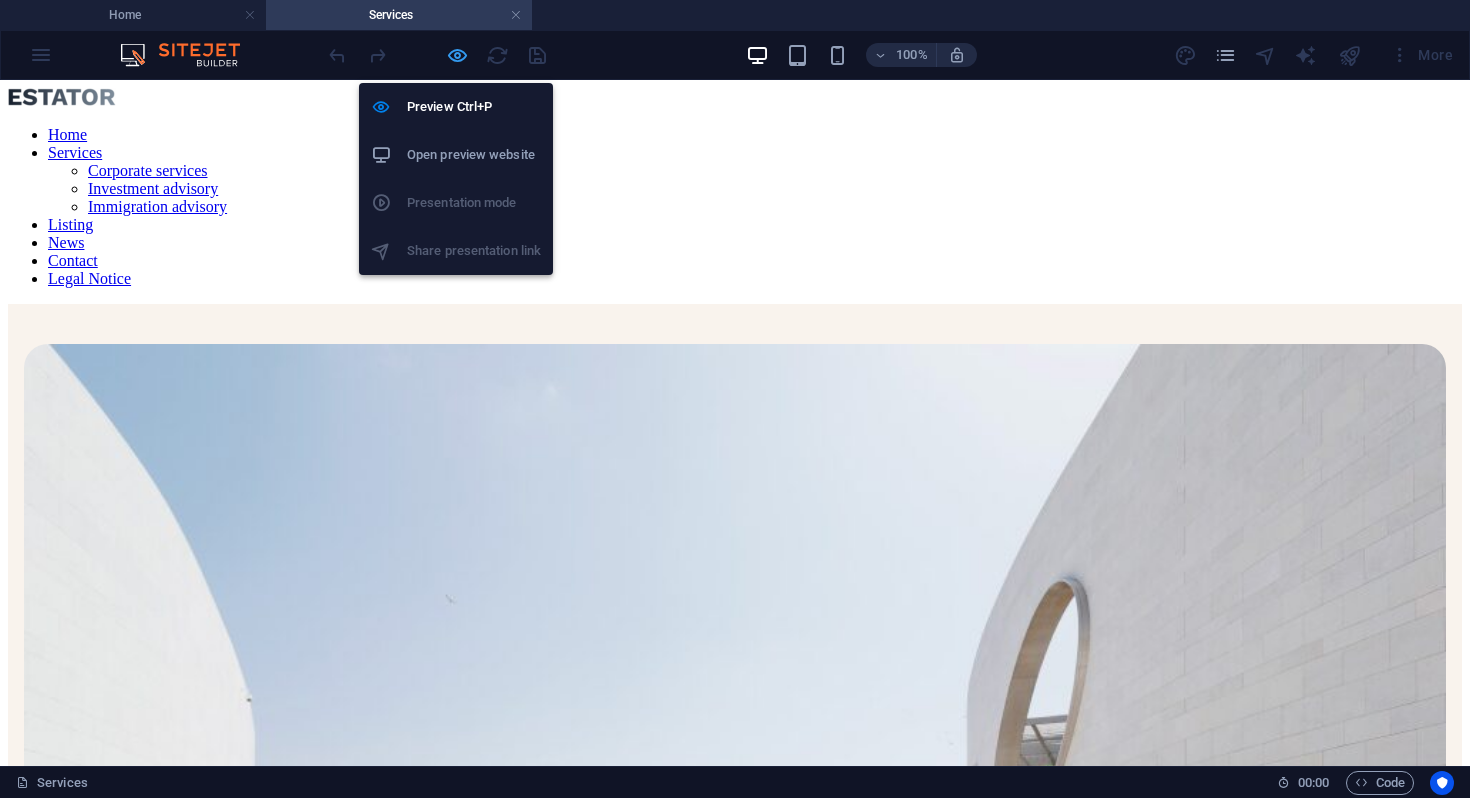 click at bounding box center [457, 55] 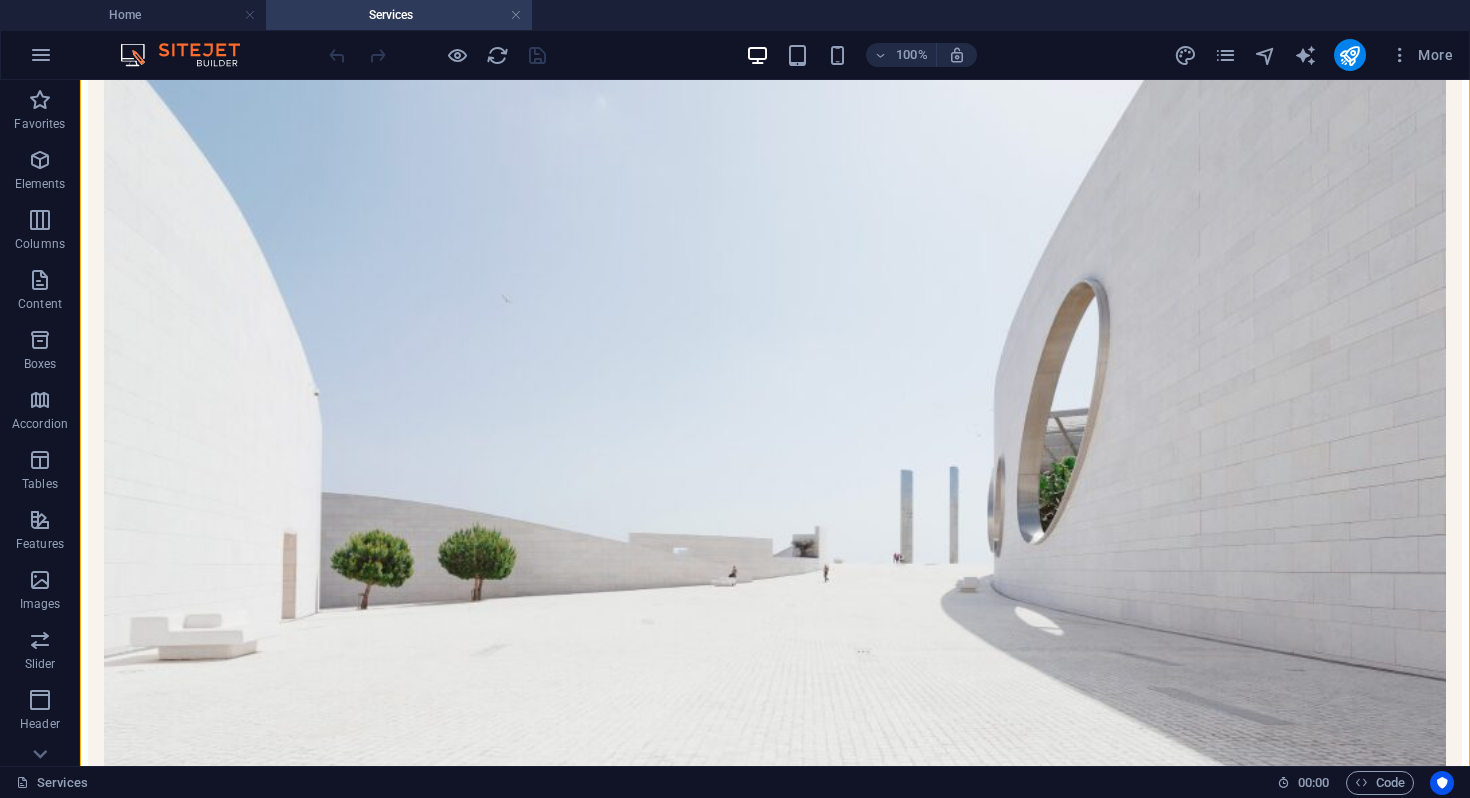 scroll, scrollTop: 298, scrollLeft: 0, axis: vertical 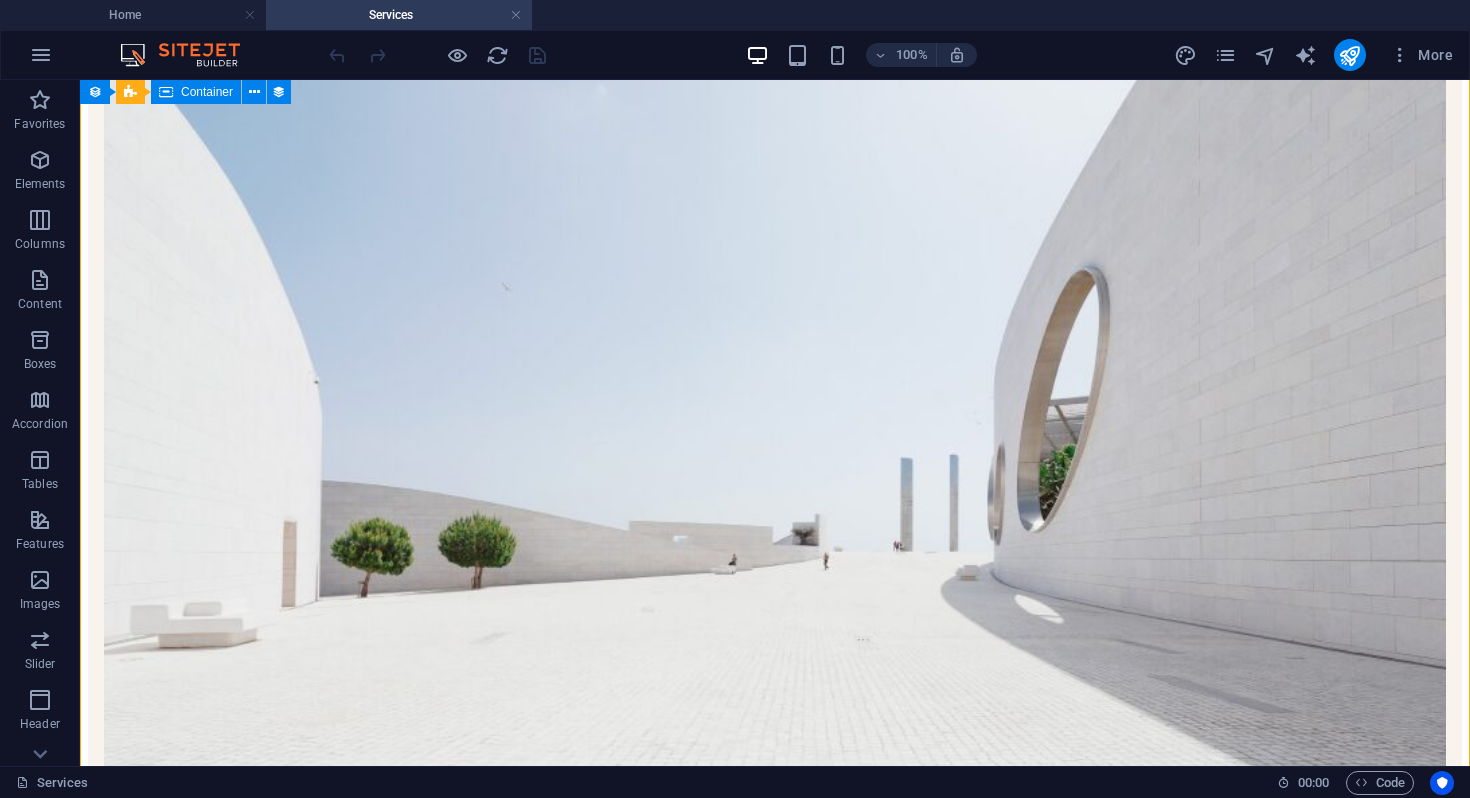 click on "Company Registration" at bounding box center (775, 1090) 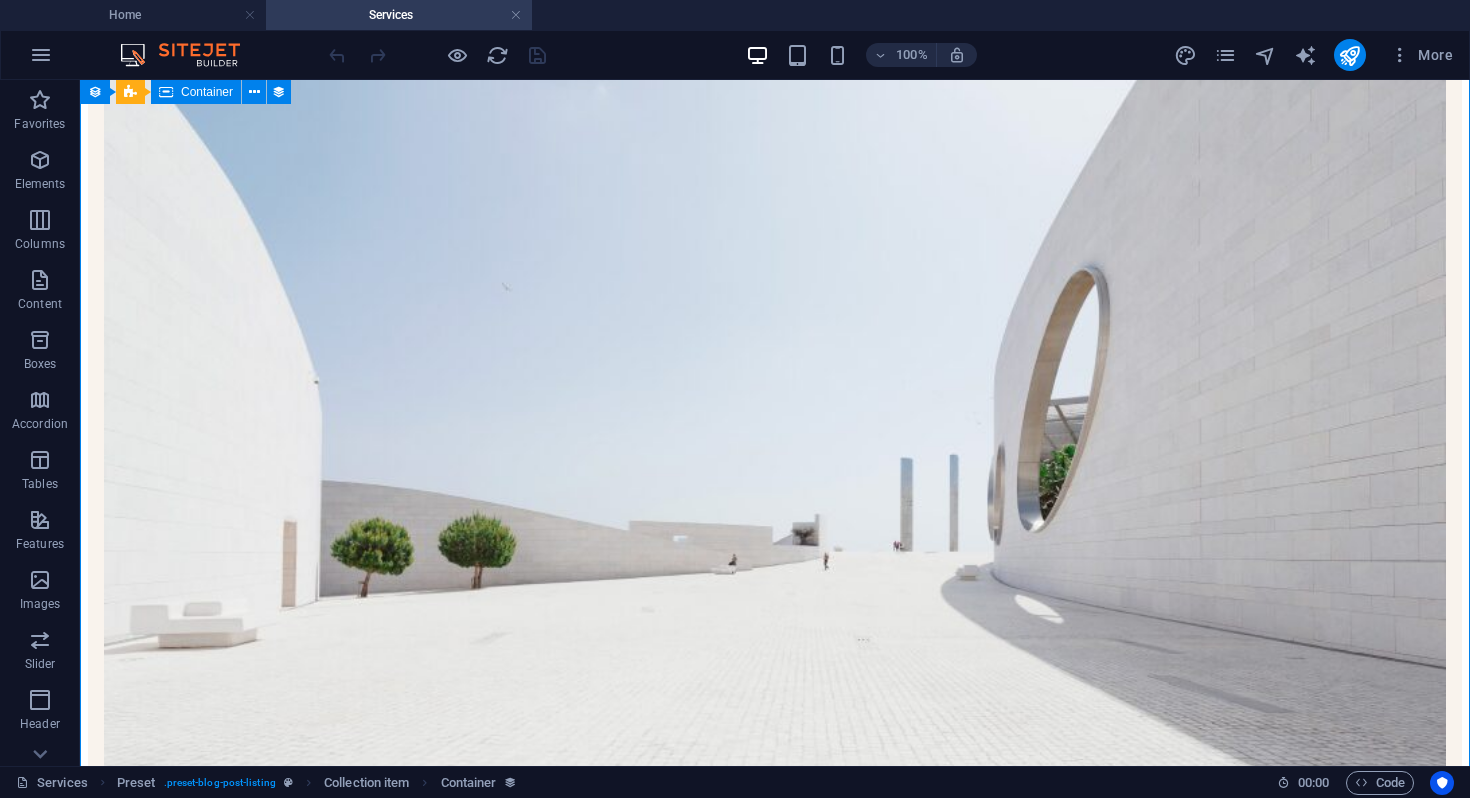click on "Company Registration" at bounding box center (775, 1090) 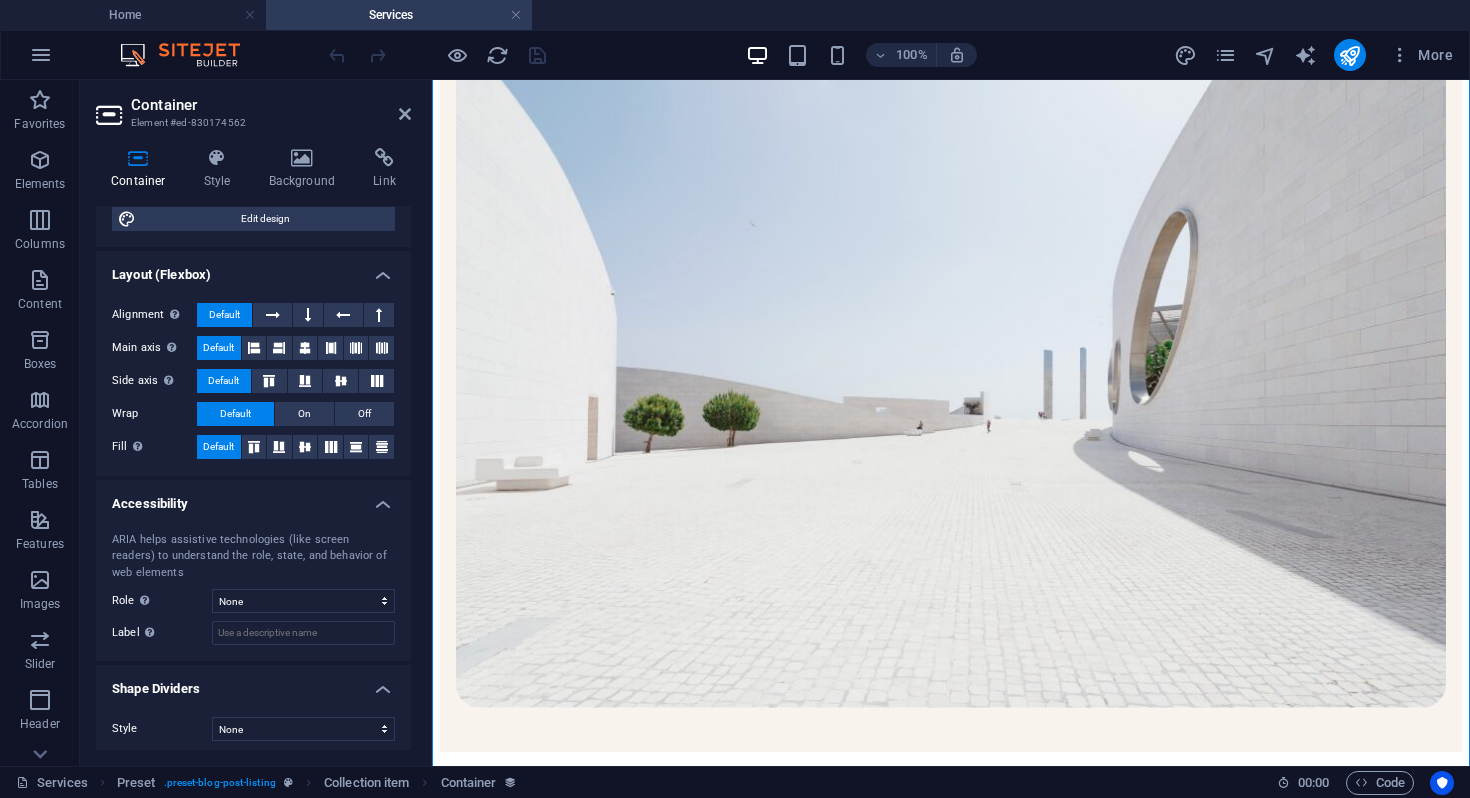 scroll, scrollTop: 708, scrollLeft: 0, axis: vertical 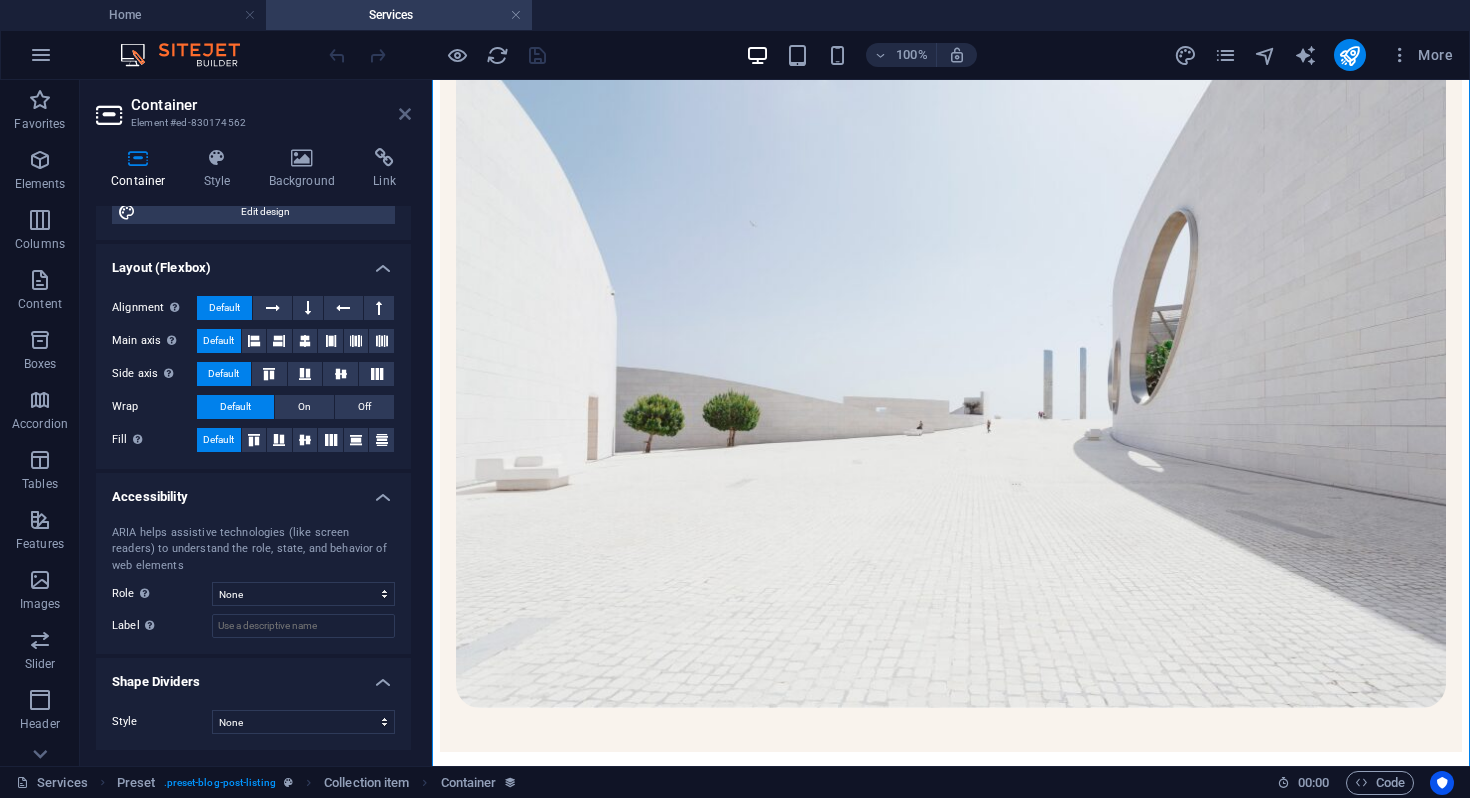 click at bounding box center (405, 114) 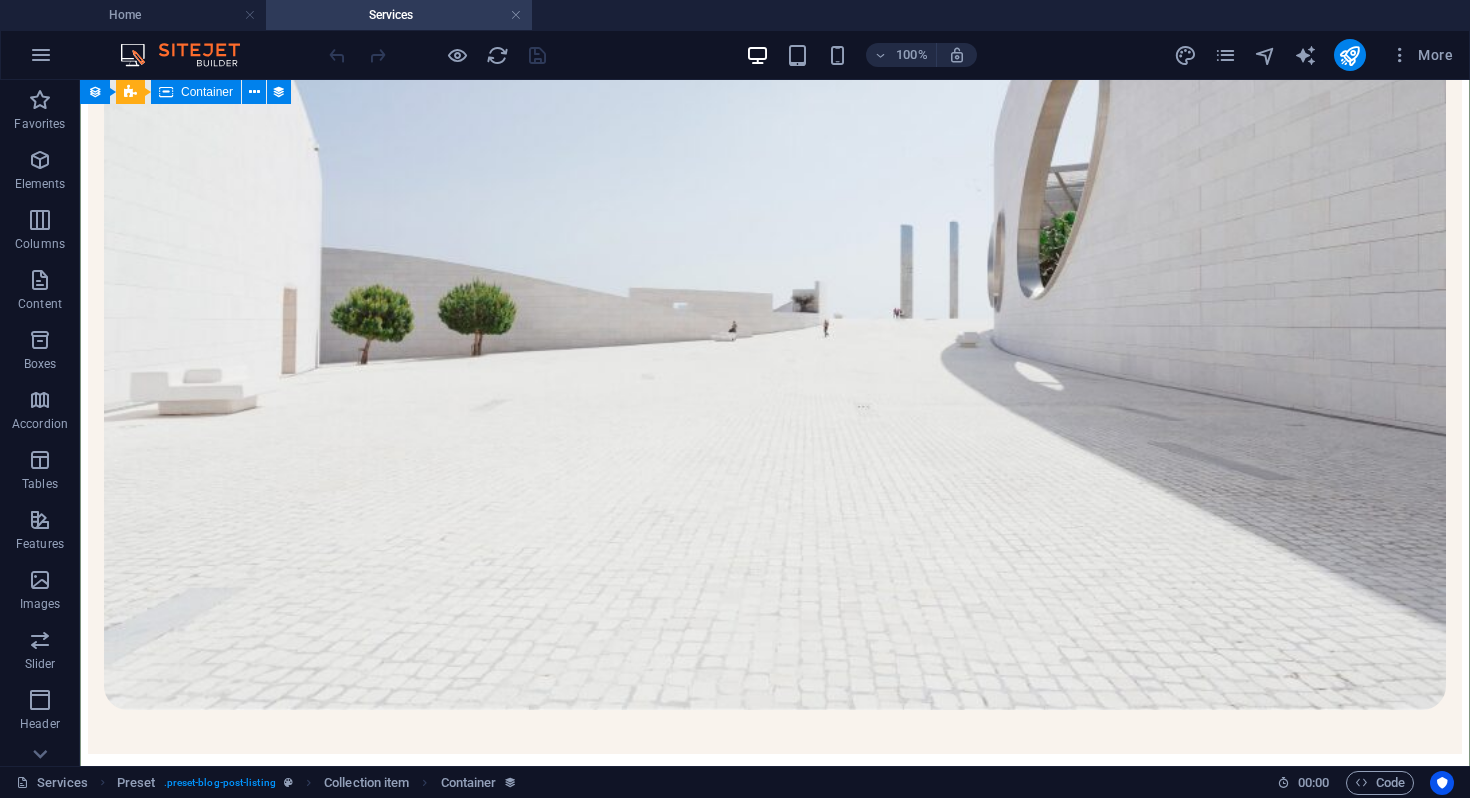 scroll, scrollTop: 452, scrollLeft: 0, axis: vertical 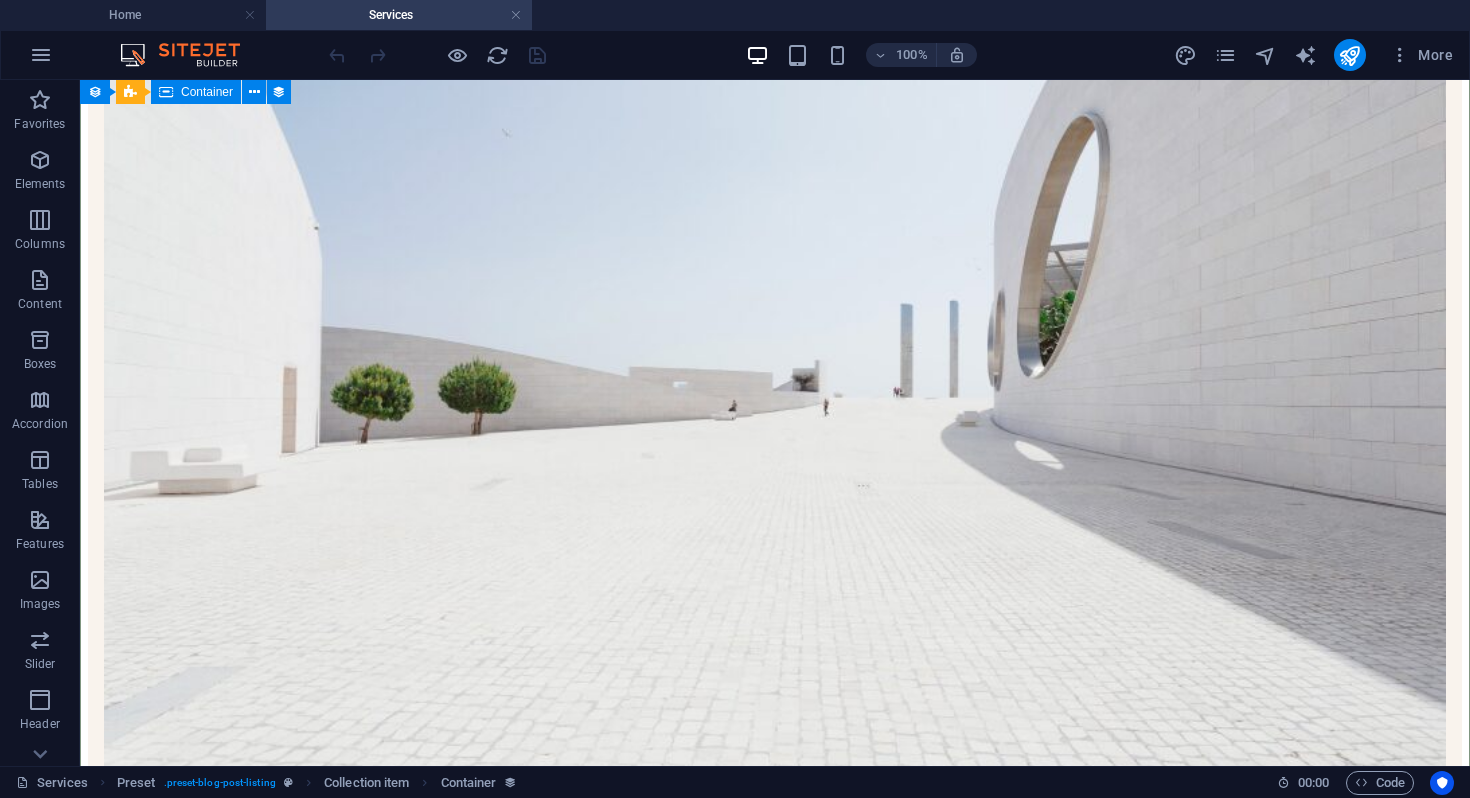 click at bounding box center (775, 465933) 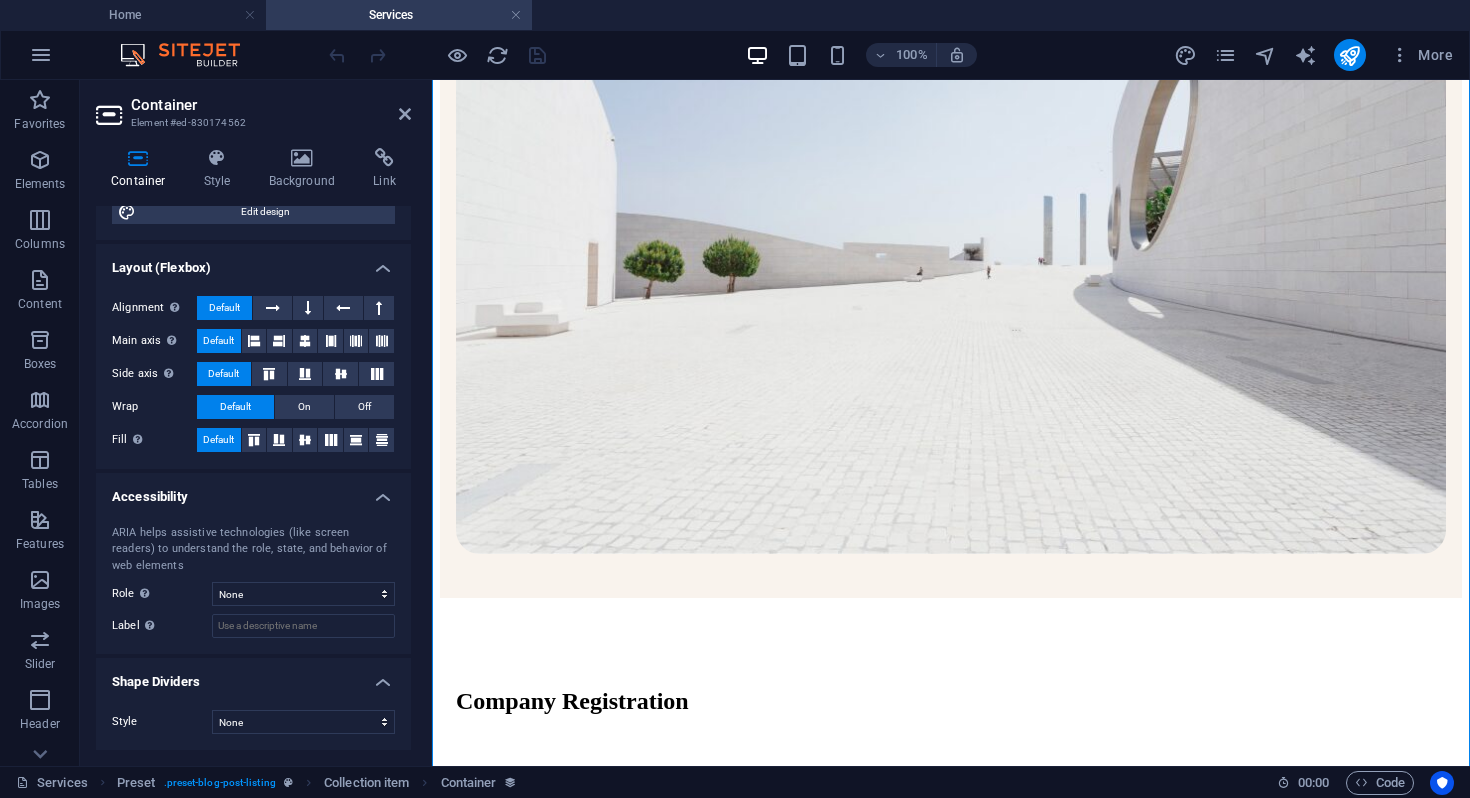 scroll, scrollTop: 0, scrollLeft: 0, axis: both 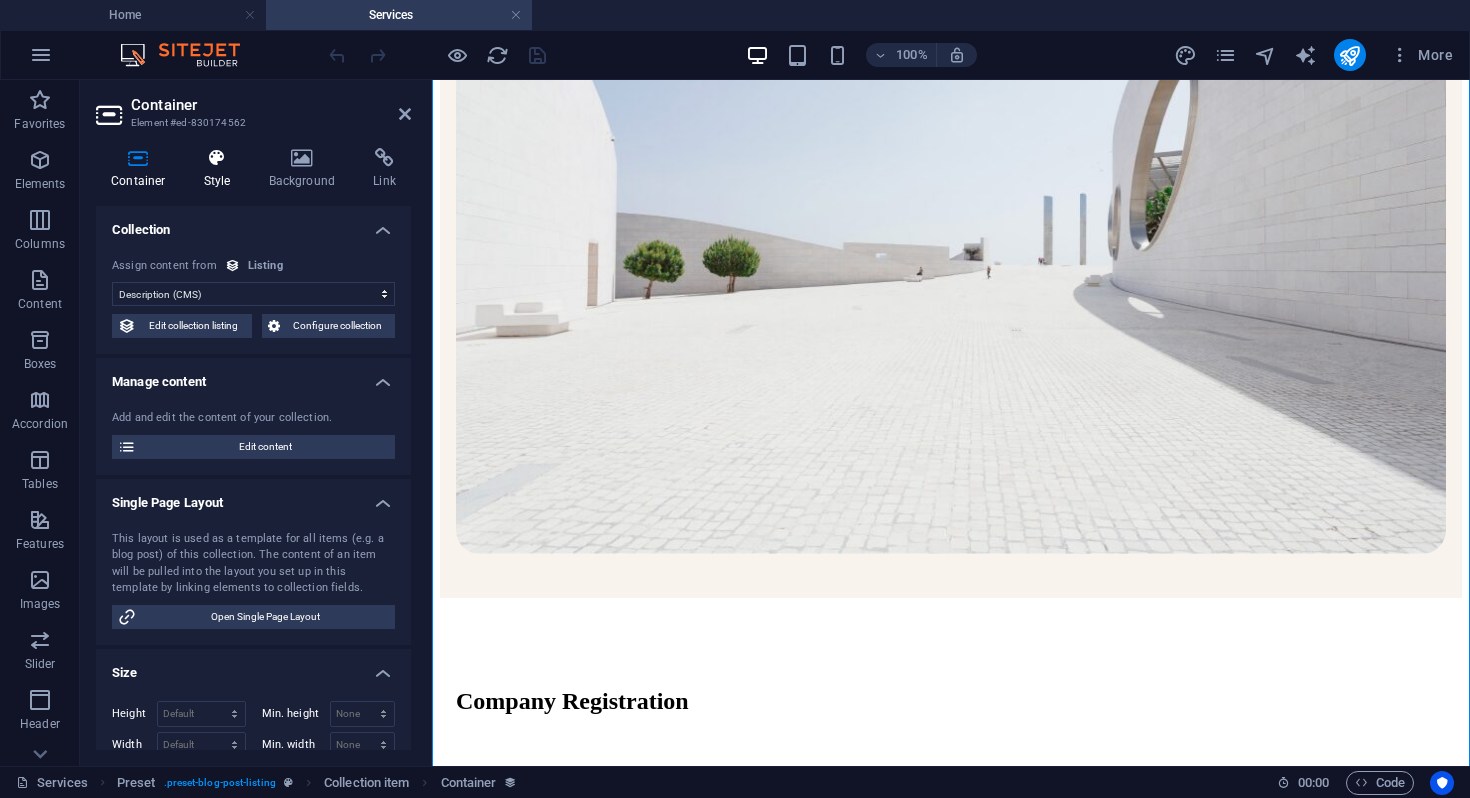click on "Style" at bounding box center [221, 169] 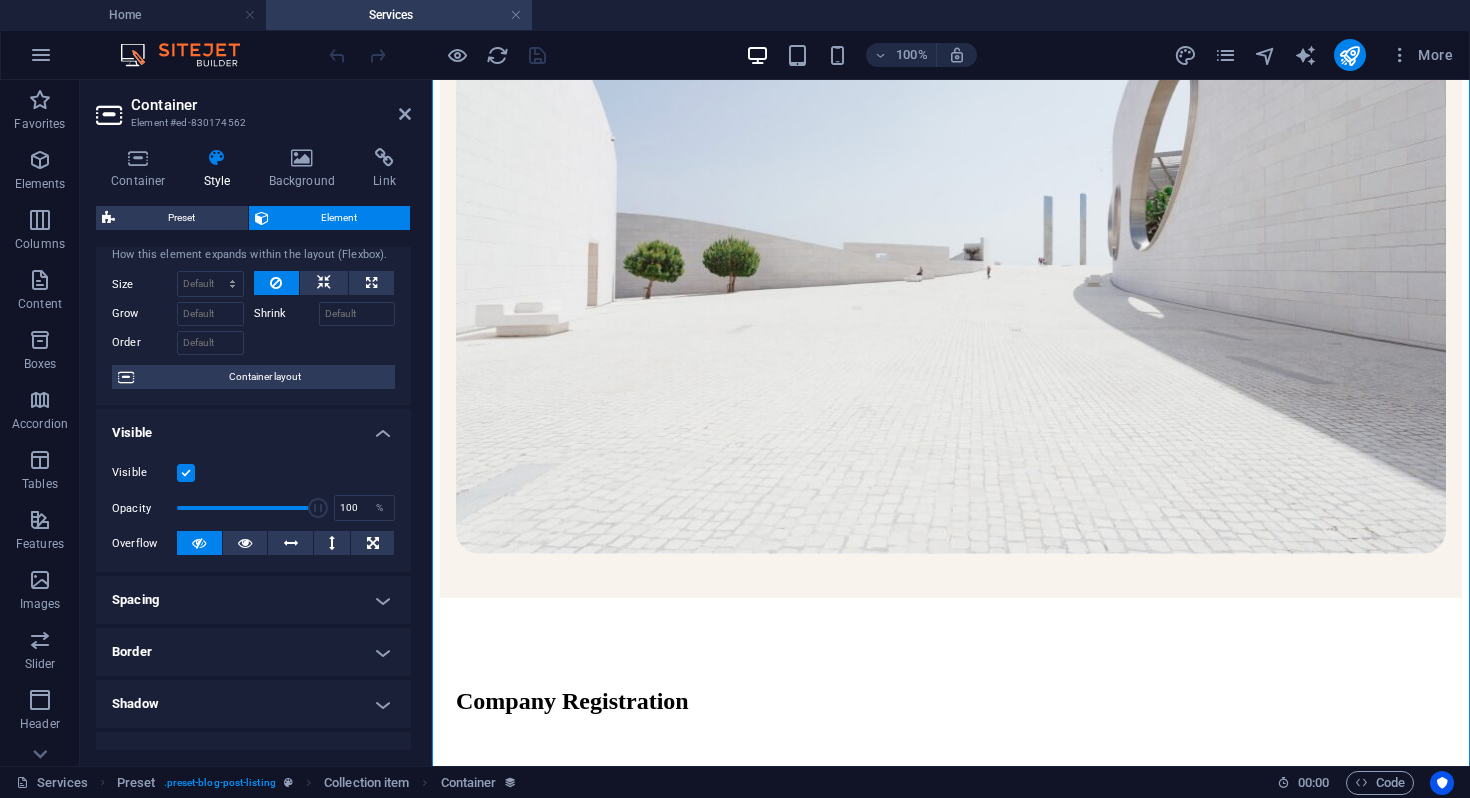 scroll, scrollTop: 0, scrollLeft: 0, axis: both 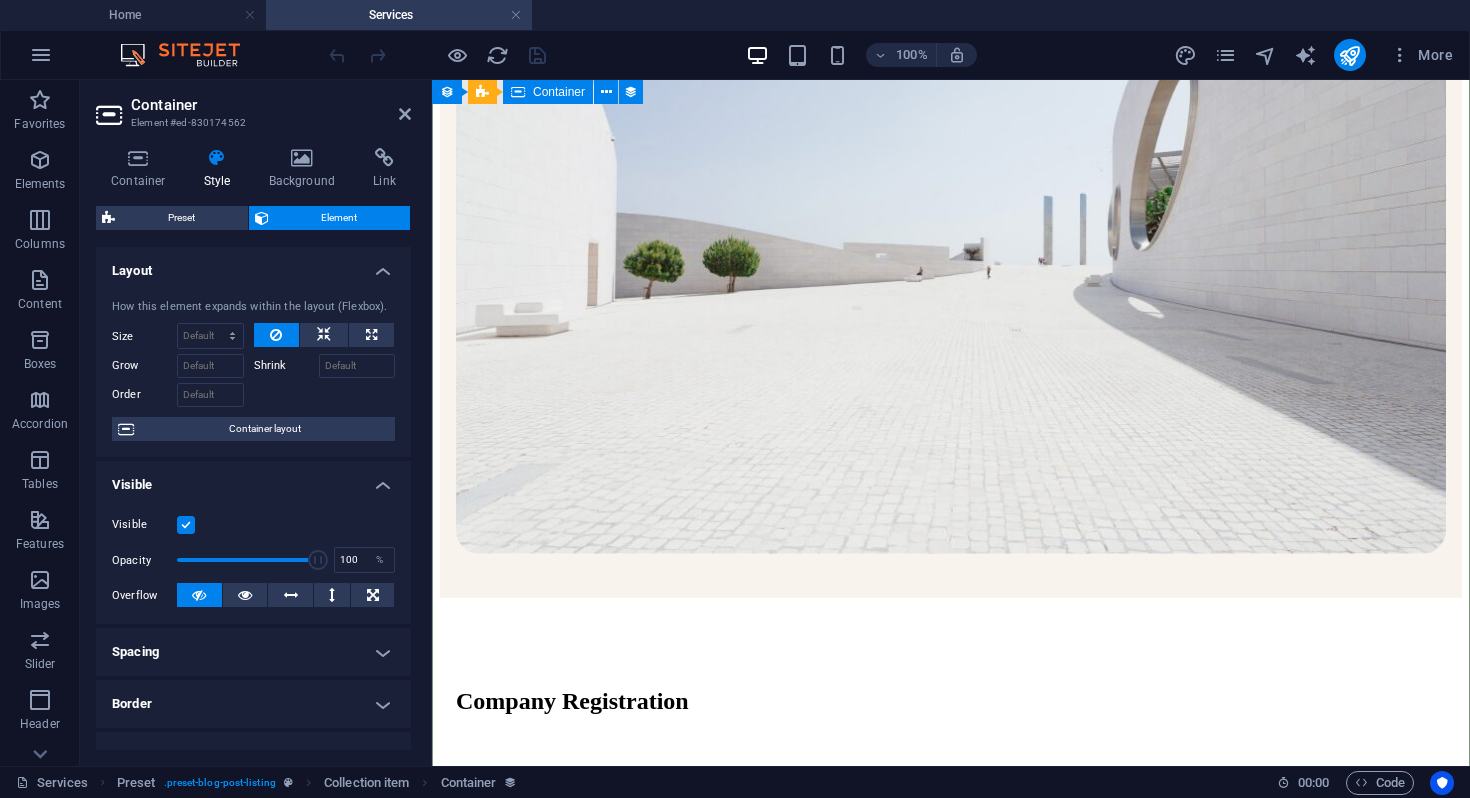 click at bounding box center (951, 348166) 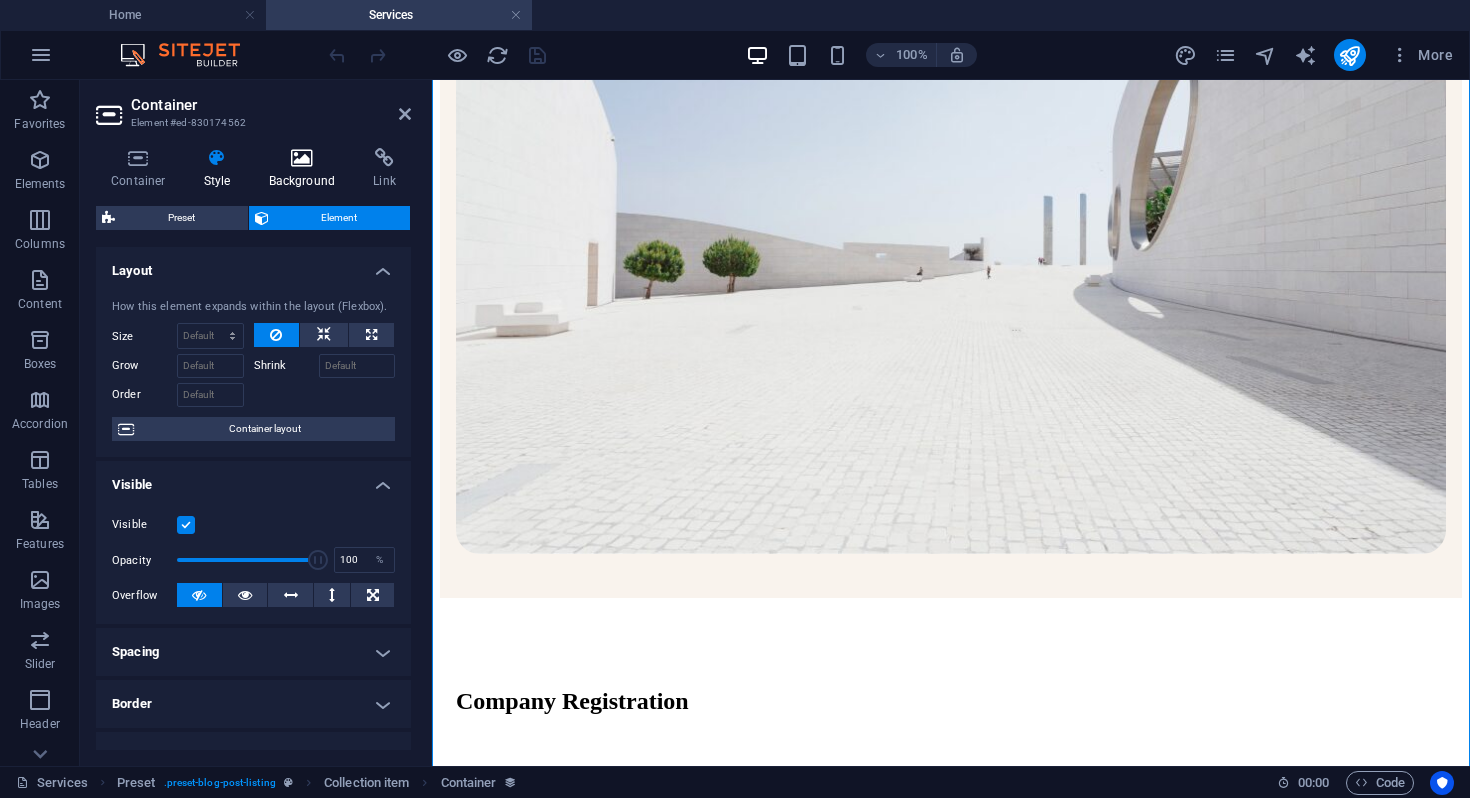 click at bounding box center (302, 158) 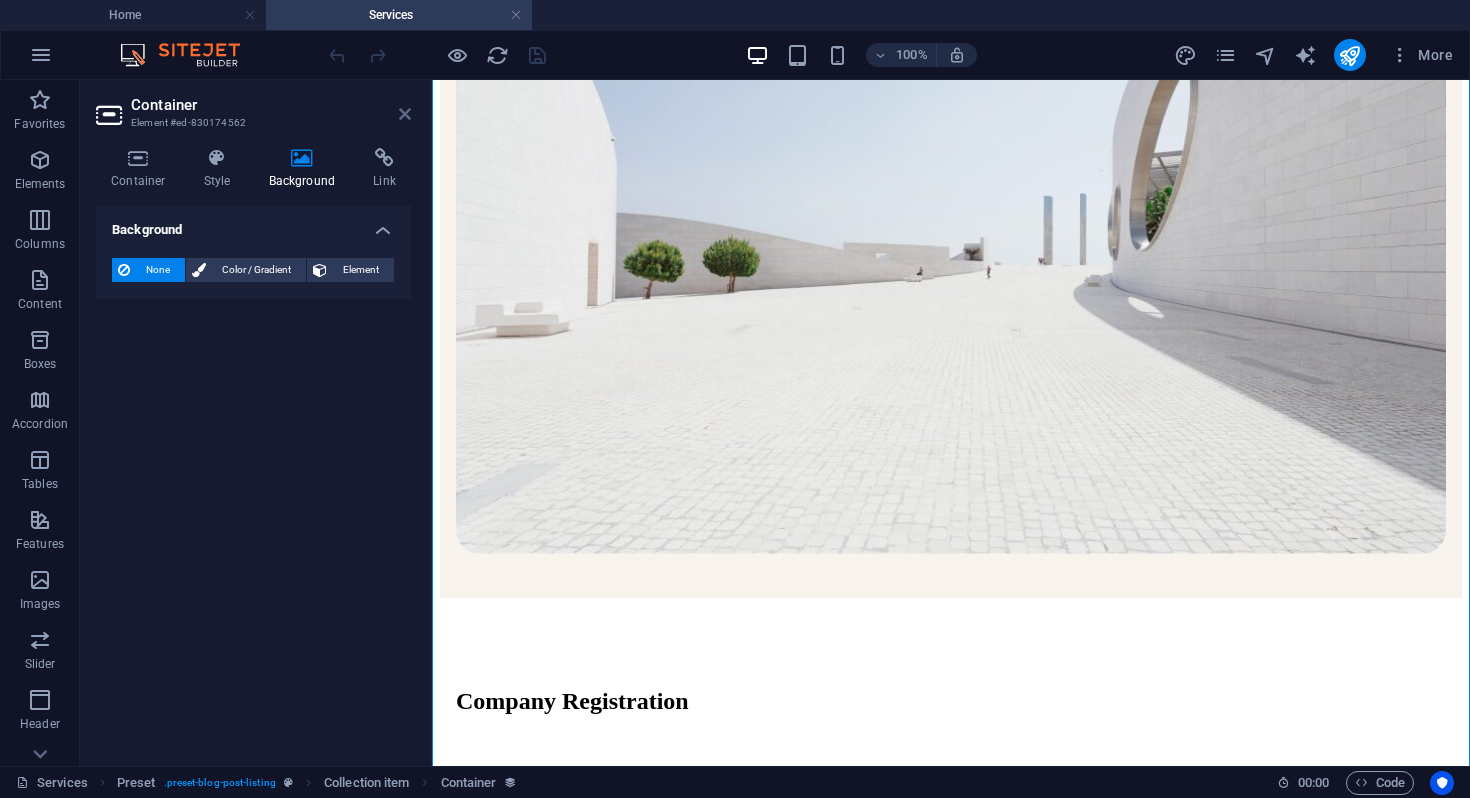 click at bounding box center (405, 114) 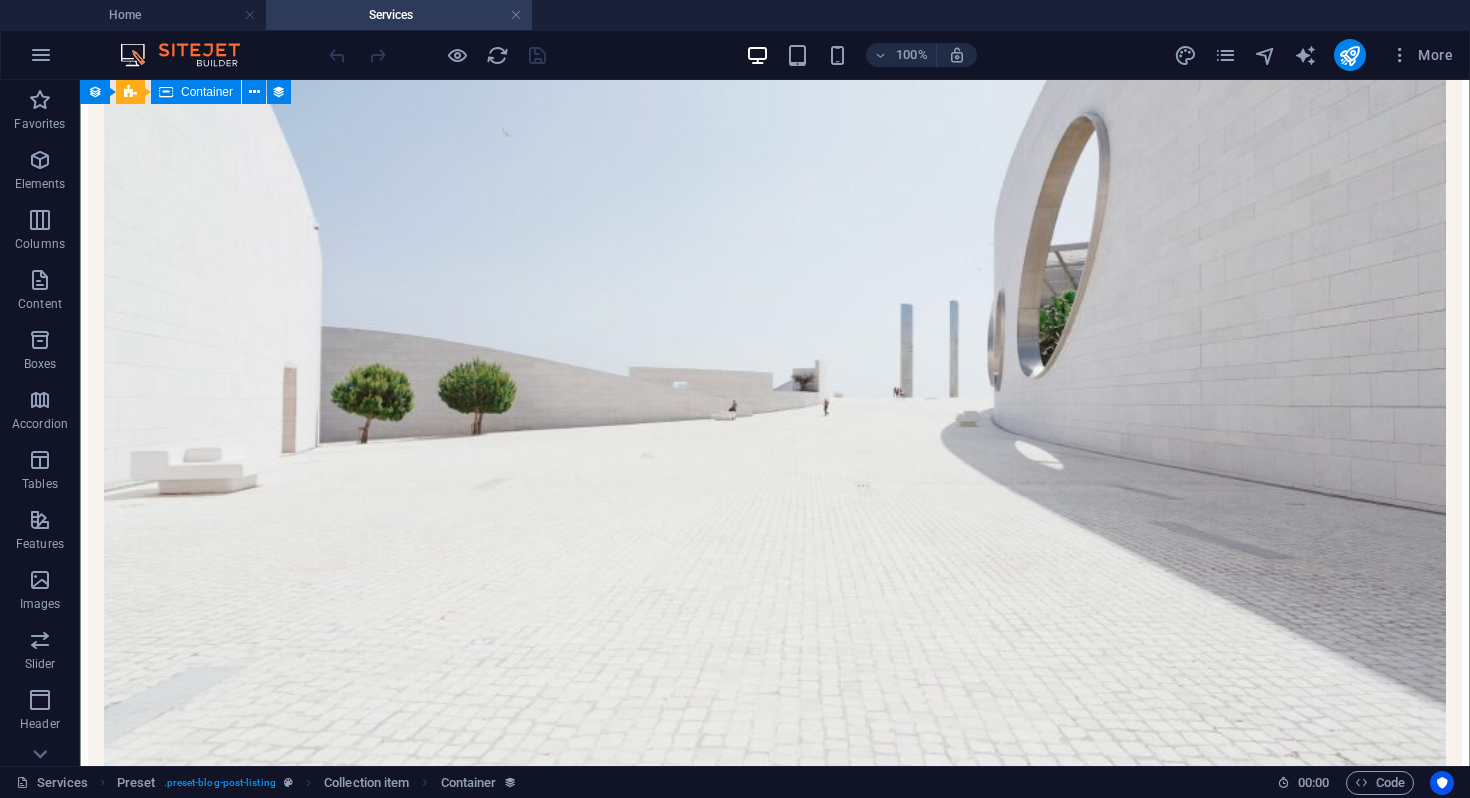 scroll, scrollTop: 0, scrollLeft: 0, axis: both 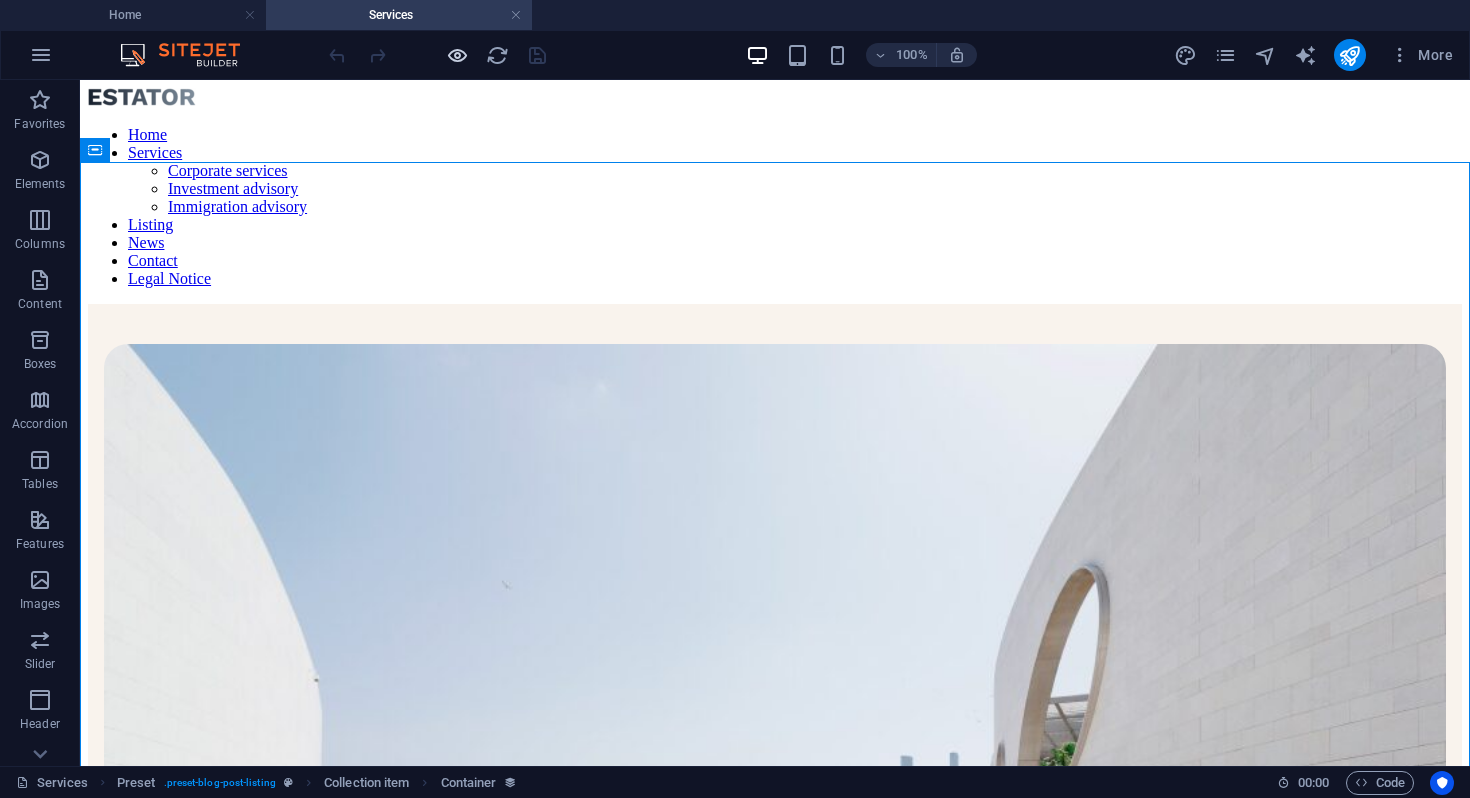 click at bounding box center (457, 55) 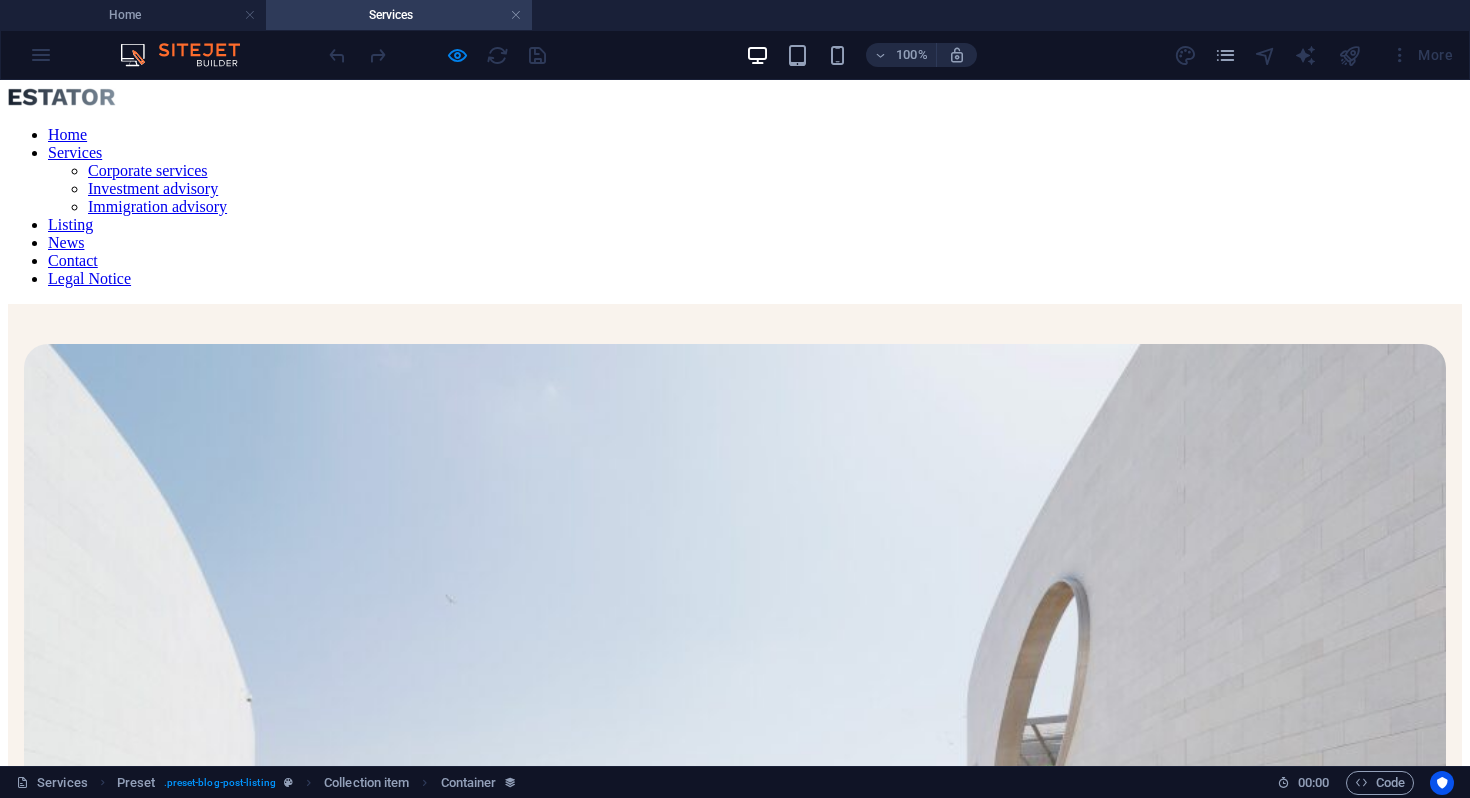click on "Corporate services" at bounding box center [148, 170] 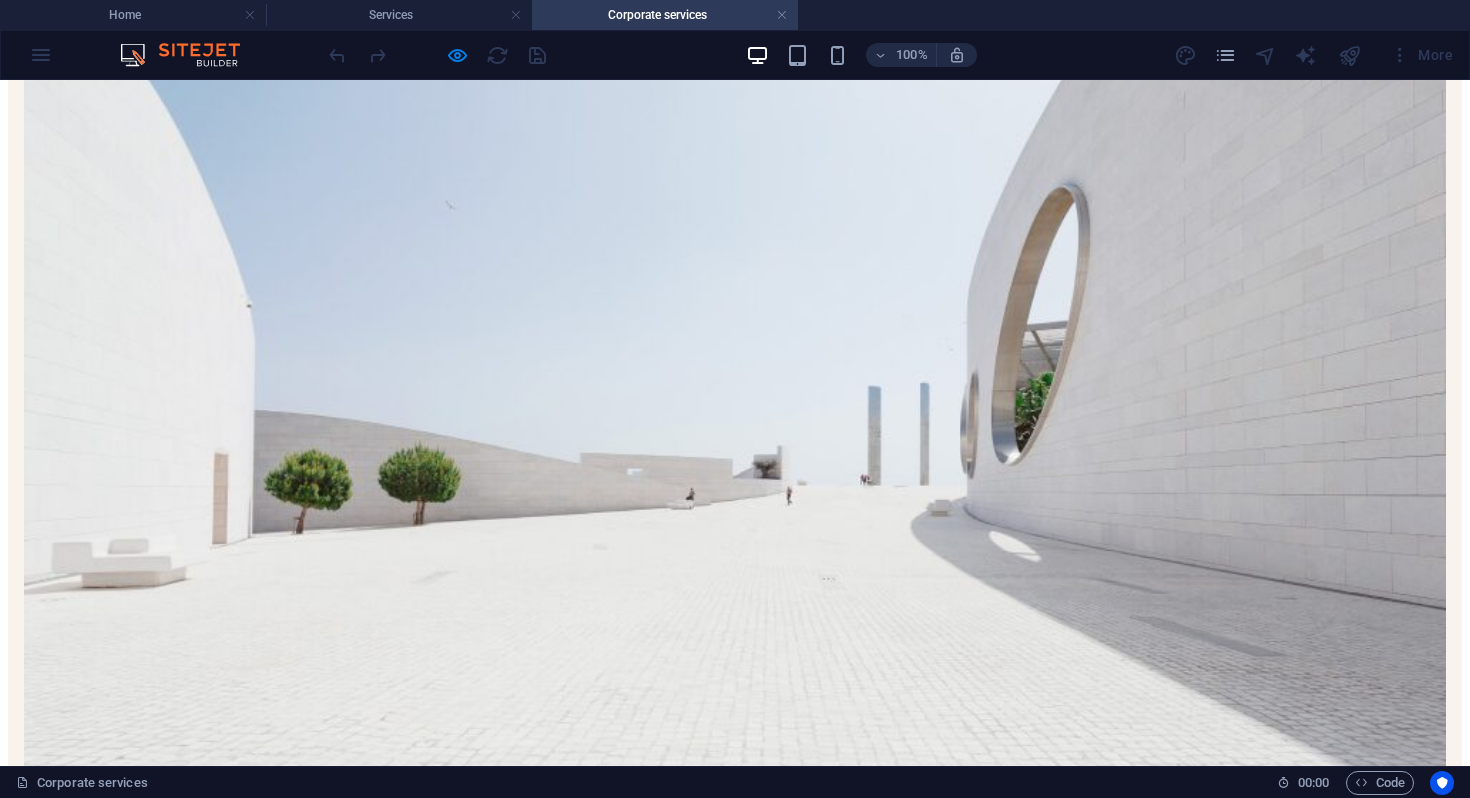 scroll, scrollTop: 313, scrollLeft: 0, axis: vertical 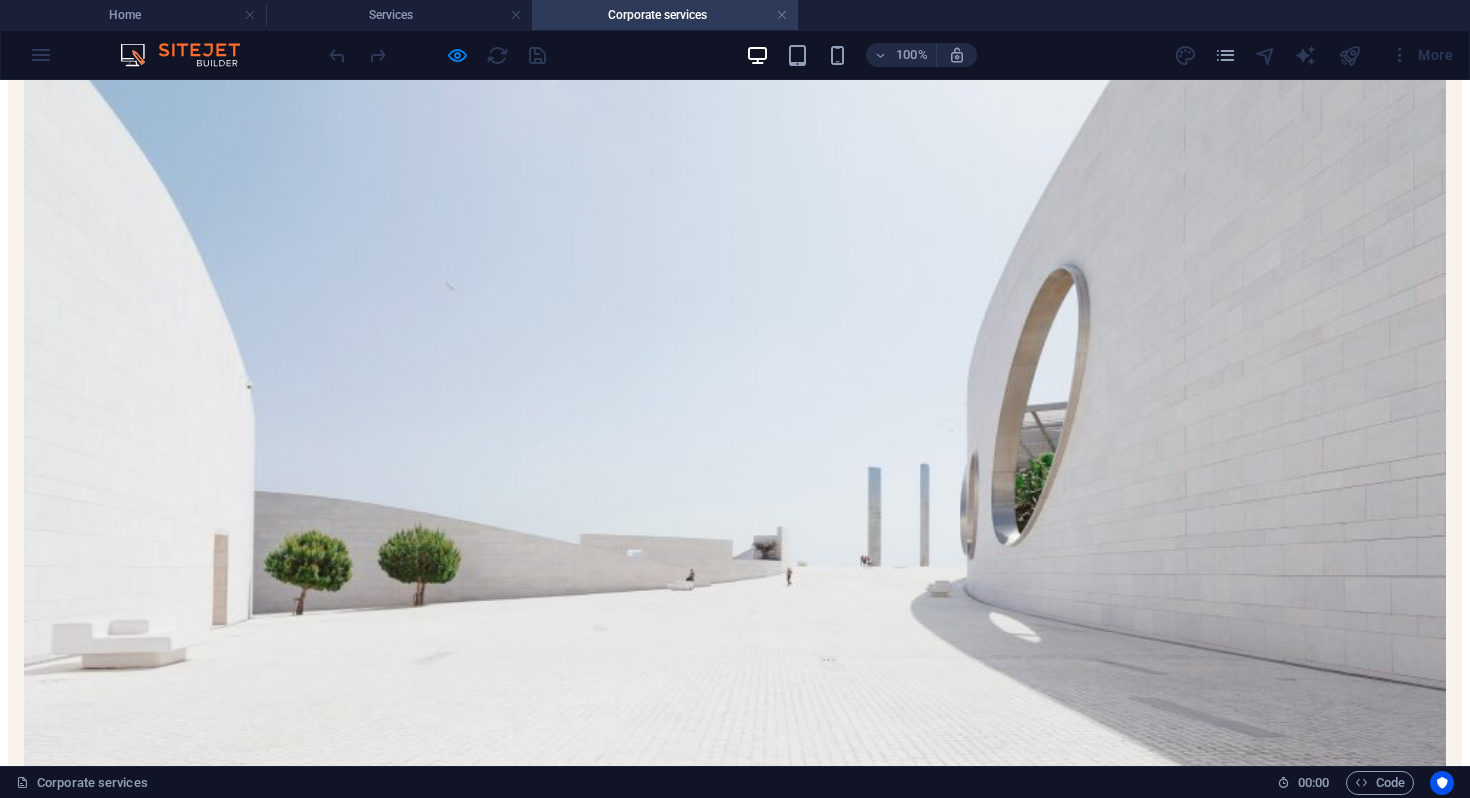 click at bounding box center (735, 492846) 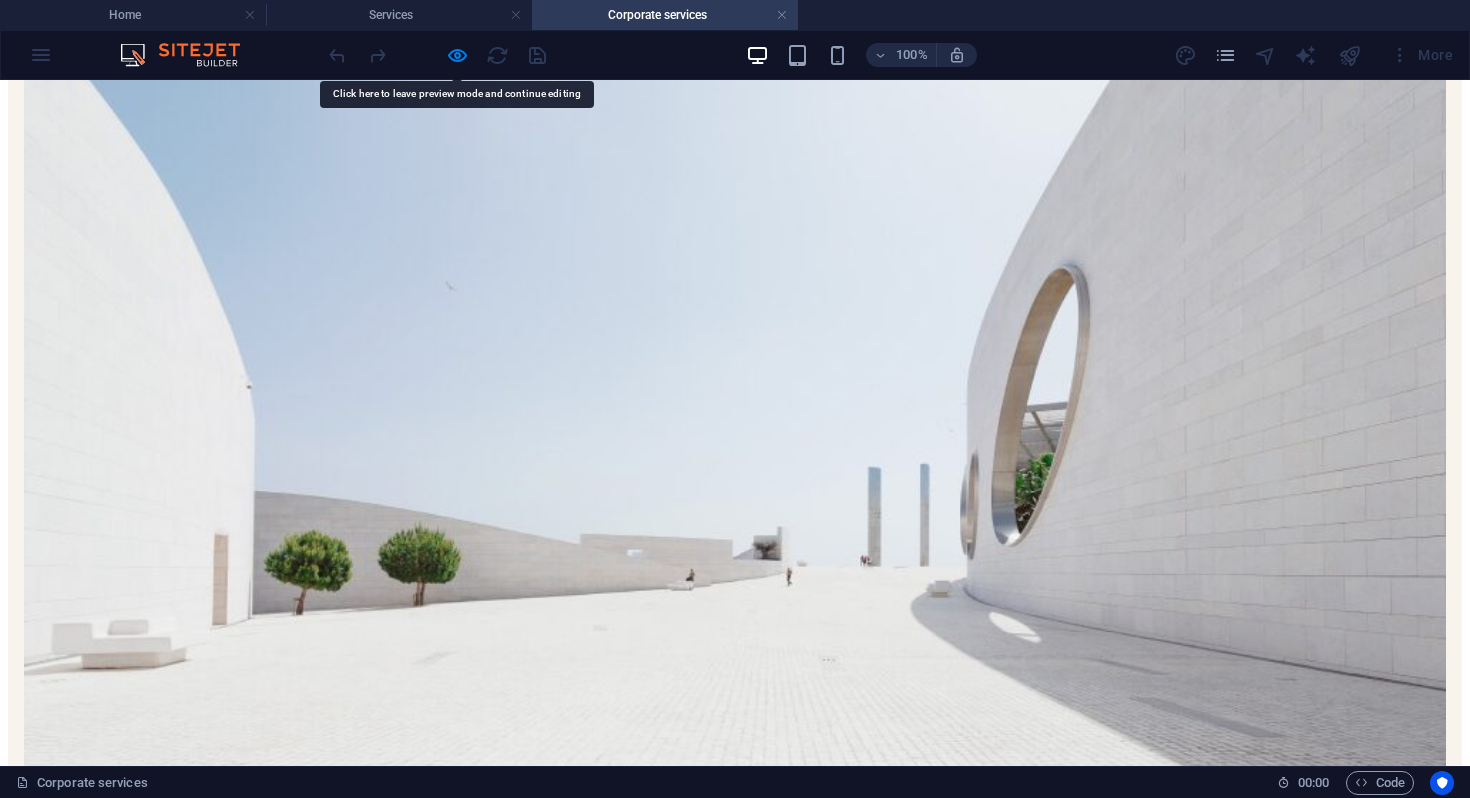 click at bounding box center (735, 492846) 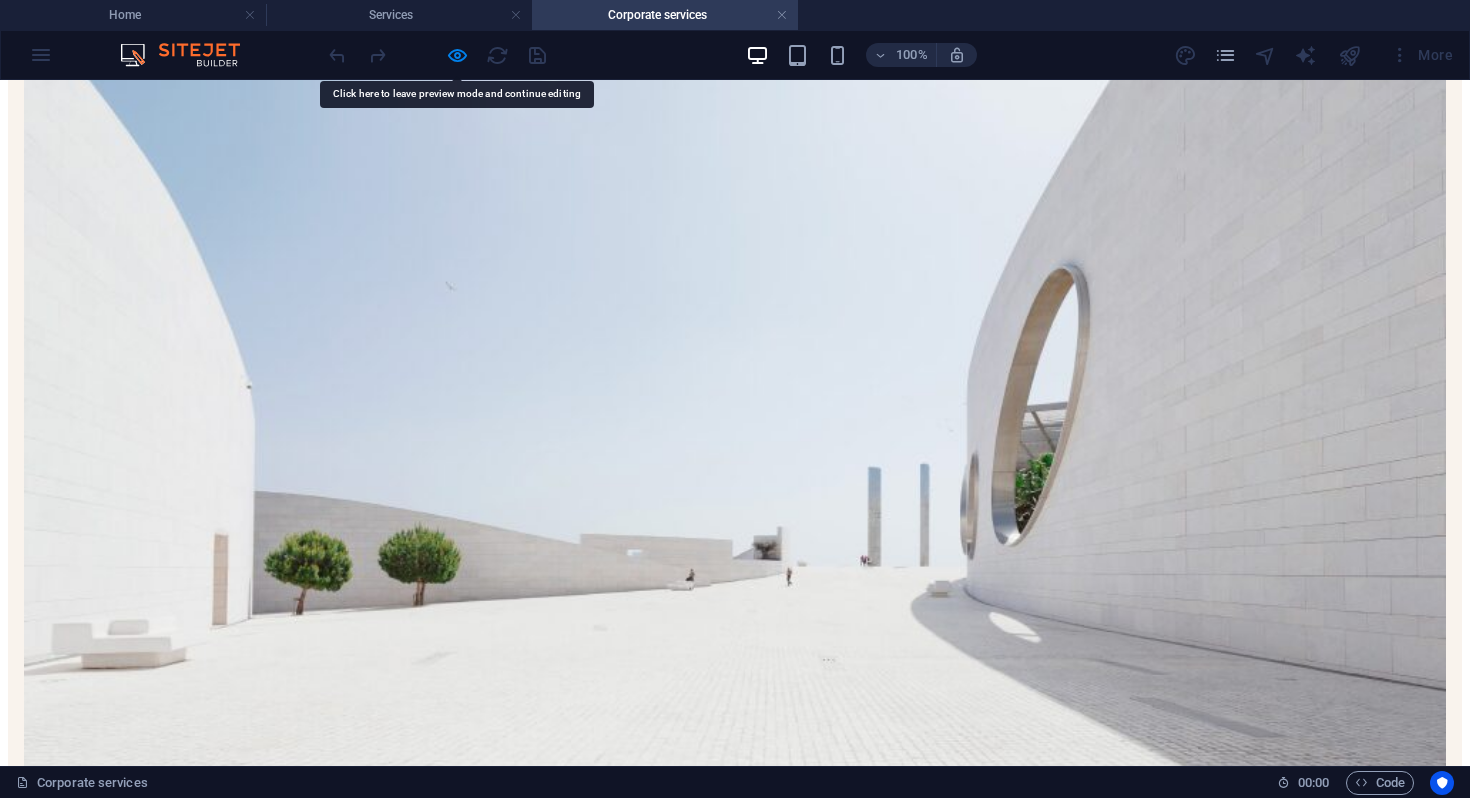 click at bounding box center [735, 492846] 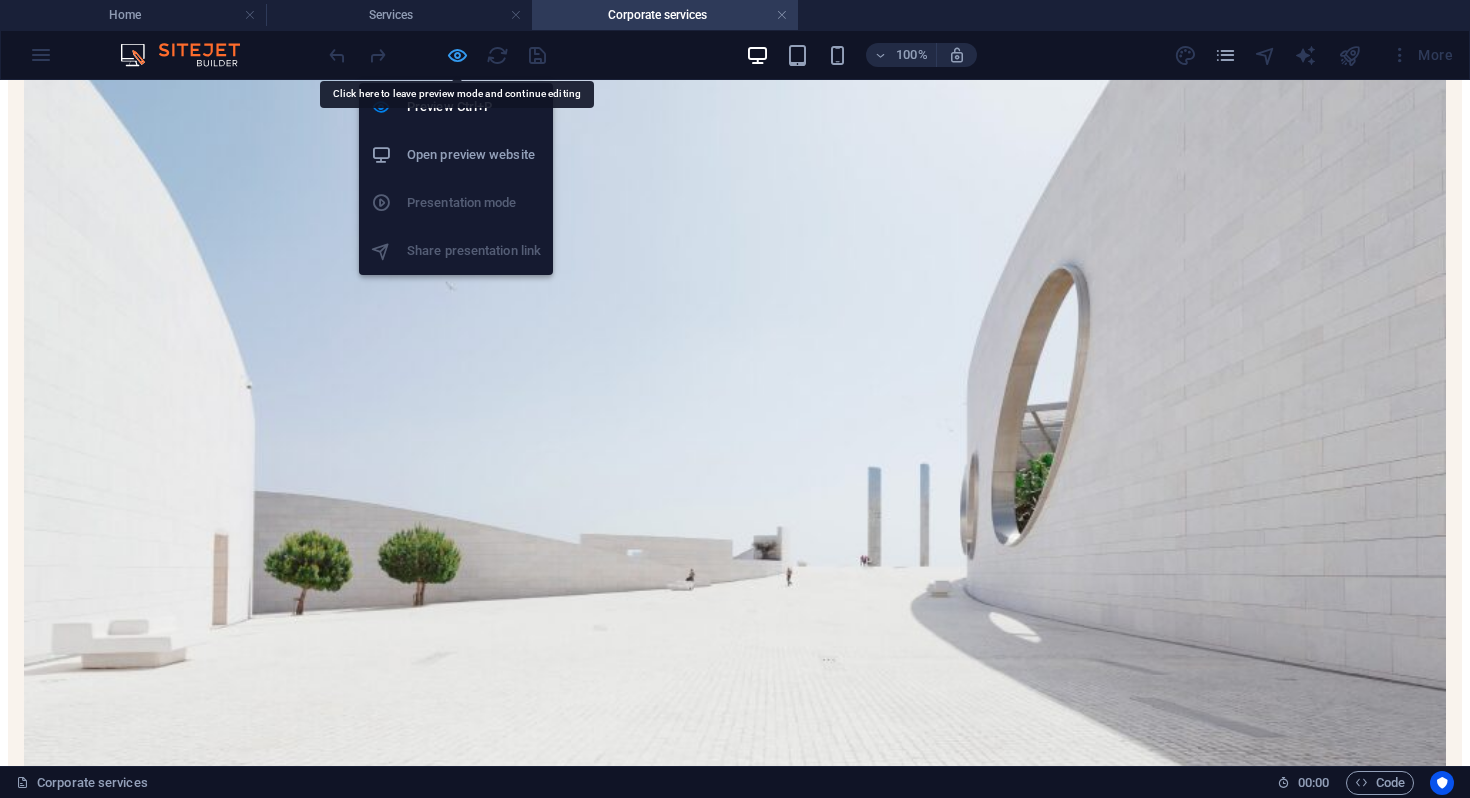 click at bounding box center (457, 55) 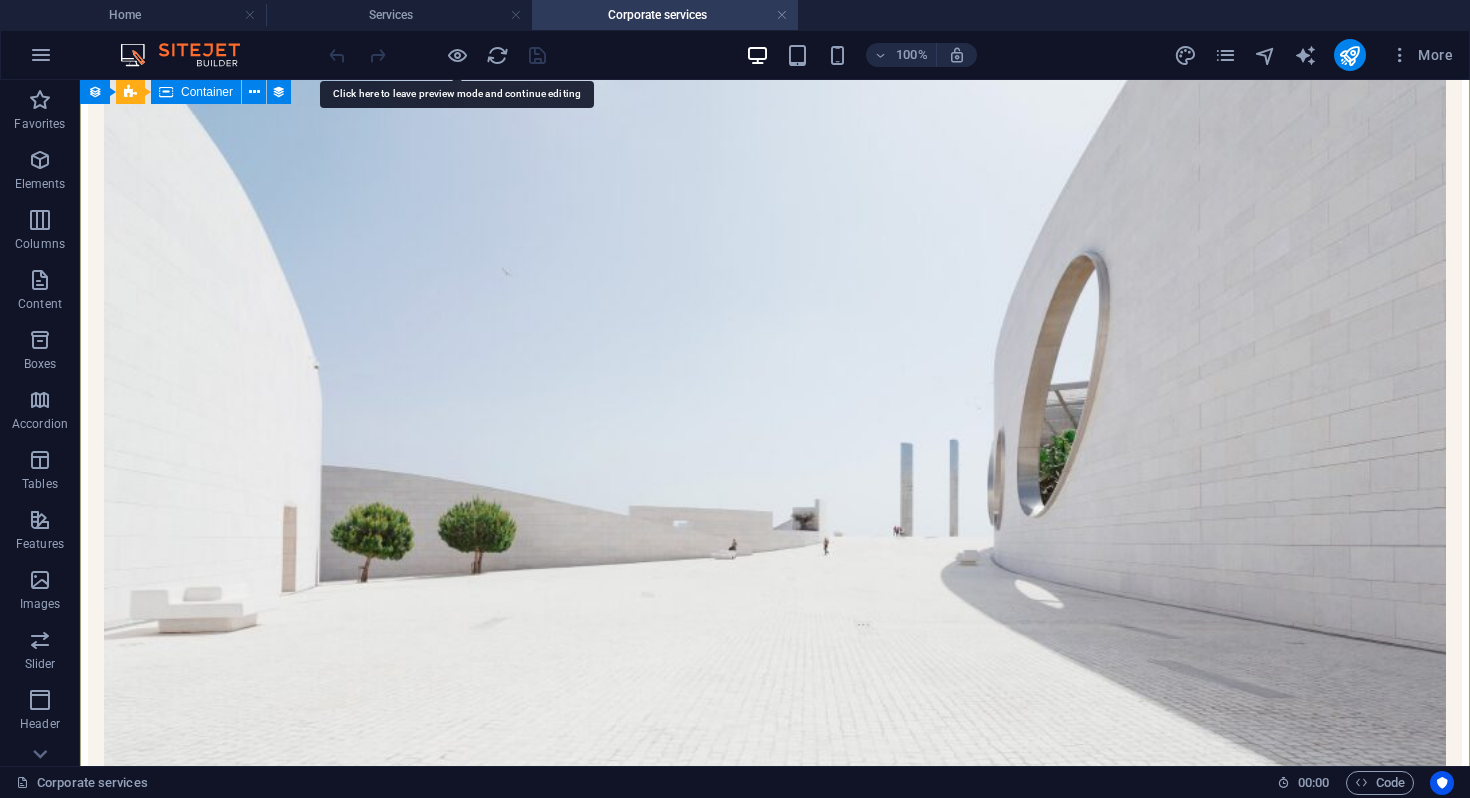 click at bounding box center [775, 466072] 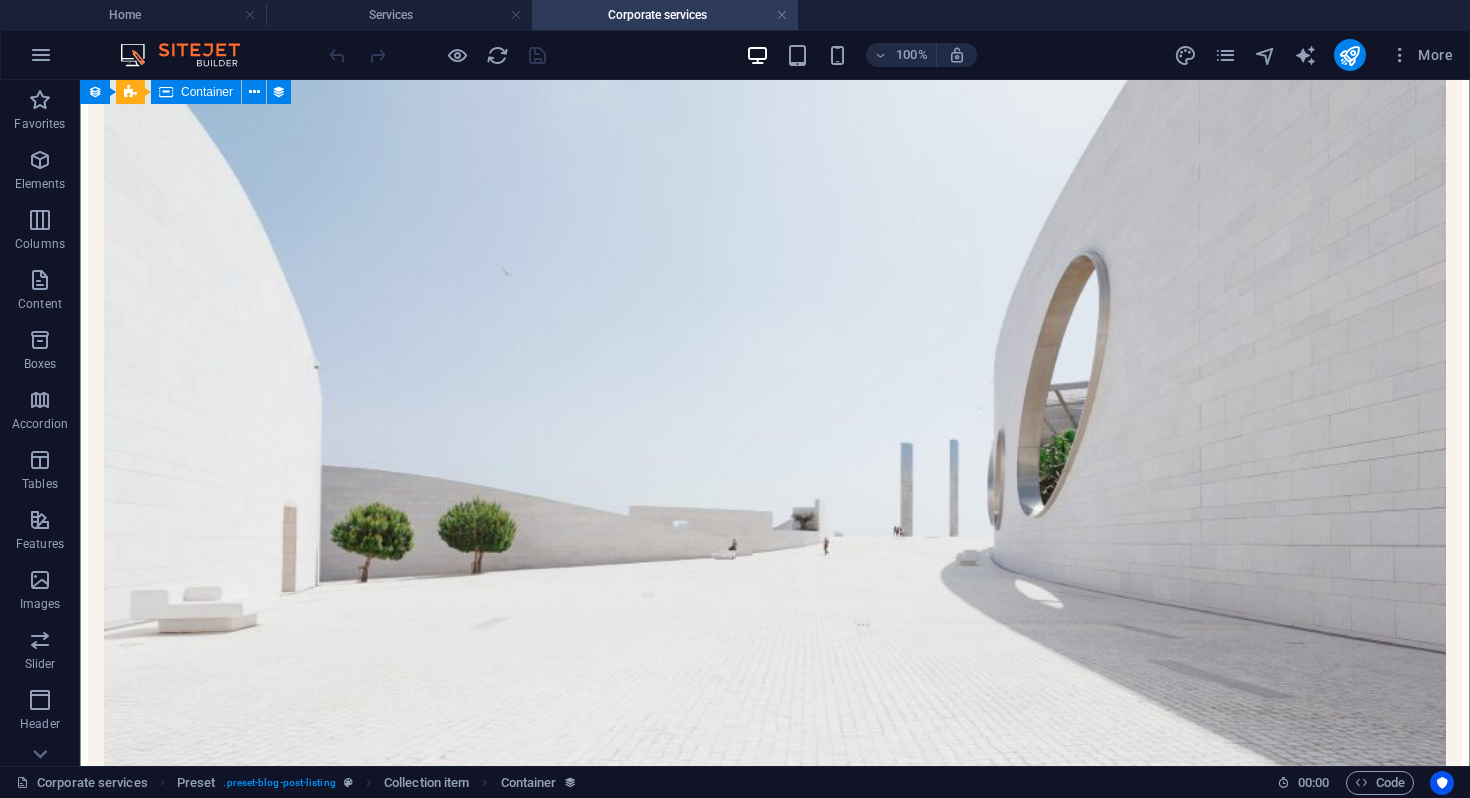 click on "Company Registration" at bounding box center (775, 1075) 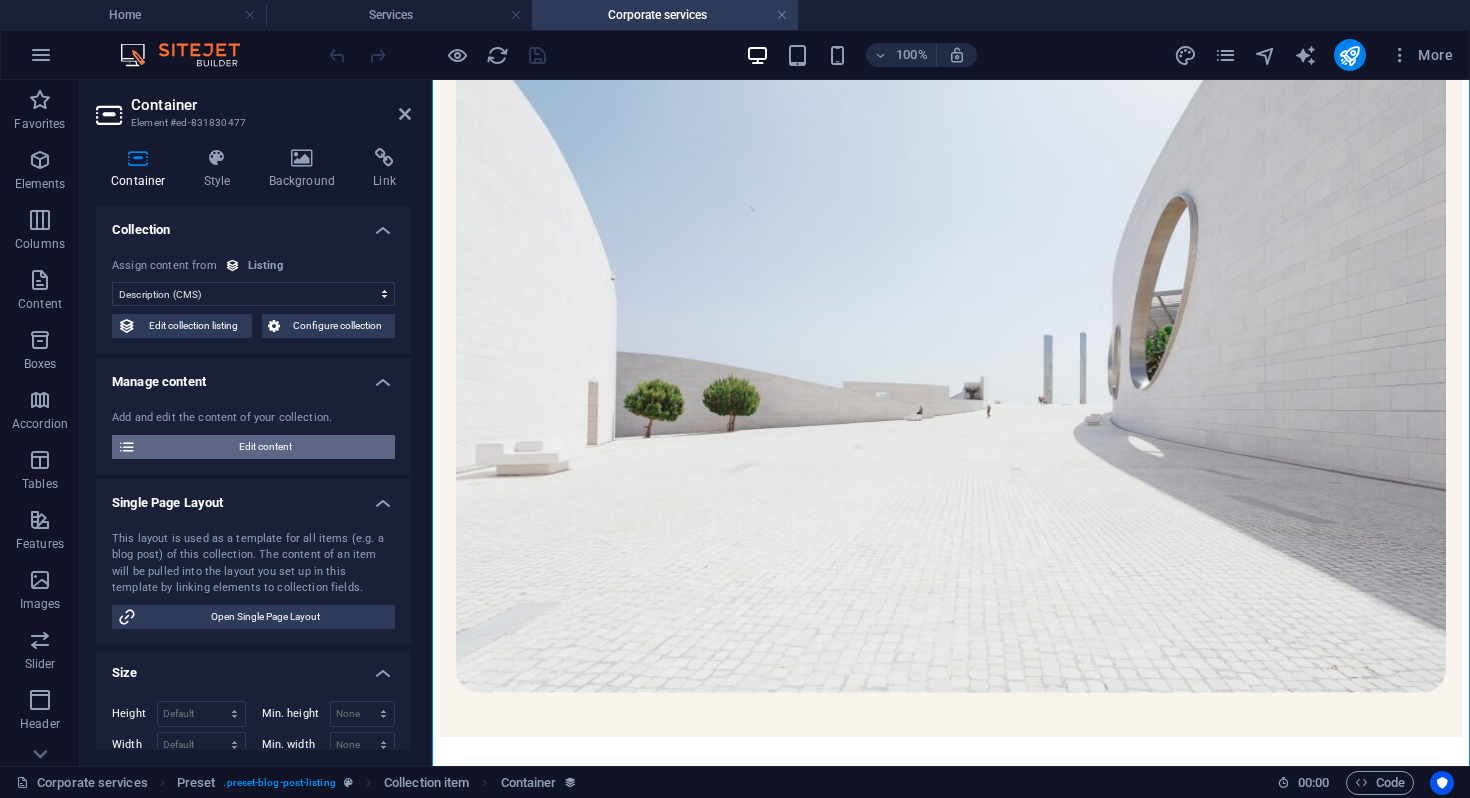 click on "Edit content" at bounding box center [265, 447] 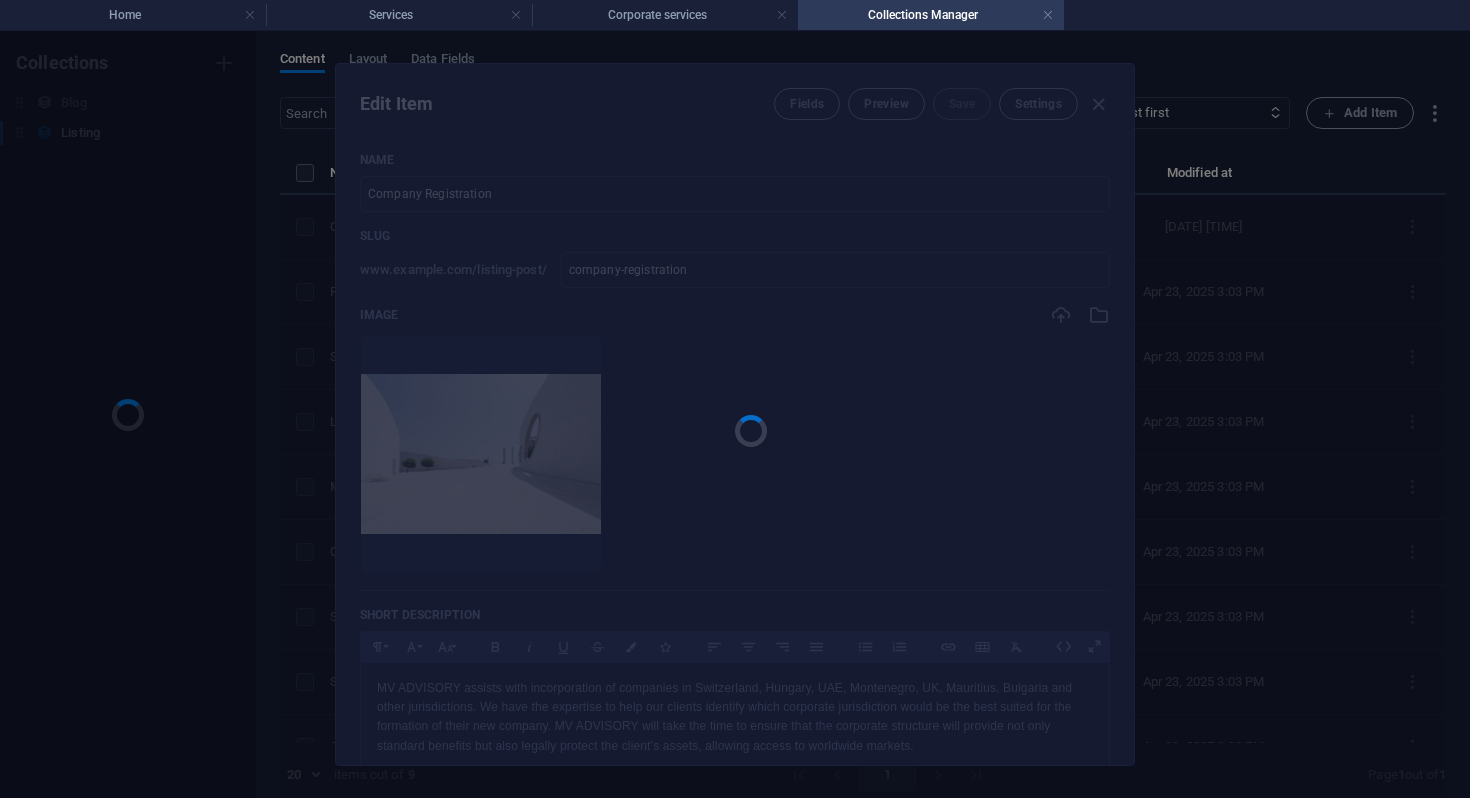 scroll, scrollTop: 0, scrollLeft: 0, axis: both 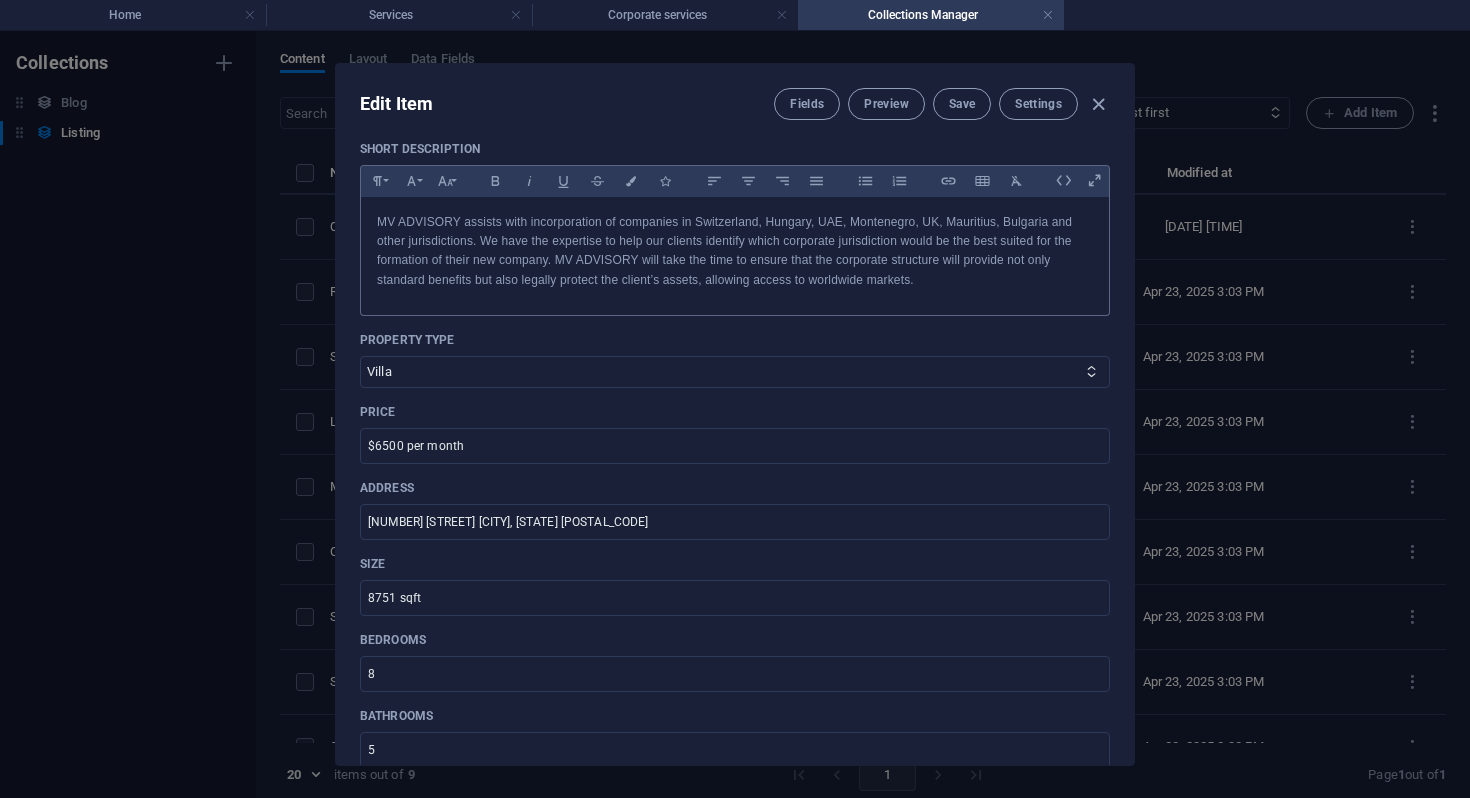click on "MV ADVISORY assists with incorporation of companies in Switzerland, Hungary, UAE, Montenegro, UK, Mauritius, Bulgaria and other jurisdictions. We have the expertise to help our clients identify which corporate jurisdiction would be the best suited for the formation of their new company. MV ADVISORY will take the time to ensure that the corporate structure will provide not only standard benefits but also legally protect the client’s assets, allowing access to worldwide markets." at bounding box center (735, 251) 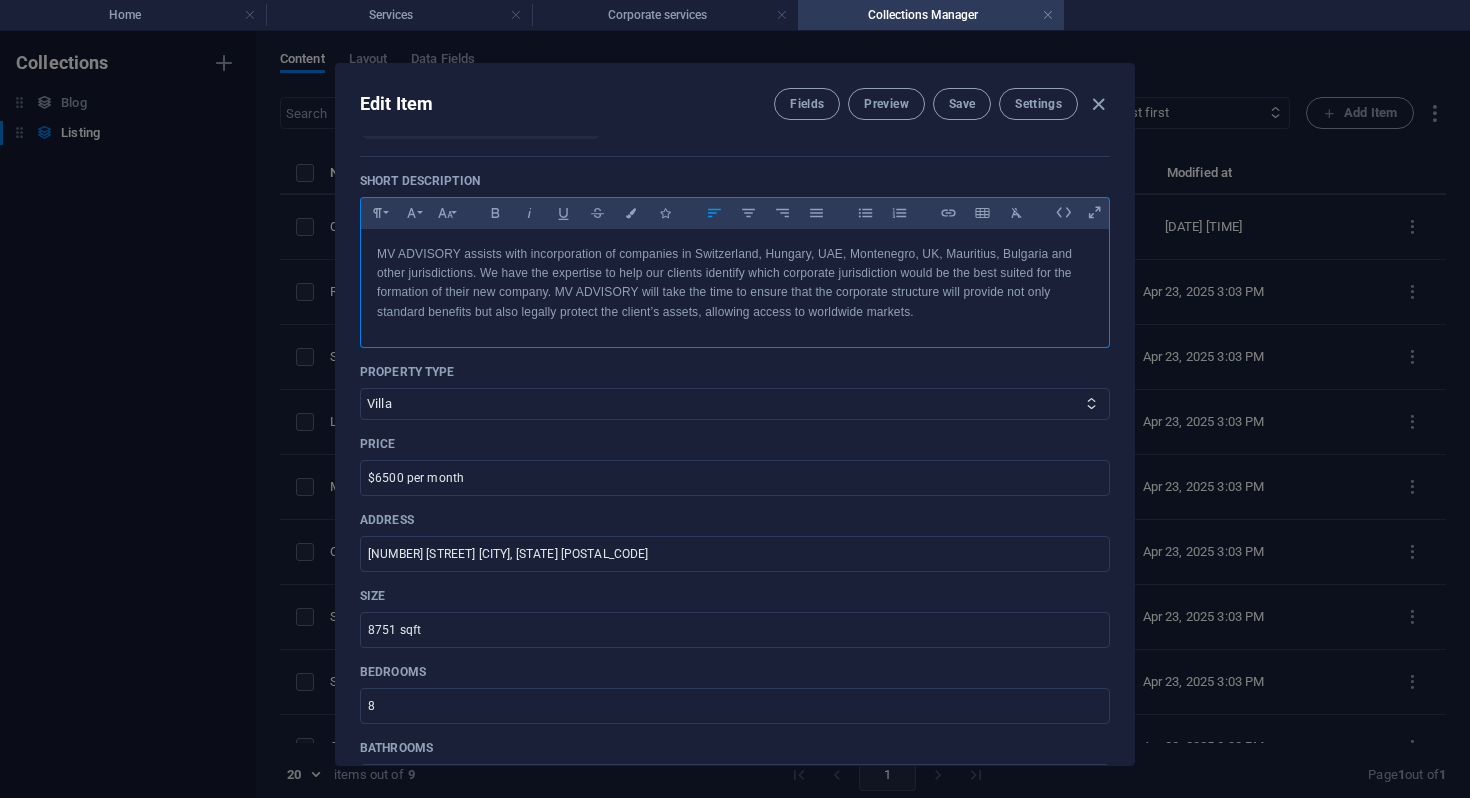 scroll, scrollTop: 518, scrollLeft: 0, axis: vertical 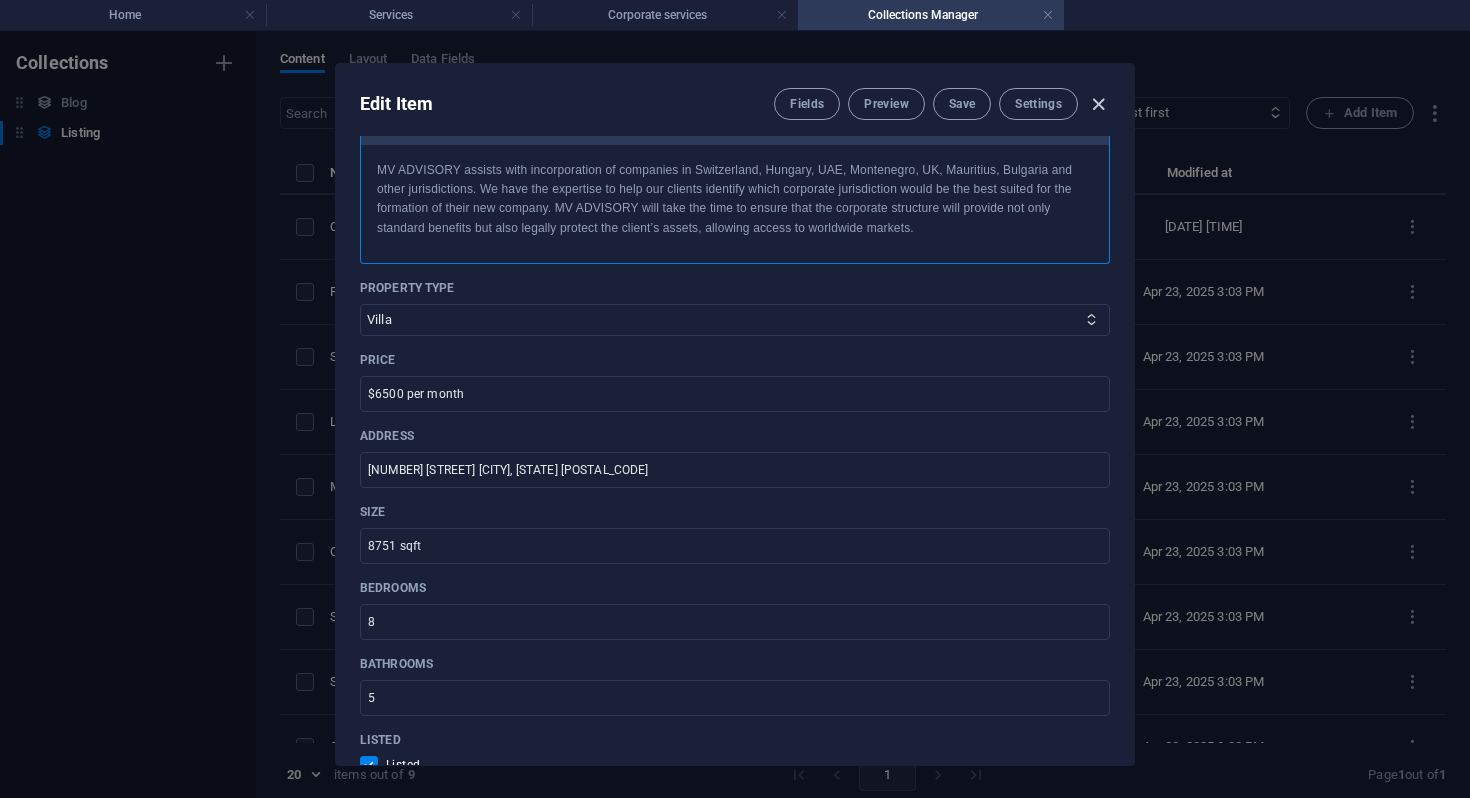 click at bounding box center (1098, 104) 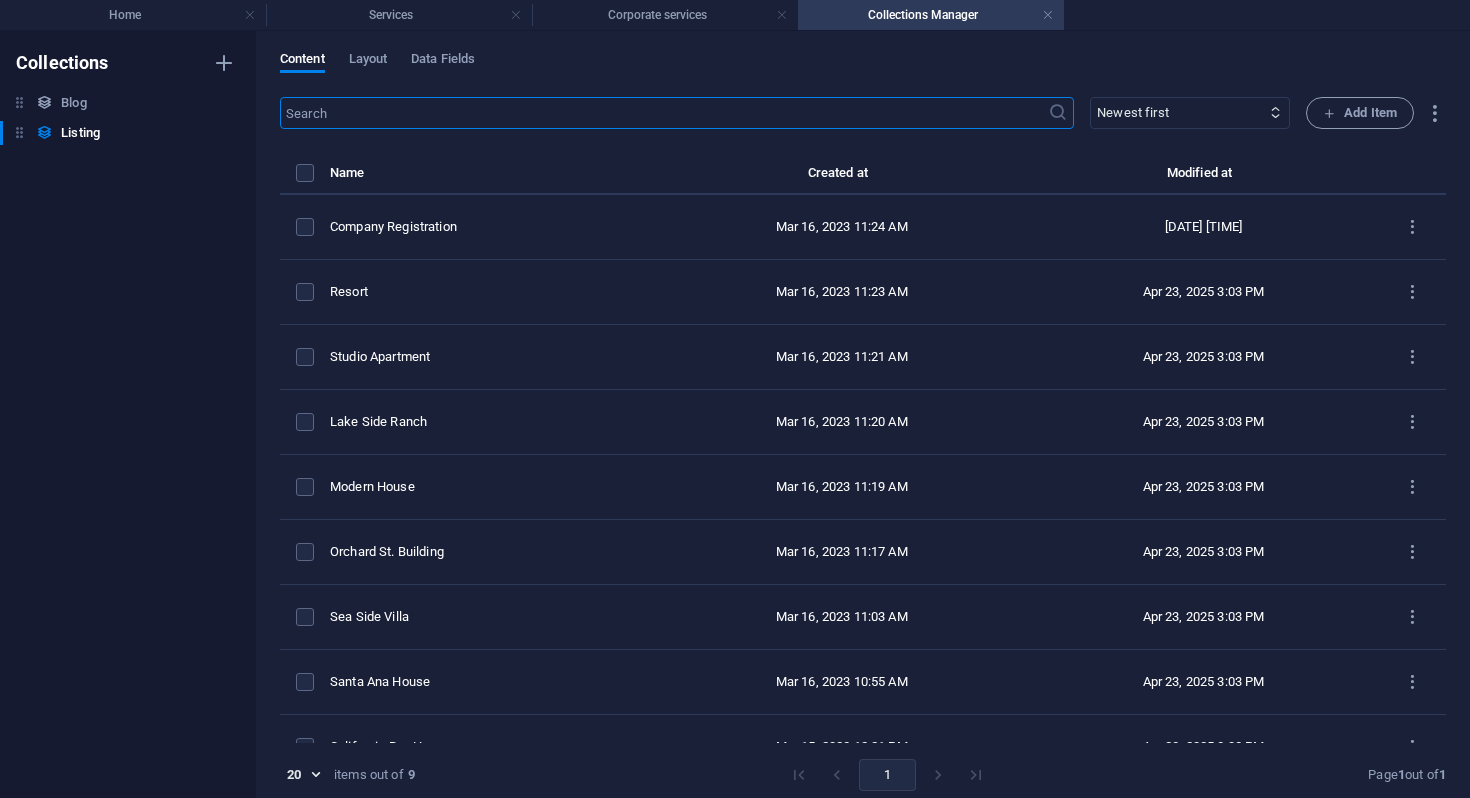 checkbox on "false" 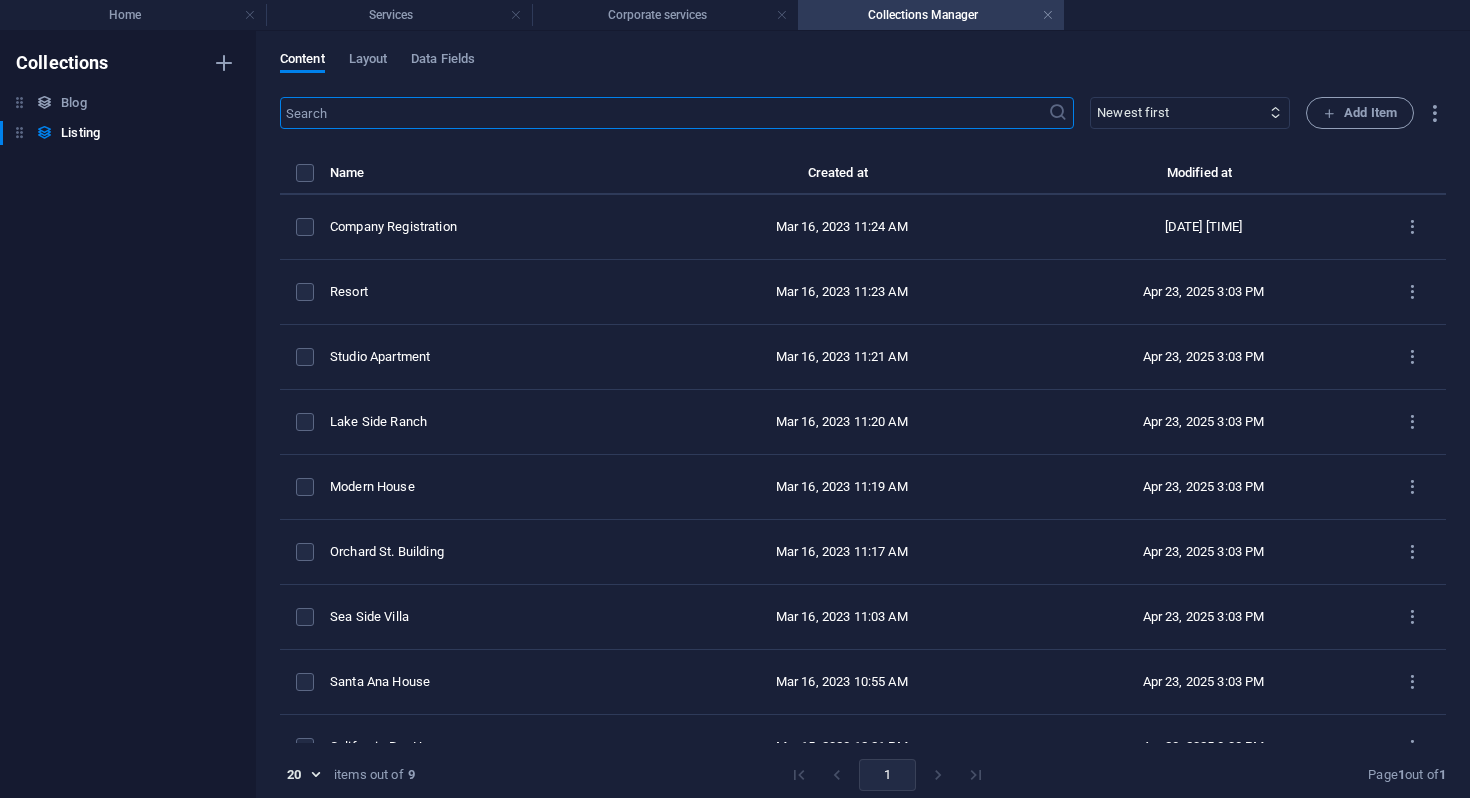 type on "company-registration" 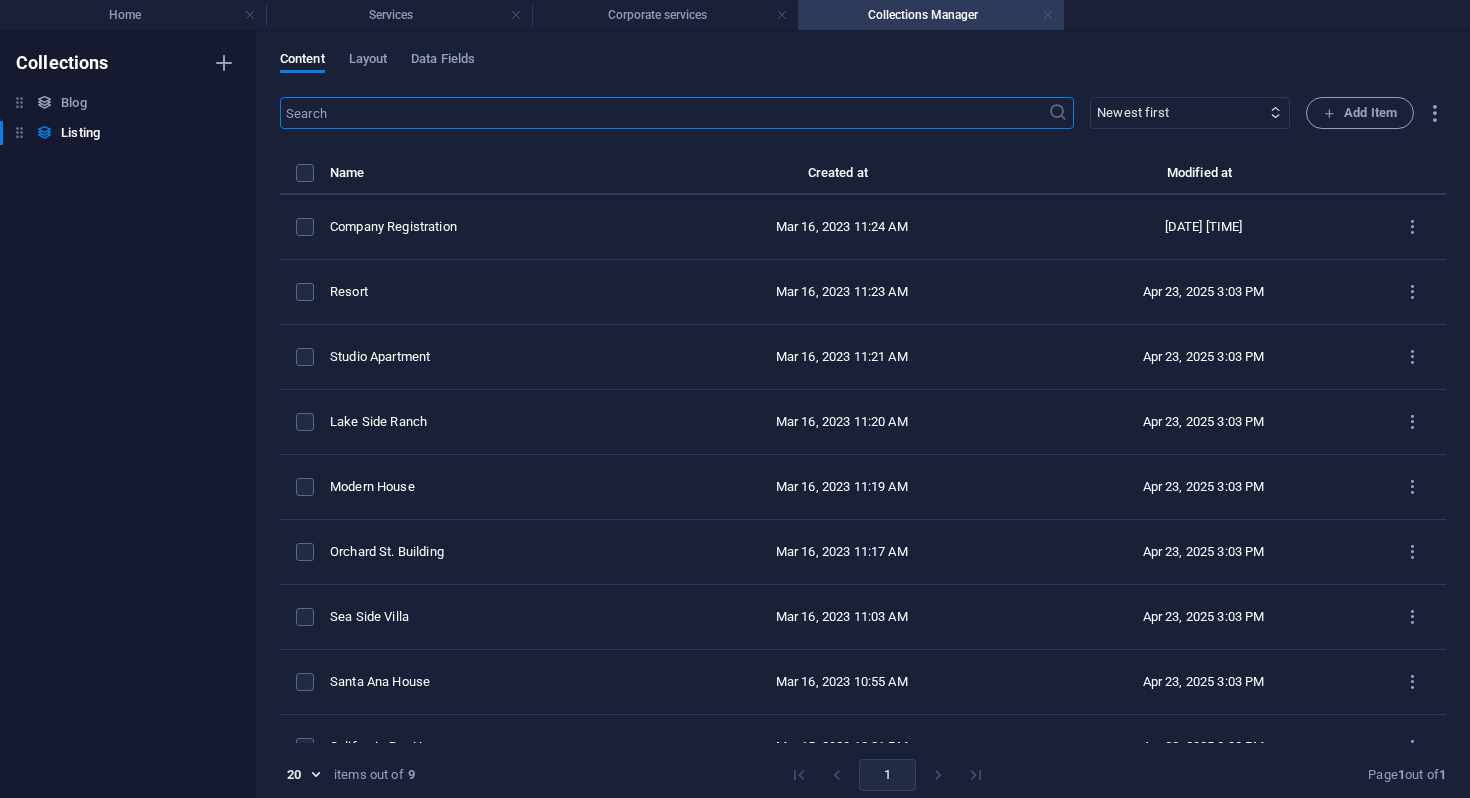 click at bounding box center (1048, 15) 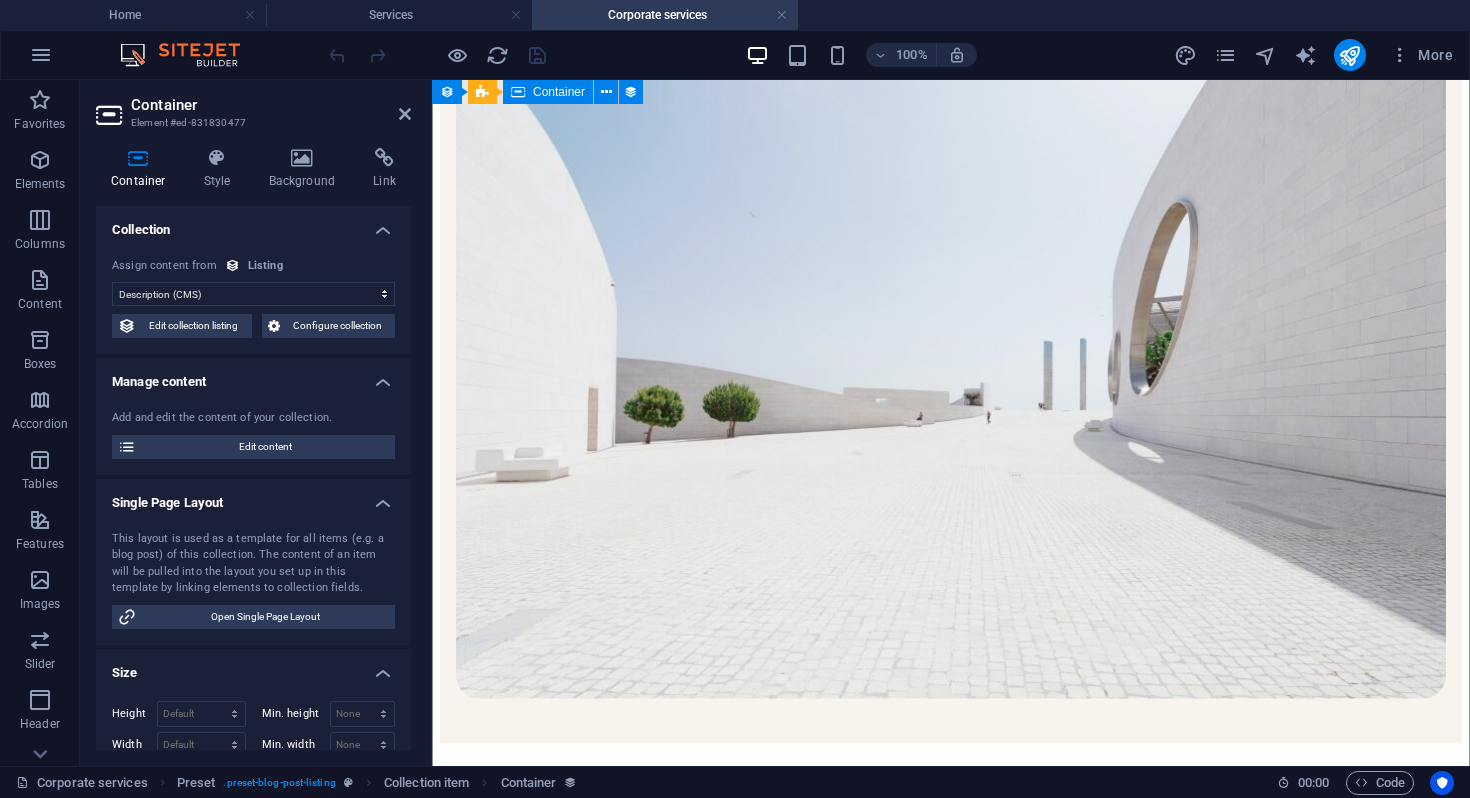 scroll, scrollTop: 0, scrollLeft: 0, axis: both 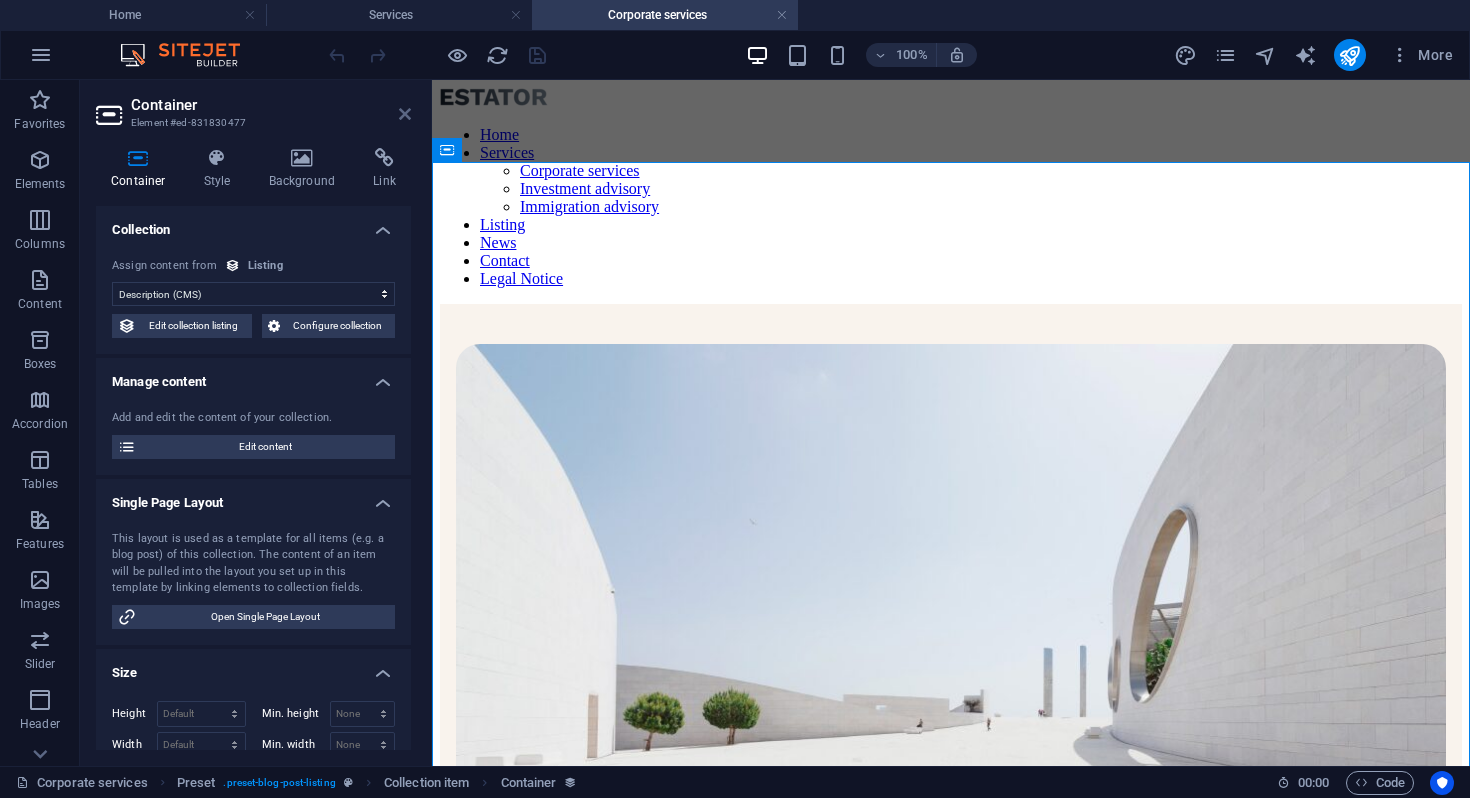 click at bounding box center (405, 114) 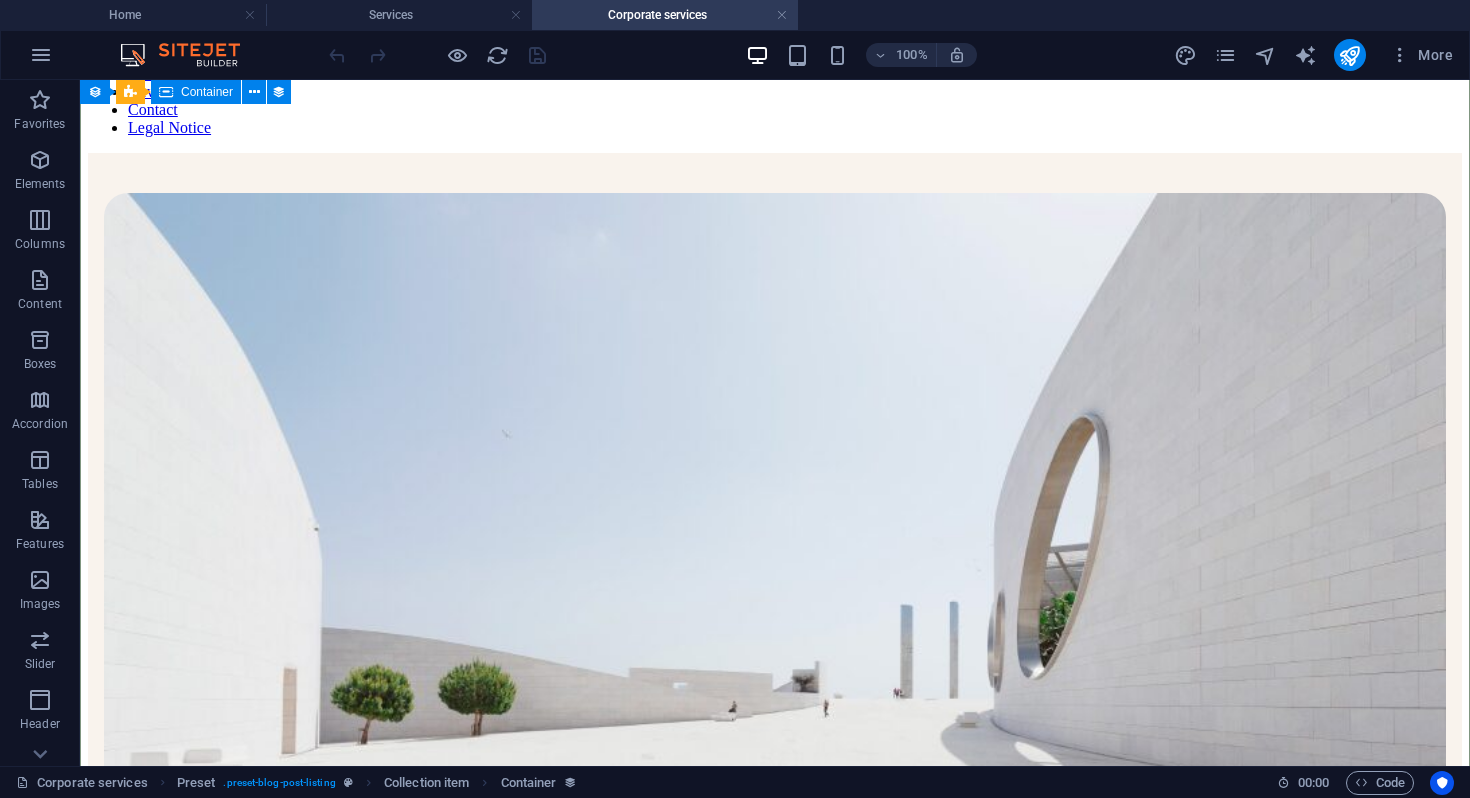 scroll, scrollTop: 0, scrollLeft: 0, axis: both 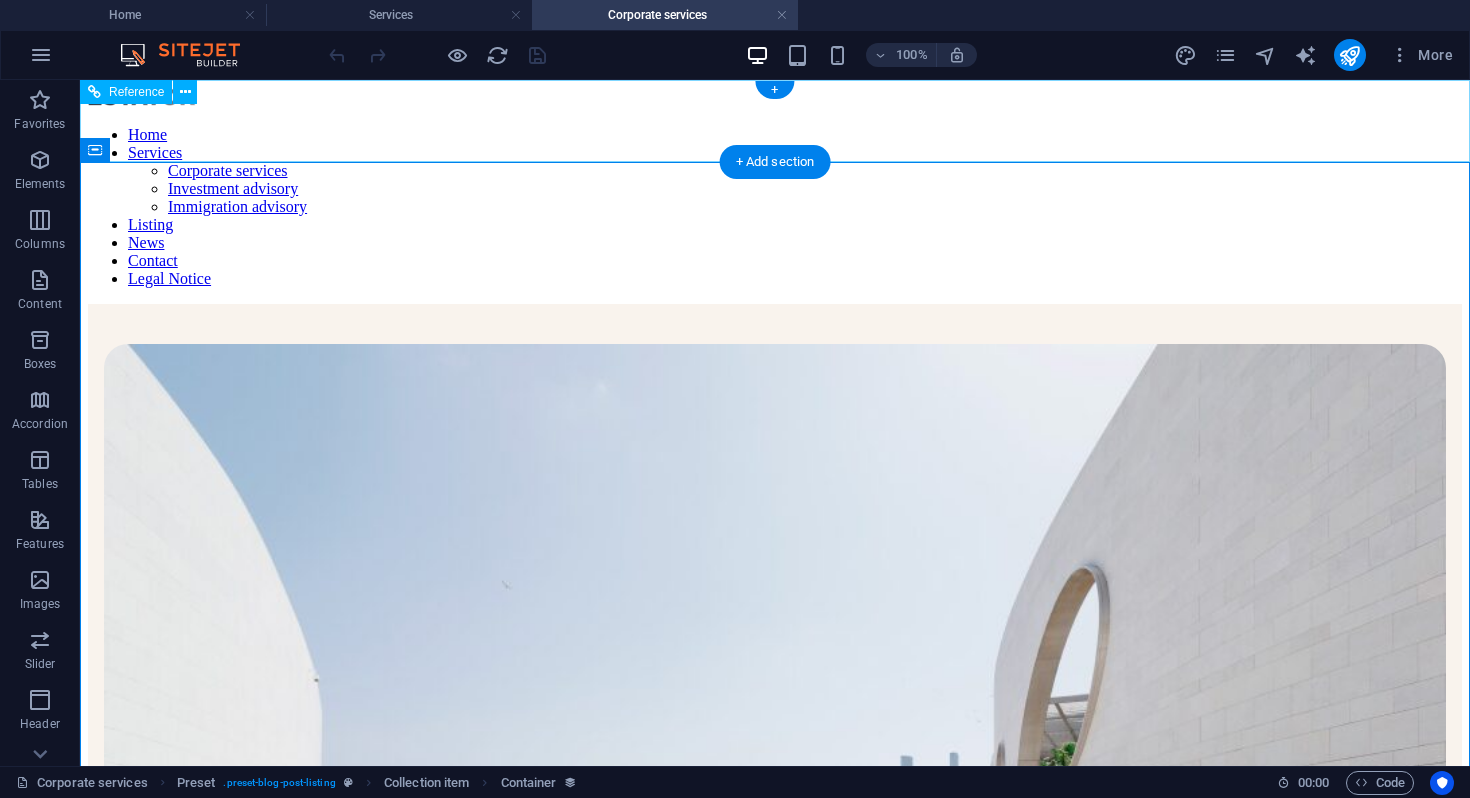 click on "Home Services Corporate services Investment advisory  Immigration advisory Listing News Contact Legal Notice" at bounding box center (775, 207) 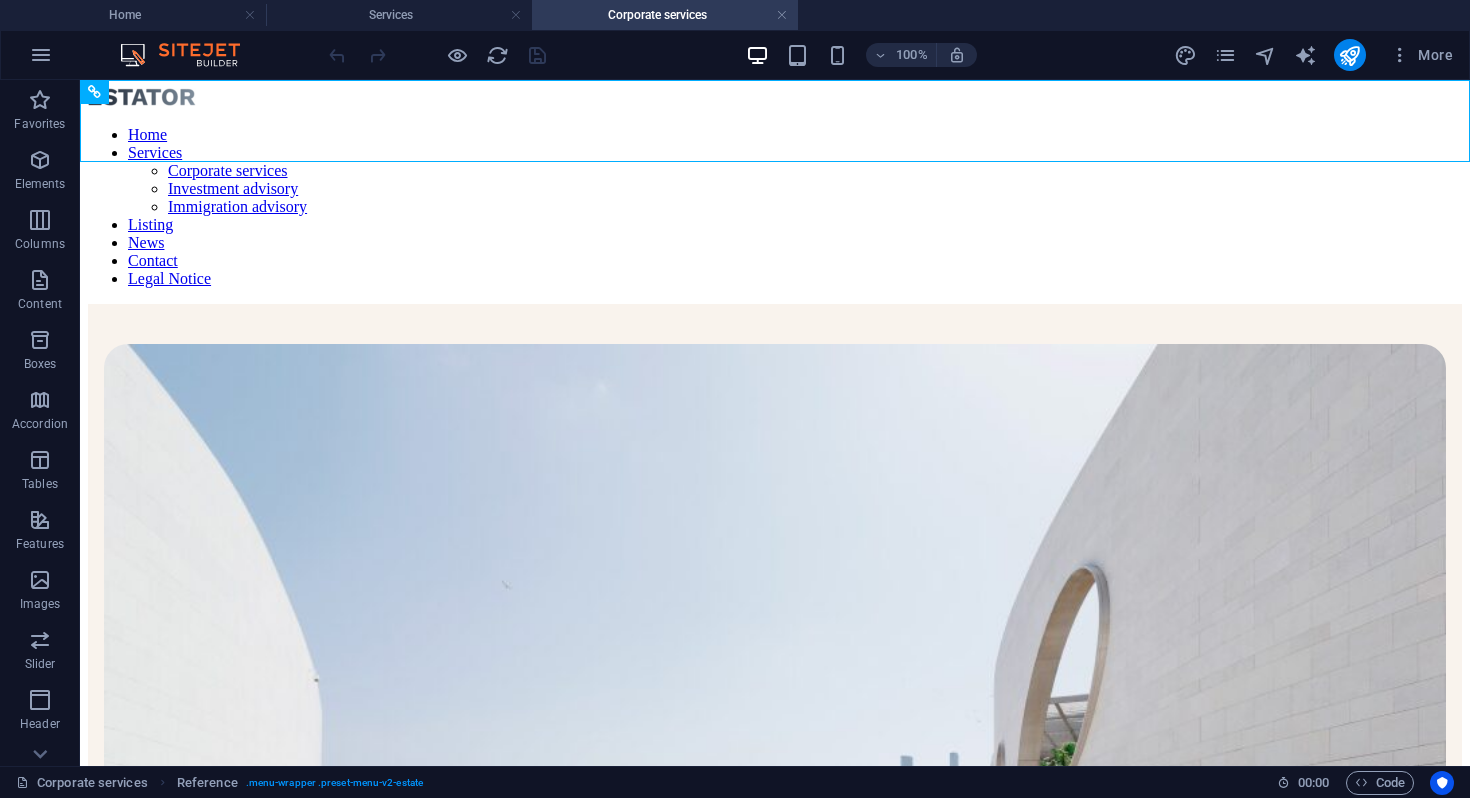 click at bounding box center [437, 55] 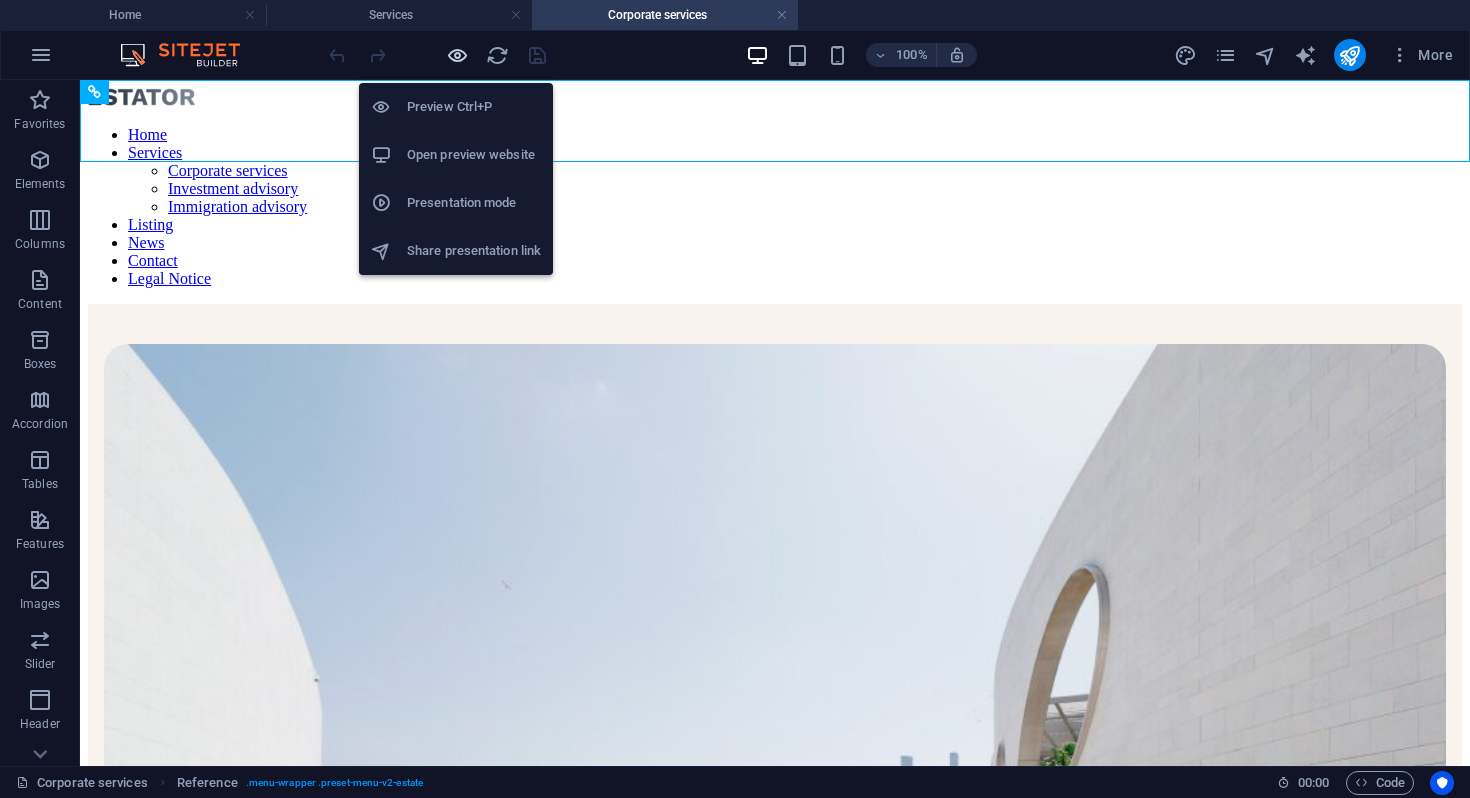 click at bounding box center [457, 55] 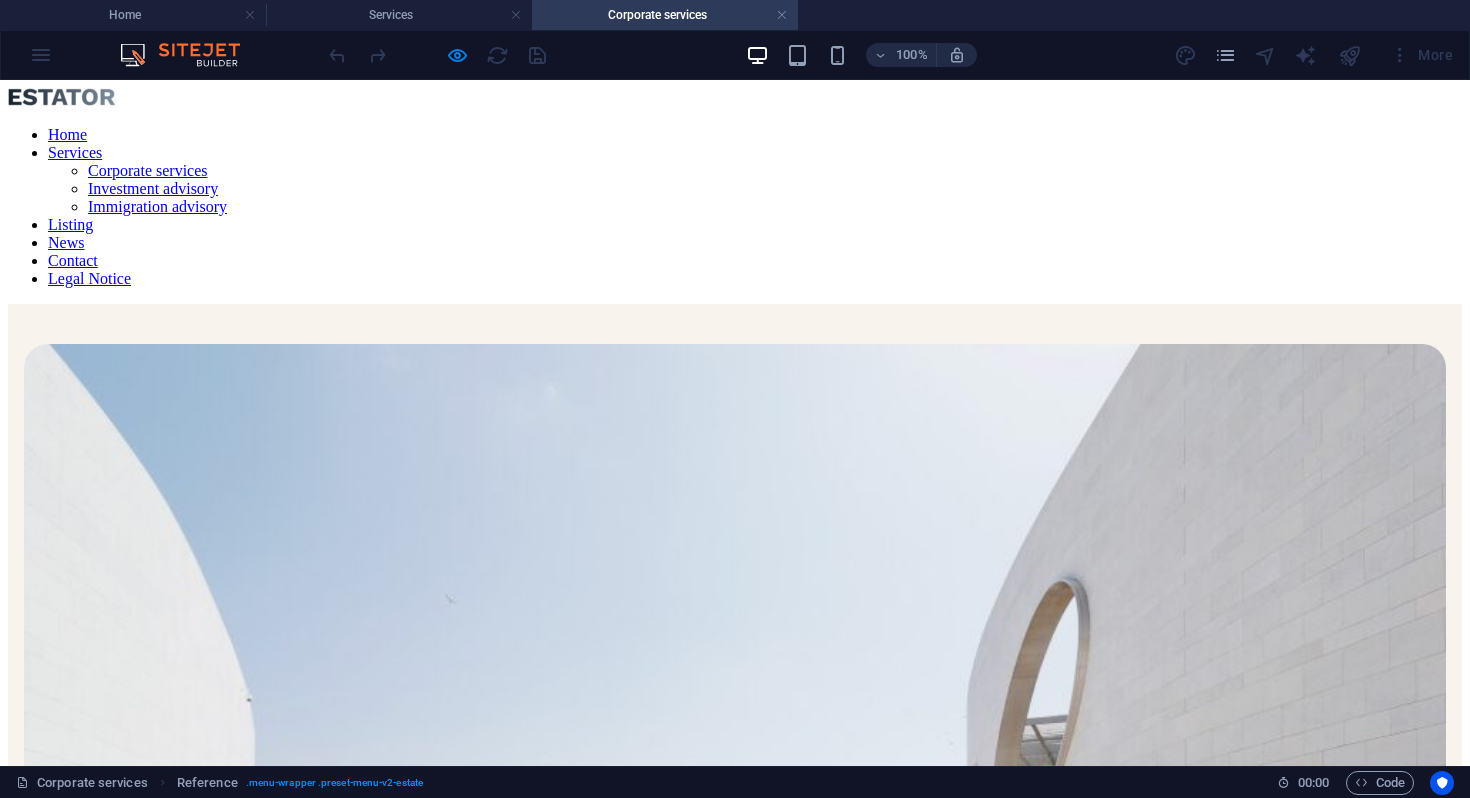click on "Listing" at bounding box center [70, 224] 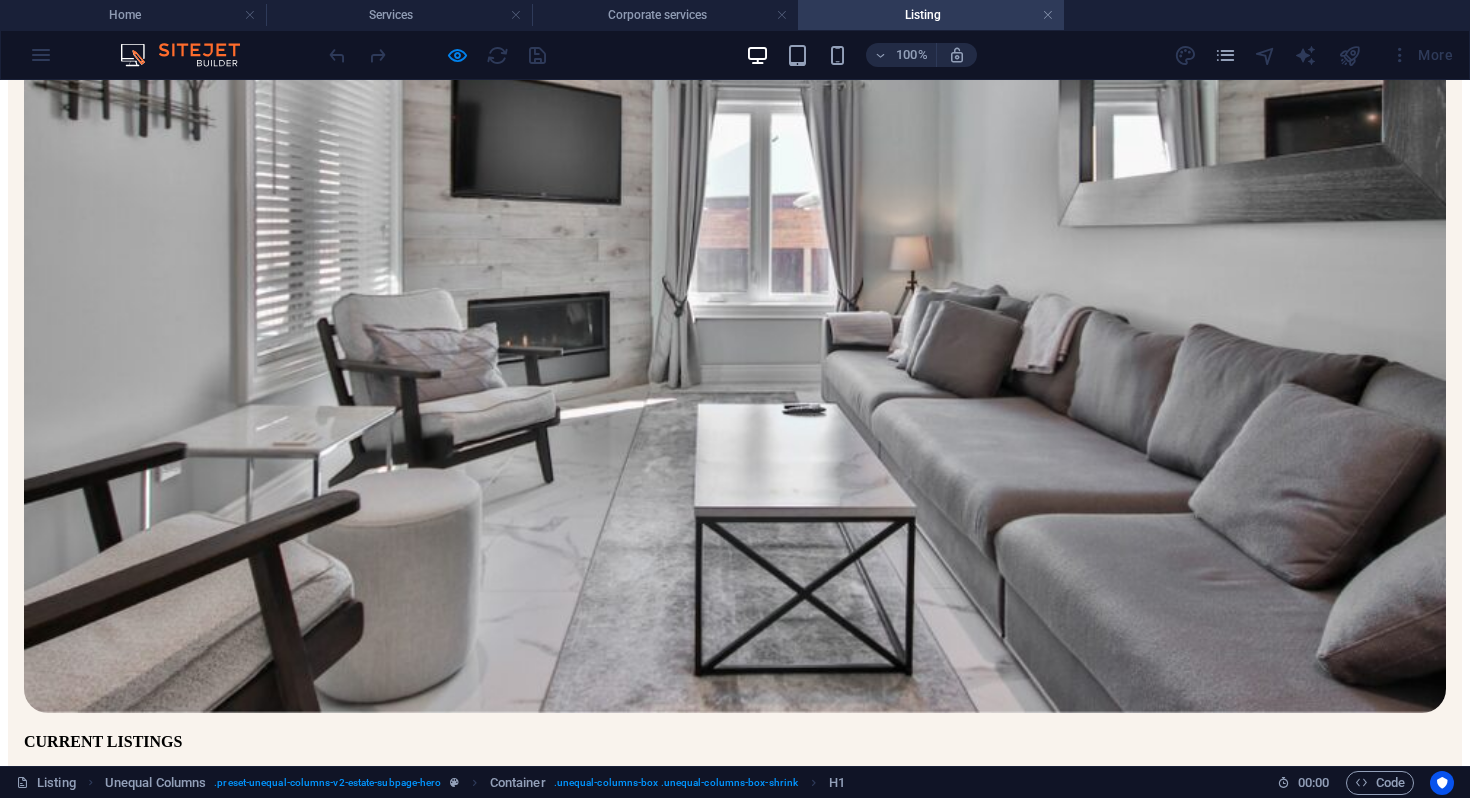 scroll, scrollTop: 872, scrollLeft: 0, axis: vertical 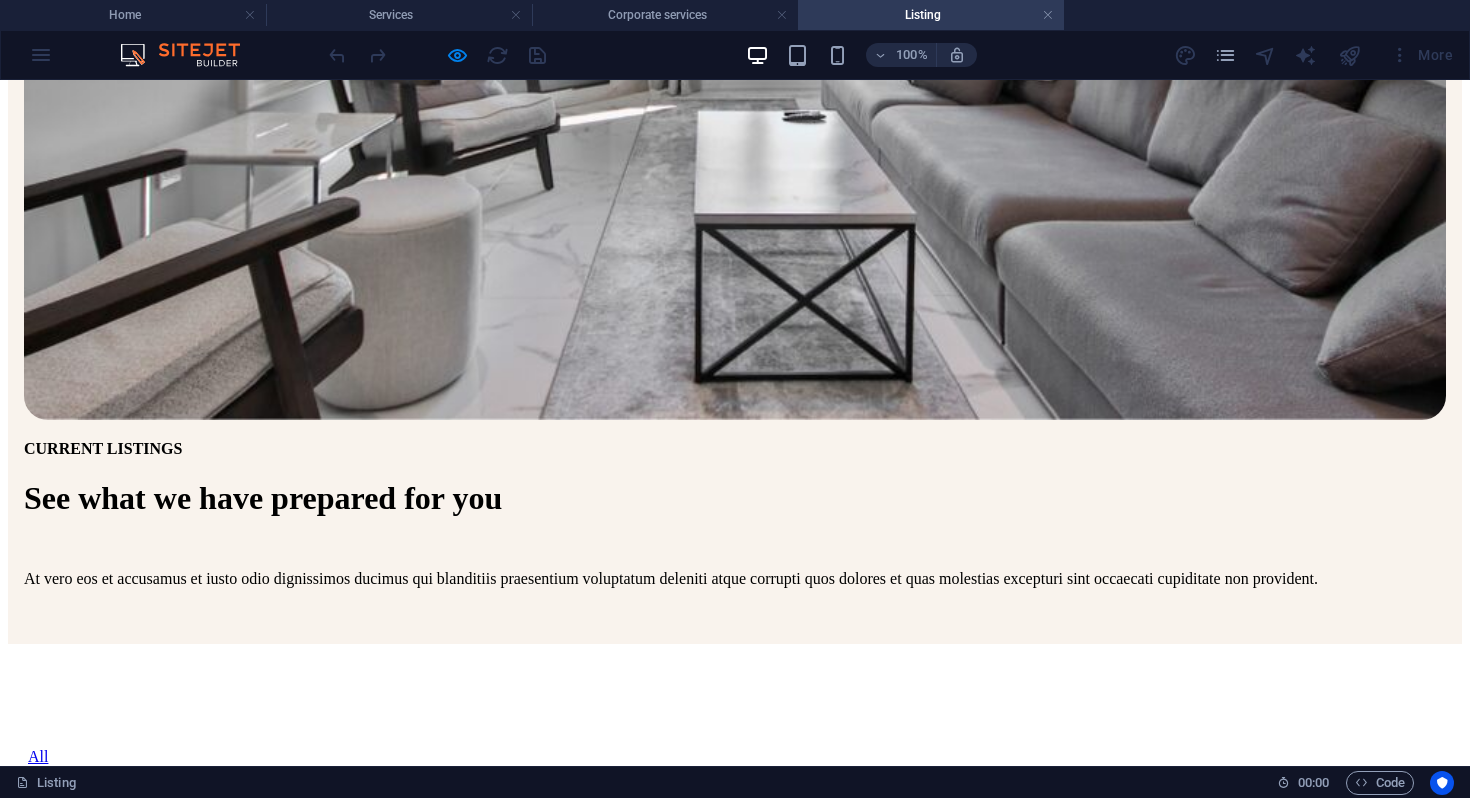 click on "[NUMBER] [STREET] [CITY], [STATE] [POSTAL_CODE]" at bounding box center [735, 1280] 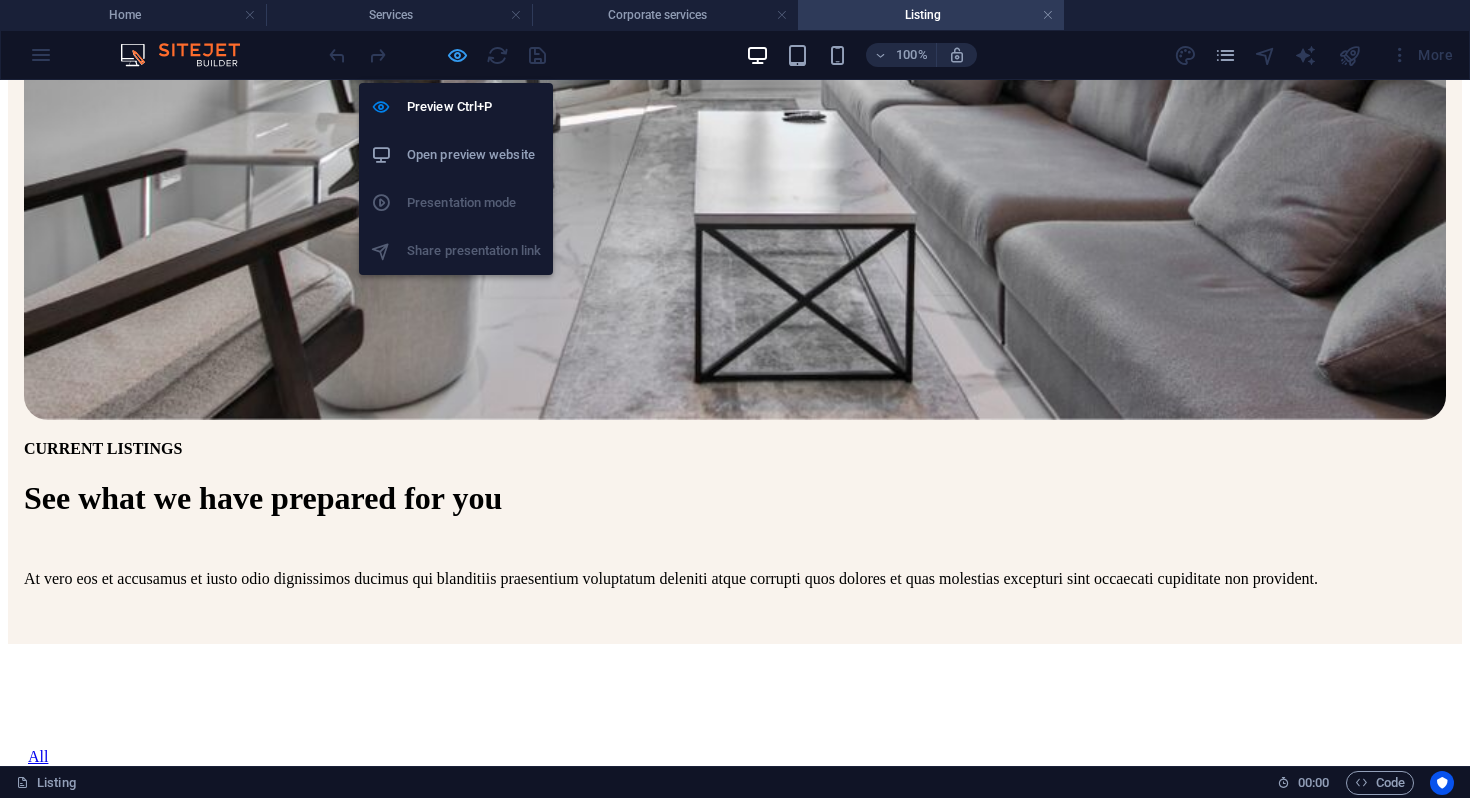 click at bounding box center [457, 55] 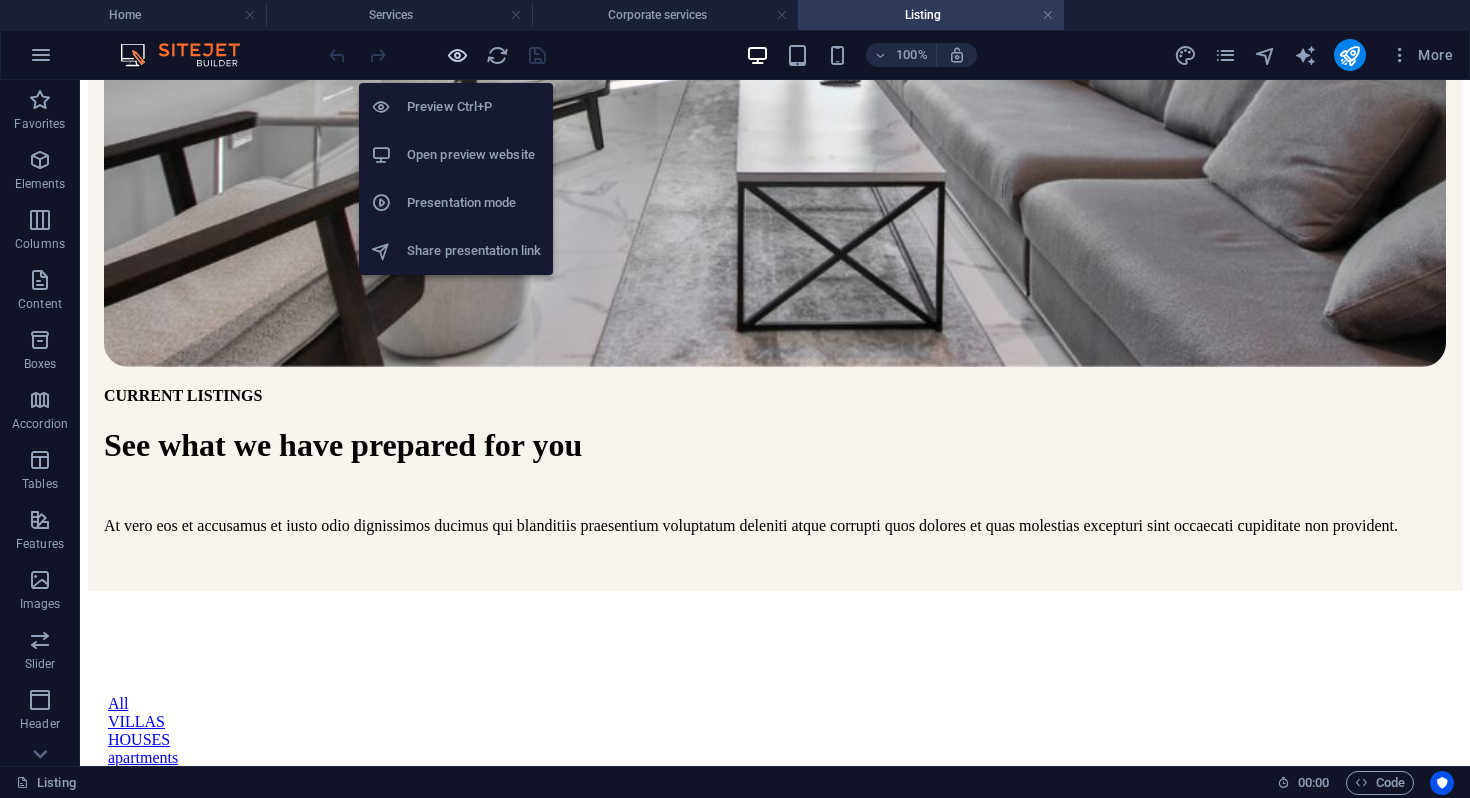 scroll, scrollTop: 873, scrollLeft: 0, axis: vertical 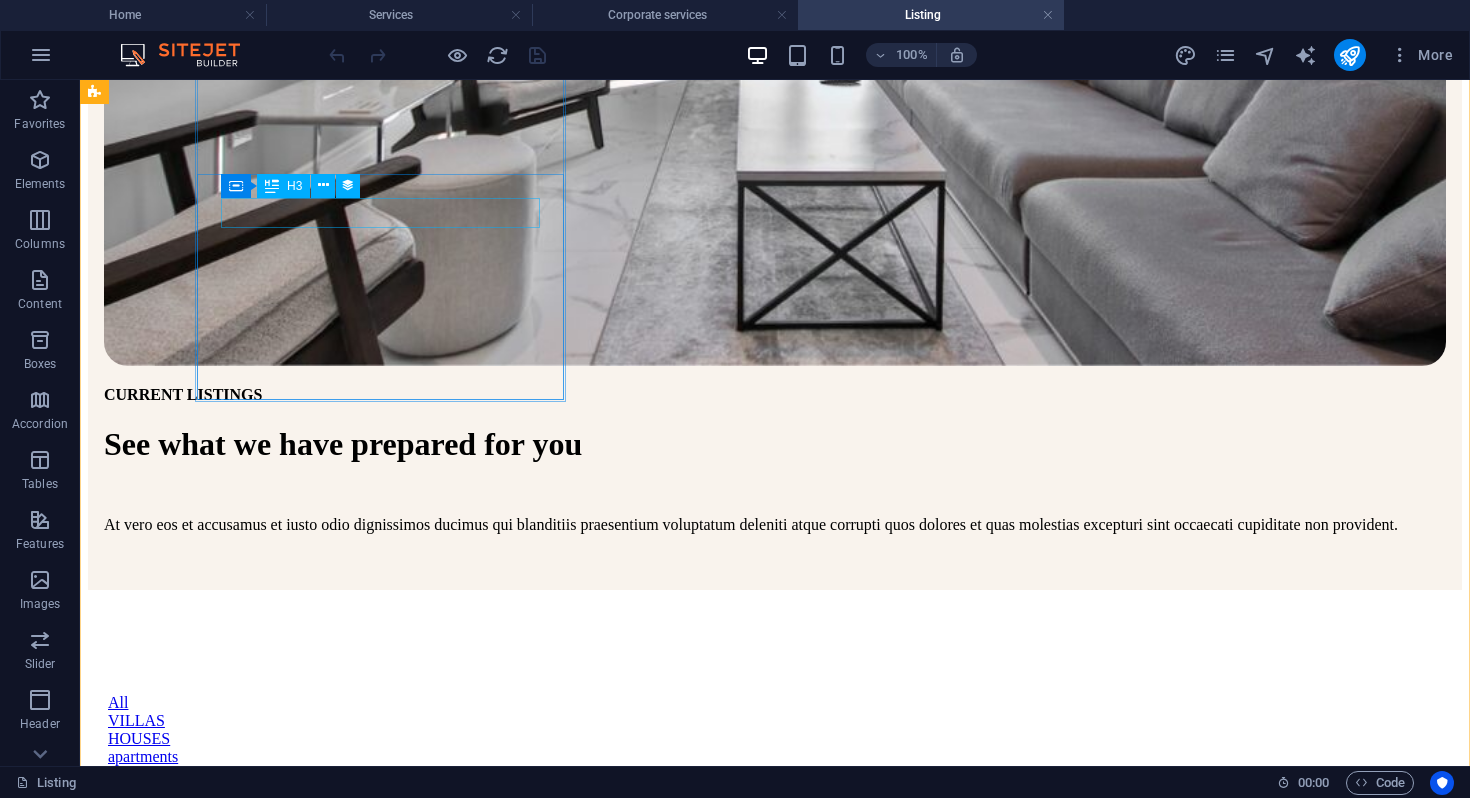 click on "Company Registration" at bounding box center [775, 1087] 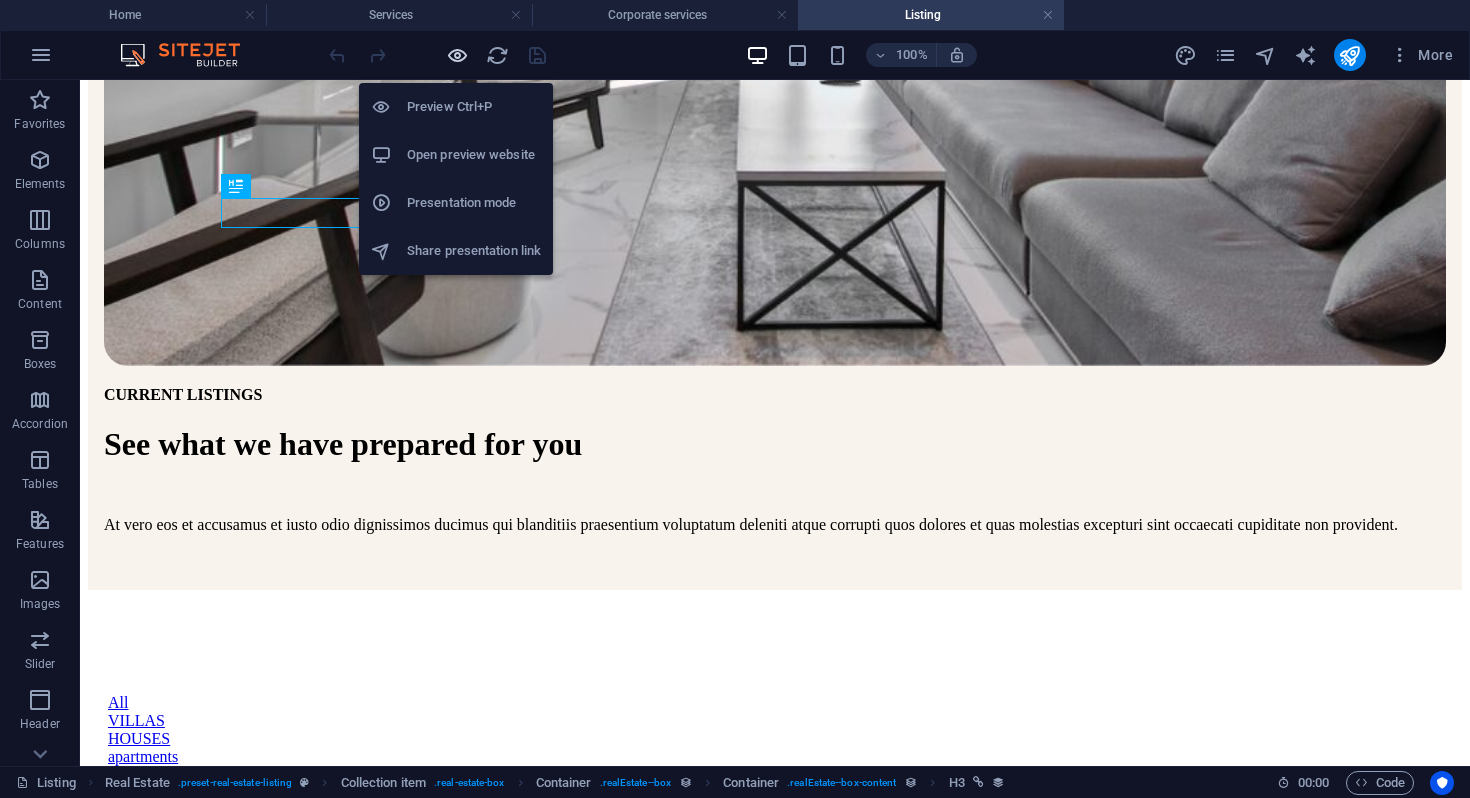 click at bounding box center [457, 55] 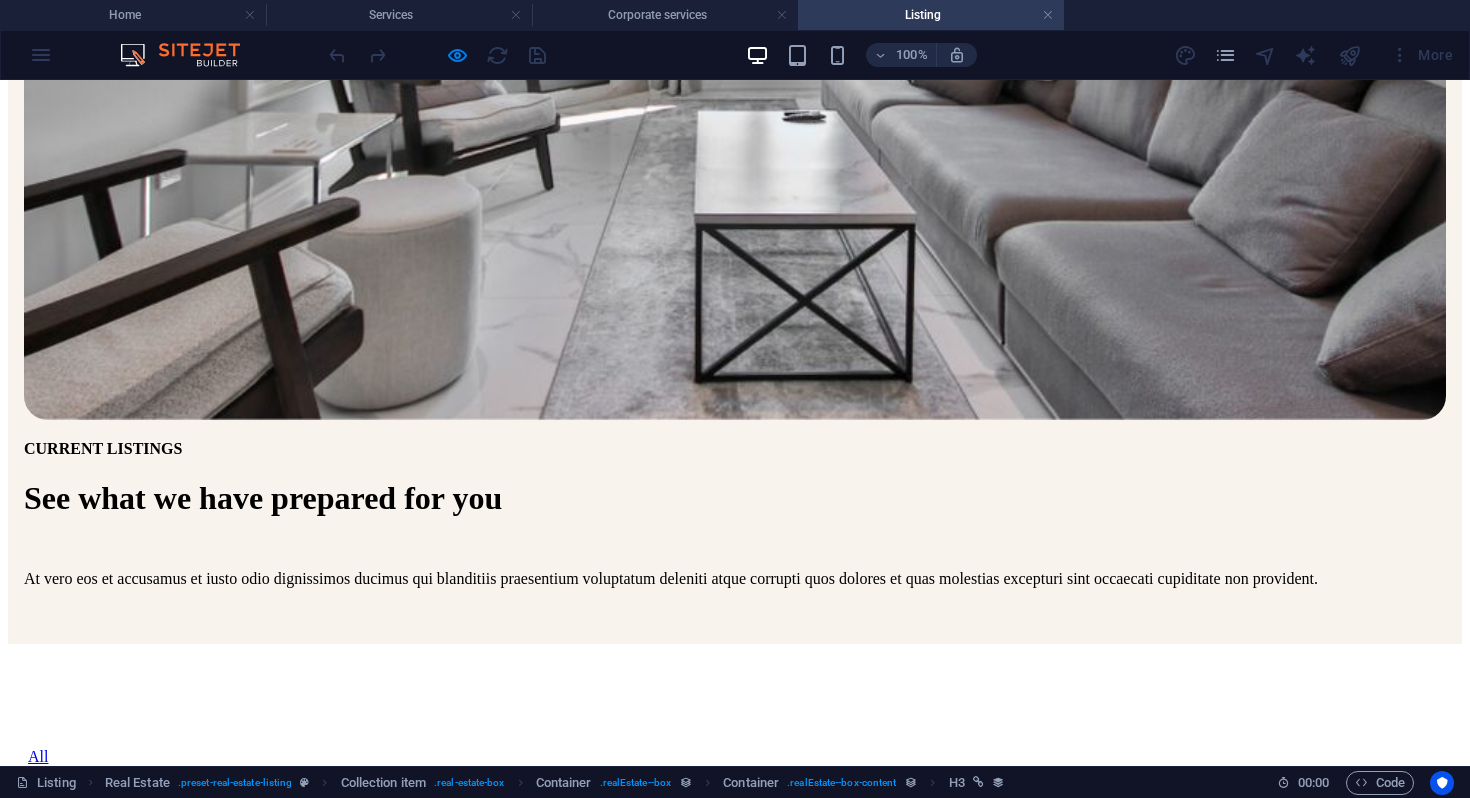 click on "Company Registration" at bounding box center (114, 1140) 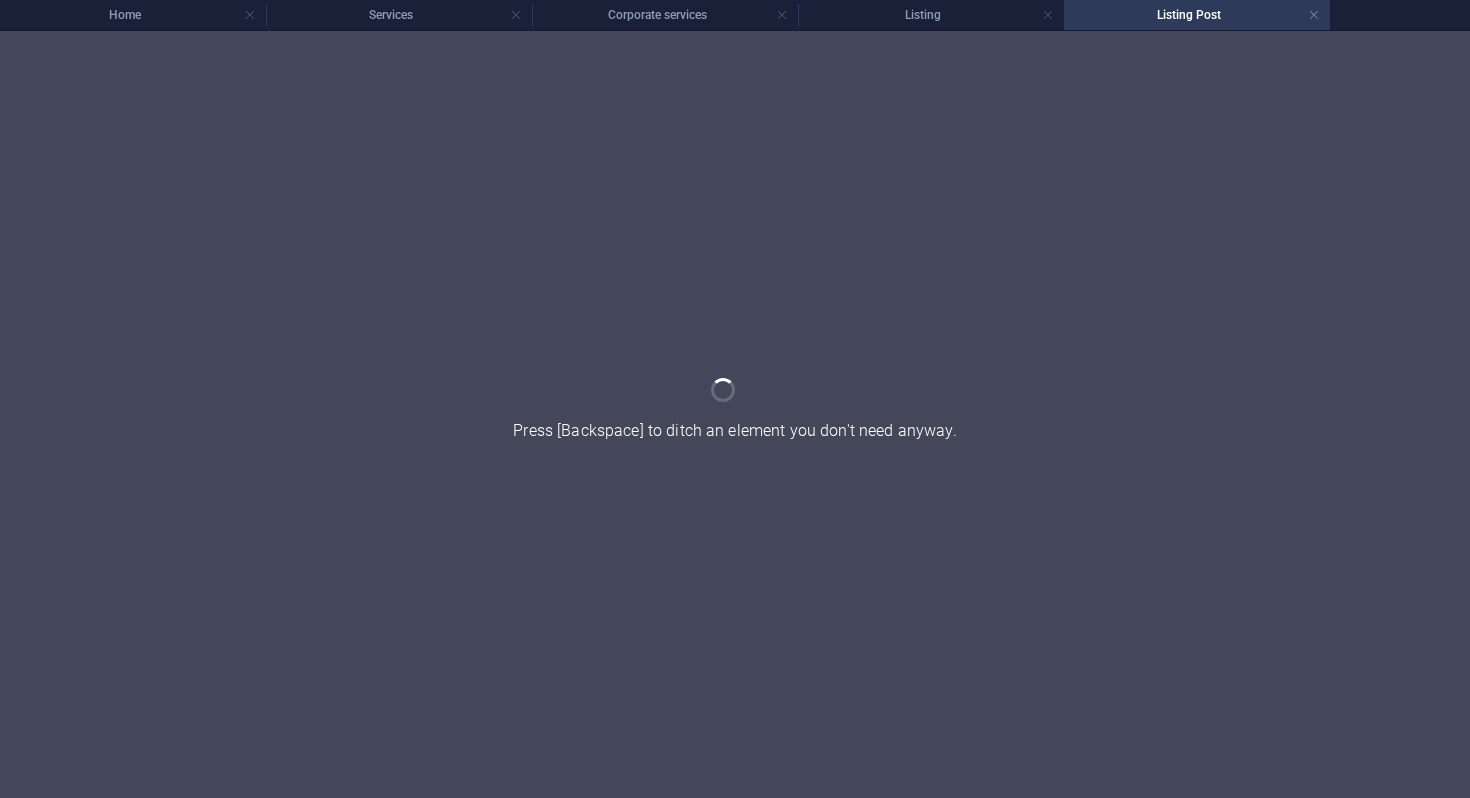 scroll, scrollTop: 0, scrollLeft: 0, axis: both 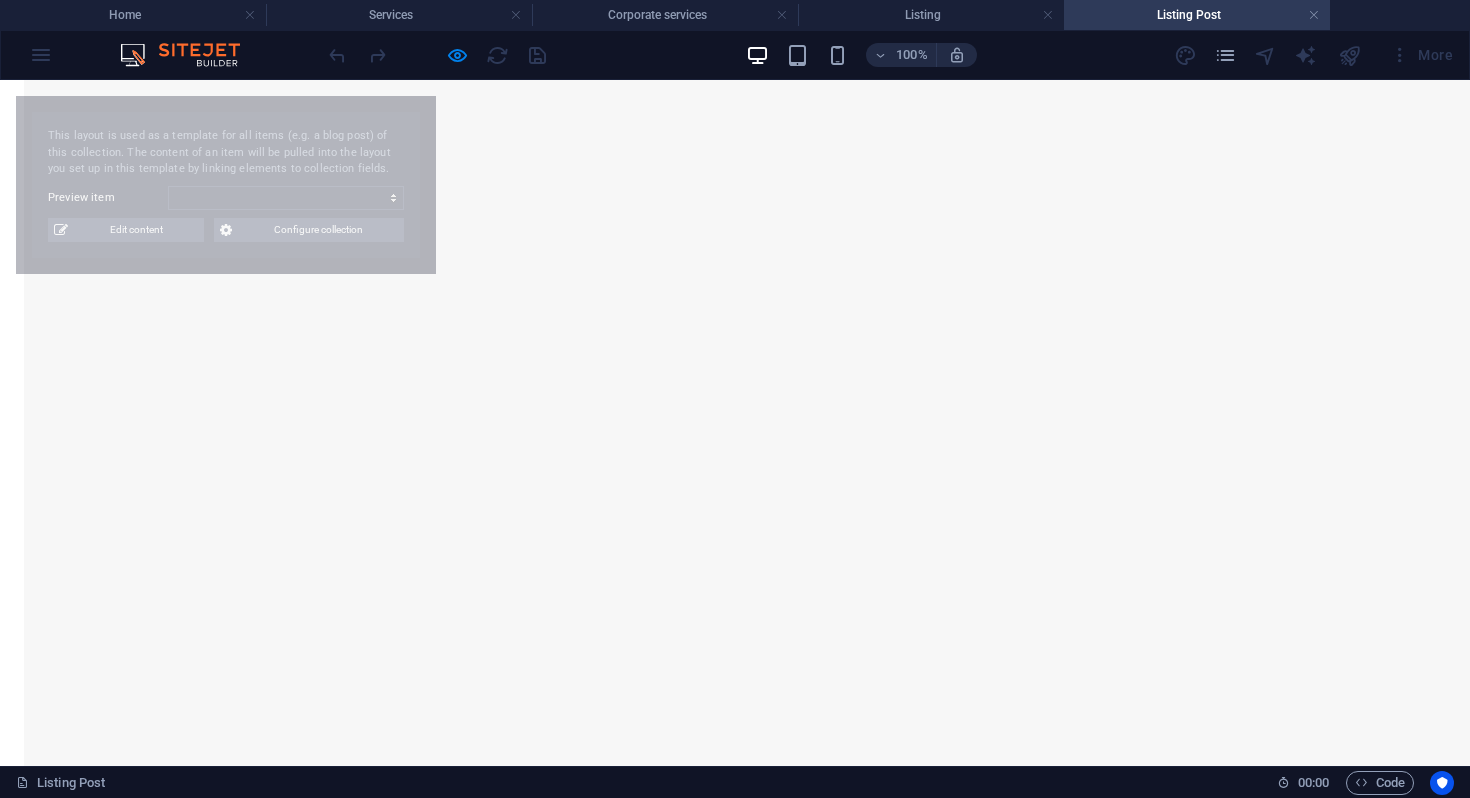 select on "6808d70f42dc73747642785f" 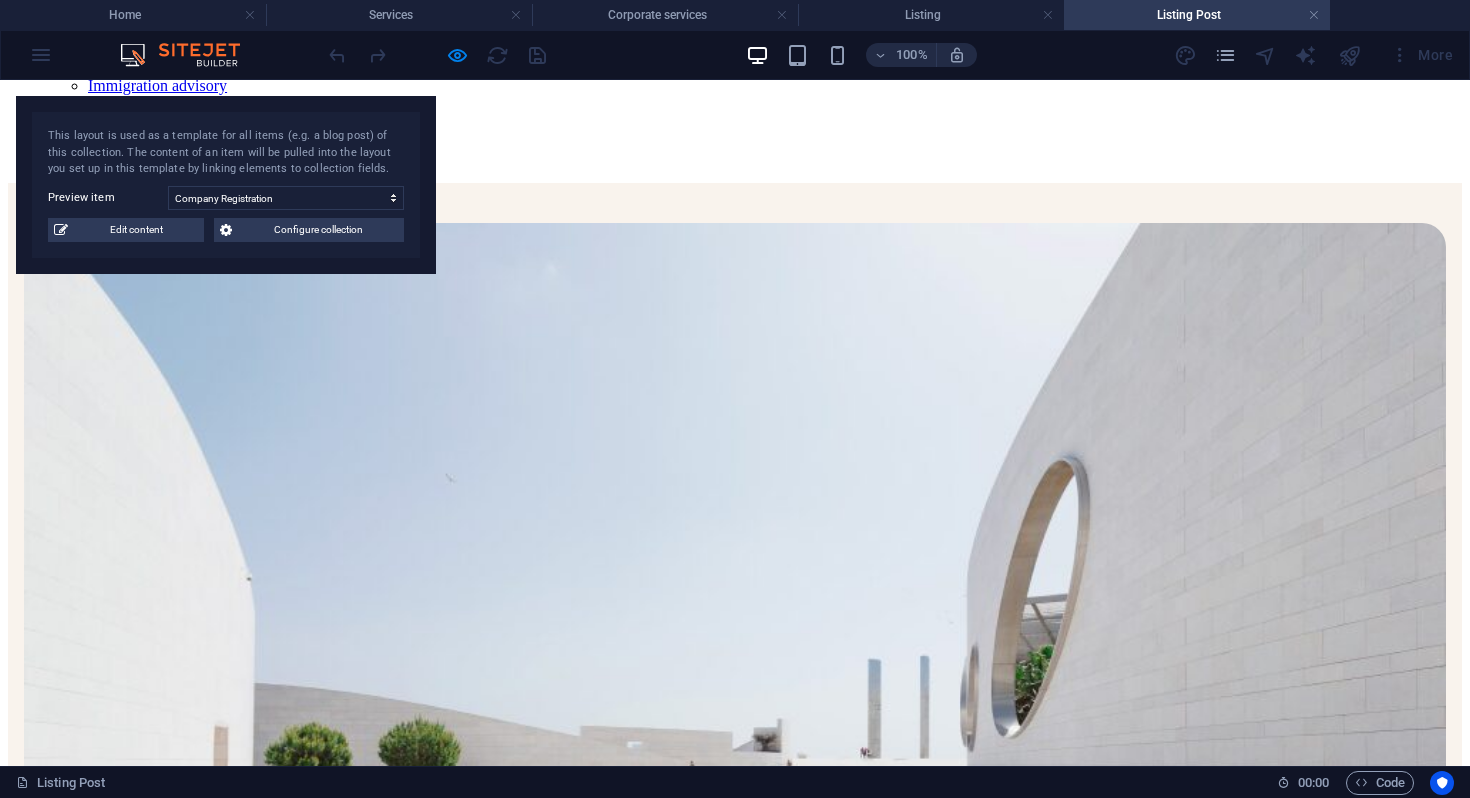 scroll, scrollTop: 675, scrollLeft: 0, axis: vertical 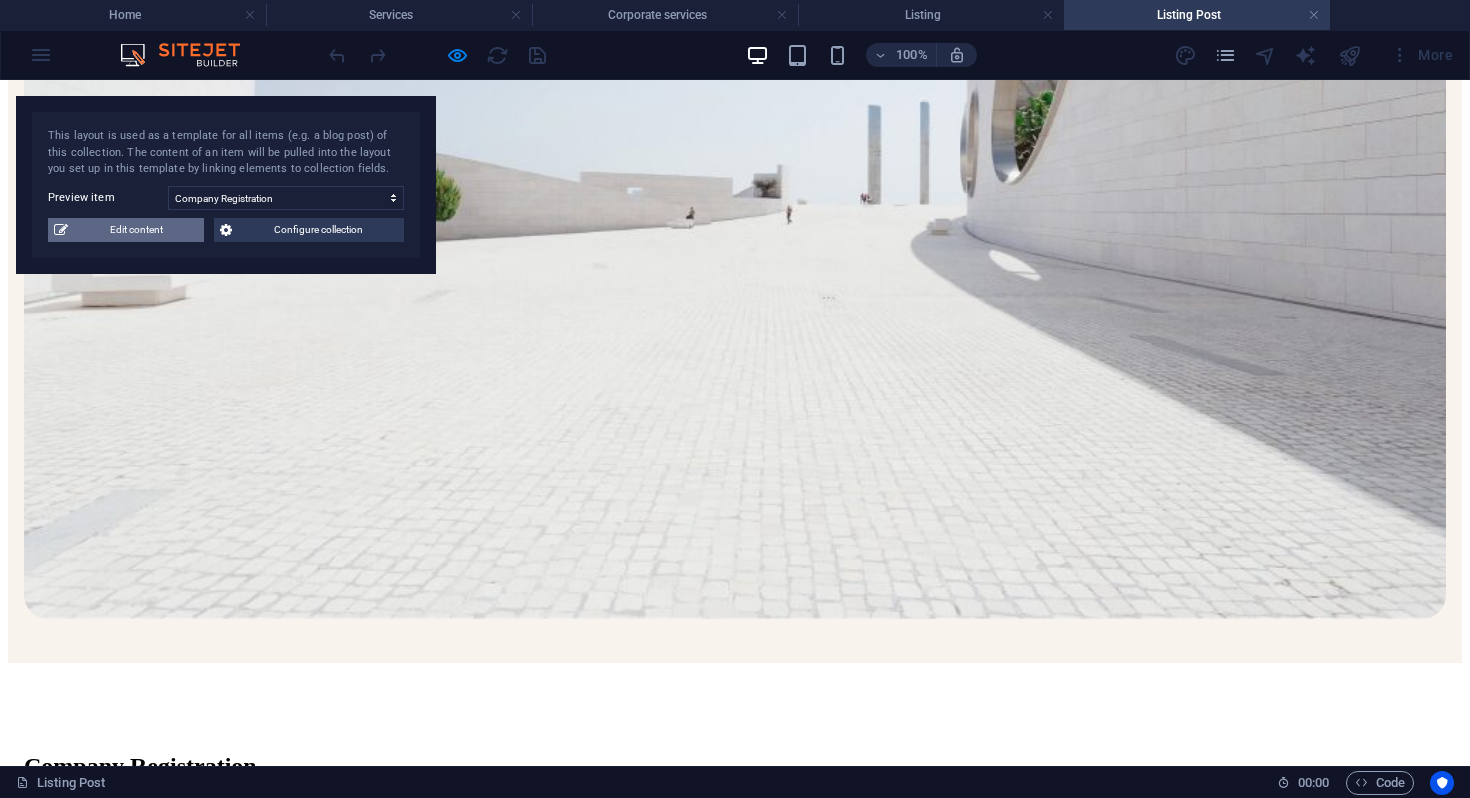 click on "Edit content" at bounding box center (136, 230) 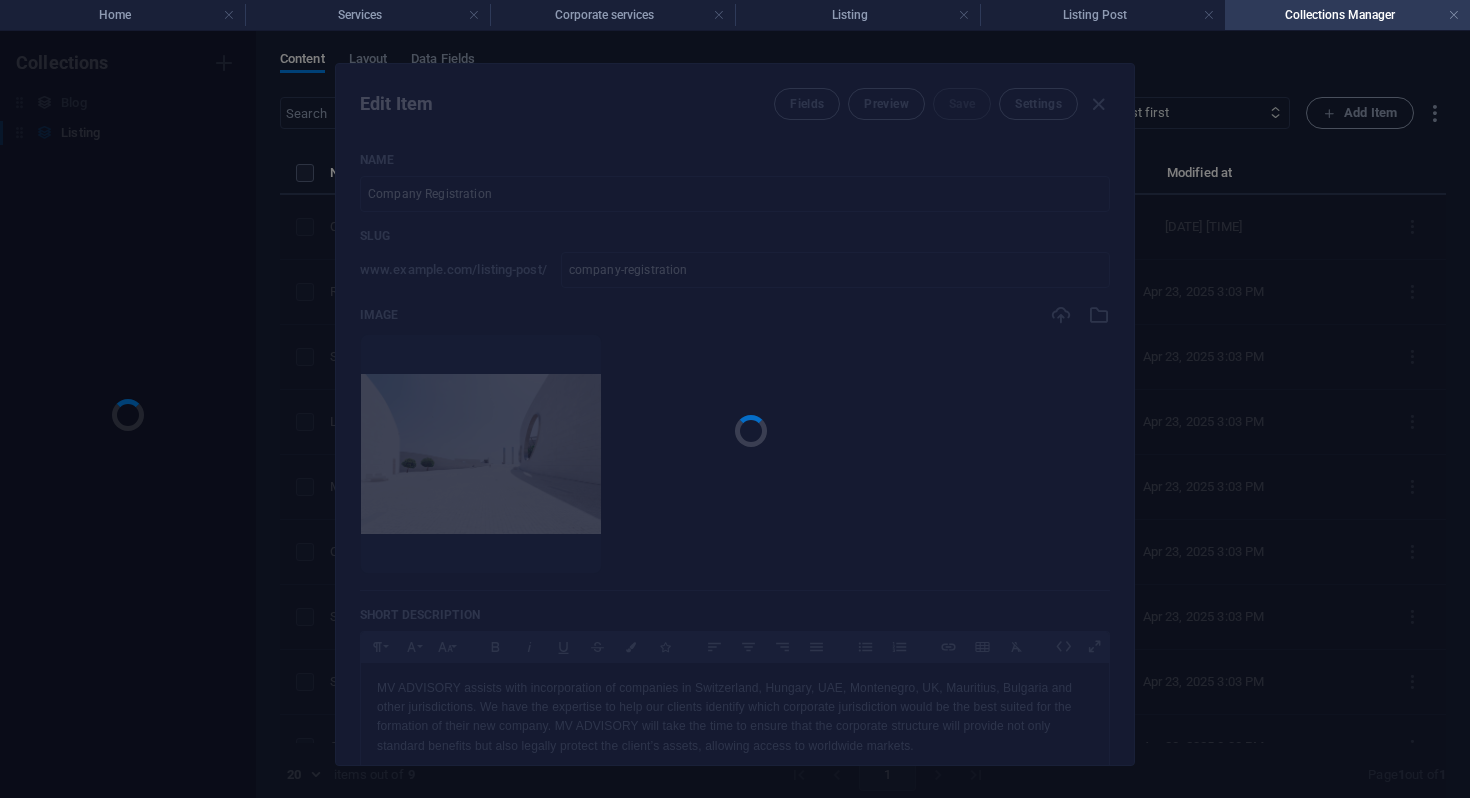 scroll, scrollTop: 0, scrollLeft: 0, axis: both 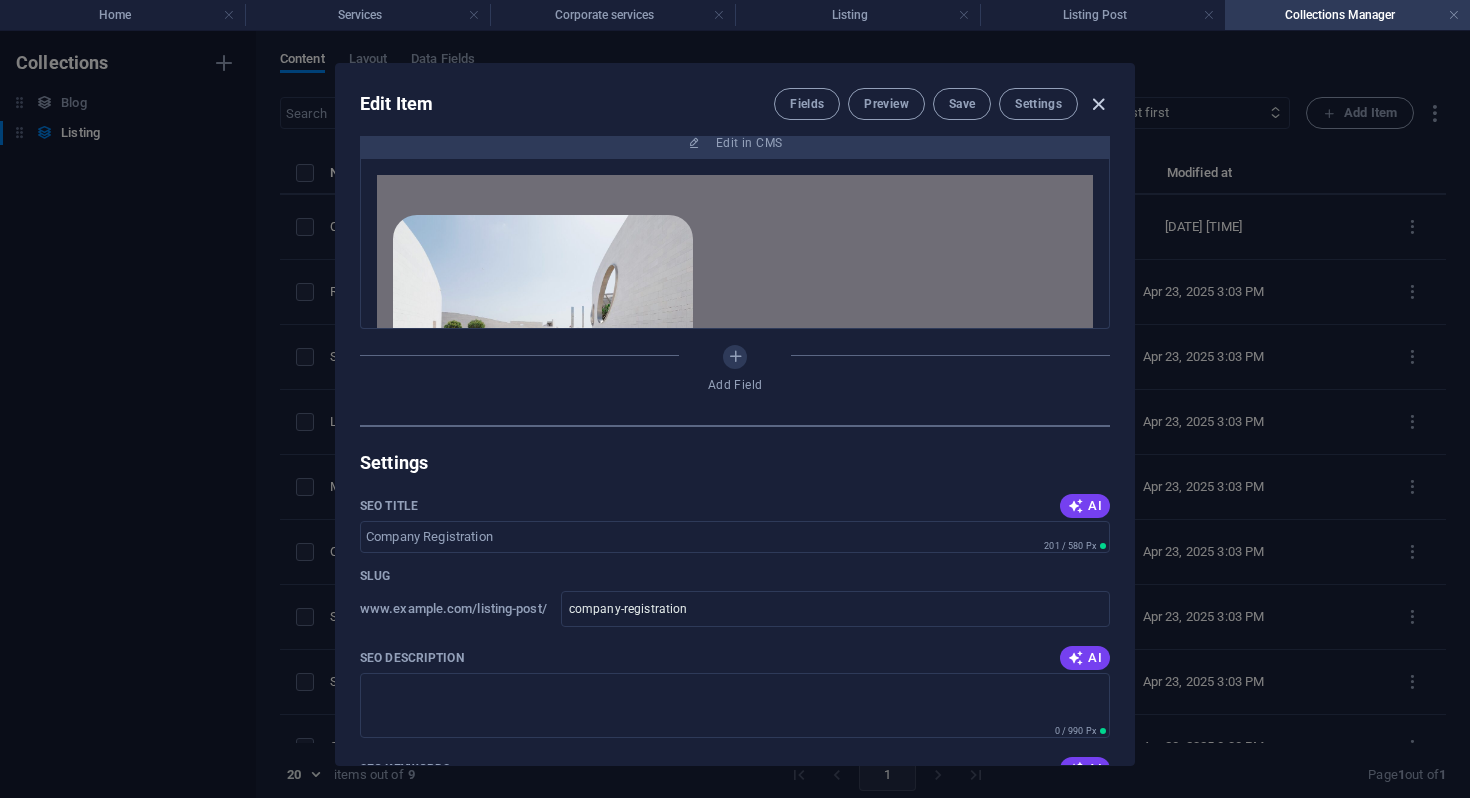 click at bounding box center [1098, 104] 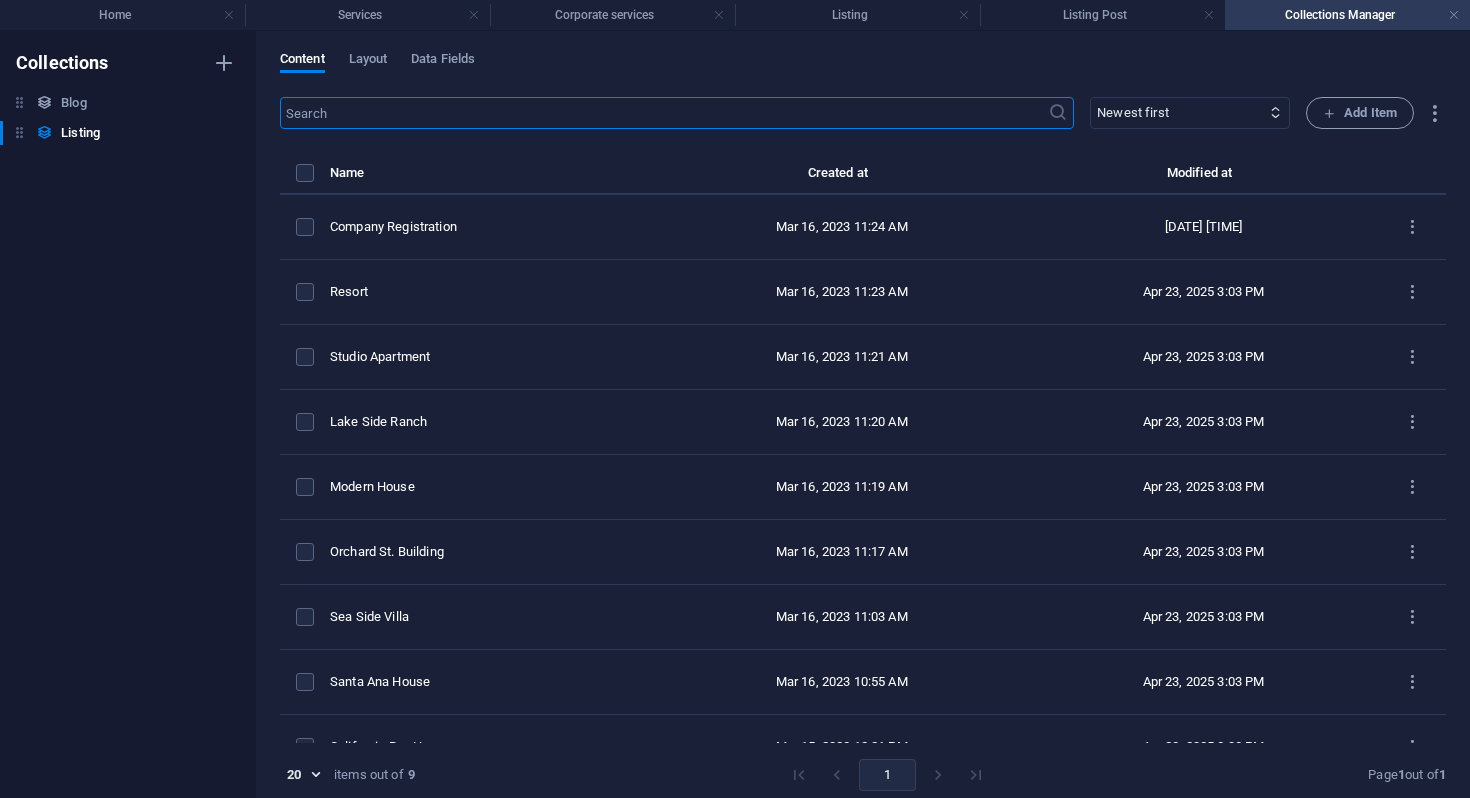 scroll, scrollTop: 1126, scrollLeft: 0, axis: vertical 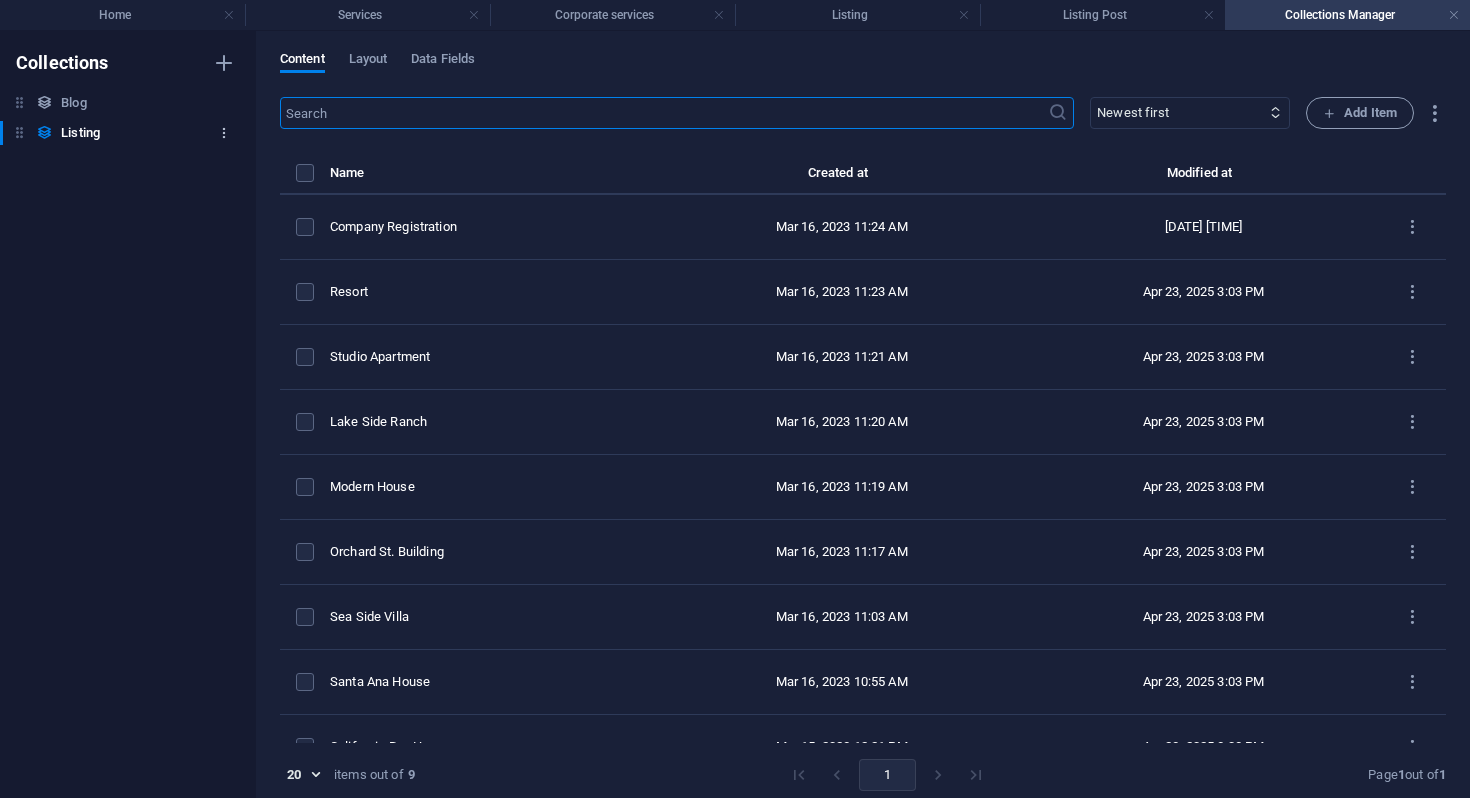 click at bounding box center [224, 133] 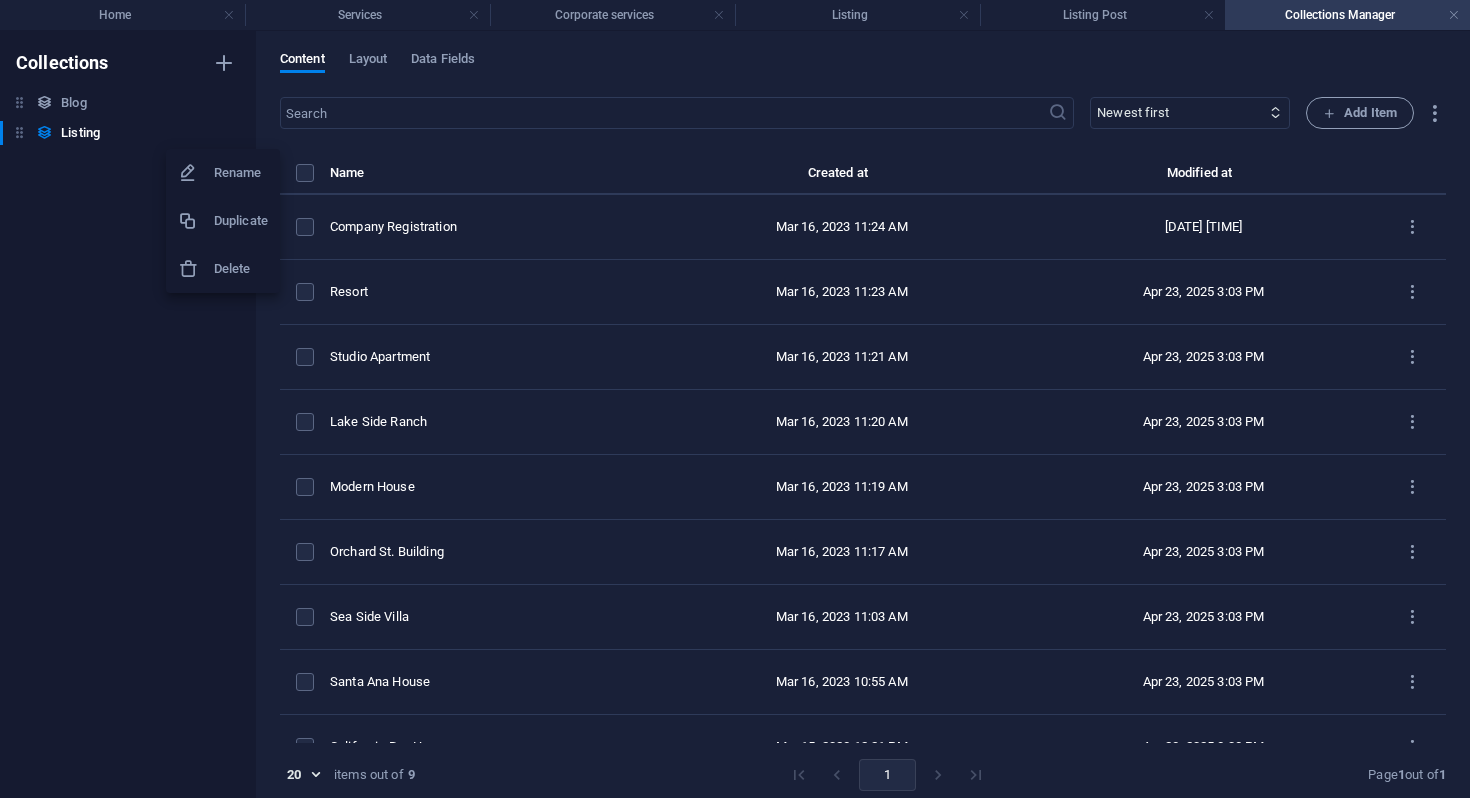 click at bounding box center (196, 221) 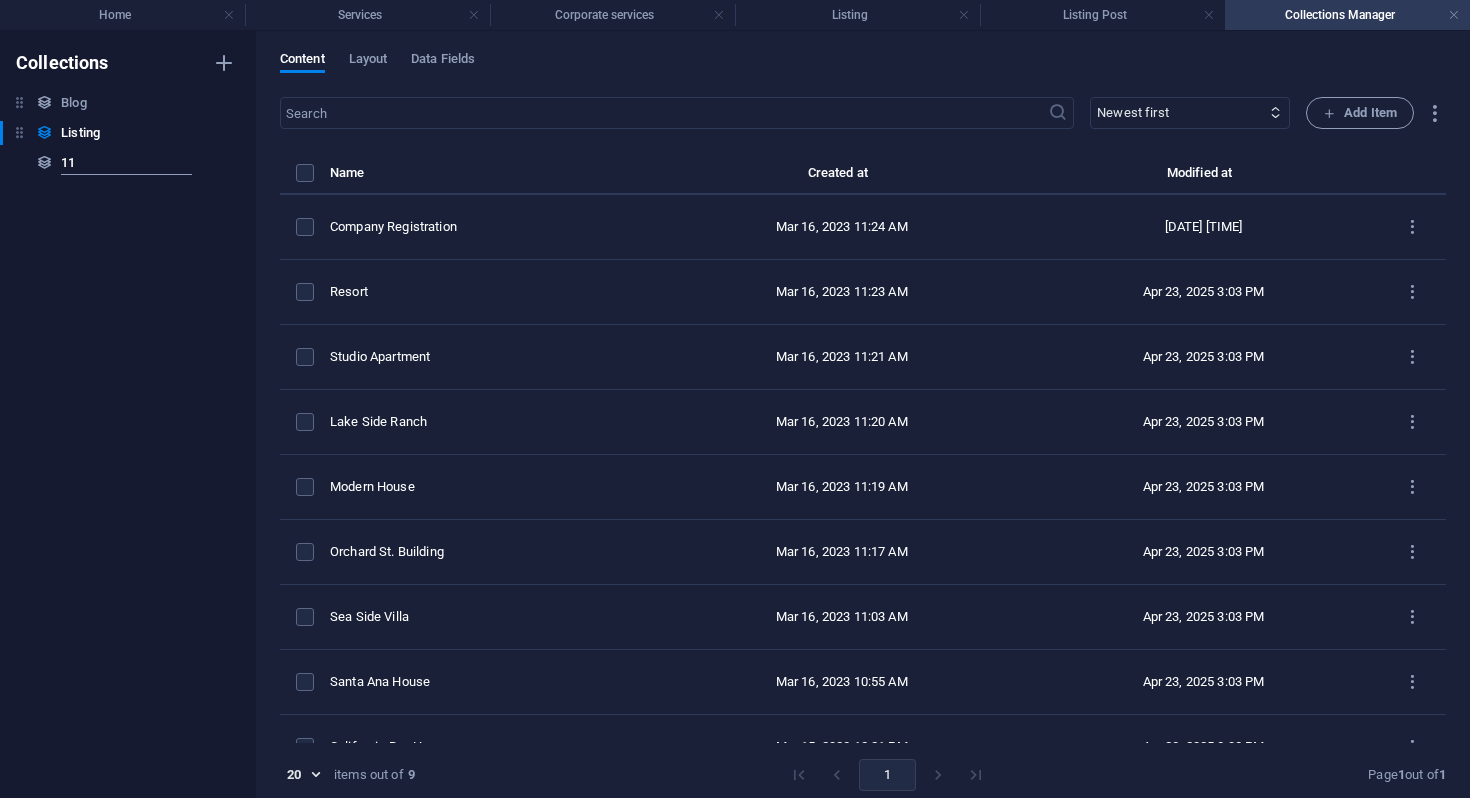 type on "111" 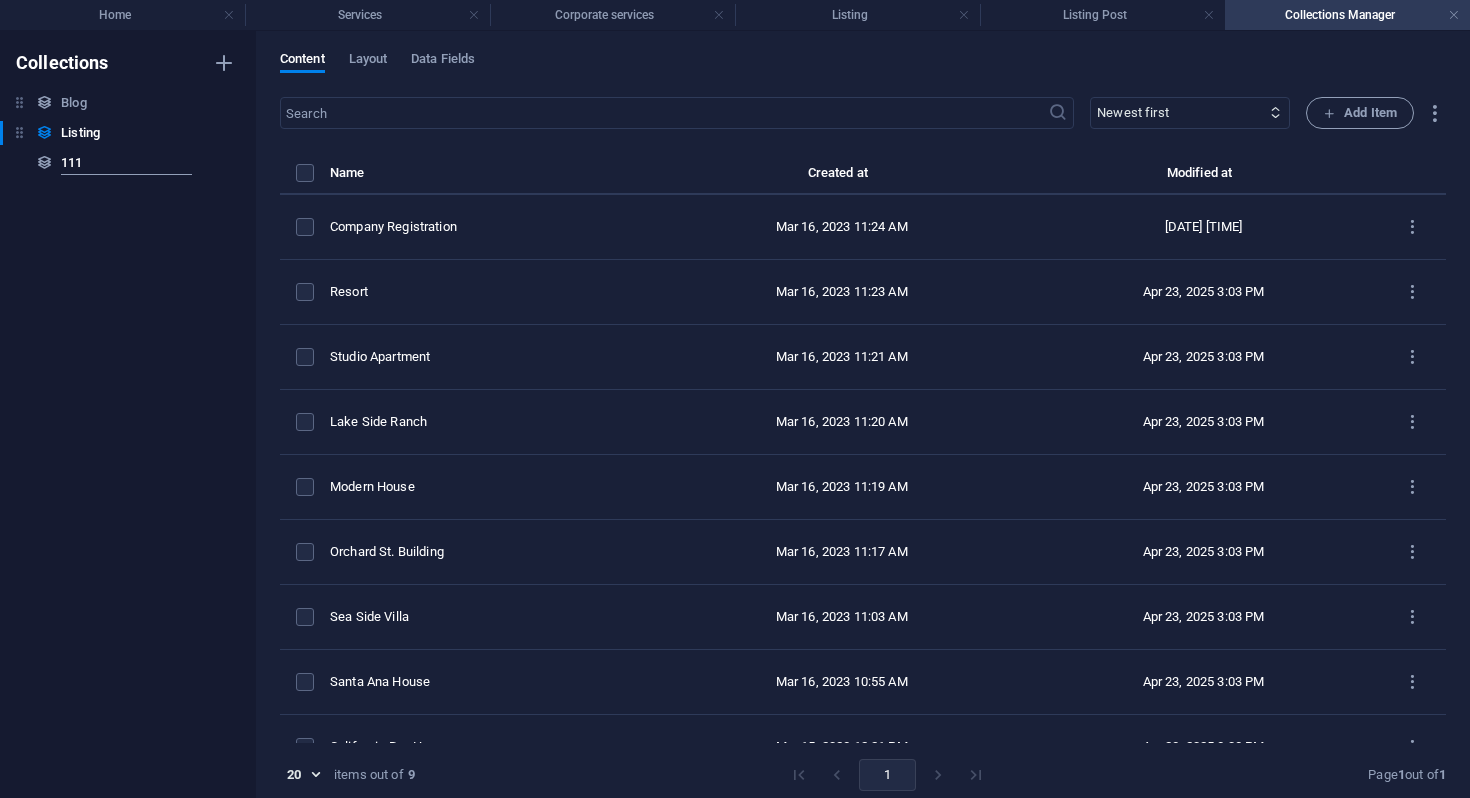 click on "Collections Blog Blog Listing Listing 111 Listing (Copy)" at bounding box center [128, 414] 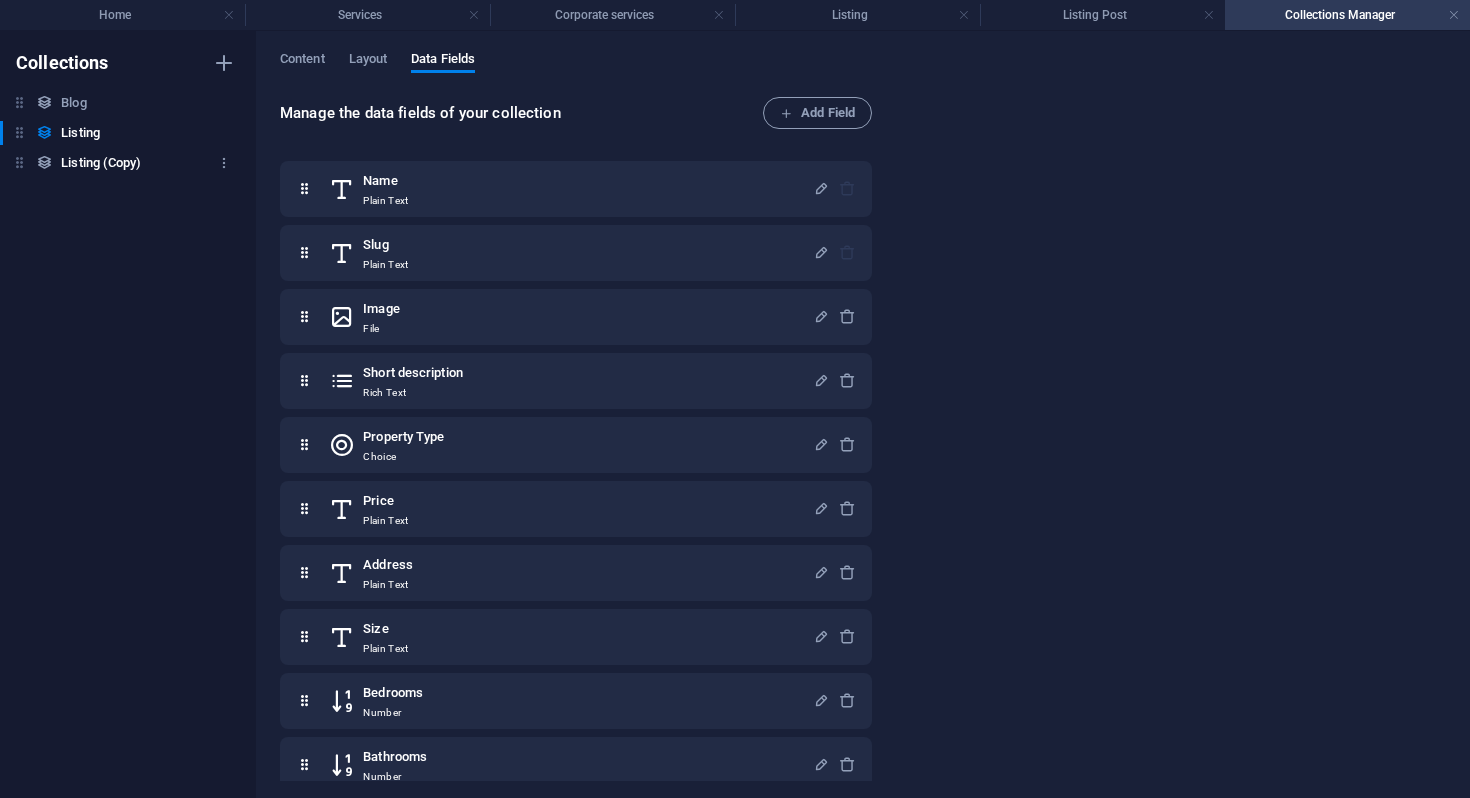 click at bounding box center (44, 162) 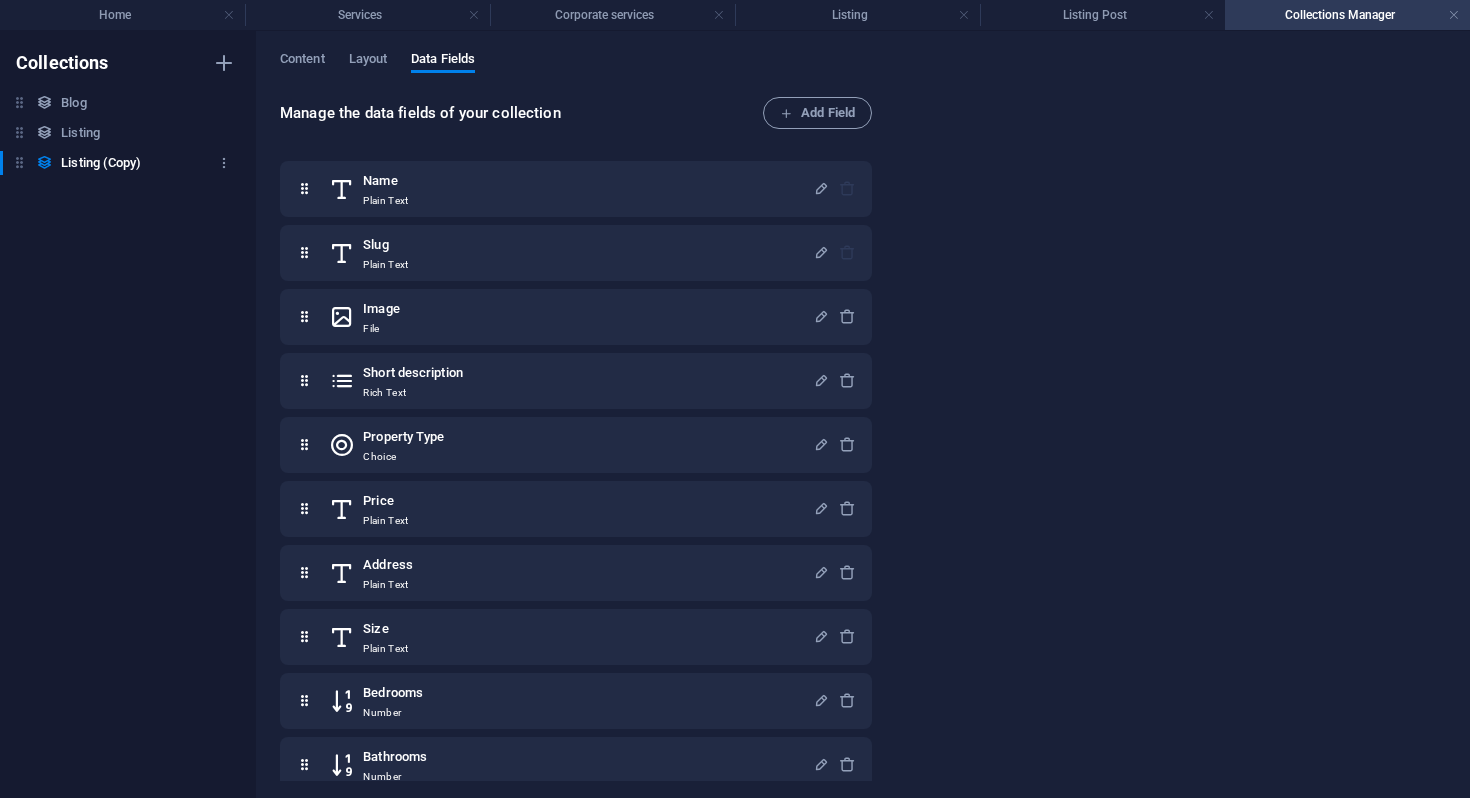 click at bounding box center [44, 162] 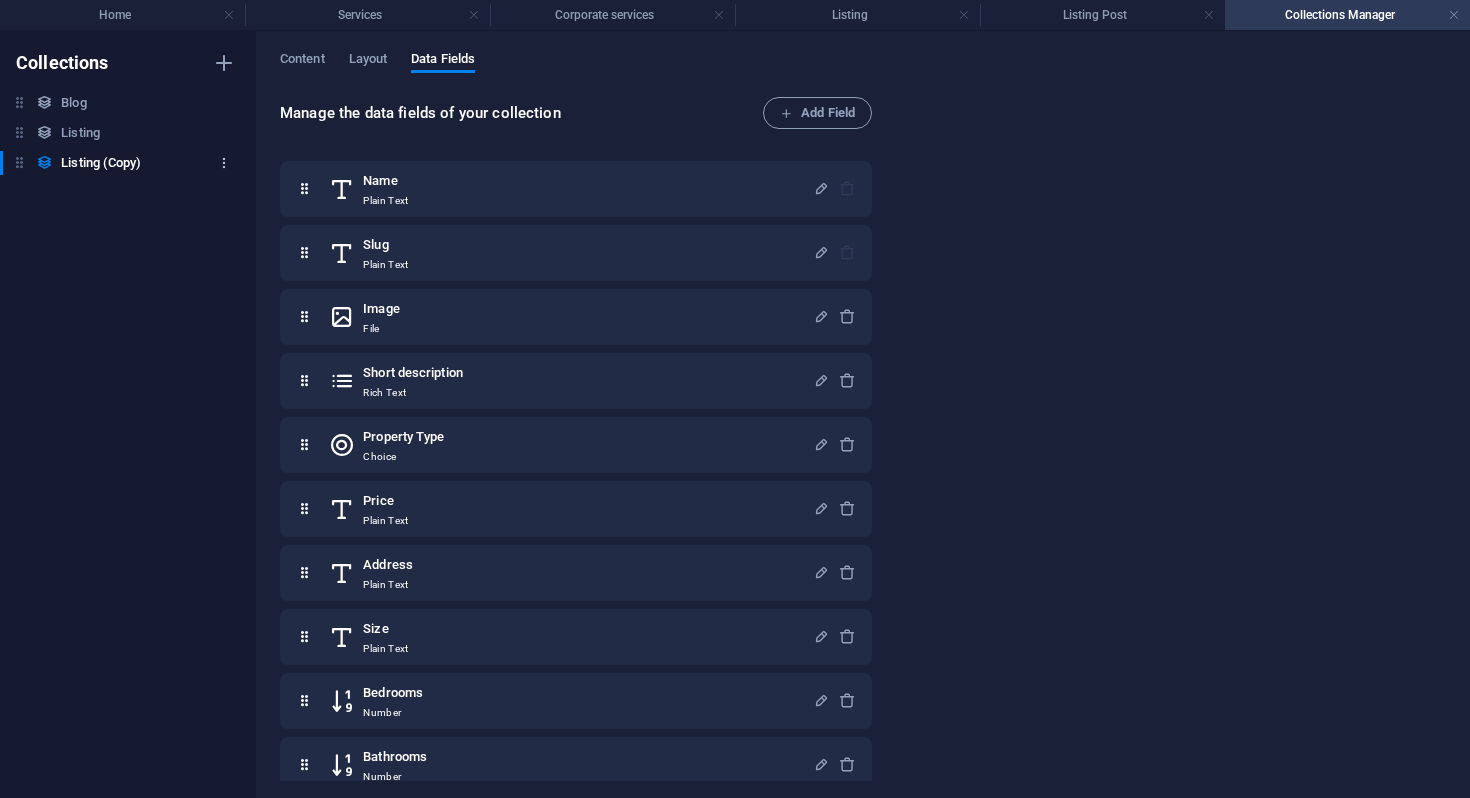 click at bounding box center (224, 163) 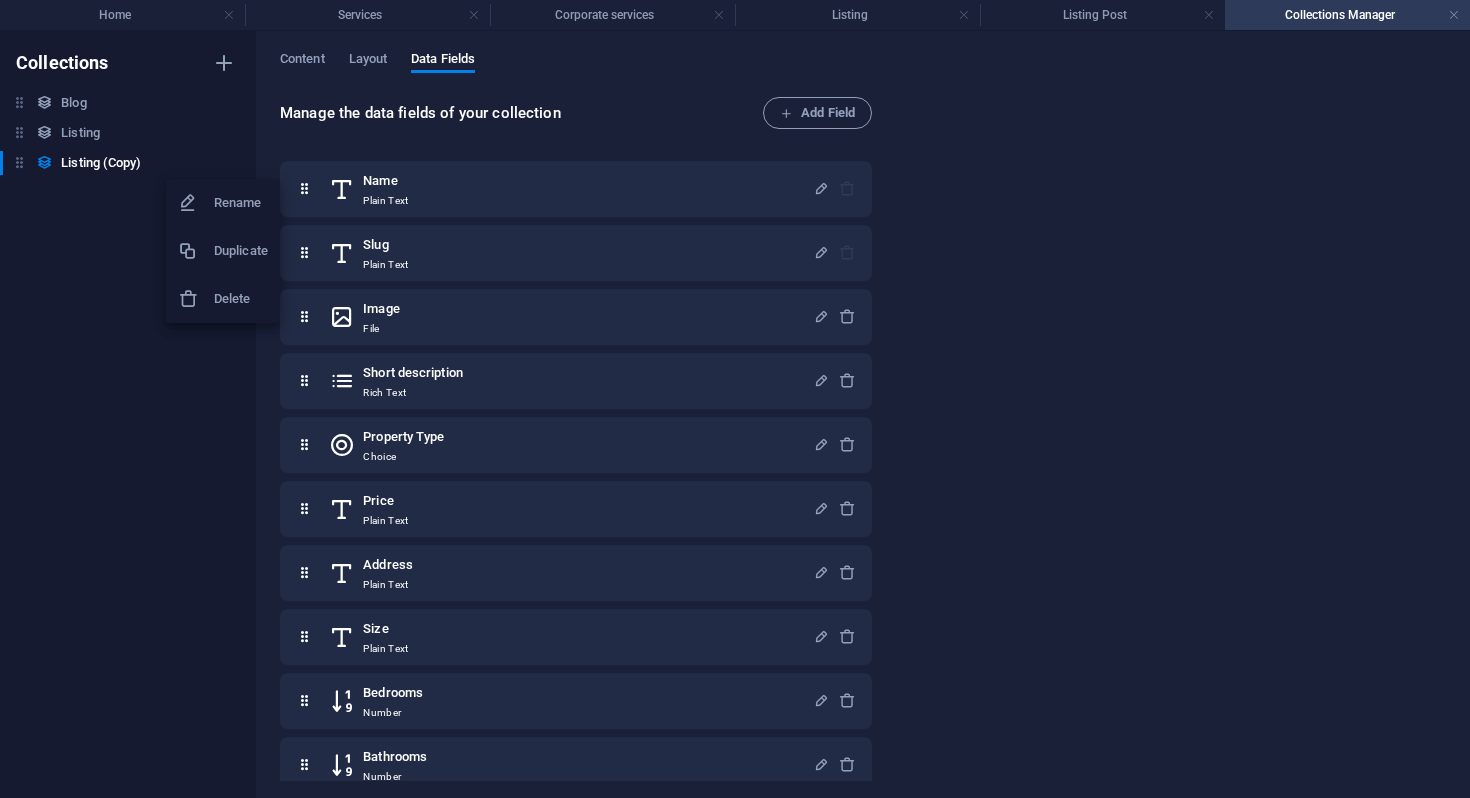 click at bounding box center (735, 399) 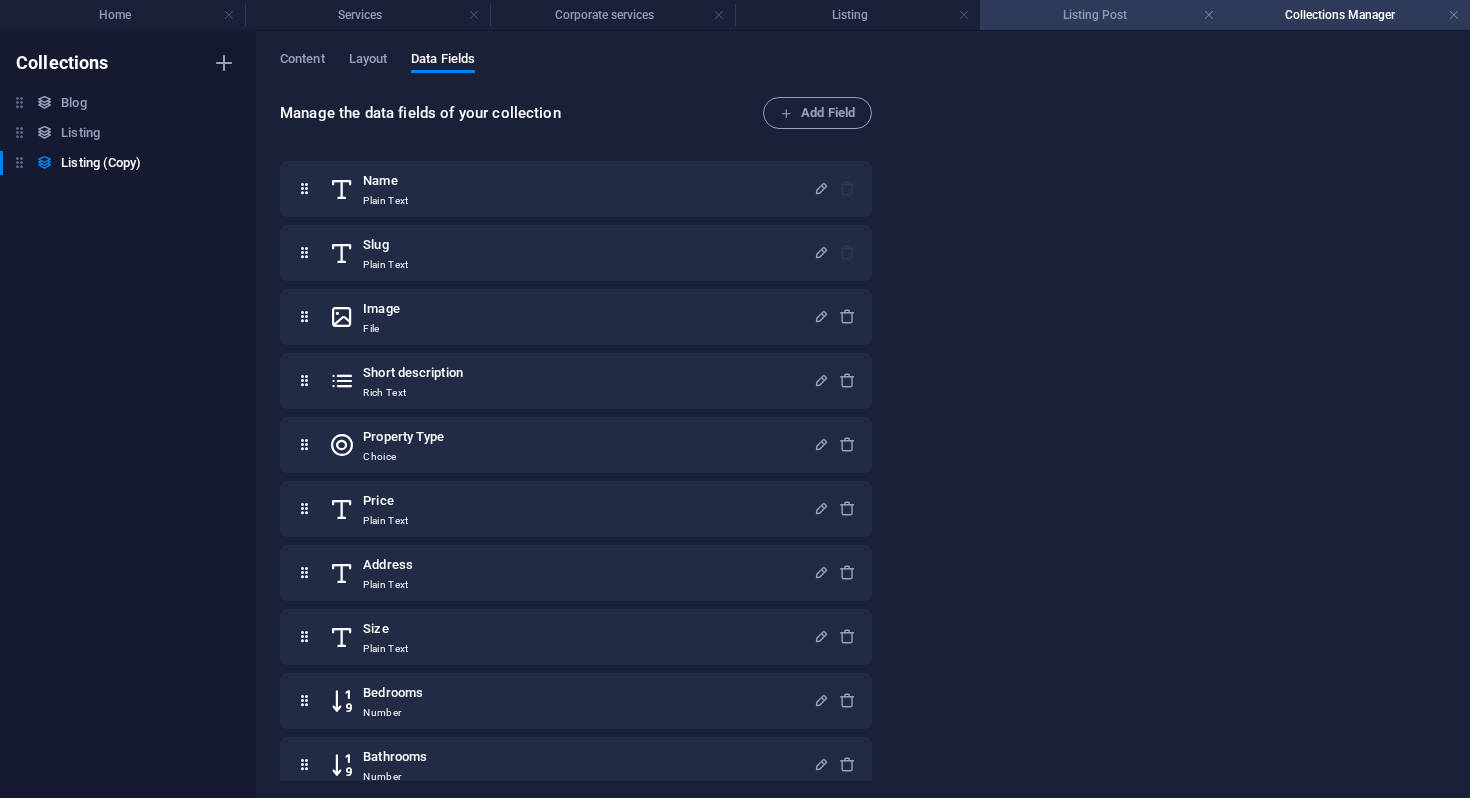 click on "Listing Post" at bounding box center (1102, 15) 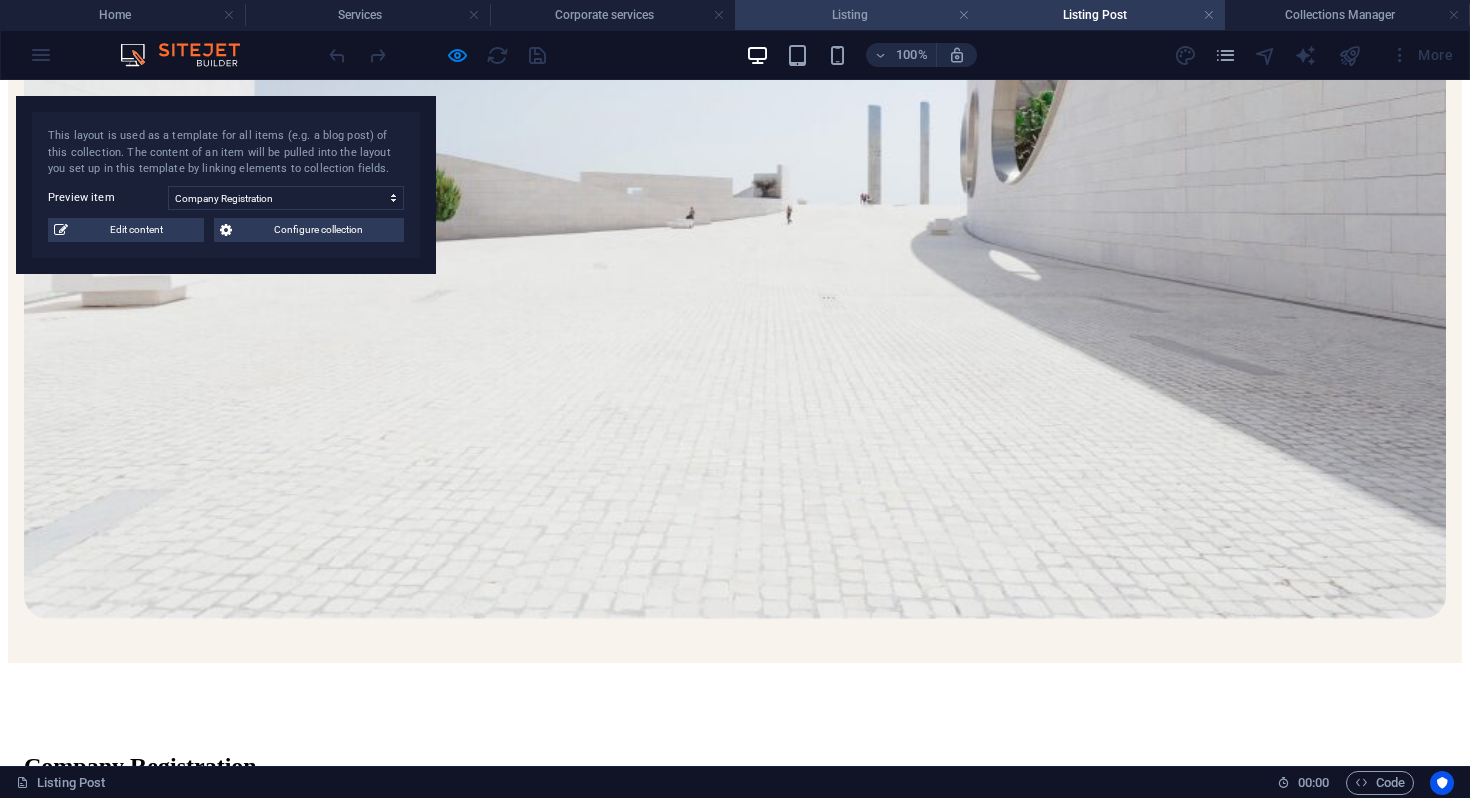 click on "Listing" at bounding box center (857, 15) 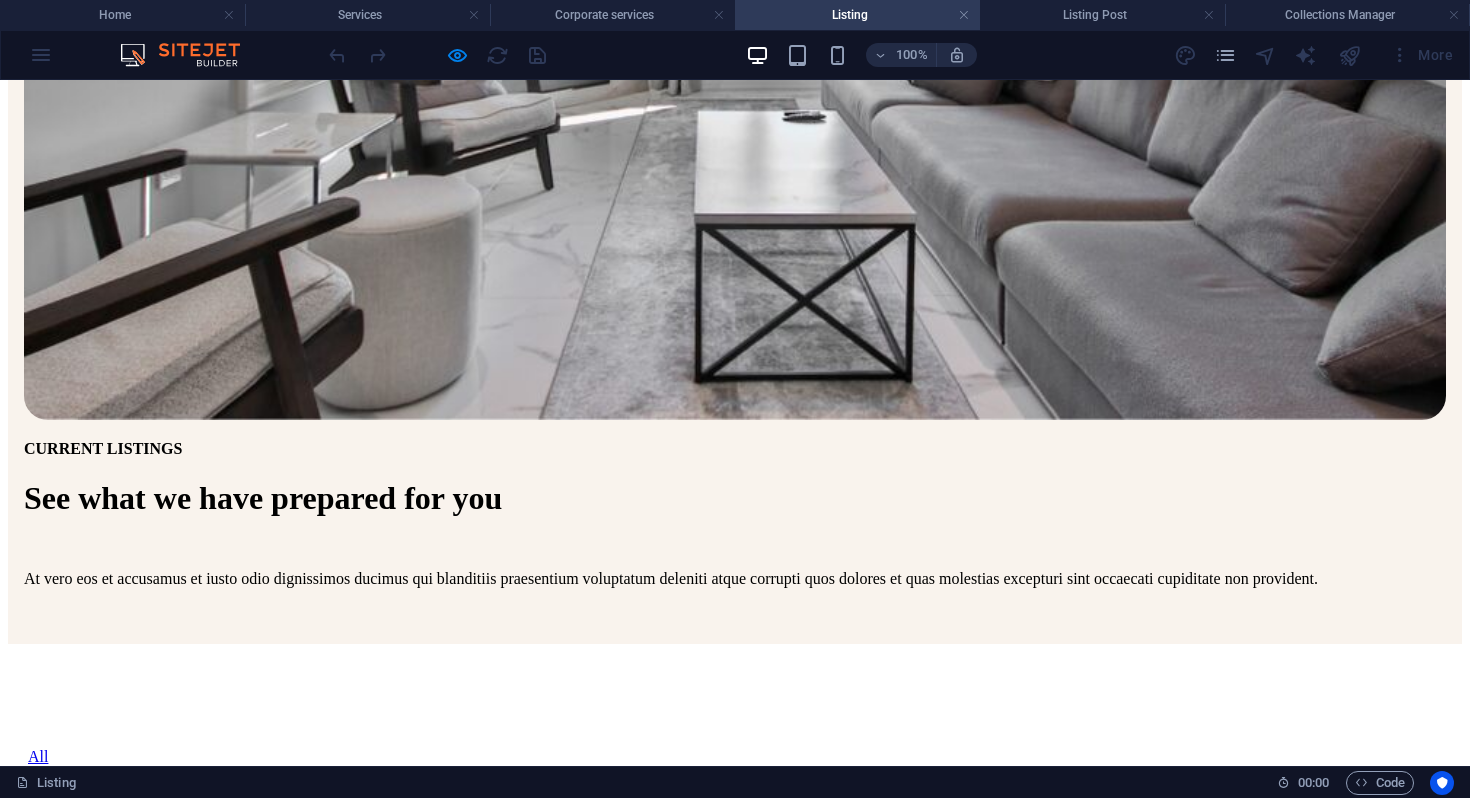 click on "Resort" at bounding box center [50, 1719] 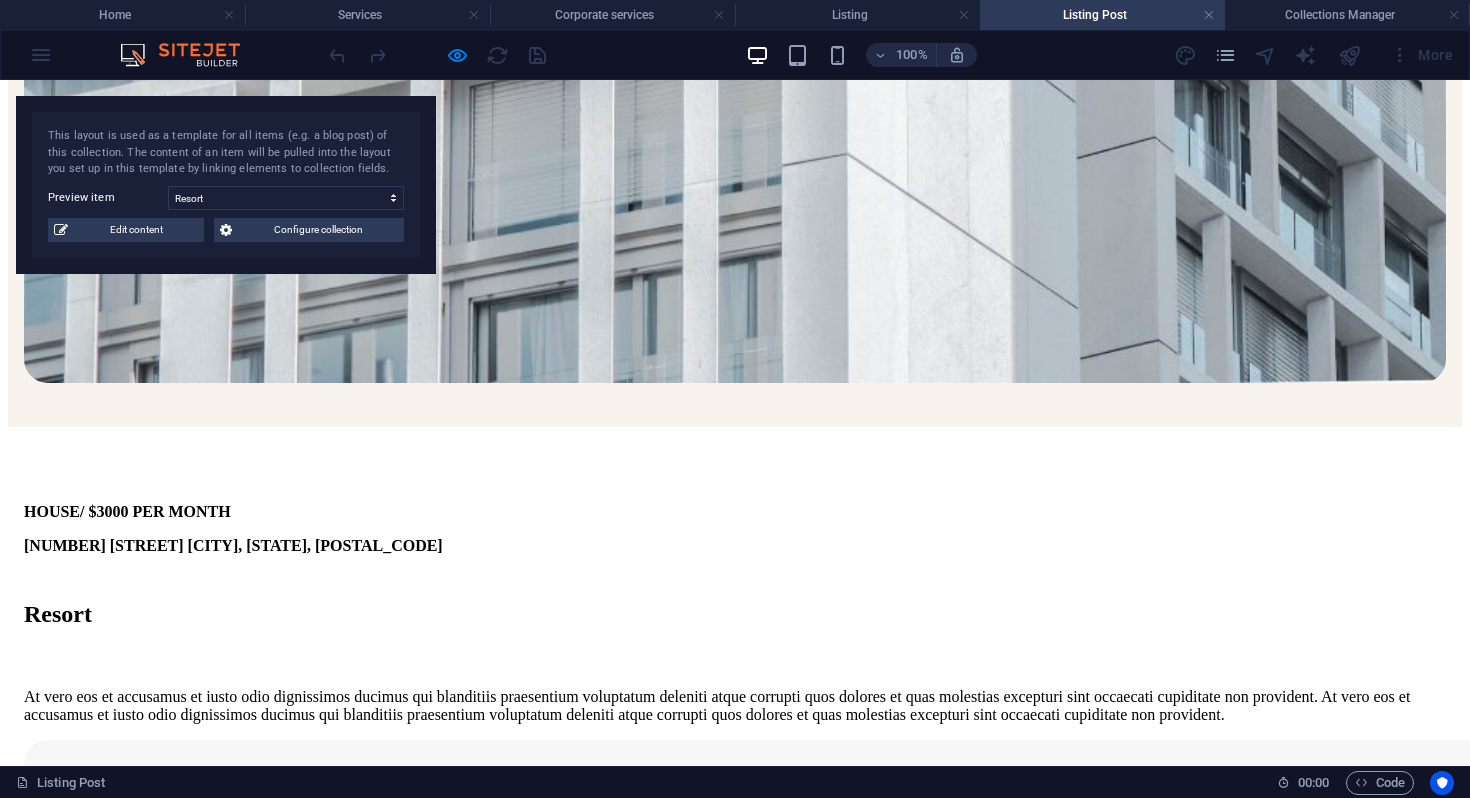 scroll, scrollTop: 260, scrollLeft: 0, axis: vertical 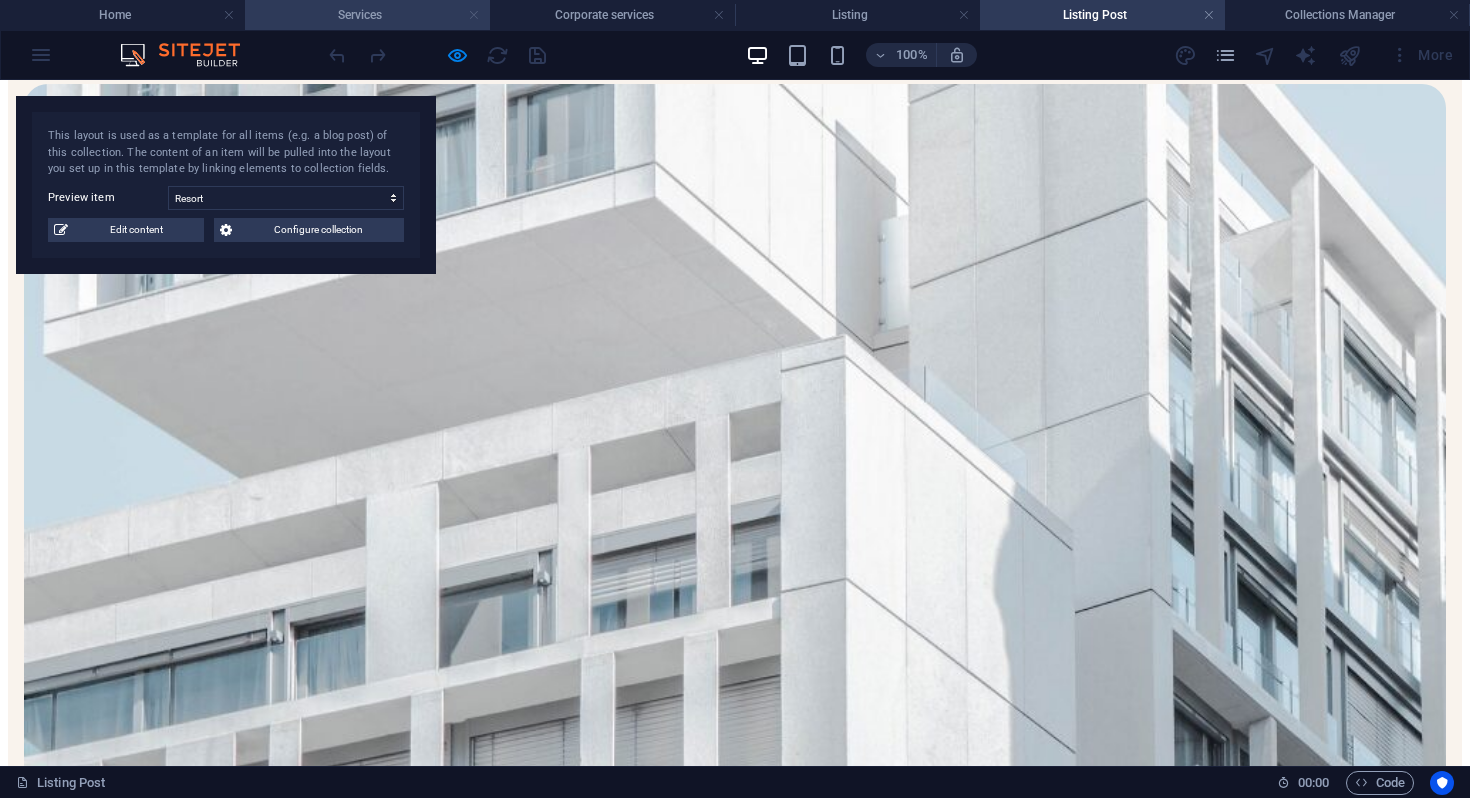 click at bounding box center (474, 15) 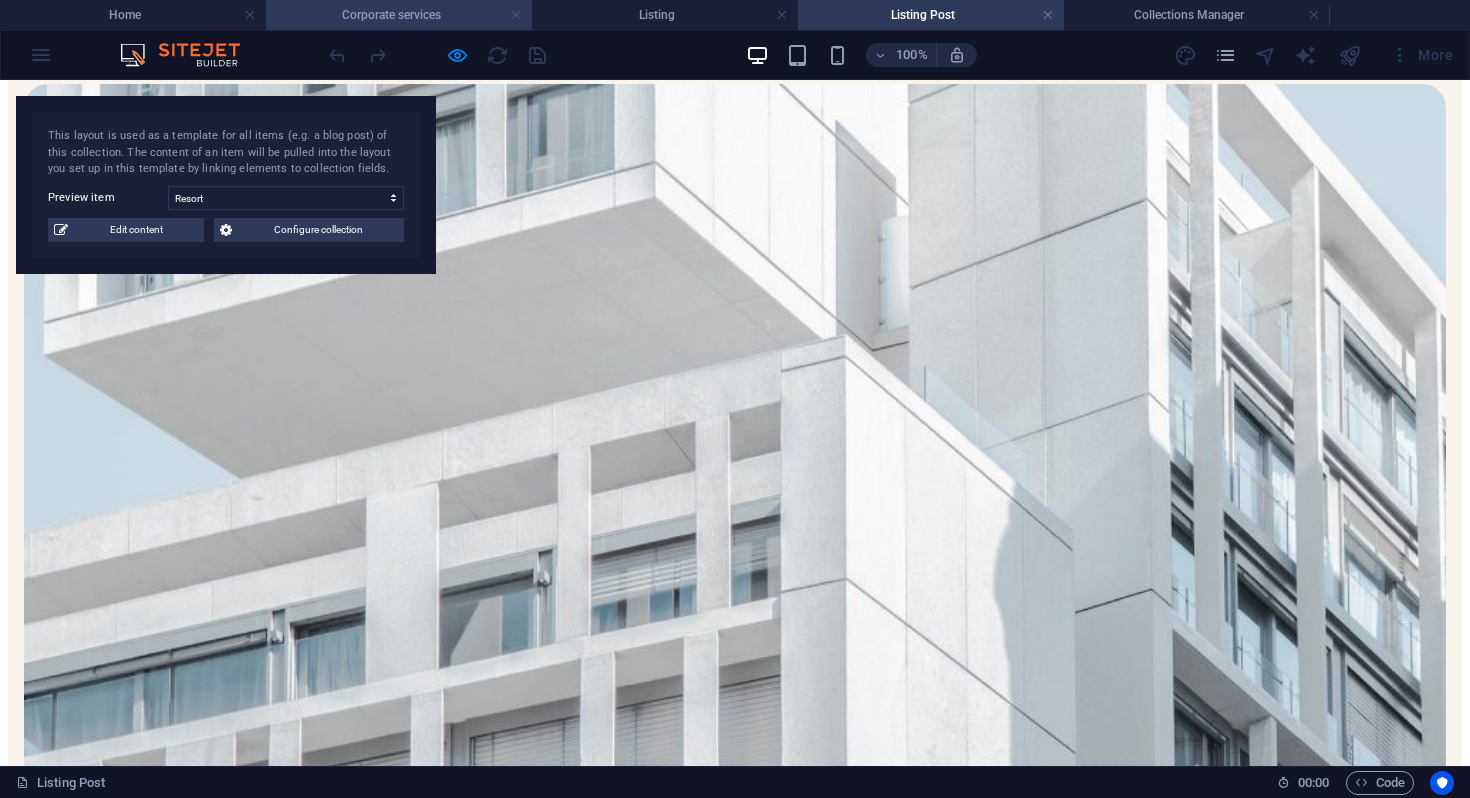 click at bounding box center (516, 15) 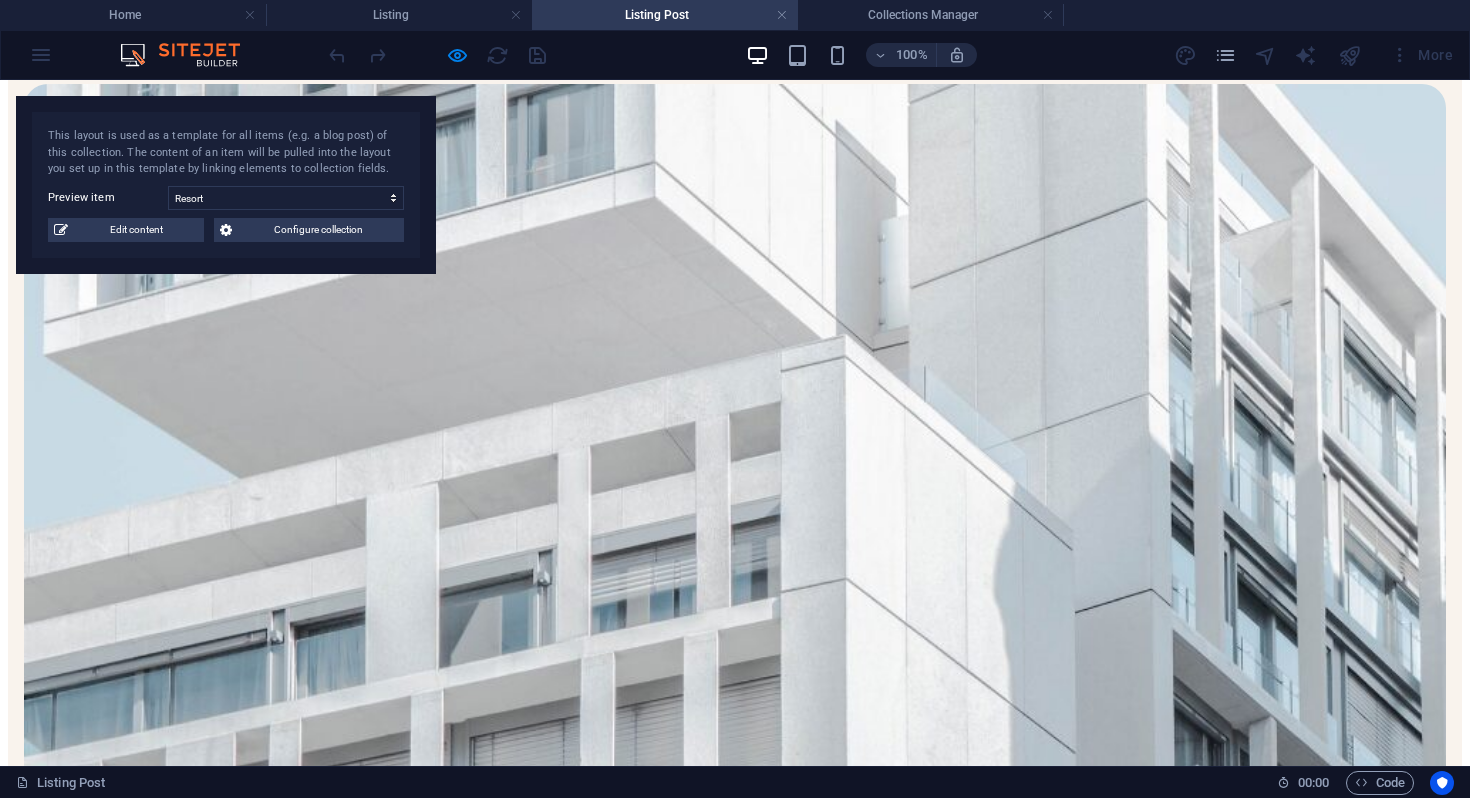 click at bounding box center [516, 15] 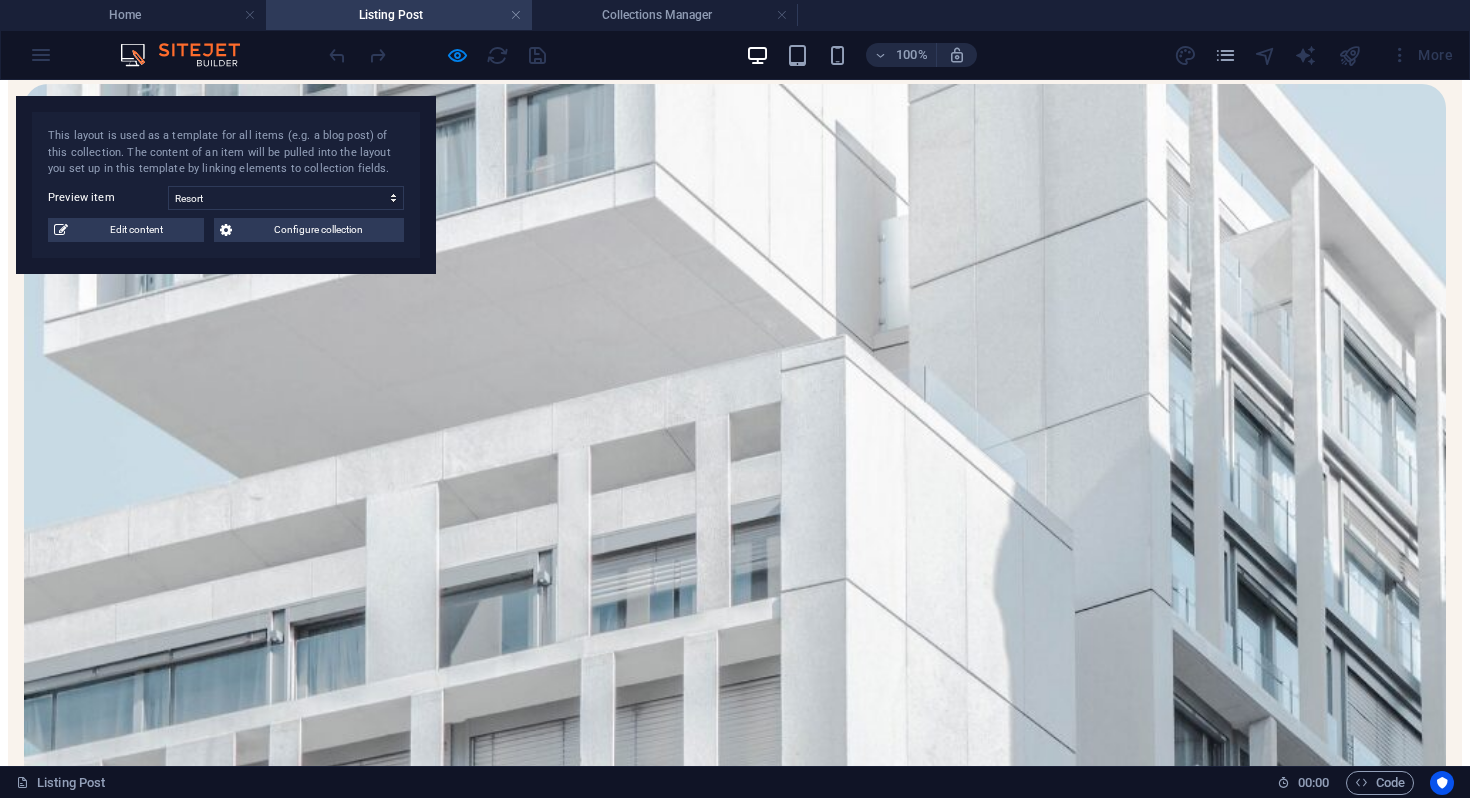 click at bounding box center (516, 15) 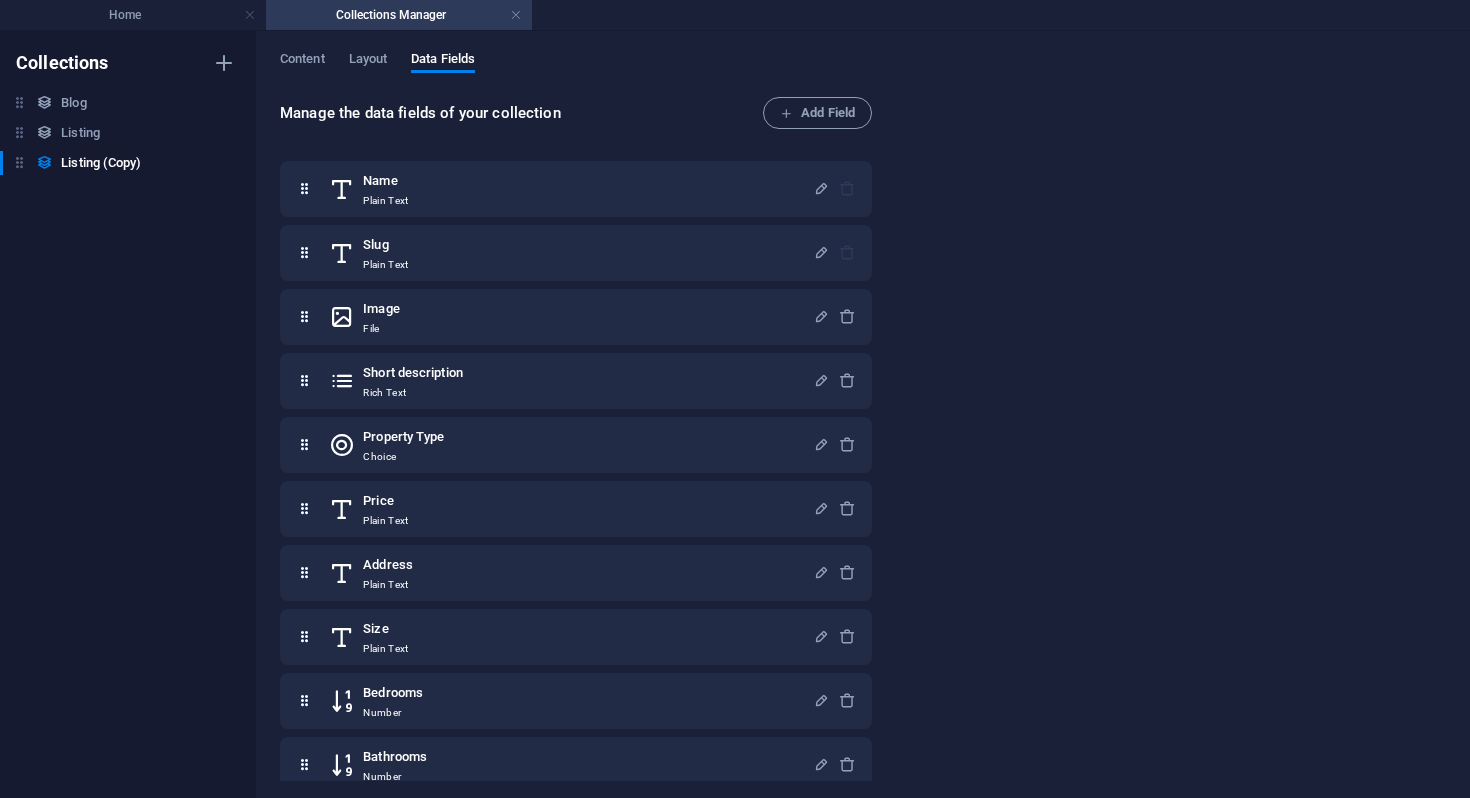 click at bounding box center [516, 15] 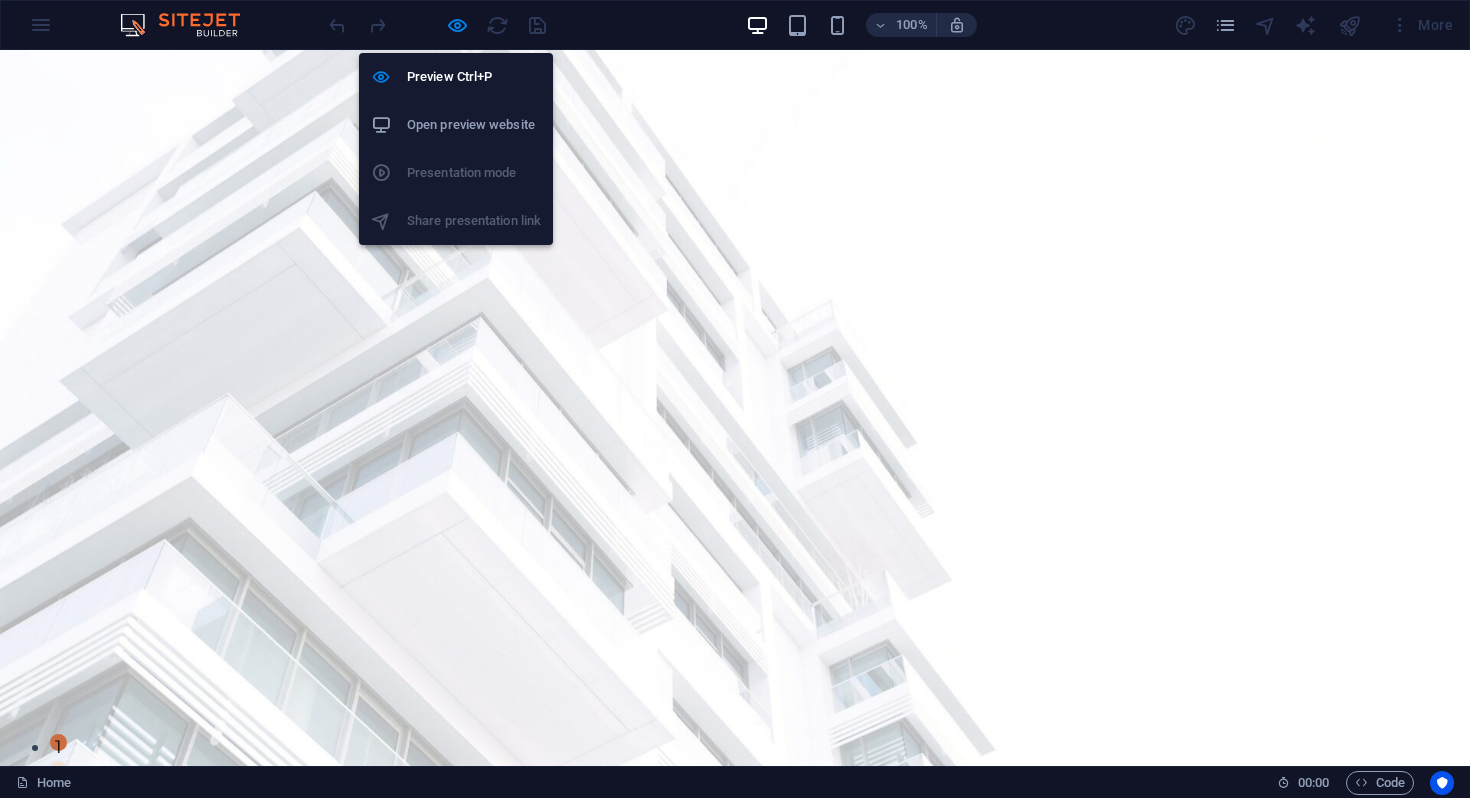click at bounding box center [437, 25] 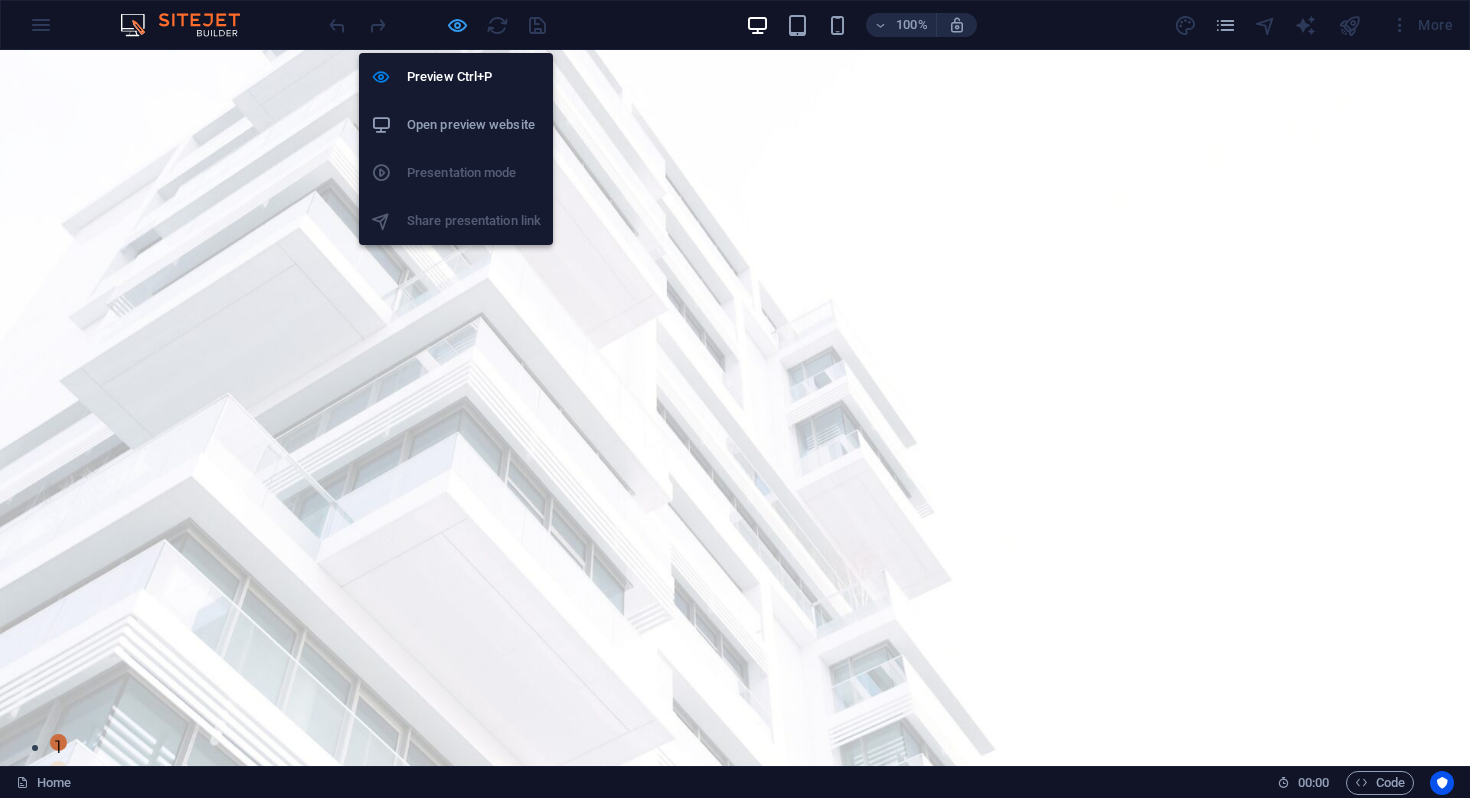 click at bounding box center [457, 25] 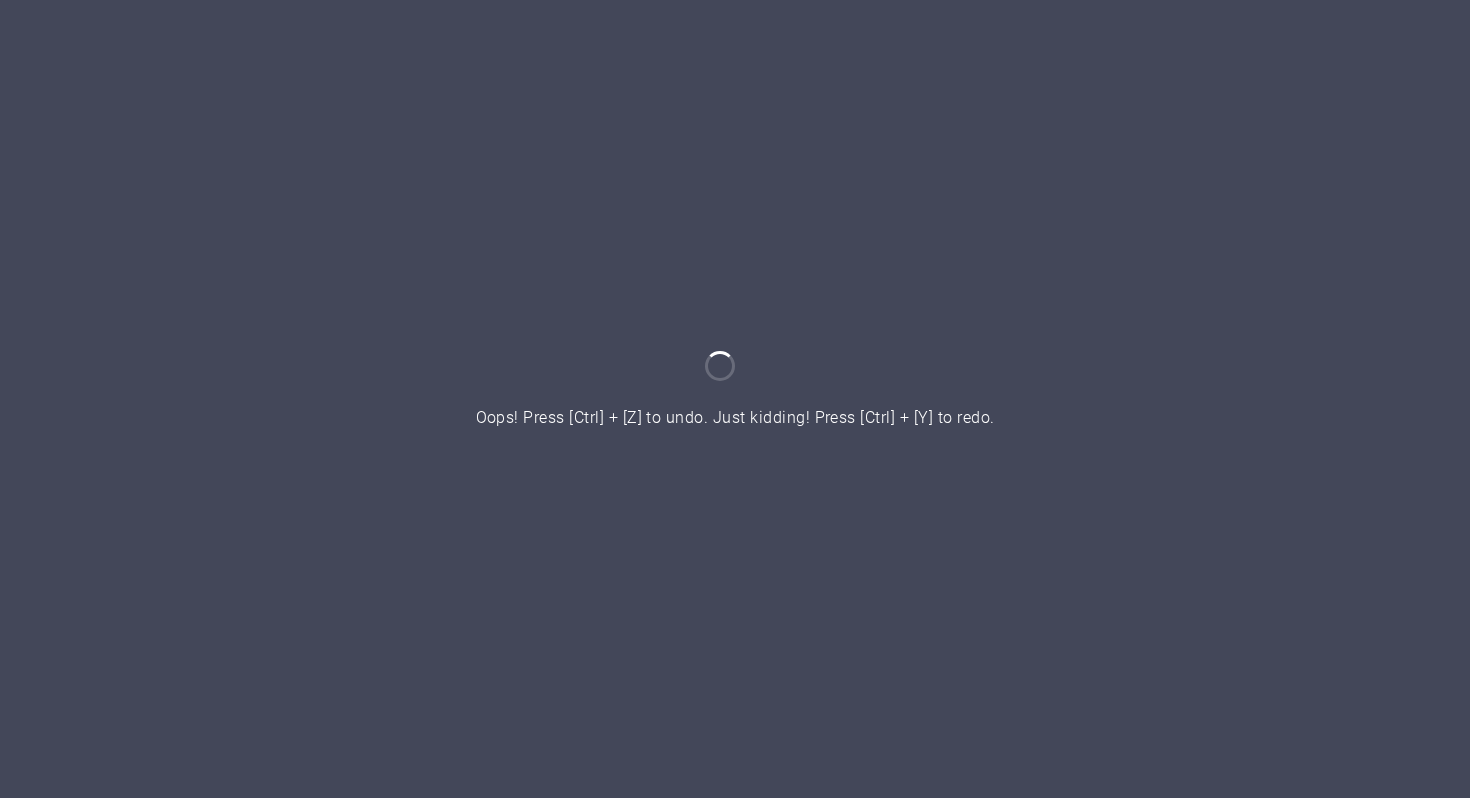 scroll, scrollTop: 0, scrollLeft: 0, axis: both 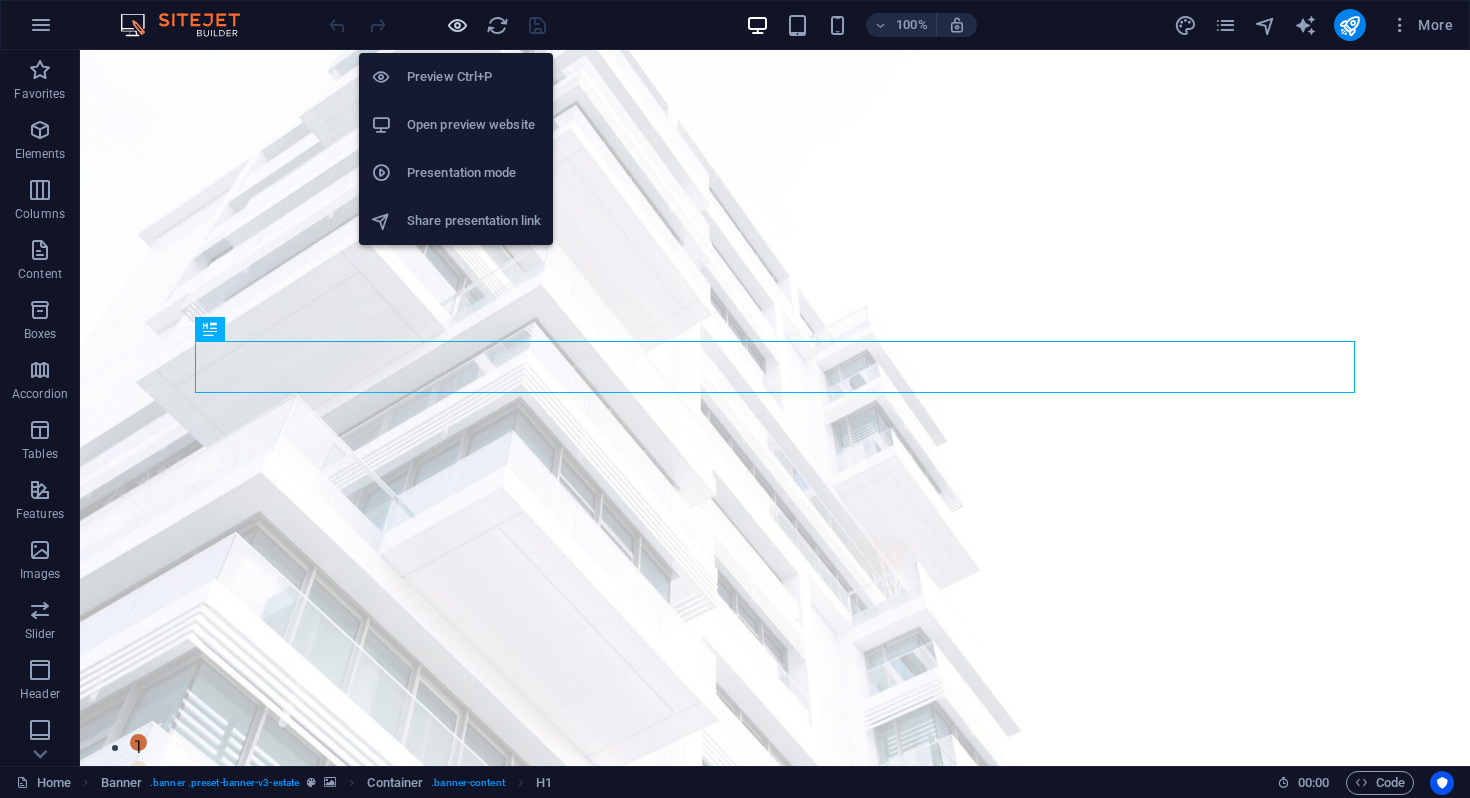 click at bounding box center [457, 25] 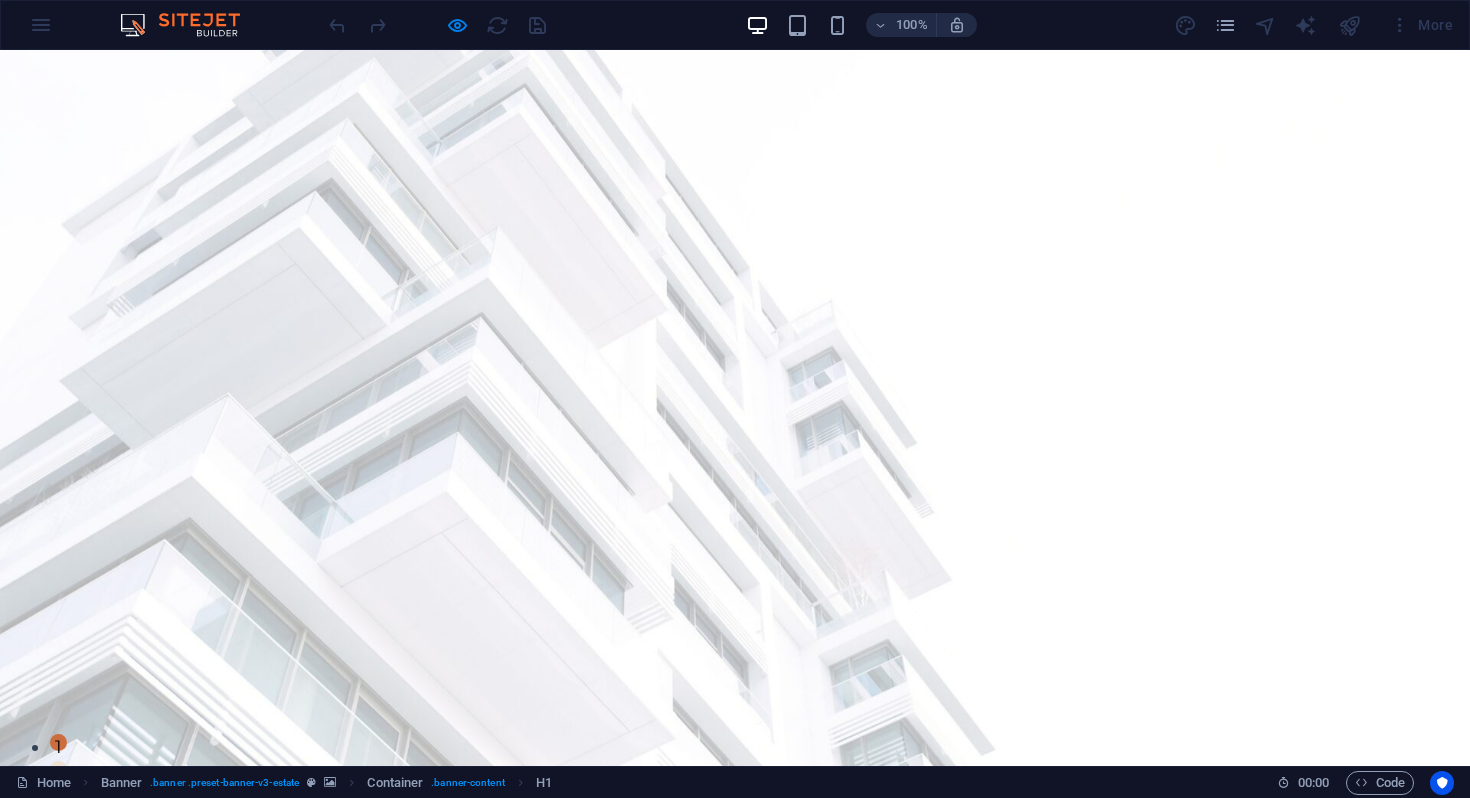 click on "Listing" at bounding box center [831, 834] 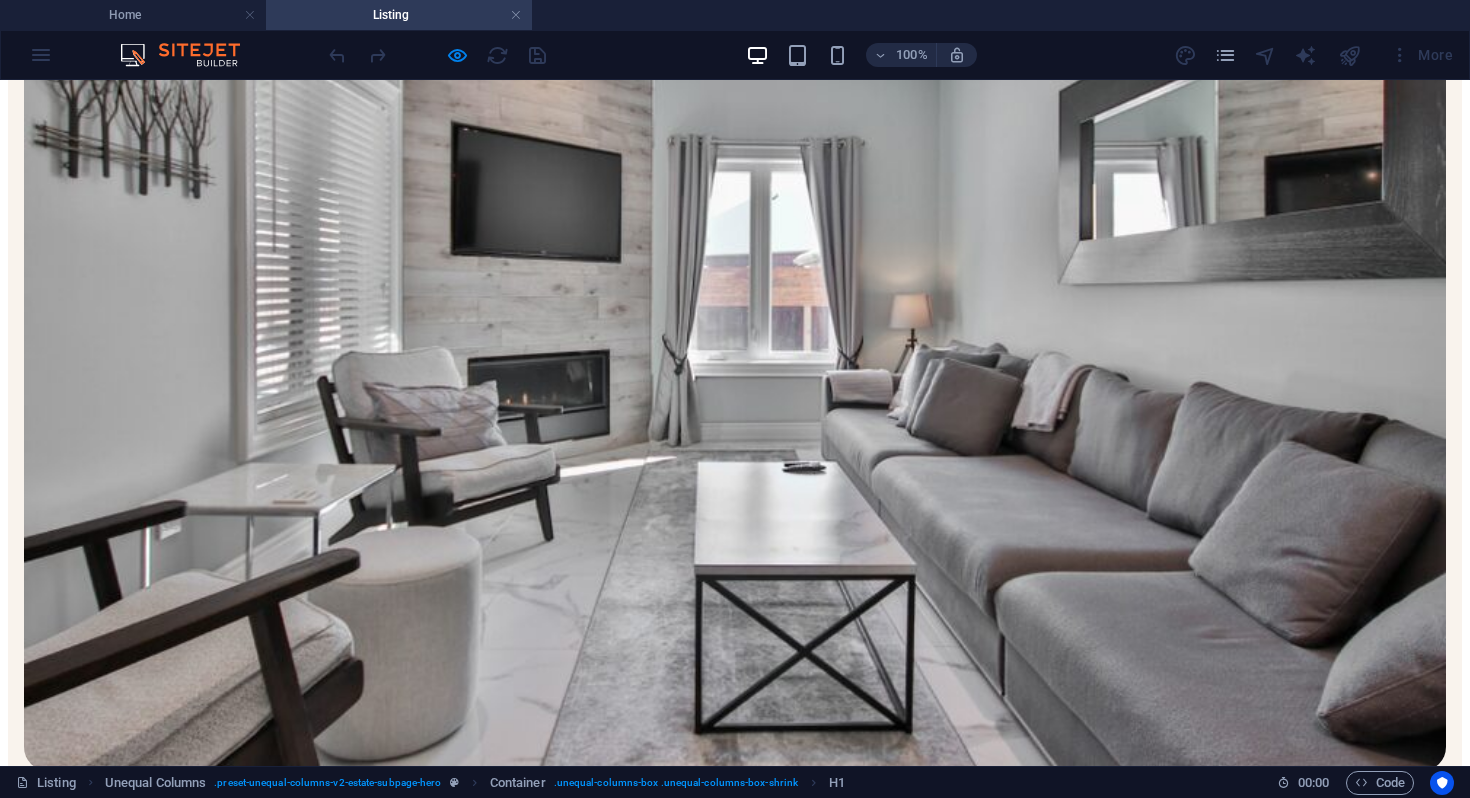 scroll, scrollTop: 535, scrollLeft: 0, axis: vertical 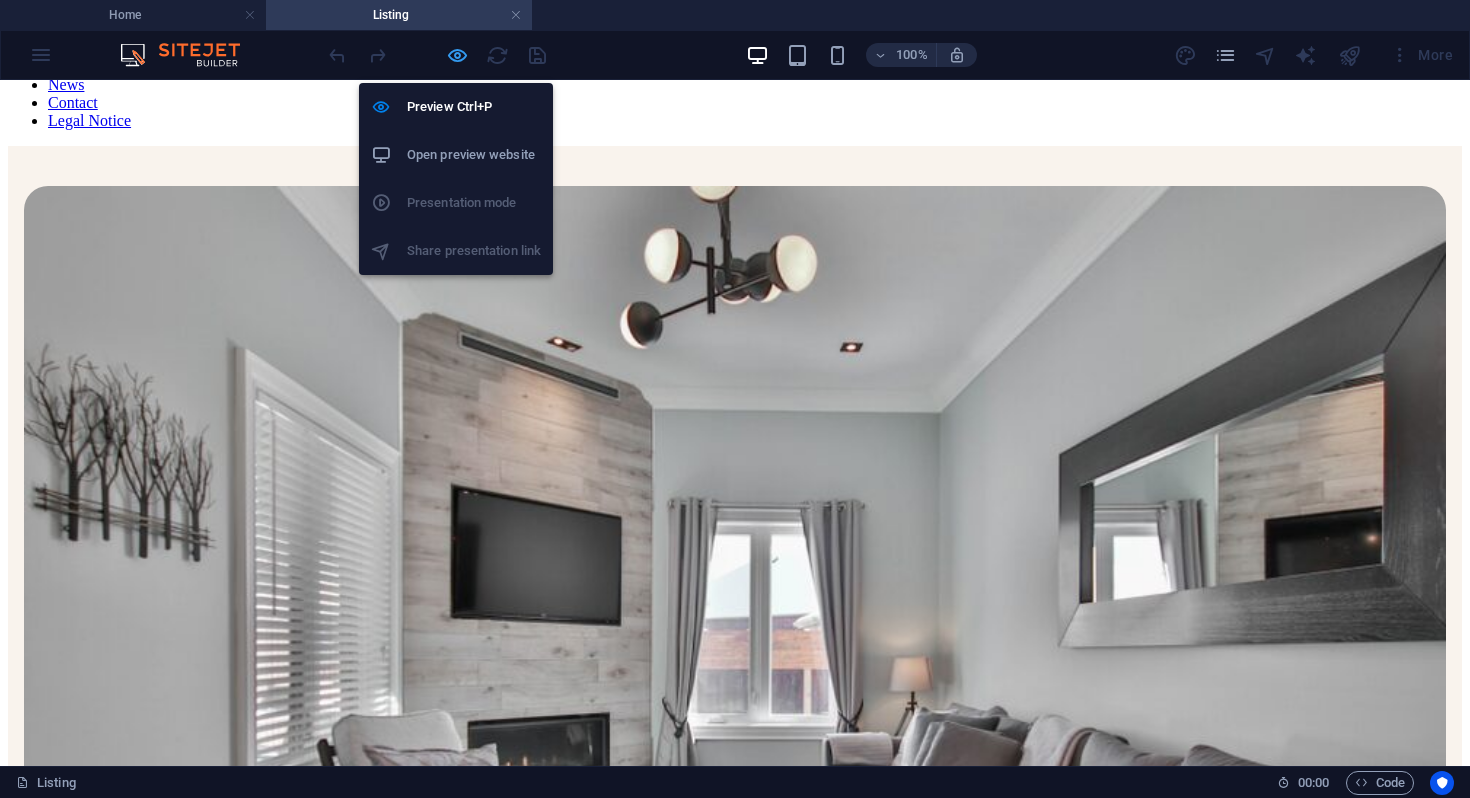click at bounding box center [457, 55] 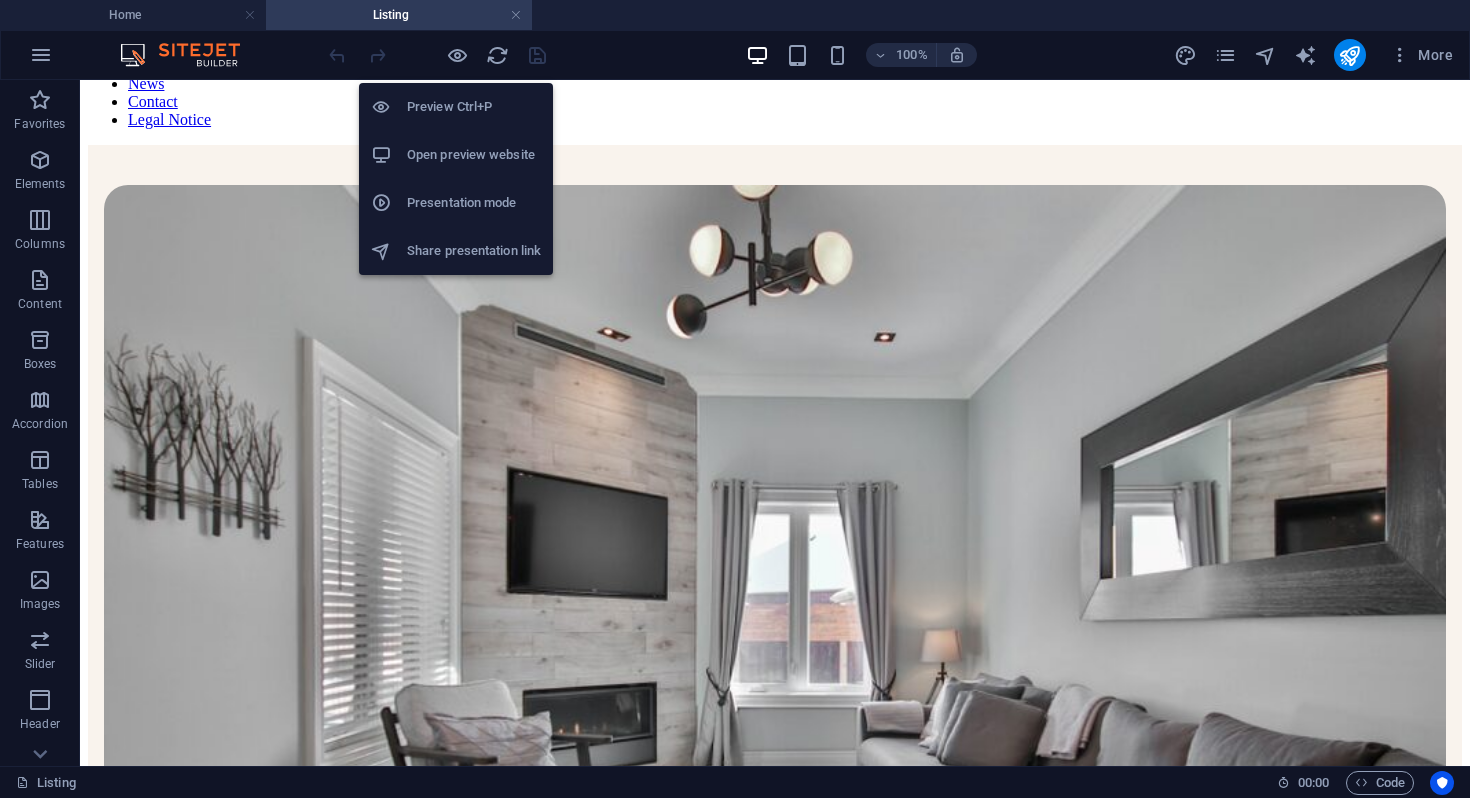 click on "Open preview website" at bounding box center [474, 155] 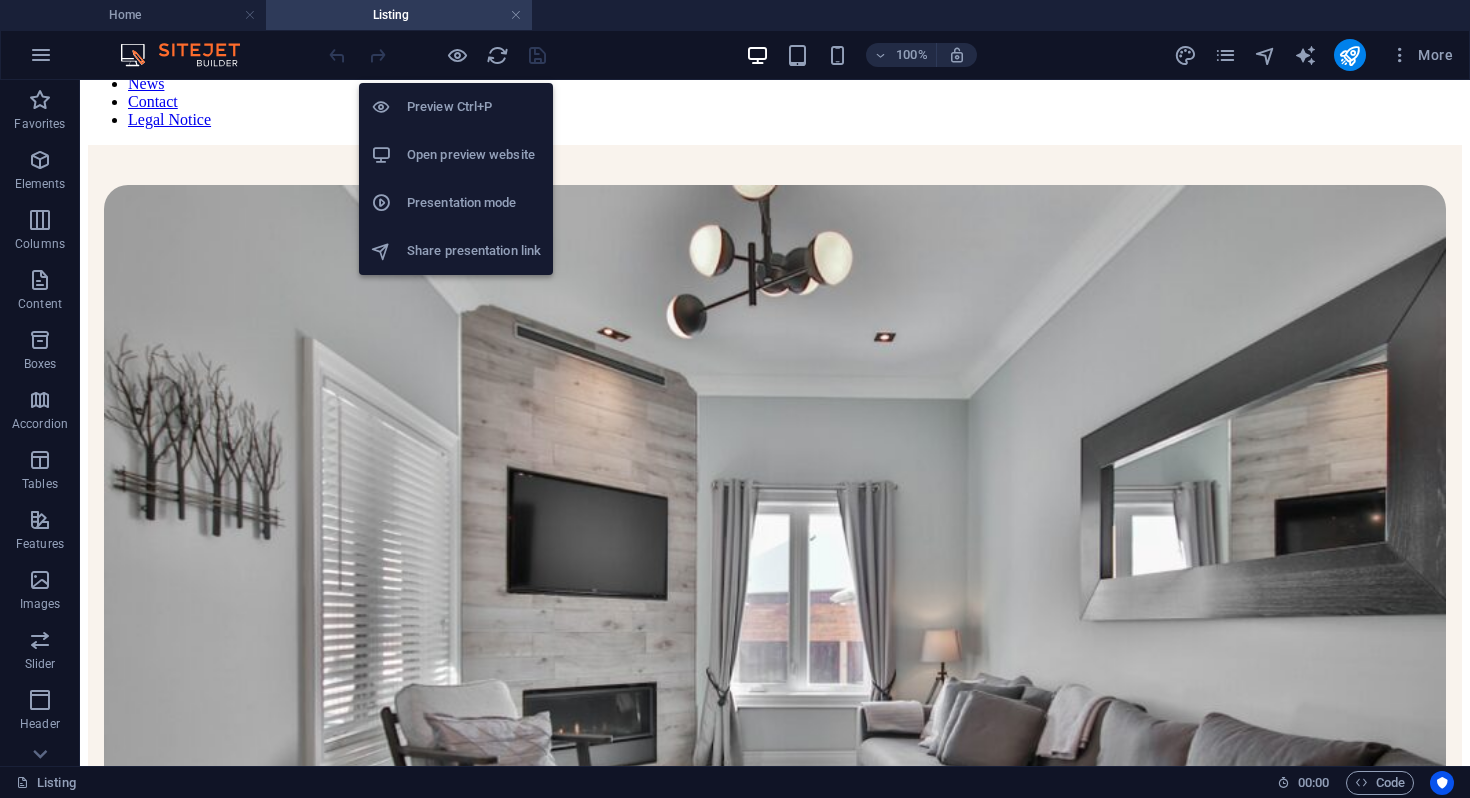 click on "Preview Ctrl+P" at bounding box center (474, 107) 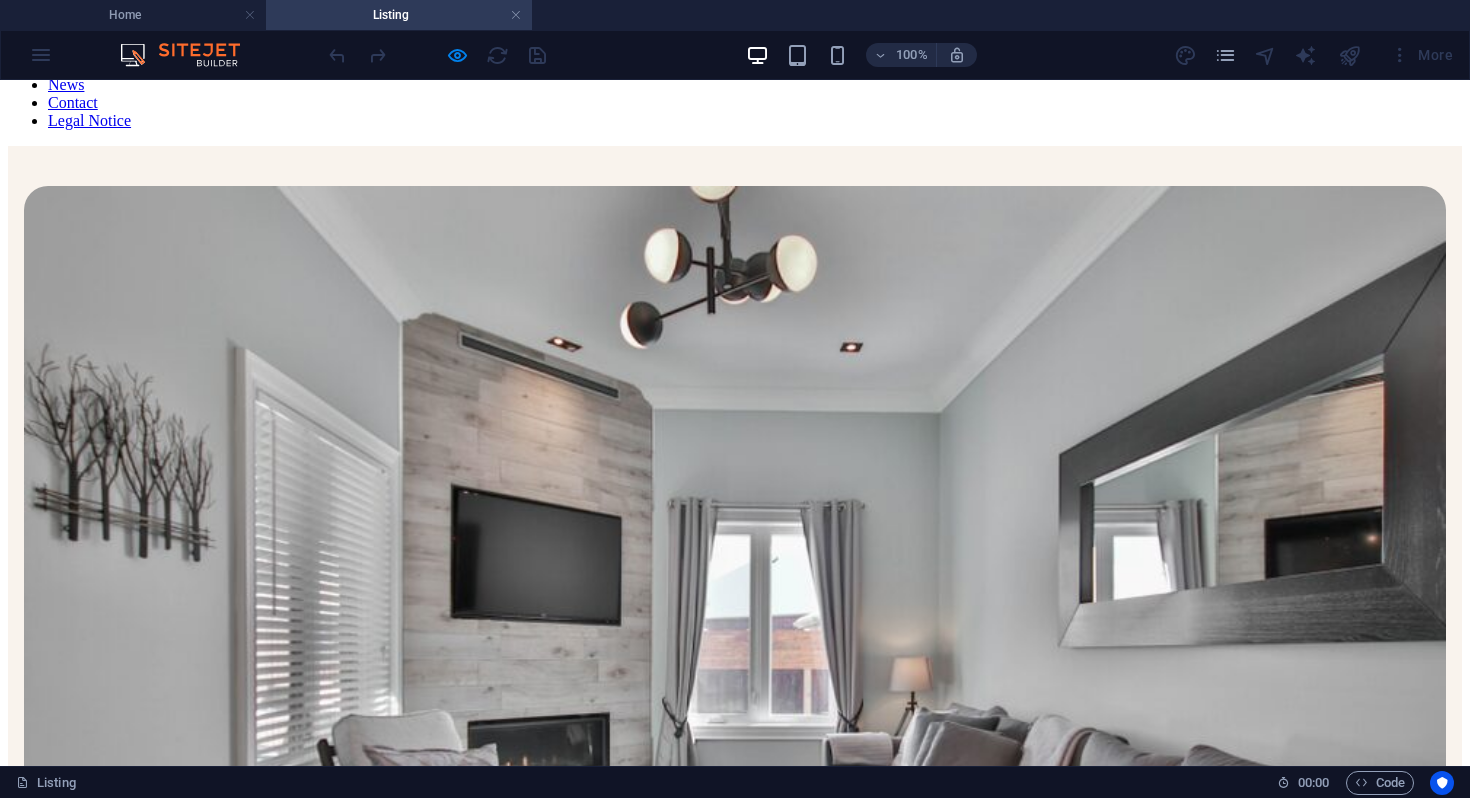 scroll, scrollTop: 796, scrollLeft: 0, axis: vertical 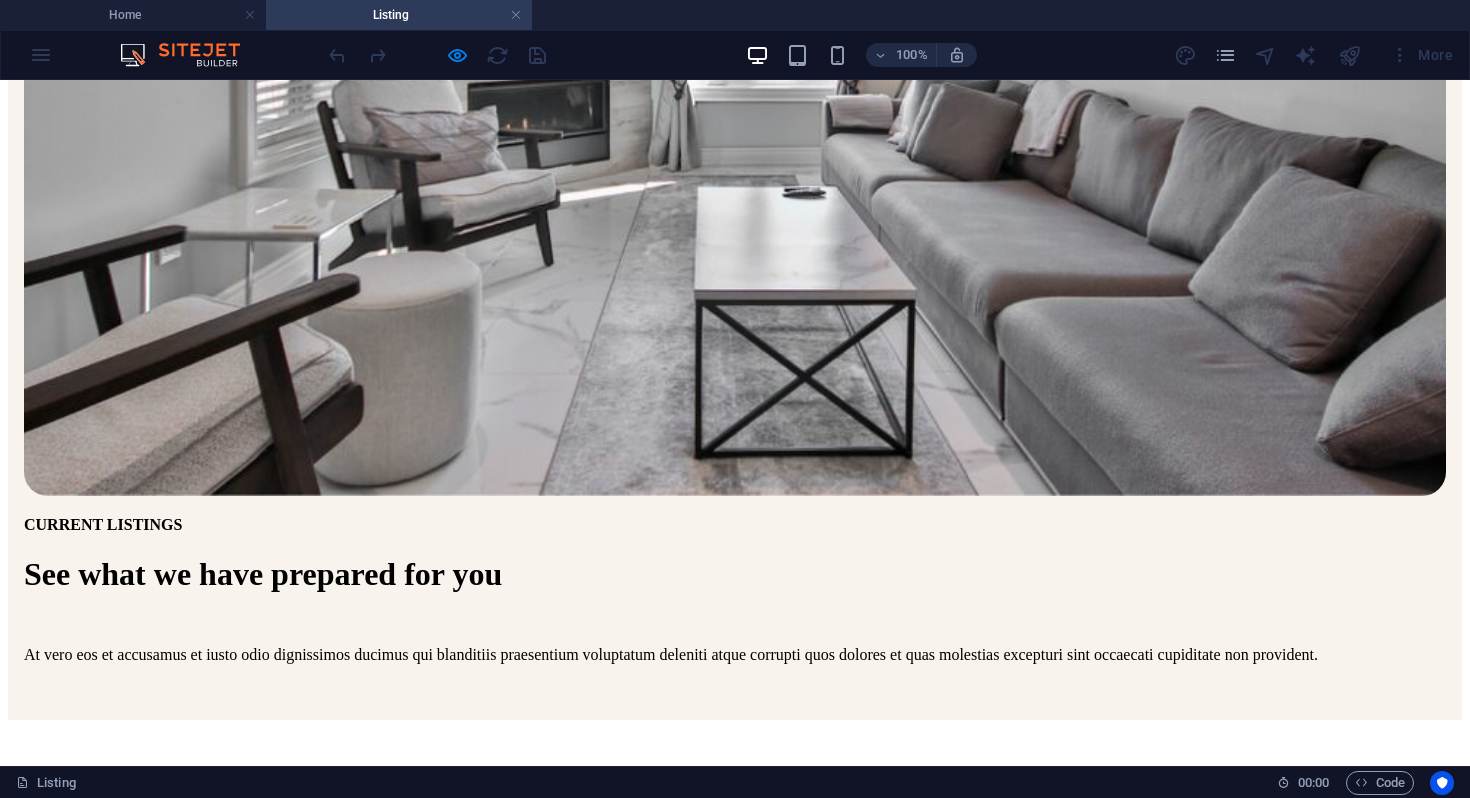 click on "Company Registration" at bounding box center [114, 1216] 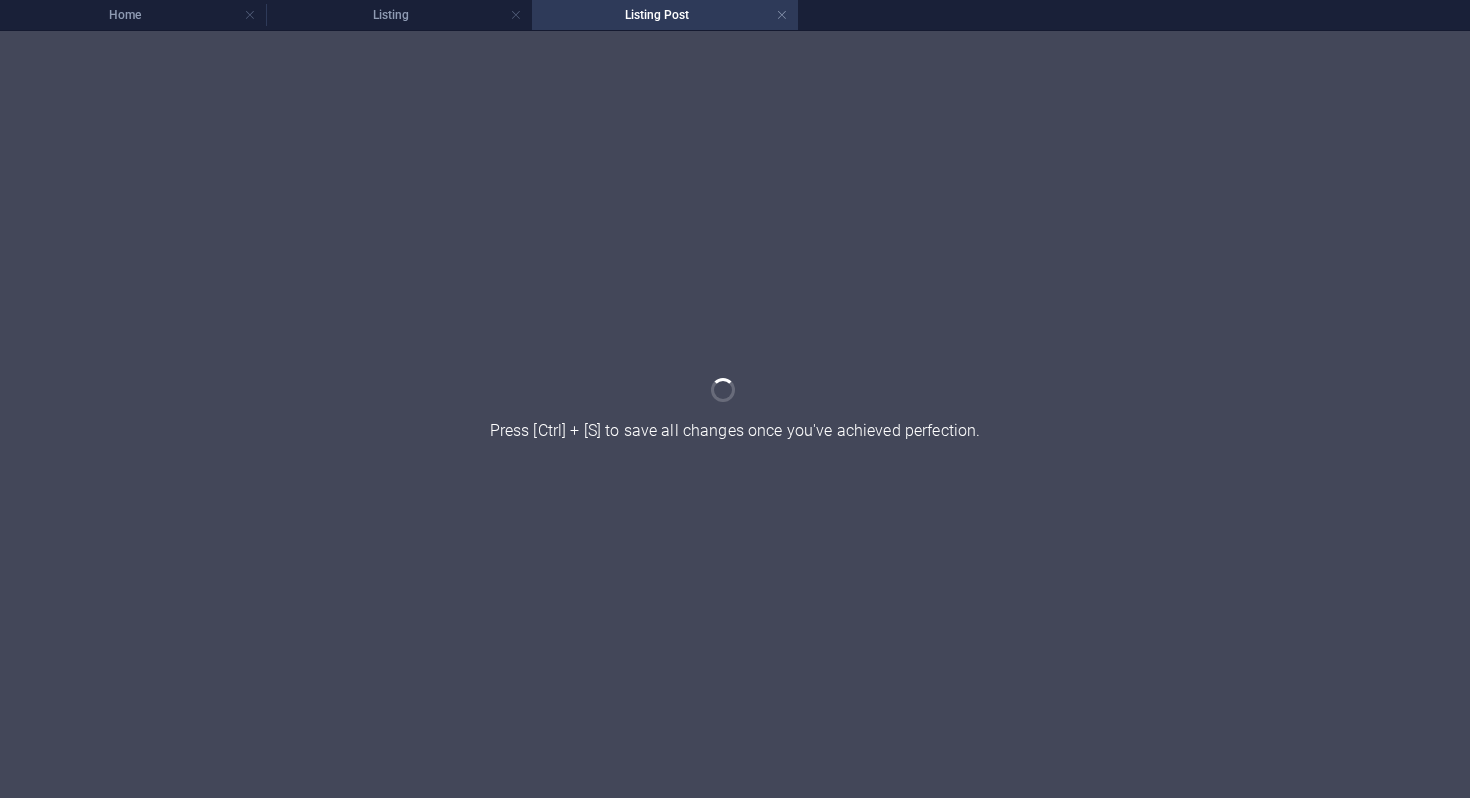 scroll, scrollTop: 3108, scrollLeft: 0, axis: vertical 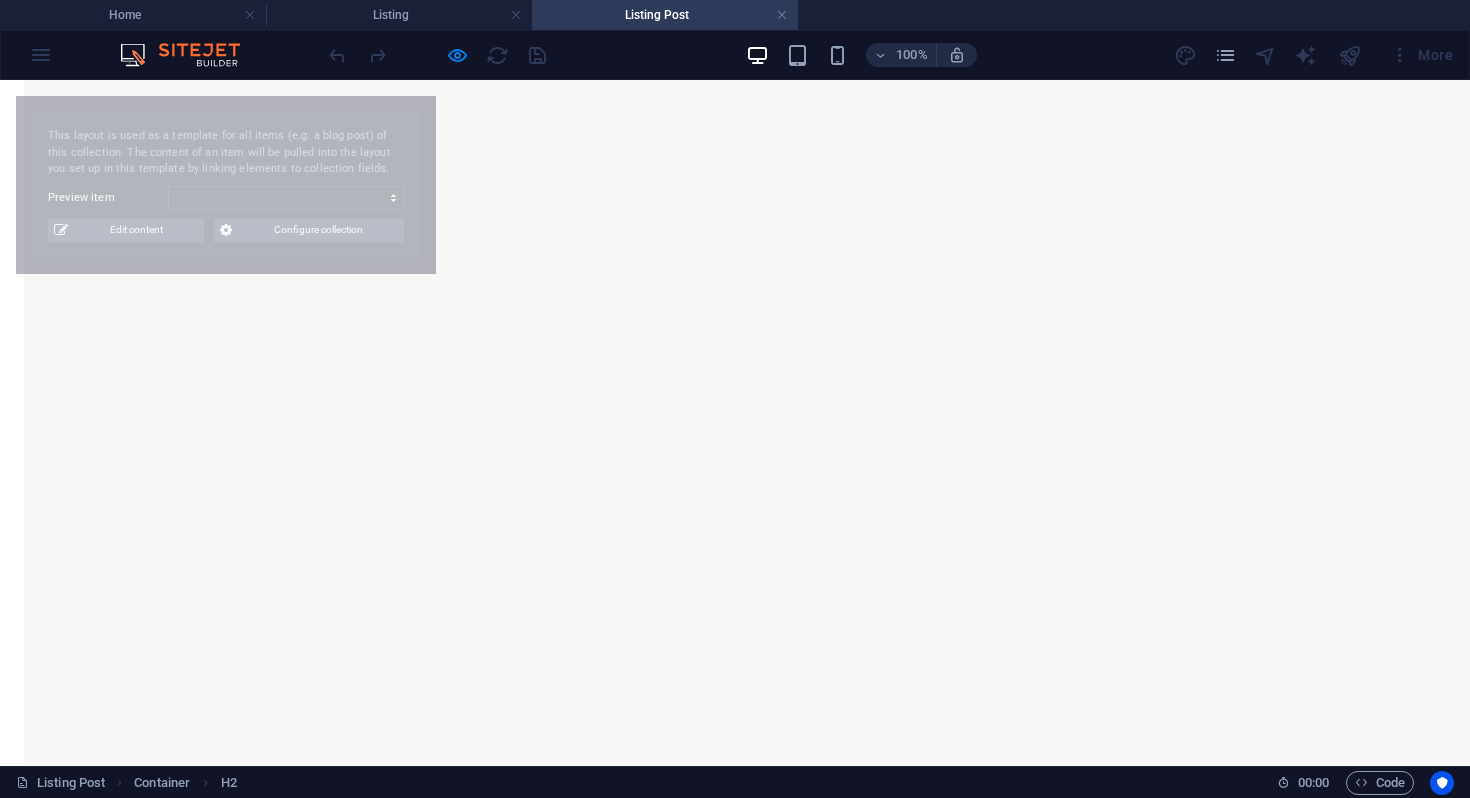 select on "6808d70f42dc73747642785f" 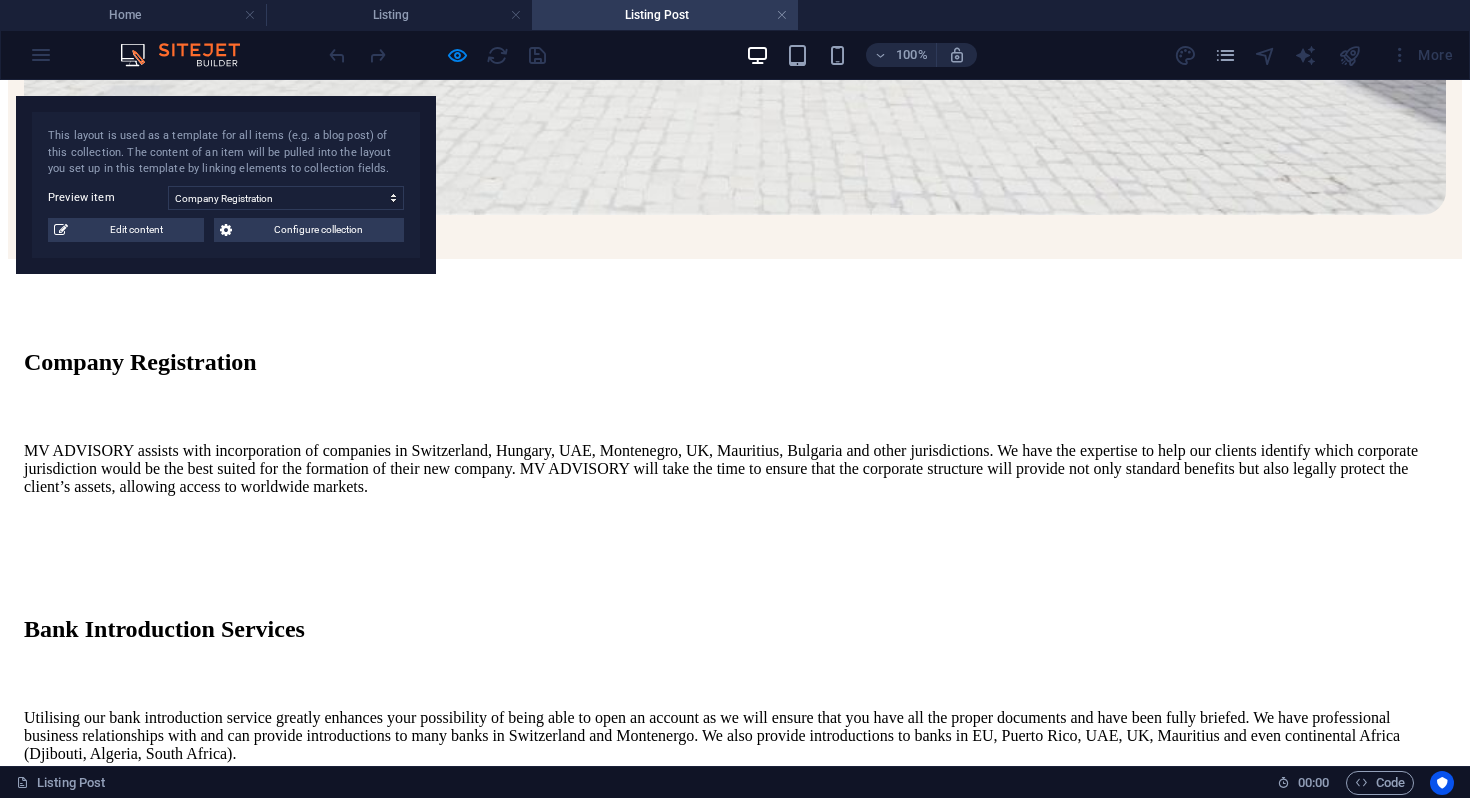 scroll, scrollTop: 1081, scrollLeft: 0, axis: vertical 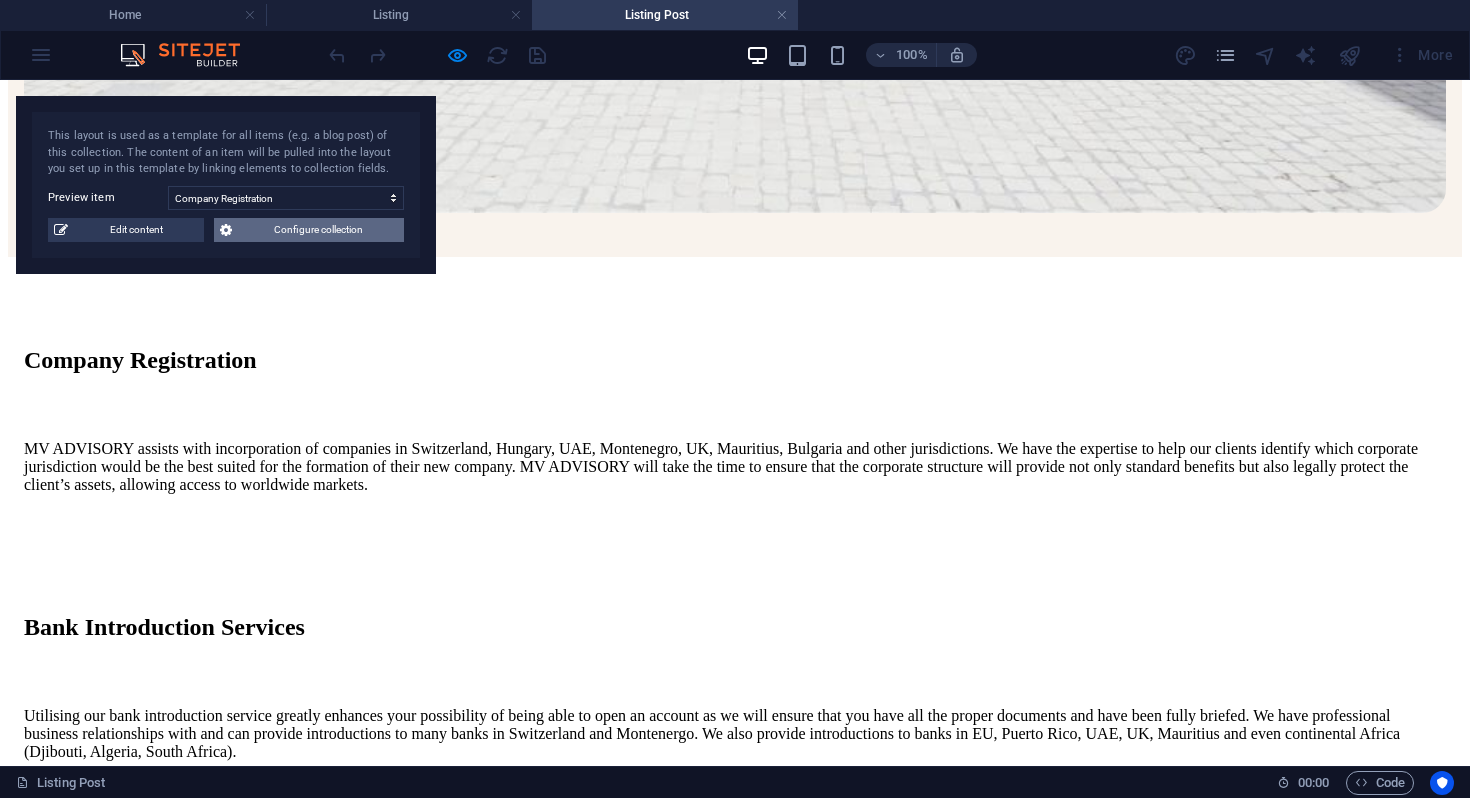 click on "Configure collection" at bounding box center (318, 230) 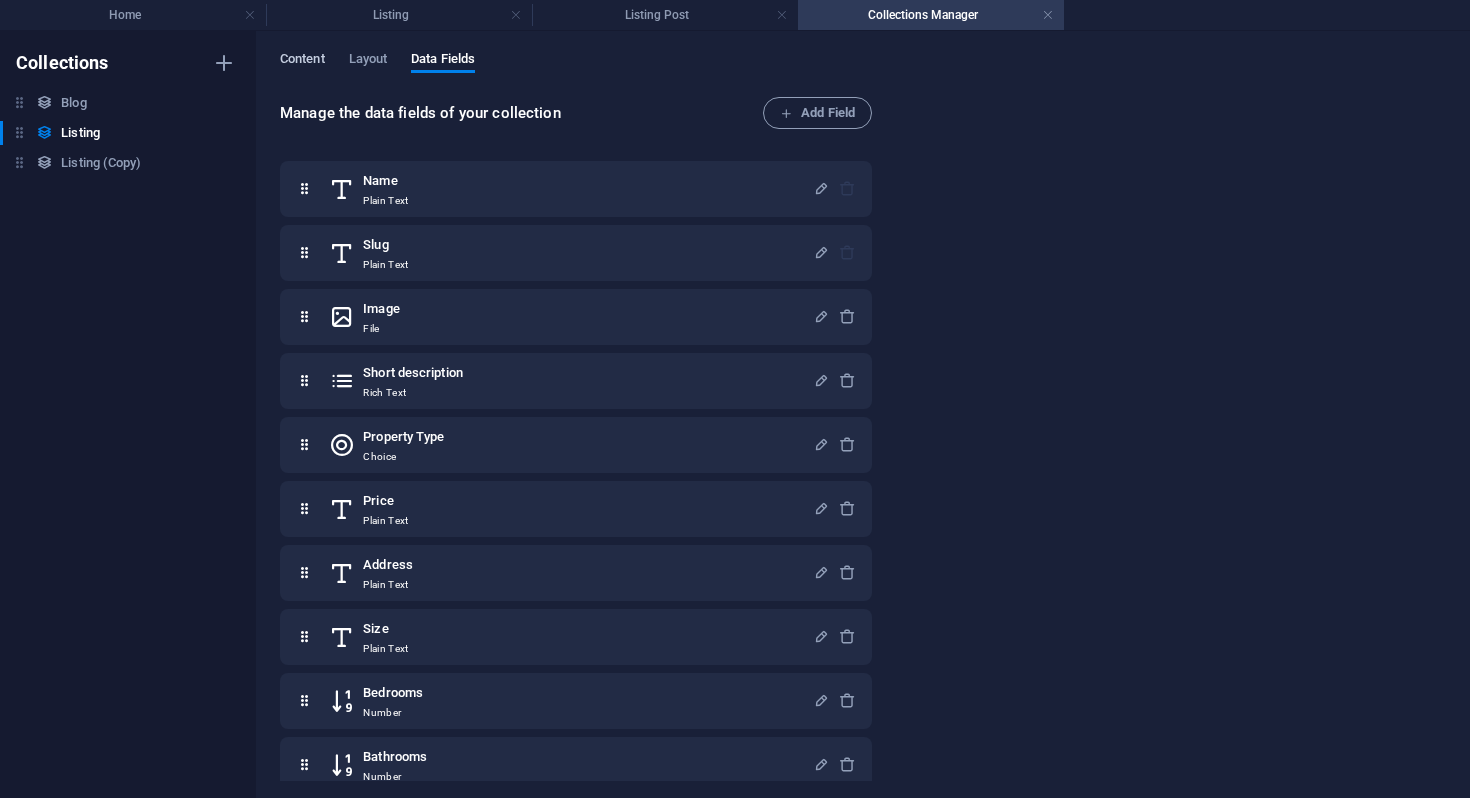 click on "Content" at bounding box center [302, 61] 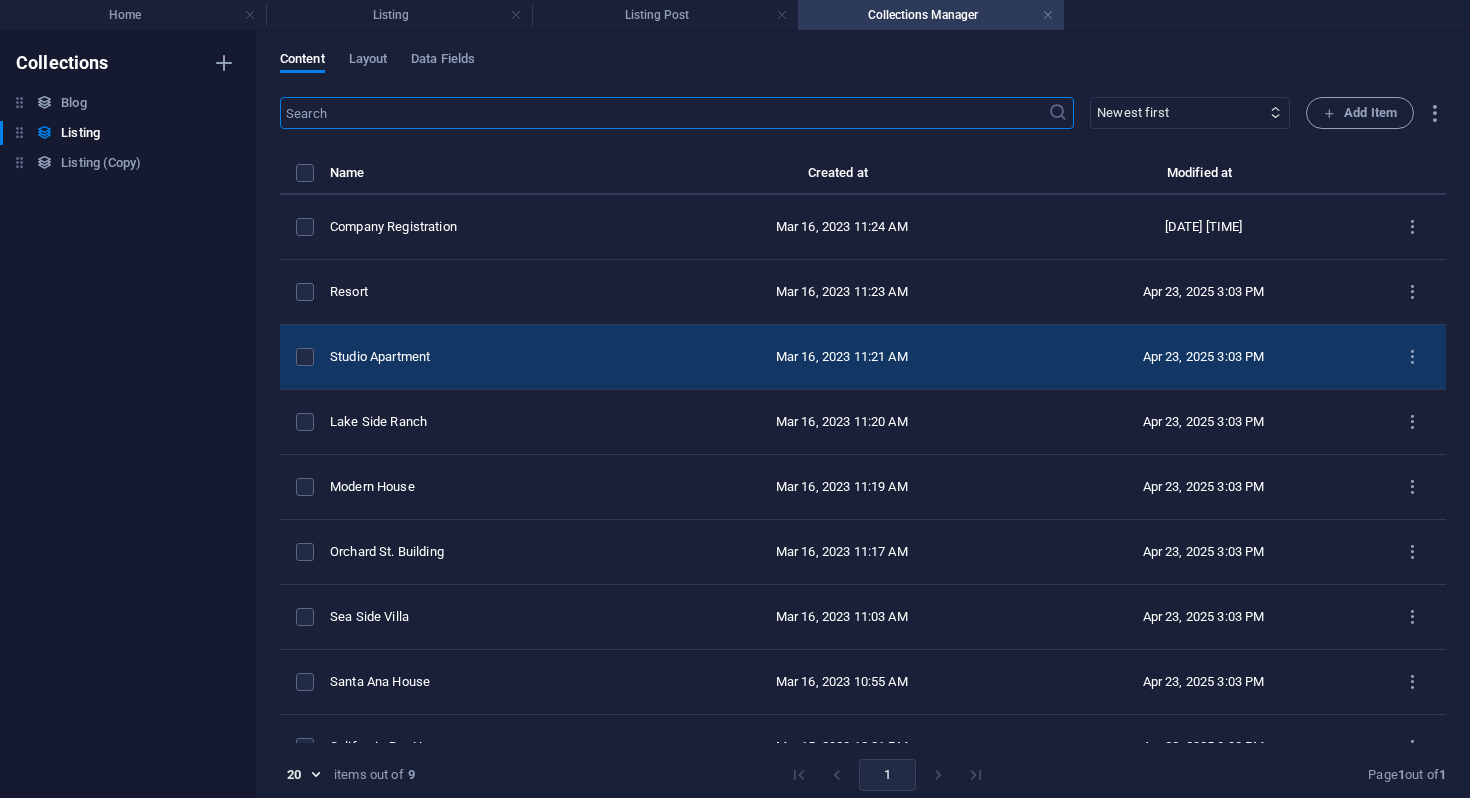scroll, scrollTop: 37, scrollLeft: 0, axis: vertical 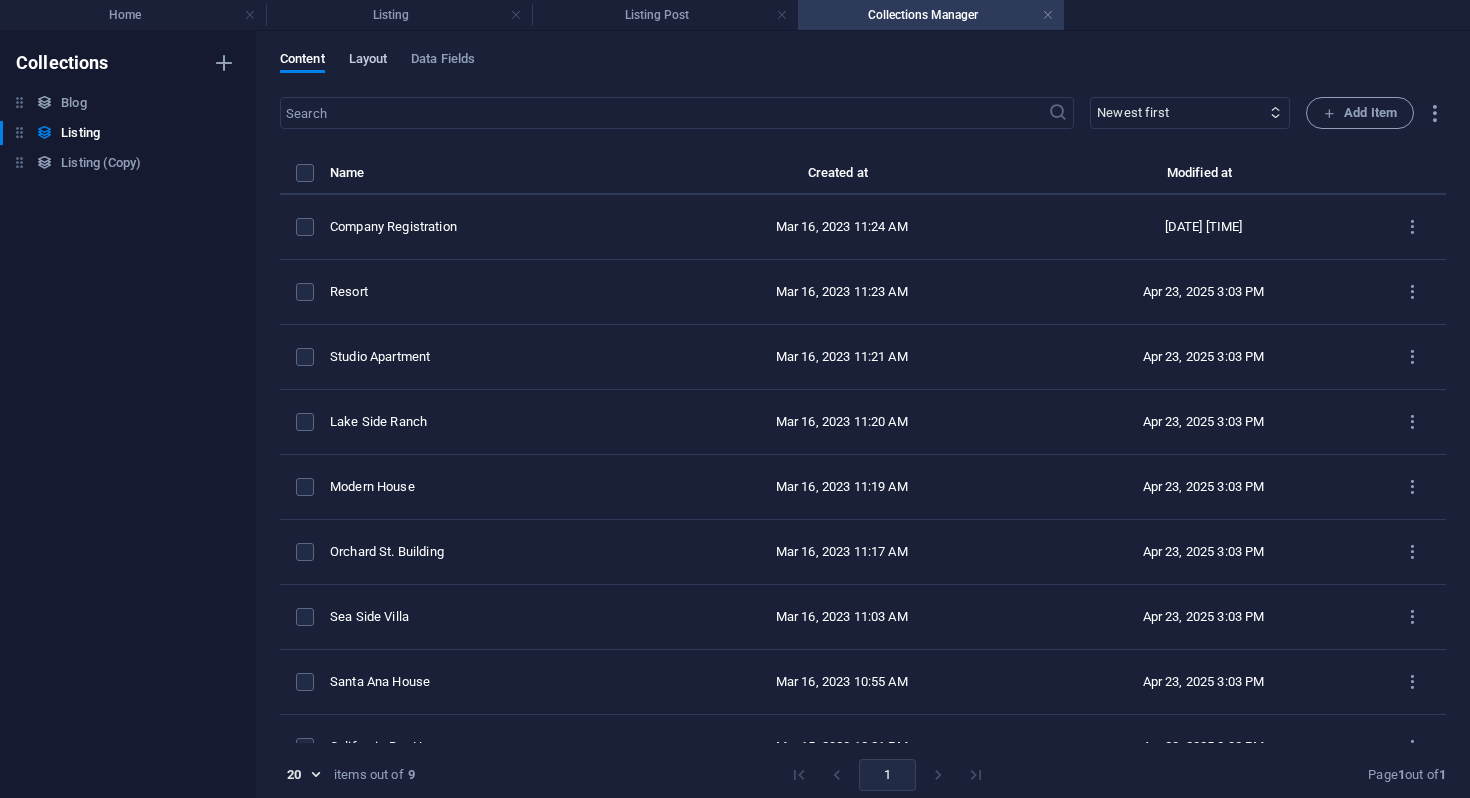 click on "Layout" at bounding box center (368, 61) 